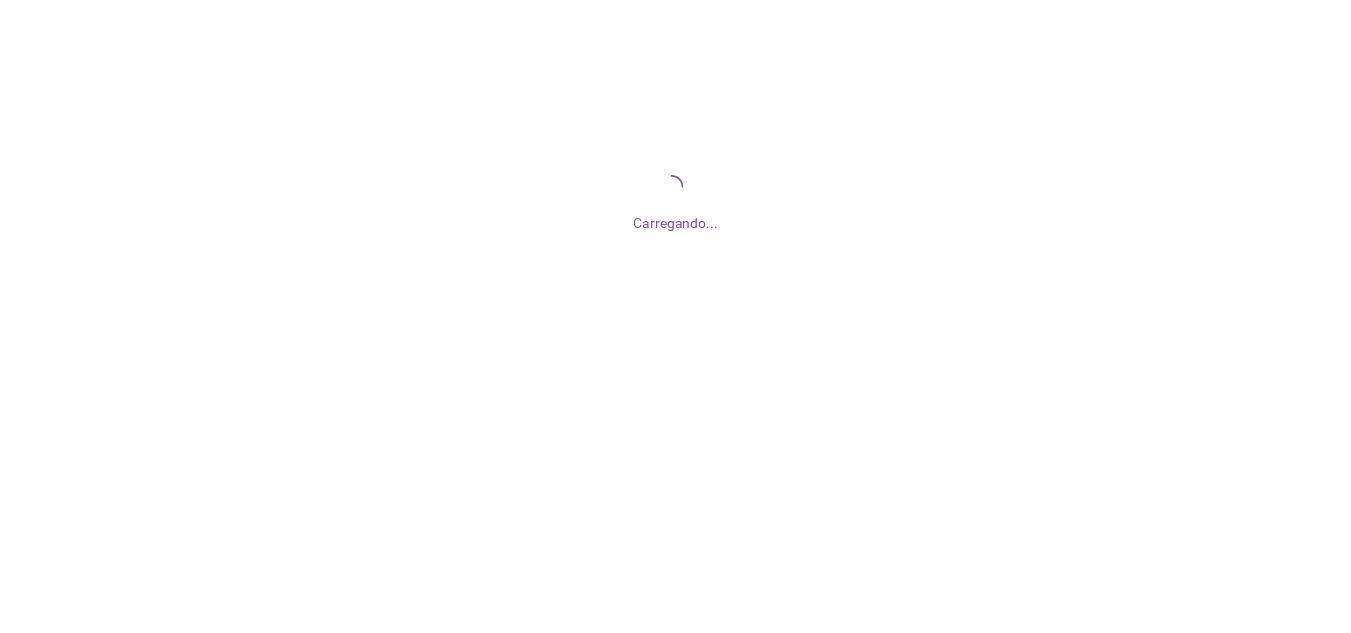 scroll, scrollTop: 0, scrollLeft: 0, axis: both 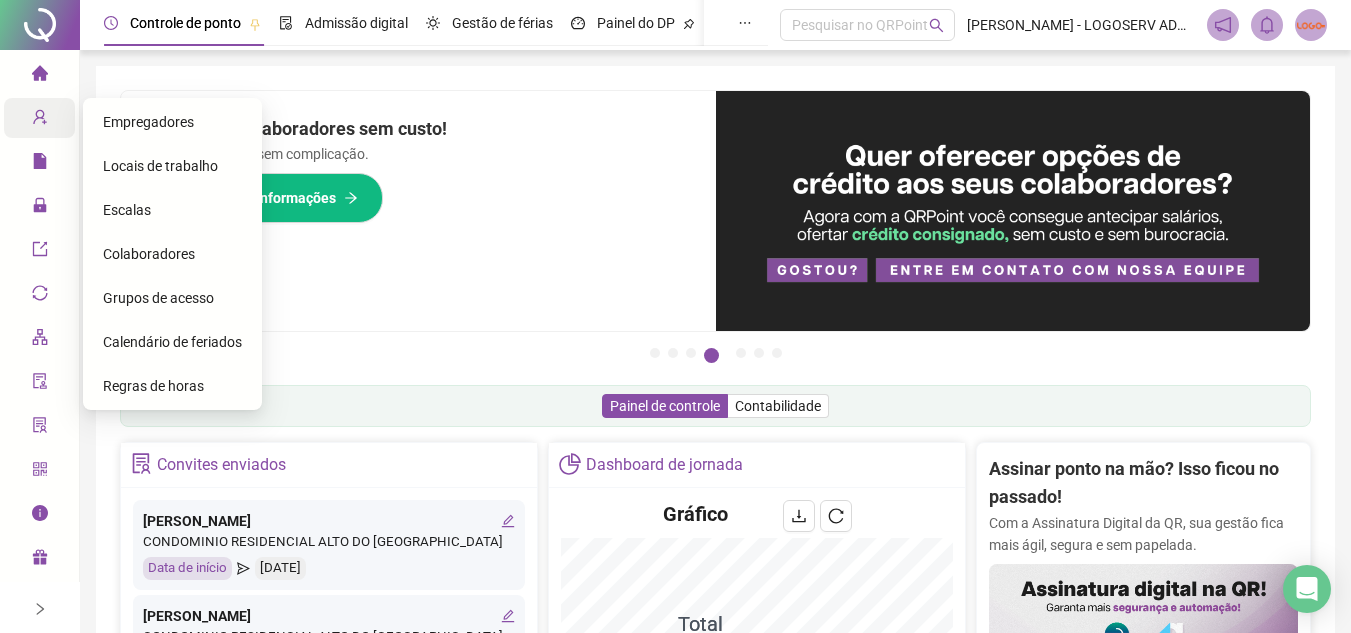 click 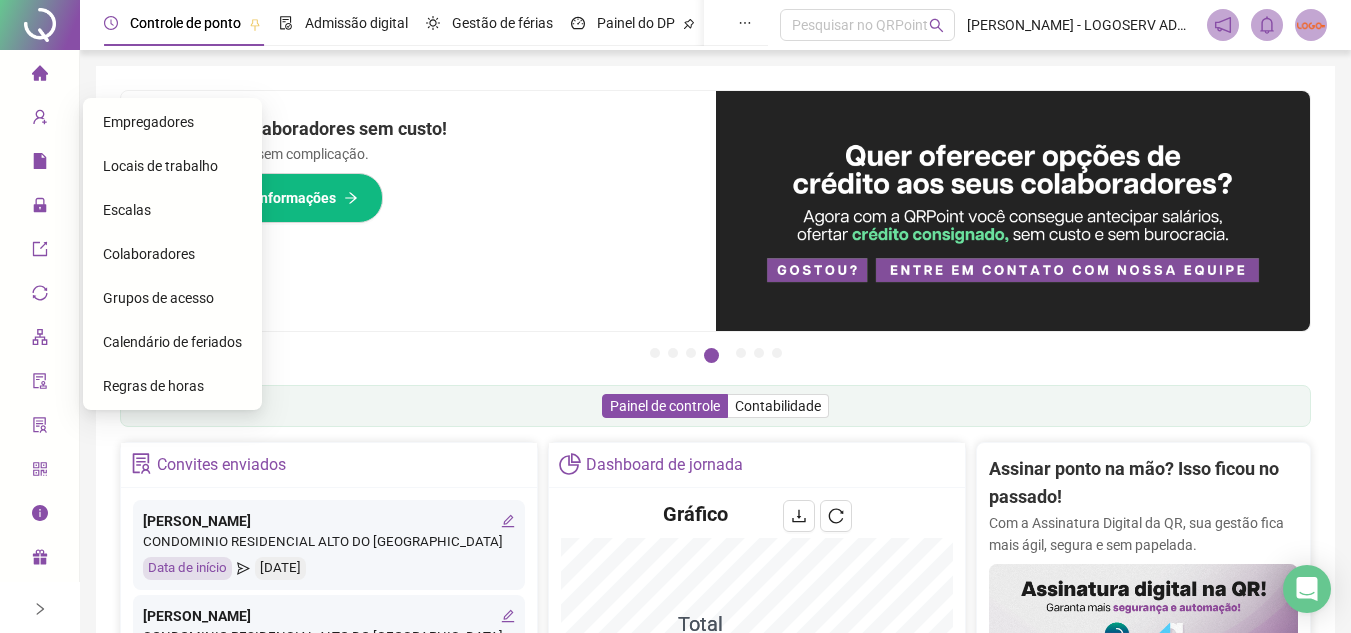 click on "Colaboradores" at bounding box center (149, 254) 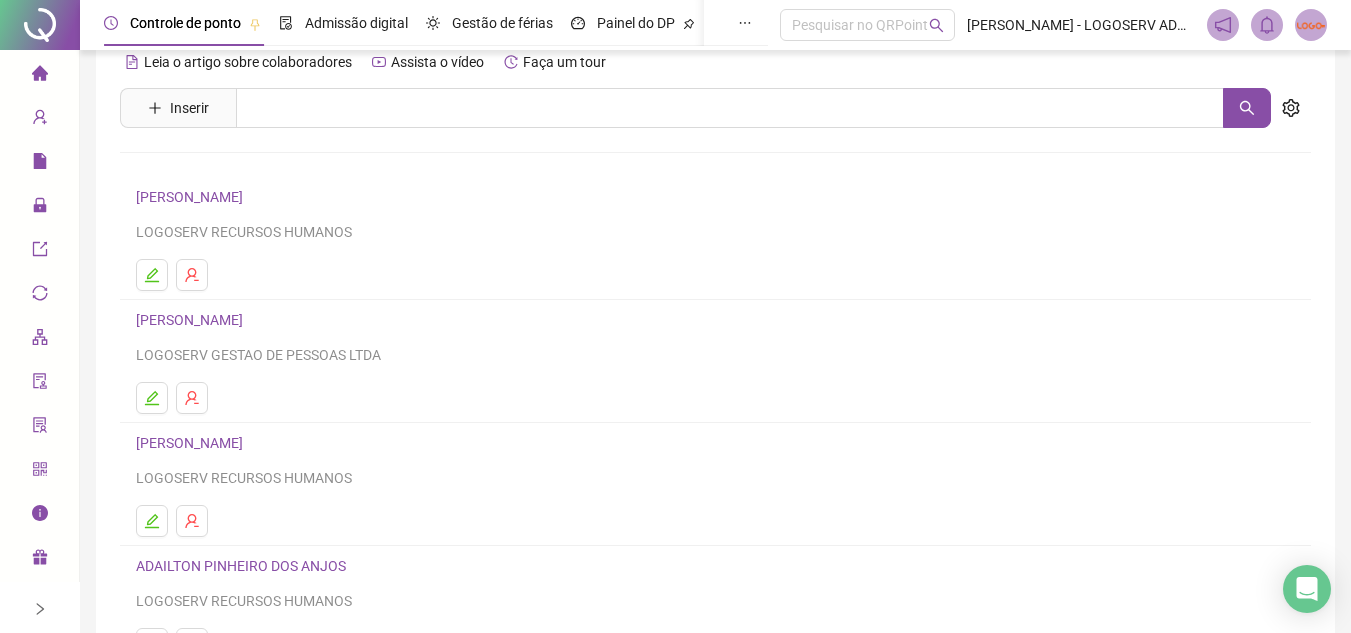 scroll, scrollTop: 0, scrollLeft: 0, axis: both 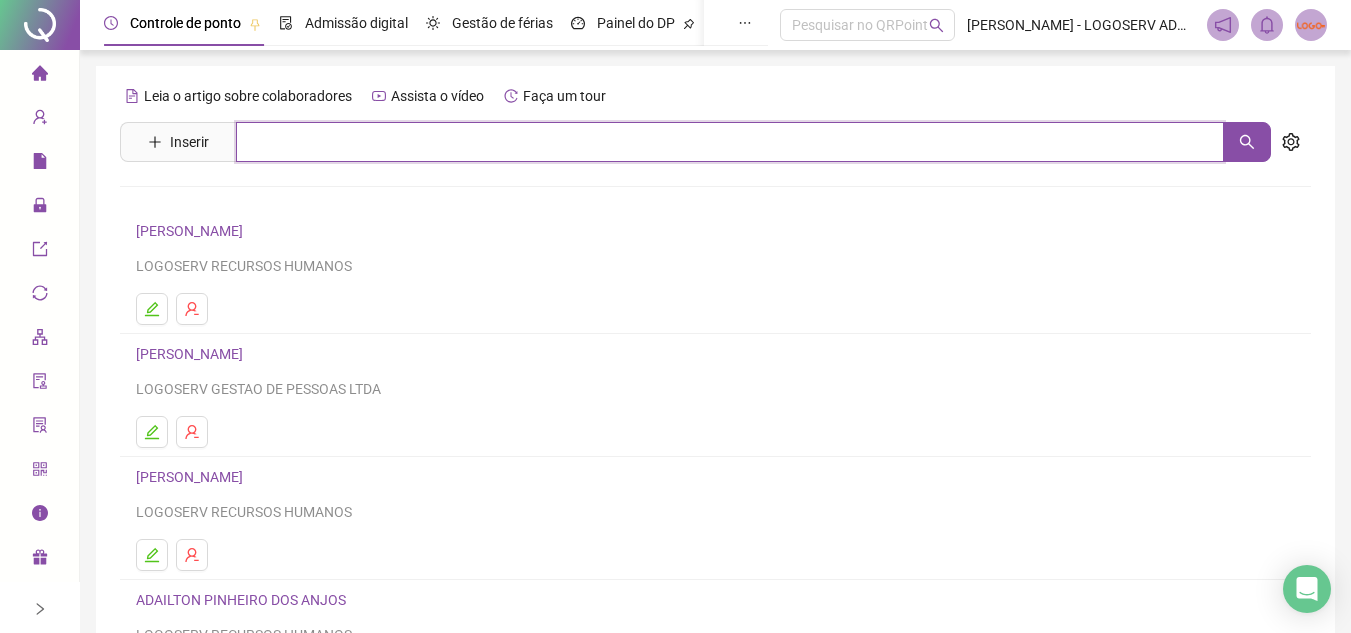 click at bounding box center [730, 142] 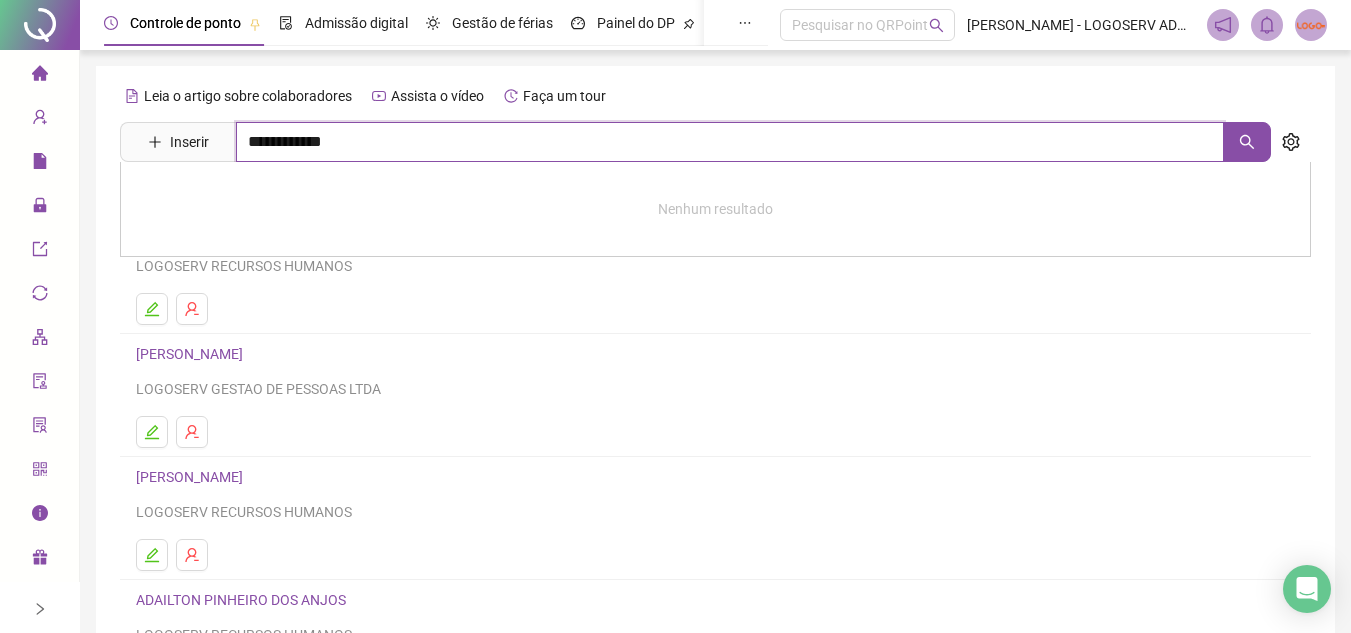type on "**********" 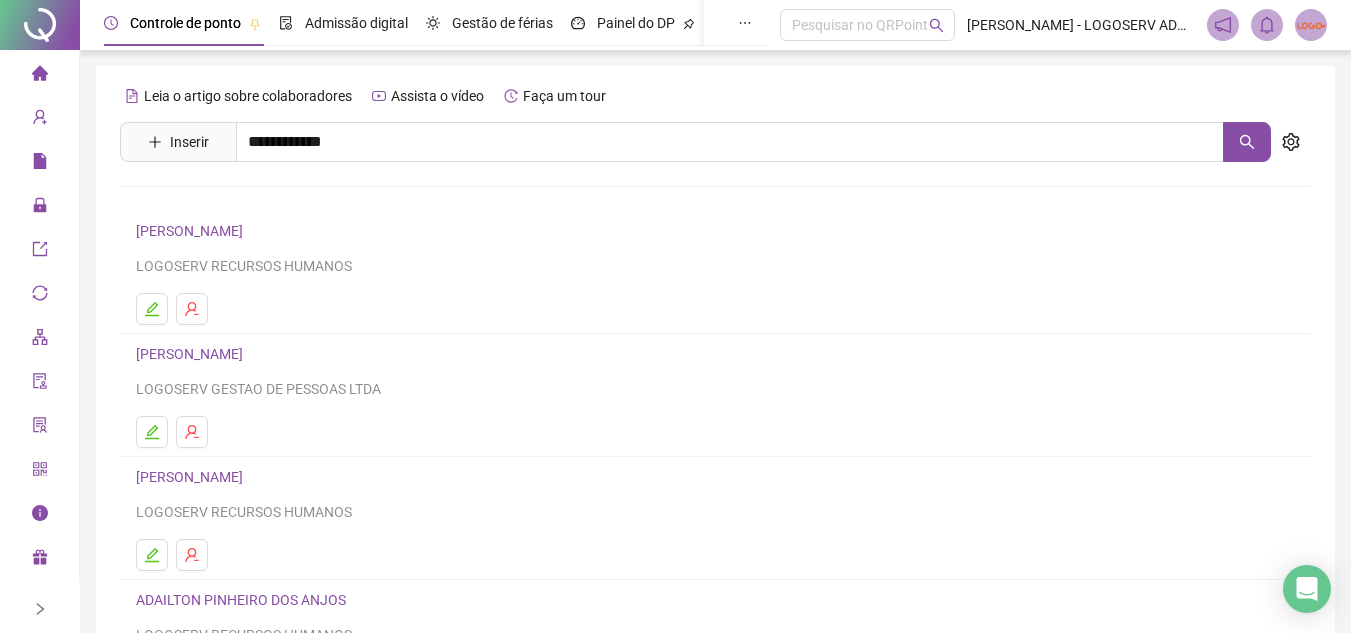 click on "[PERSON_NAME]" at bounding box center (210, 201) 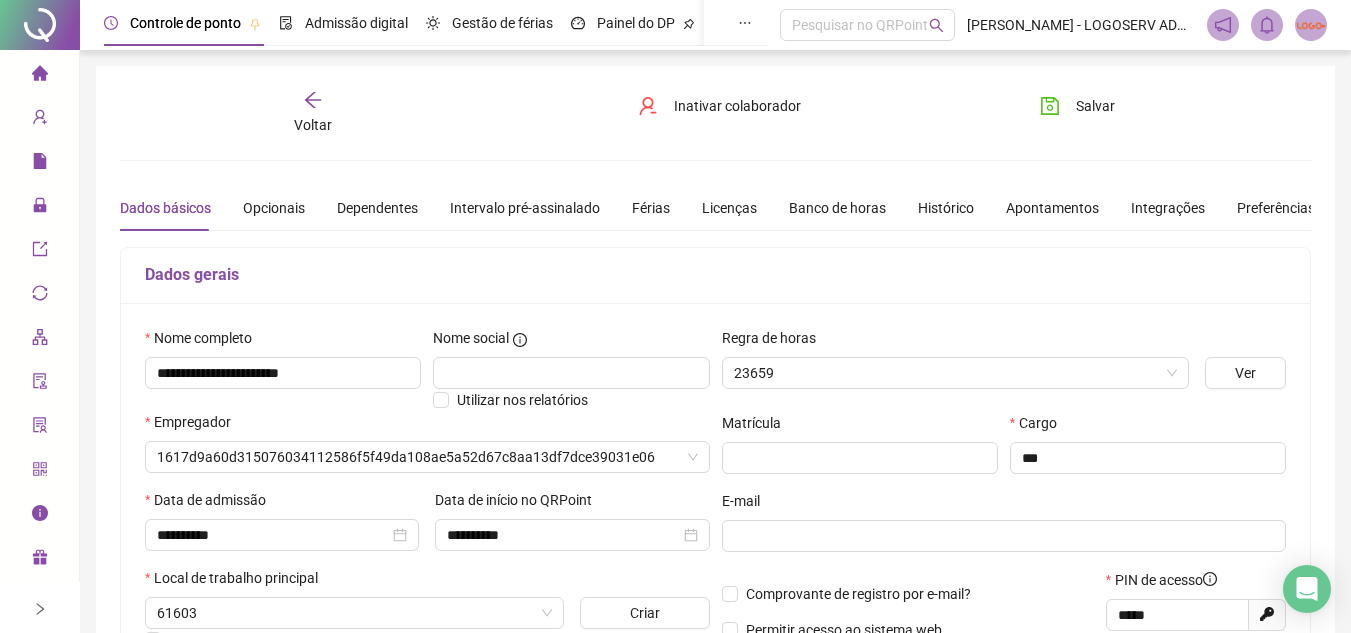 type on "**********" 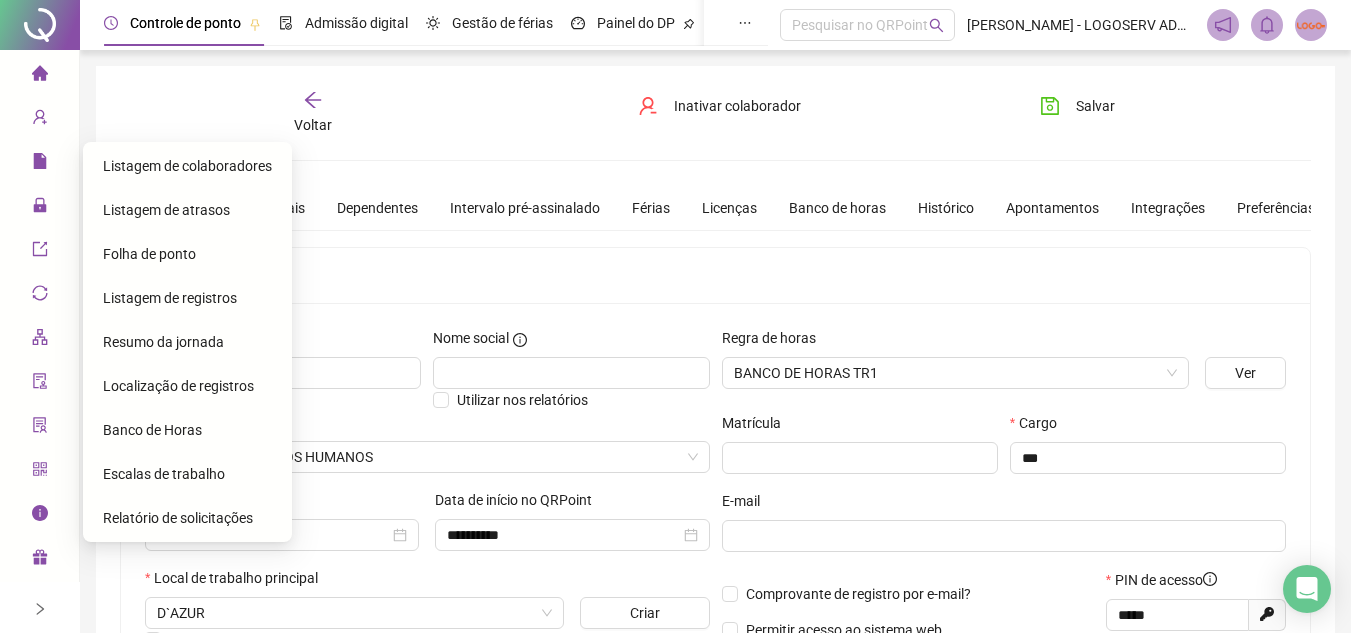 click on "Folha de ponto" at bounding box center (149, 254) 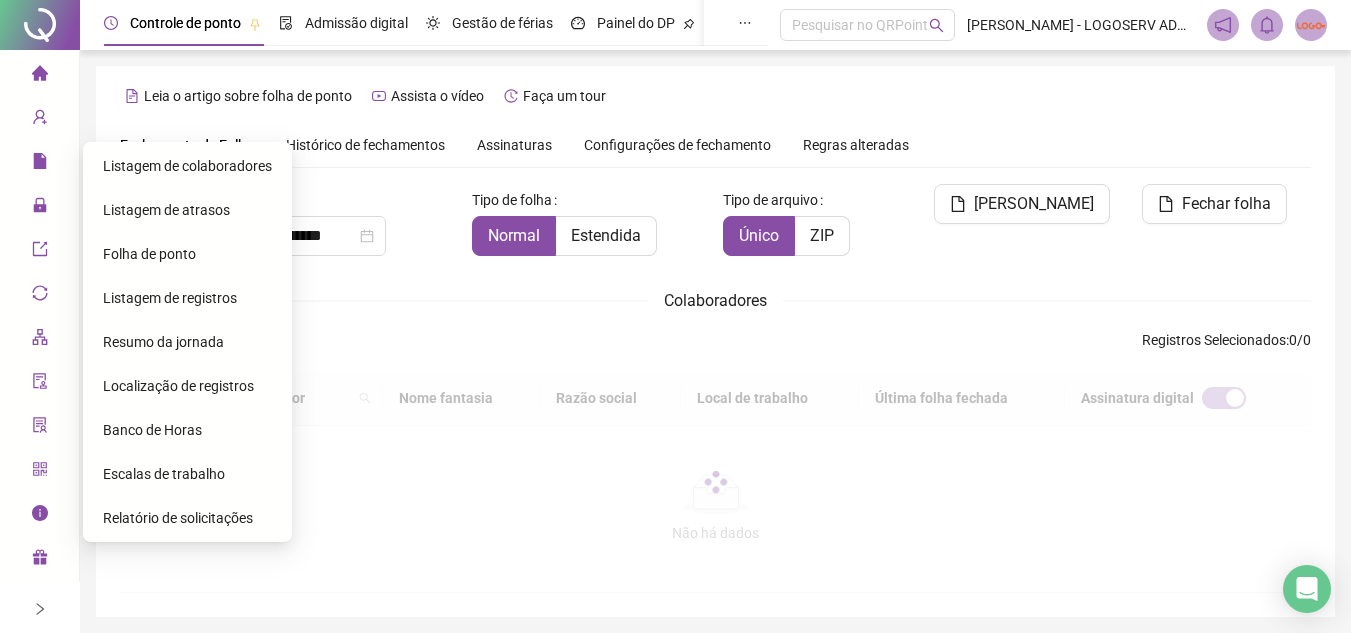 type on "**********" 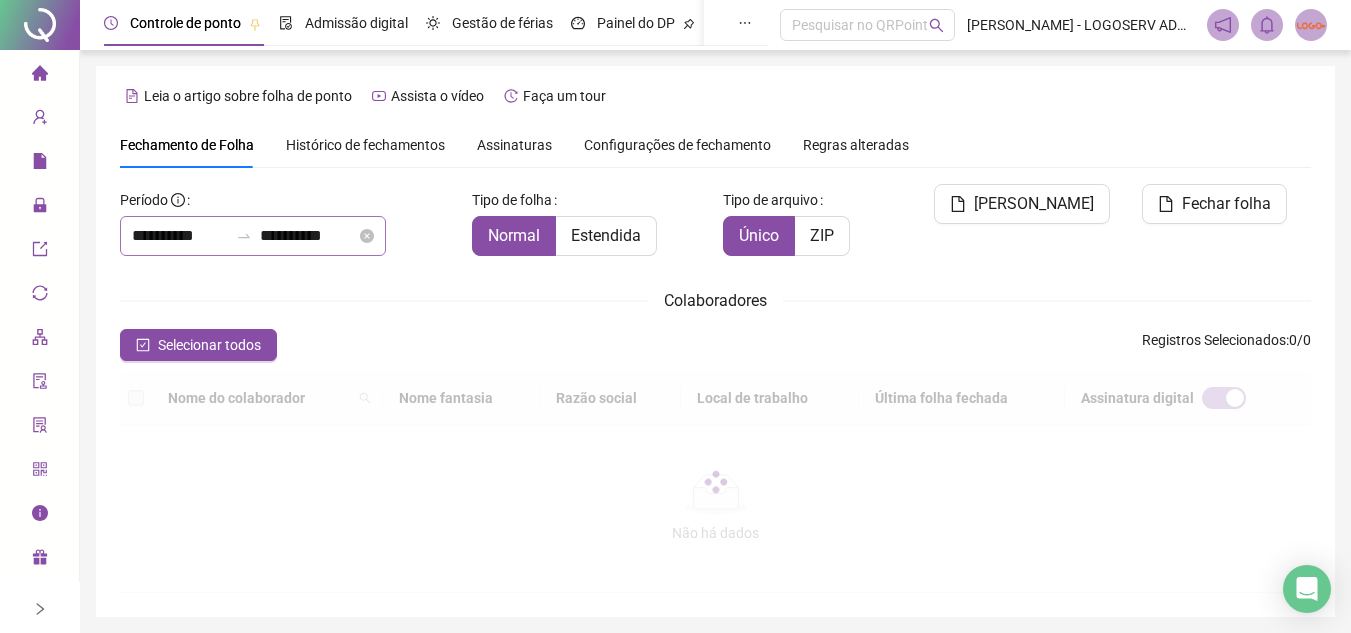 click 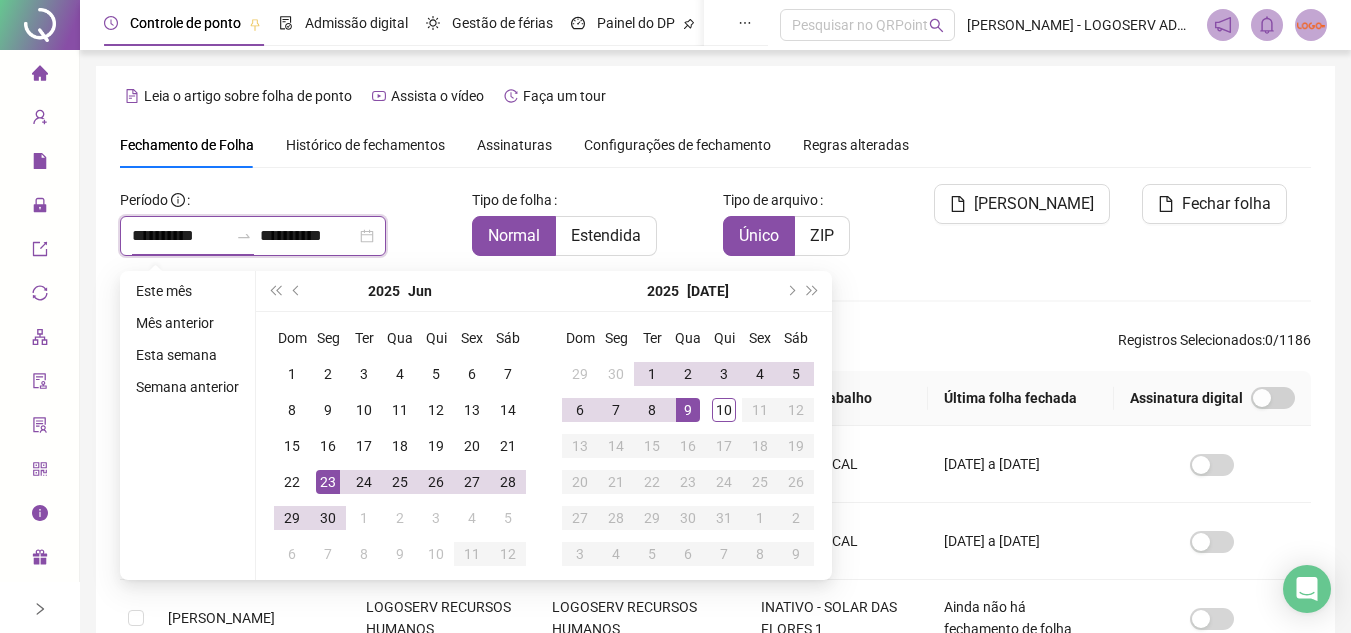scroll, scrollTop: 82, scrollLeft: 0, axis: vertical 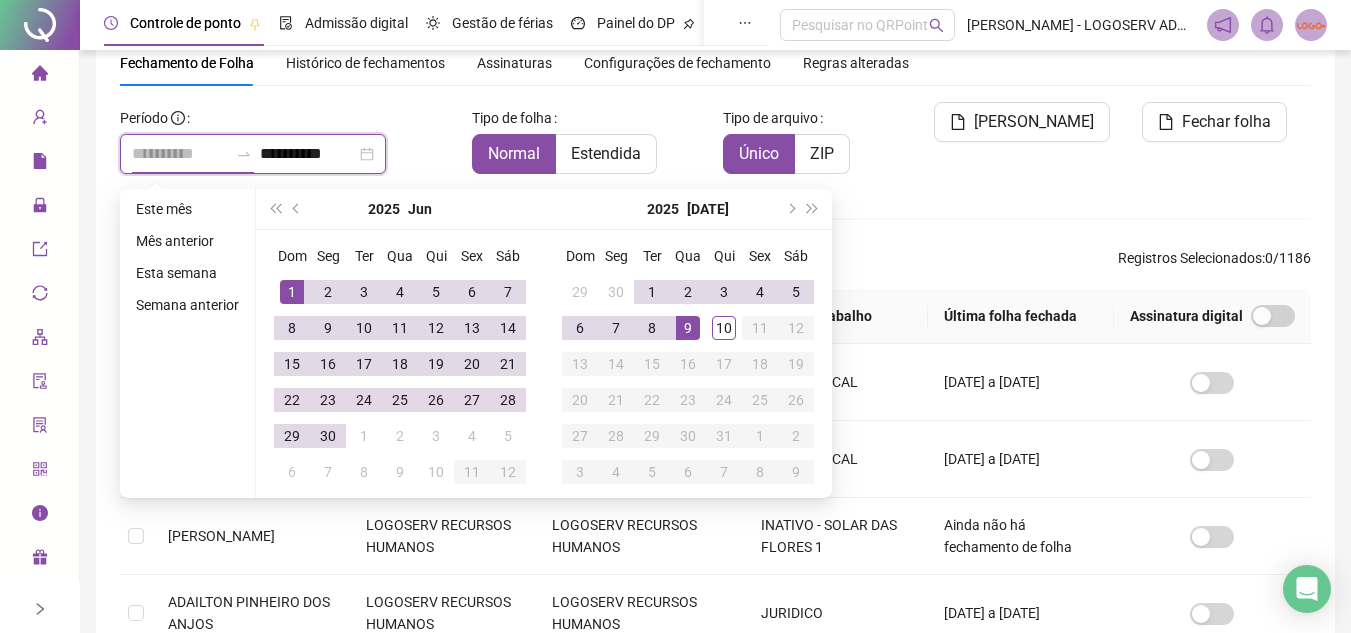 type on "**********" 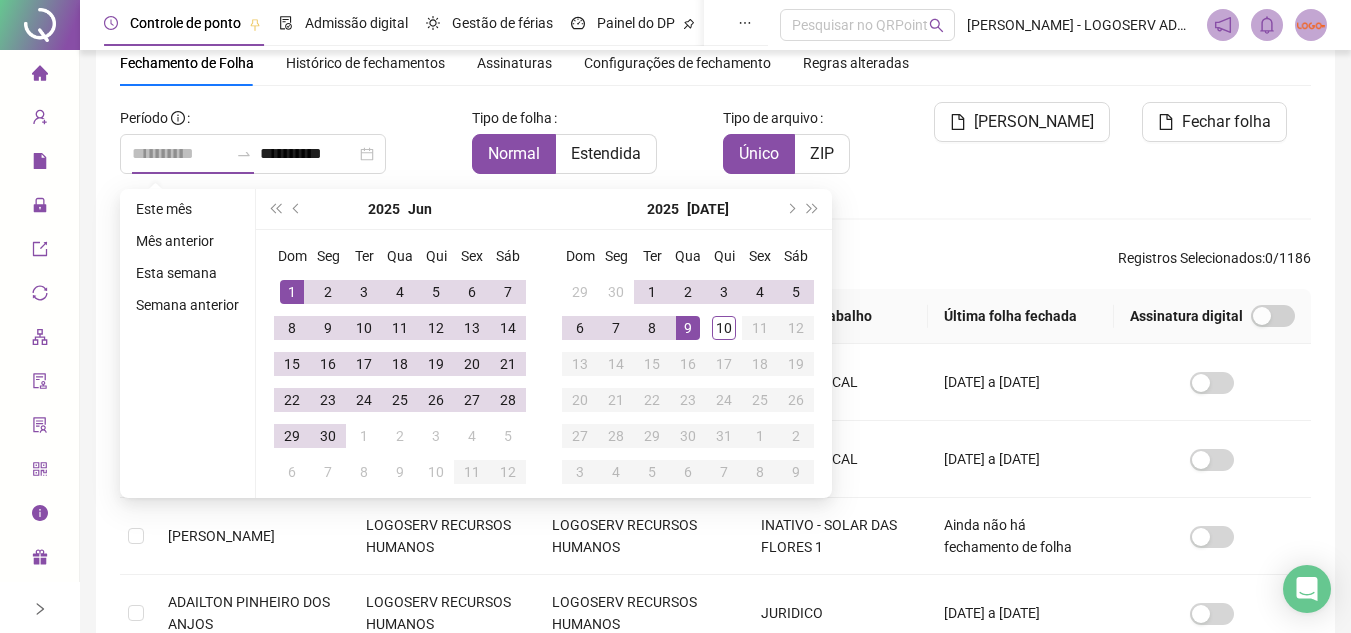 click on "1" at bounding box center (292, 292) 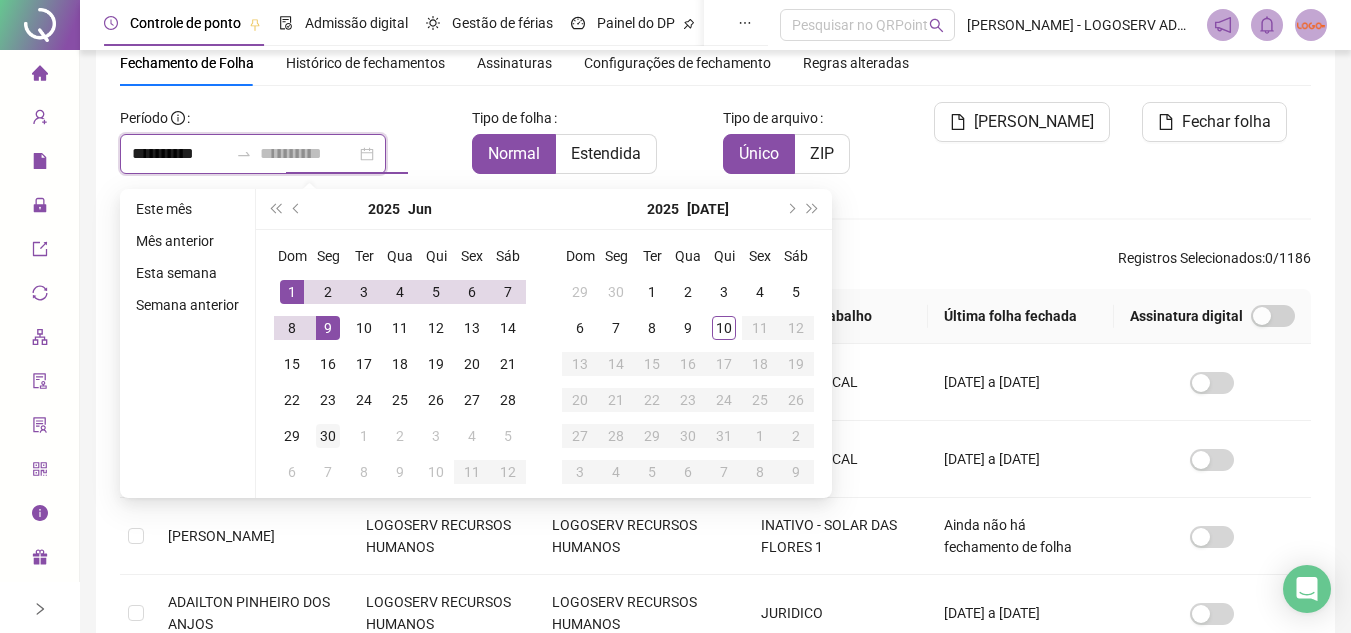 type on "**********" 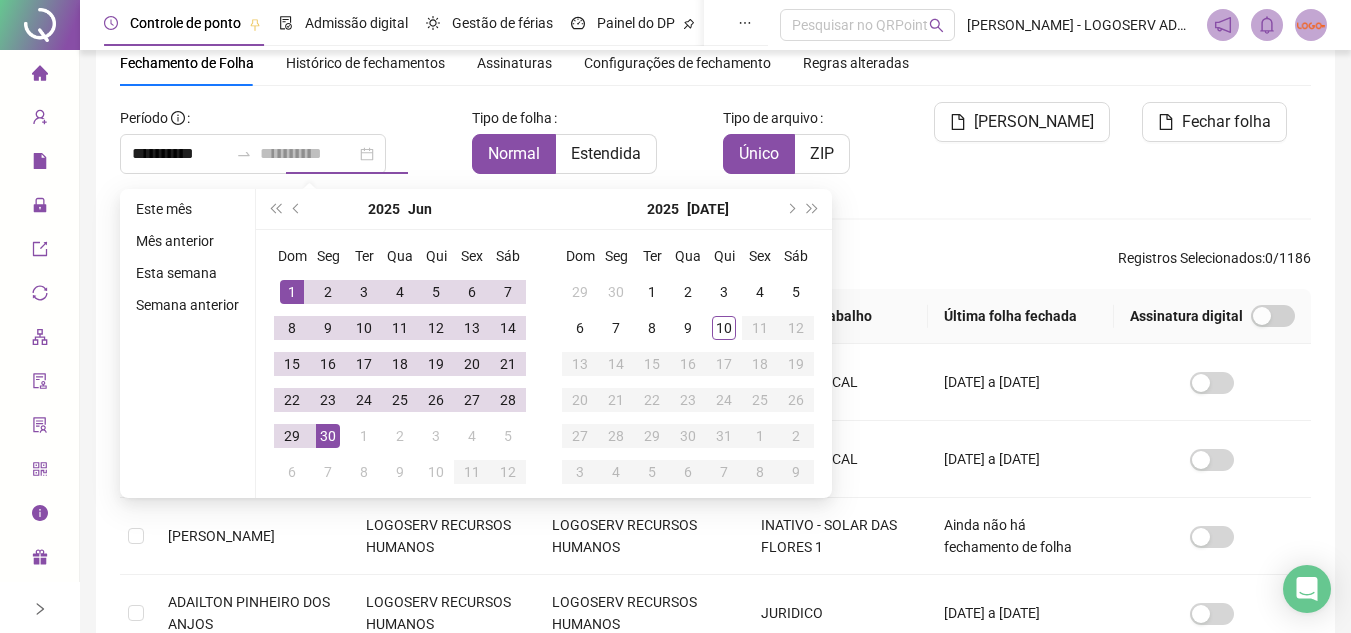 click on "30" at bounding box center [328, 436] 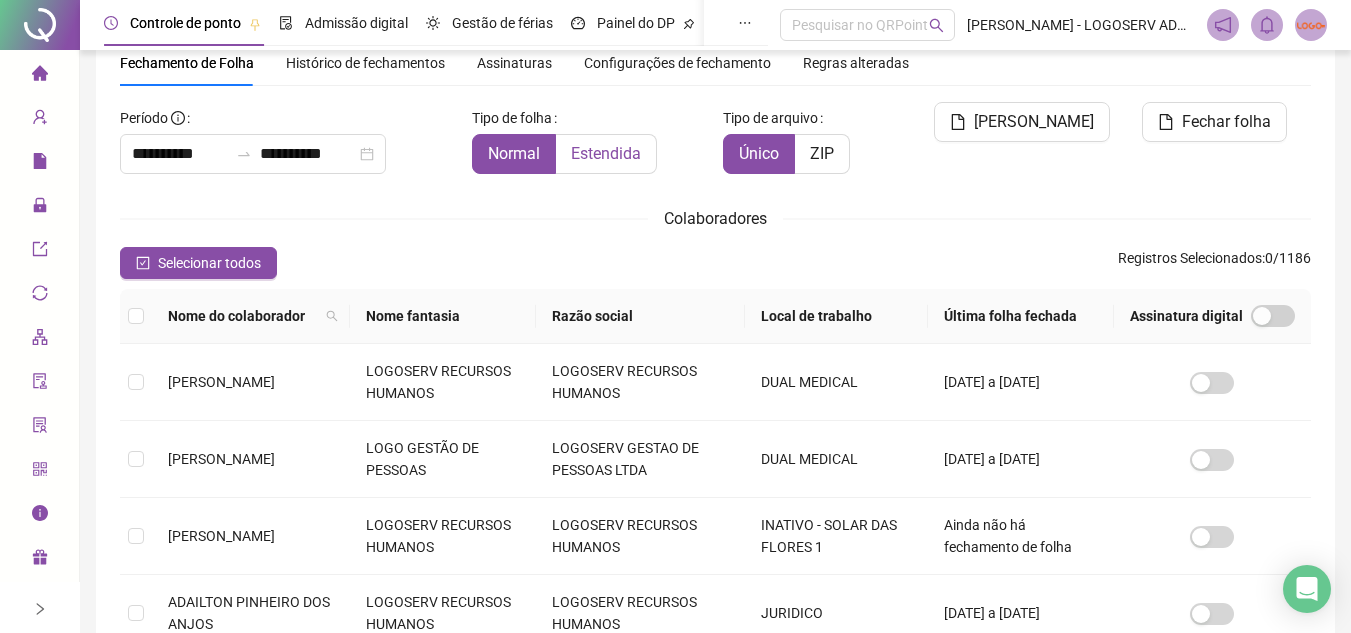 click on "Estendida" at bounding box center (606, 153) 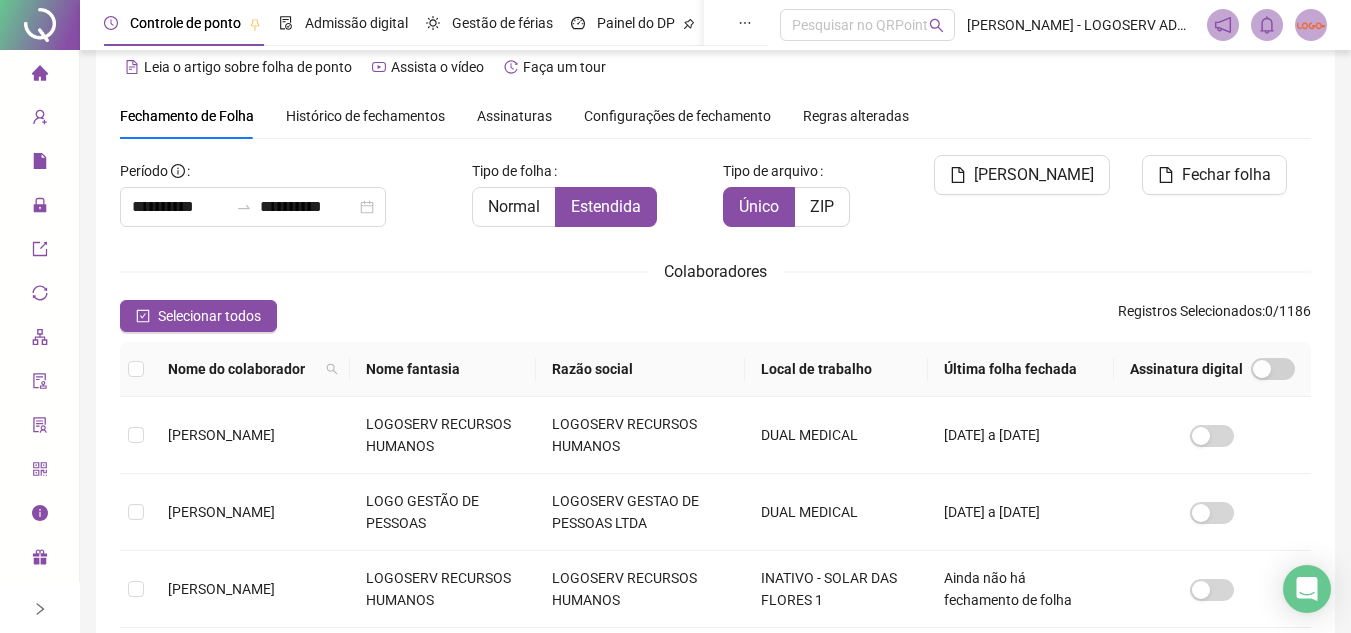 scroll, scrollTop: 0, scrollLeft: 0, axis: both 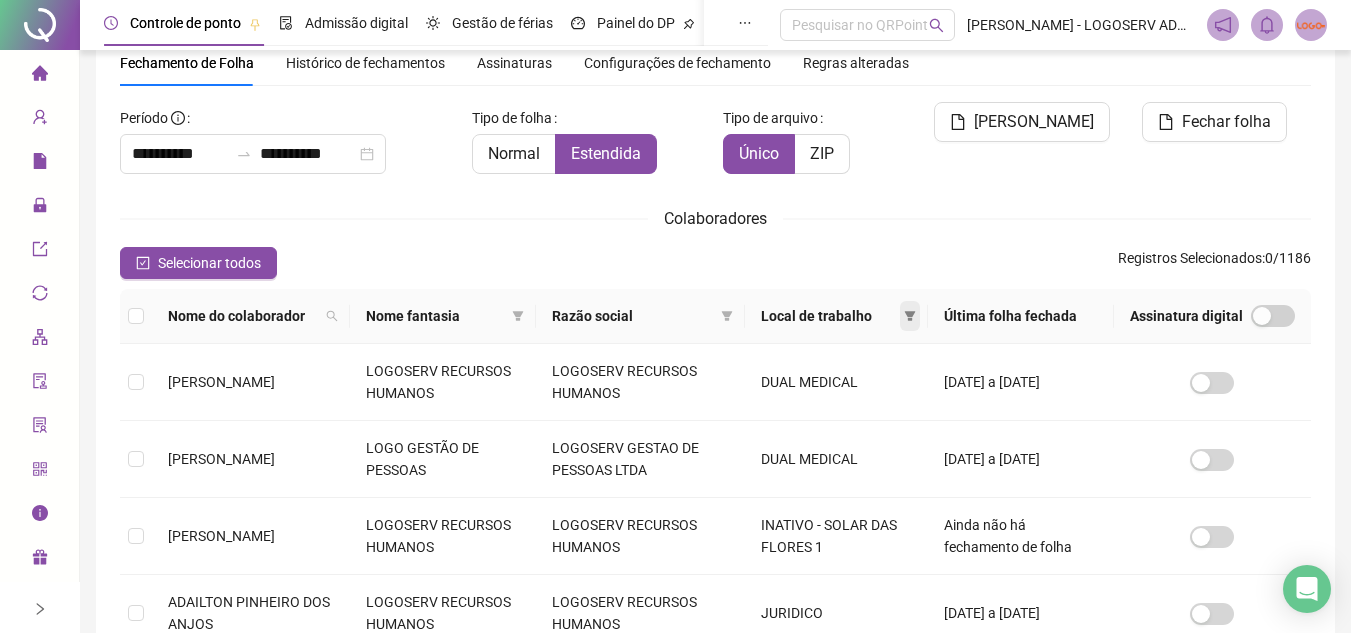 click 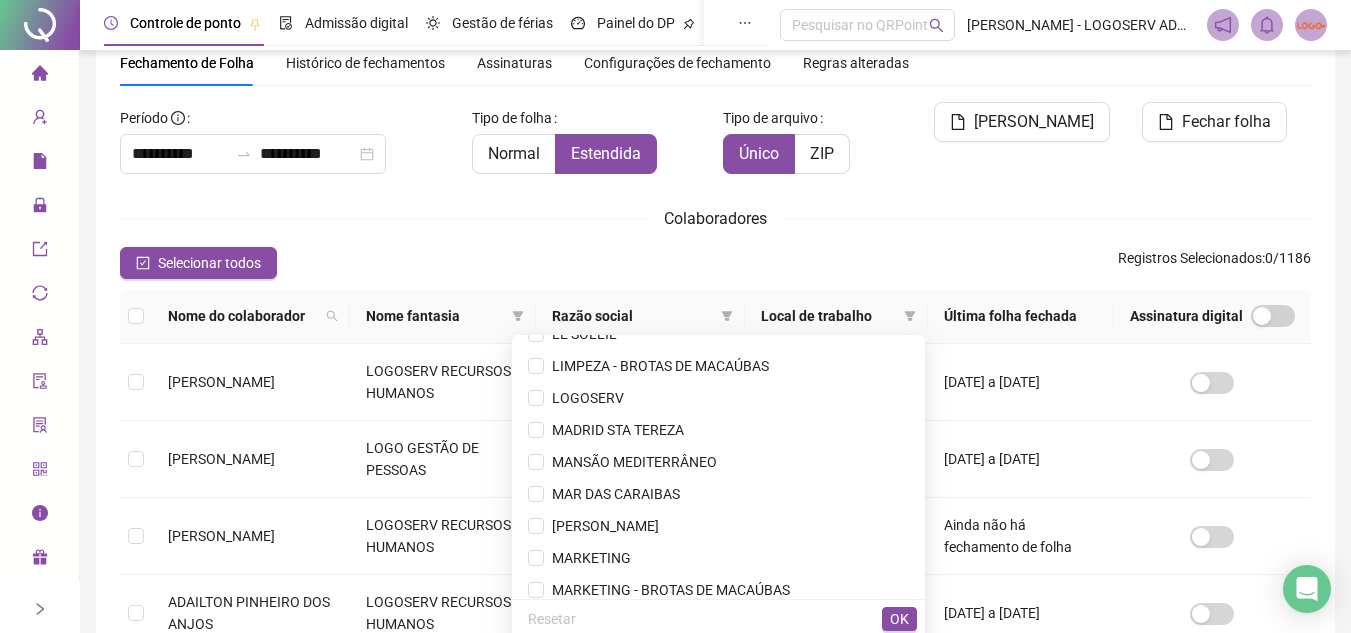 scroll, scrollTop: 5400, scrollLeft: 0, axis: vertical 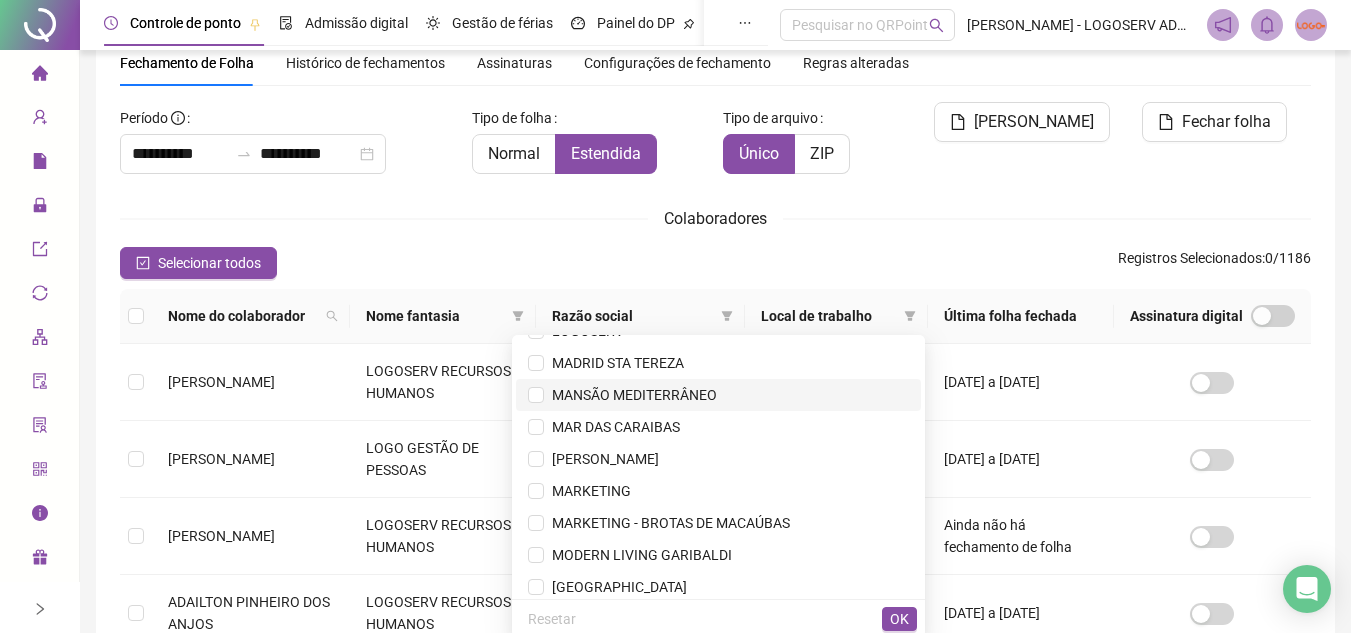 click on "MANSÃO MEDITERRÂNEO" at bounding box center [718, 395] 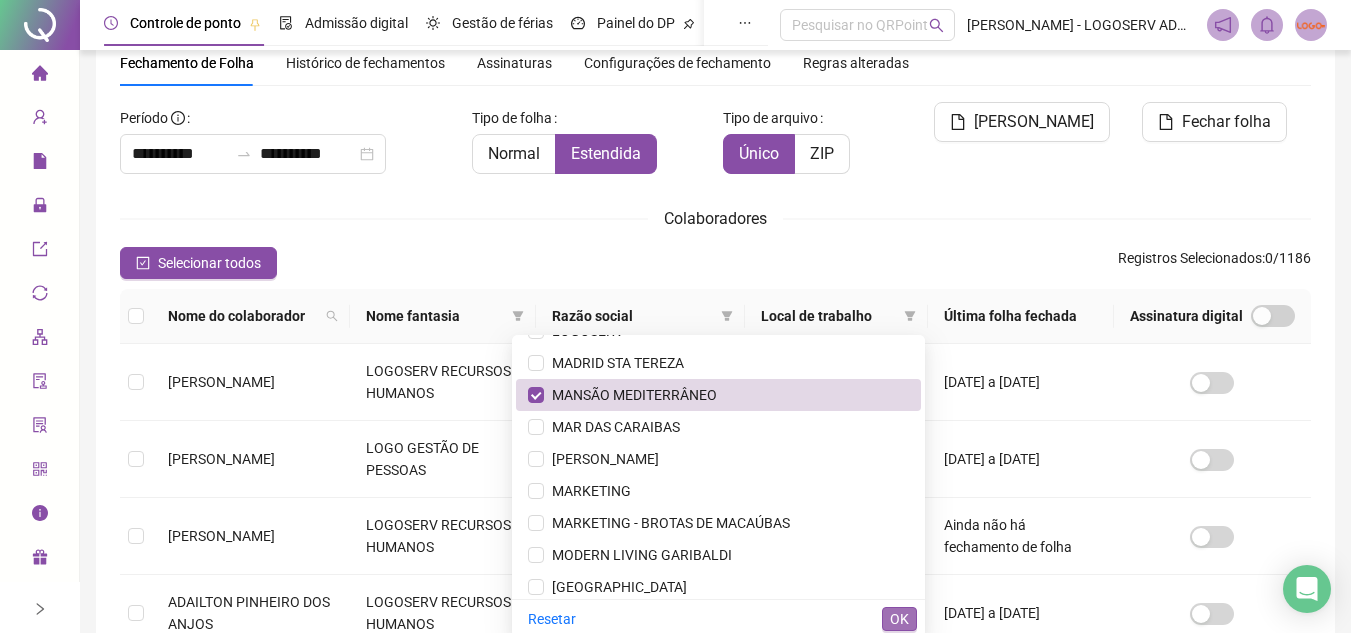 click on "OK" at bounding box center [899, 619] 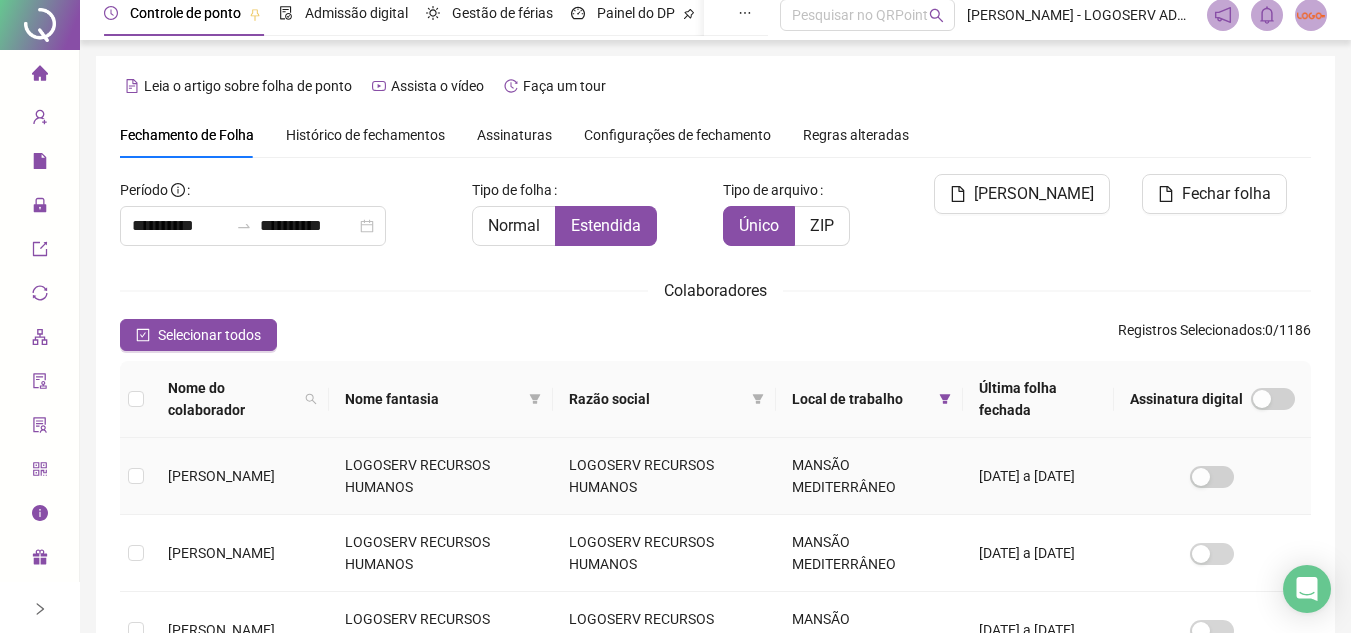 scroll, scrollTop: 0, scrollLeft: 0, axis: both 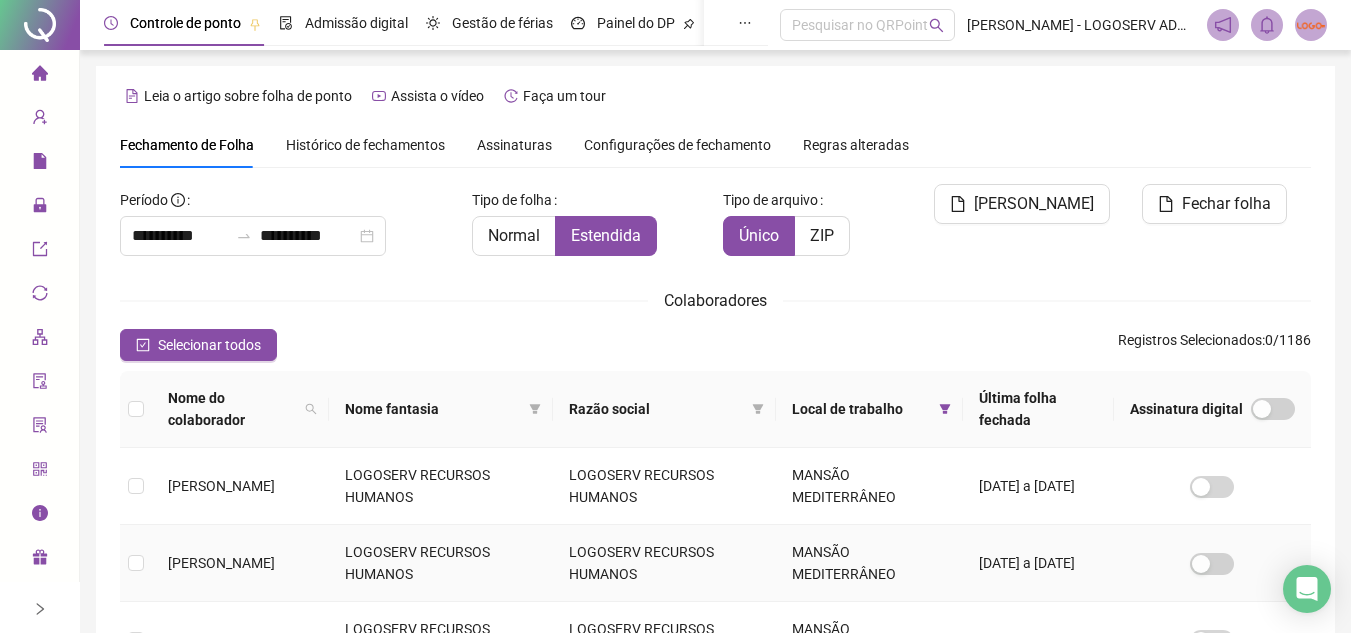 click on "[PERSON_NAME]" at bounding box center (221, 563) 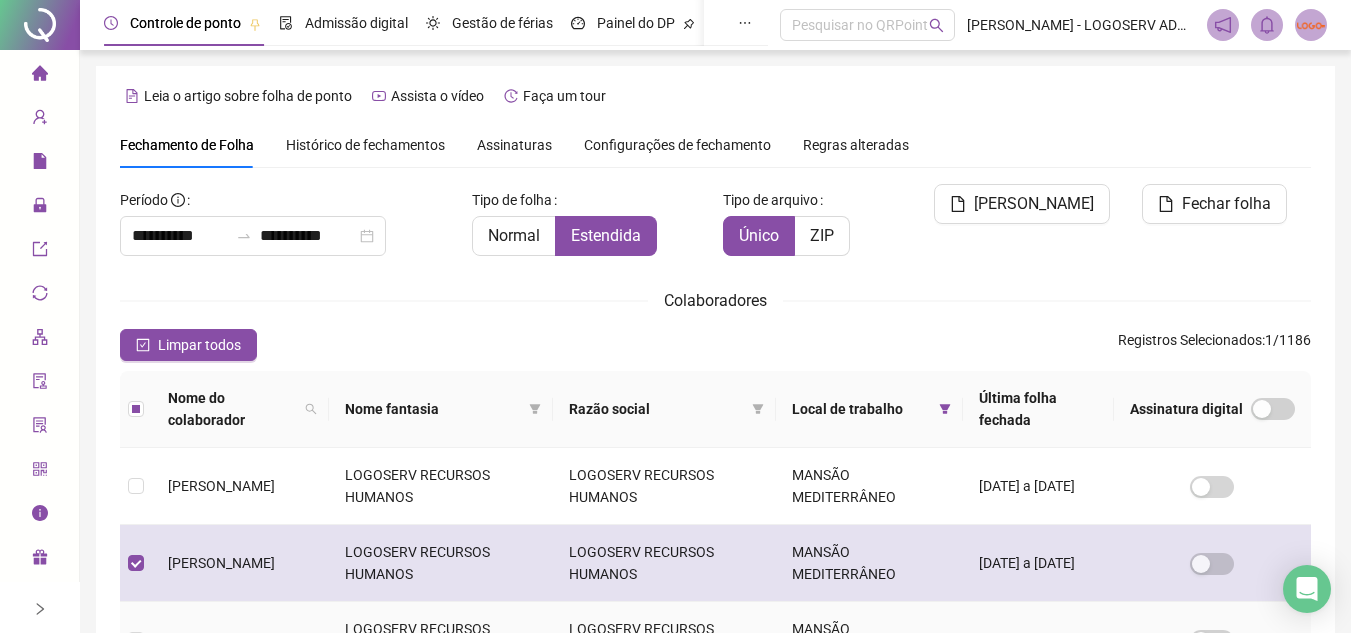scroll, scrollTop: 93, scrollLeft: 0, axis: vertical 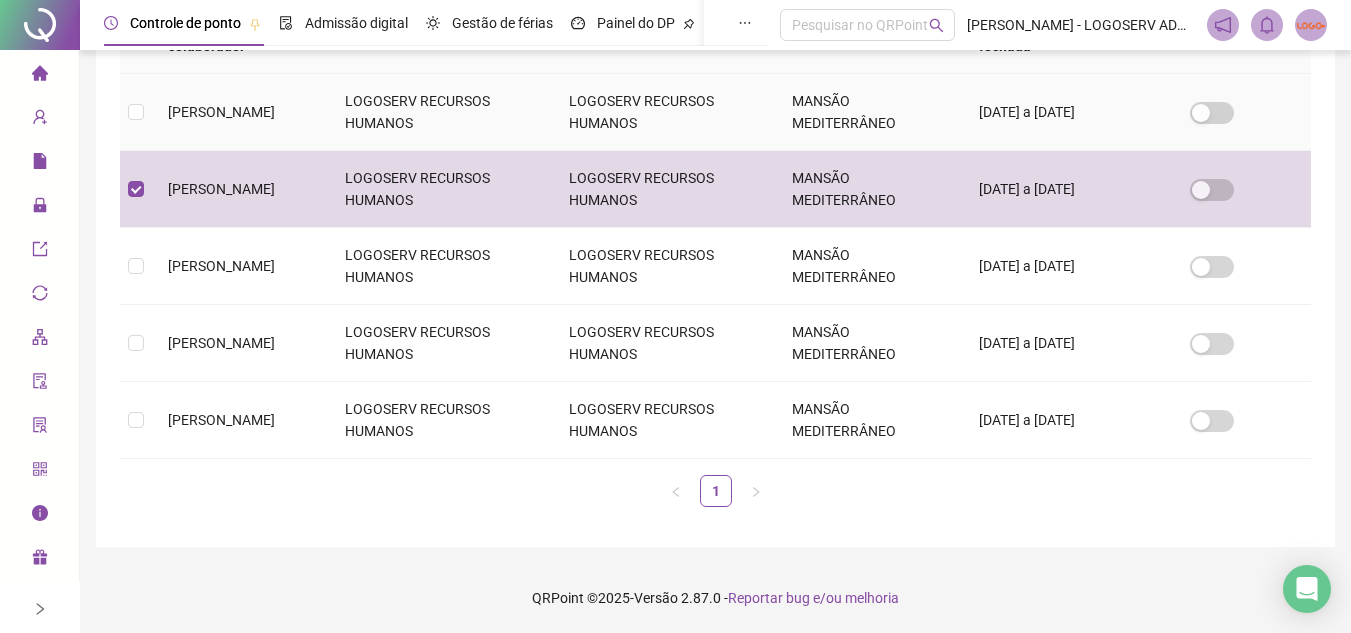 click on "[PERSON_NAME]" at bounding box center [240, 112] 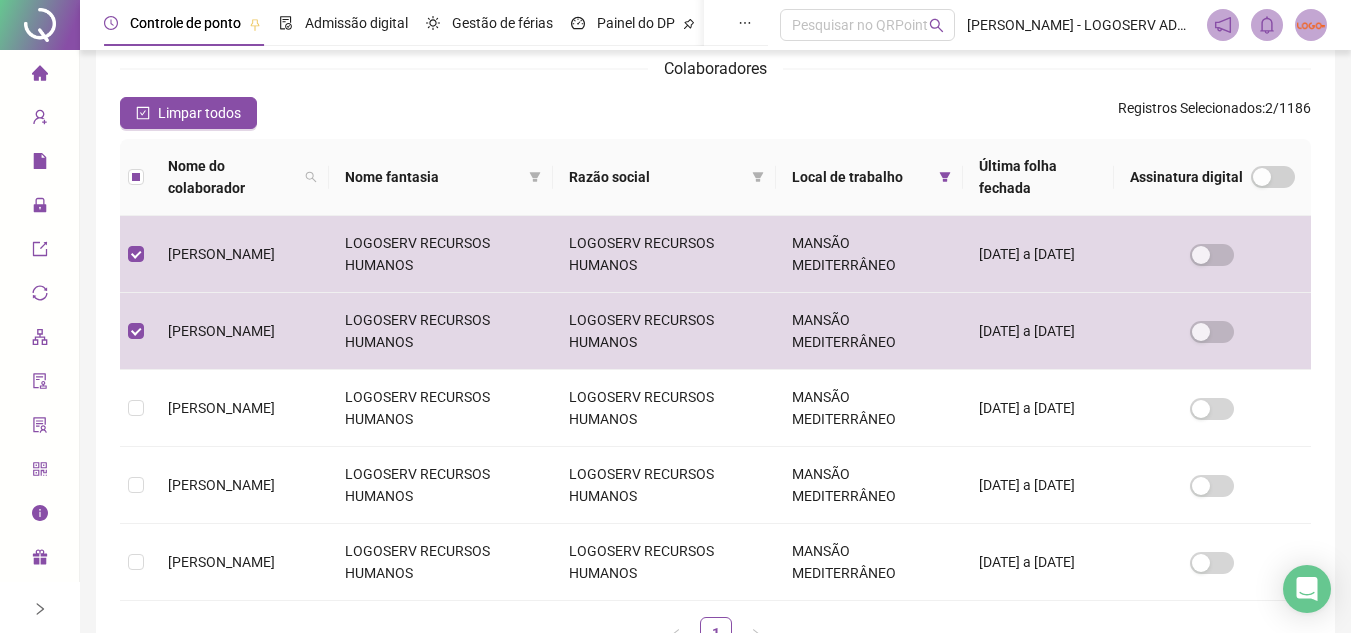 scroll, scrollTop: 374, scrollLeft: 0, axis: vertical 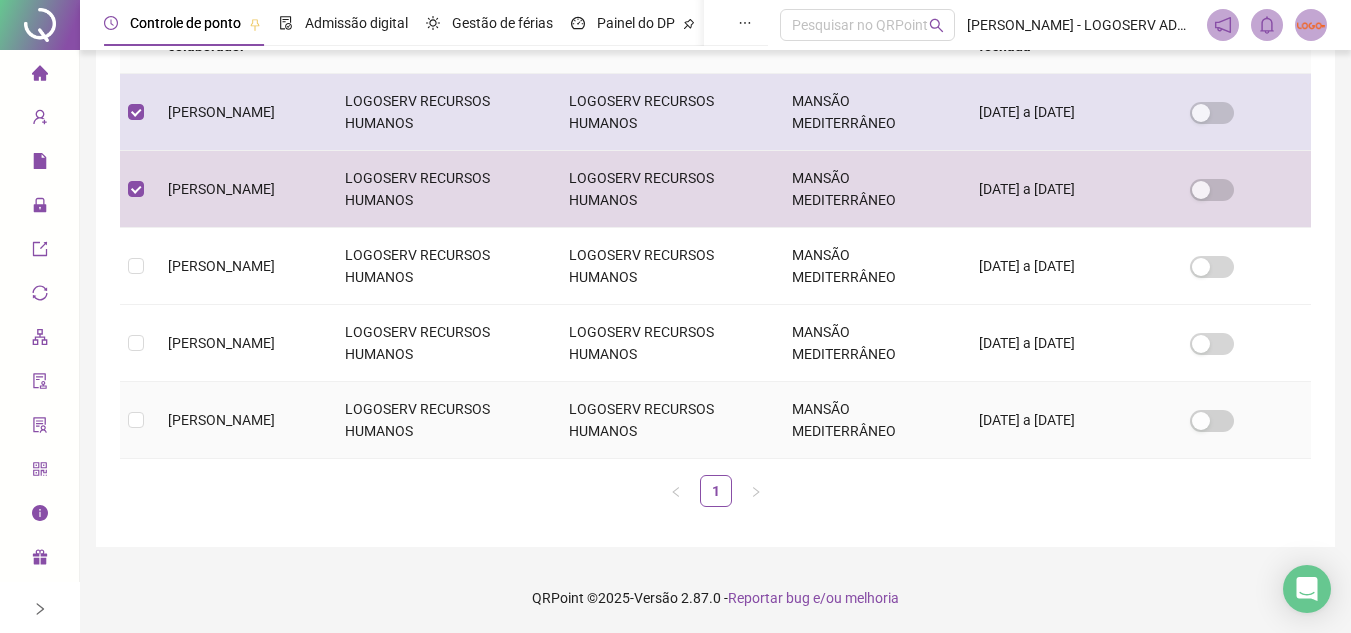 click on "[PERSON_NAME]" at bounding box center (240, 420) 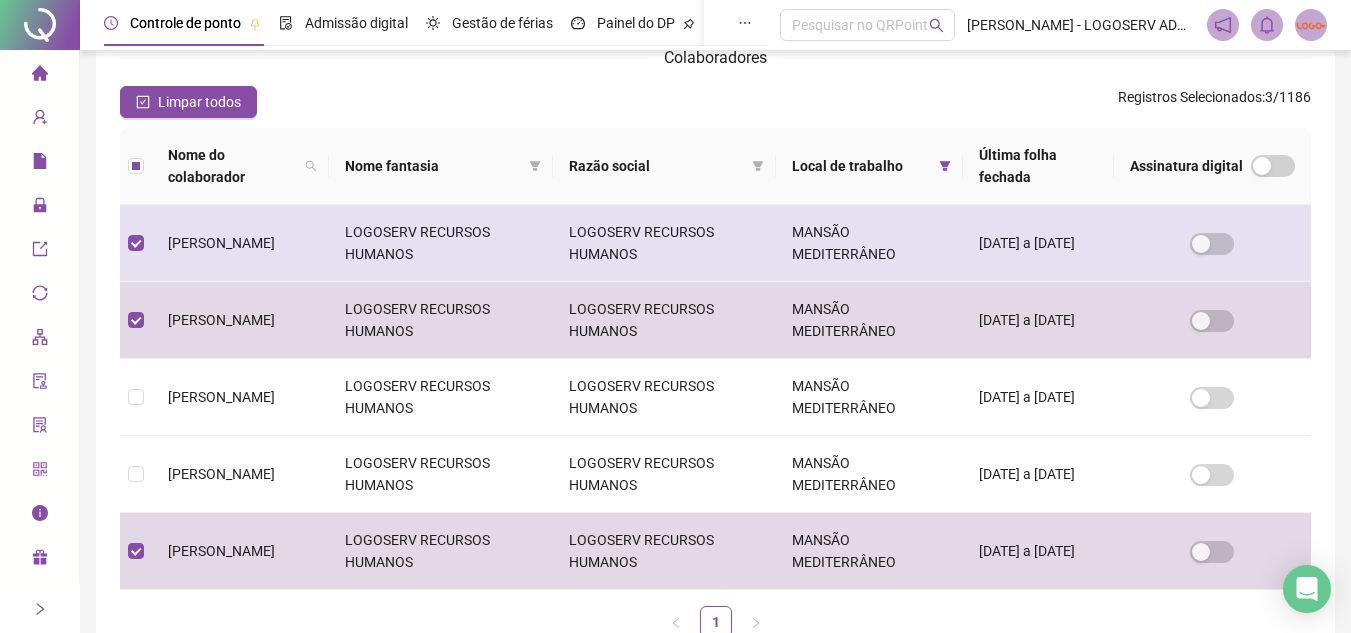 scroll, scrollTop: 374, scrollLeft: 0, axis: vertical 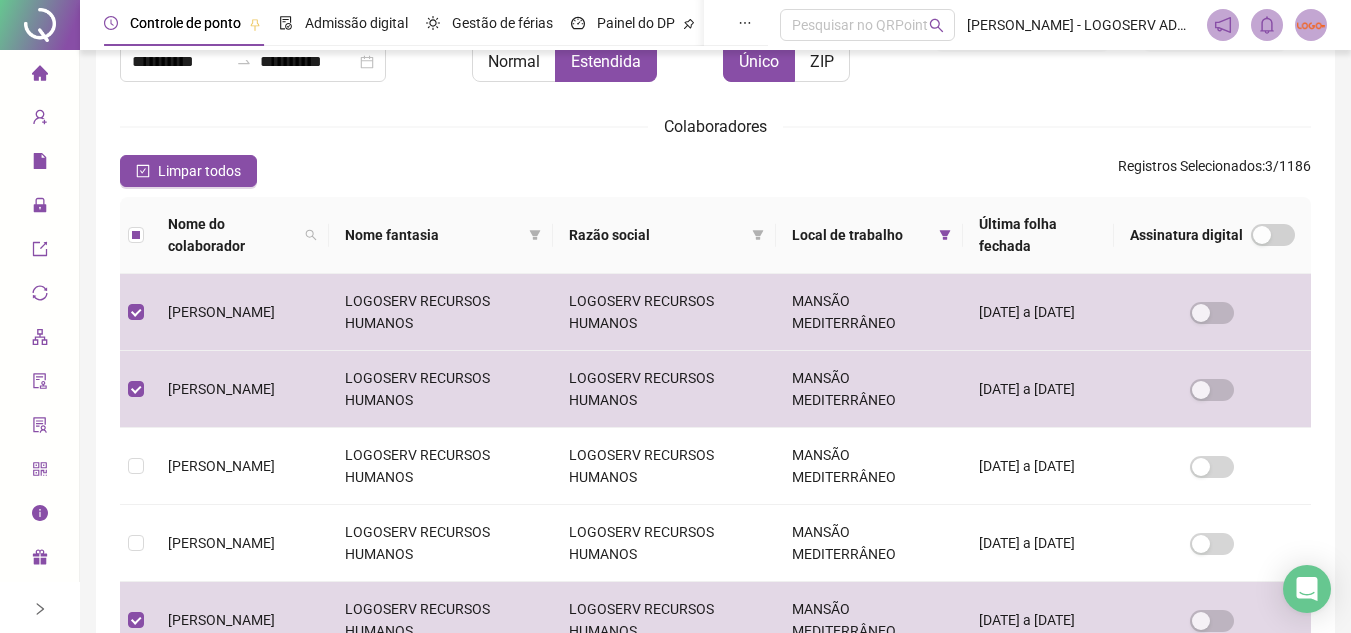 click on "Limpar todos Registros Selecionados :  3 / 1186" at bounding box center (715, 171) 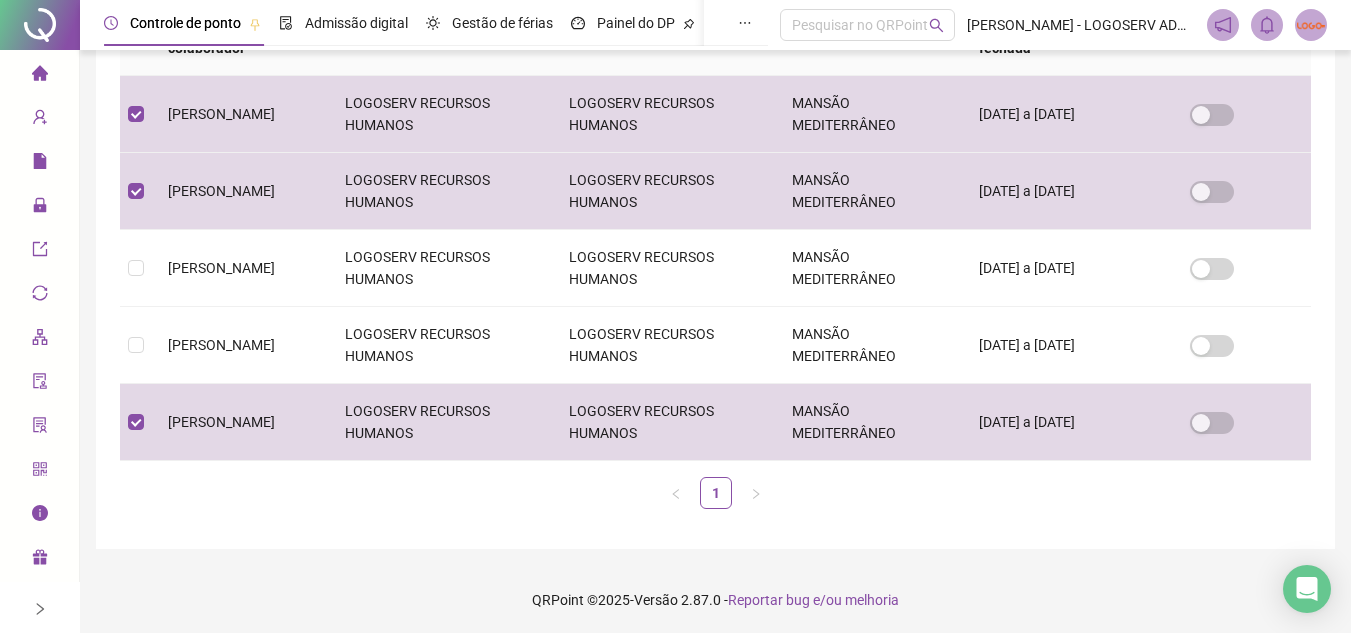 scroll, scrollTop: 374, scrollLeft: 0, axis: vertical 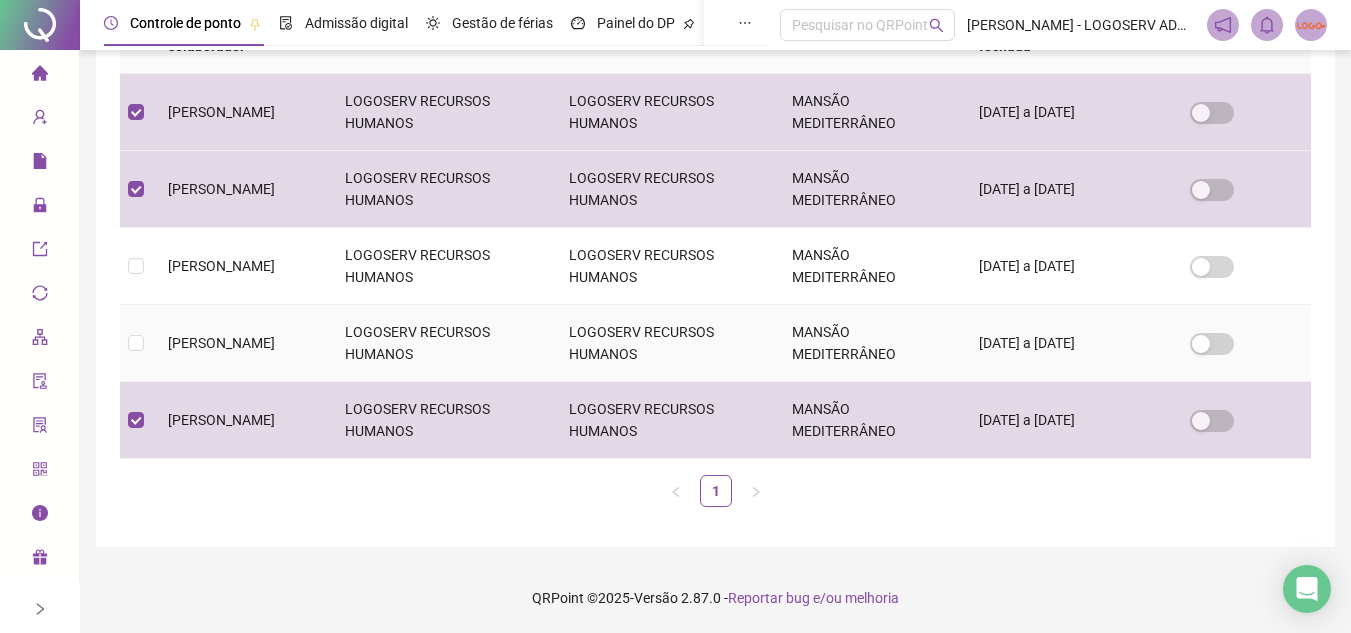click on "[PERSON_NAME]" at bounding box center [240, 343] 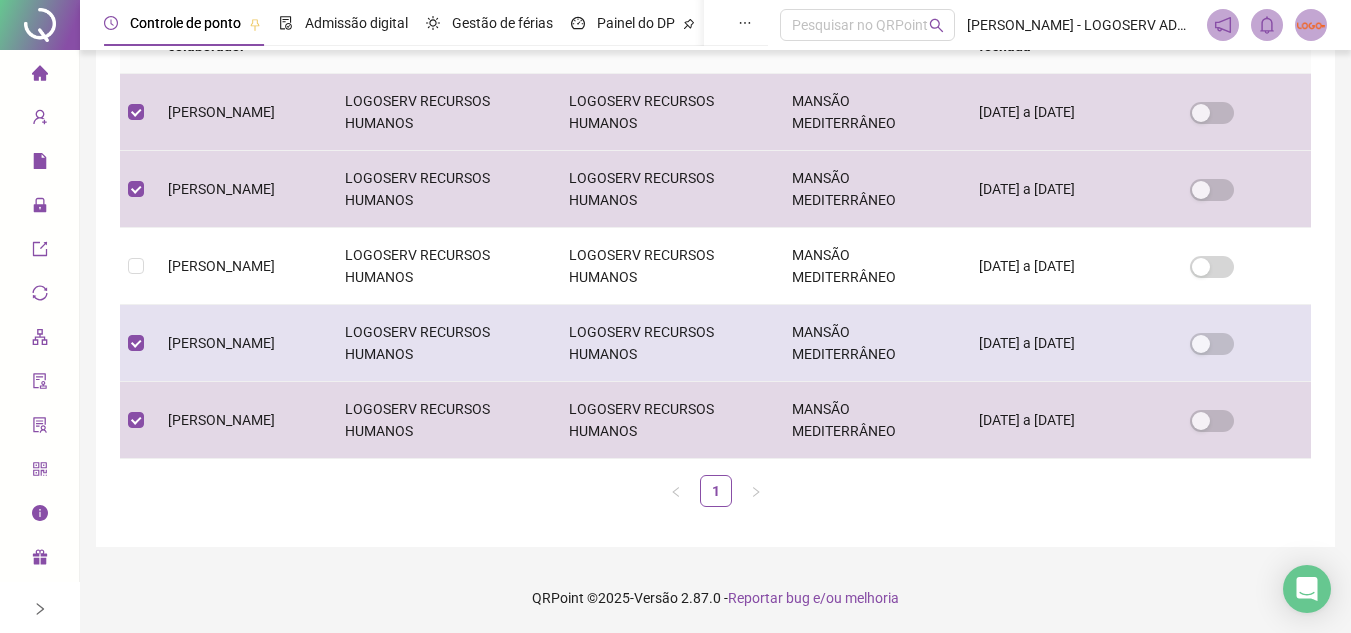 scroll, scrollTop: 93, scrollLeft: 0, axis: vertical 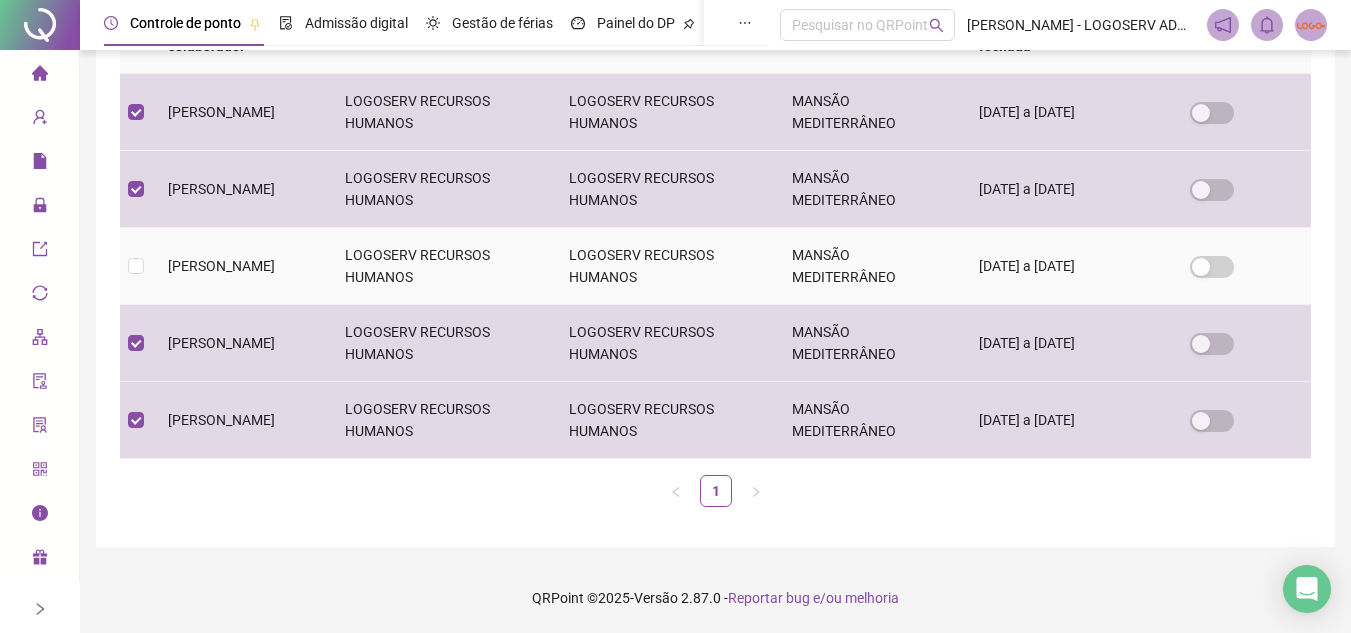 click on "[PERSON_NAME]" at bounding box center (240, 266) 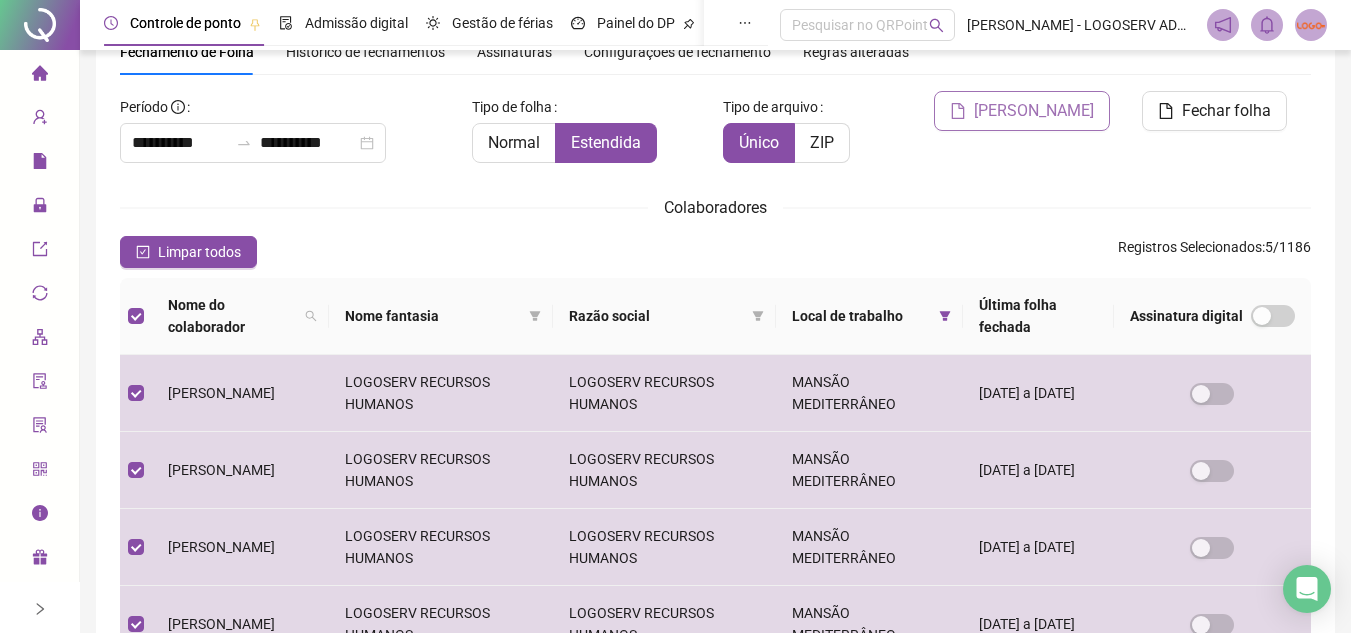 click on "[PERSON_NAME]" at bounding box center (1034, 111) 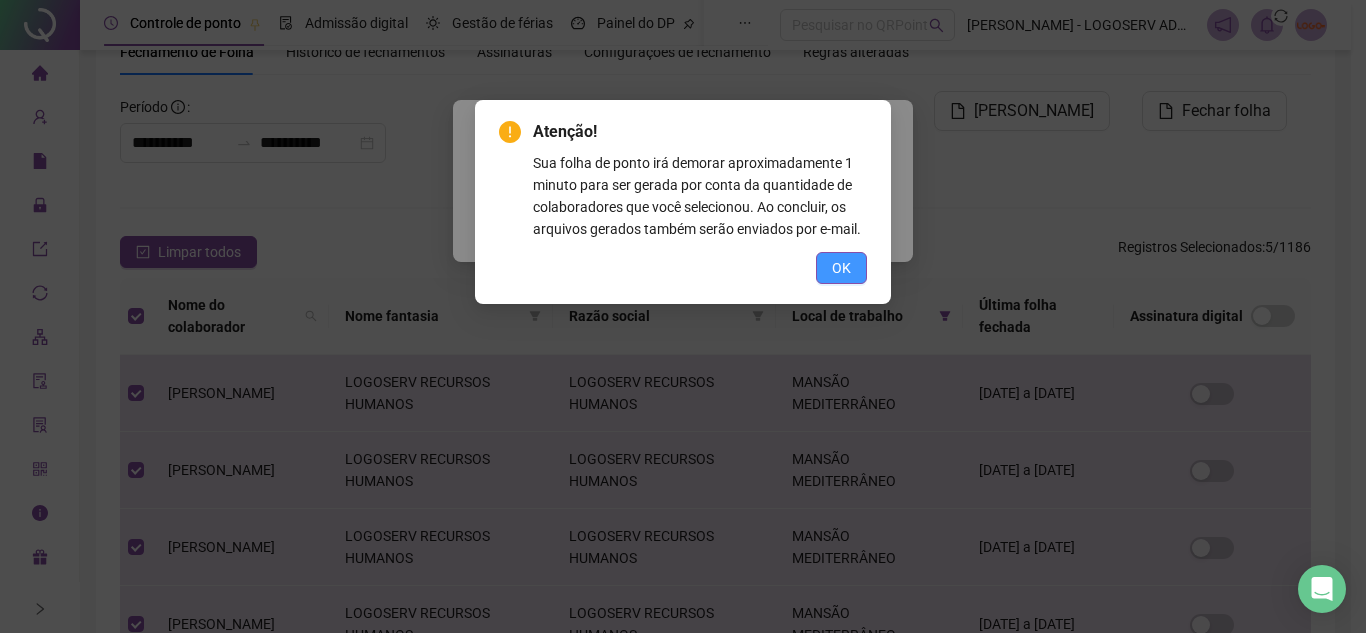 click on "OK" at bounding box center (683, 268) 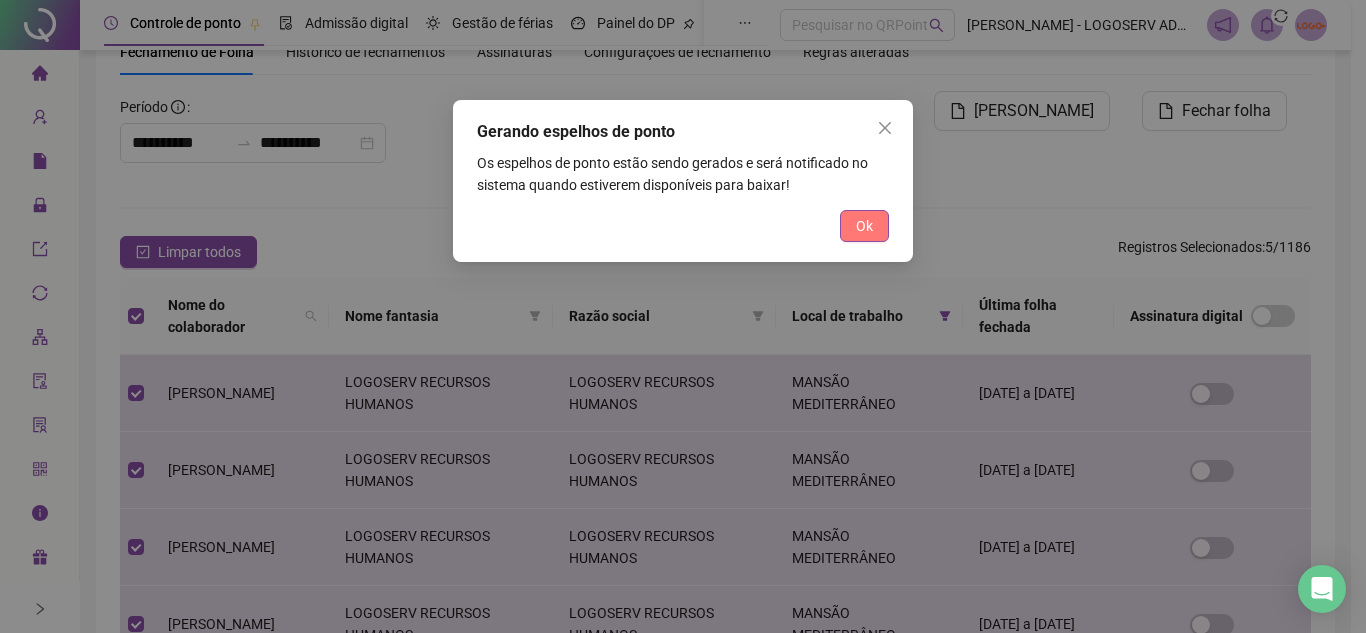 click on "Ok" at bounding box center [864, 226] 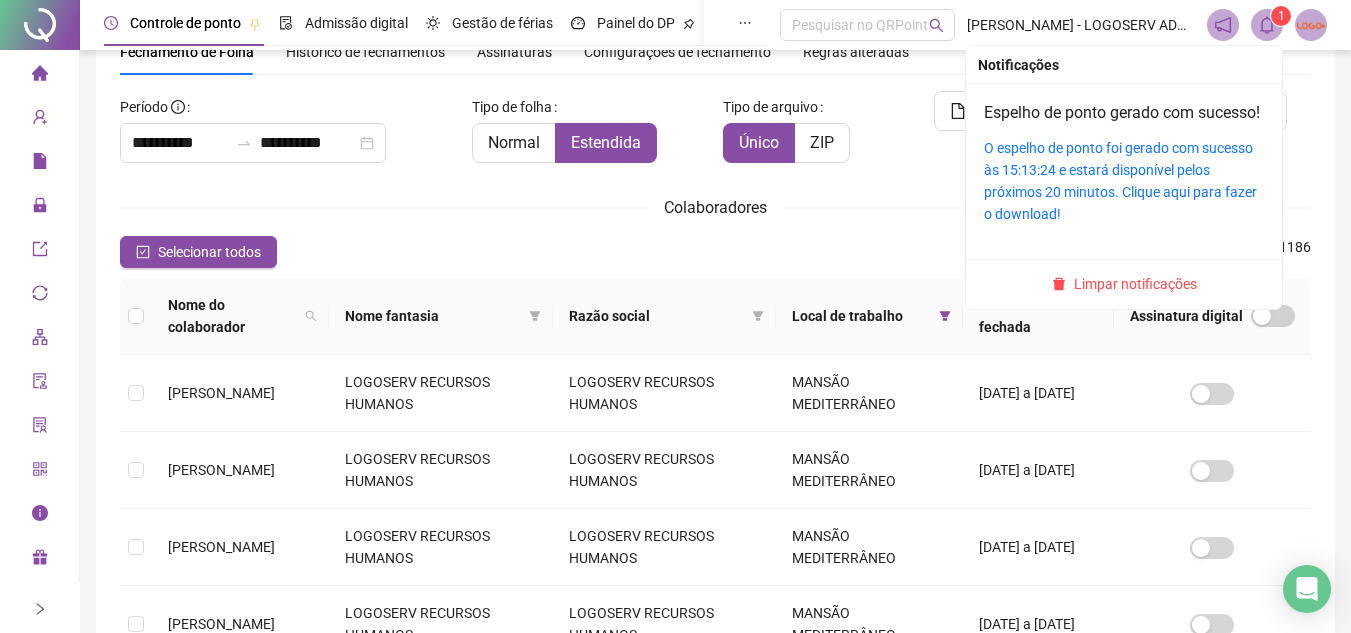 click 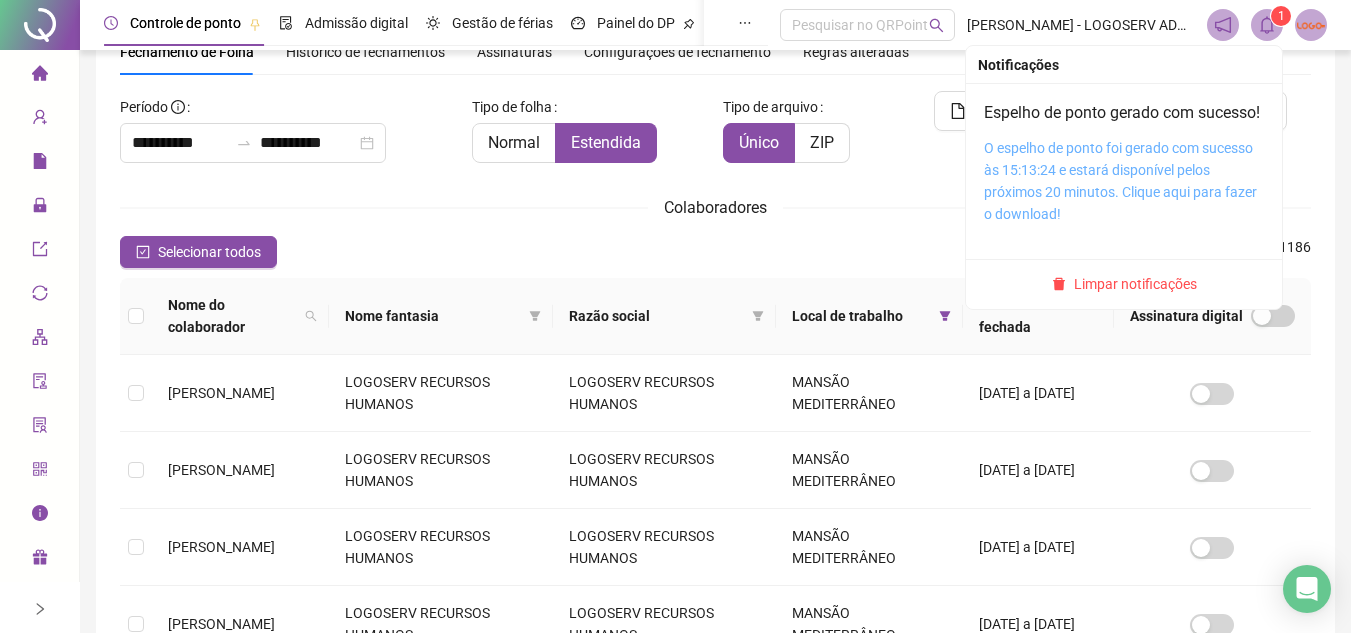 click on "O espelho de ponto foi gerado com sucesso às 15:13:24 e estará disponível pelos próximos 20 minutos.
Clique aqui para fazer o download!" at bounding box center [1120, 181] 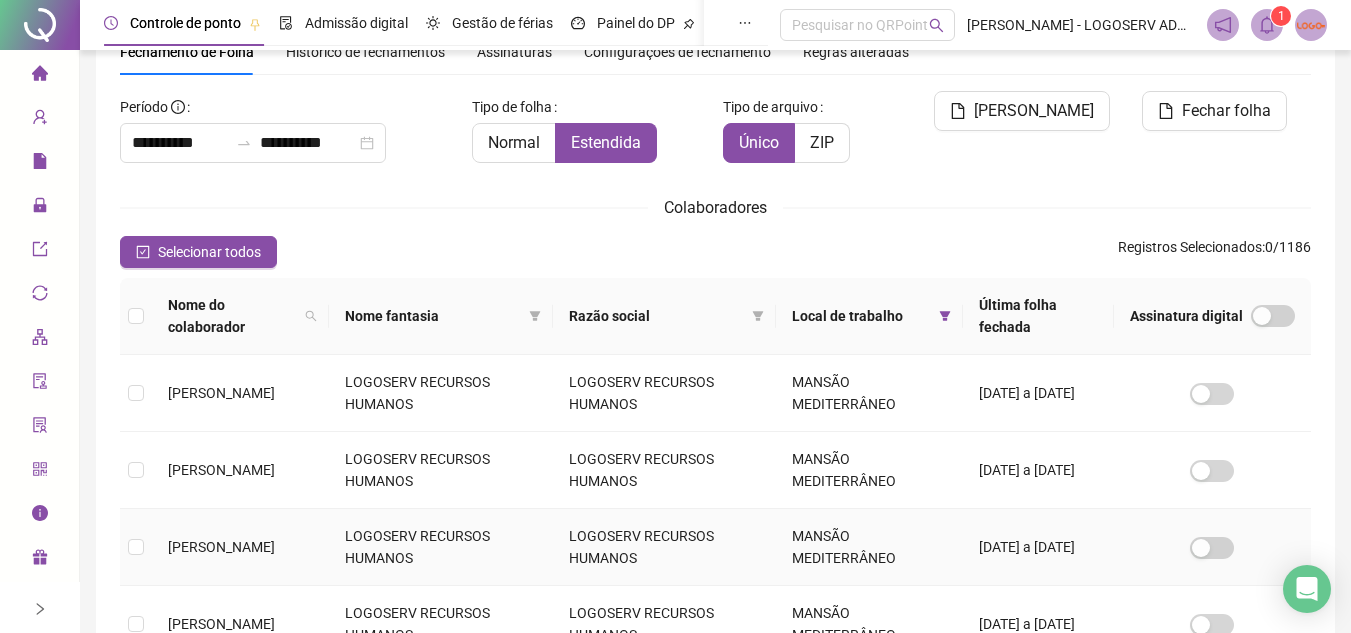 scroll, scrollTop: 193, scrollLeft: 0, axis: vertical 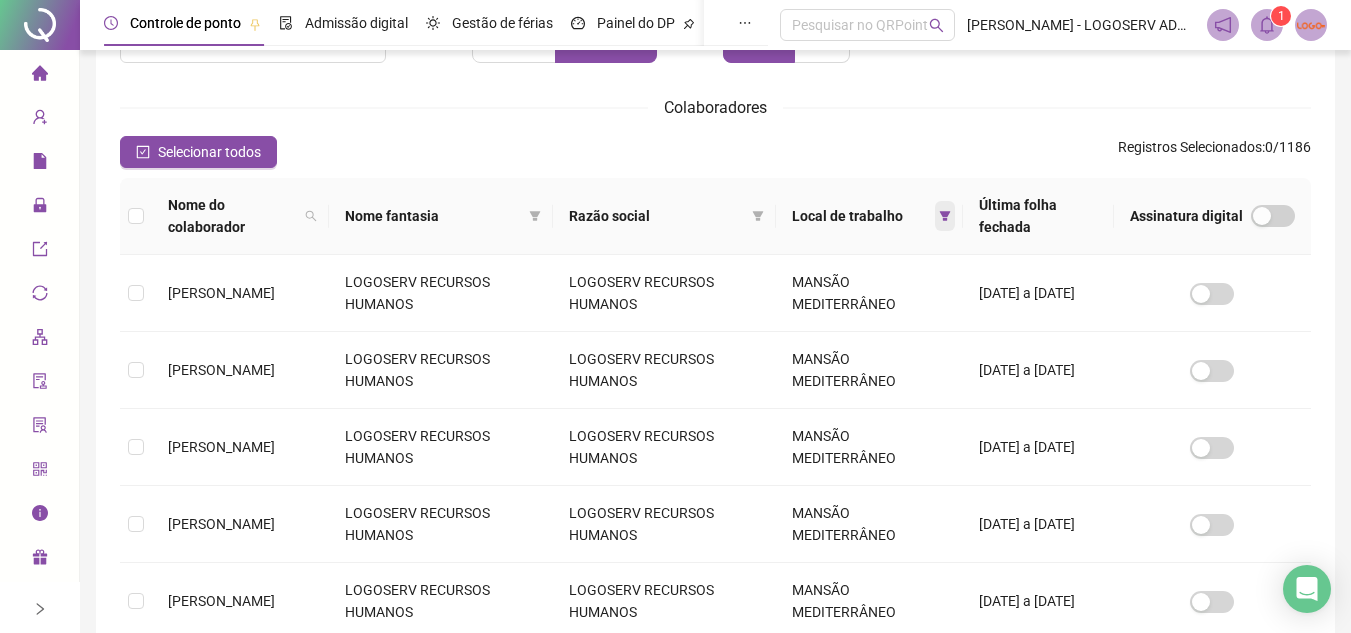 click 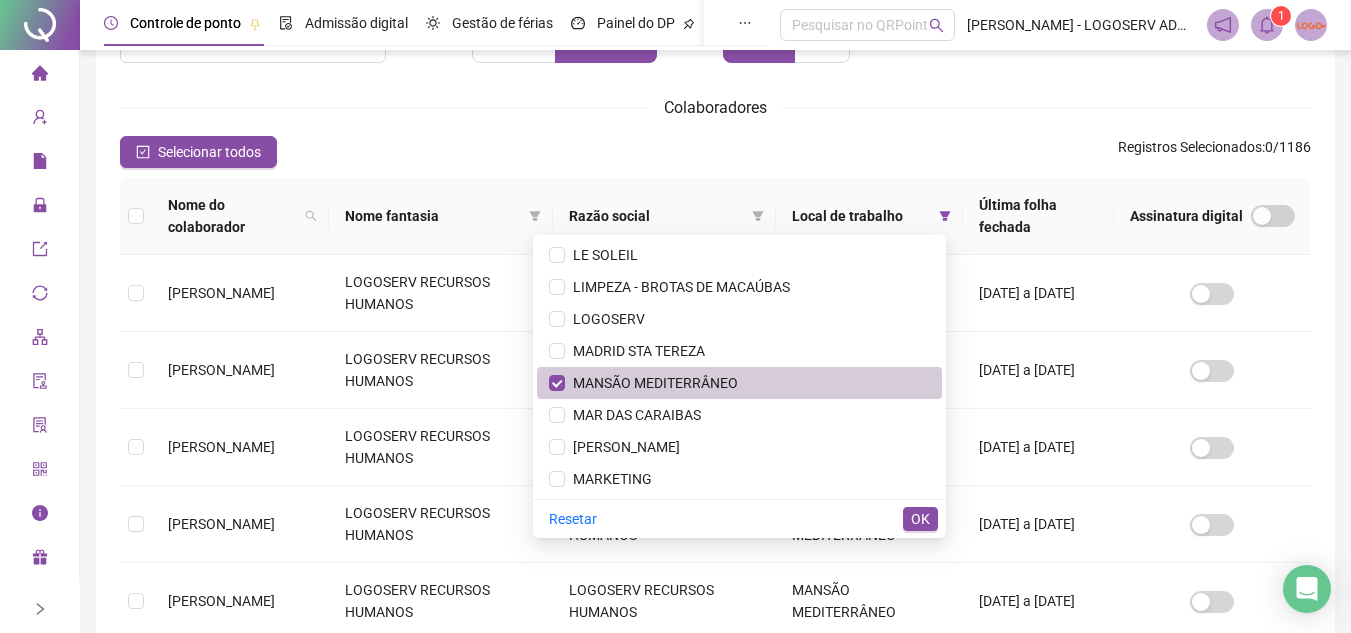 click on "MANSÃO MEDITERRÂNEO" at bounding box center [739, 383] 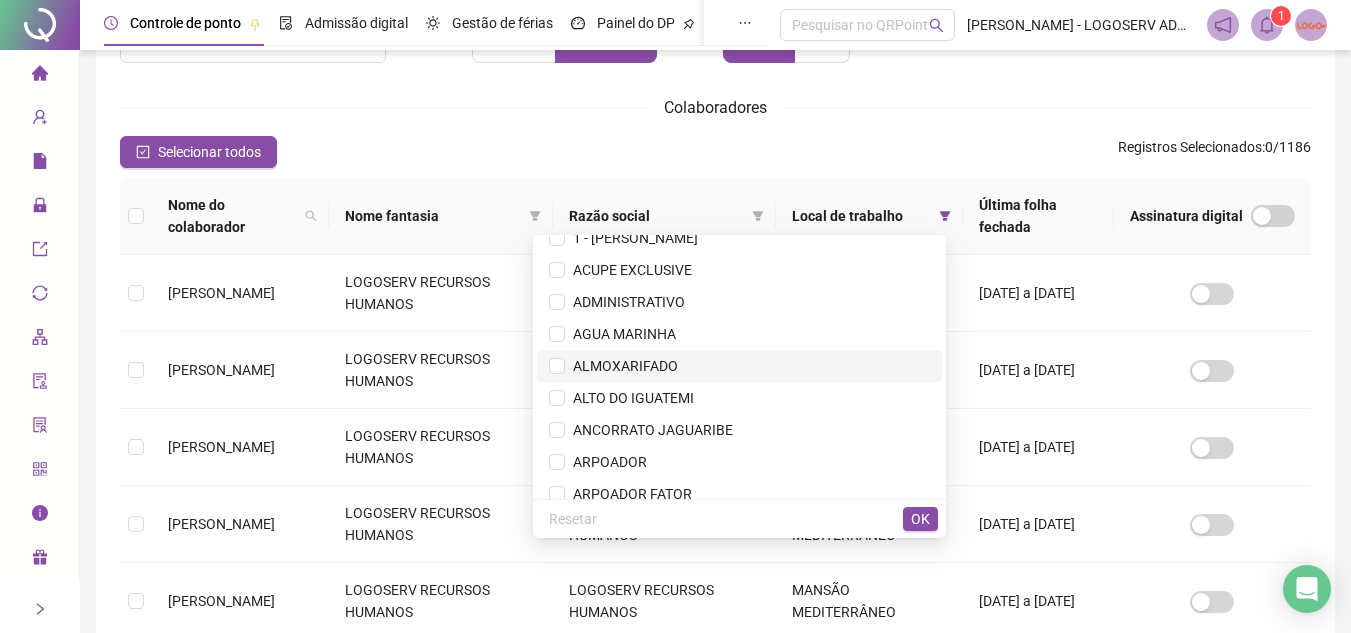 scroll, scrollTop: 0, scrollLeft: 0, axis: both 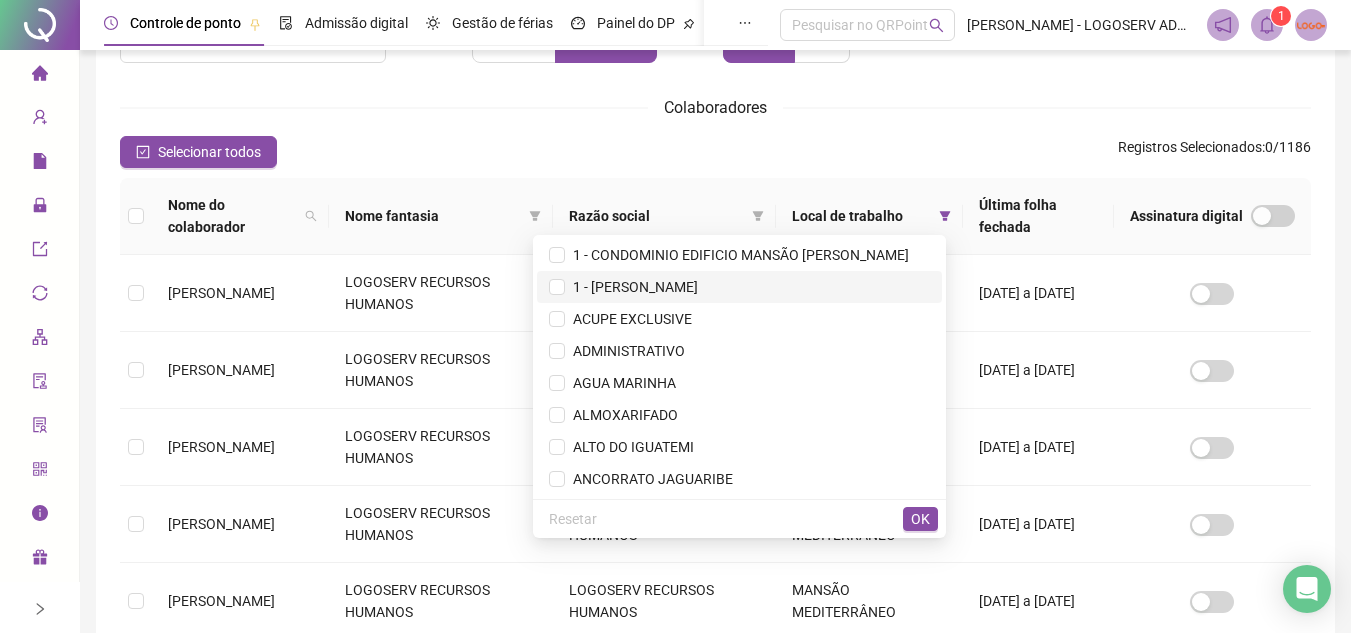 click on "1 - [PERSON_NAME]" at bounding box center (739, 287) 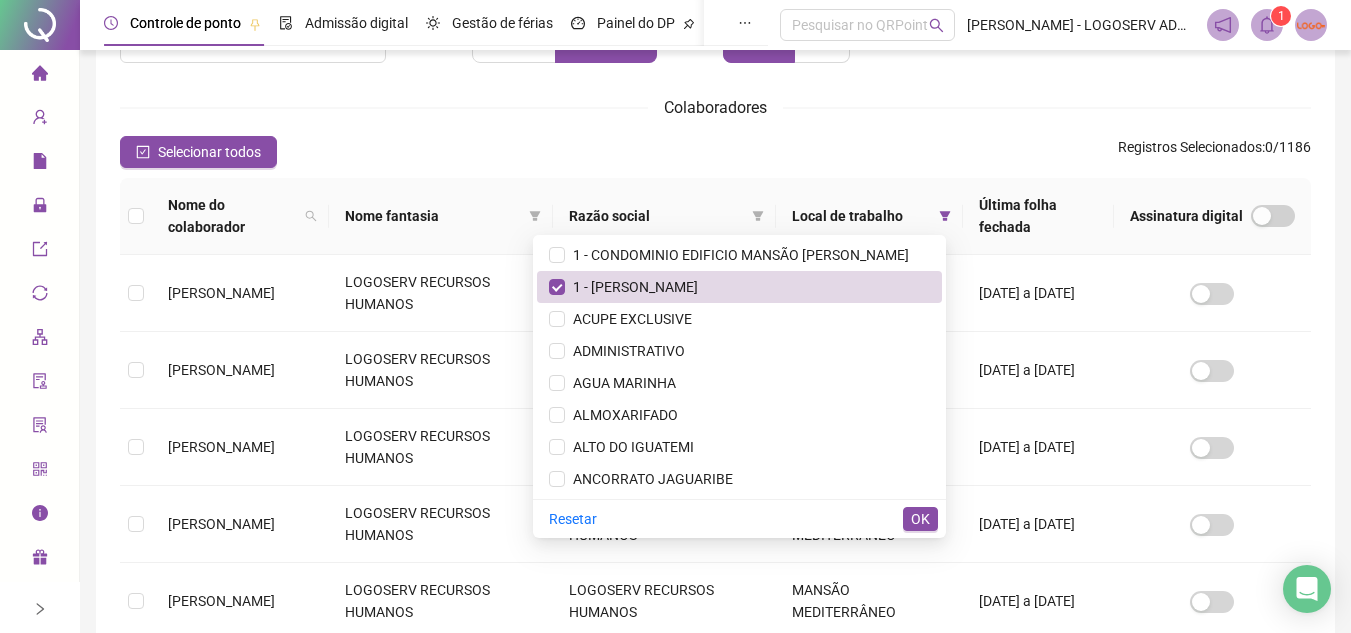 click on "Resetar OK" at bounding box center (739, 518) 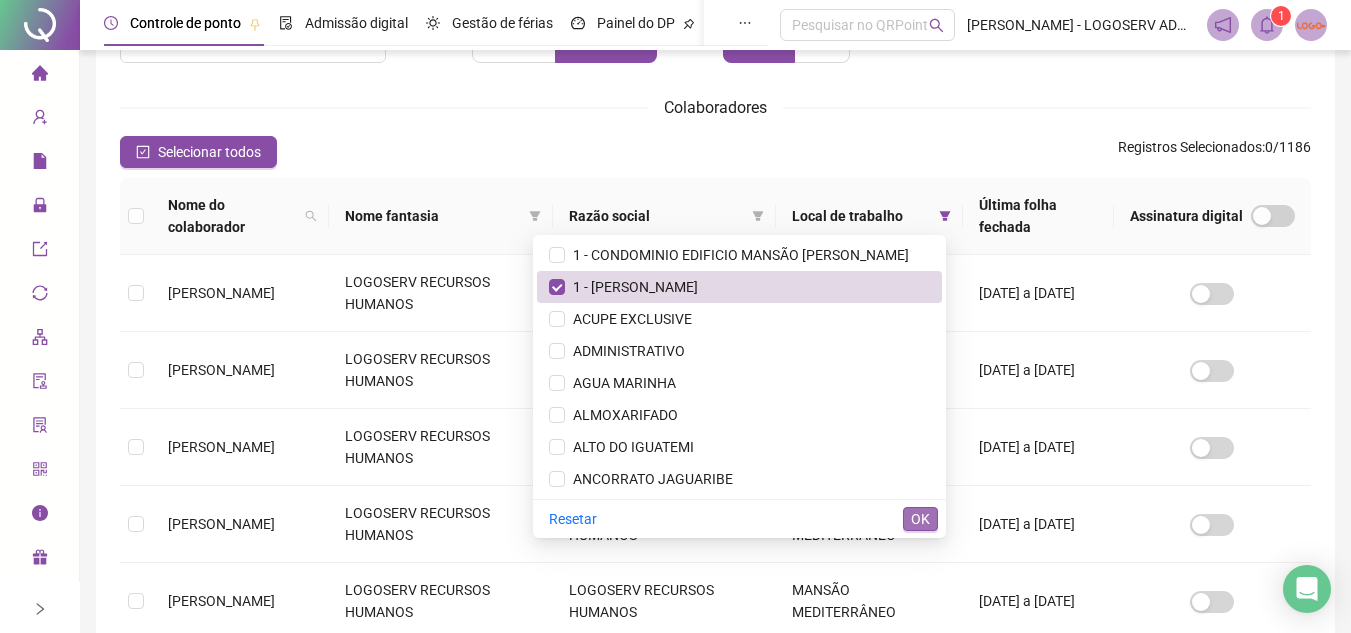 click on "OK" at bounding box center [920, 519] 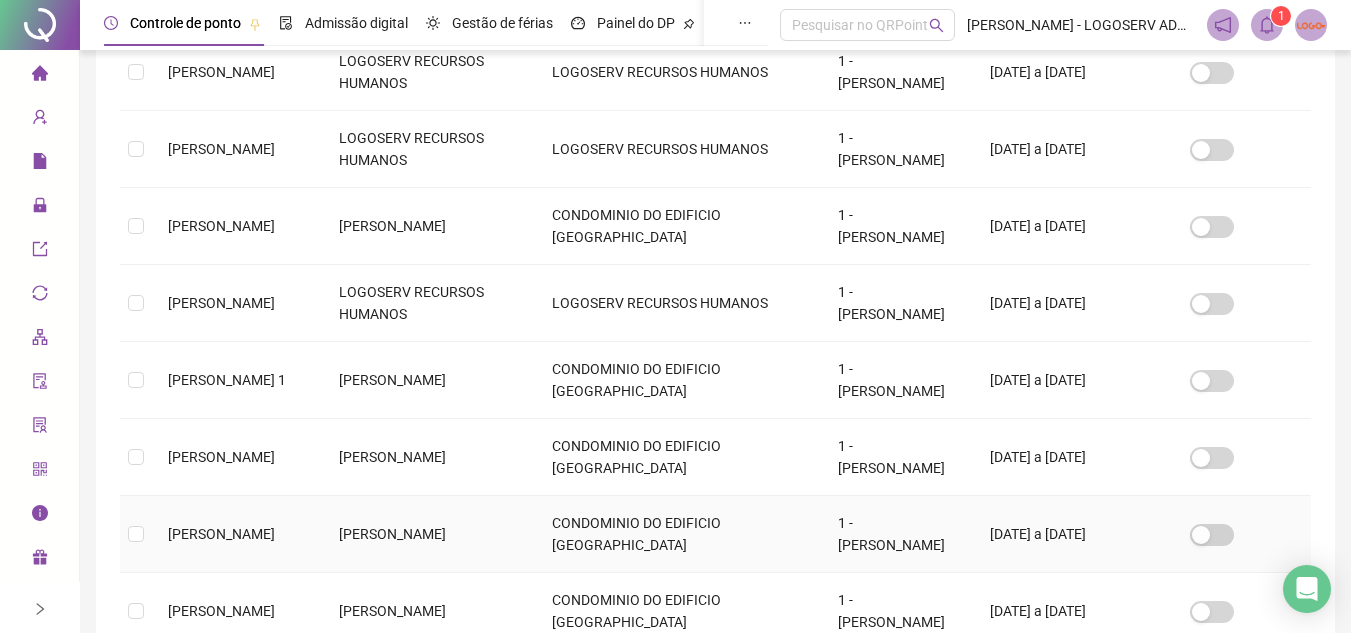 scroll, scrollTop: 693, scrollLeft: 0, axis: vertical 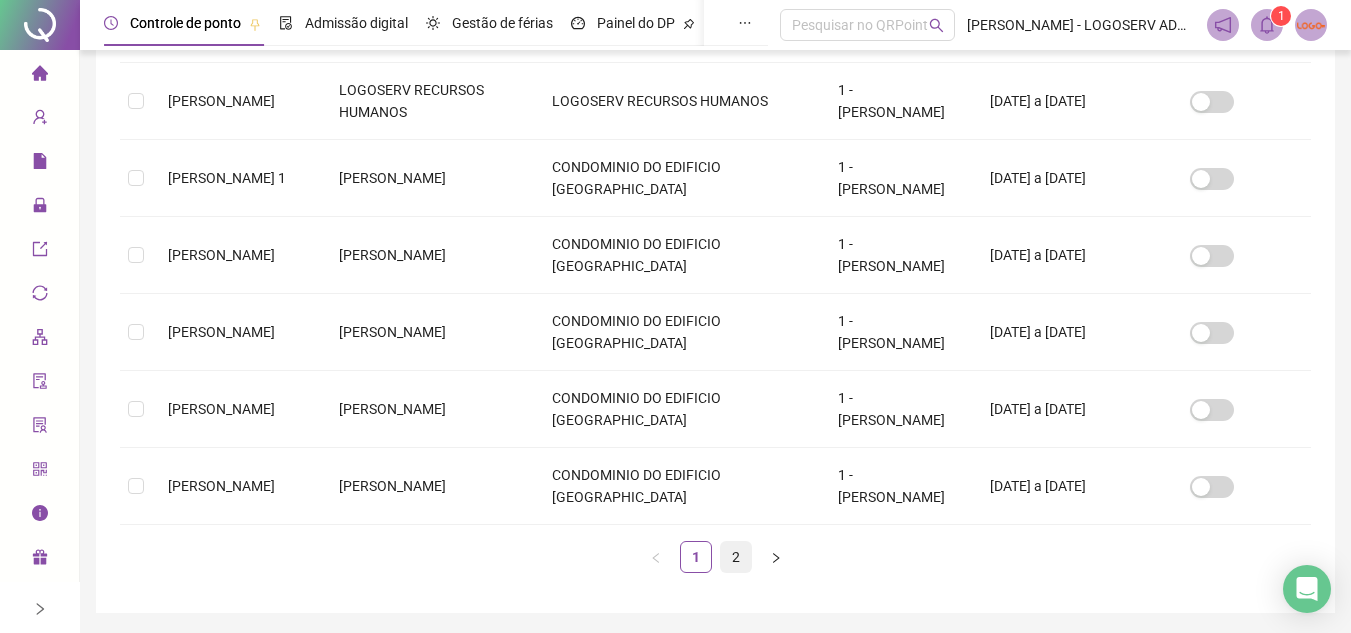 click on "2" at bounding box center [736, 557] 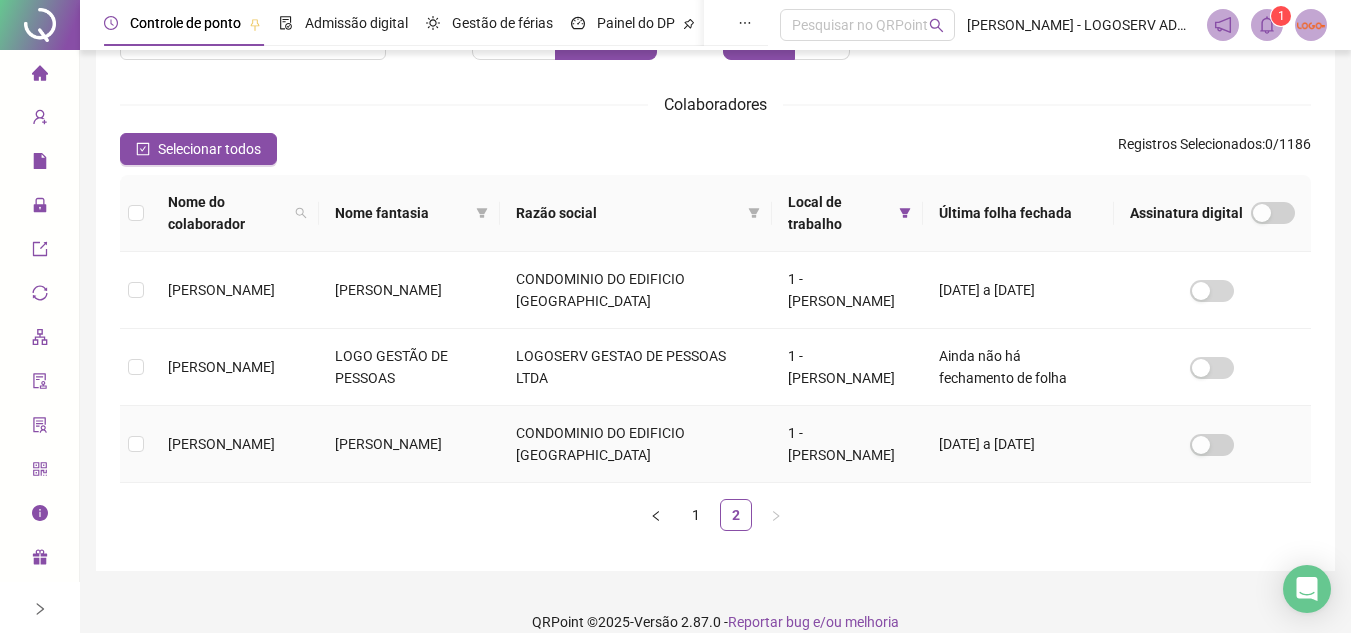 scroll, scrollTop: 220, scrollLeft: 0, axis: vertical 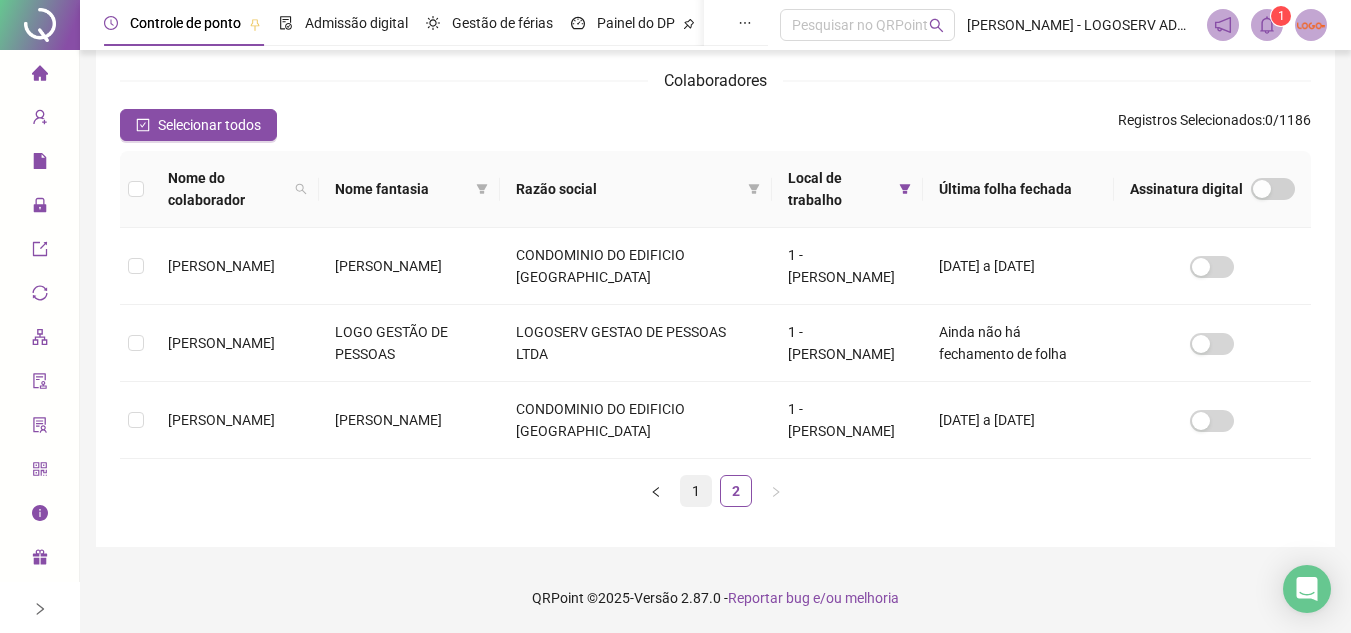 click on "1" at bounding box center [696, 491] 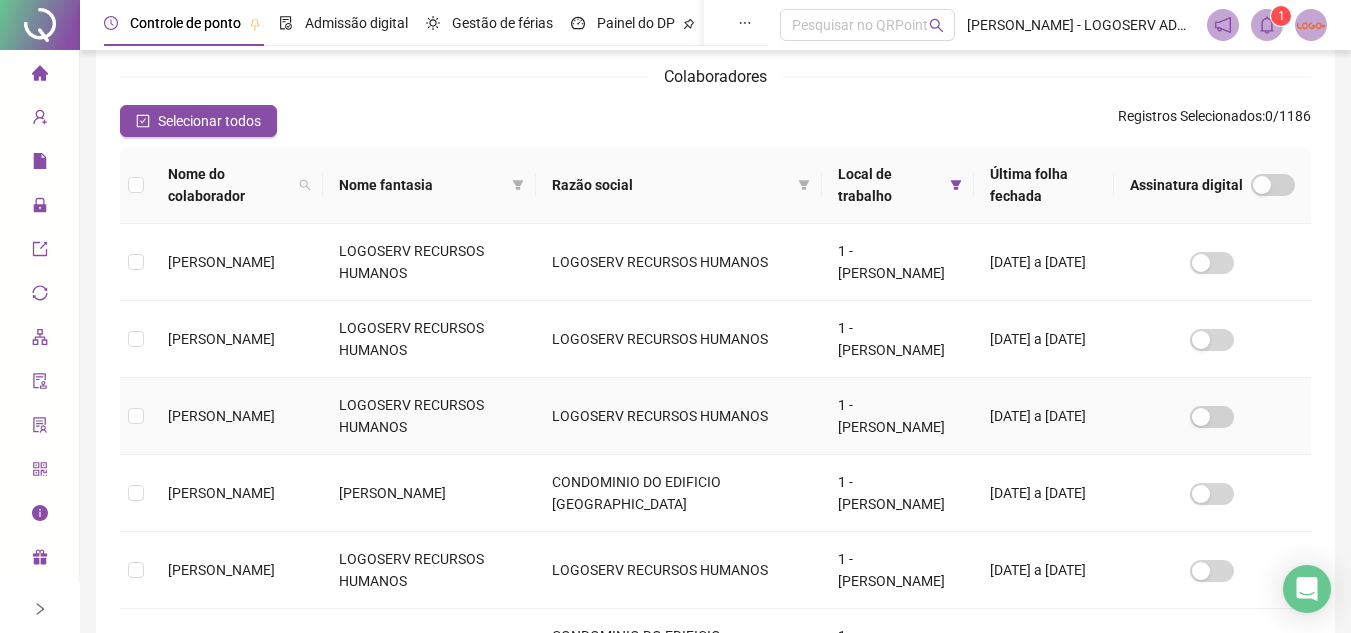 scroll, scrollTop: 259, scrollLeft: 0, axis: vertical 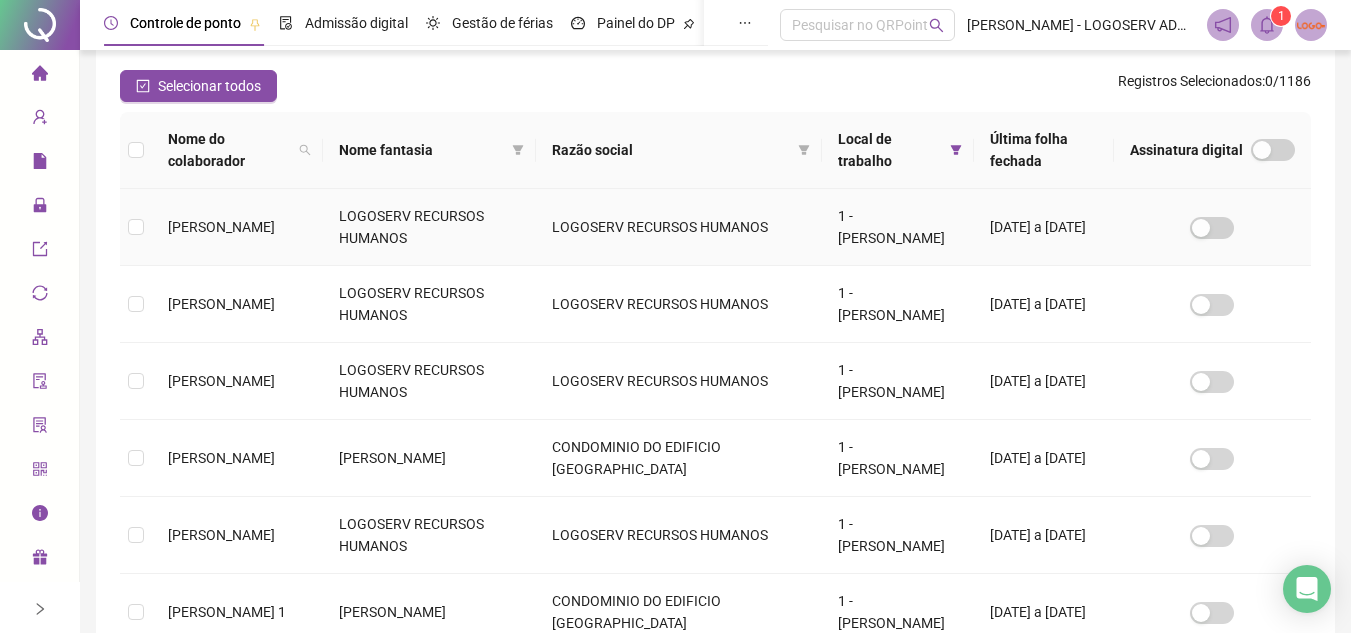 click on "[PERSON_NAME]" at bounding box center [237, 227] 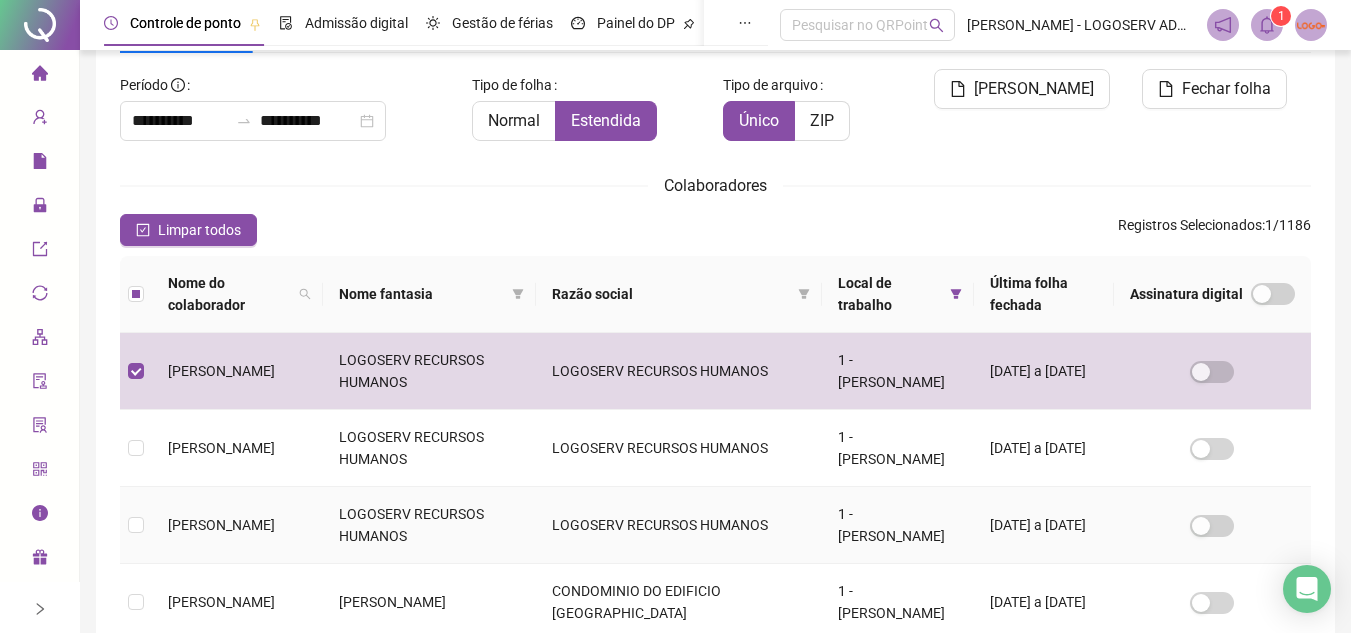 scroll, scrollTop: 93, scrollLeft: 0, axis: vertical 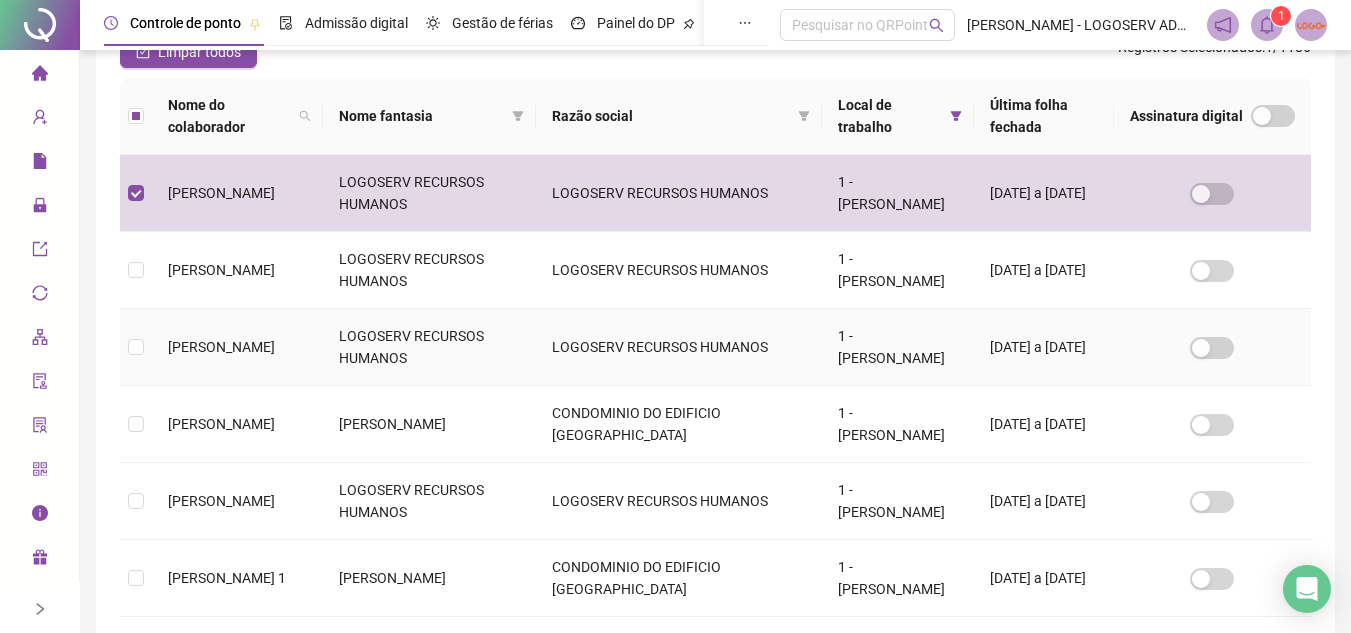 click on "[PERSON_NAME]" at bounding box center [237, 347] 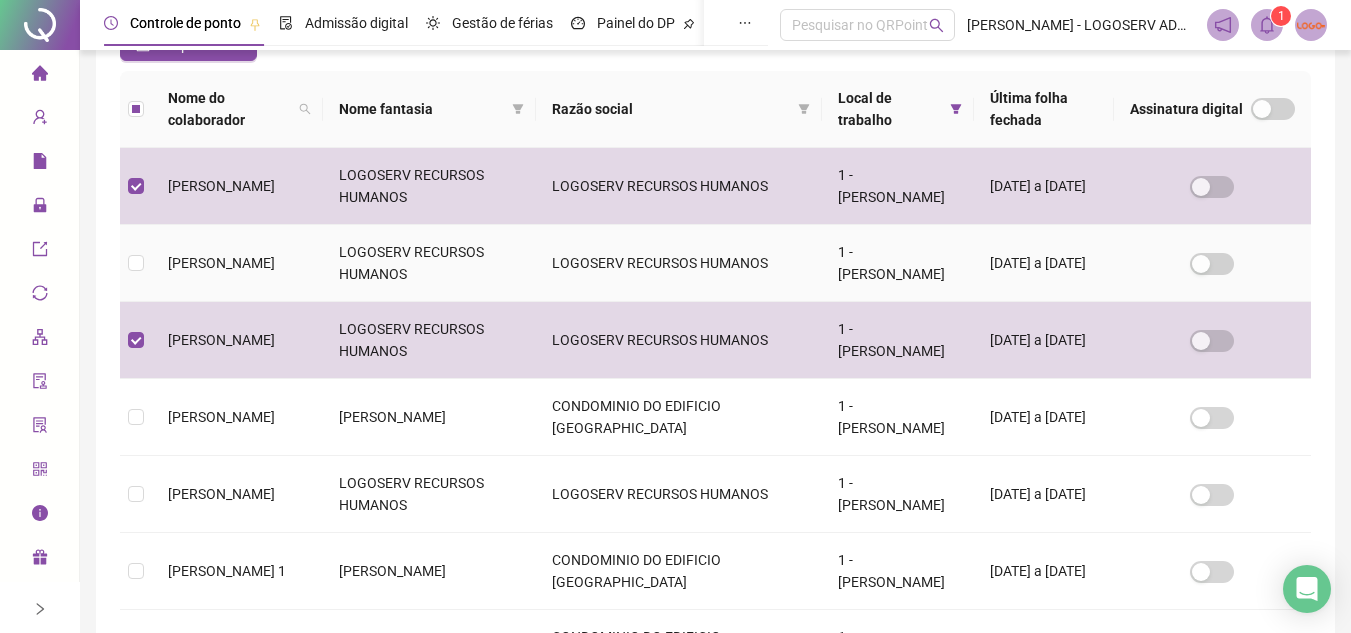 scroll, scrollTop: 700, scrollLeft: 0, axis: vertical 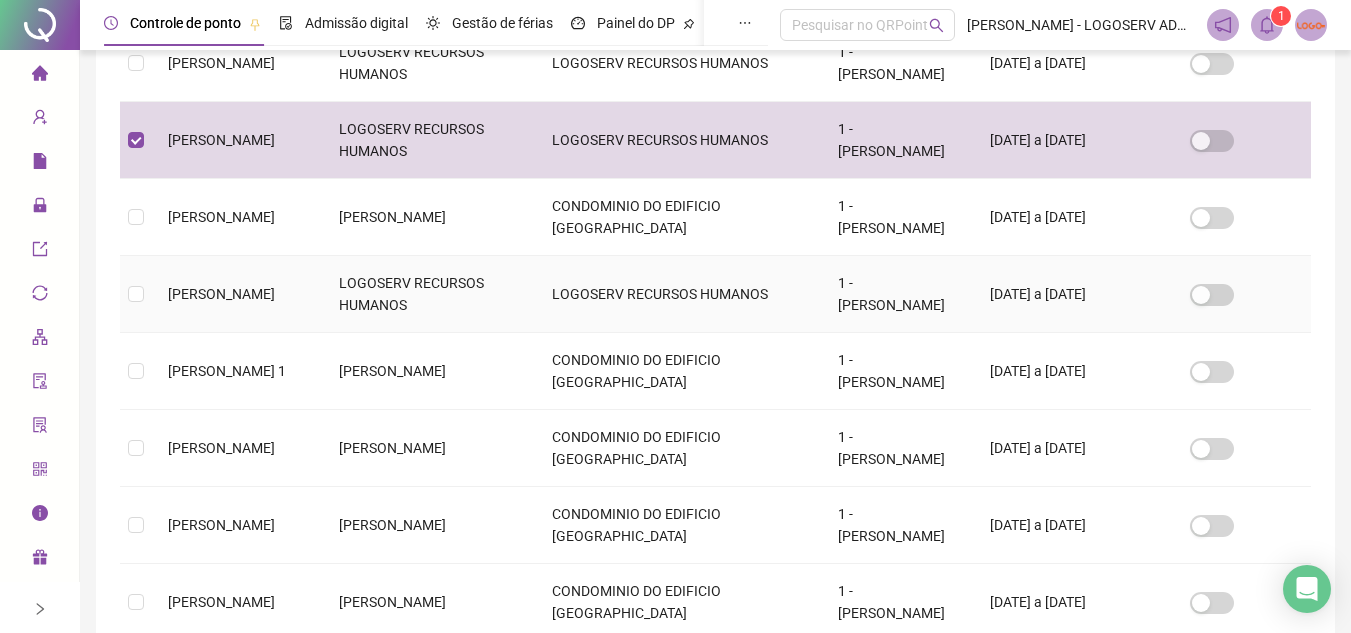 click on "[PERSON_NAME]" at bounding box center [237, 294] 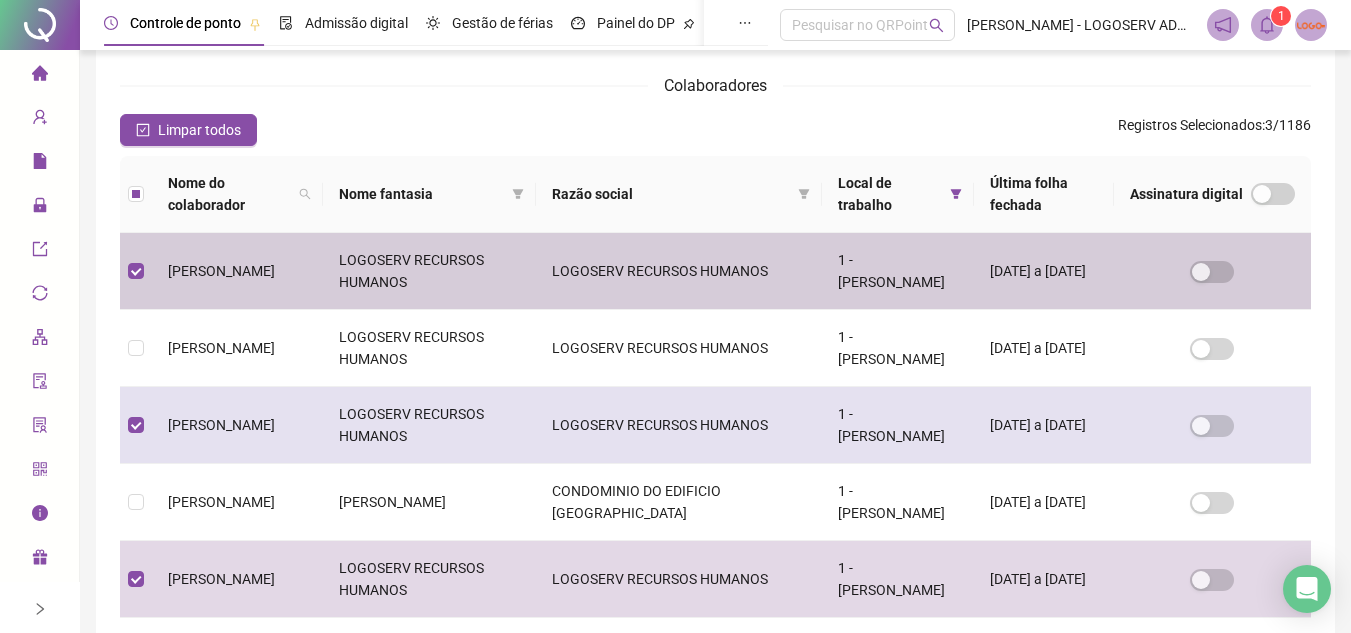 scroll, scrollTop: 0, scrollLeft: 0, axis: both 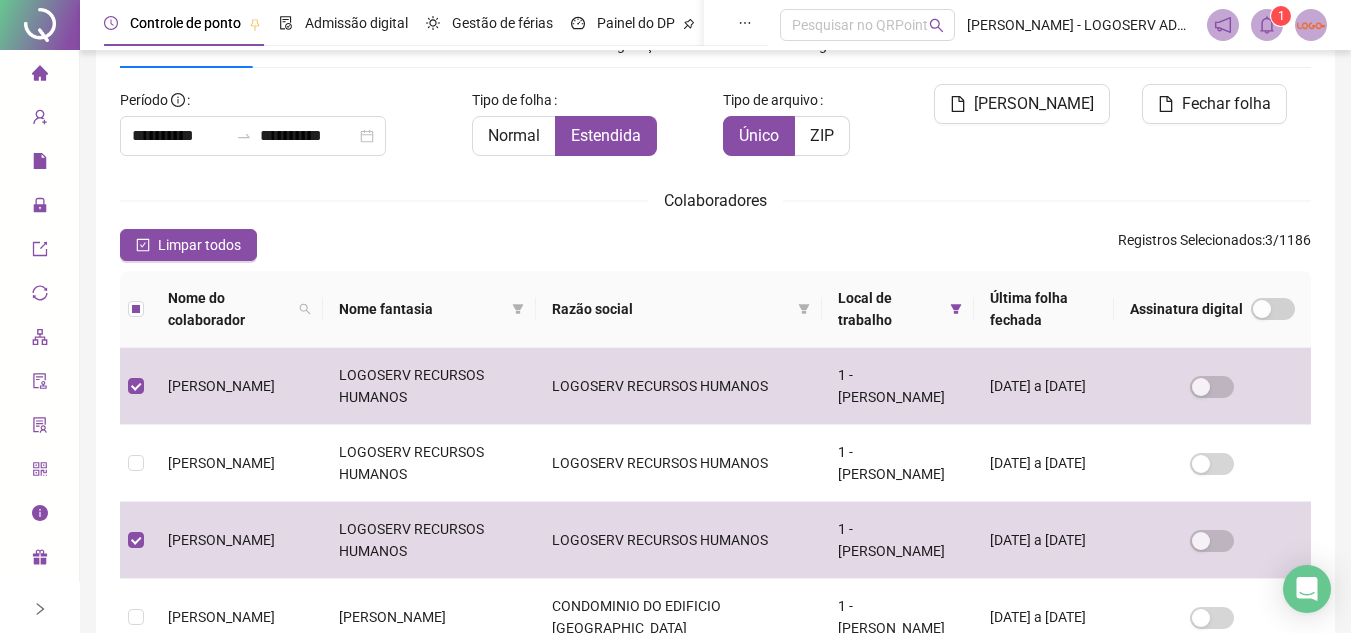 click on "**********" at bounding box center [288, 120] 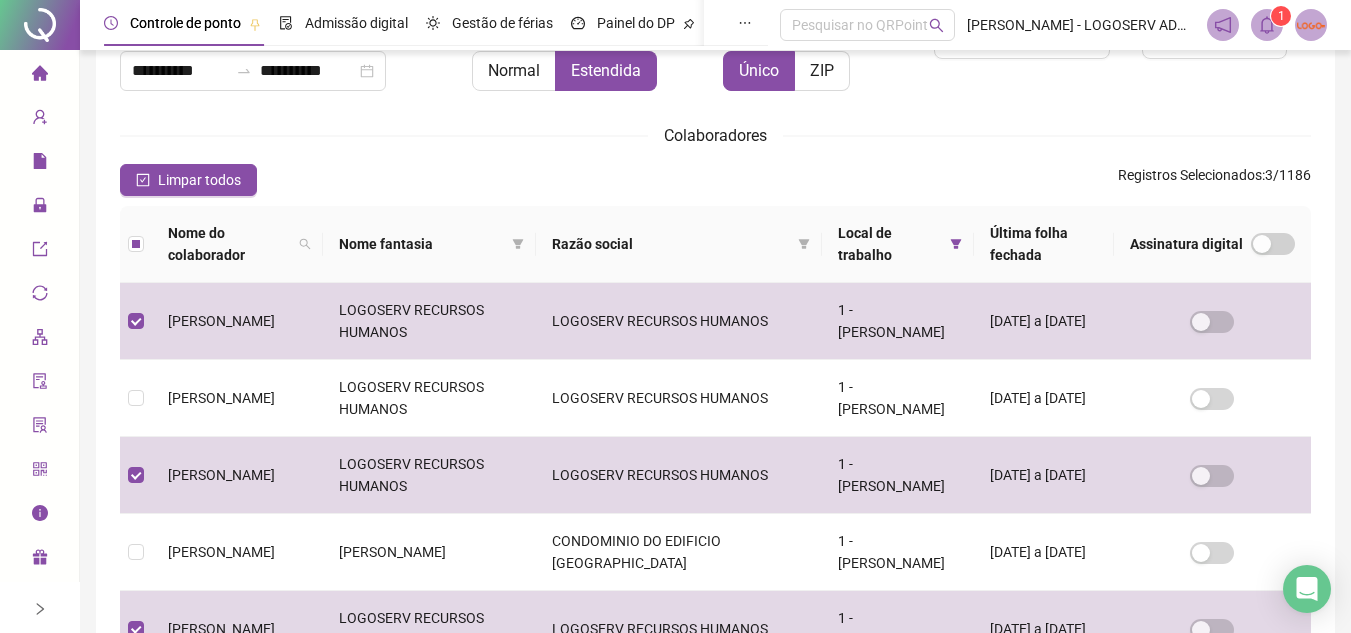 scroll, scrollTop: 200, scrollLeft: 0, axis: vertical 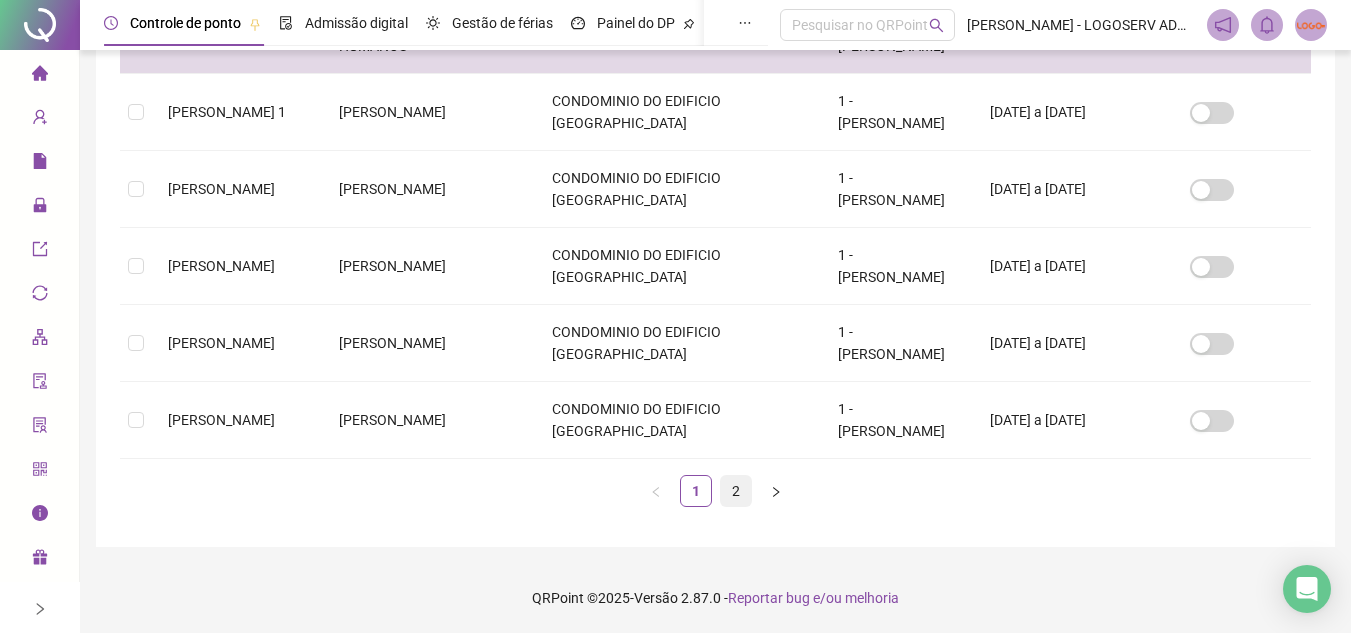 click on "2" at bounding box center [736, 491] 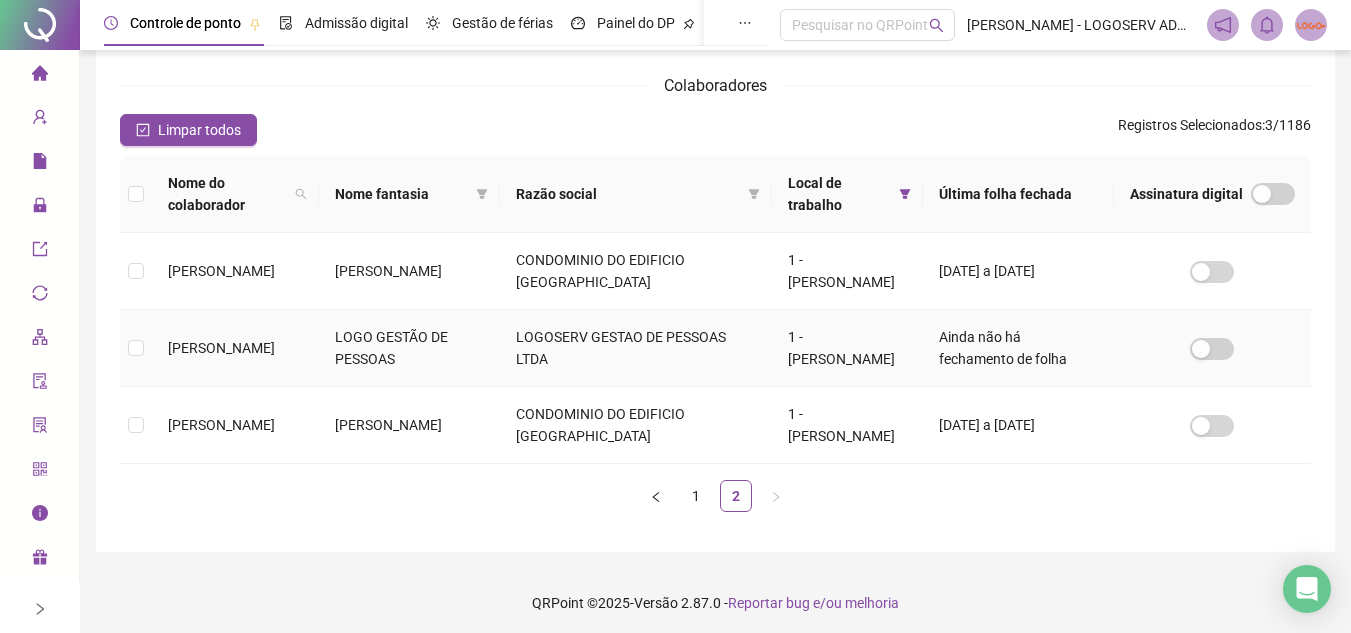 scroll, scrollTop: 220, scrollLeft: 0, axis: vertical 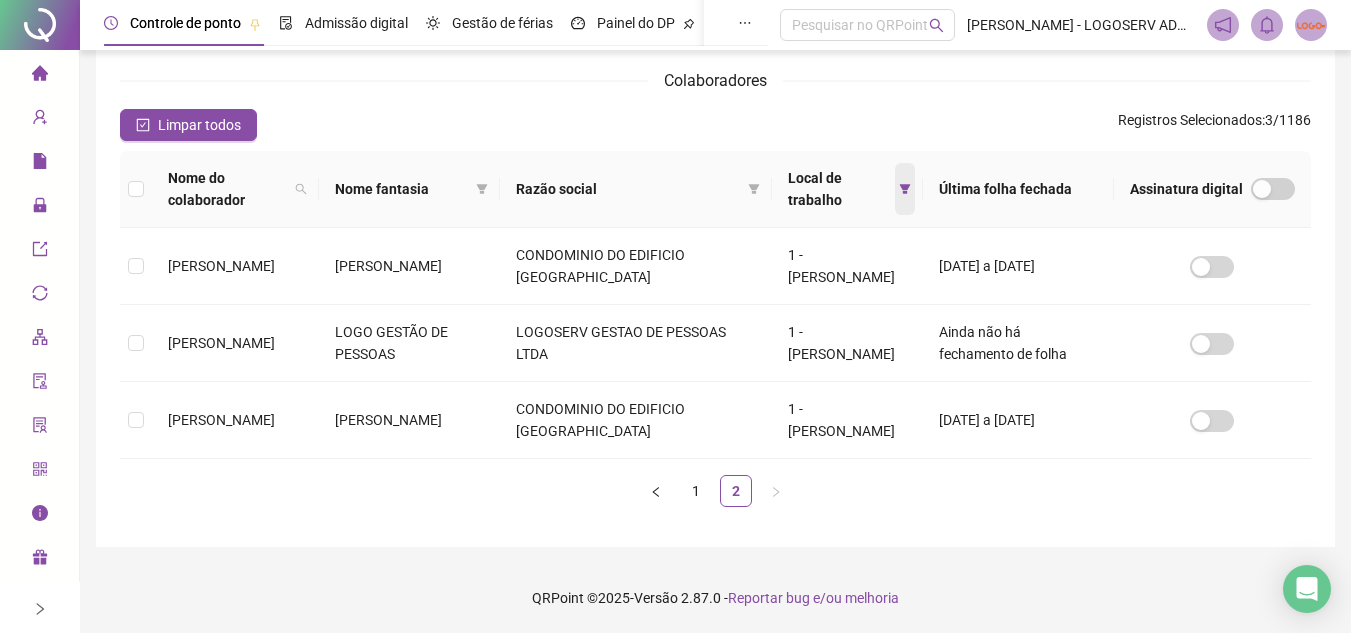 click at bounding box center (905, 189) 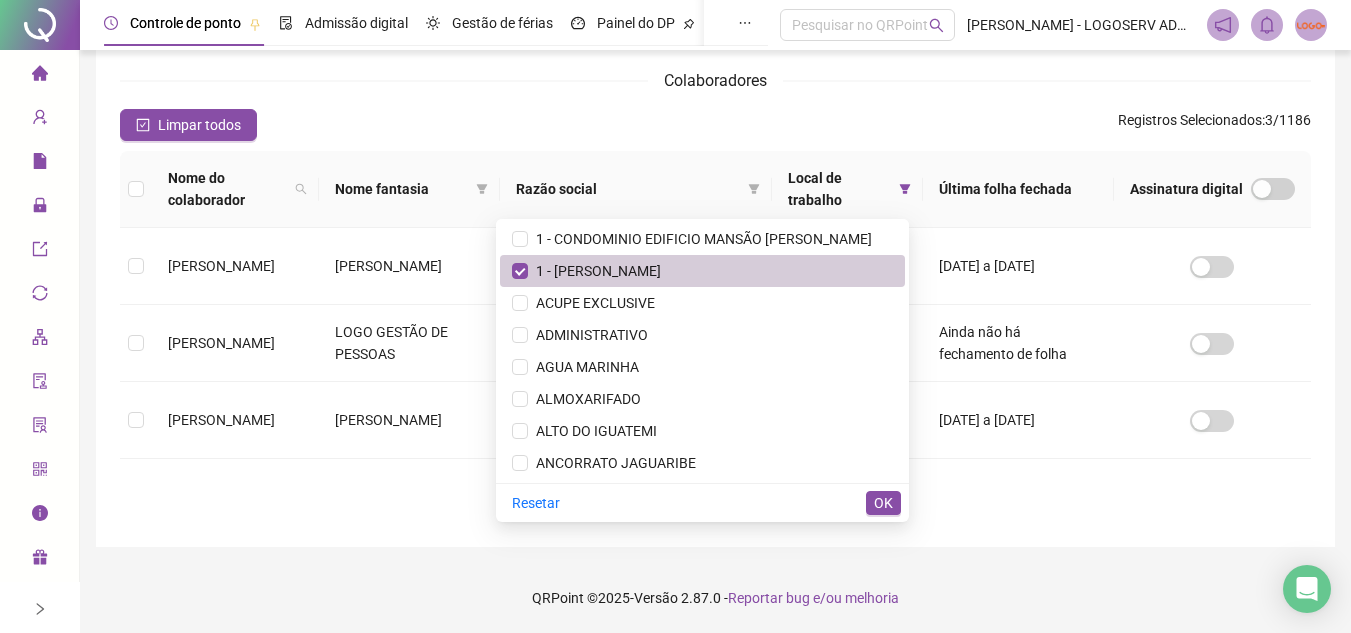click on "1 - [PERSON_NAME]" at bounding box center (702, 271) 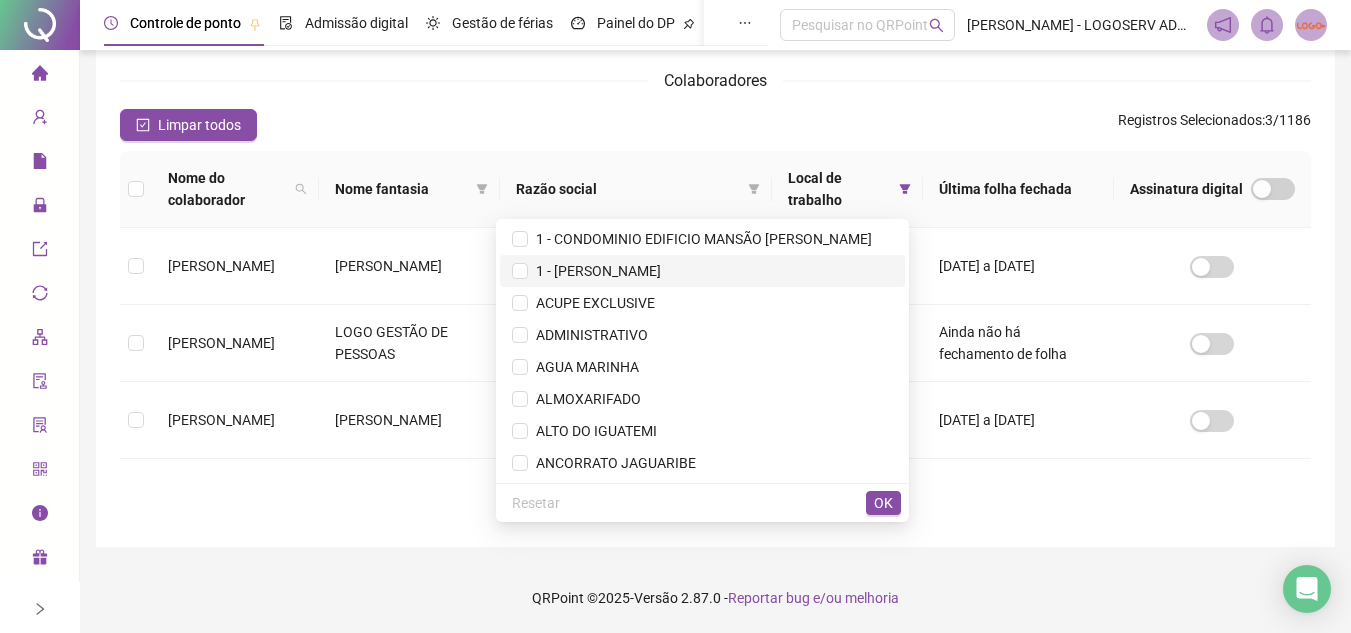 click on "1 - [PERSON_NAME]" at bounding box center (702, 271) 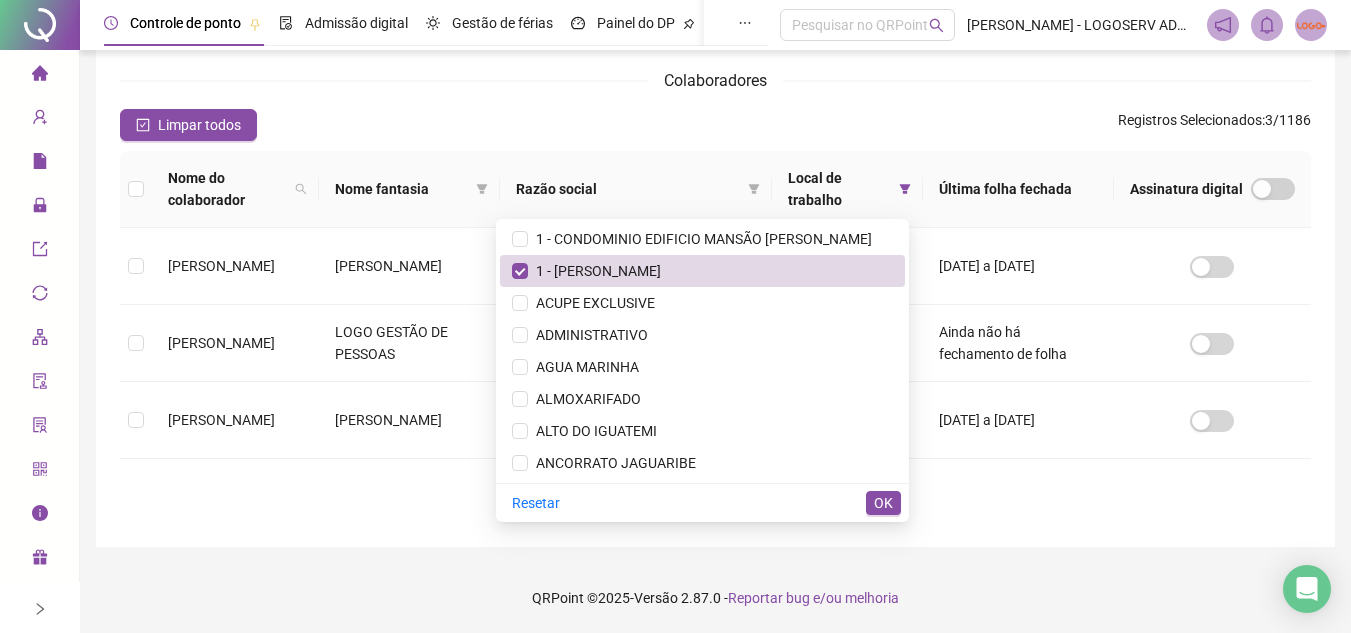 click on "OK" at bounding box center (883, 503) 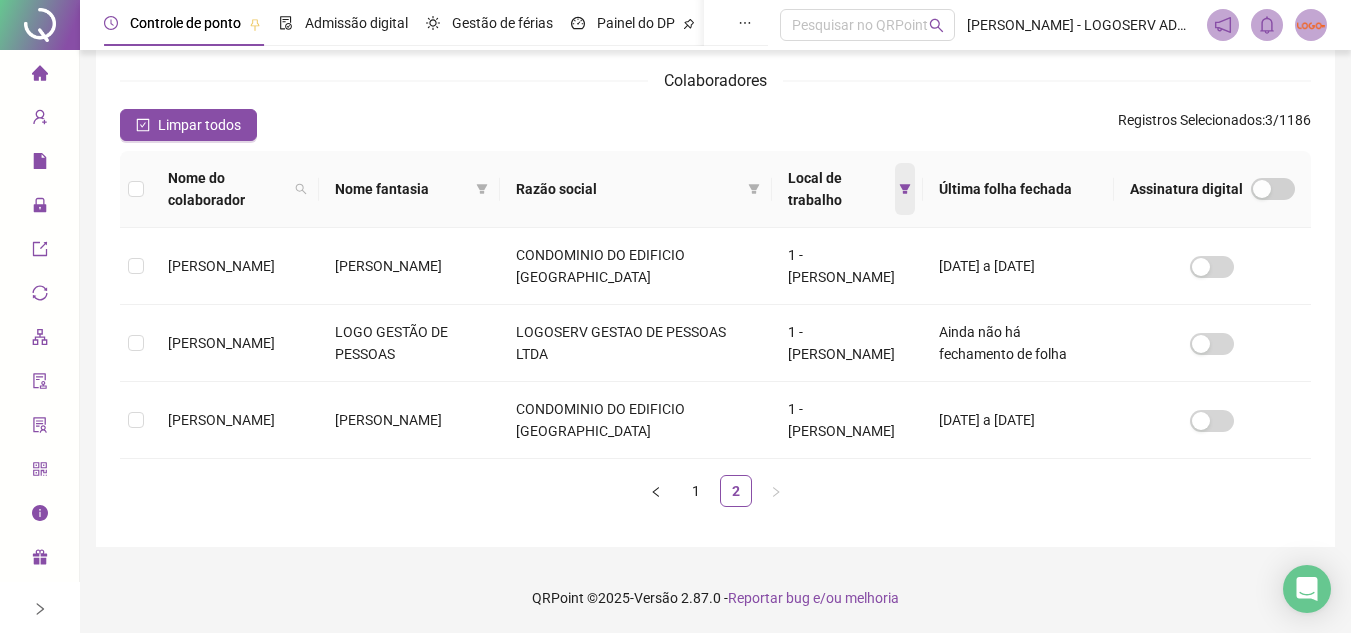 click 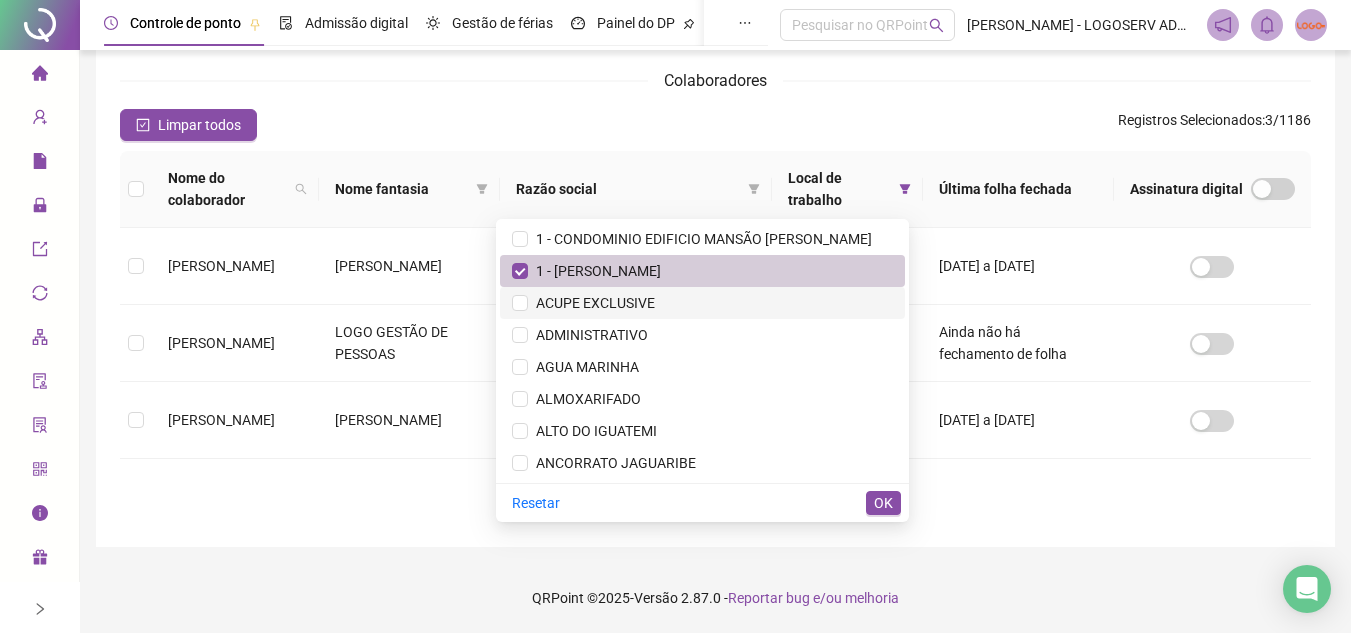 click on "1 - [PERSON_NAME]" at bounding box center [702, 271] 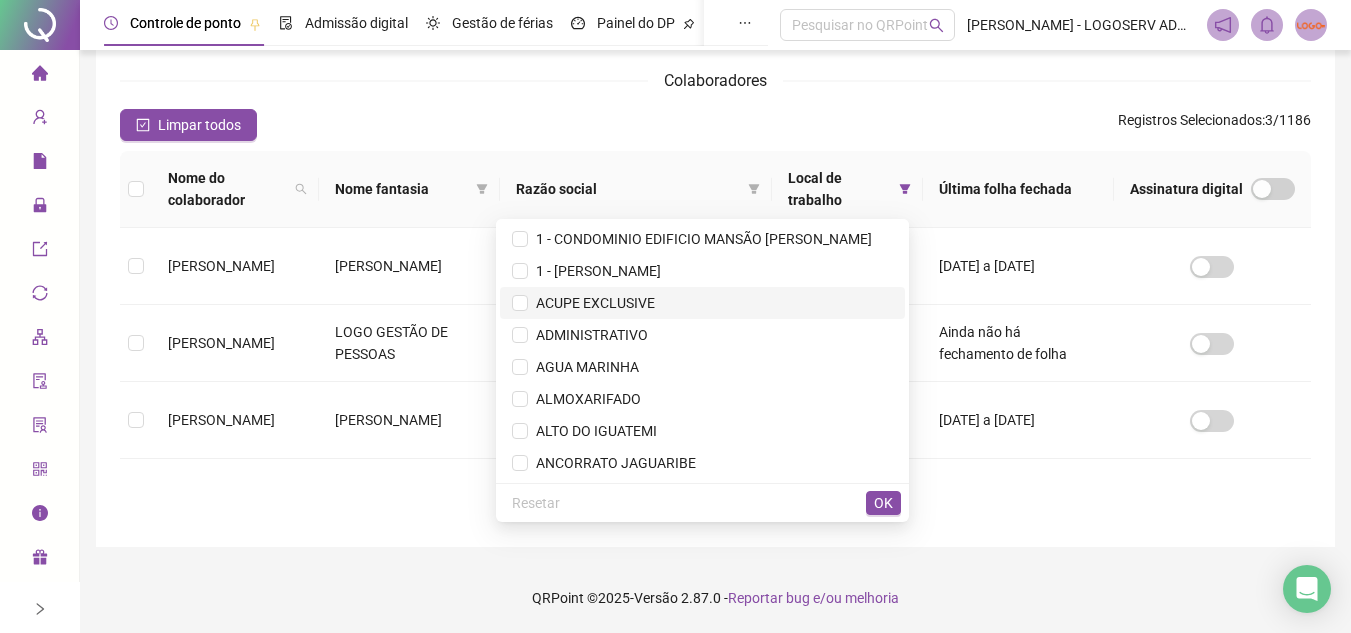 click on "ACUPE EXCLUSIVE" at bounding box center (702, 303) 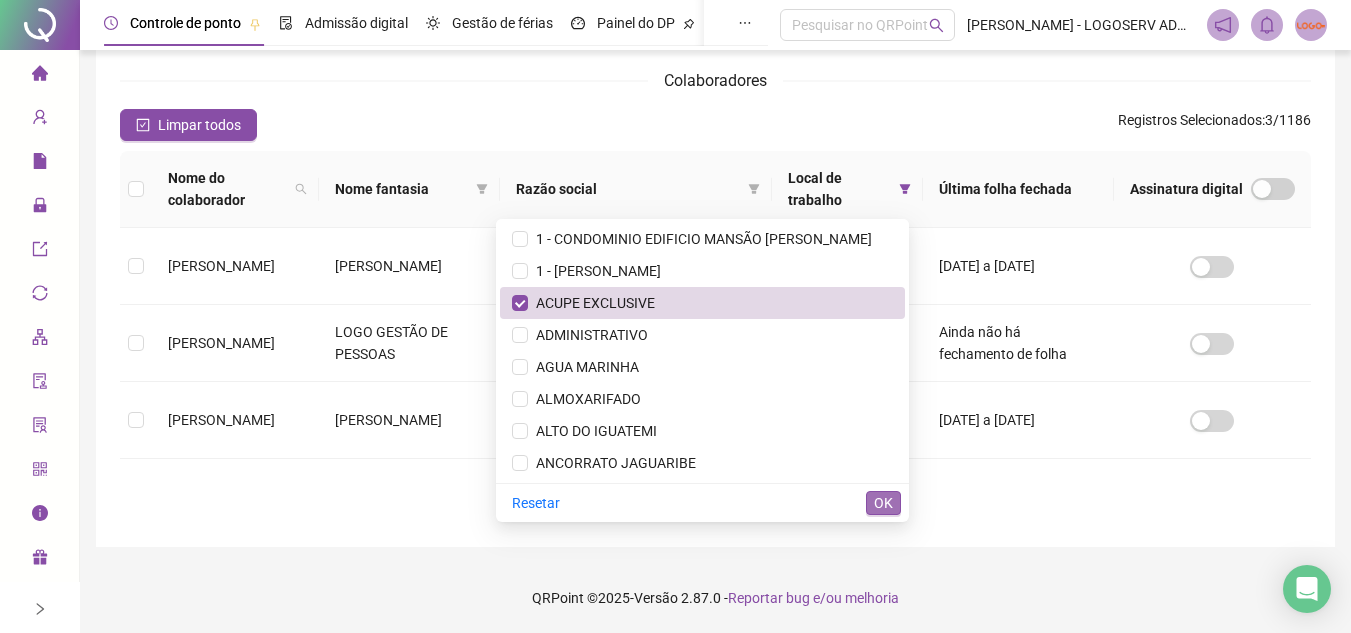 click on "OK" at bounding box center (883, 503) 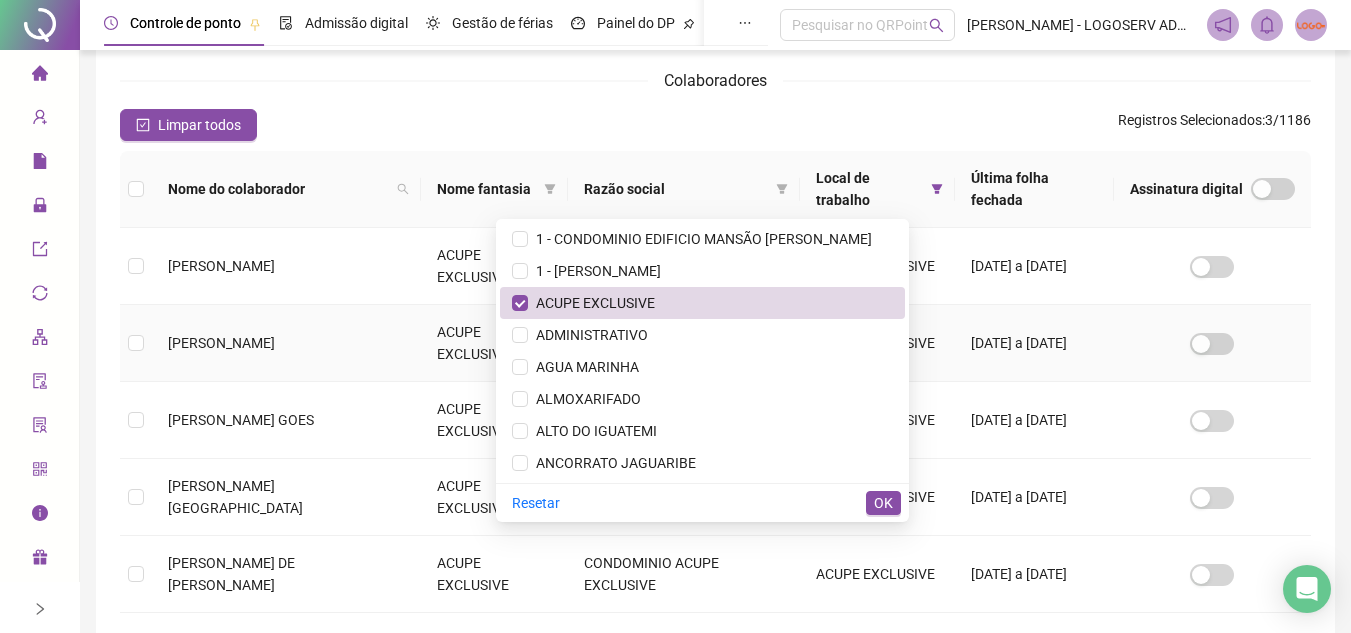 scroll, scrollTop: 93, scrollLeft: 0, axis: vertical 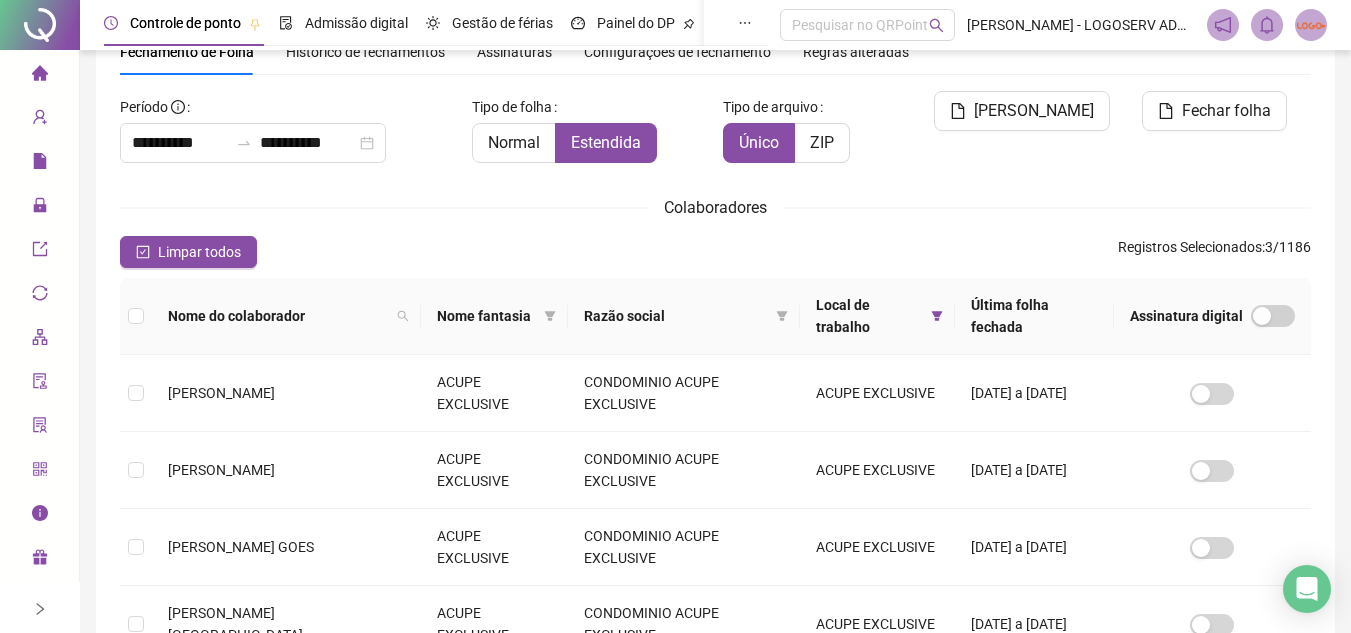 click on "Local de trabalho" at bounding box center [877, 316] 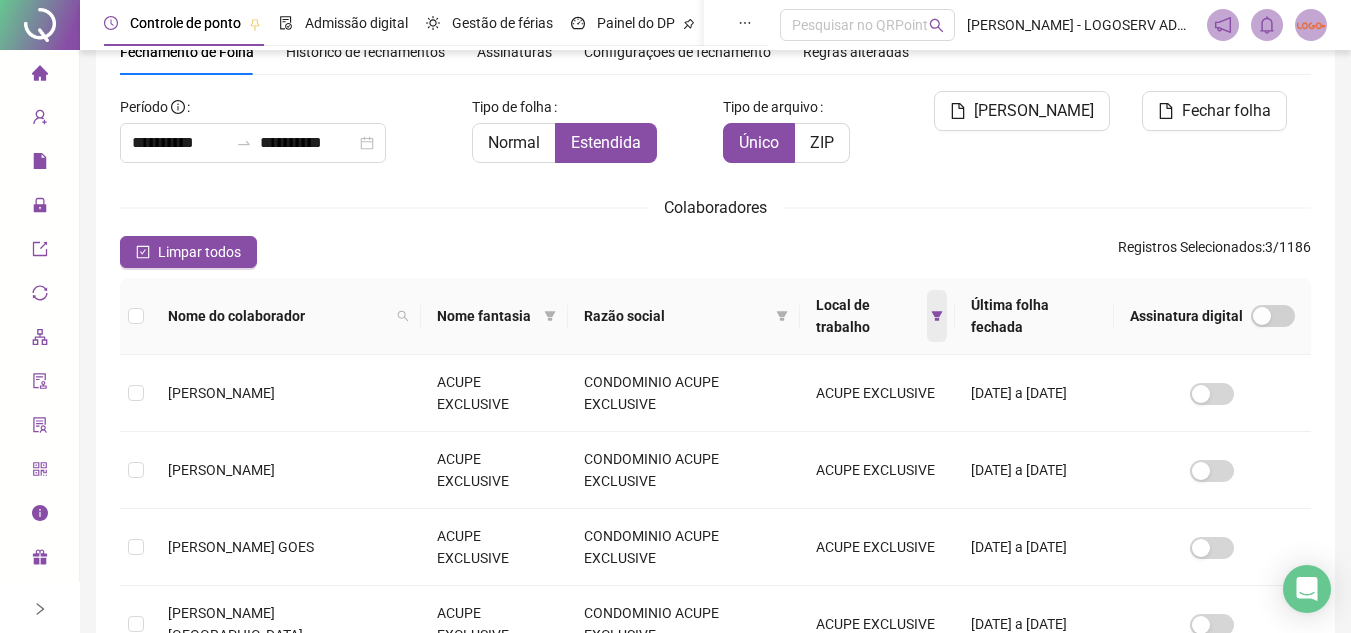 click at bounding box center [937, 316] 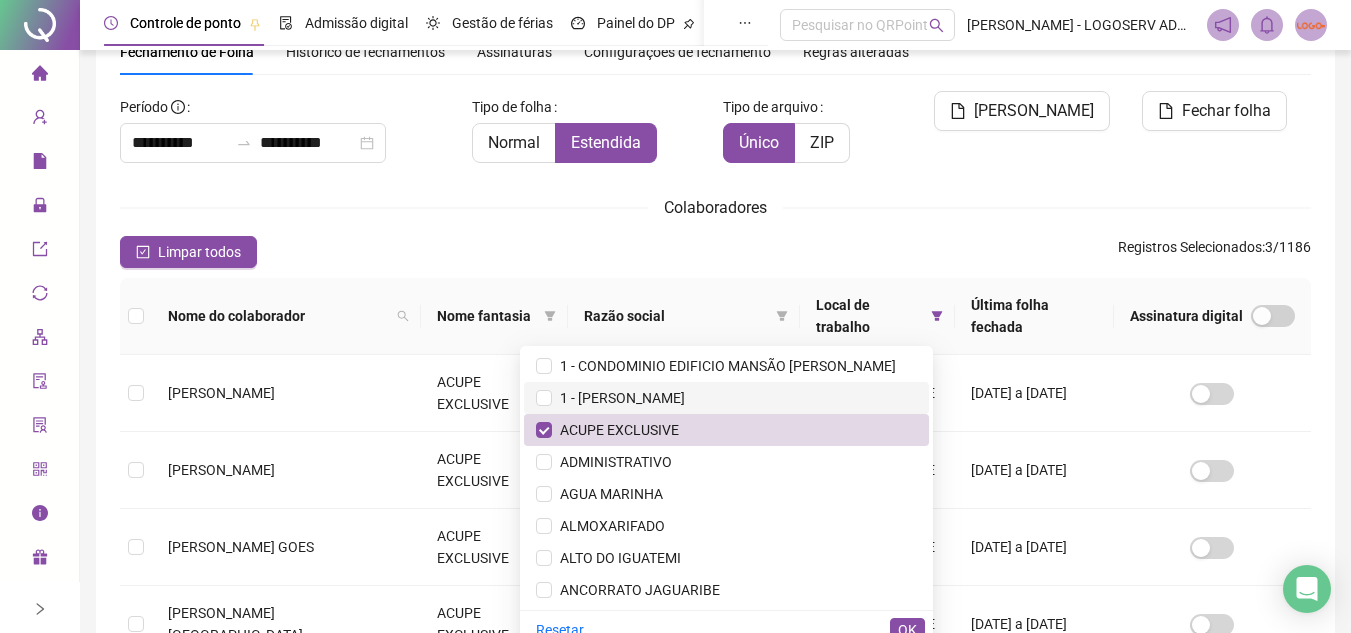drag, startPoint x: 689, startPoint y: 435, endPoint x: 705, endPoint y: 395, distance: 43.081318 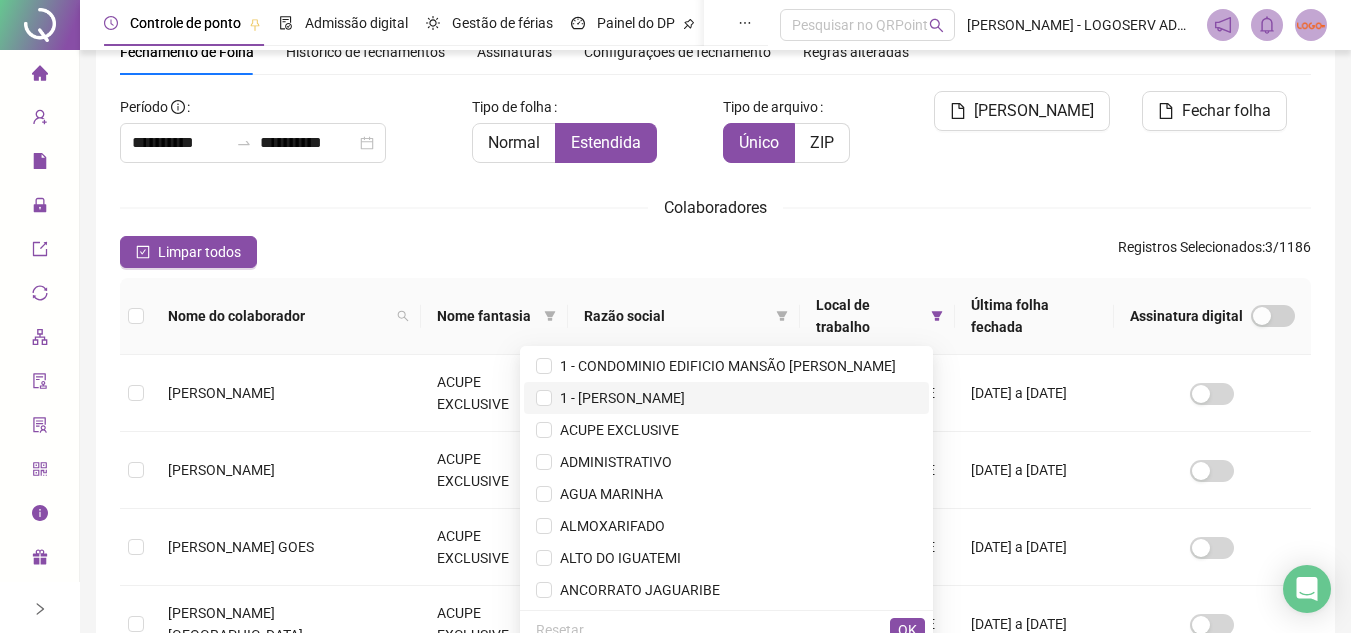 click on "1 - [PERSON_NAME]" at bounding box center (726, 398) 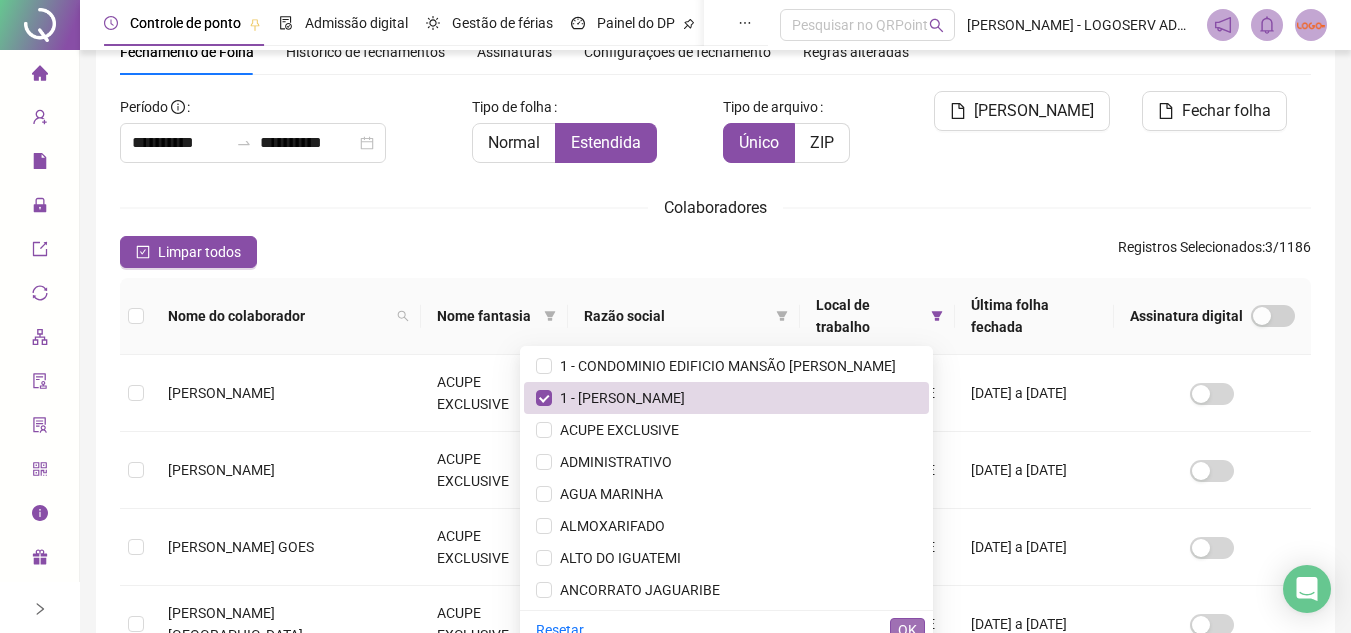 click on "OK" at bounding box center [907, 630] 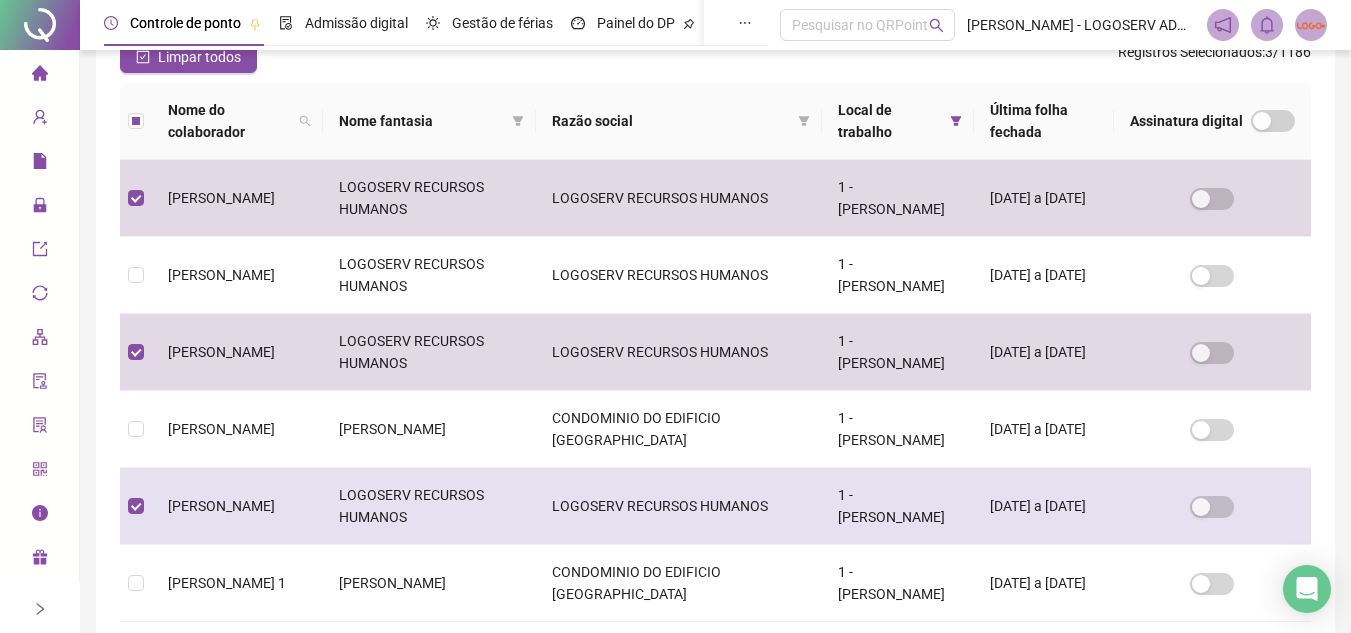 scroll, scrollTop: 293, scrollLeft: 0, axis: vertical 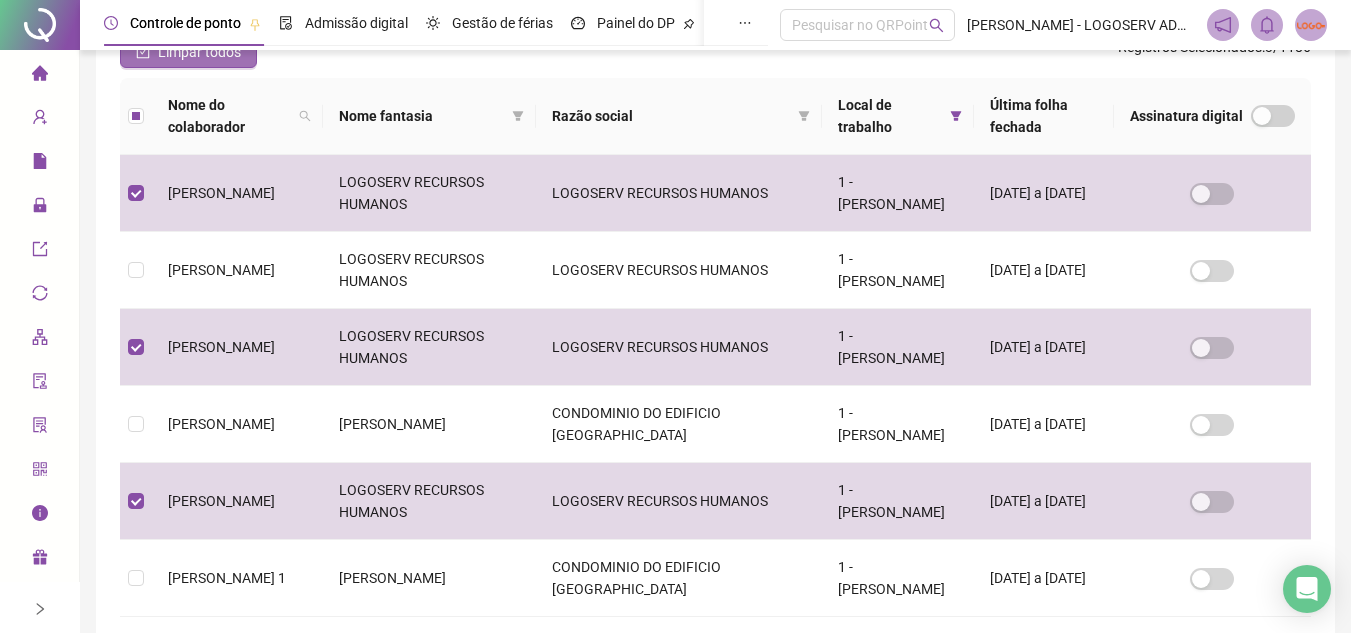 click on "Limpar todos" at bounding box center [188, 52] 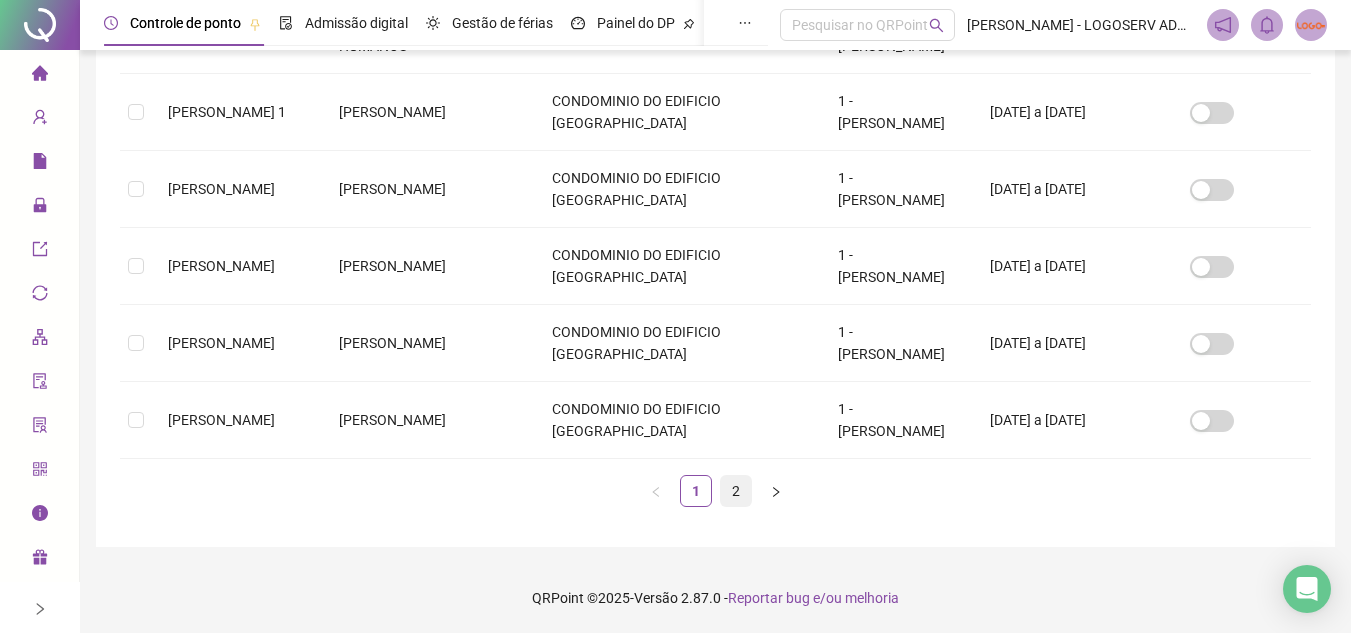 click on "2" at bounding box center (736, 491) 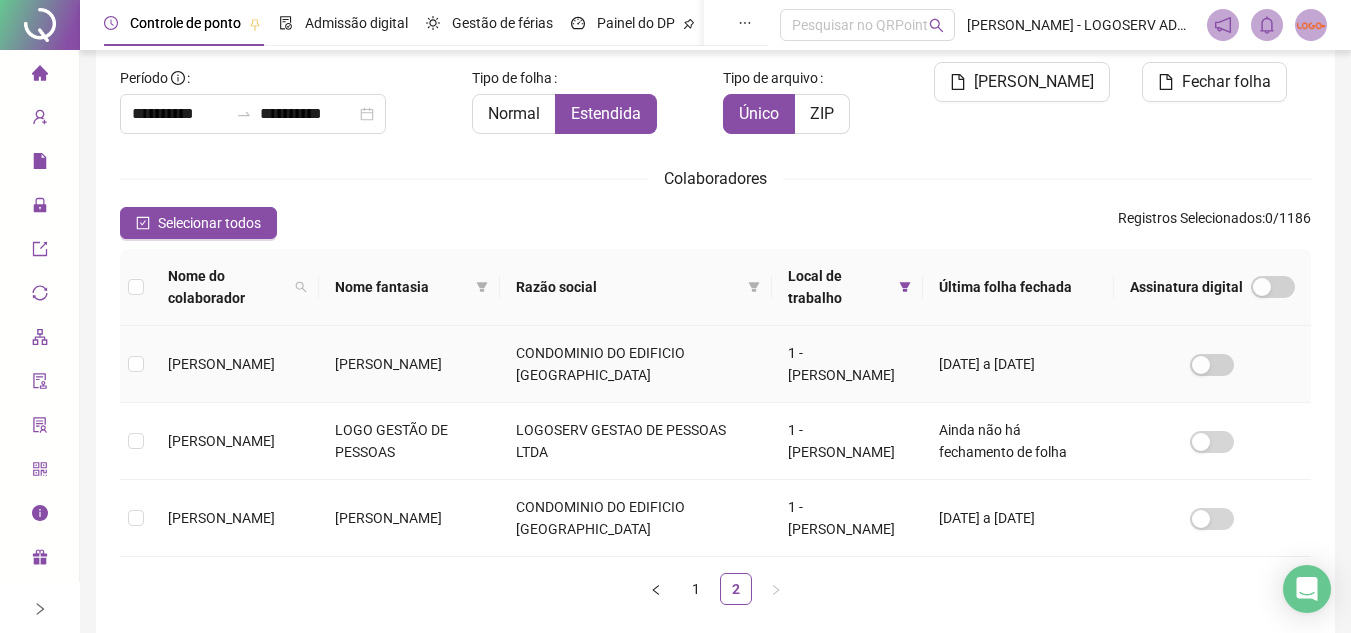 scroll, scrollTop: 220, scrollLeft: 0, axis: vertical 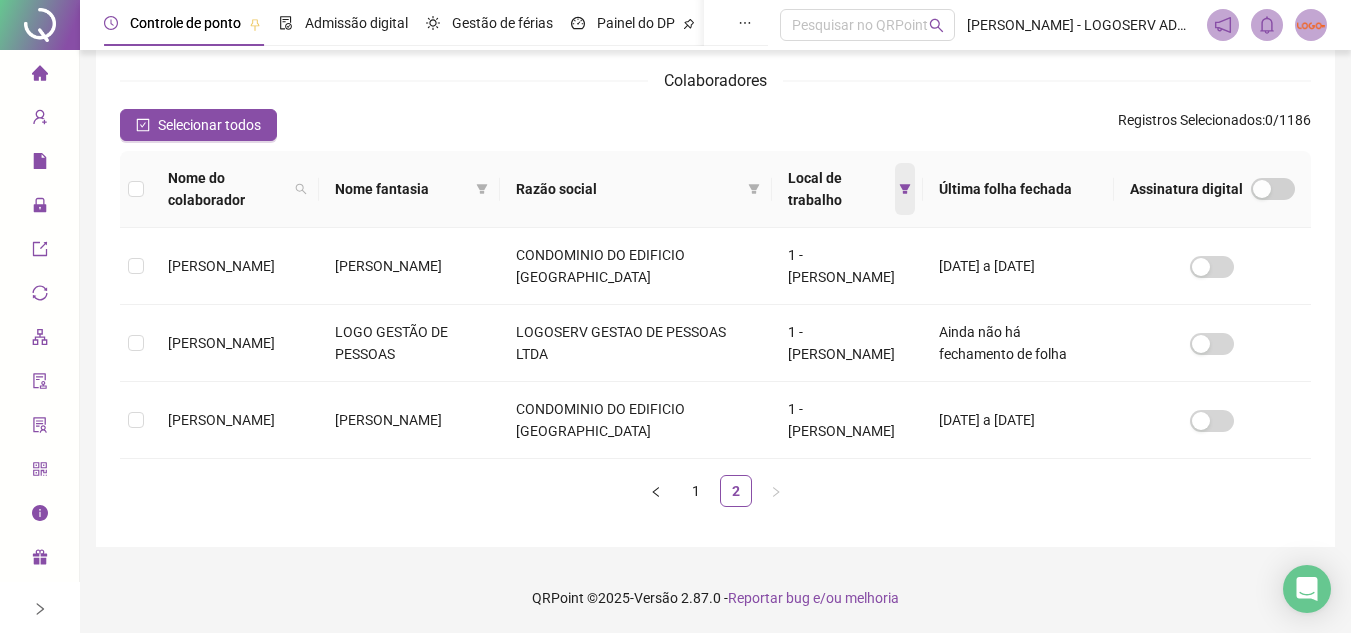 click 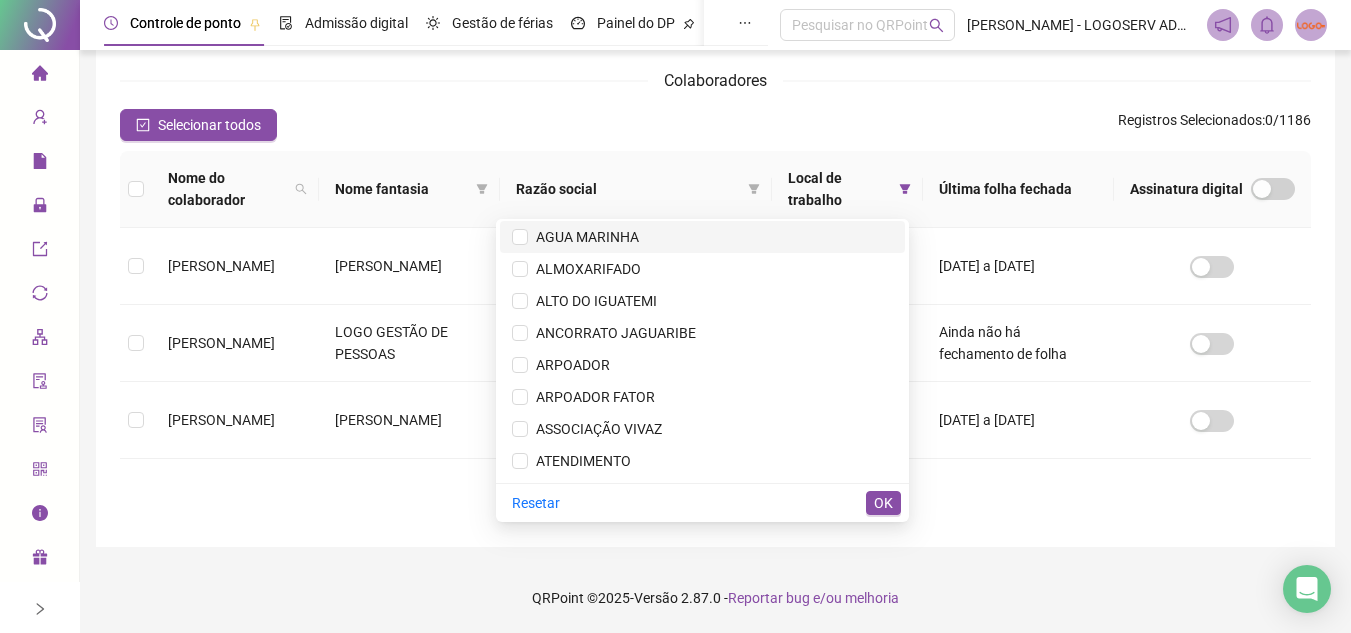 scroll, scrollTop: 300, scrollLeft: 0, axis: vertical 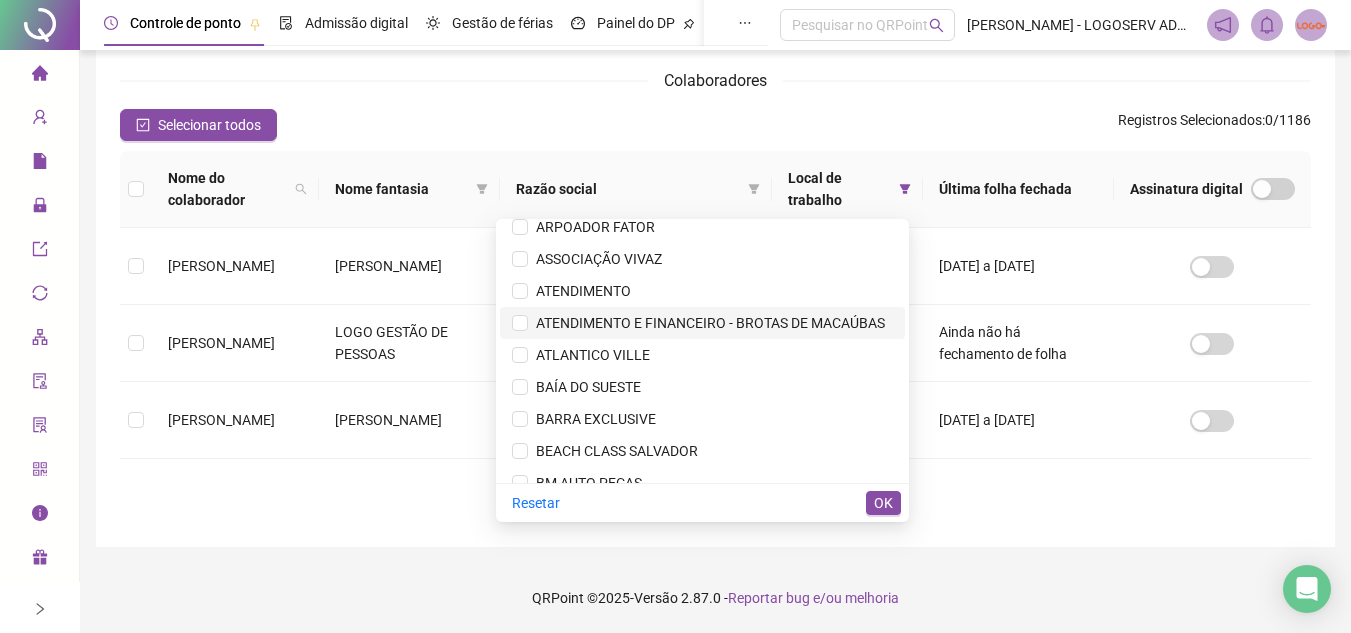 click on "ATENDIMENTO E FINANCEIRO - BROTAS DE MACAÚBAS" at bounding box center (706, 323) 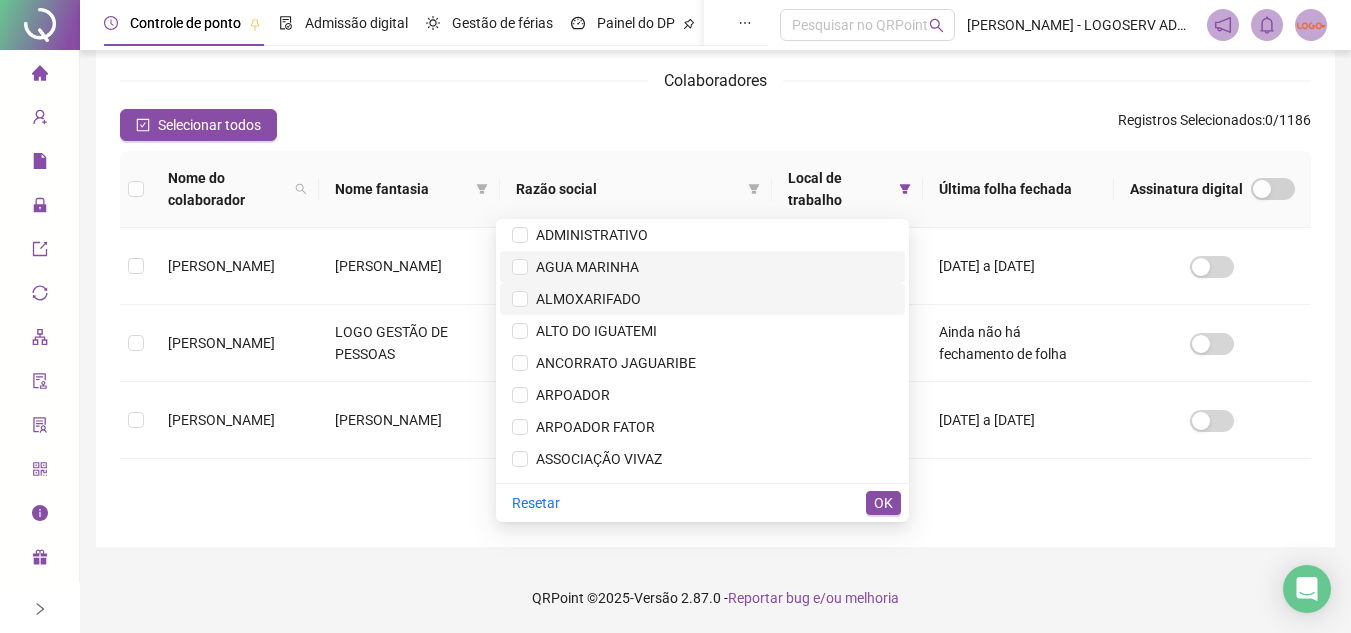 scroll, scrollTop: 0, scrollLeft: 0, axis: both 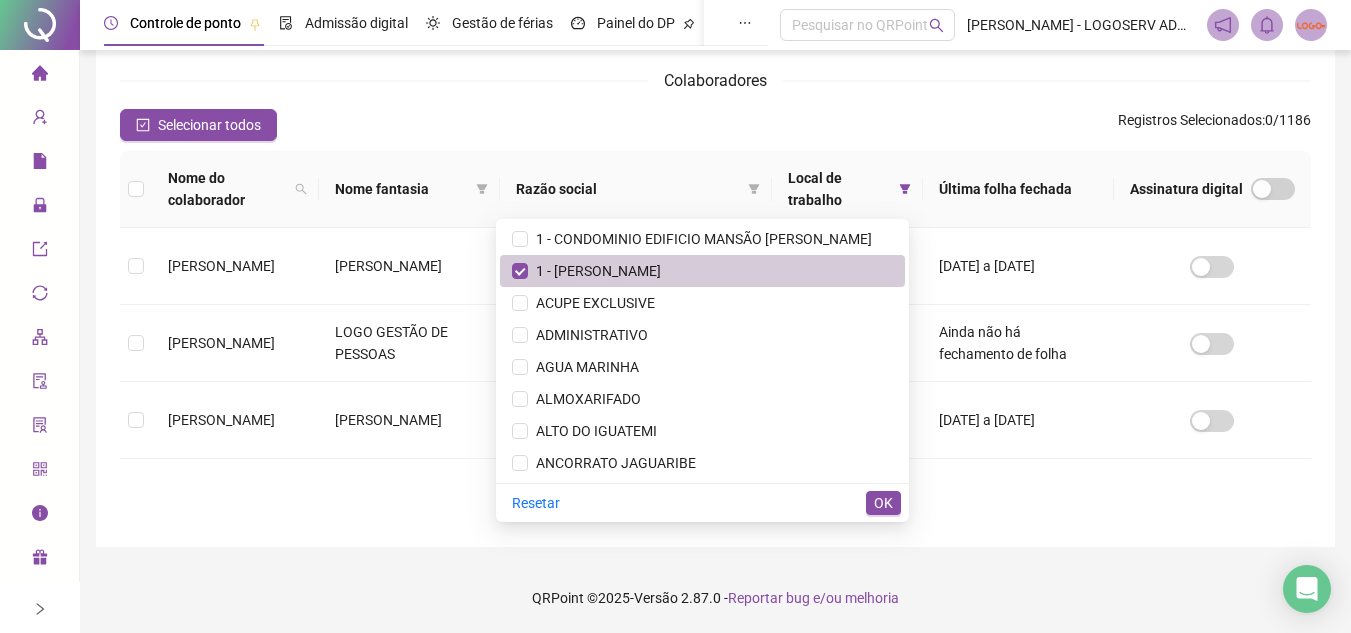 click on "1 - MARYA ISAURA" at bounding box center [702, 271] 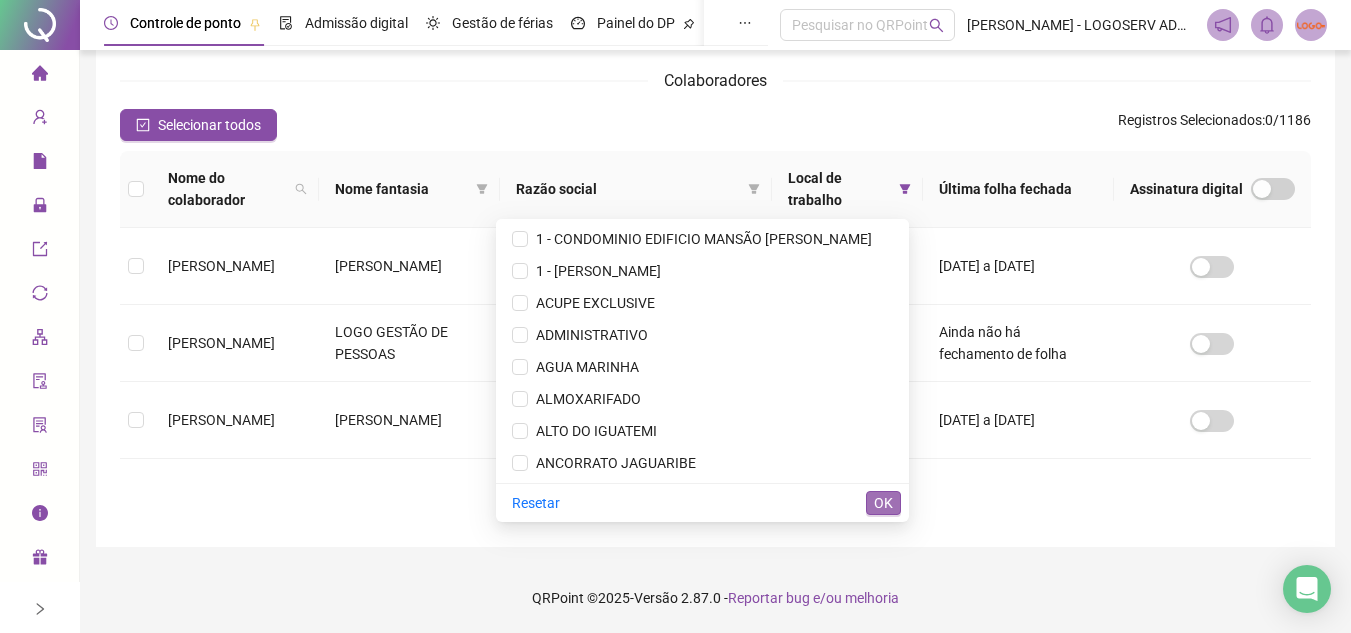 click on "OK" at bounding box center [883, 503] 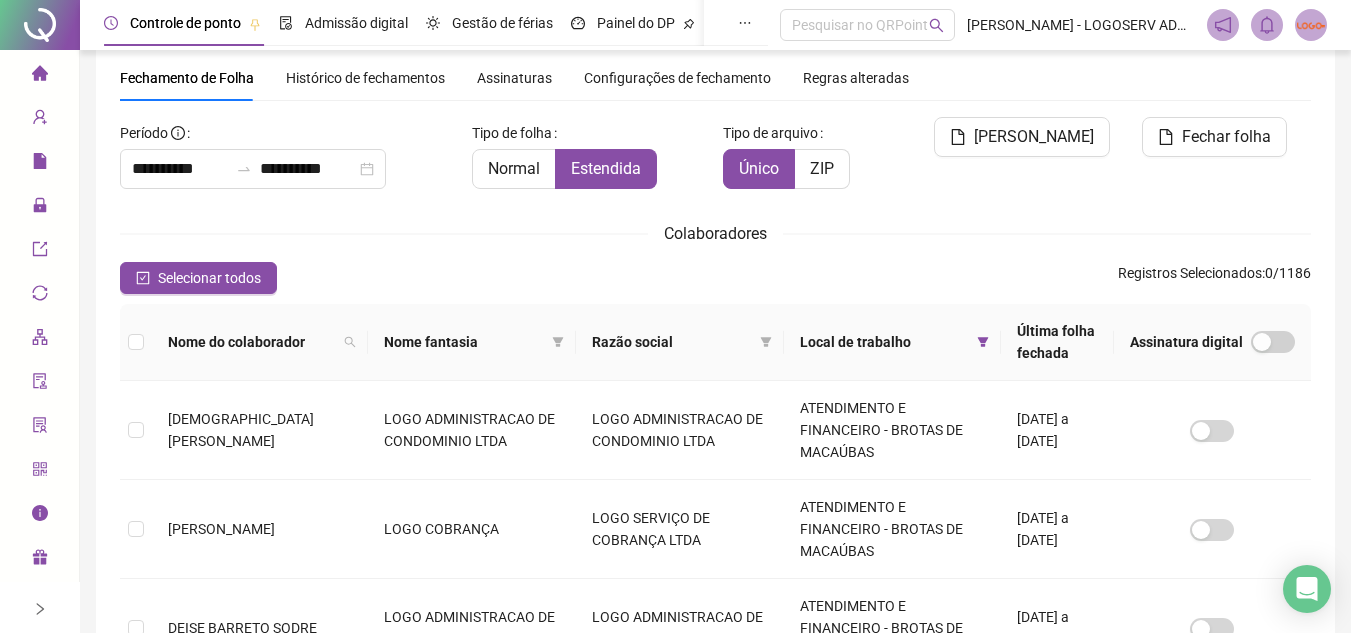 scroll, scrollTop: 51, scrollLeft: 0, axis: vertical 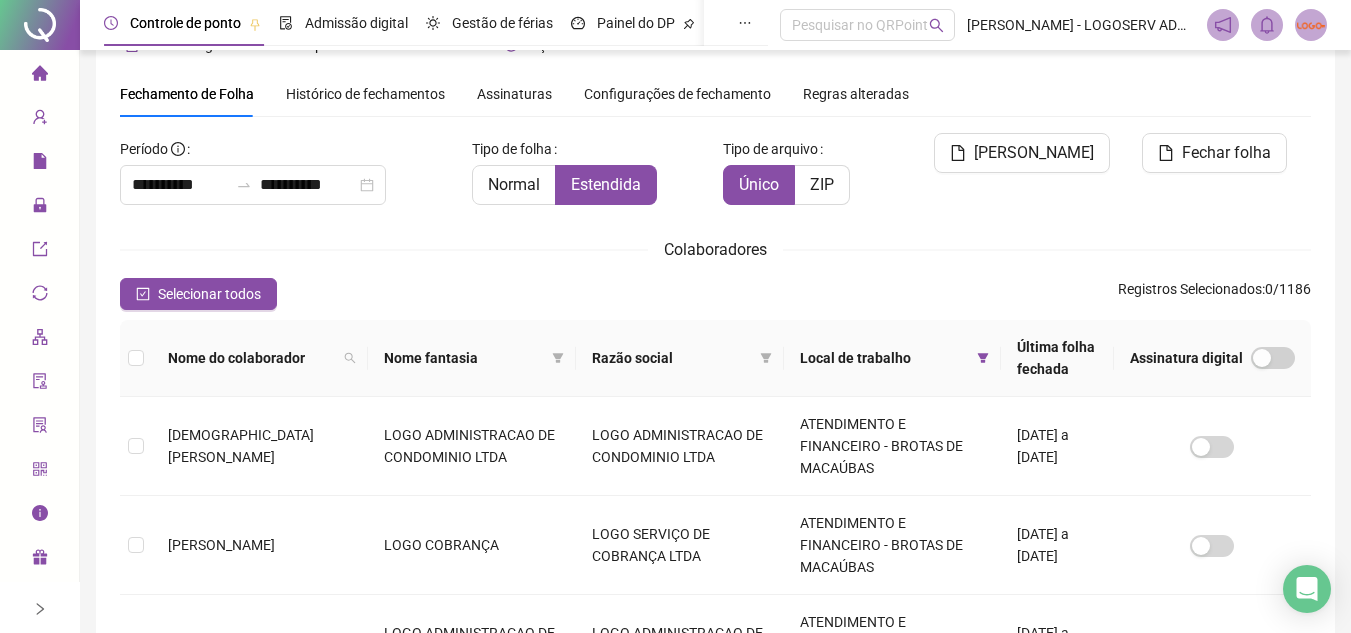 click on "Local de trabalho" at bounding box center [884, 358] 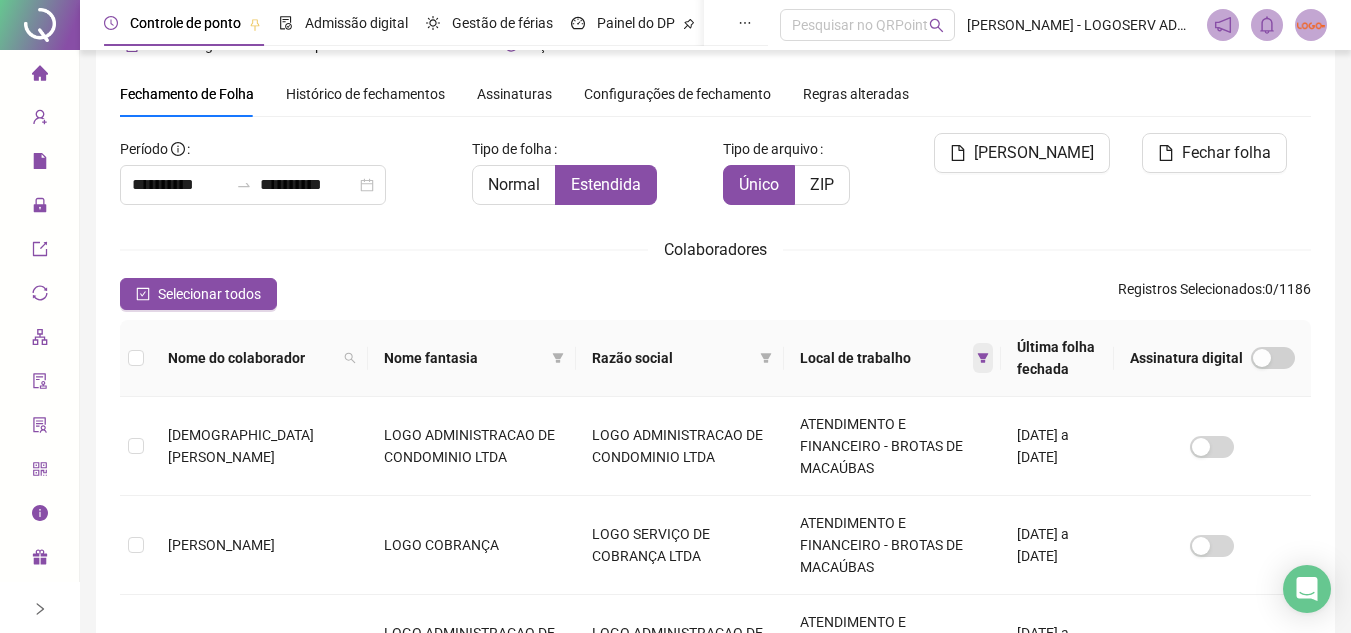 click at bounding box center (983, 358) 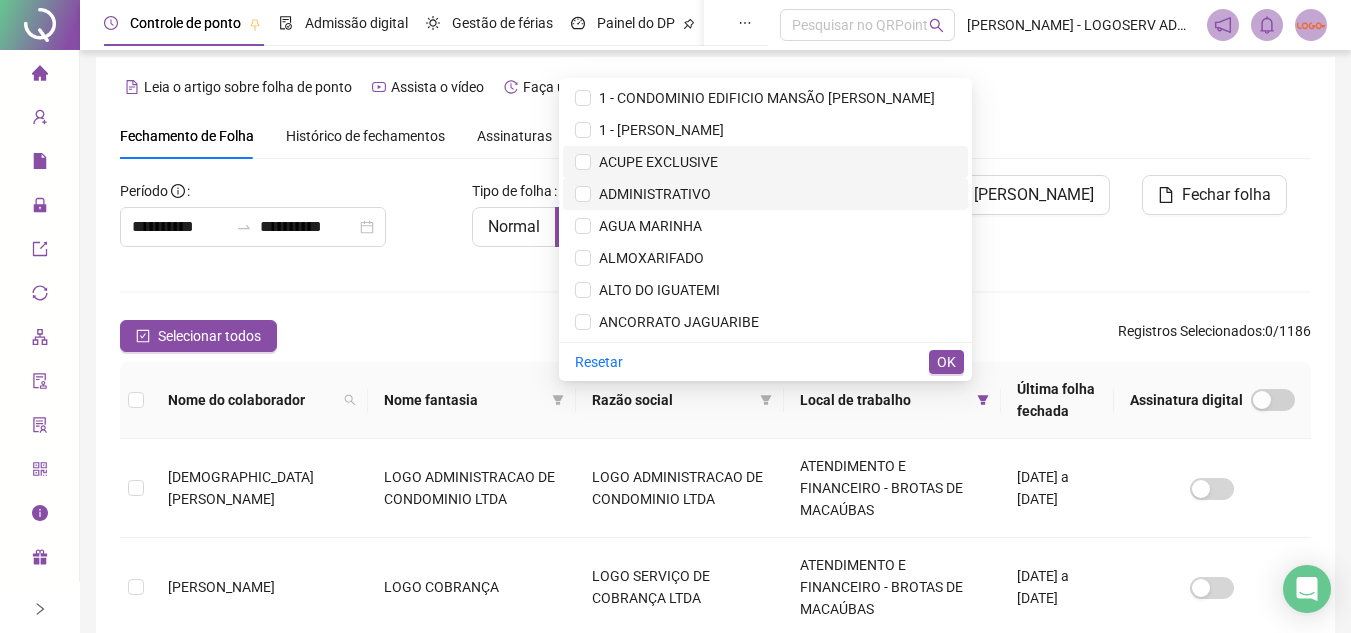 scroll, scrollTop: 0, scrollLeft: 0, axis: both 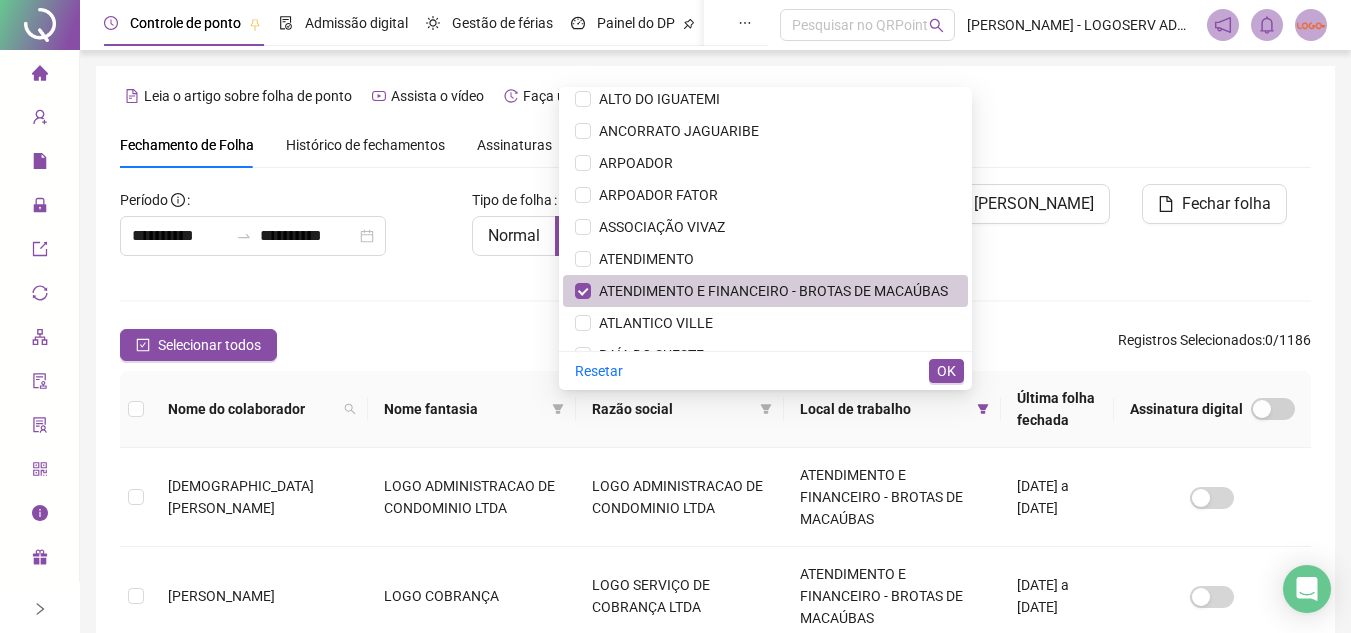 click on "ATENDIMENTO E FINANCEIRO - BROTAS DE MACAÚBAS" at bounding box center (769, 291) 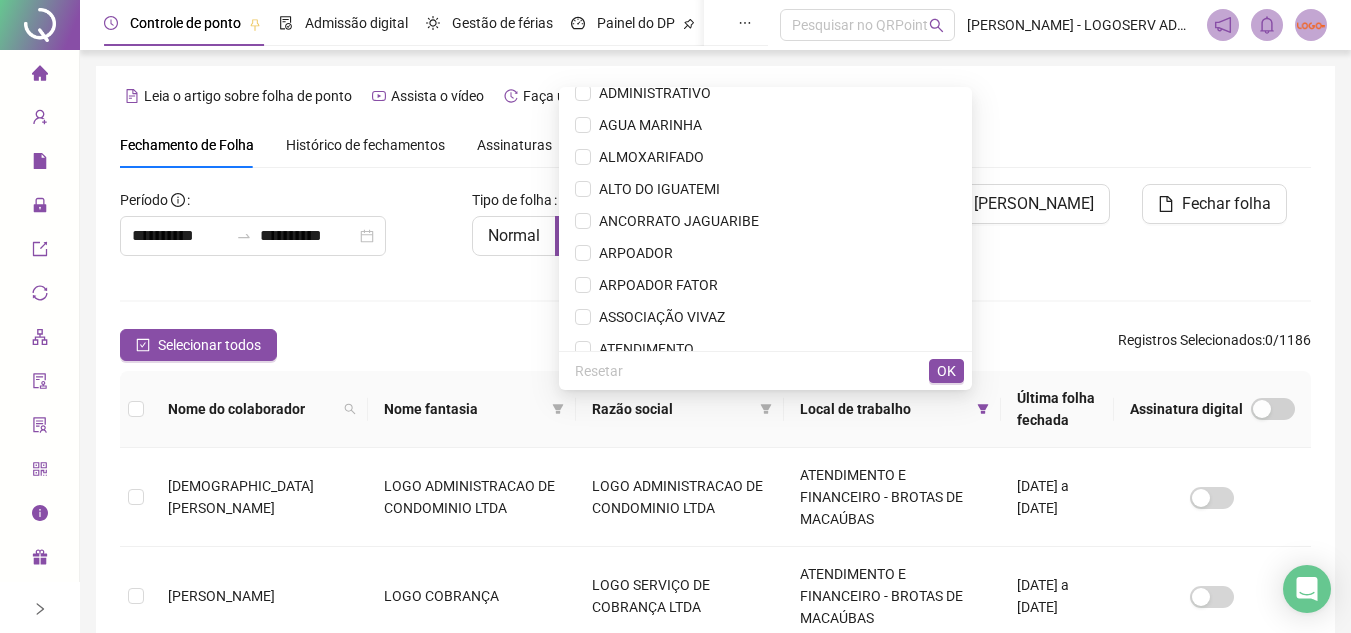 scroll, scrollTop: 0, scrollLeft: 0, axis: both 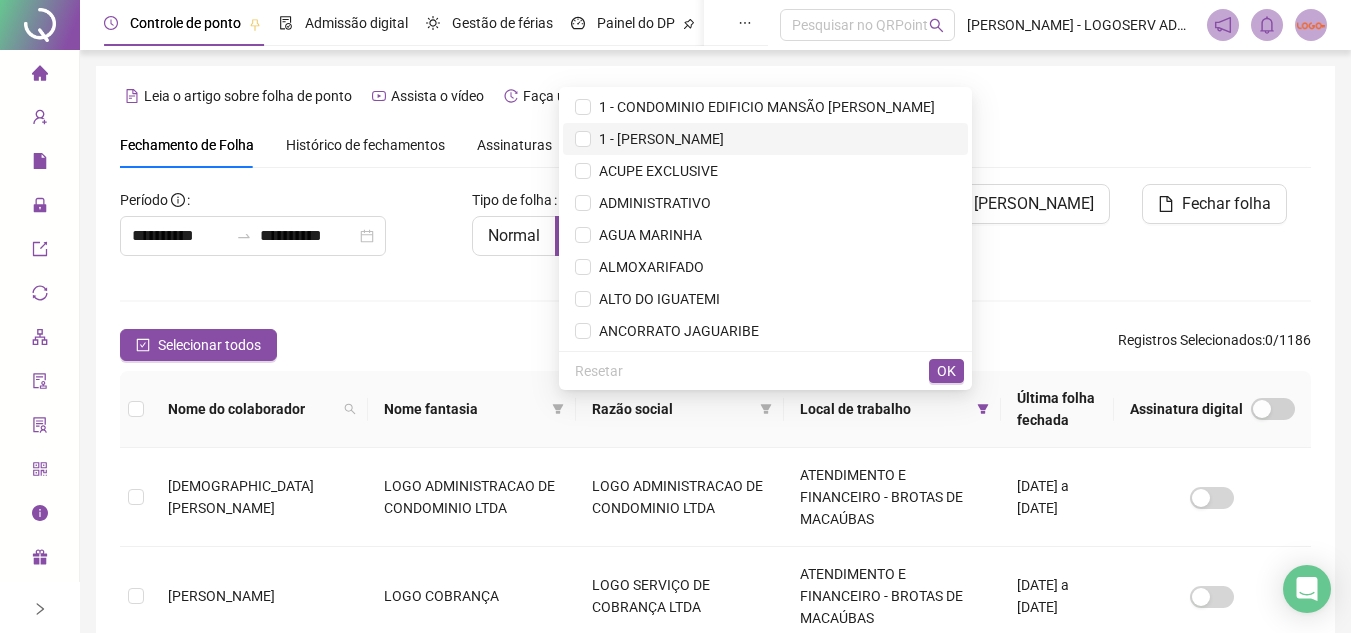click on "1 - MARYA ISAURA" at bounding box center [765, 139] 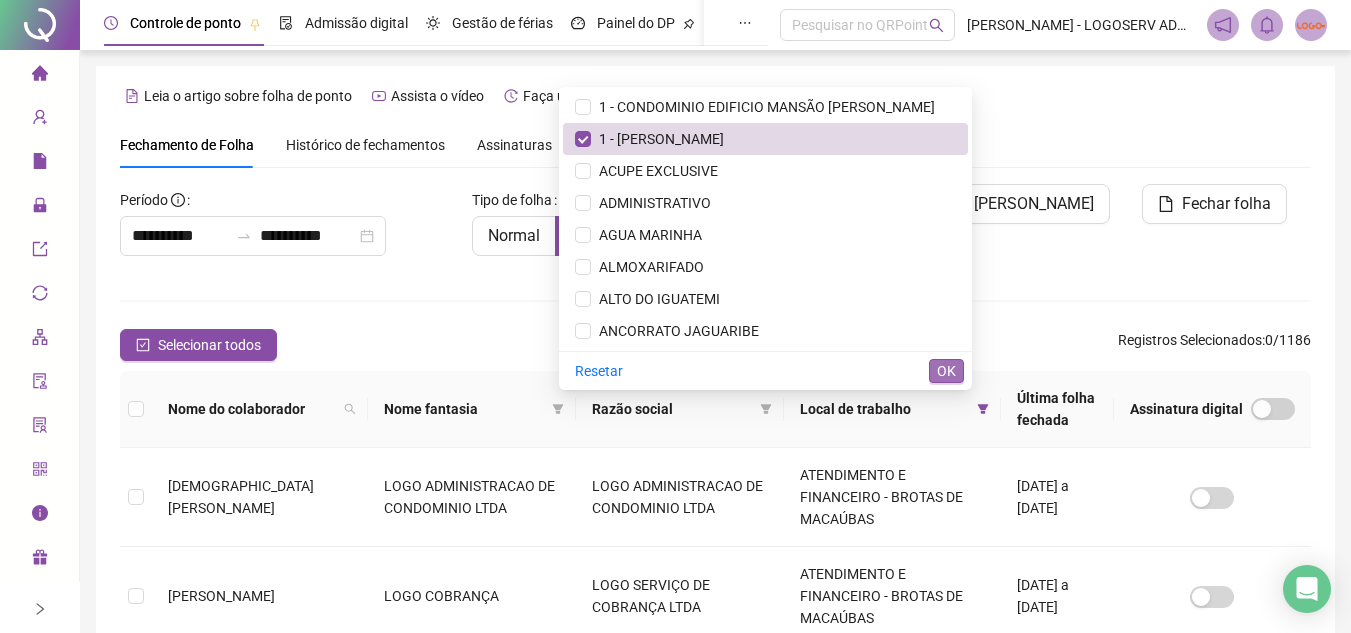 click on "OK" at bounding box center [946, 371] 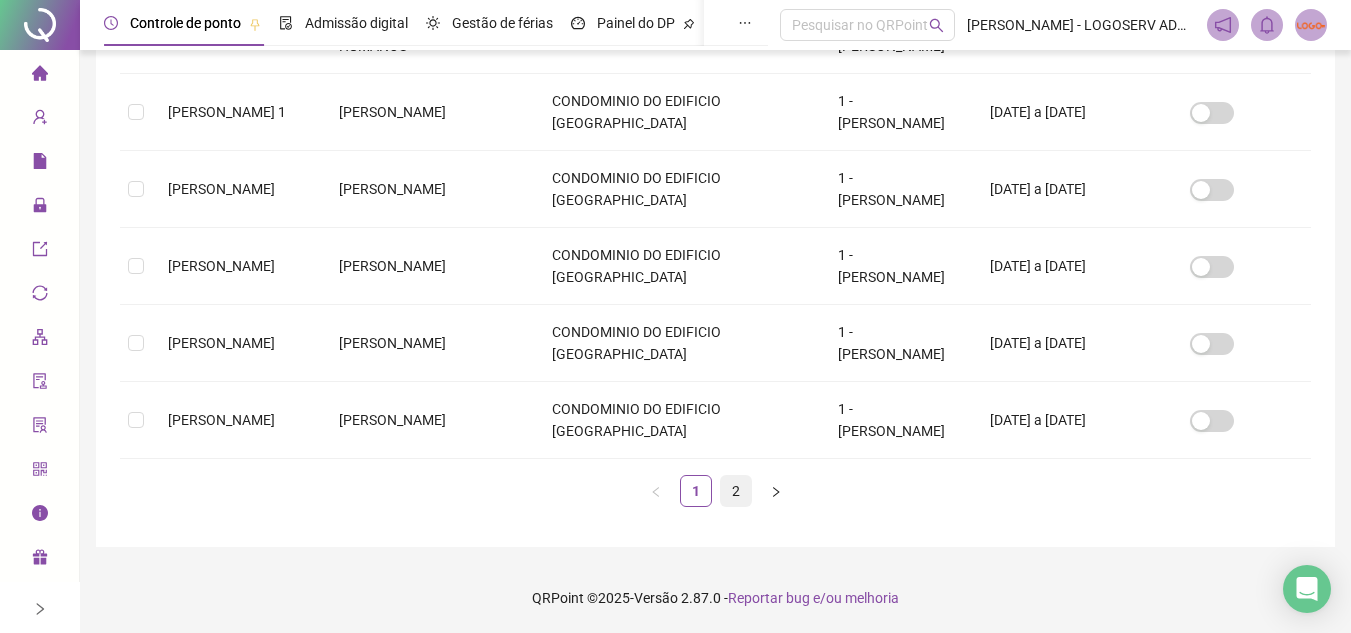 click on "2" at bounding box center (736, 491) 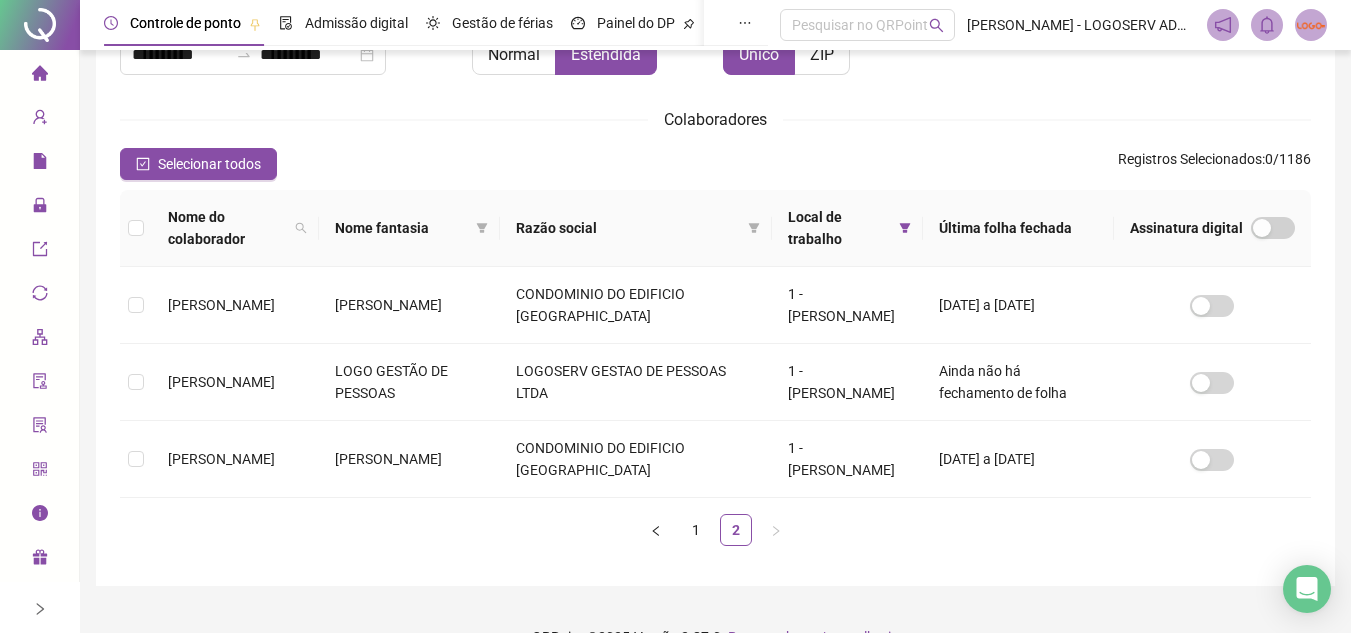 scroll, scrollTop: 220, scrollLeft: 0, axis: vertical 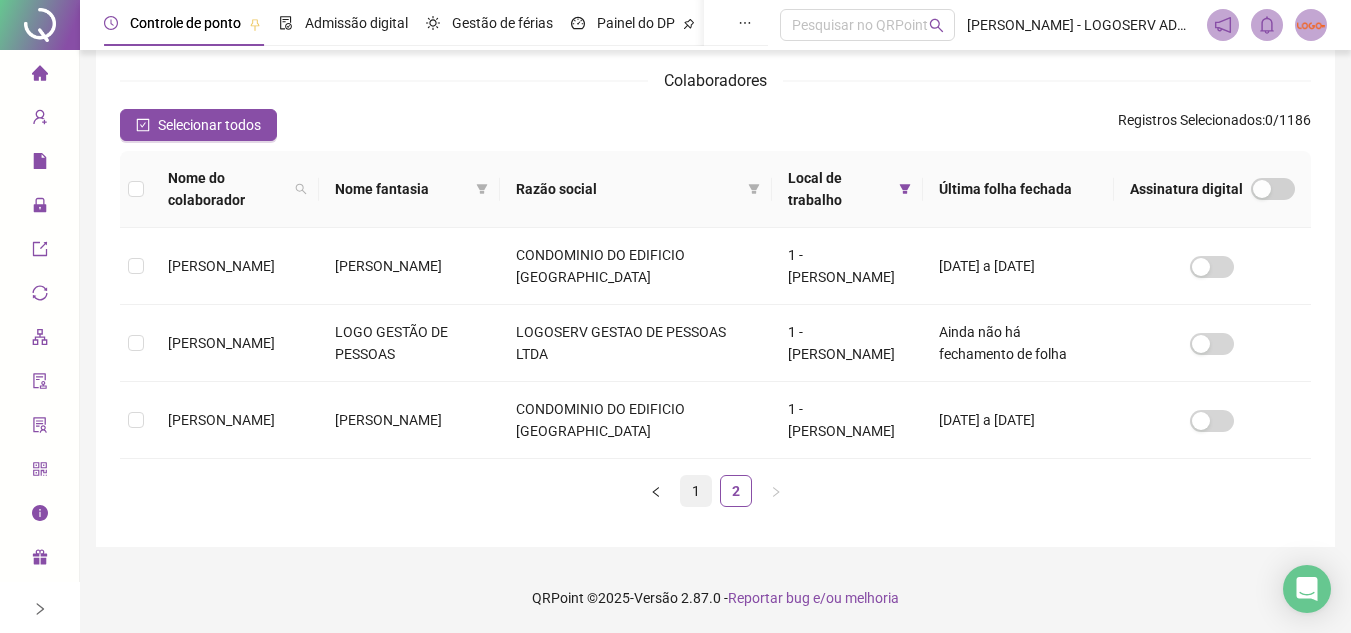 click on "1" at bounding box center [696, 491] 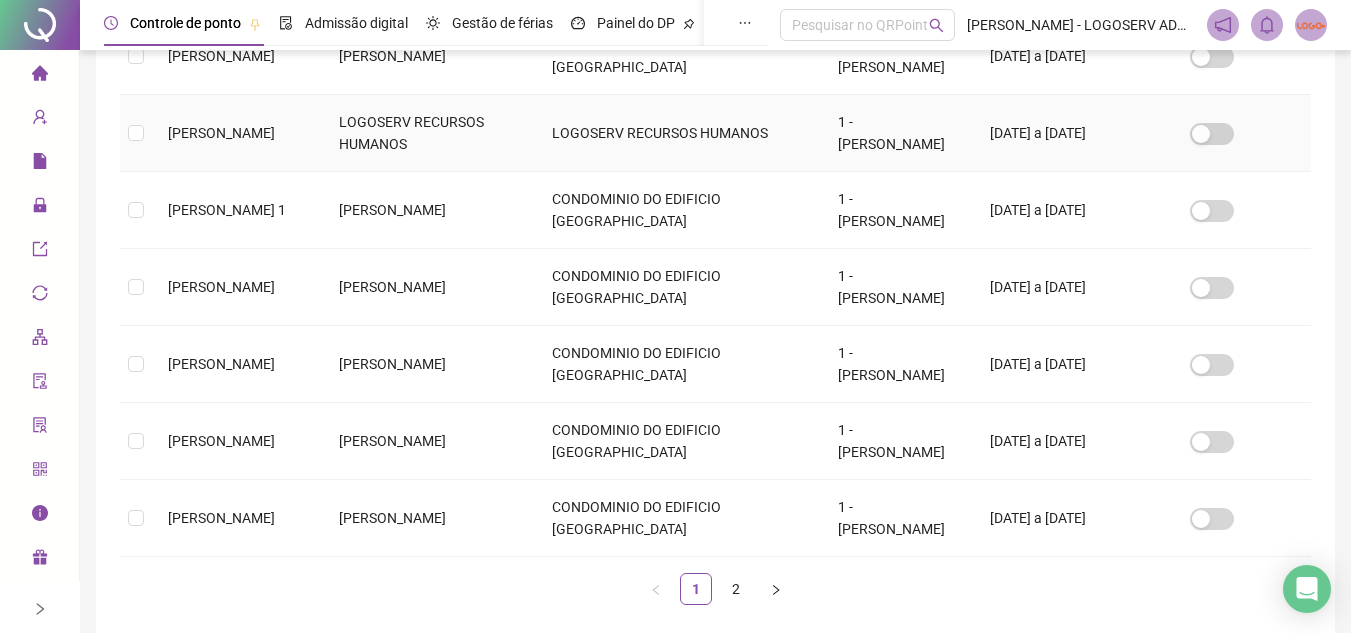 scroll, scrollTop: 759, scrollLeft: 0, axis: vertical 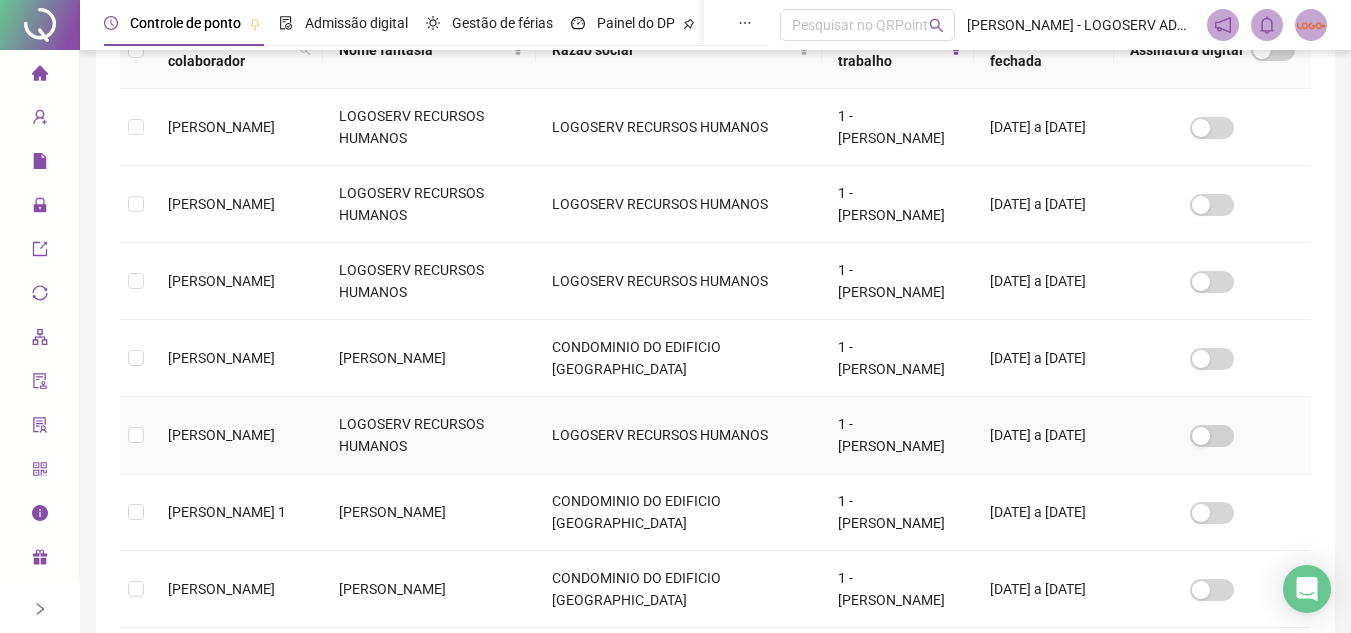 click on "[PERSON_NAME]" at bounding box center (237, 435) 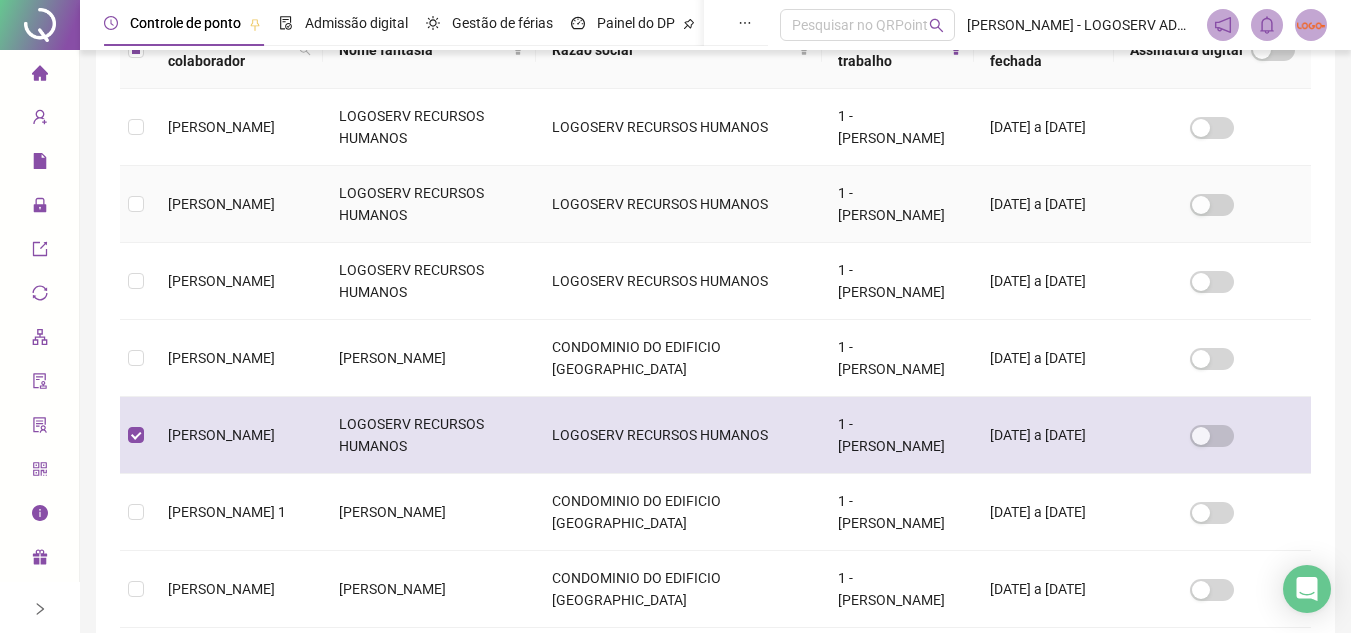 scroll, scrollTop: 93, scrollLeft: 0, axis: vertical 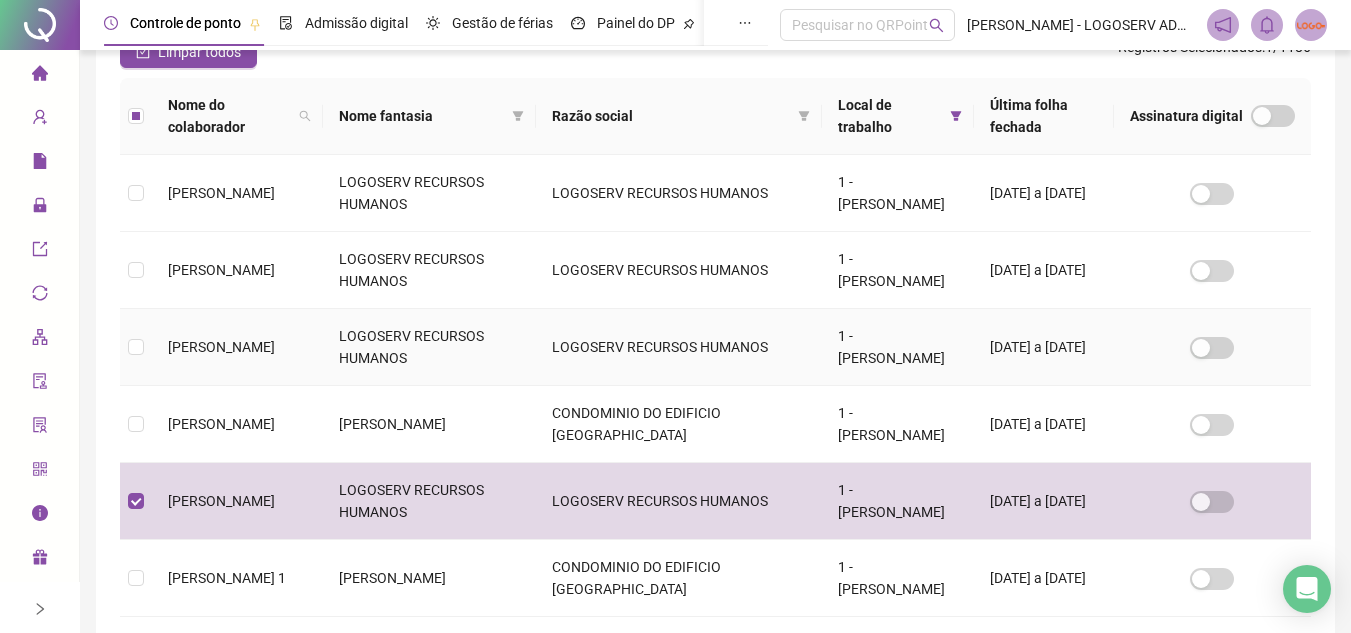 click on "CARLOS ANTONIO MARTINS DA SILVEIRA" at bounding box center [237, 347] 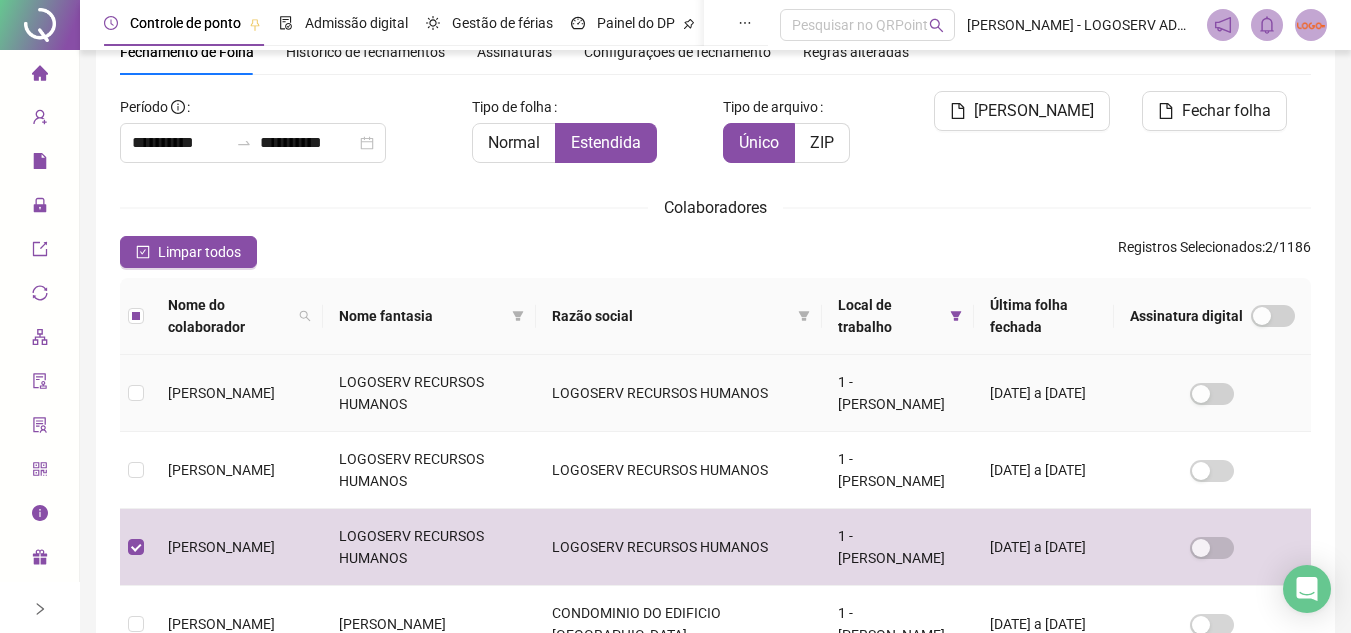 click on "ANTONIO ROBSON GARCIA SANTOS" at bounding box center (221, 393) 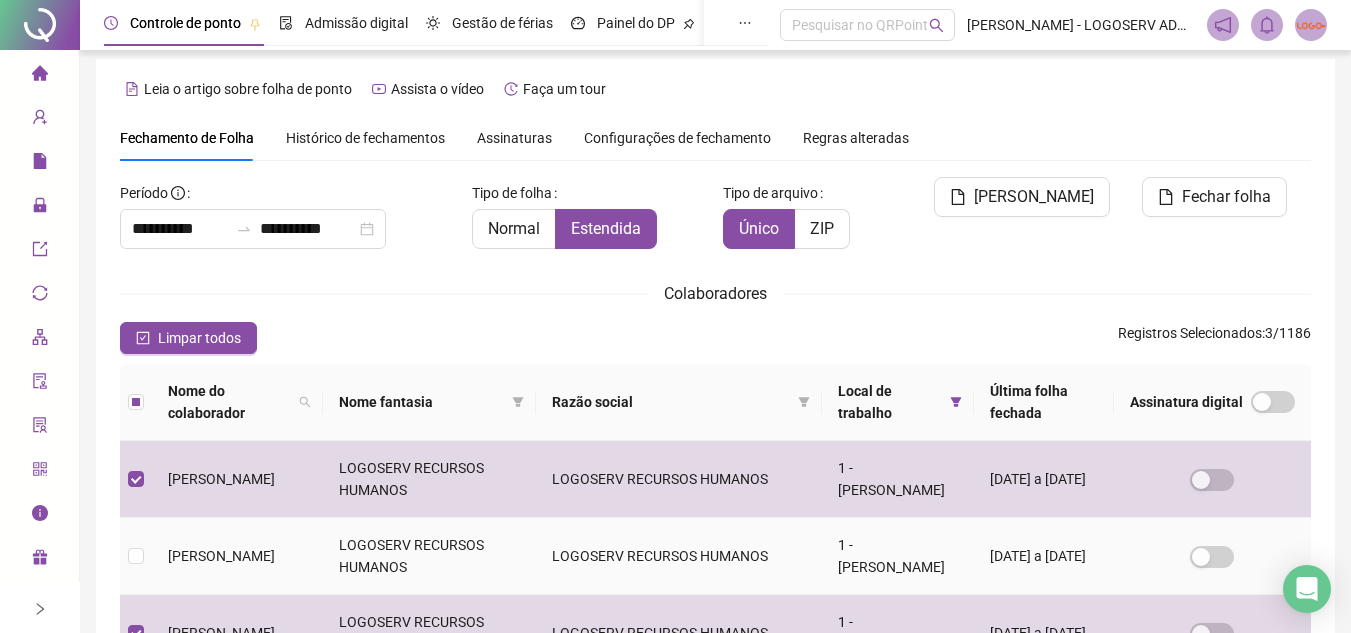 scroll, scrollTop: 0, scrollLeft: 0, axis: both 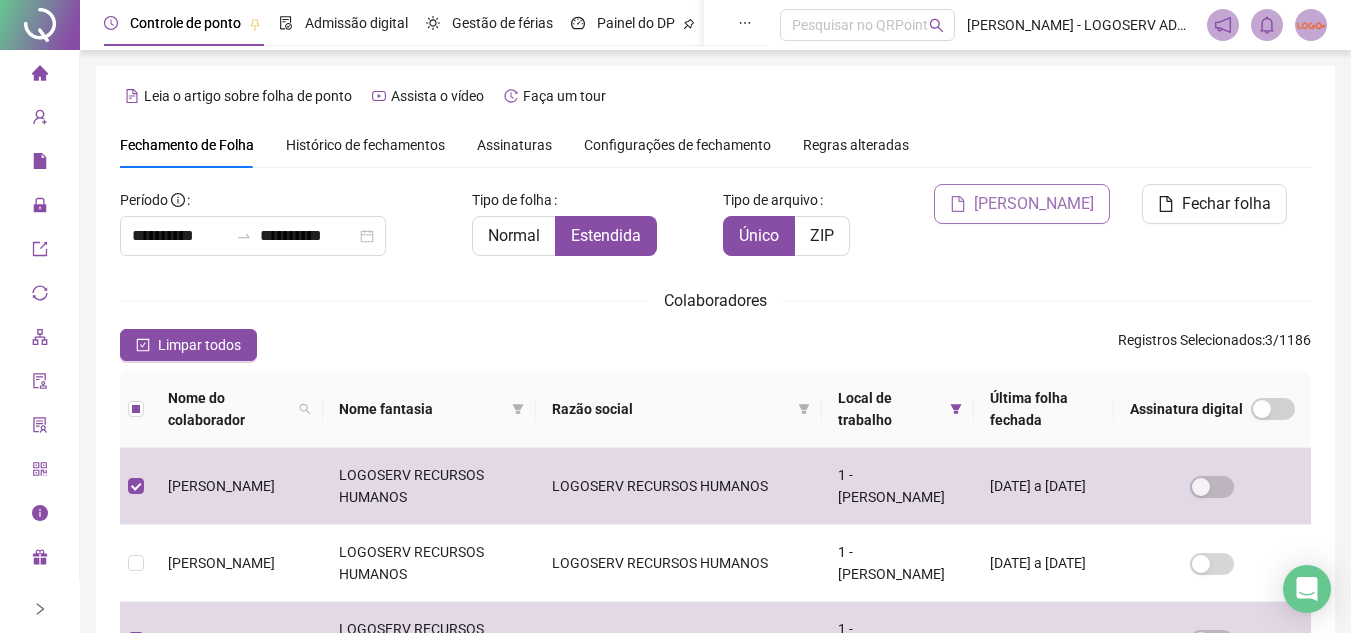 click on "[PERSON_NAME]" at bounding box center (1034, 204) 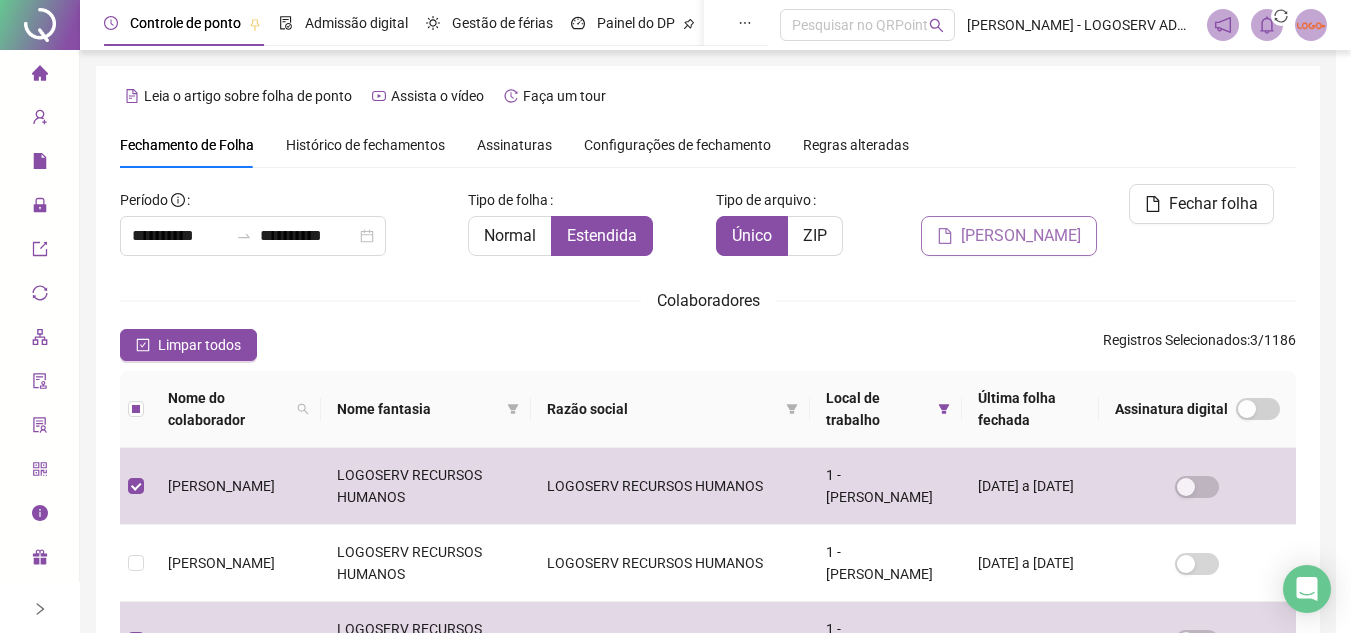 scroll, scrollTop: 93, scrollLeft: 0, axis: vertical 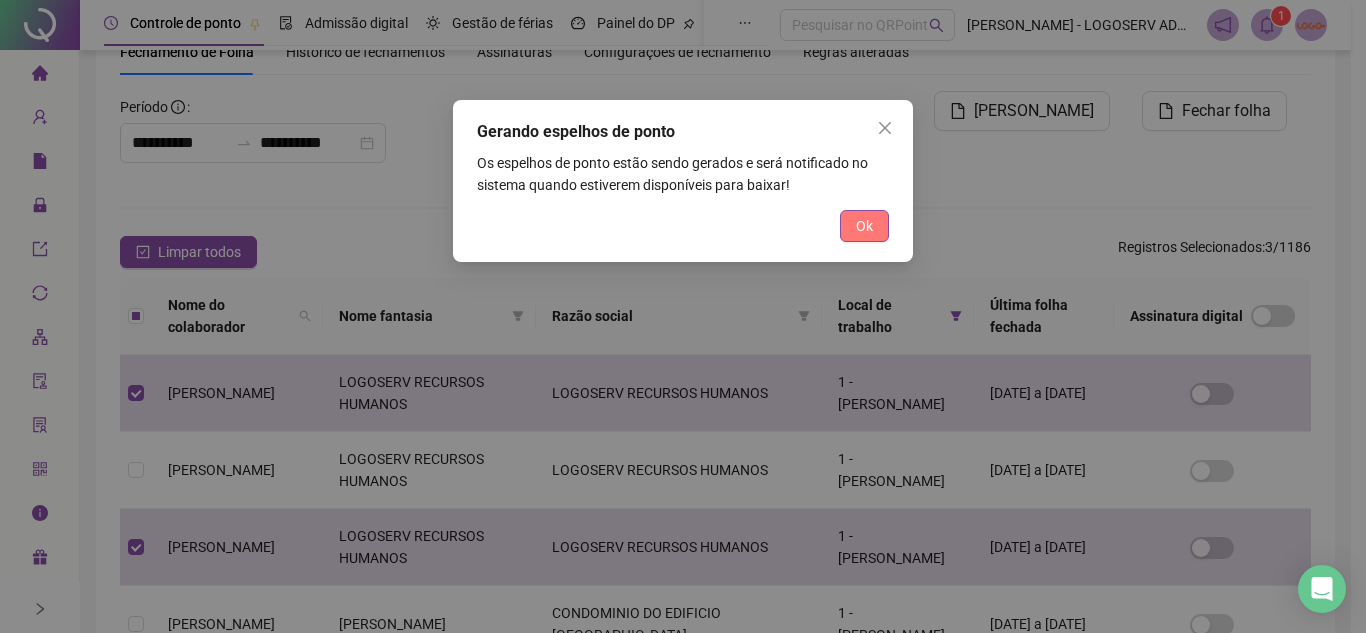 click on "Ok" at bounding box center (864, 226) 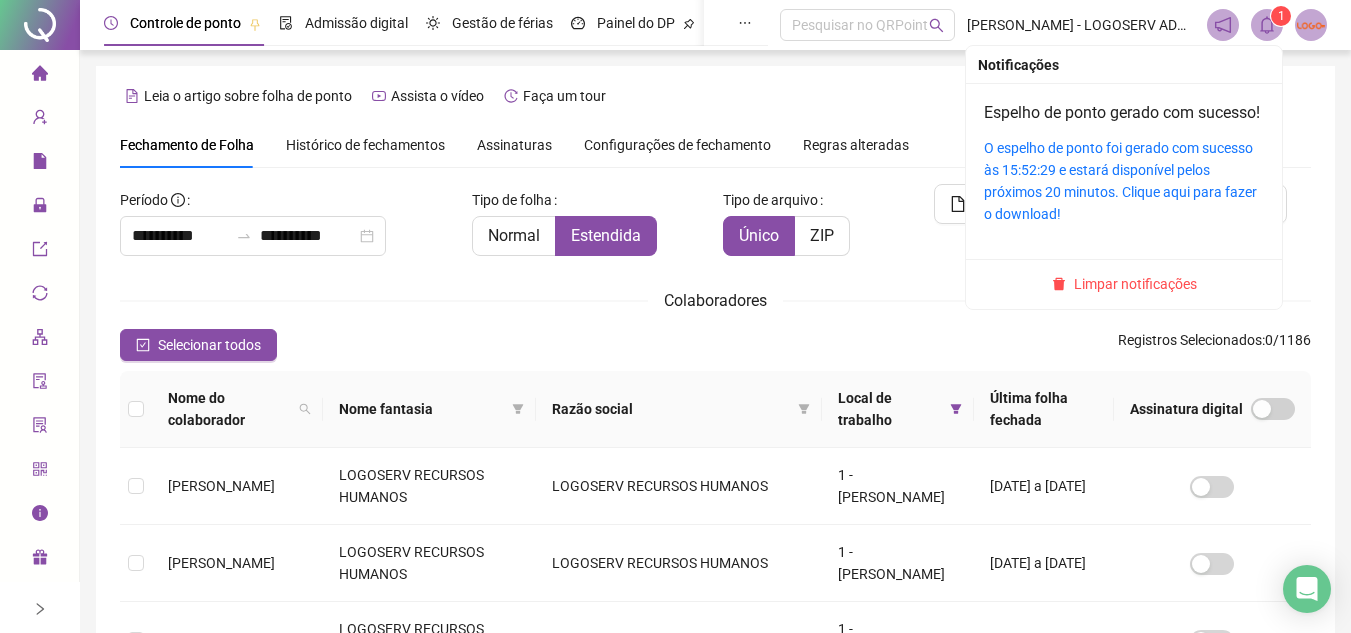 scroll, scrollTop: 93, scrollLeft: 0, axis: vertical 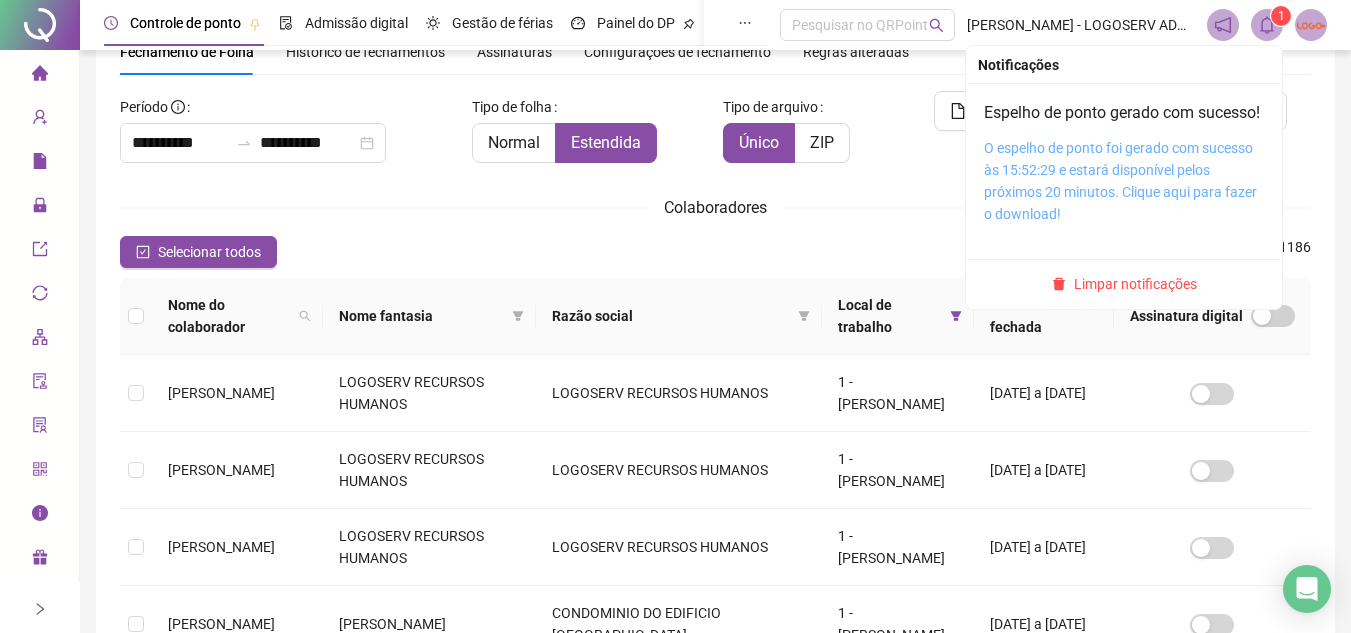 click on "O espelho de ponto foi gerado com sucesso às 15:52:29 e estará disponível pelos próximos 20 minutos.
Clique aqui para fazer o download!" at bounding box center [1120, 181] 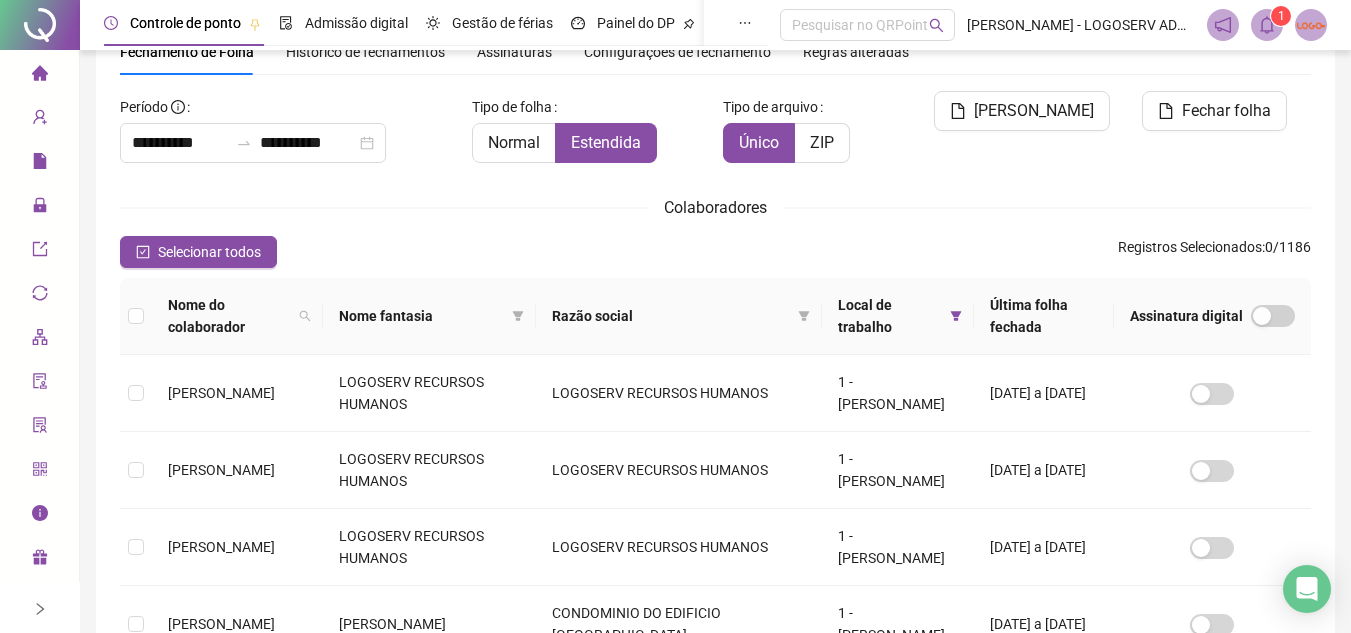 scroll, scrollTop: 0, scrollLeft: 0, axis: both 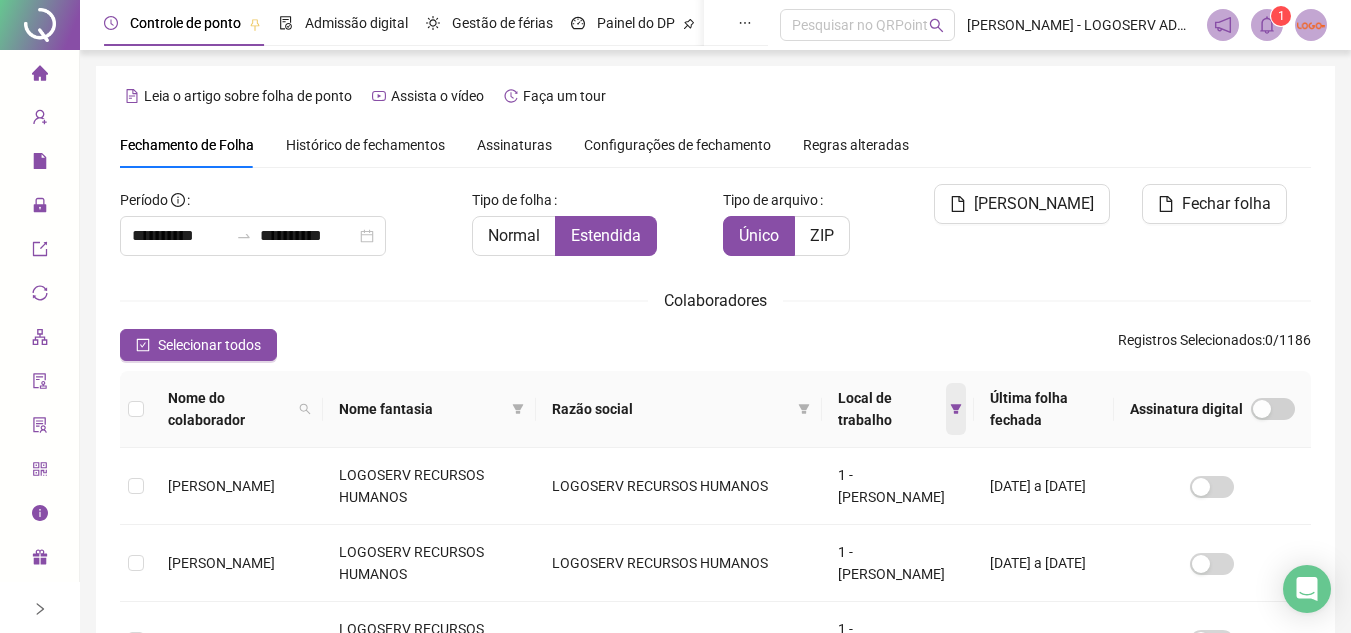click at bounding box center (956, 409) 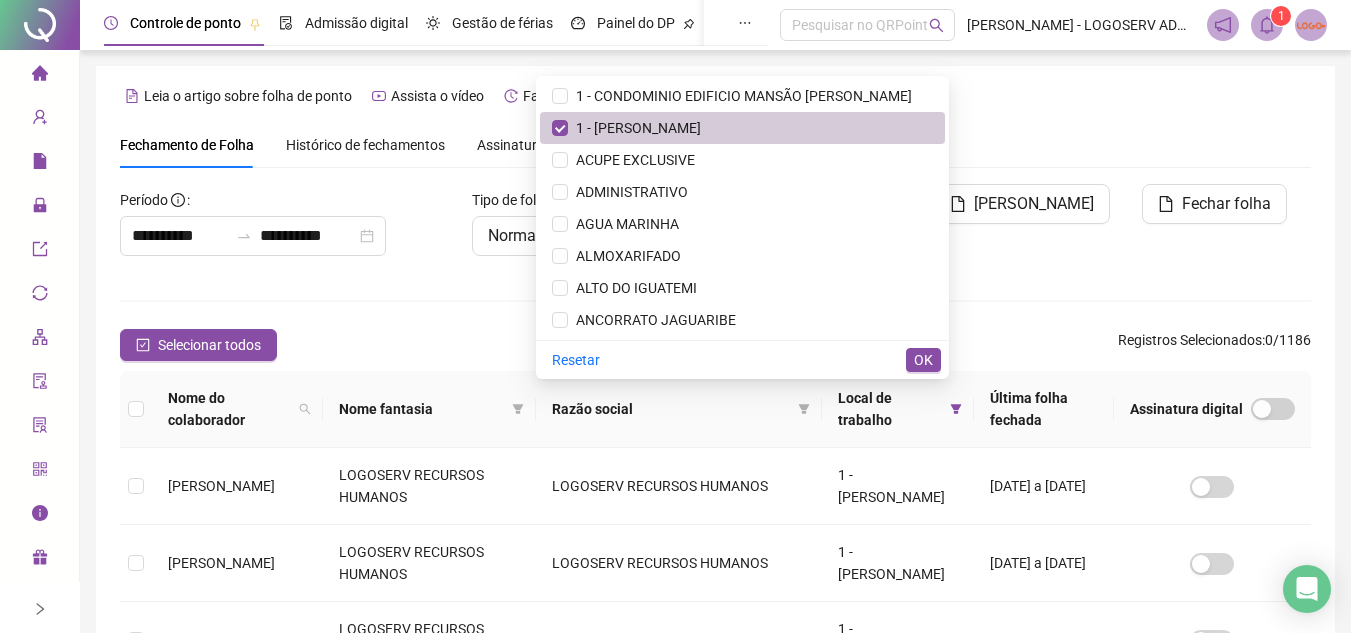 click on "1 - [PERSON_NAME]" at bounding box center [742, 128] 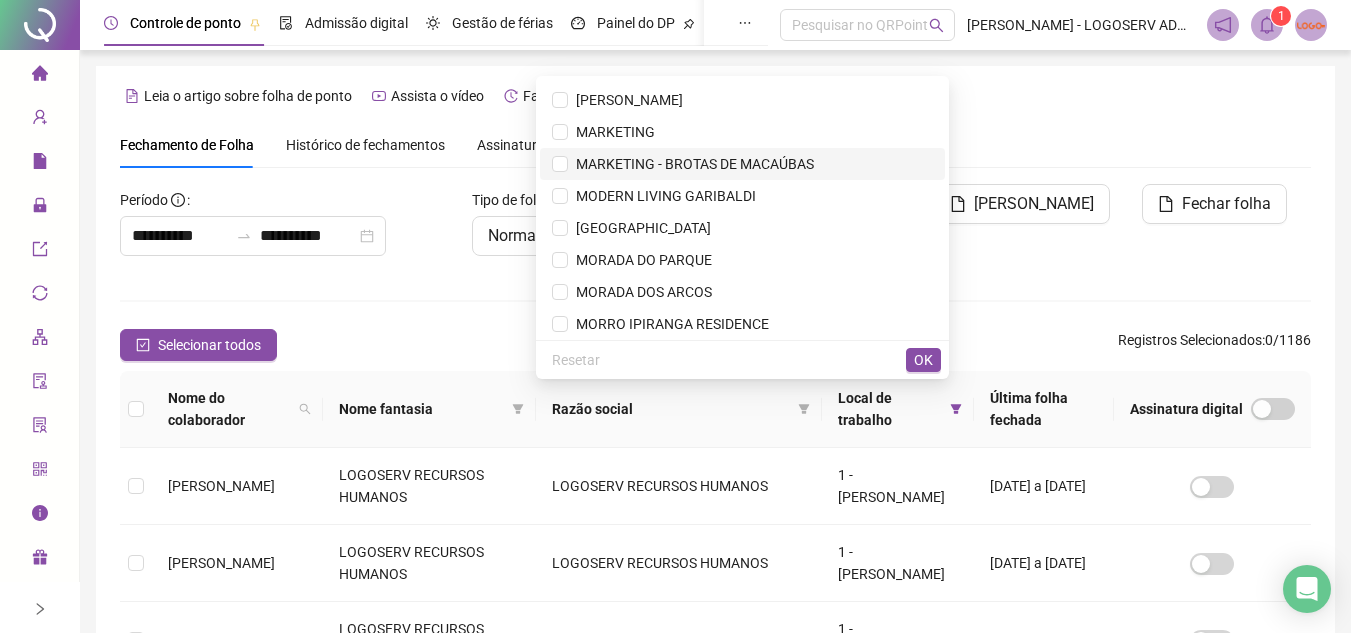 scroll, scrollTop: 5600, scrollLeft: 0, axis: vertical 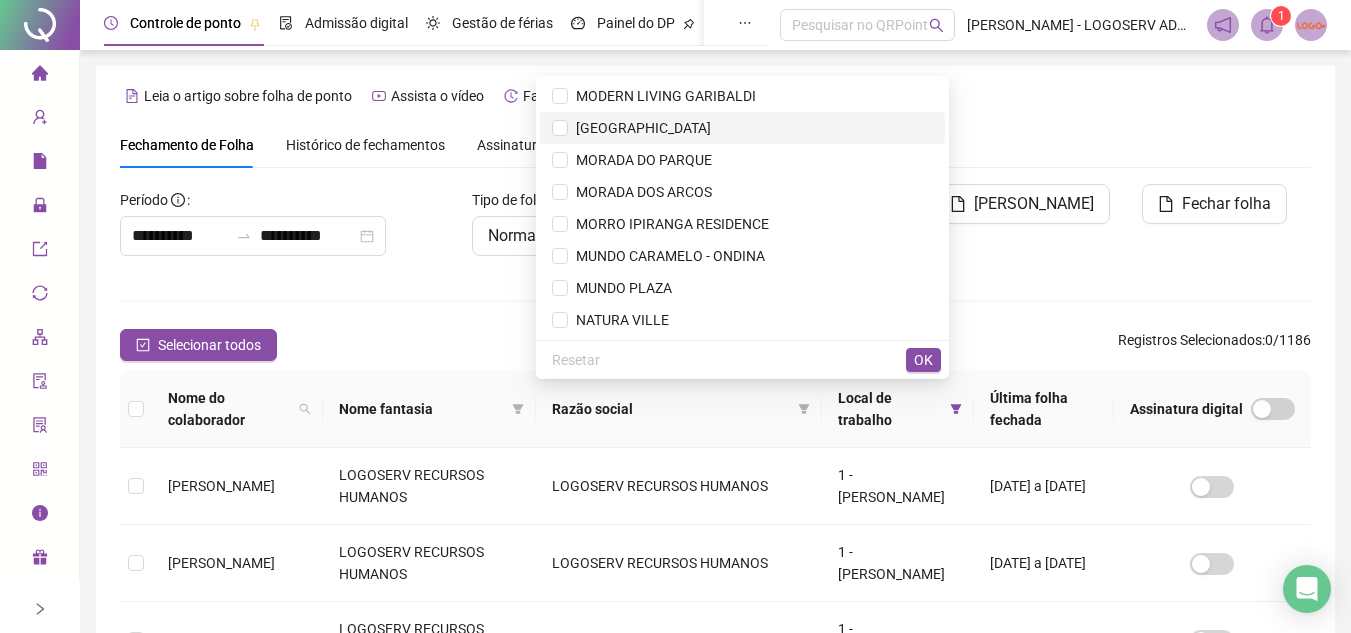 click on "[GEOGRAPHIC_DATA]" at bounding box center (742, 128) 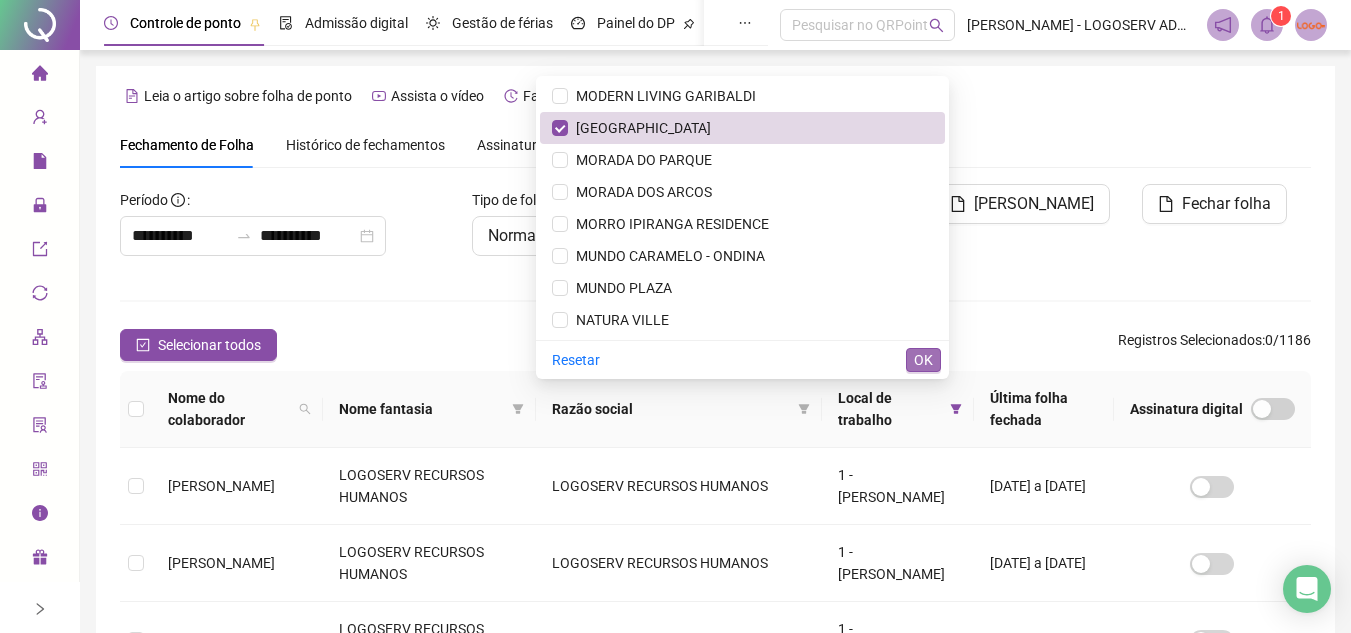 click on "OK" at bounding box center [923, 360] 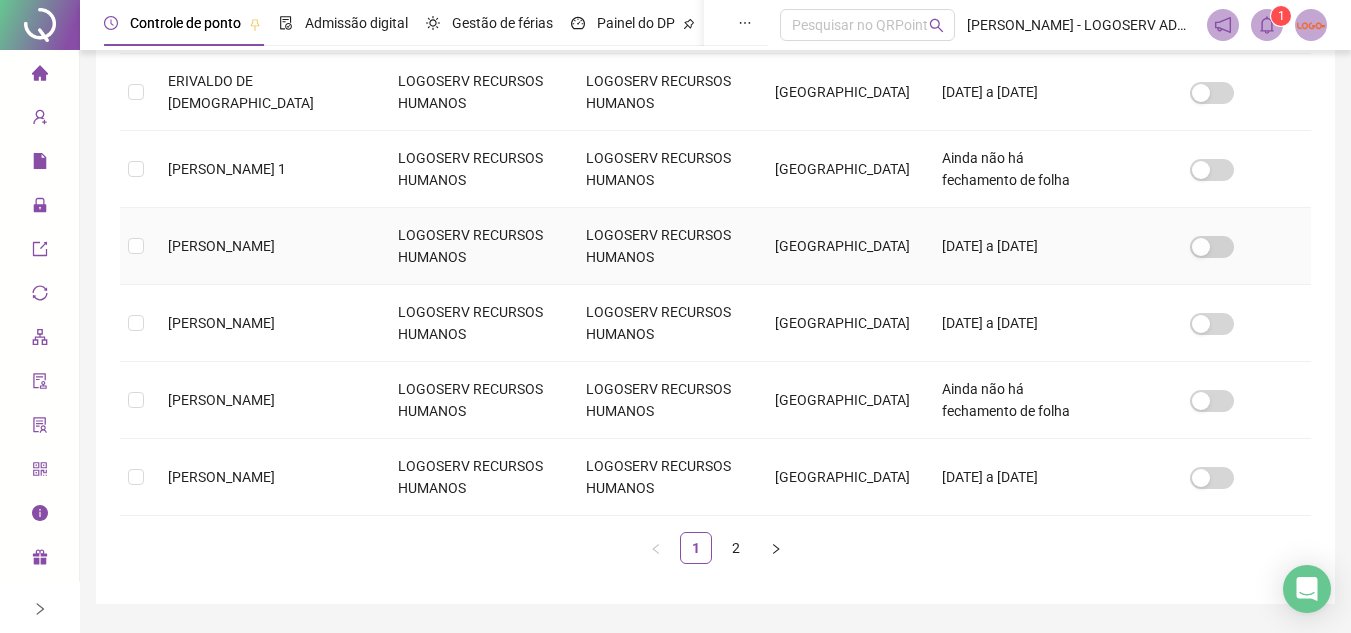 scroll, scrollTop: 759, scrollLeft: 0, axis: vertical 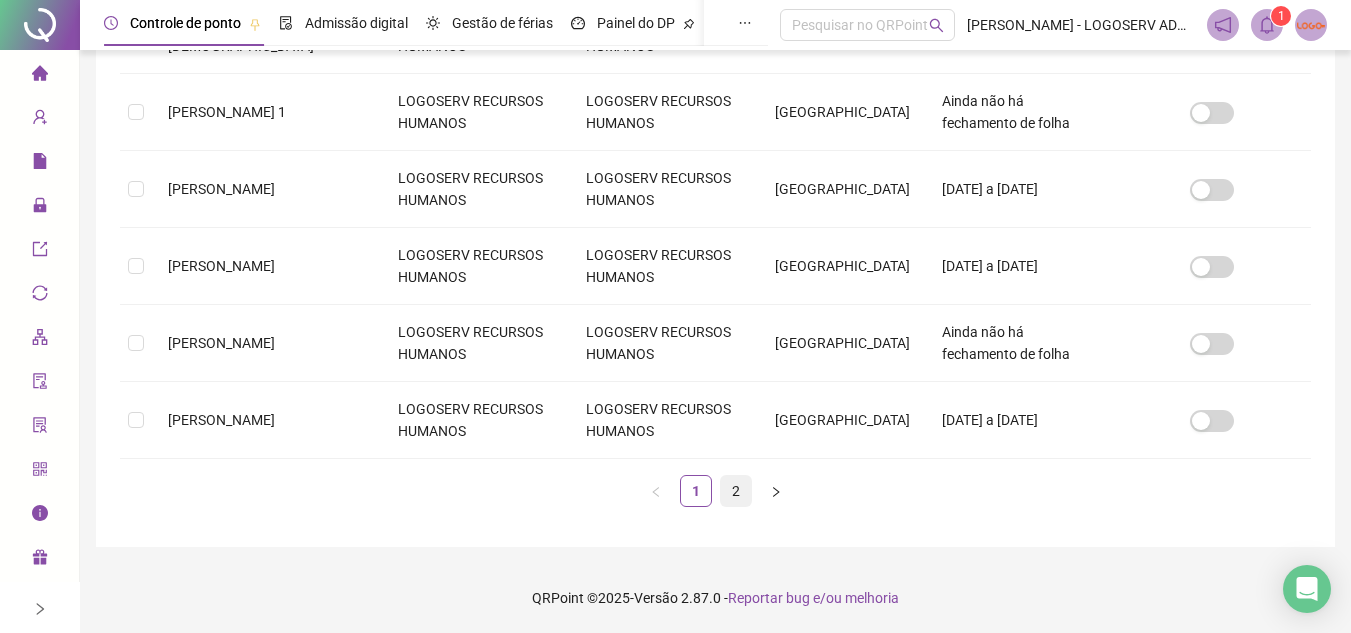 click on "2" at bounding box center [736, 491] 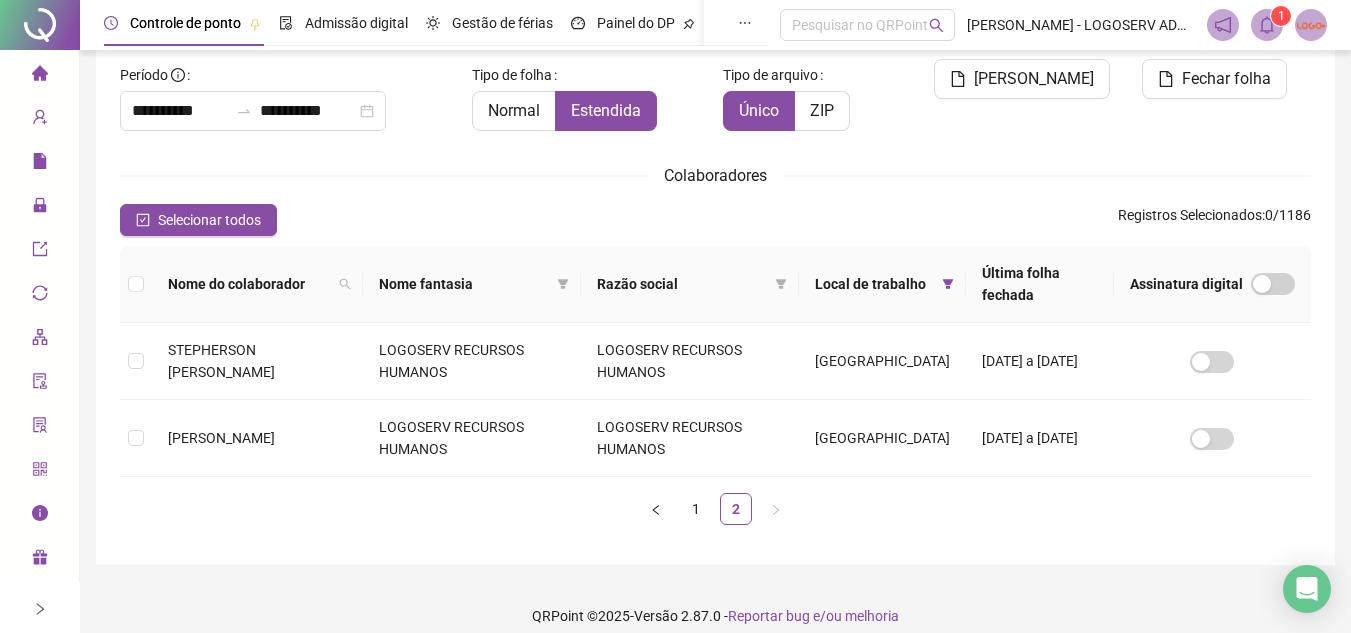scroll, scrollTop: 143, scrollLeft: 0, axis: vertical 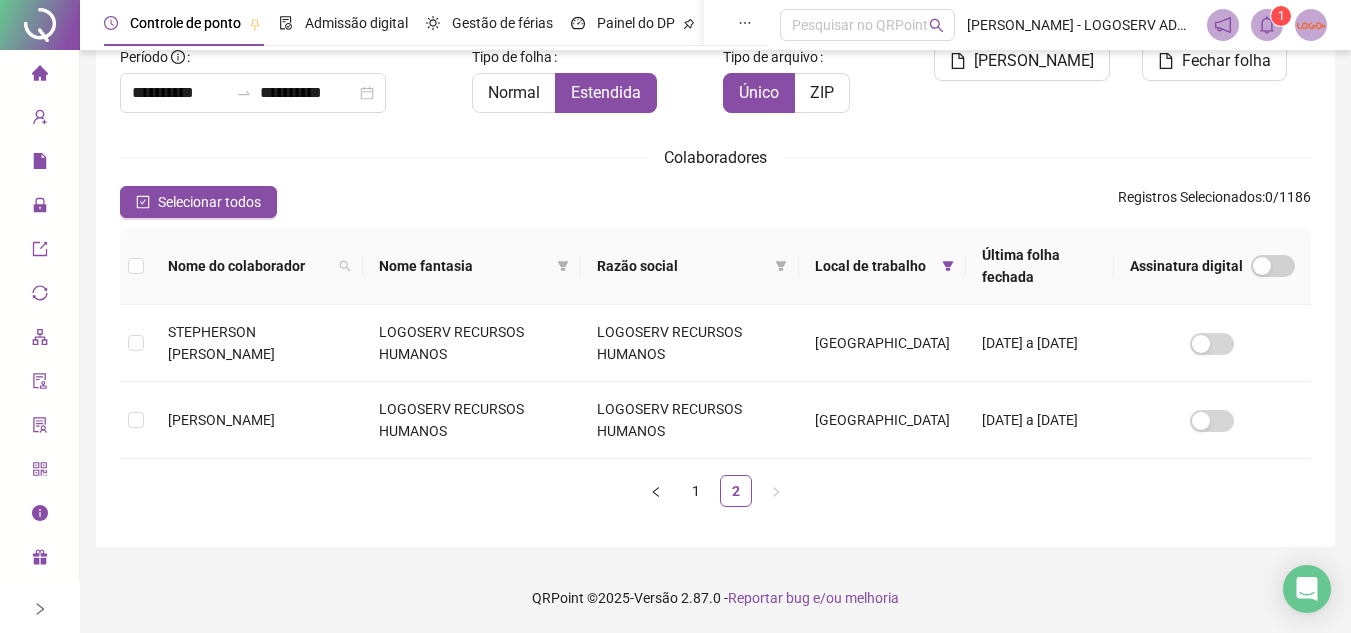 click on "Nome do colaborador Nome fantasia Razão social Local de trabalho Última folha fechada Assinatura digital               STEPHERSON UBALDO DA SILVA FREITAS LOGOSERV RECURSOS HUMANOS LOGOSERV RECURSOS HUMANOS MONTE CARMELO 01/06/2024 a 31/05/2025 VANEI BARBOSA DE JESUS LOGOSERV RECURSOS HUMANOS LOGOSERV RECURSOS HUMANOS MONTE CARMELO 31/08/2024 a 31/05/2025 1 2" at bounding box center [715, 375] 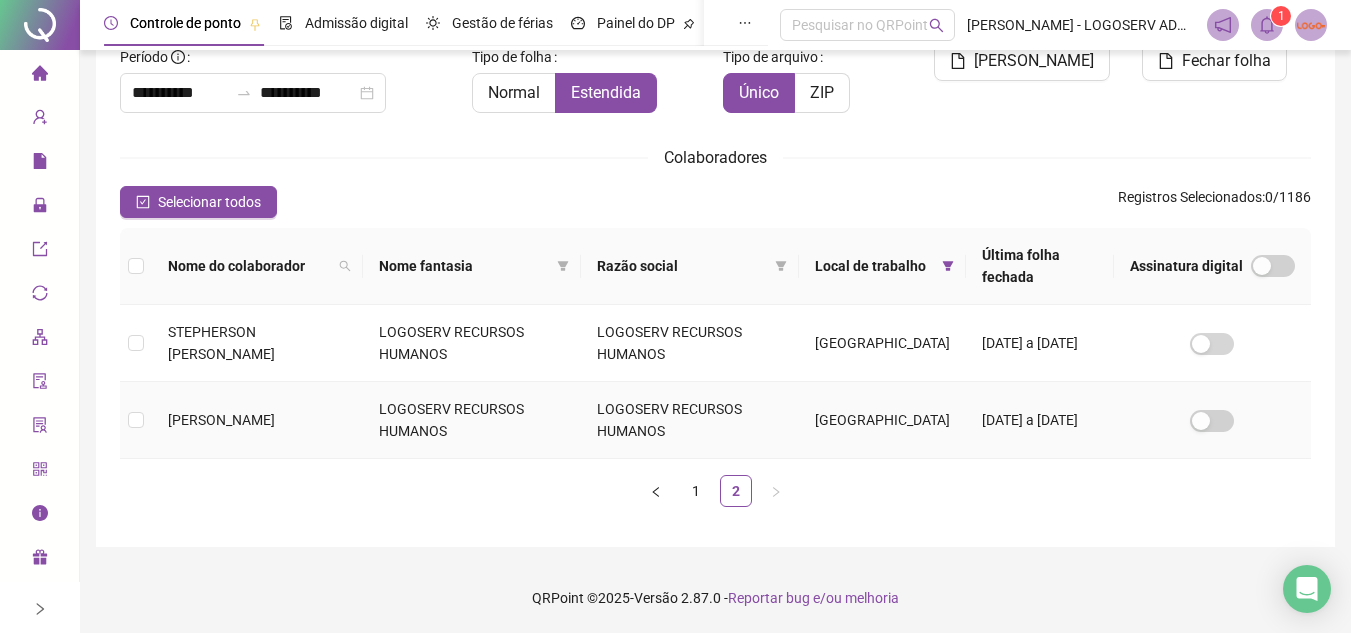 click on "LOGOSERV RECURSOS HUMANOS" at bounding box center (472, 420) 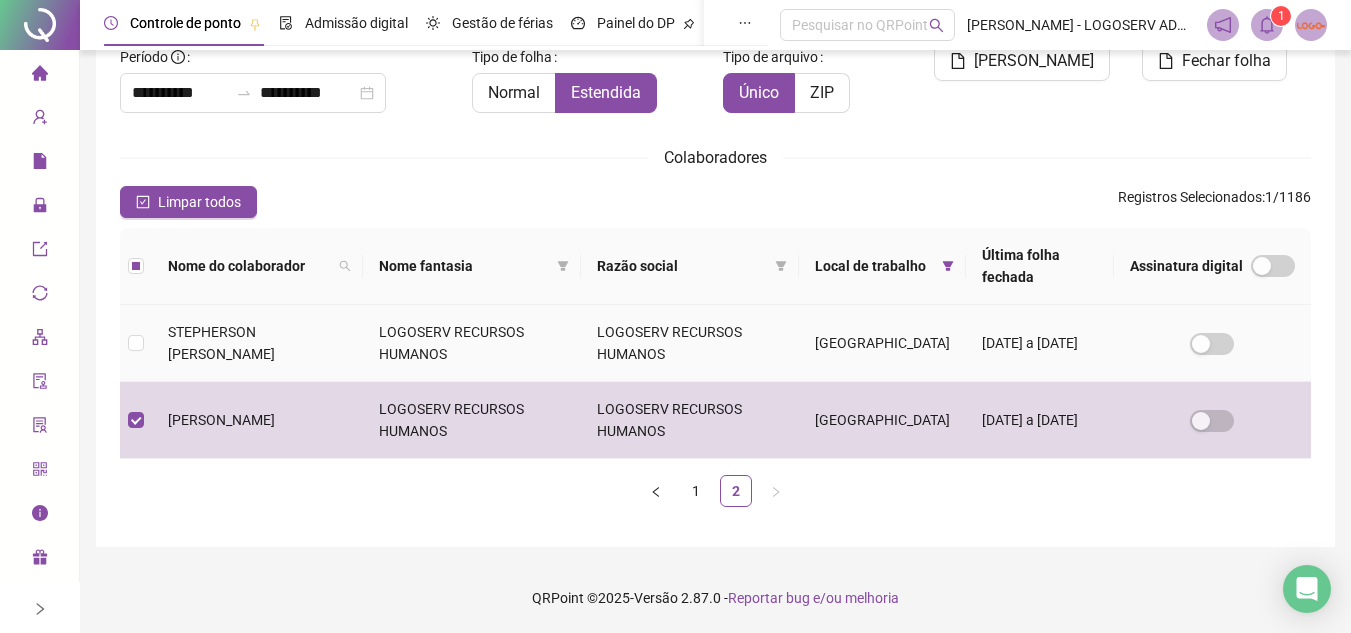 scroll, scrollTop: 93, scrollLeft: 0, axis: vertical 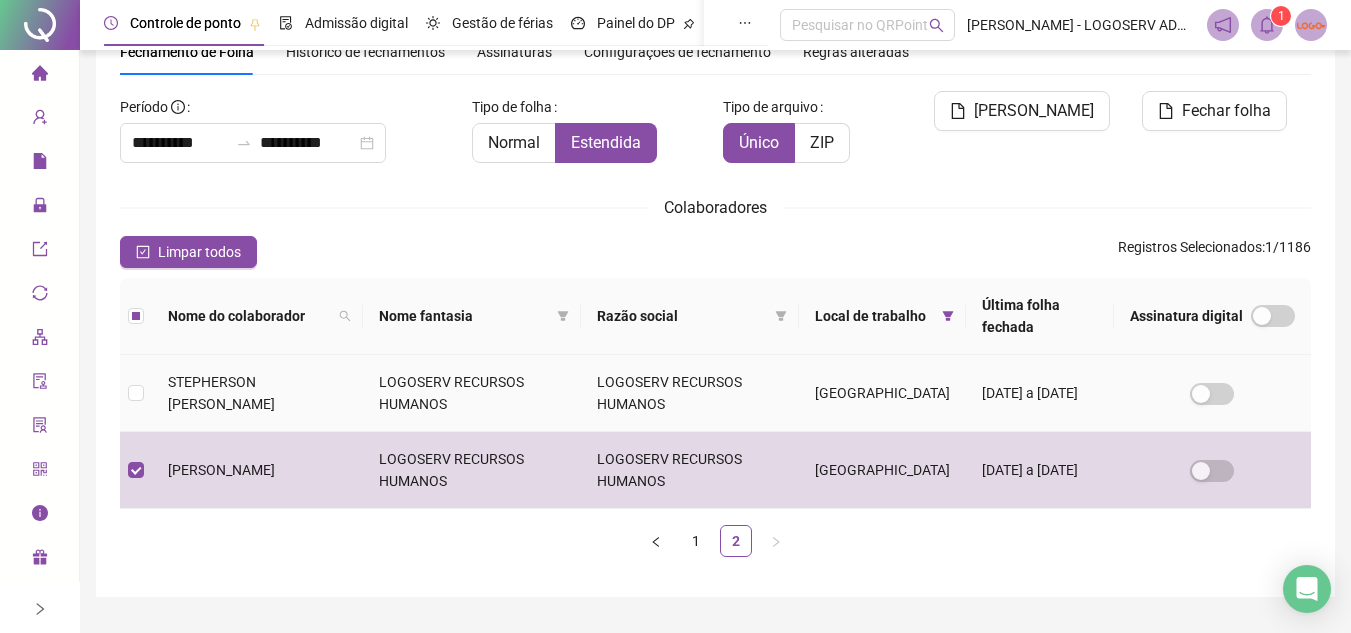 click on "STEPHERSON UBALDO DA SILVA FREITAS" at bounding box center [257, 393] 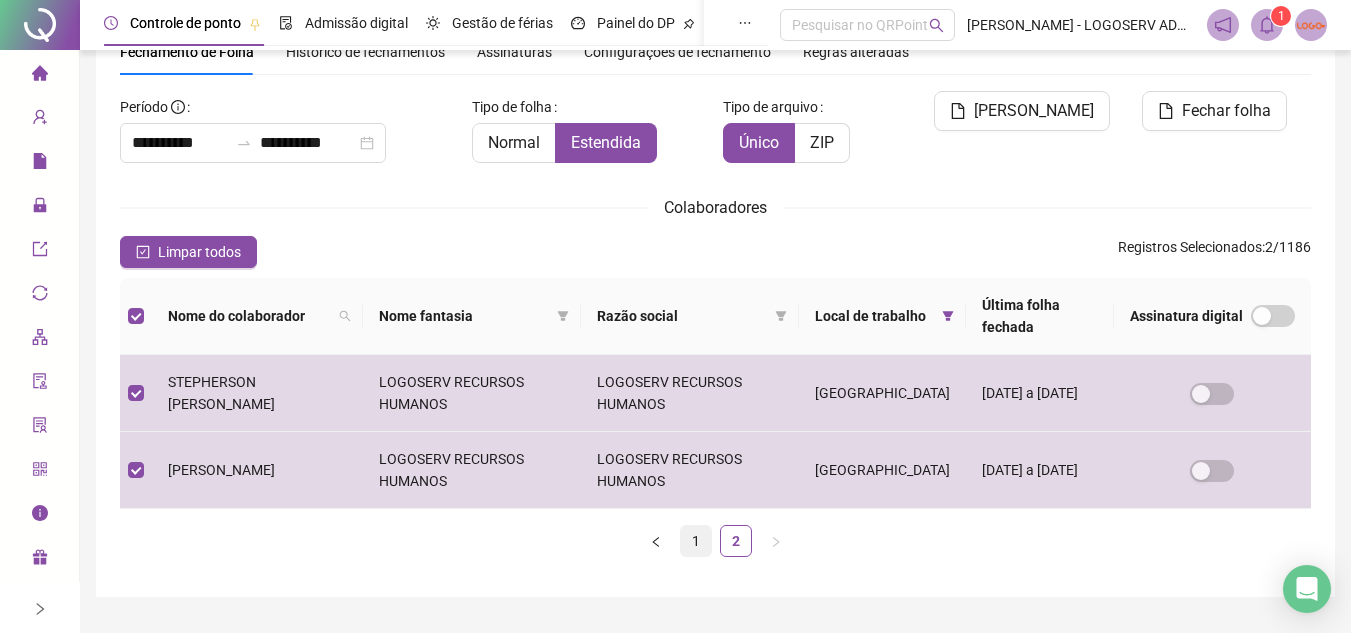 click on "1" at bounding box center [696, 541] 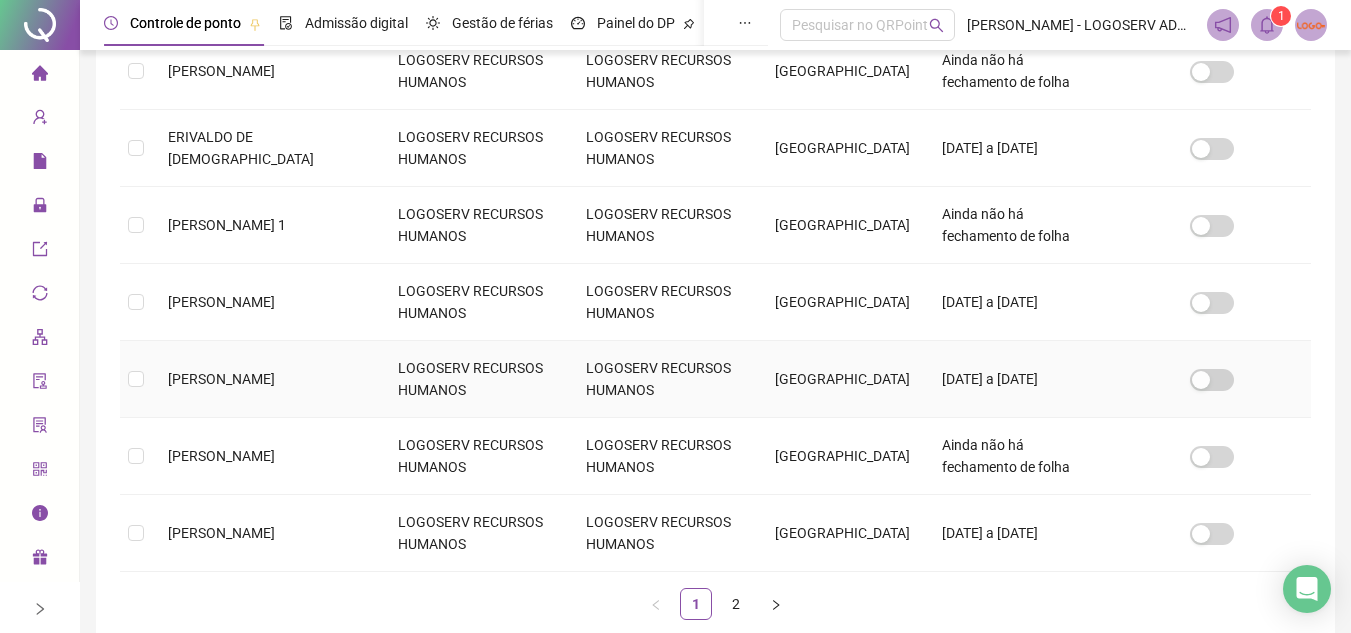 scroll, scrollTop: 659, scrollLeft: 0, axis: vertical 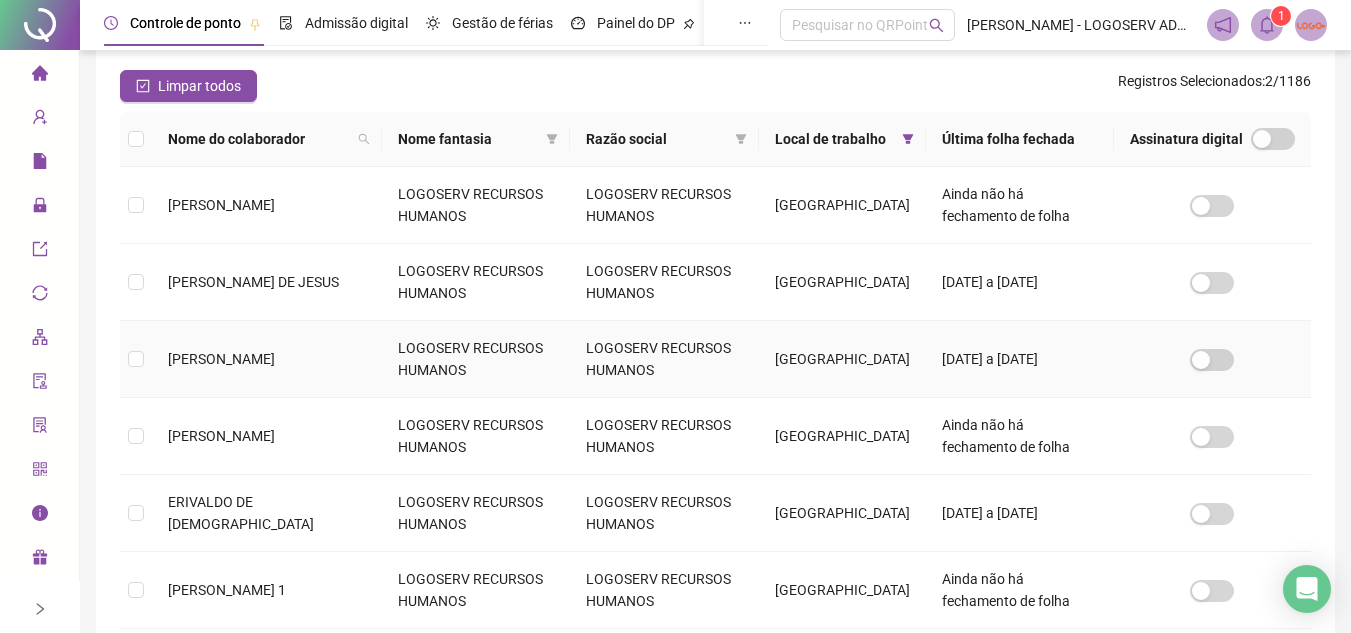 click on "CLAUDIA PINTO SANTANA" at bounding box center (267, 359) 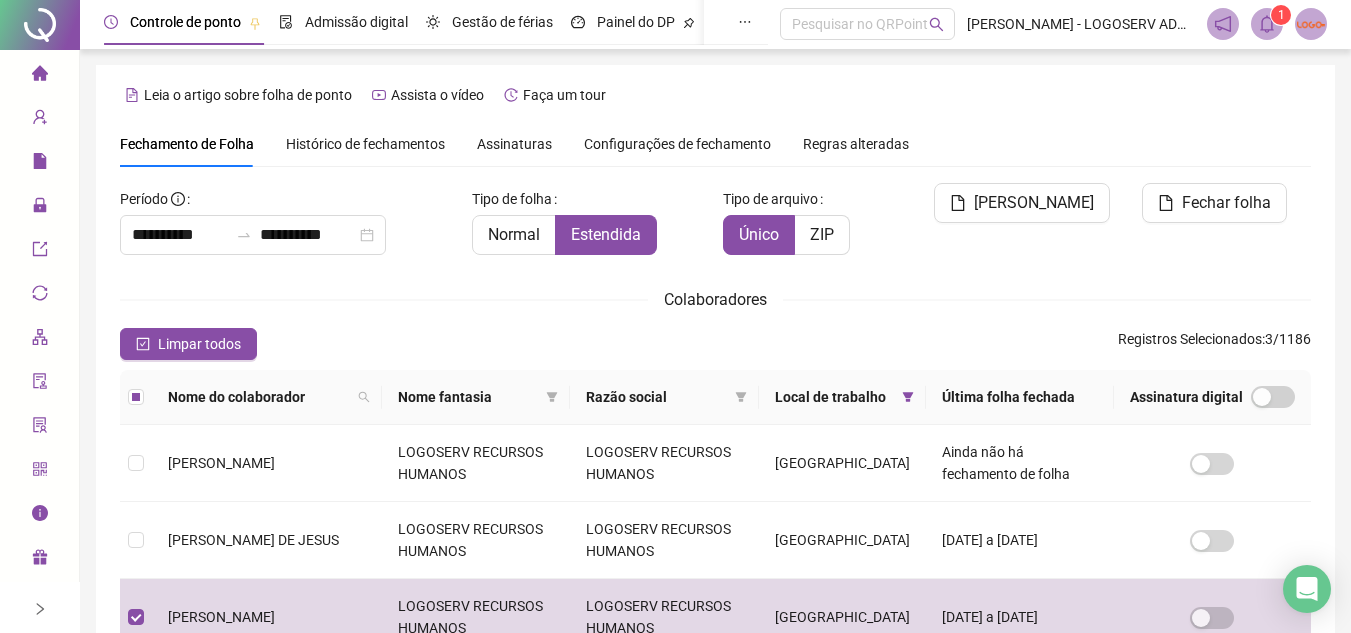 scroll, scrollTop: 0, scrollLeft: 0, axis: both 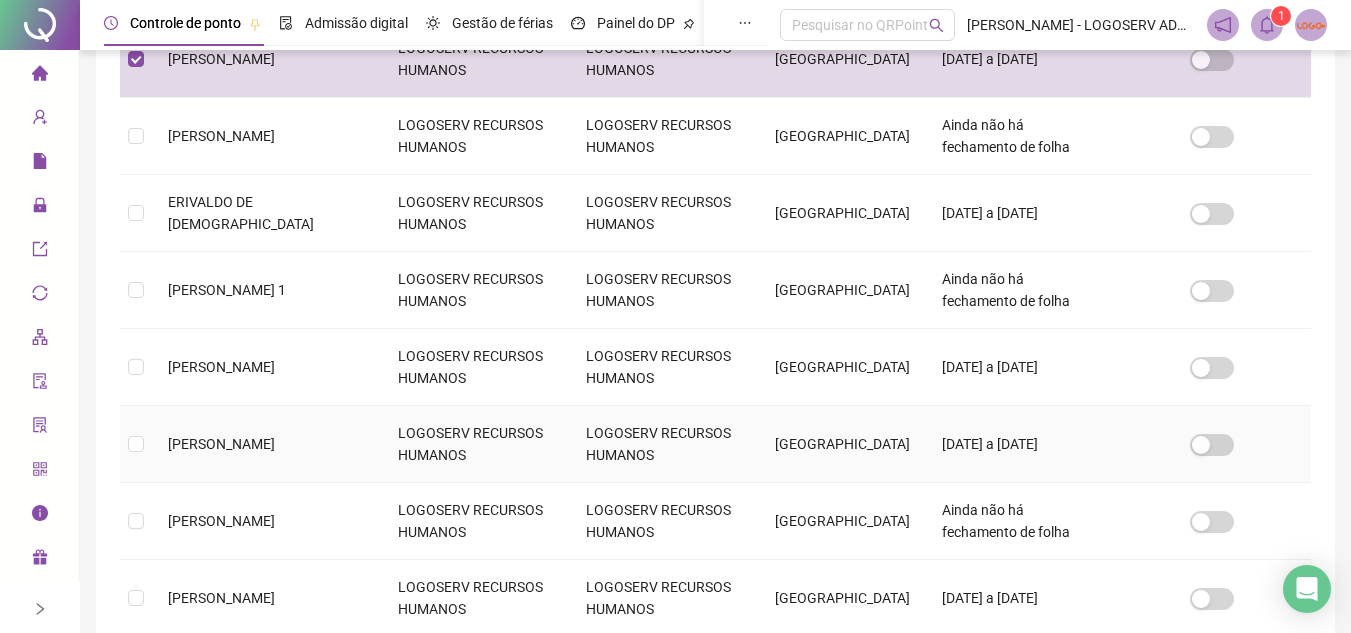 click on "[PERSON_NAME]" at bounding box center [267, 444] 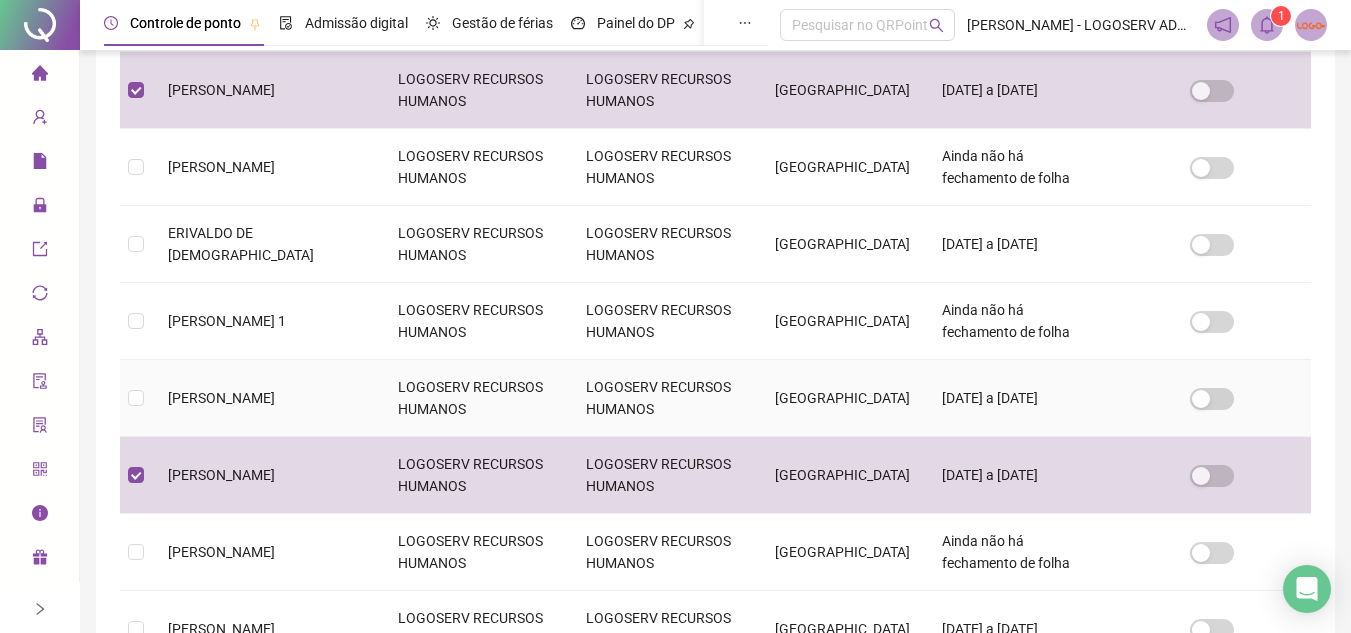 scroll, scrollTop: 493, scrollLeft: 0, axis: vertical 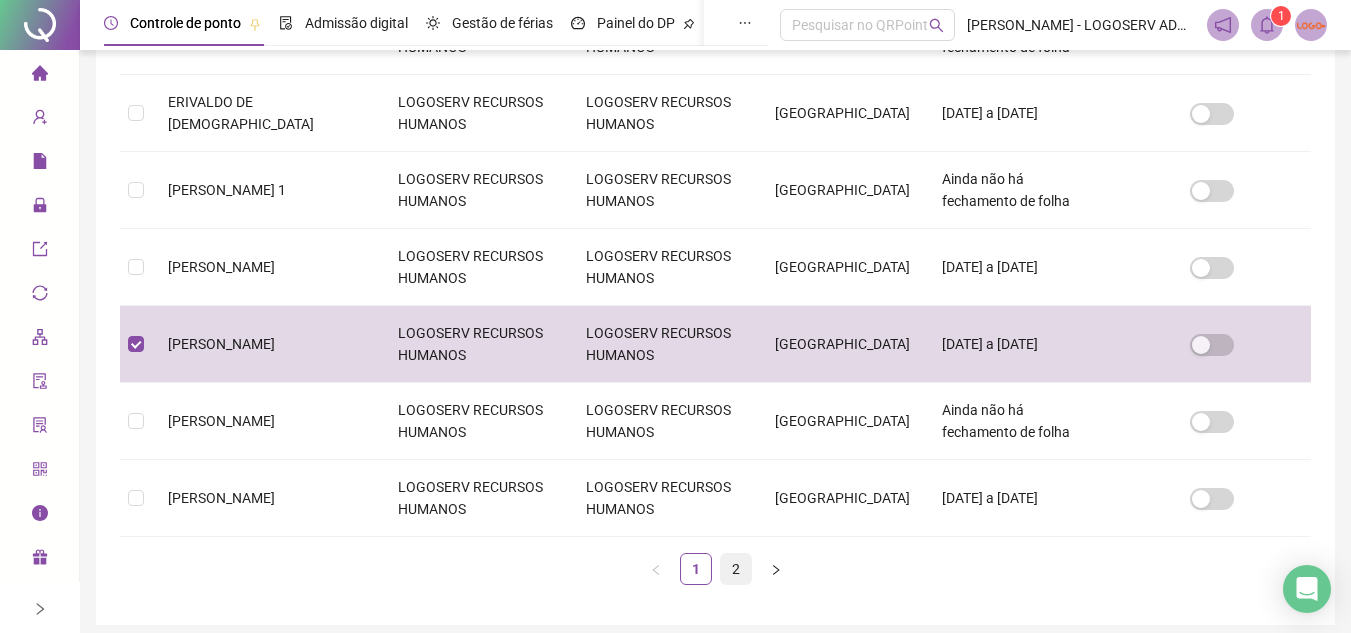 click on "2" at bounding box center [736, 569] 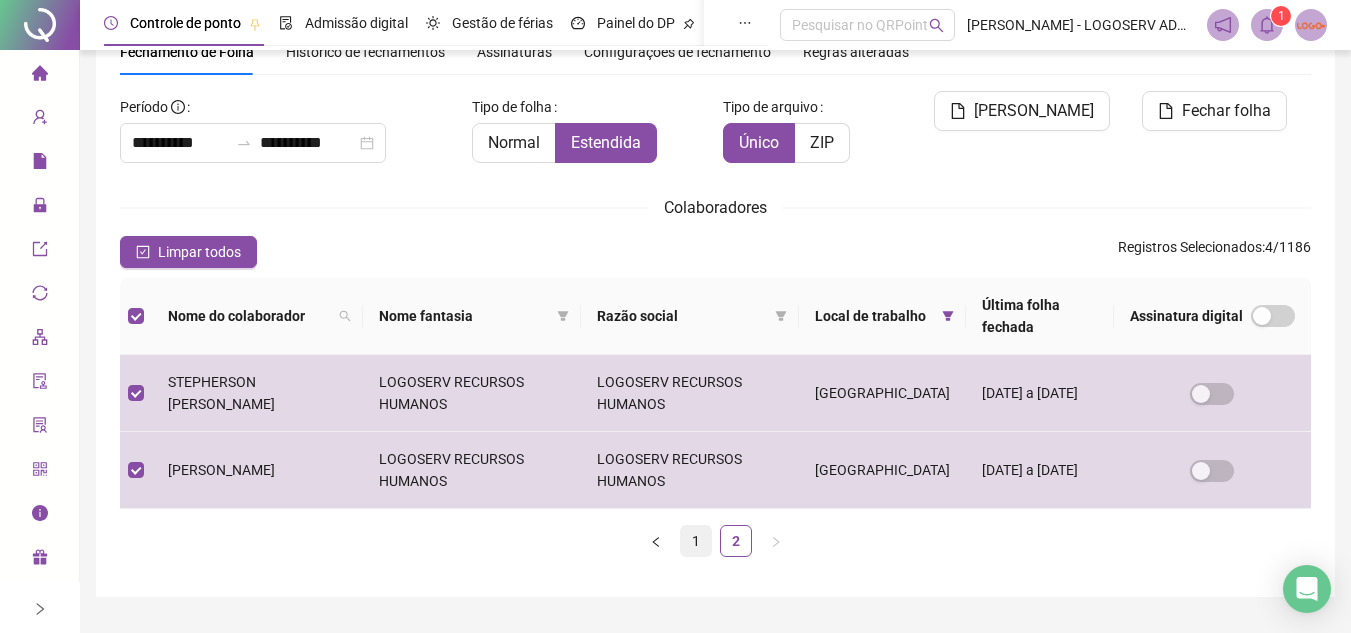 click on "1" at bounding box center (696, 541) 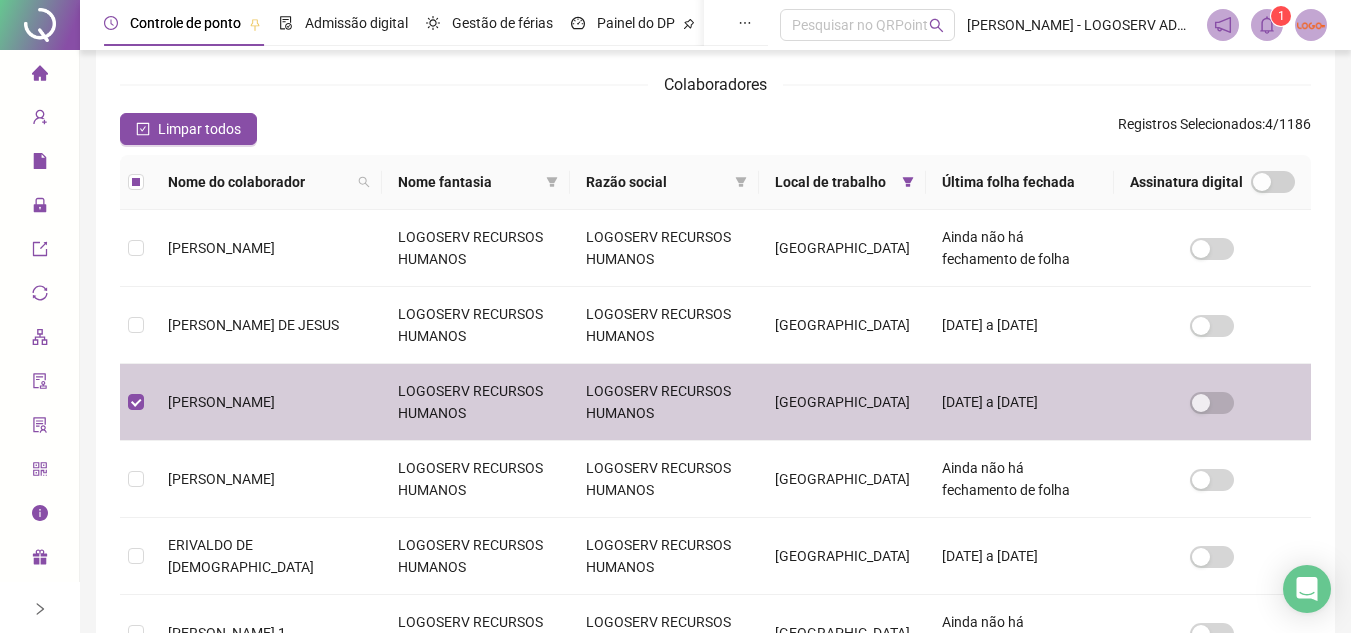 scroll, scrollTop: 393, scrollLeft: 0, axis: vertical 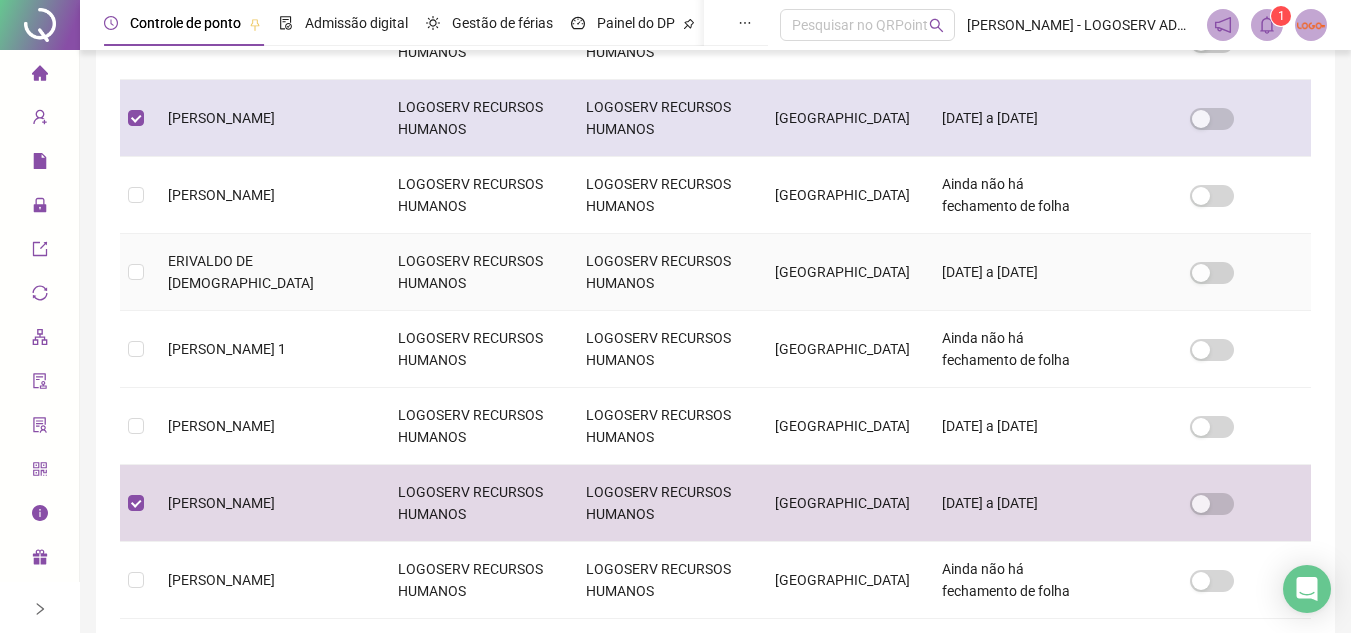 click on "ERIVALDO DE JESUS SANTOS" at bounding box center (267, 272) 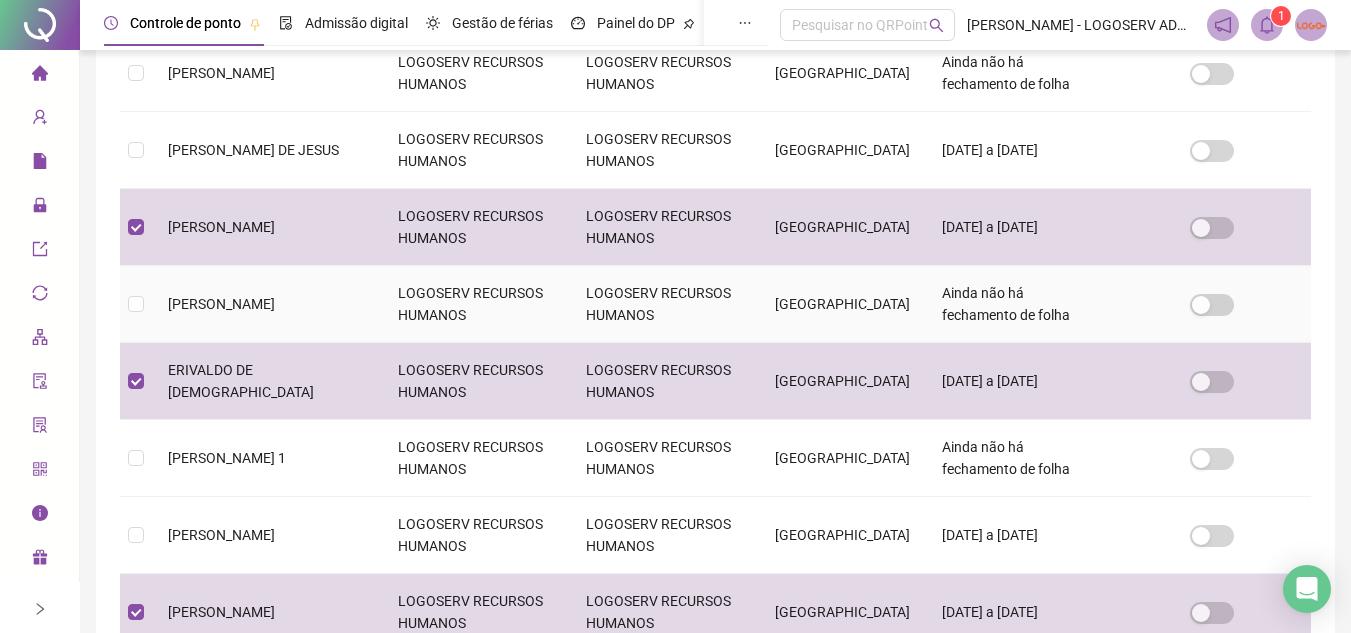scroll, scrollTop: 393, scrollLeft: 0, axis: vertical 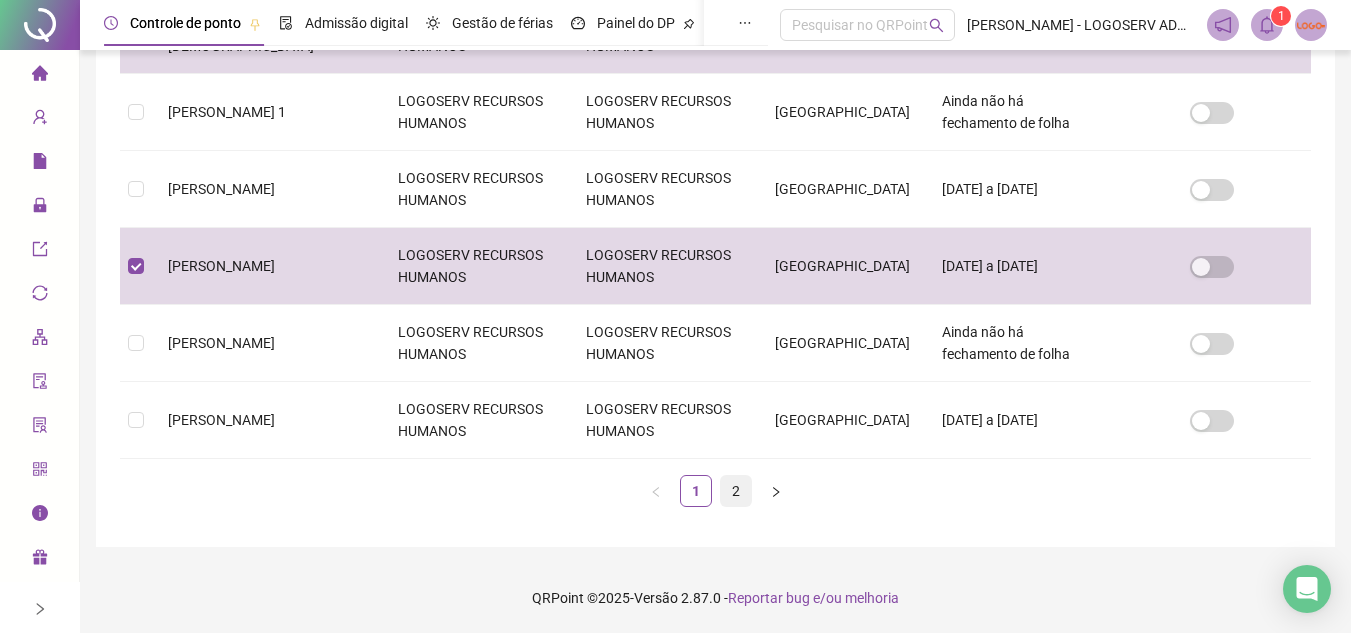 click on "2" at bounding box center (736, 491) 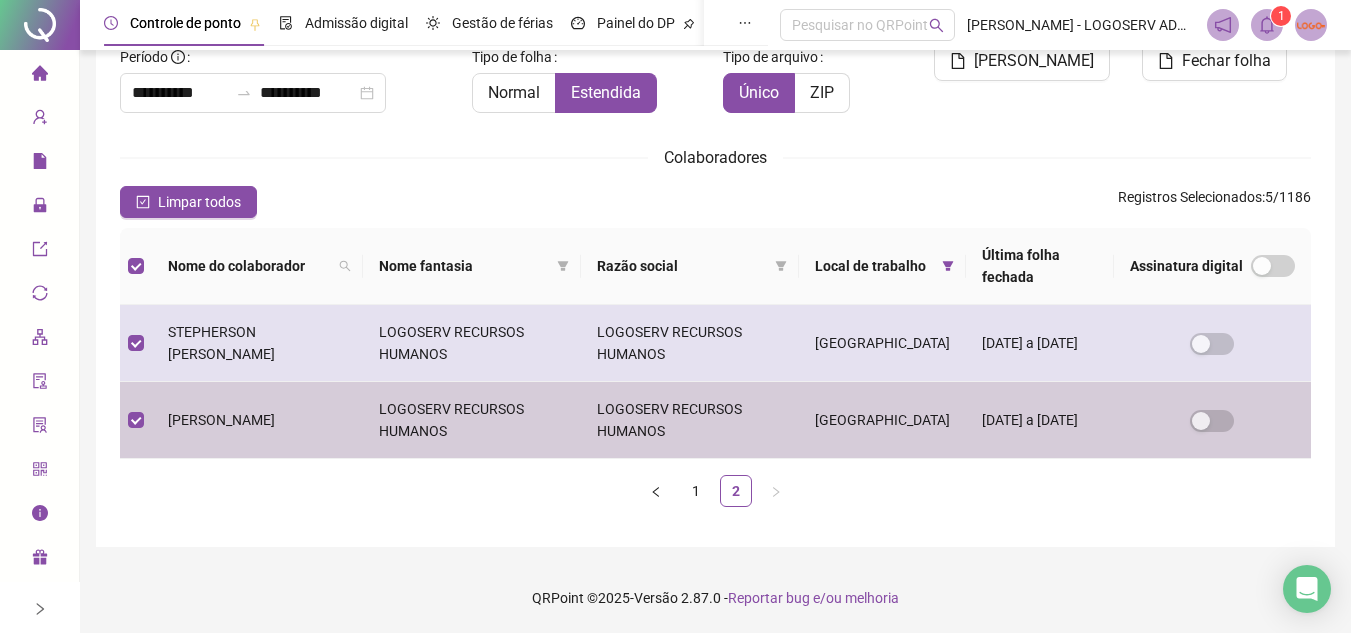scroll, scrollTop: 93, scrollLeft: 0, axis: vertical 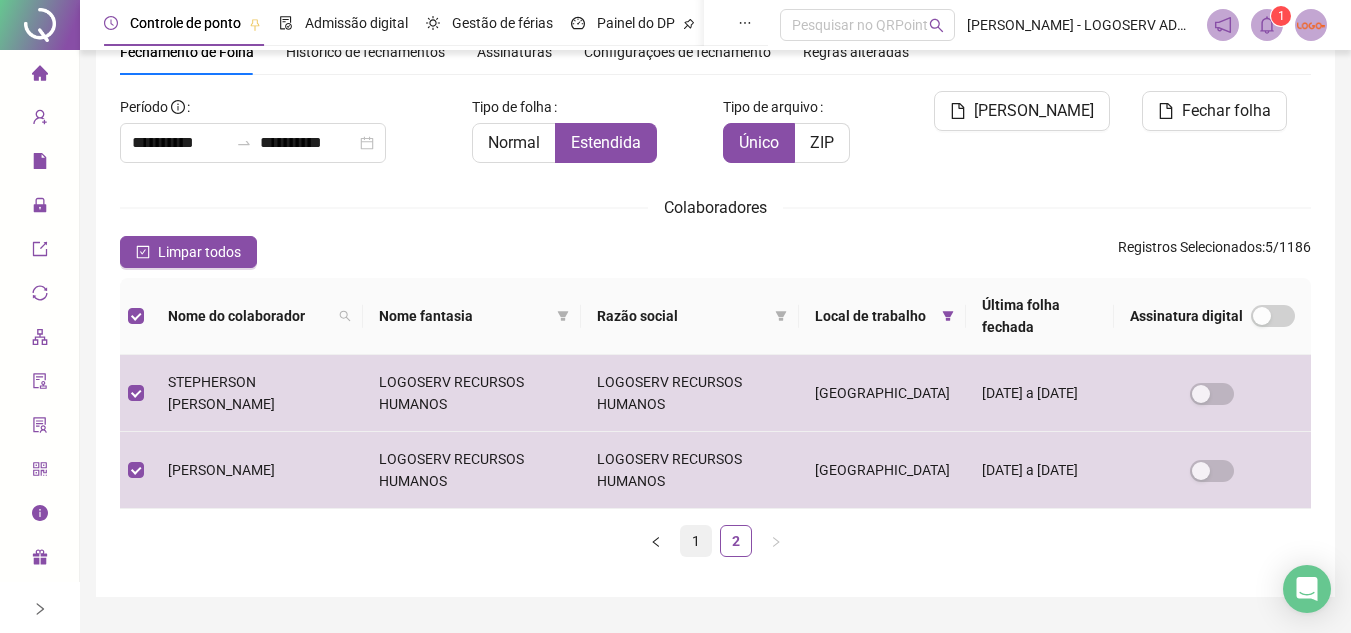 click on "1" at bounding box center [696, 541] 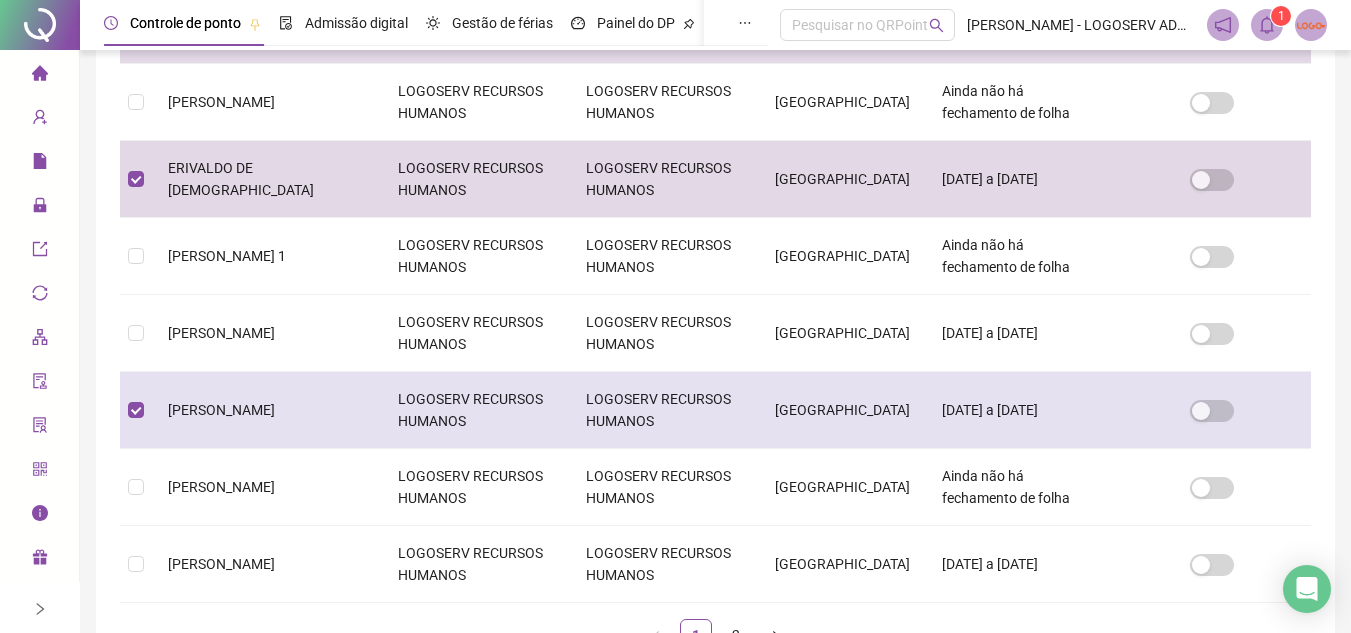 scroll, scrollTop: 493, scrollLeft: 0, axis: vertical 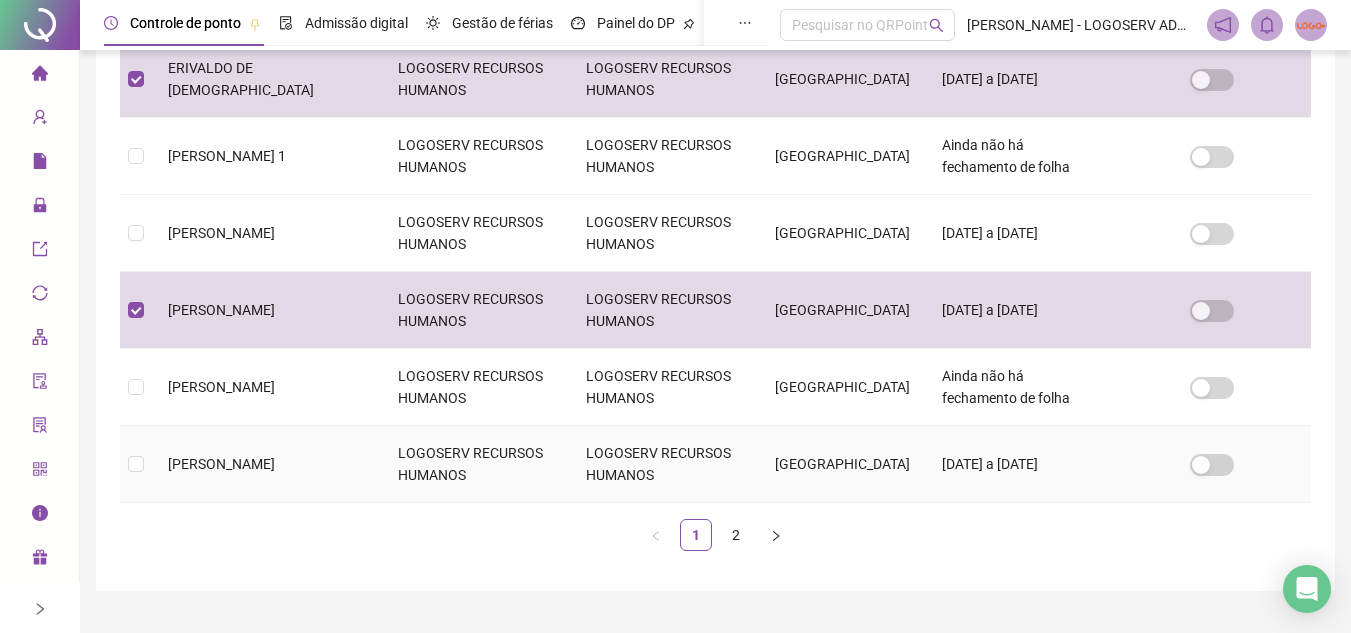 click on "LOGOSERV RECURSOS HUMANOS" at bounding box center (476, 464) 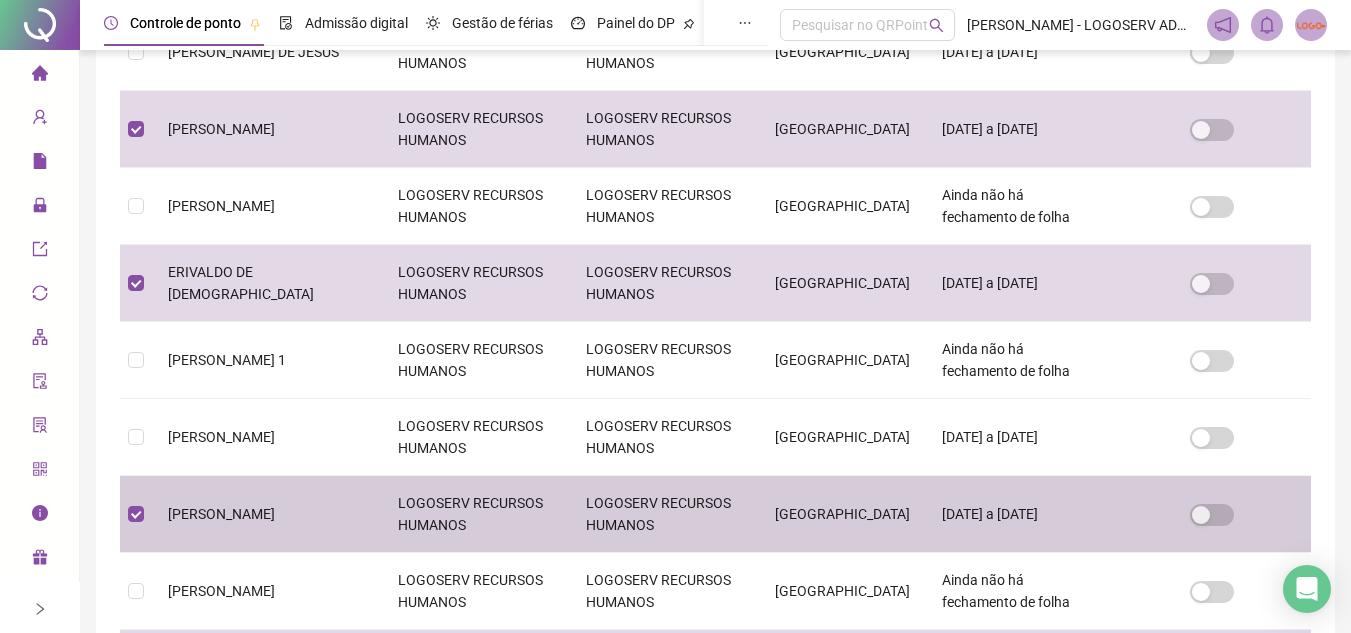 scroll, scrollTop: 393, scrollLeft: 0, axis: vertical 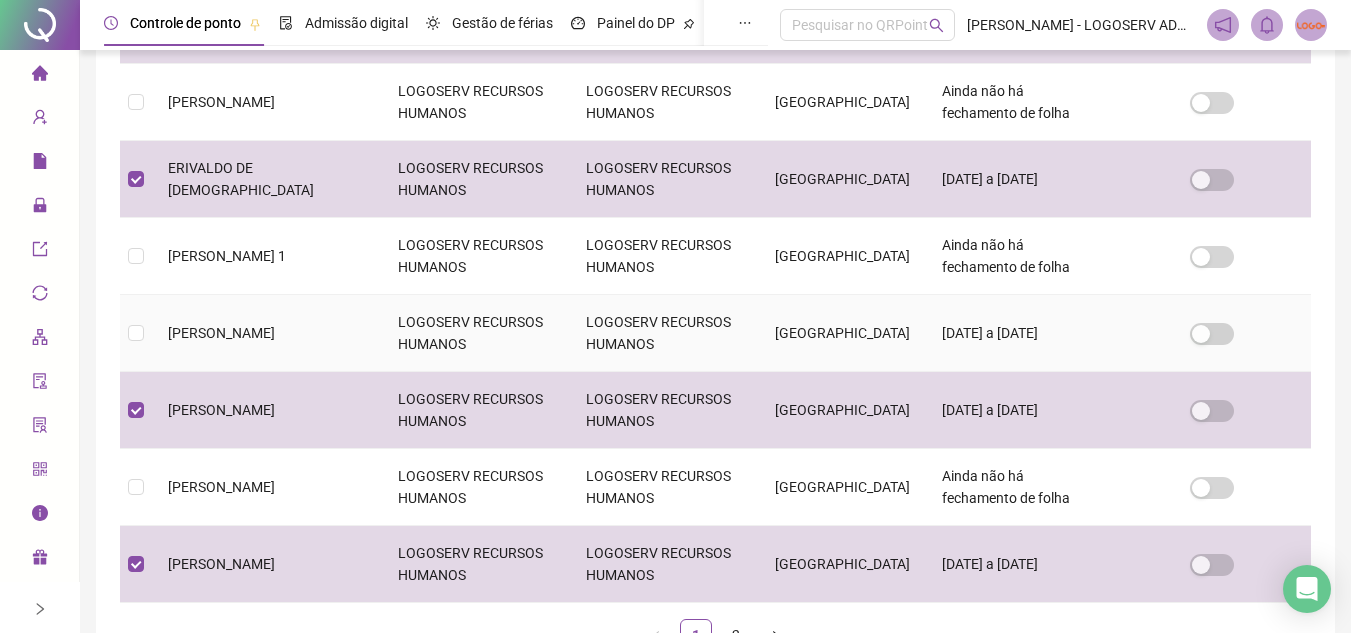 click on "LOGOSERV RECURSOS HUMANOS" at bounding box center (476, 333) 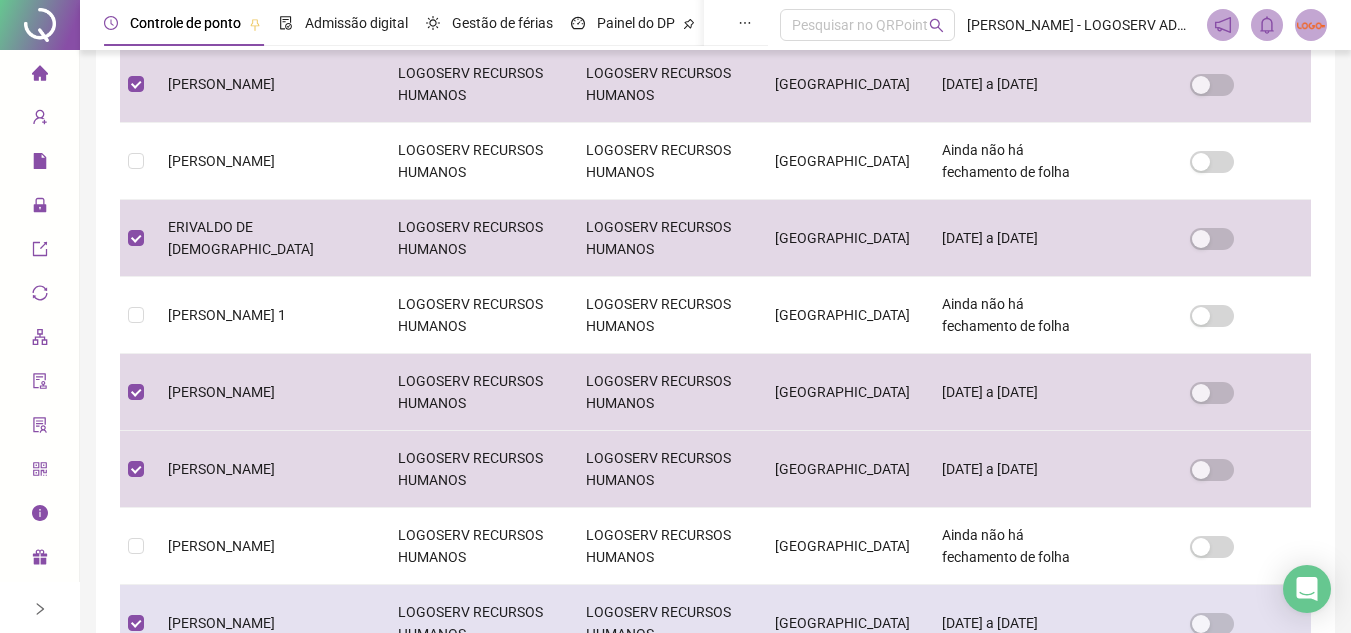 scroll, scrollTop: 359, scrollLeft: 0, axis: vertical 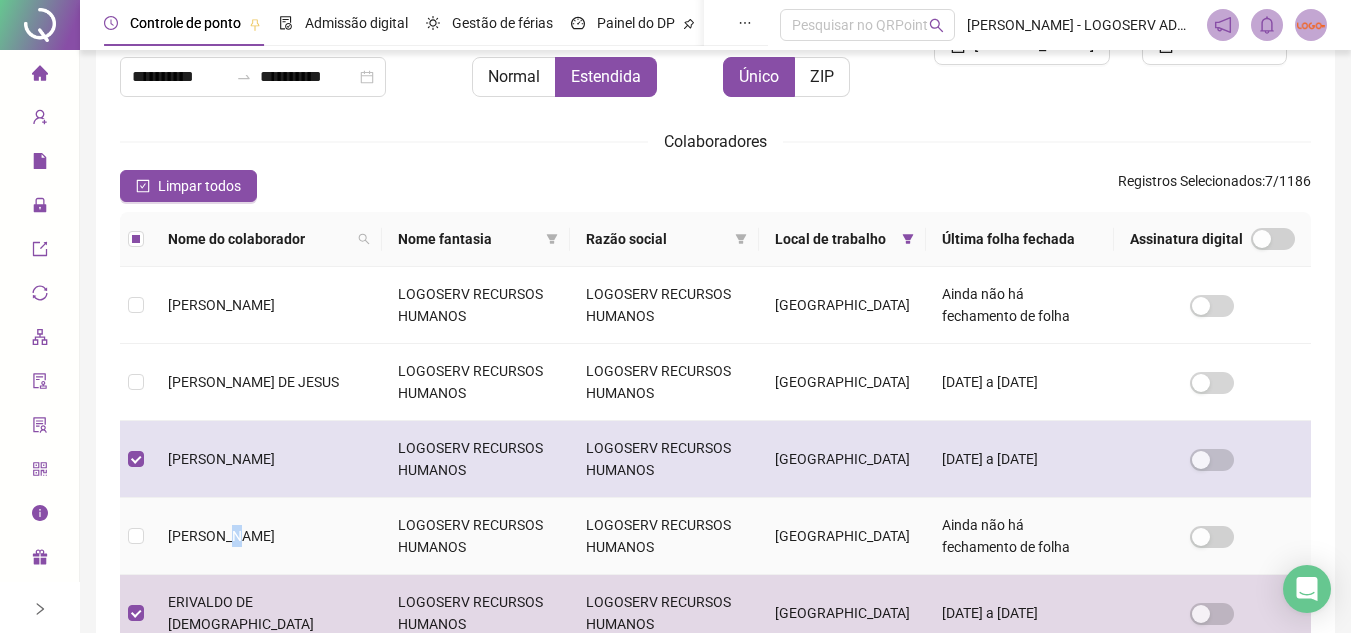 click on "EMERSON SANTOS DE SOUZA" at bounding box center [221, 536] 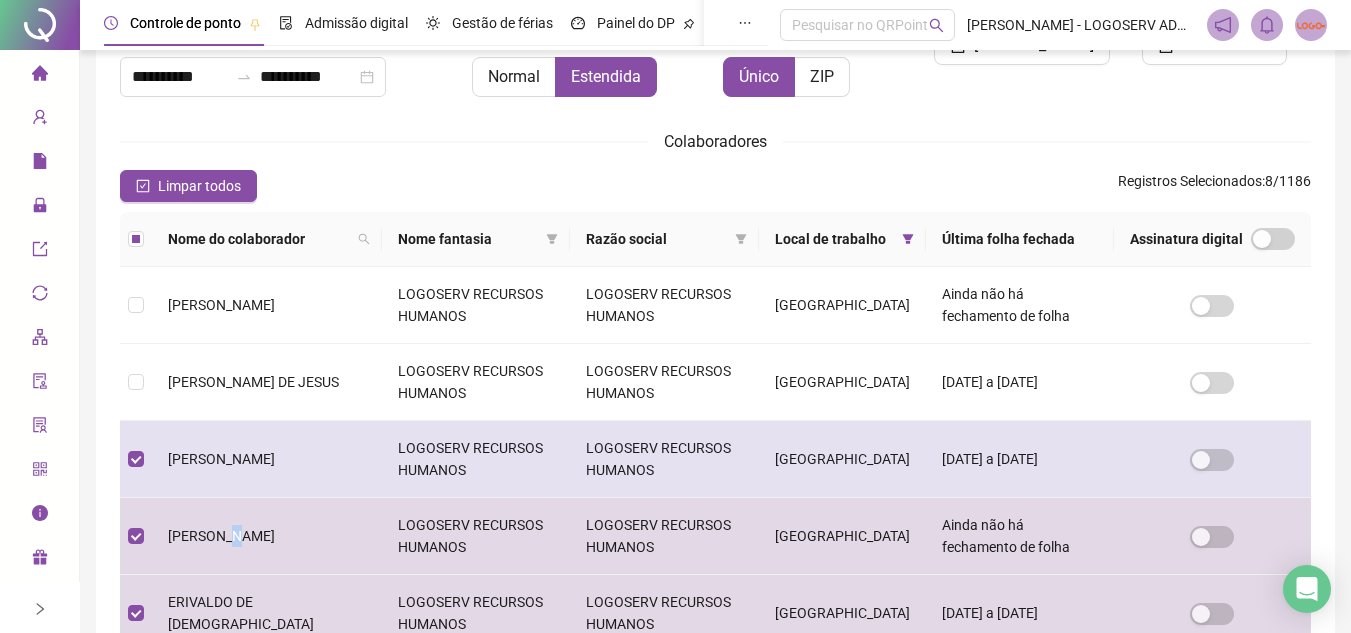 scroll, scrollTop: 93, scrollLeft: 0, axis: vertical 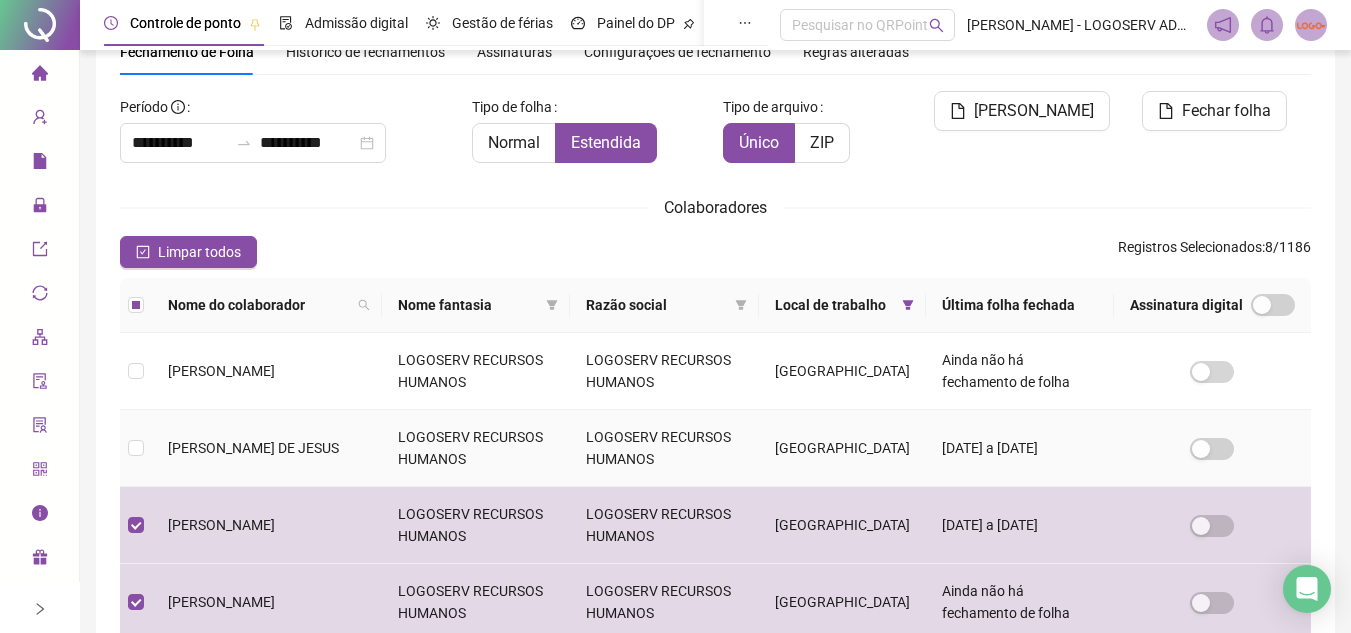 click on "CESAR CONCEIÇÃO DE JESUS" at bounding box center [267, 448] 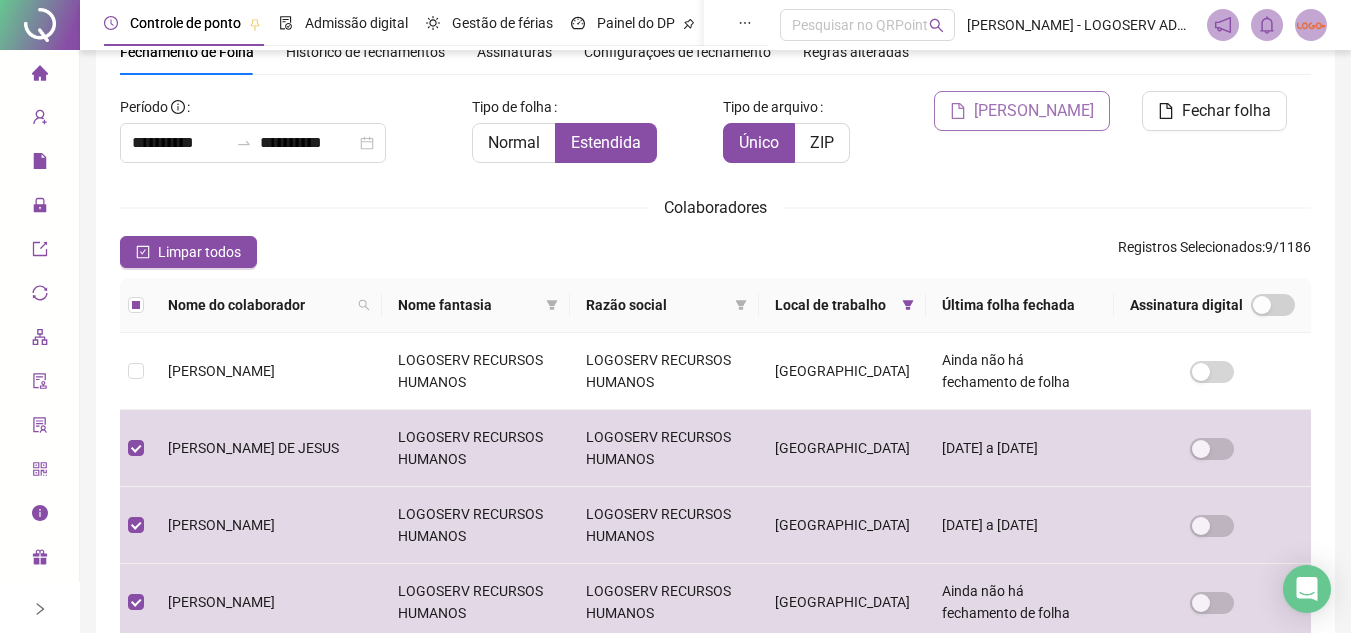 click on "[PERSON_NAME]" at bounding box center (1034, 111) 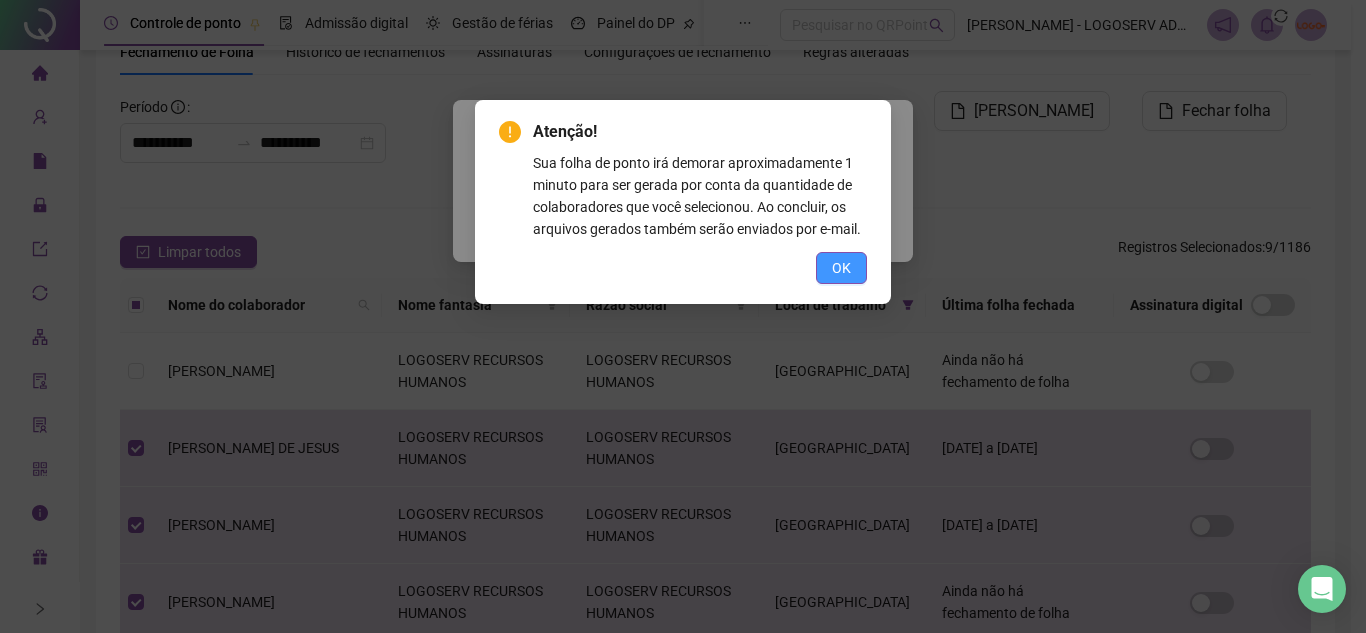click on "OK" at bounding box center [841, 268] 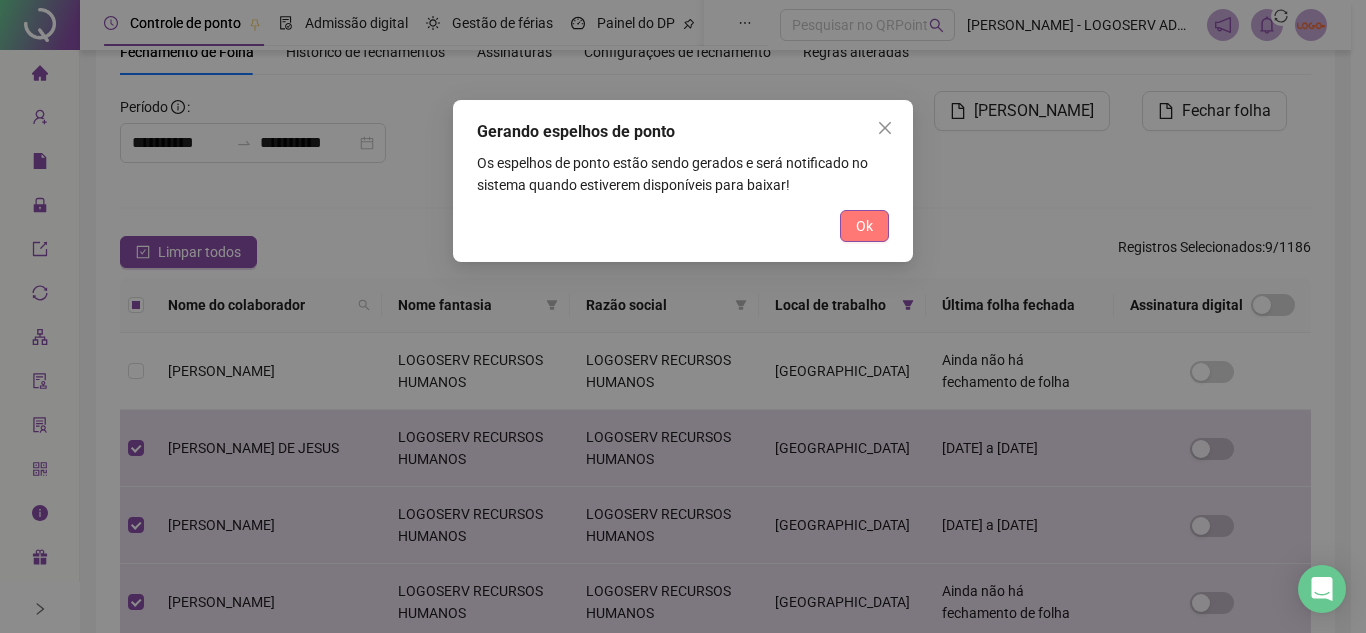 click on "Ok" at bounding box center (864, 226) 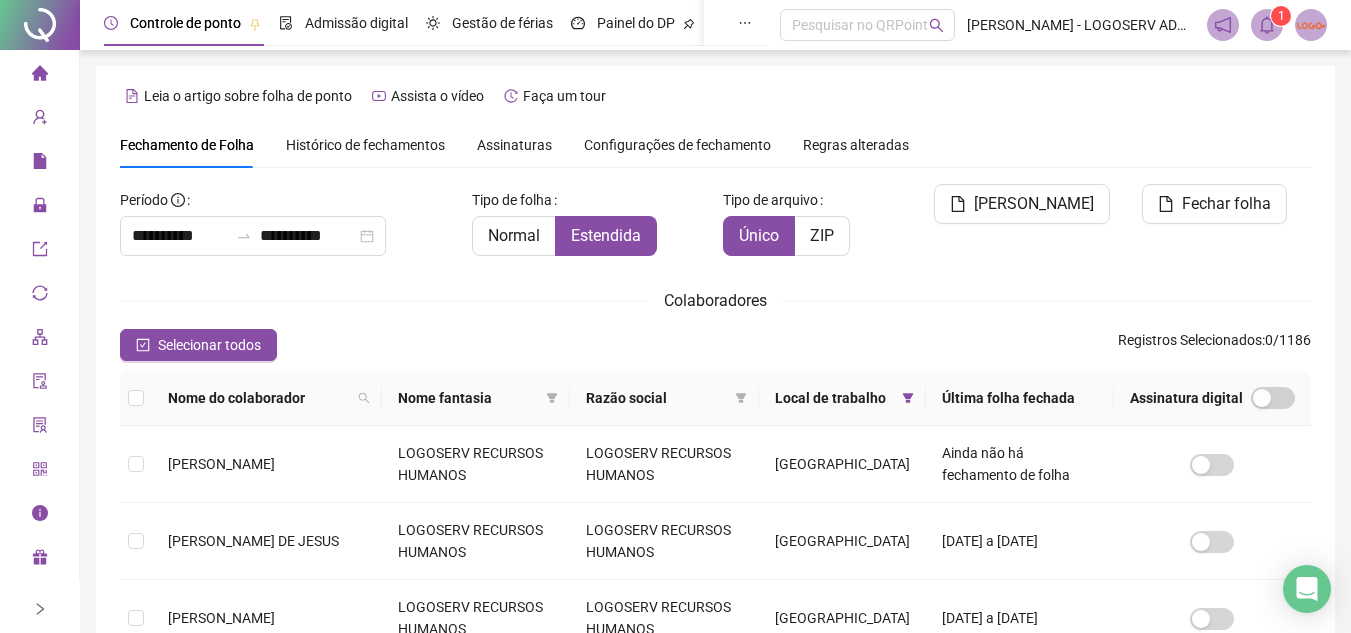 scroll, scrollTop: 93, scrollLeft: 0, axis: vertical 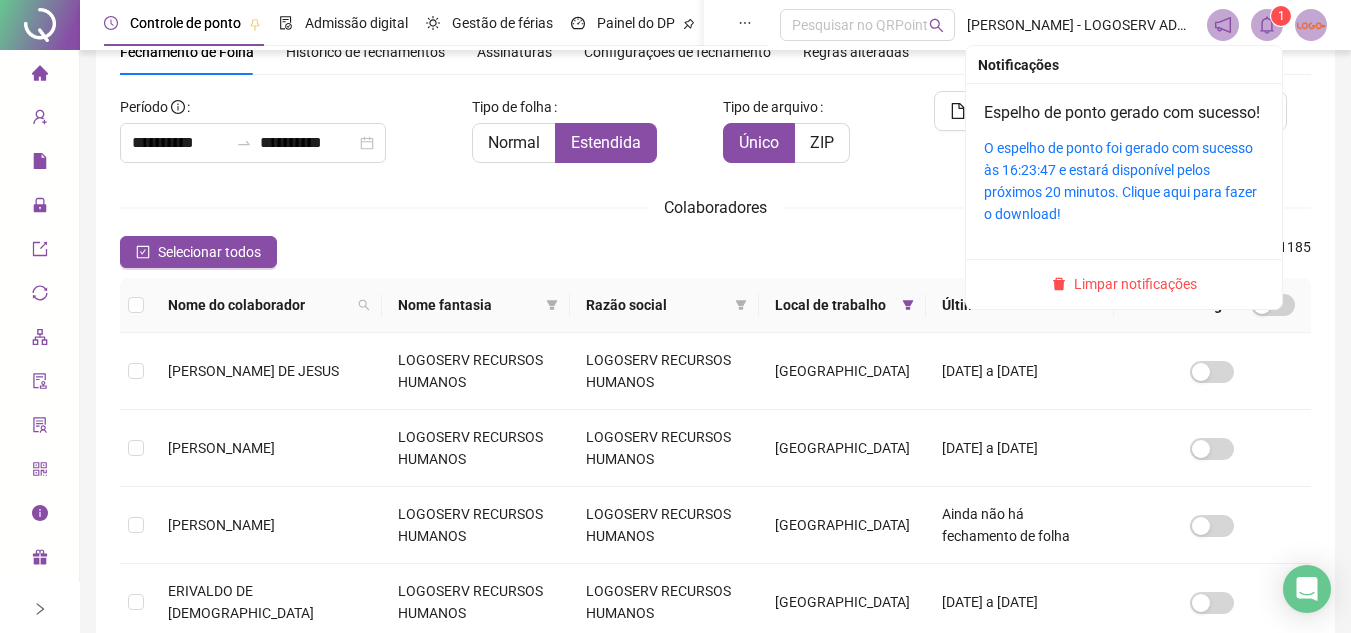 click 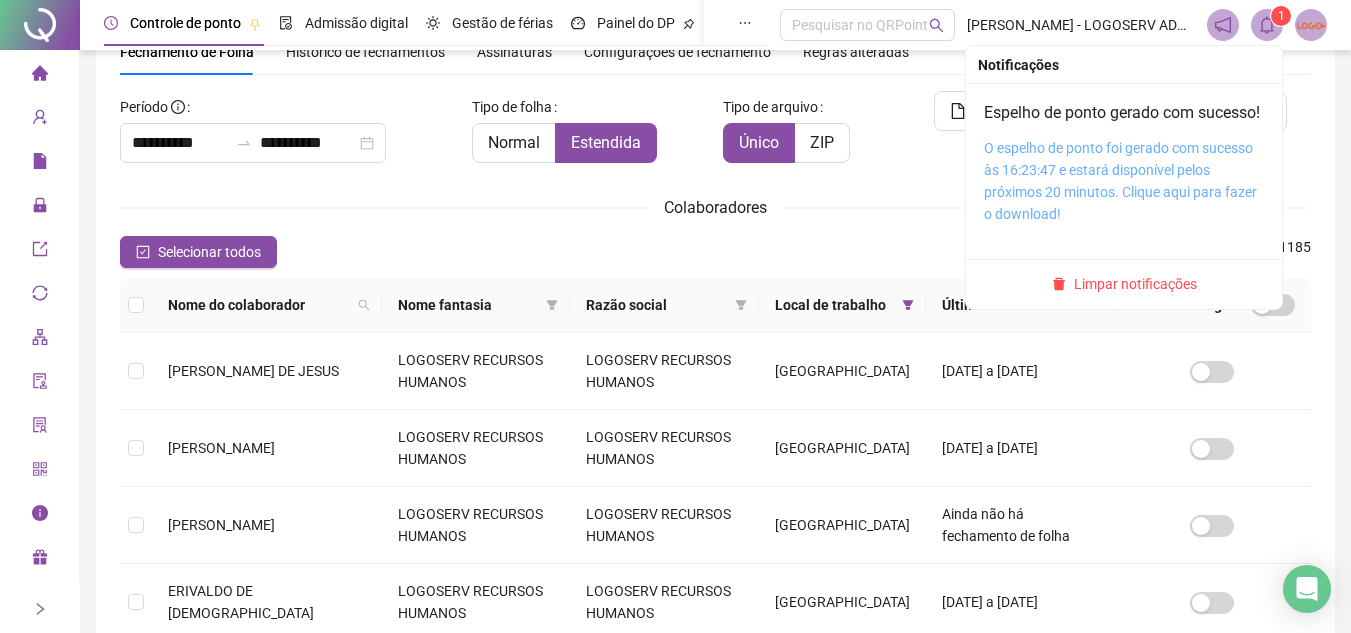 click on "O espelho de ponto foi gerado com sucesso às 16:23:47 e estará disponível pelos próximos 20 minutos.
Clique aqui para fazer o download!" at bounding box center [1120, 181] 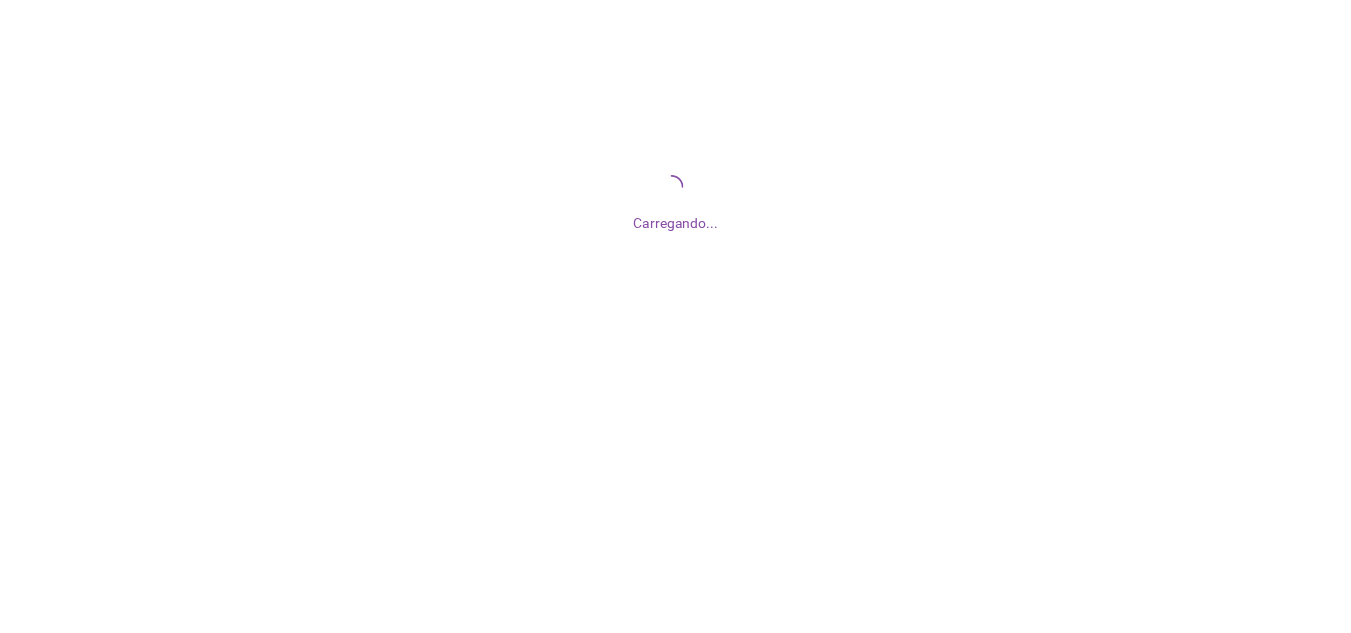 scroll, scrollTop: 0, scrollLeft: 0, axis: both 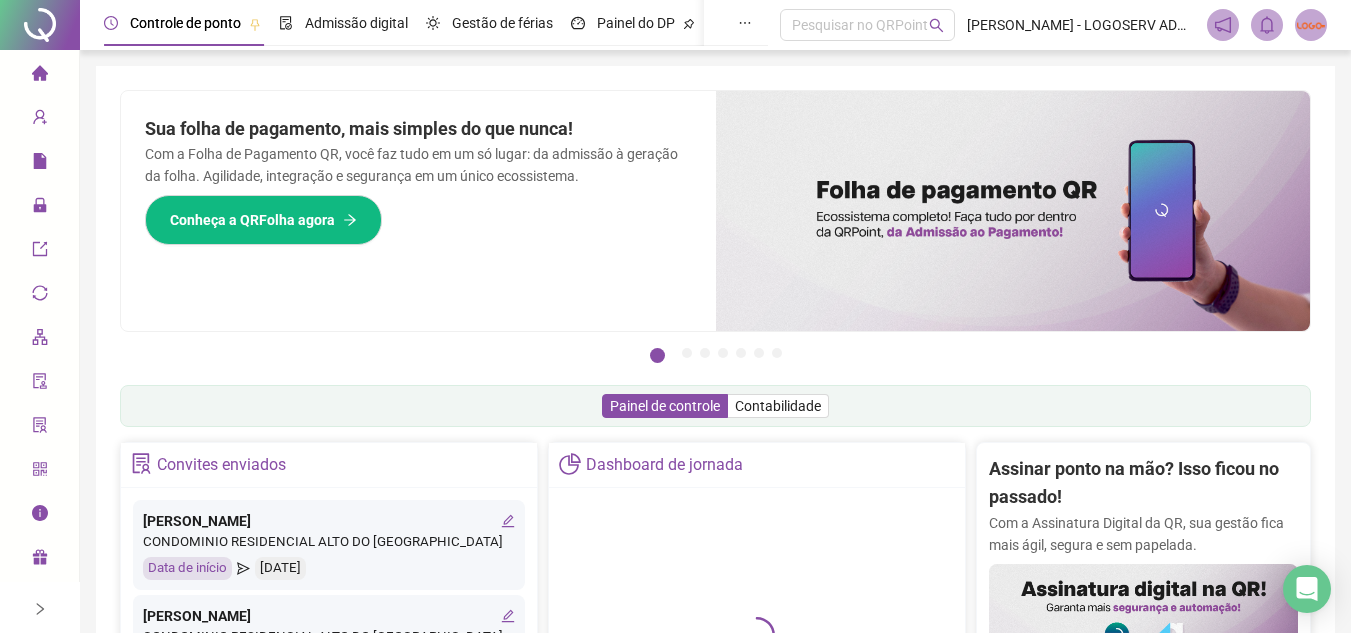 click 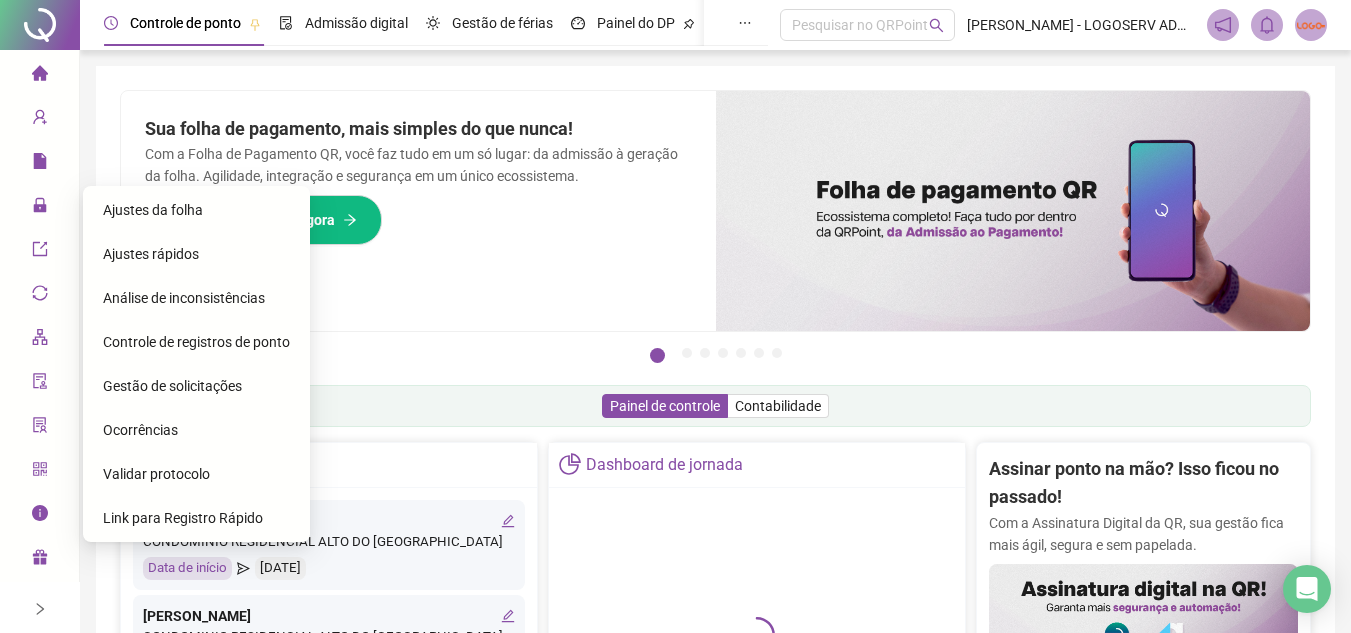 click on "Ajustes da folha" at bounding box center [196, 210] 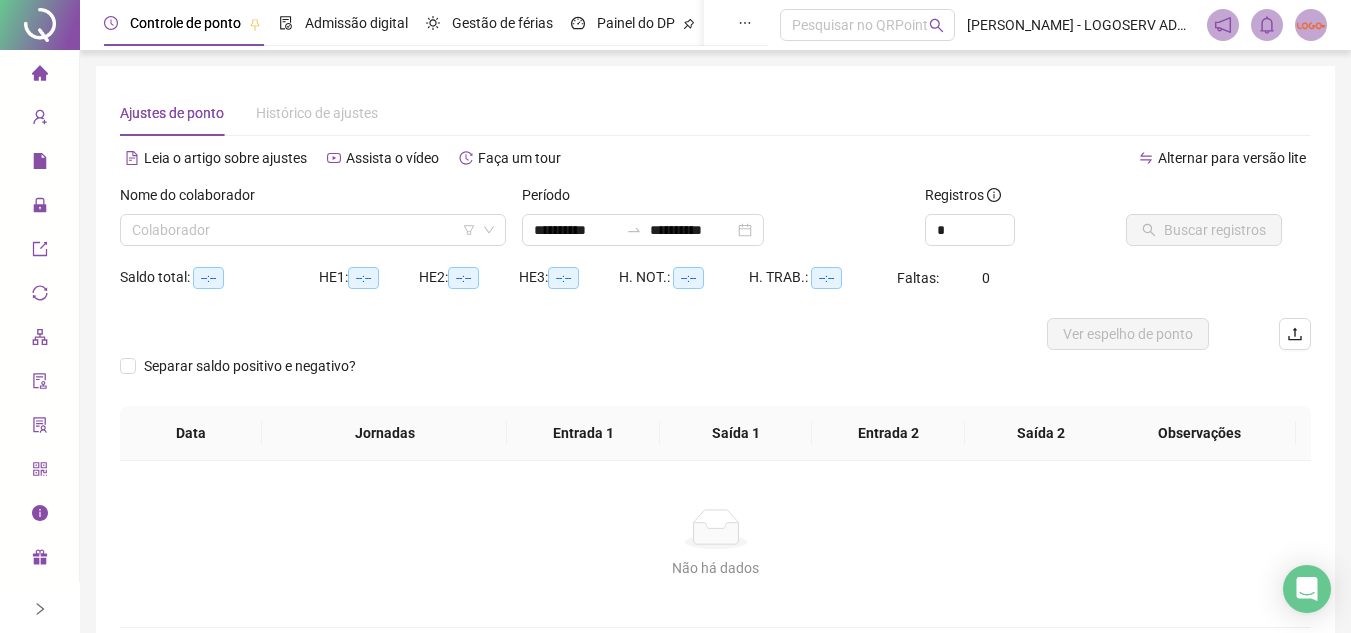 type on "**********" 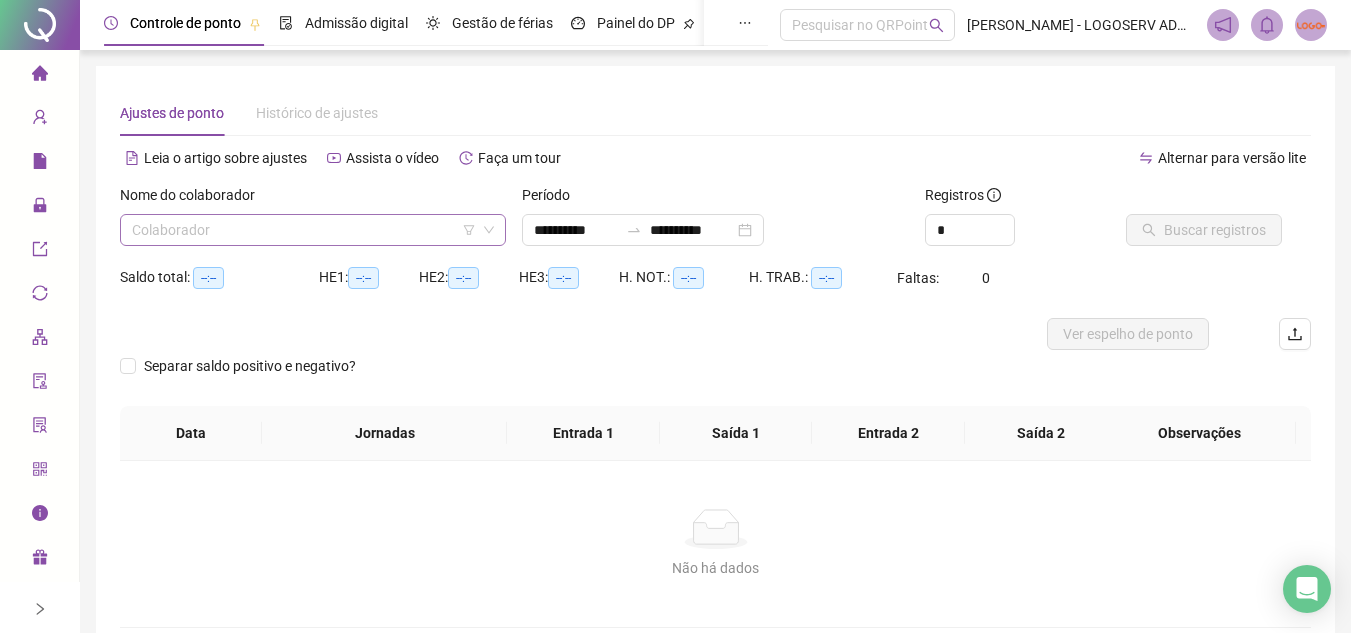 click at bounding box center (307, 230) 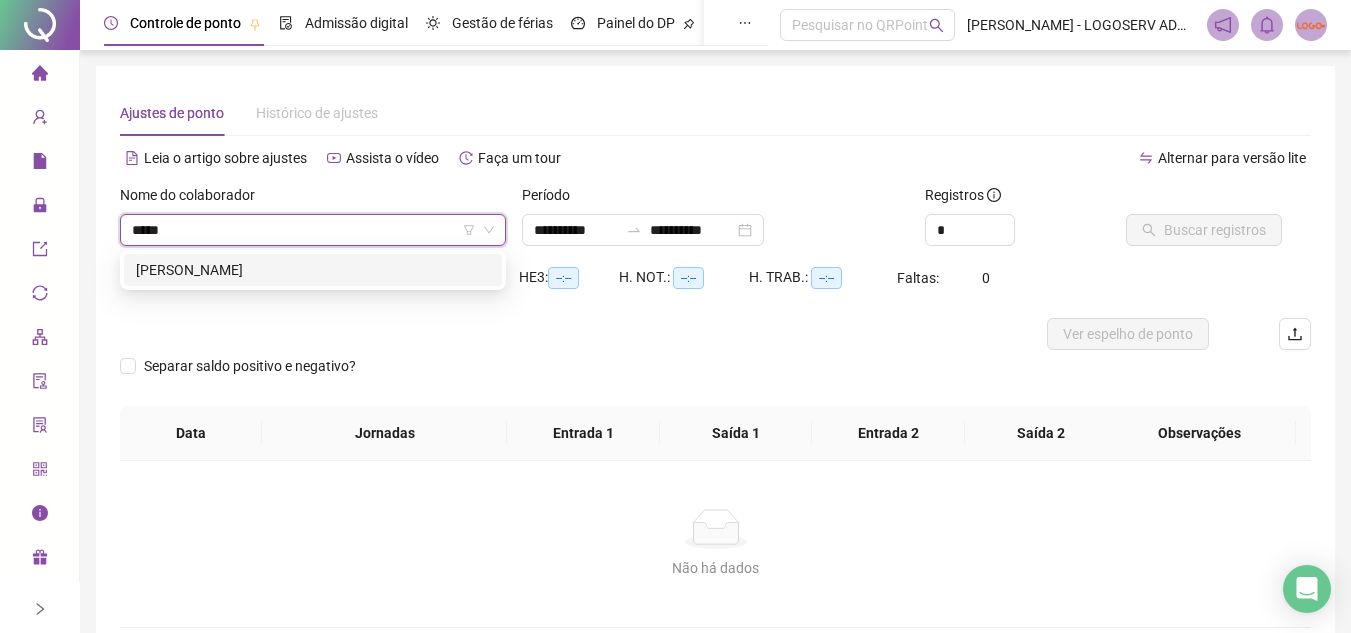 type on "******" 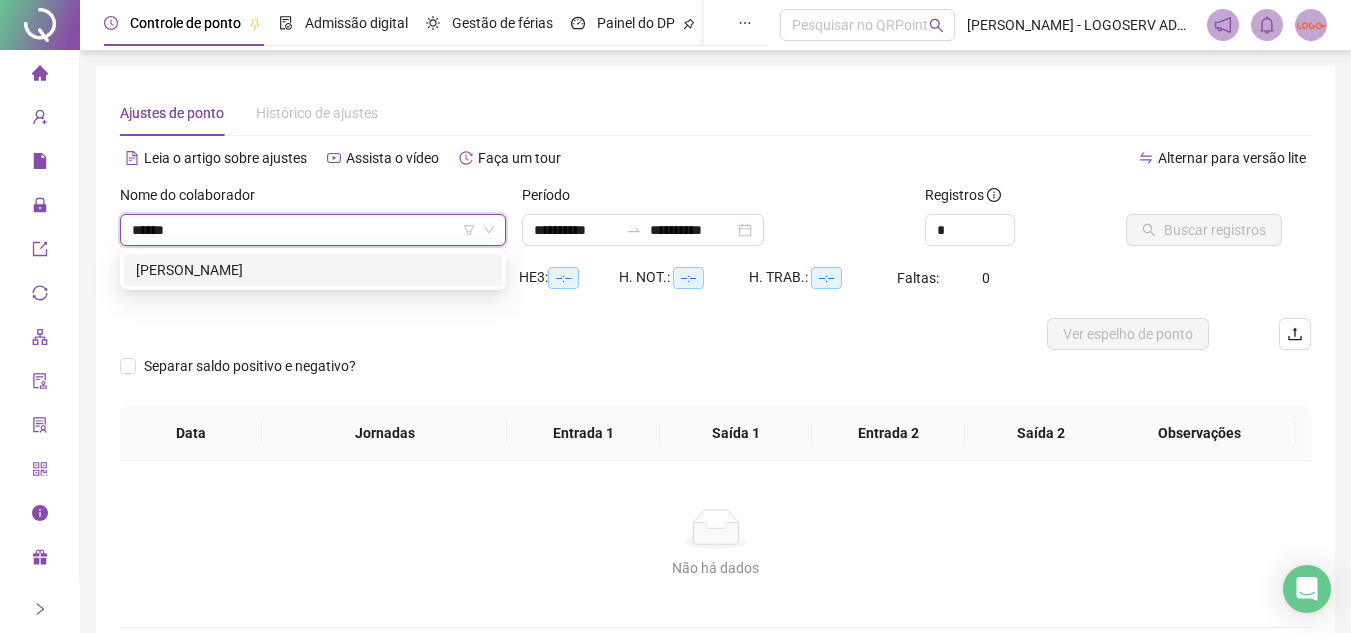 click on "[PERSON_NAME]" at bounding box center (313, 270) 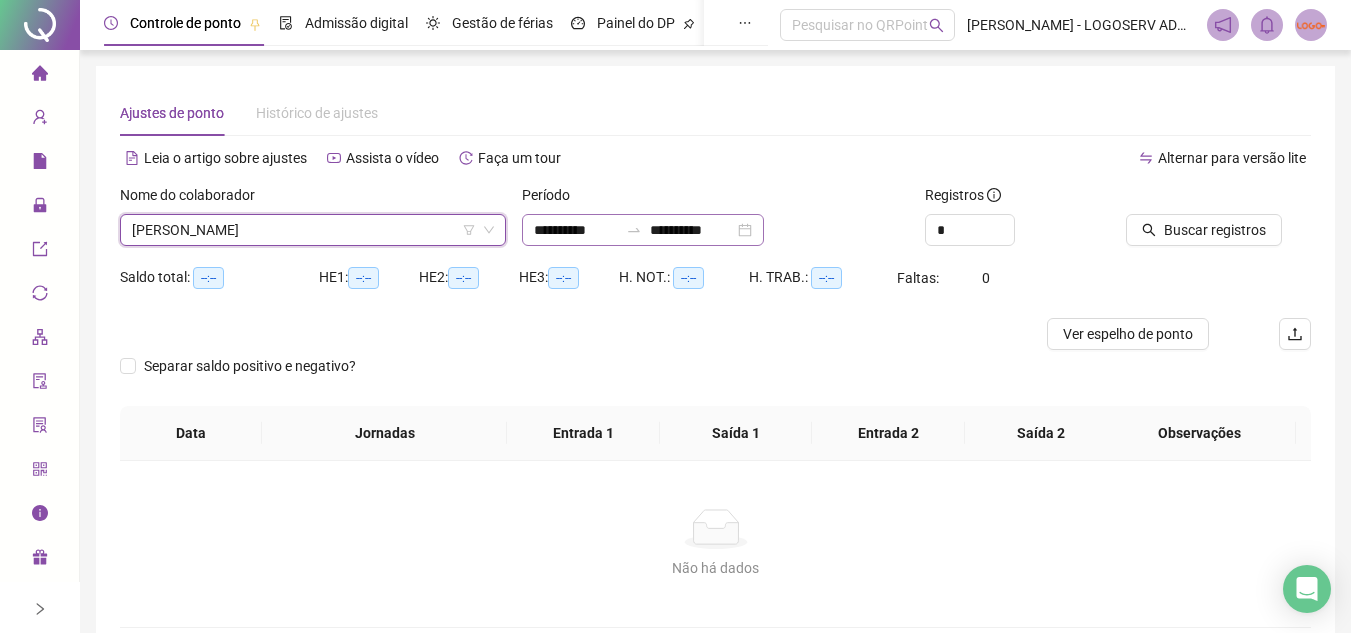 click 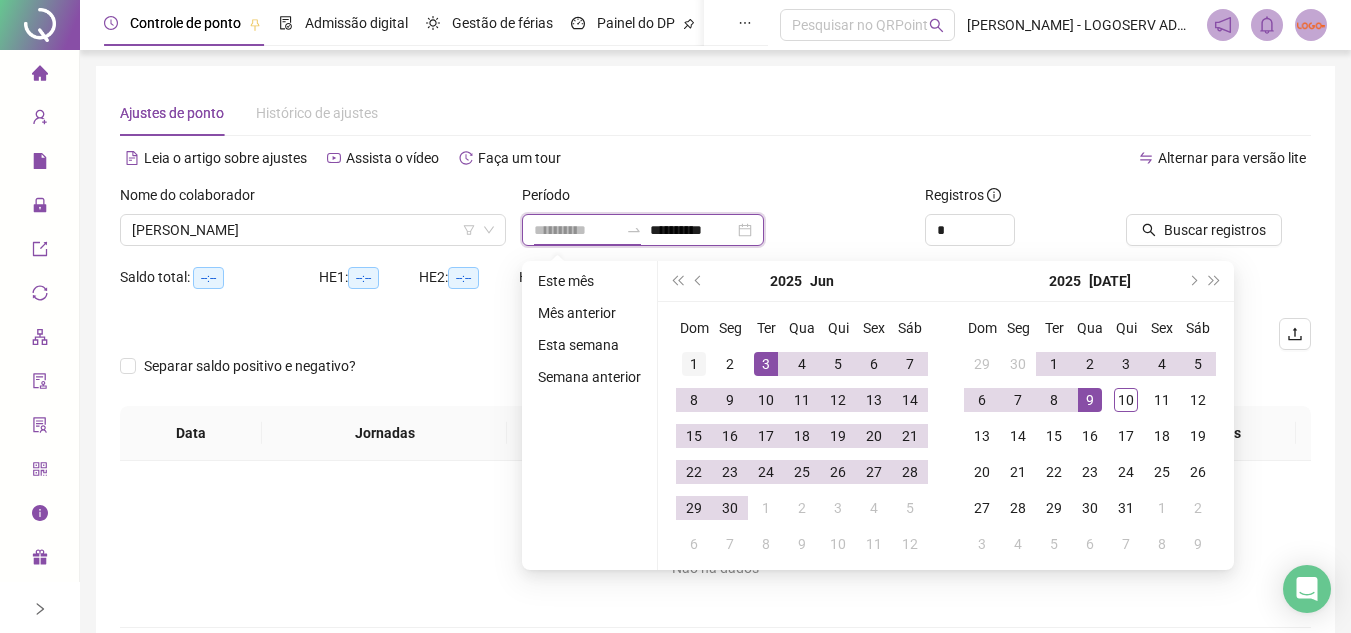 type on "**********" 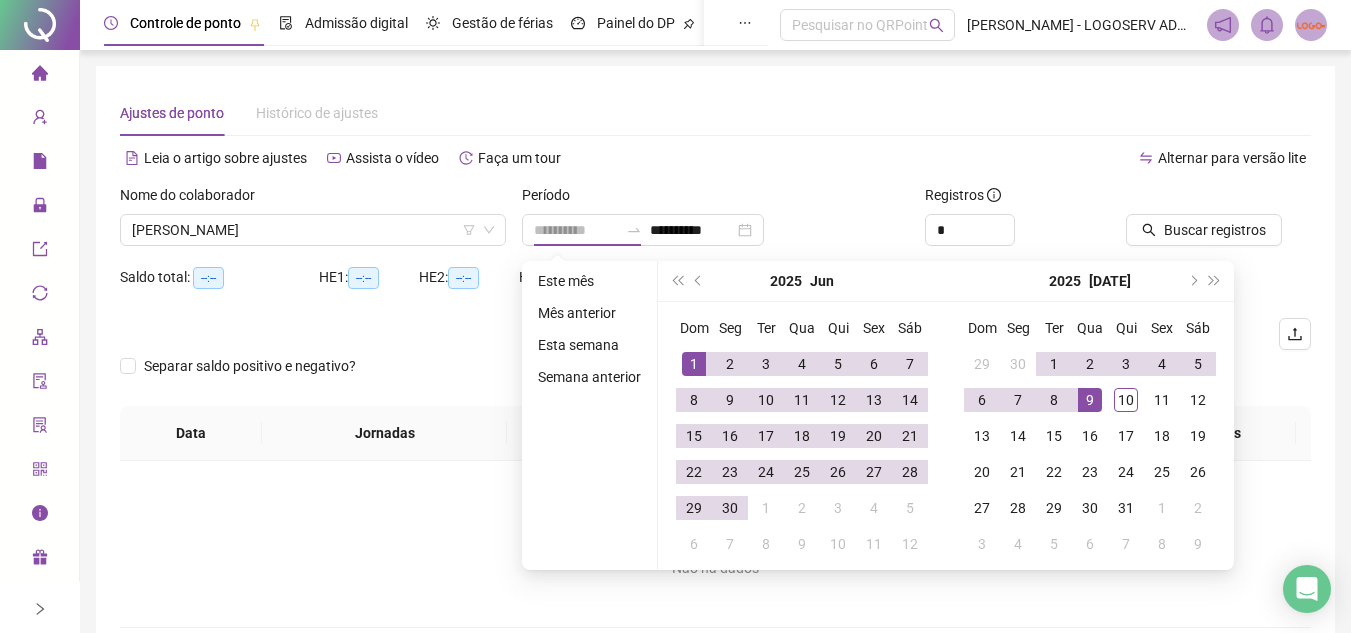 click on "1" at bounding box center (694, 364) 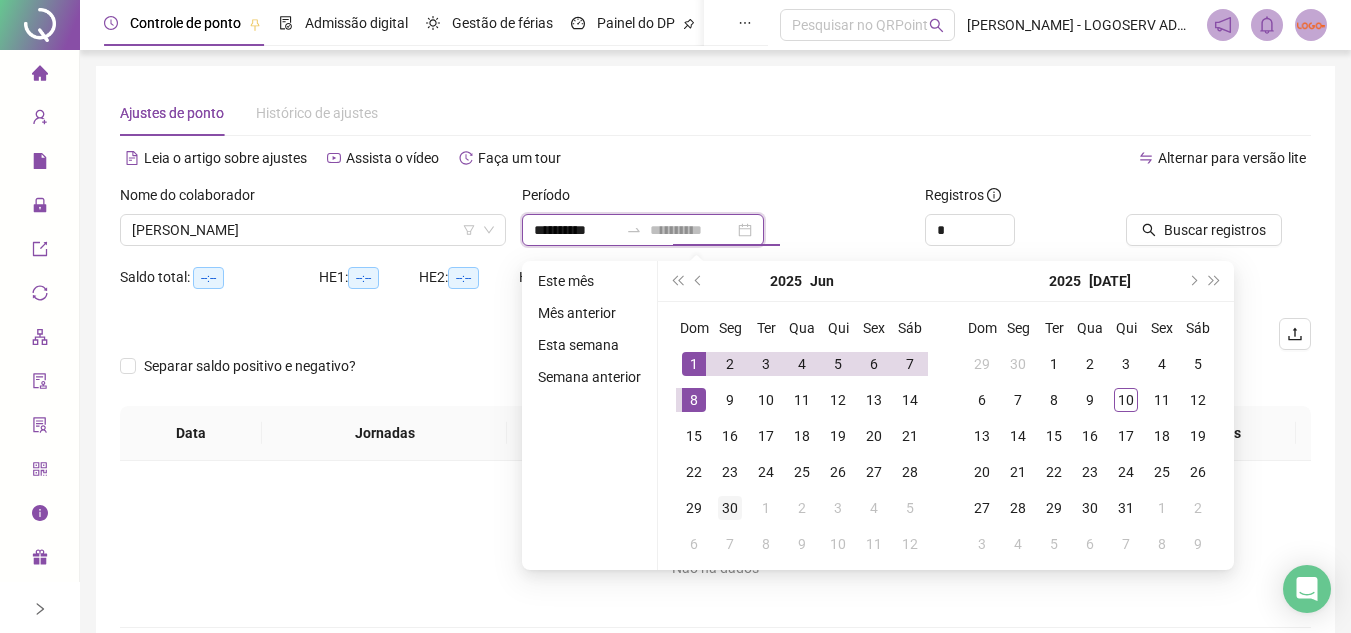 type on "**********" 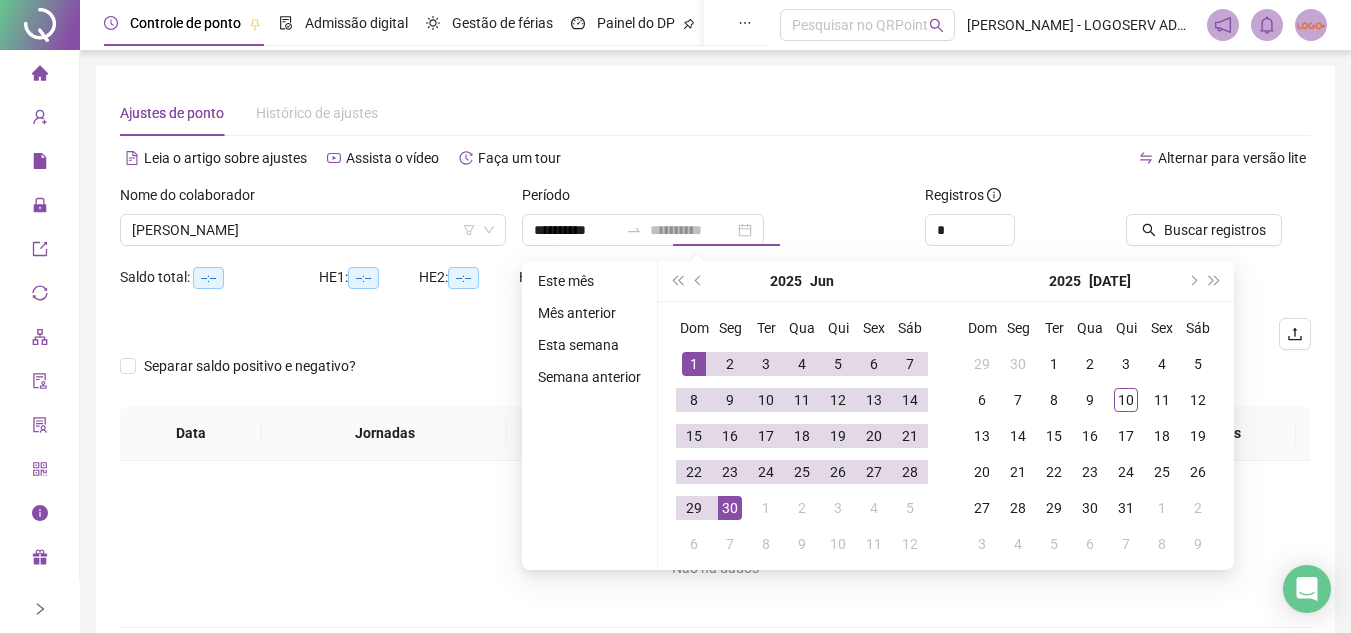 drag, startPoint x: 725, startPoint y: 507, endPoint x: 772, endPoint y: 397, distance: 119.62023 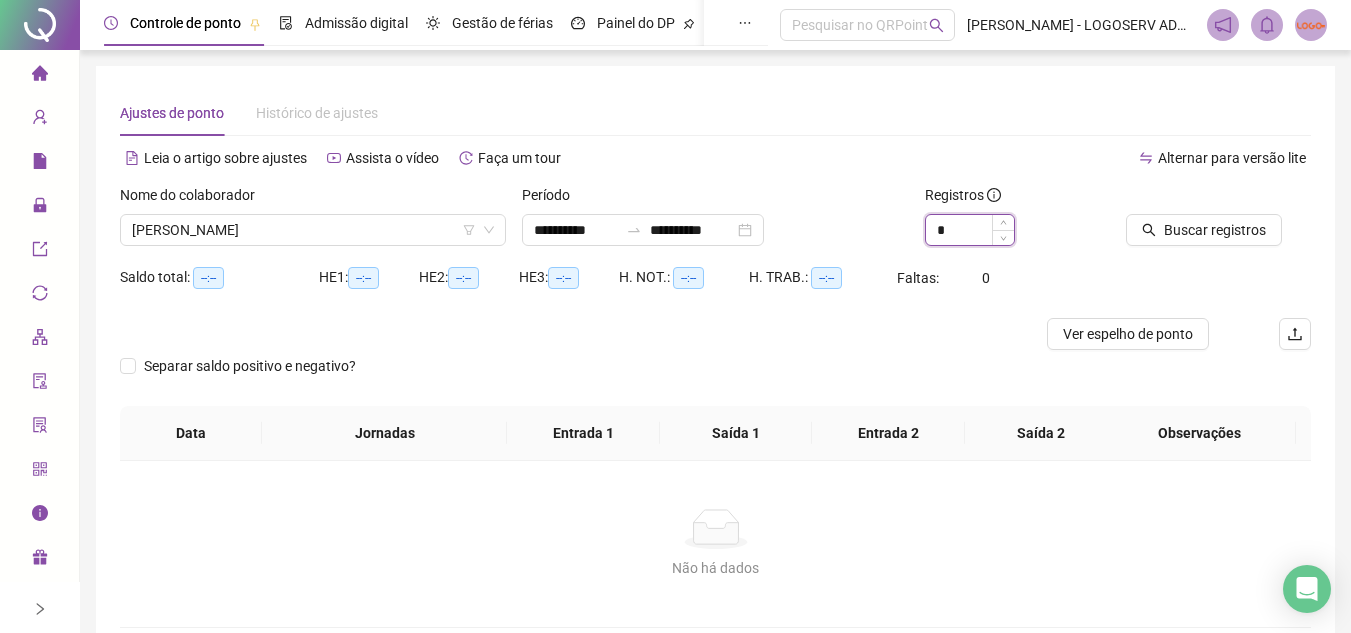 click on "*" at bounding box center [970, 230] 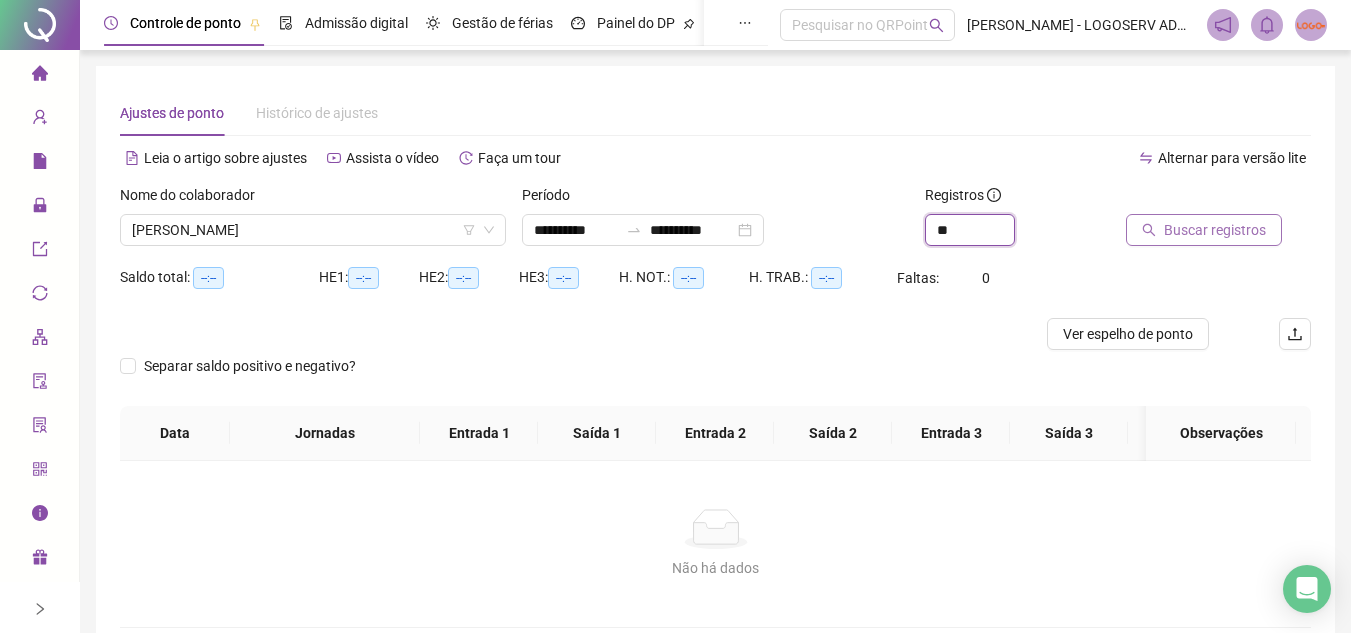 type on "**" 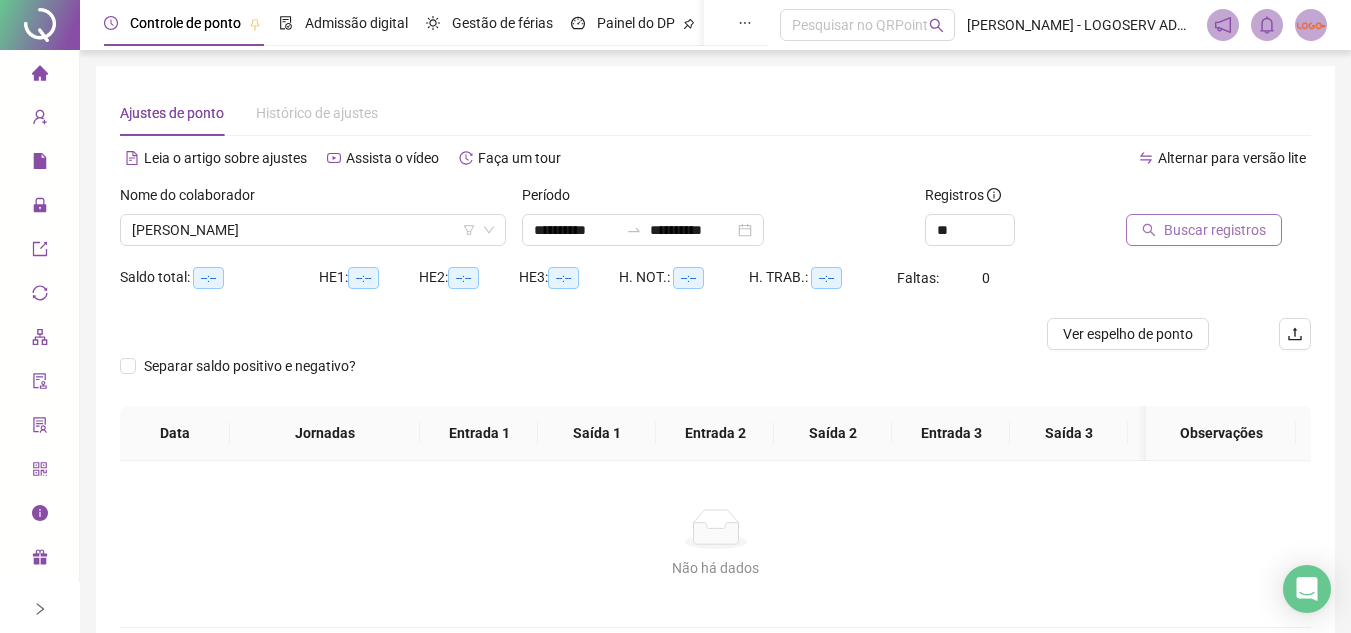 click 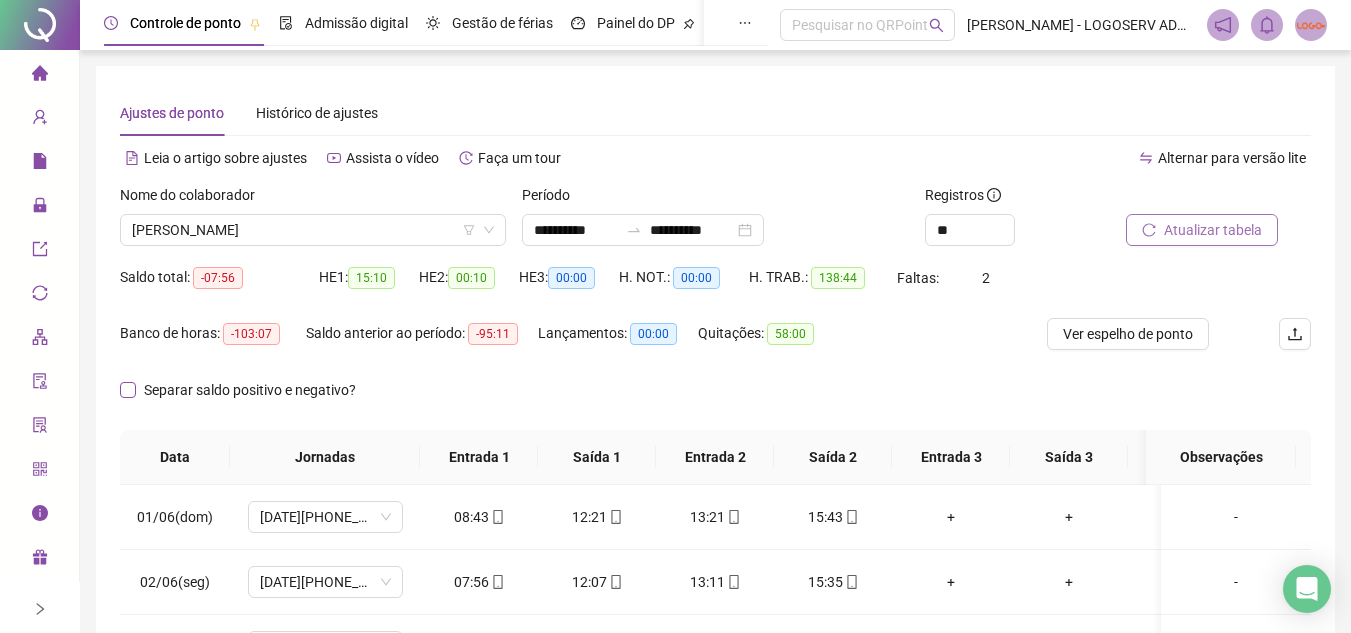 scroll, scrollTop: 100, scrollLeft: 0, axis: vertical 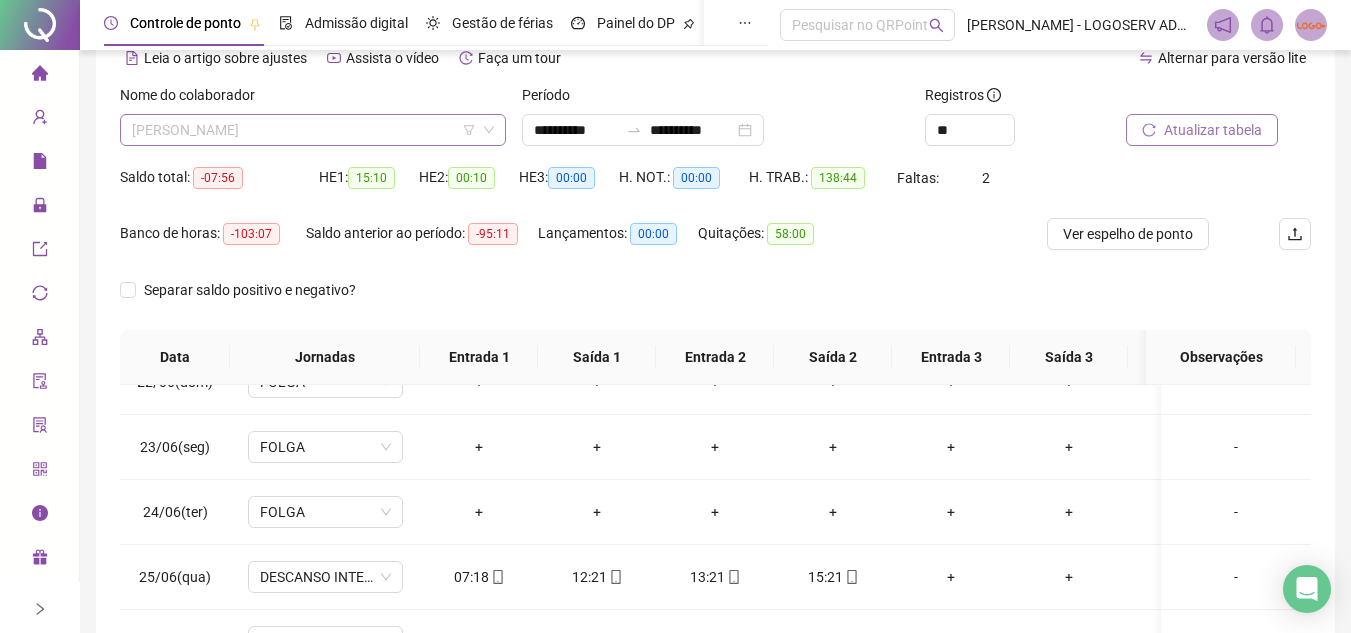click on "[PERSON_NAME]" at bounding box center (313, 130) 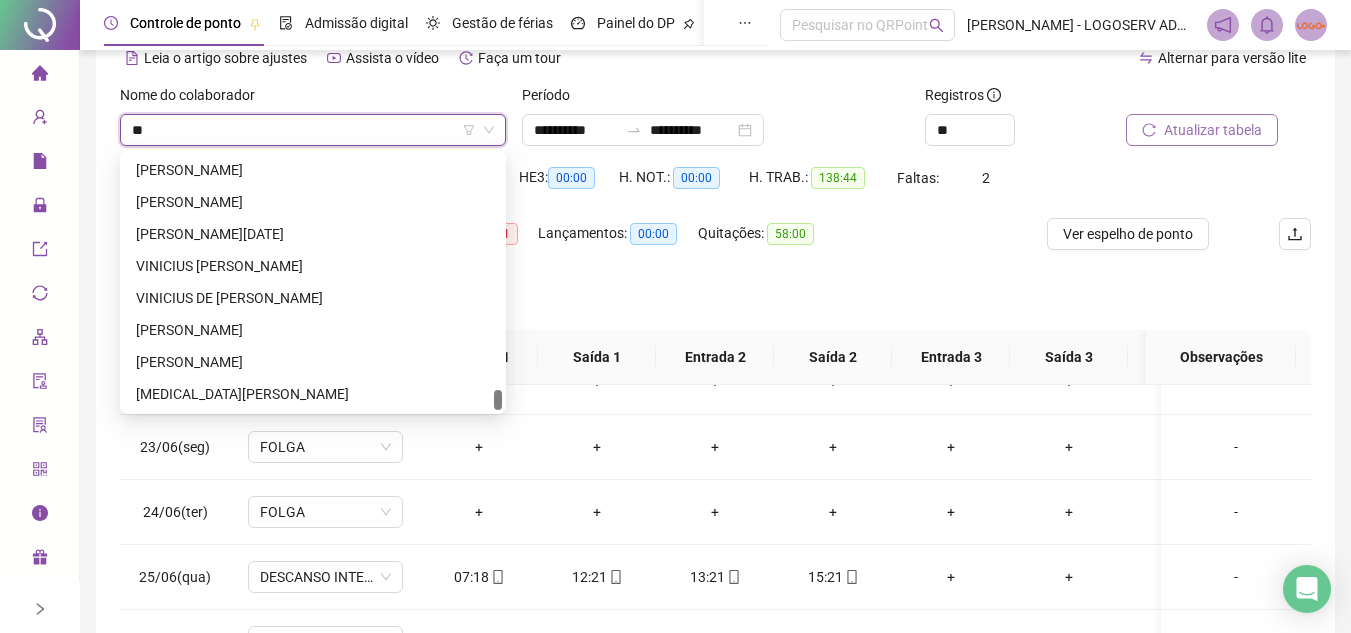 scroll, scrollTop: 3936, scrollLeft: 0, axis: vertical 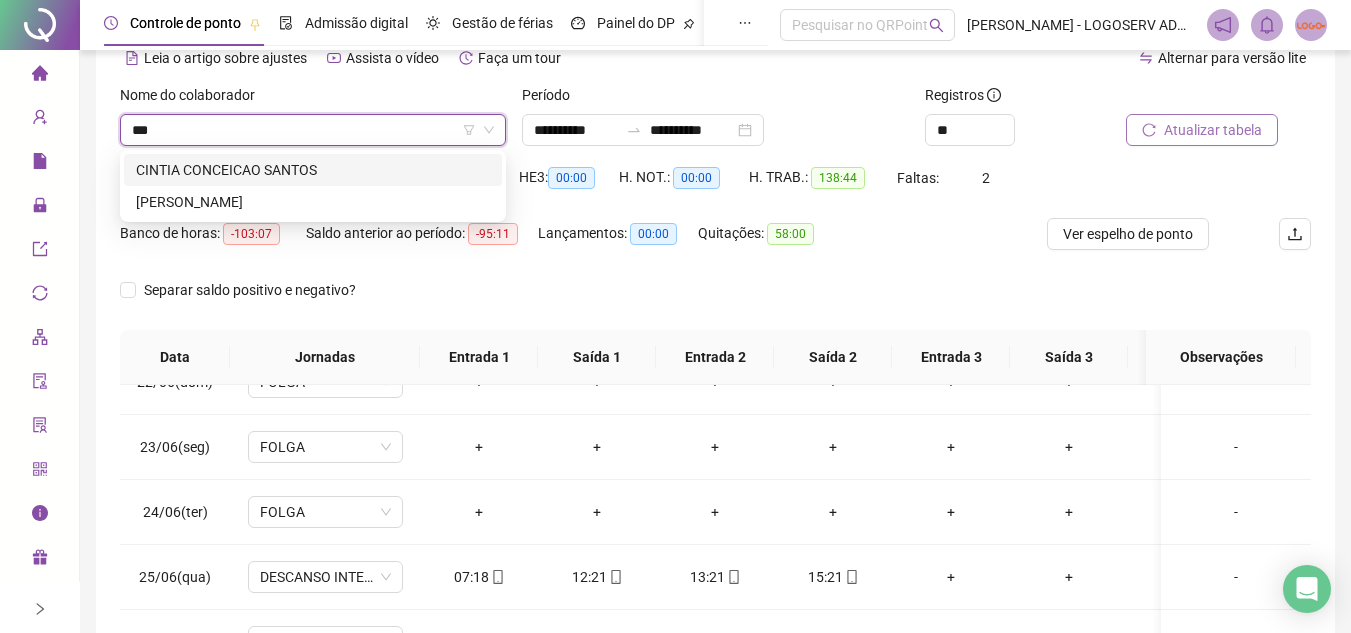 click on "CINTIA CONCEICAO SANTOS" at bounding box center (313, 170) 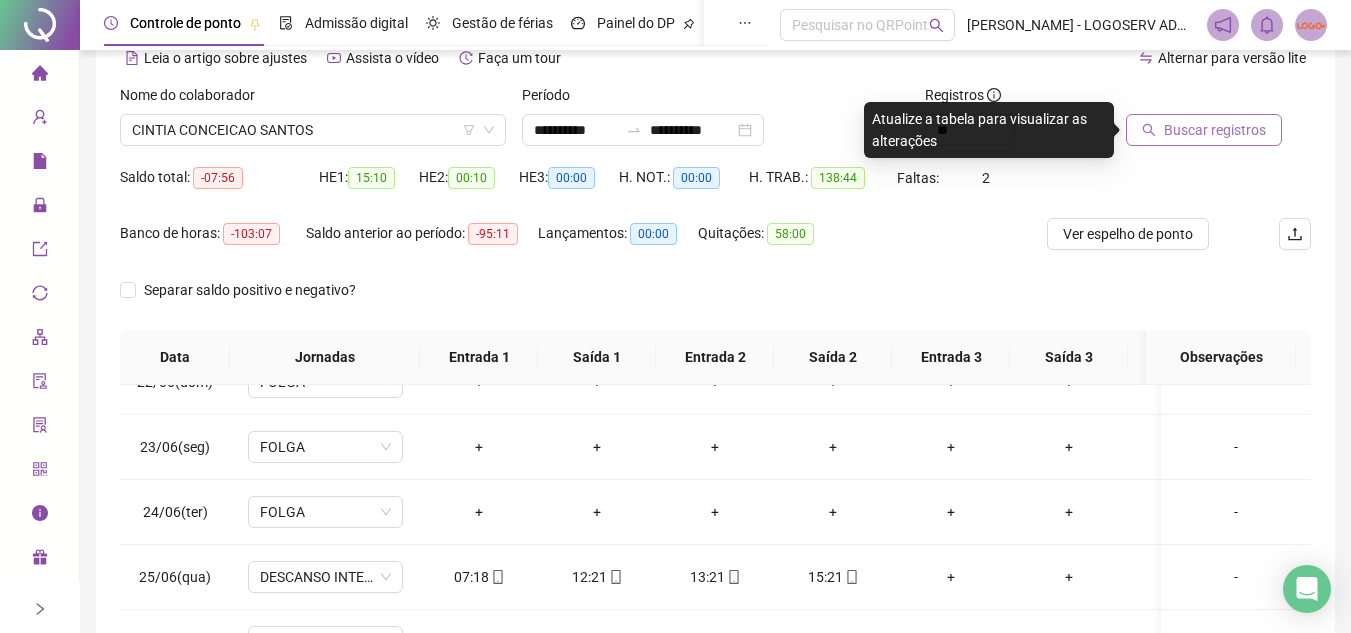 click on "Buscar registros" at bounding box center (1215, 130) 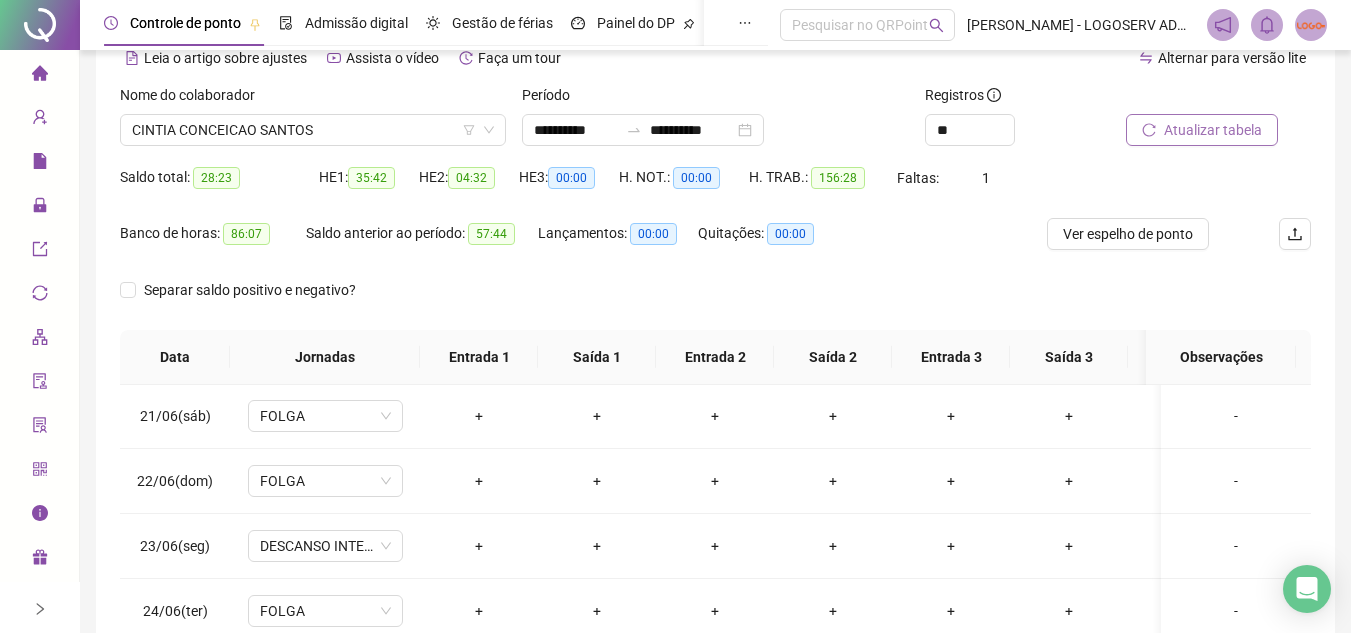 scroll, scrollTop: 1300, scrollLeft: 0, axis: vertical 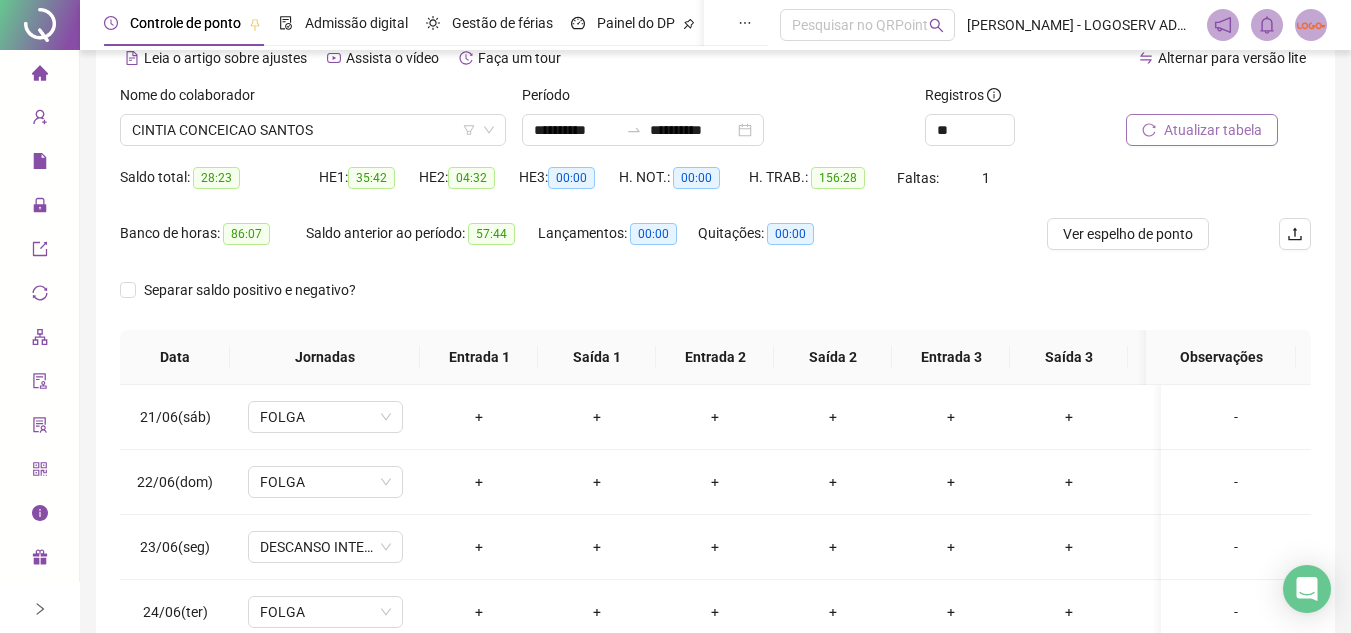 type 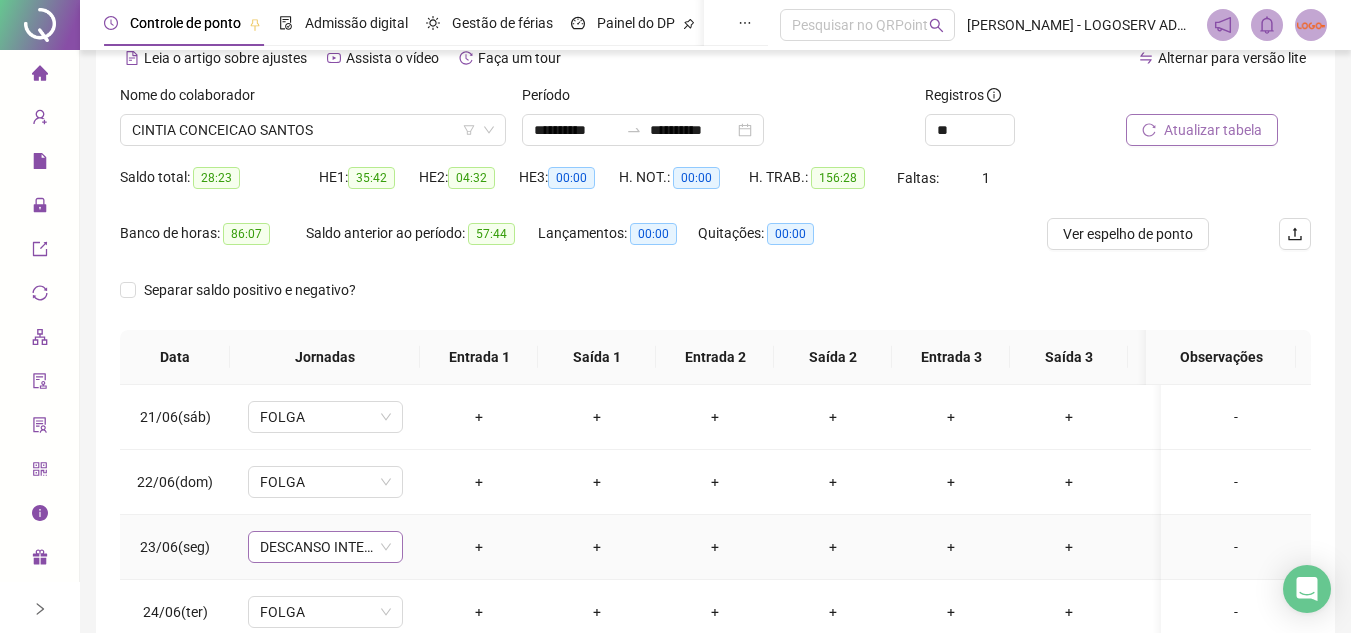 click on "DESCANSO INTER-JORNADA" at bounding box center (325, 547) 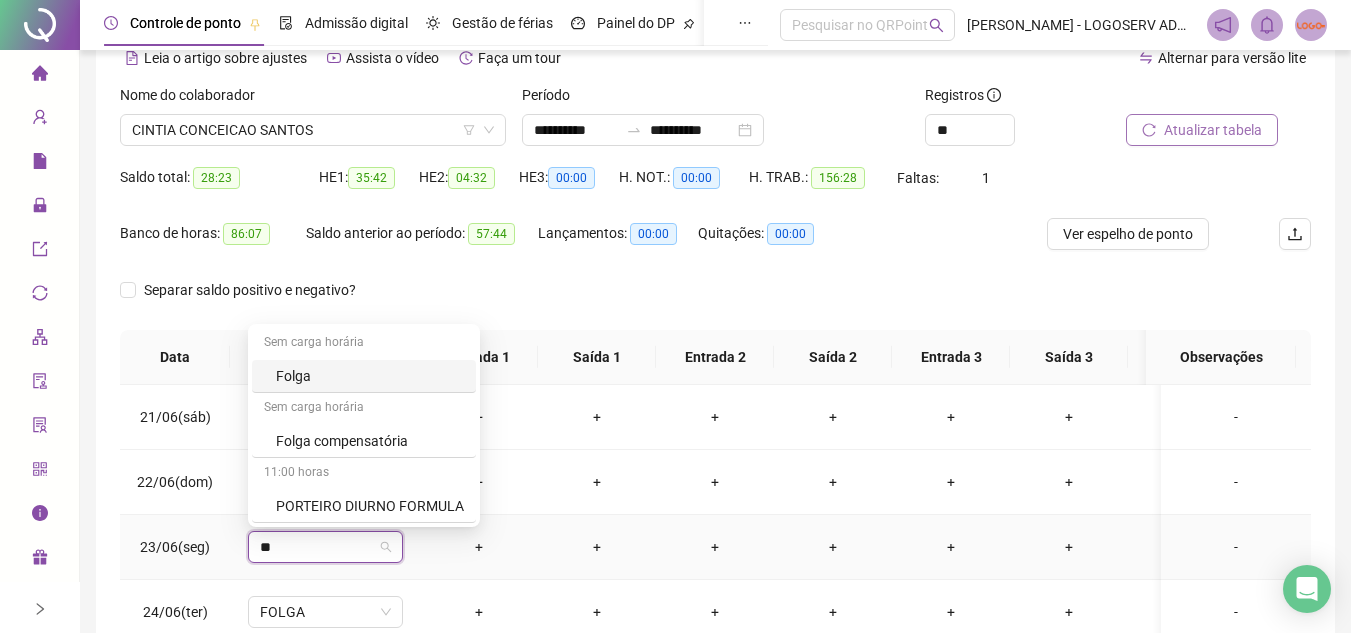 type on "*" 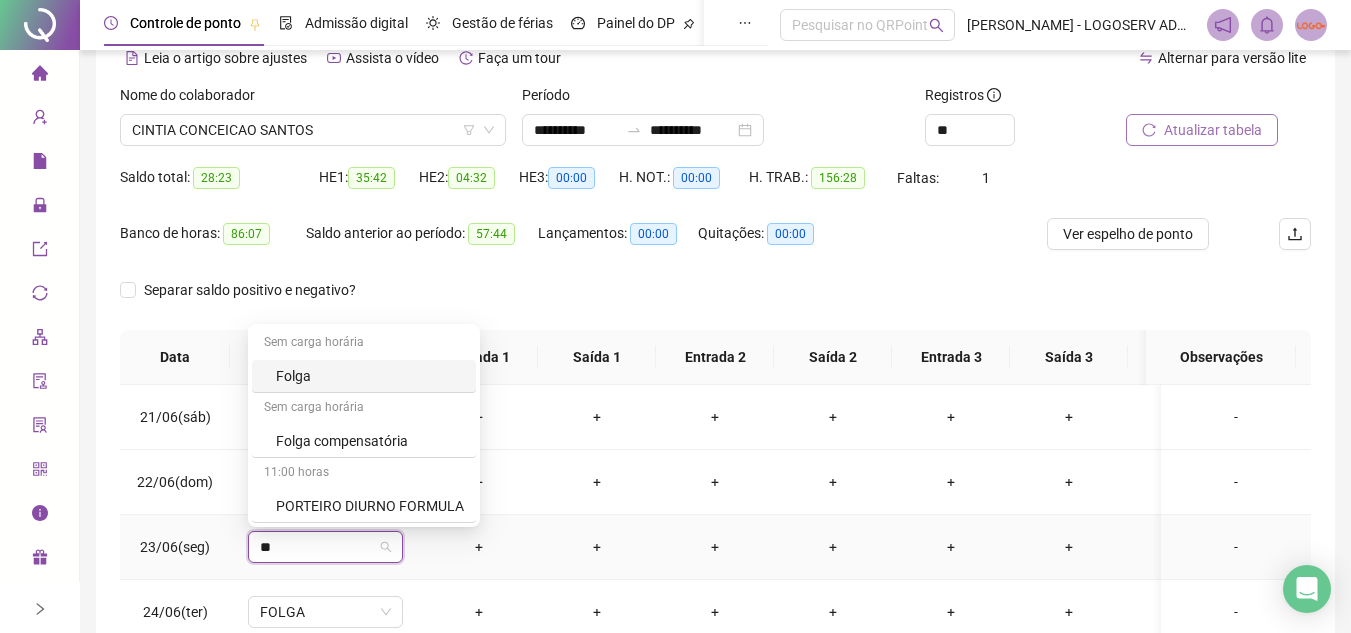 type on "***" 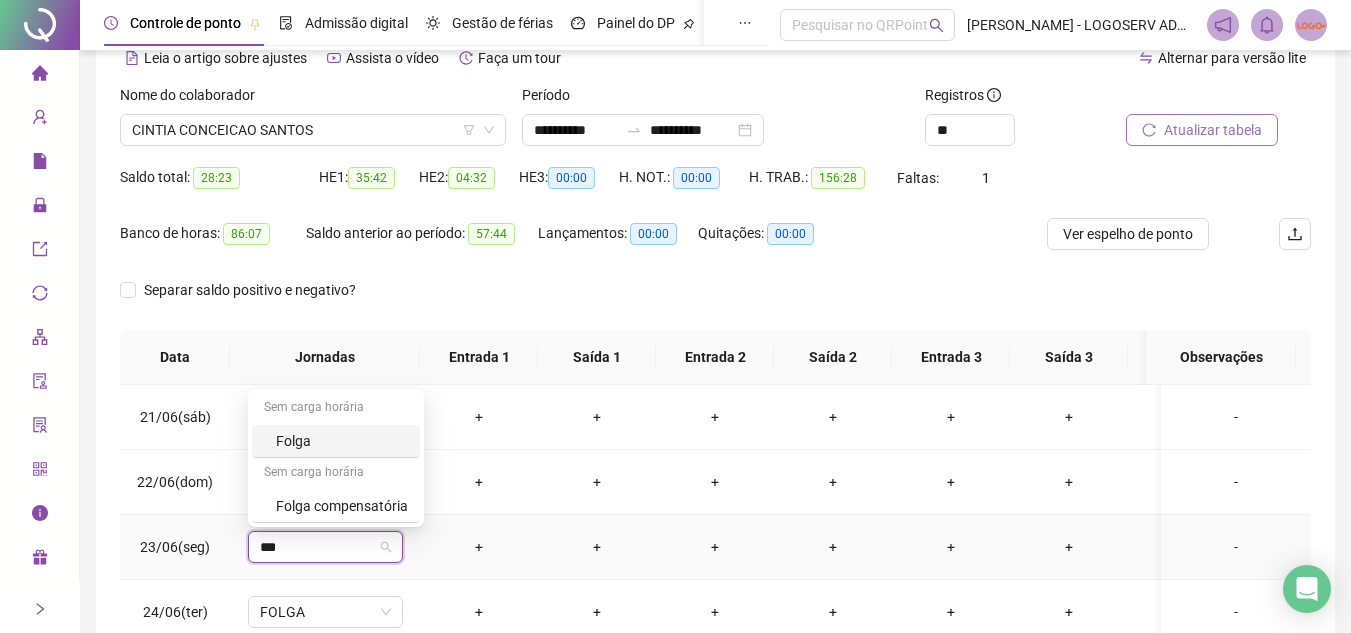 click on "Folga" at bounding box center (342, 441) 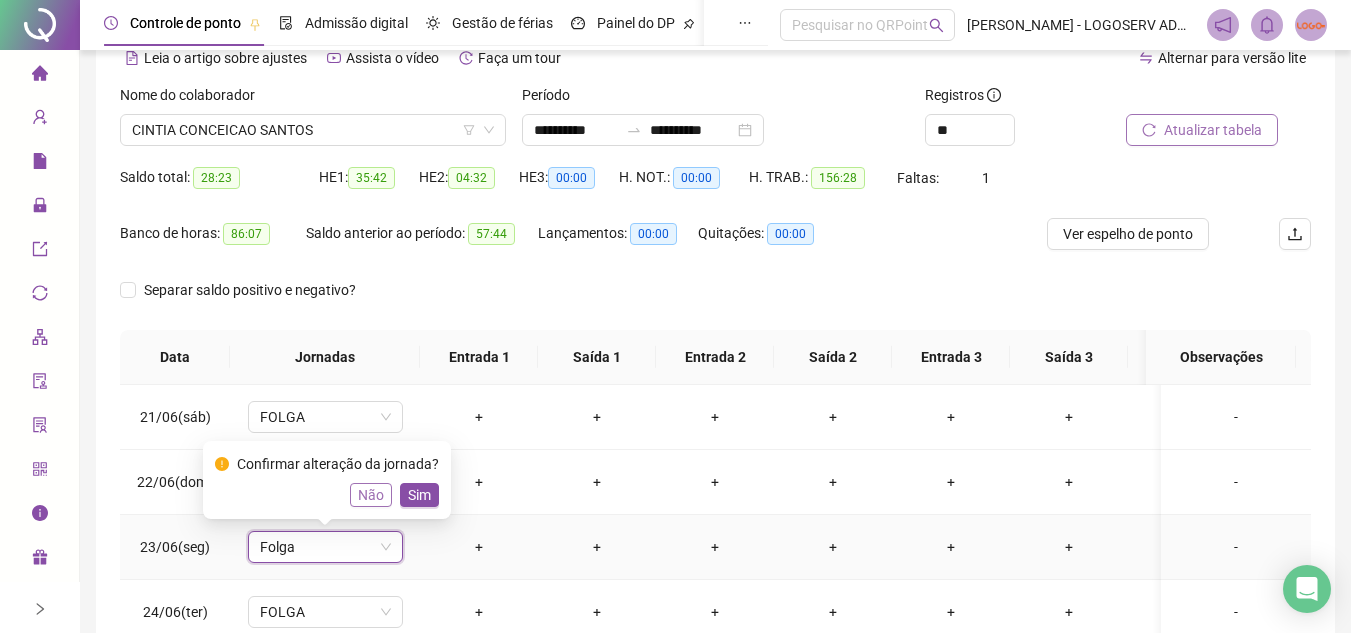 click on "Não" at bounding box center [371, 495] 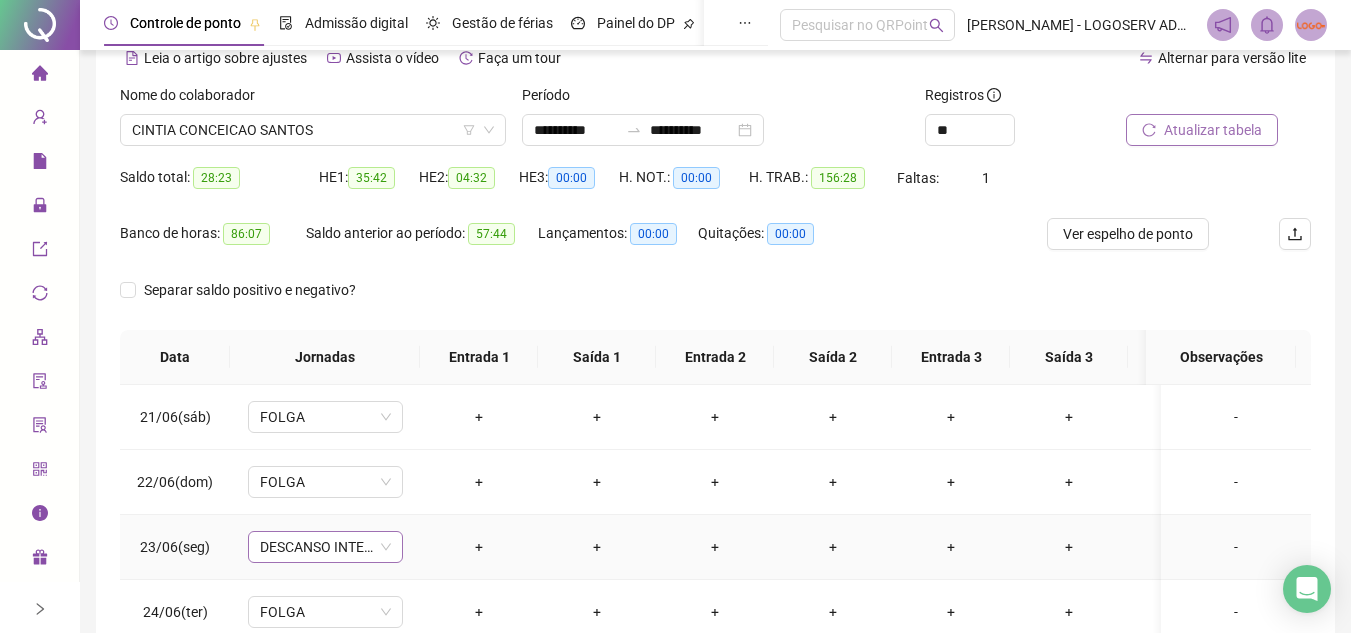 click on "DESCANSO INTER-JORNADA" at bounding box center [325, 547] 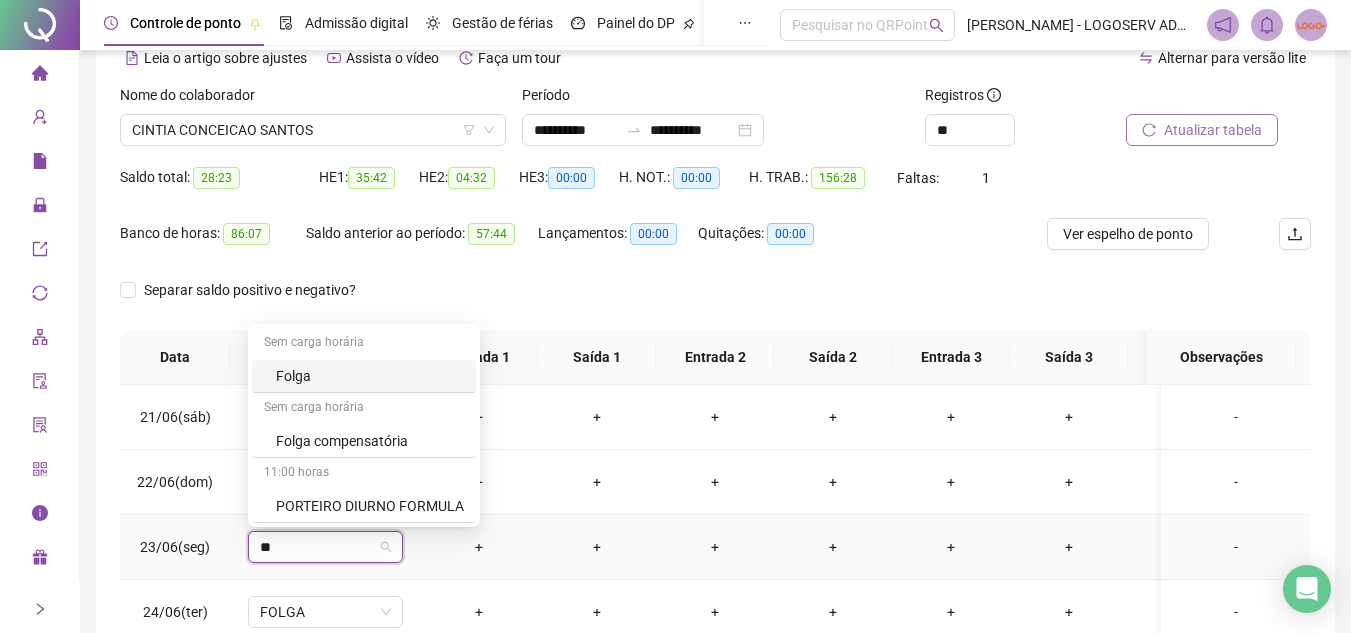 type on "***" 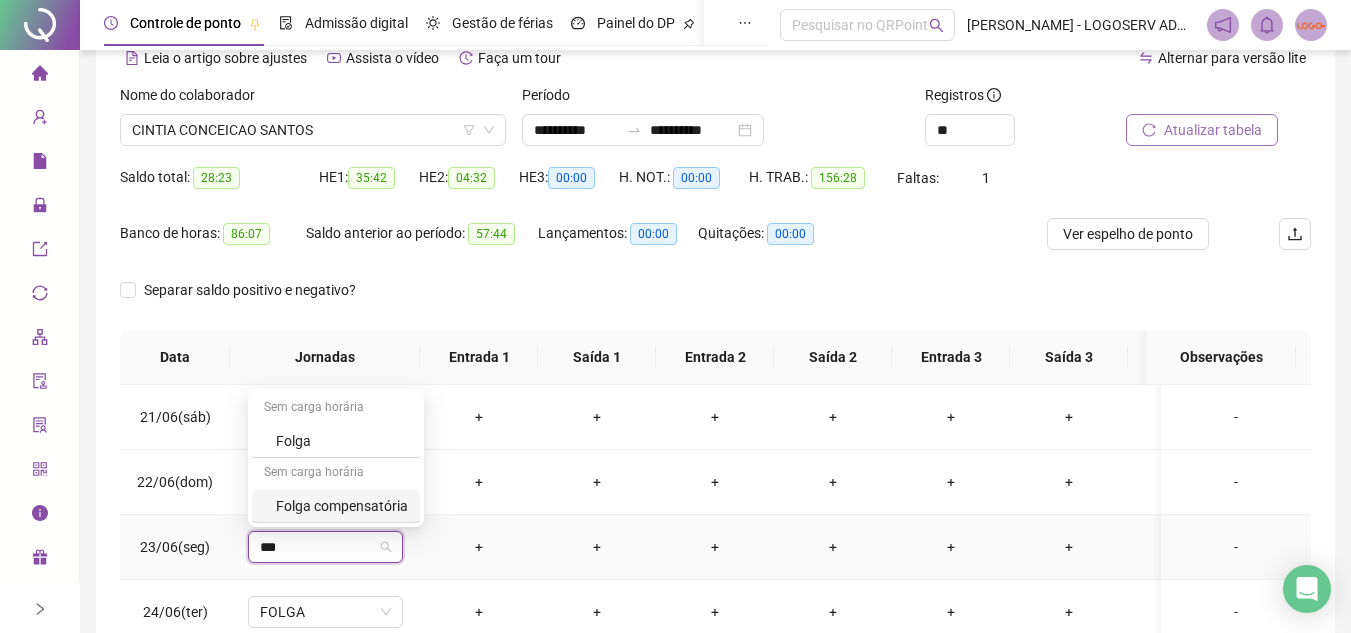 click on "Folga compensatória" at bounding box center (342, 506) 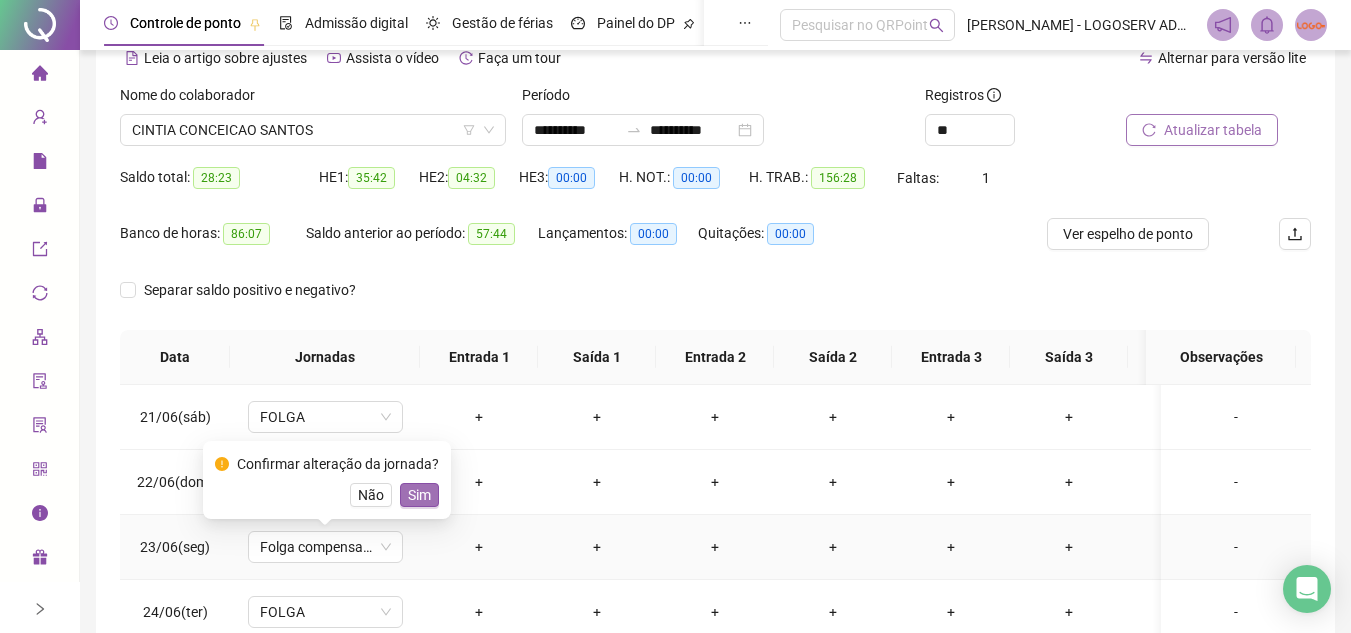 click on "Sim" at bounding box center [419, 495] 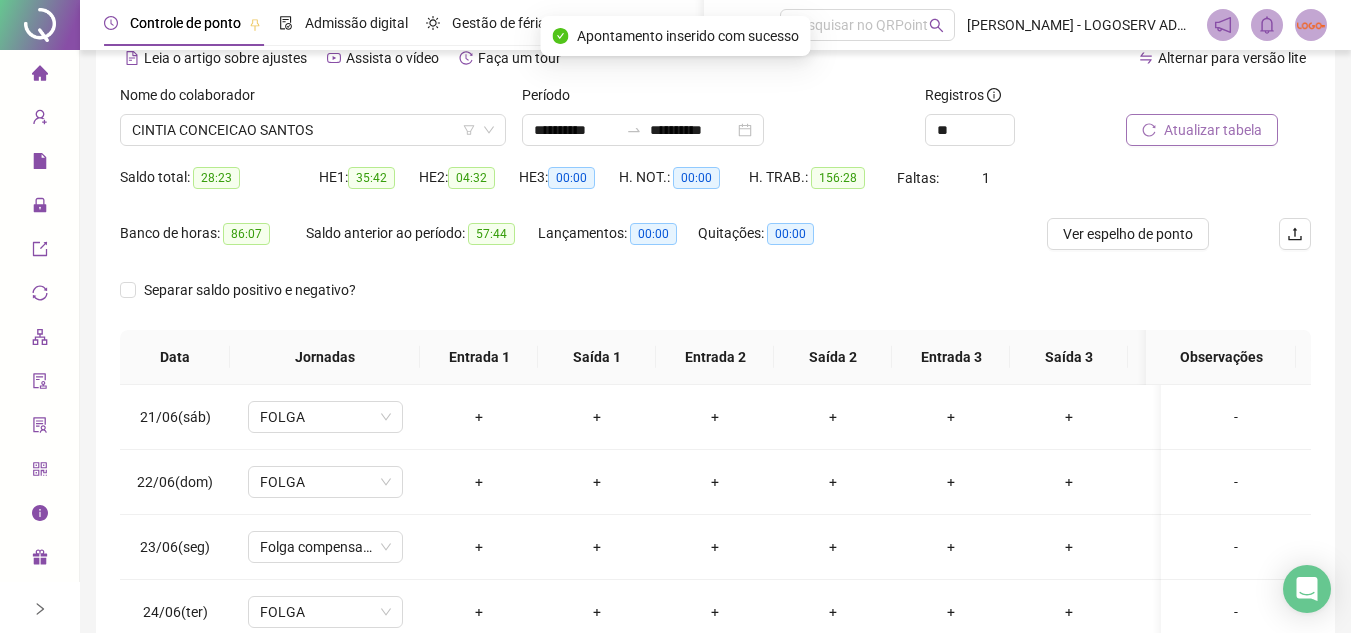 click on "Atualizar tabela" at bounding box center [1202, 130] 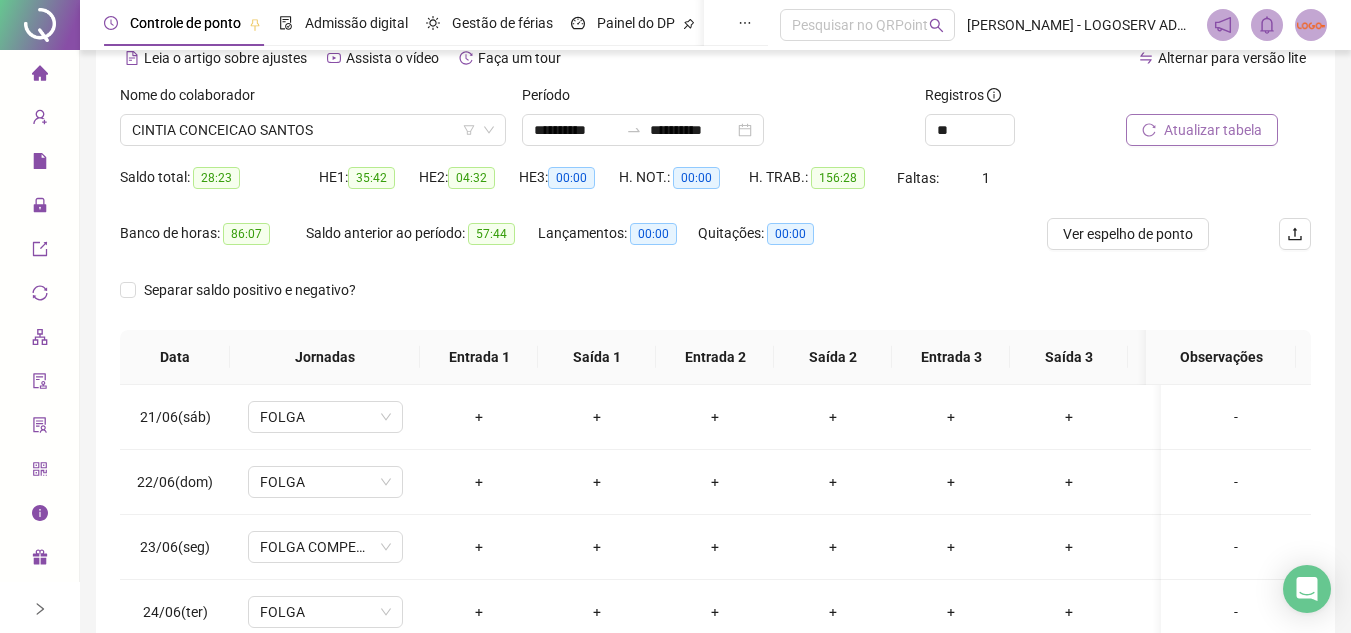 click on "Atualizar tabela" at bounding box center (1213, 130) 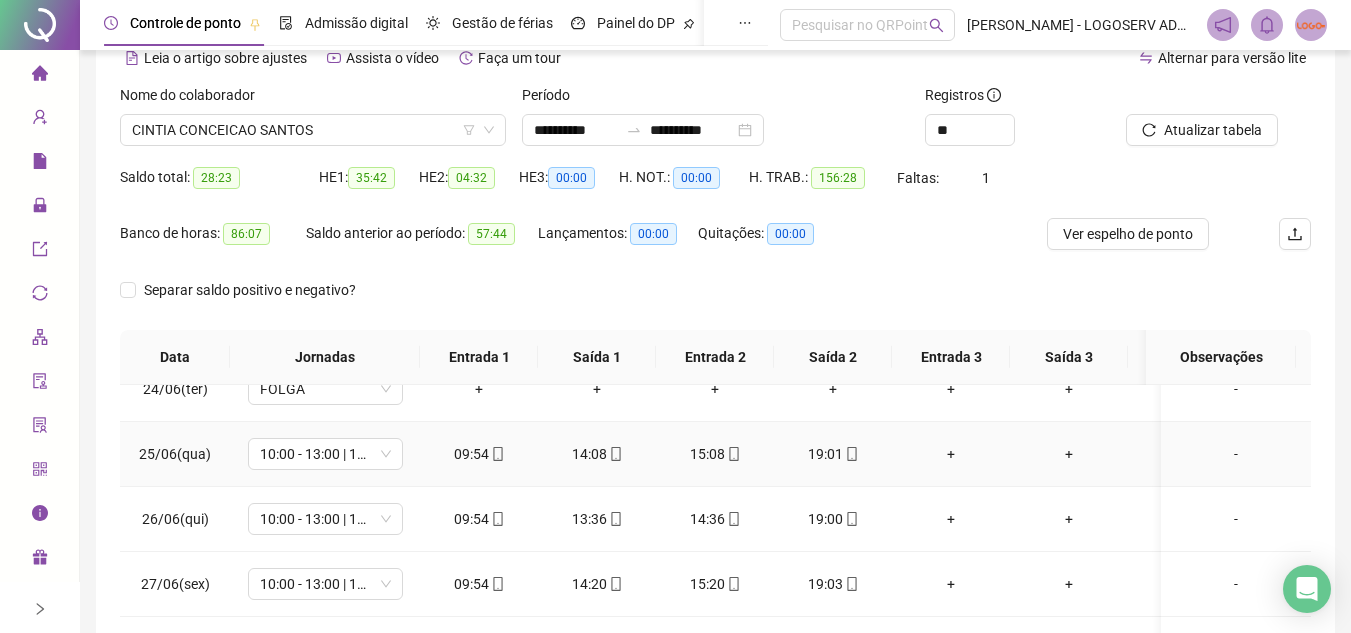 scroll, scrollTop: 1538, scrollLeft: 0, axis: vertical 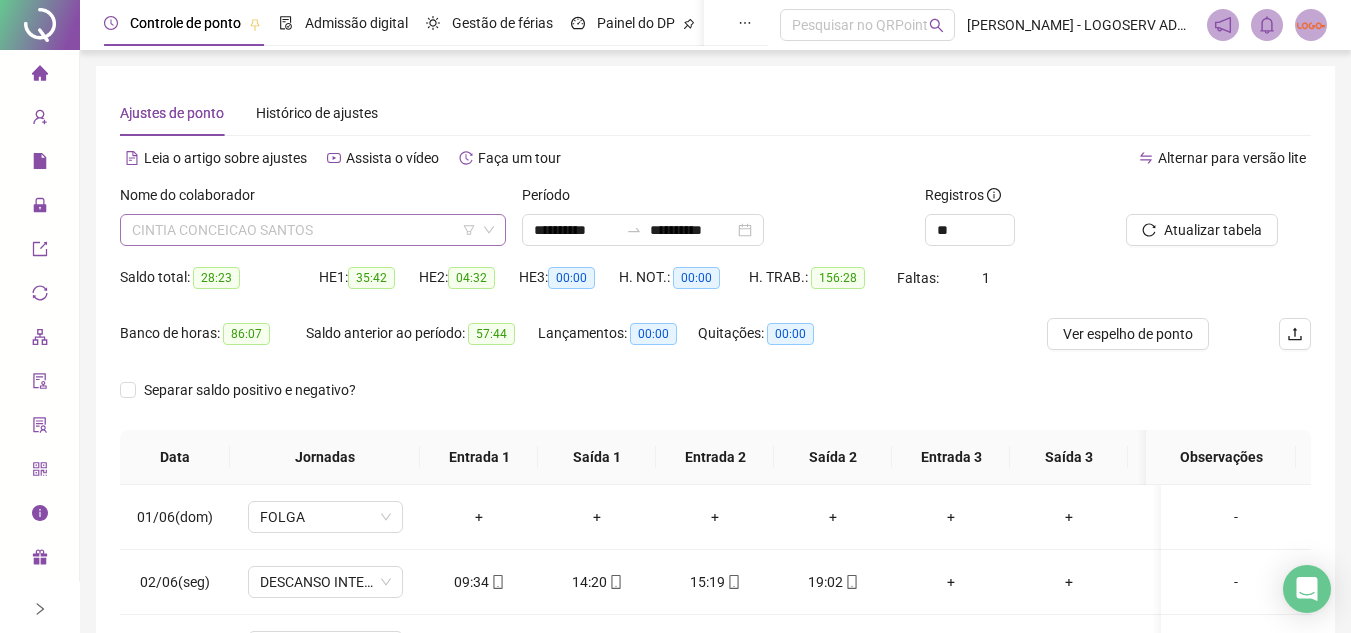click on "CINTIA CONCEICAO SANTOS" at bounding box center [313, 230] 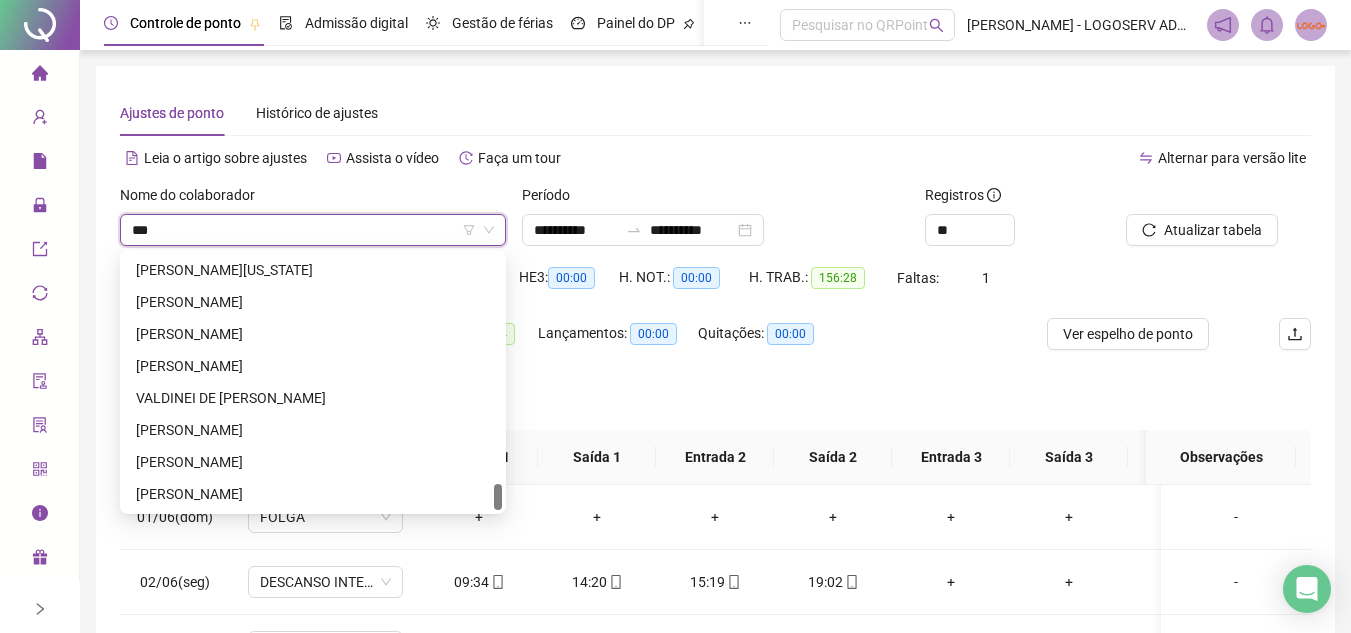 scroll, scrollTop: 32, scrollLeft: 0, axis: vertical 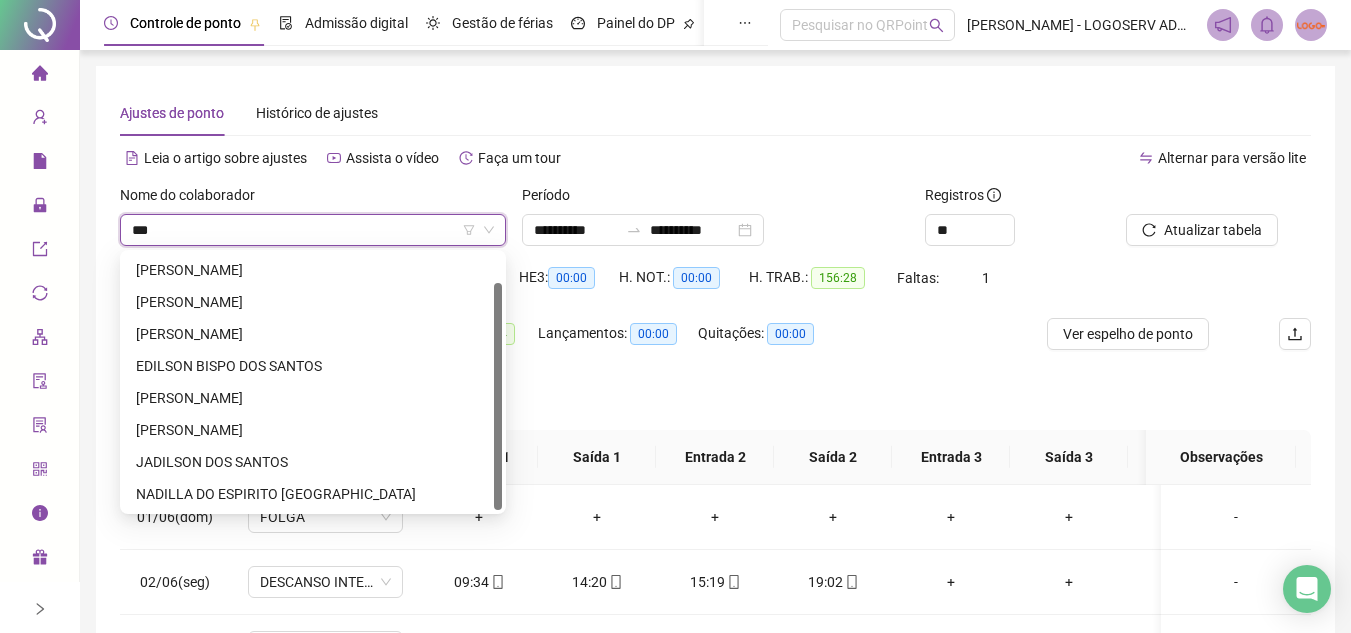 type on "****" 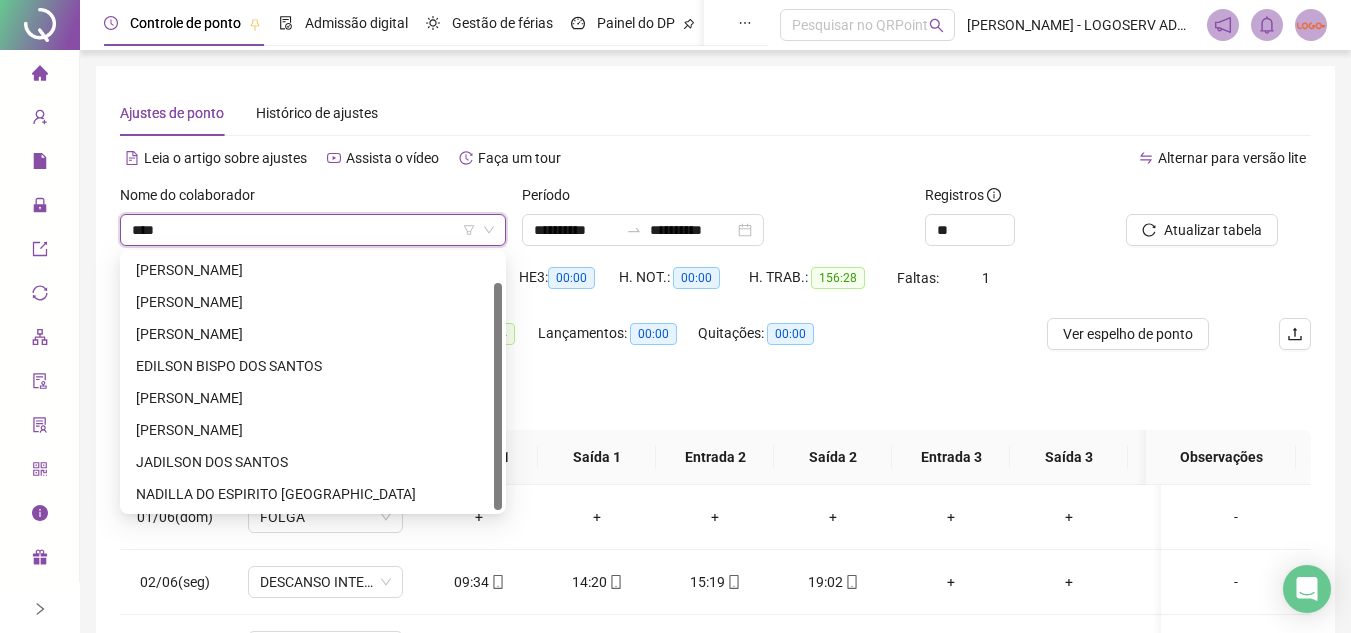 scroll, scrollTop: 0, scrollLeft: 0, axis: both 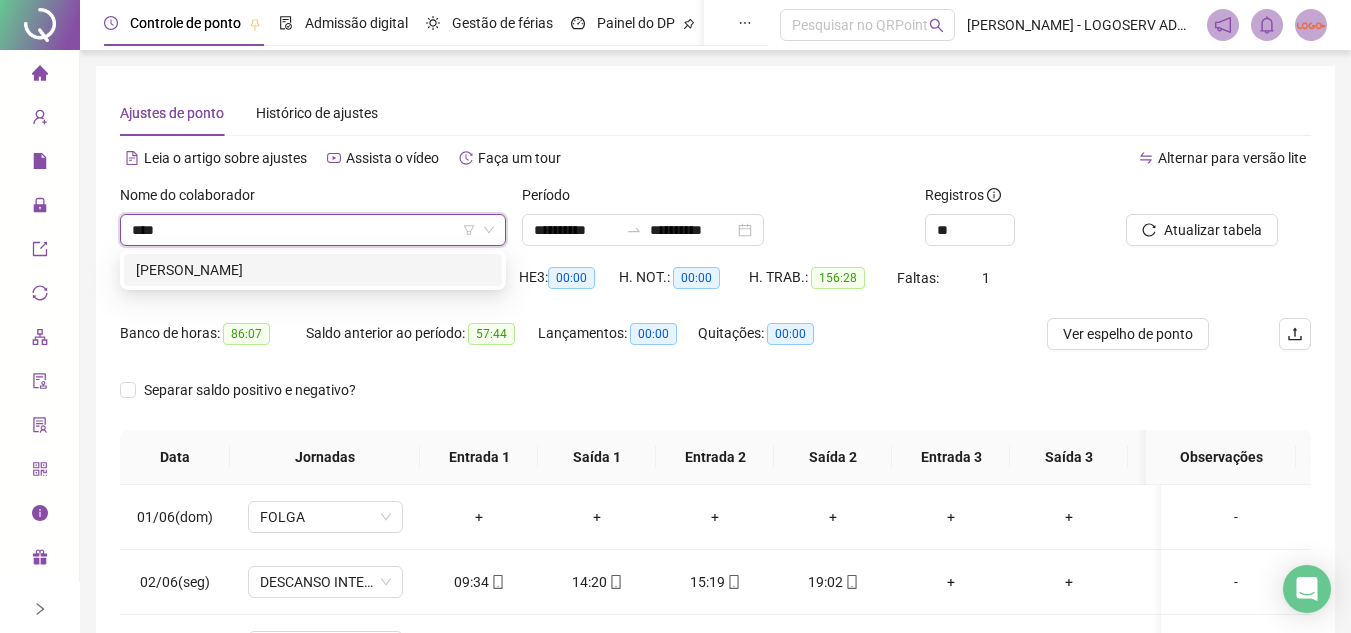click on "[PERSON_NAME]" at bounding box center [313, 270] 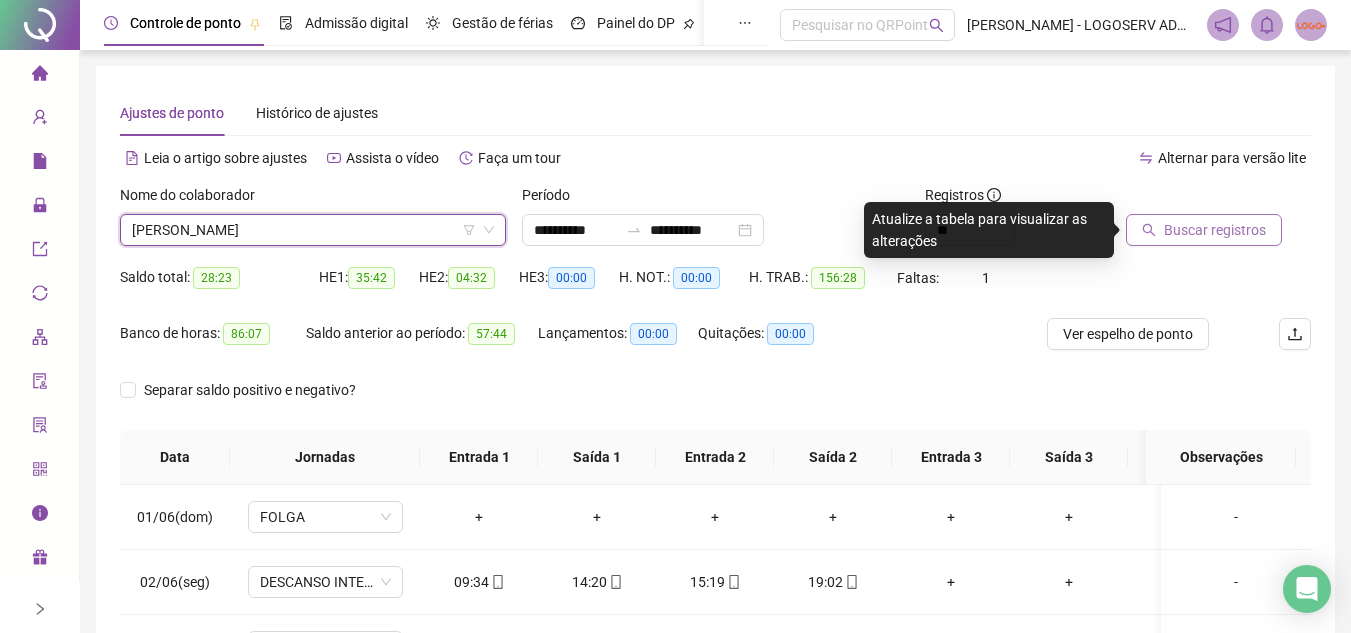 click on "Buscar registros" at bounding box center (1215, 230) 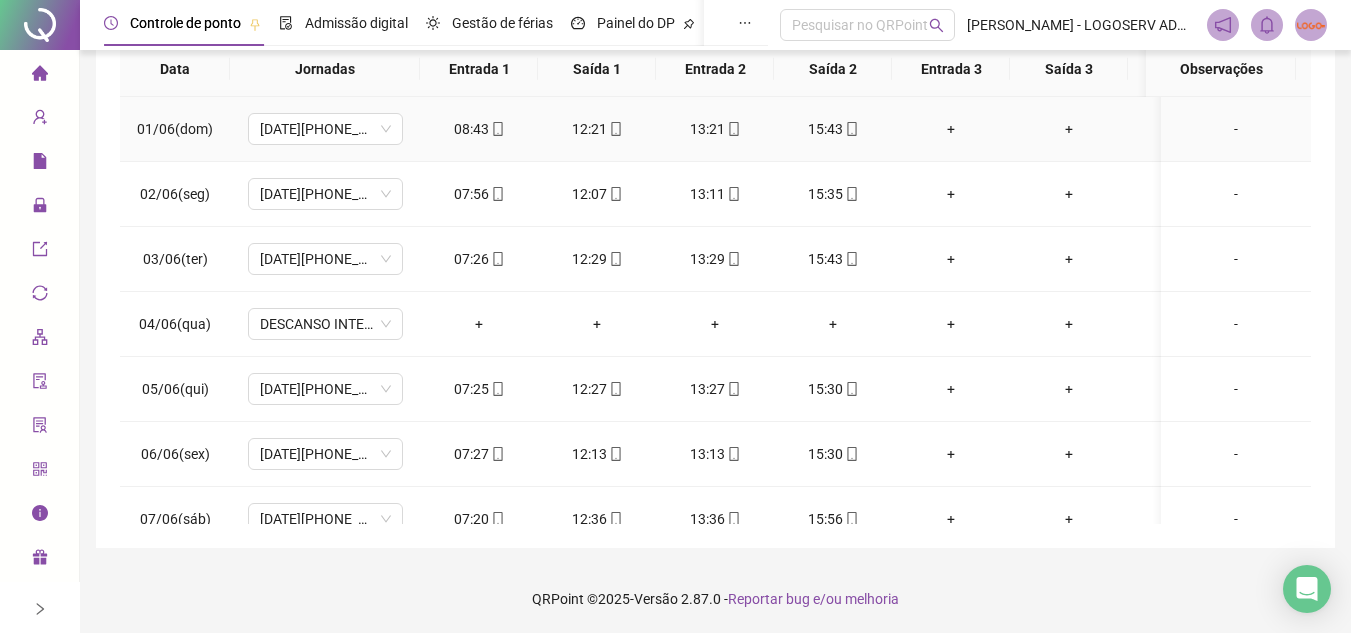 scroll, scrollTop: 389, scrollLeft: 0, axis: vertical 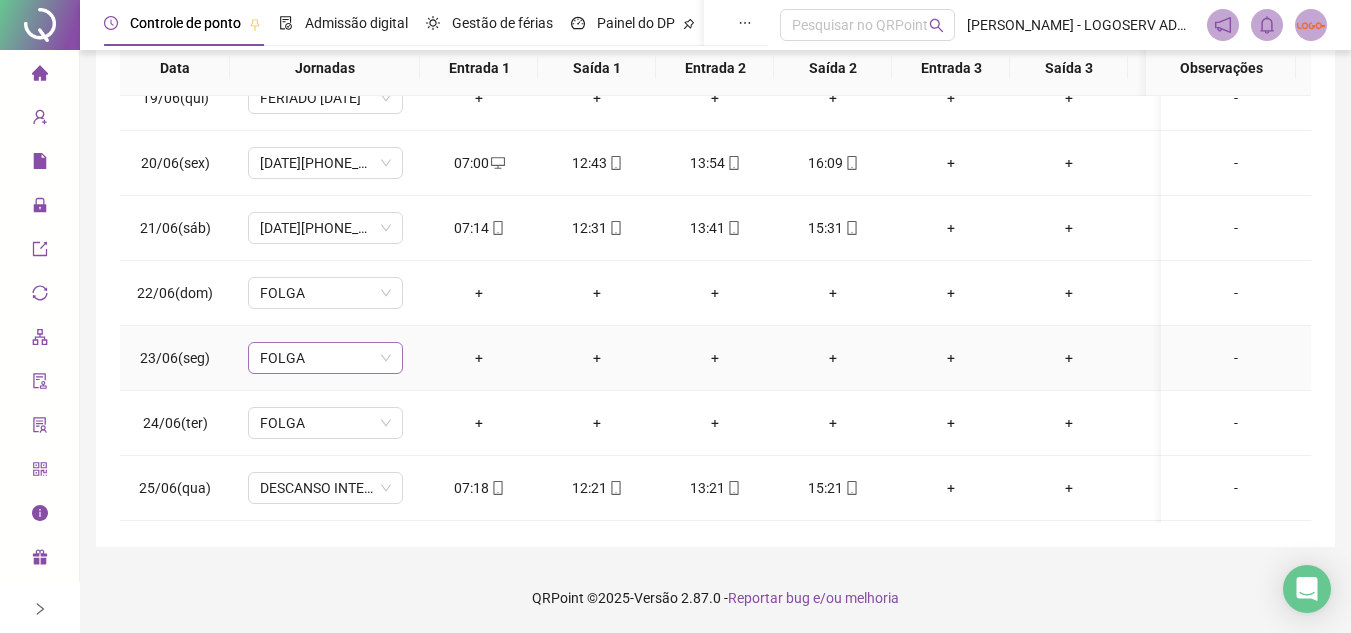 click on "FOLGA" at bounding box center (325, 358) 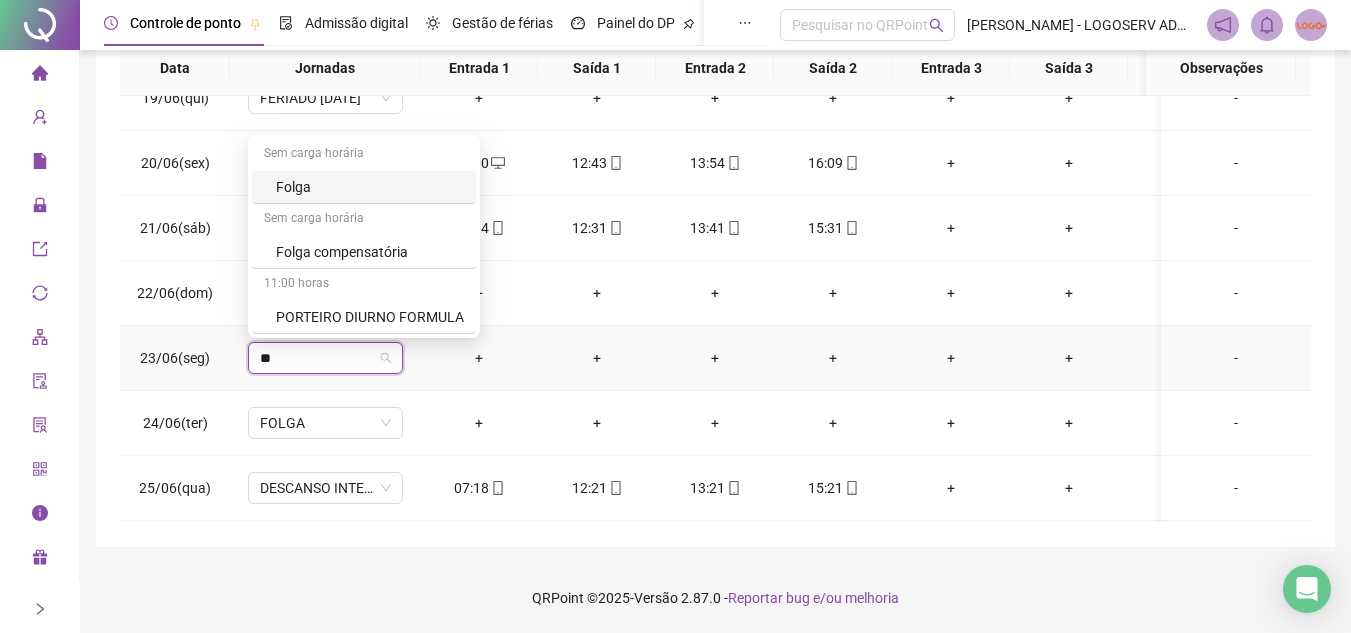 type on "***" 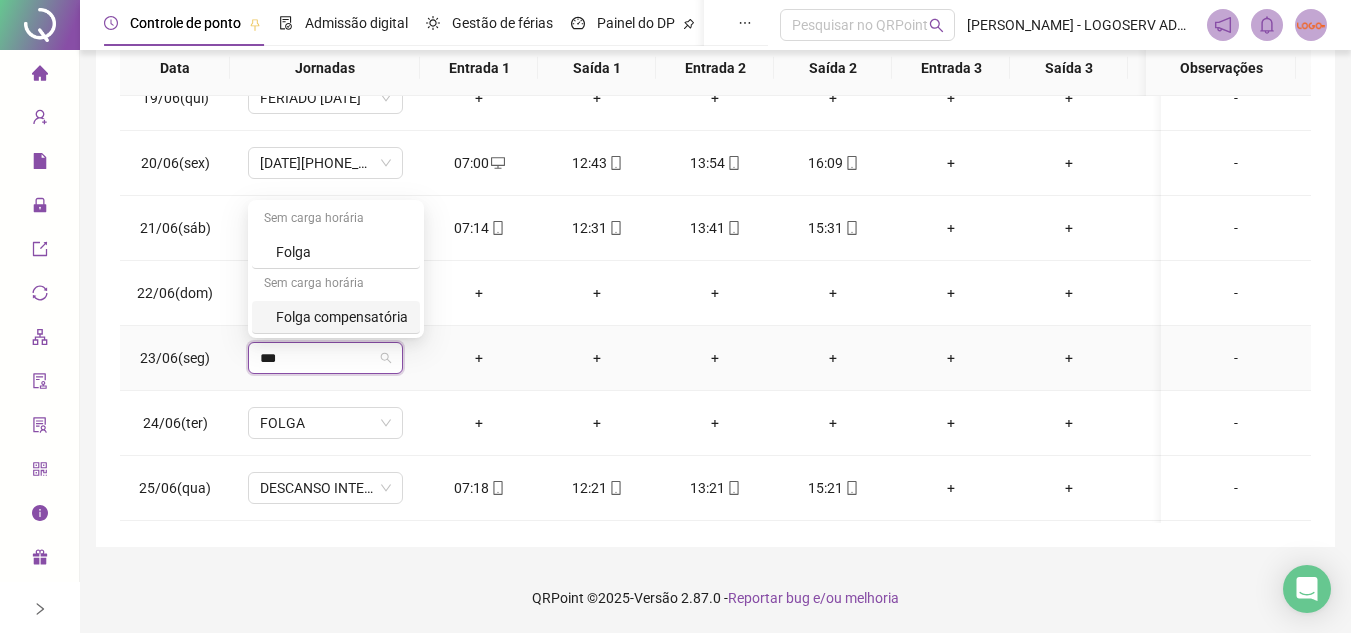 click on "Folga compensatória" at bounding box center (342, 317) 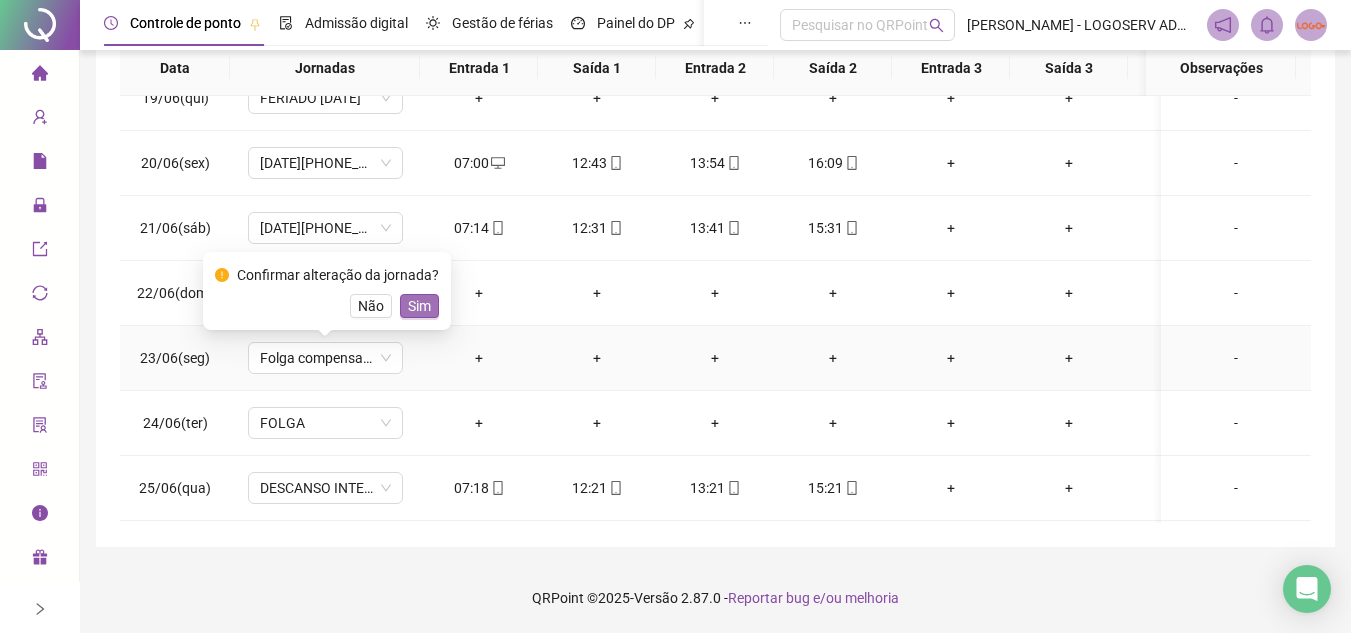 click on "Sim" at bounding box center [419, 306] 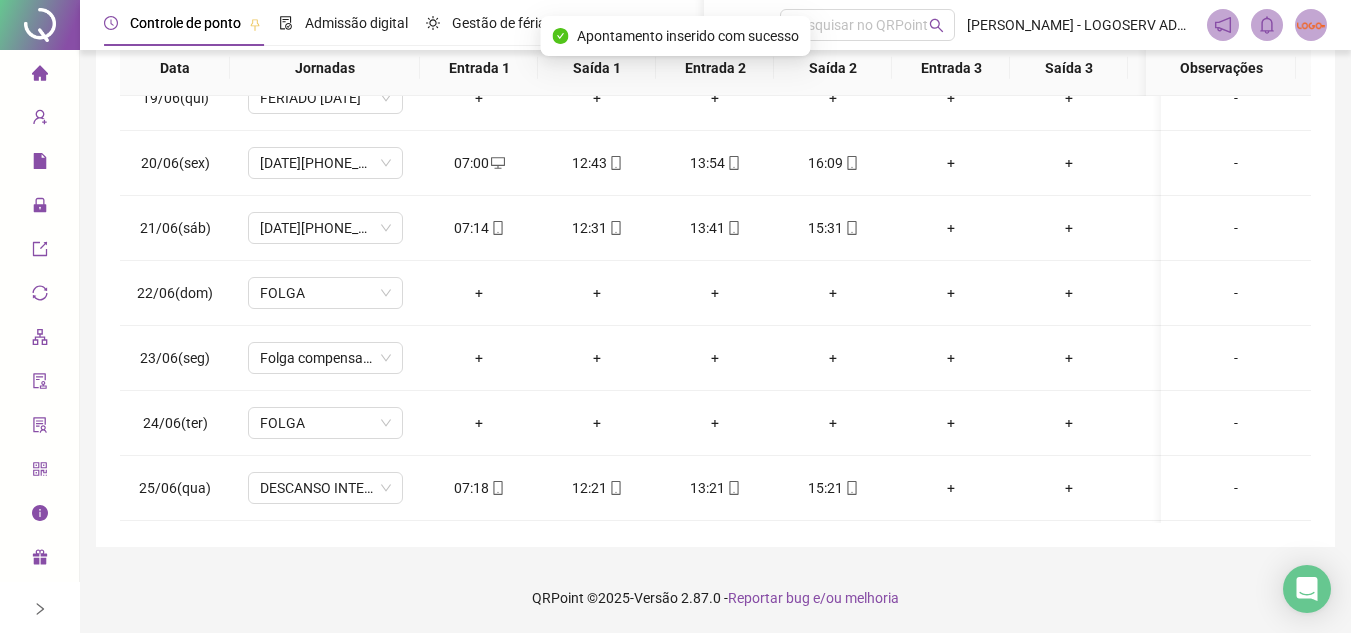 scroll, scrollTop: 0, scrollLeft: 0, axis: both 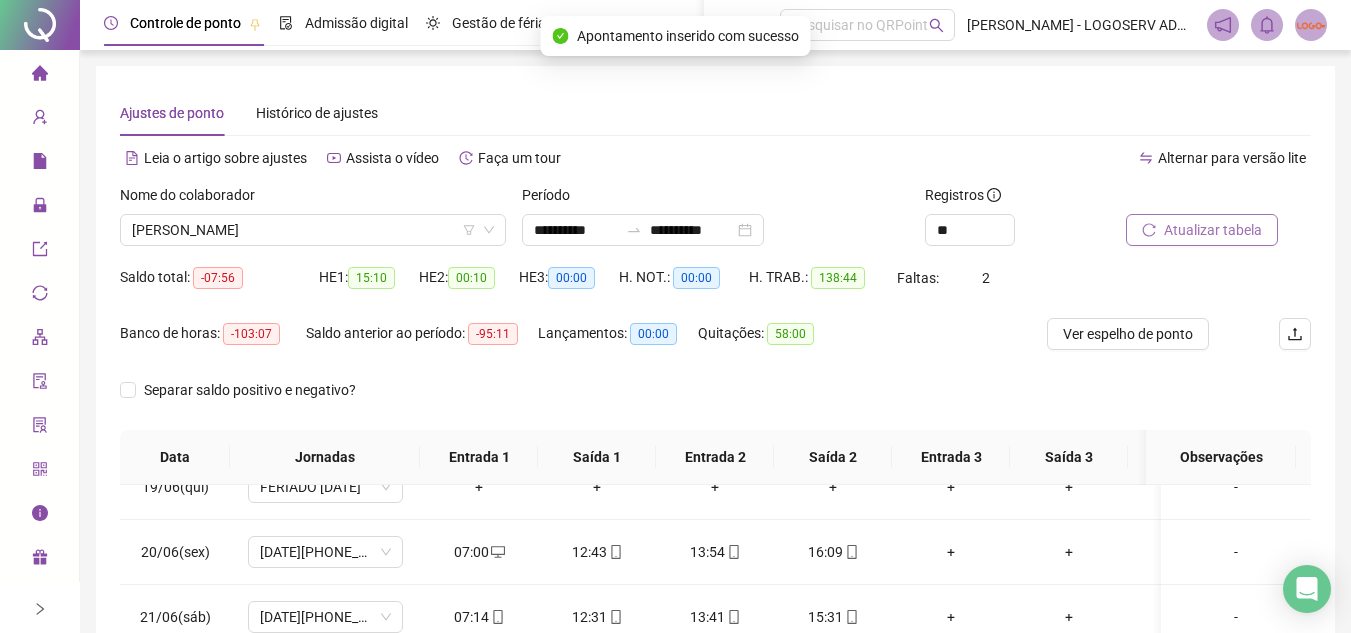 click on "Atualizar tabela" at bounding box center [1213, 230] 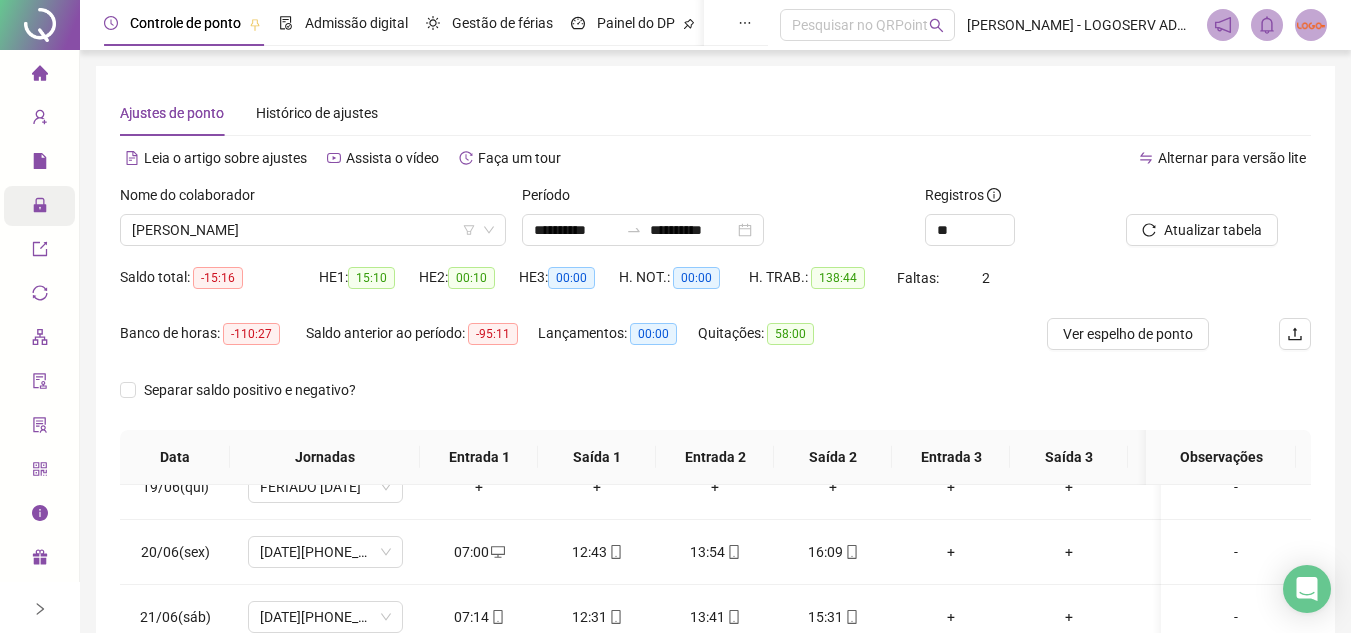 click on "Administração" at bounding box center (90, 206) 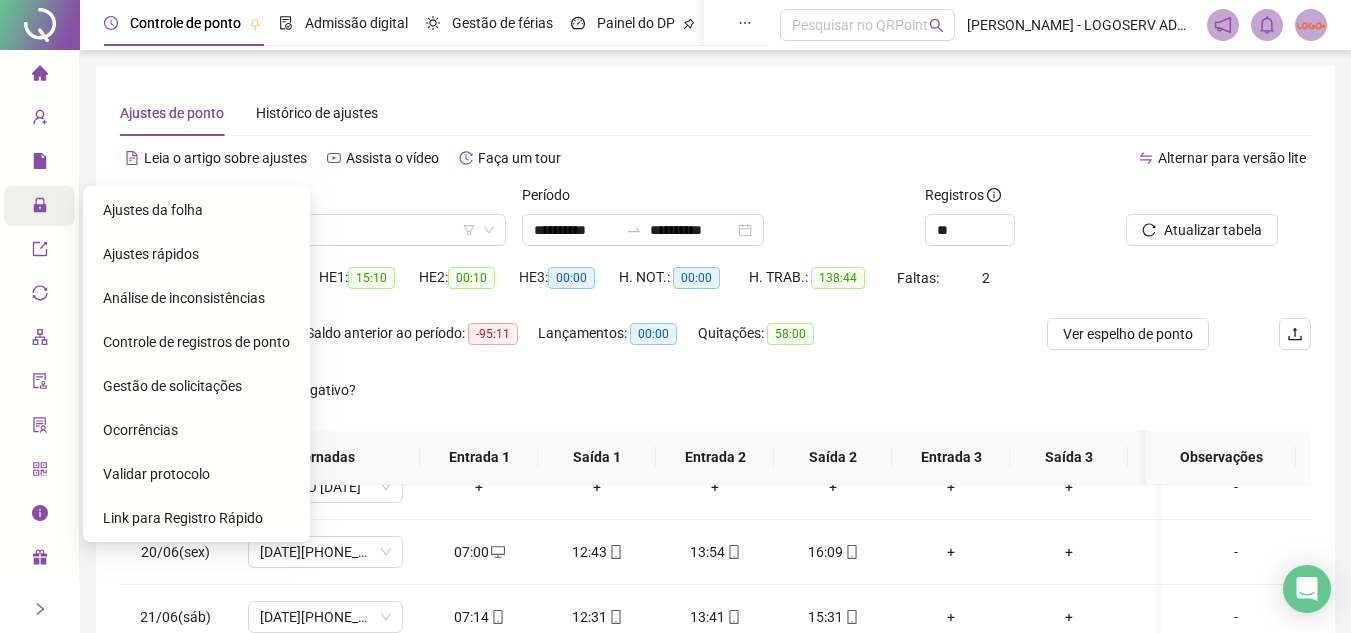 click 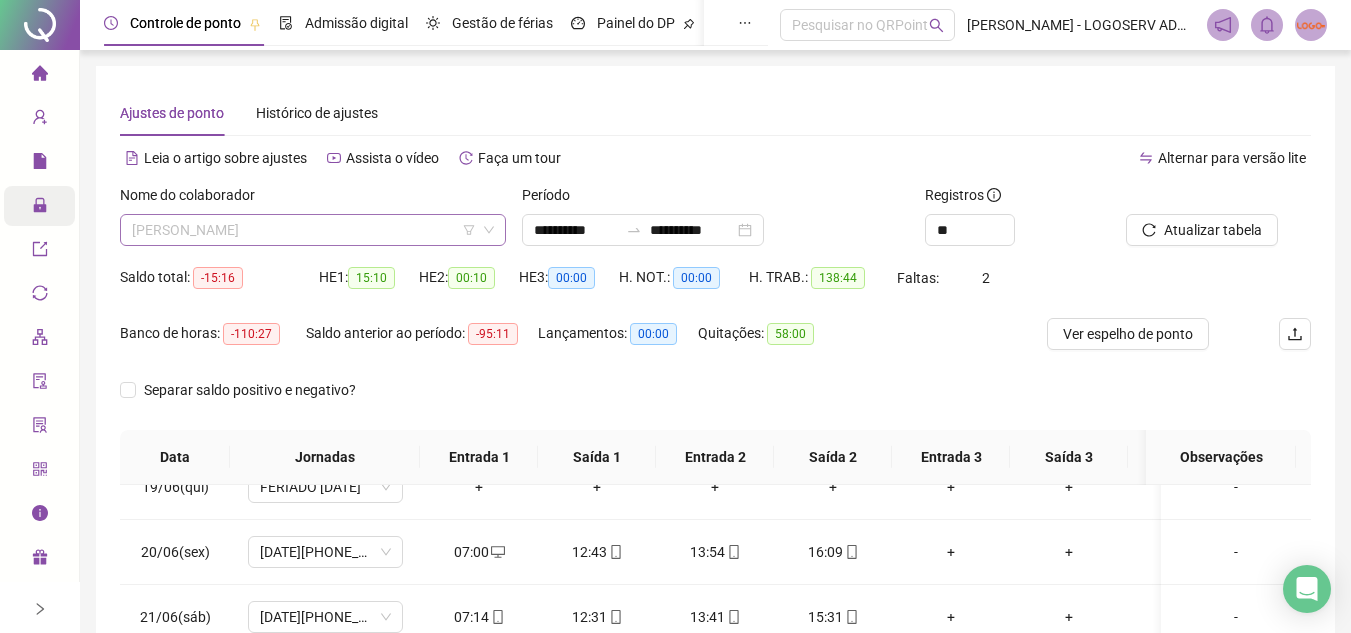 click on "[PERSON_NAME]" at bounding box center [313, 230] 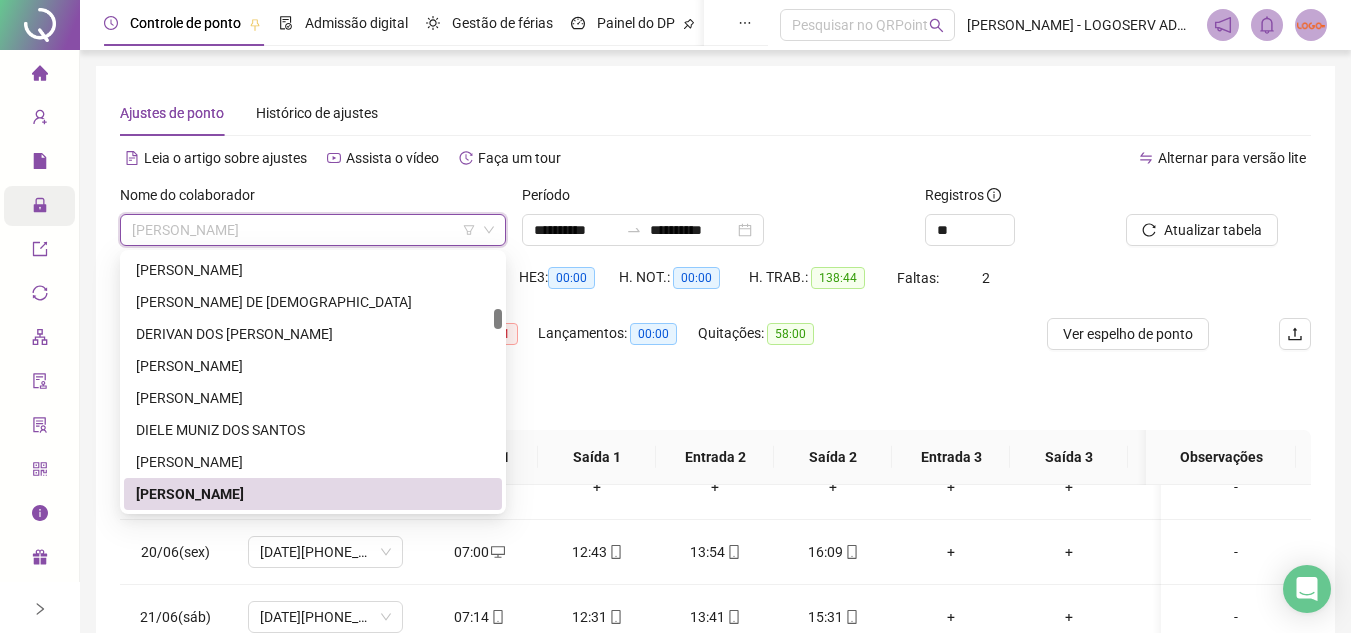 paste on "**********" 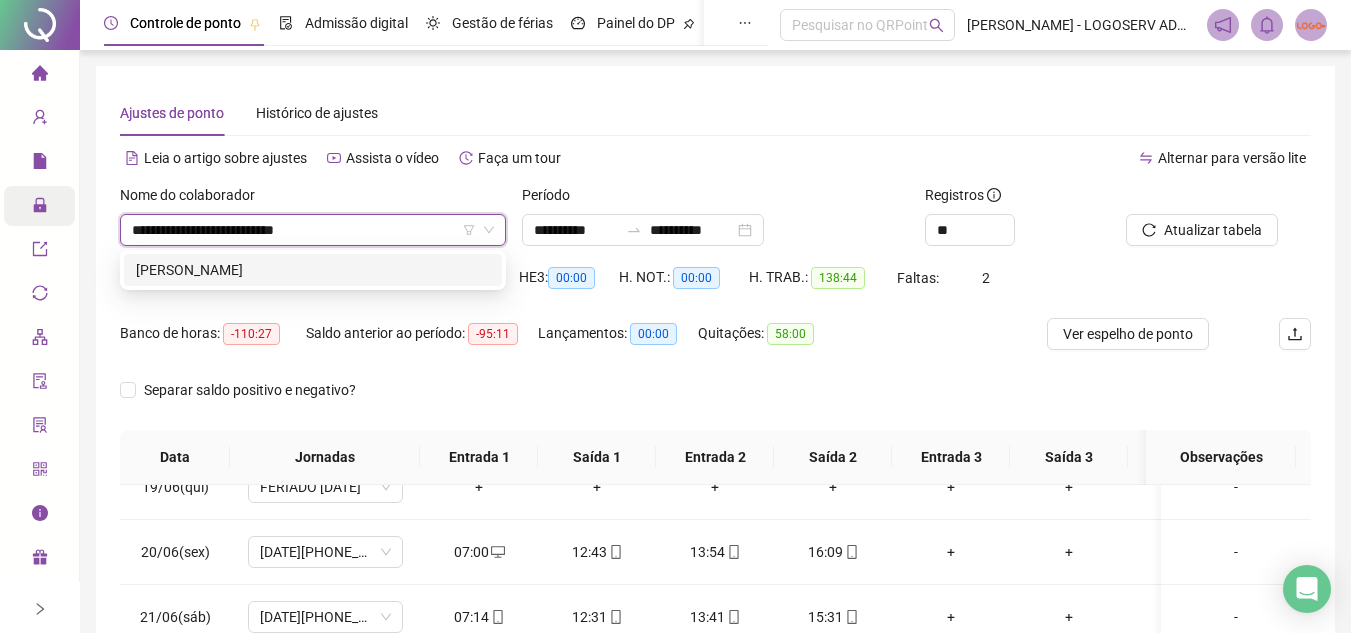 scroll, scrollTop: 0, scrollLeft: 0, axis: both 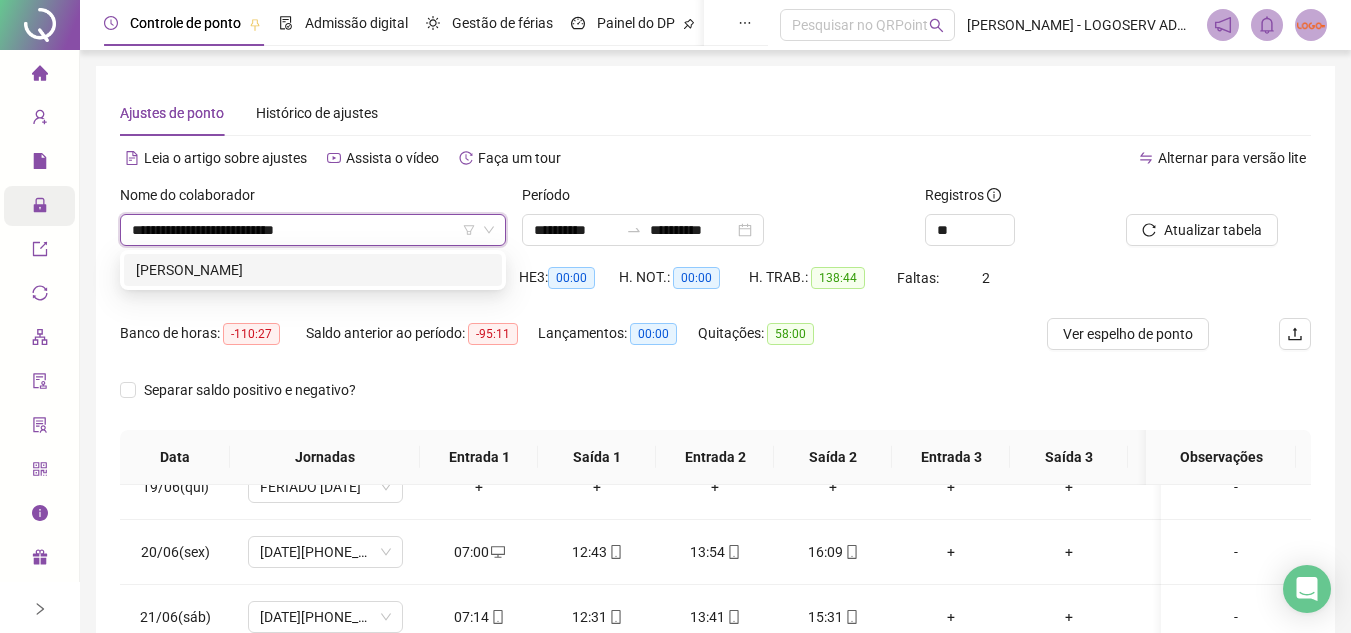 click on "ALECIO NASCIMENTO DOS SANTOS" at bounding box center [313, 270] 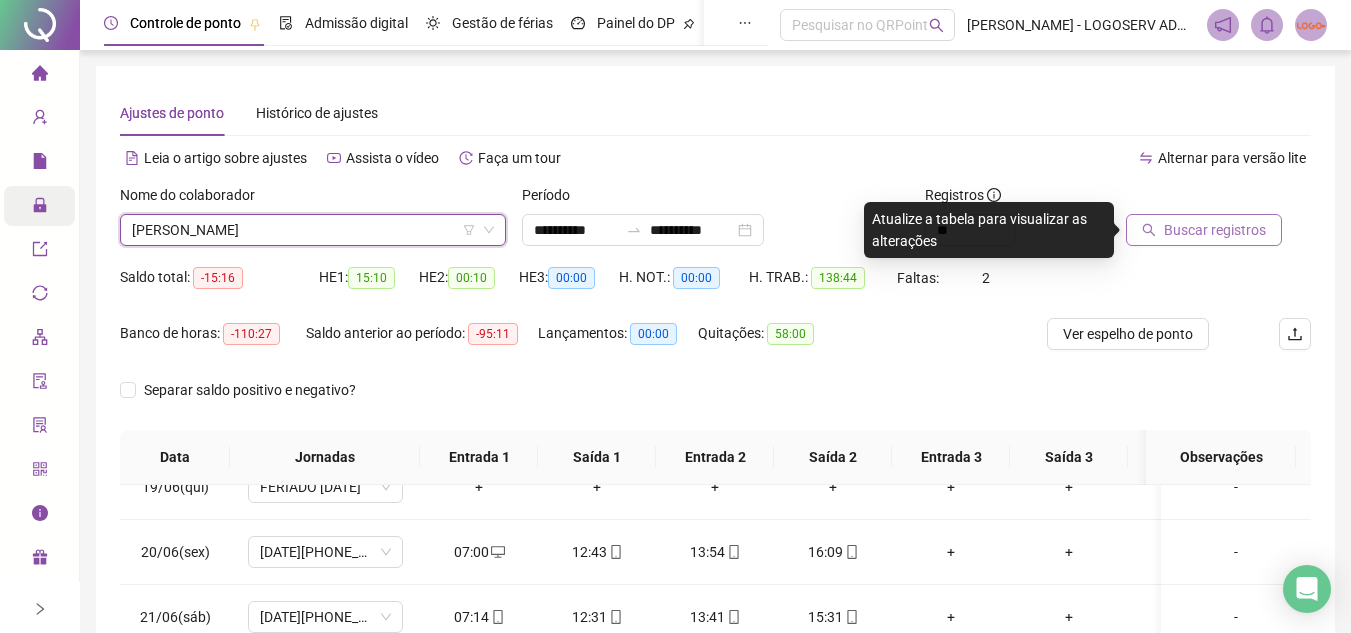 click on "Buscar registros" at bounding box center [1215, 230] 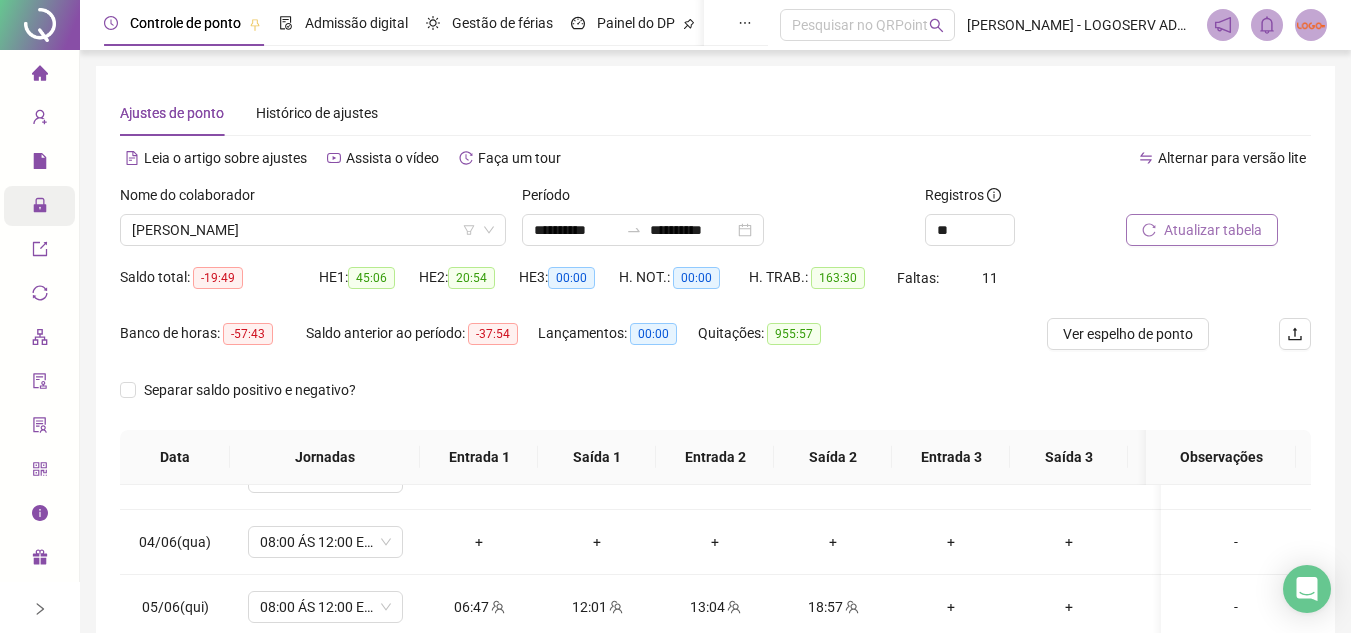 scroll, scrollTop: 0, scrollLeft: 0, axis: both 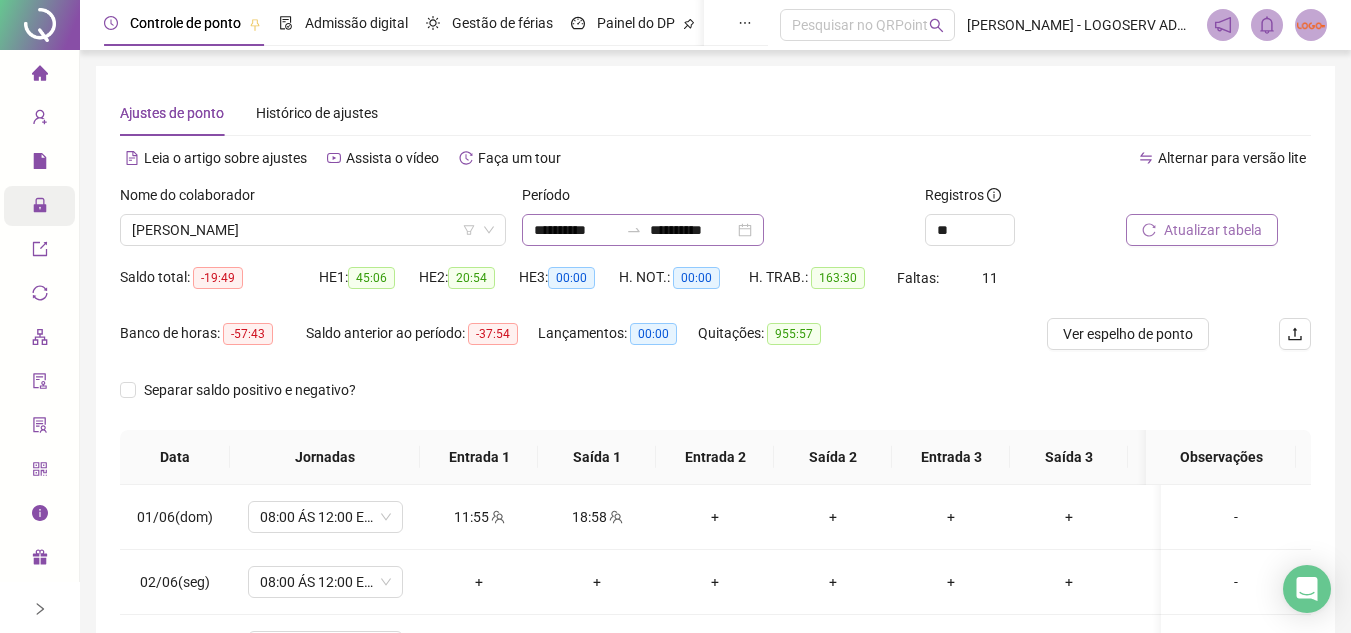 click 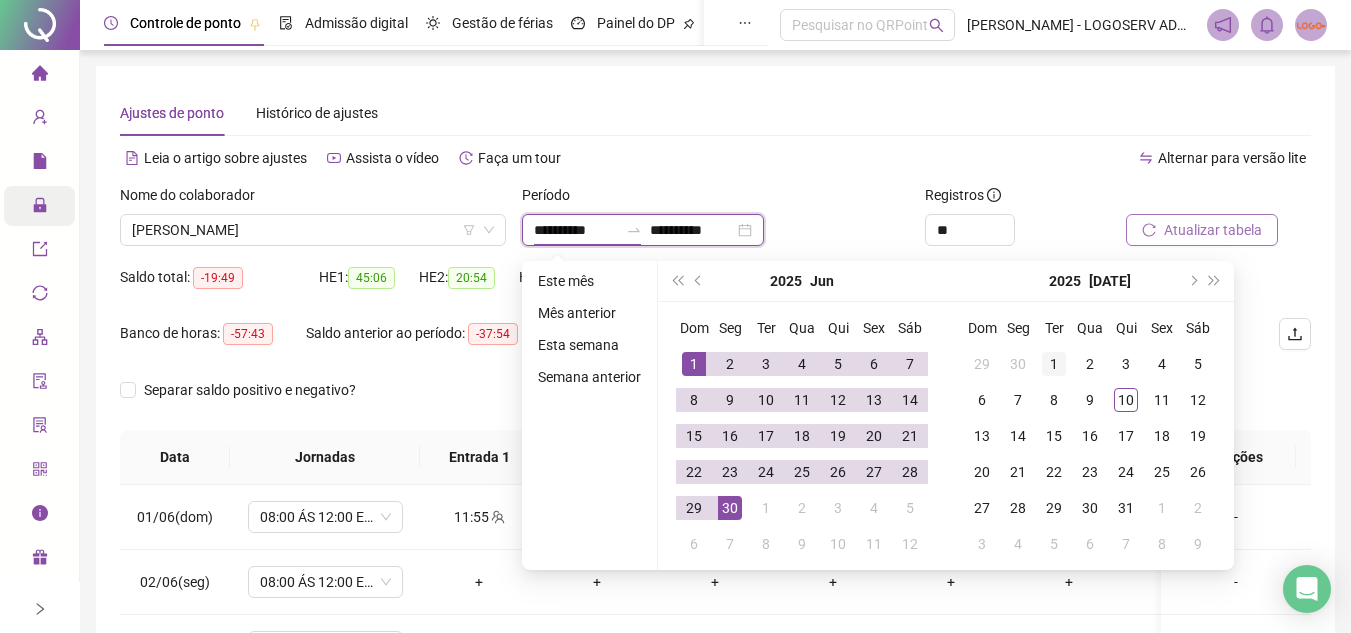 type on "**********" 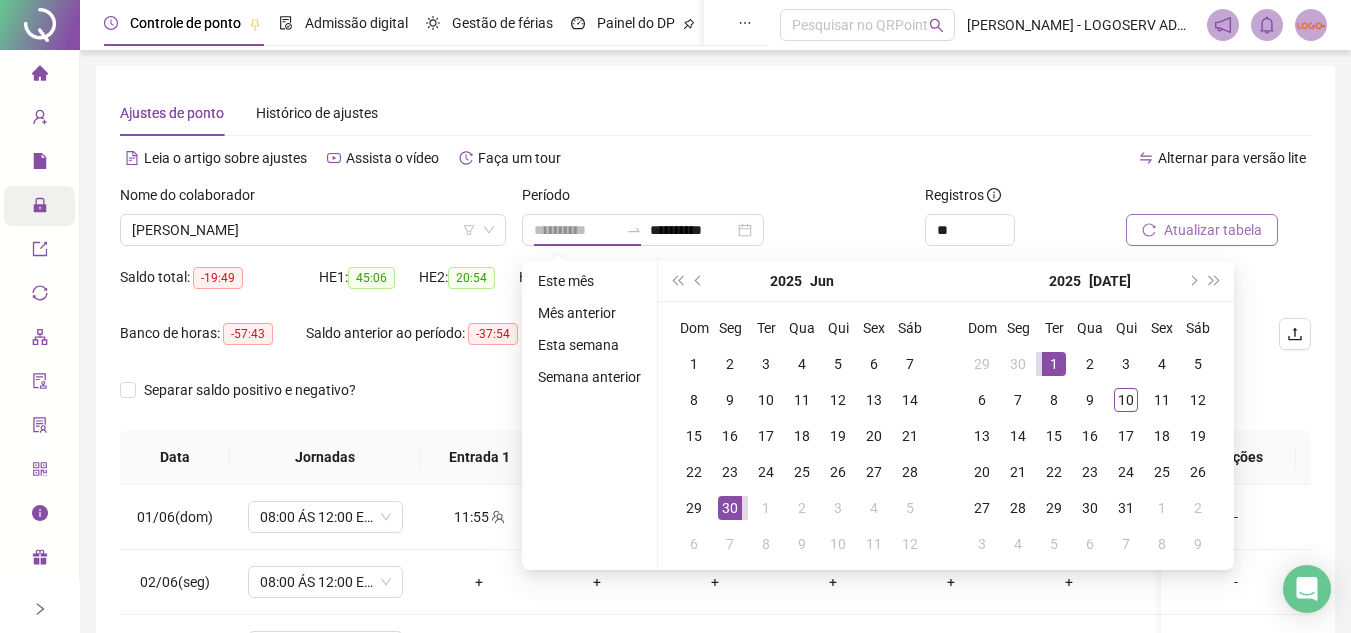 click on "1" at bounding box center (1054, 364) 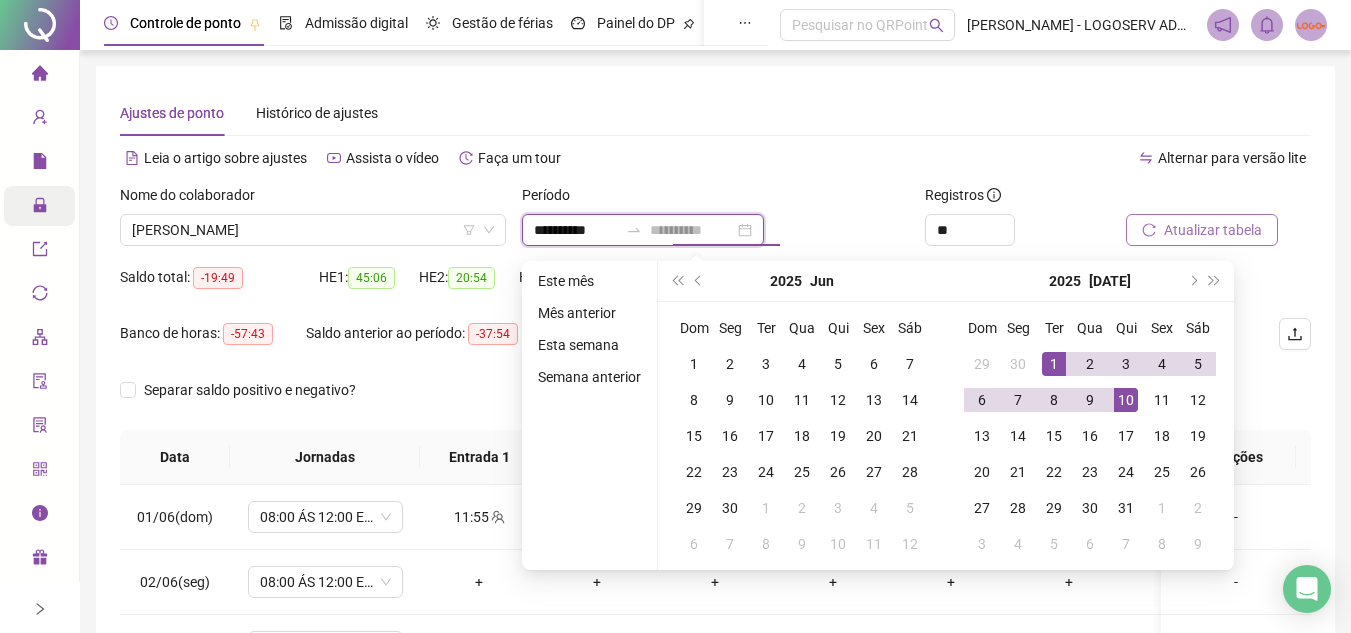 type on "**********" 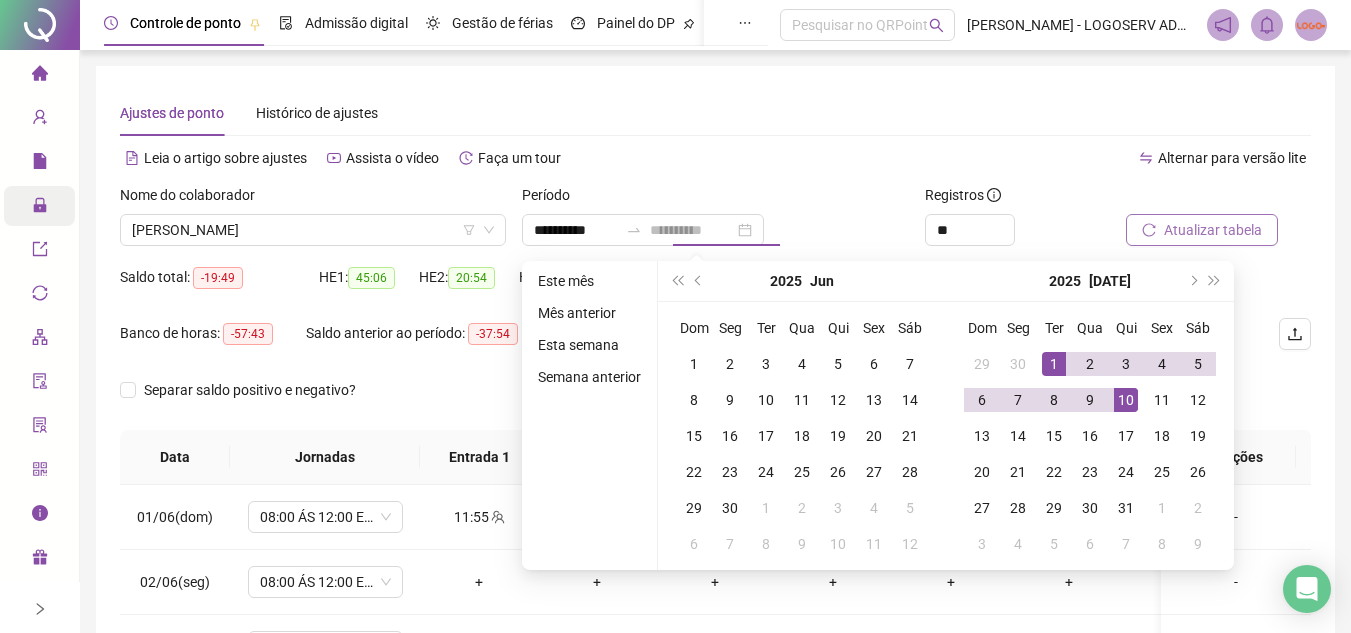 click on "10" at bounding box center (1126, 400) 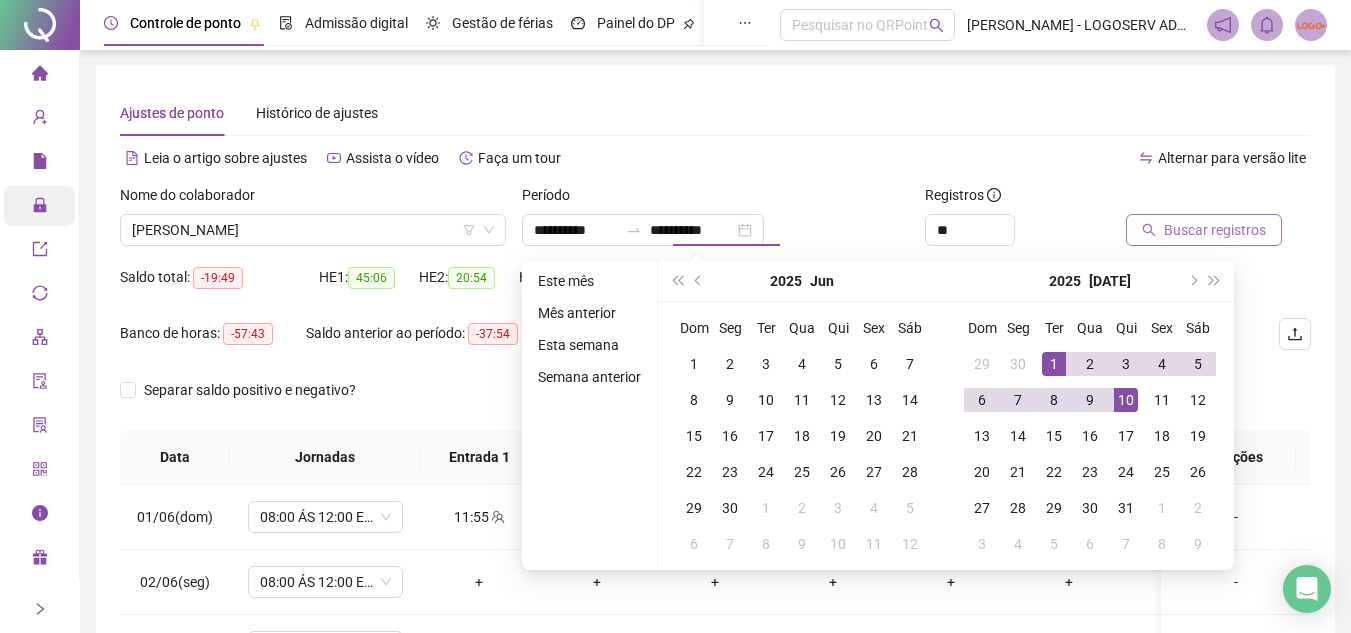 click on "Buscar registros" at bounding box center (1215, 230) 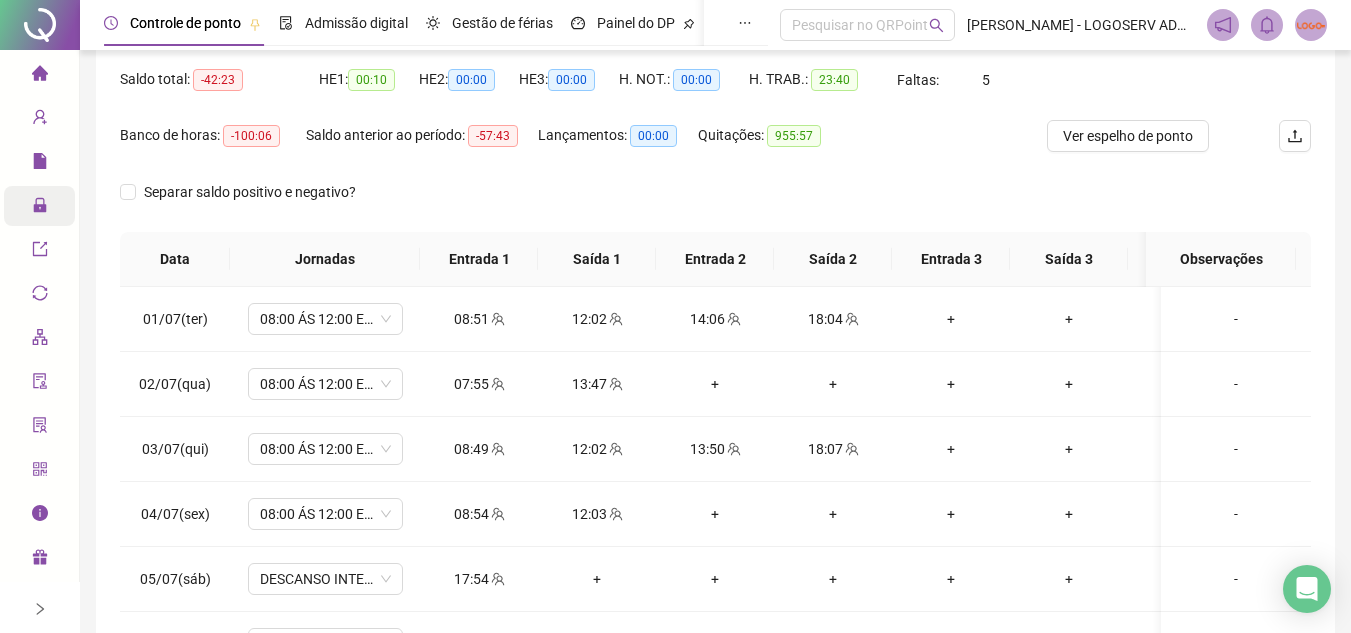 scroll, scrollTop: 200, scrollLeft: 0, axis: vertical 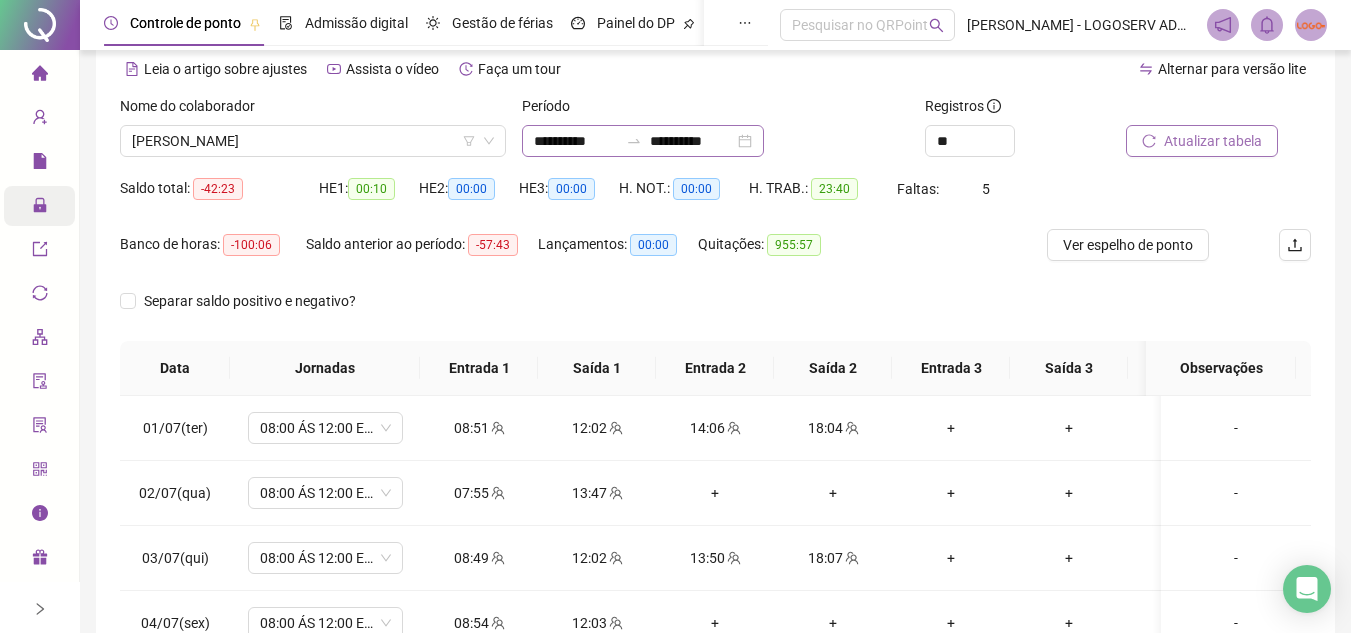 click 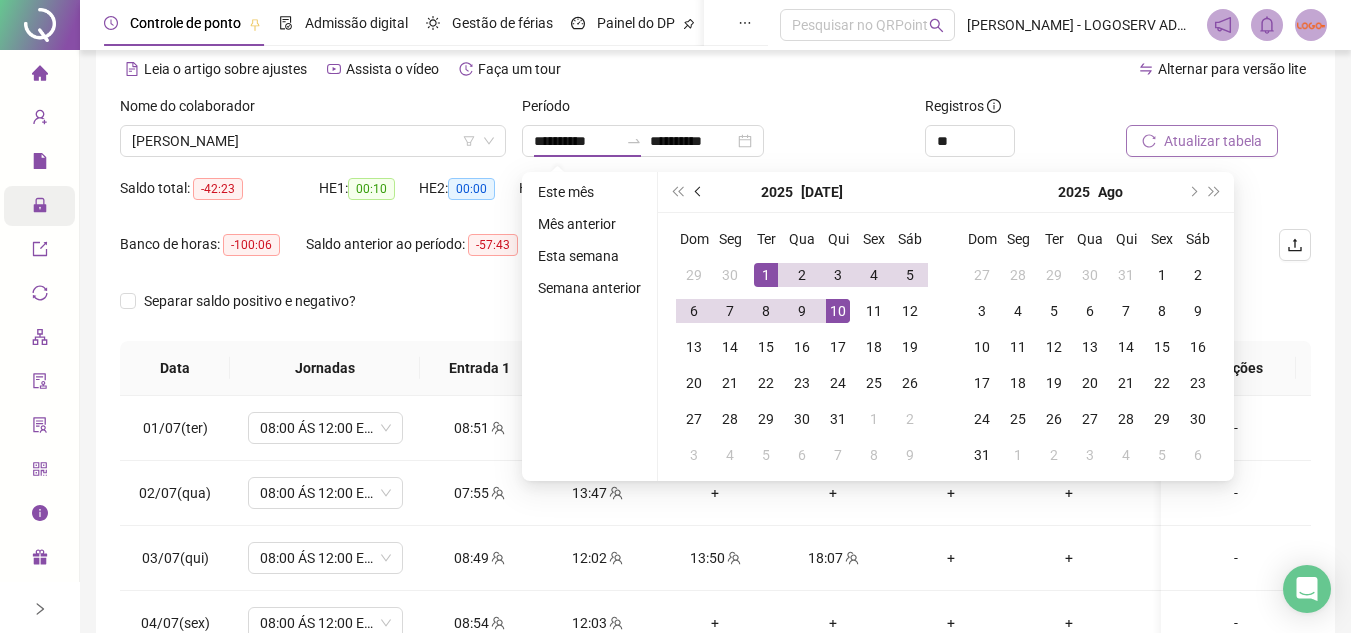 click at bounding box center (699, 192) 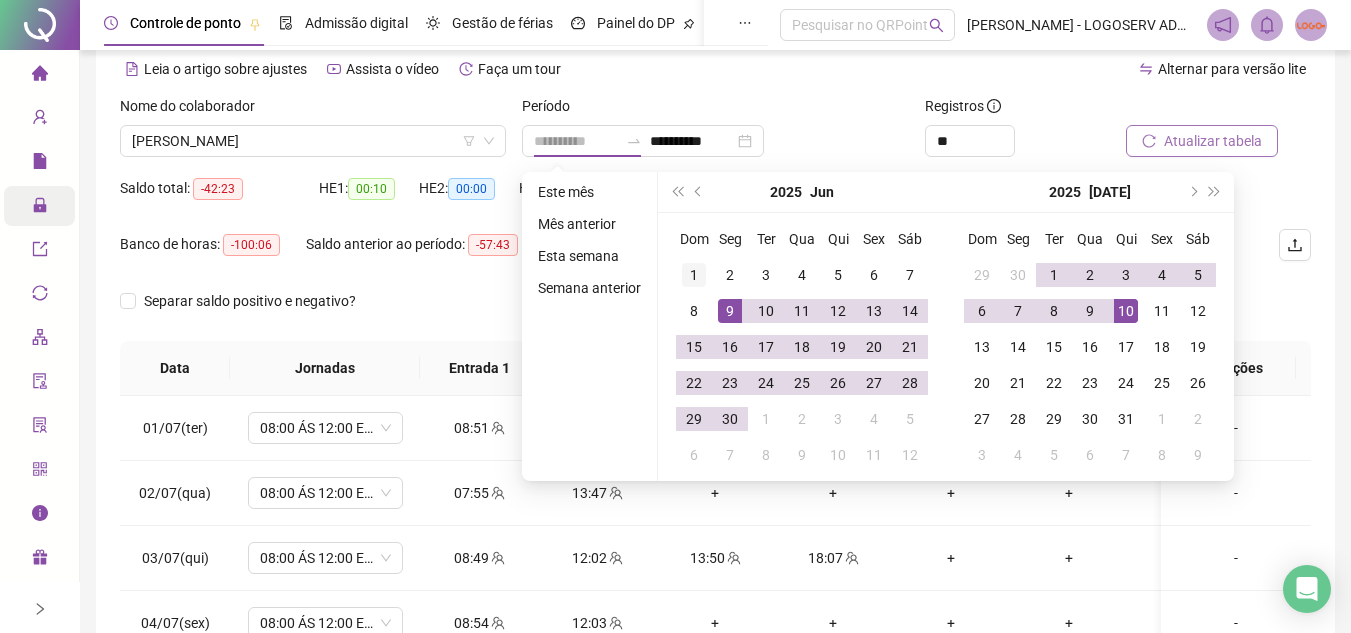 type on "**********" 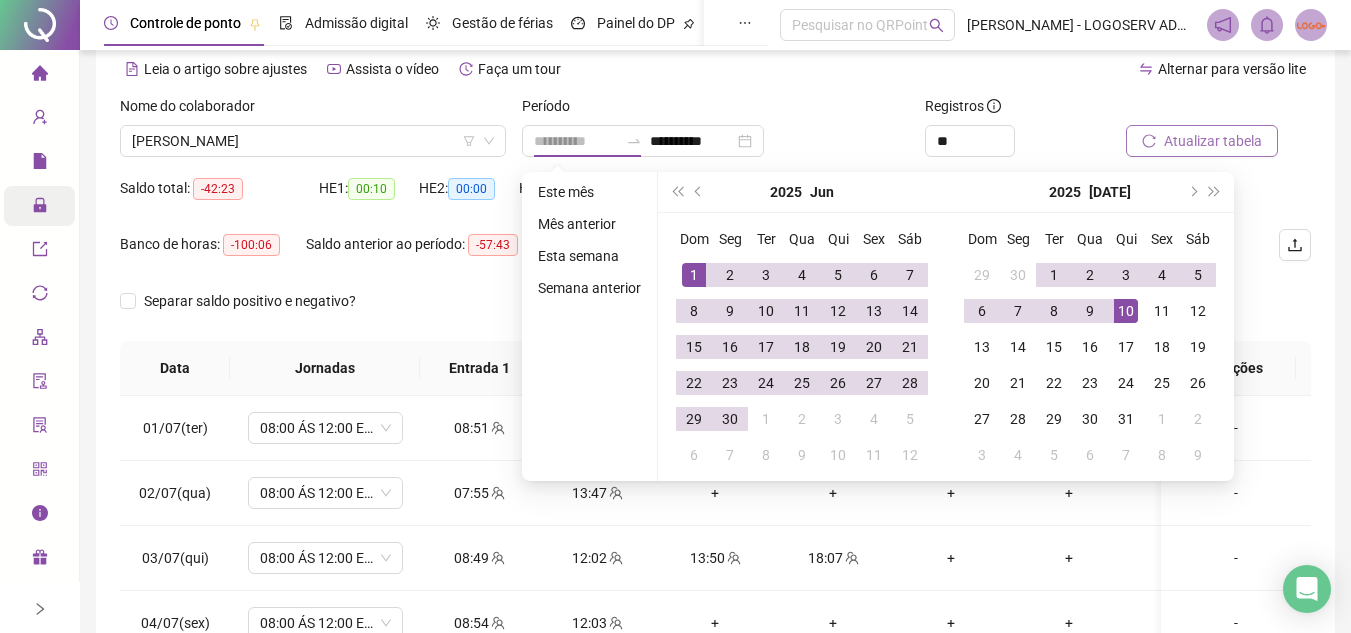 click on "1" at bounding box center (694, 275) 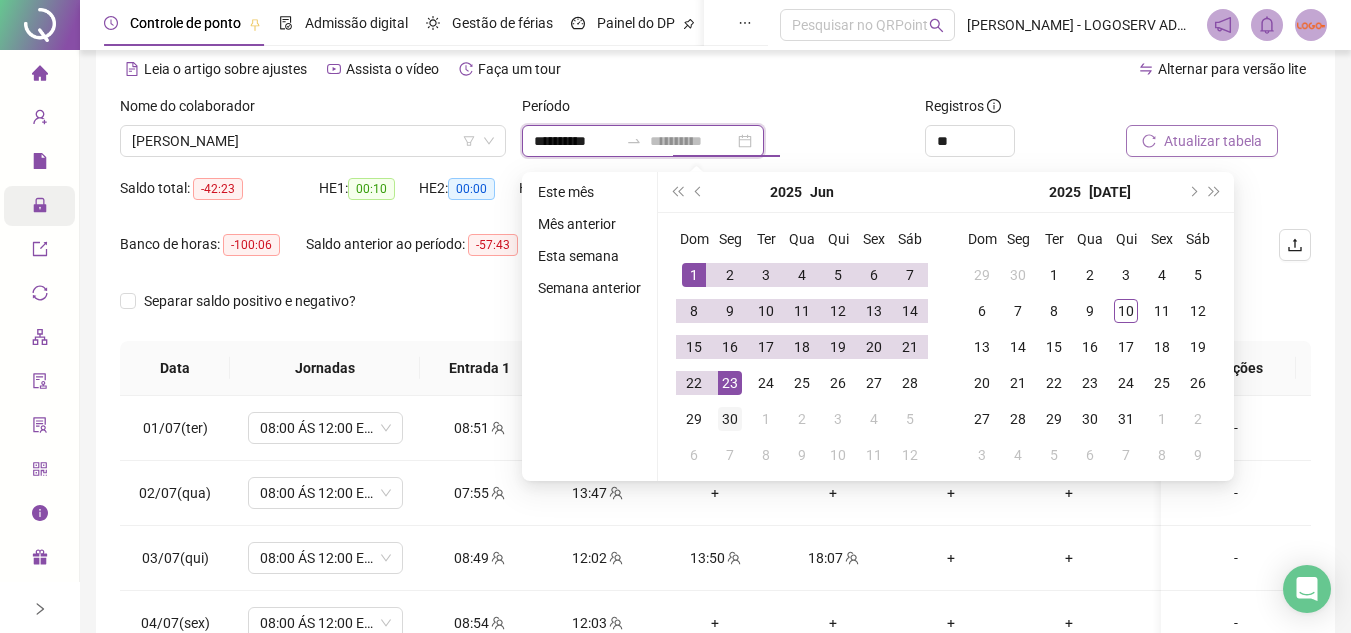 type on "**********" 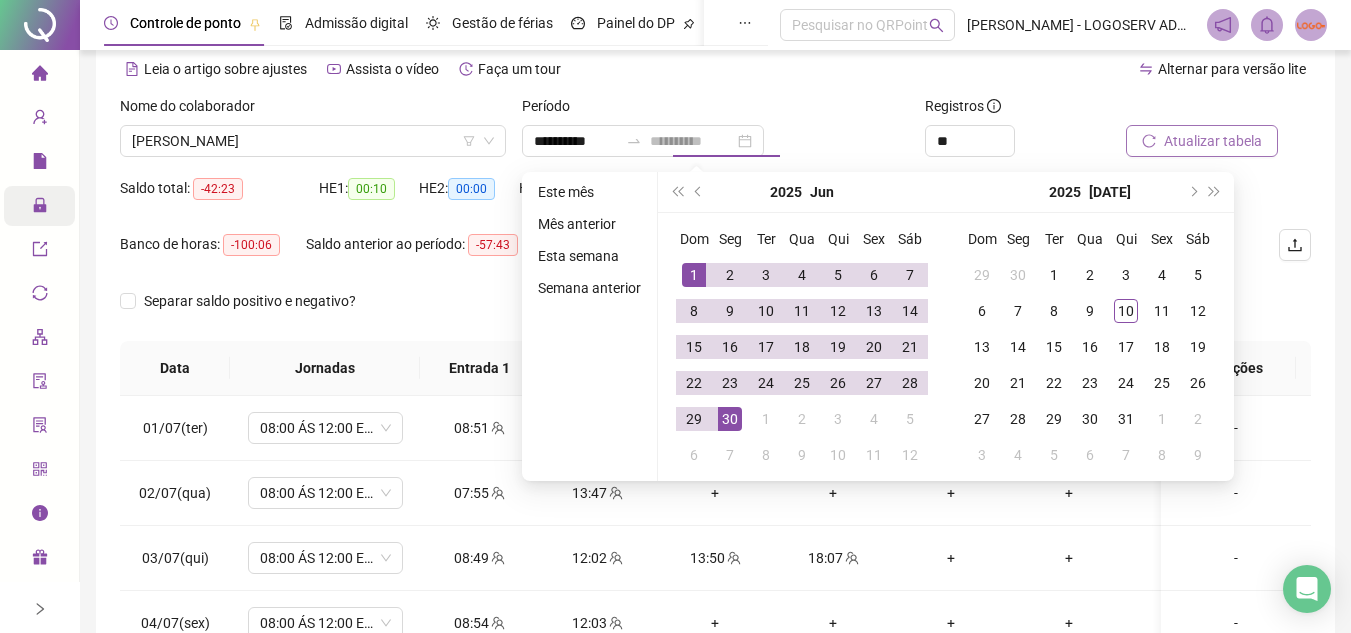 click on "30" at bounding box center [730, 419] 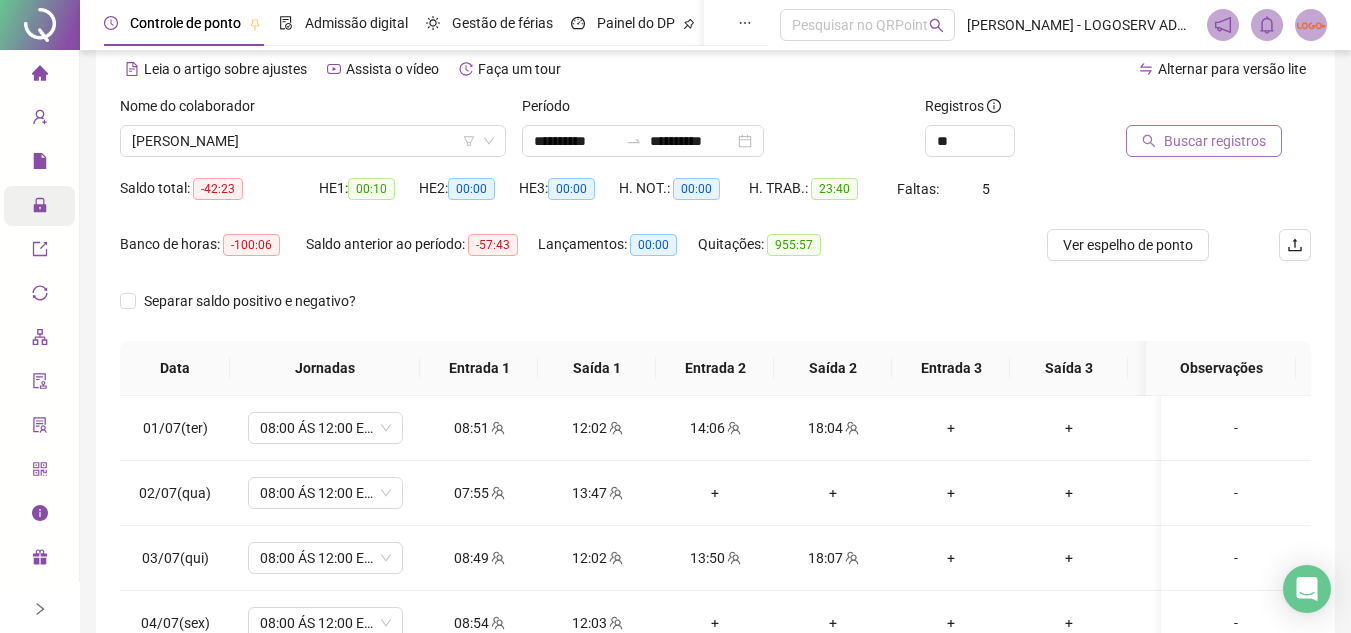 click on "Buscar registros" at bounding box center (1218, 134) 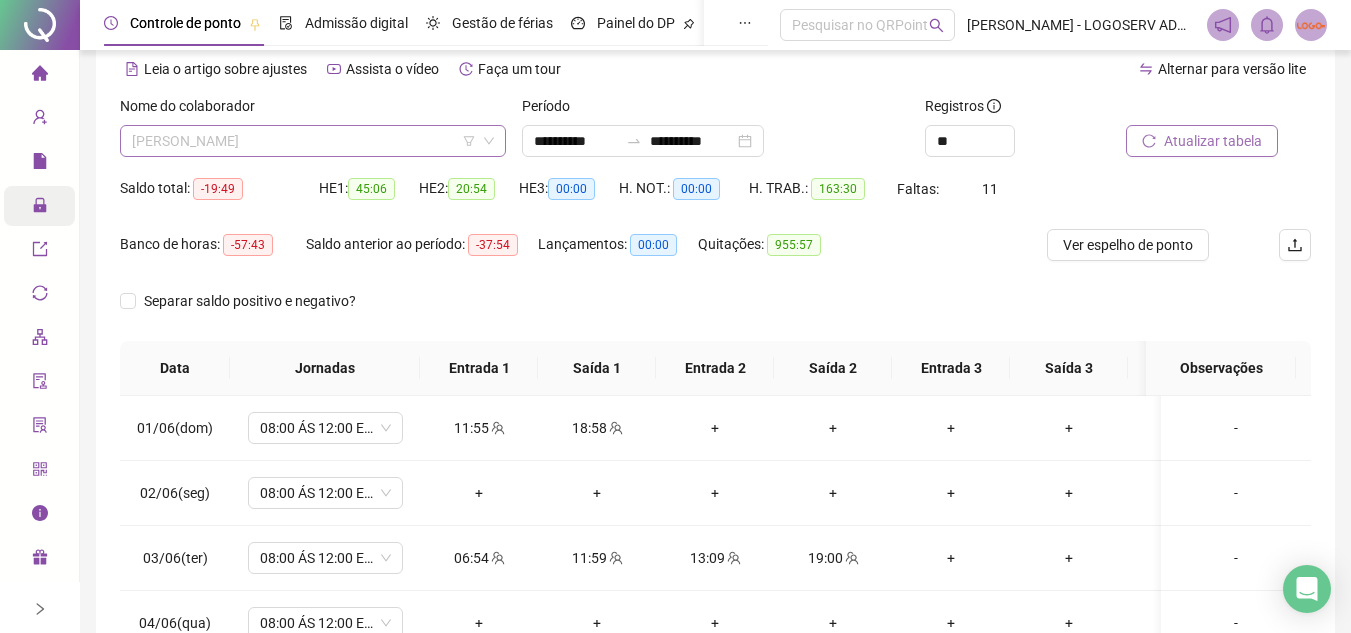 click on "ALECIO NASCIMENTO DOS SANTOS" at bounding box center (313, 141) 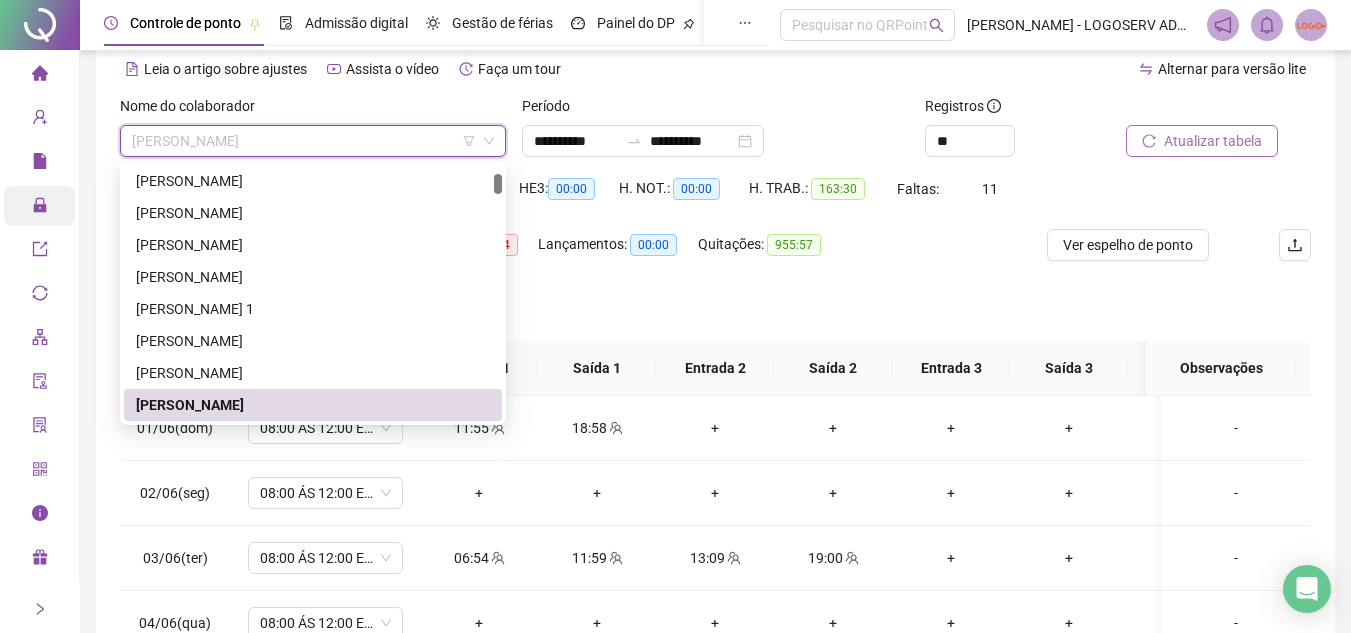 paste on "**********" 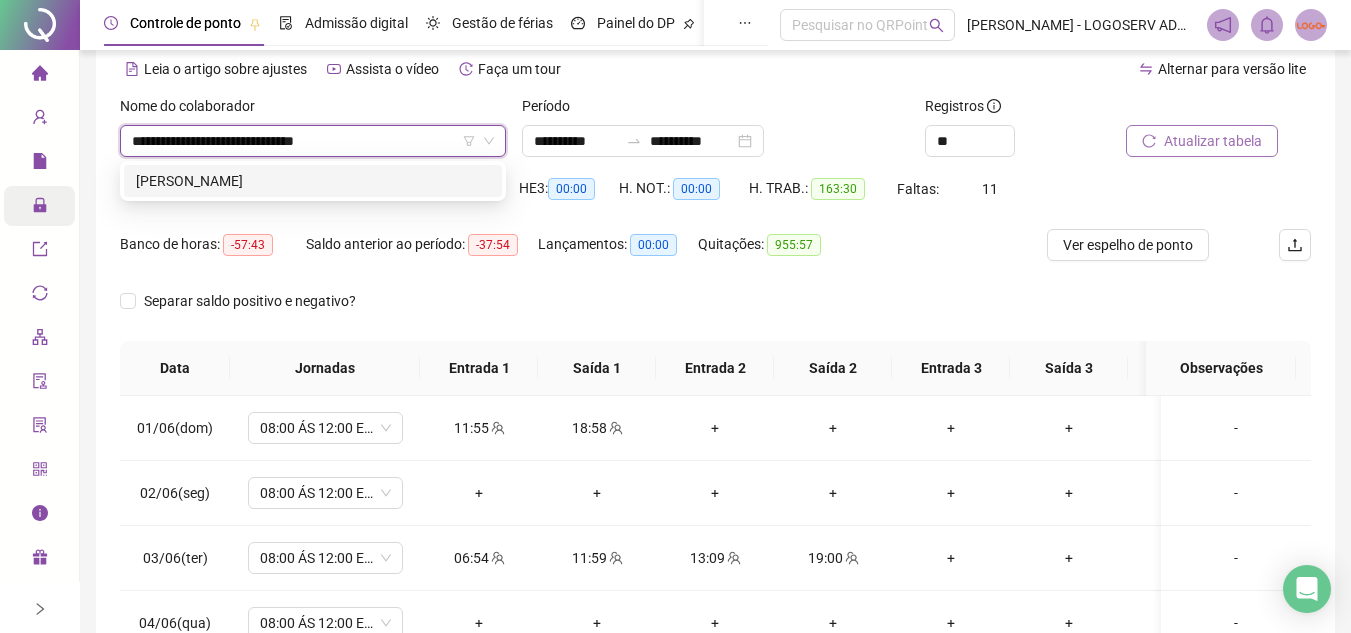 scroll, scrollTop: 0, scrollLeft: 0, axis: both 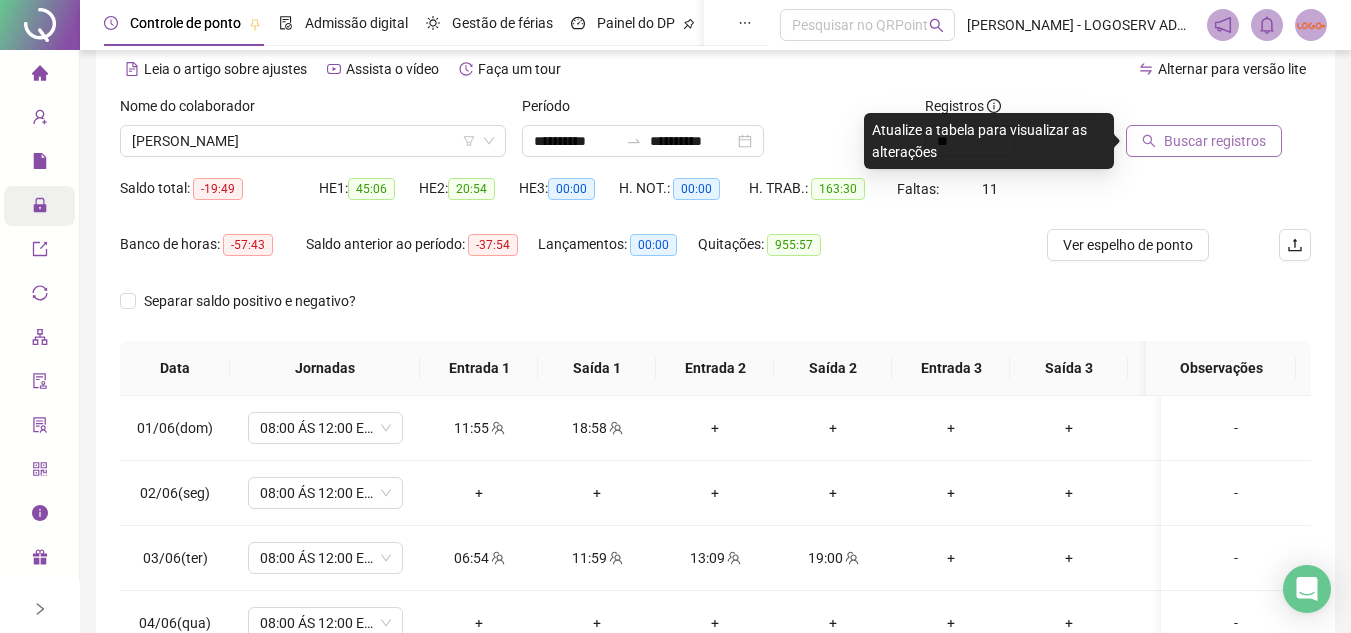 click on "Buscar registros" at bounding box center (1215, 141) 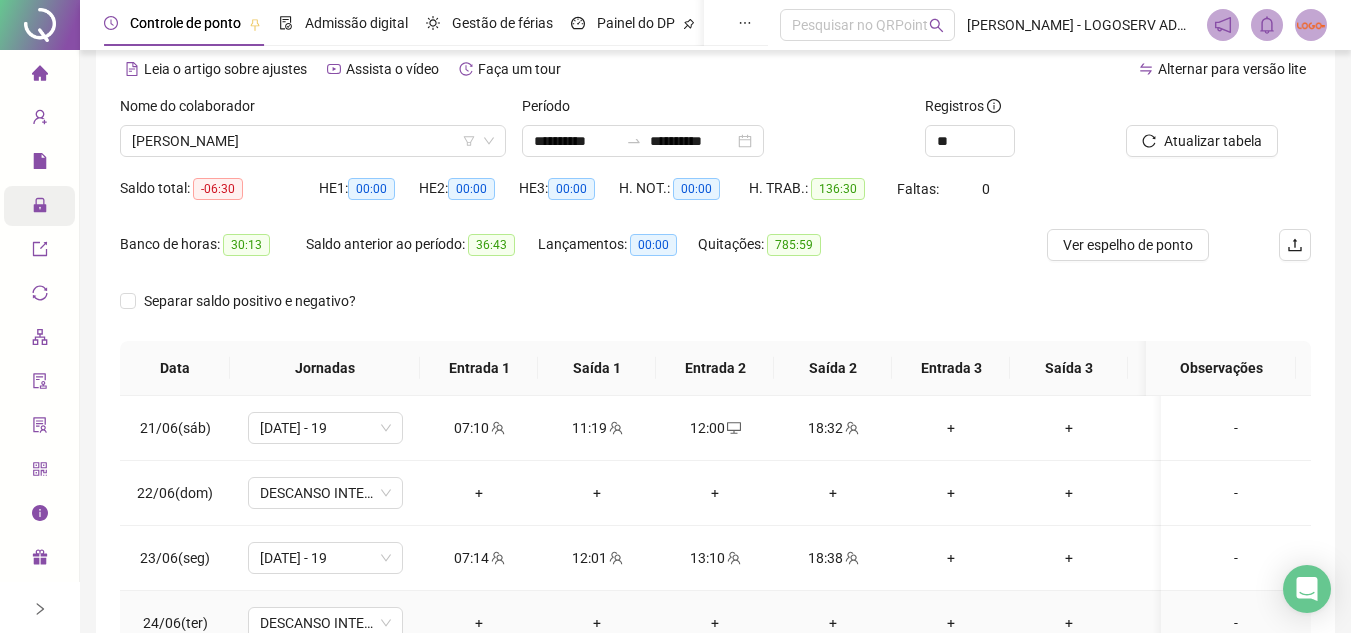 scroll, scrollTop: 1538, scrollLeft: 0, axis: vertical 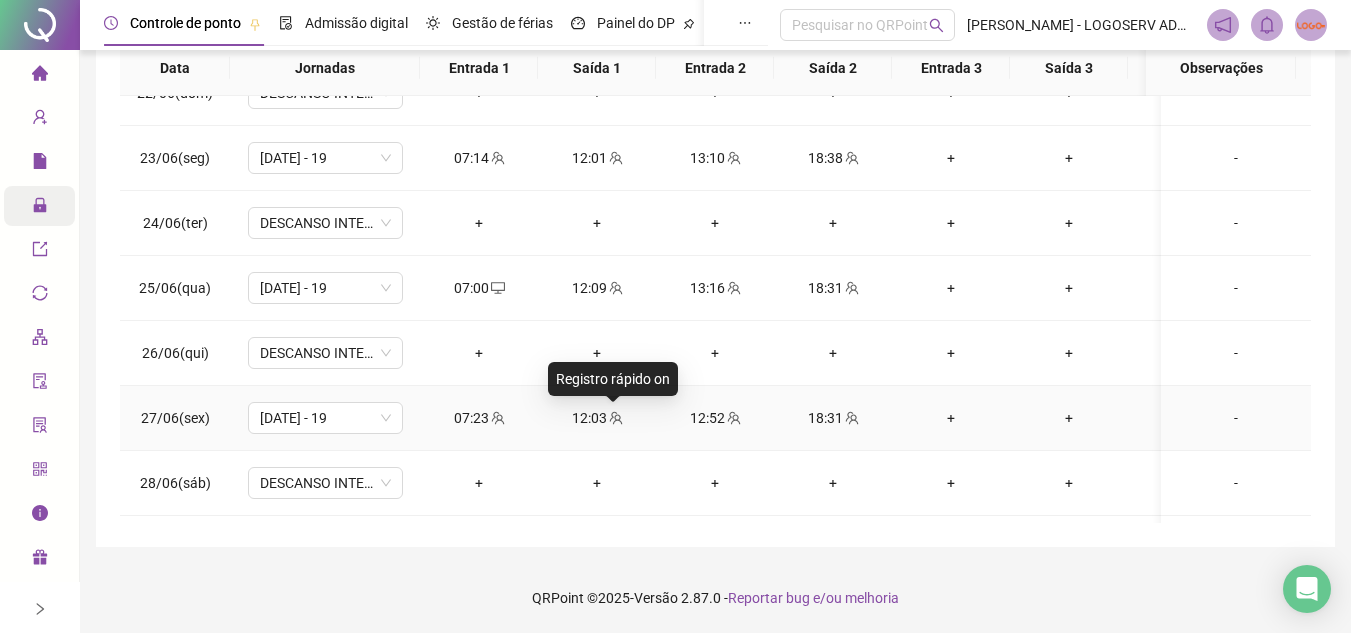click 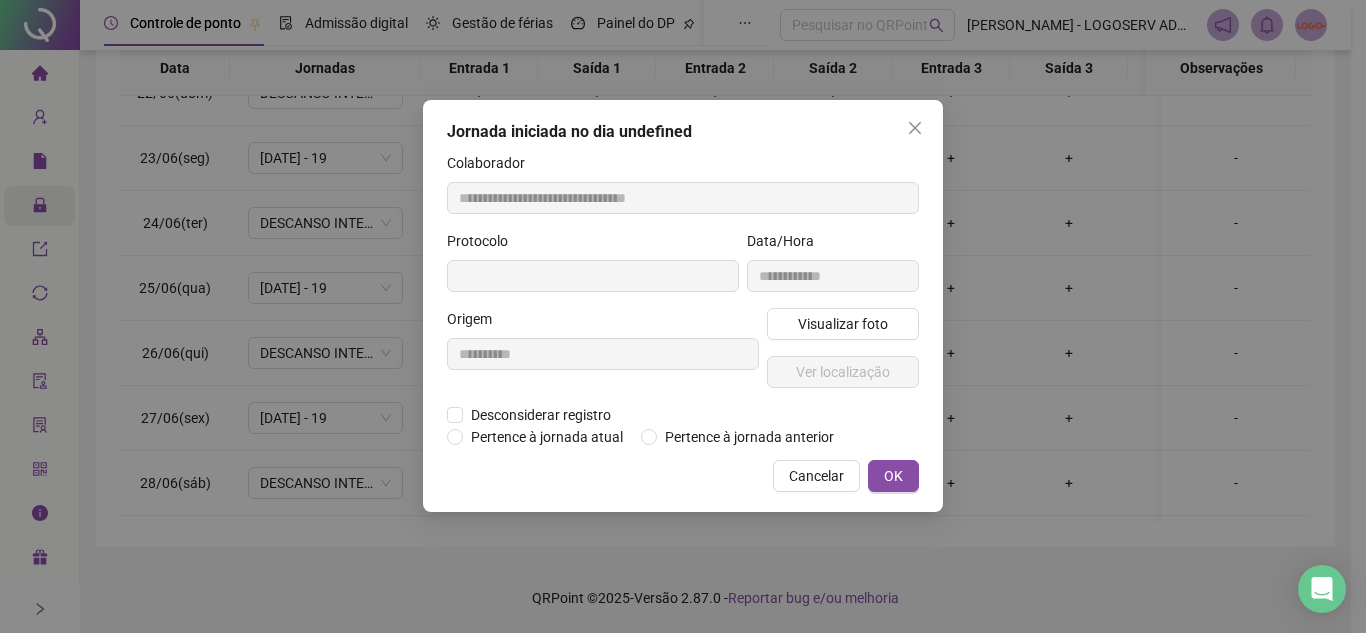 type on "**********" 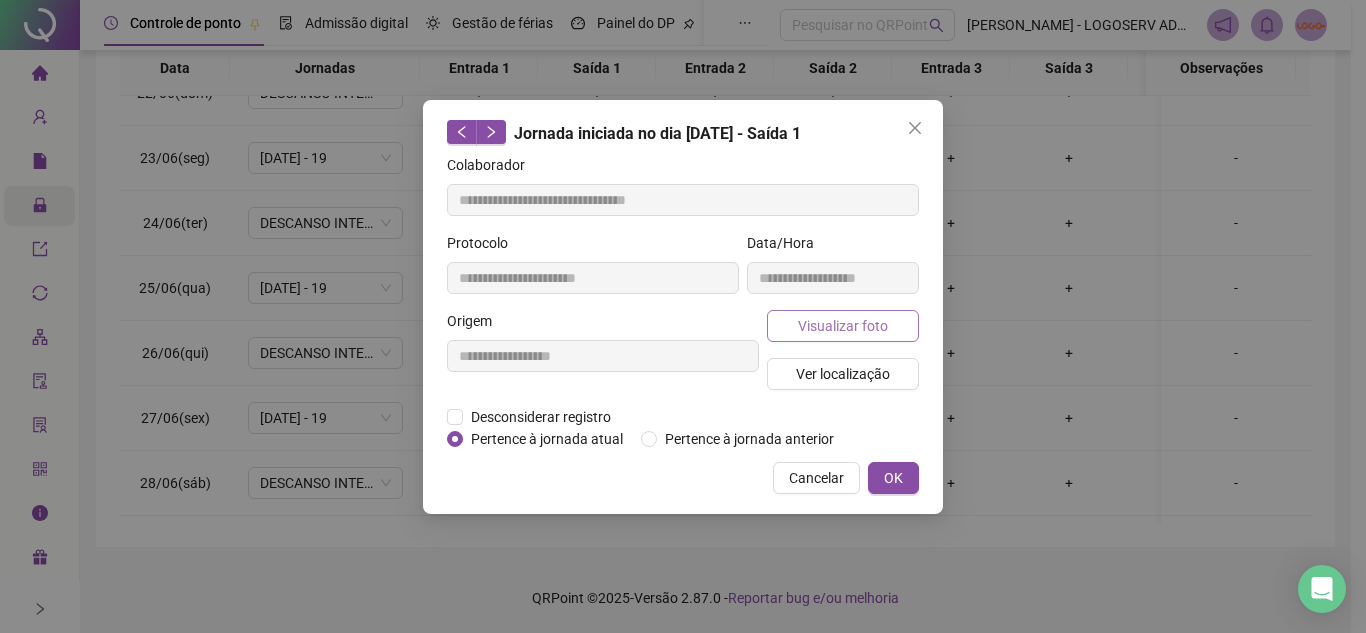 click on "Visualizar foto" at bounding box center [843, 326] 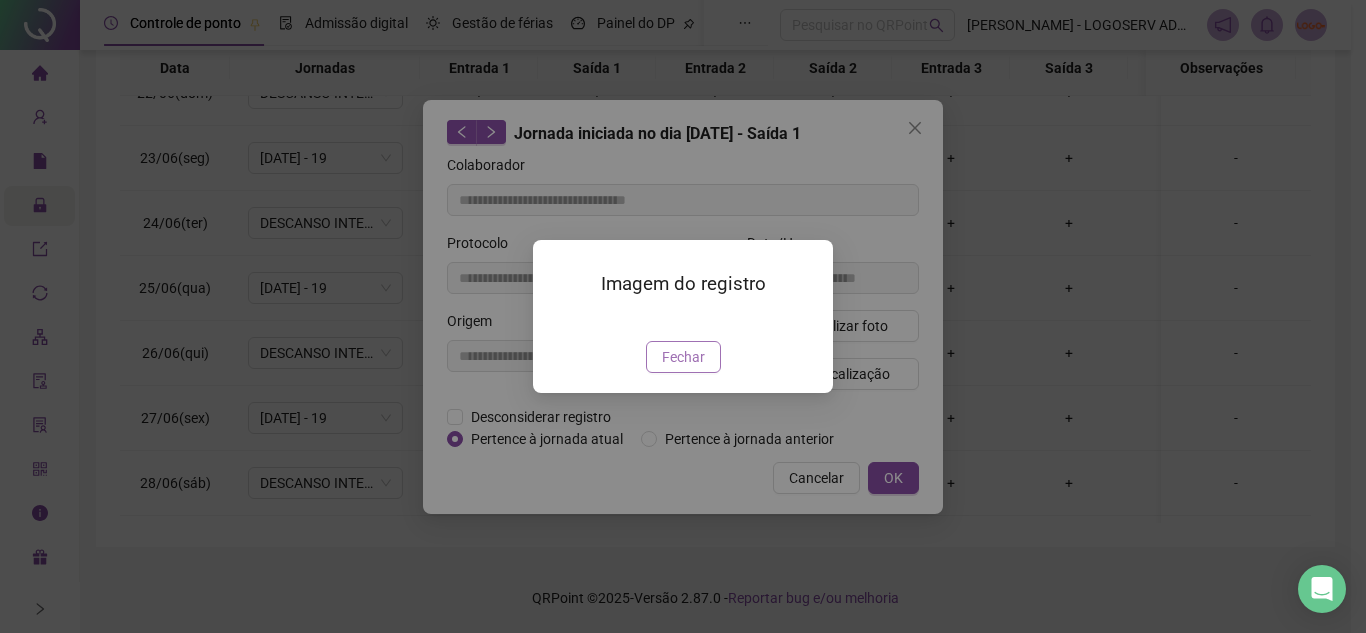 click on "Fechar" at bounding box center [683, 357] 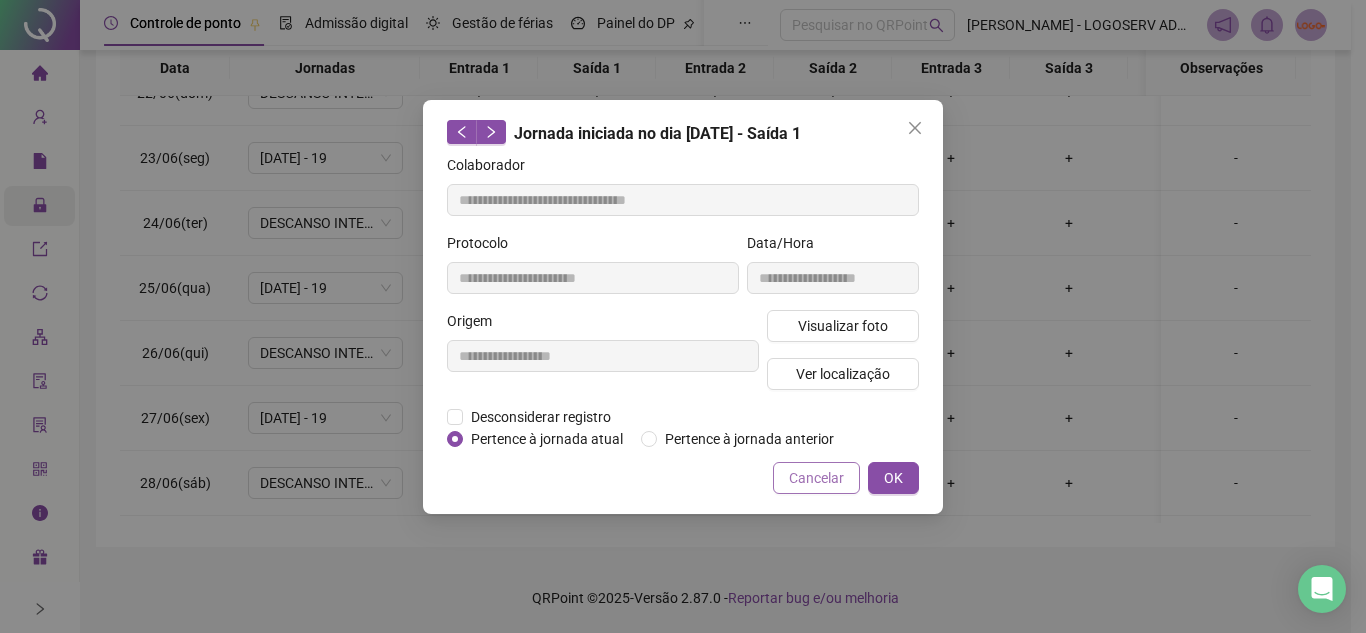 click on "Cancelar" at bounding box center (816, 478) 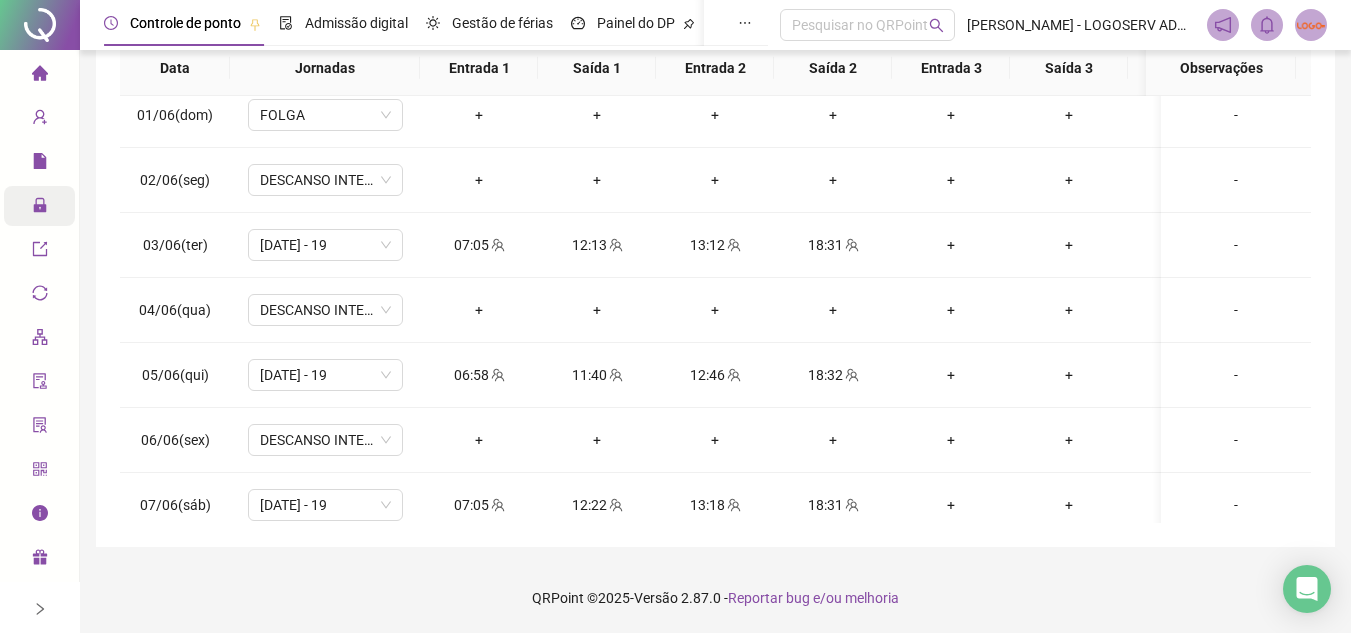 scroll, scrollTop: 0, scrollLeft: 0, axis: both 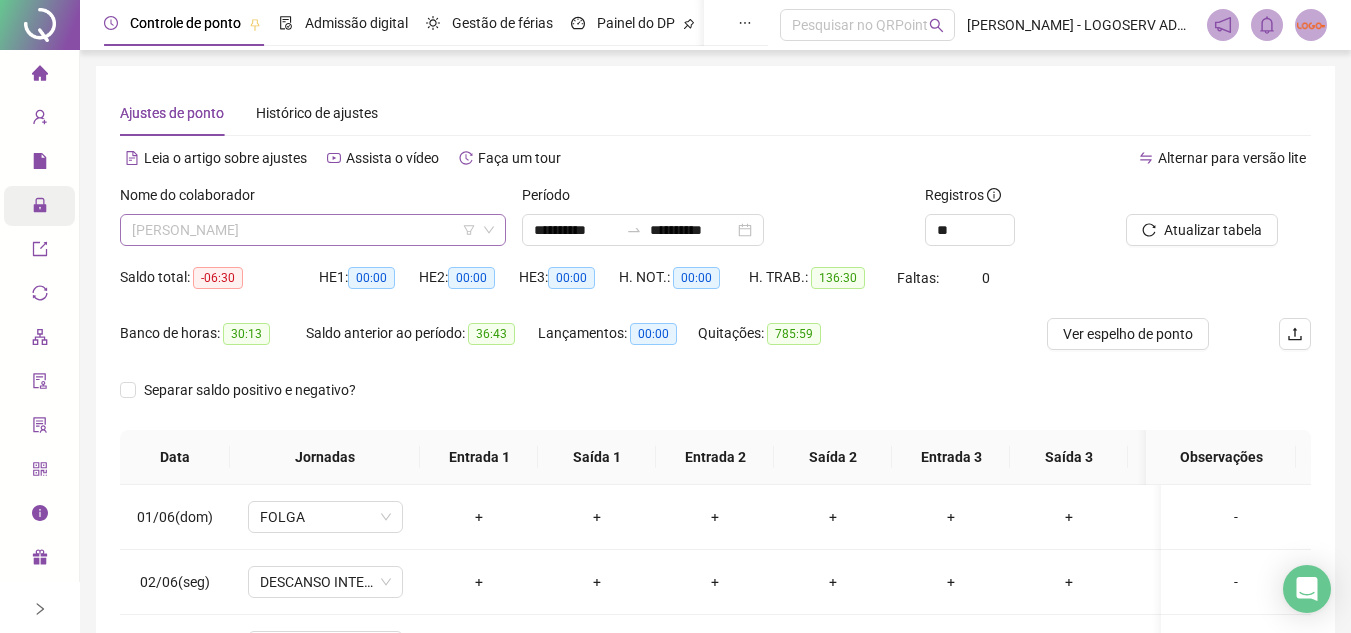 click on "CLEITON PRUDENCIO ROSA MENESES" at bounding box center (313, 230) 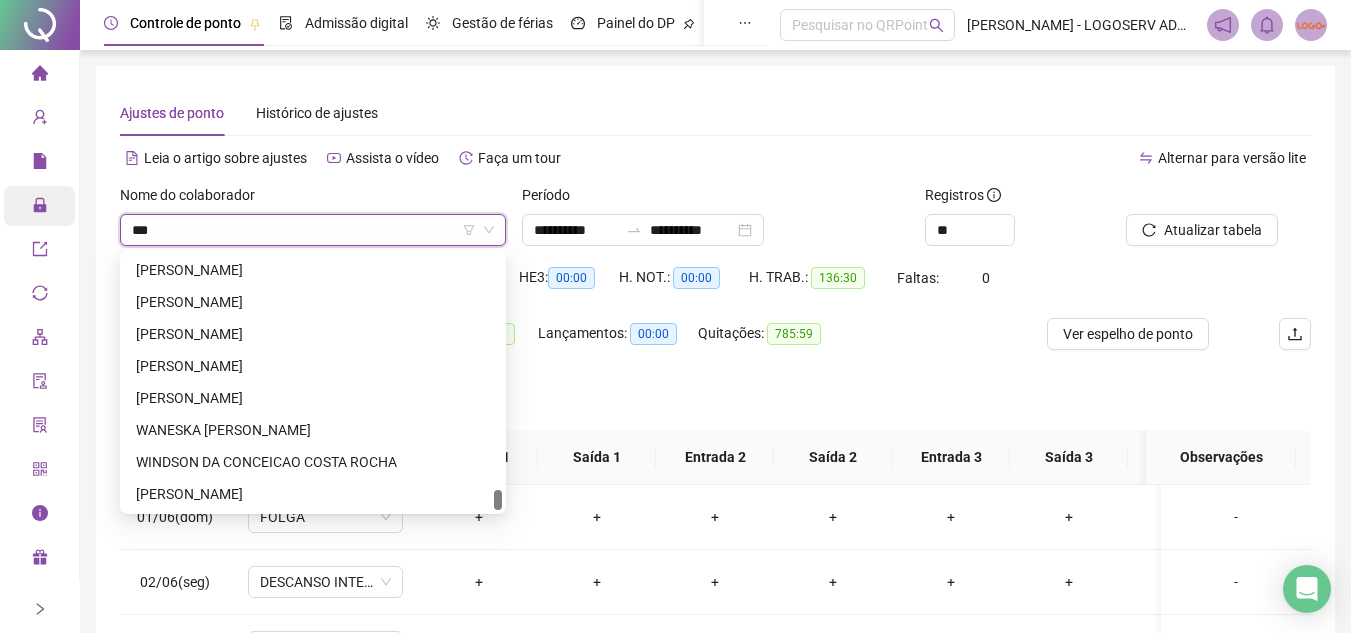 scroll, scrollTop: 1664, scrollLeft: 0, axis: vertical 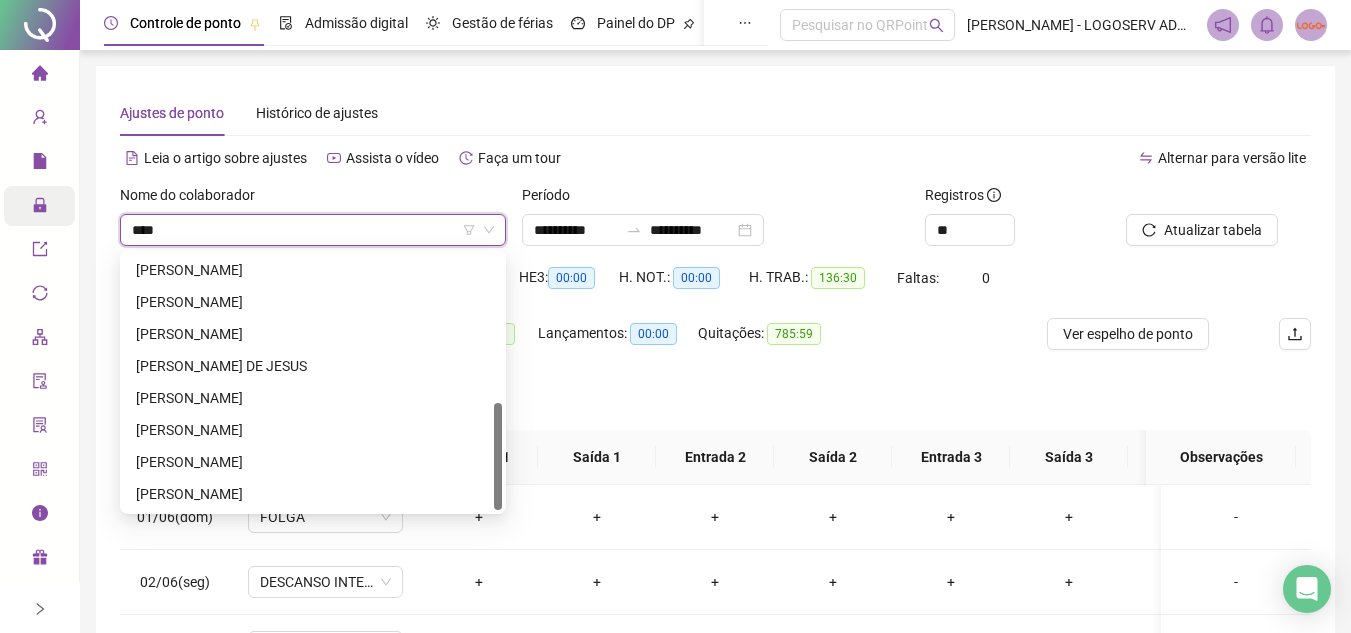 type on "*****" 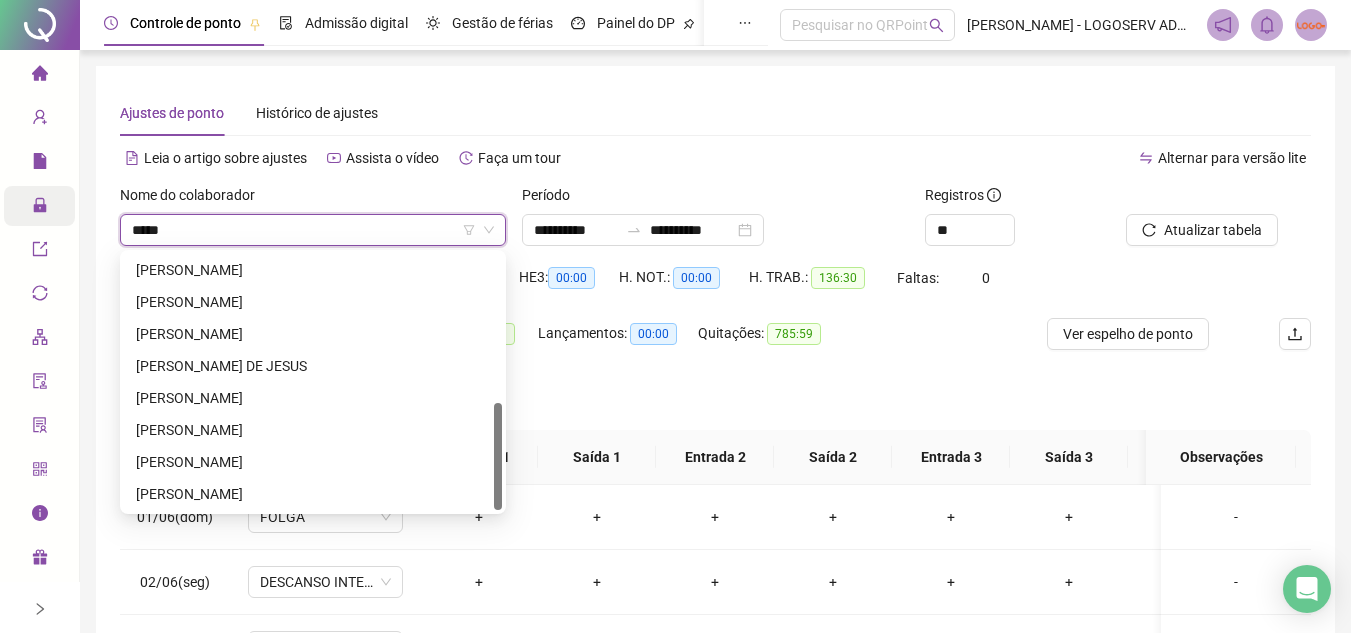 scroll, scrollTop: 0, scrollLeft: 0, axis: both 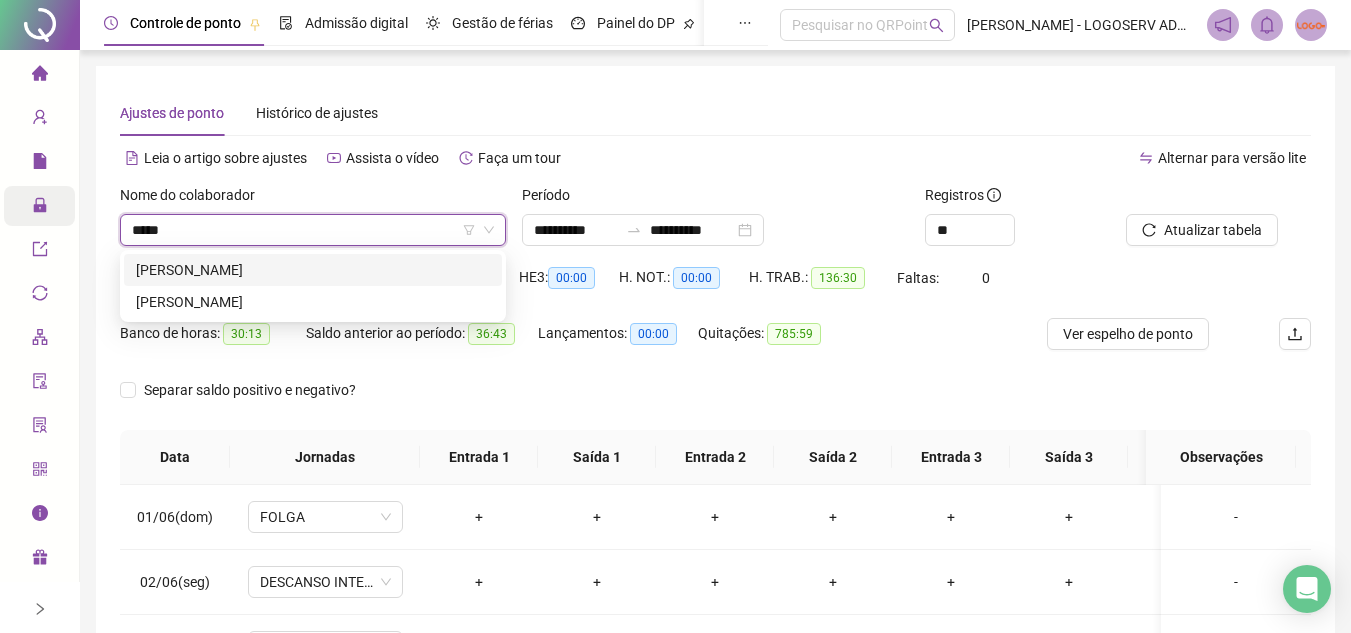 click on "ANDREIA BARROS DIAS" at bounding box center (313, 270) 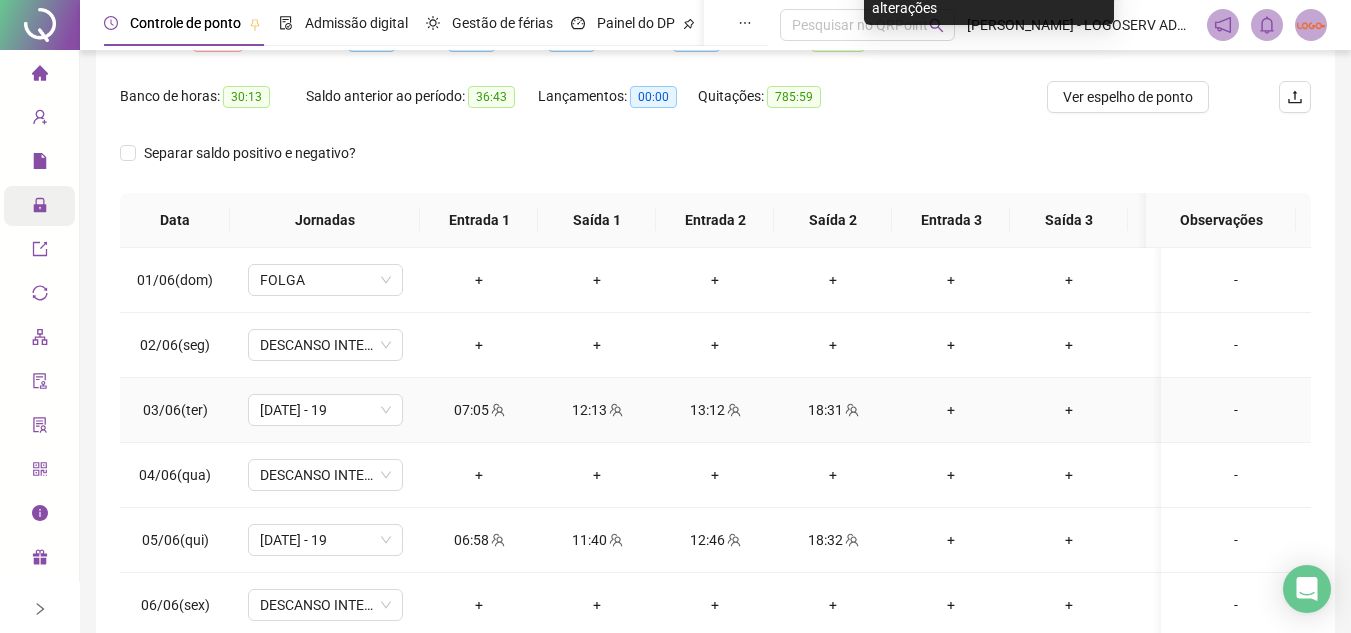 scroll, scrollTop: 300, scrollLeft: 0, axis: vertical 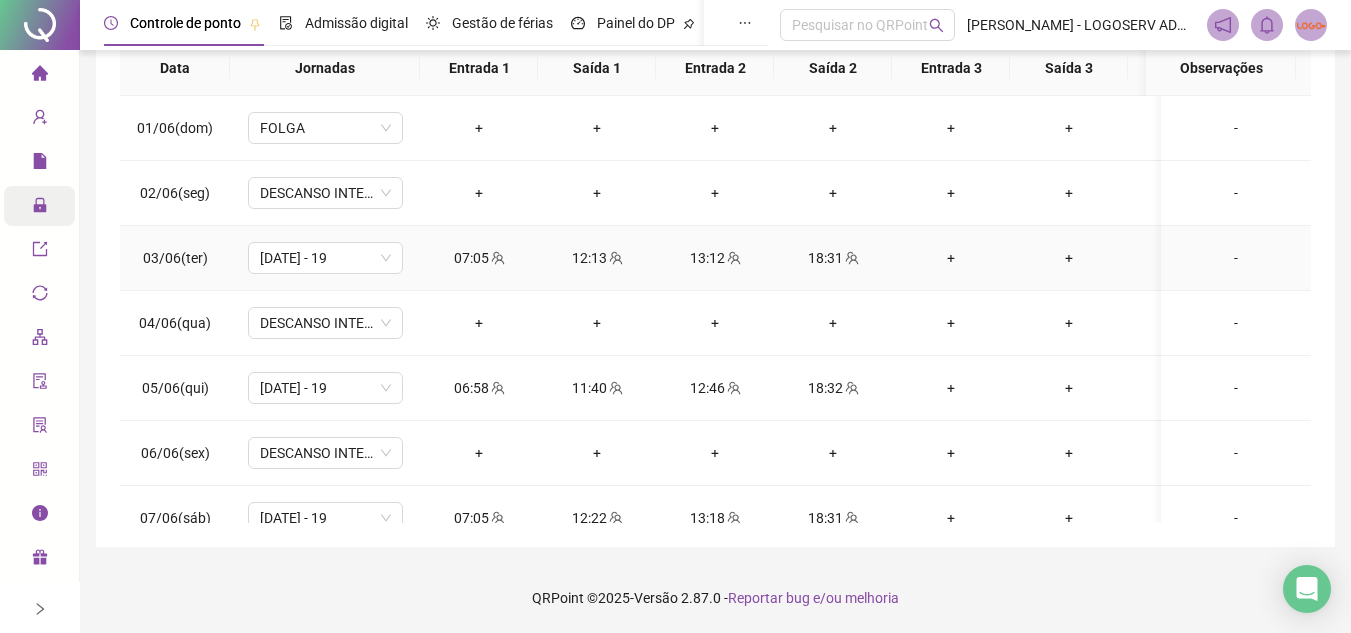 click on "07:05" at bounding box center (479, 258) 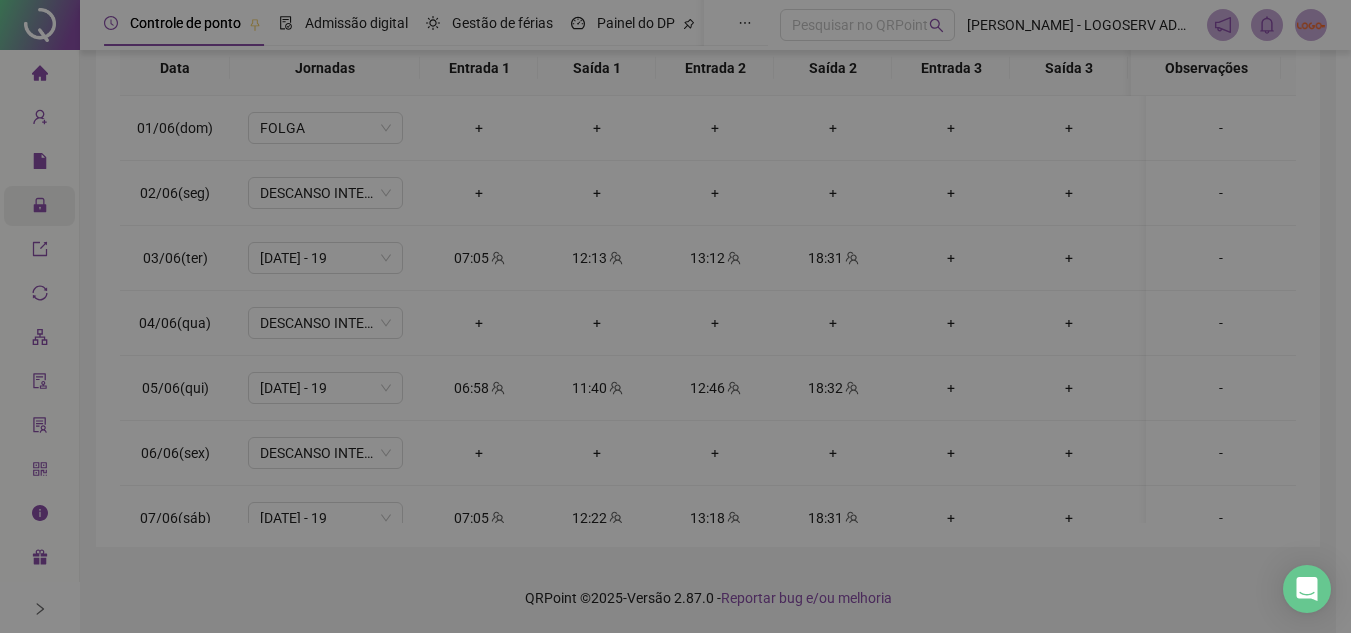 type on "**********" 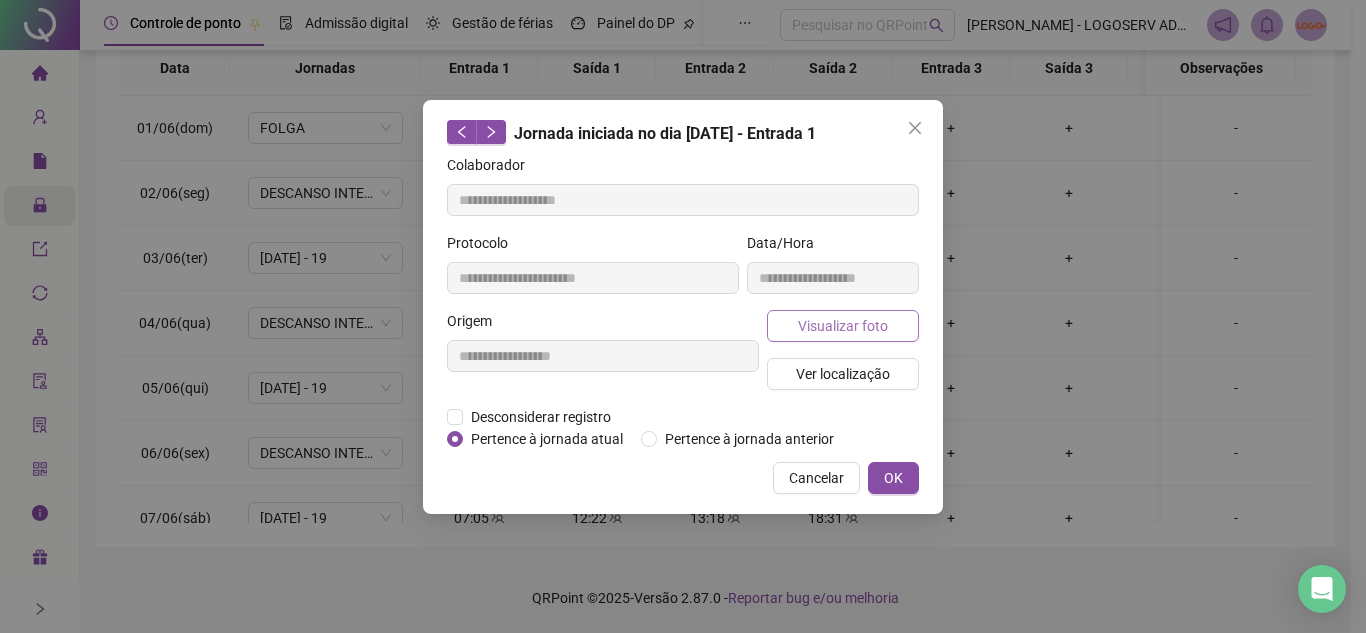 click on "Visualizar foto" at bounding box center [843, 326] 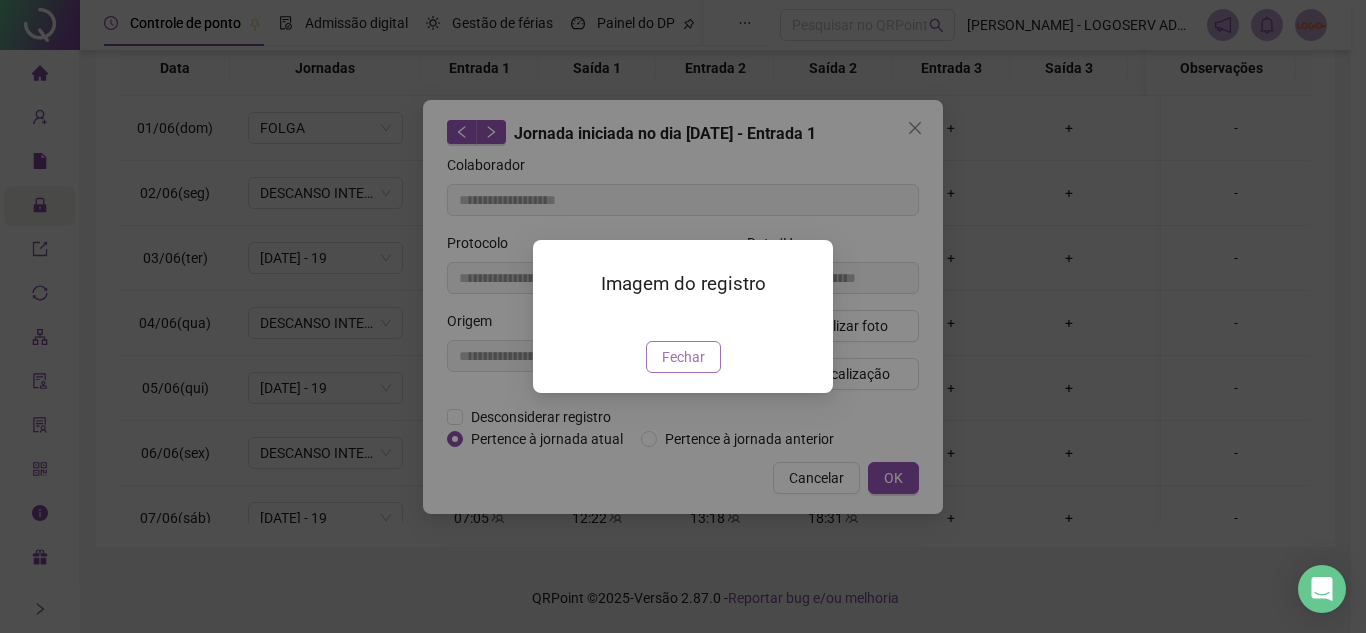 click on "Fechar" at bounding box center (683, 357) 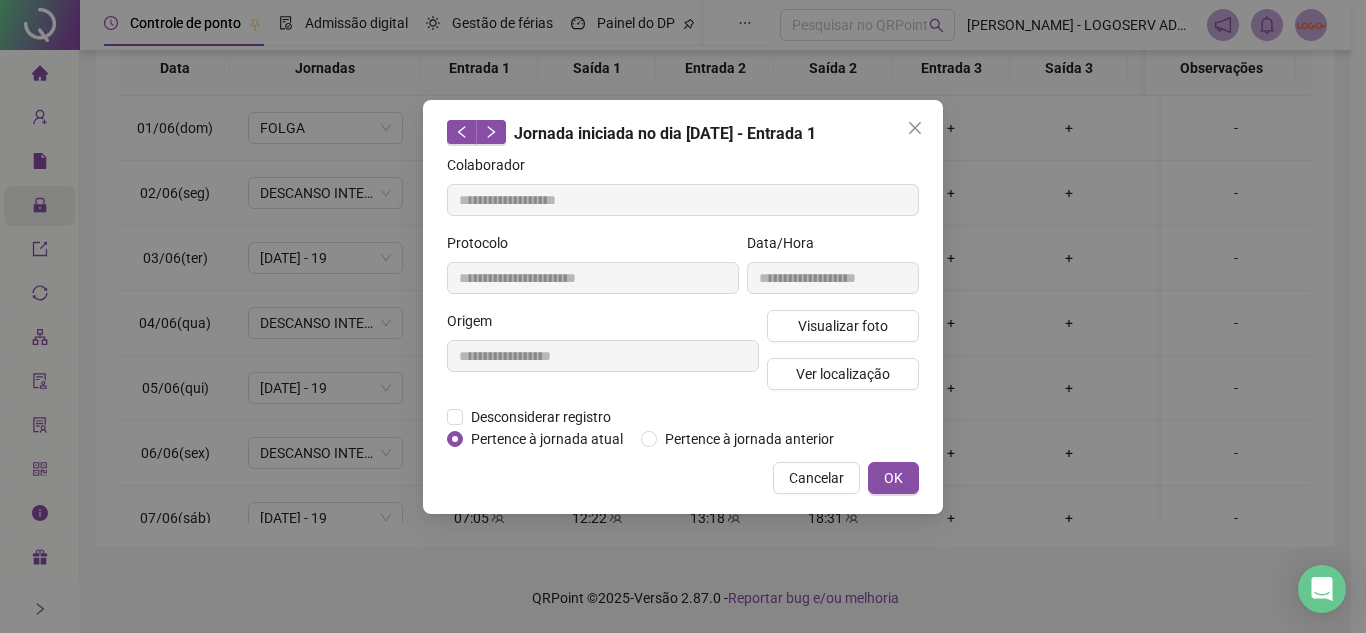 drag, startPoint x: 790, startPoint y: 468, endPoint x: 614, endPoint y: 182, distance: 335.81543 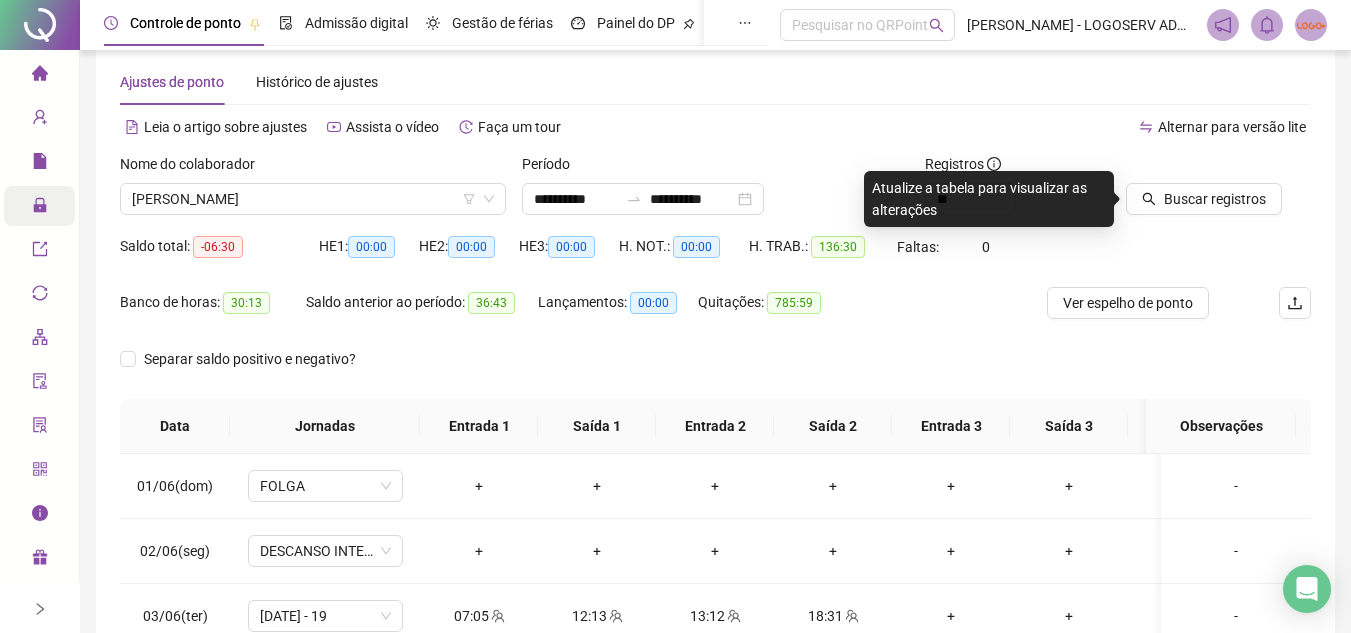 scroll, scrollTop: 0, scrollLeft: 0, axis: both 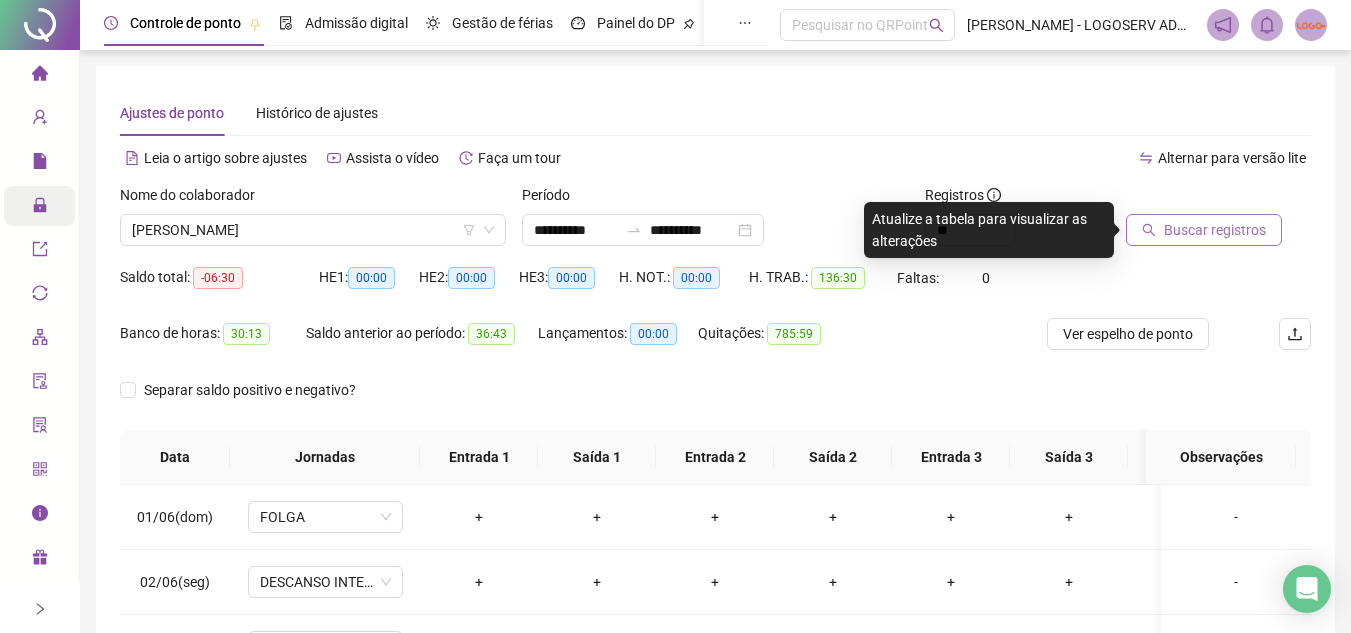 click on "Buscar registros" at bounding box center [1215, 230] 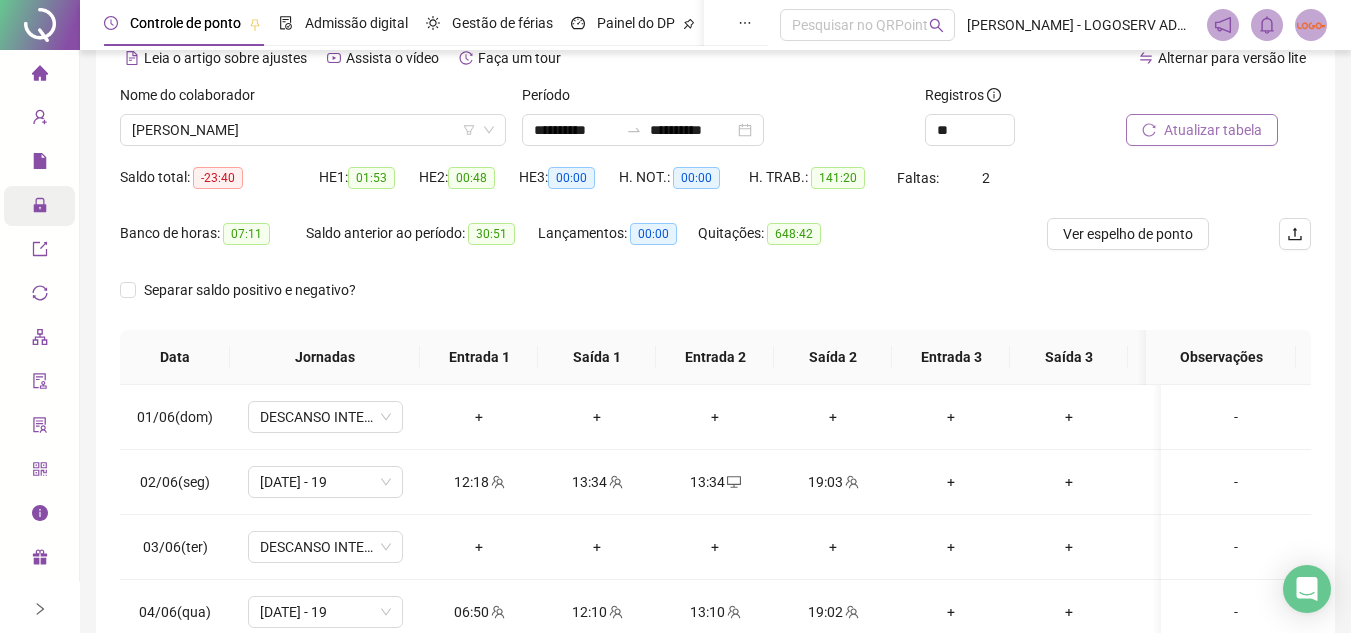 scroll, scrollTop: 200, scrollLeft: 0, axis: vertical 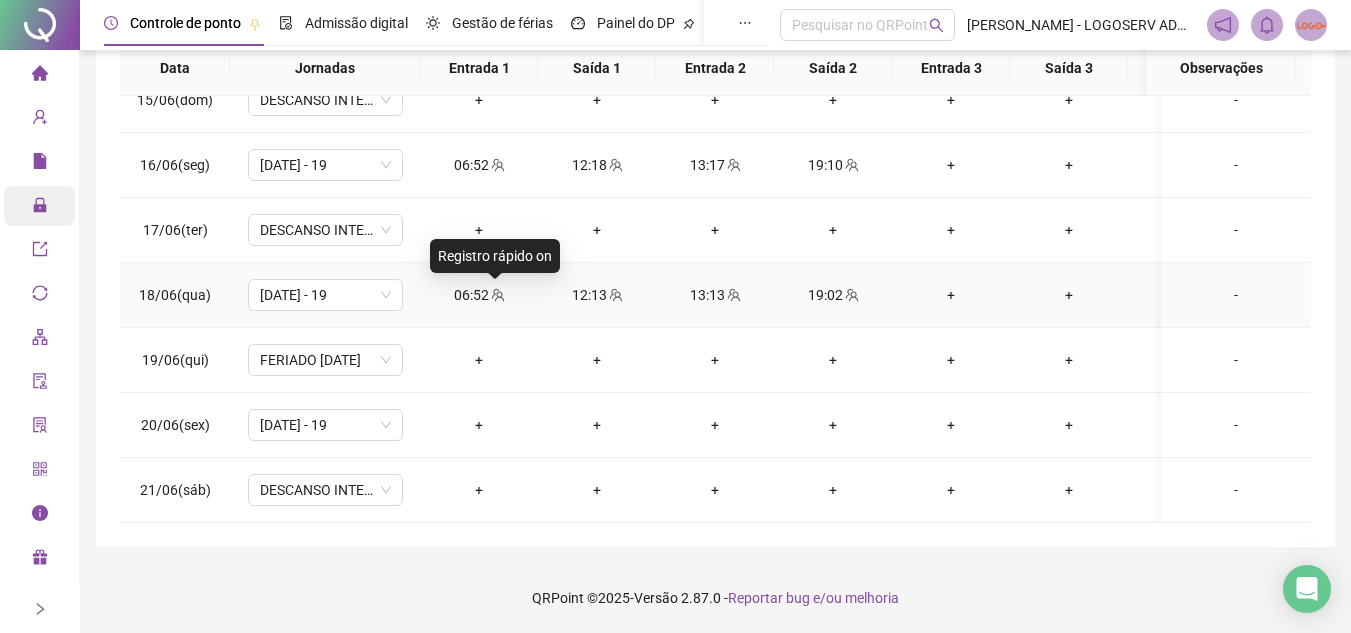 click at bounding box center (497, 295) 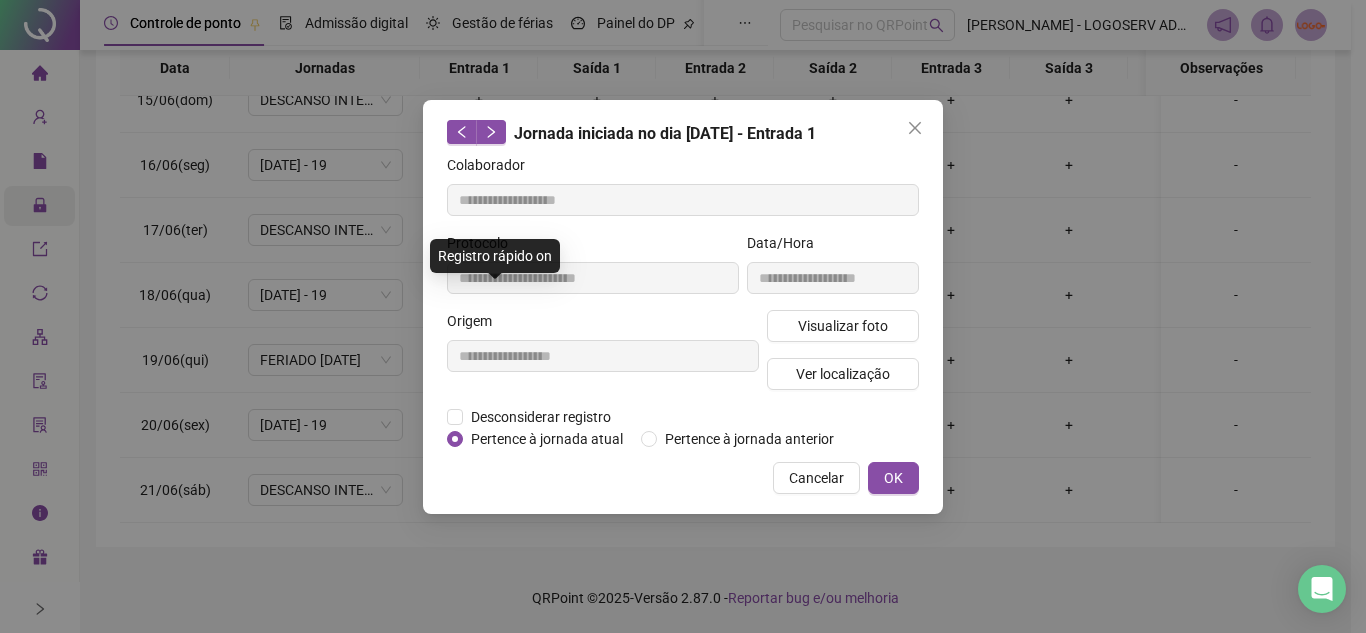 type on "**********" 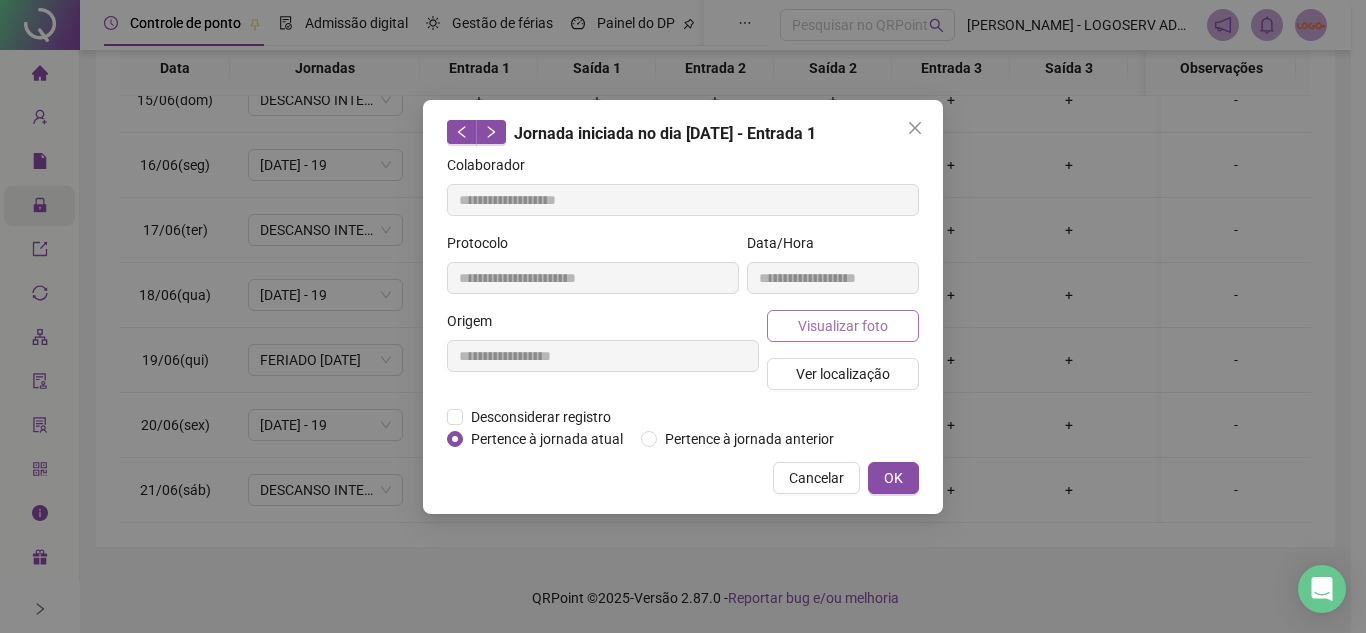 click on "Visualizar foto" at bounding box center [843, 326] 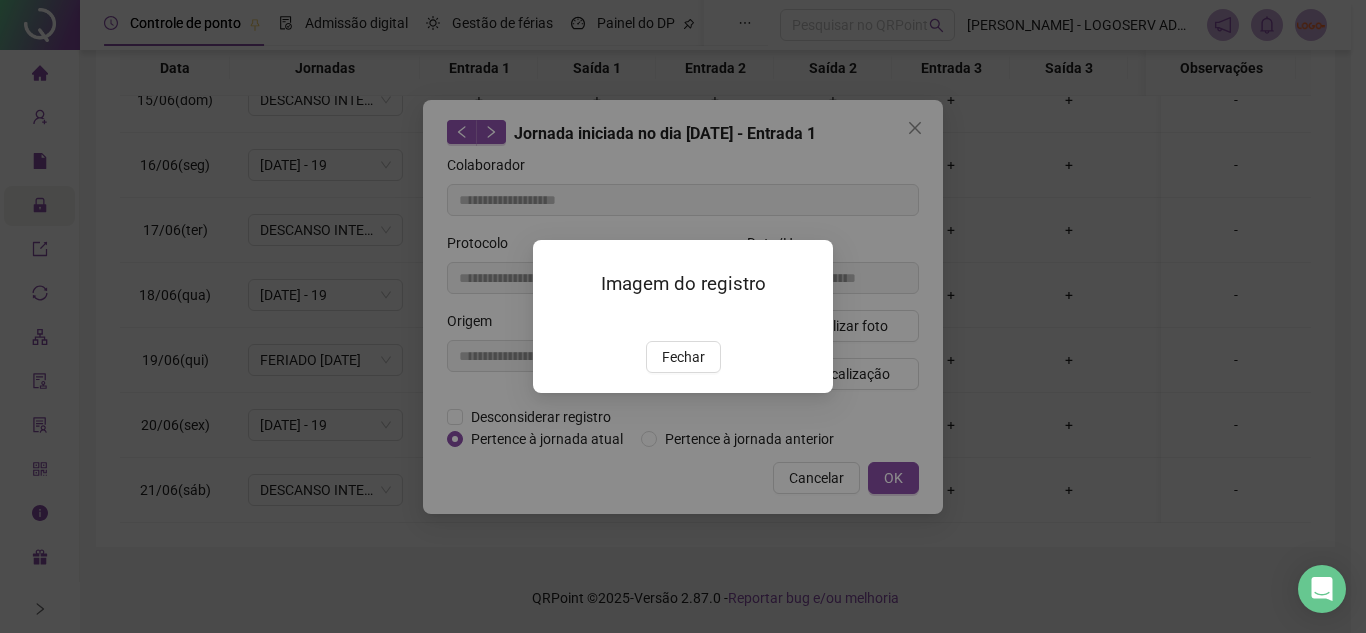 click on "Imagem do registro Fechar" at bounding box center (683, 316) 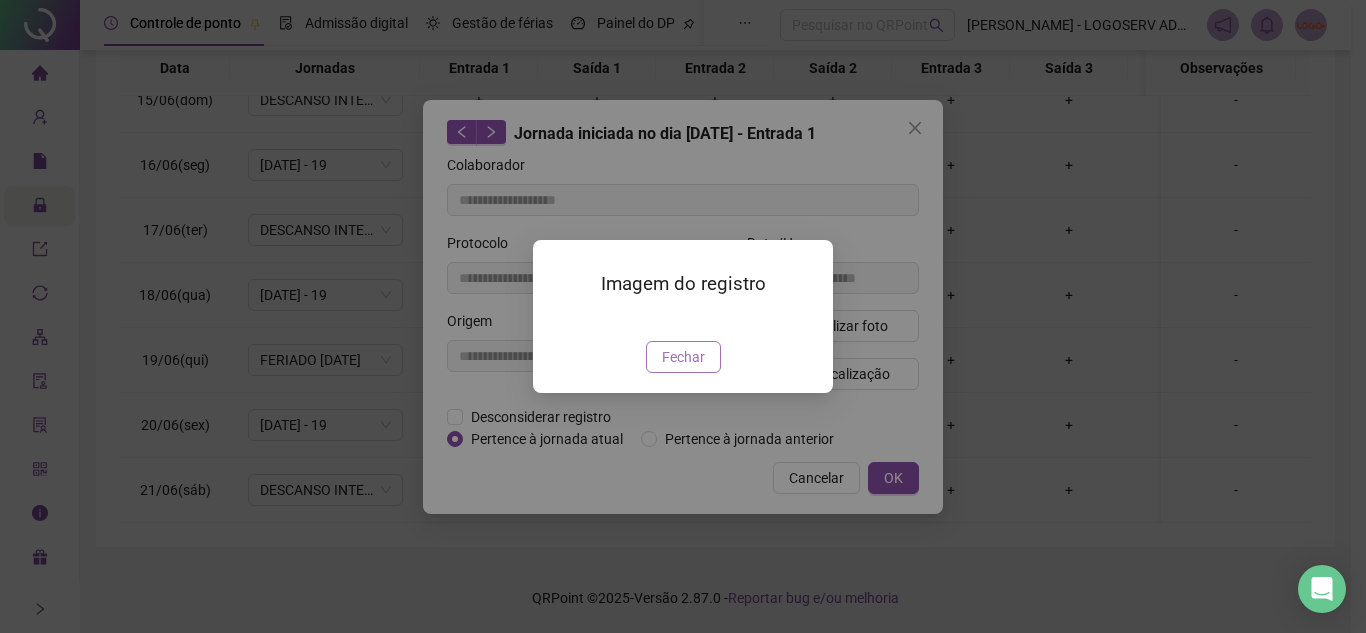 click on "Imagem do registro Fechar" at bounding box center (683, 316) 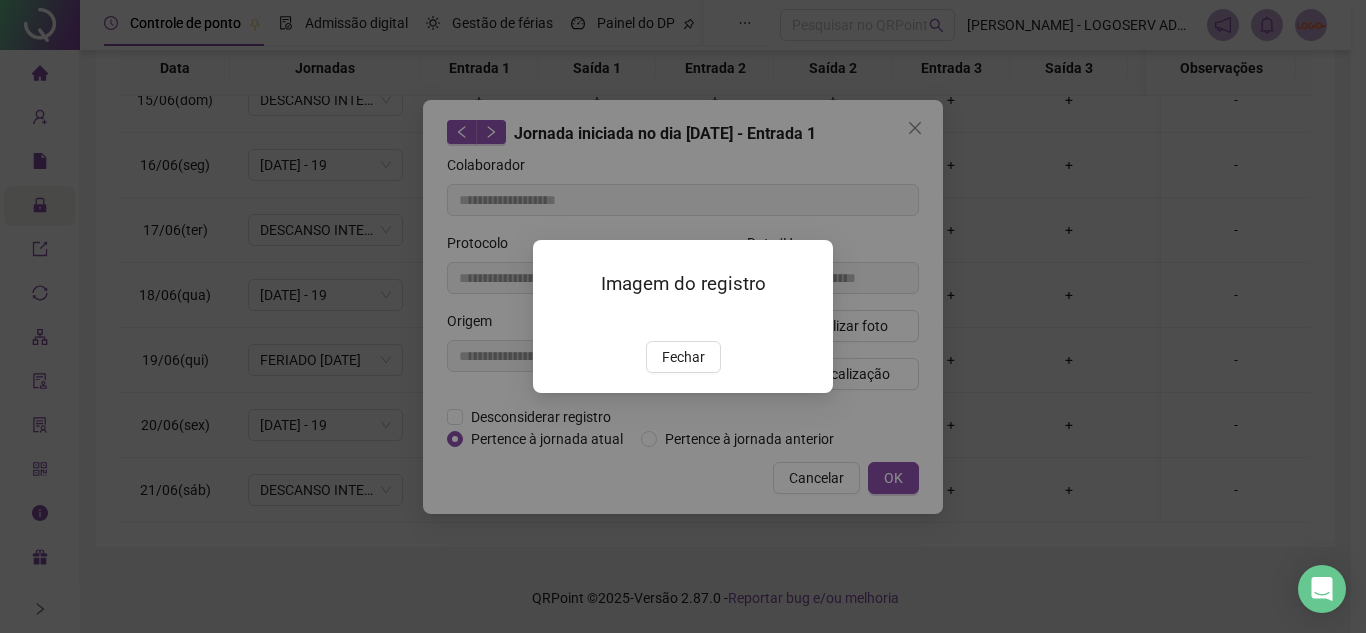 click at bounding box center [557, 320] 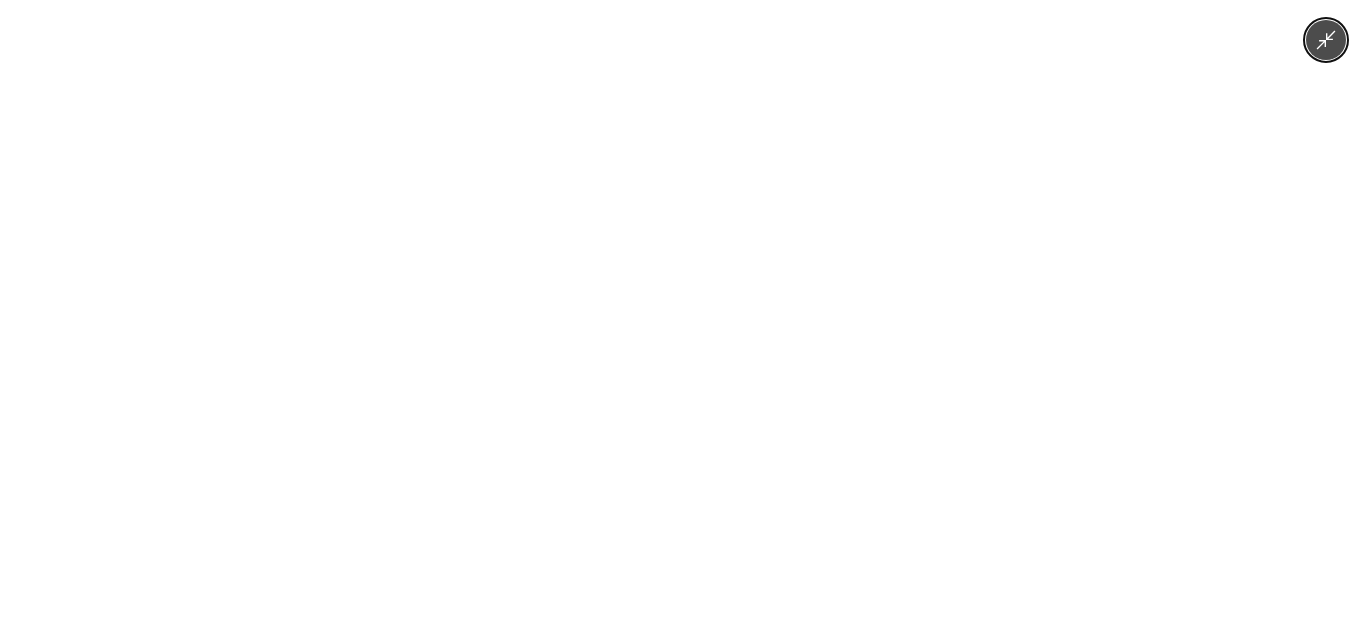 click at bounding box center (683, 316) 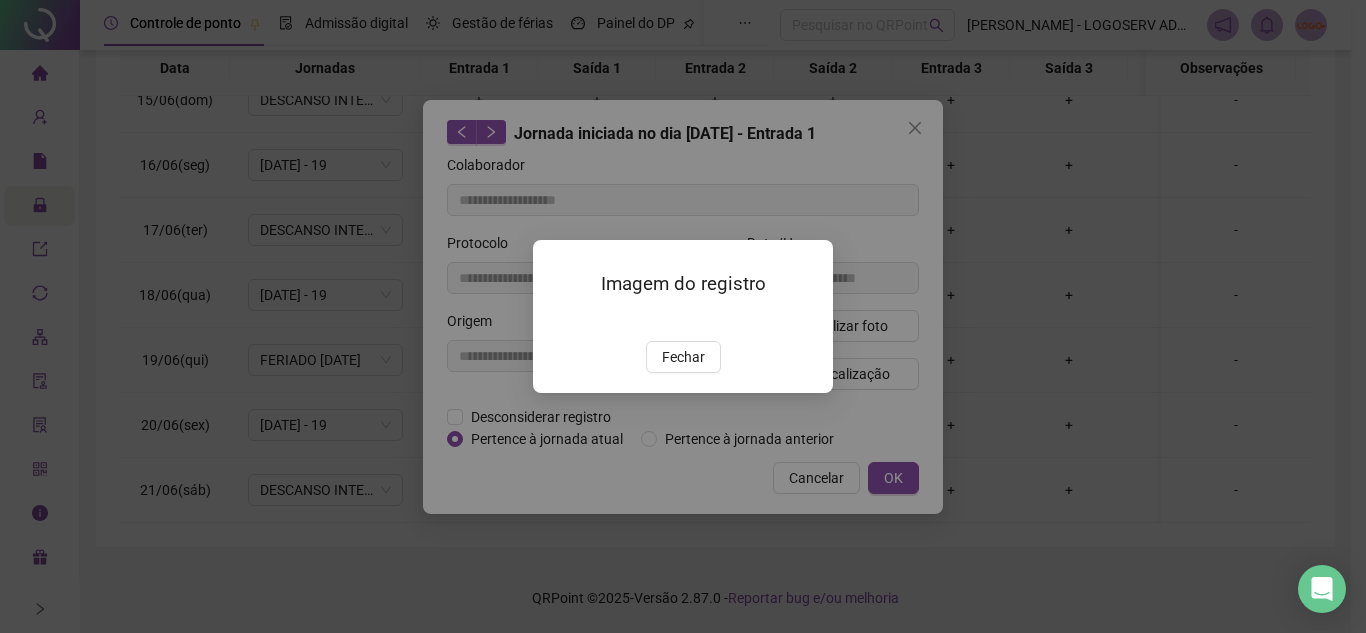 click at bounding box center (557, 320) 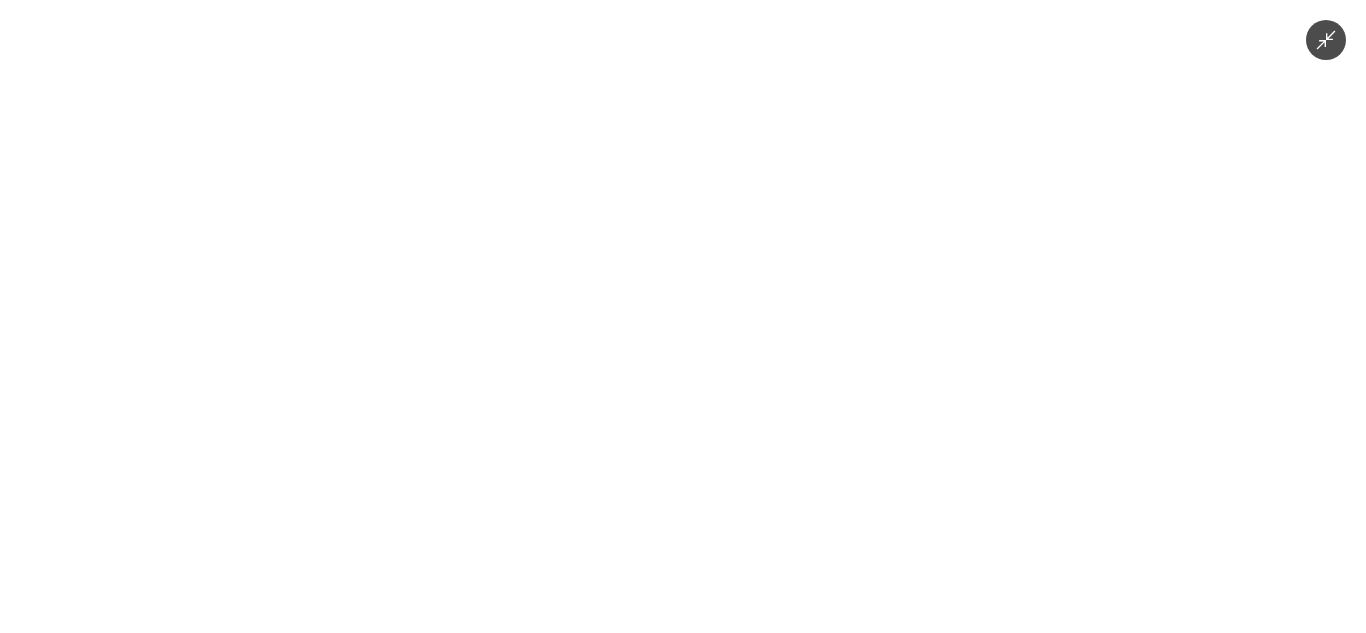 click at bounding box center [683, 316] 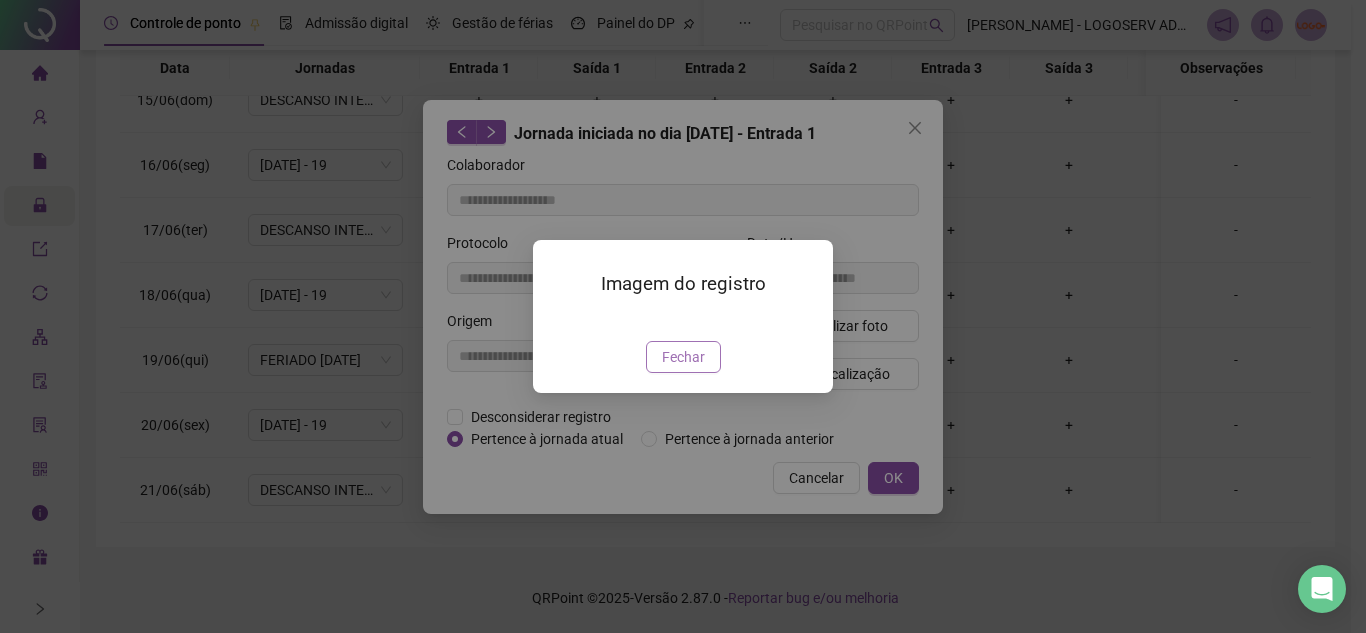 click on "Fechar" at bounding box center (683, 357) 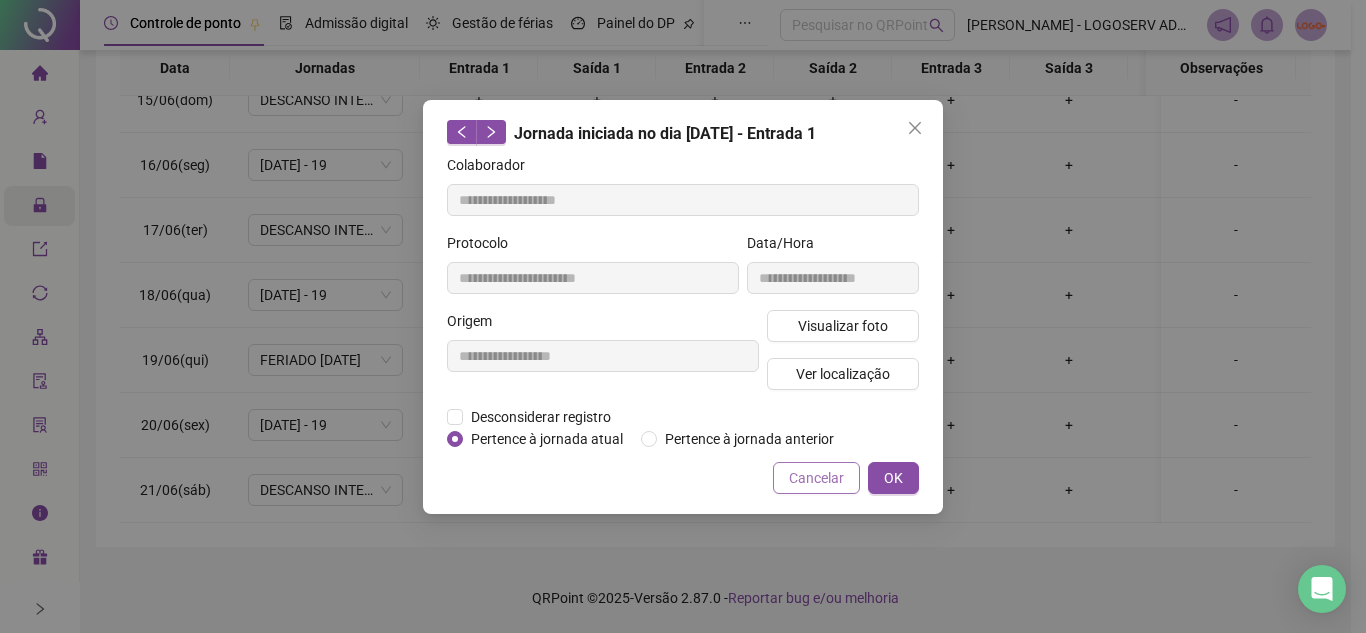 click on "Cancelar" at bounding box center (816, 478) 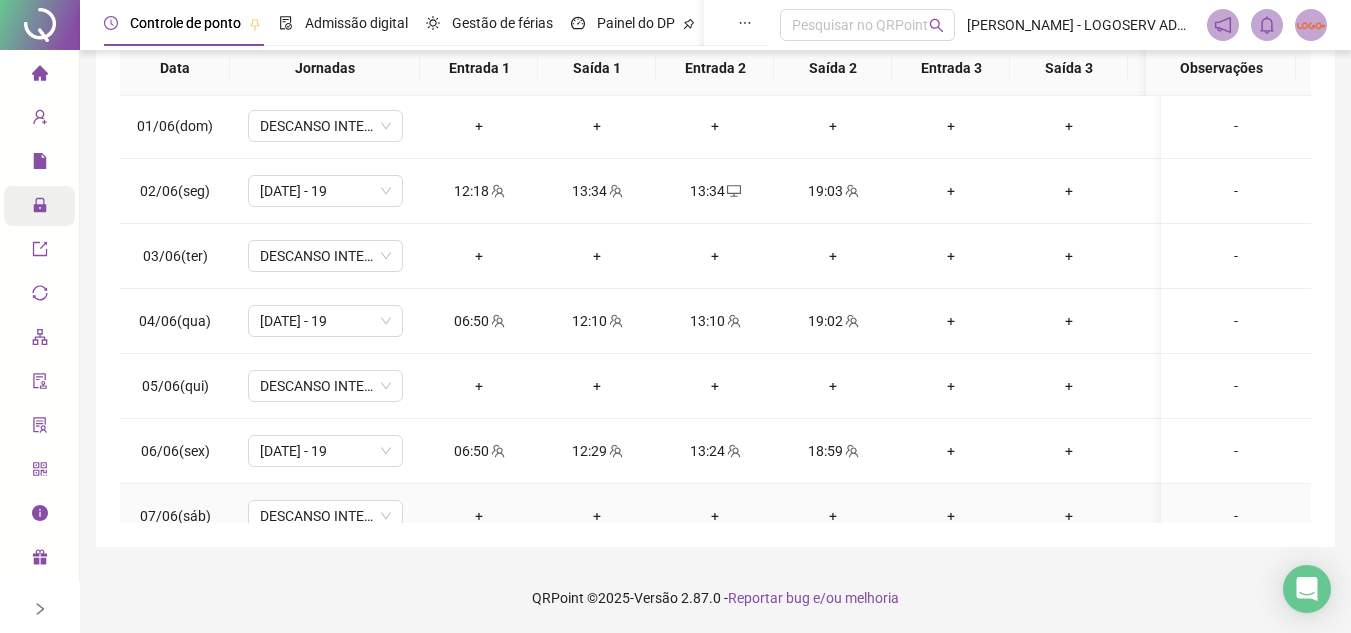 scroll, scrollTop: 0, scrollLeft: 0, axis: both 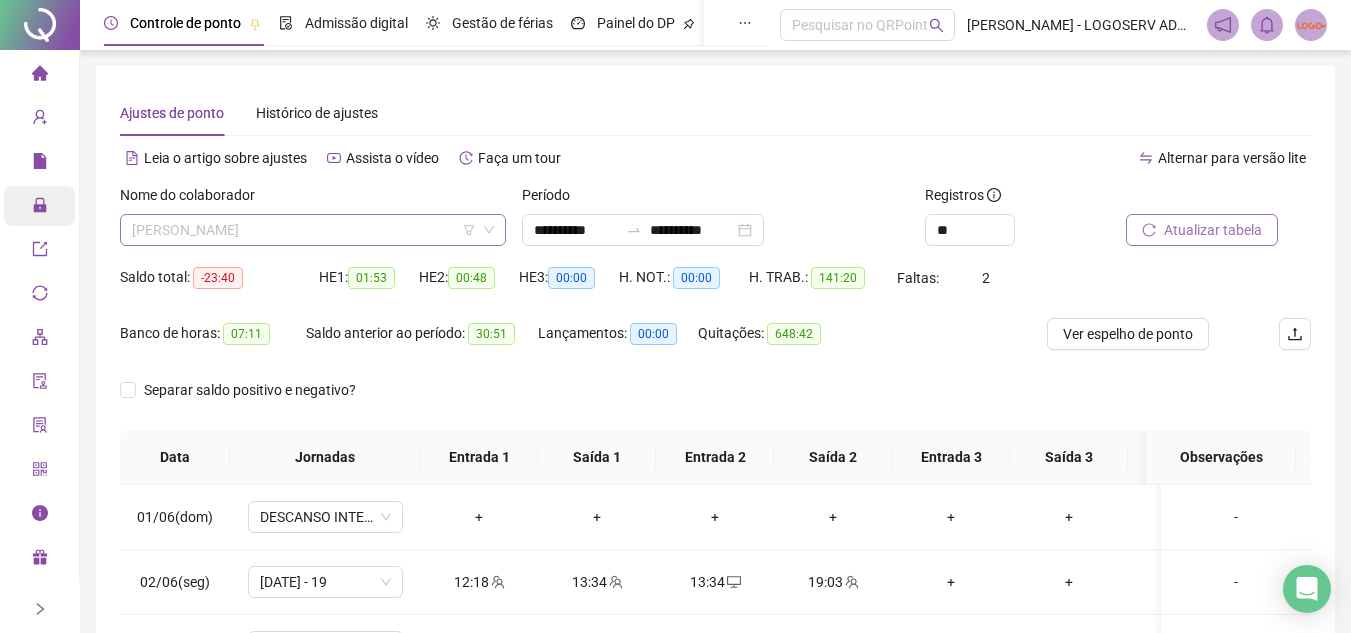 click on "ANDREIA BARROS DIAS" at bounding box center [313, 230] 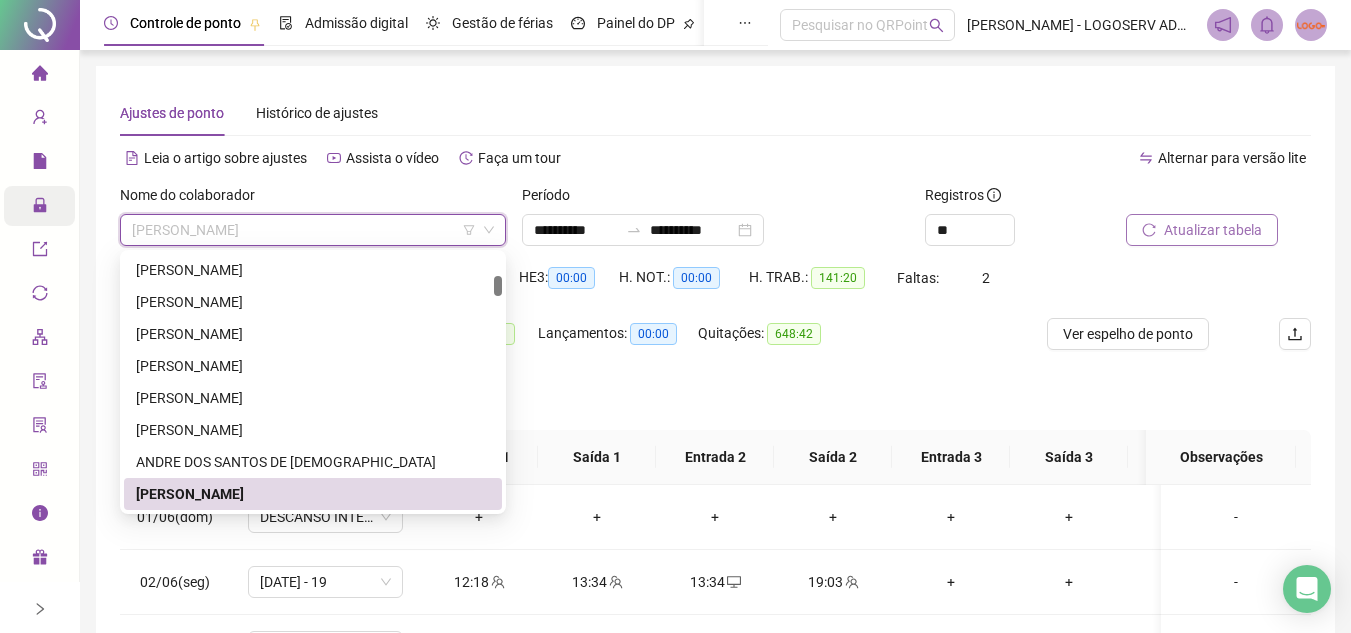 paste on "**********" 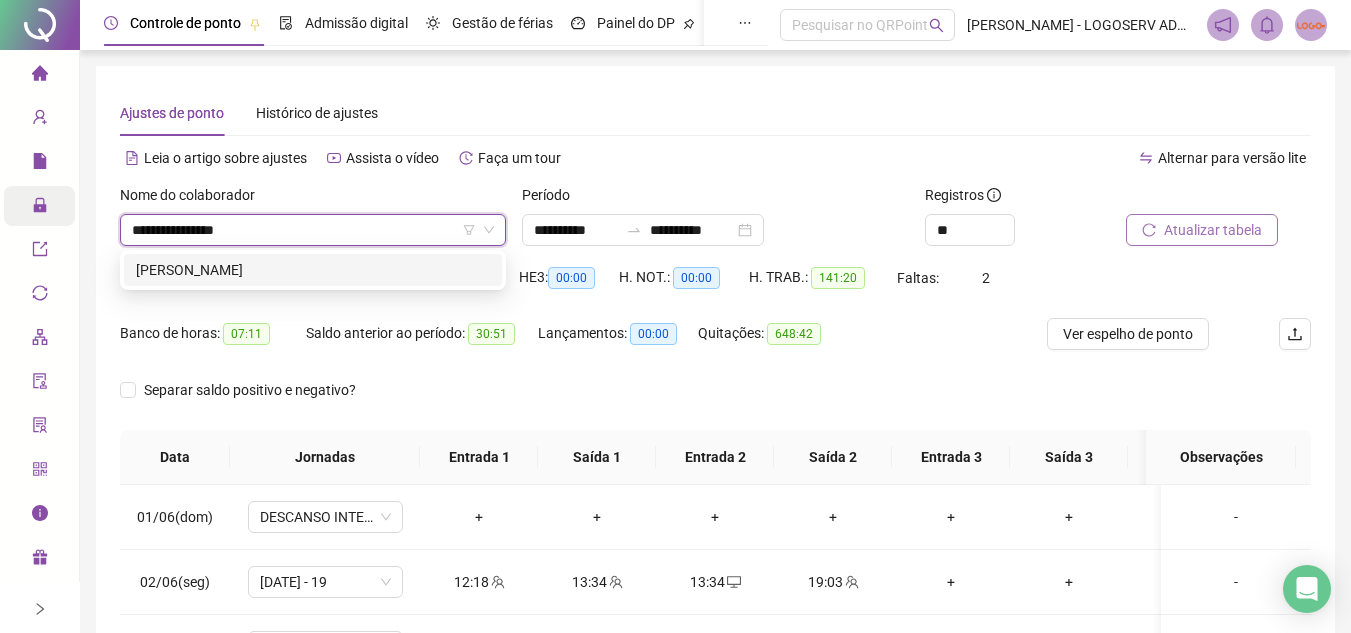scroll, scrollTop: 0, scrollLeft: 0, axis: both 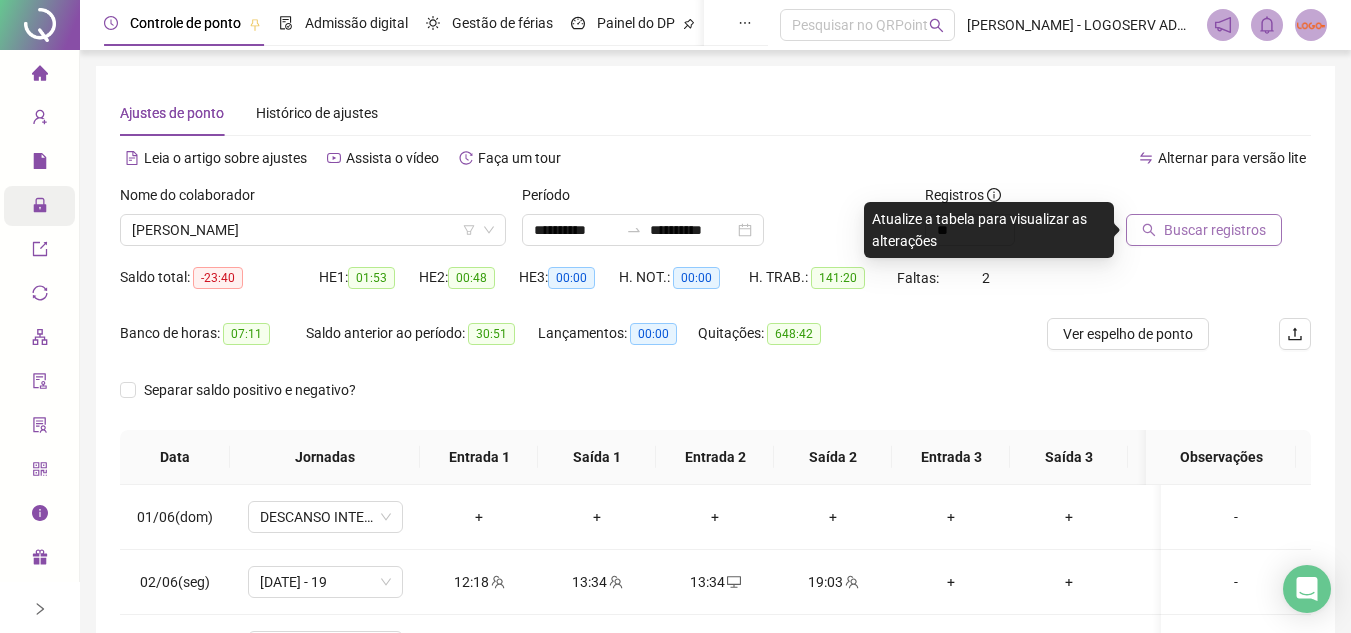 click 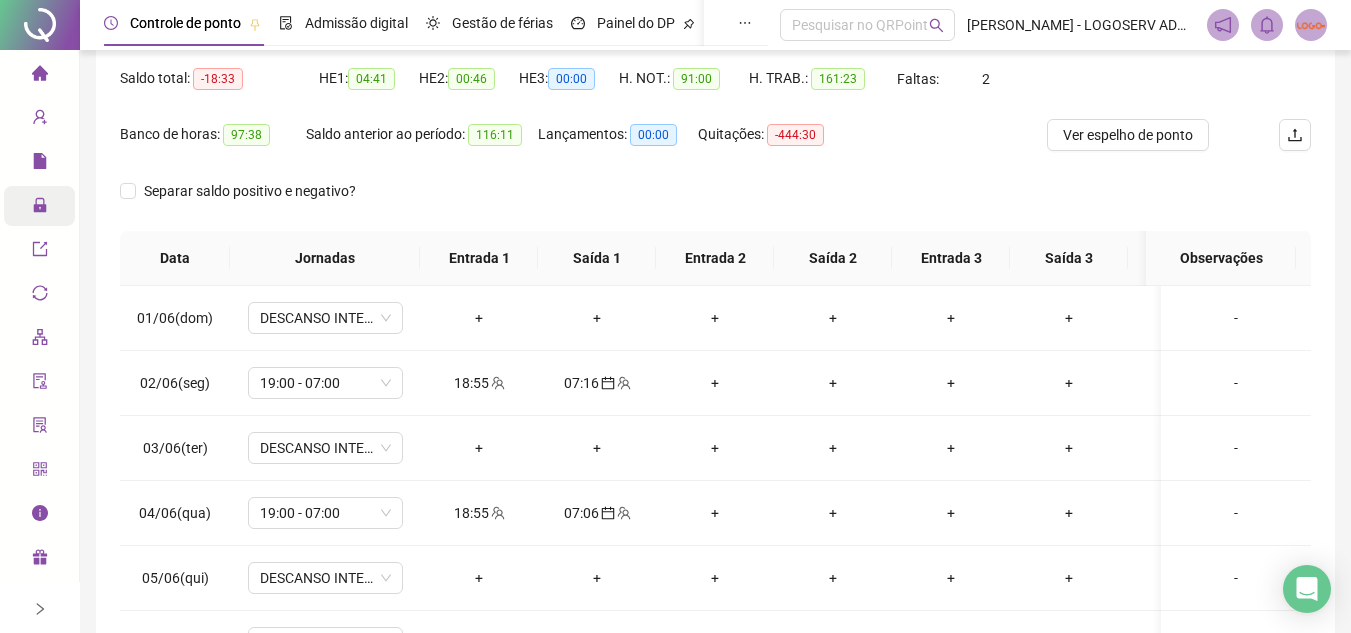 scroll, scrollTop: 200, scrollLeft: 0, axis: vertical 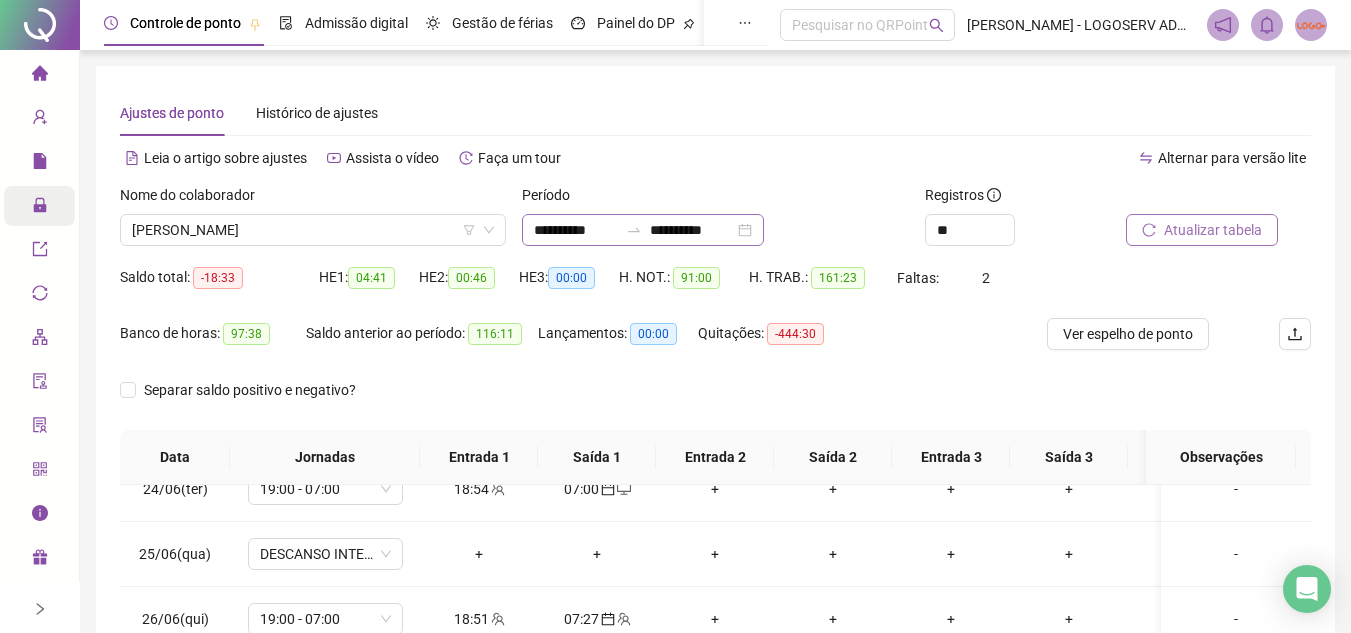 click 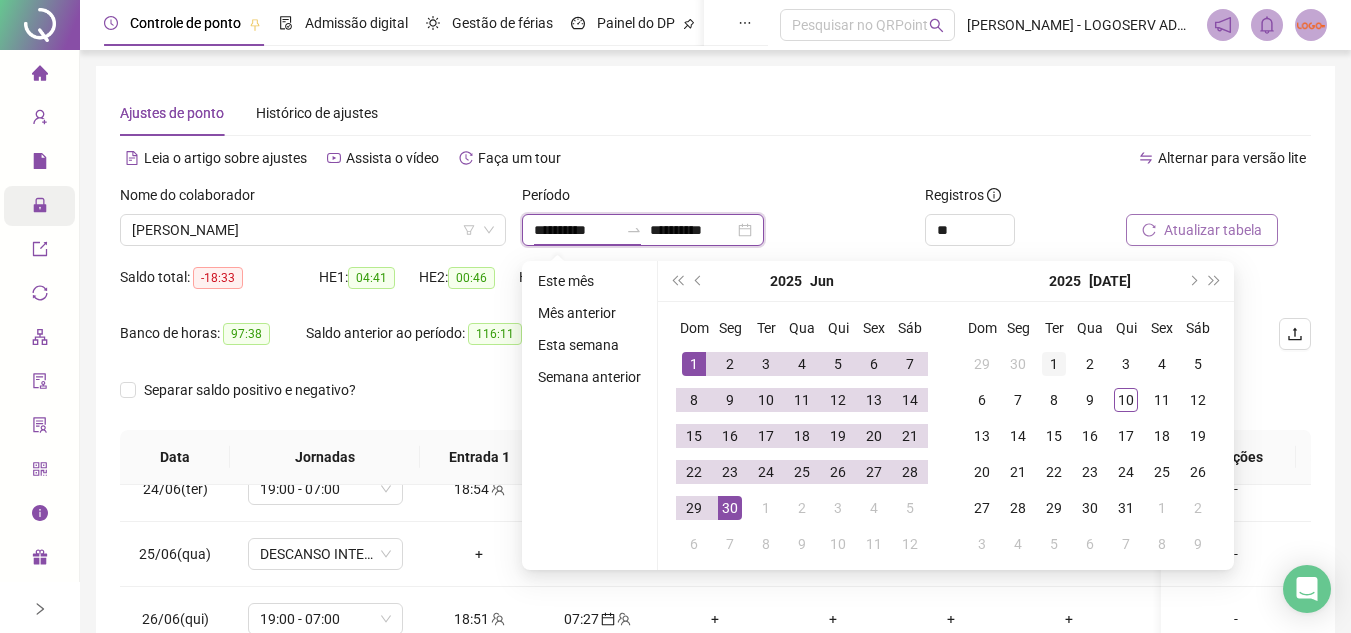 type on "**********" 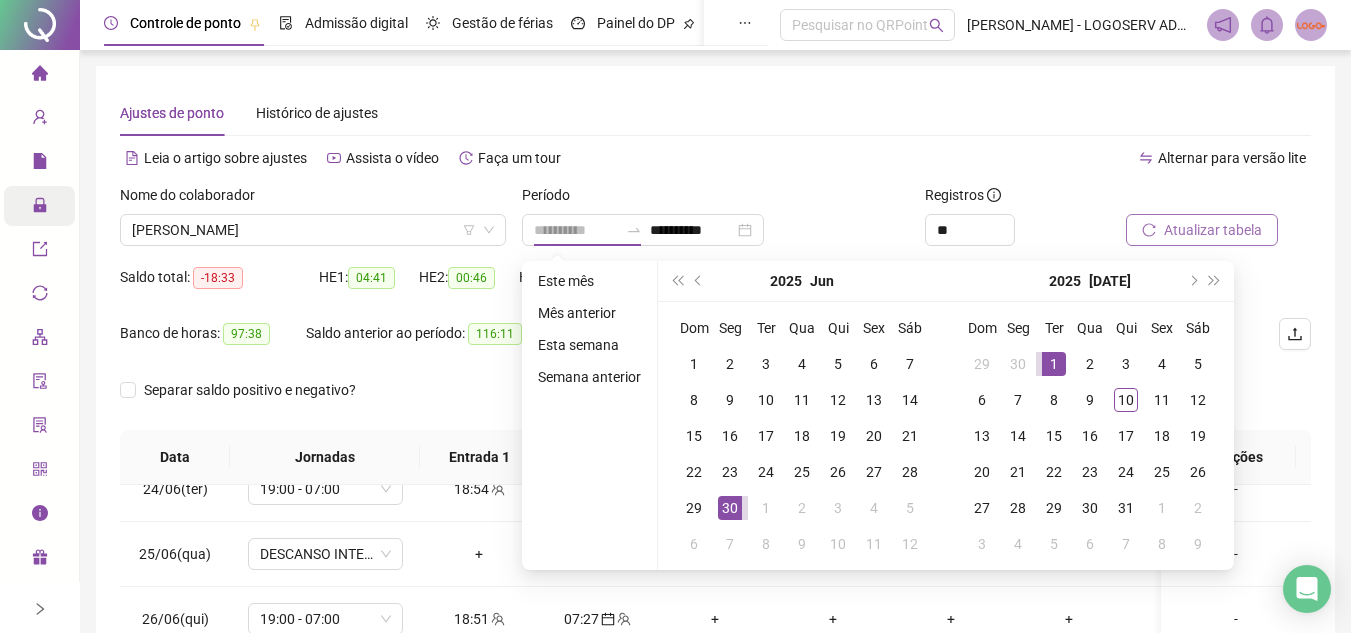 click on "1" at bounding box center [1054, 364] 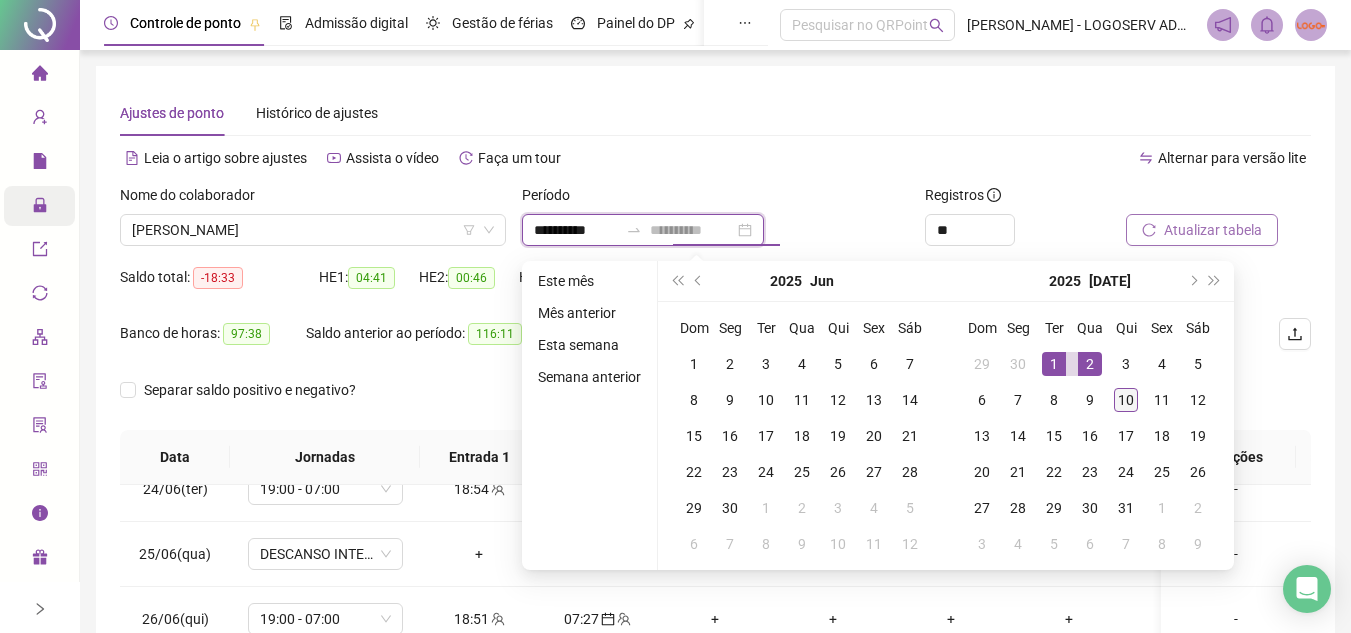 type on "**********" 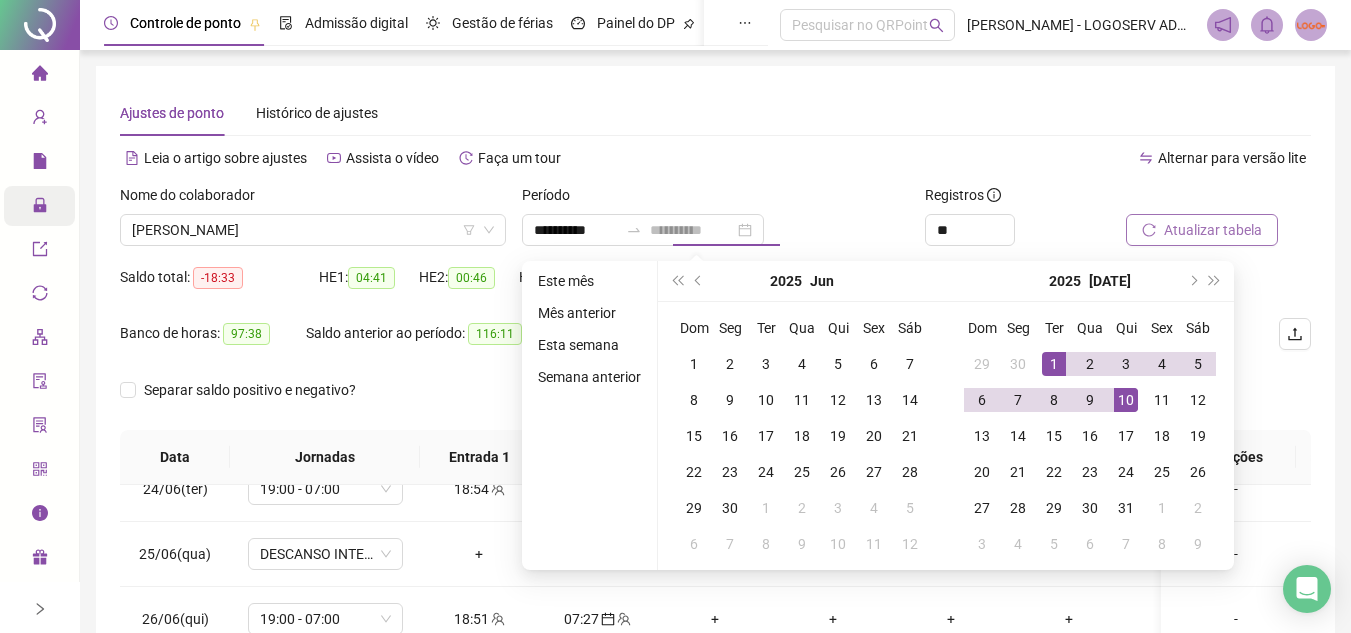 click on "10" at bounding box center [1126, 400] 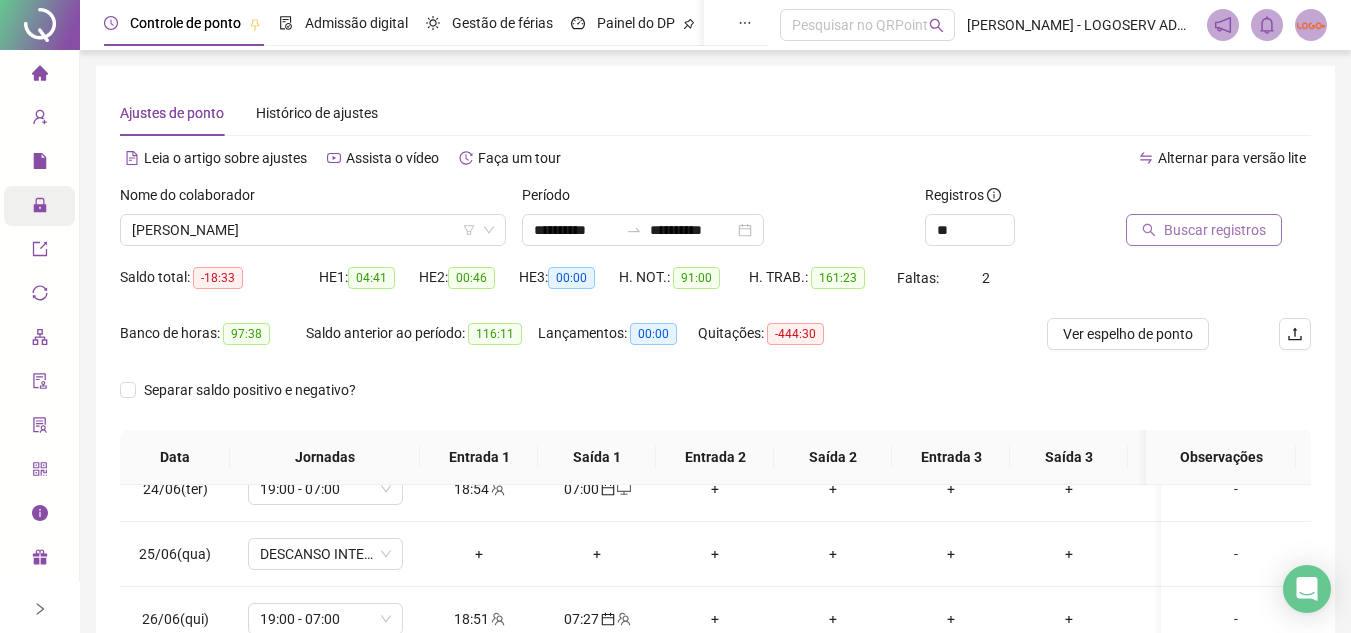 click on "Buscar registros" at bounding box center [1215, 230] 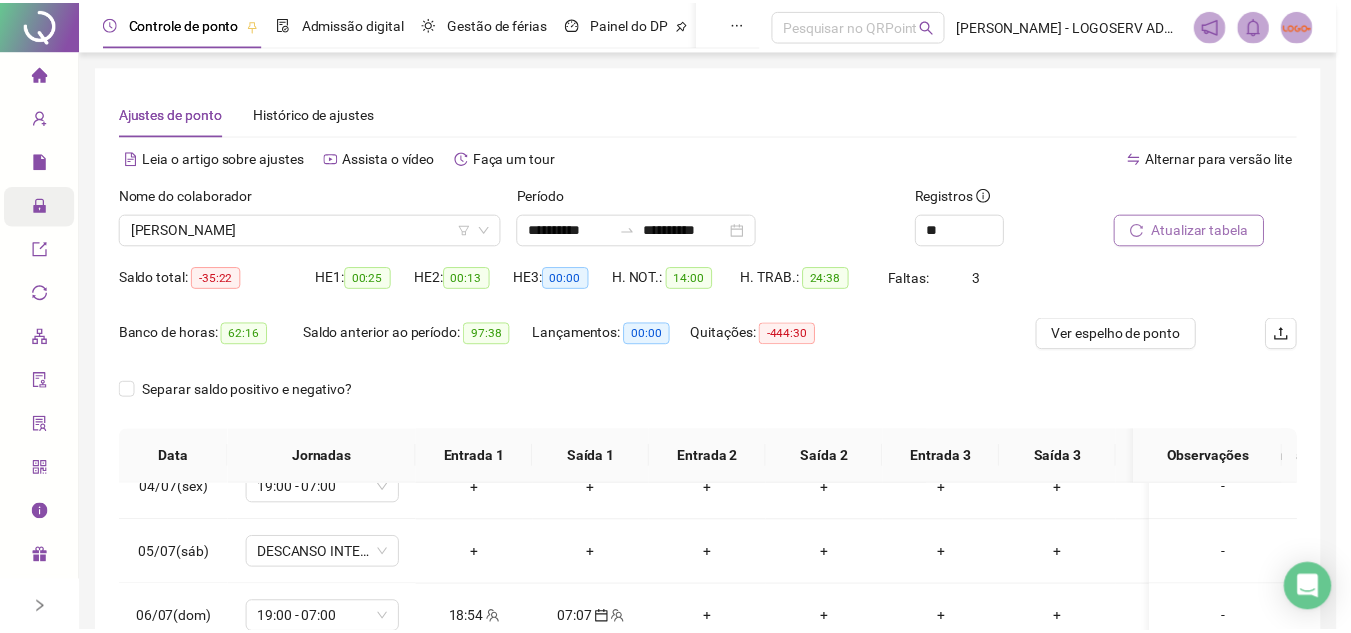 scroll, scrollTop: 238, scrollLeft: 0, axis: vertical 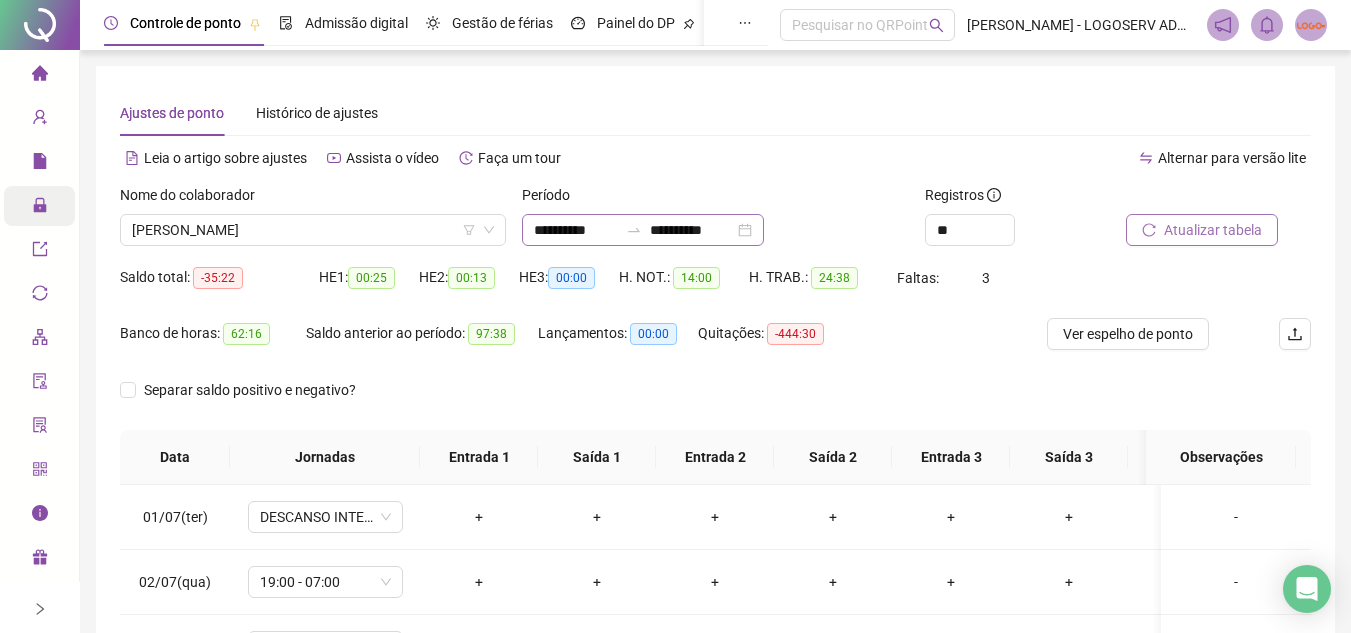 click 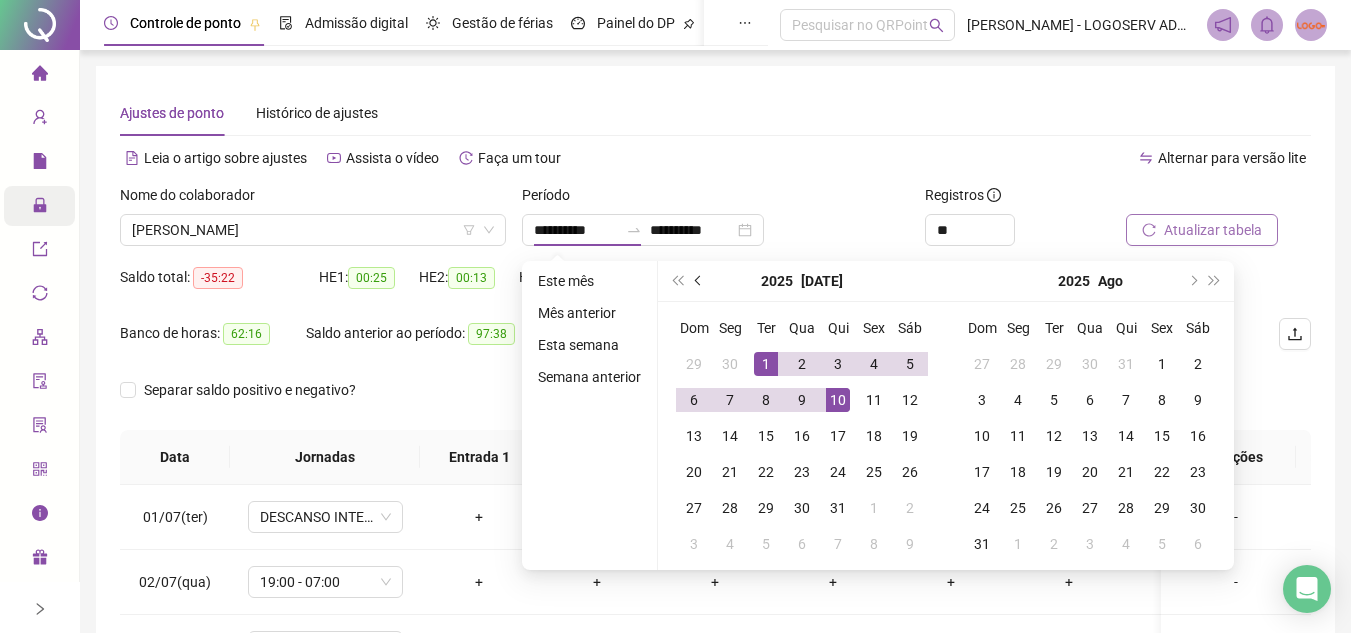 click at bounding box center (699, 281) 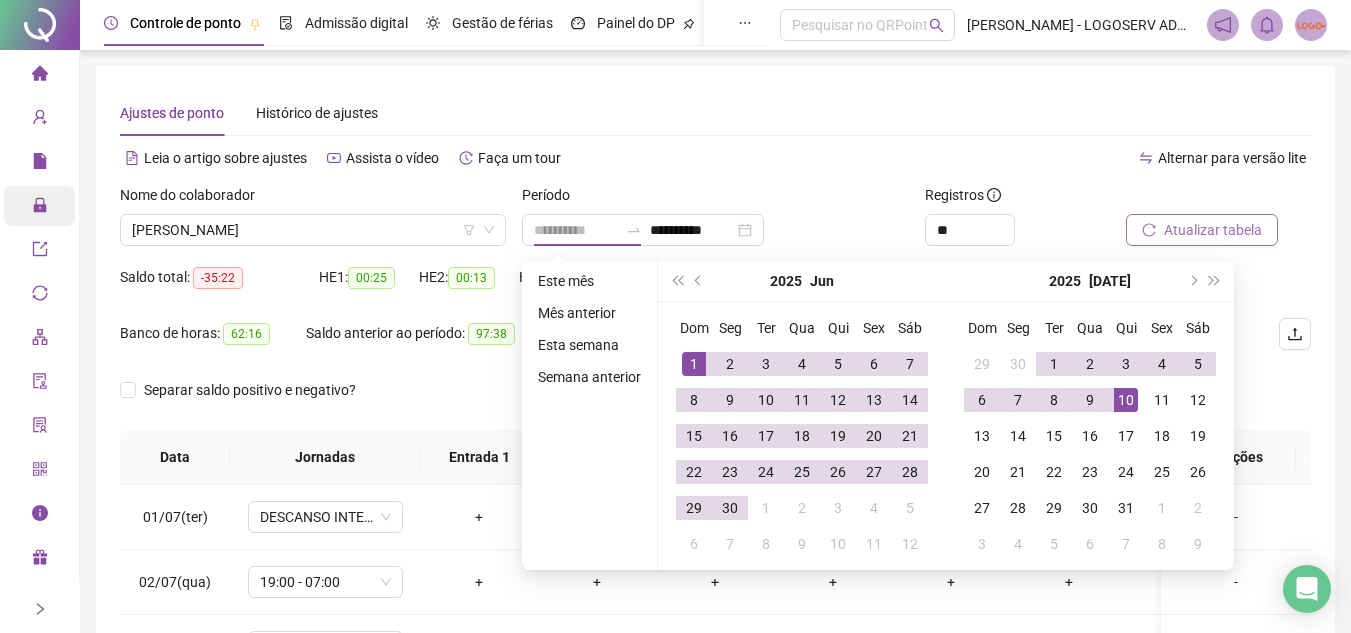type on "**********" 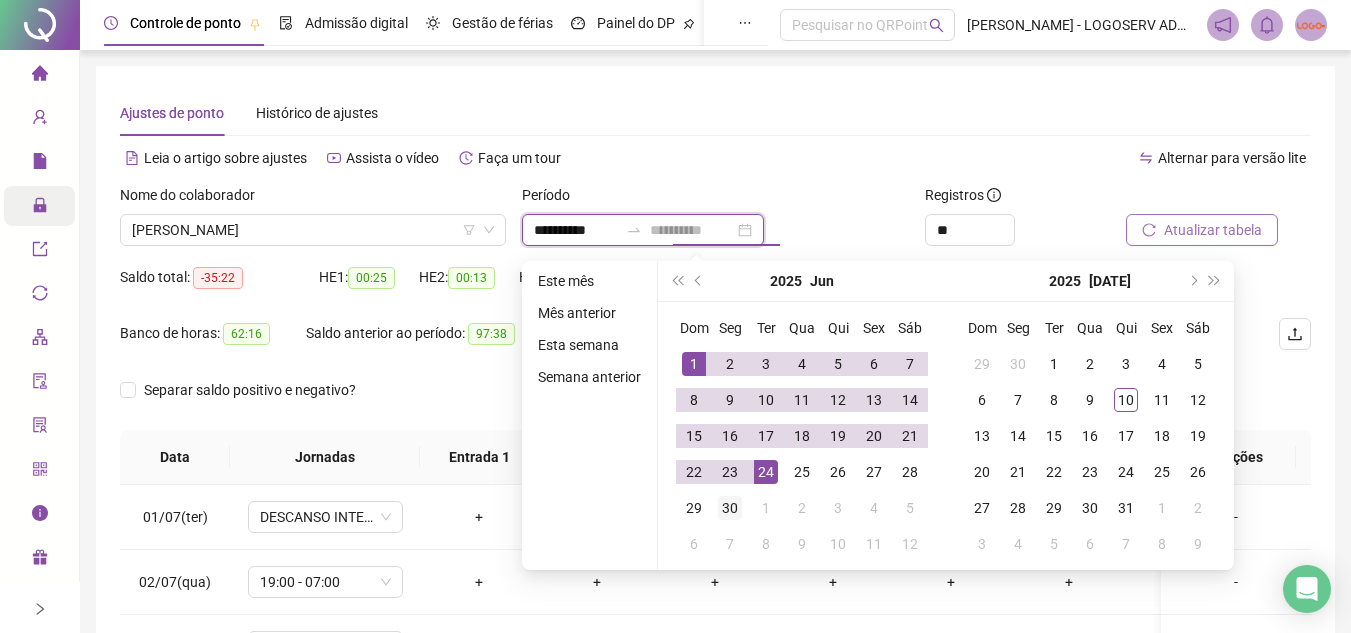 type on "**********" 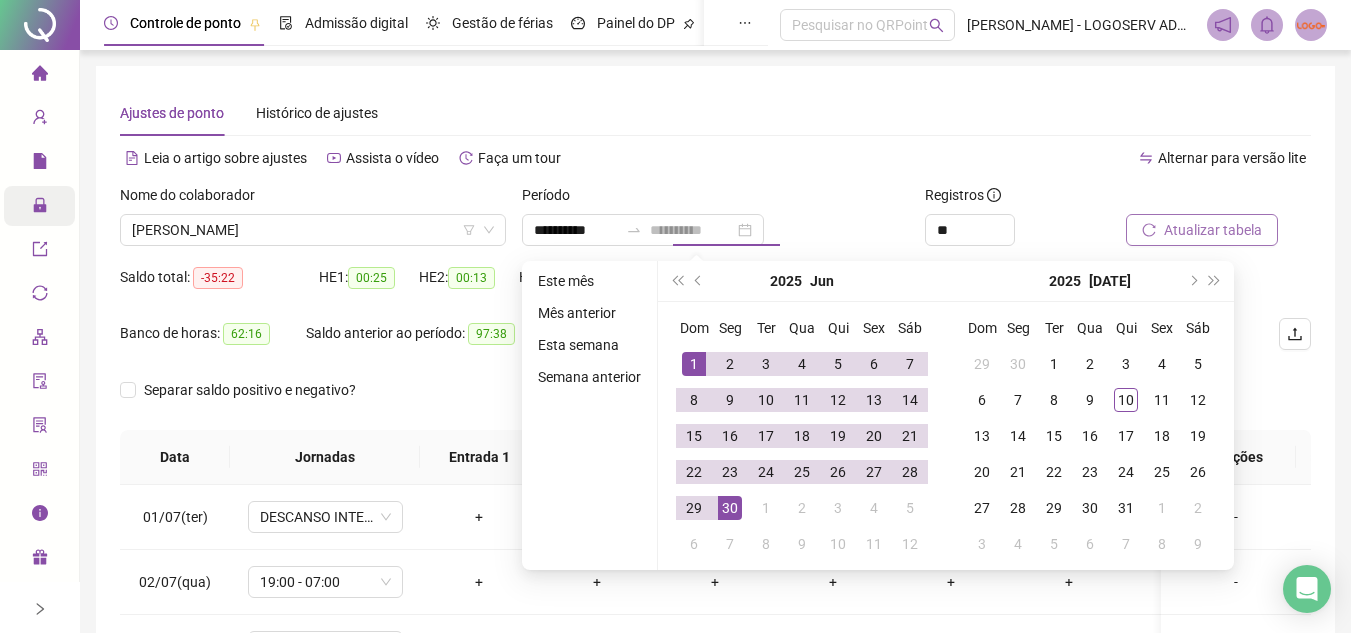 click on "30" at bounding box center (730, 508) 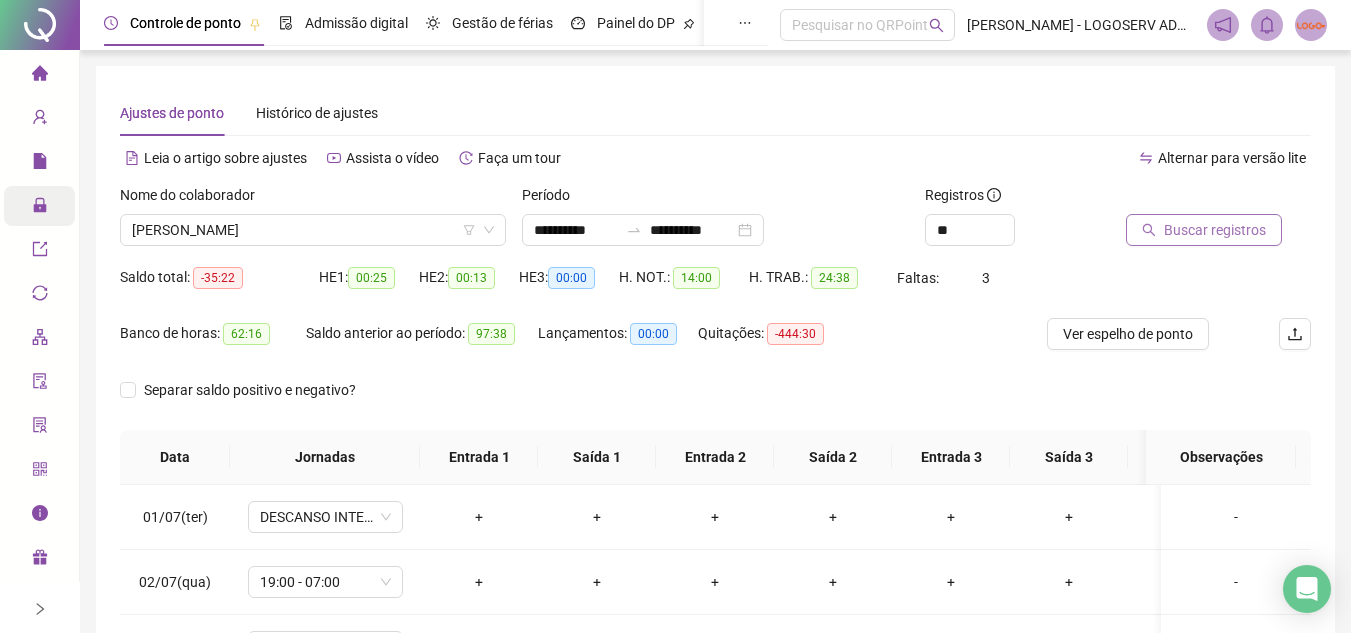 click on "Buscar registros" at bounding box center (1204, 230) 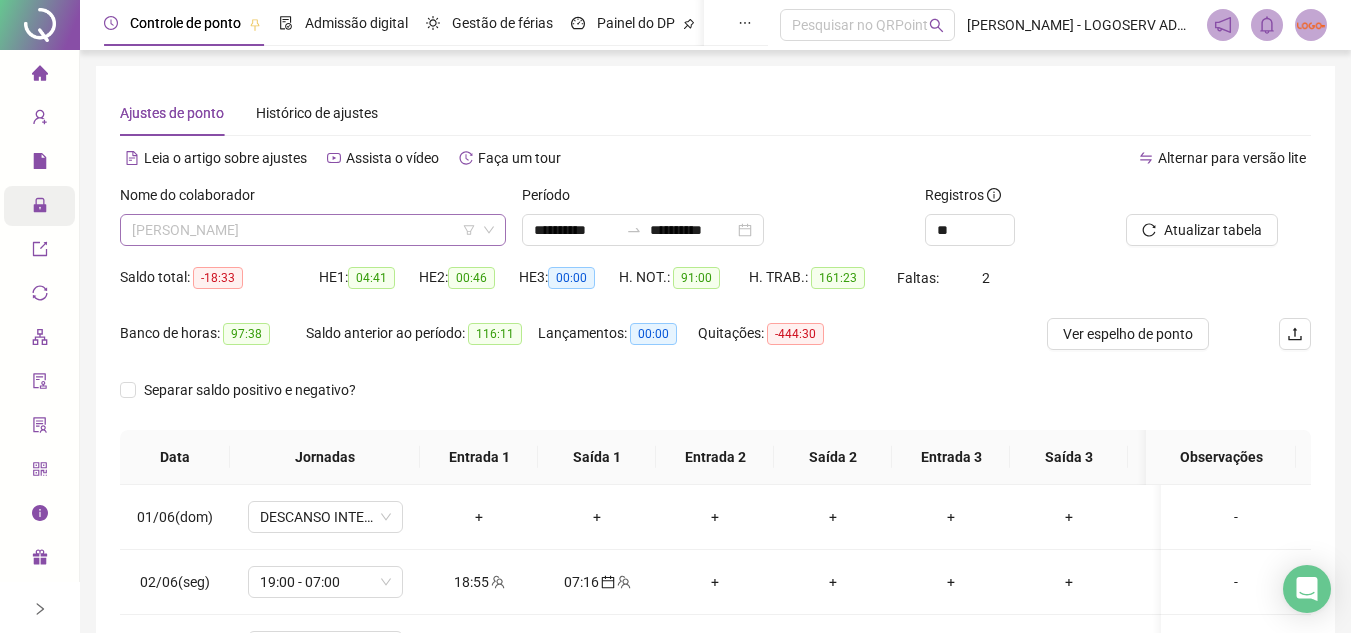 click on "JOSE DAVI SANTOS" at bounding box center (313, 230) 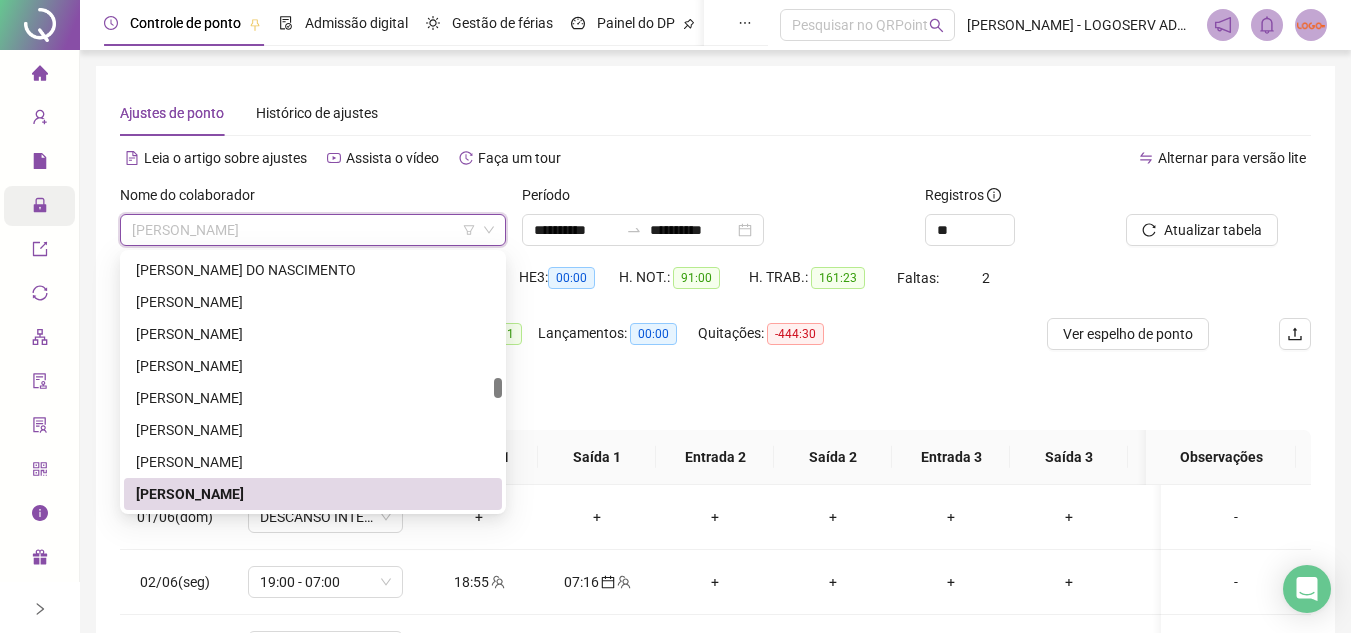 paste on "**********" 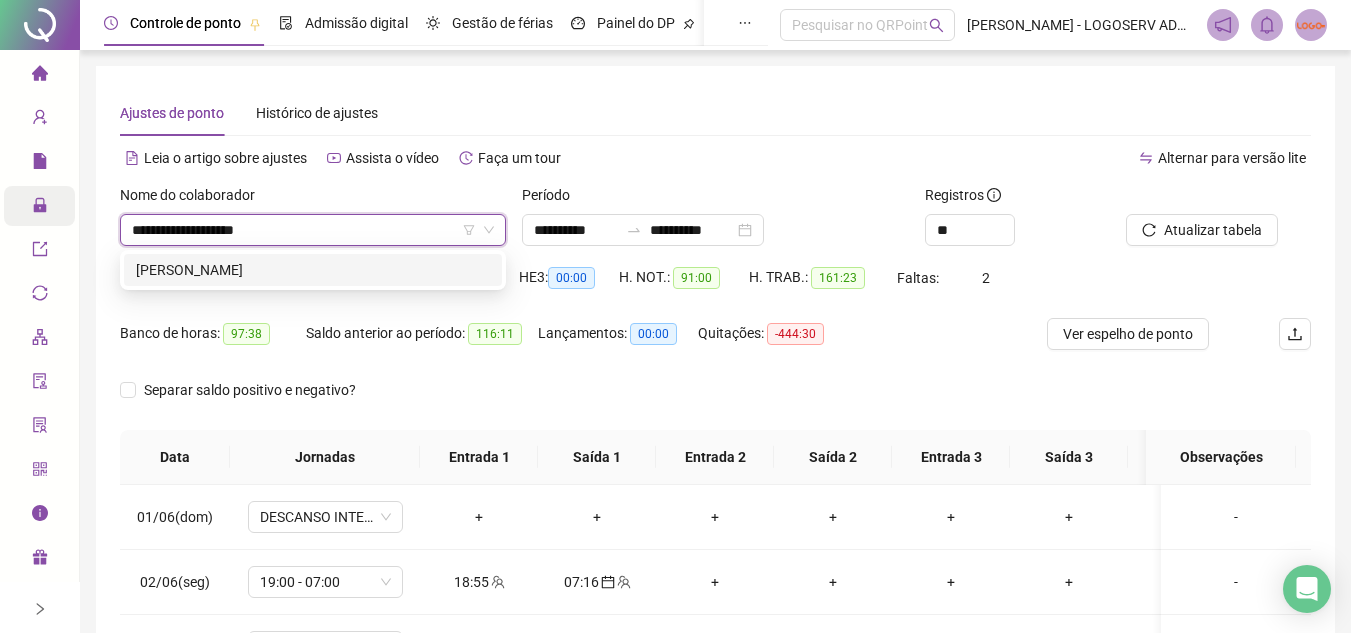 scroll, scrollTop: 0, scrollLeft: 0, axis: both 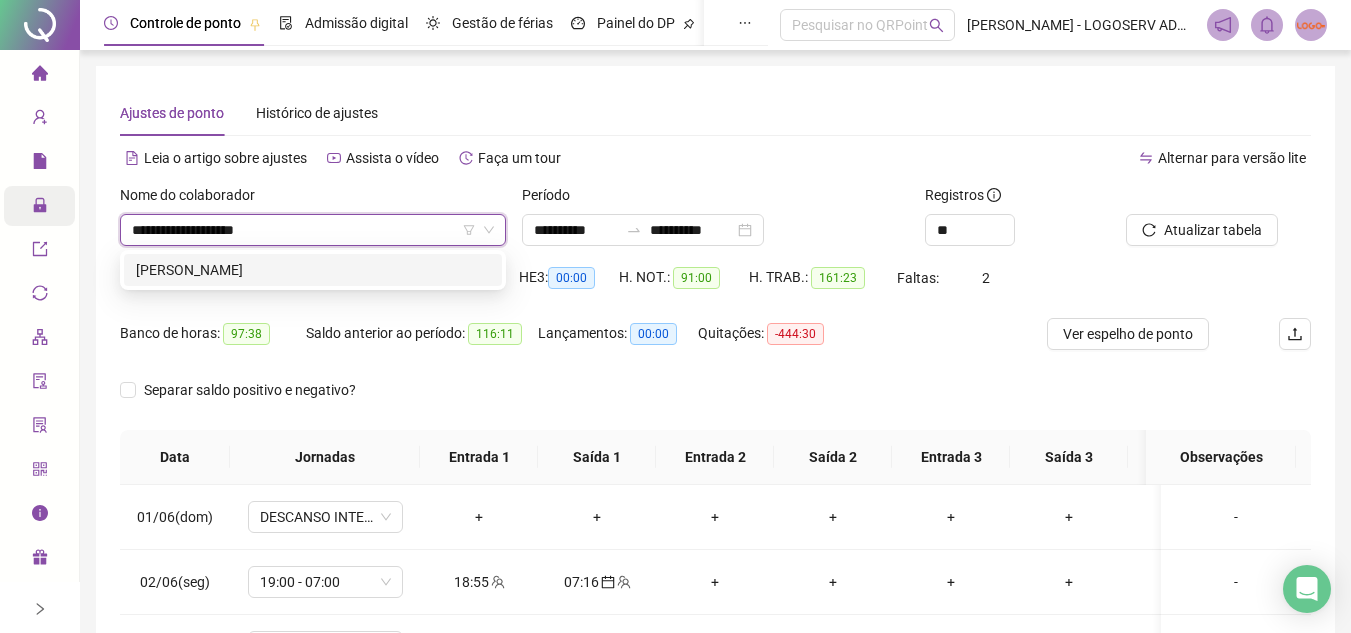 click on "LOURIVAL DOS SANTOS" at bounding box center (313, 270) 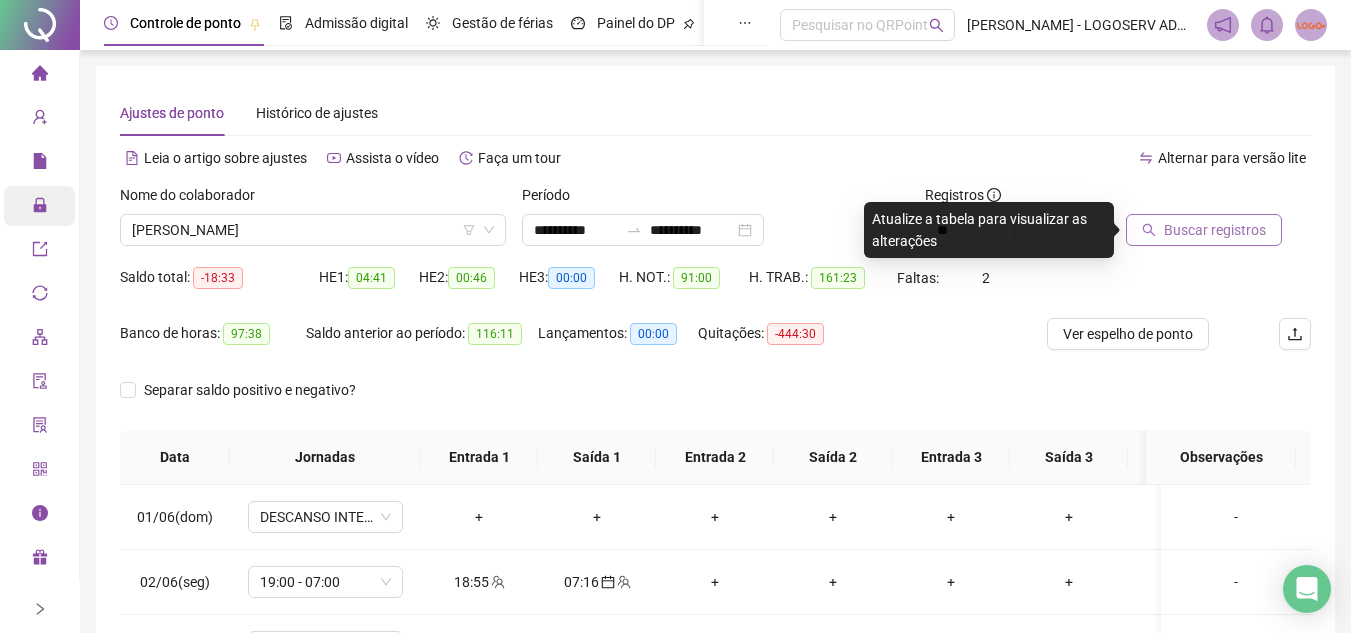 click on "Buscar registros" at bounding box center (1204, 230) 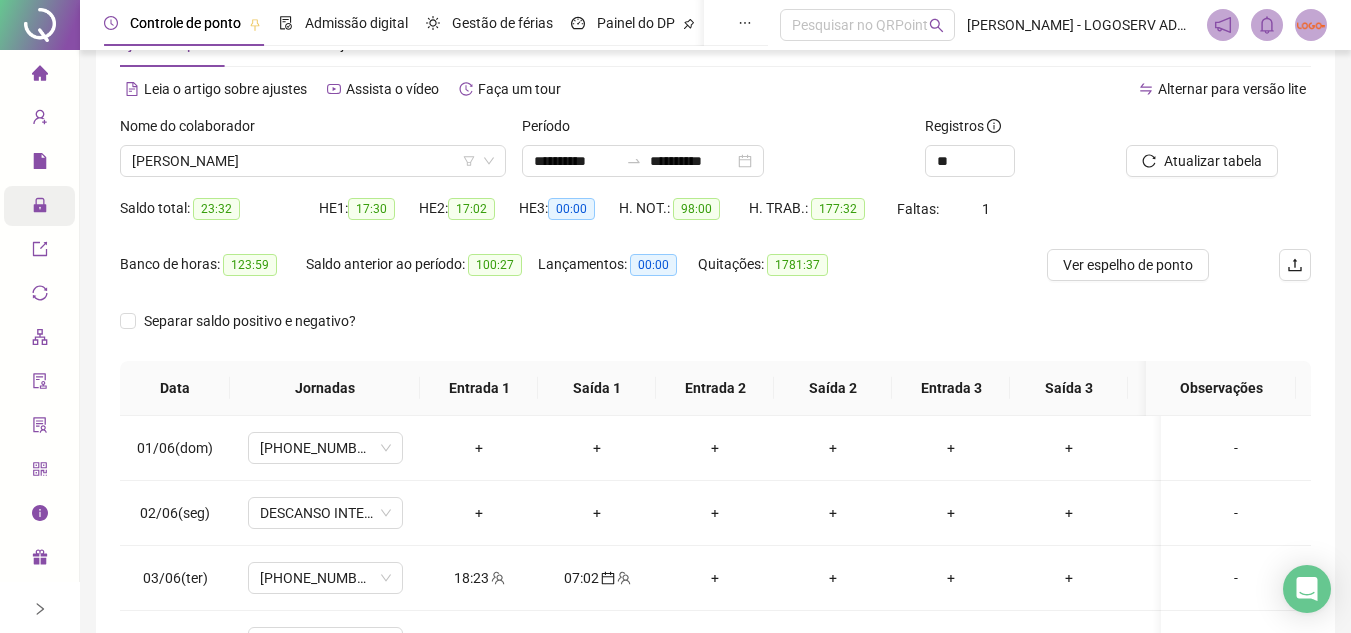 scroll, scrollTop: 100, scrollLeft: 0, axis: vertical 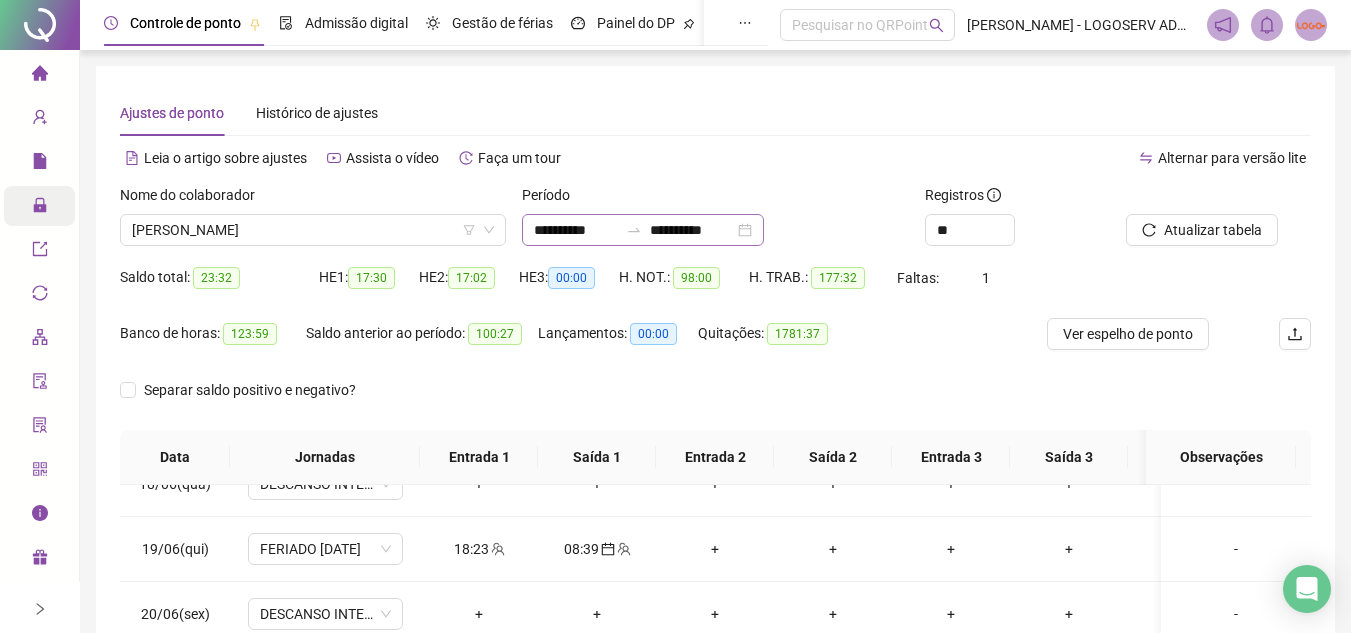 click at bounding box center (634, 230) 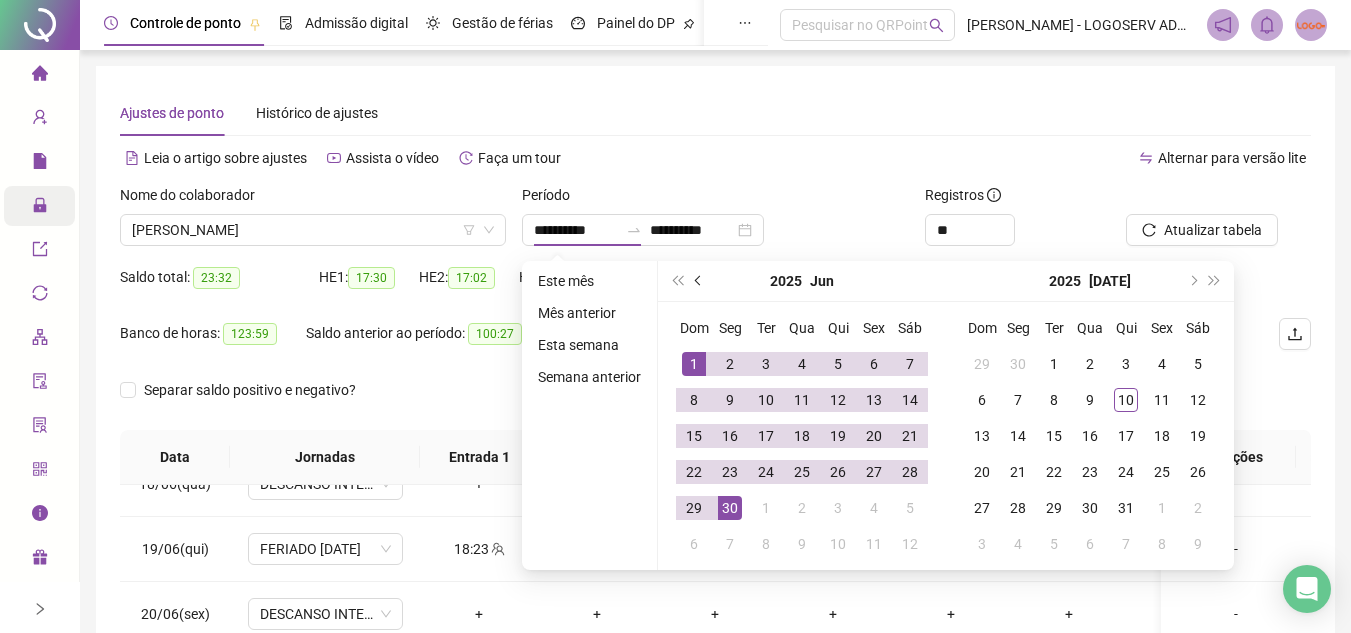 click at bounding box center [699, 281] 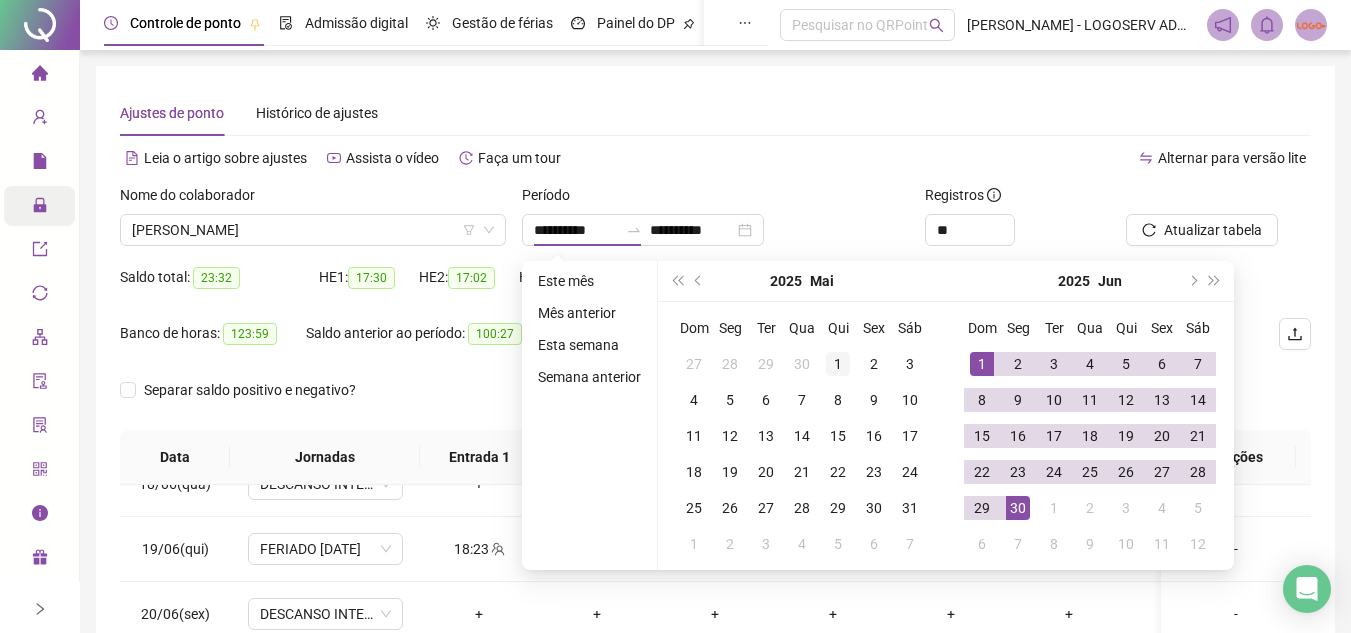 type on "**********" 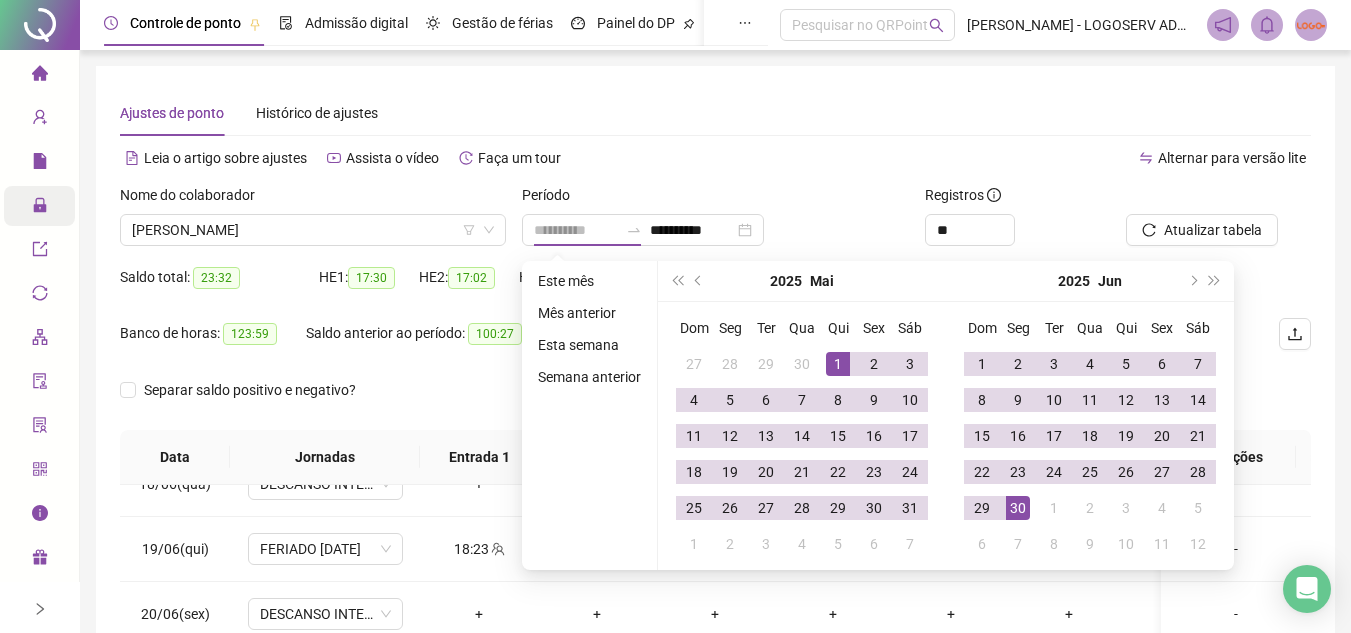 click on "1" at bounding box center (838, 364) 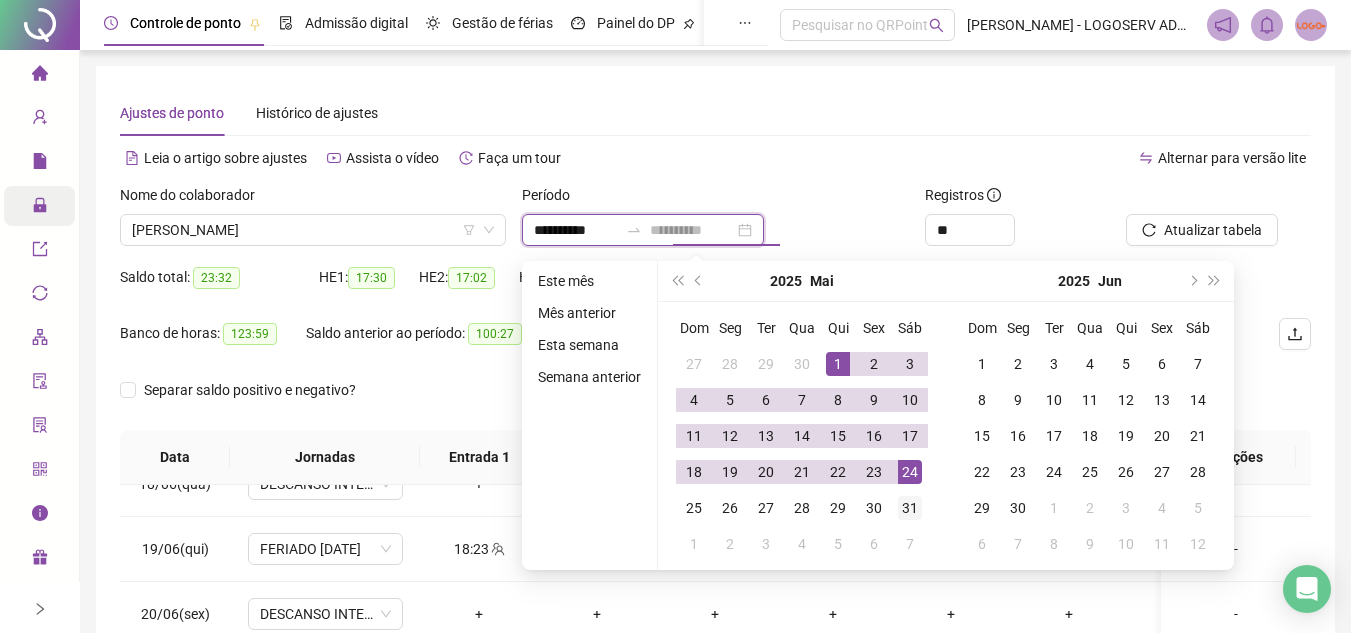 type on "**********" 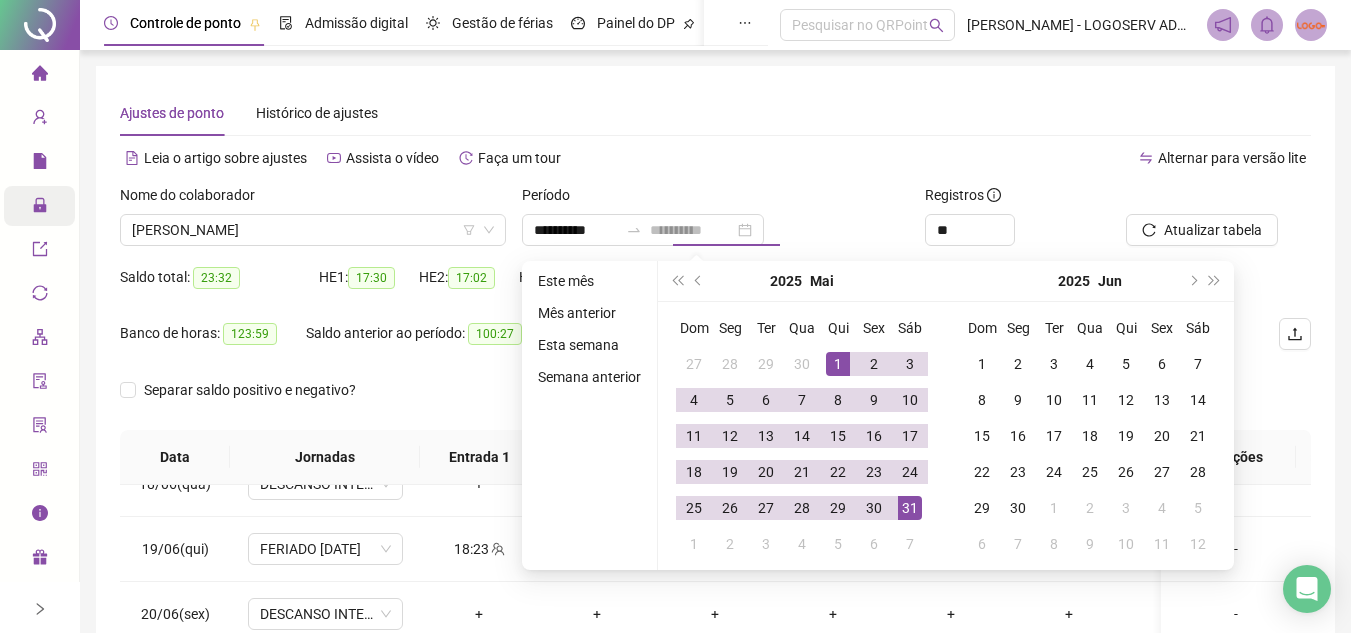 click on "31" at bounding box center (910, 508) 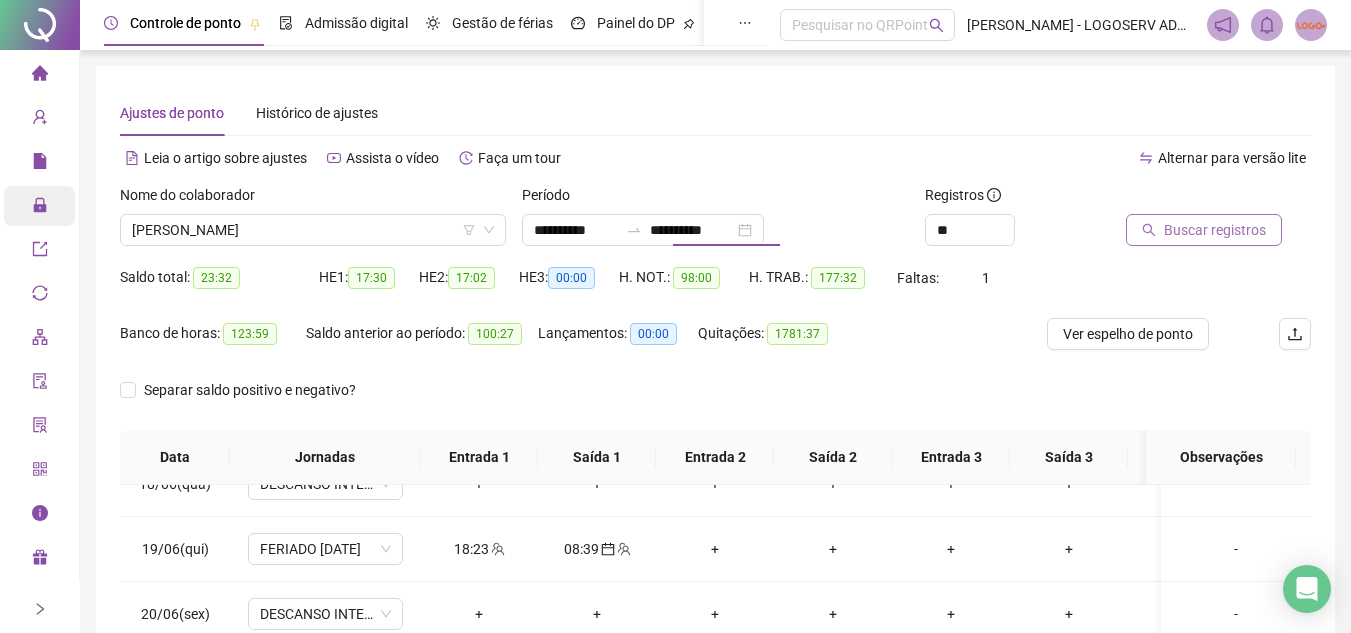 click on "Buscar registros" at bounding box center [1204, 230] 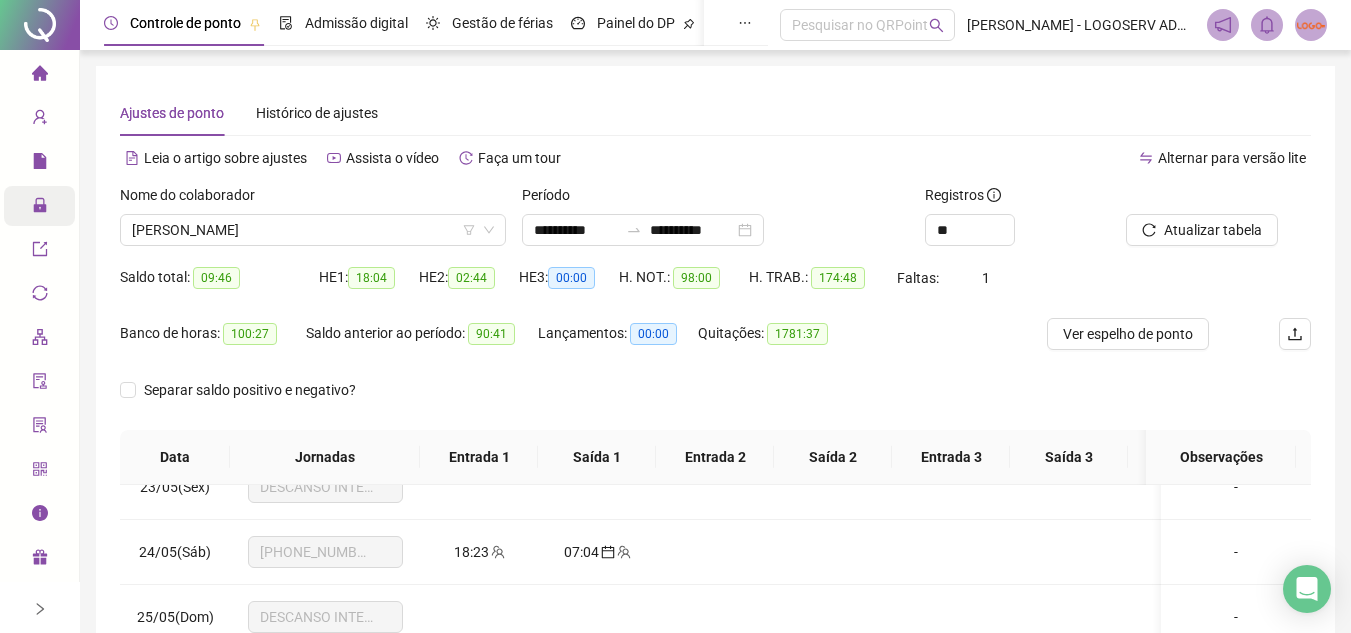 scroll, scrollTop: 1538, scrollLeft: 0, axis: vertical 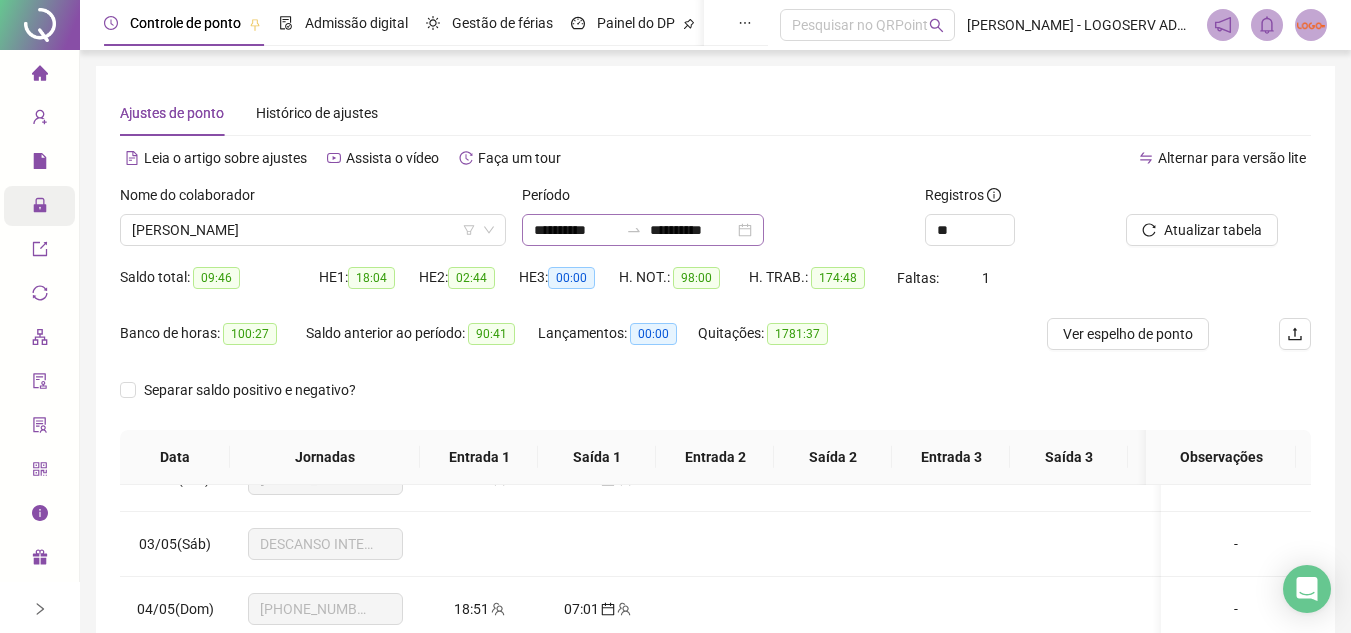 click 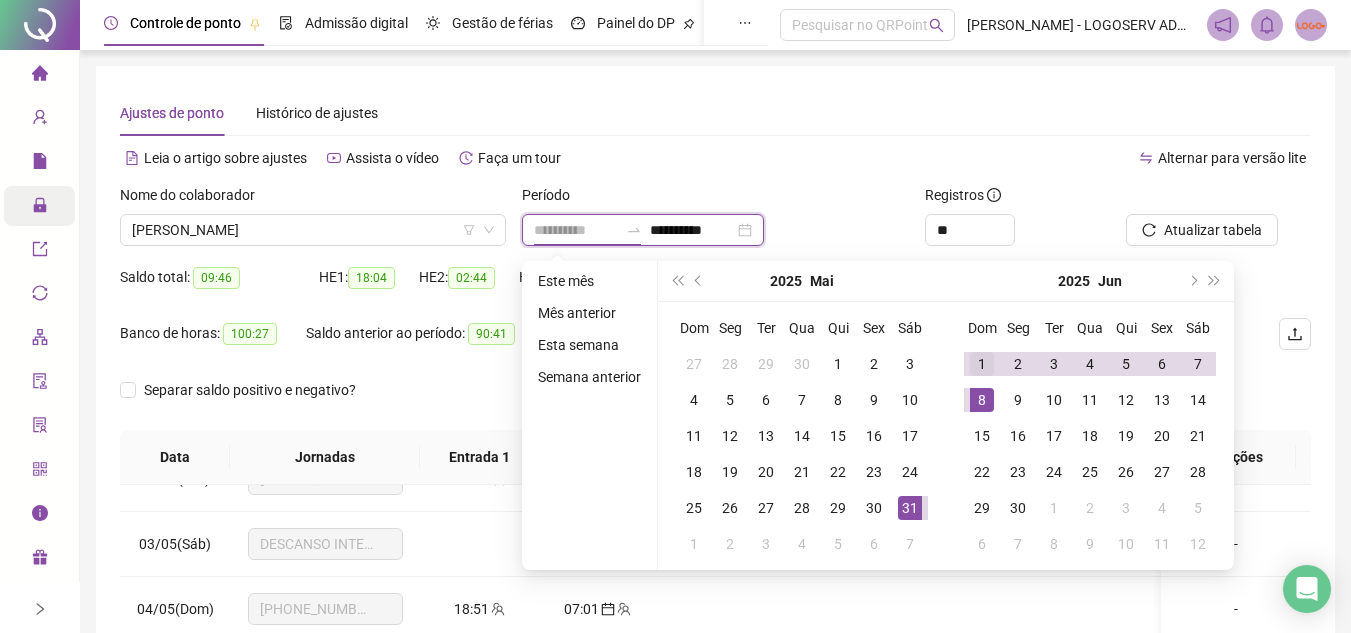 type on "**********" 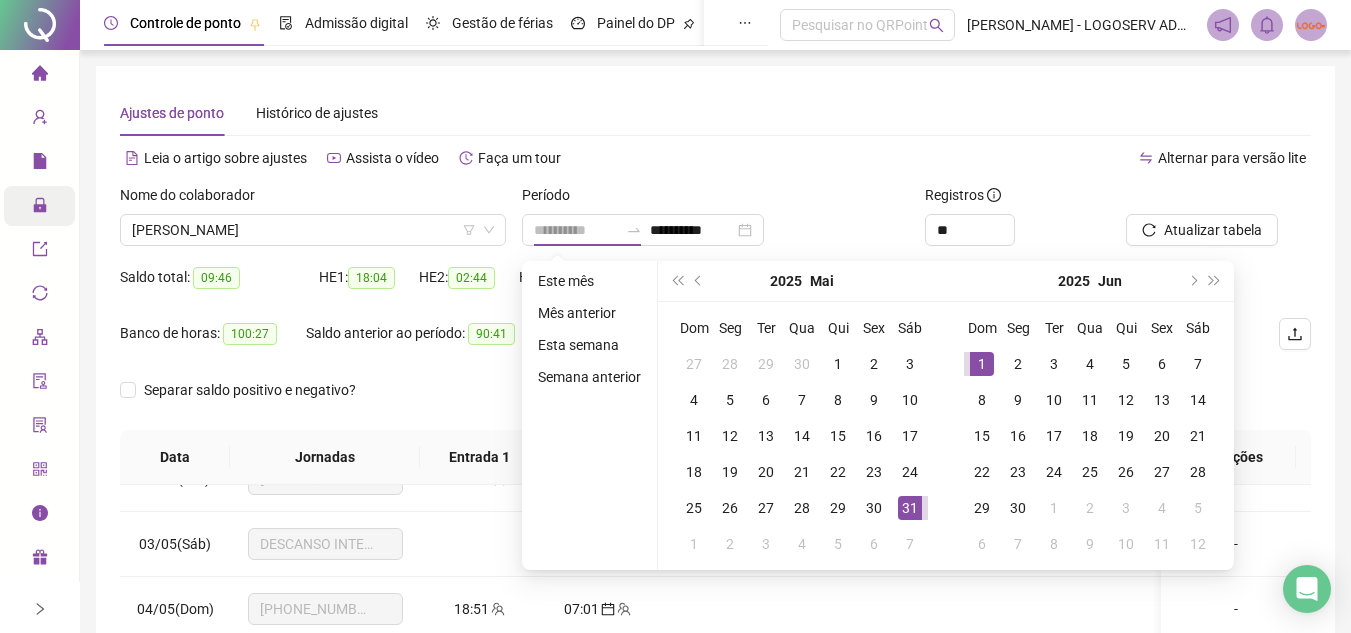 click on "1" at bounding box center (982, 364) 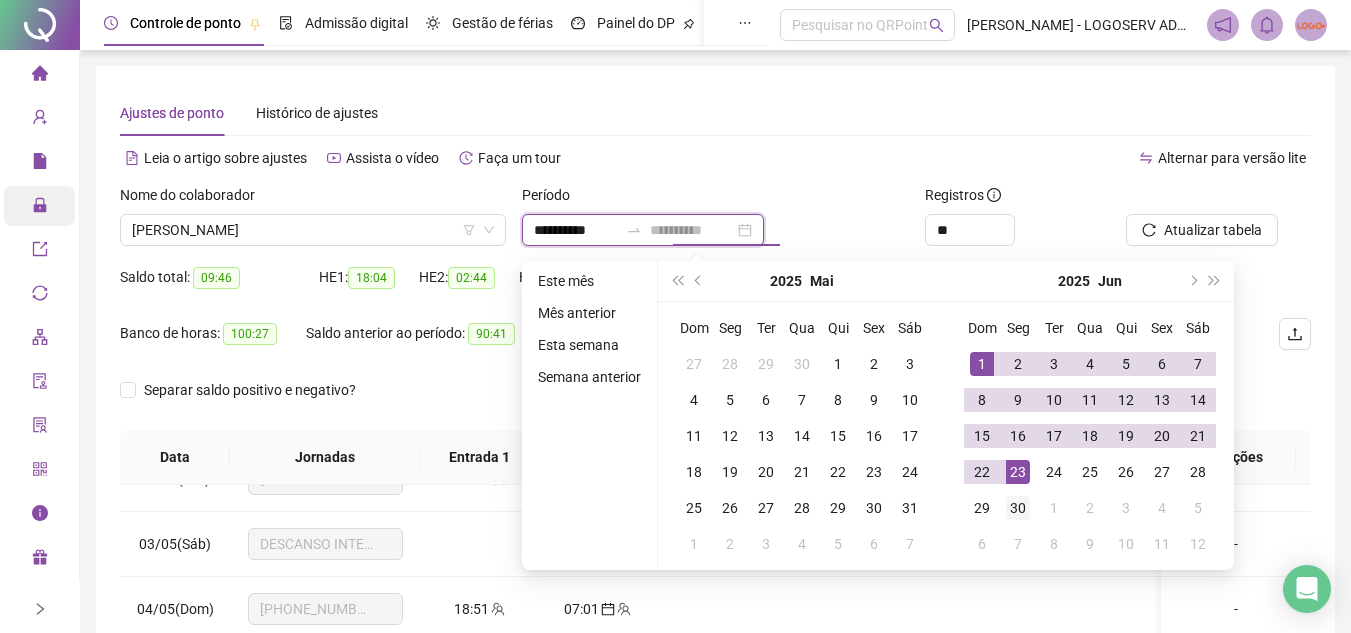 type on "**********" 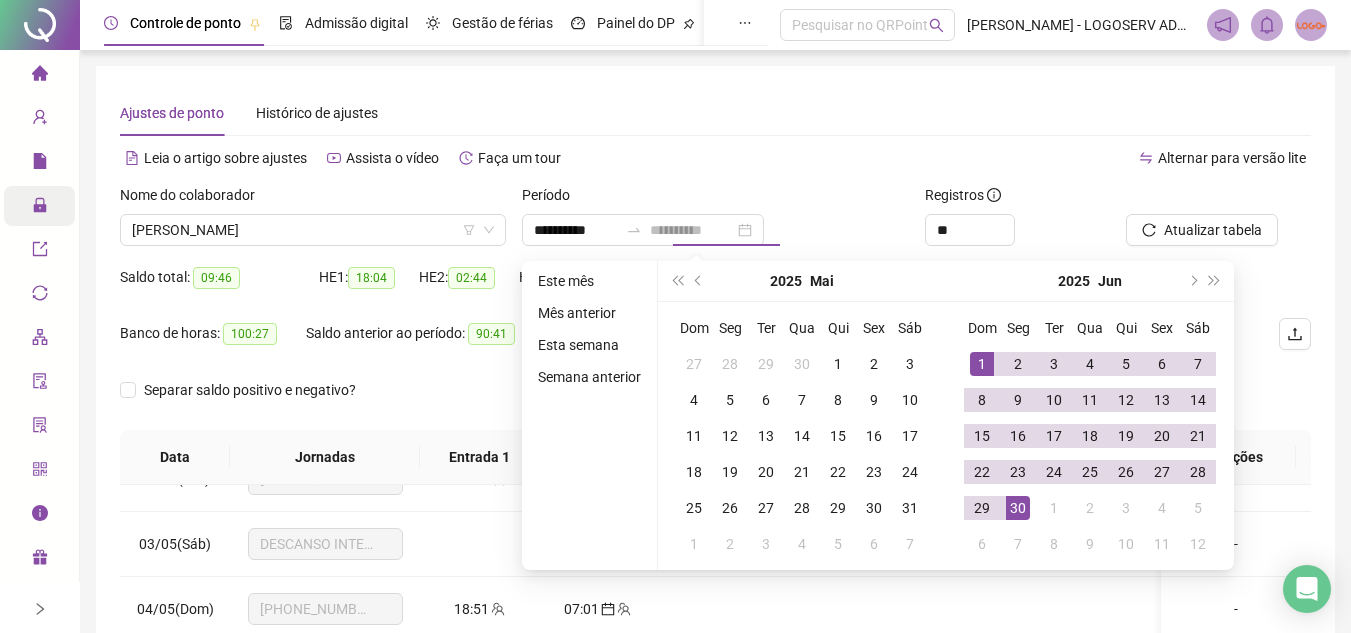 click on "30" at bounding box center (1018, 508) 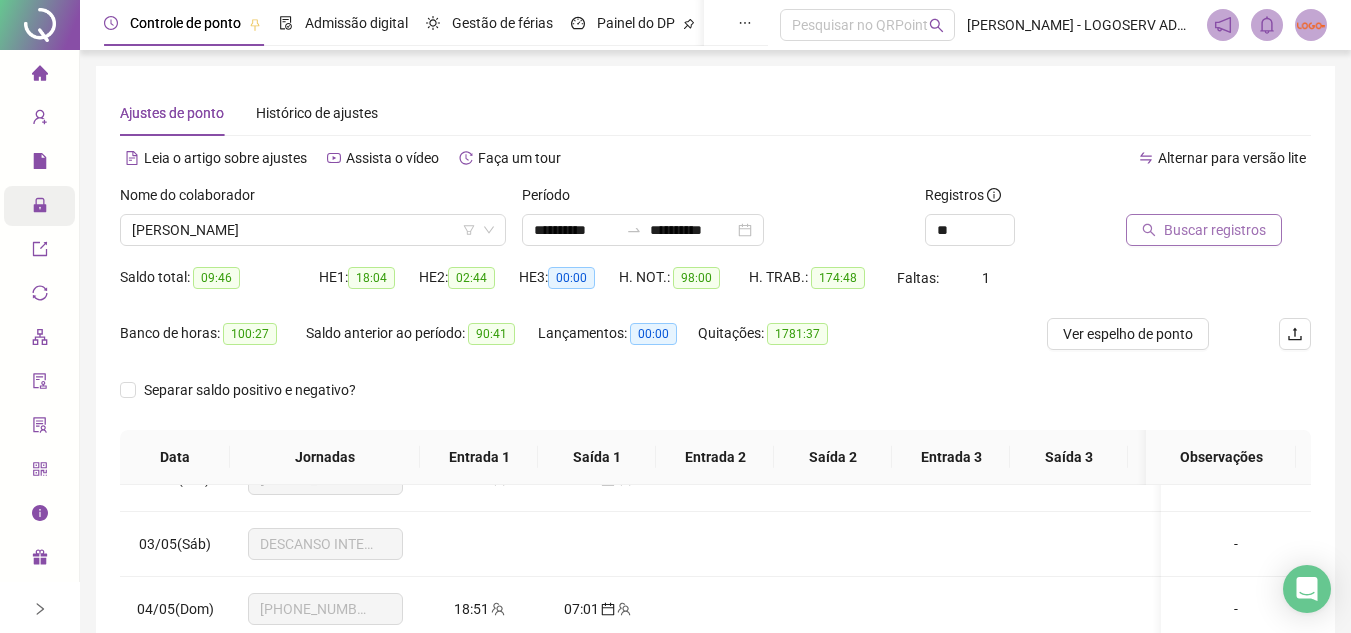 click on "Buscar registros" at bounding box center [1215, 230] 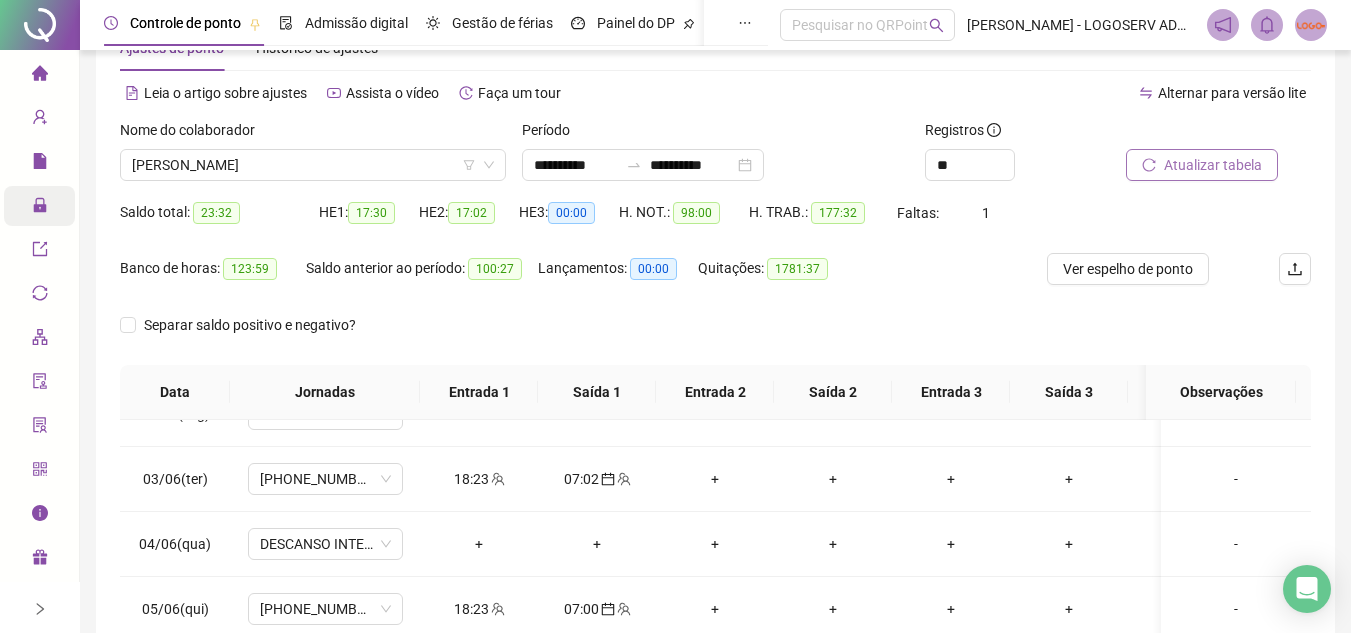 scroll, scrollTop: 100, scrollLeft: 0, axis: vertical 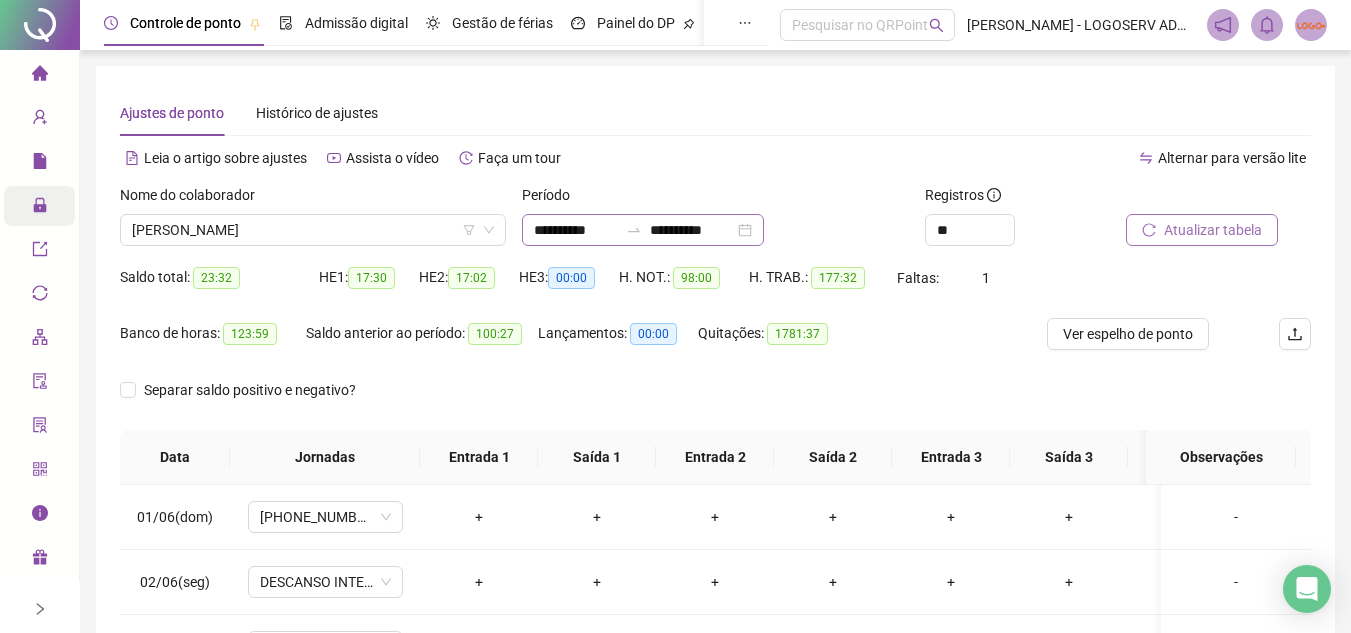 click 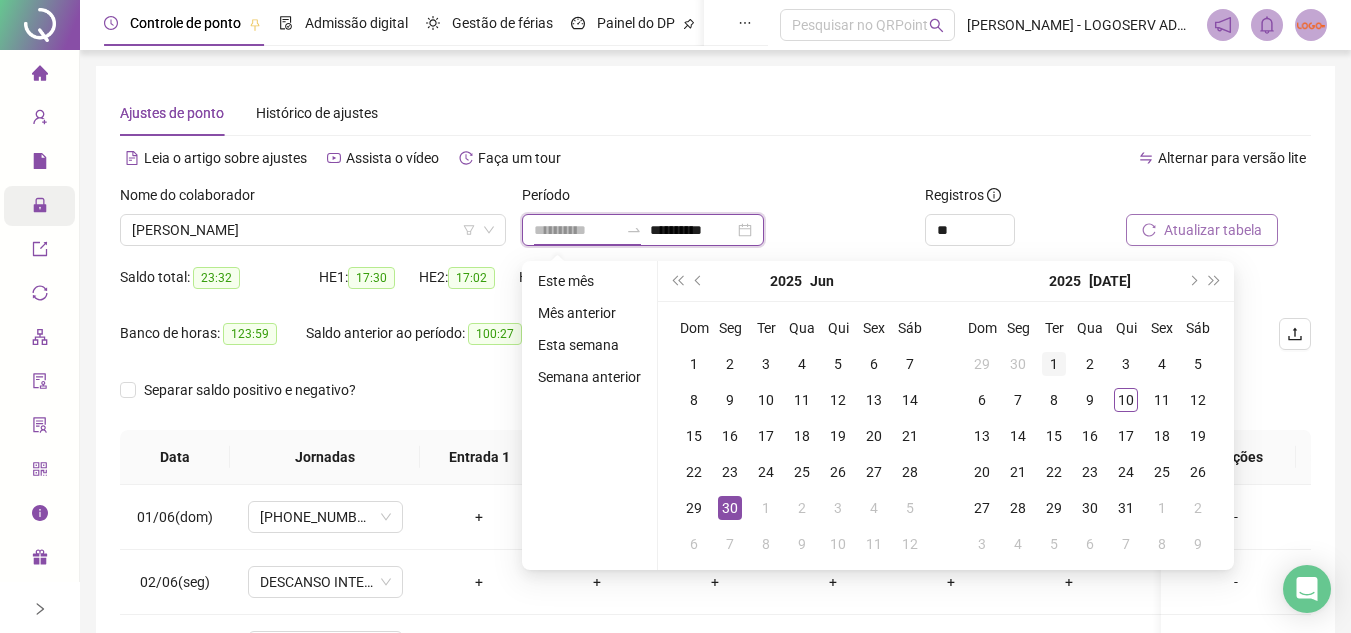 type on "**********" 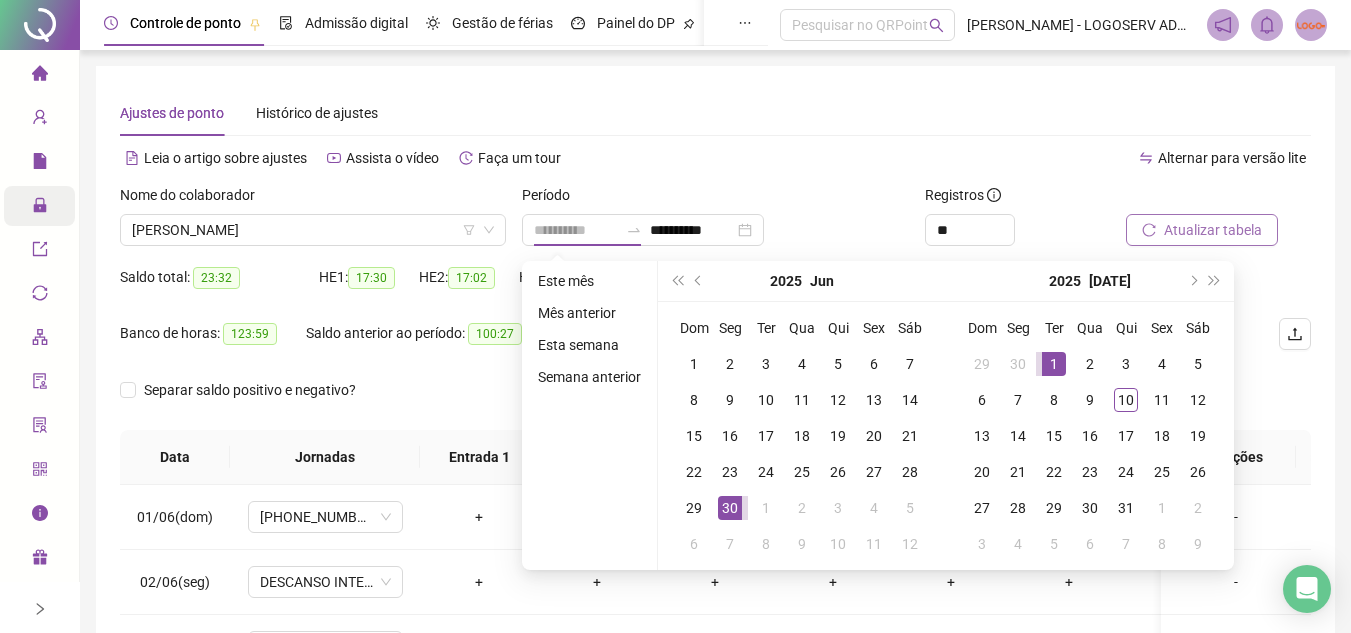 click on "1" at bounding box center [1054, 364] 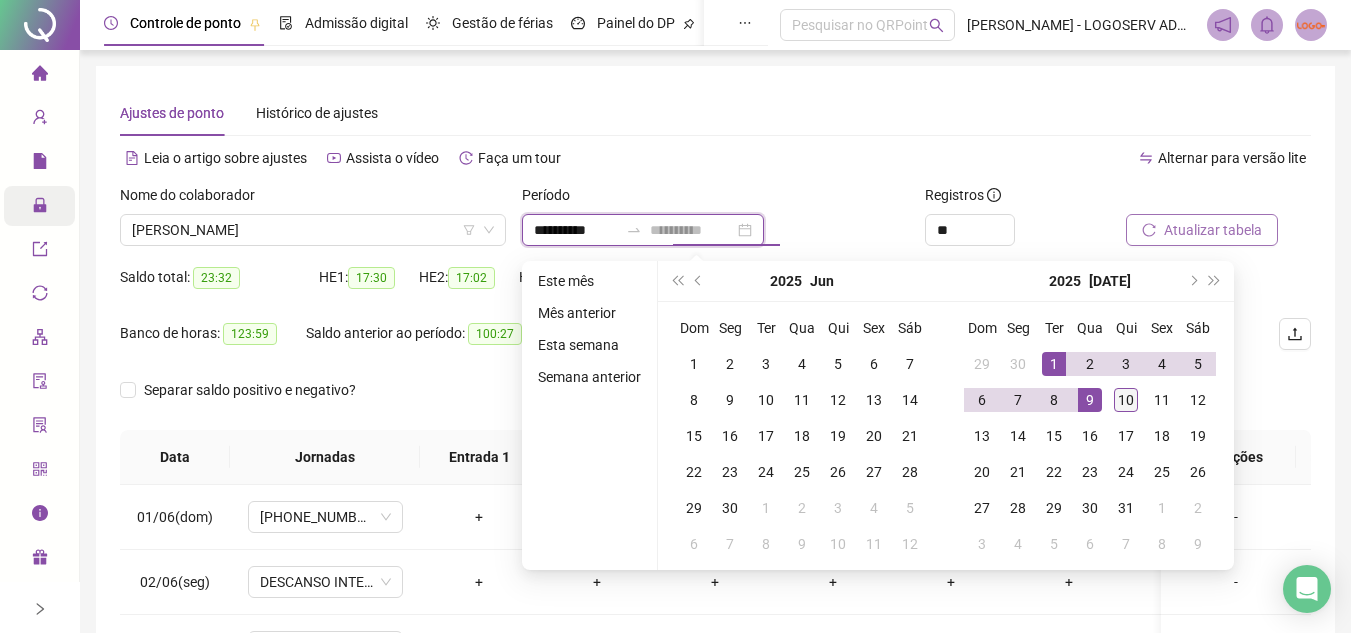 type on "**********" 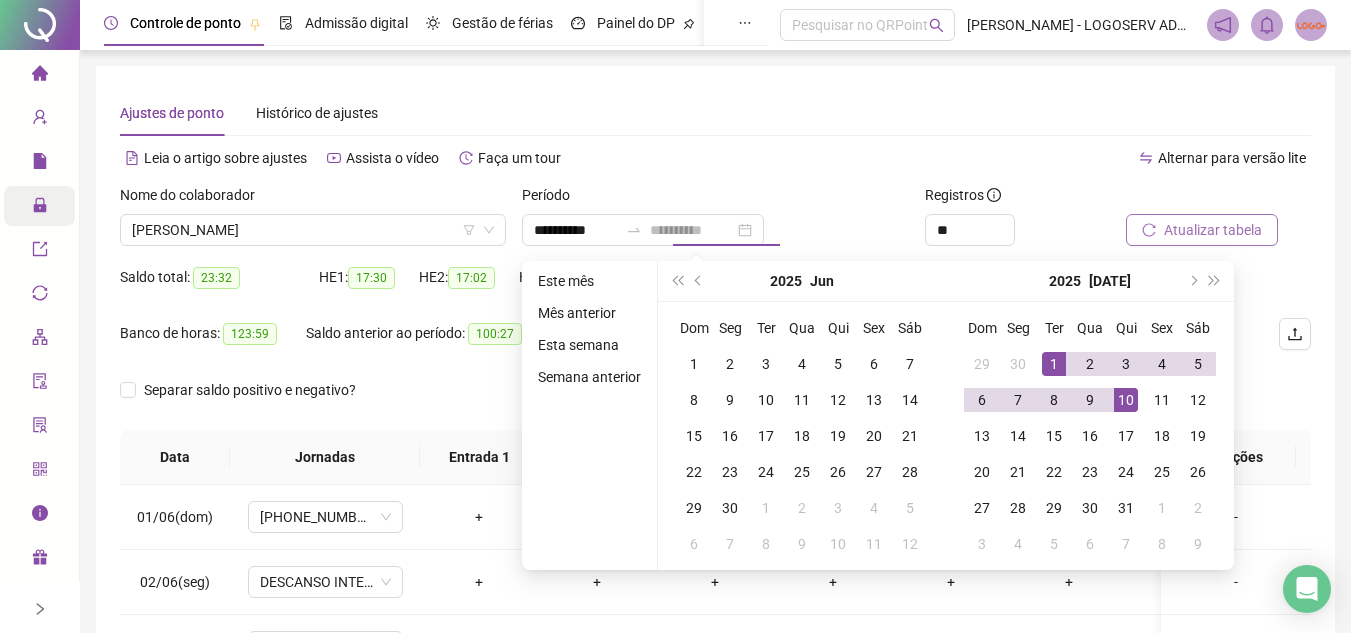 click on "10" at bounding box center [1126, 400] 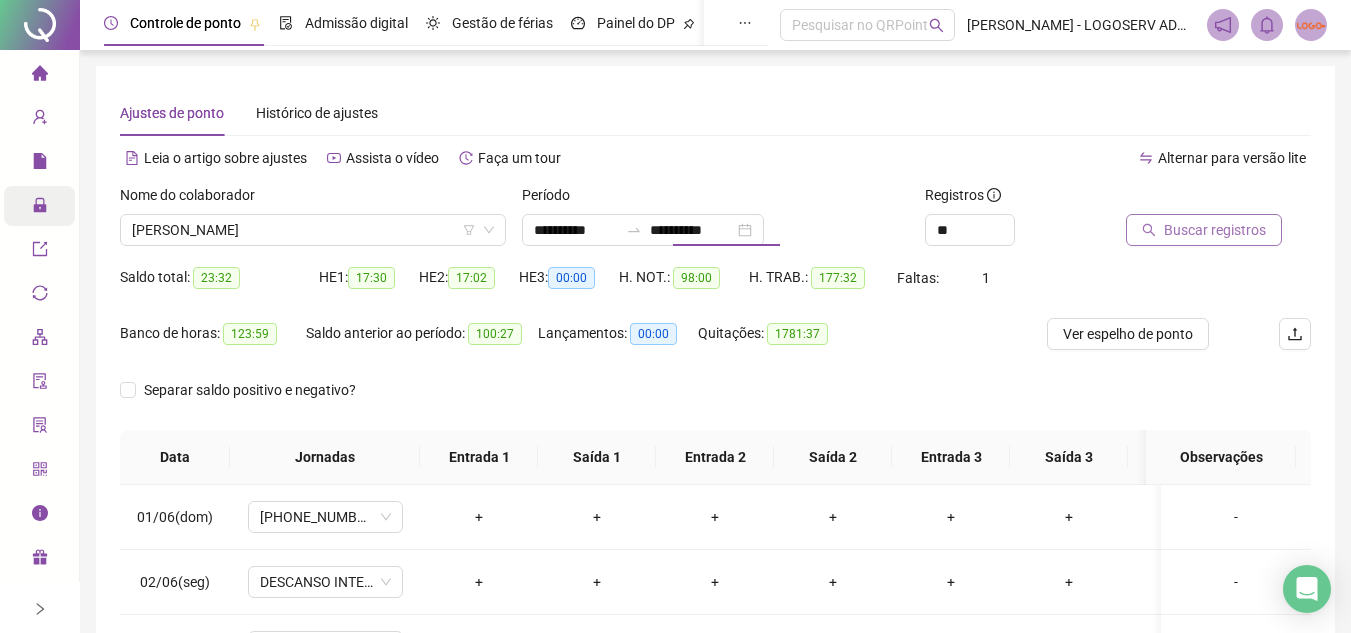 click on "Buscar registros" at bounding box center [1215, 230] 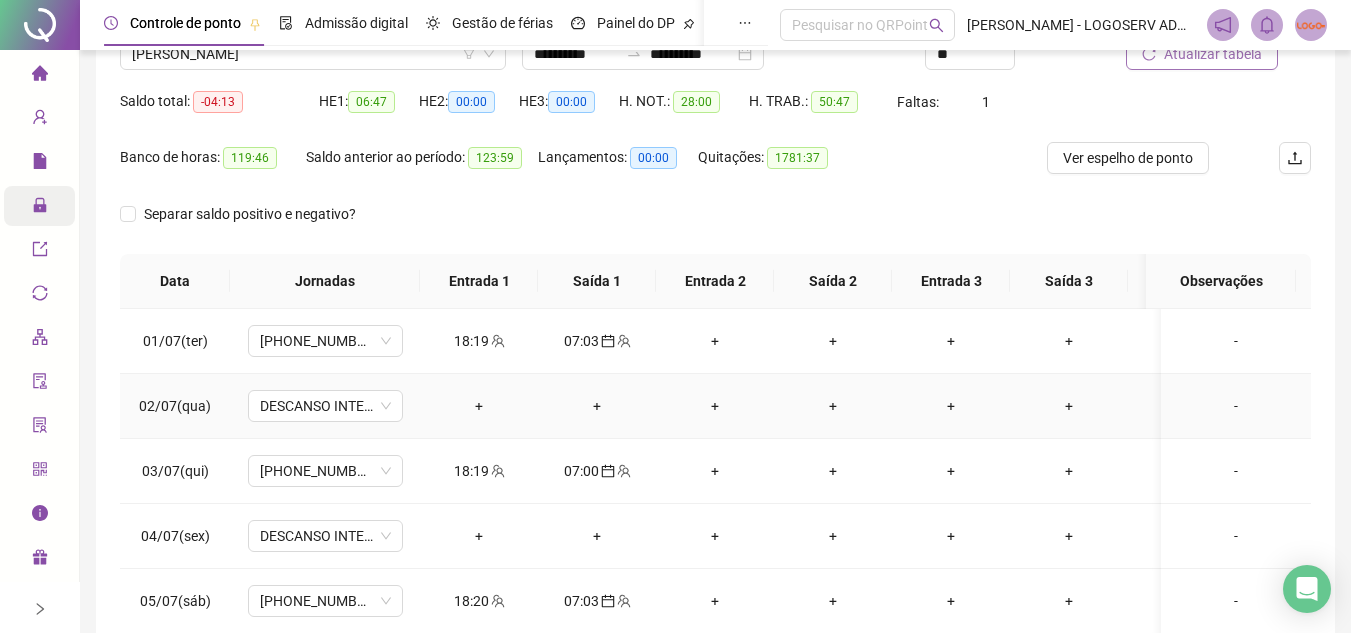 scroll, scrollTop: 200, scrollLeft: 0, axis: vertical 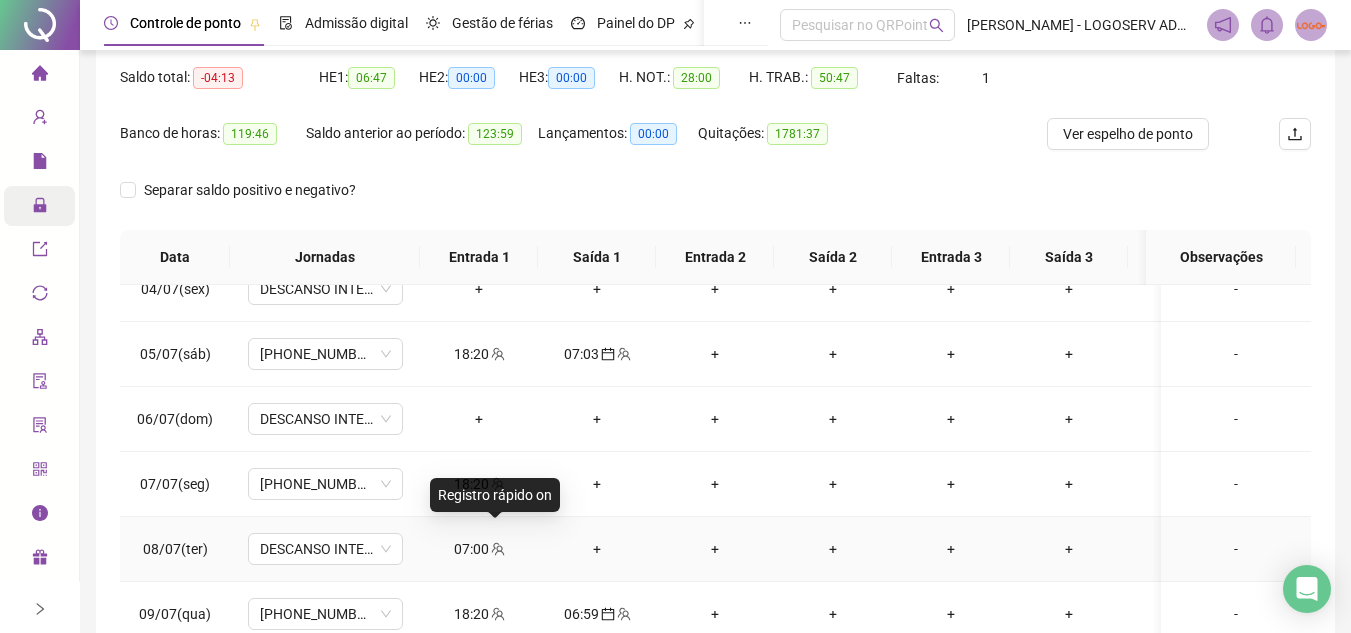 click 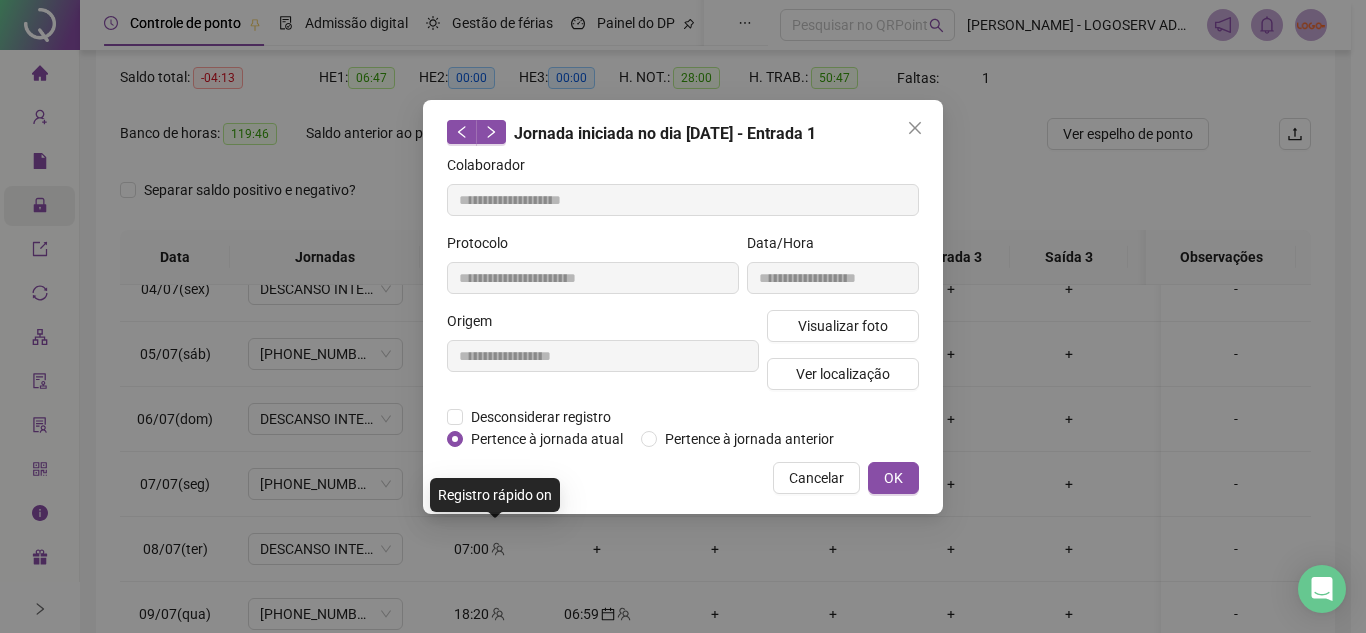 type on "**********" 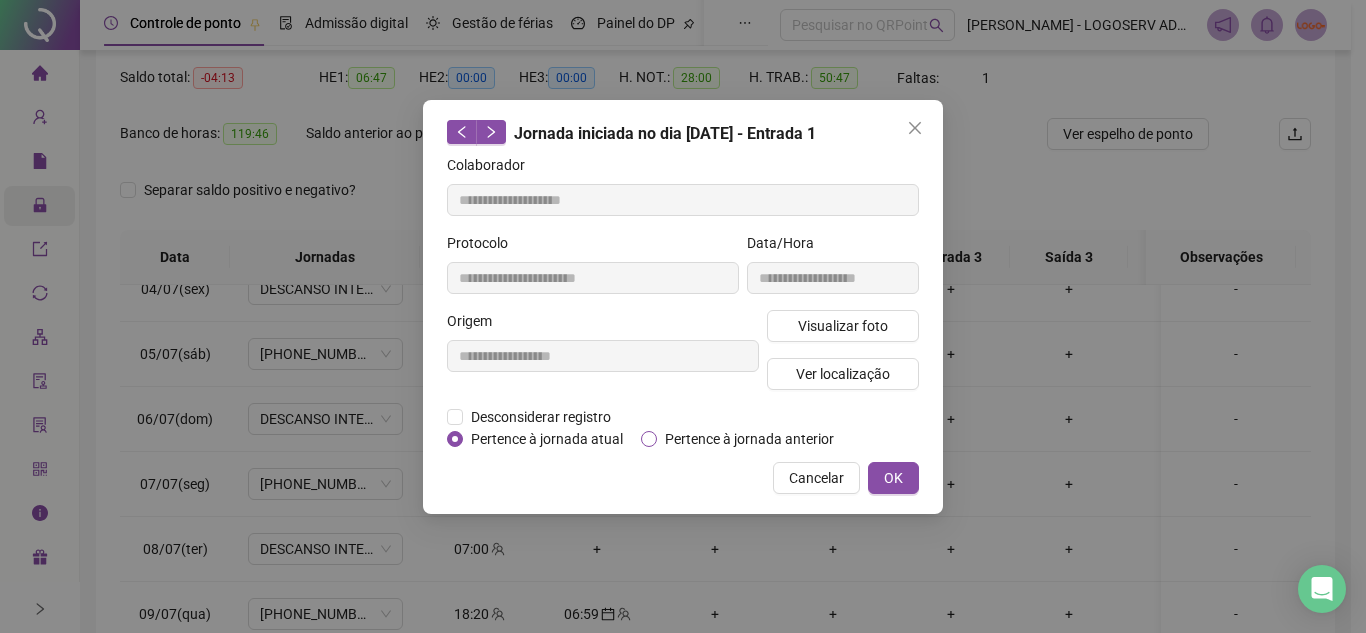 click on "Pertence à jornada anterior" at bounding box center [749, 439] 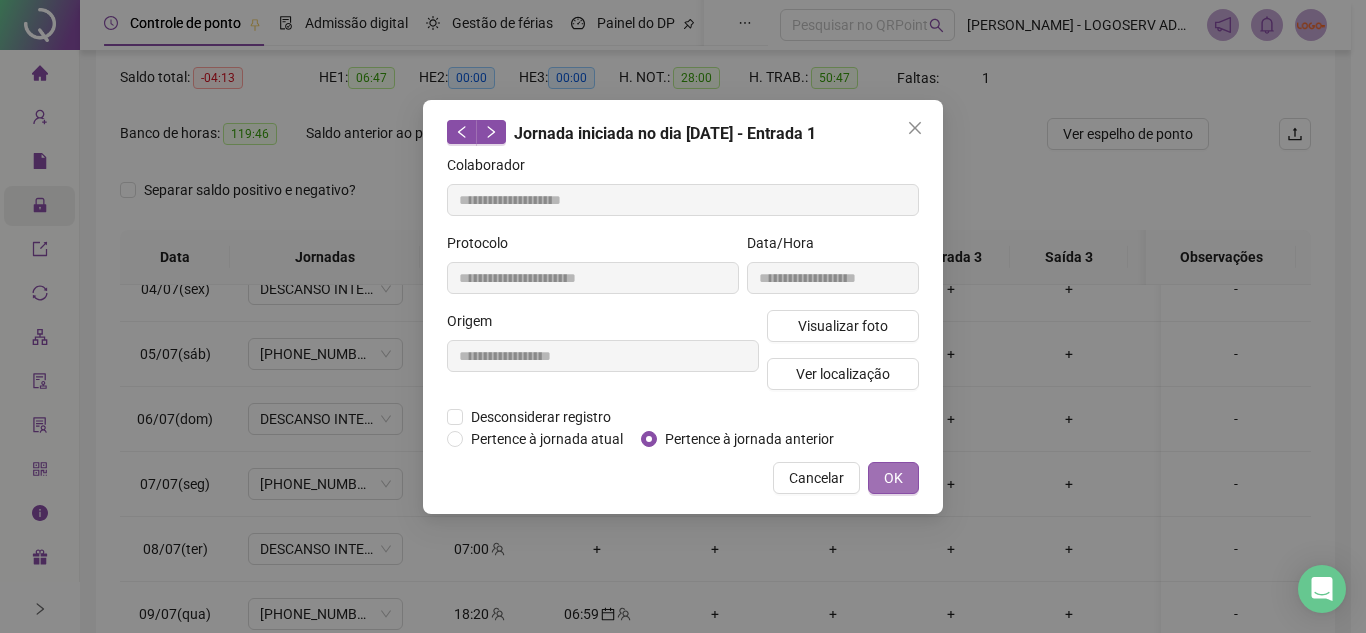 click on "OK" at bounding box center (893, 478) 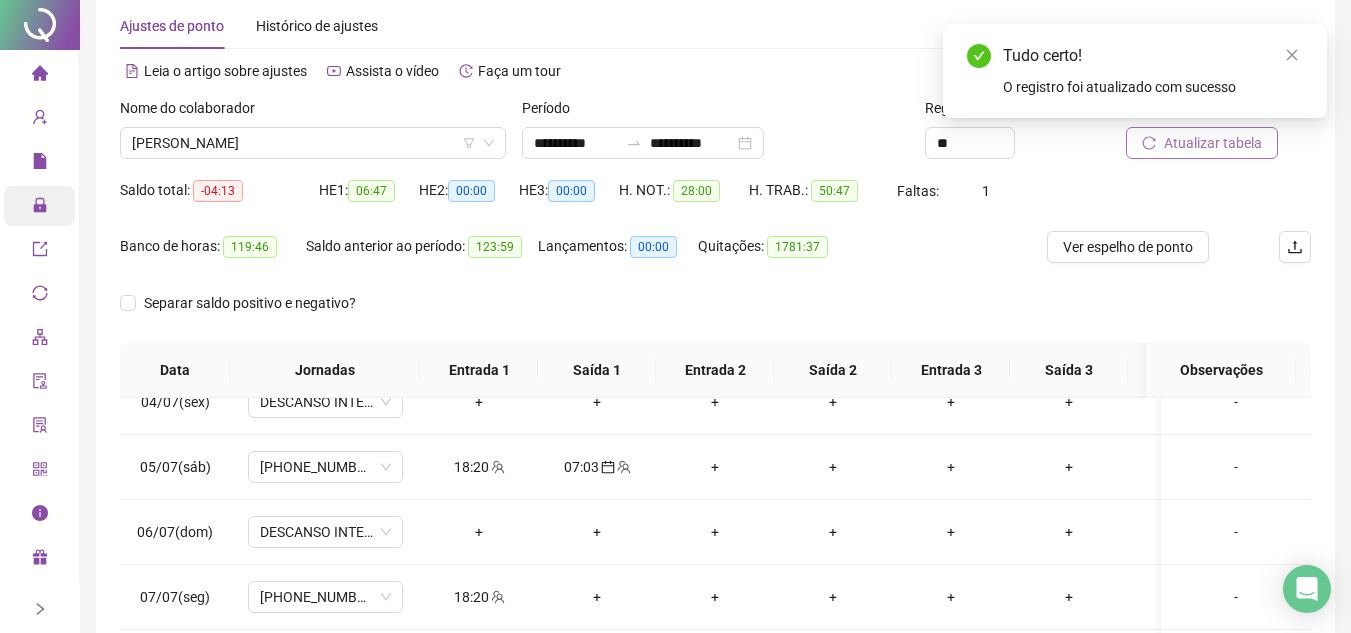 scroll, scrollTop: 0, scrollLeft: 0, axis: both 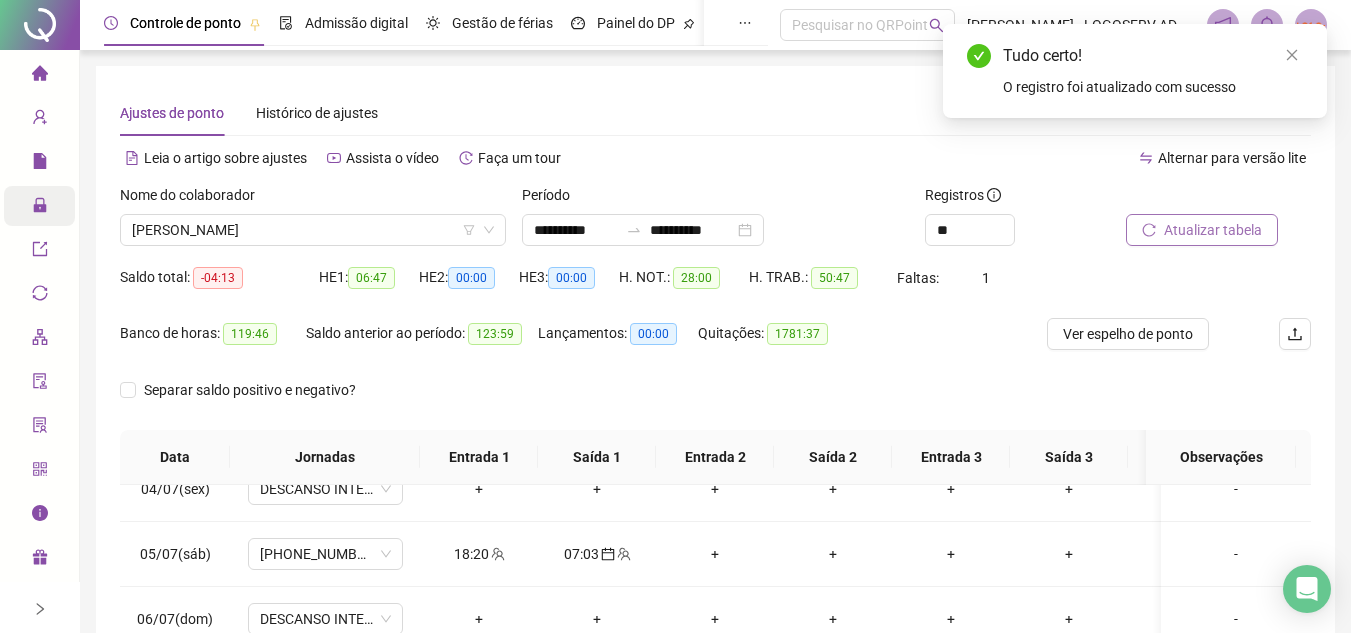 click on "Atualizar tabela" at bounding box center [1213, 230] 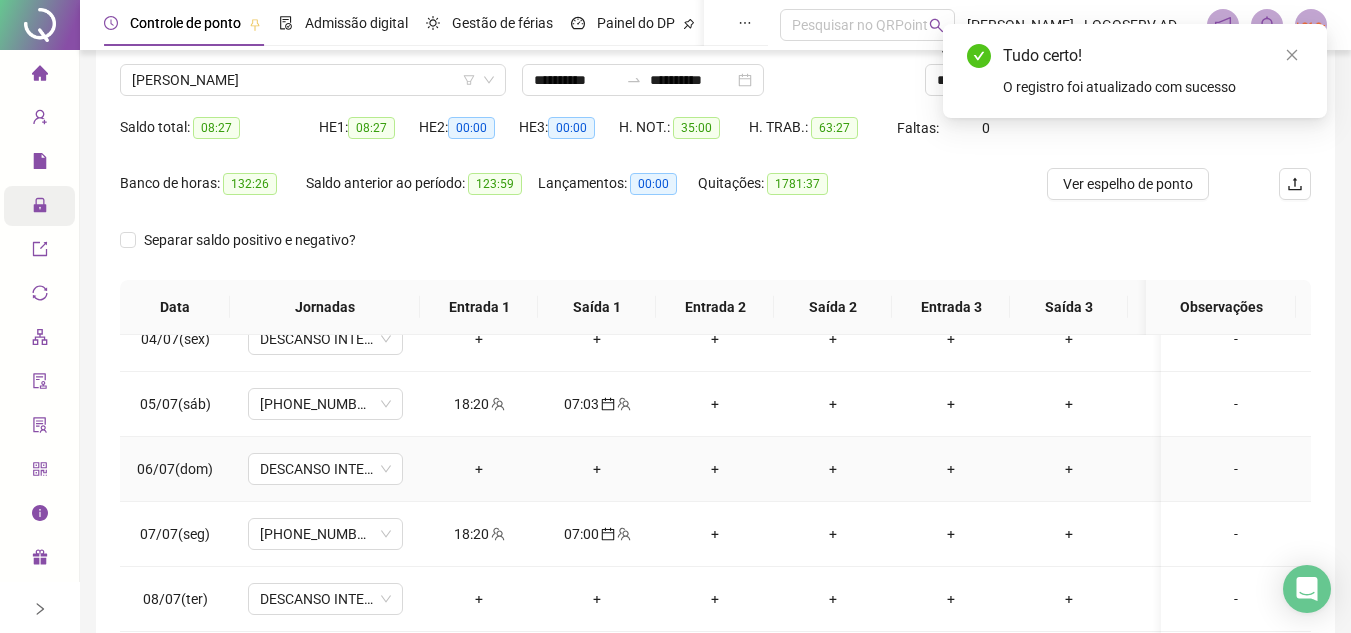 scroll, scrollTop: 389, scrollLeft: 0, axis: vertical 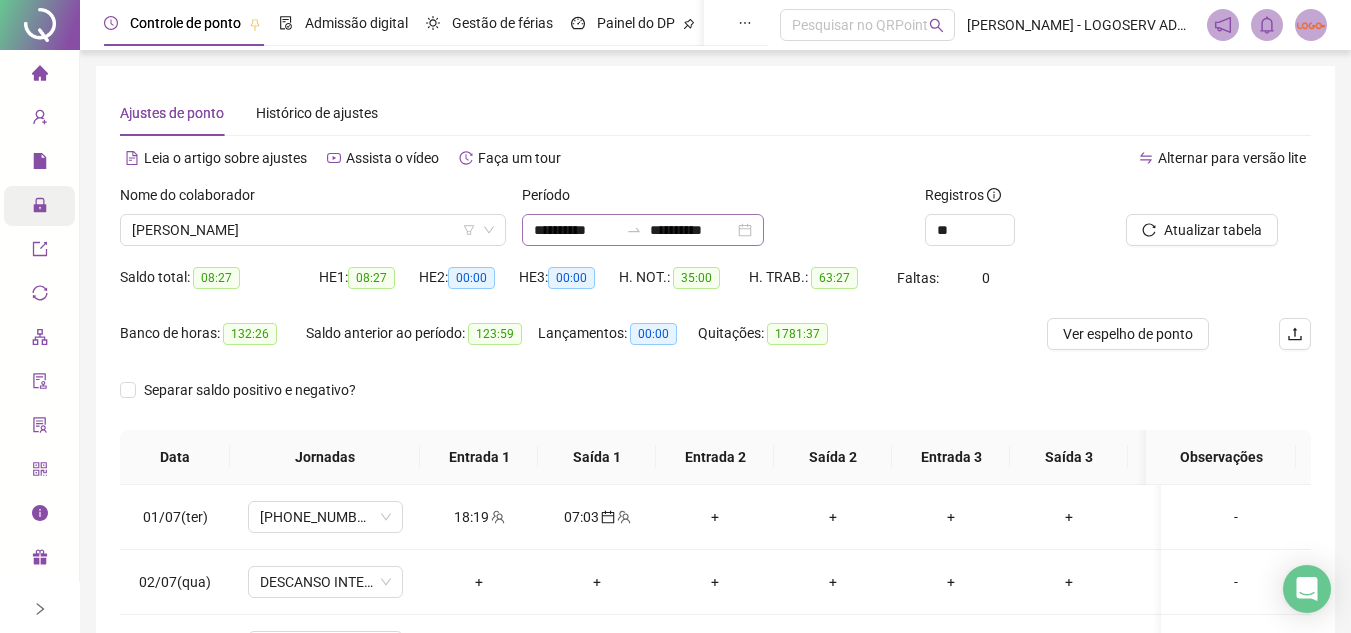 click on "**********" at bounding box center (643, 230) 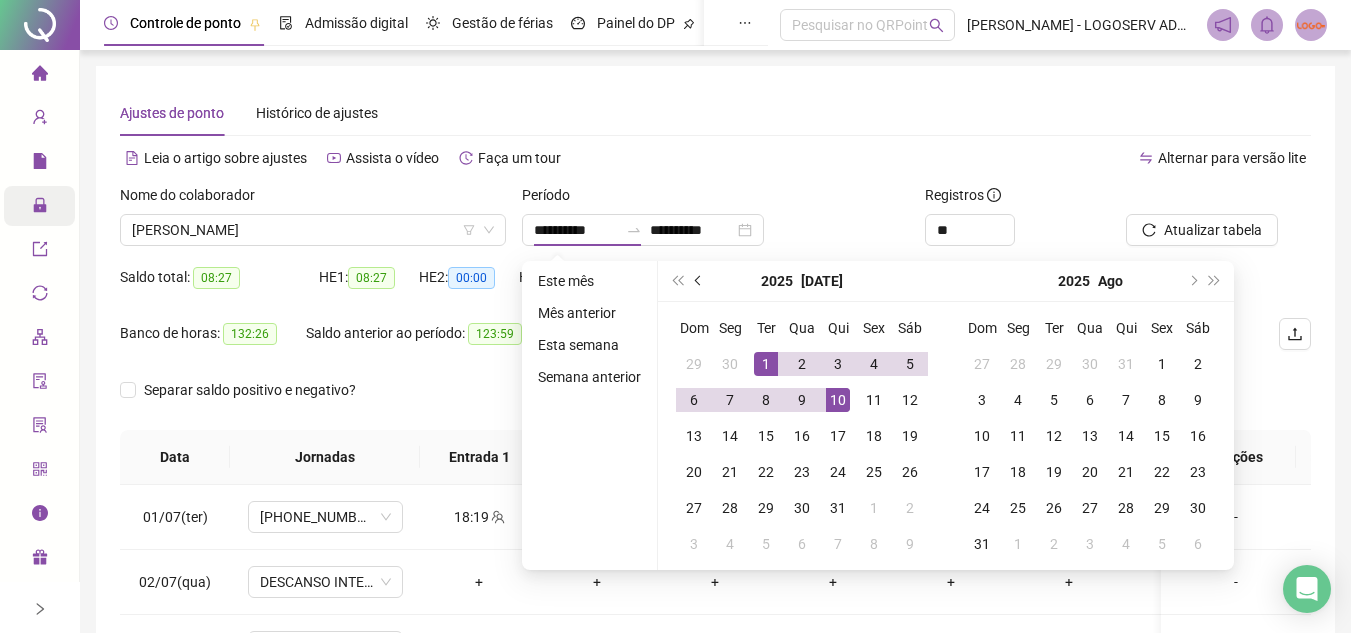 click at bounding box center [699, 281] 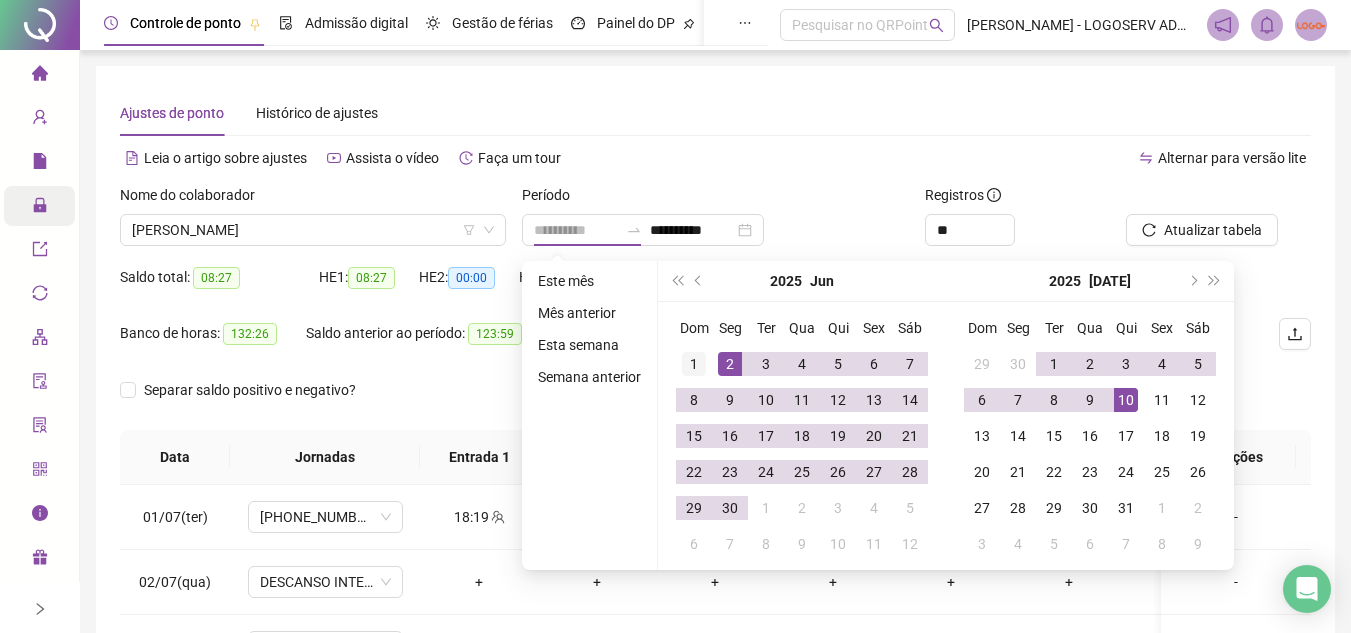 type on "**********" 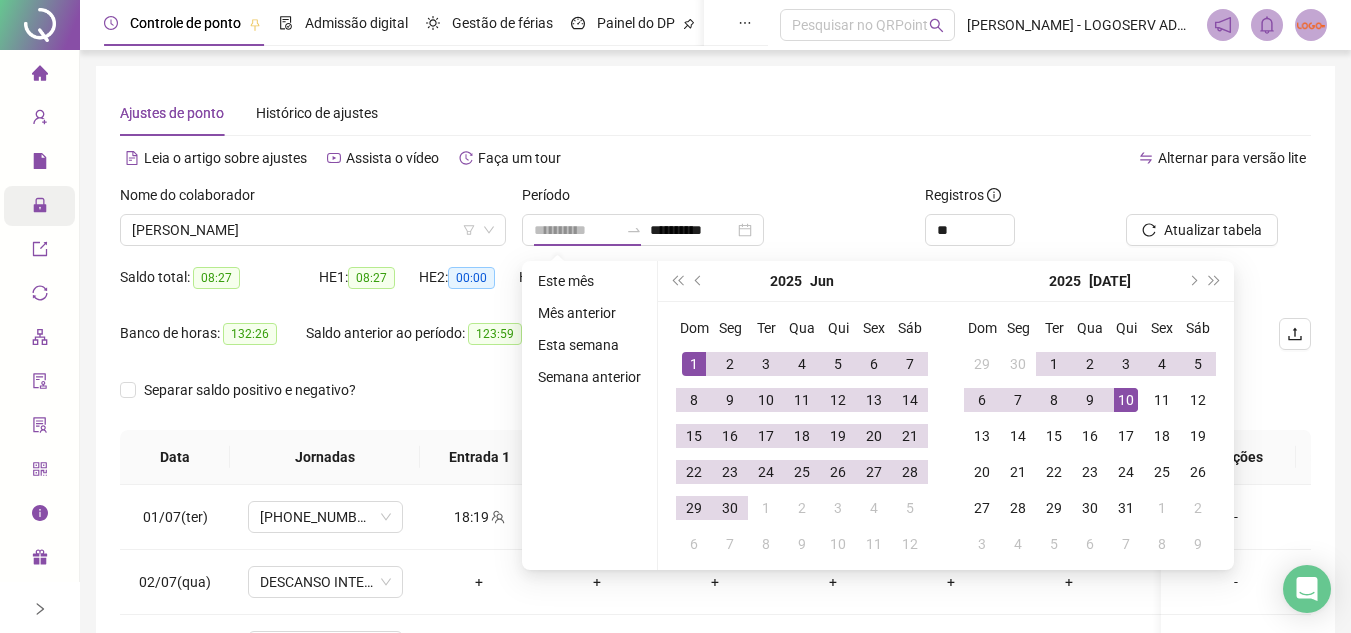 click on "1" at bounding box center (694, 364) 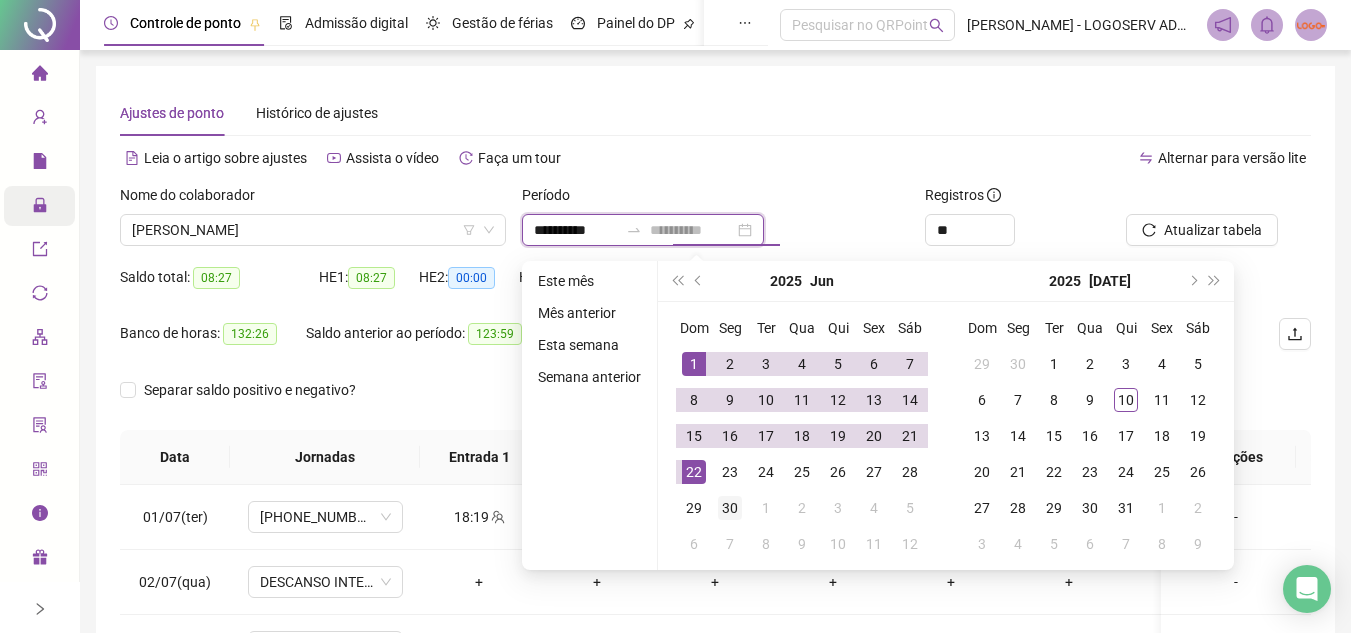 type on "**********" 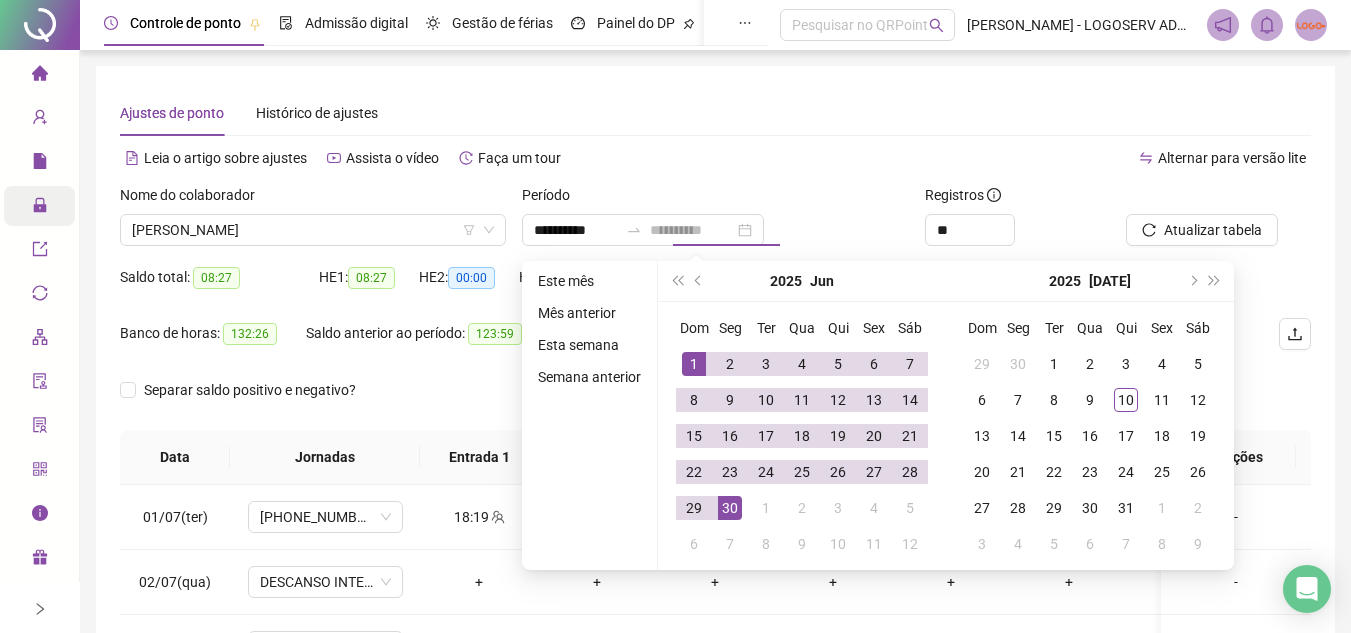 click on "30" at bounding box center (730, 508) 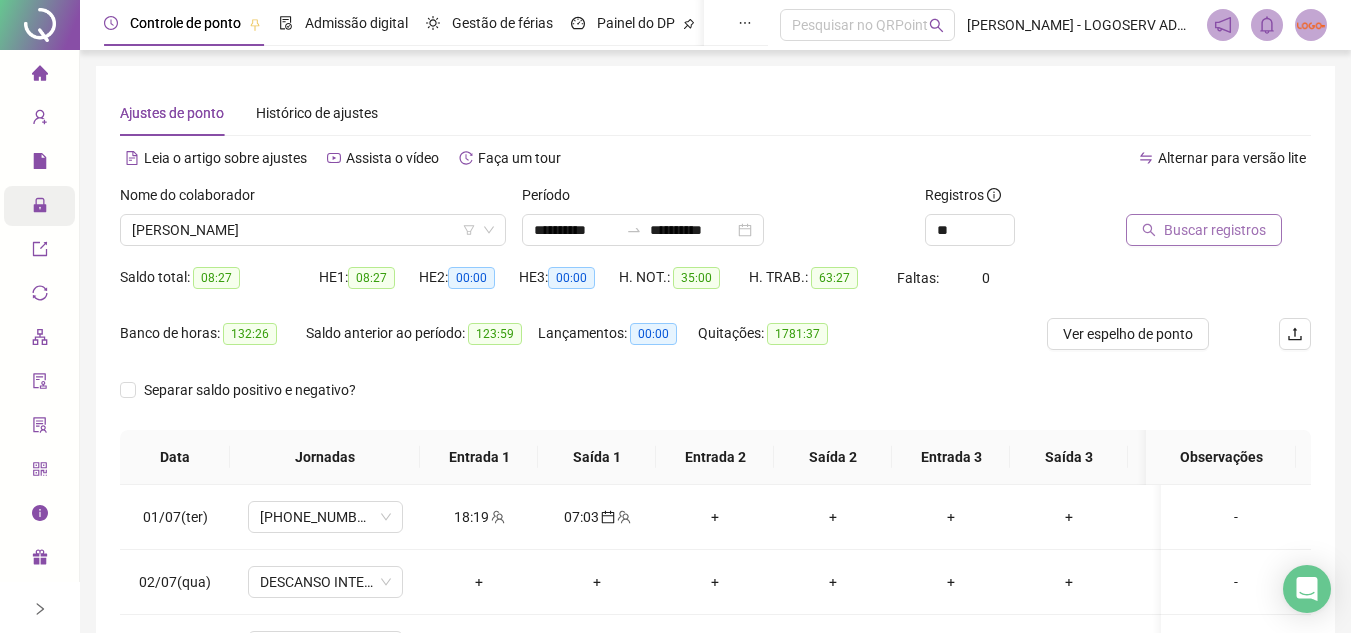 click on "Buscar registros" at bounding box center [1215, 230] 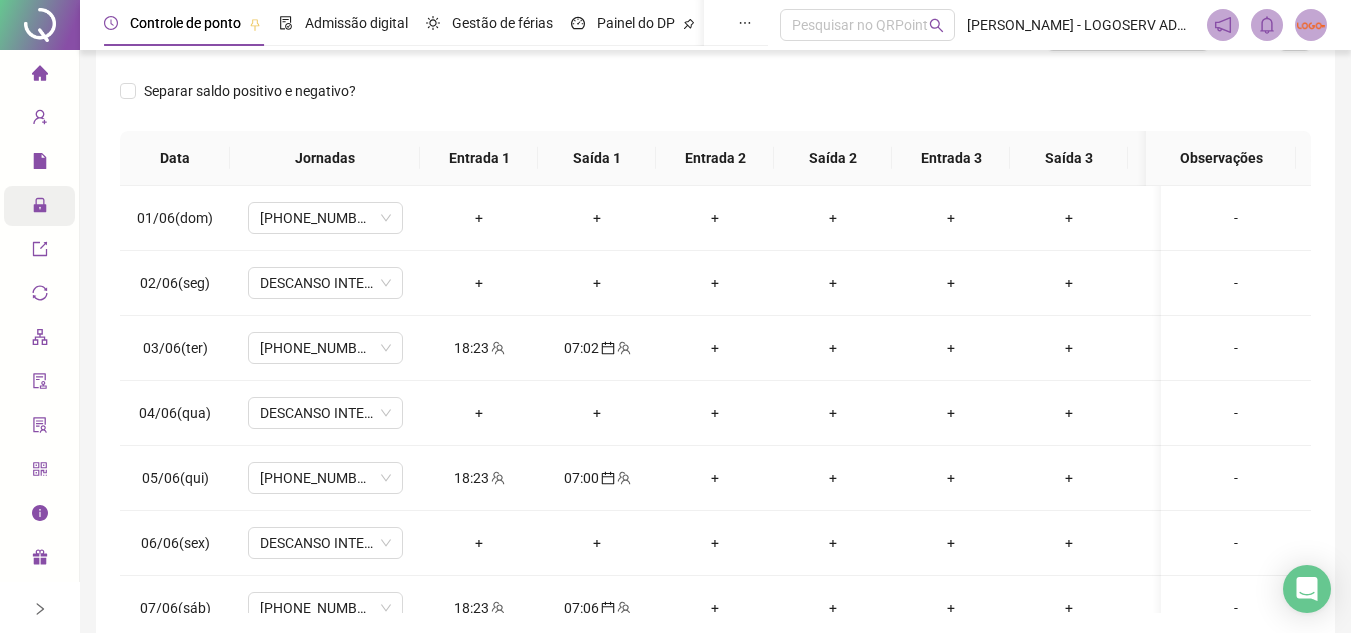 scroll, scrollTop: 300, scrollLeft: 0, axis: vertical 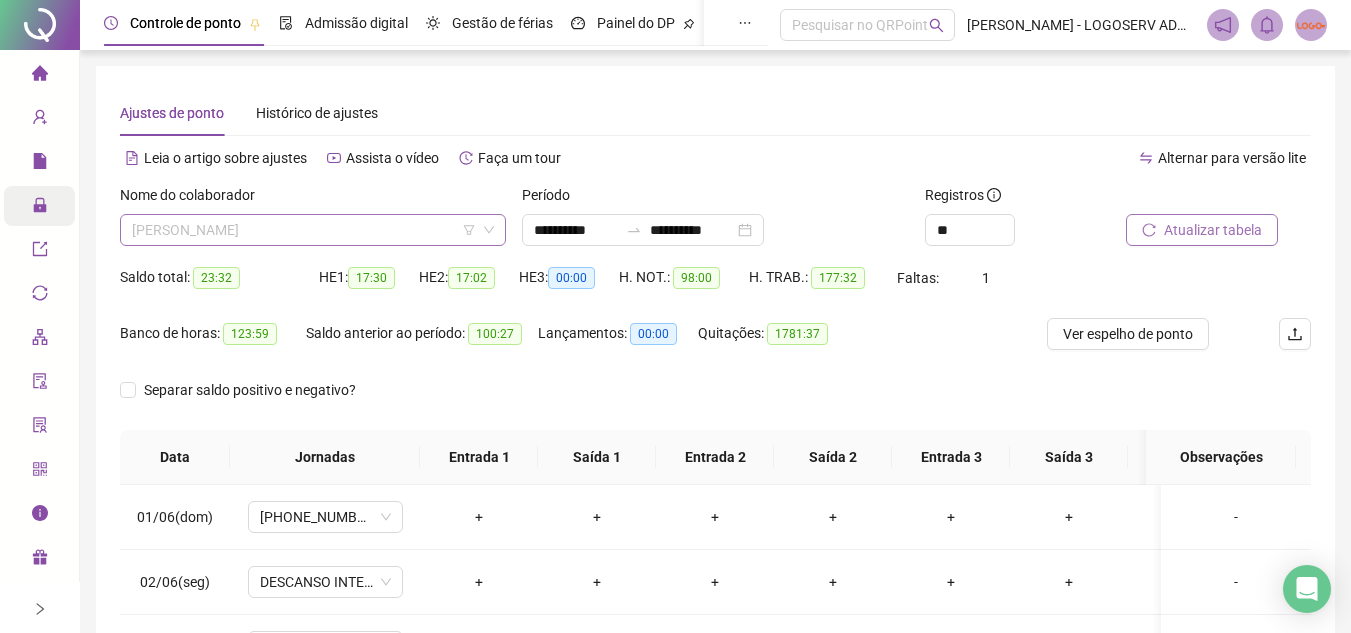 click on "LOURIVAL DOS SANTOS" at bounding box center [313, 230] 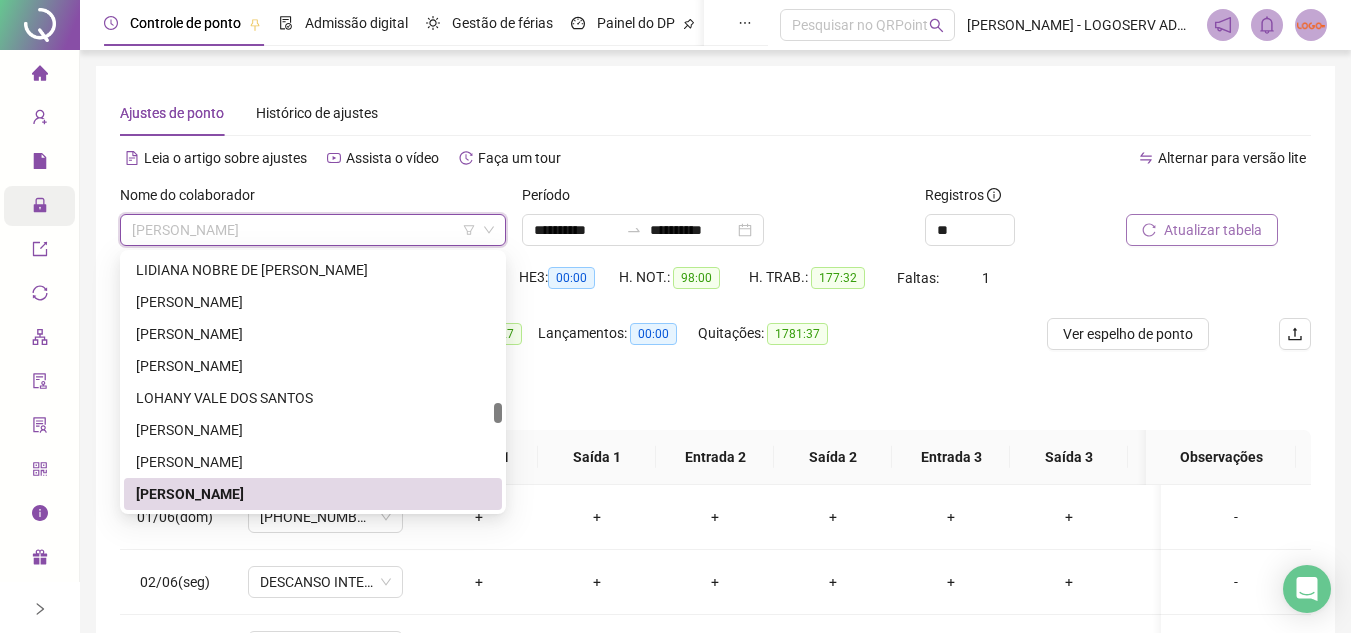 paste on "**********" 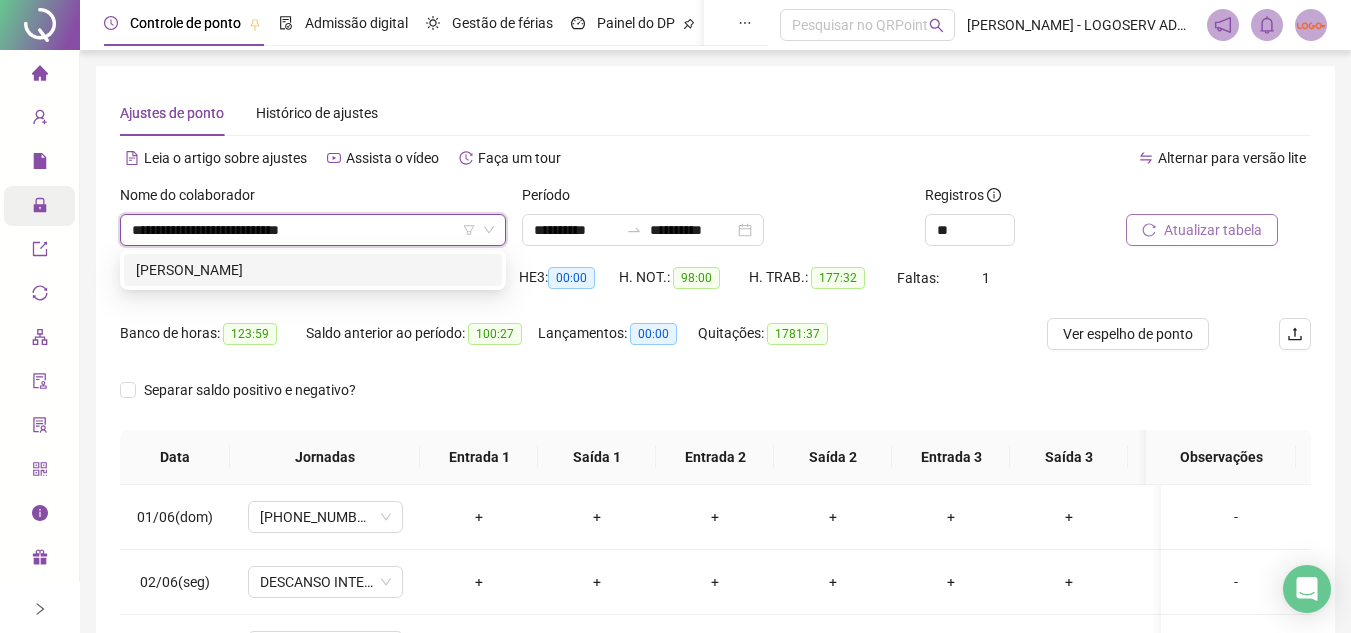 scroll, scrollTop: 0, scrollLeft: 0, axis: both 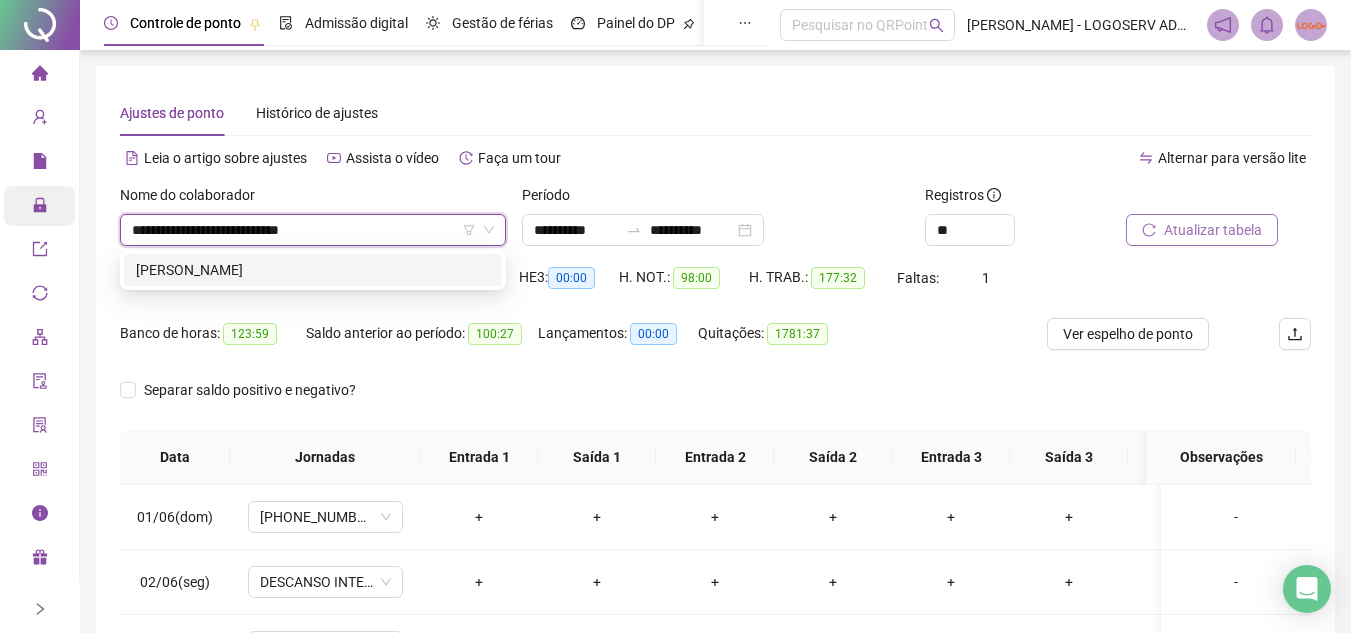 click on "FRANCISCO DE ASSIS DOS SANTOS" at bounding box center (313, 270) 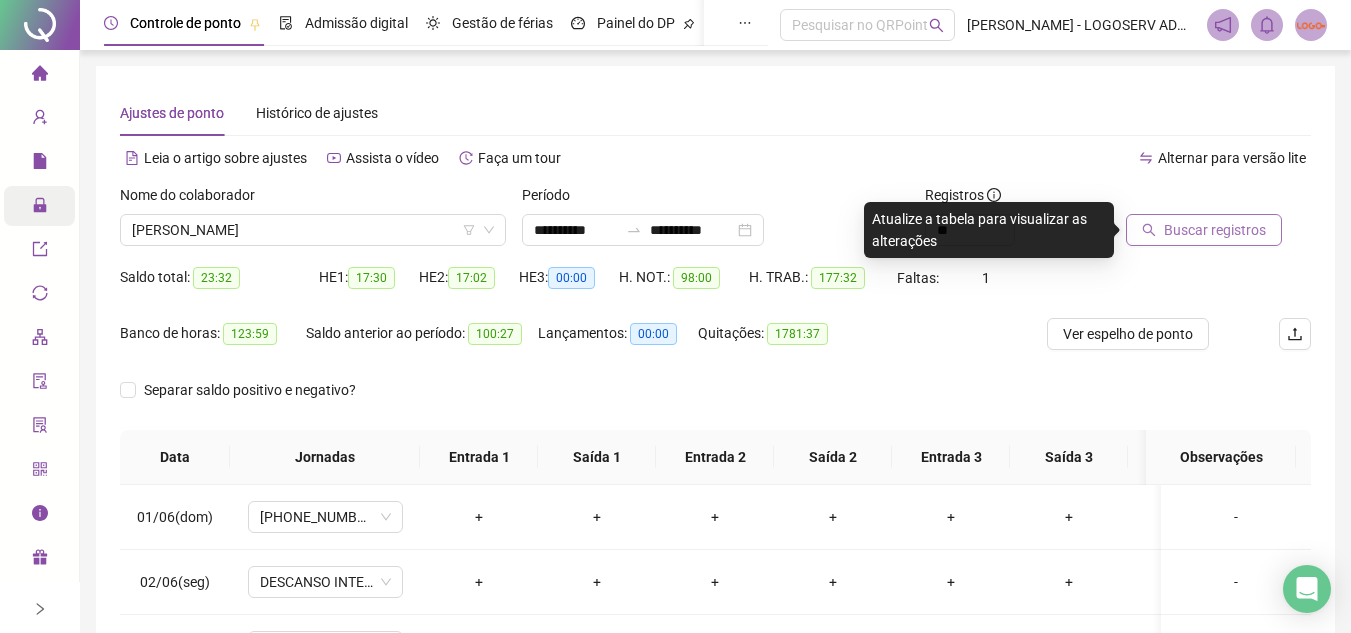 click on "Buscar registros" at bounding box center (1204, 230) 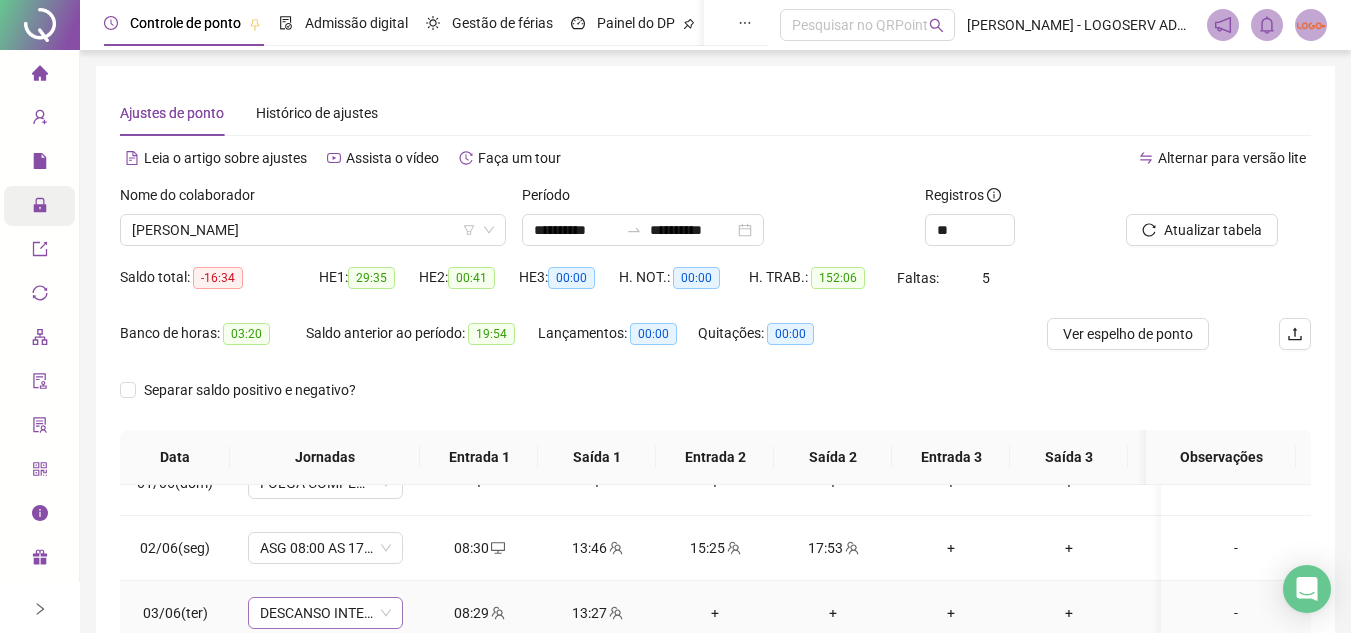 scroll, scrollTop: 0, scrollLeft: 0, axis: both 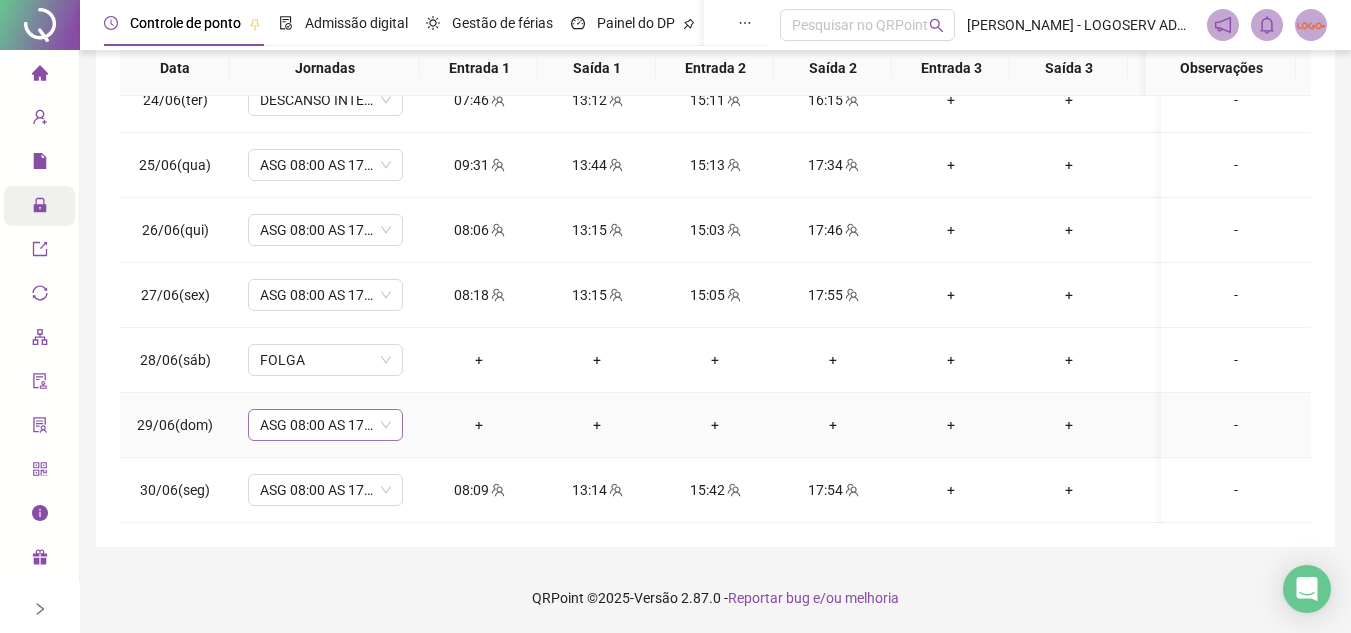 click on "ASG 08:00 AS 17:20" at bounding box center (325, 425) 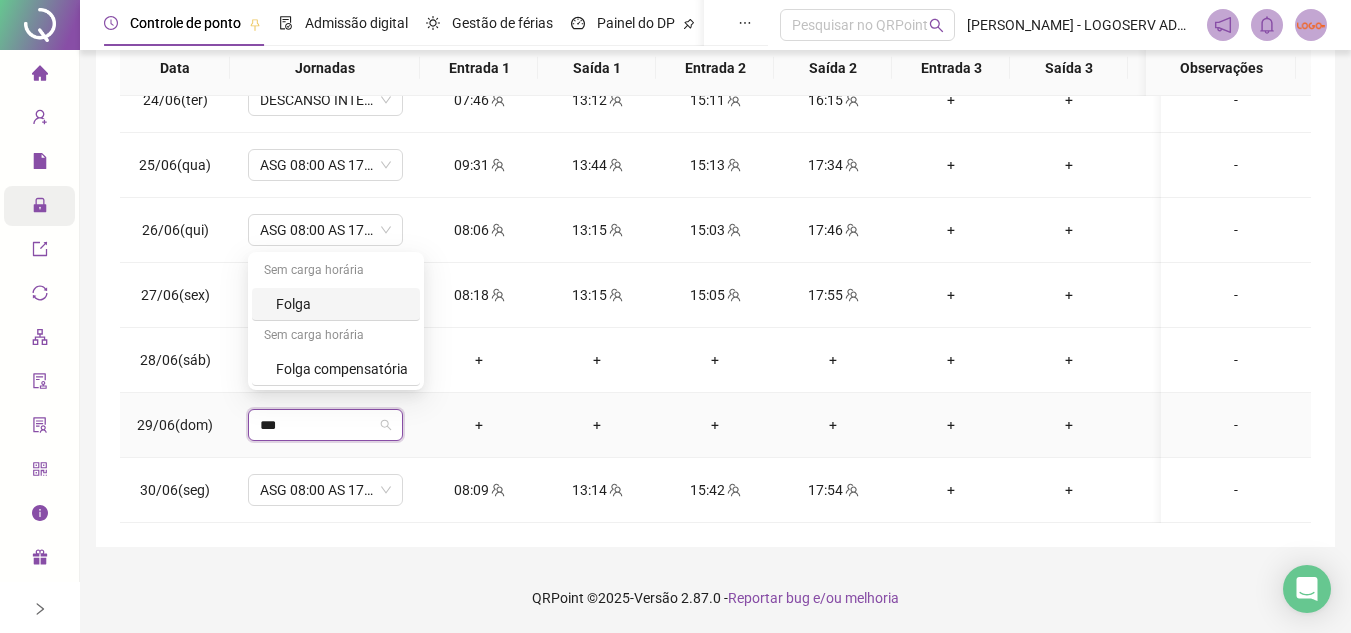 type on "****" 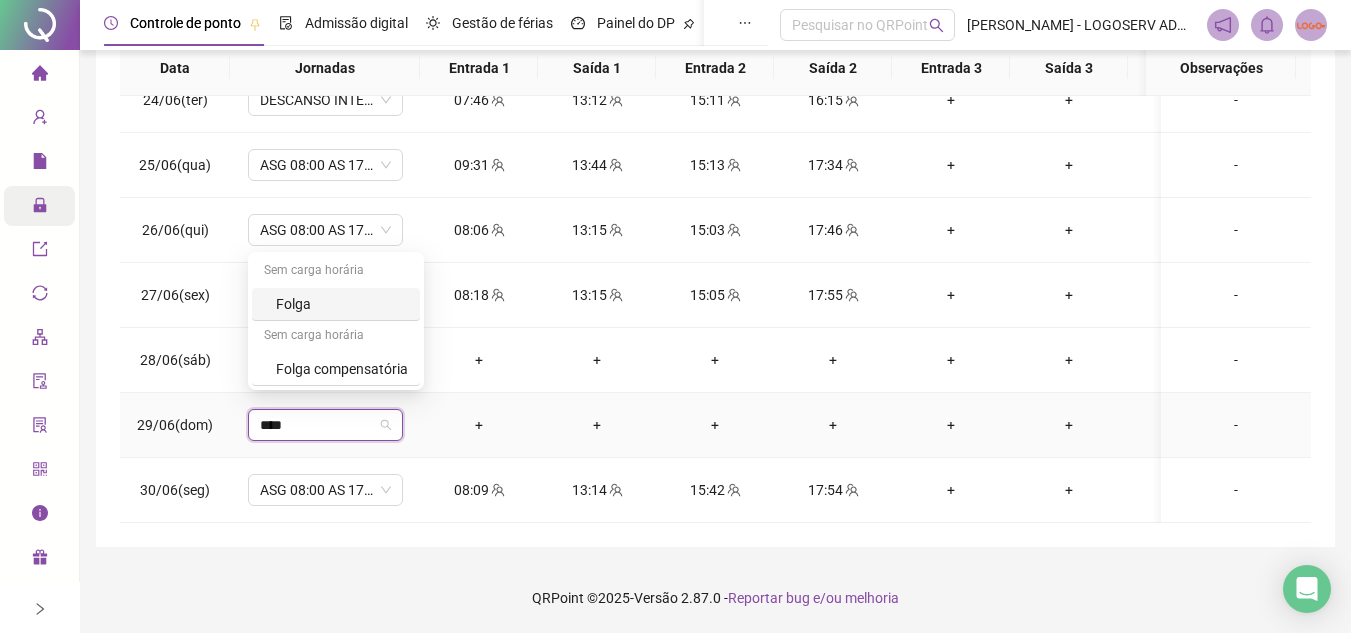 click on "Folga" at bounding box center [342, 304] 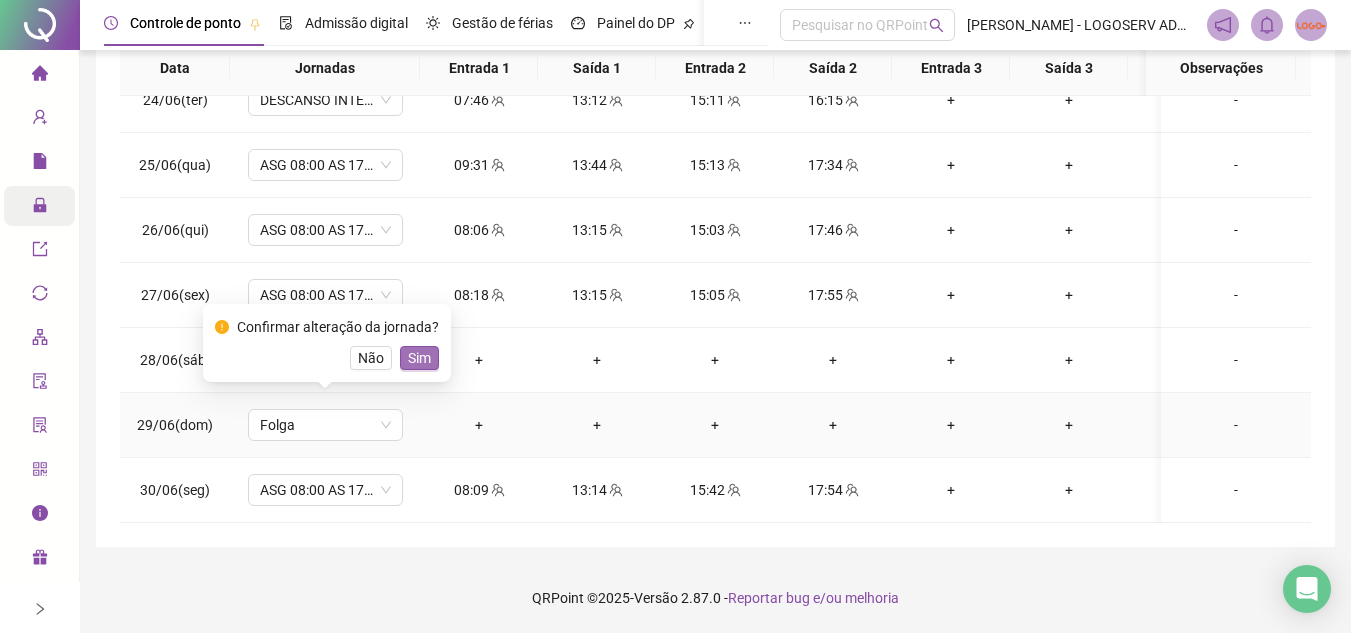 click on "Sim" at bounding box center (419, 358) 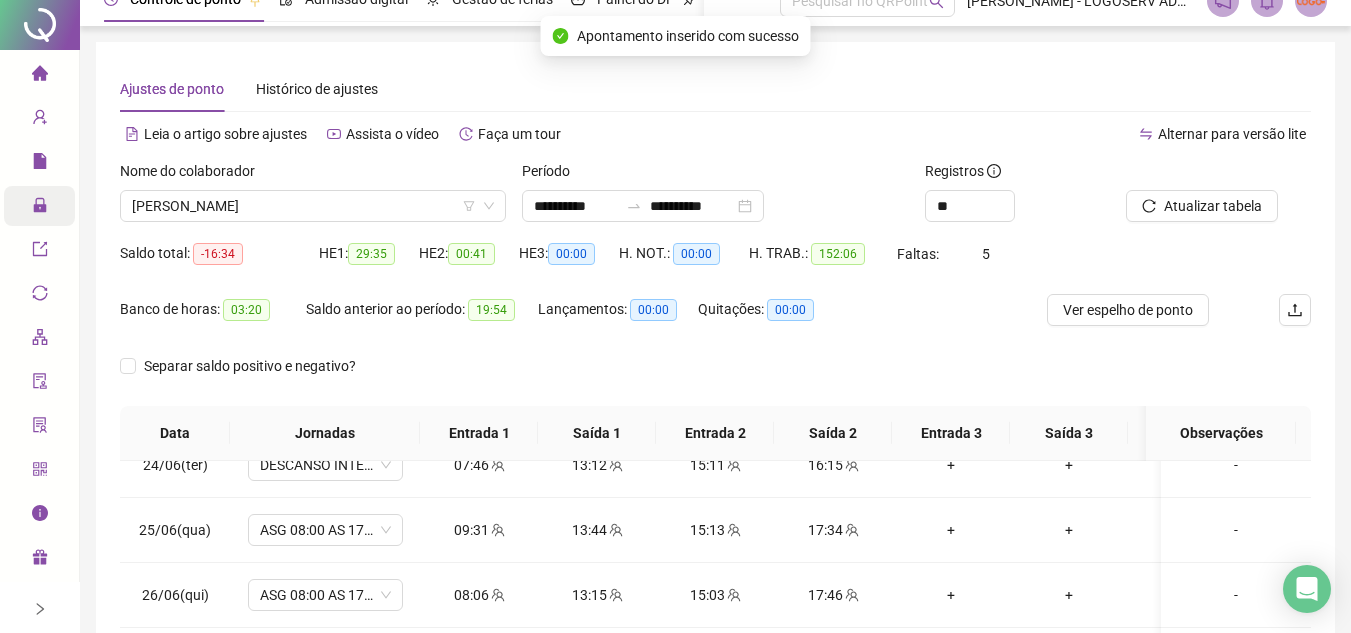 scroll, scrollTop: 0, scrollLeft: 0, axis: both 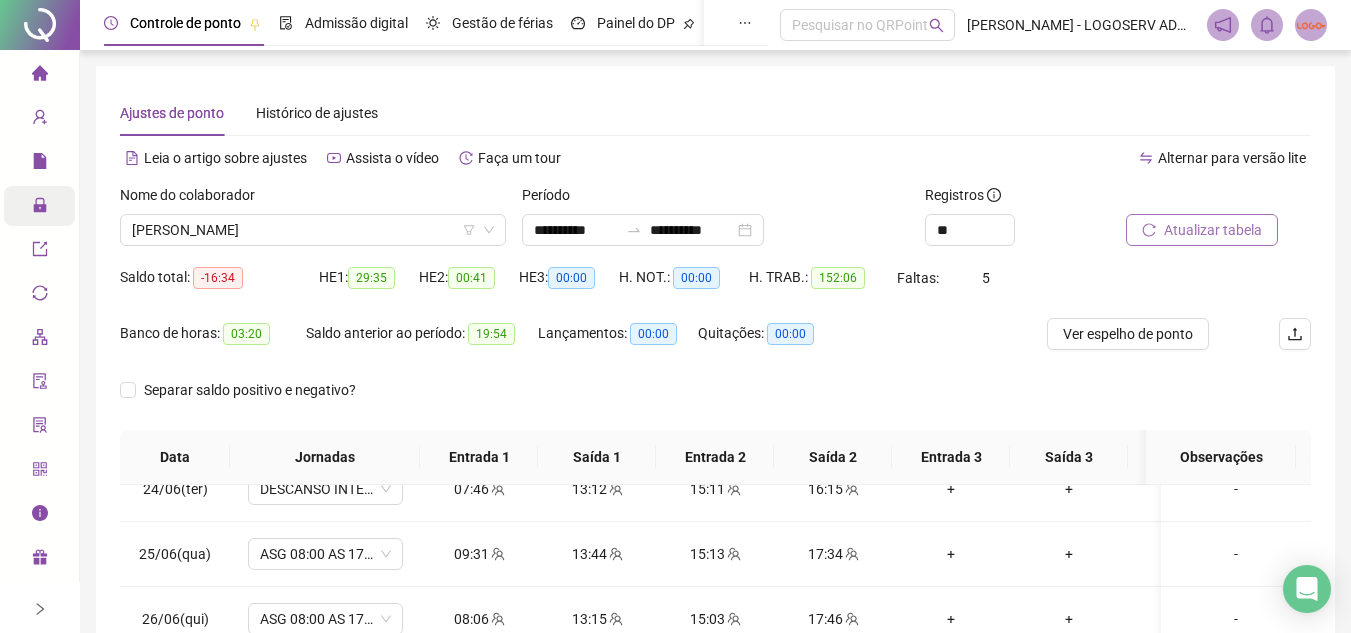 click on "Atualizar tabela" at bounding box center (1213, 230) 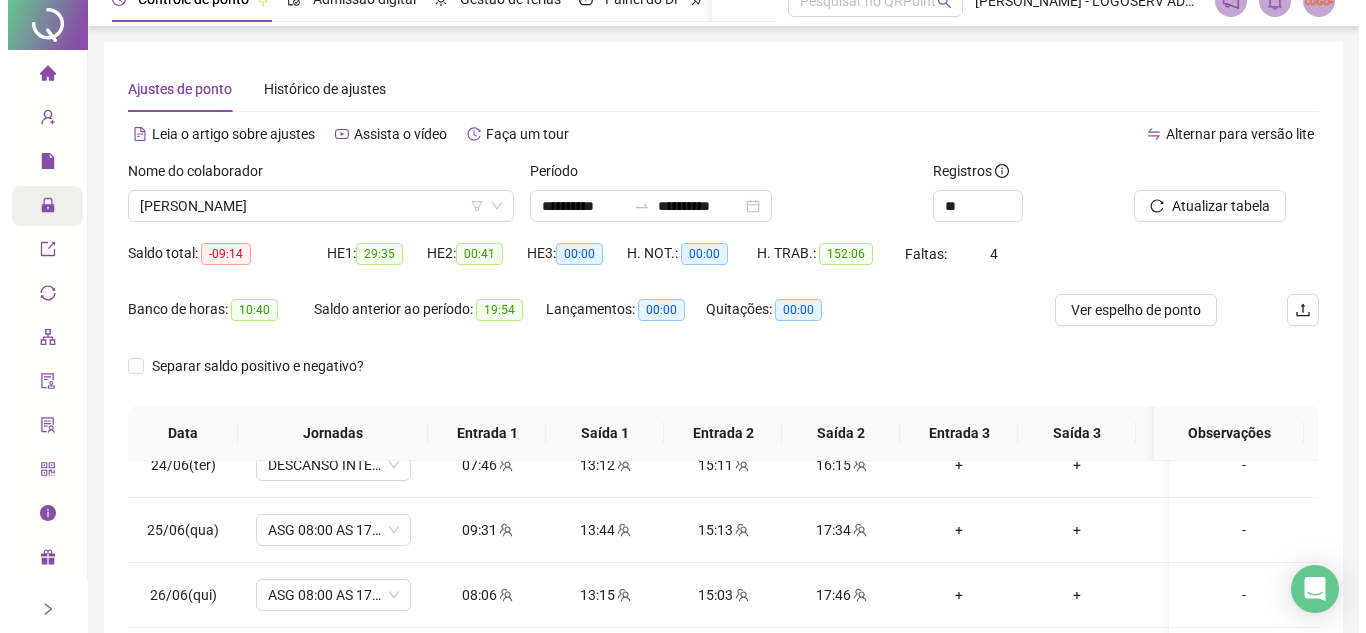 scroll, scrollTop: 0, scrollLeft: 0, axis: both 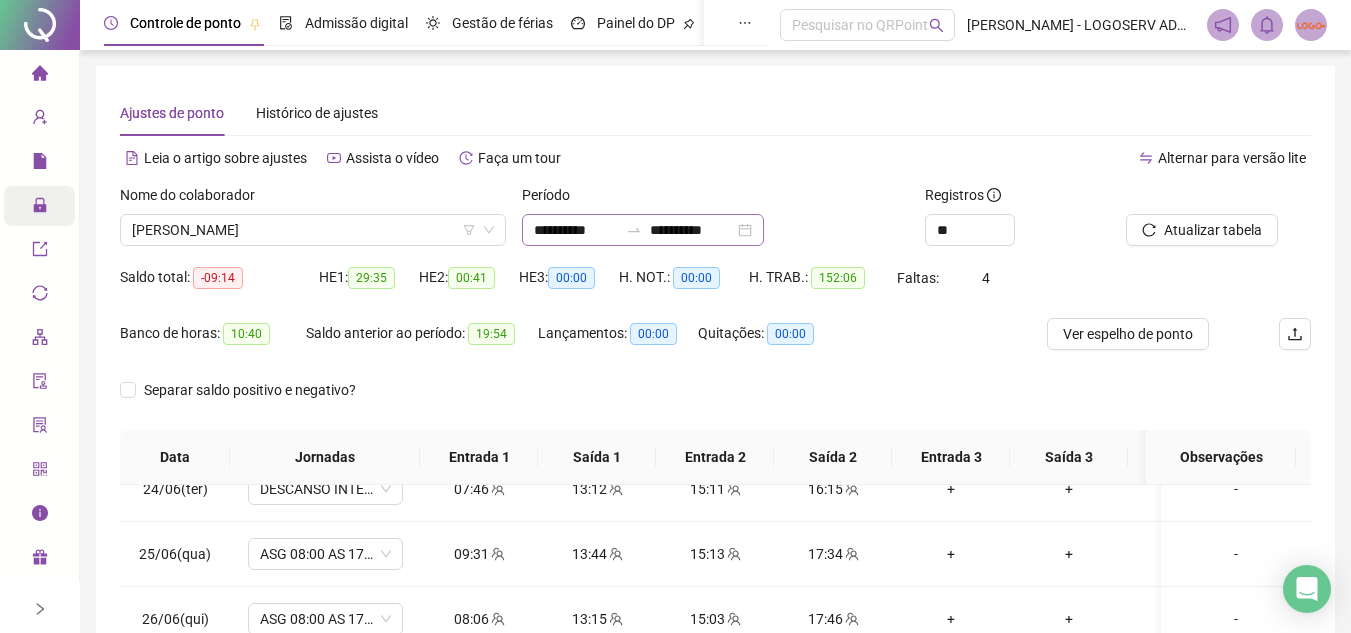 click at bounding box center [634, 230] 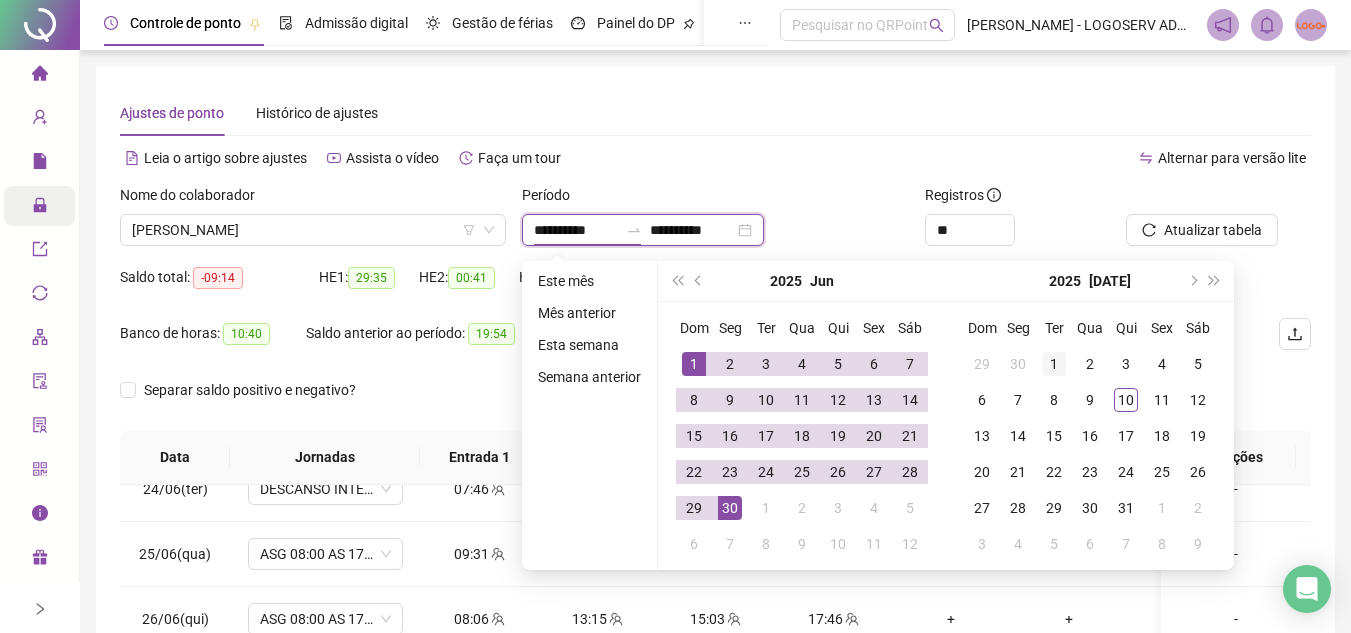 type on "**********" 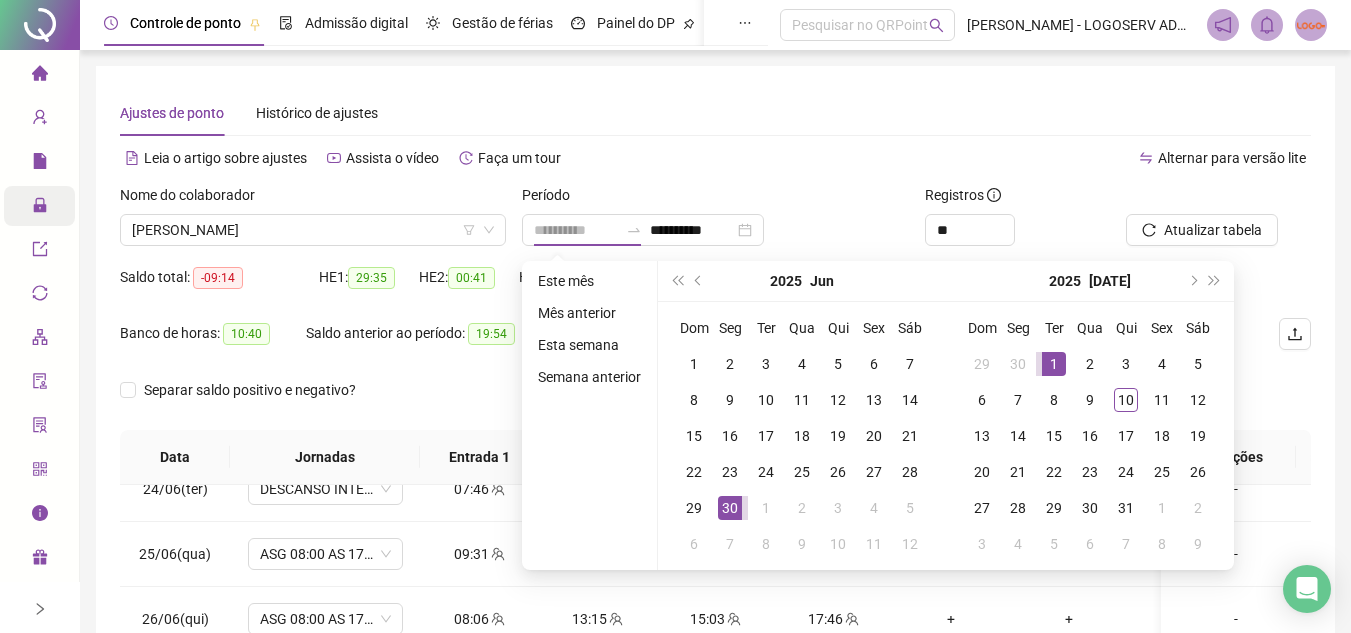 click on "1" at bounding box center [1054, 364] 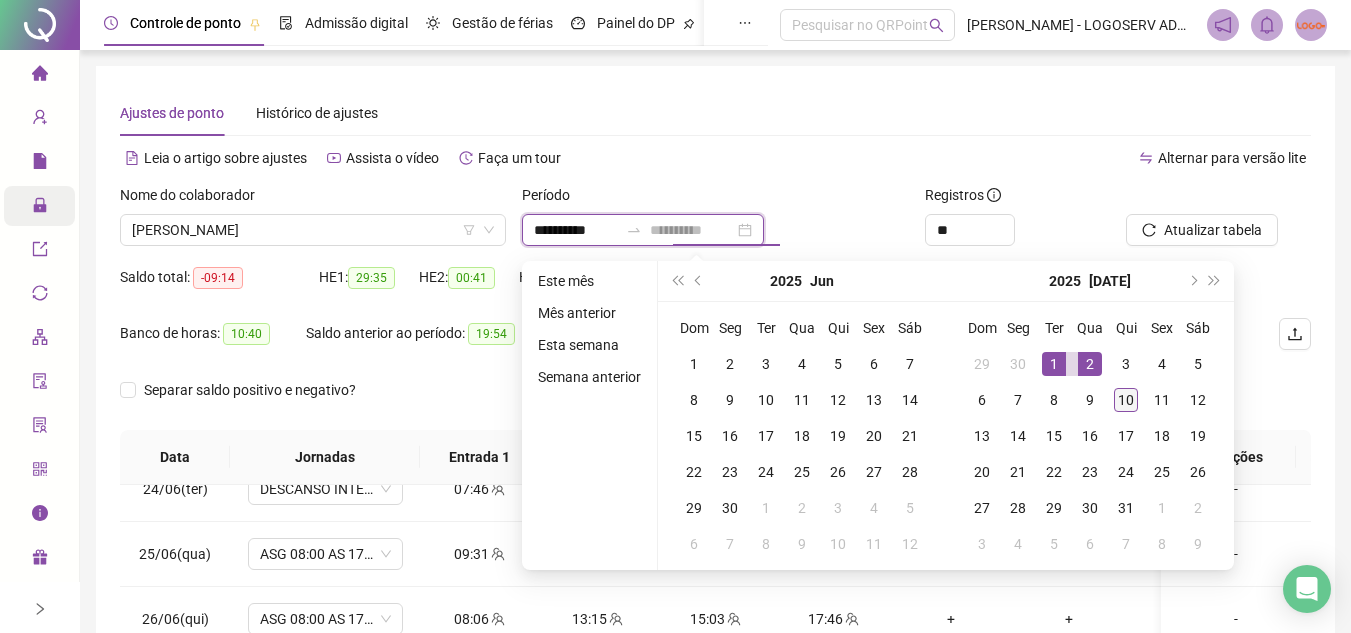 type on "**********" 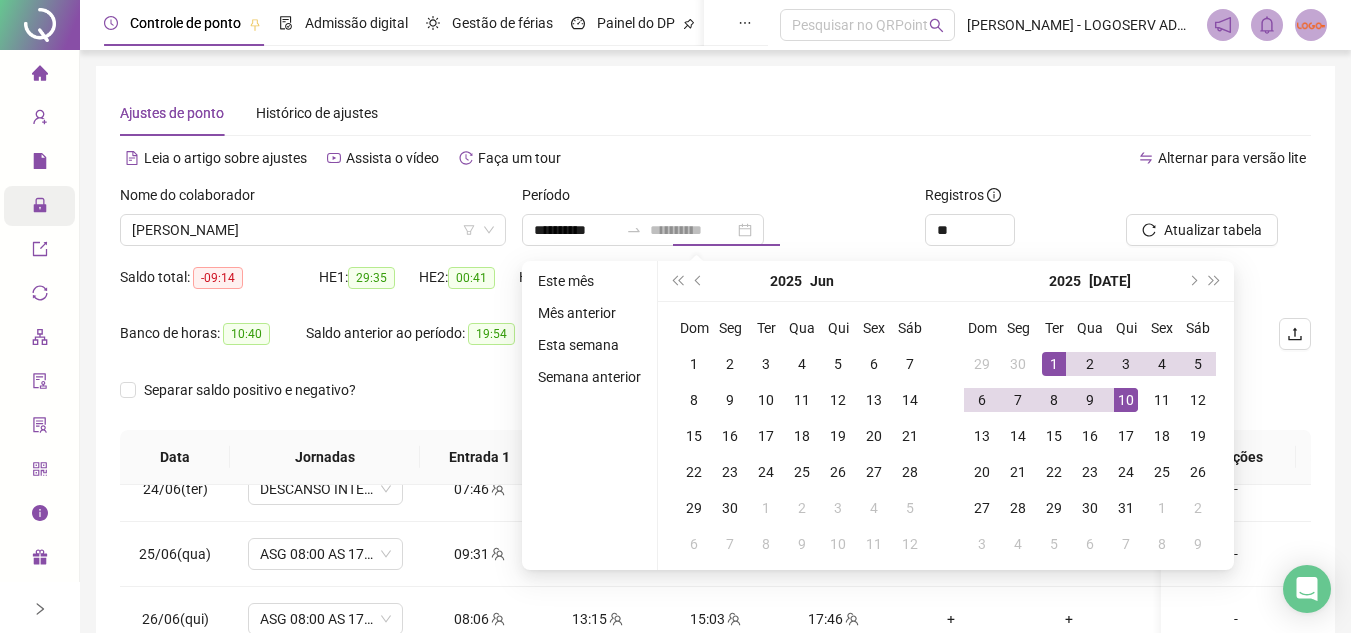 click on "10" at bounding box center (1126, 400) 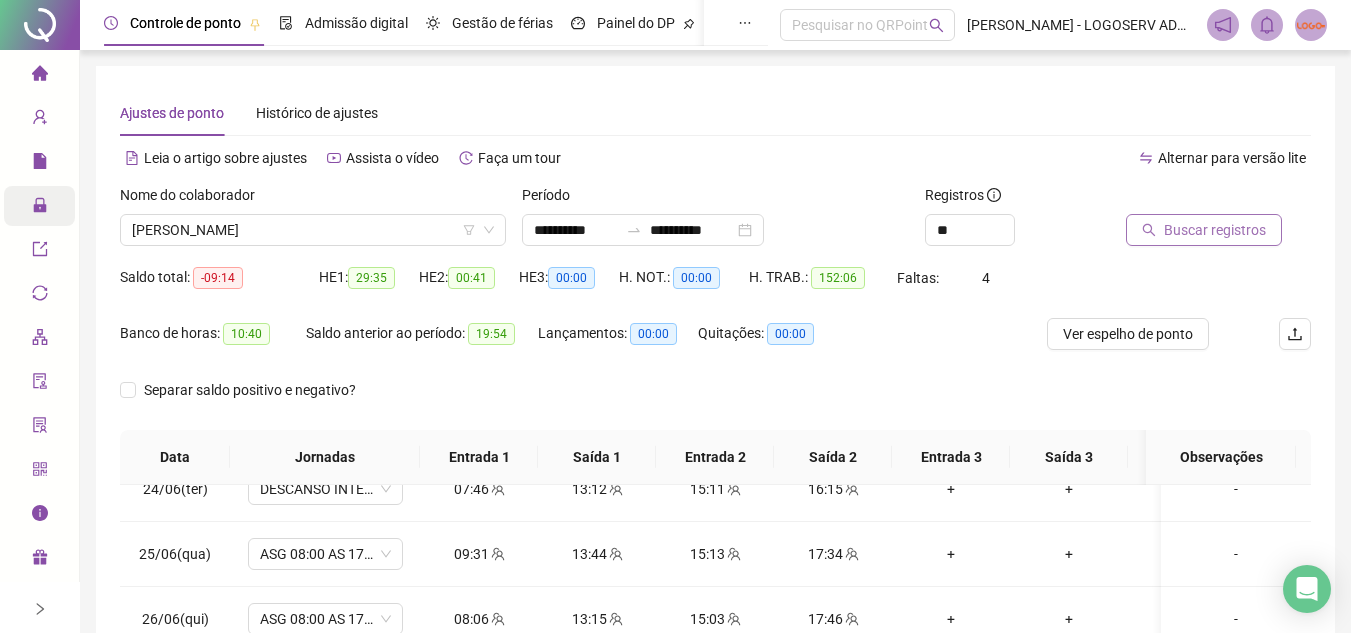 click on "Buscar registros" at bounding box center (1215, 230) 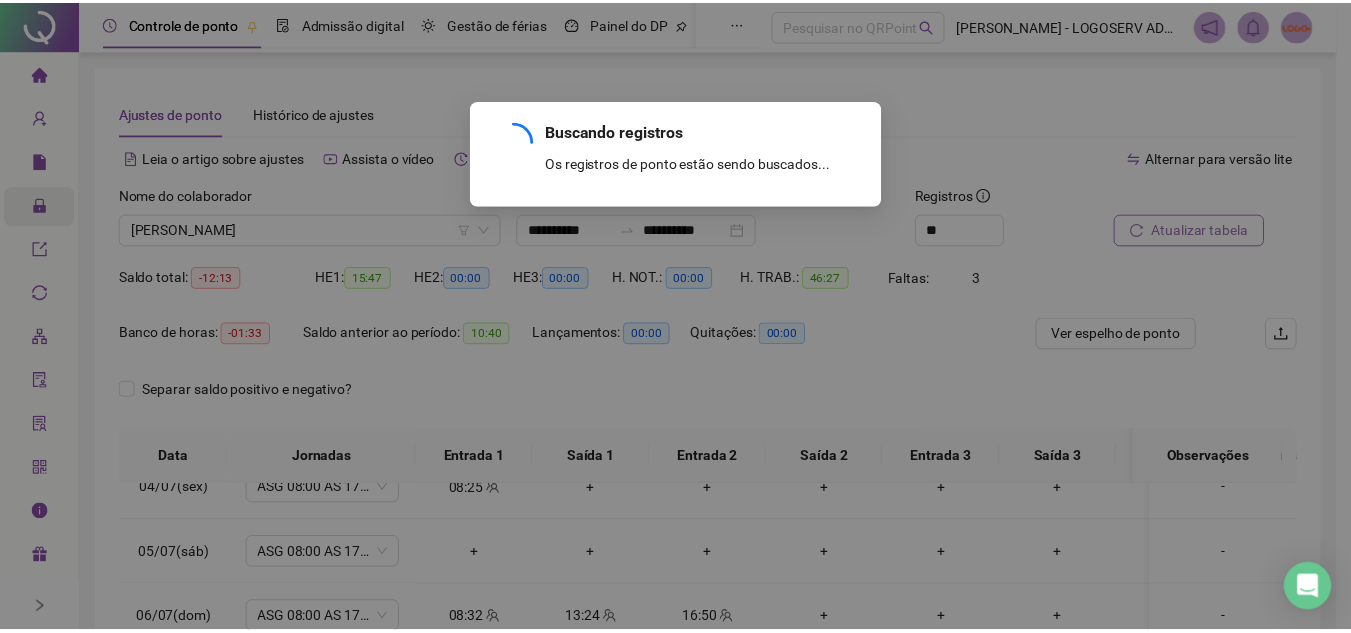 scroll, scrollTop: 238, scrollLeft: 0, axis: vertical 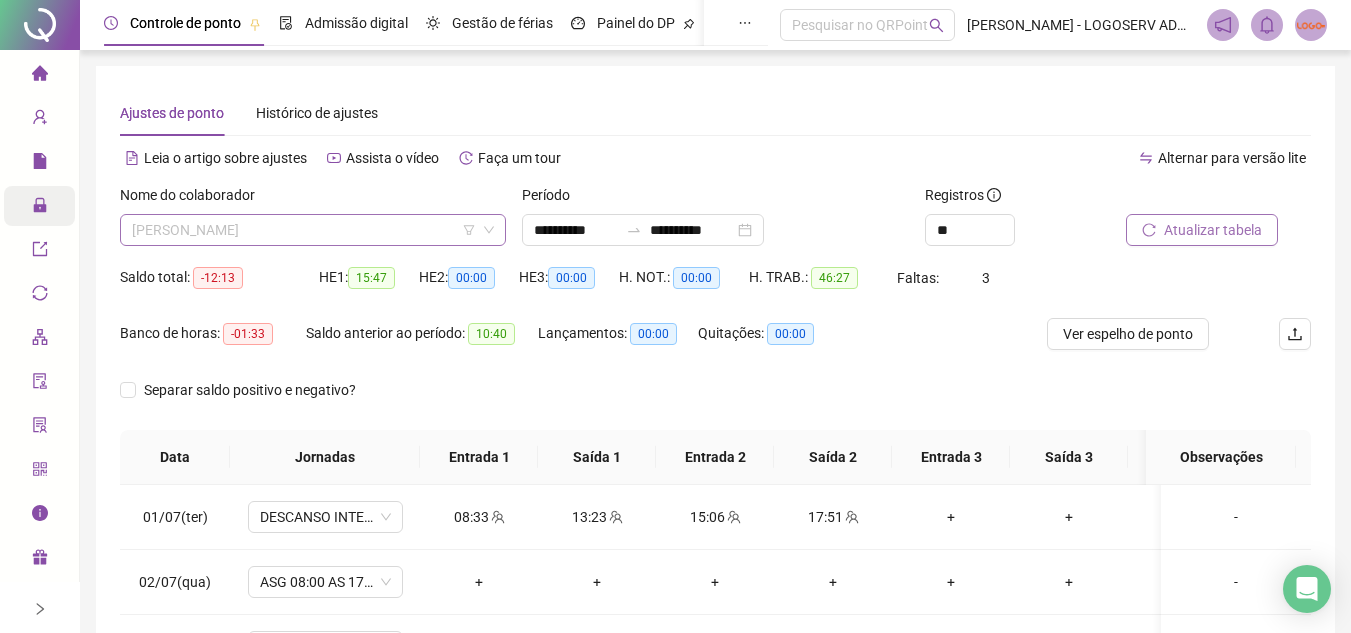 click on "FRANCISCO DE ASSIS DOS SANTOS" at bounding box center (313, 230) 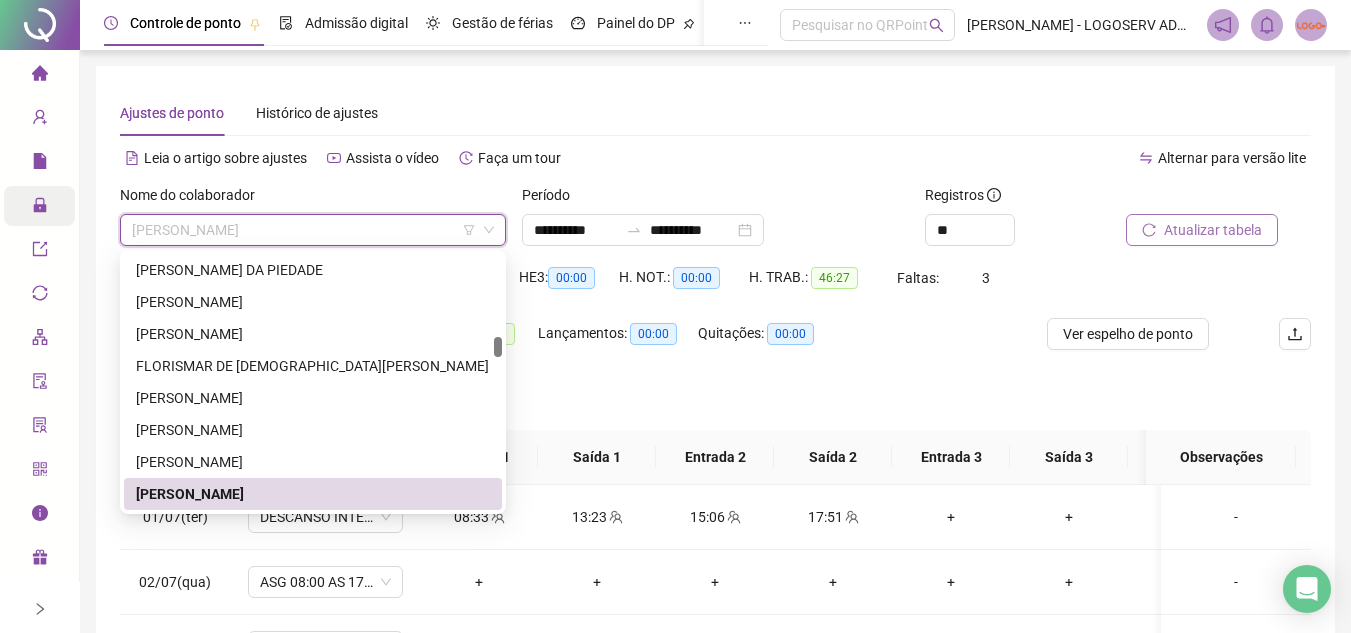 paste on "**********" 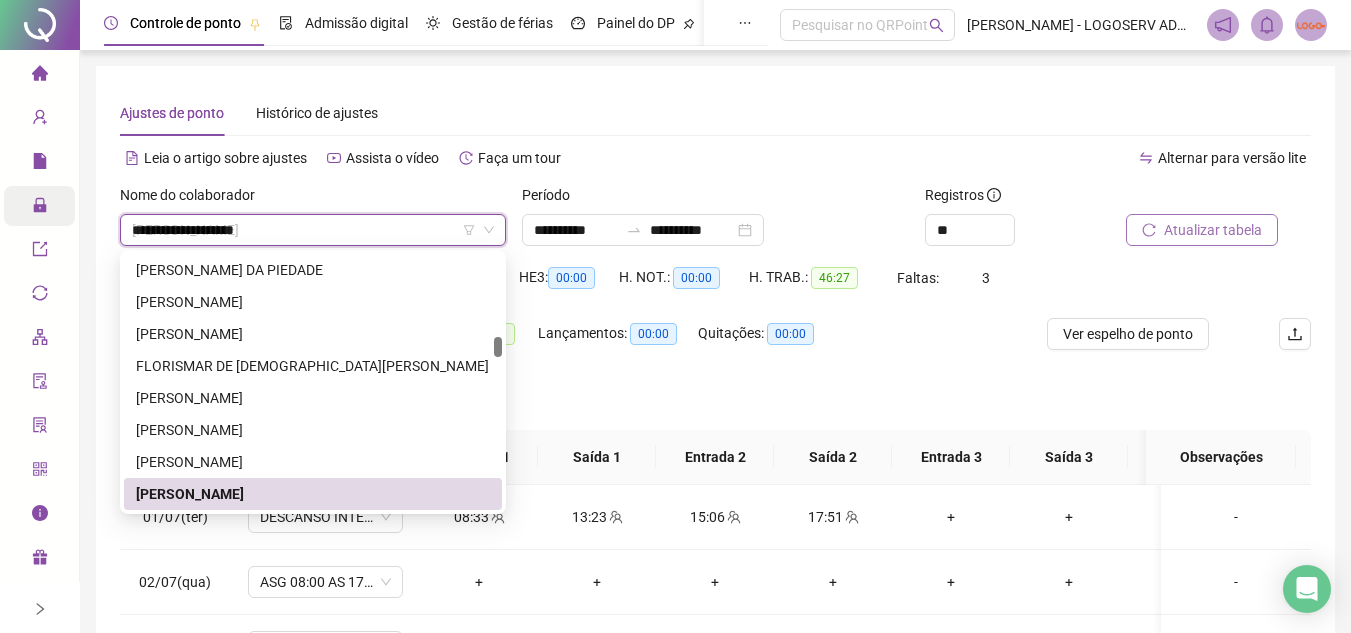 scroll, scrollTop: 0, scrollLeft: 0, axis: both 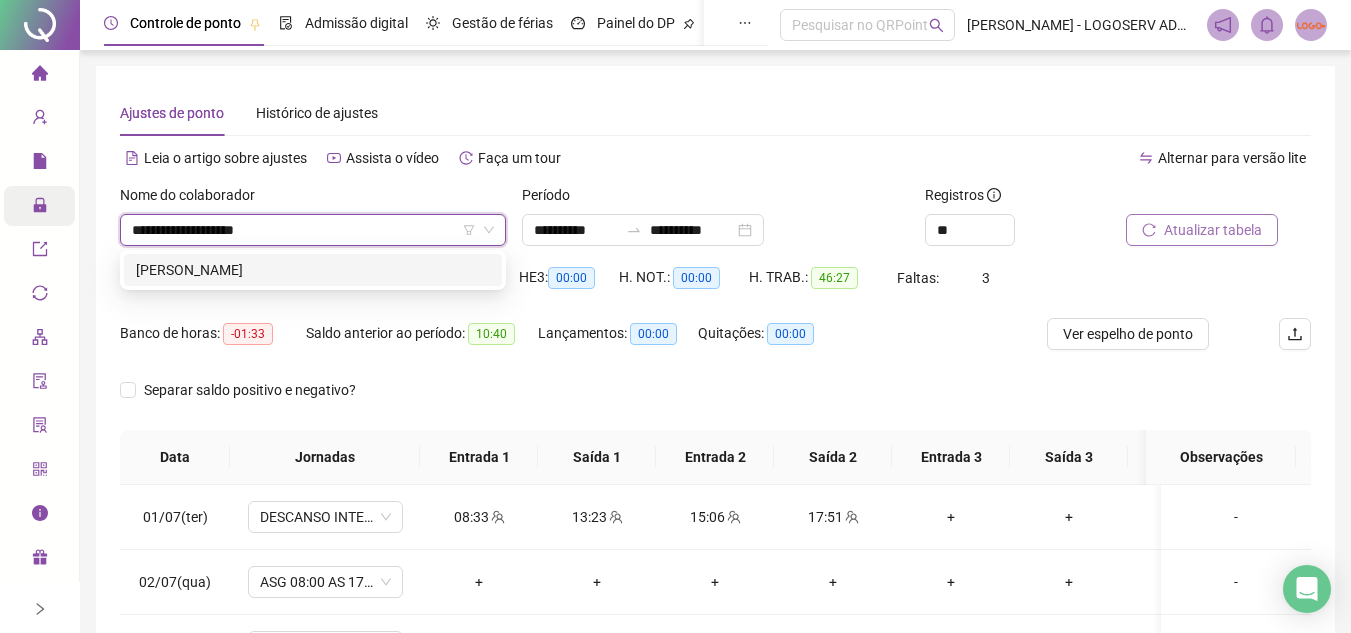 click on "FABIO RAMOS DE JESUS" at bounding box center [313, 270] 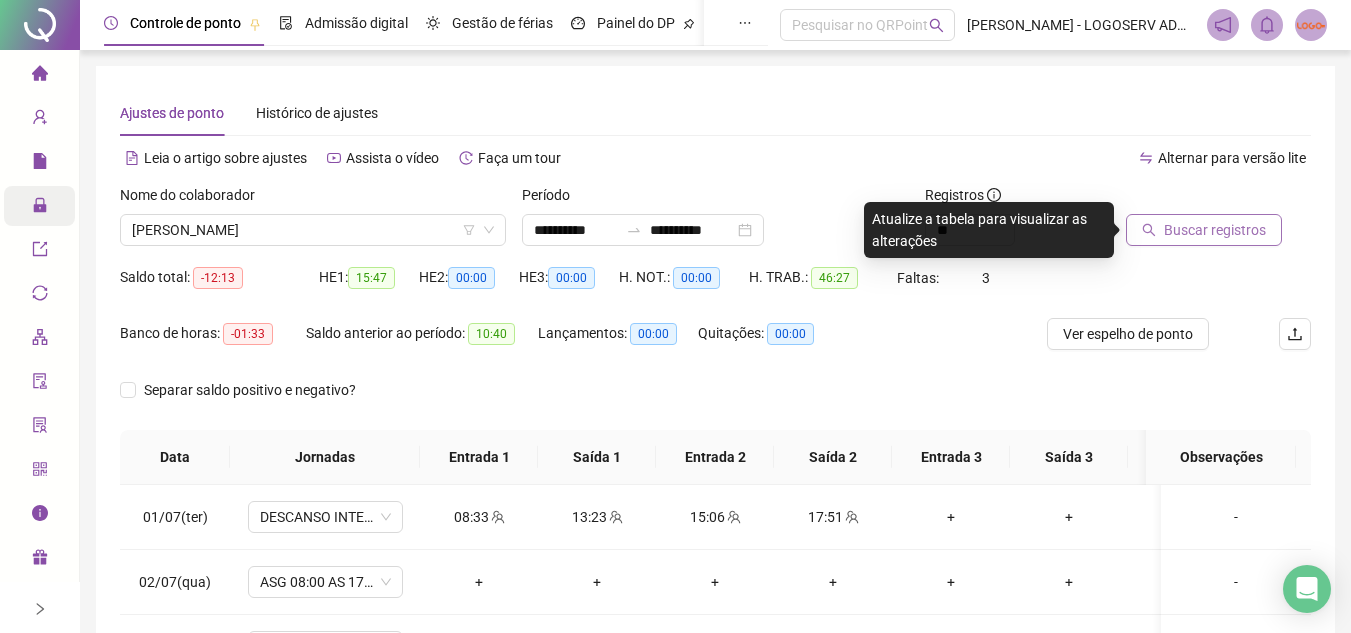 click on "Buscar registros" at bounding box center (1215, 230) 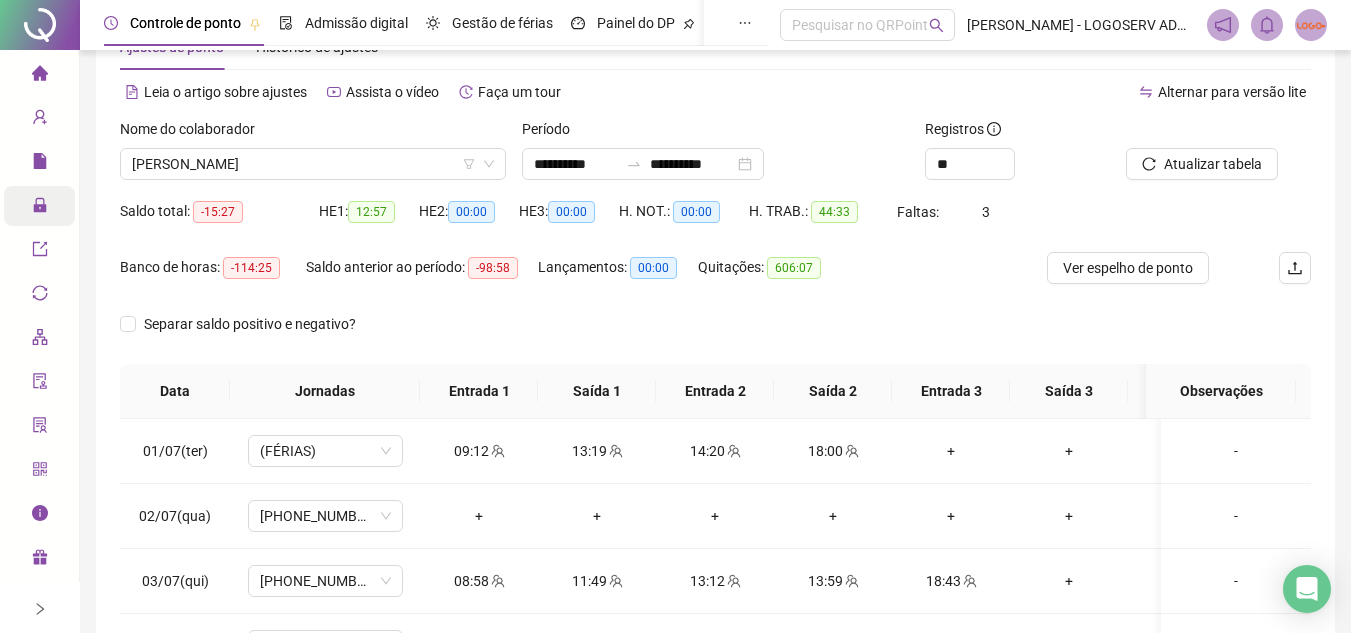 scroll, scrollTop: 100, scrollLeft: 0, axis: vertical 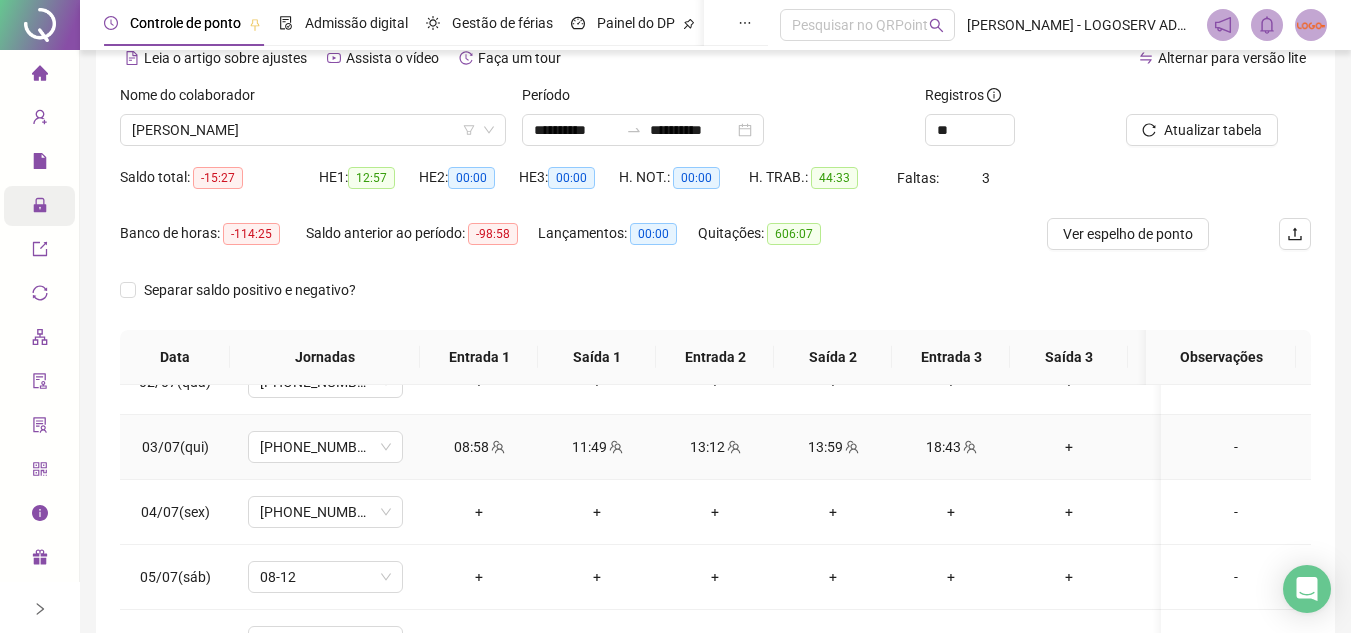 click on "08:58" at bounding box center (479, 447) 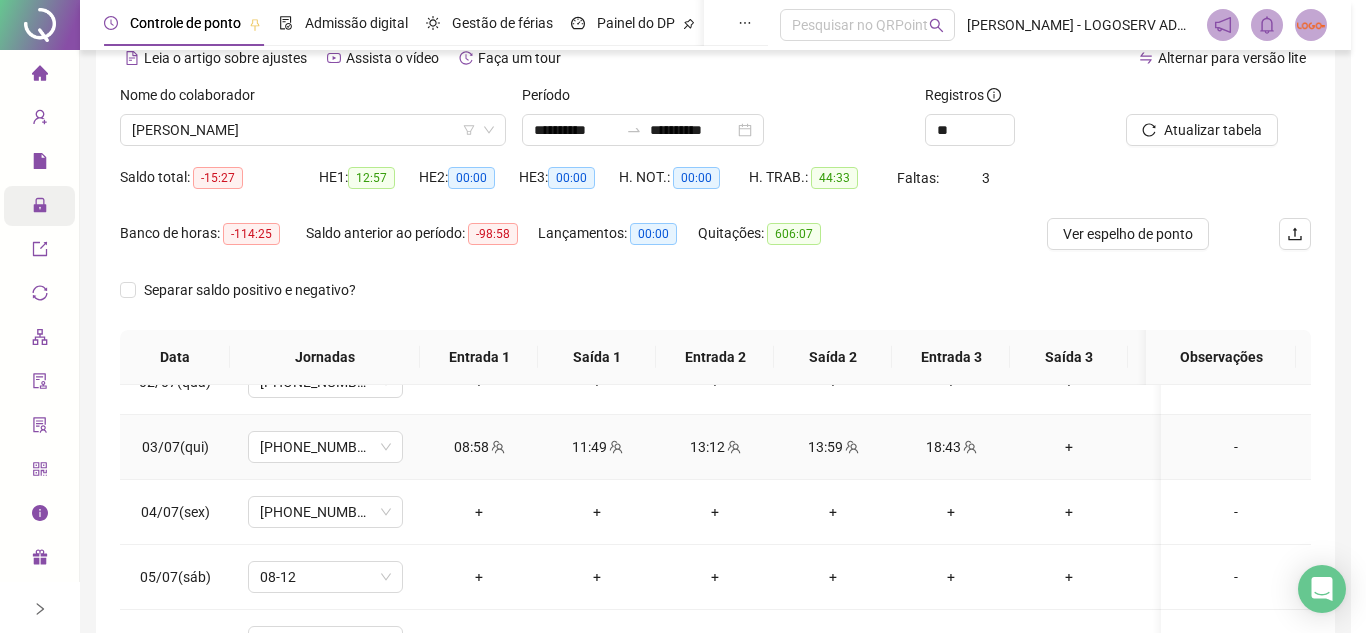 type on "**********" 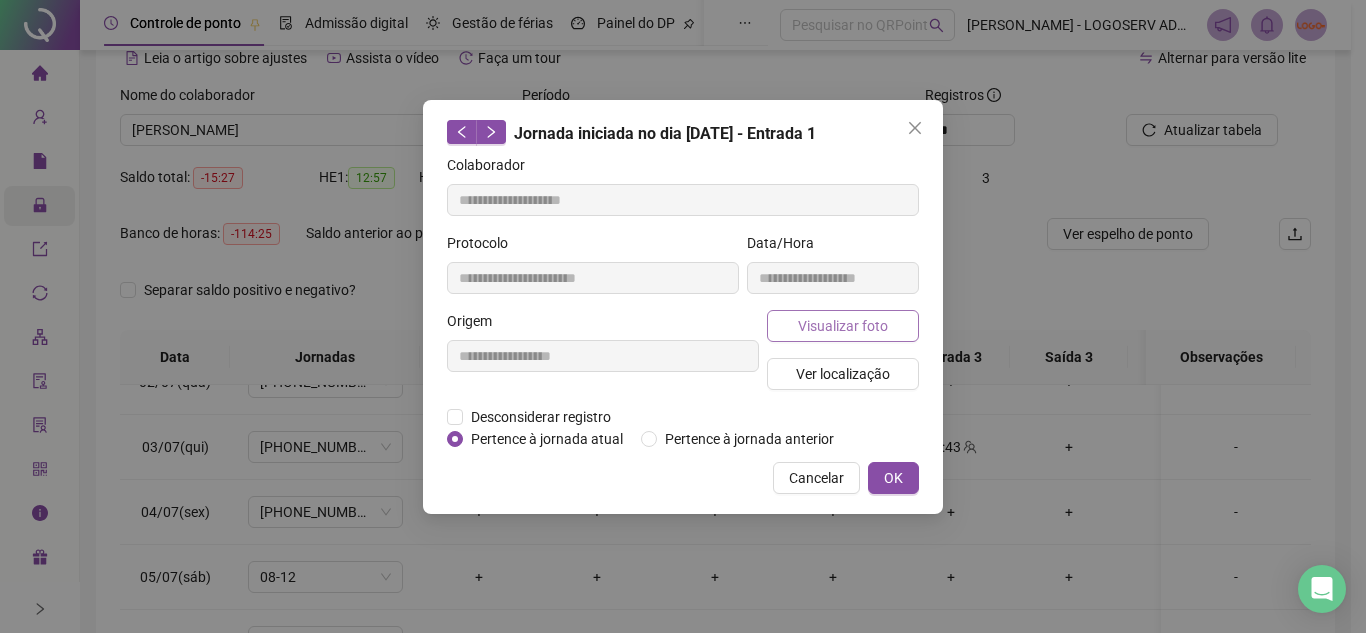 click on "Visualizar foto" at bounding box center [843, 326] 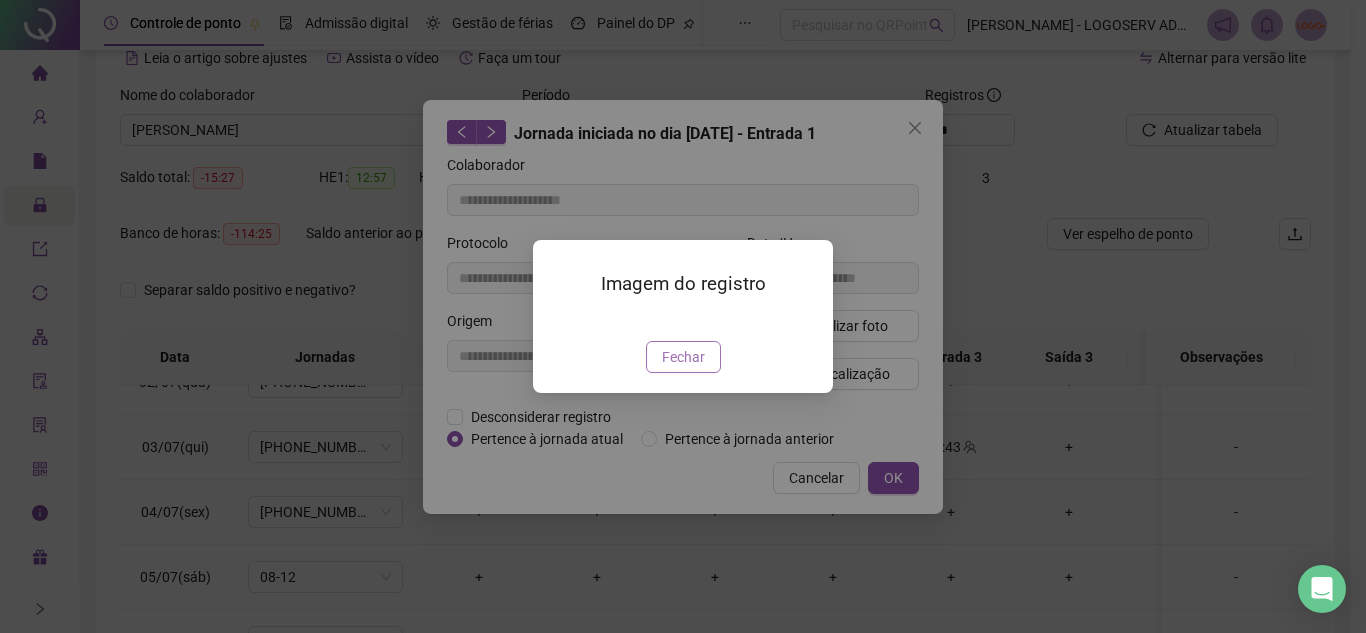 click on "Fechar" at bounding box center (683, 357) 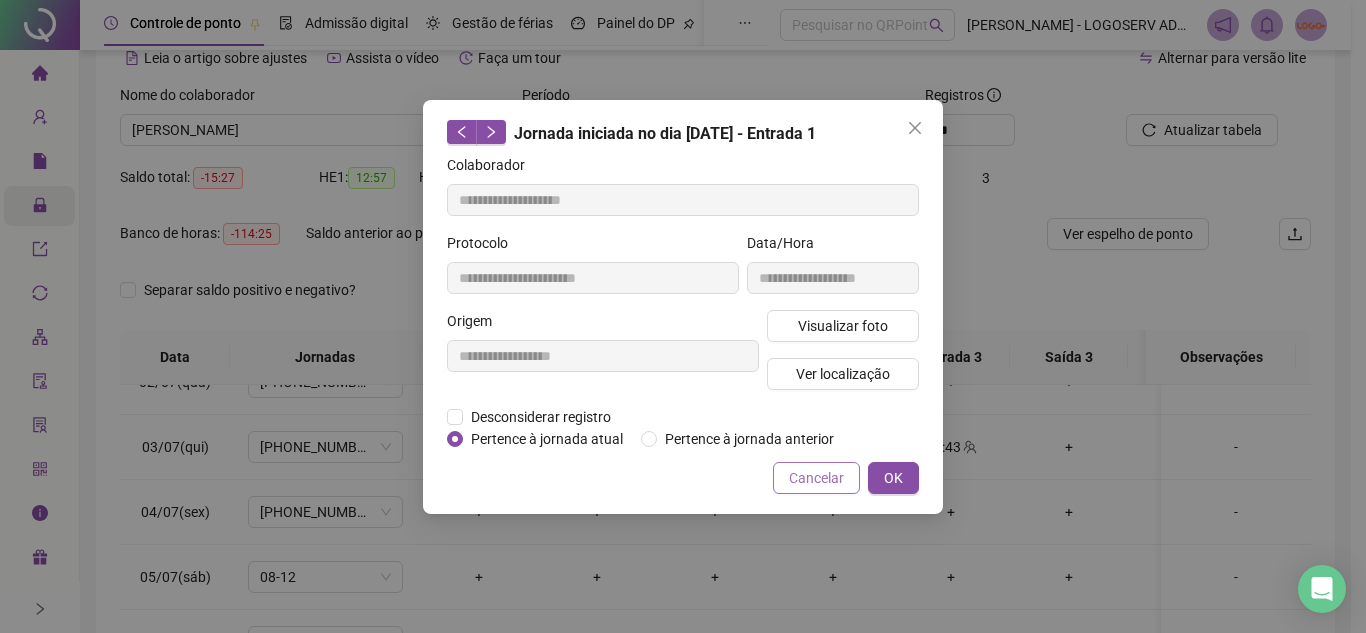 click on "Cancelar" at bounding box center (816, 478) 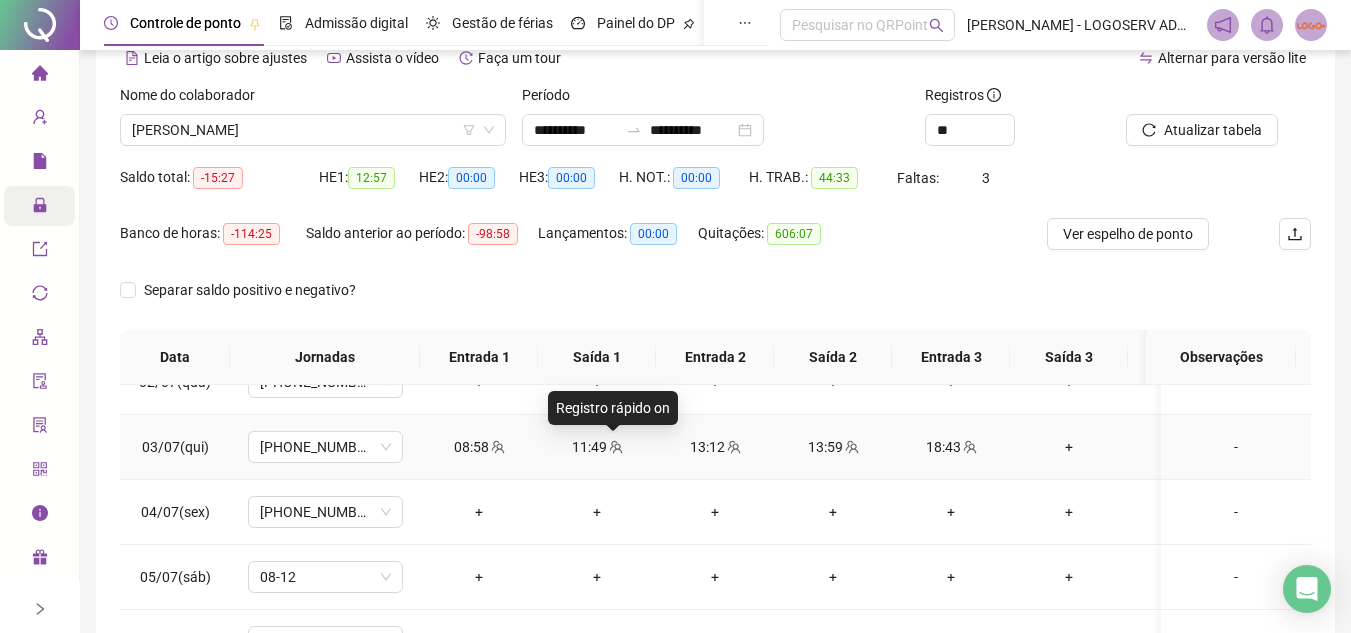 click 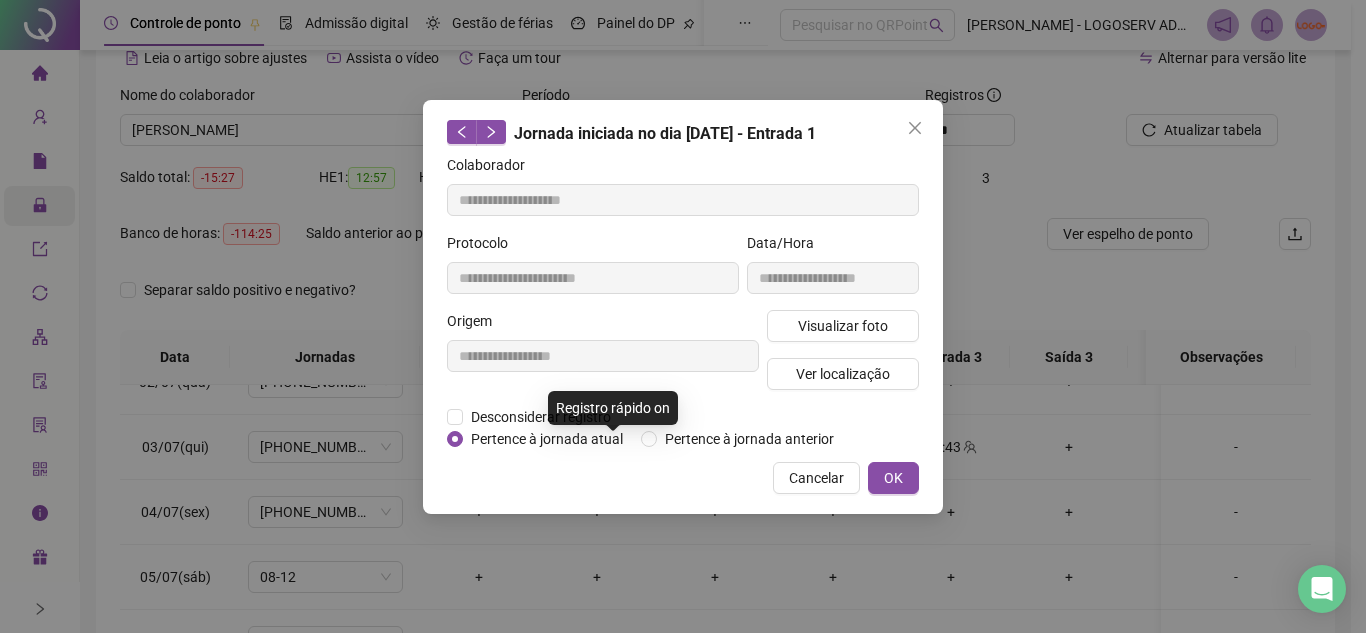 type on "**********" 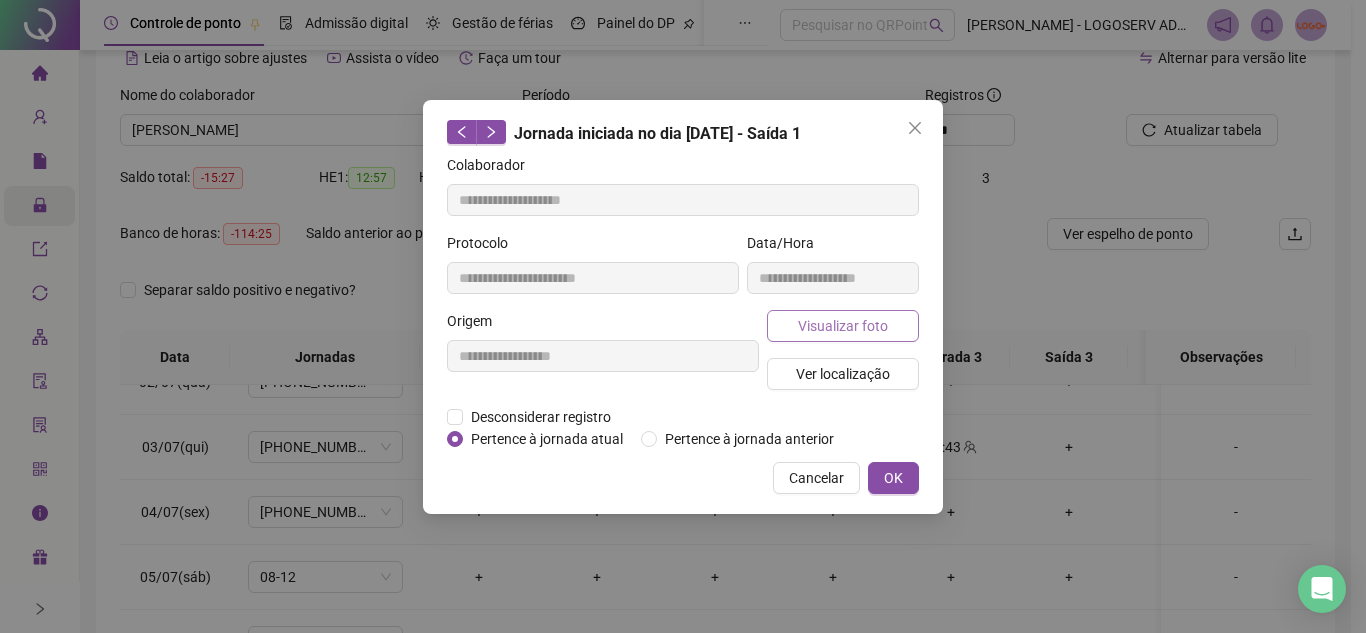 click on "Visualizar foto" at bounding box center (843, 326) 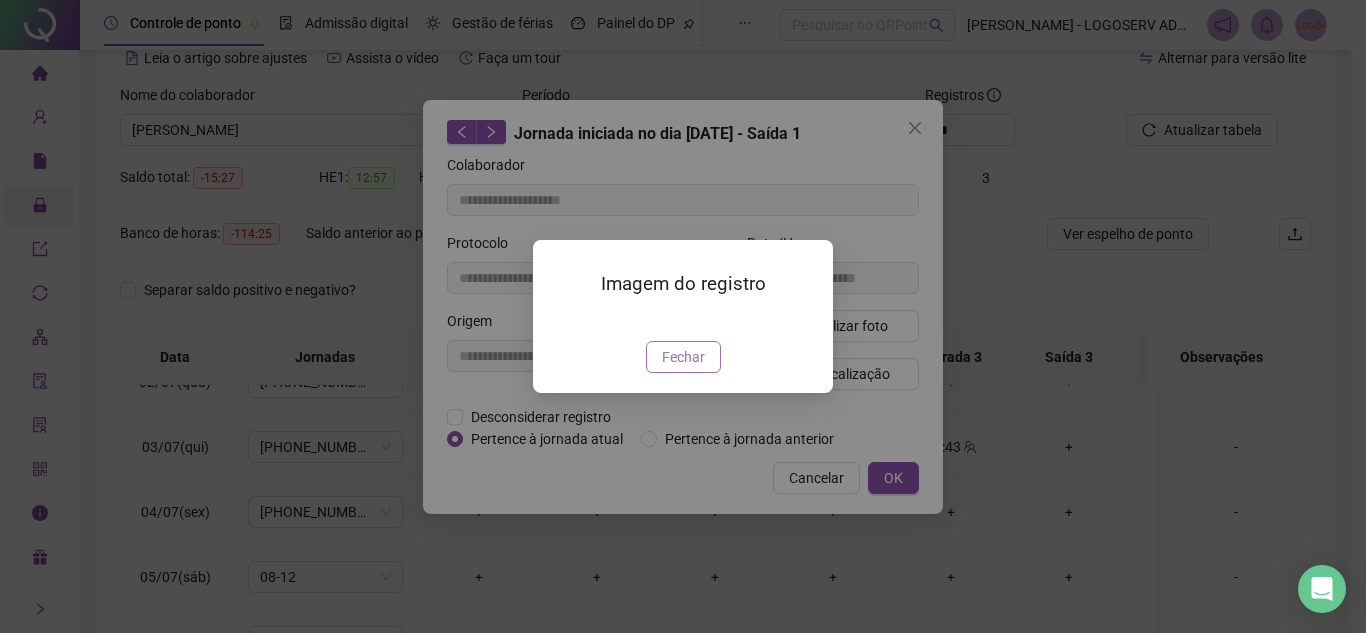 click on "Fechar" at bounding box center [683, 357] 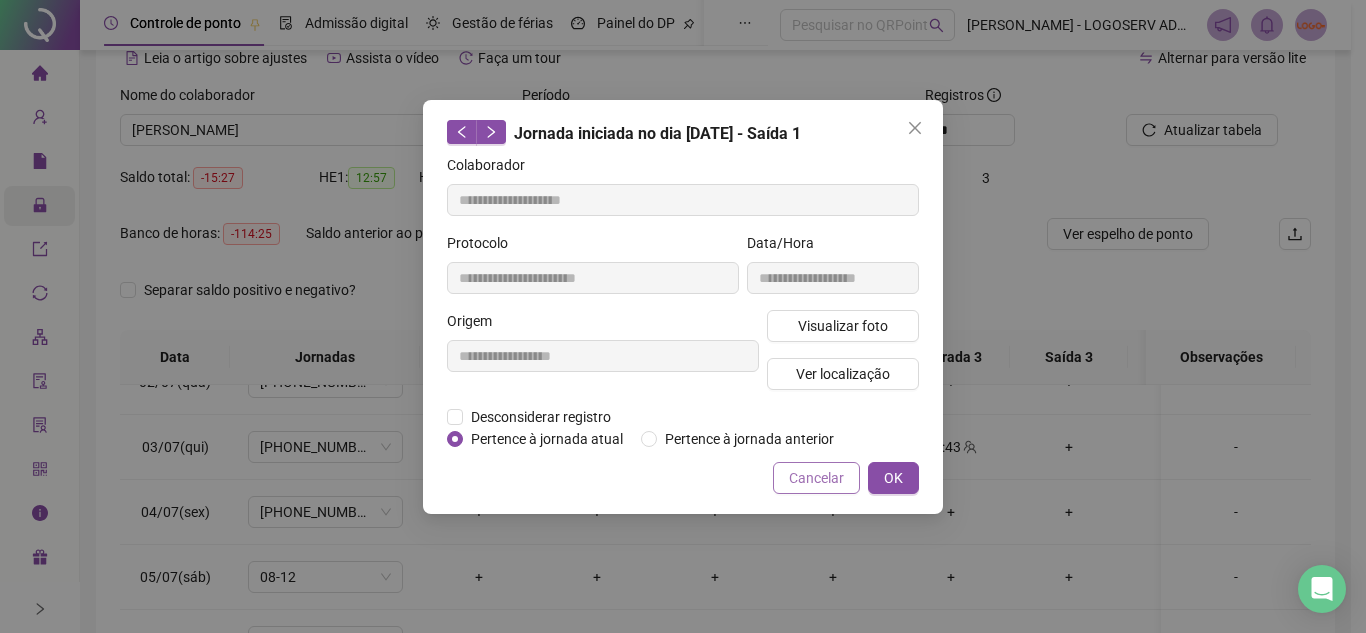 click on "Cancelar" at bounding box center (816, 478) 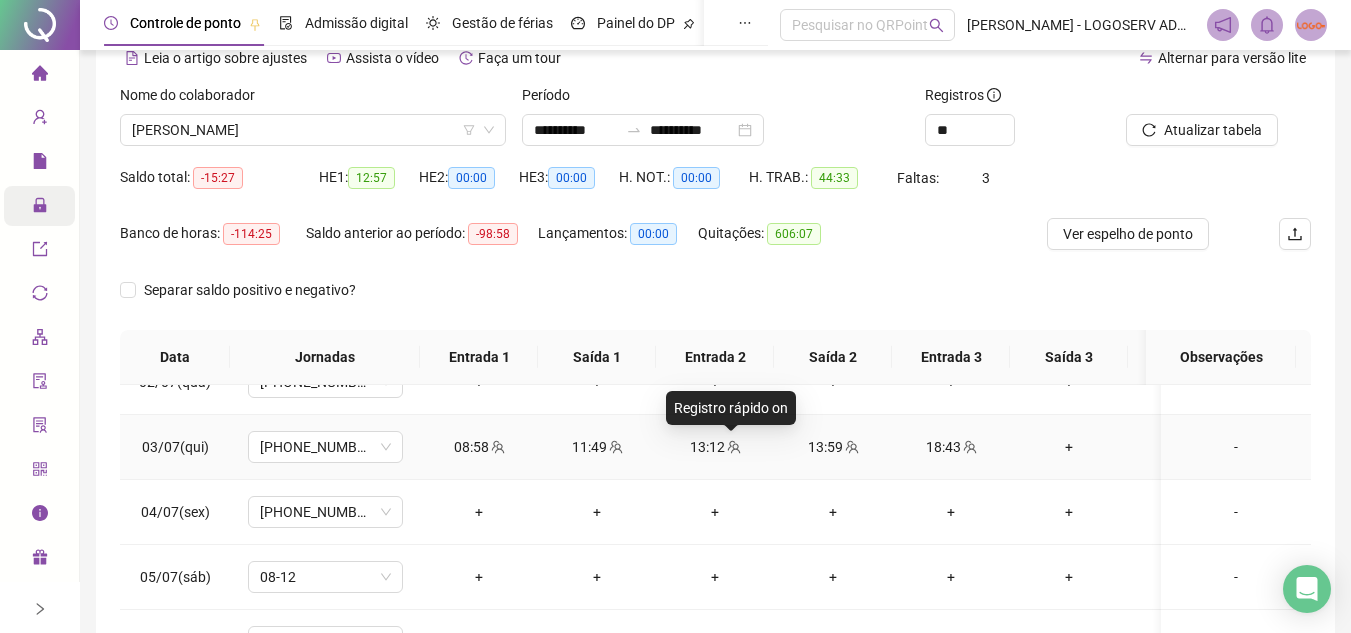click 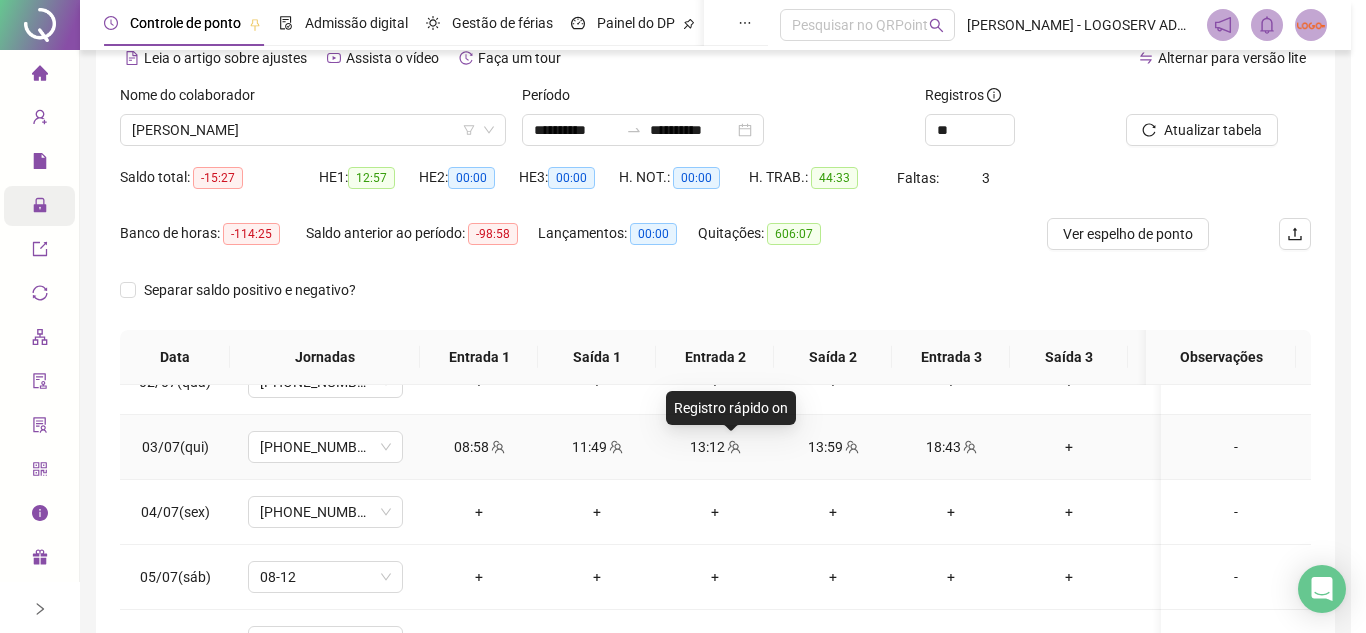type on "**********" 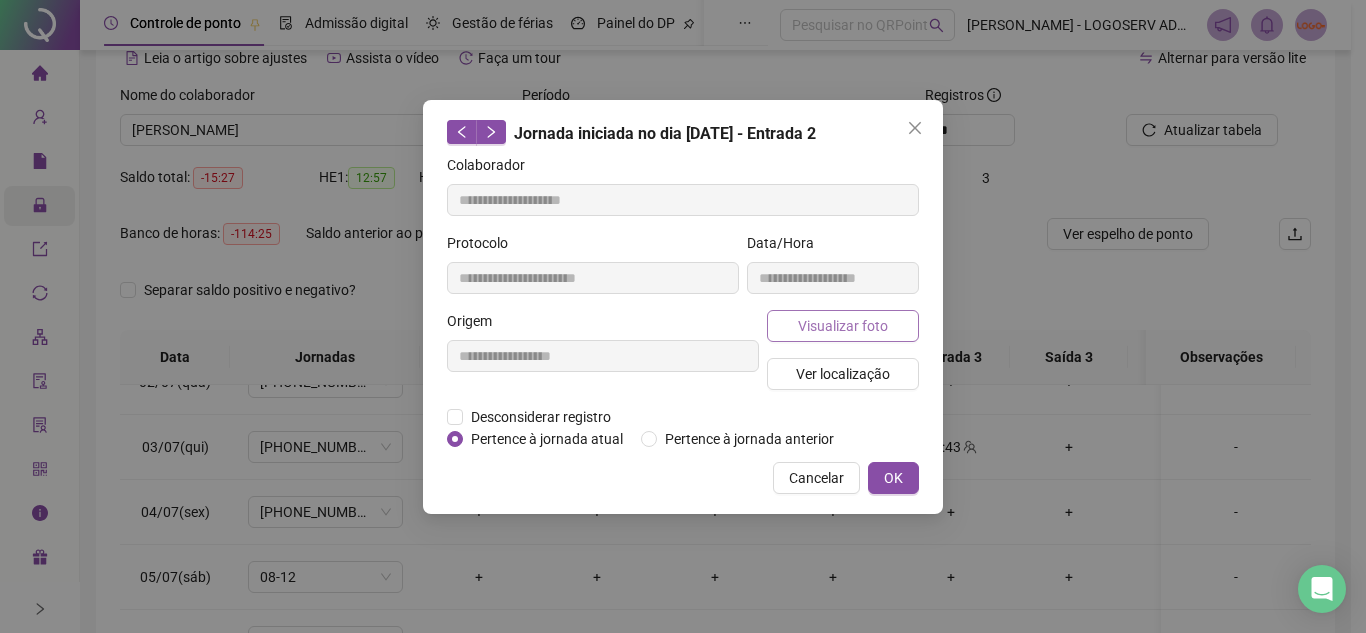 click on "Visualizar foto" at bounding box center (843, 326) 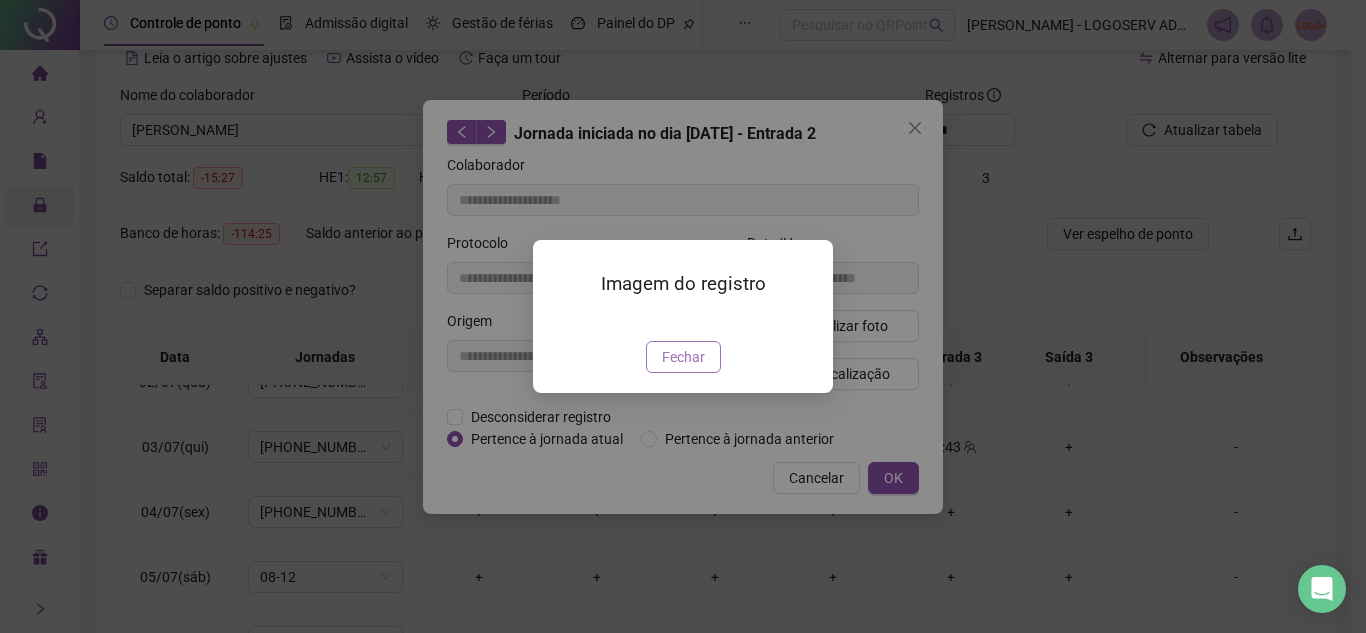 click on "Fechar" at bounding box center (683, 357) 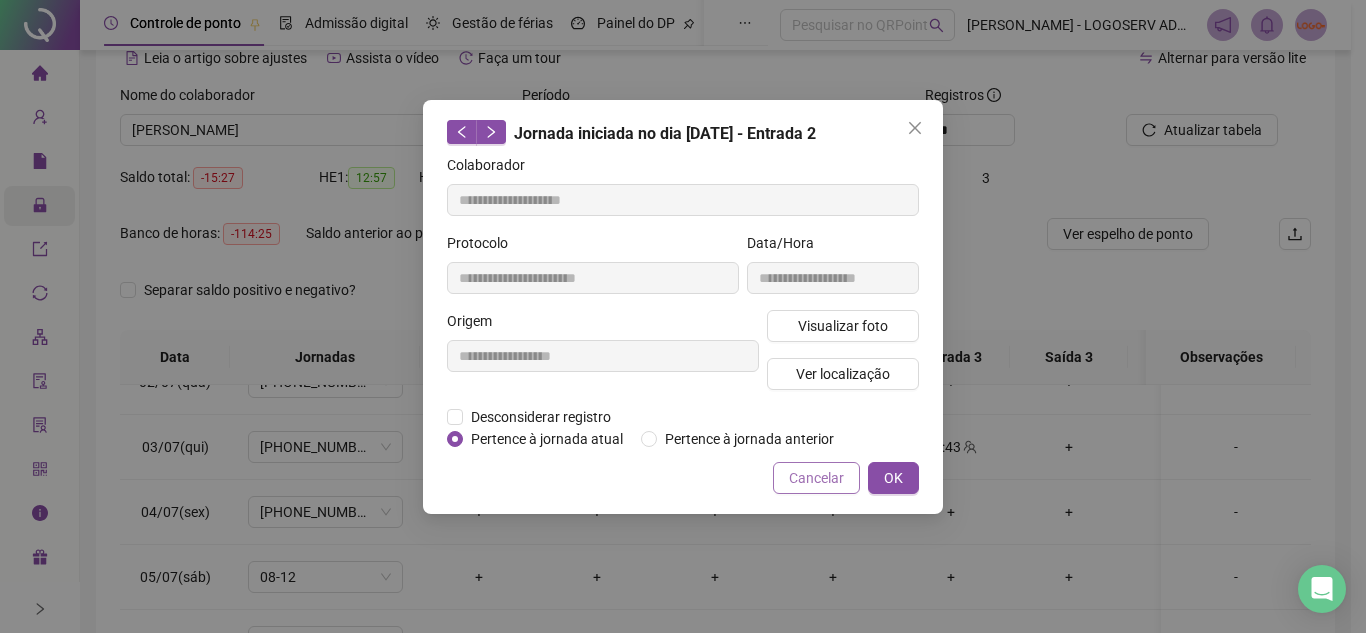 click on "Cancelar" at bounding box center [816, 478] 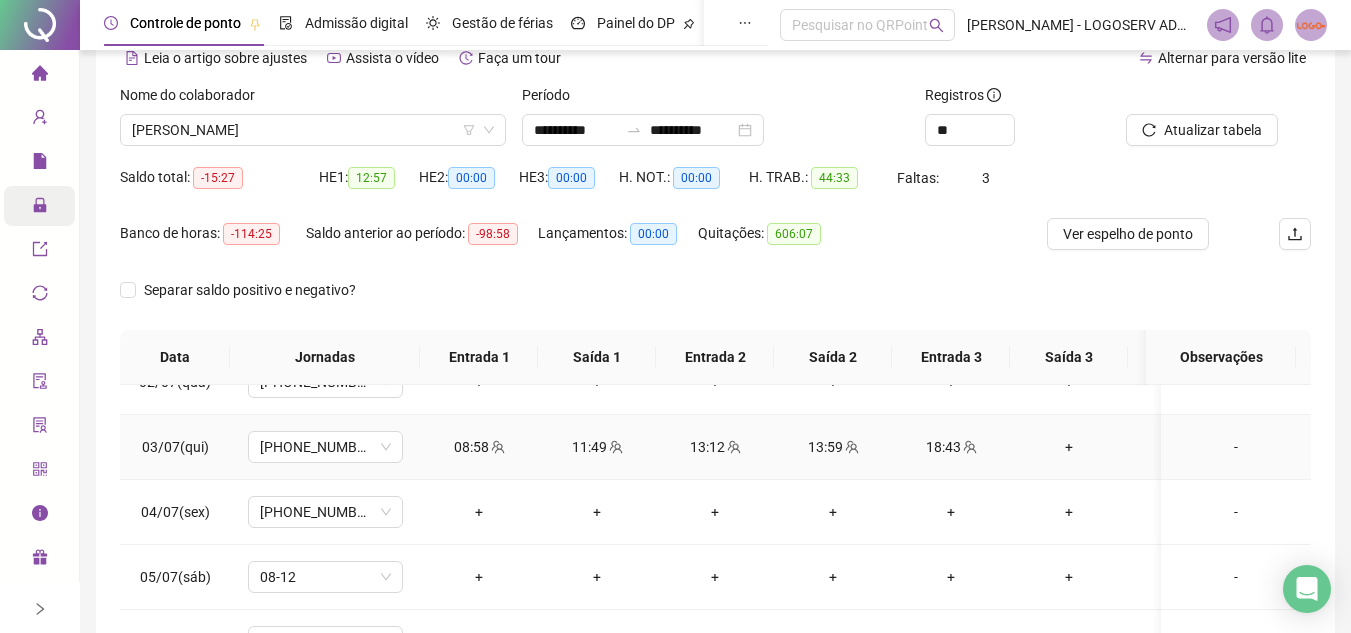 click on "13:59" at bounding box center (833, 447) 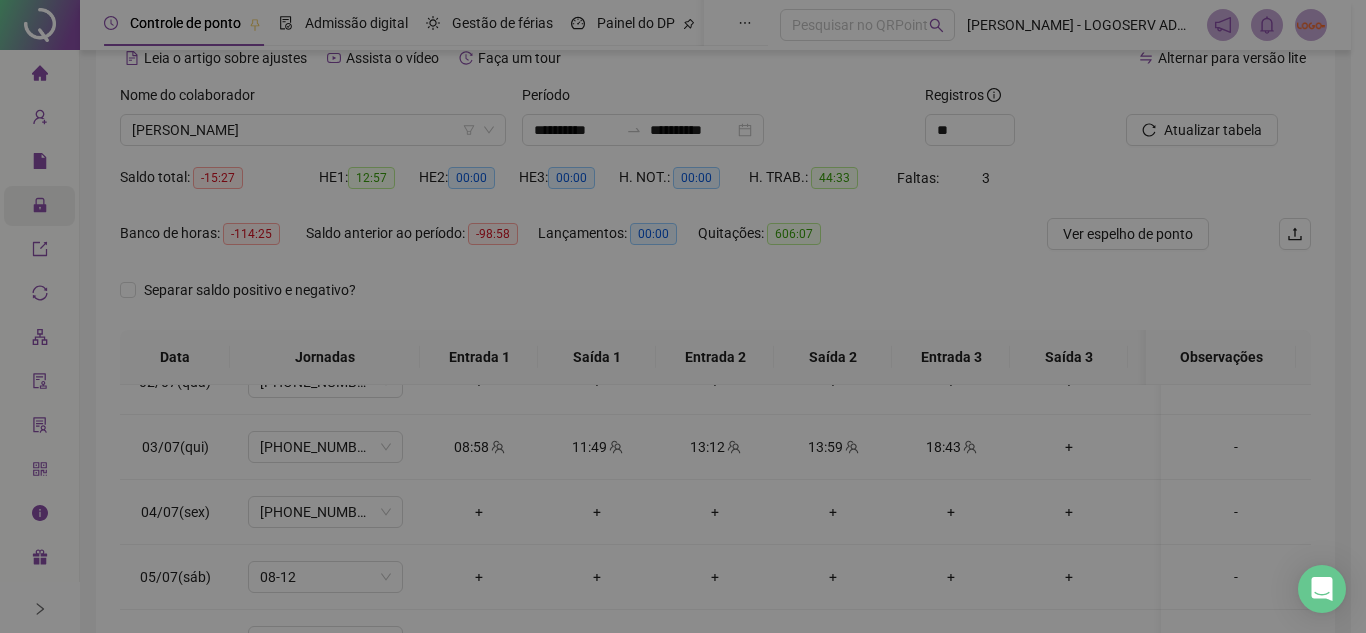 type on "**********" 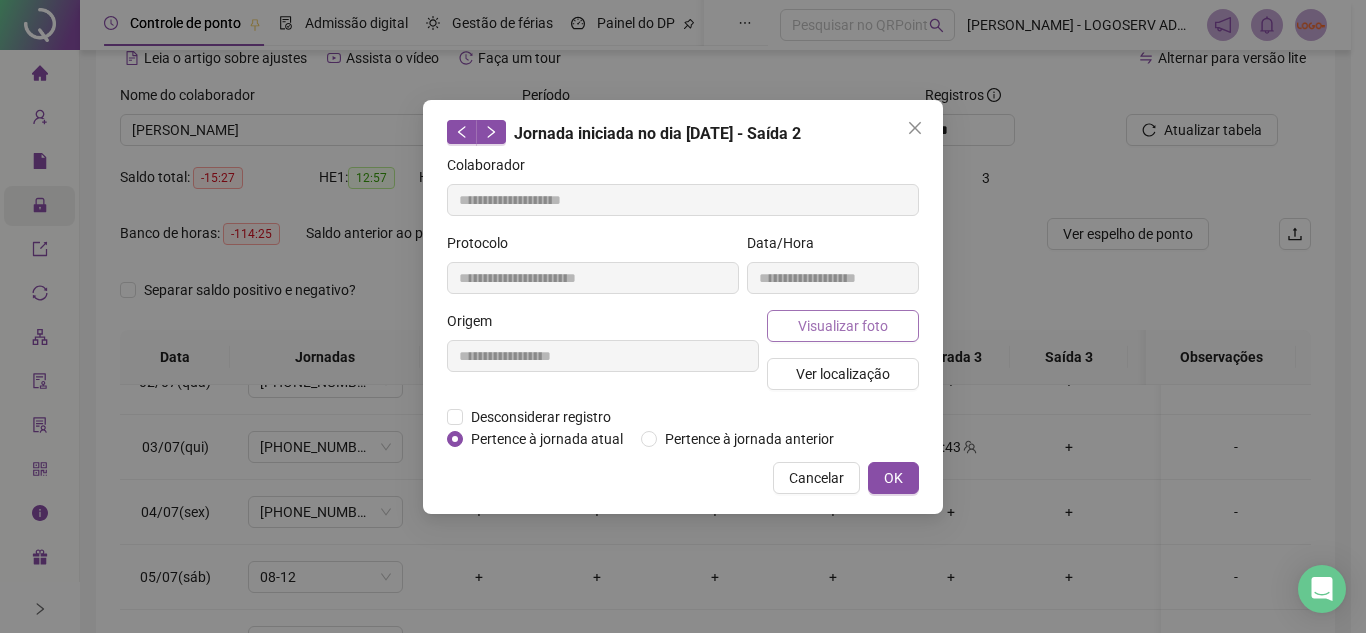 click on "Visualizar foto" at bounding box center [843, 326] 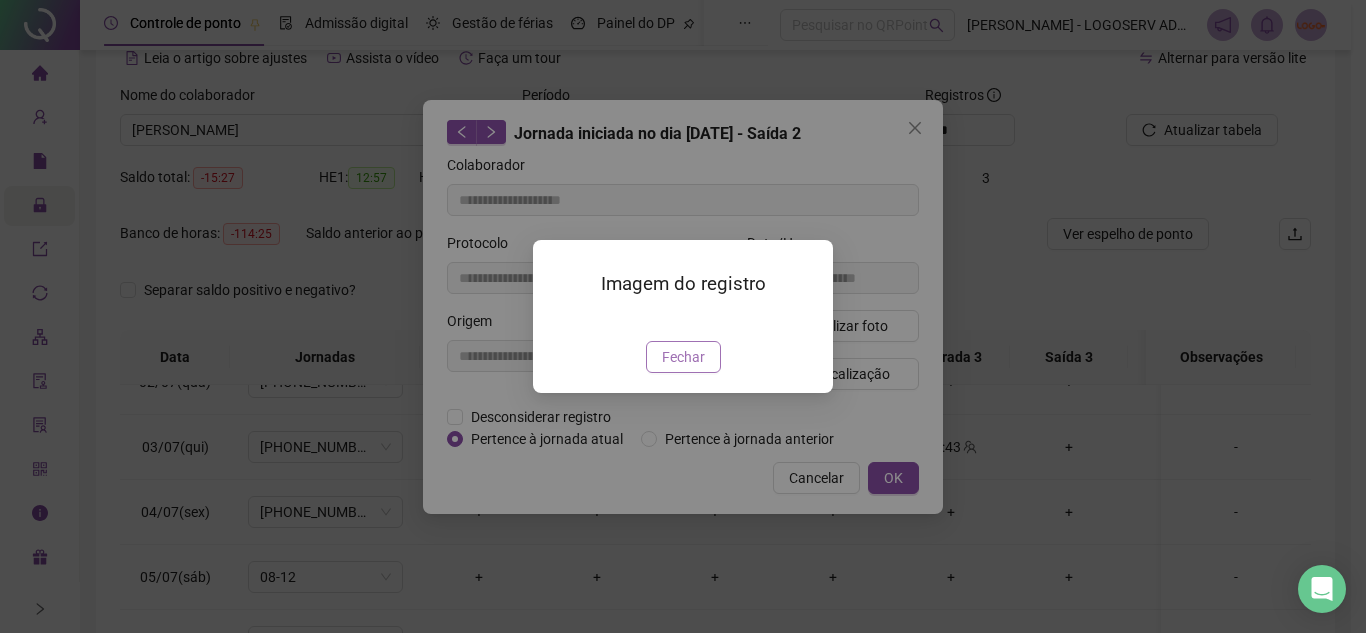 click on "Fechar" at bounding box center (683, 357) 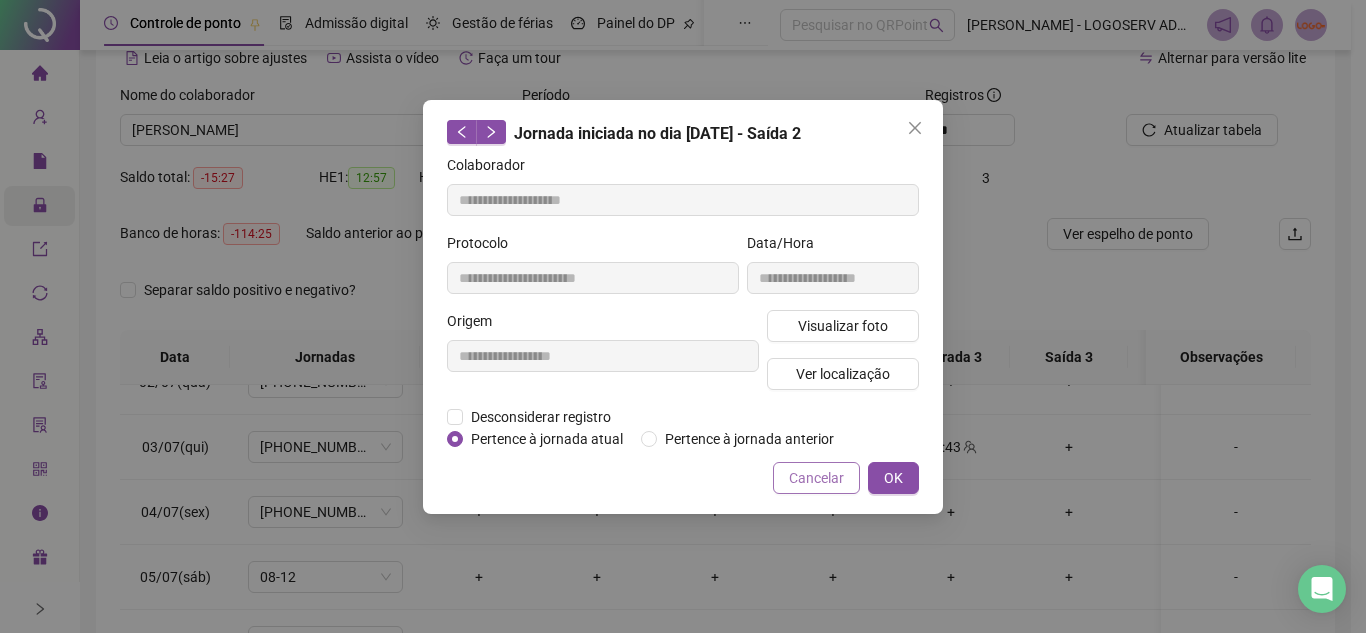 click on "Cancelar" at bounding box center [816, 478] 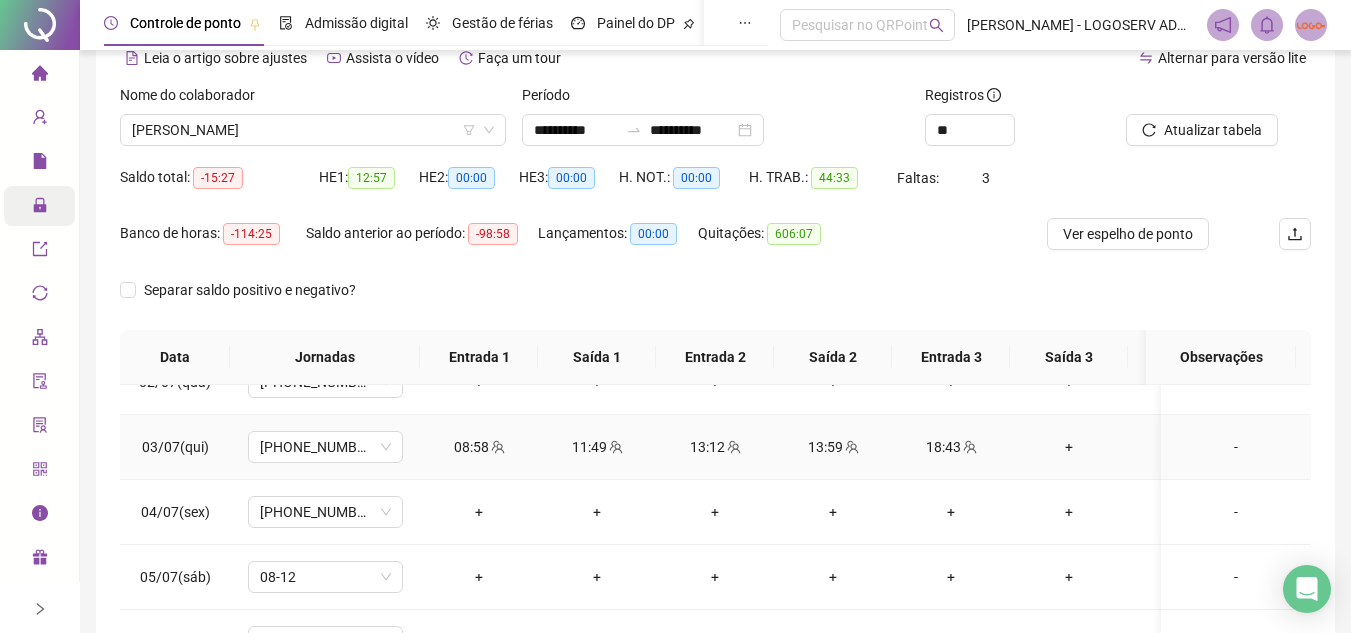 click on "18:43" at bounding box center (951, 447) 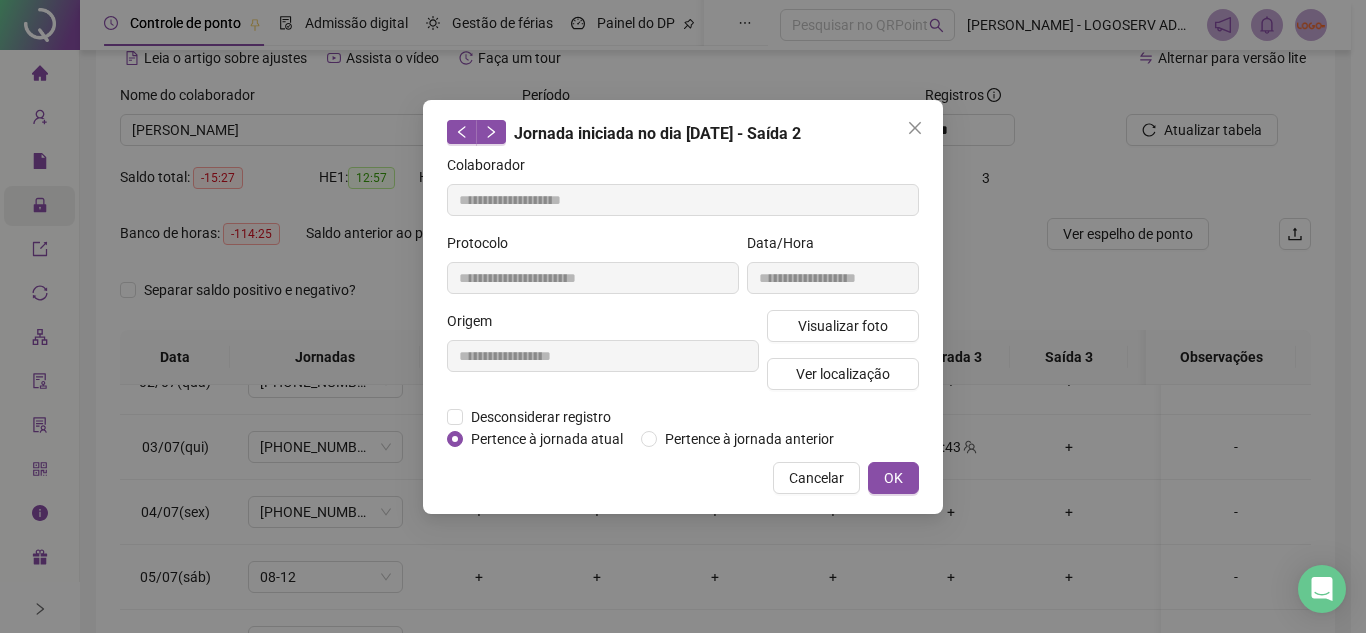 type on "**********" 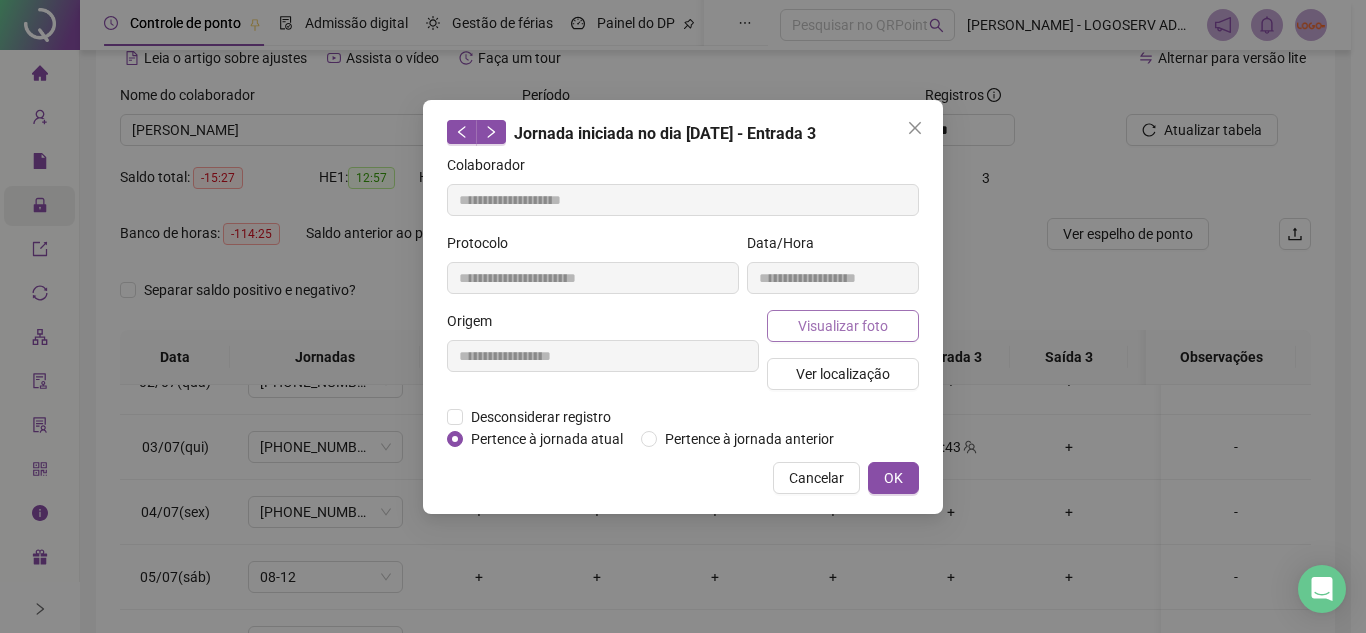 click on "Visualizar foto" at bounding box center [843, 326] 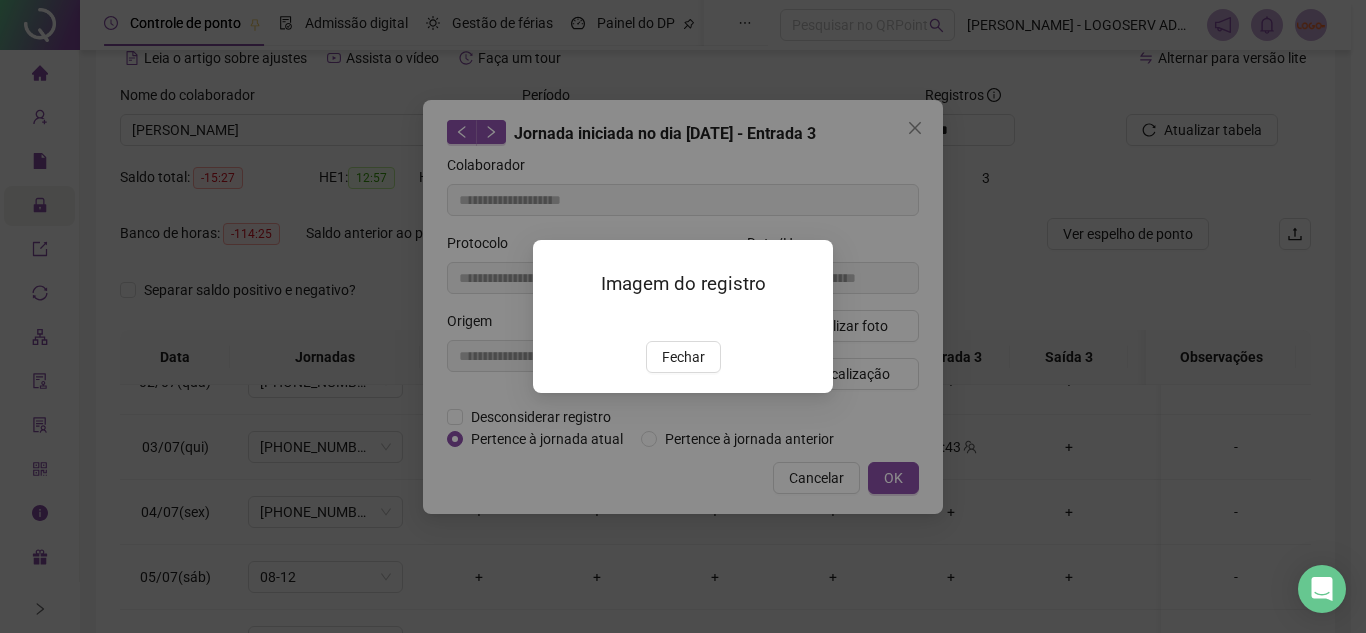 click on "Imagem do registro Fechar" at bounding box center [683, 316] 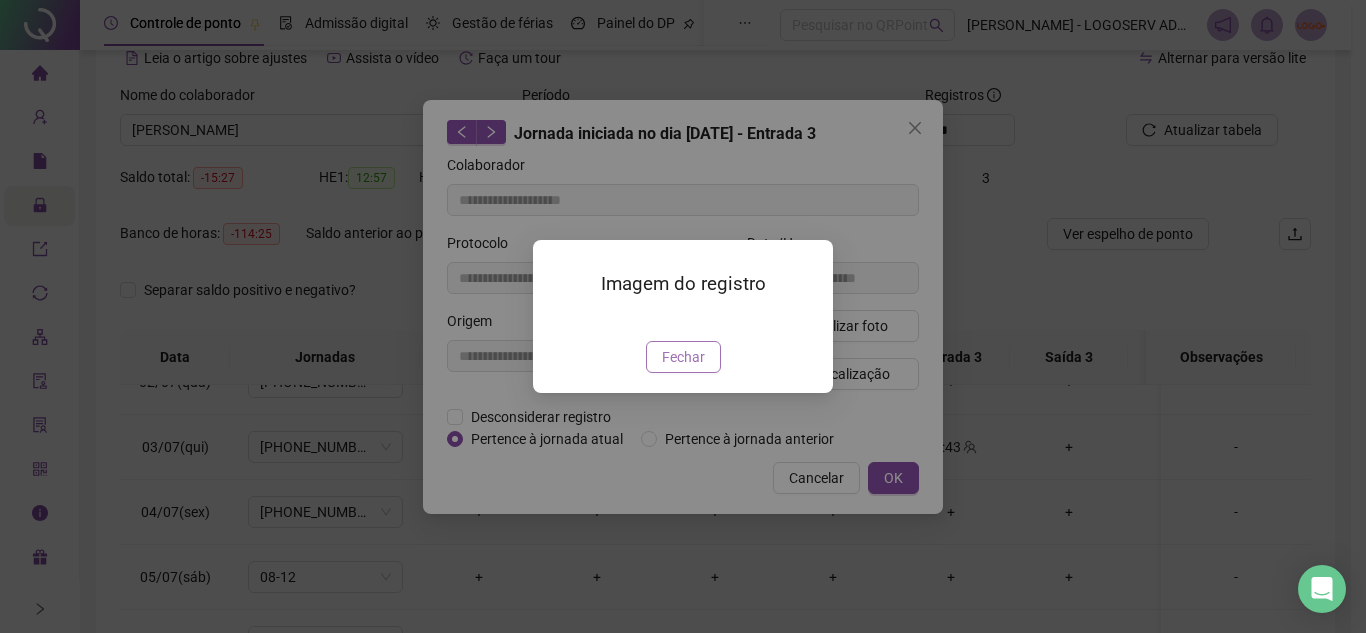 click on "Fechar" at bounding box center (683, 357) 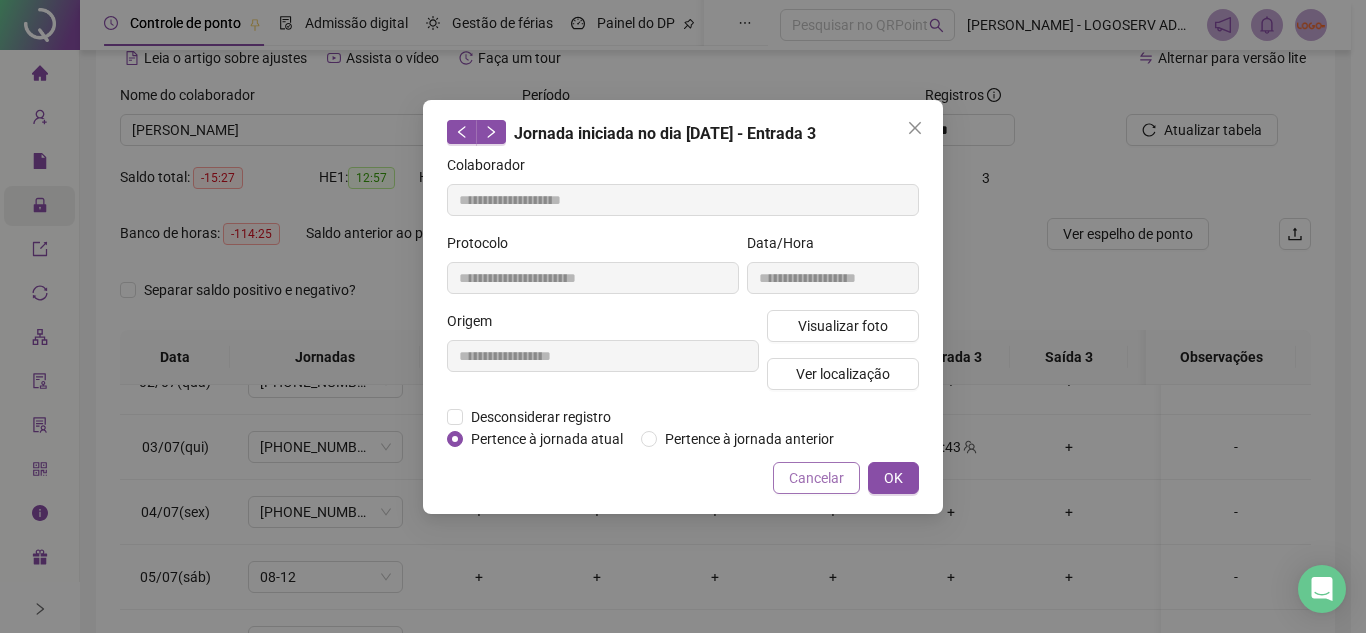 drag, startPoint x: 797, startPoint y: 460, endPoint x: 802, endPoint y: 470, distance: 11.18034 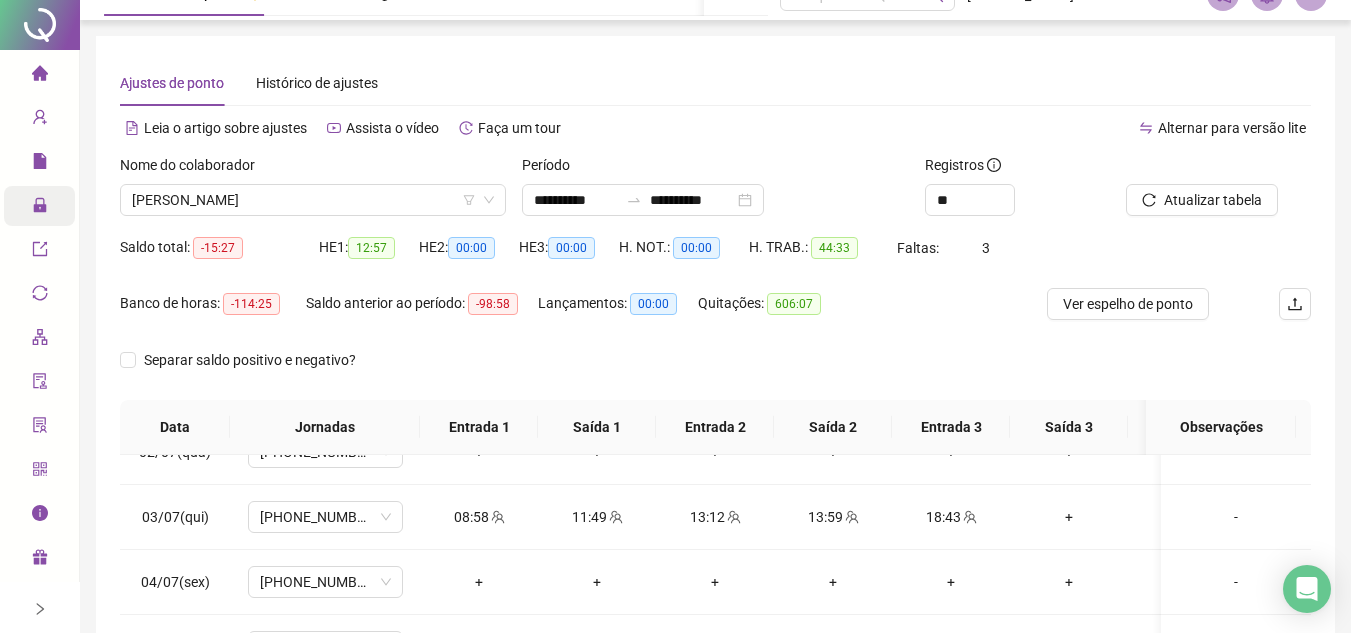 scroll, scrollTop: 0, scrollLeft: 0, axis: both 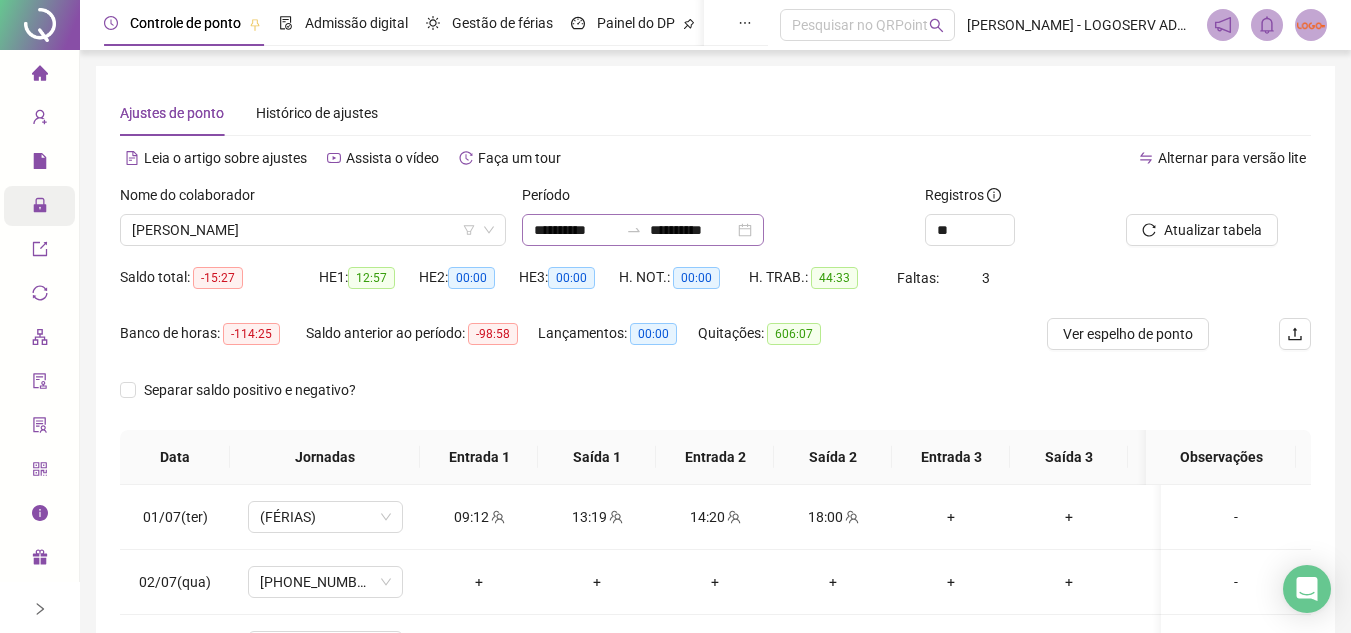 click on "**********" at bounding box center [643, 230] 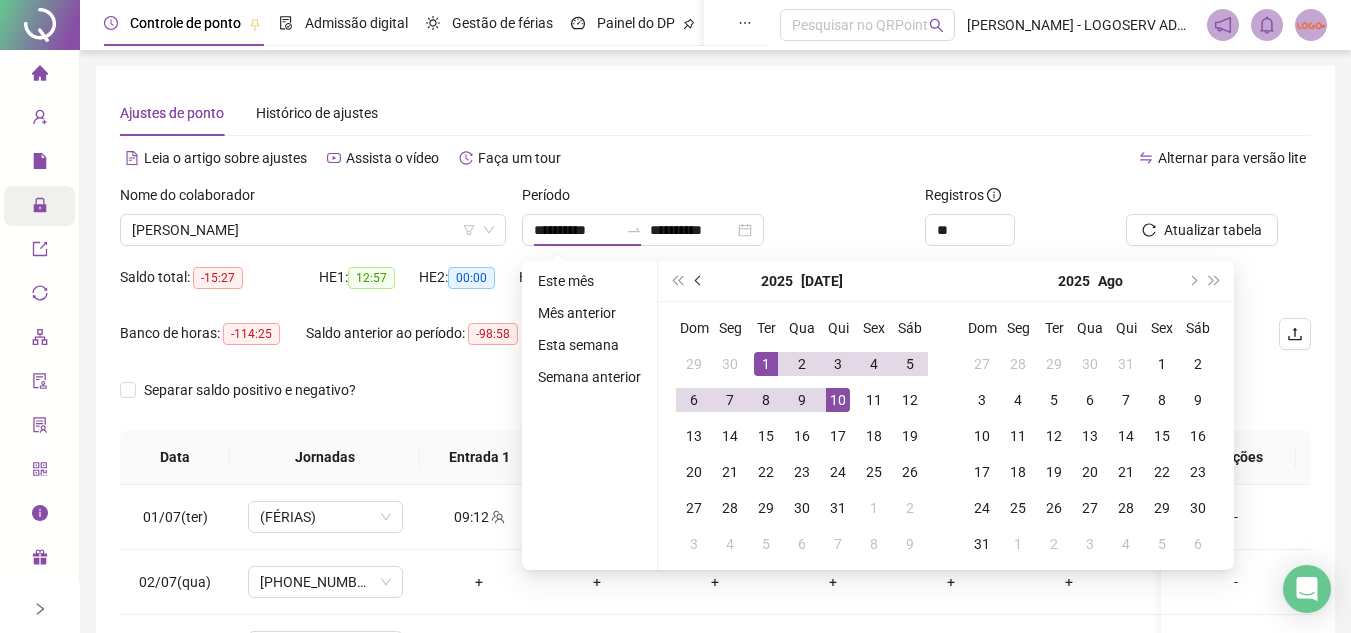 click at bounding box center (699, 281) 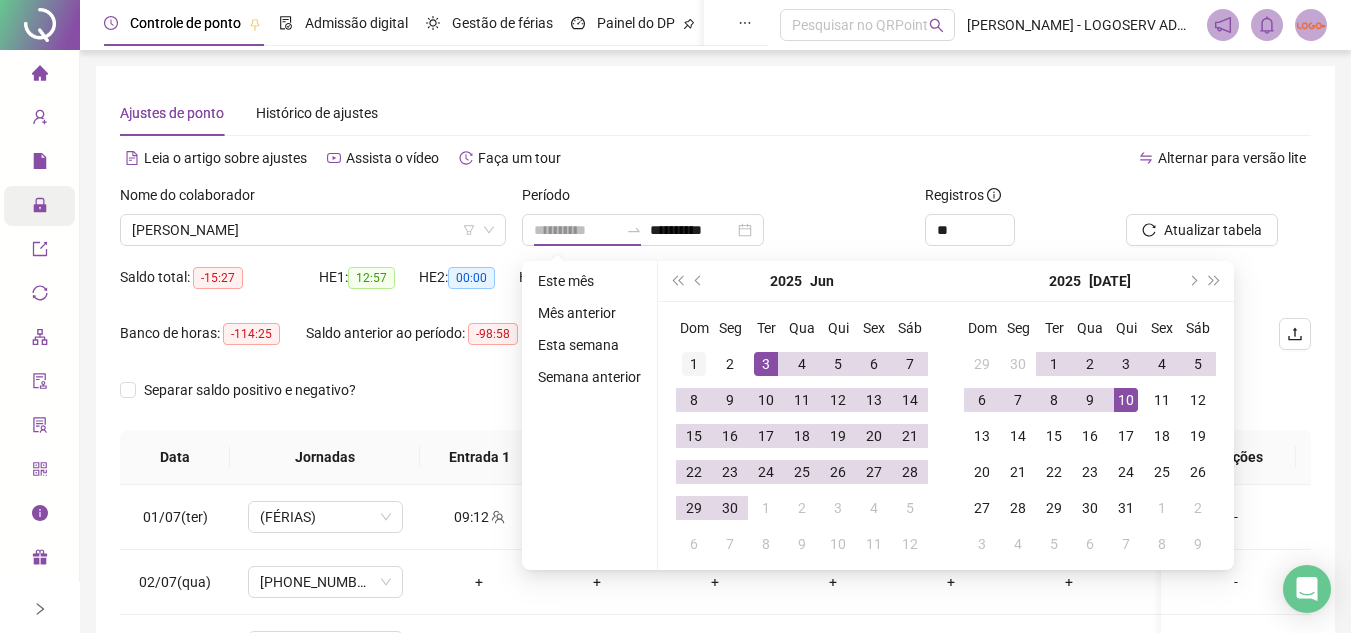 type on "**********" 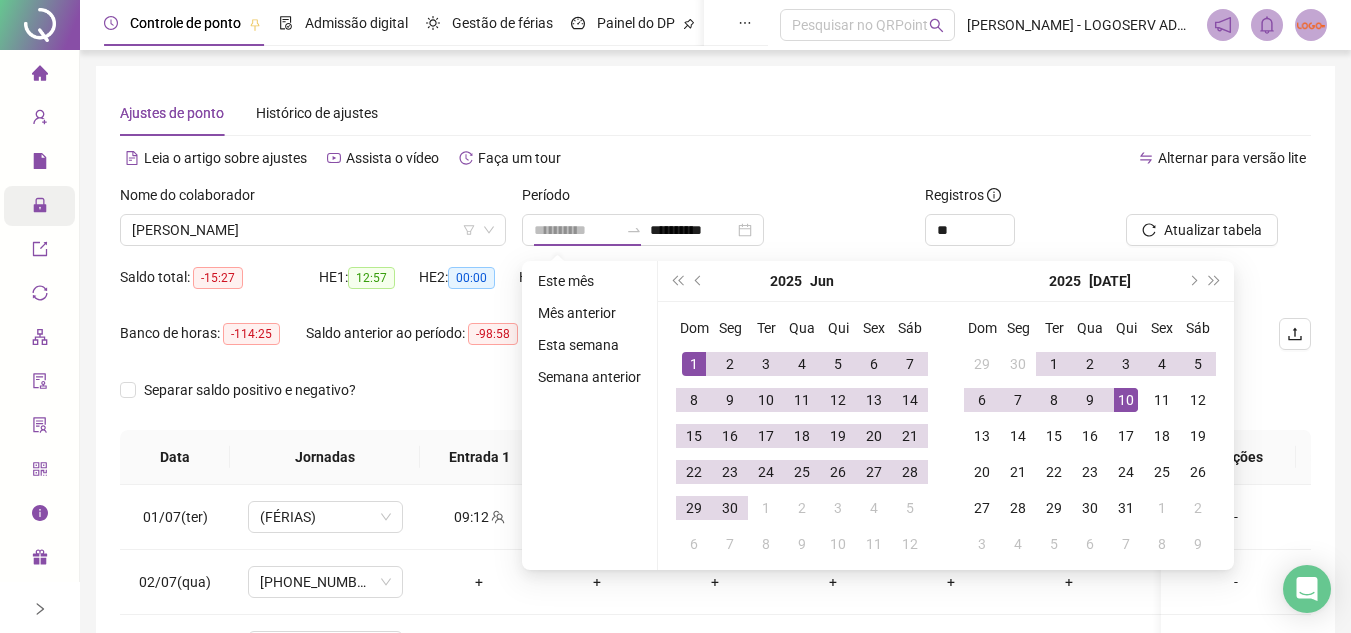 click on "1" at bounding box center [694, 364] 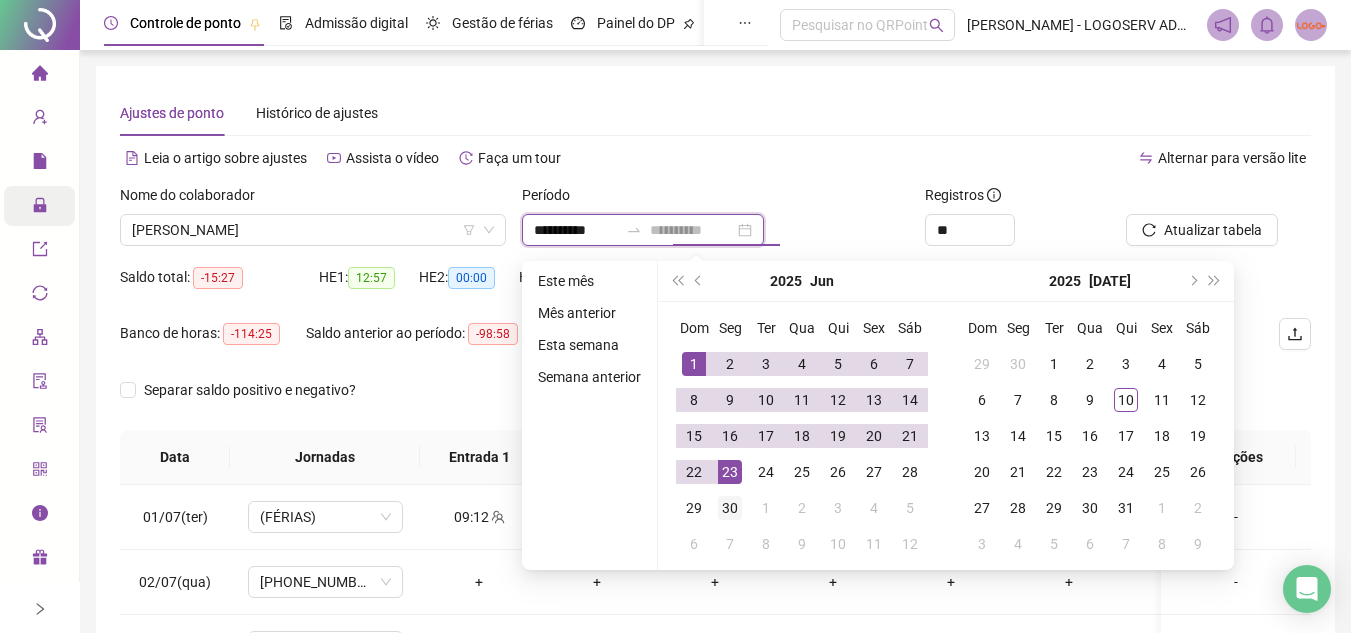 type on "**********" 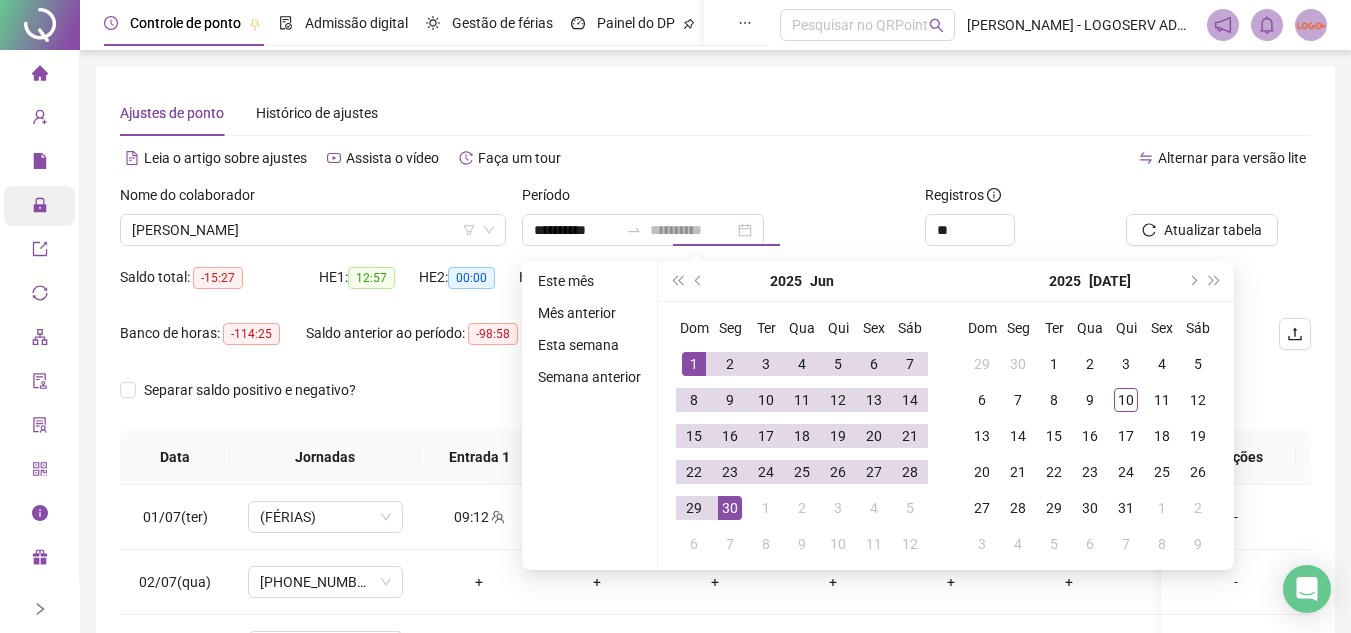 drag, startPoint x: 713, startPoint y: 501, endPoint x: 1047, endPoint y: 215, distance: 439.71808 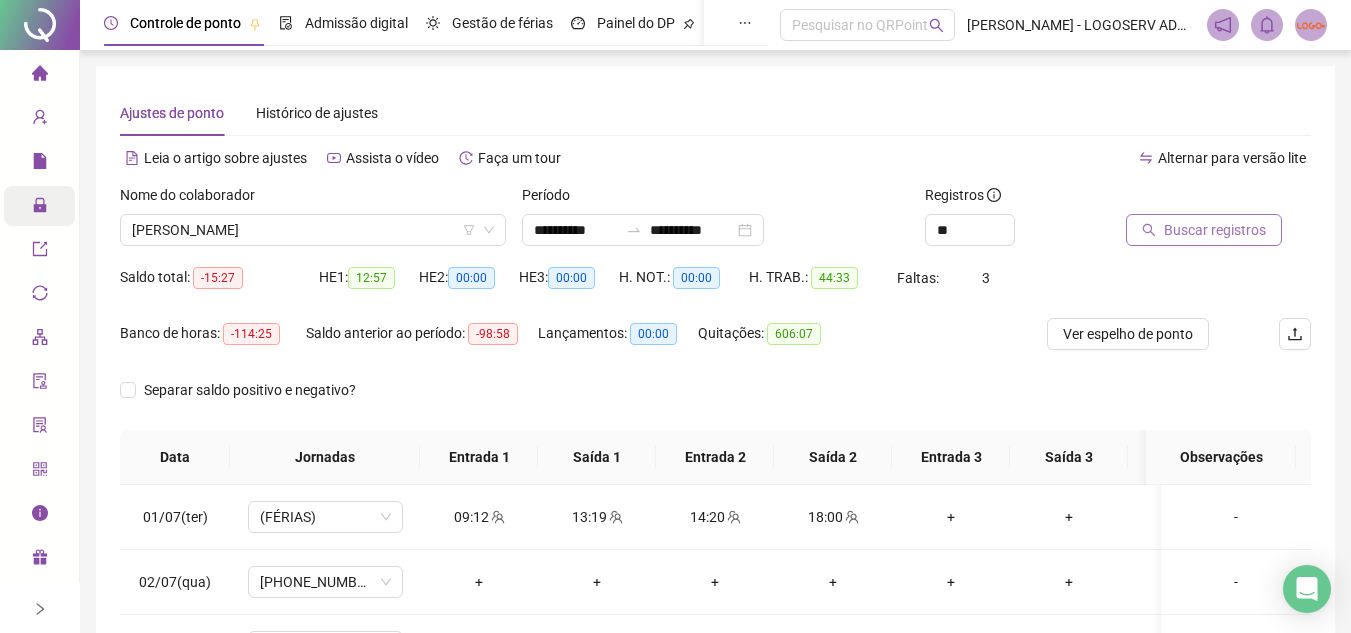click on "Buscar registros" at bounding box center (1215, 230) 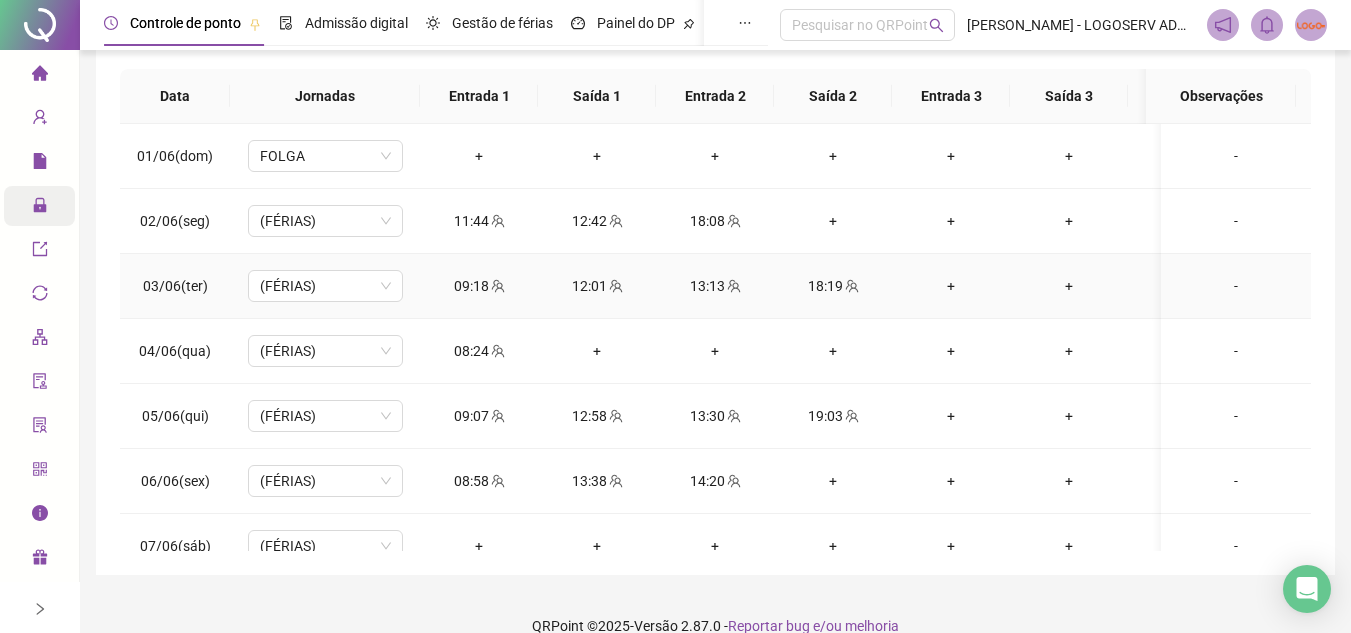 scroll, scrollTop: 389, scrollLeft: 0, axis: vertical 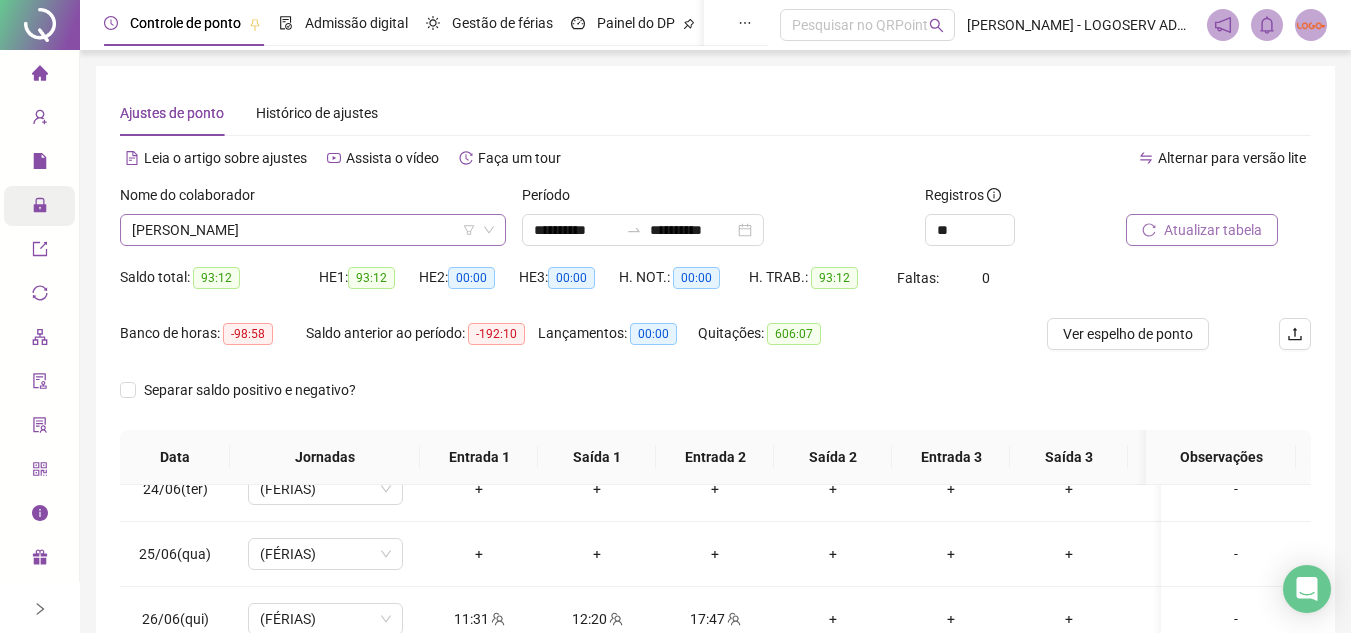 click on "FABIO RAMOS DE JESUS" at bounding box center [313, 230] 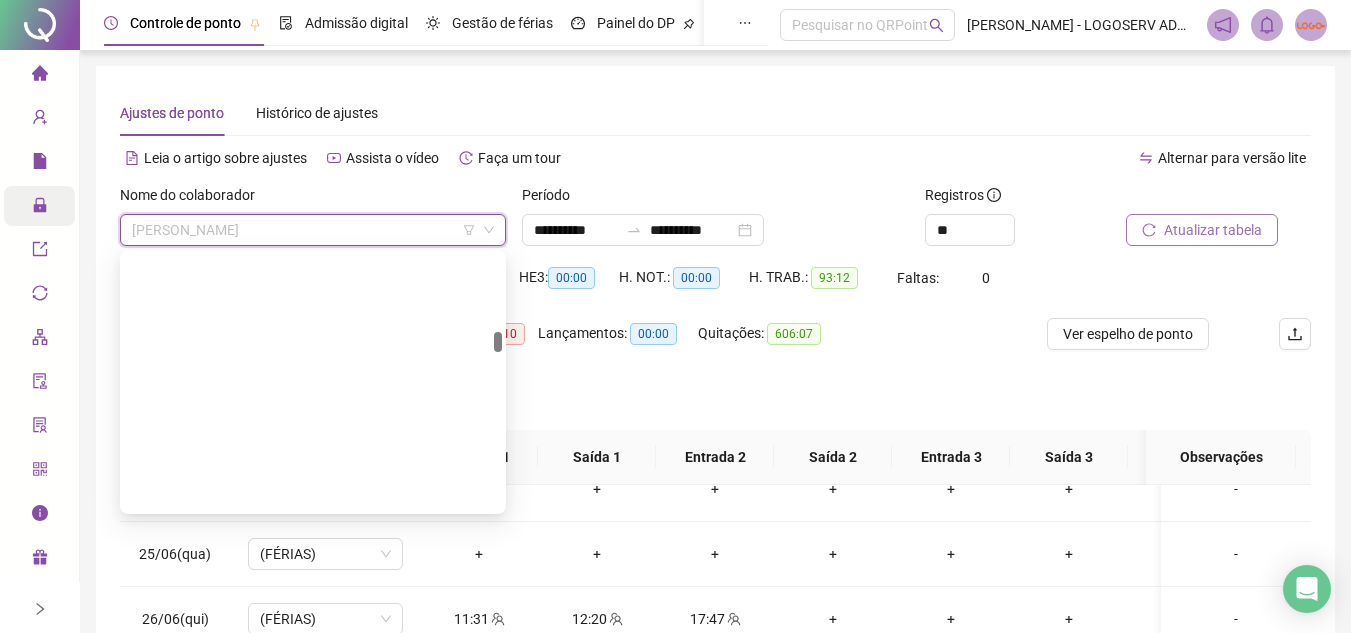 scroll, scrollTop: 12384, scrollLeft: 0, axis: vertical 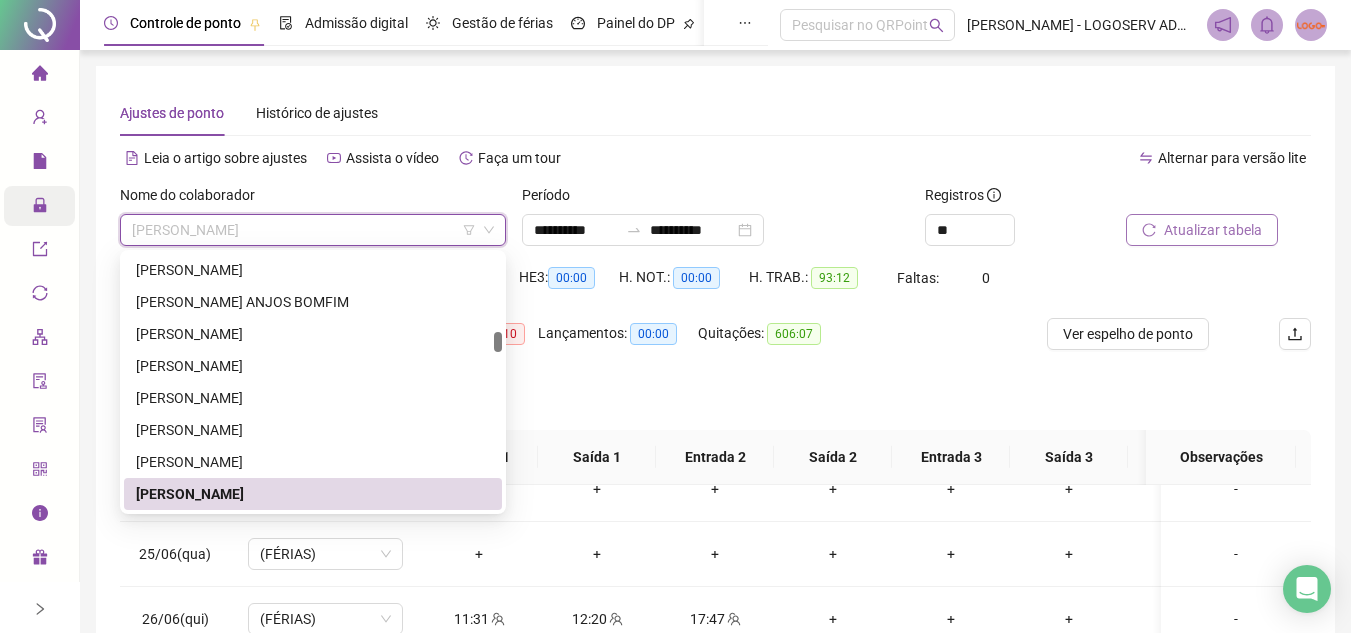 paste on "**********" 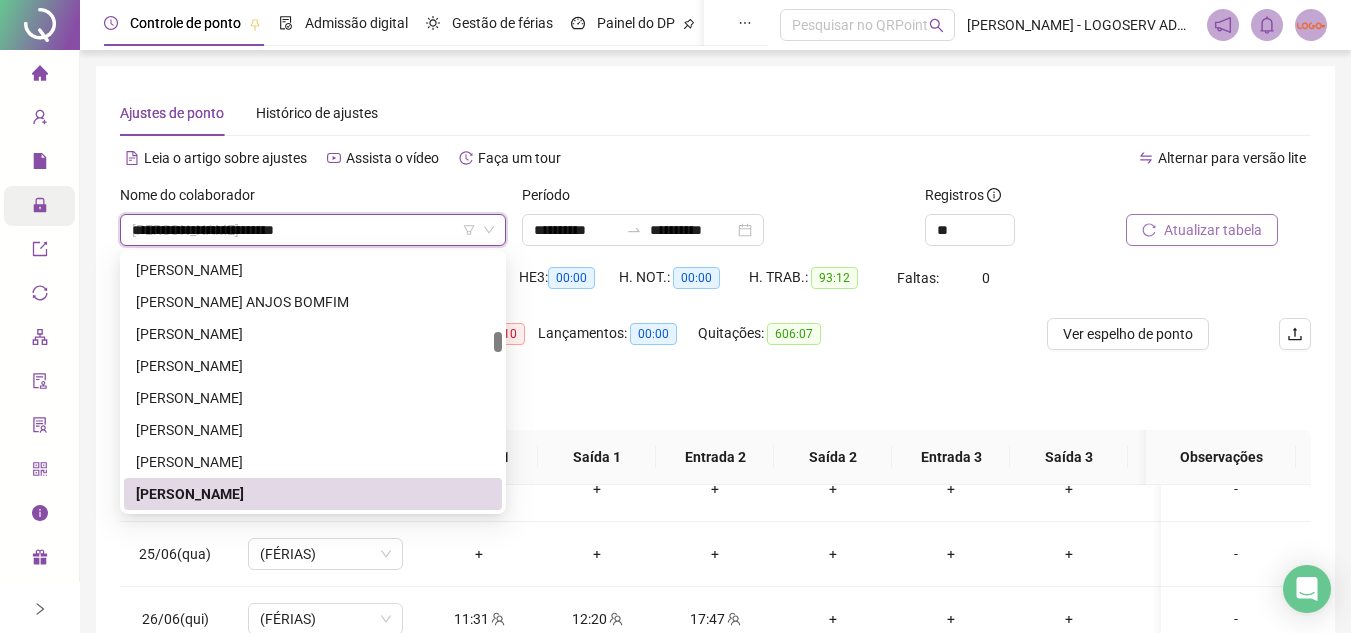 scroll, scrollTop: 0, scrollLeft: 0, axis: both 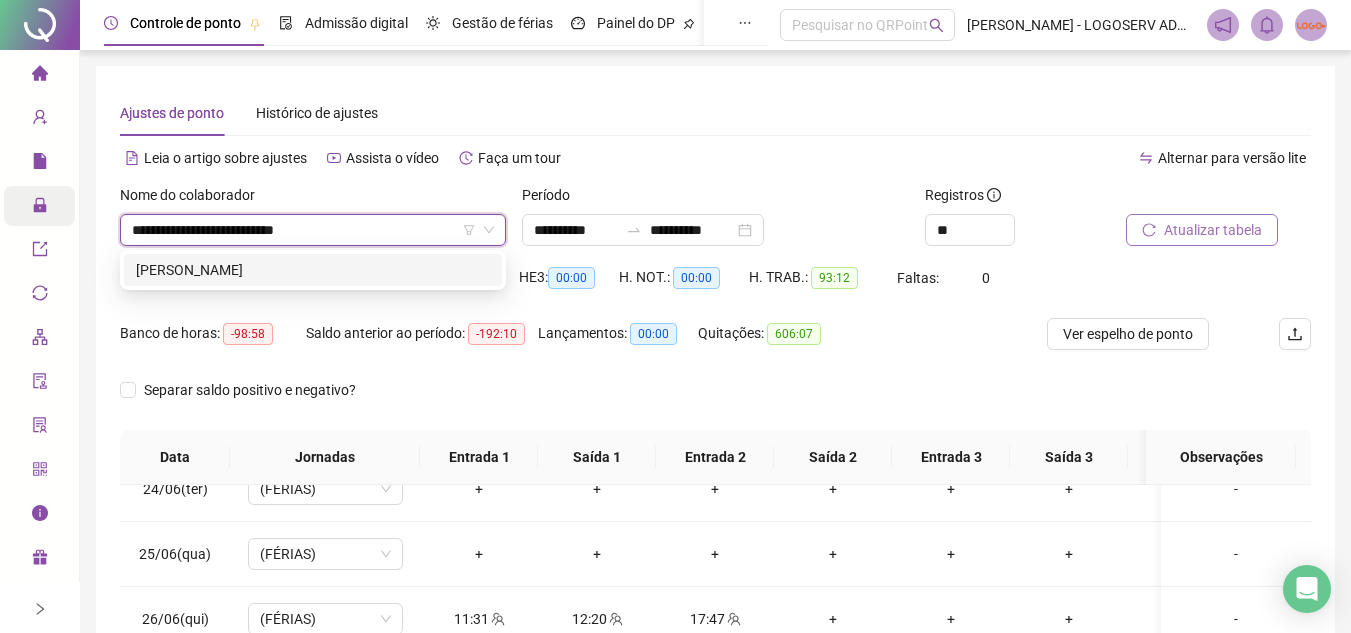 click on "ANTONIO ROBSON GARCIA SANTOS" at bounding box center [313, 270] 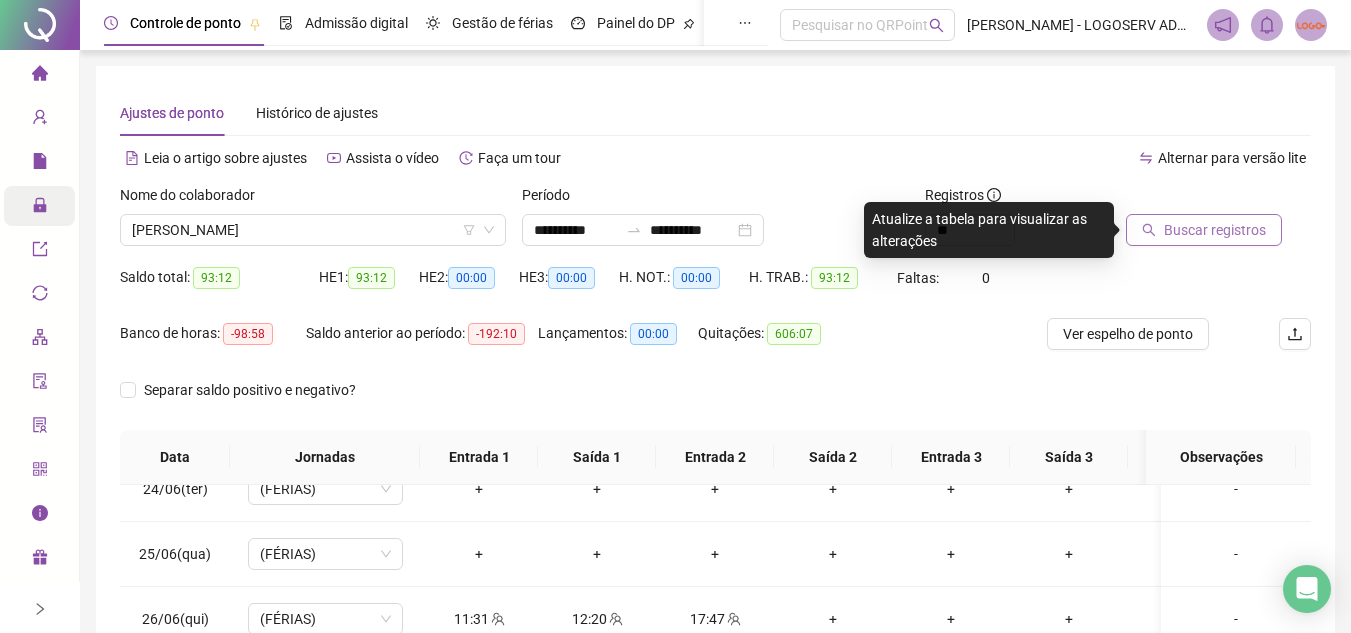 click on "Buscar registros" at bounding box center [1215, 230] 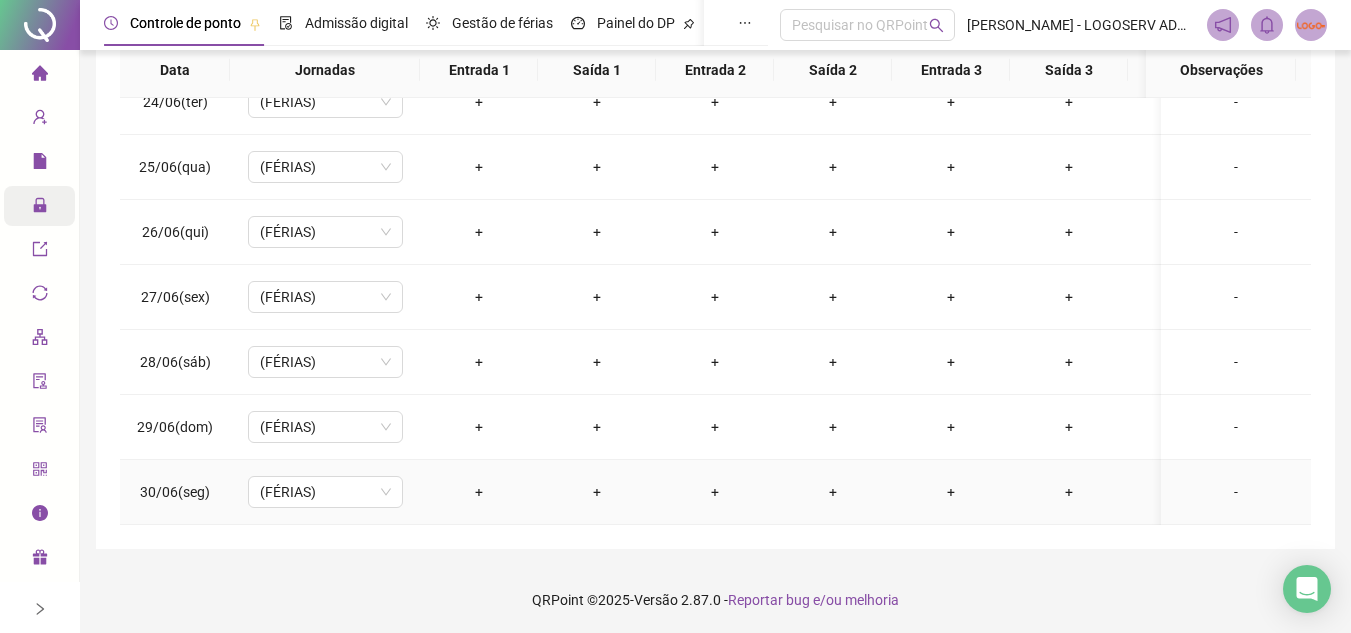 scroll, scrollTop: 389, scrollLeft: 0, axis: vertical 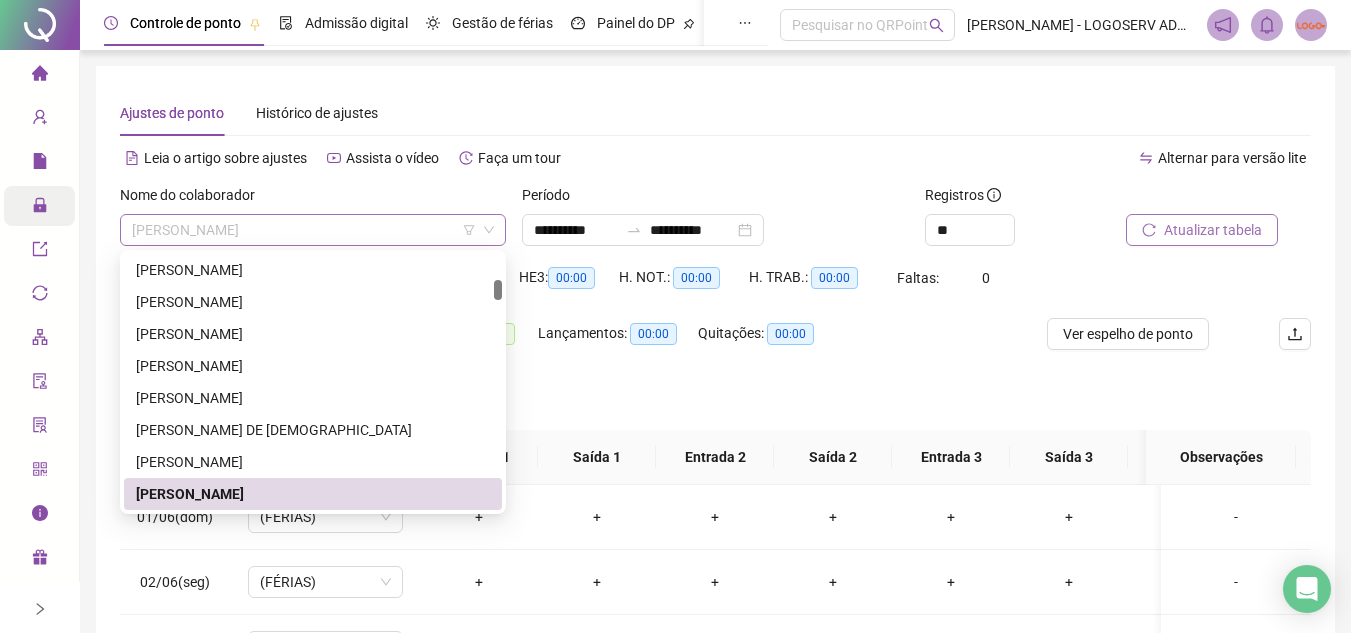 click on "ANTONIO ROBSON GARCIA SANTOS" at bounding box center [313, 230] 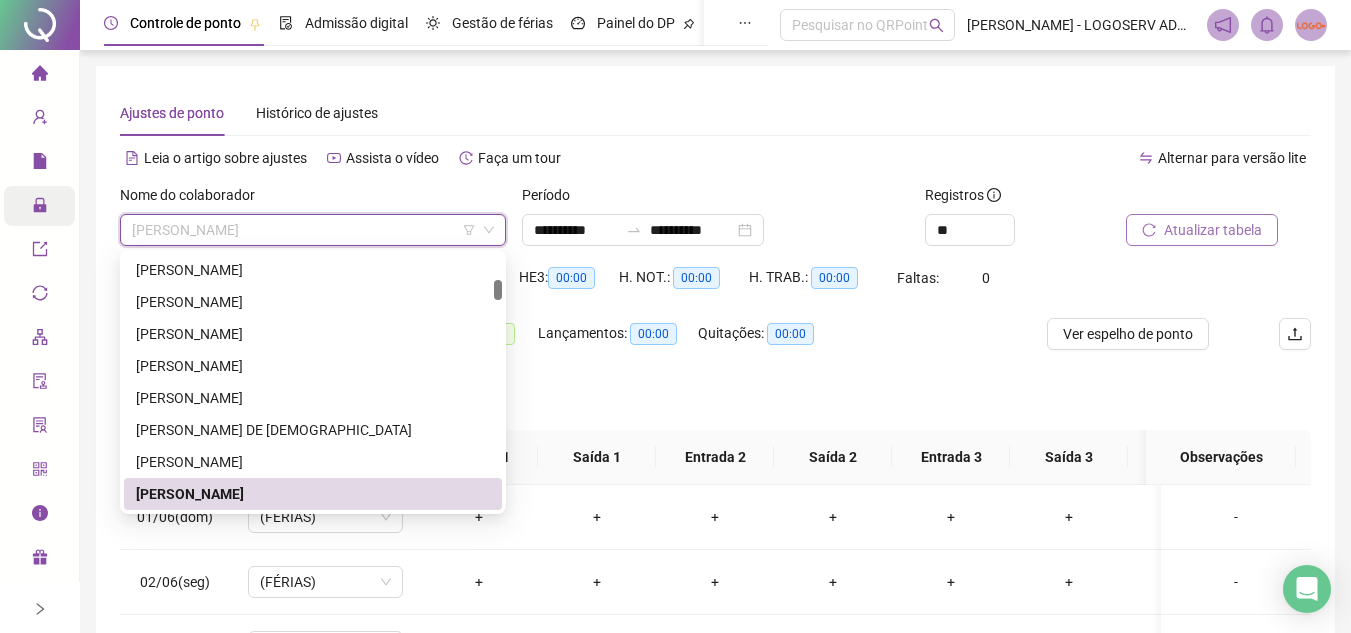 paste on "**********" 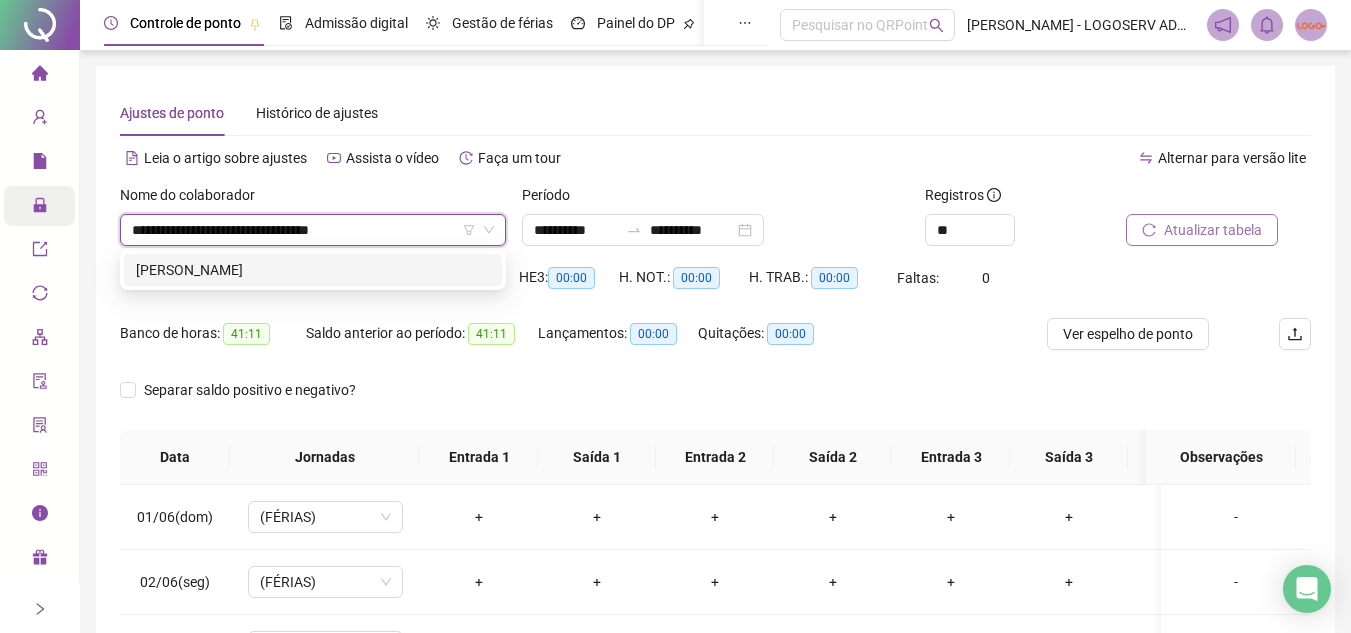 scroll, scrollTop: 0, scrollLeft: 0, axis: both 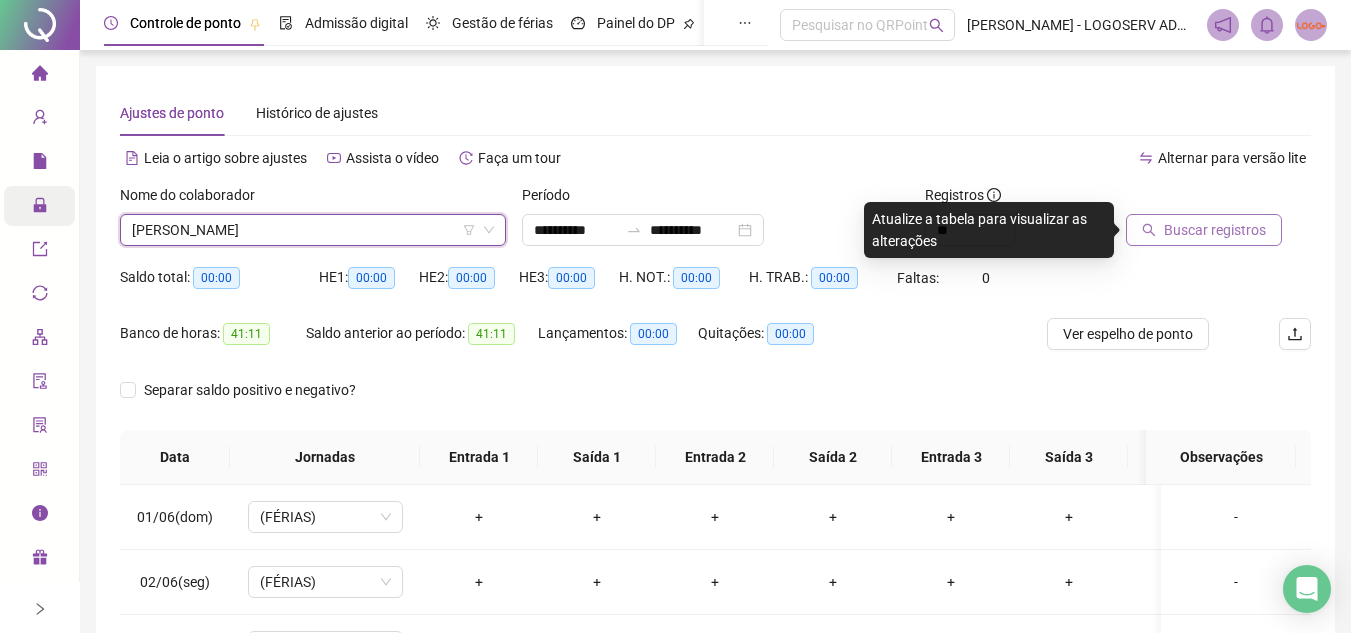 click on "Buscar registros" at bounding box center (1215, 230) 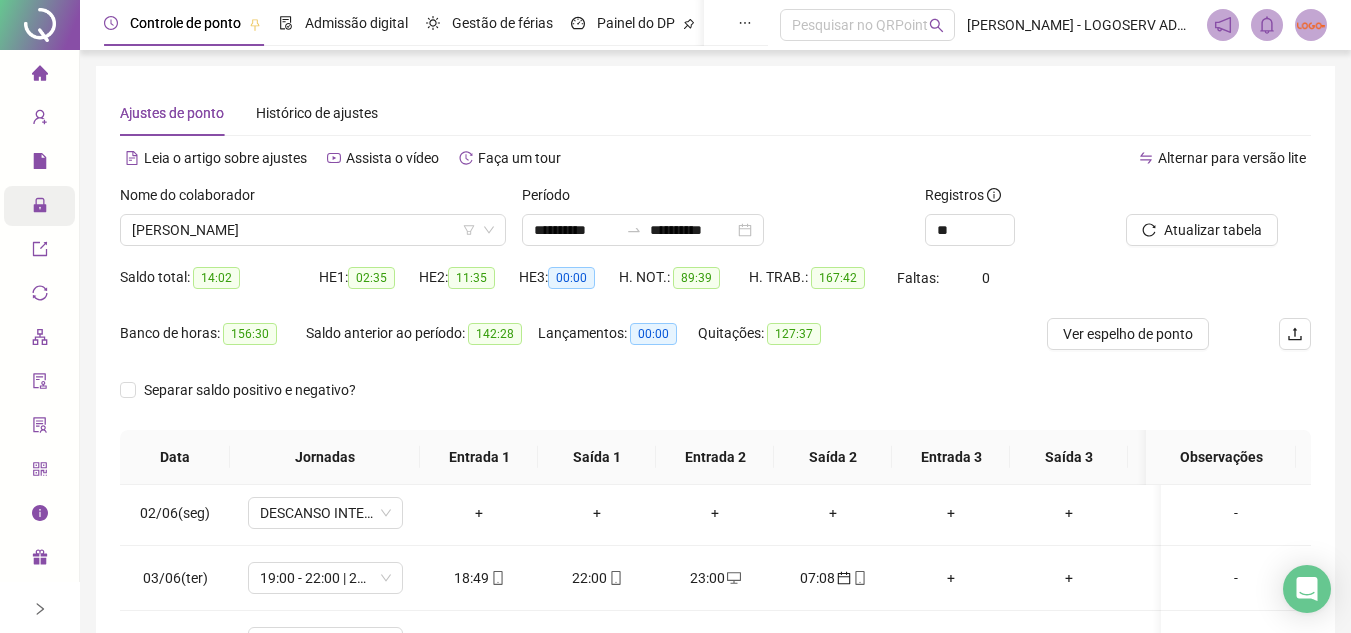 scroll, scrollTop: 100, scrollLeft: 0, axis: vertical 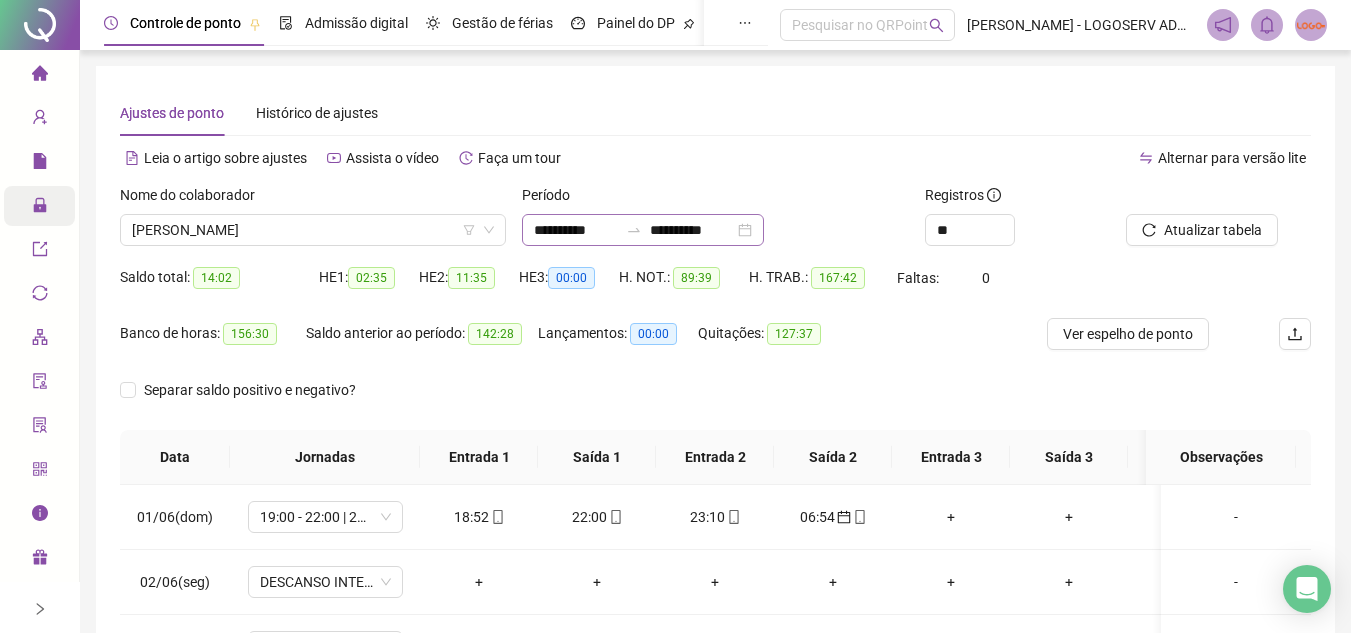 click 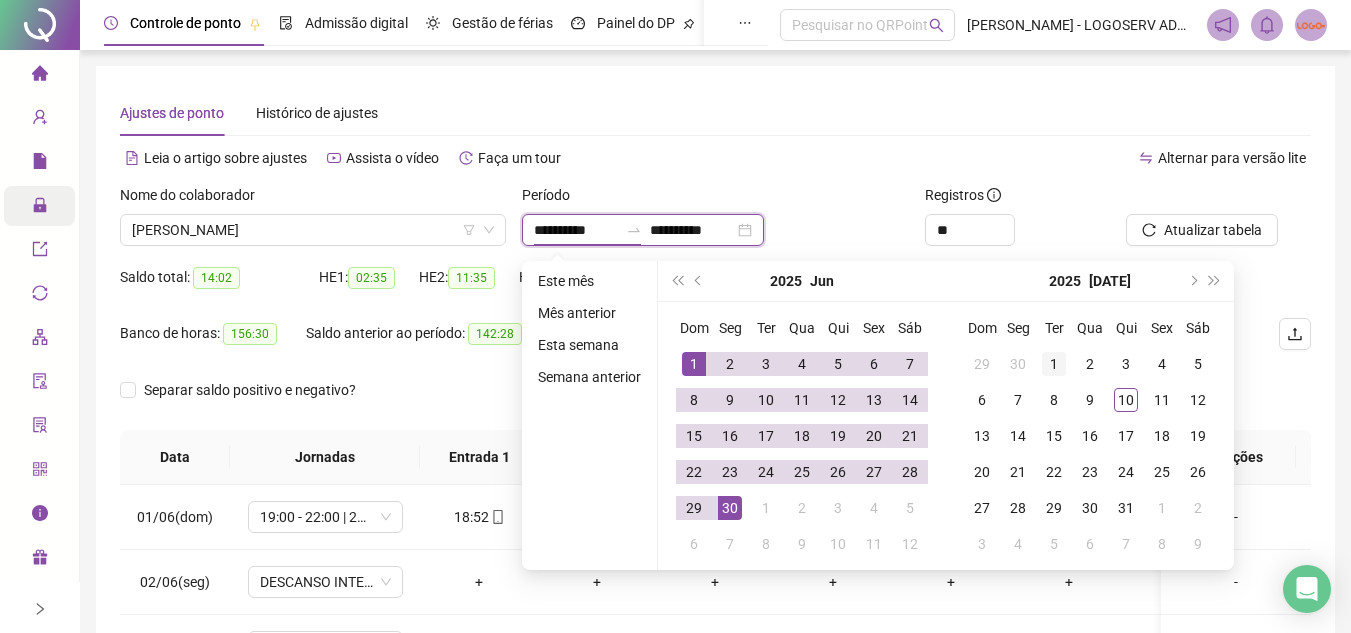 type on "**********" 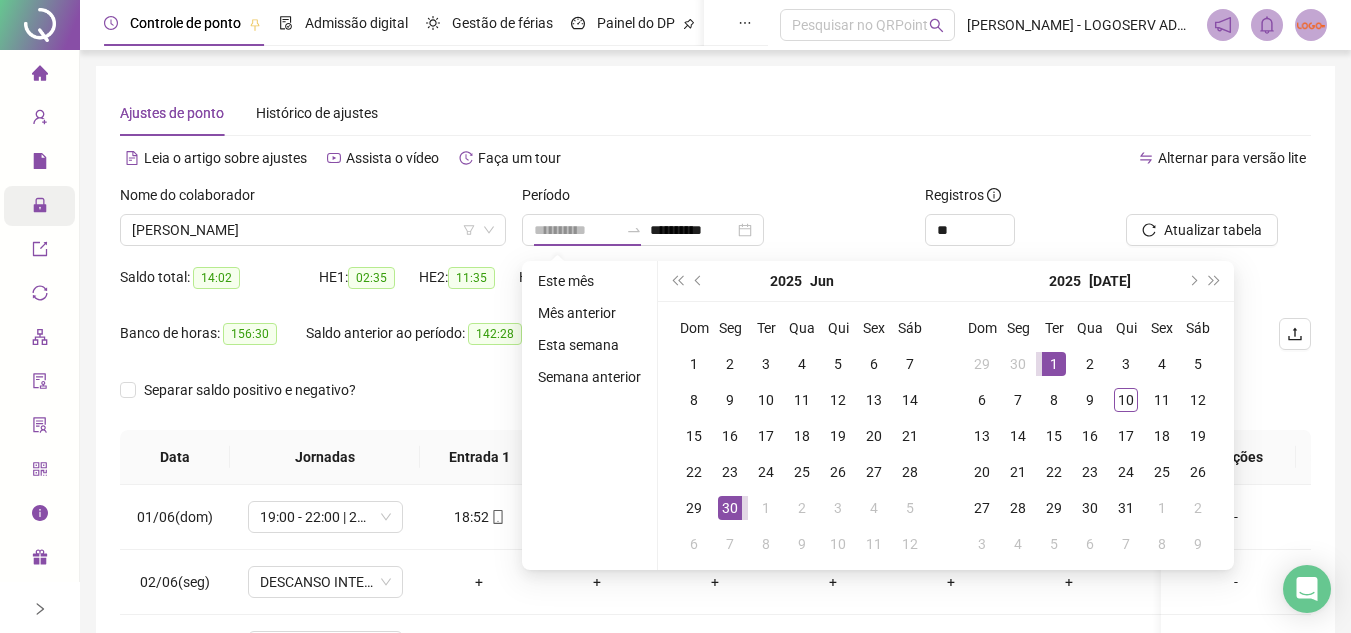 click on "1" at bounding box center (1054, 364) 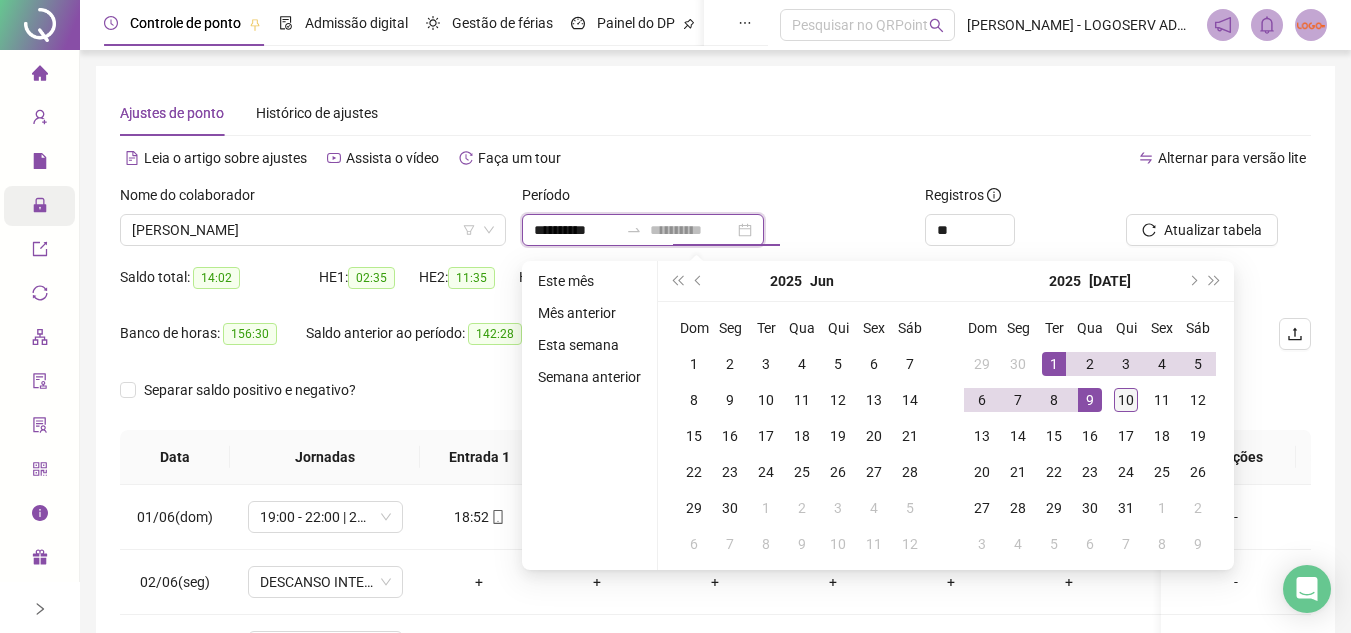 type on "**********" 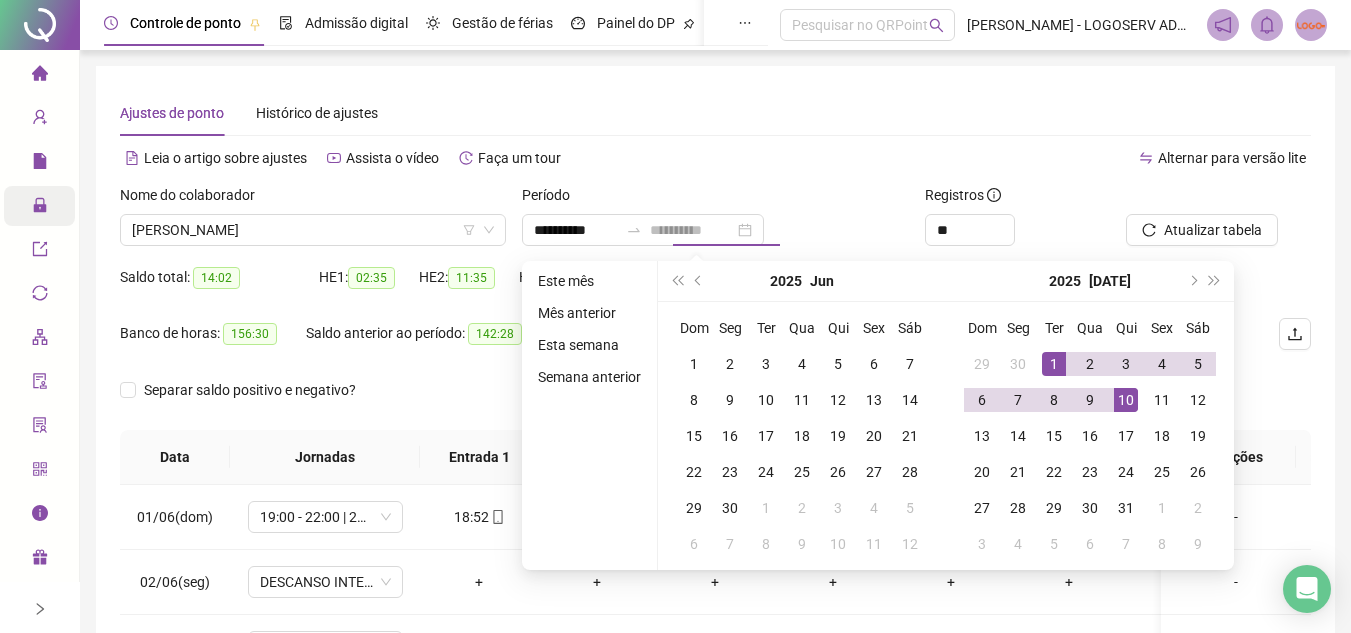click on "10" at bounding box center (1126, 400) 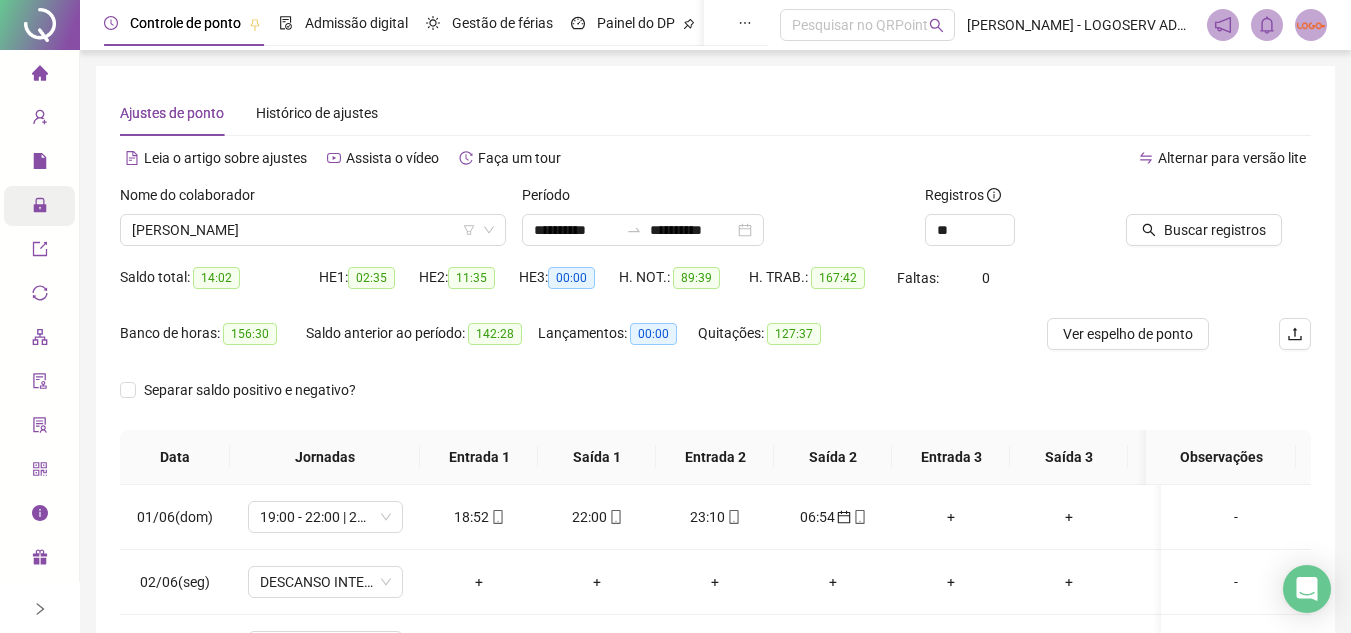 click on "Buscar registros" at bounding box center [1215, 230] 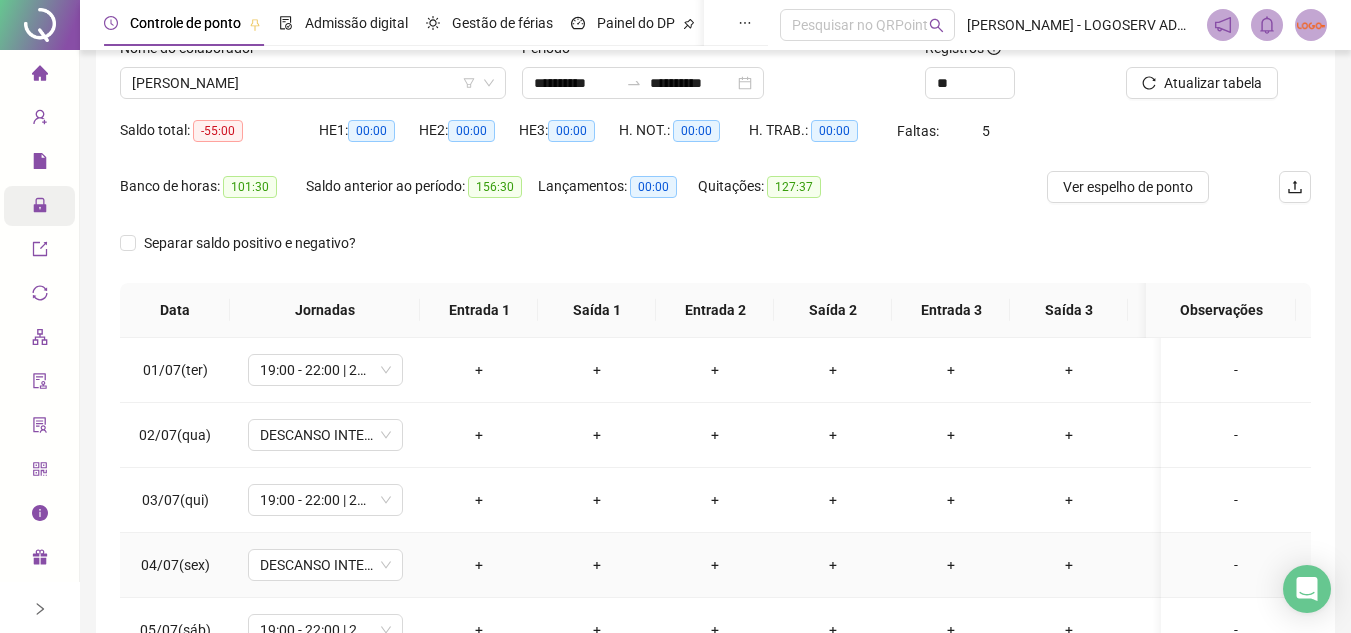 scroll, scrollTop: 389, scrollLeft: 0, axis: vertical 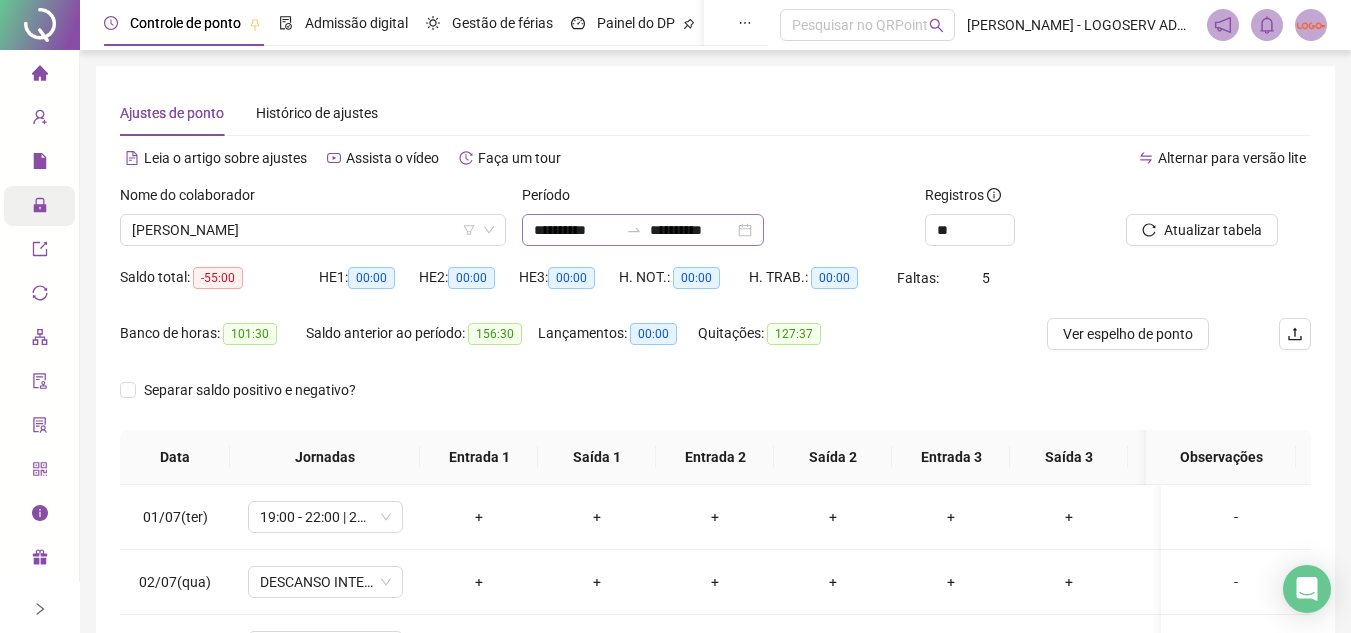 click 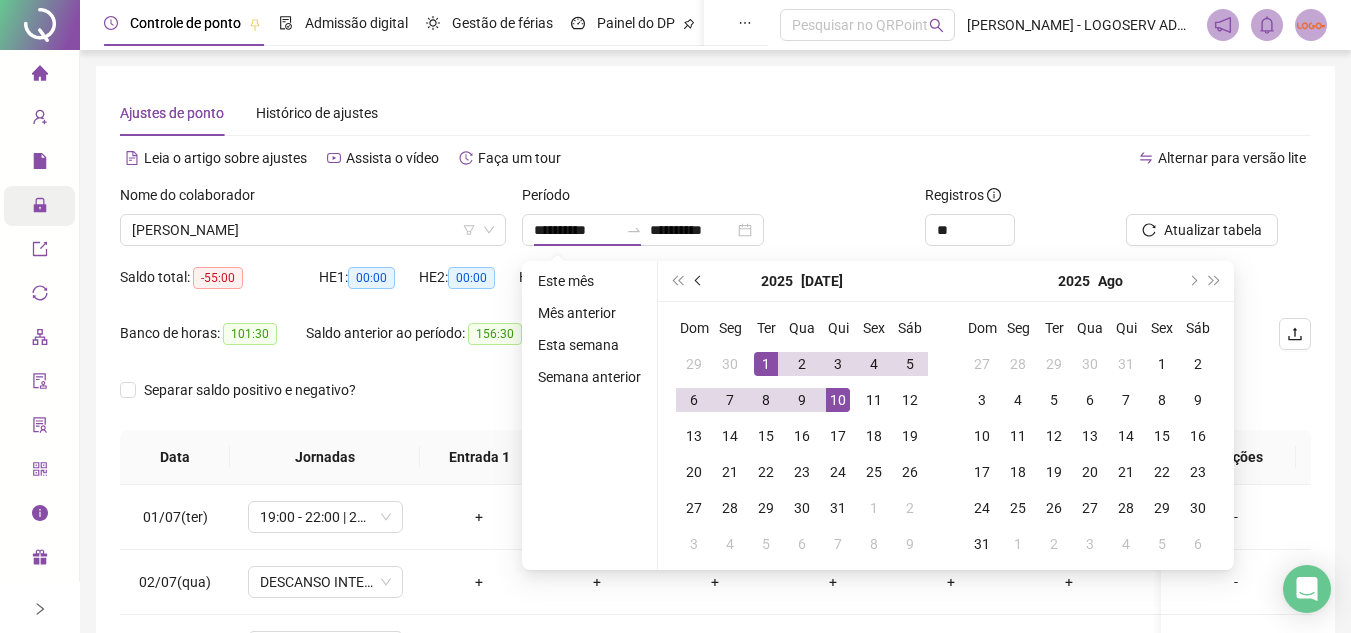 click at bounding box center [699, 281] 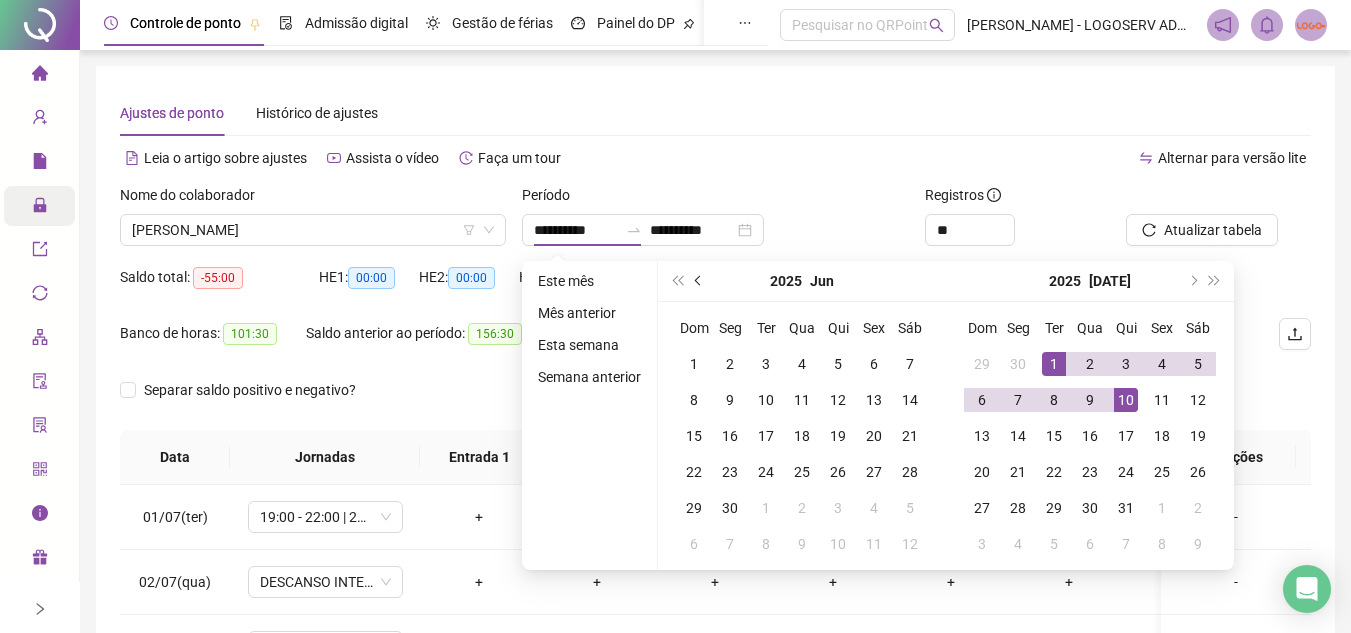 click at bounding box center [699, 281] 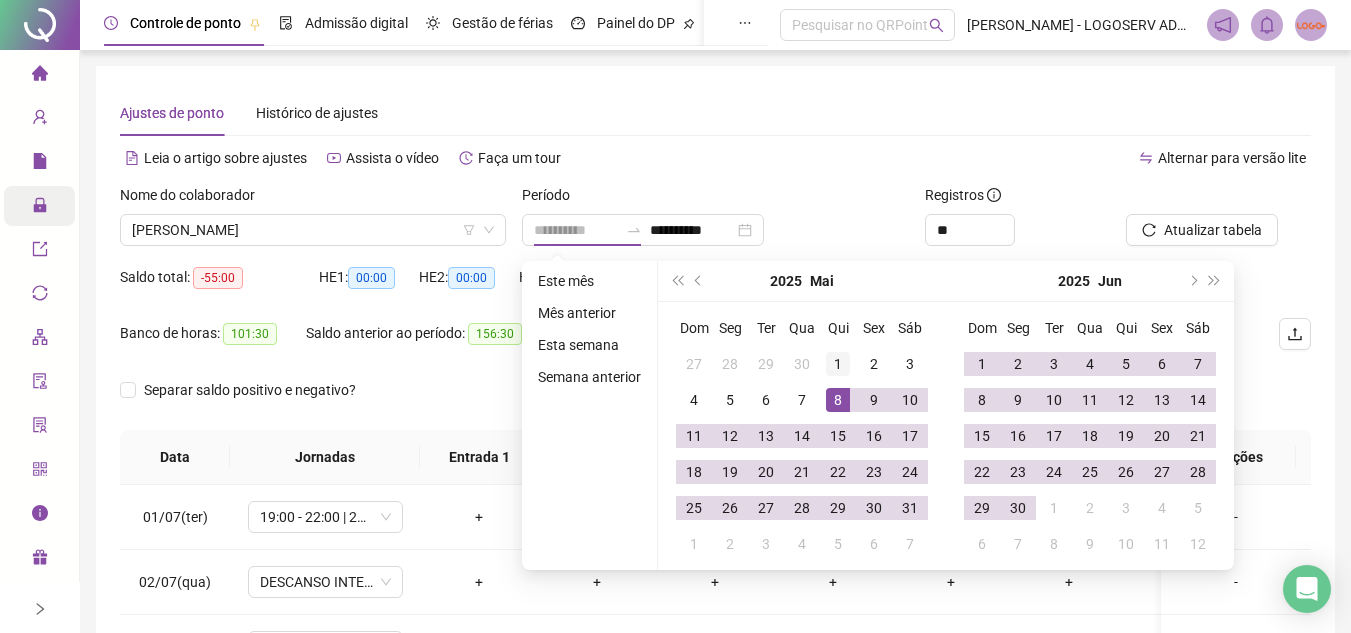 type on "**********" 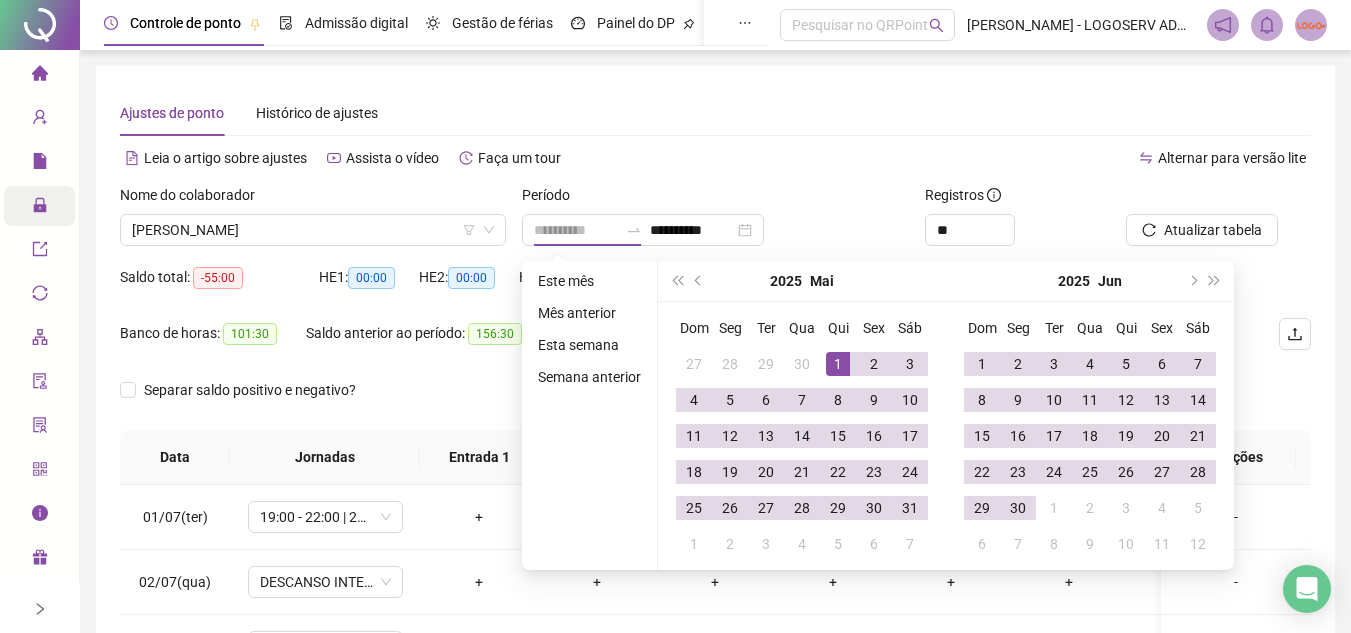 click on "1" at bounding box center [838, 364] 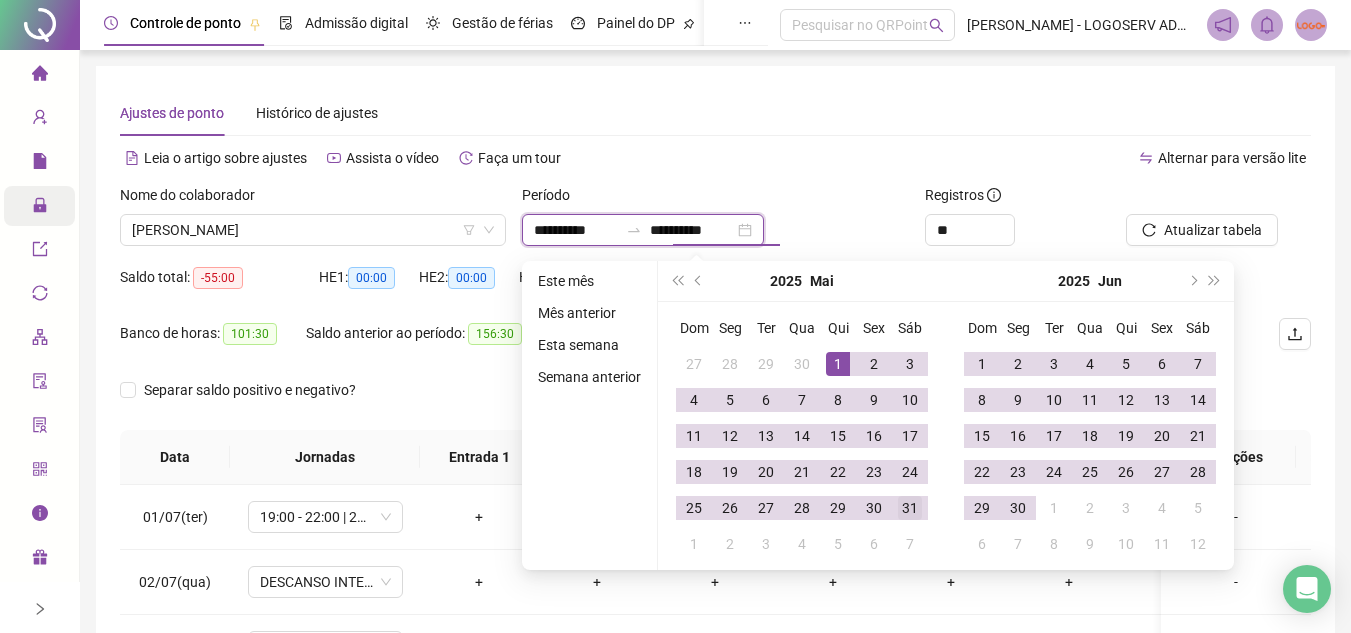 type on "**********" 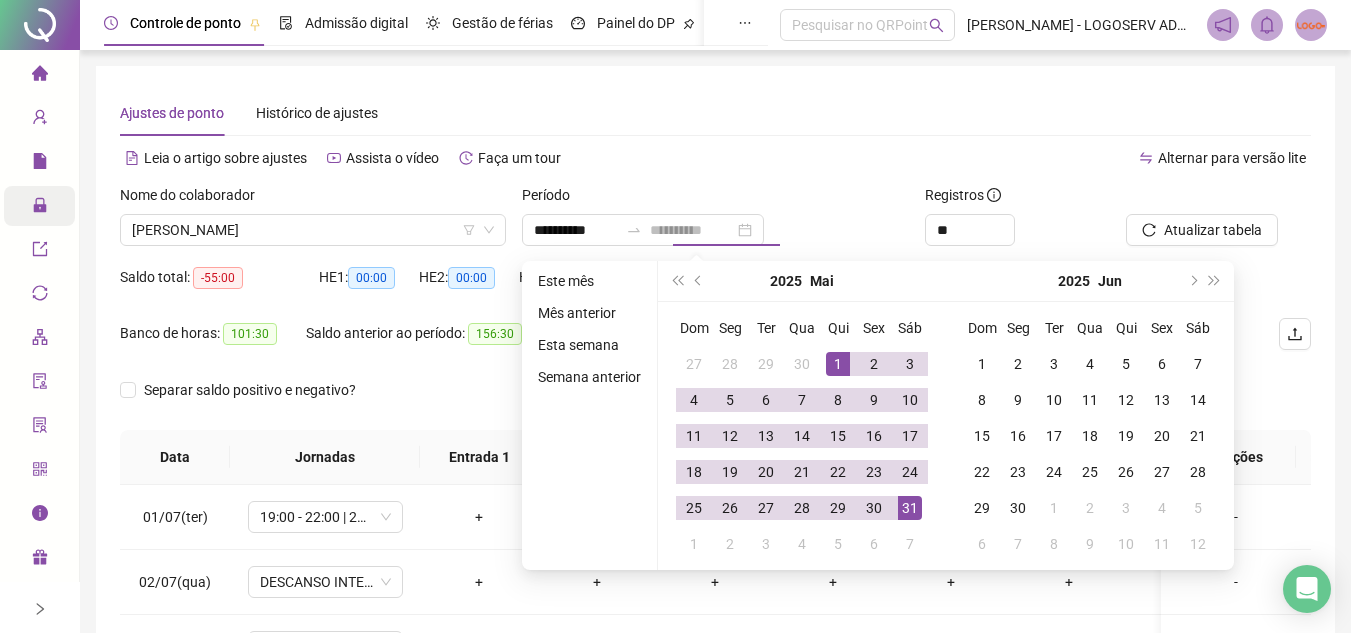 click on "31" at bounding box center [910, 508] 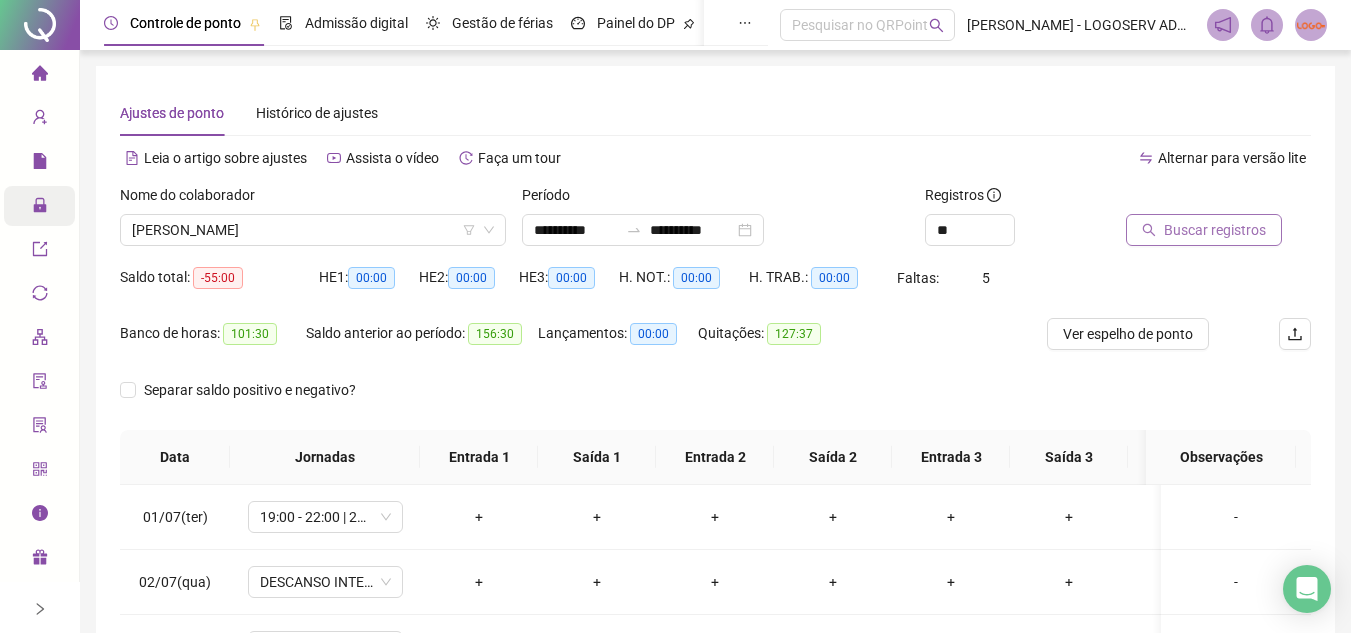 click on "Buscar registros" at bounding box center (1215, 230) 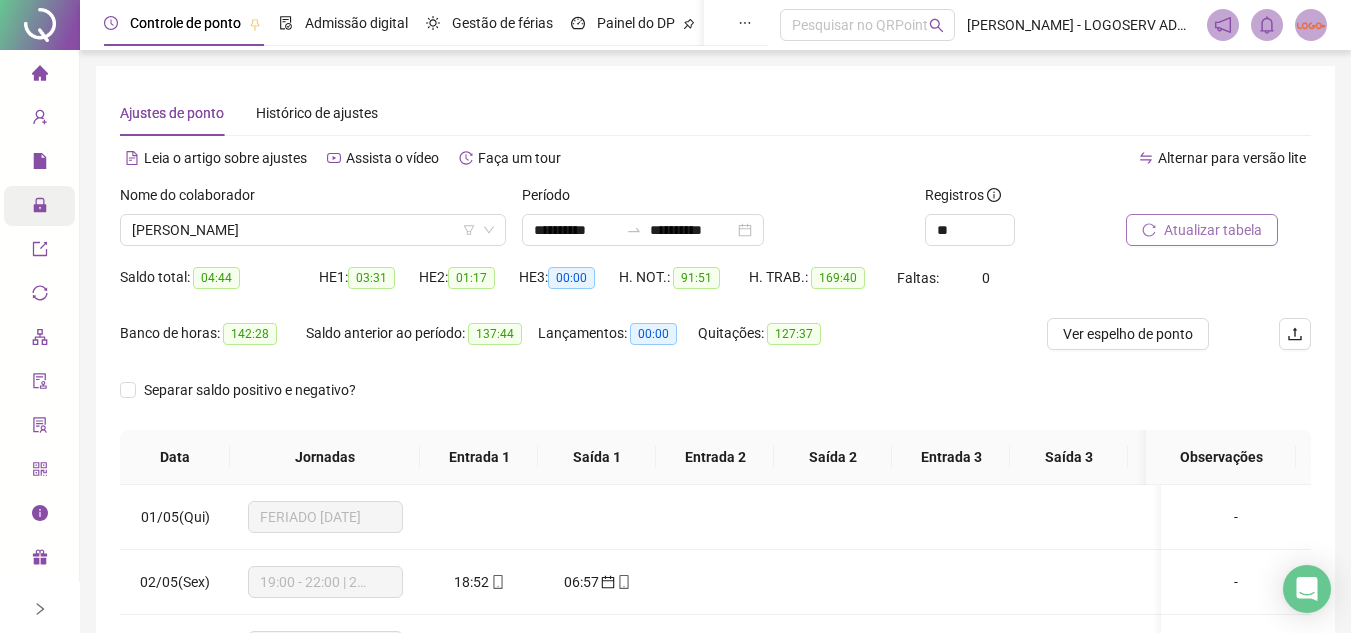scroll, scrollTop: 389, scrollLeft: 0, axis: vertical 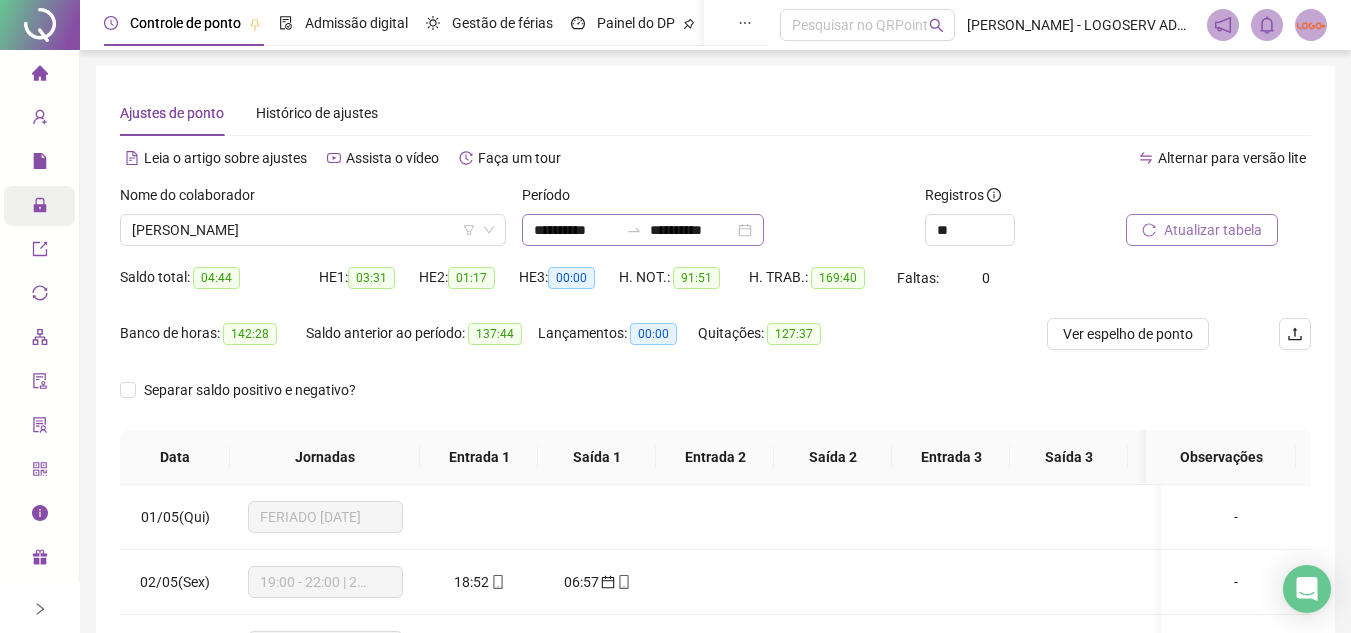 click 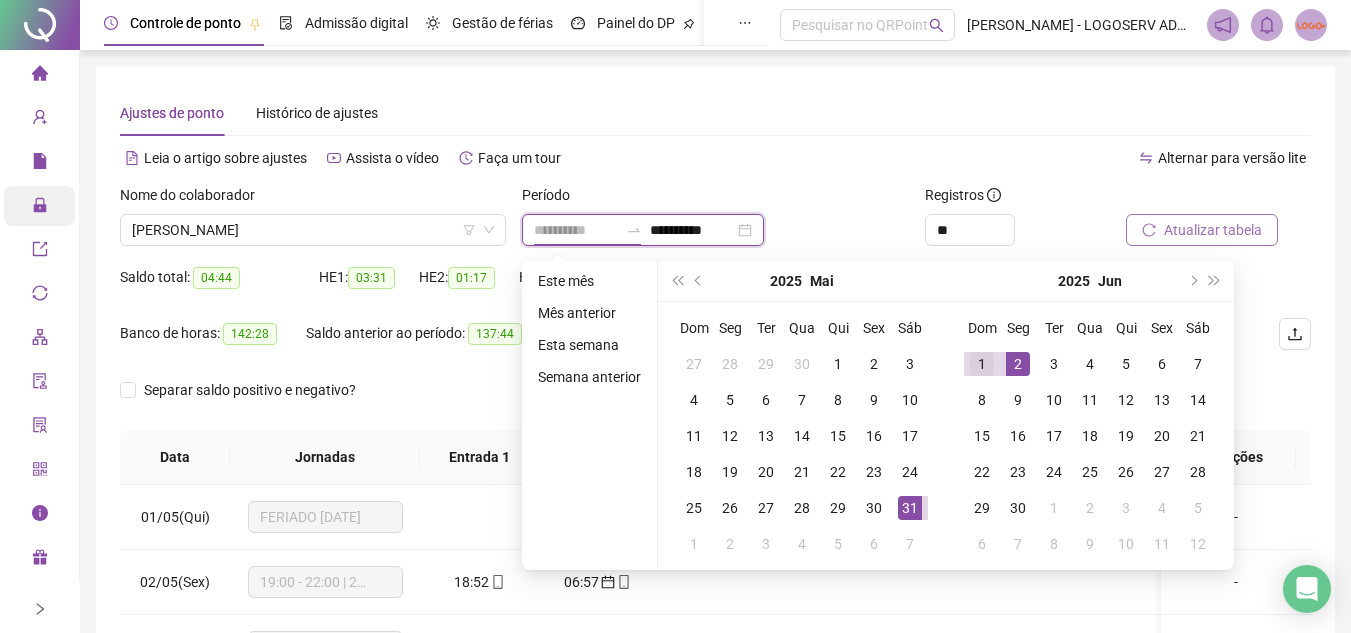 type on "**********" 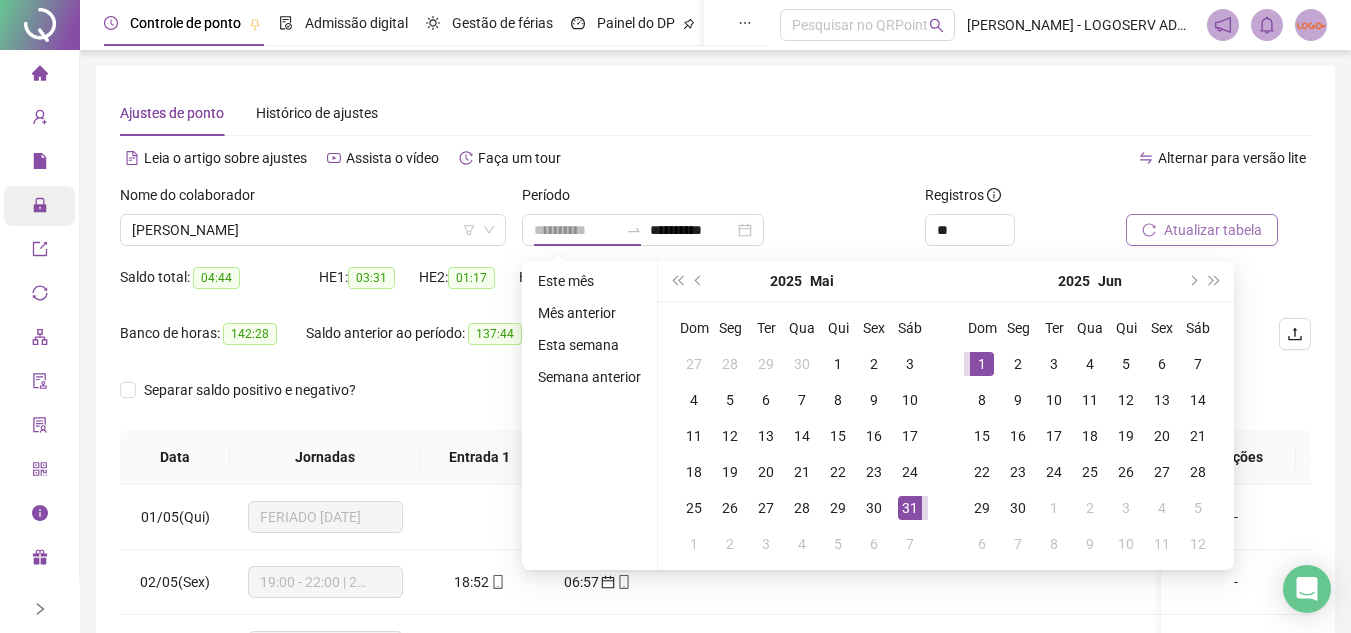 click on "1" at bounding box center (982, 364) 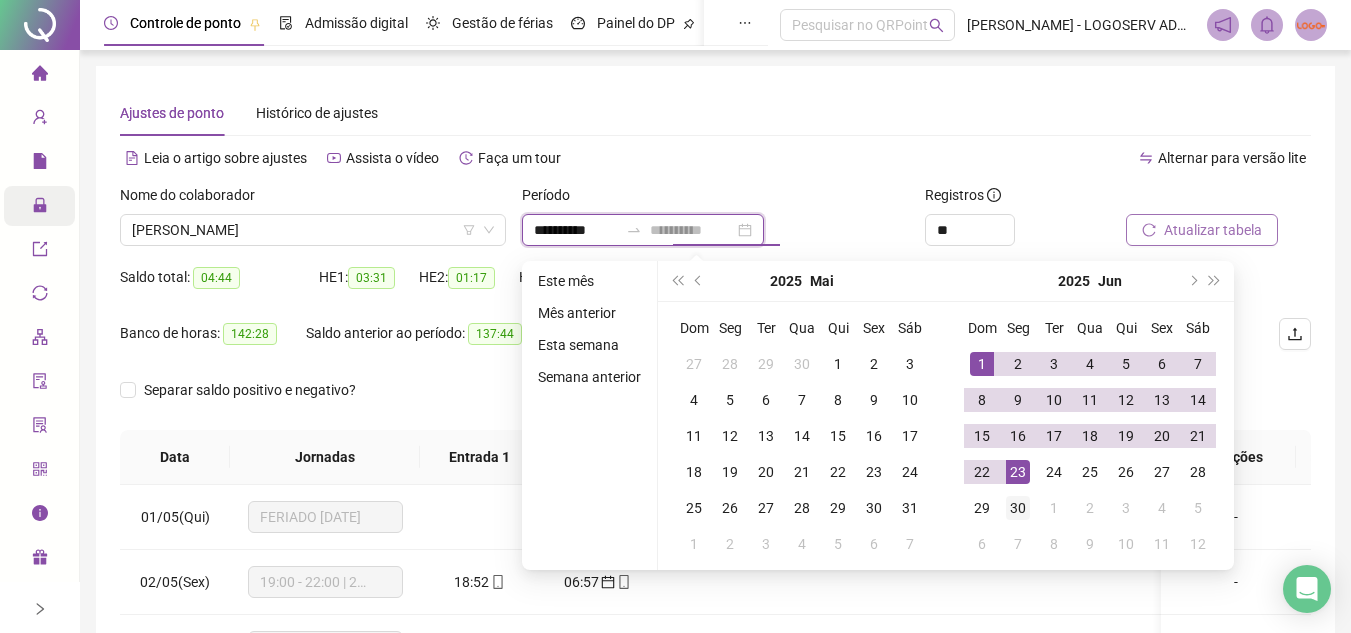 type on "**********" 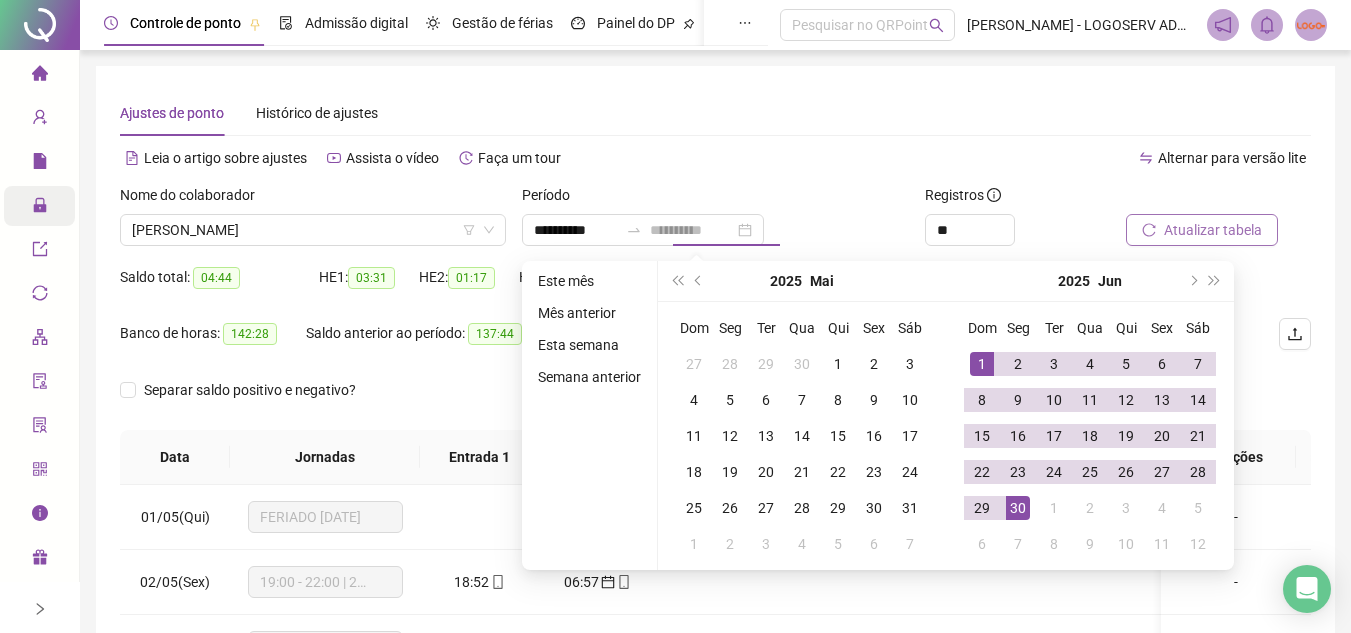 click on "30" at bounding box center (1018, 508) 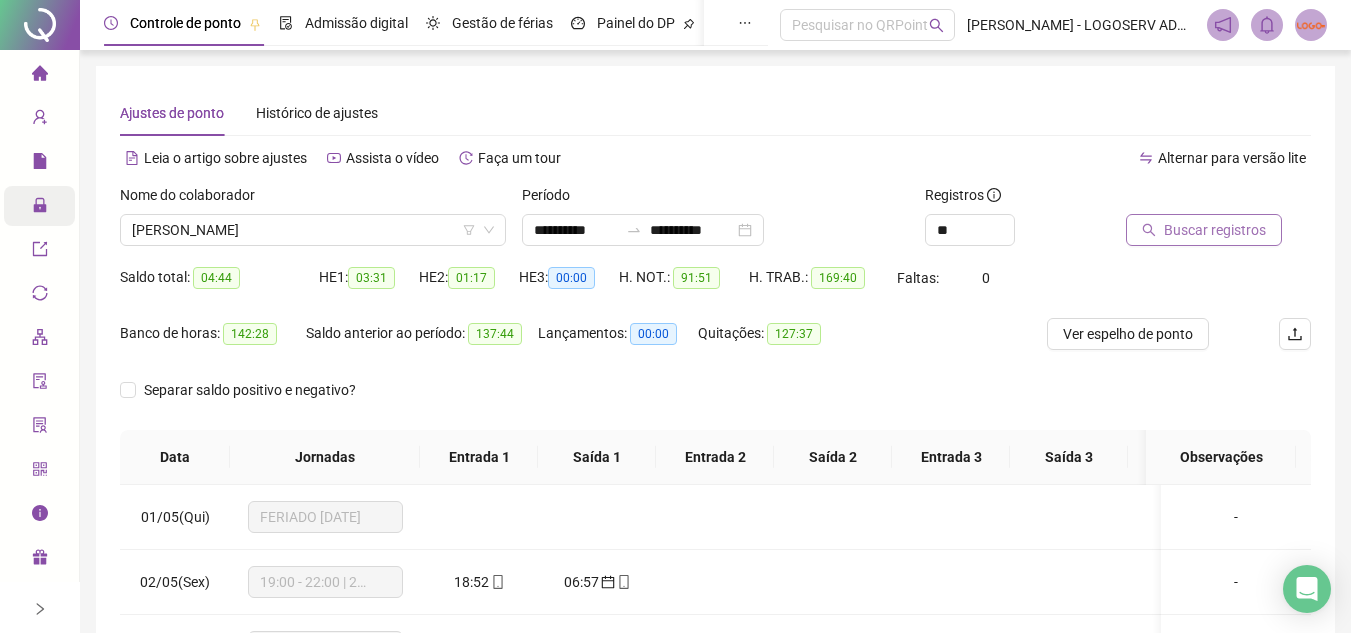 click 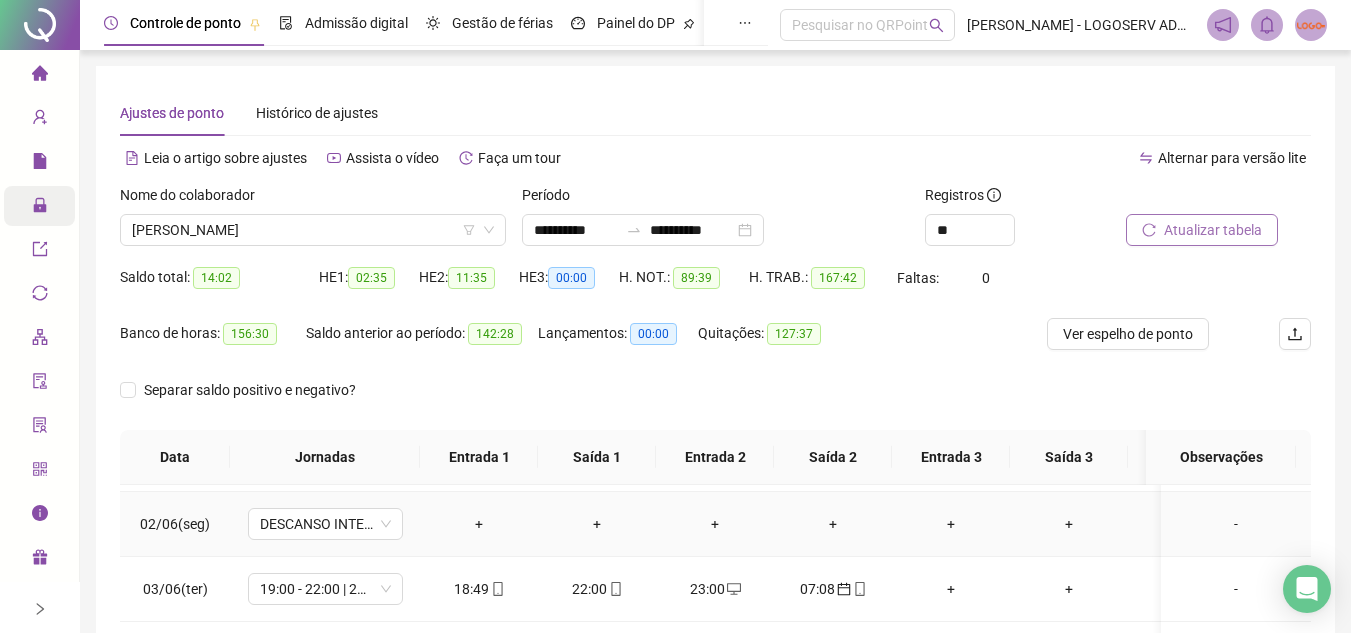 scroll, scrollTop: 0, scrollLeft: 0, axis: both 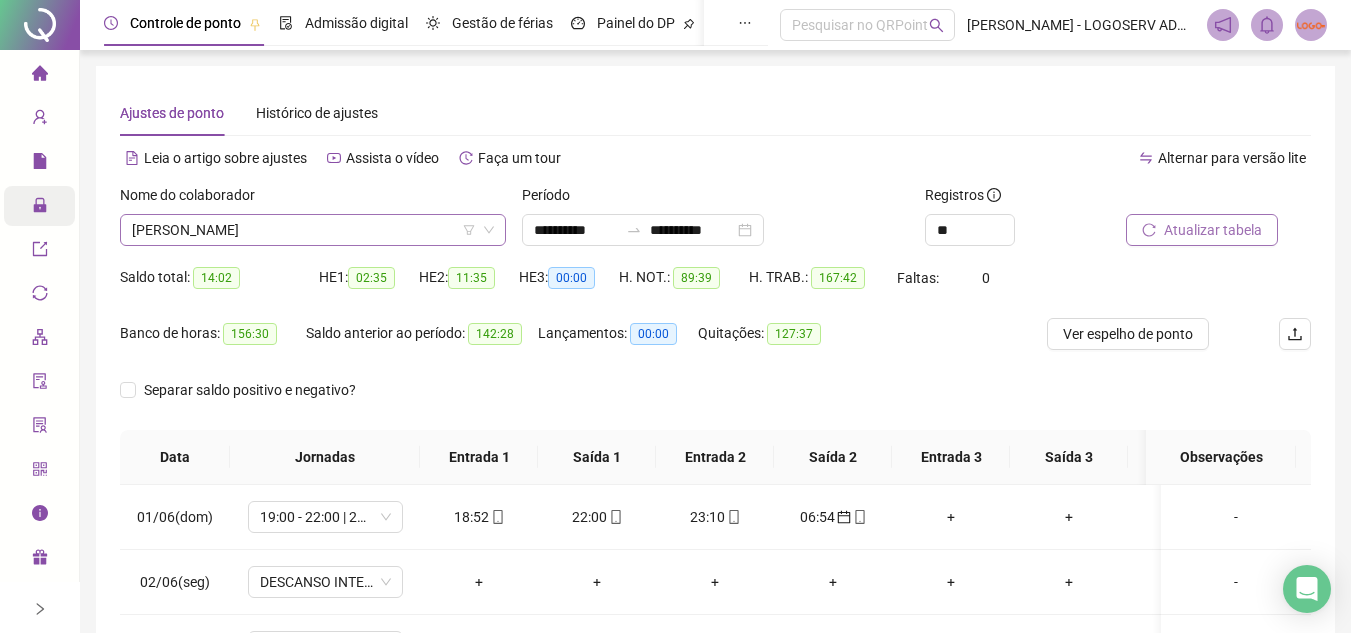 click on "CARLOS ANTONIO MARTINS DA SILVEIRA" at bounding box center [313, 230] 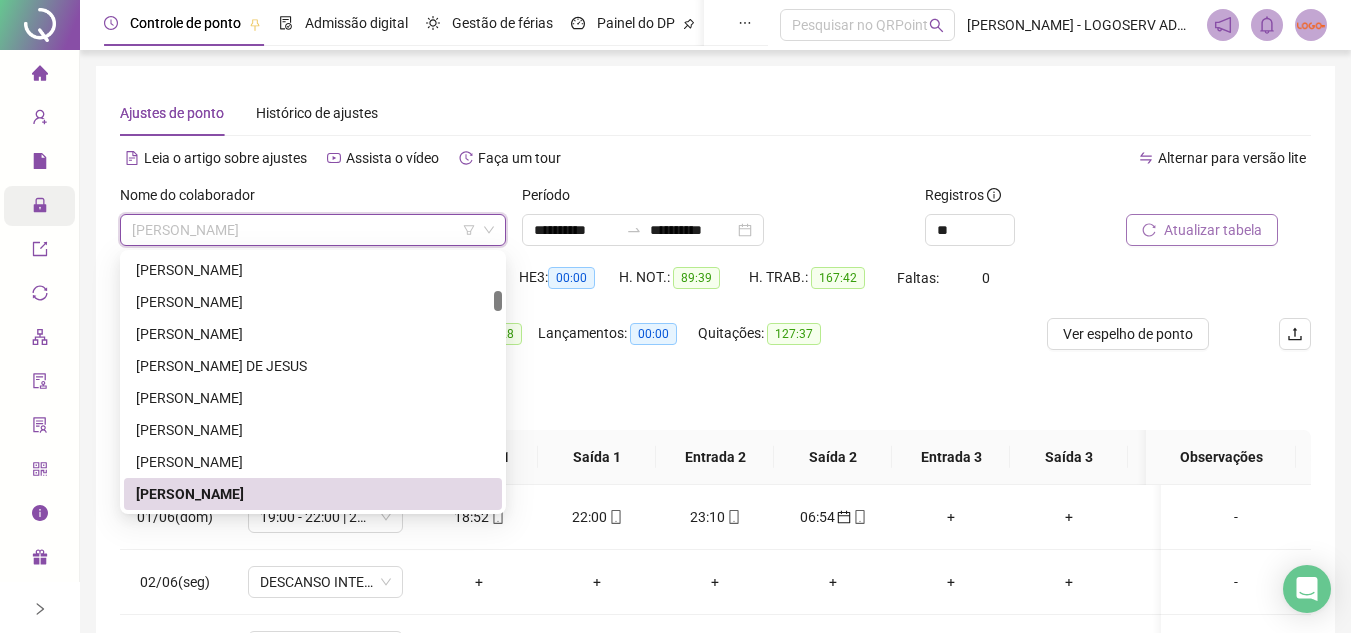 paste on "**********" 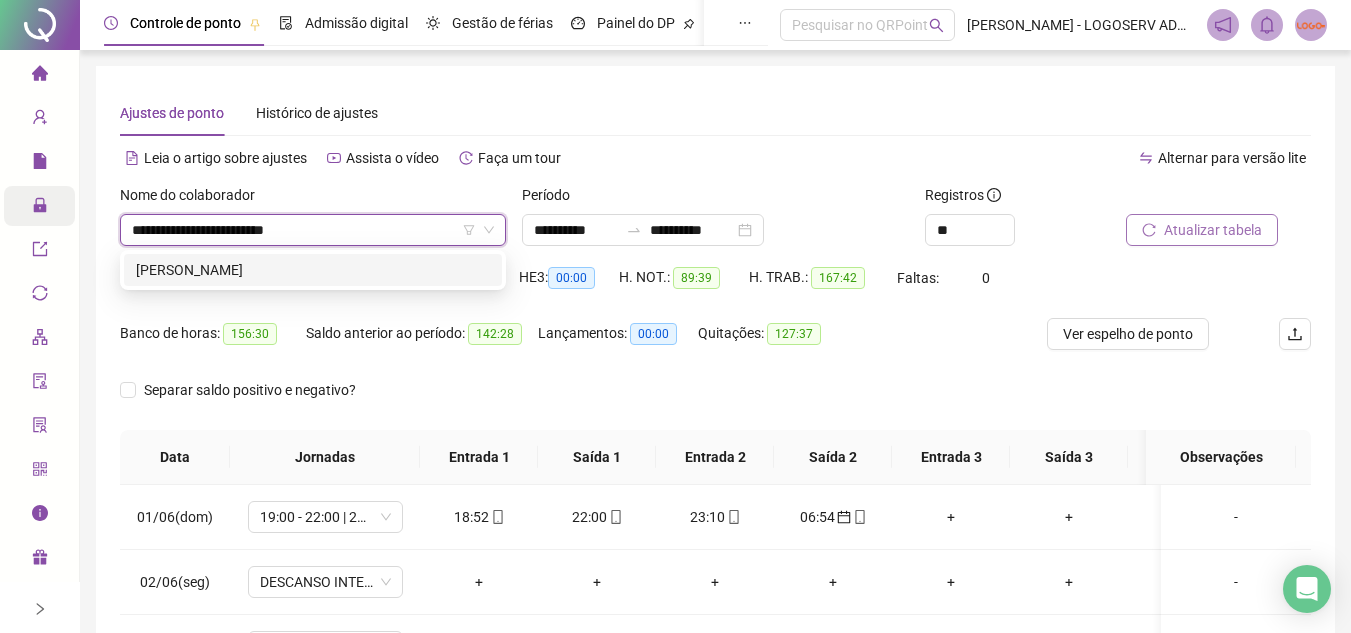 scroll, scrollTop: 0, scrollLeft: 0, axis: both 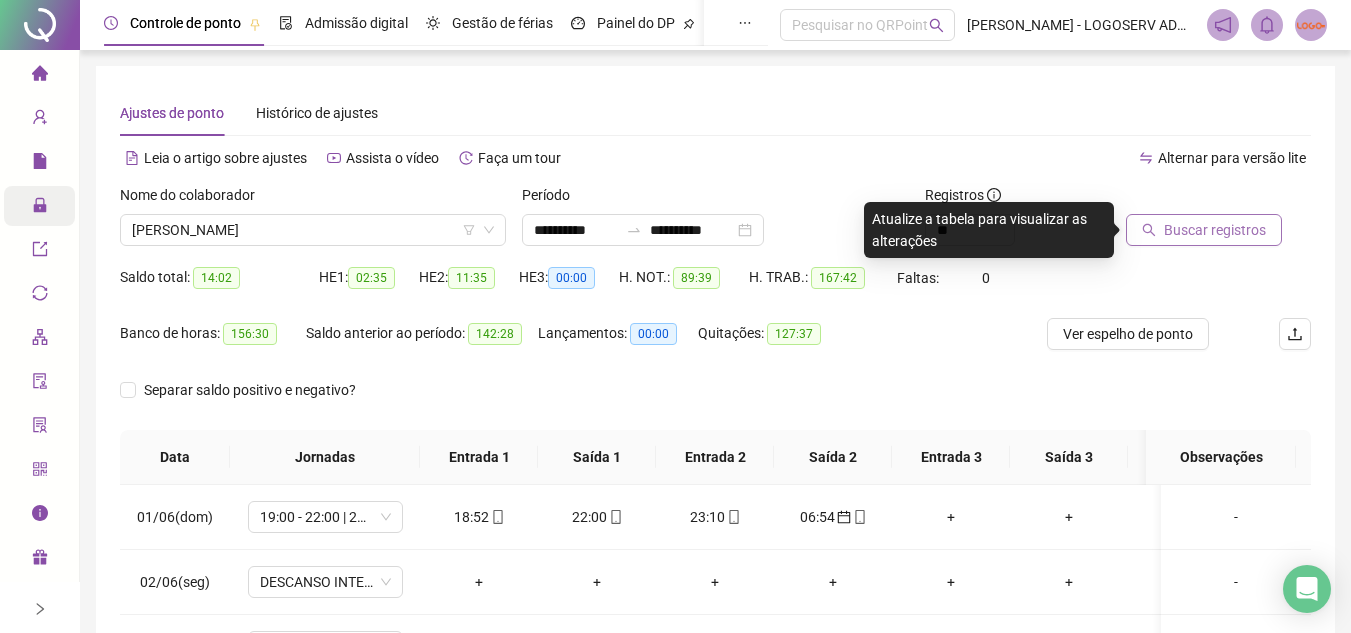 click on "Buscar registros" at bounding box center (1215, 230) 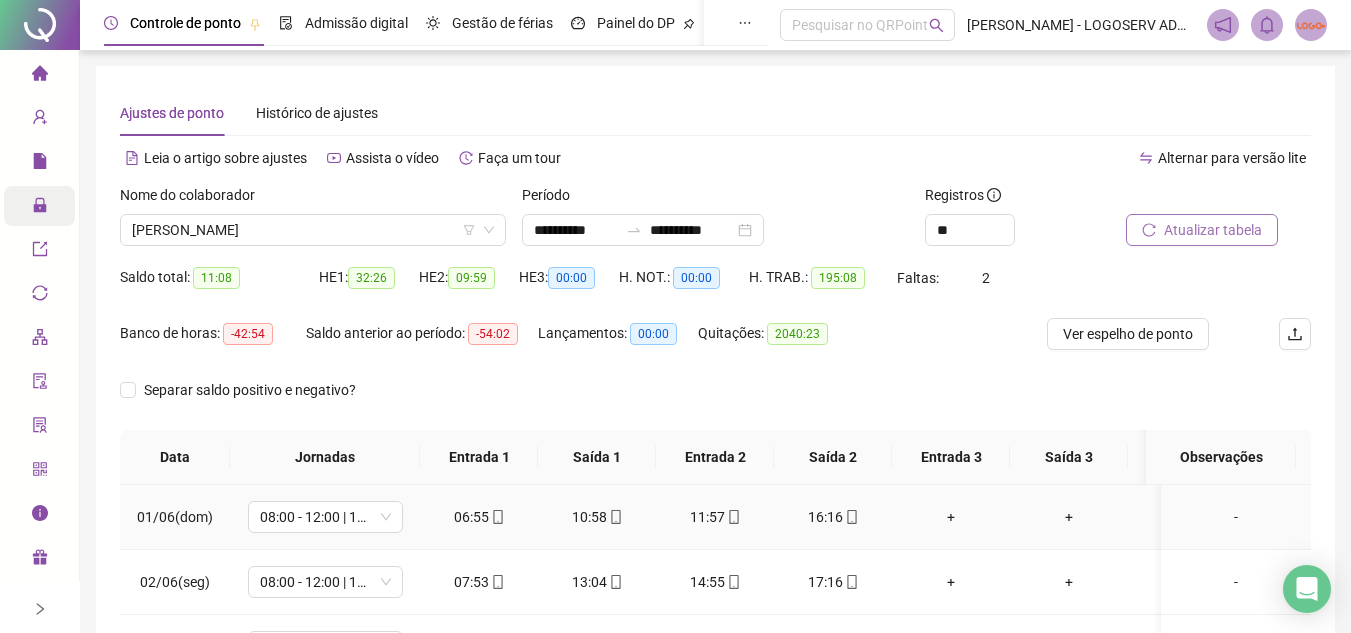 scroll, scrollTop: 100, scrollLeft: 0, axis: vertical 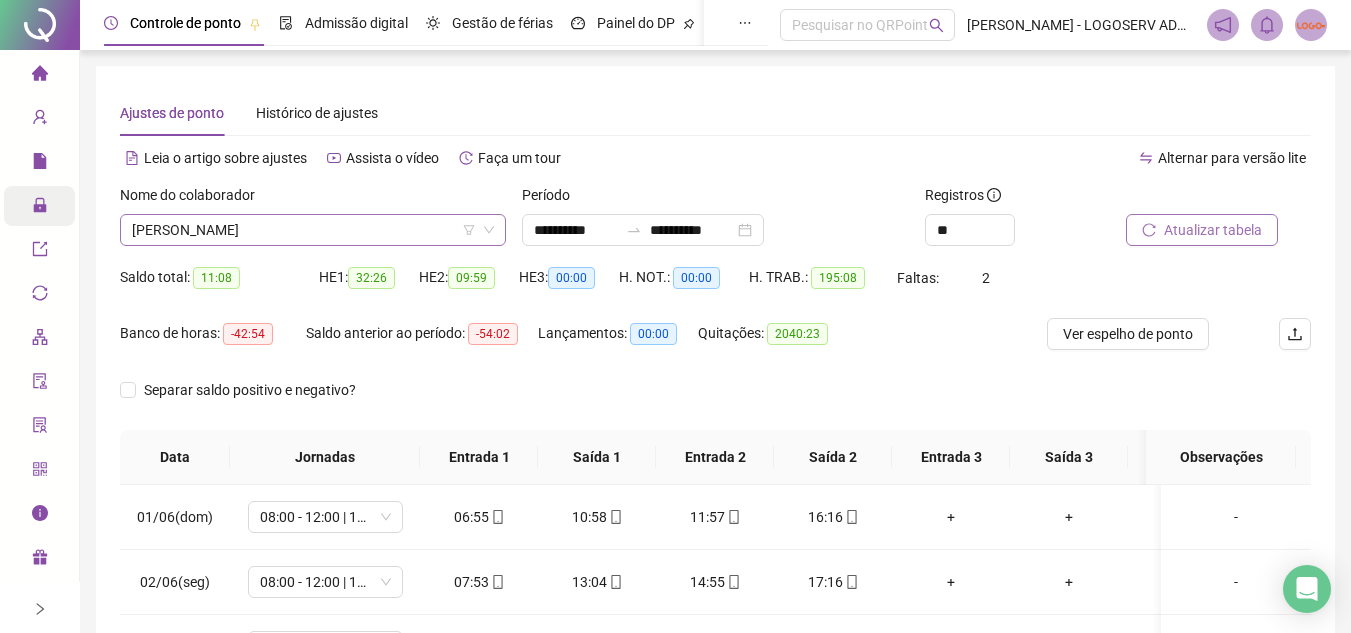 click on "DENIVAL MOREIRA DE ALMEIDA" at bounding box center (313, 230) 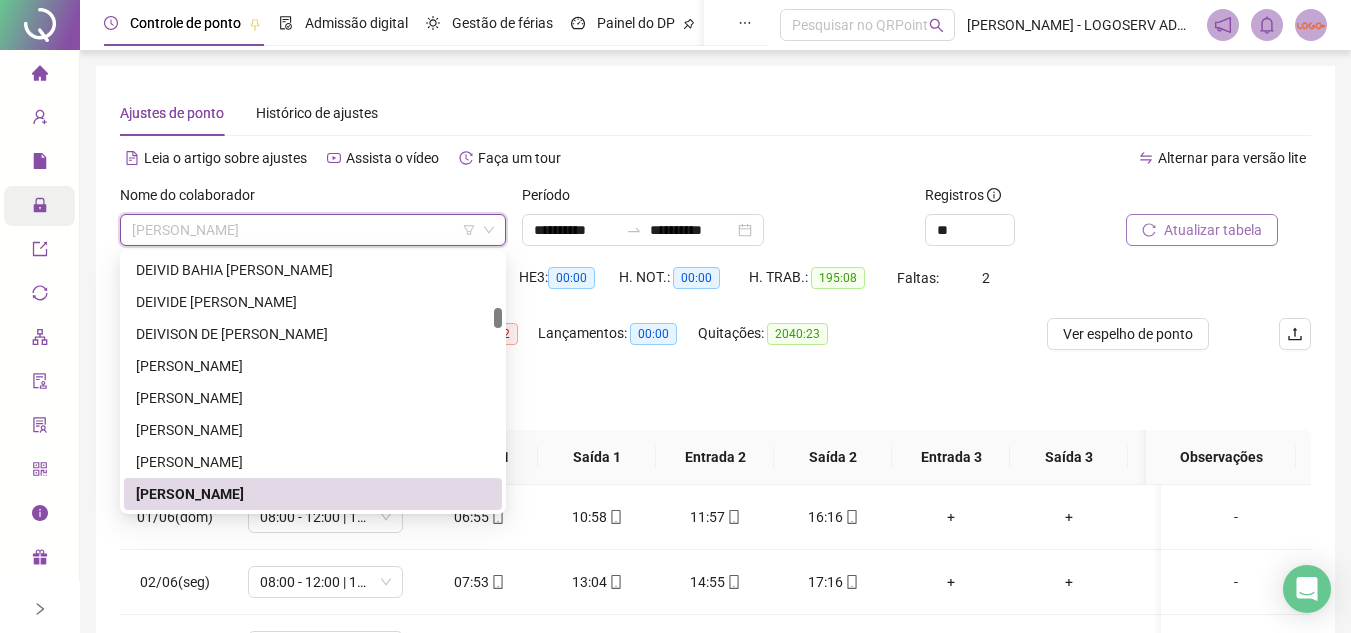 paste on "**********" 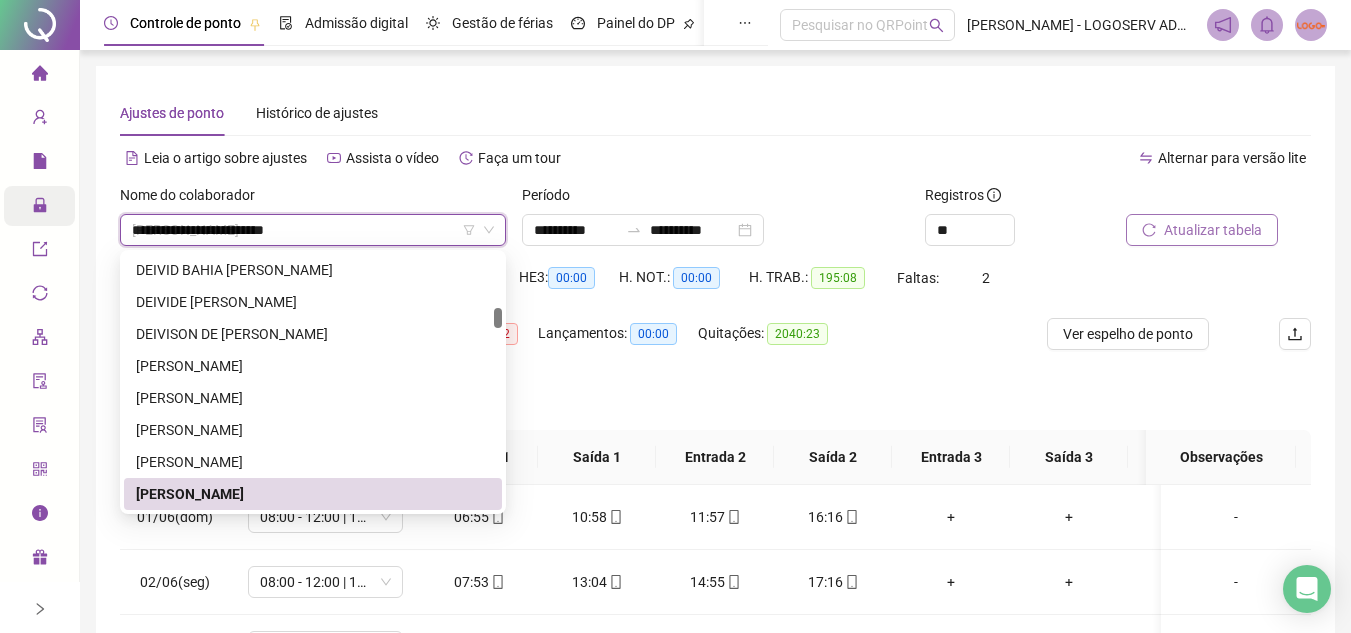 scroll, scrollTop: 0, scrollLeft: 0, axis: both 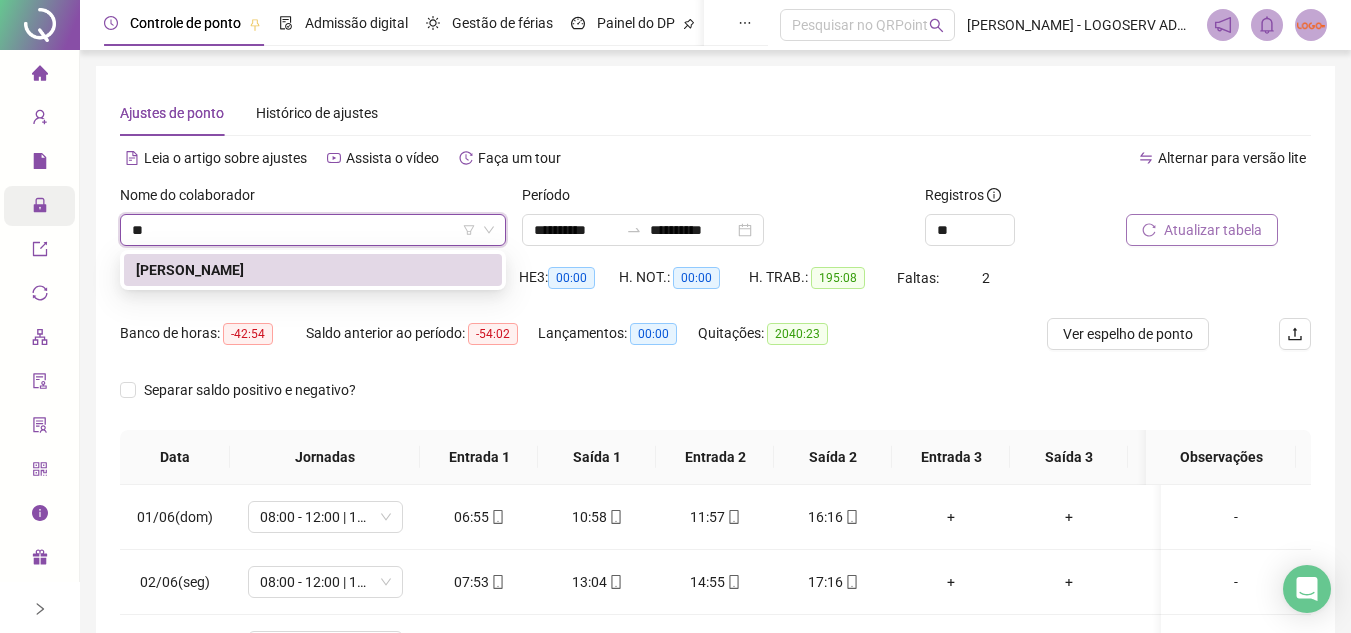 type on "*" 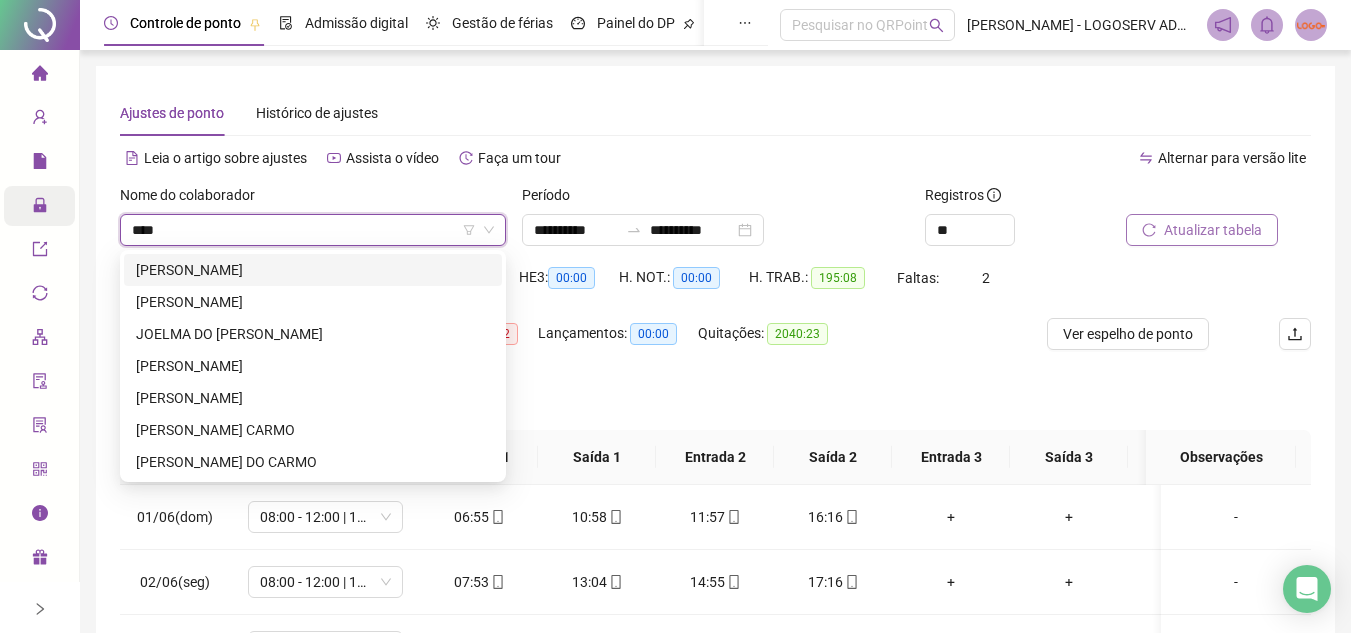 scroll, scrollTop: 0, scrollLeft: 0, axis: both 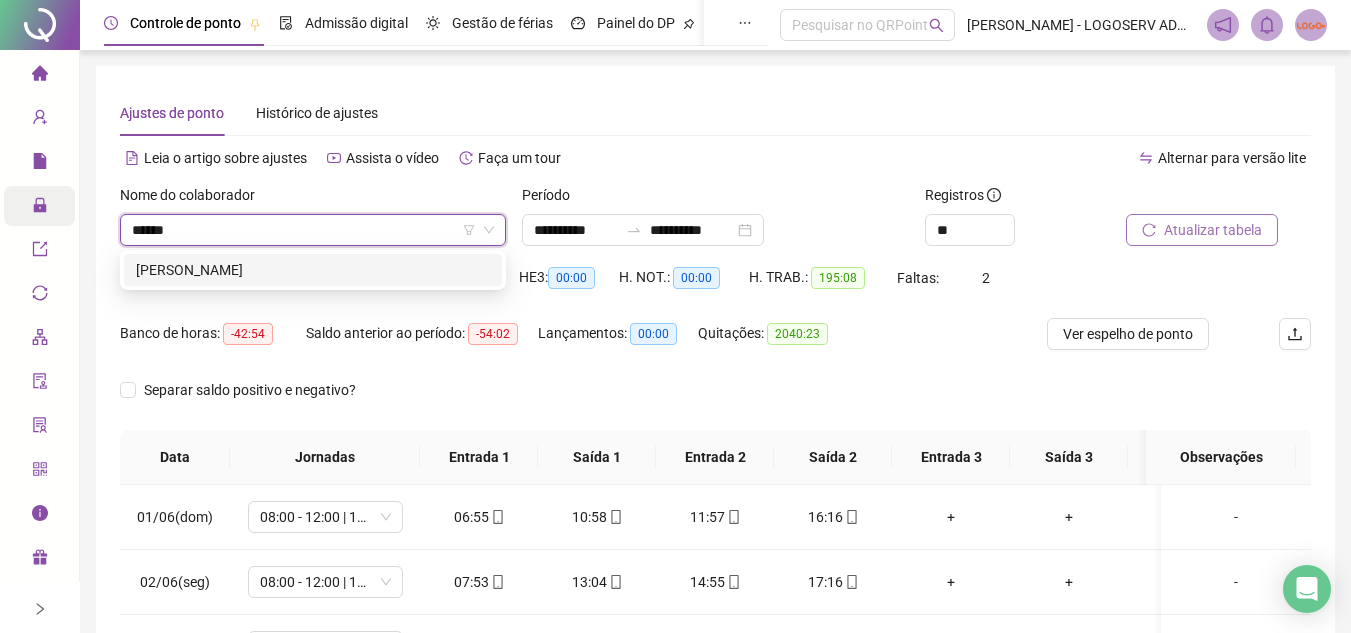 type on "*******" 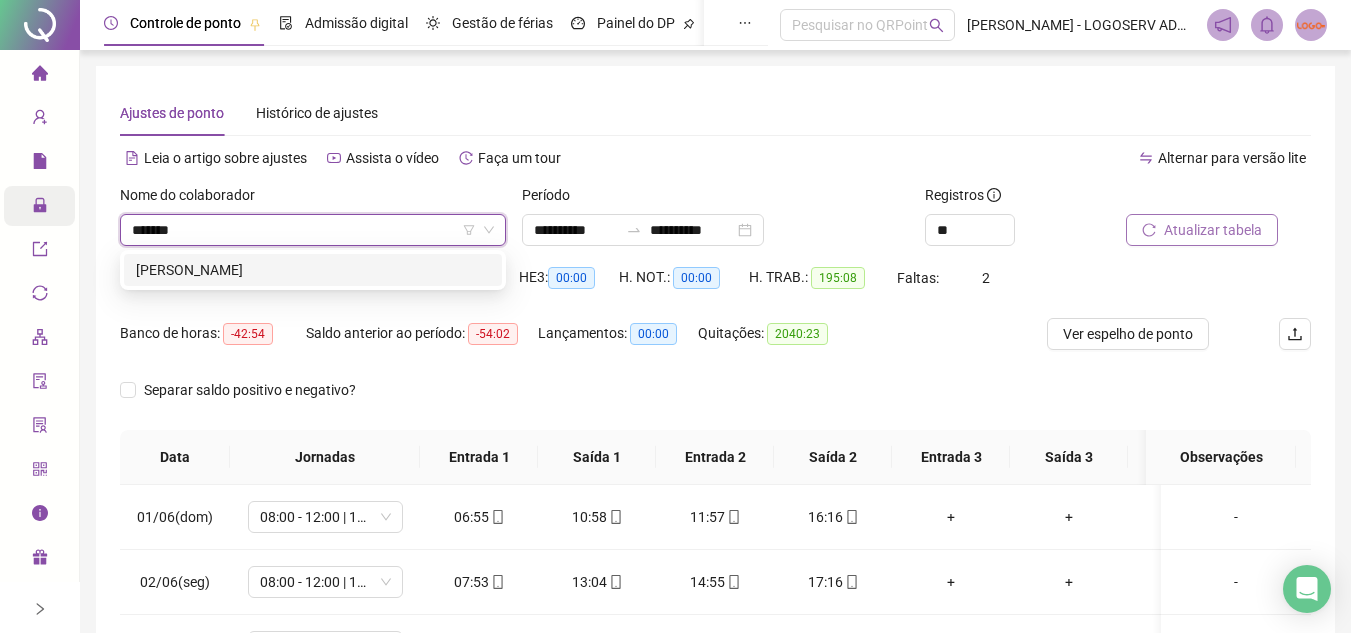 drag, startPoint x: 380, startPoint y: 268, endPoint x: 957, endPoint y: 185, distance: 582.9391 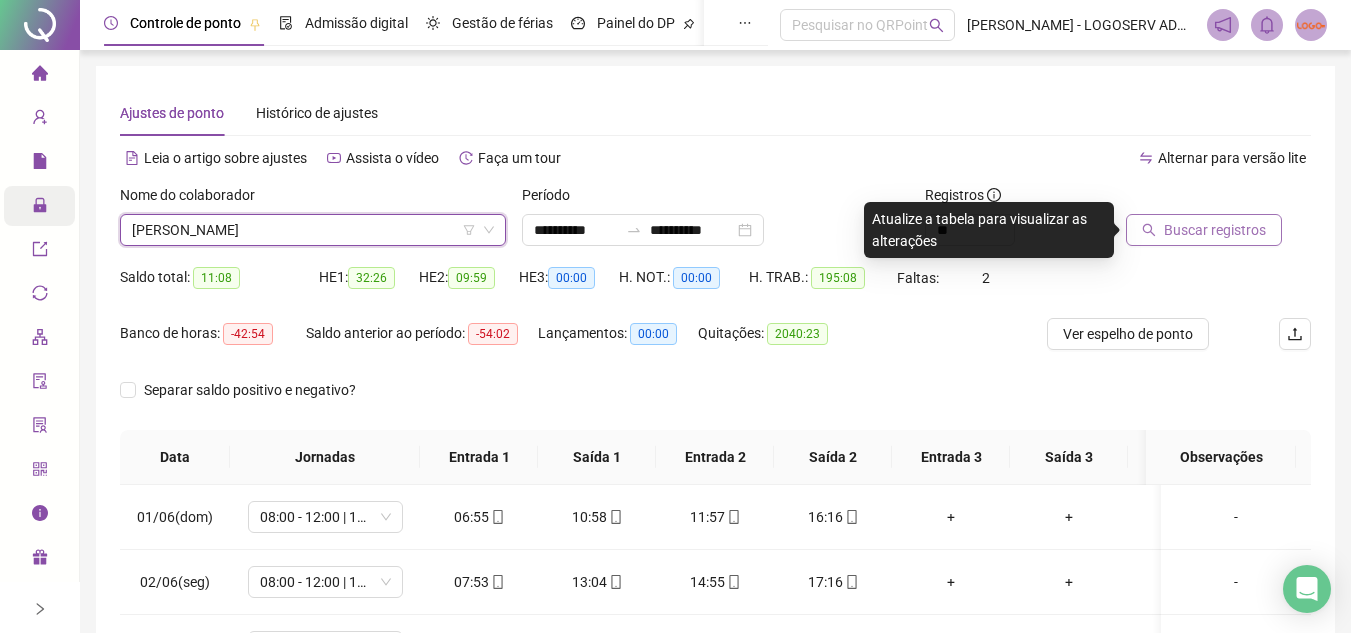 click on "Buscar registros" at bounding box center [1215, 230] 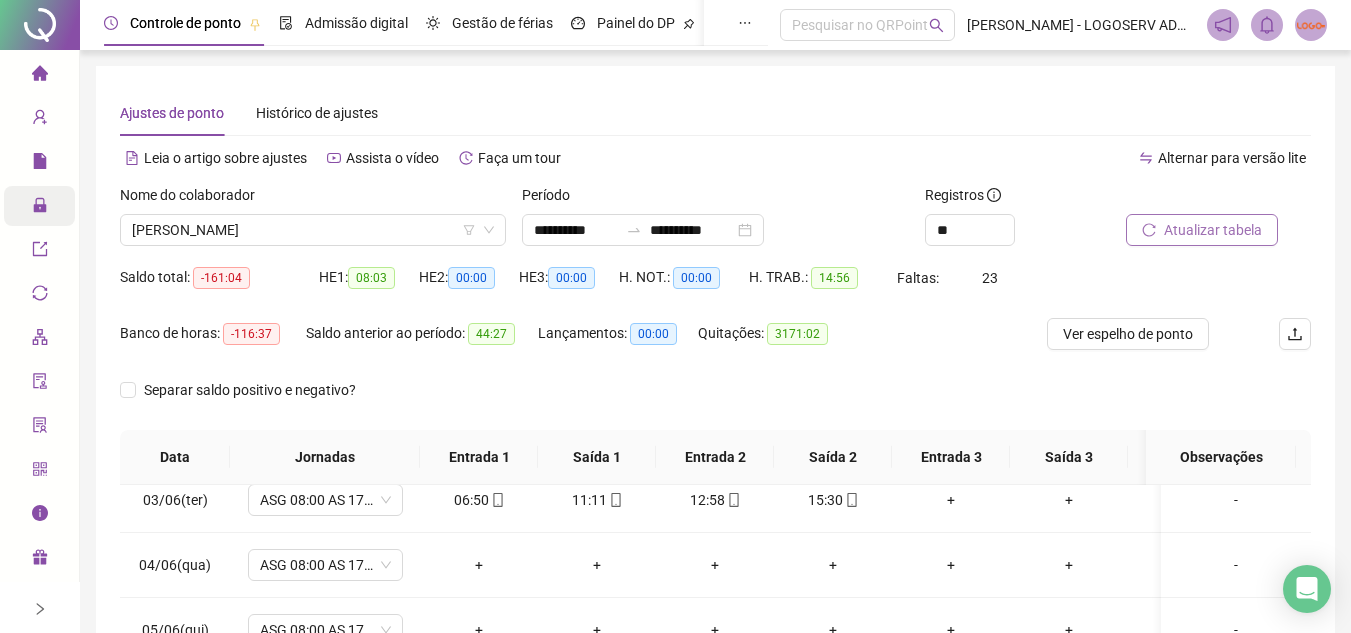 scroll, scrollTop: 0, scrollLeft: 0, axis: both 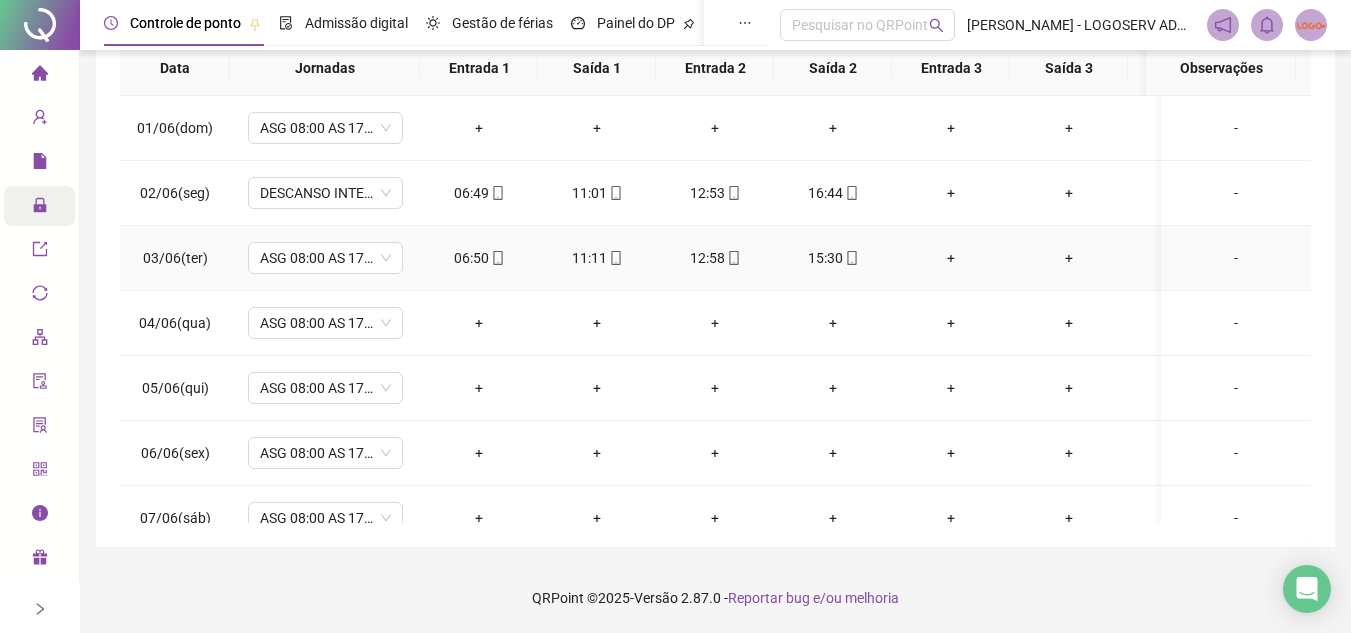 click at bounding box center (615, 258) 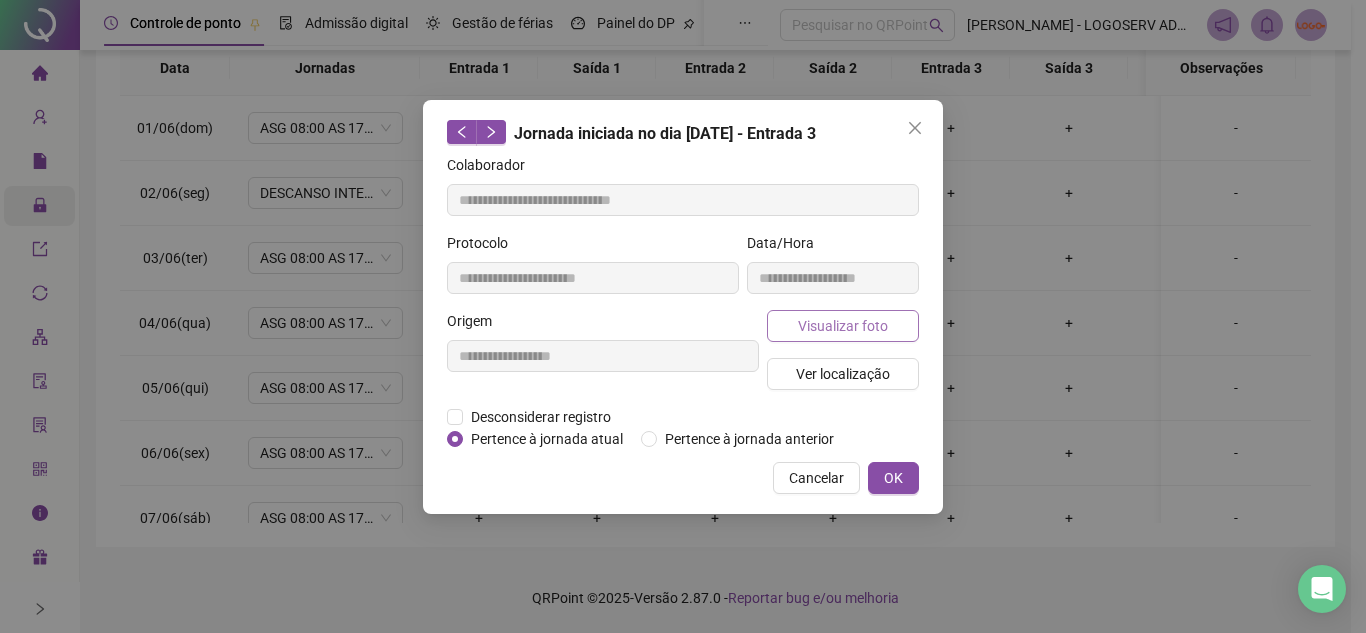 type on "**********" 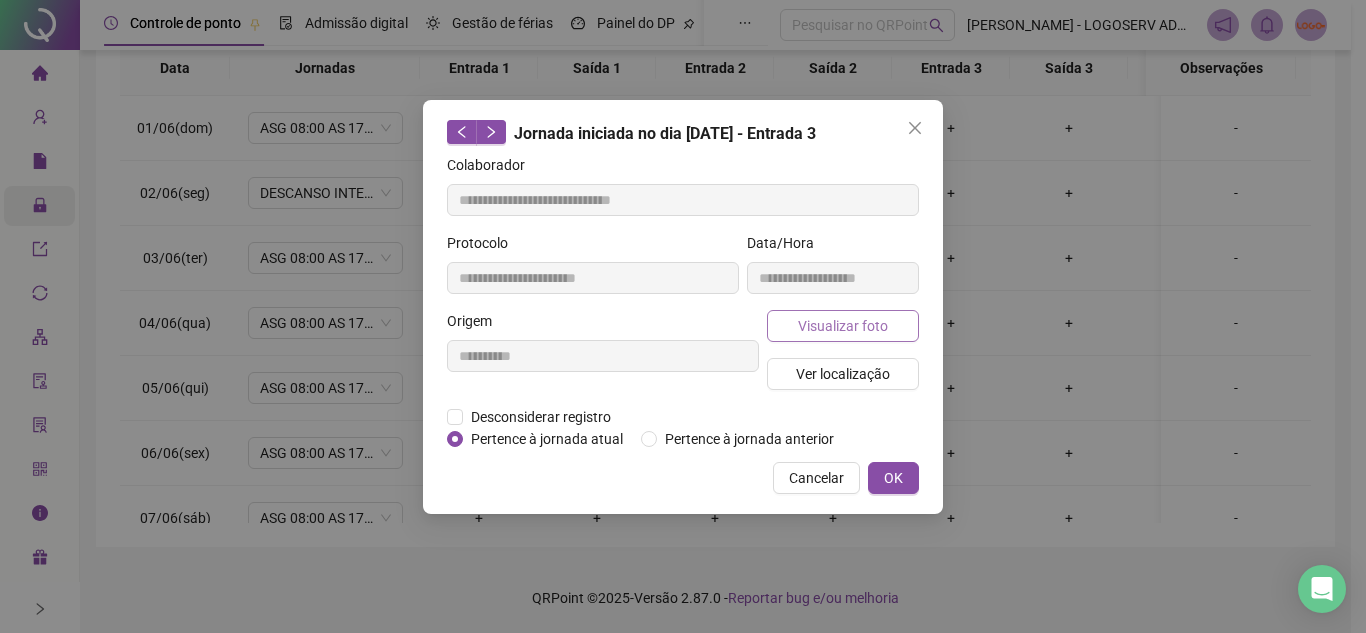 click on "Visualizar foto" at bounding box center [843, 326] 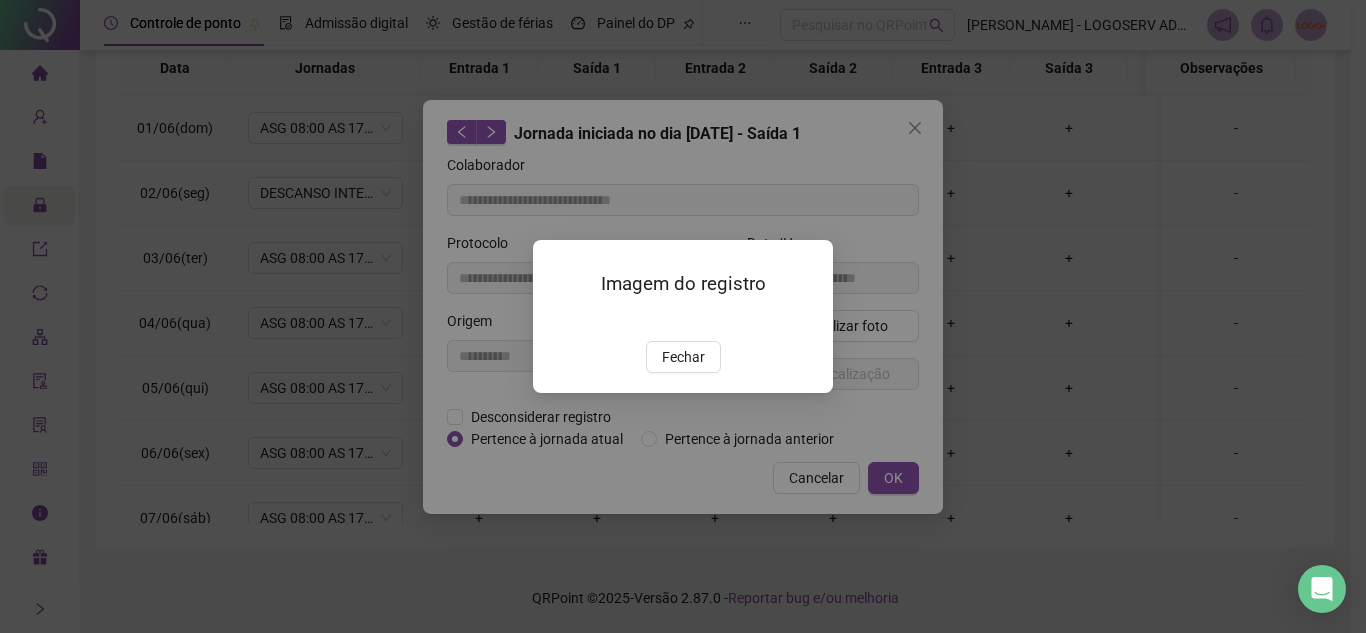 click on "Fechar" at bounding box center [683, 357] 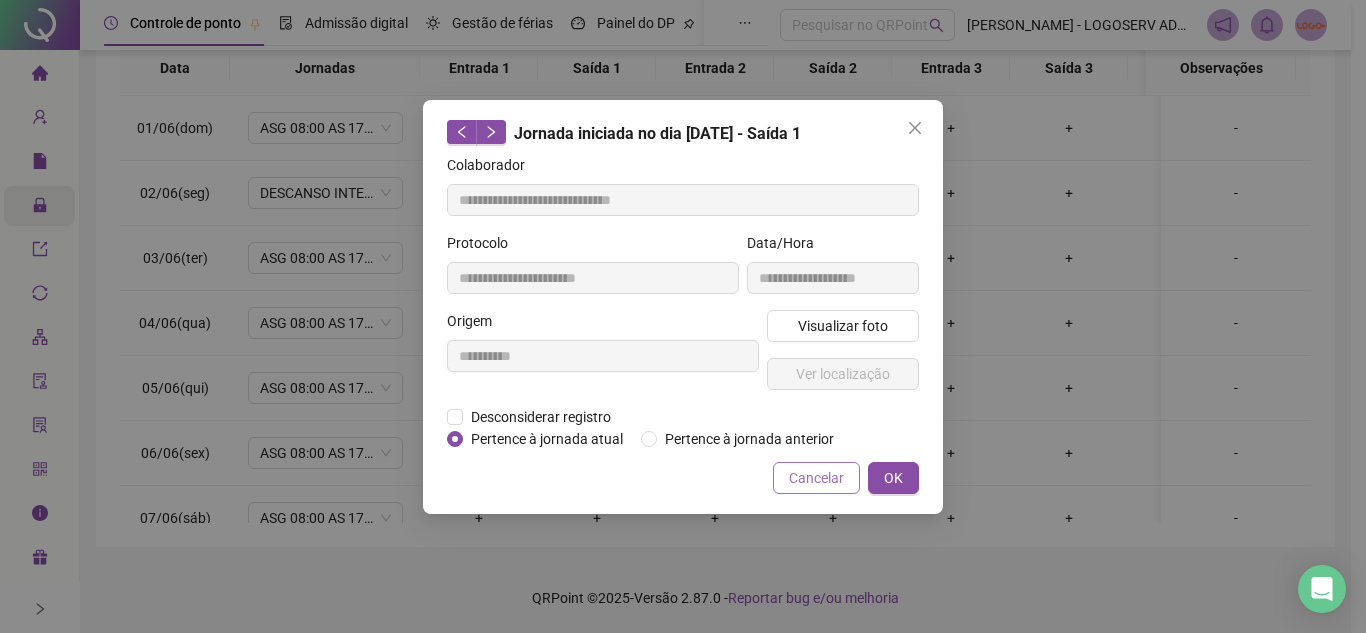 click on "Cancelar" at bounding box center [816, 478] 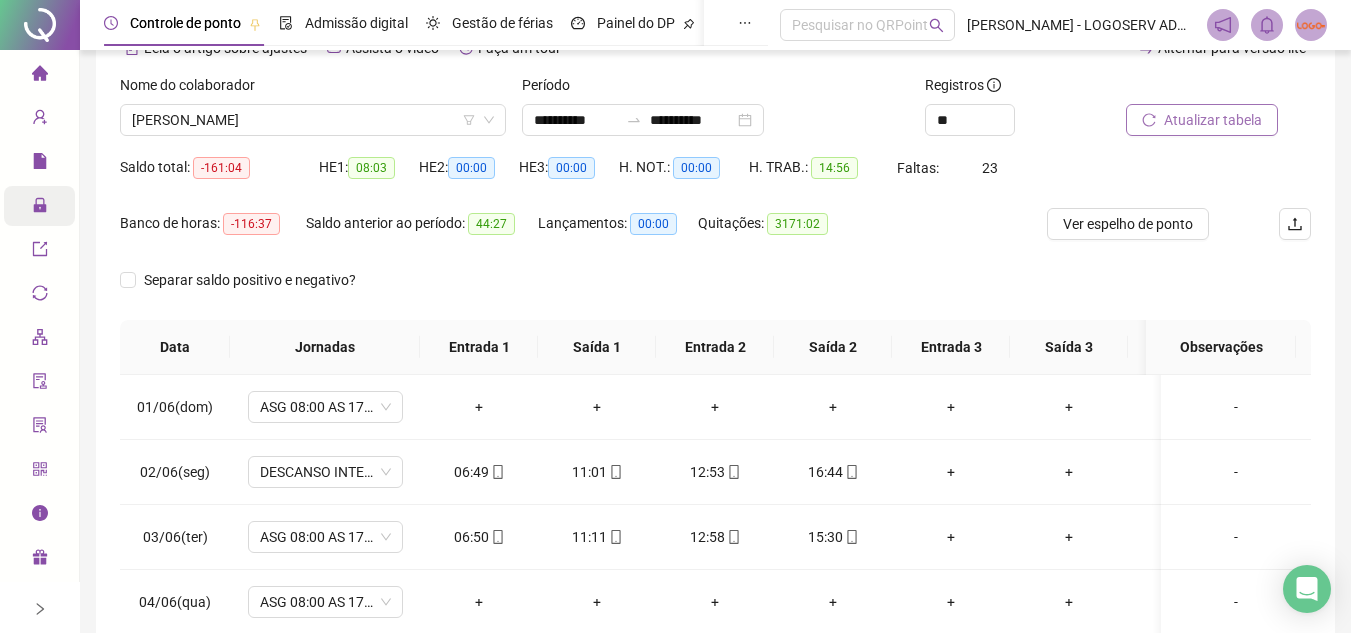 scroll, scrollTop: 0, scrollLeft: 0, axis: both 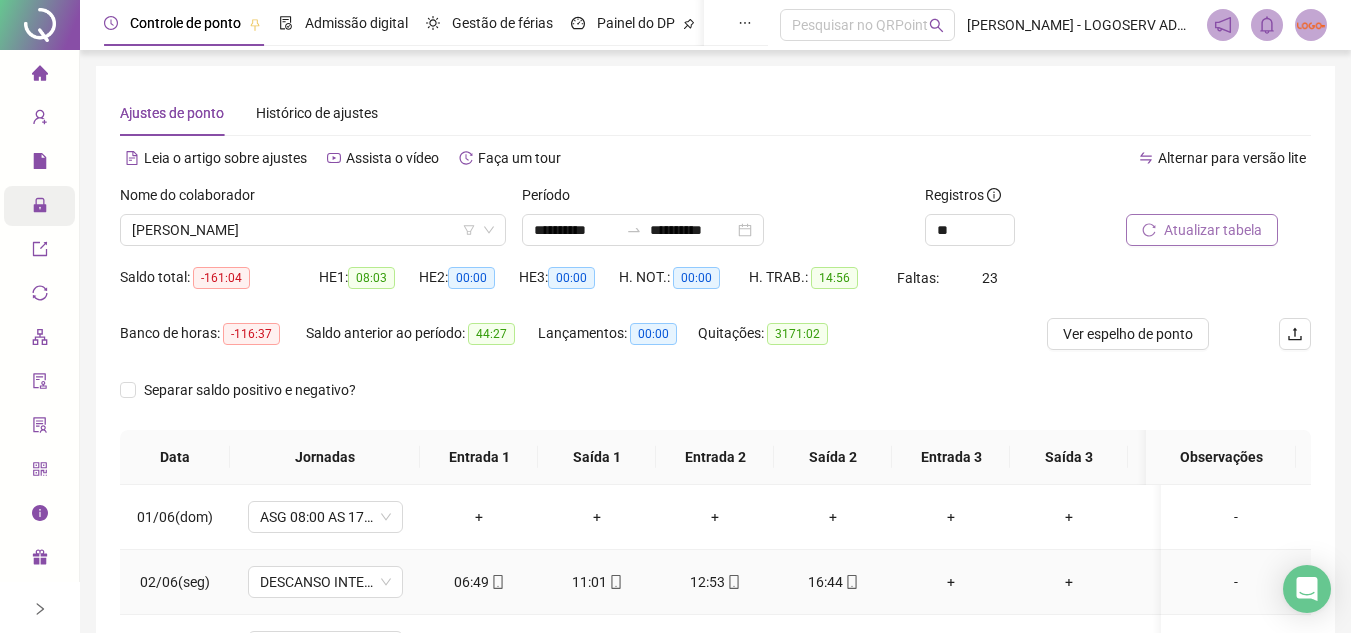 click at bounding box center (615, 582) 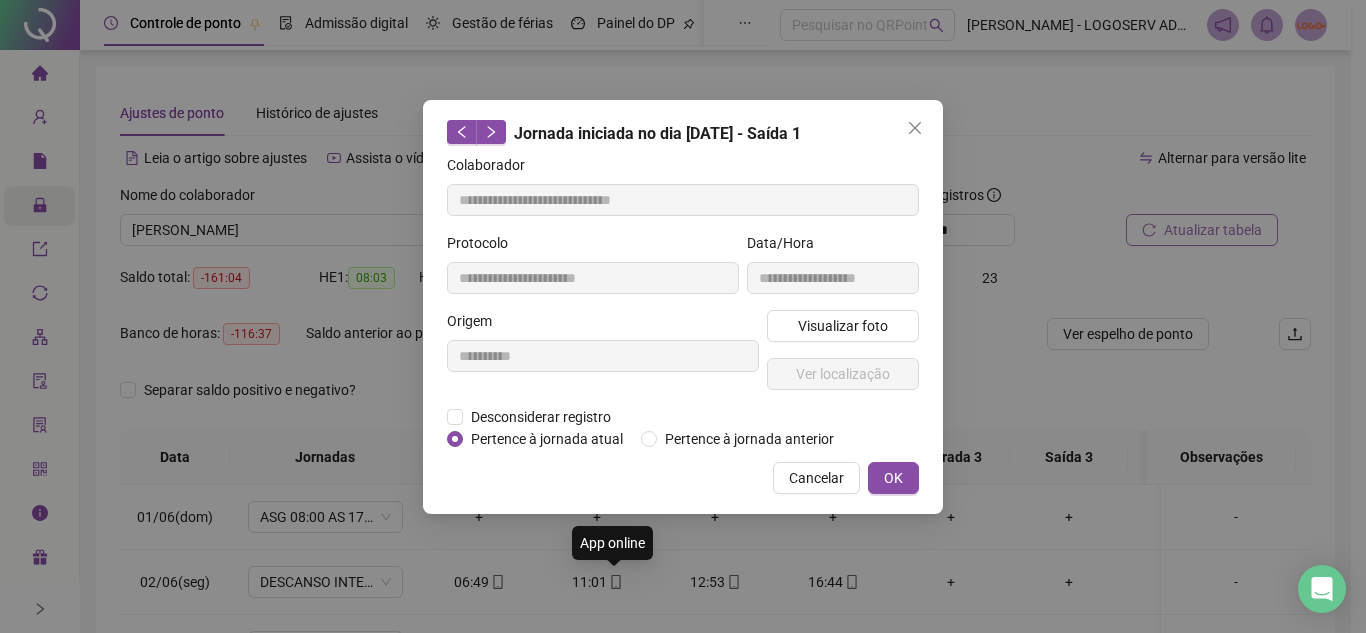 type on "**********" 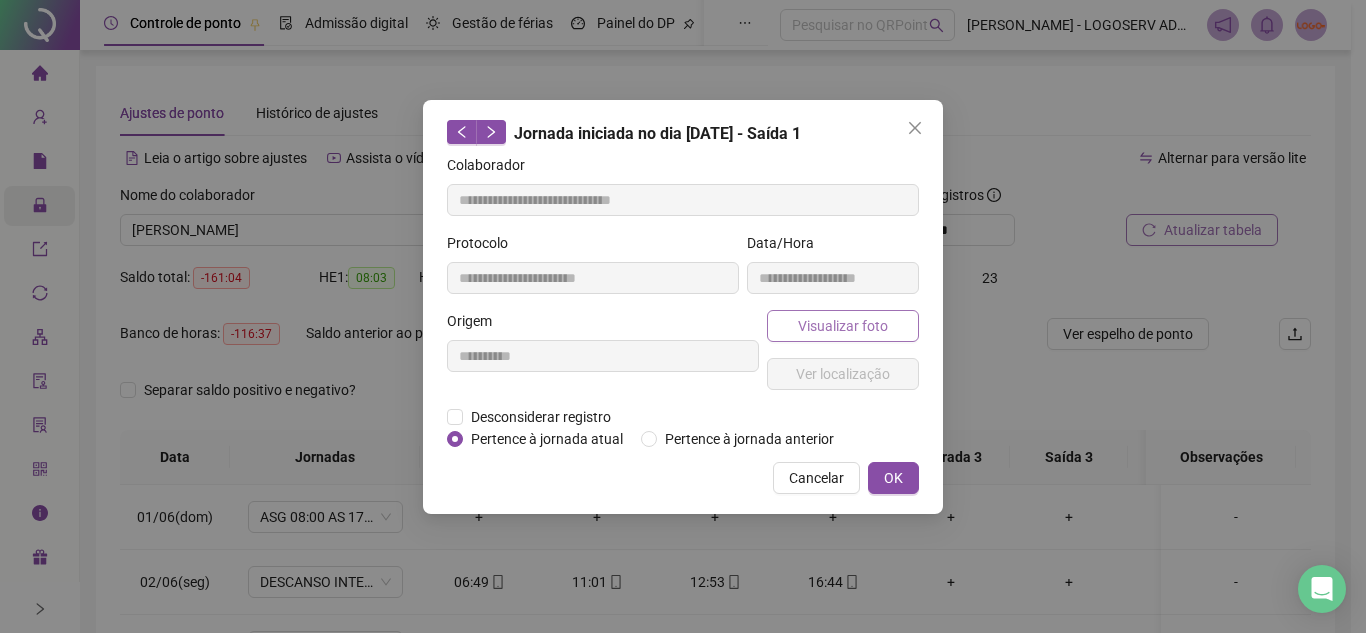 click on "Visualizar foto" at bounding box center (843, 326) 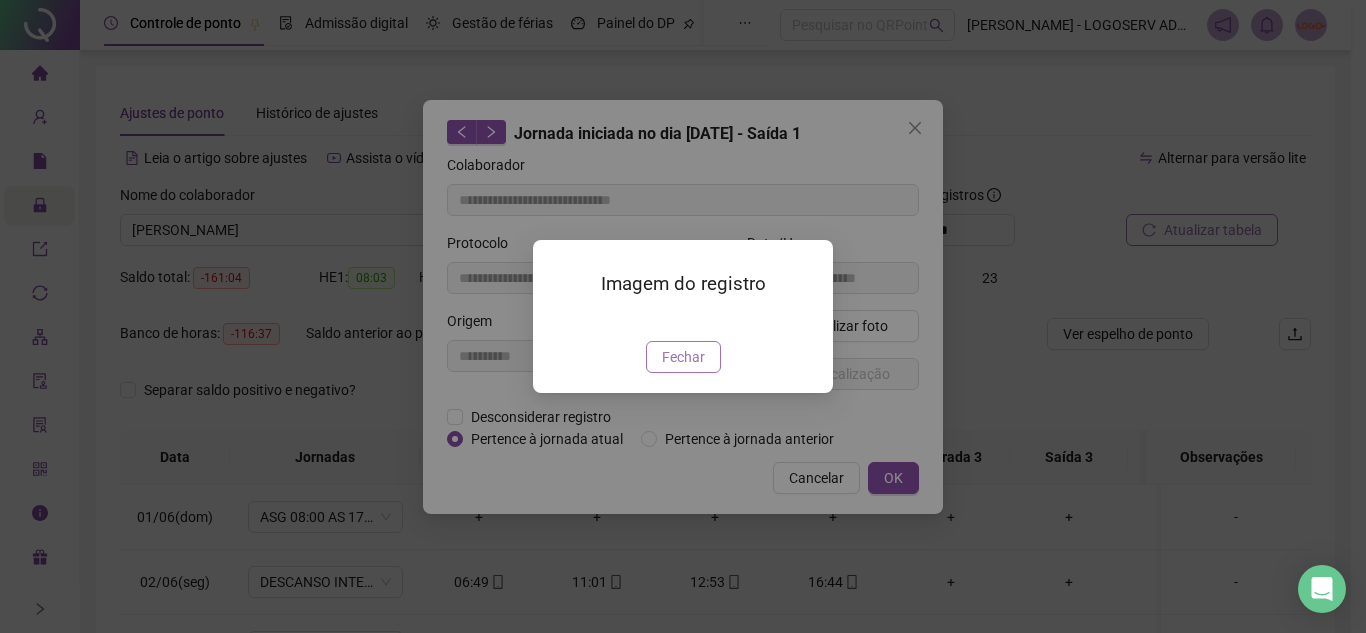 click on "Fechar" at bounding box center [683, 357] 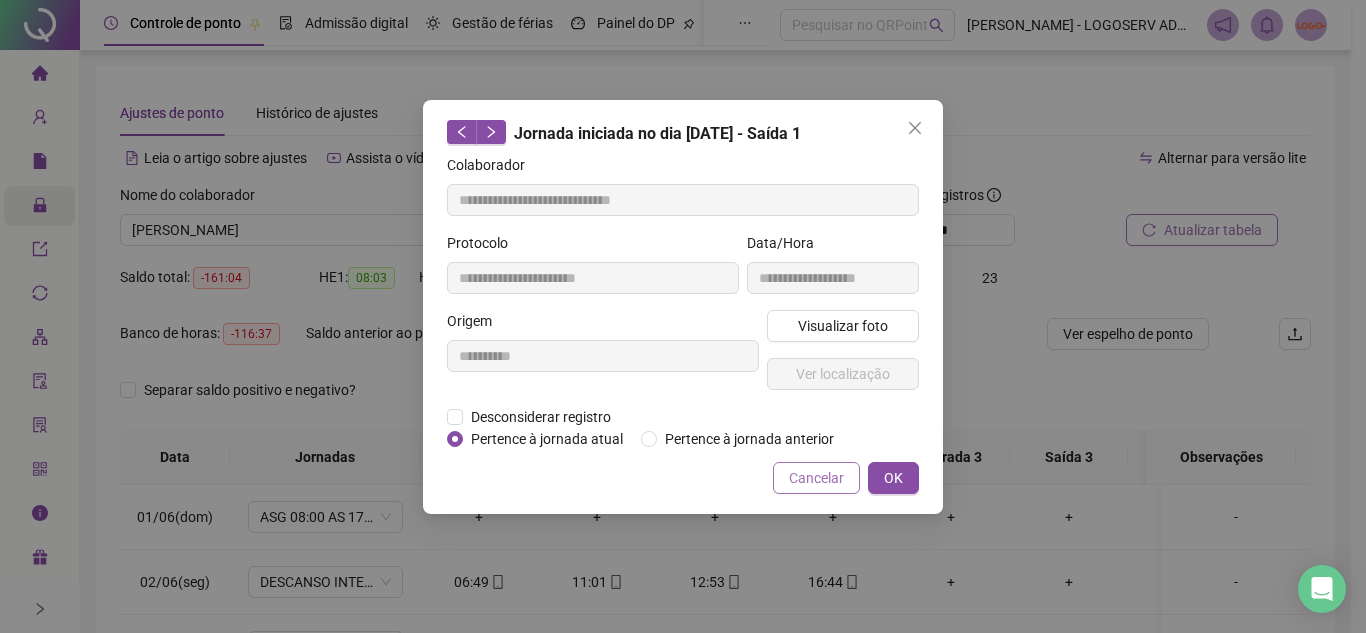 click on "Cancelar" at bounding box center (816, 478) 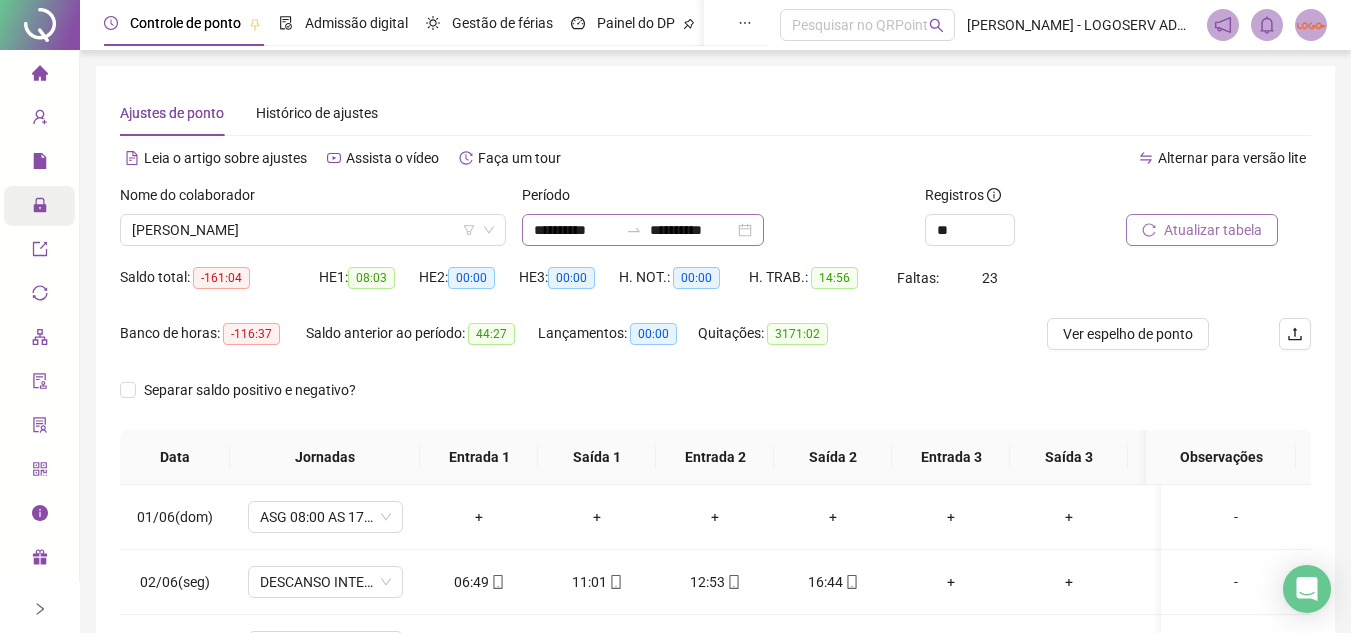 click 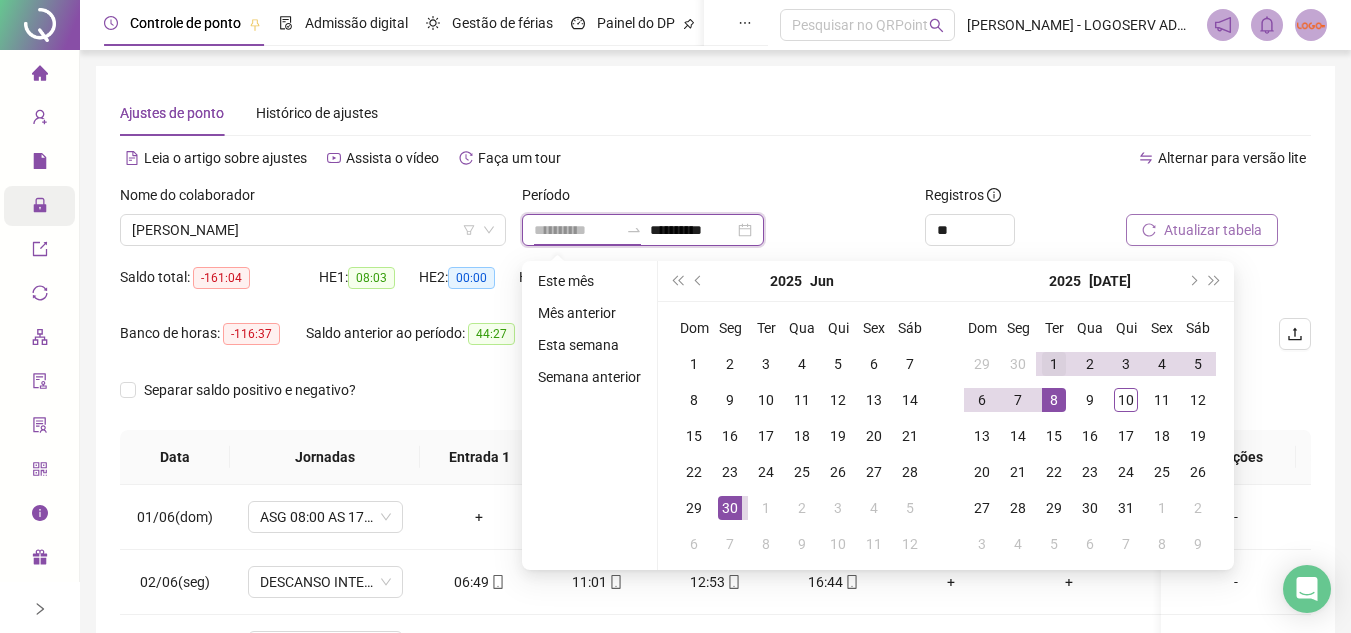 type on "**********" 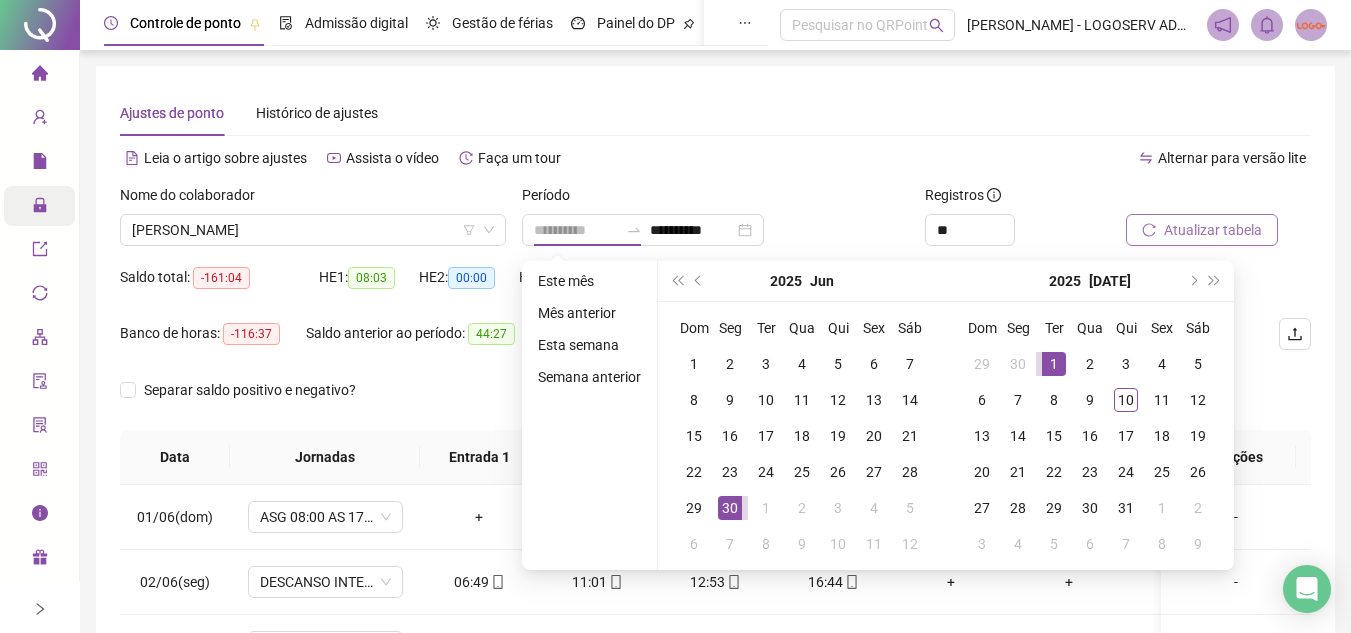 click on "1" at bounding box center [1054, 364] 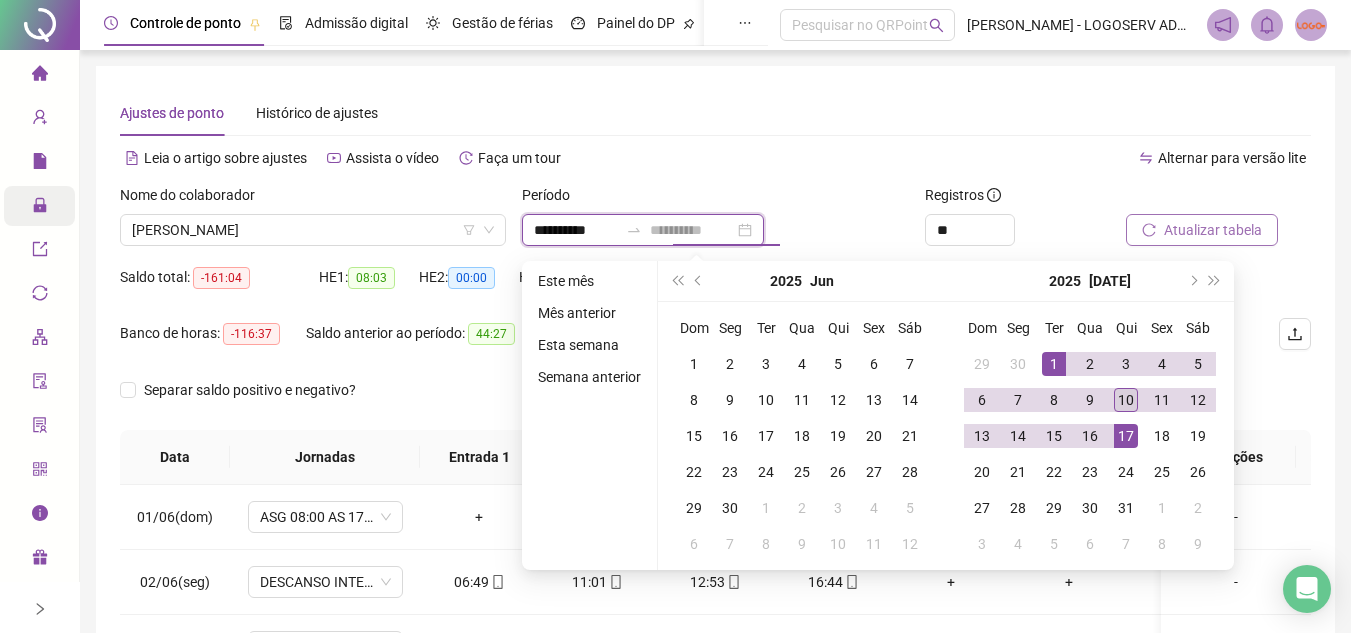 type on "**********" 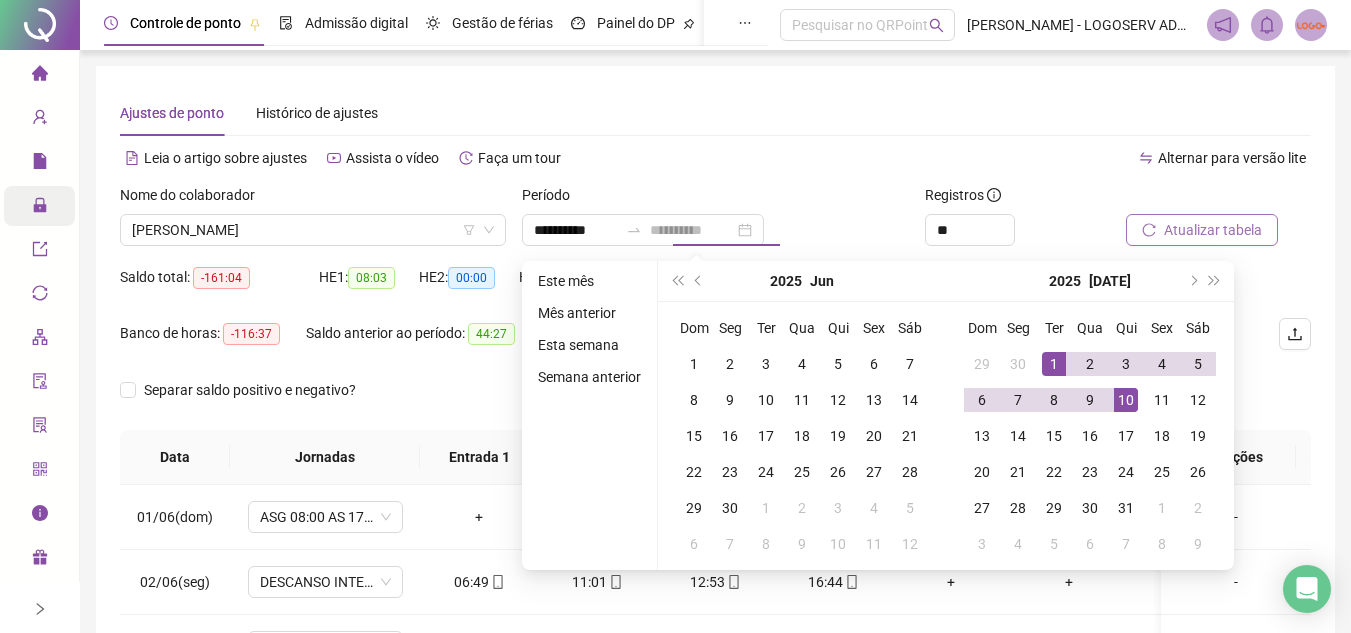 click on "10" at bounding box center (1126, 400) 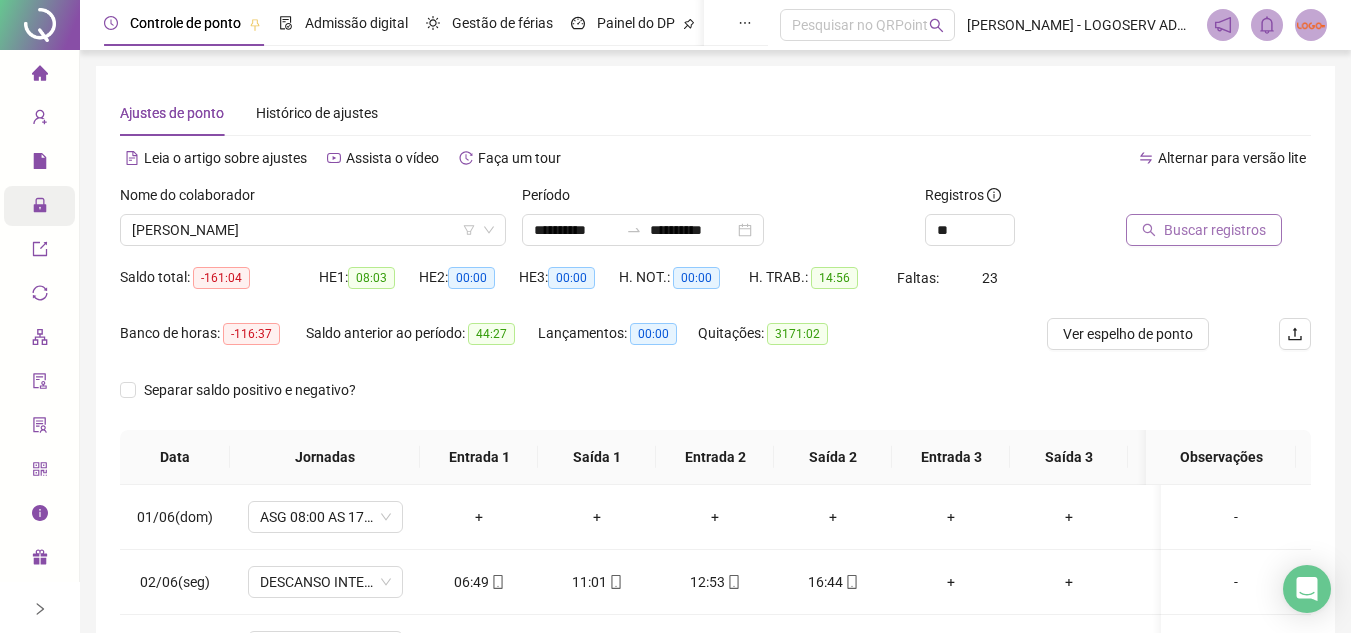 drag, startPoint x: 1195, startPoint y: 246, endPoint x: 1198, endPoint y: 235, distance: 11.401754 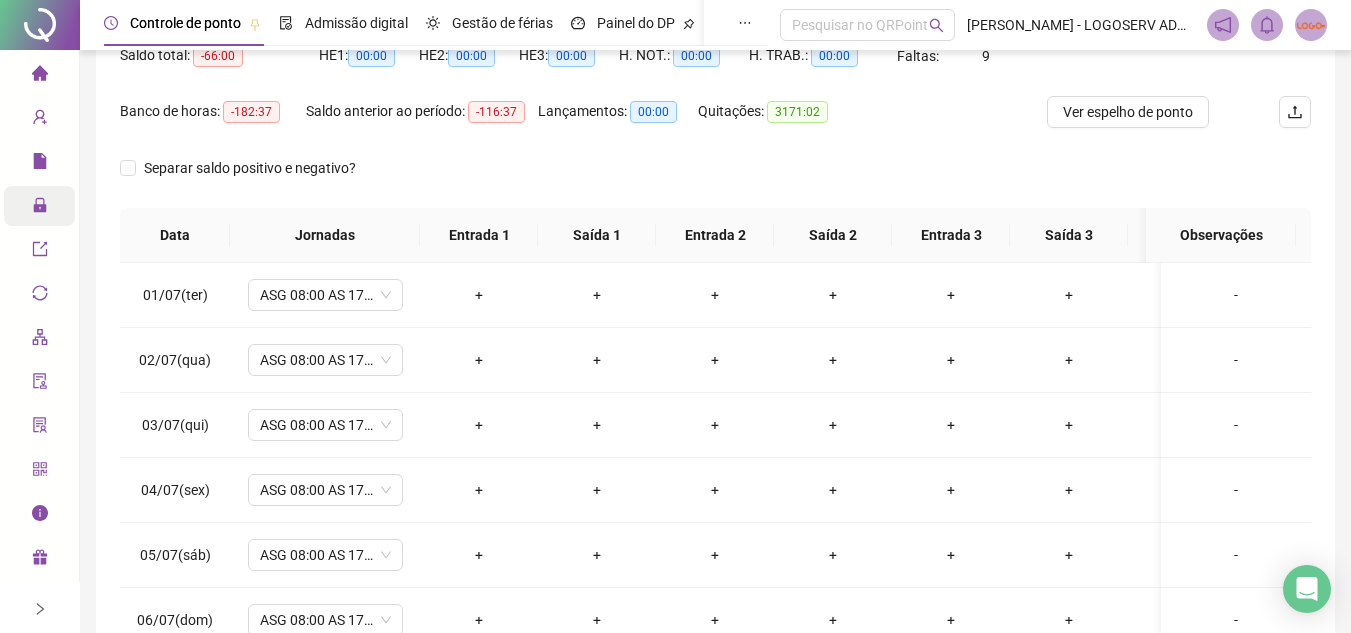 scroll, scrollTop: 300, scrollLeft: 0, axis: vertical 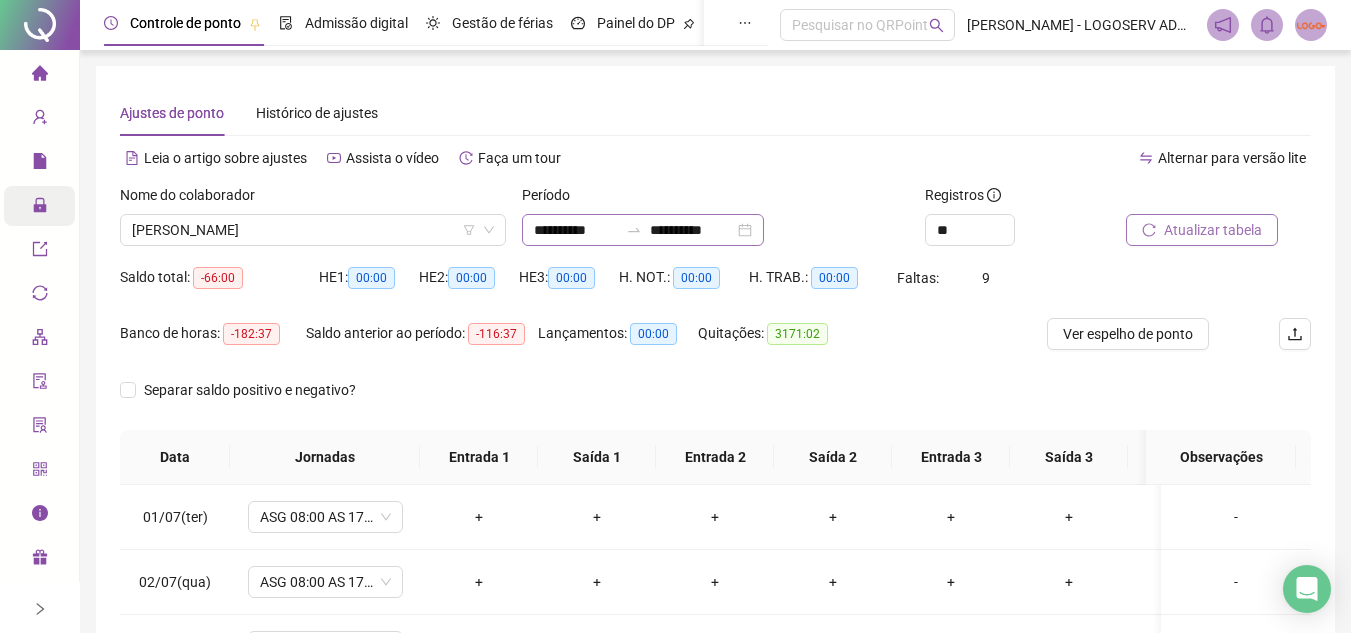 click 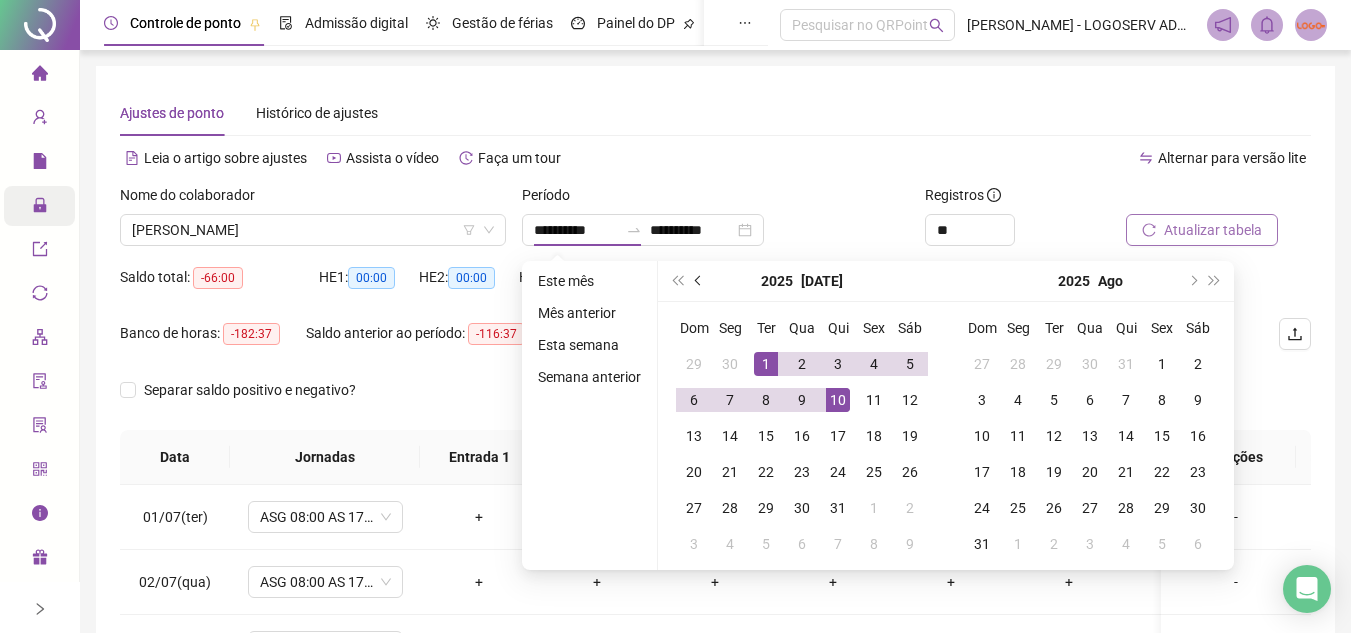 click at bounding box center (700, 281) 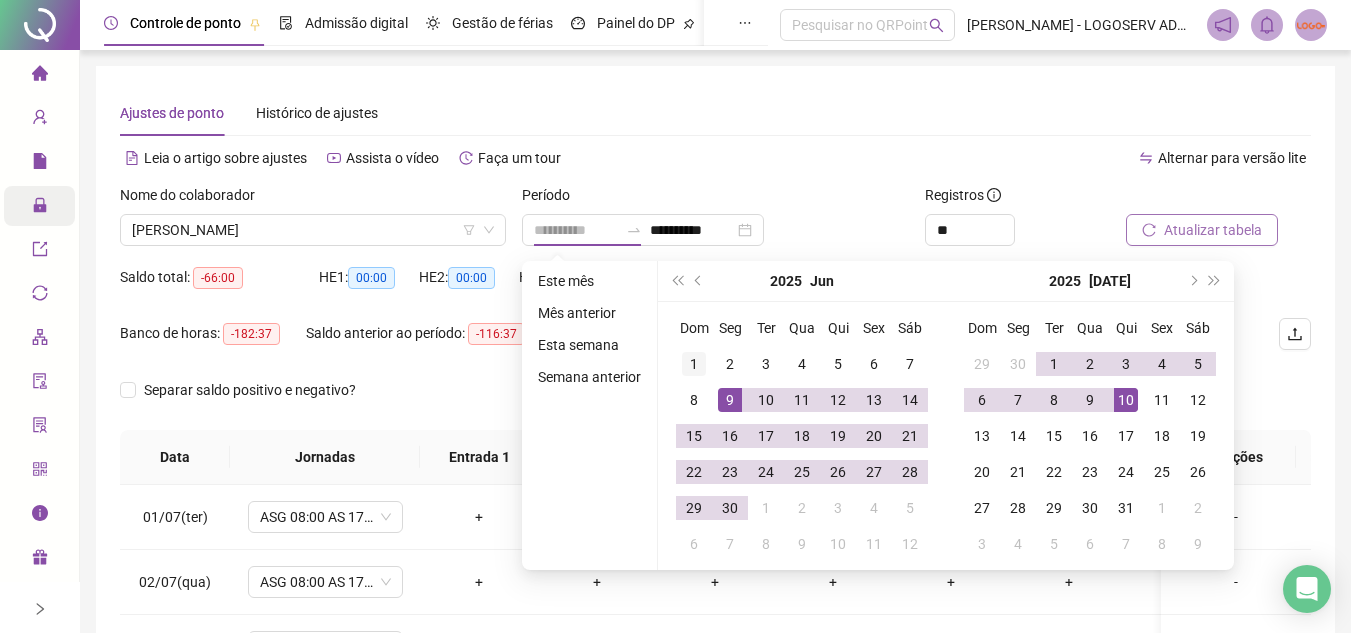 type on "**********" 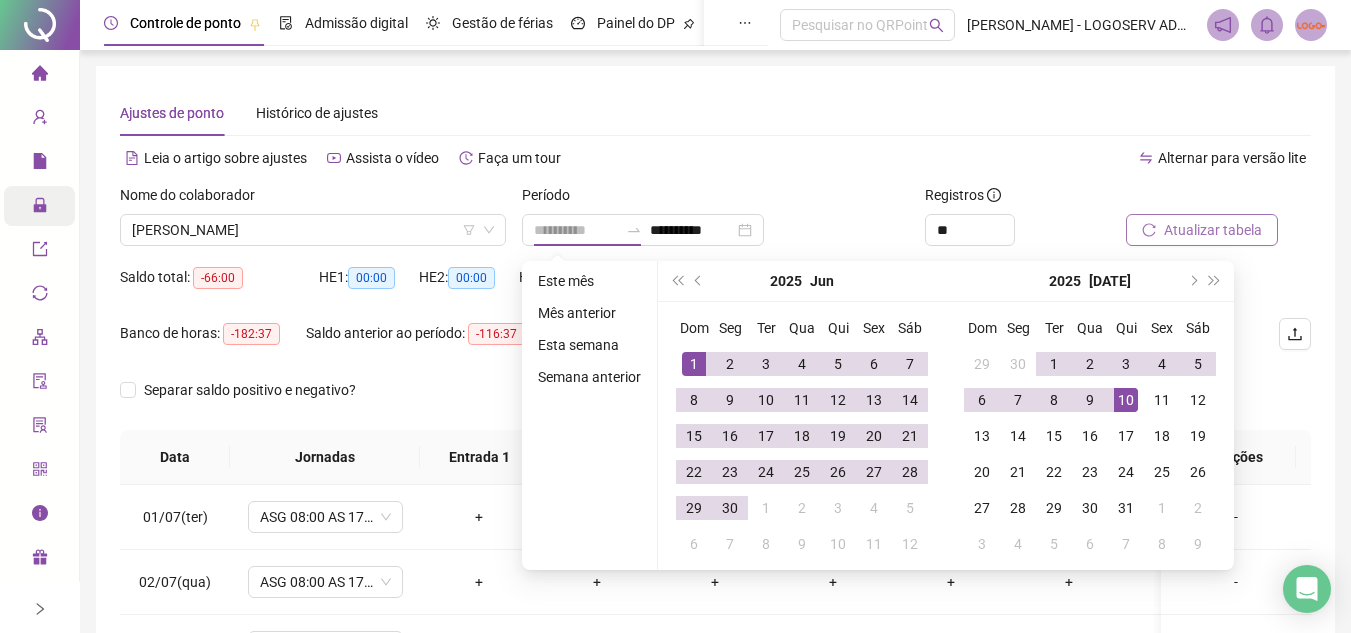 click on "1" at bounding box center [694, 364] 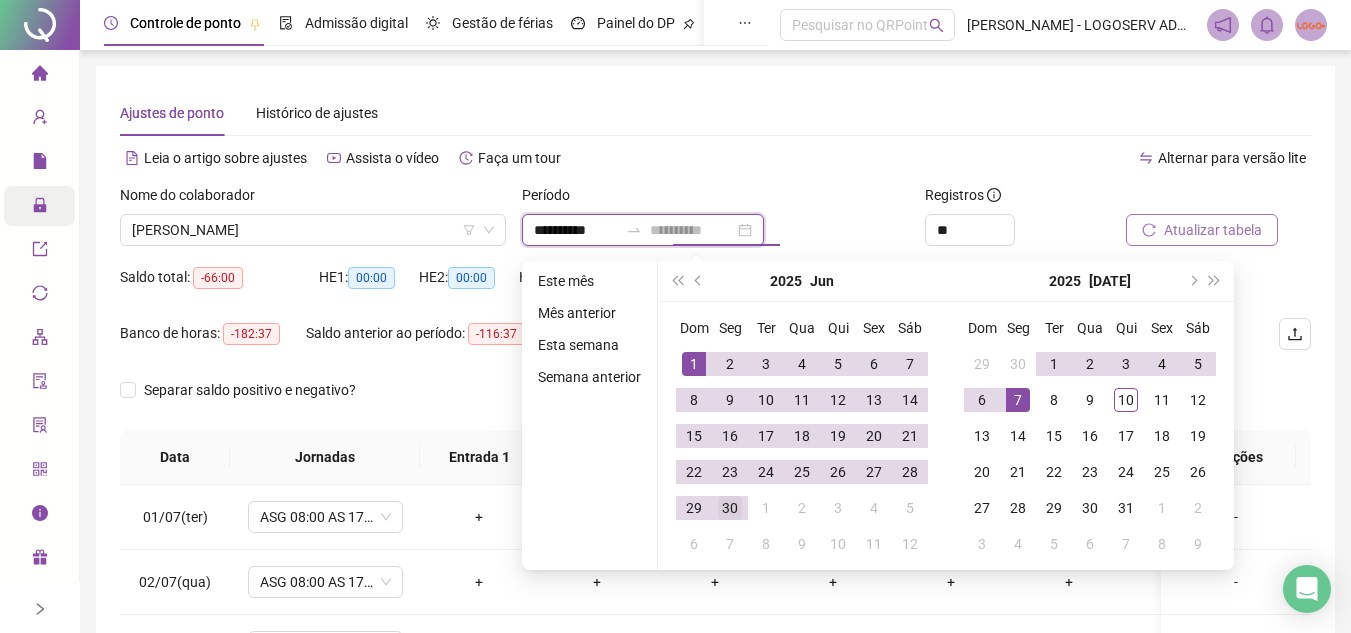 type on "**********" 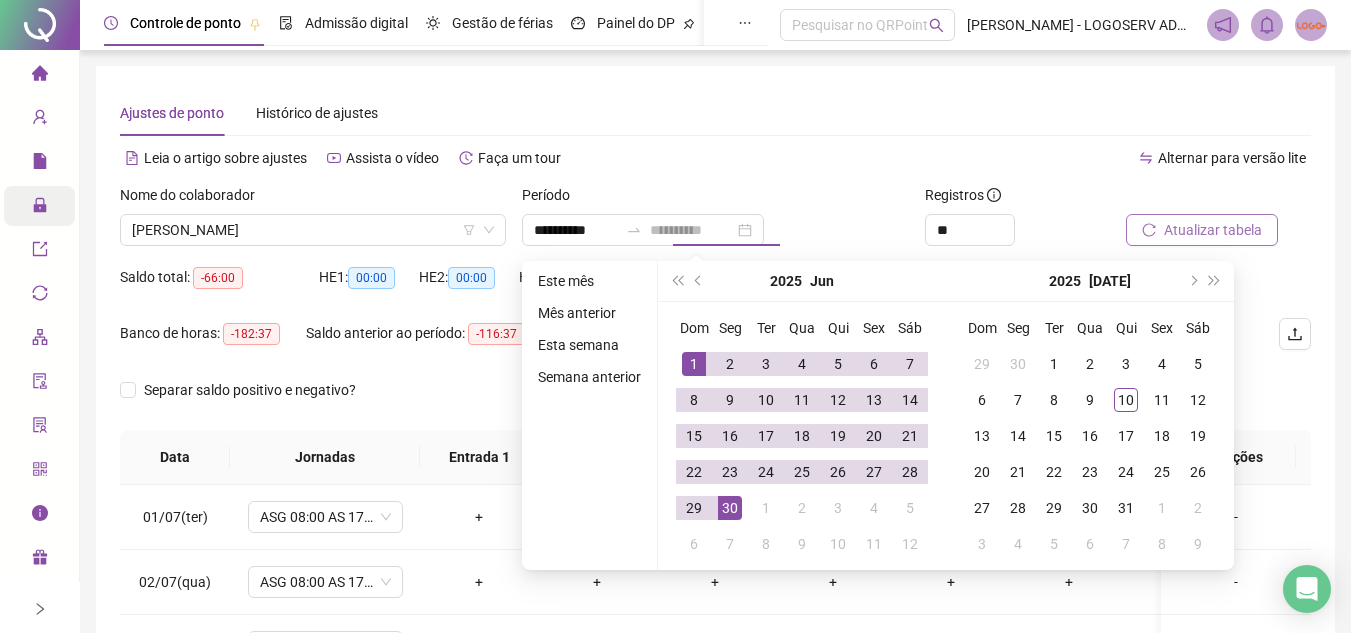 click on "30" at bounding box center (730, 508) 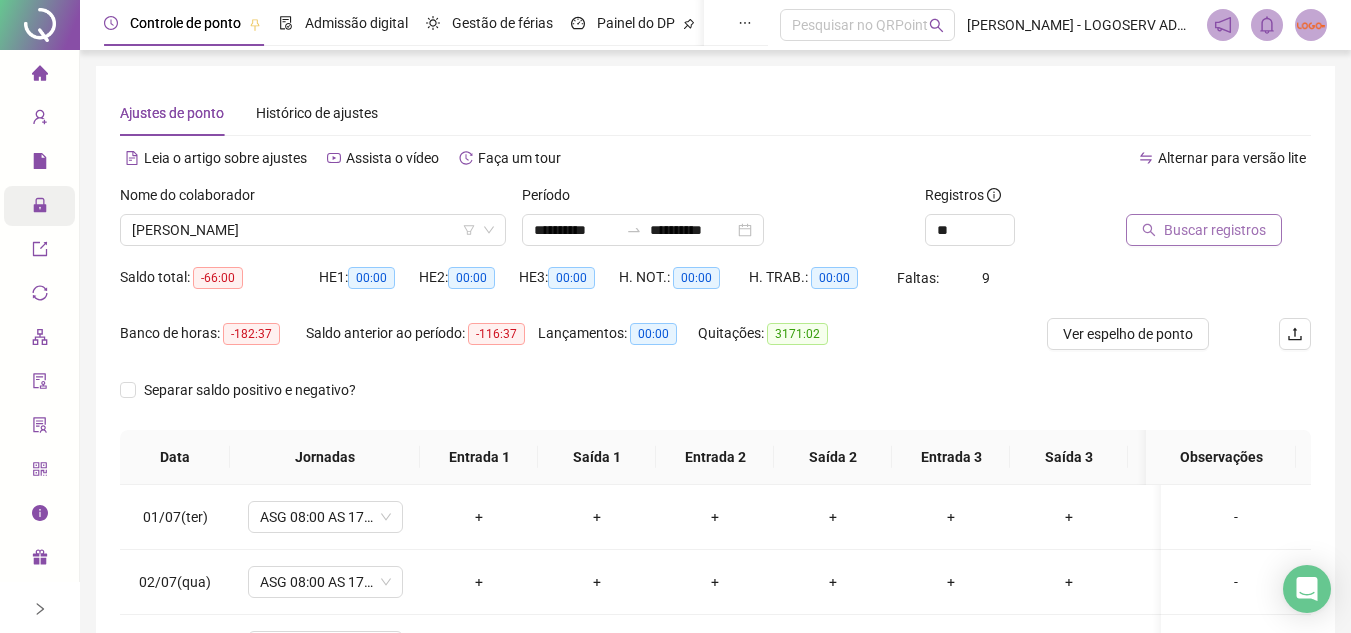 click at bounding box center (1193, 199) 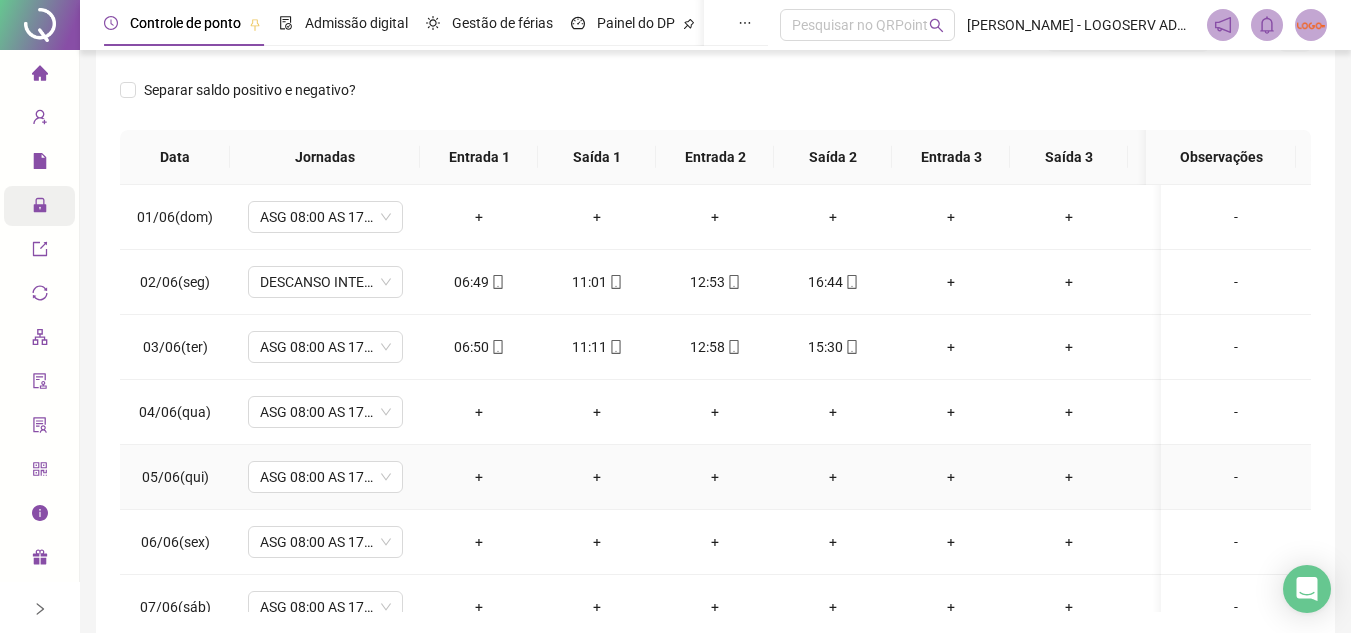 scroll, scrollTop: 389, scrollLeft: 0, axis: vertical 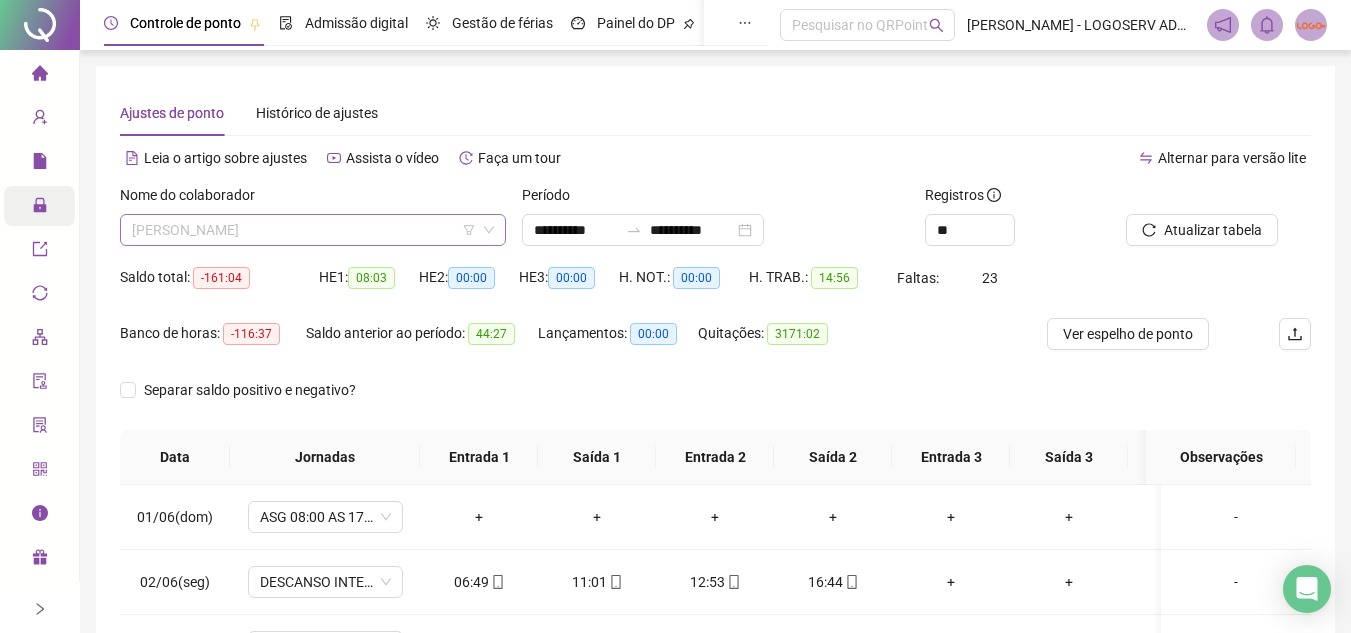 click on "ARMANDO PIRES DE CARVALHO NETO" at bounding box center [313, 230] 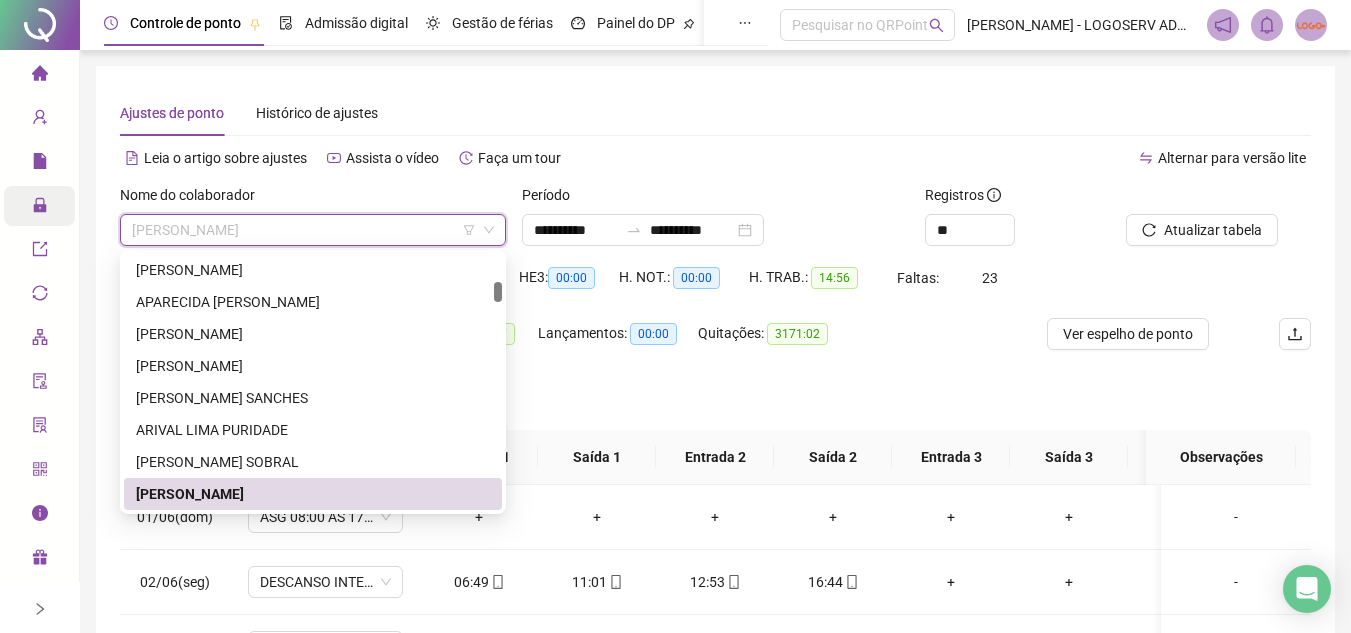 paste on "**********" 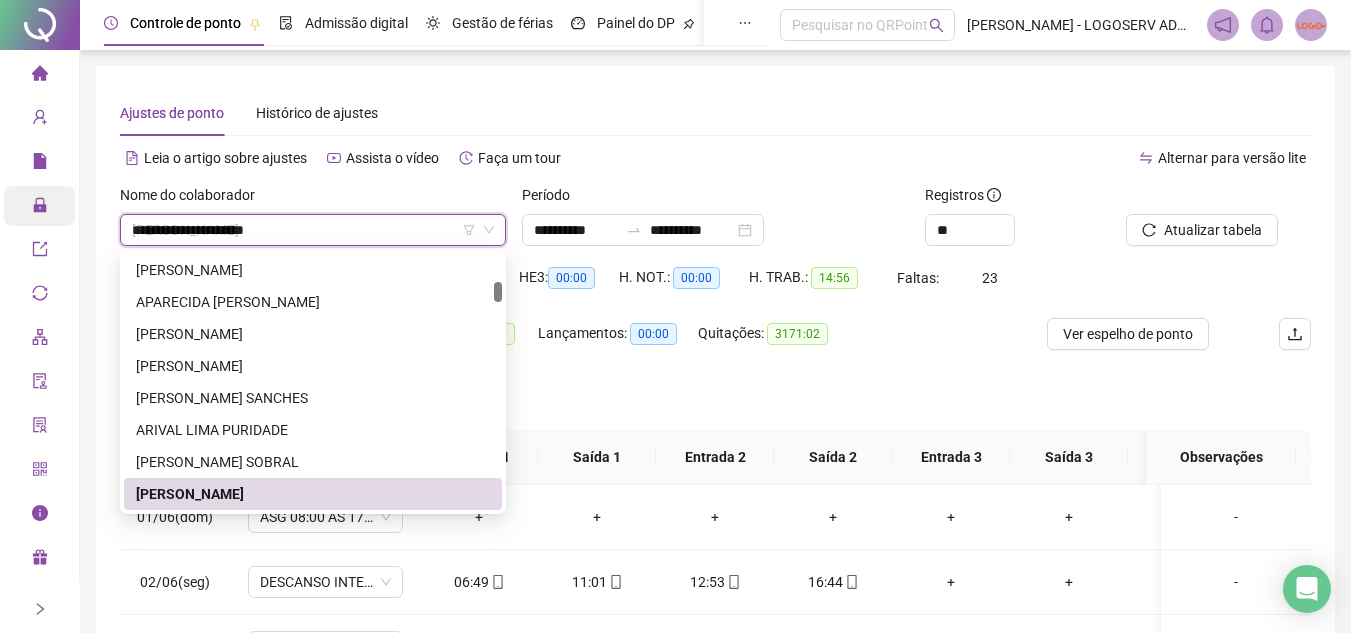 scroll, scrollTop: 0, scrollLeft: 0, axis: both 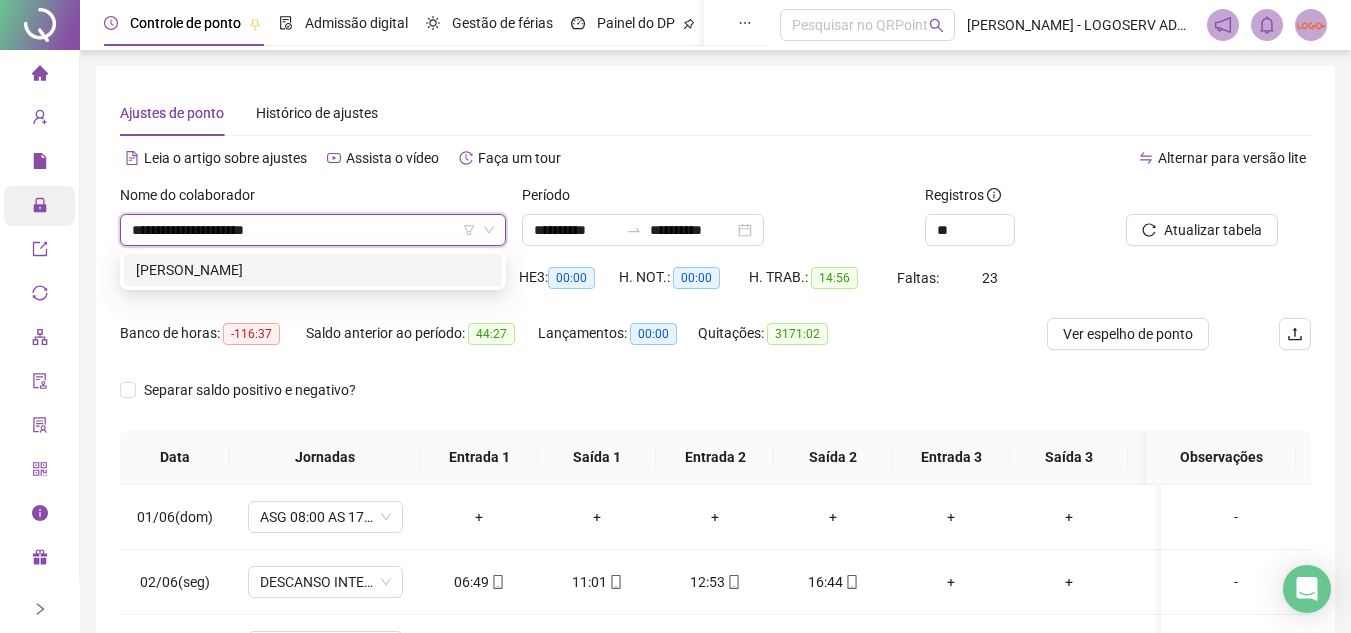 click on "CLEITON SANTOS PEREIRA" at bounding box center [313, 270] 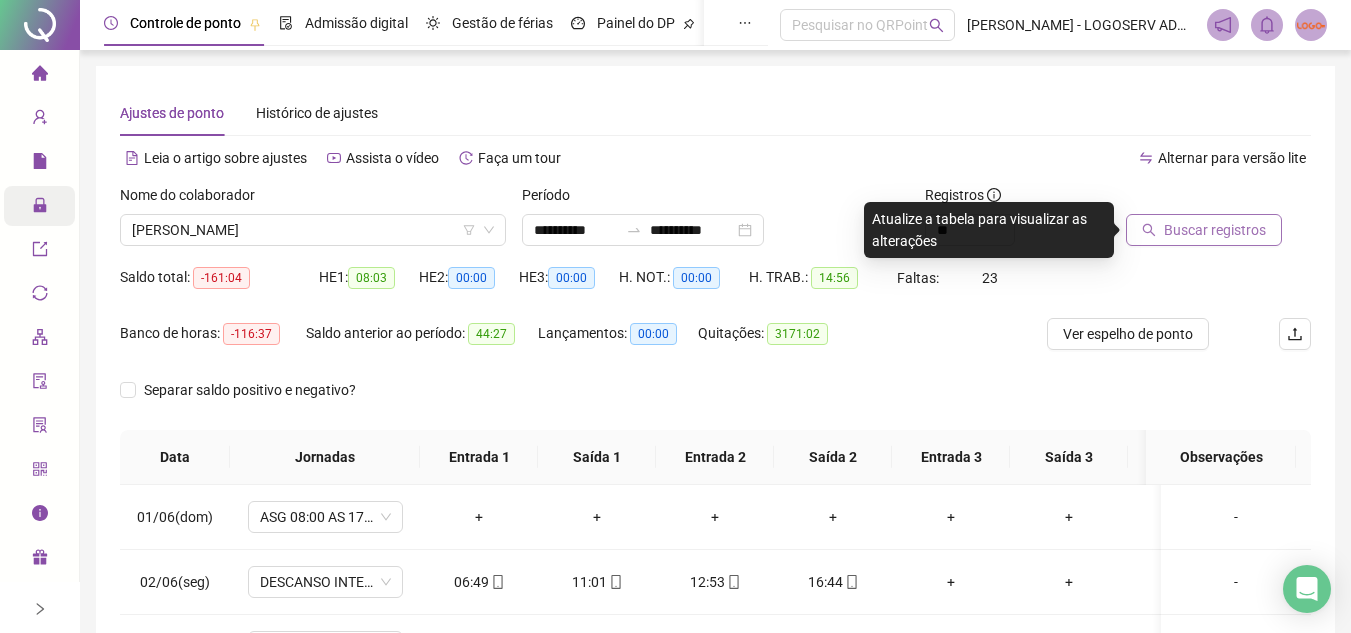 click on "Buscar registros" at bounding box center (1215, 230) 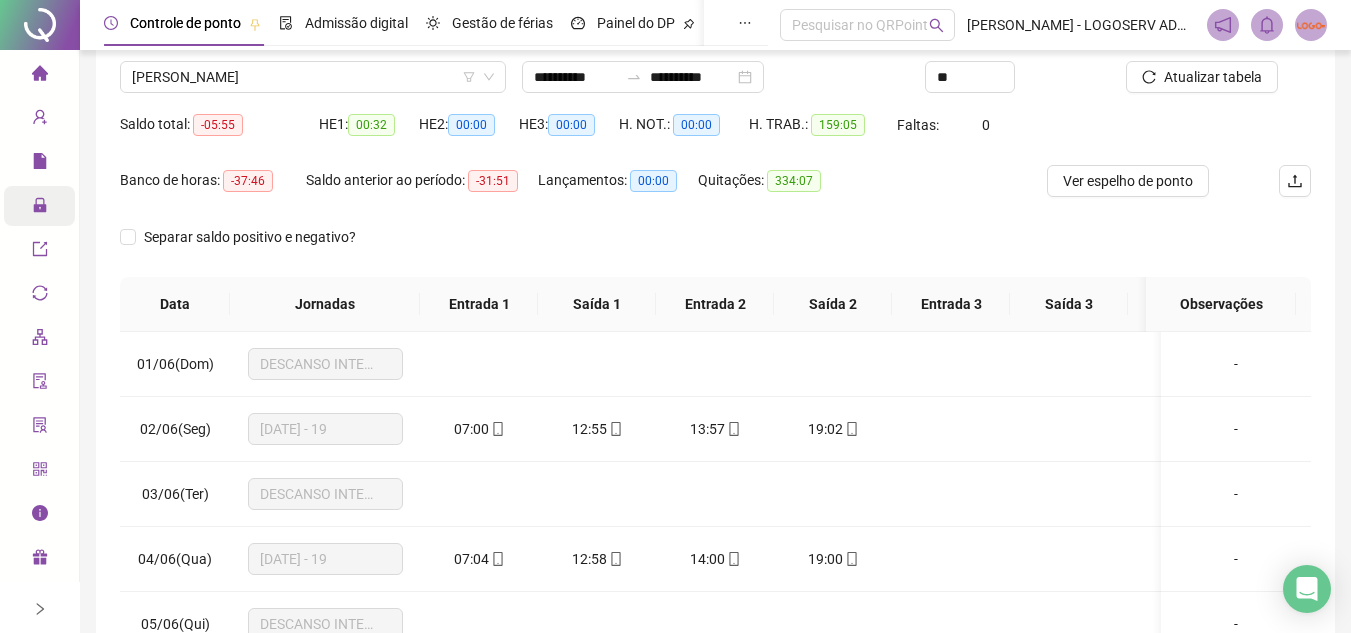 scroll, scrollTop: 200, scrollLeft: 0, axis: vertical 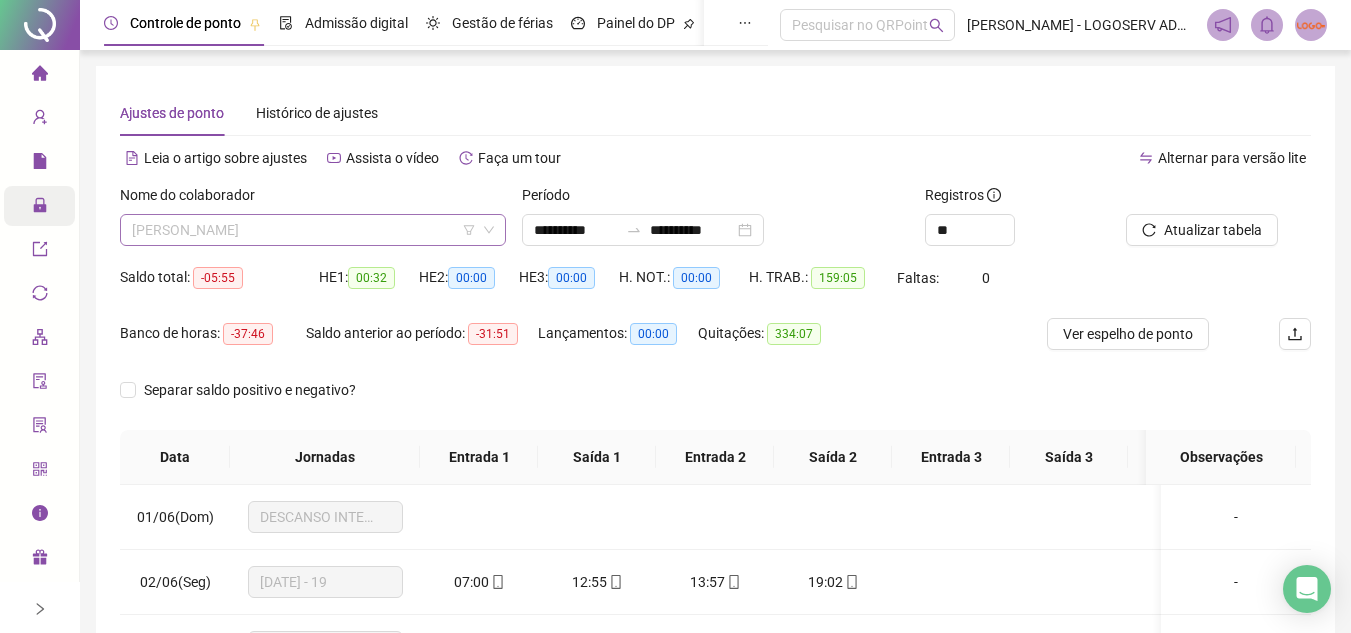 click on "CLEITON SANTOS PEREIRA" at bounding box center [313, 230] 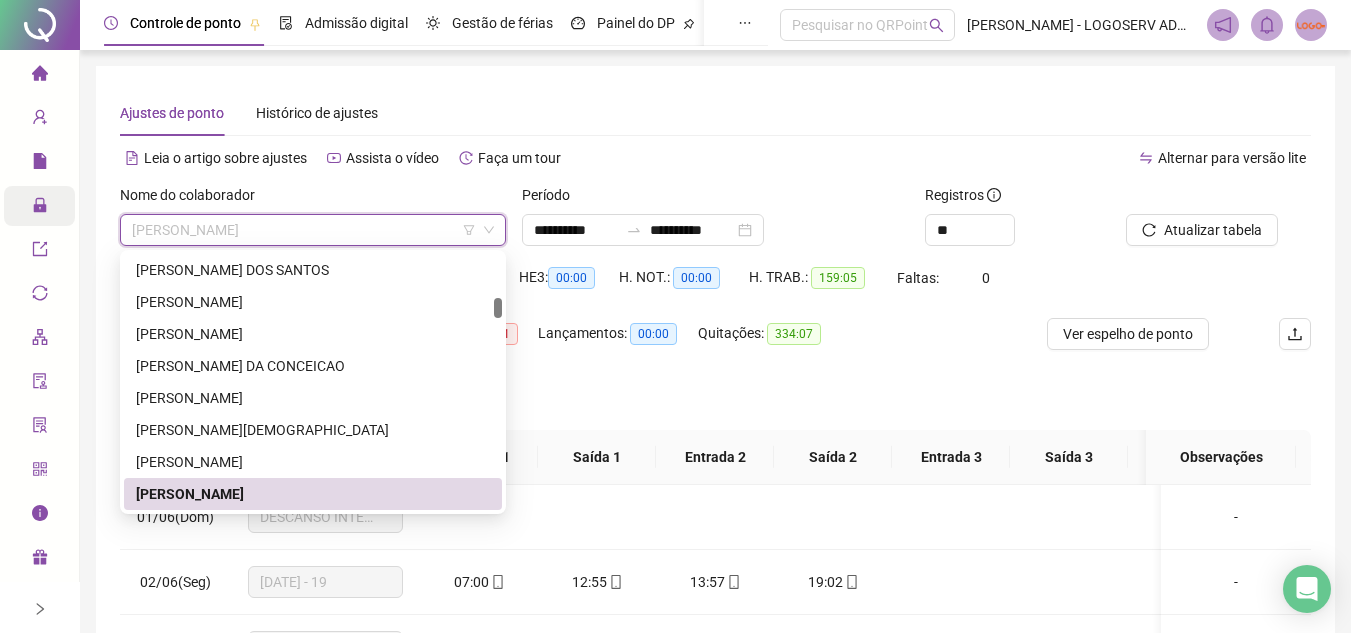 paste on "**********" 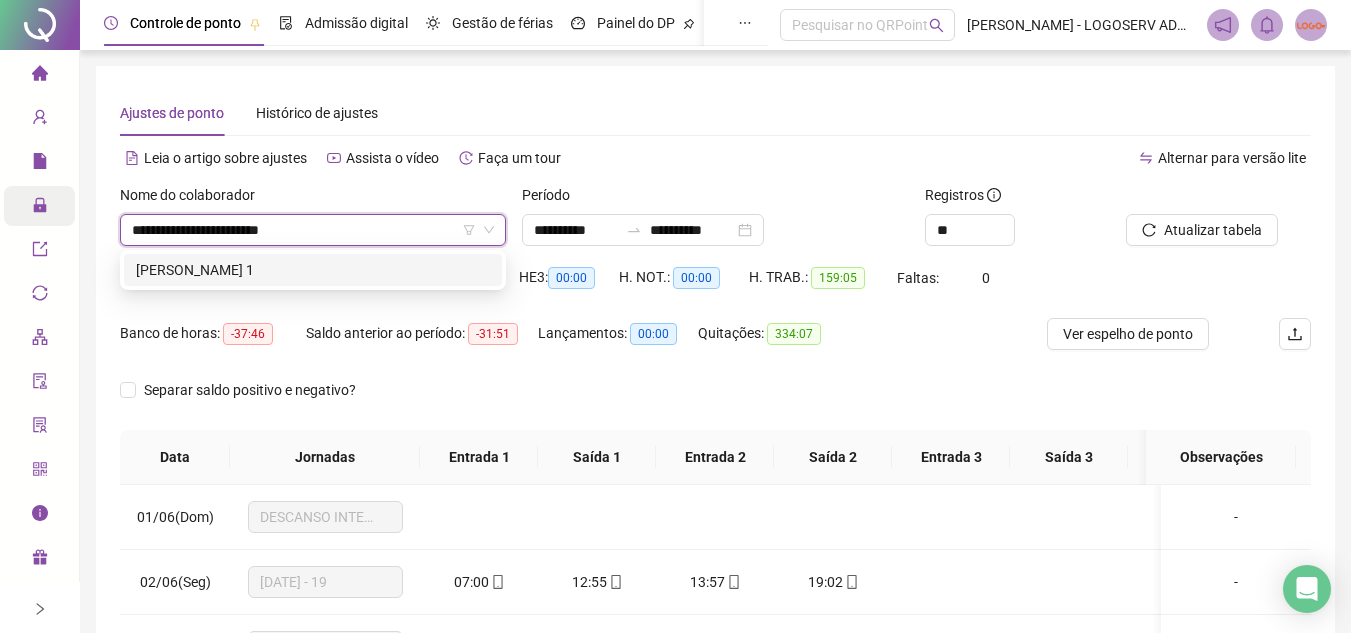 scroll, scrollTop: 0, scrollLeft: 0, axis: both 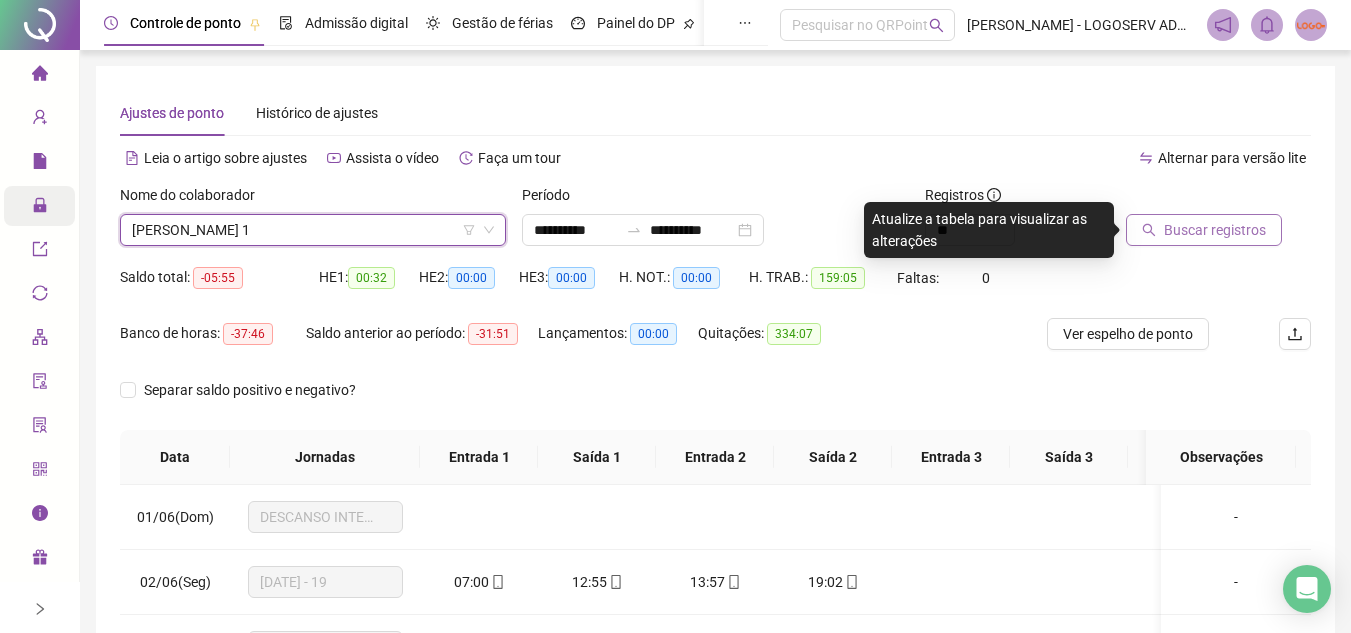 click on "Buscar registros" at bounding box center [1215, 230] 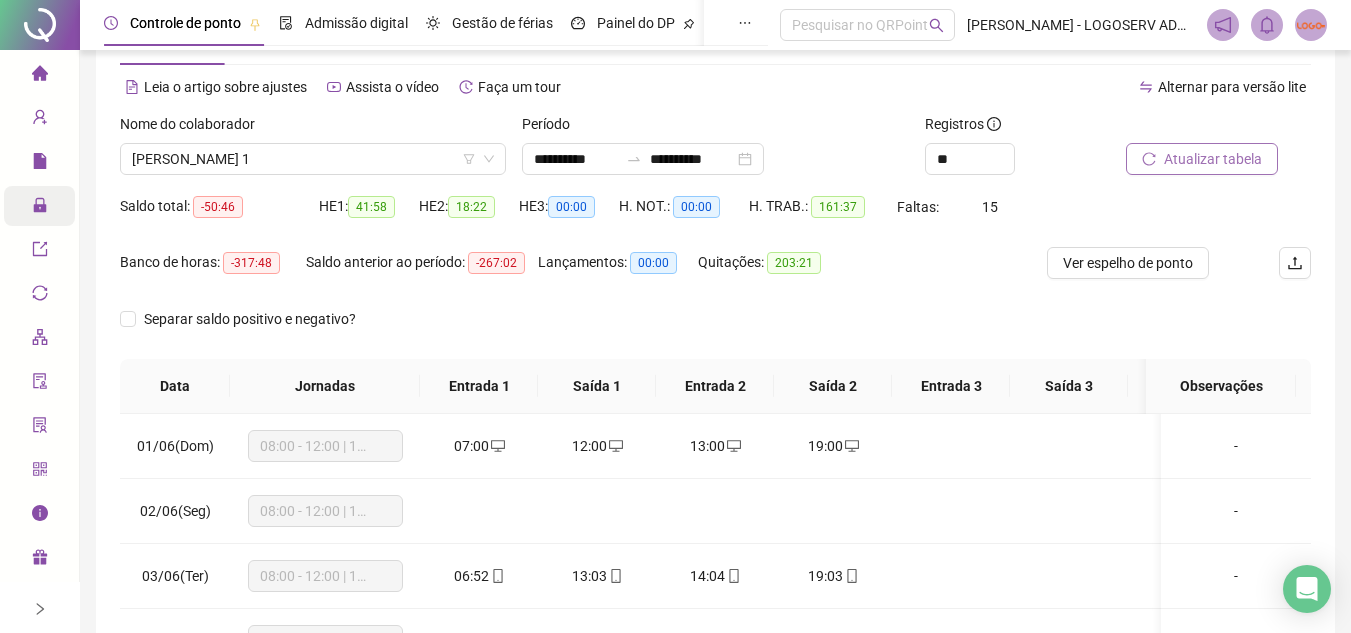 scroll, scrollTop: 100, scrollLeft: 0, axis: vertical 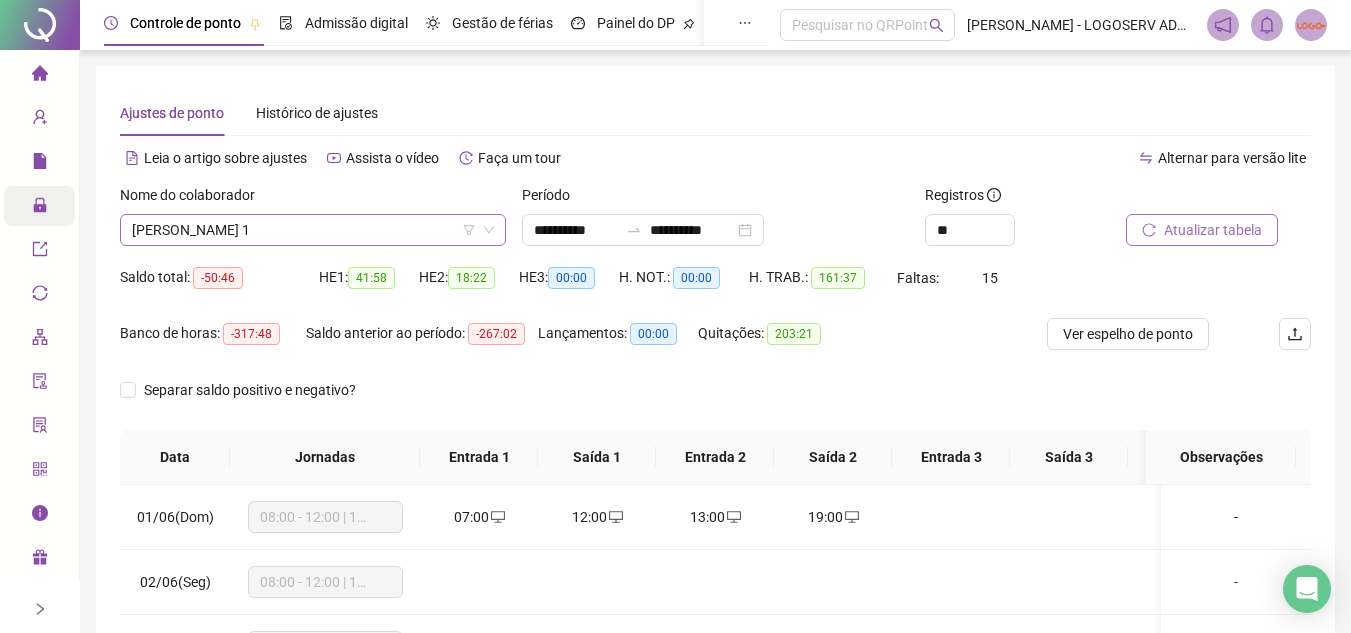 click on "[PERSON_NAME] 1" at bounding box center (313, 230) 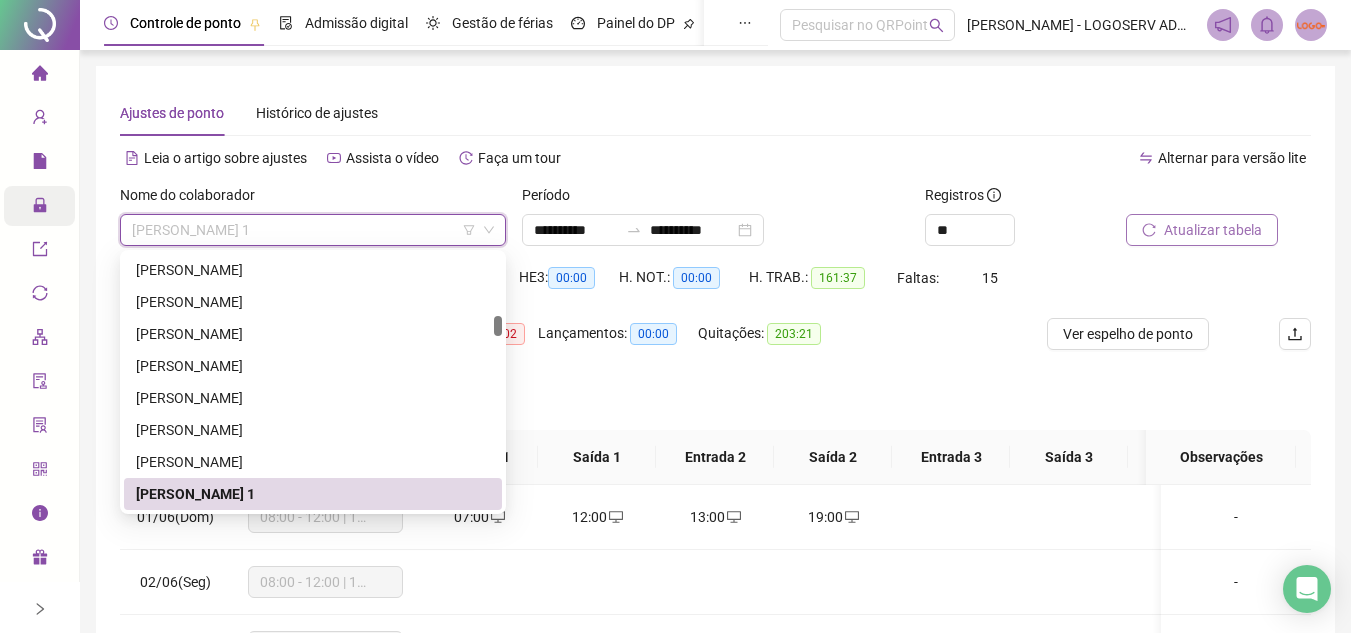 paste on "**********" 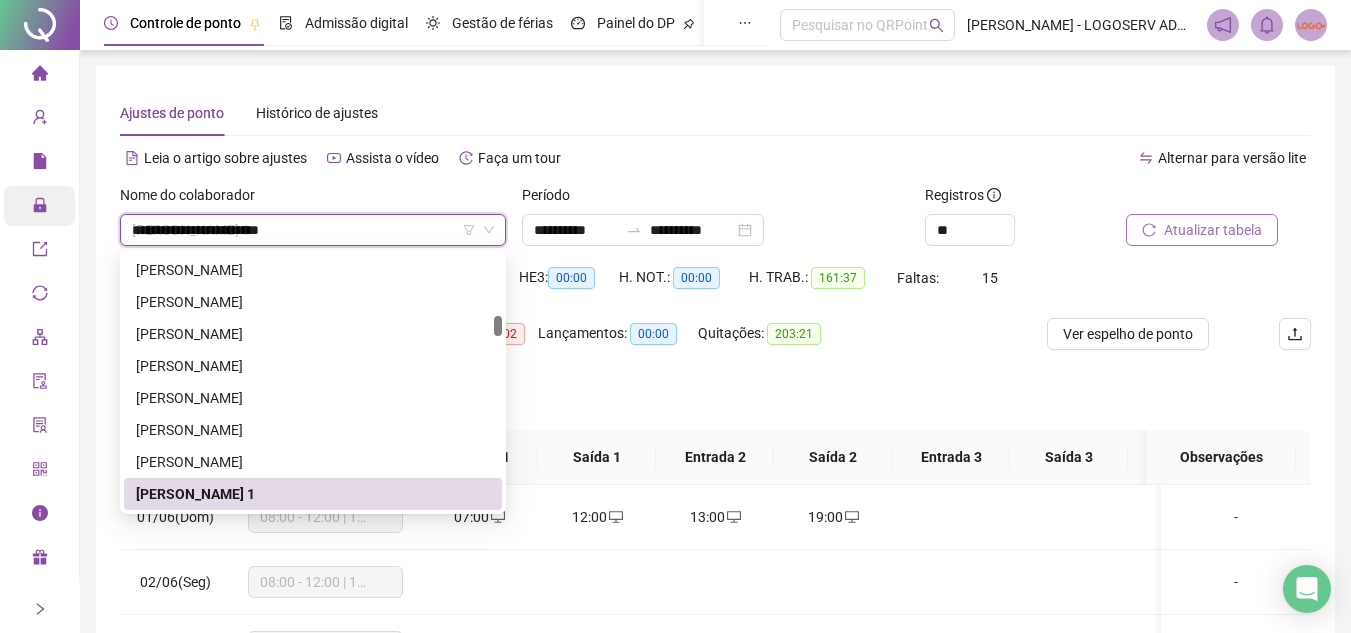 scroll, scrollTop: 0, scrollLeft: 0, axis: both 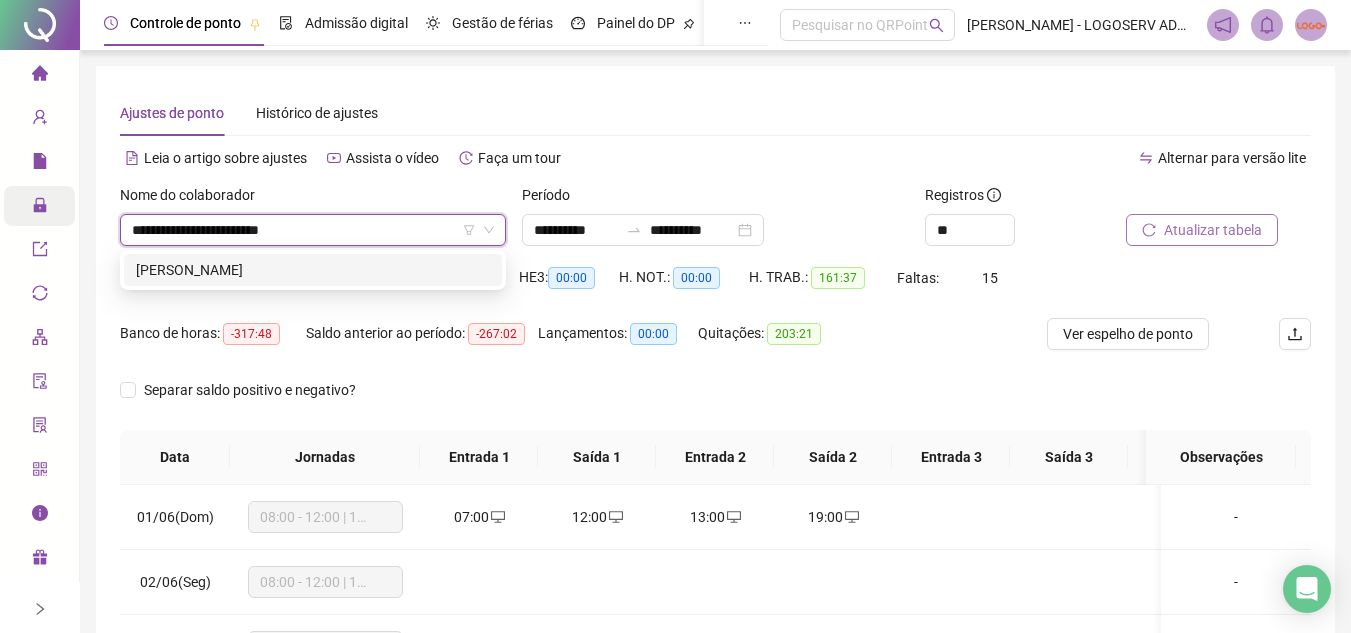 click on "ELINALDO ROCHA DOS SANTOS" at bounding box center (313, 270) 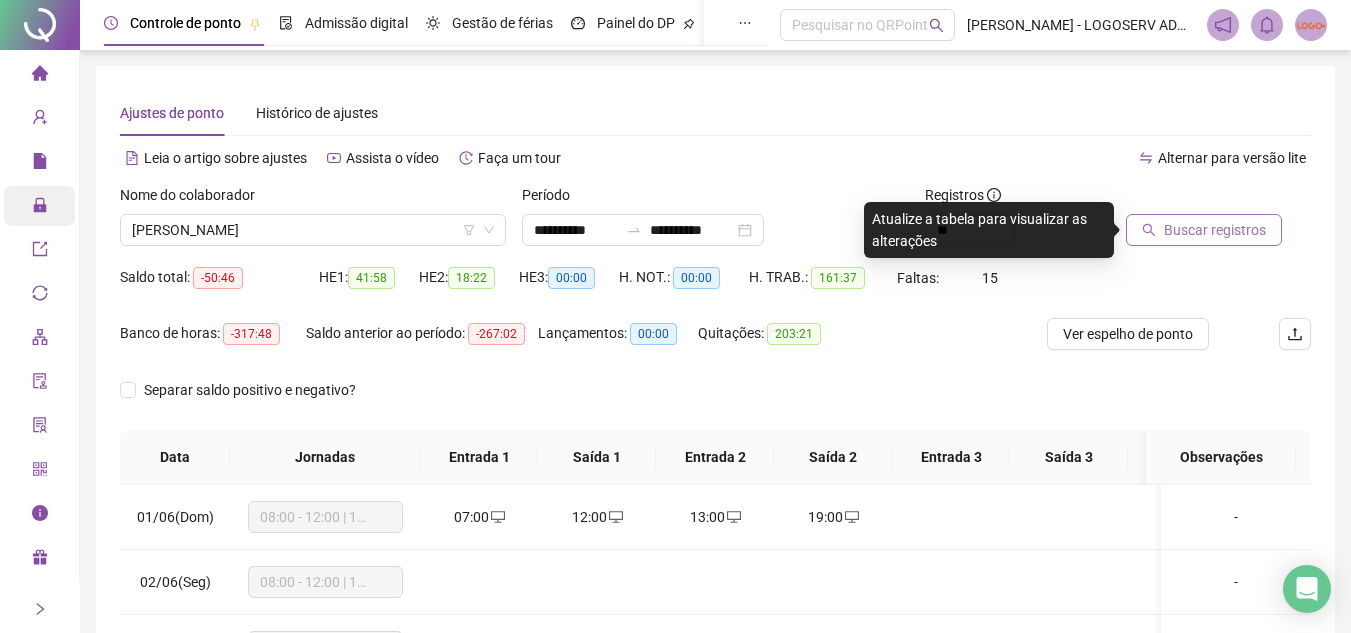 click on "Buscar registros" at bounding box center (1204, 230) 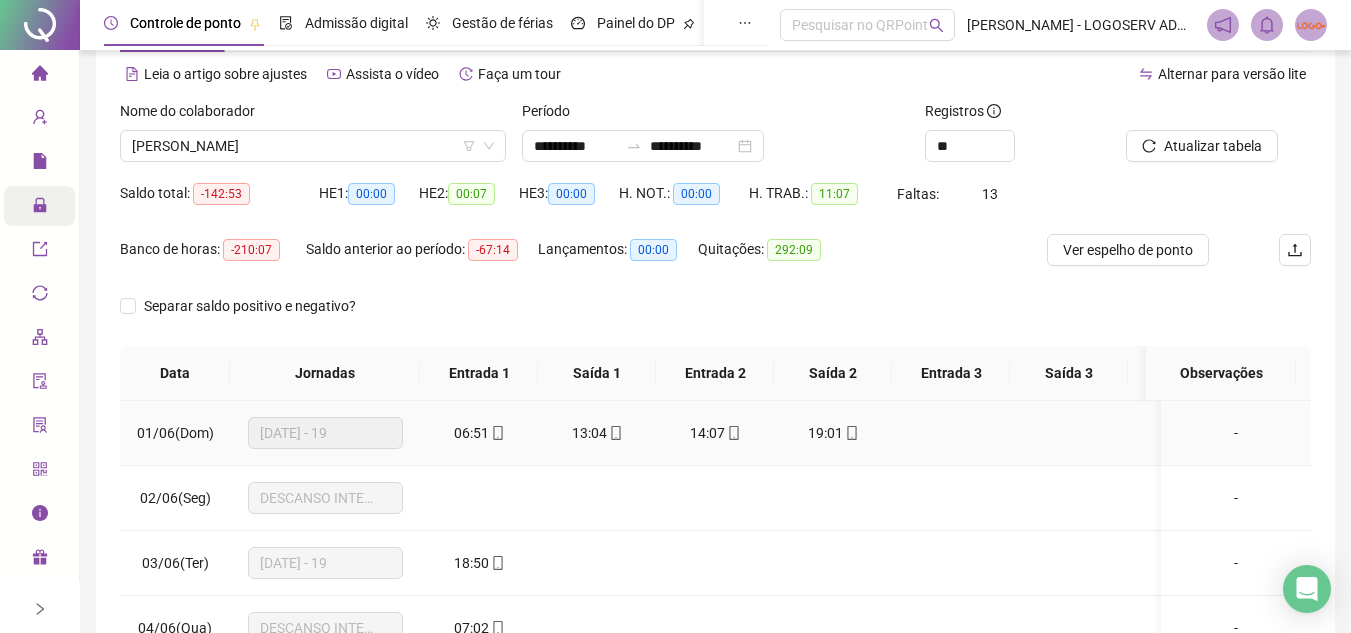 scroll, scrollTop: 200, scrollLeft: 0, axis: vertical 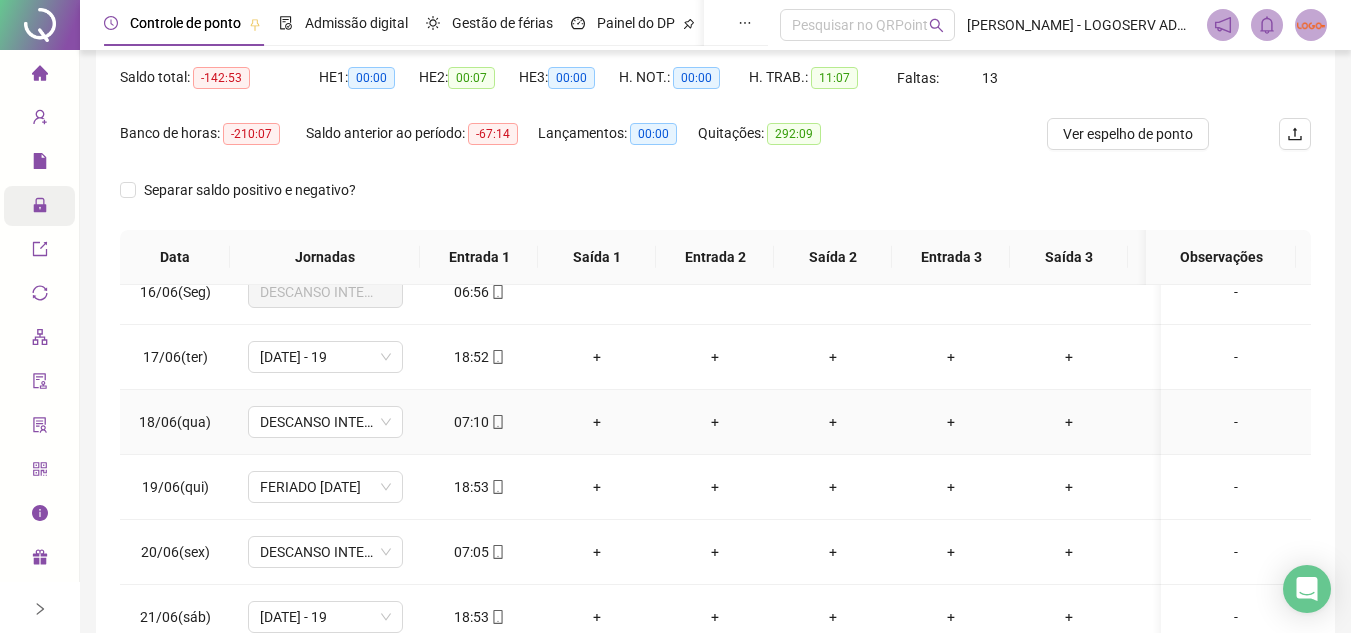 click on "07:10" at bounding box center (479, 422) 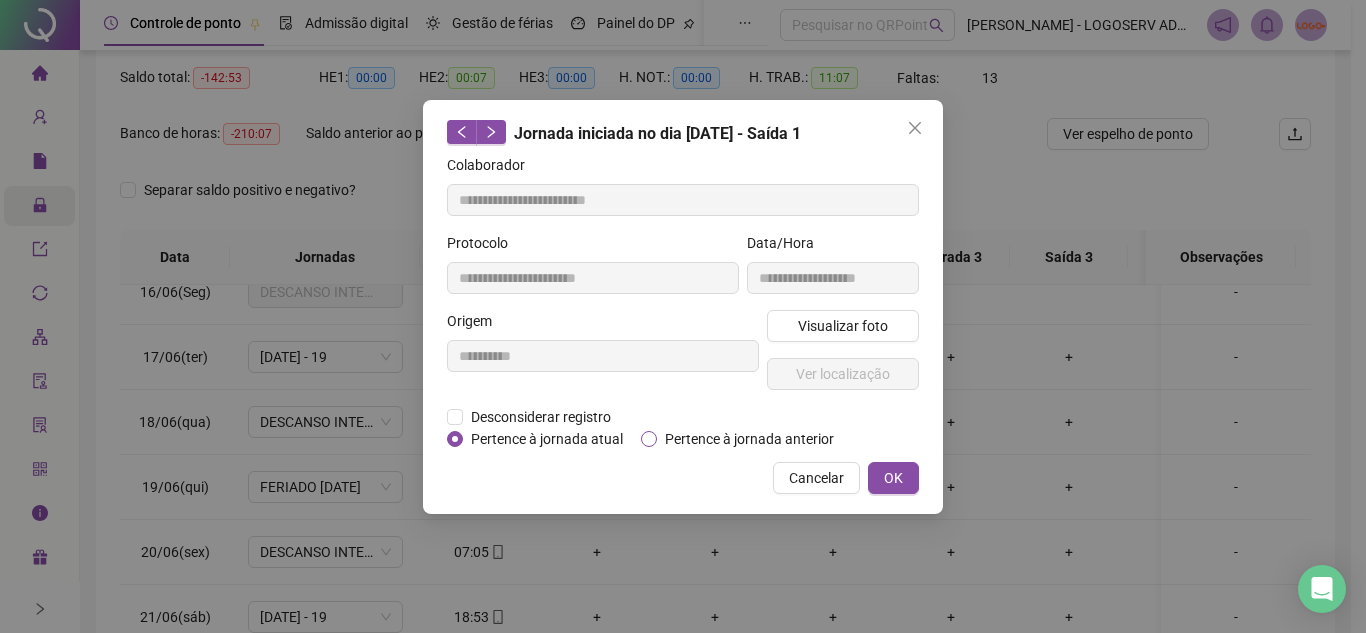 click on "Pertence à jornada anterior" at bounding box center (749, 439) 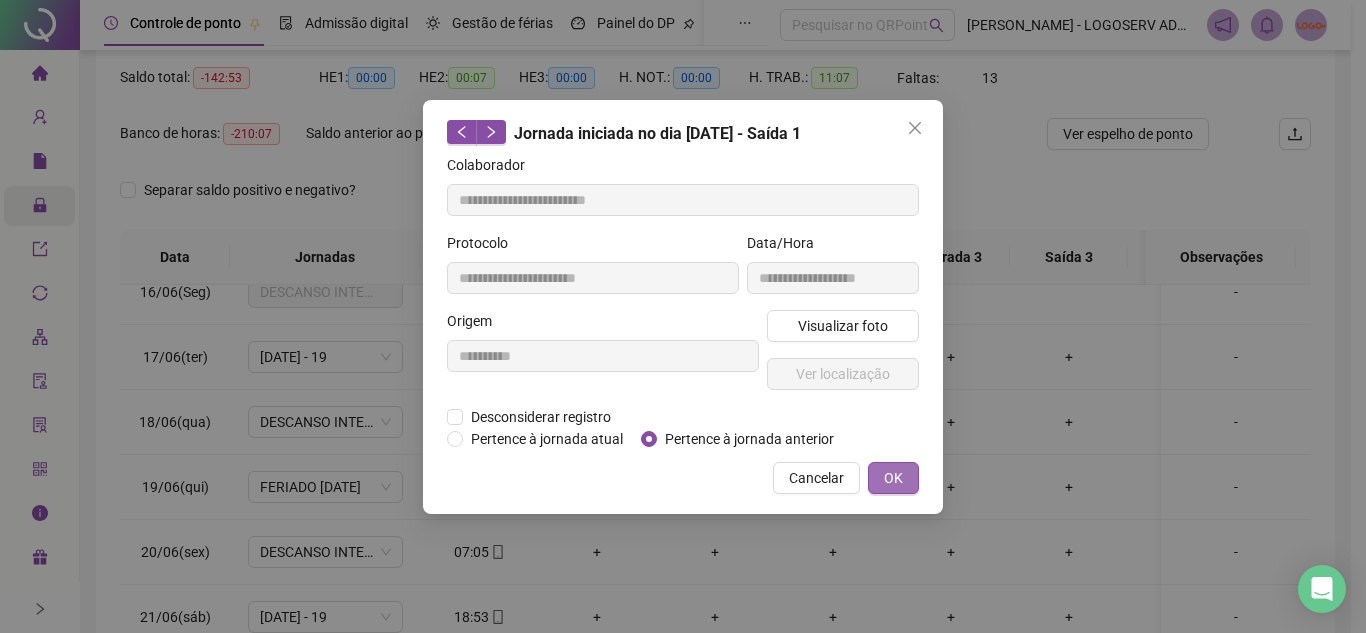 type on "**********" 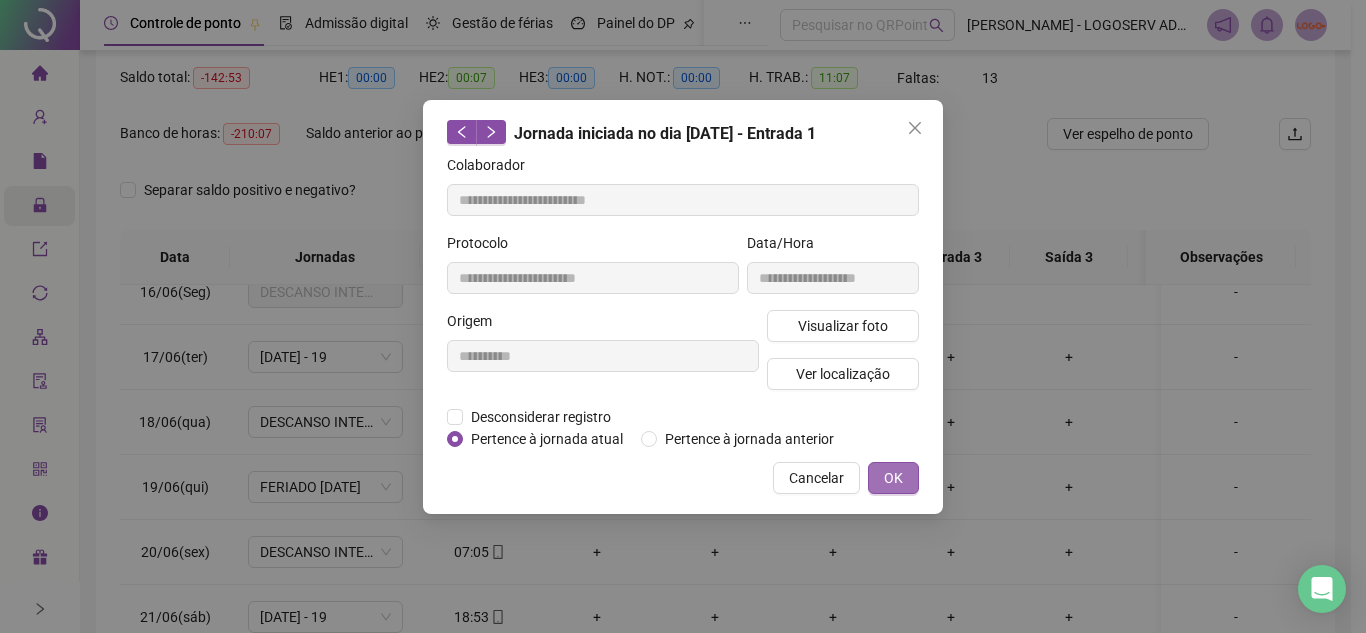 click on "OK" at bounding box center [893, 478] 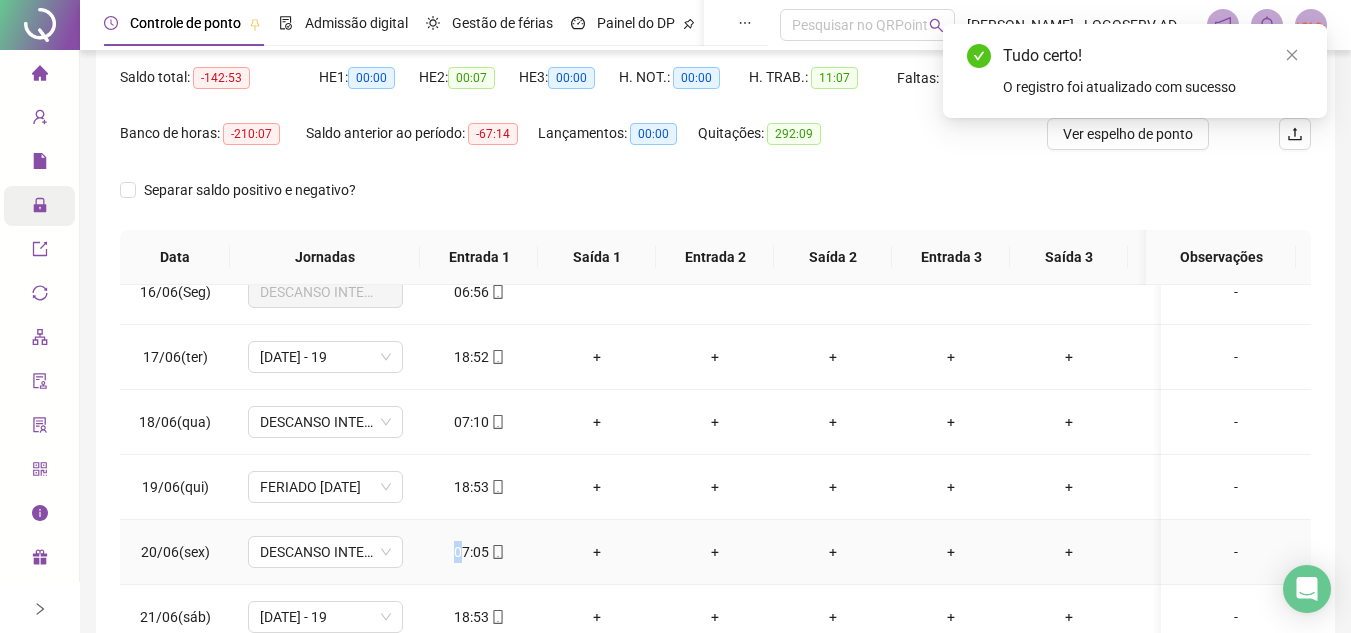 click on "07:05" at bounding box center (479, 552) 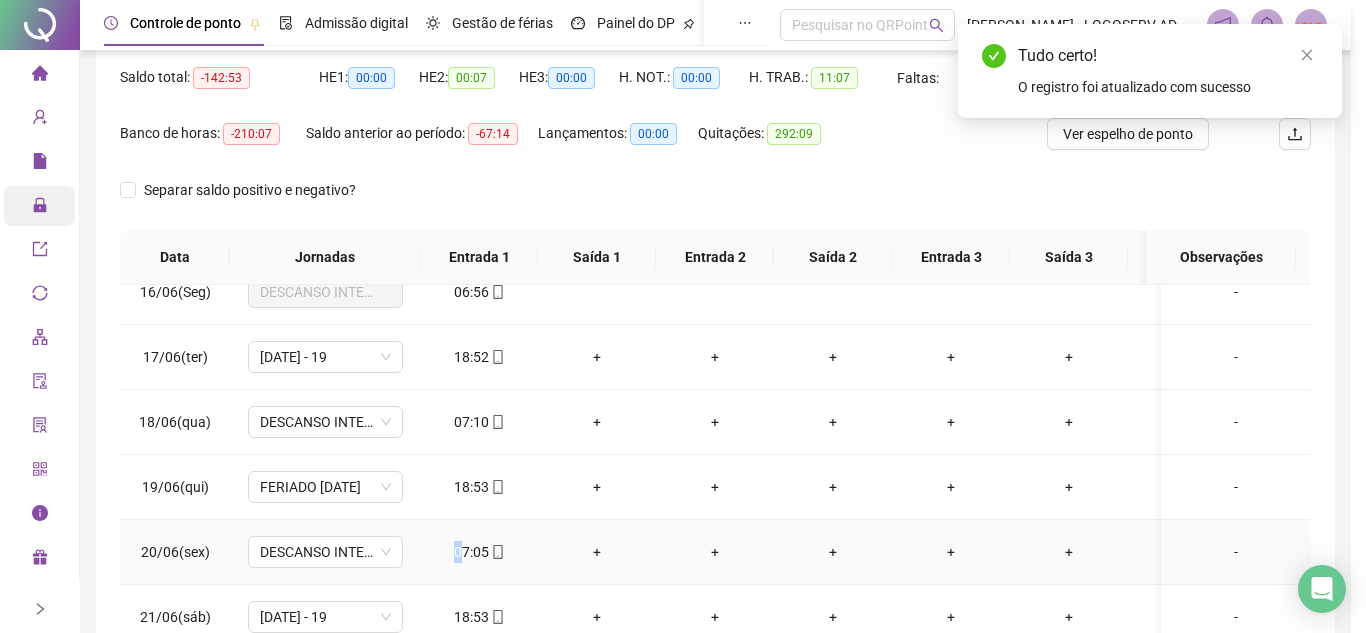 type on "**********" 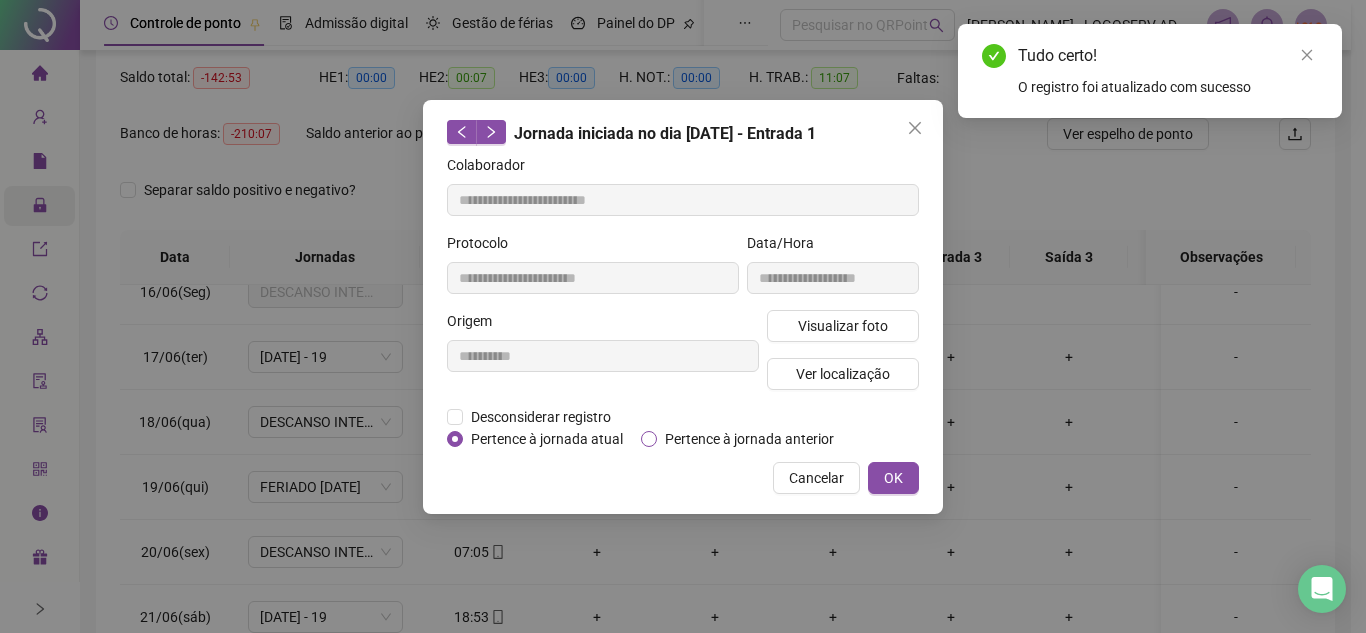 click on "Pertence à jornada anterior" at bounding box center [749, 439] 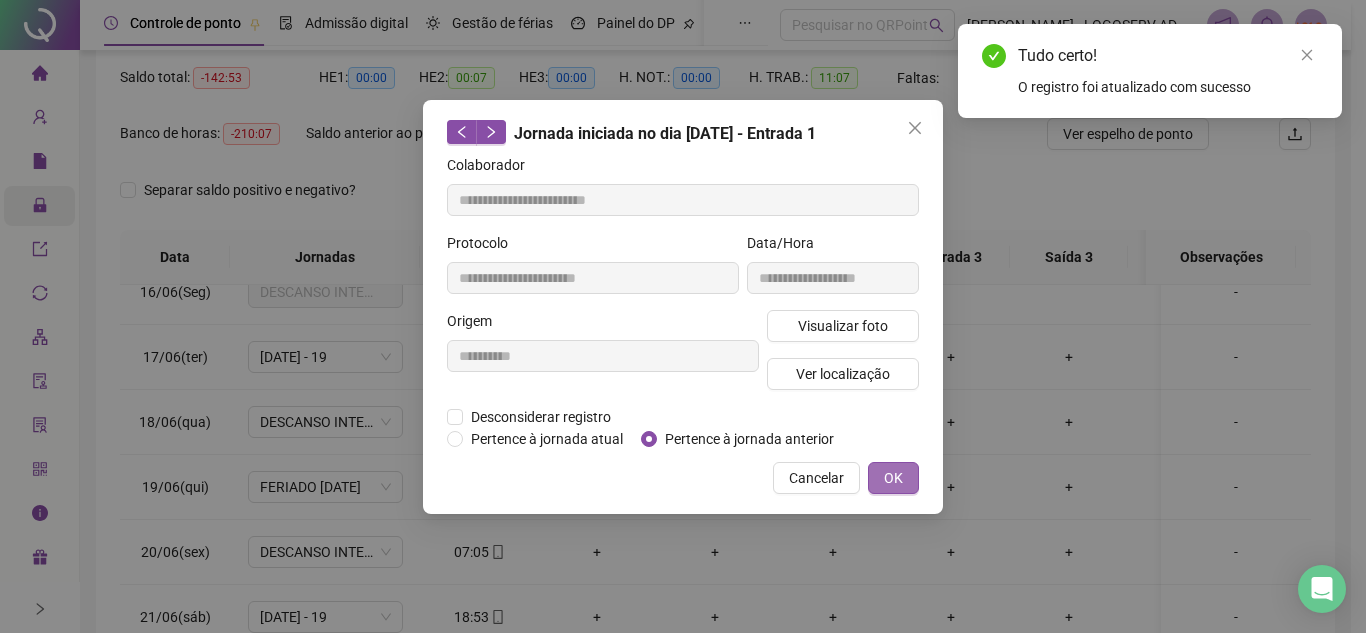 click on "OK" at bounding box center [893, 478] 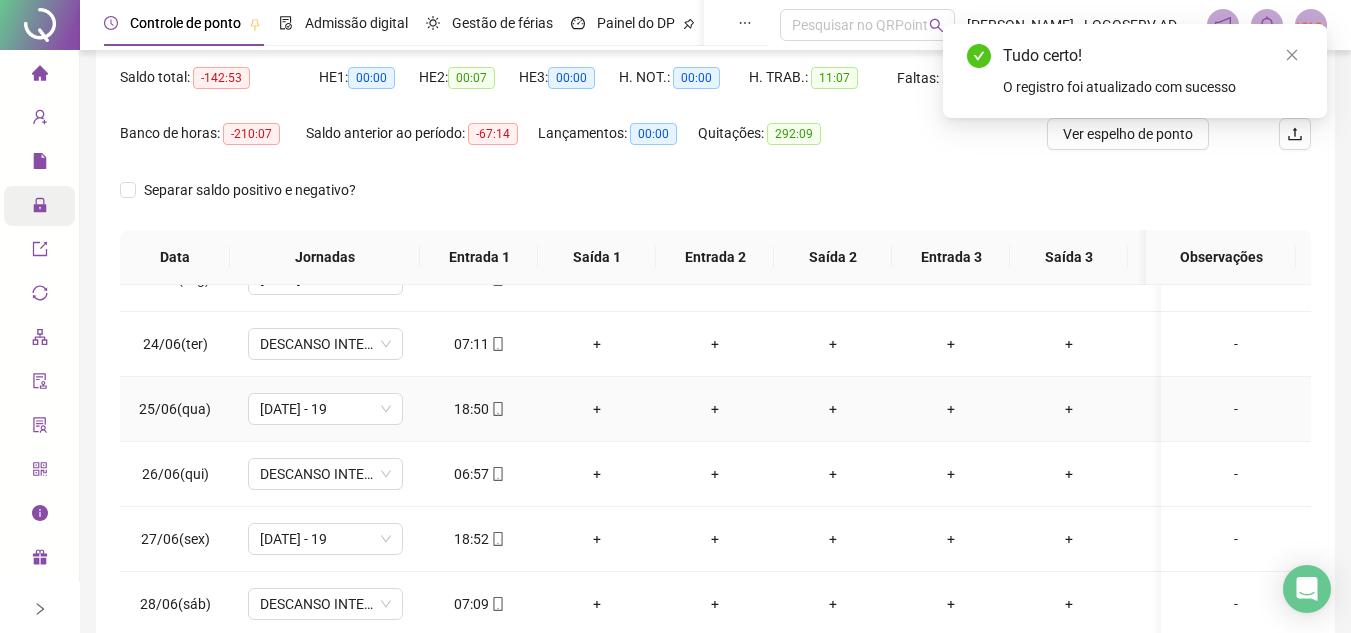 scroll, scrollTop: 1538, scrollLeft: 0, axis: vertical 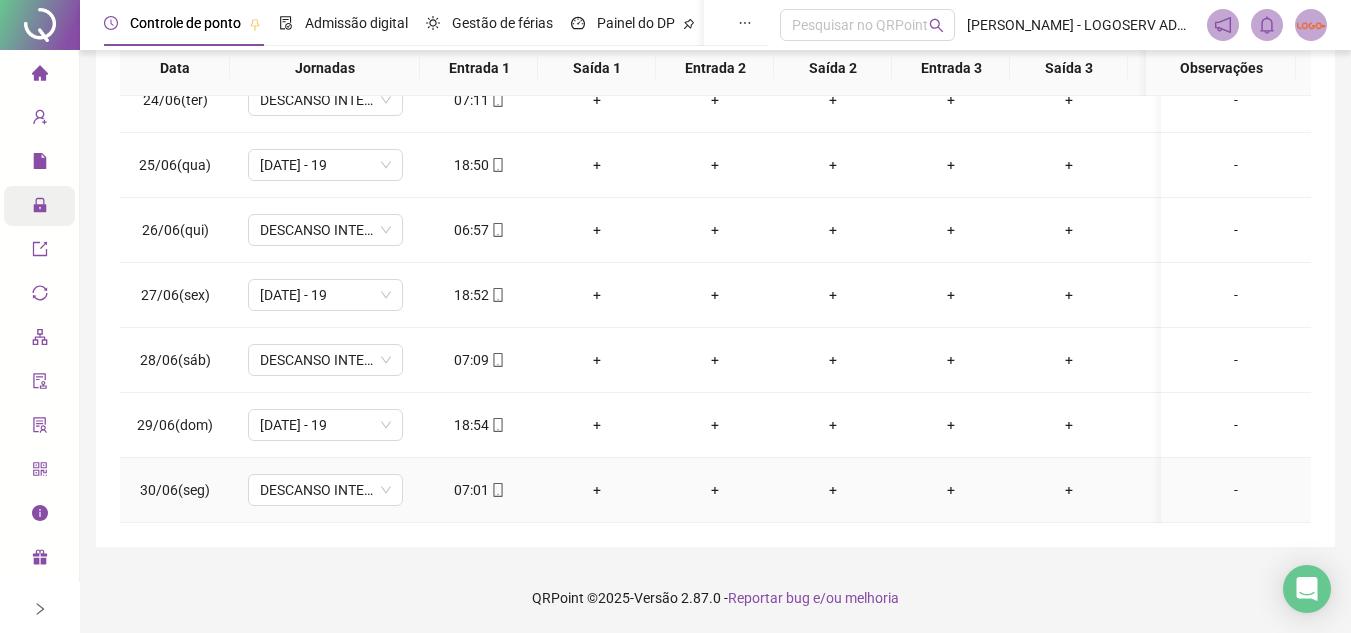 click on "07:01" at bounding box center [479, 490] 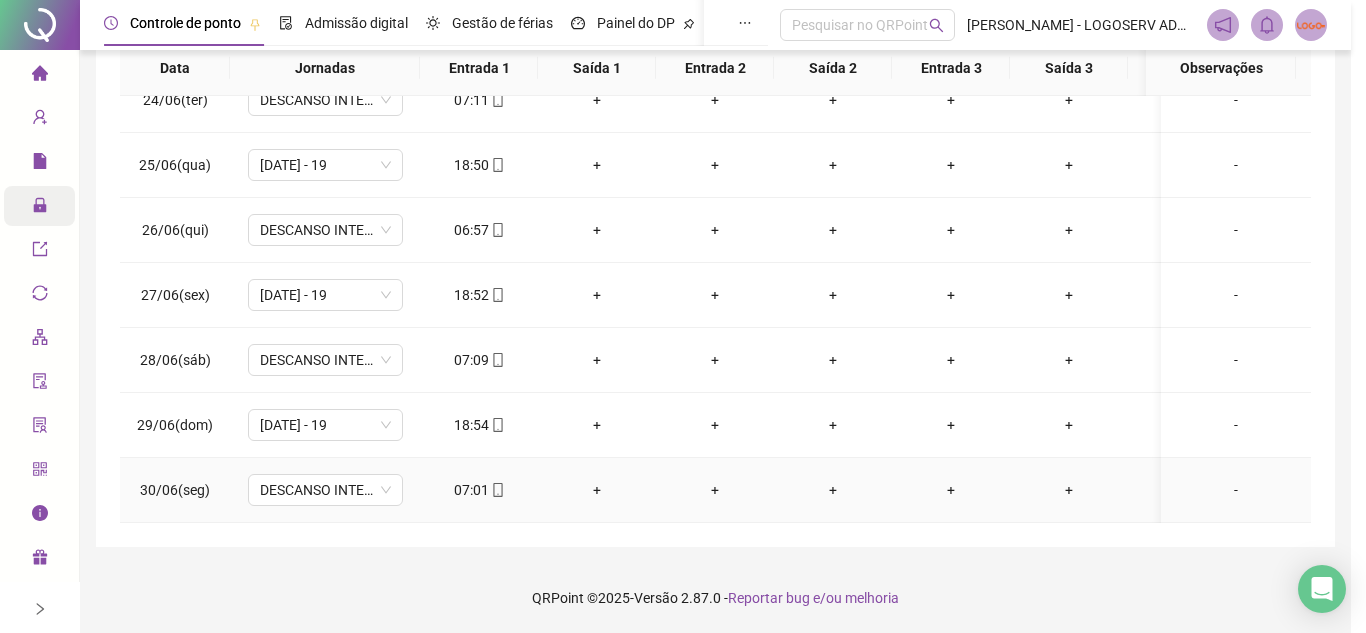 type on "**********" 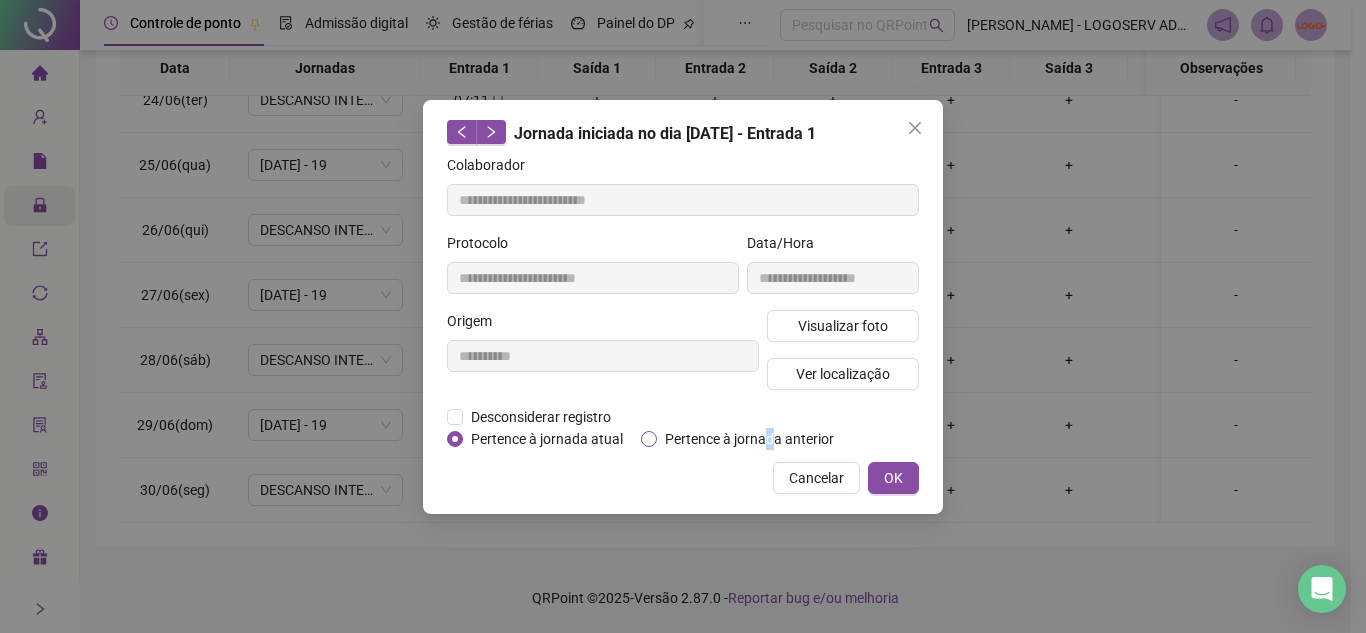 click on "Pertence à jornada anterior" at bounding box center (749, 439) 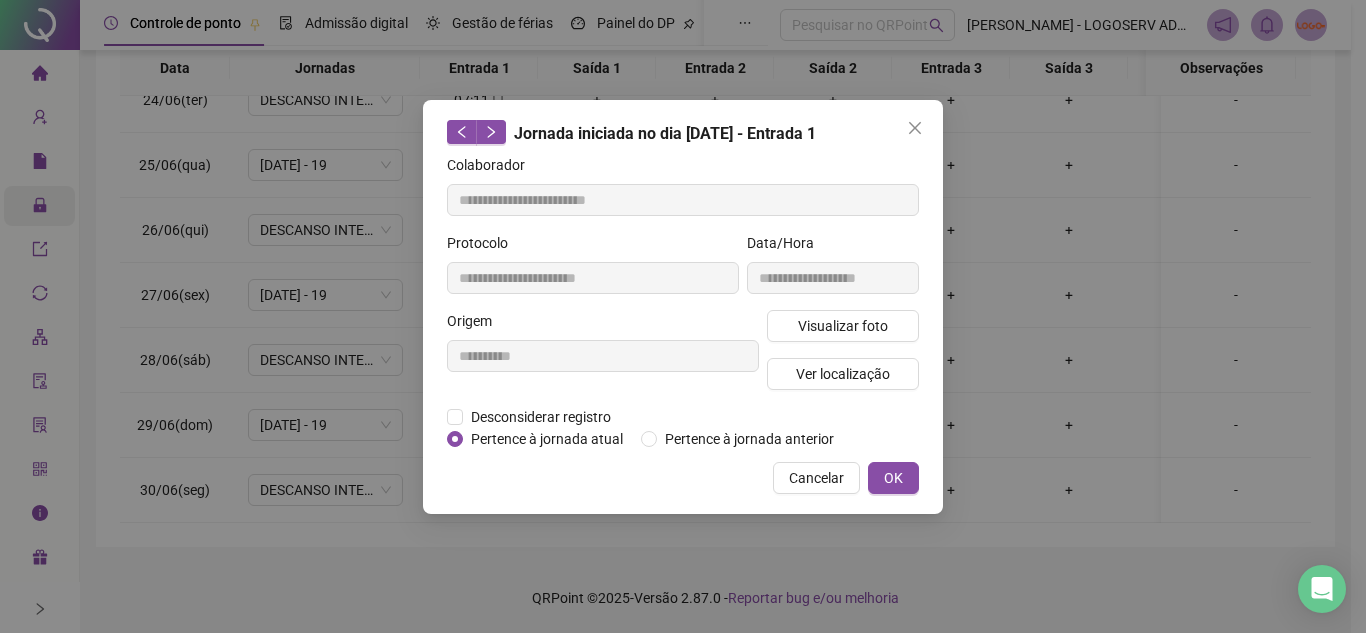 click on "Desconsiderar registro Pertence ao lanche" at bounding box center [683, 417] 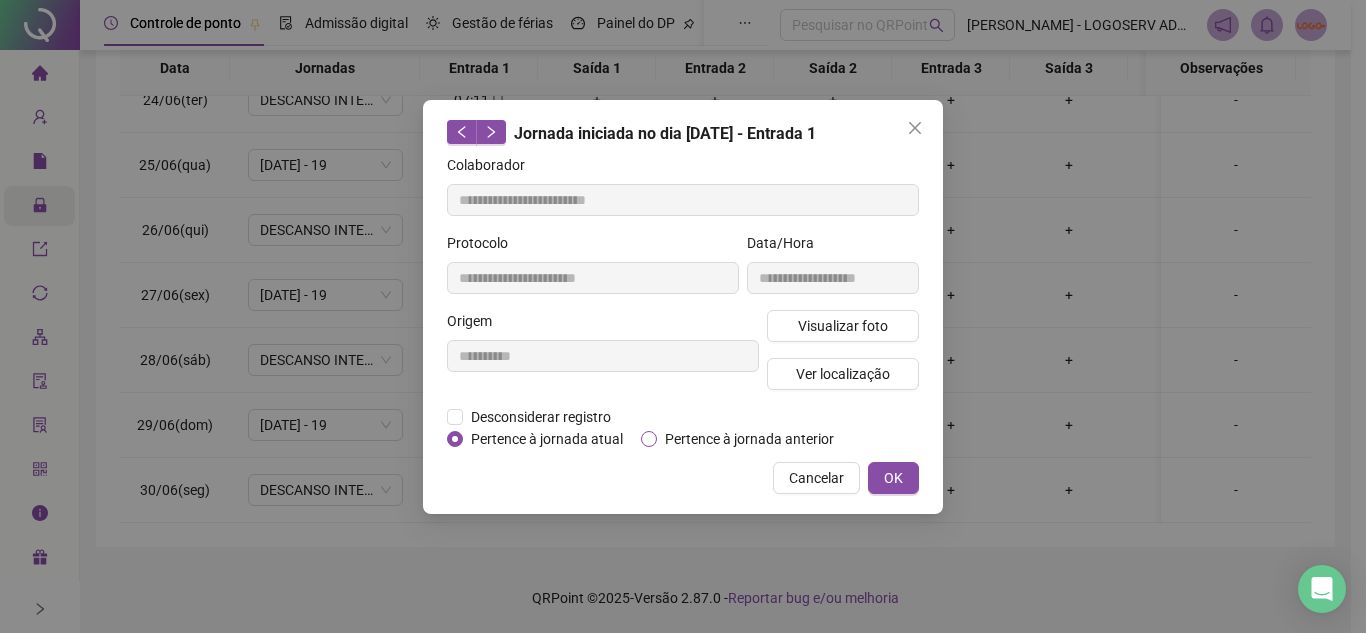 click on "Pertence à jornada anterior" at bounding box center [749, 439] 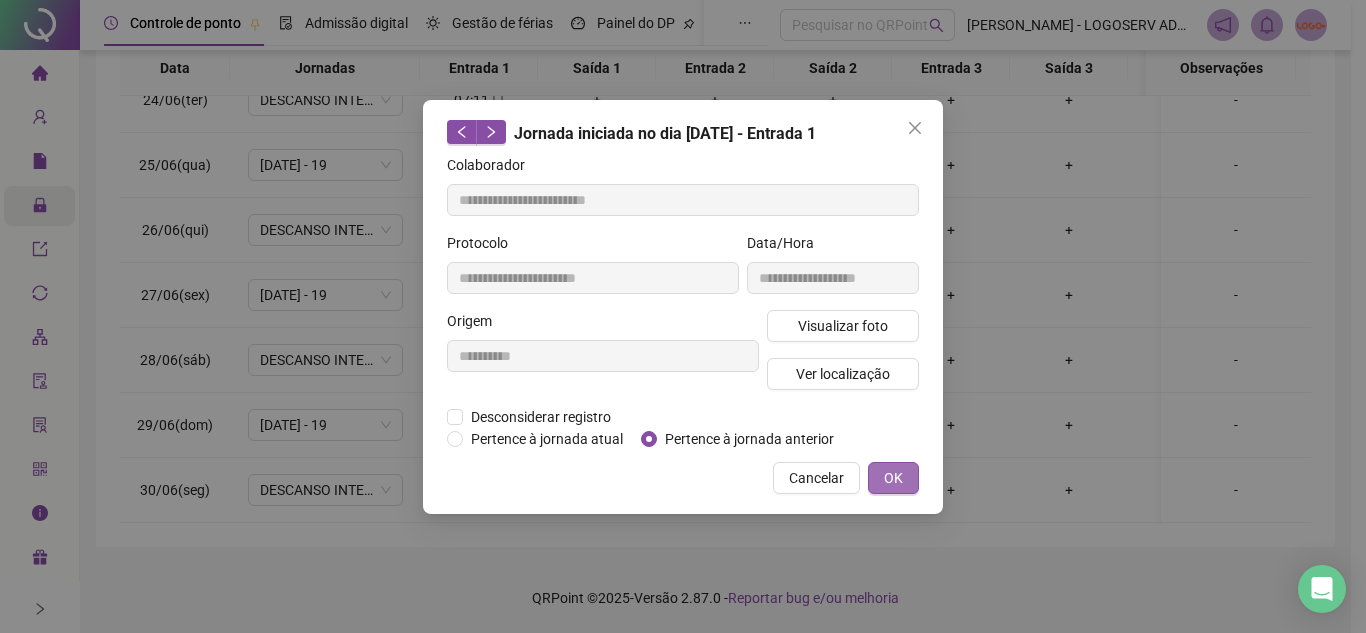 click on "OK" at bounding box center [893, 478] 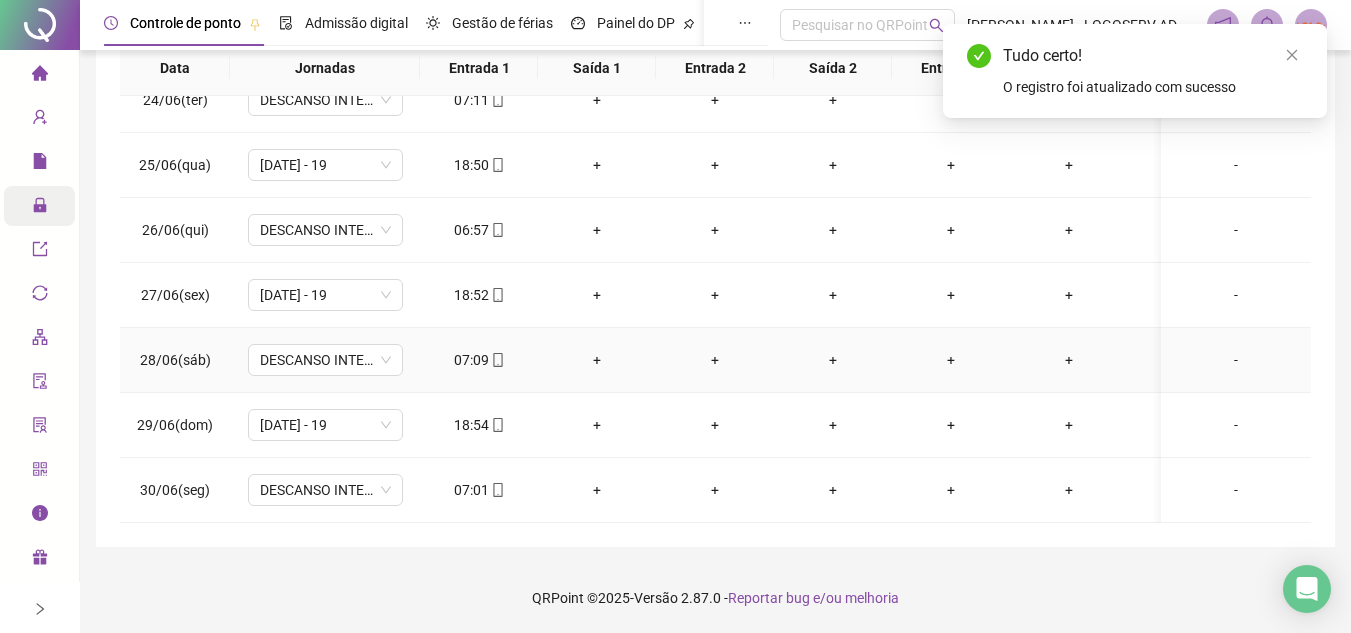 click on "07:09" at bounding box center (479, 360) 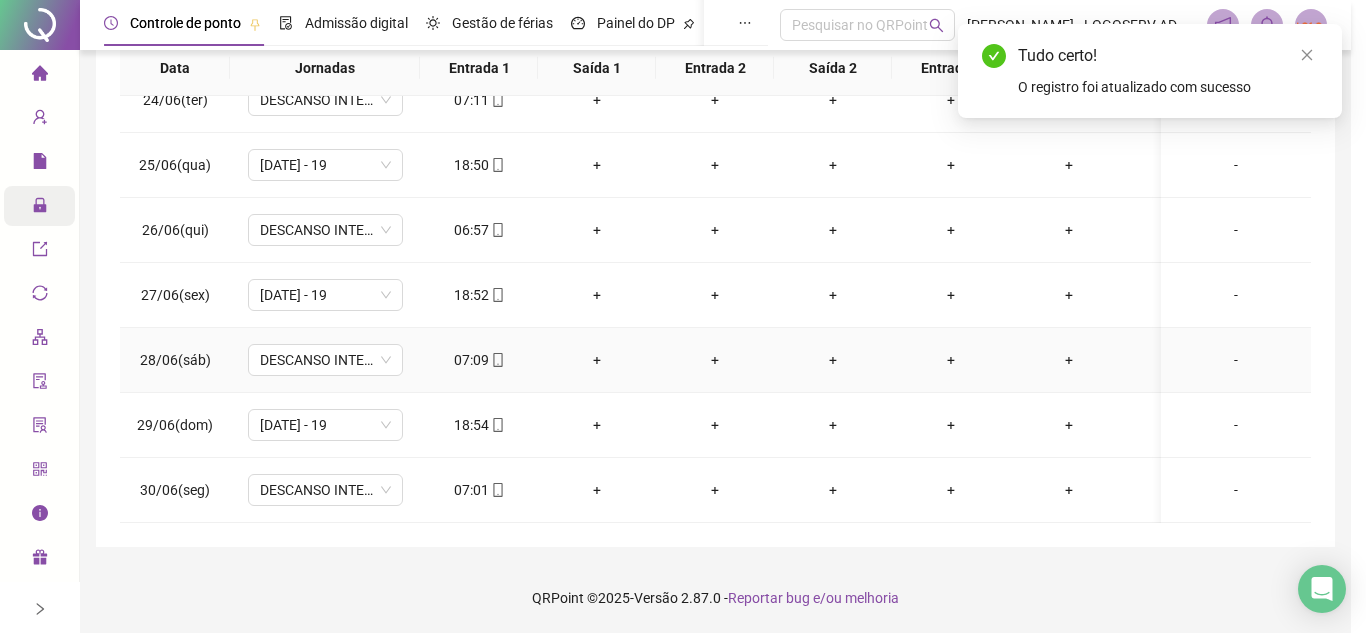 type on "**********" 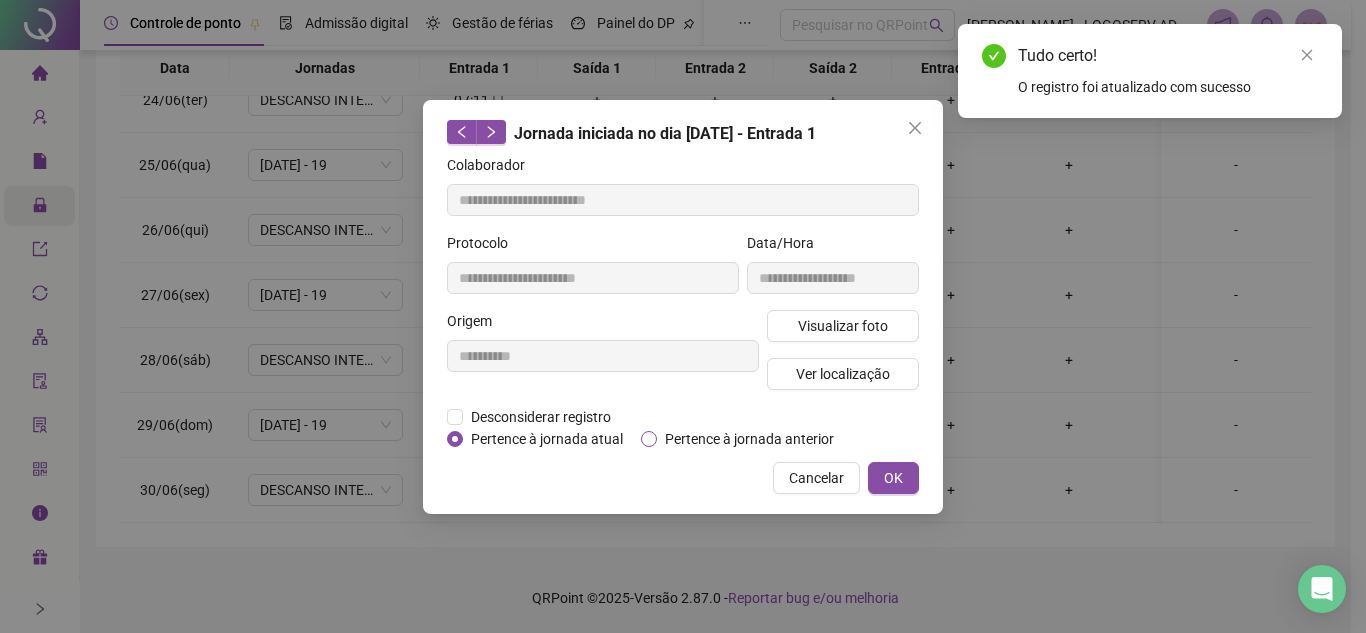 click on "Pertence à jornada anterior" at bounding box center [749, 439] 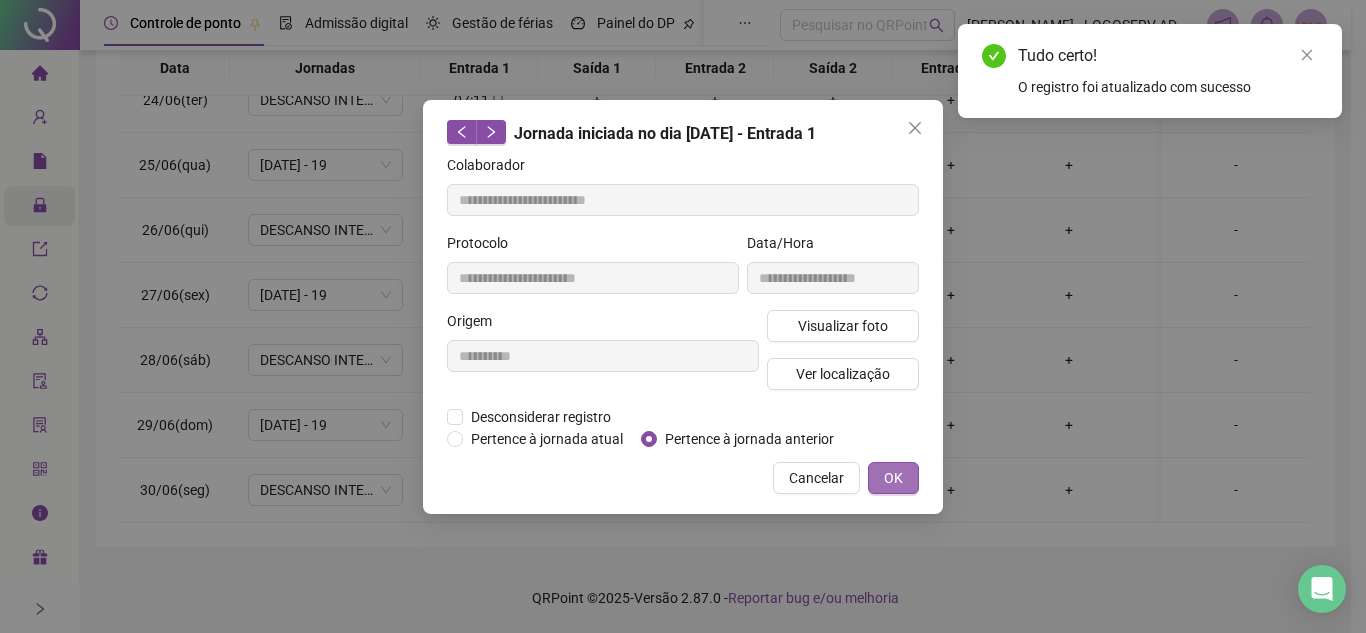 click on "OK" at bounding box center [893, 478] 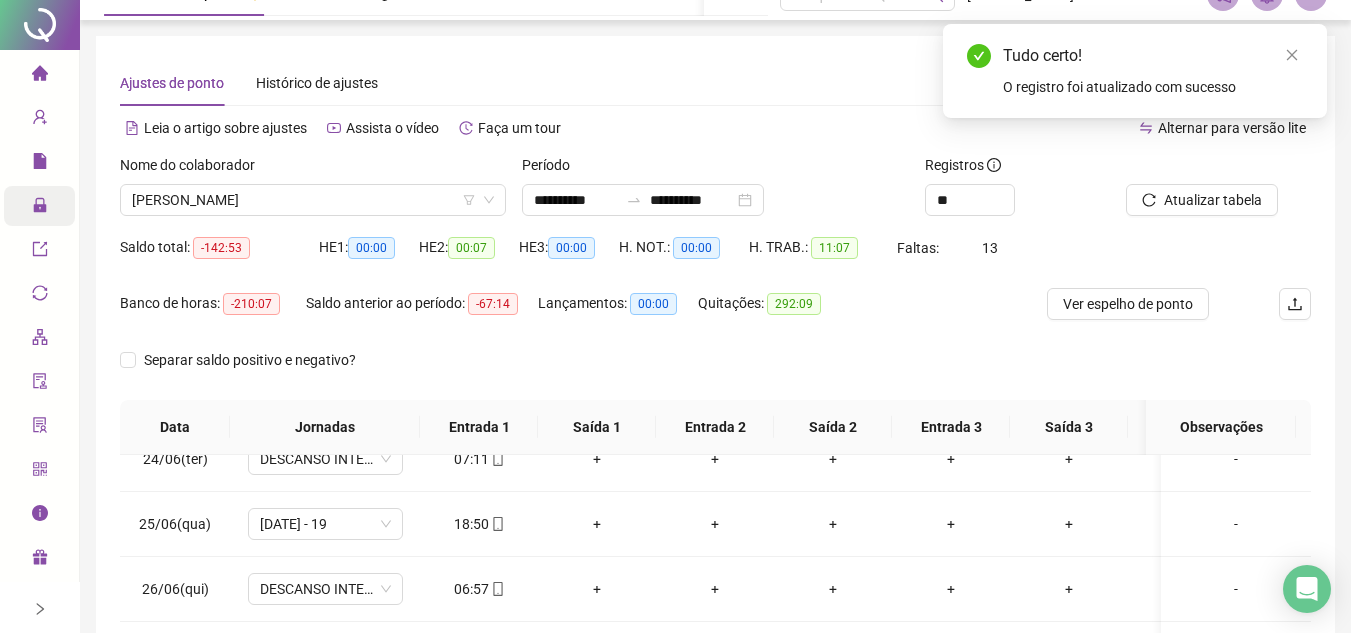 scroll, scrollTop: 0, scrollLeft: 0, axis: both 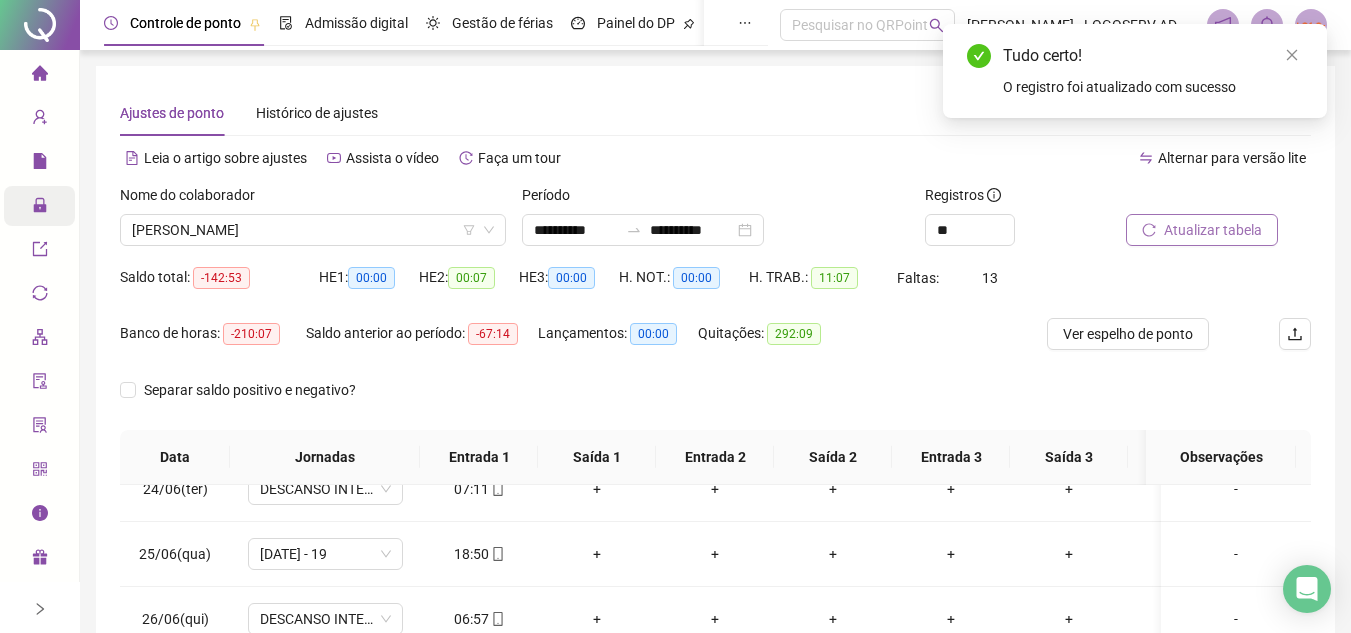 click on "Atualizar tabela" at bounding box center [1213, 230] 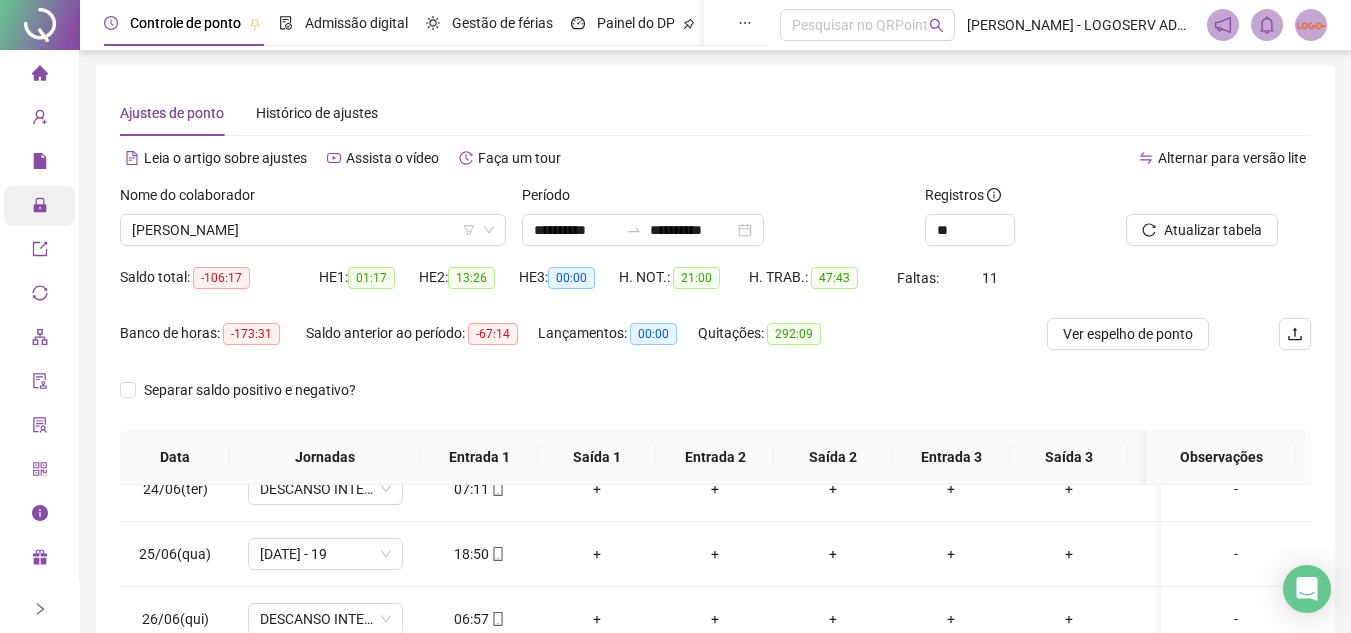 scroll, scrollTop: 389, scrollLeft: 0, axis: vertical 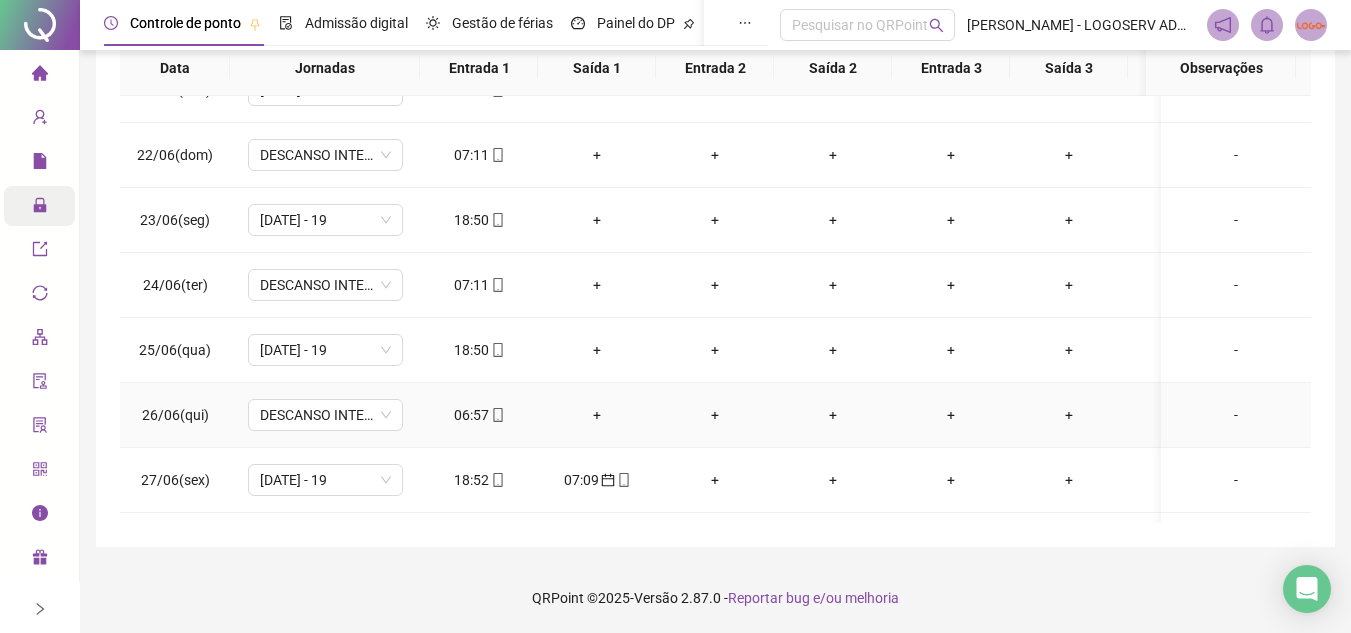 click on "06:57" at bounding box center [479, 415] 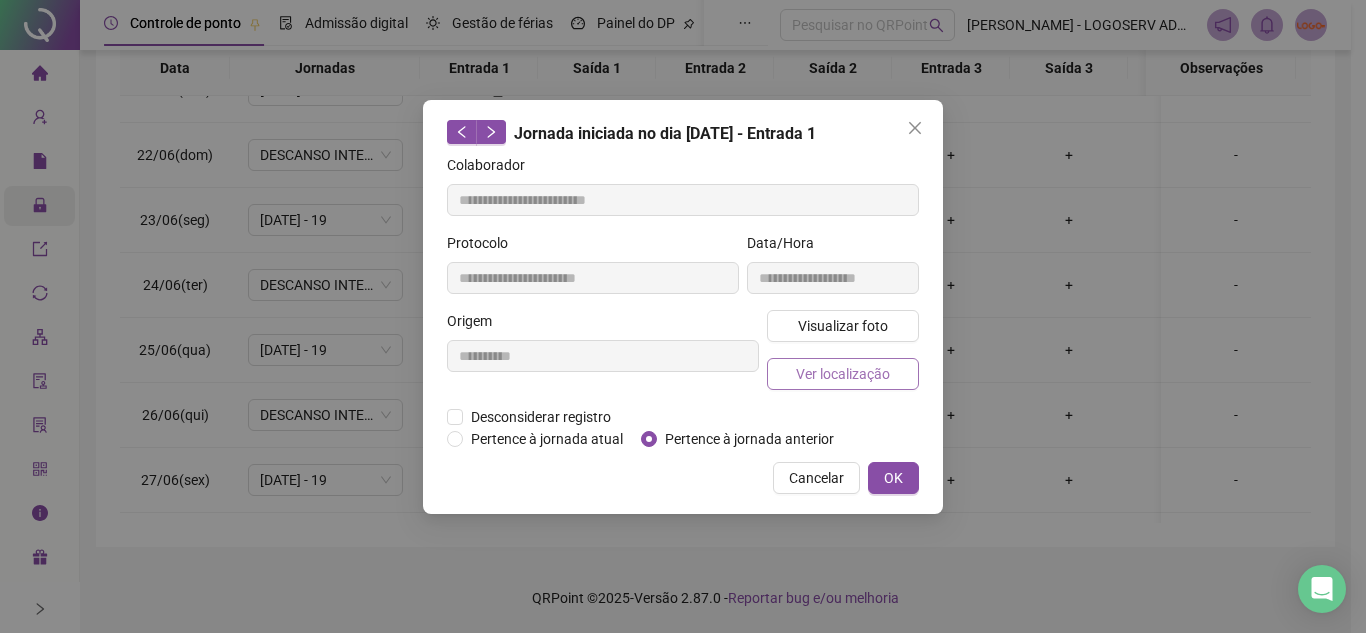 type on "**********" 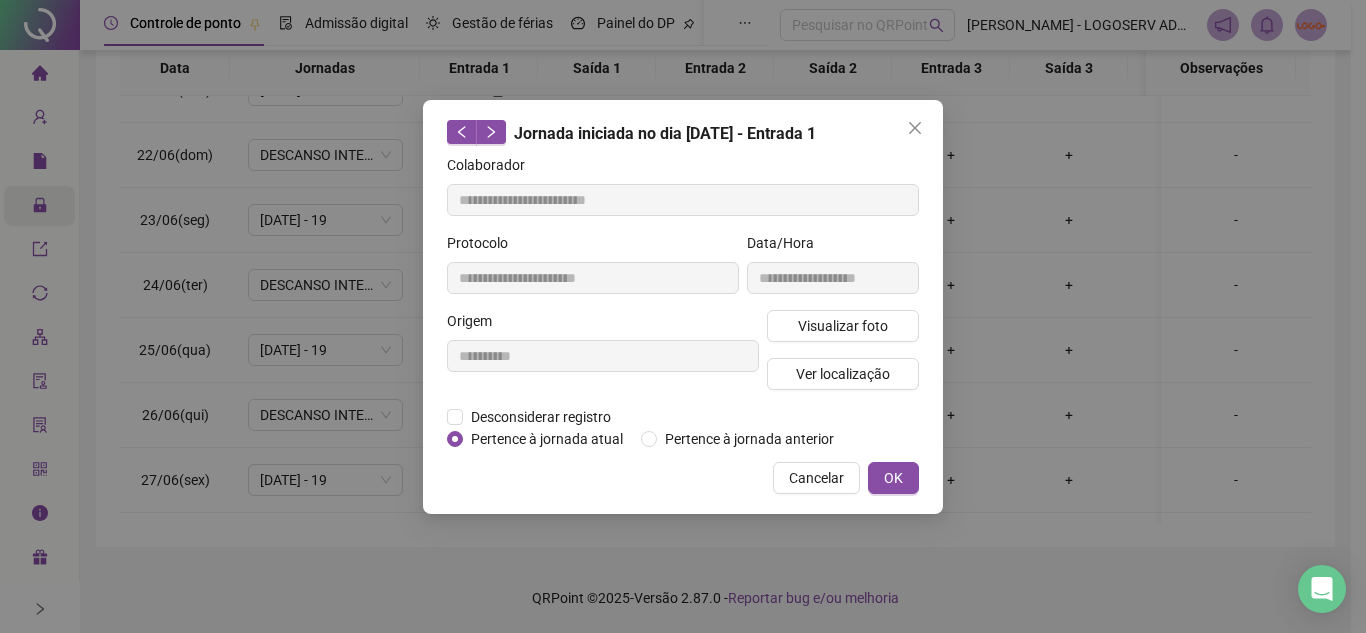 click on "Desconsiderar registro Pertence ao lanche" at bounding box center [683, 417] 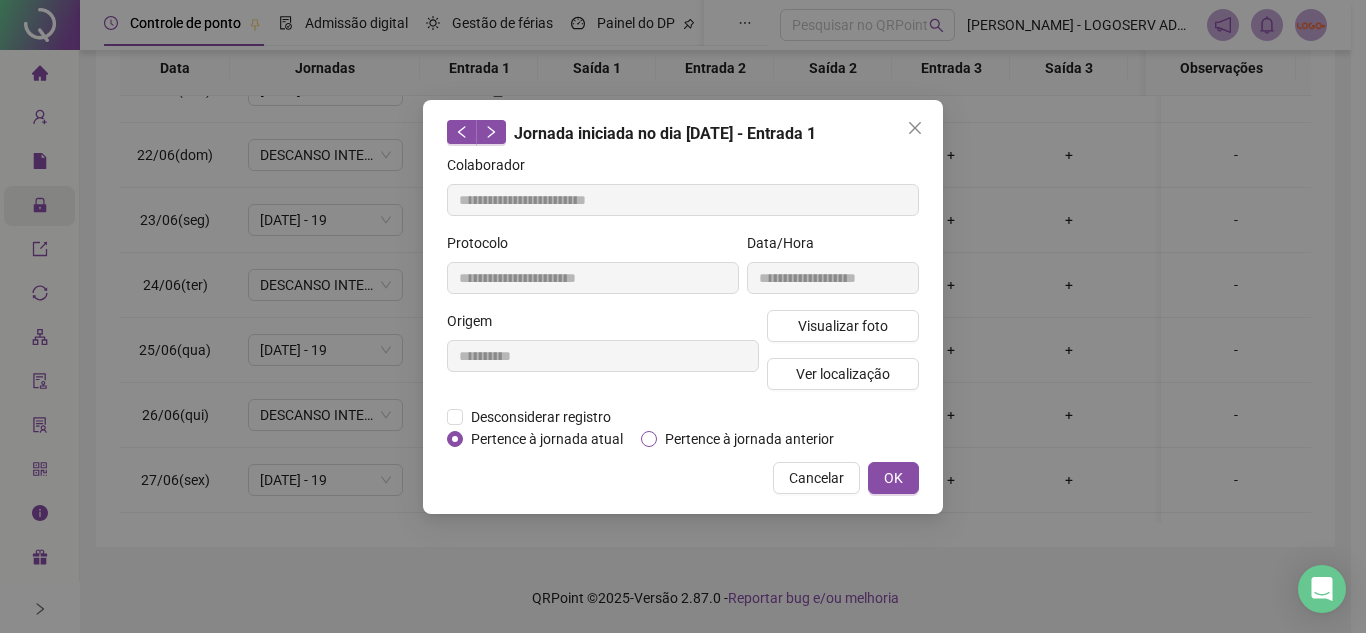 click on "Pertence à jornada anterior" at bounding box center (749, 439) 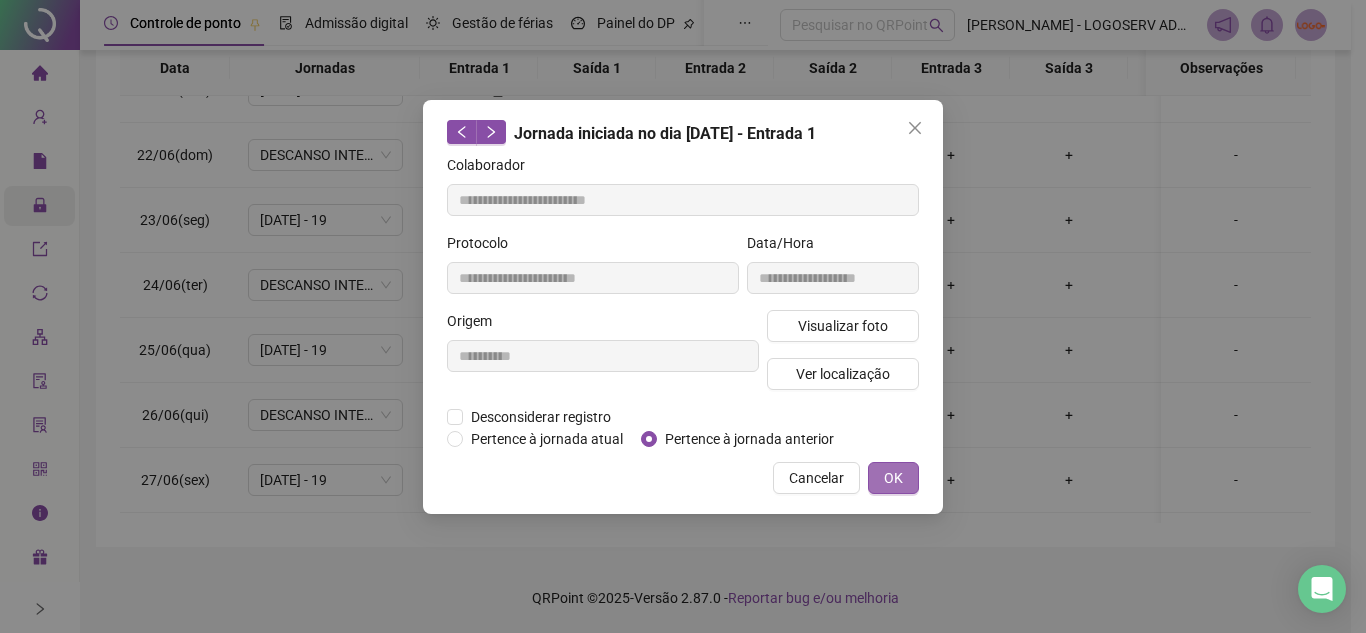 click on "OK" at bounding box center (893, 478) 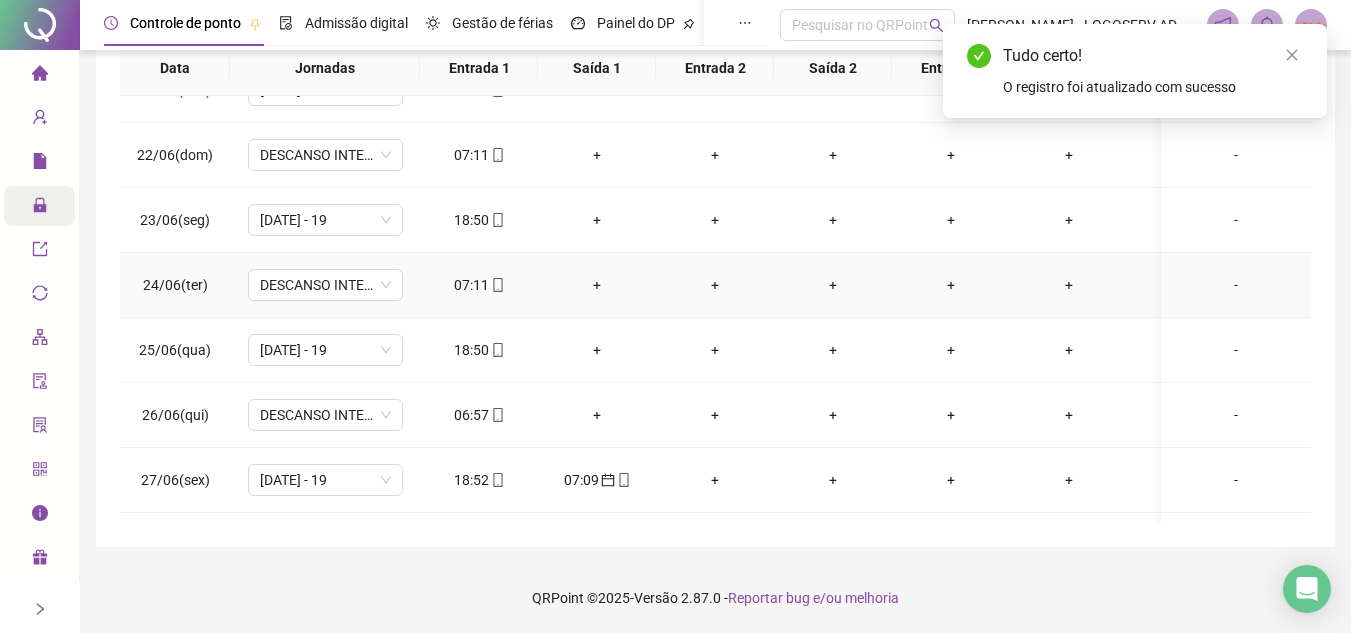 click on "07:11" at bounding box center [479, 285] 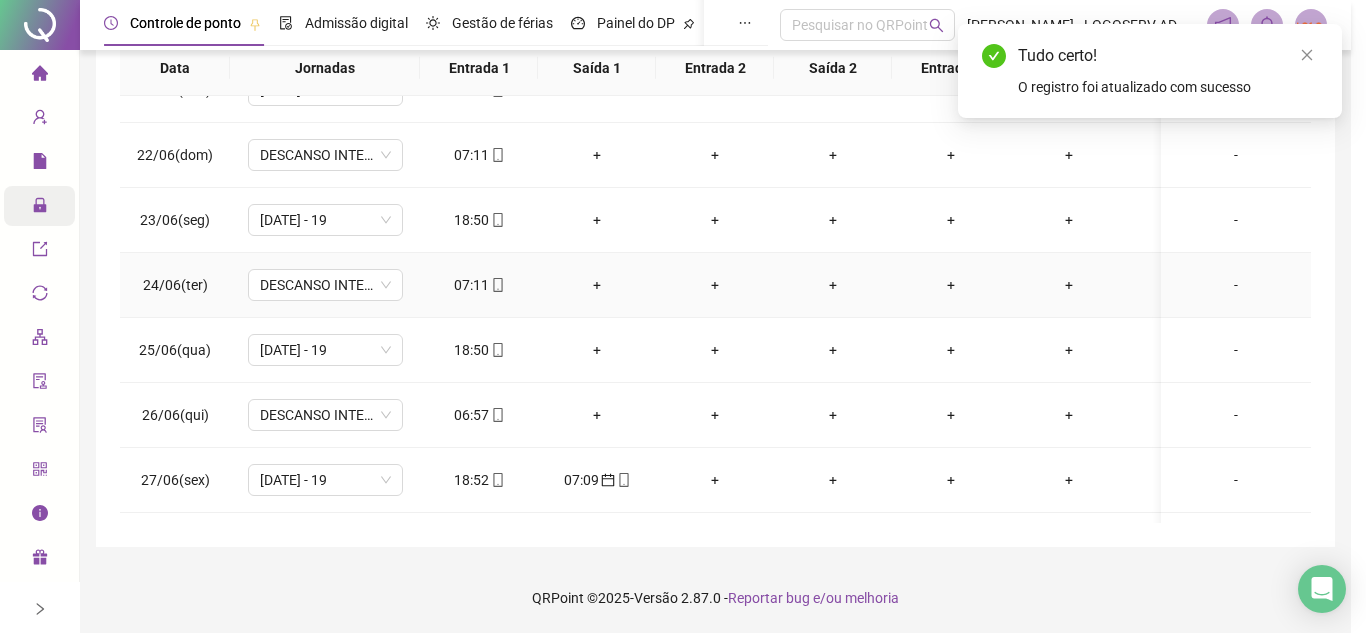 type on "**********" 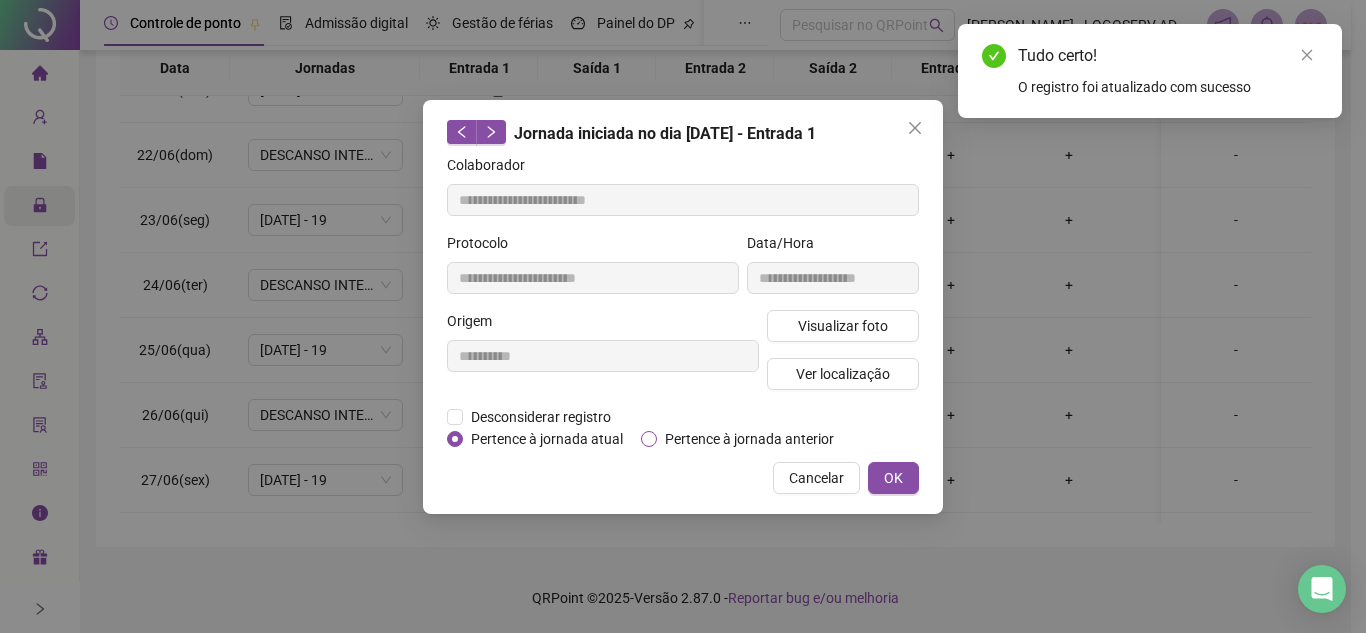 click on "Pertence à jornada anterior" at bounding box center [749, 439] 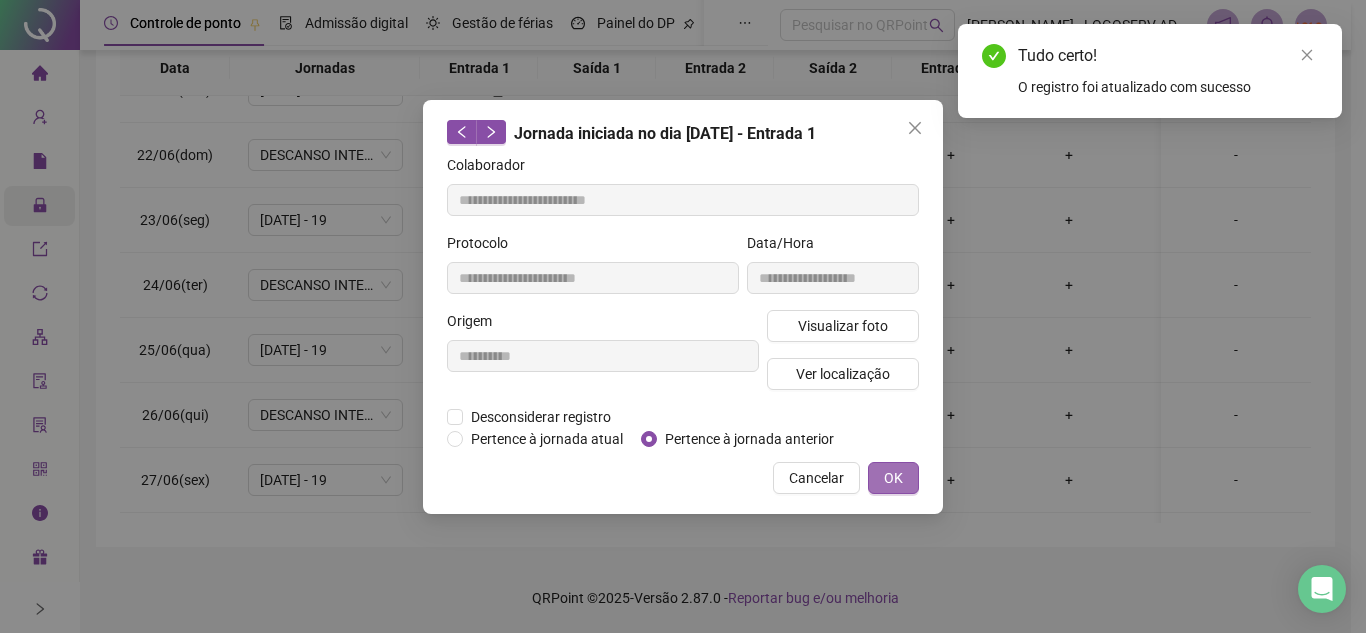 click on "OK" at bounding box center [893, 478] 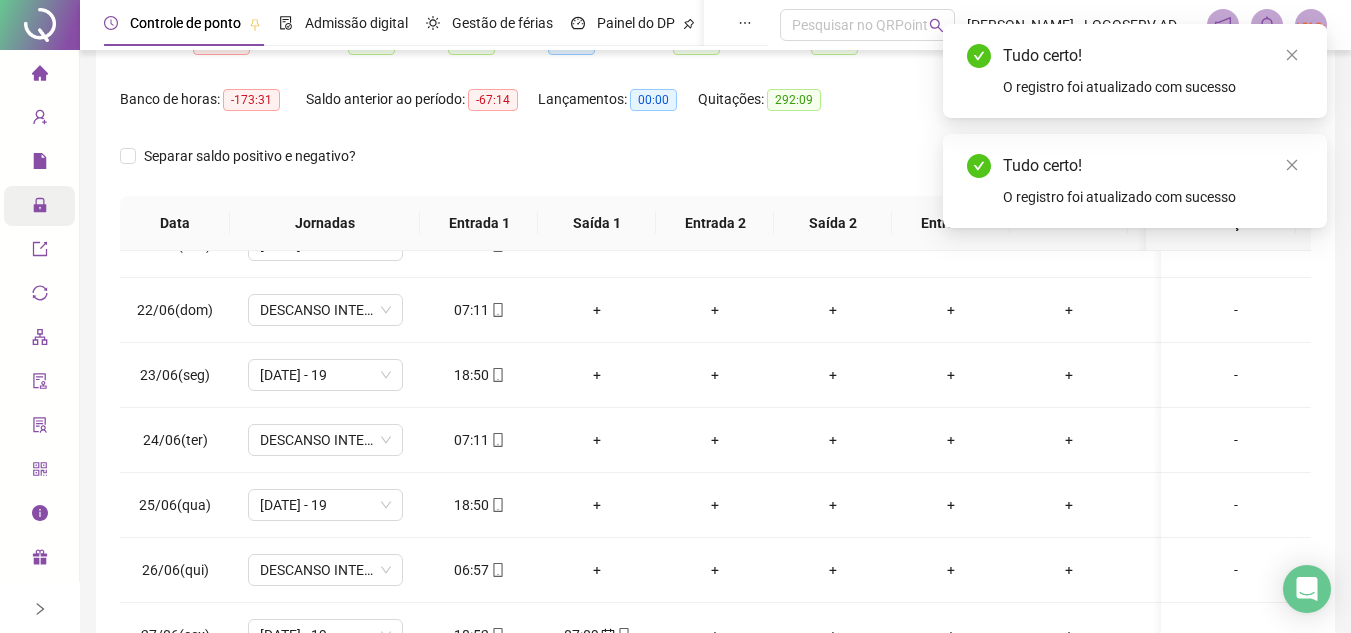 scroll, scrollTop: 0, scrollLeft: 0, axis: both 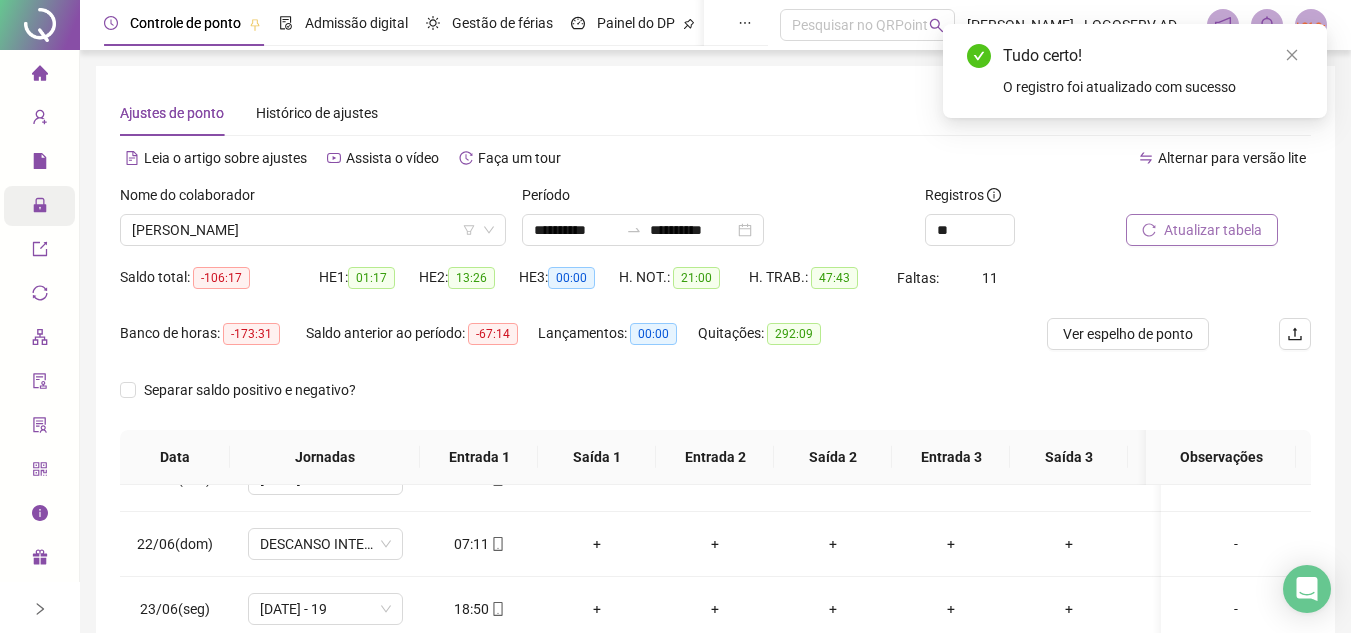 click on "Atualizar tabela" at bounding box center (1213, 230) 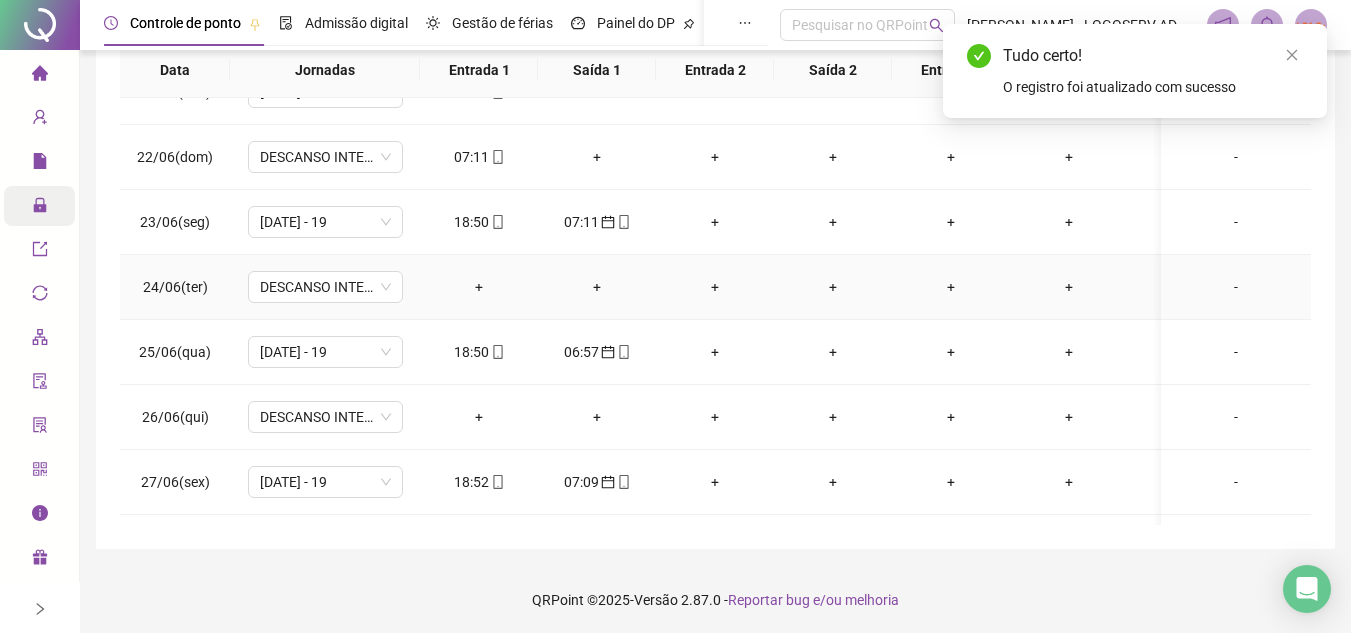 scroll, scrollTop: 389, scrollLeft: 0, axis: vertical 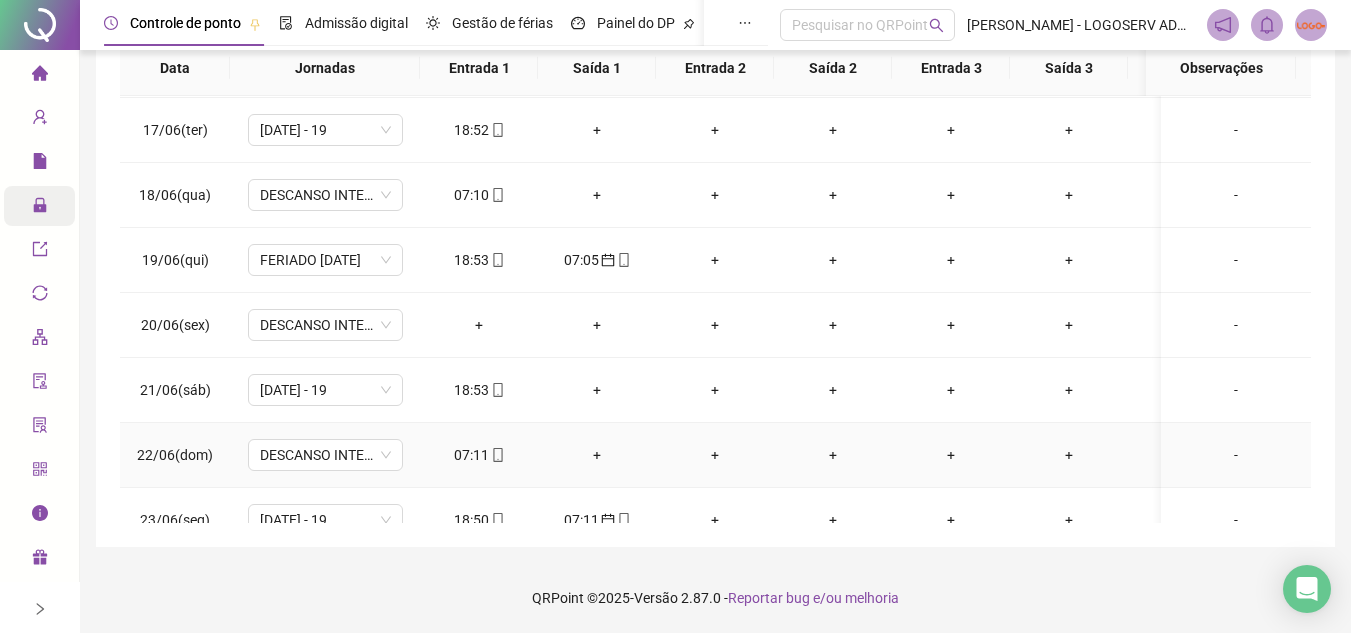 click on "07:11" at bounding box center [479, 455] 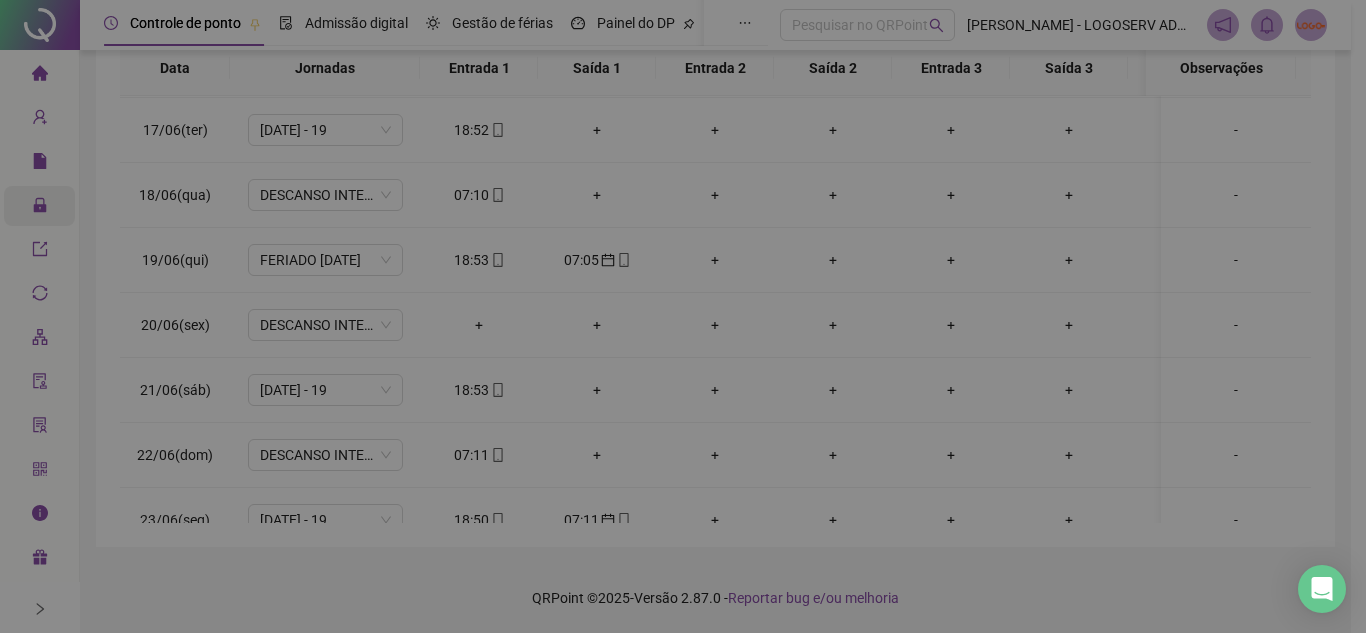 type on "**********" 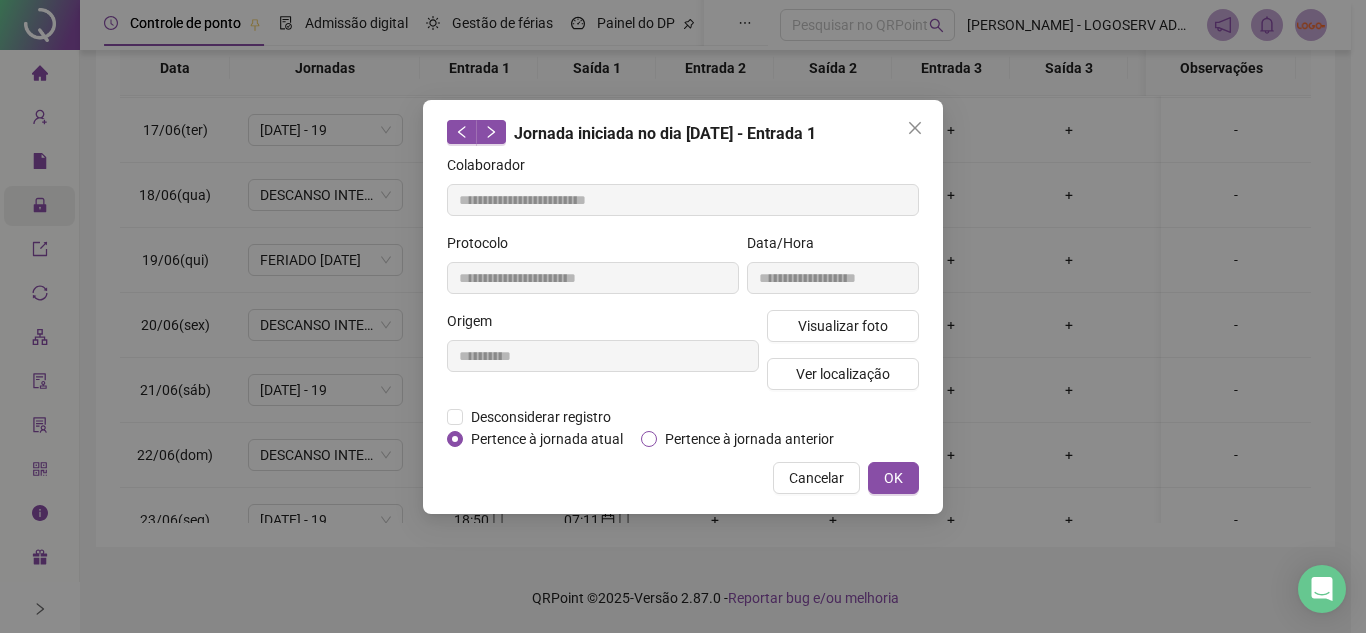 click on "Pertence à jornada anterior" at bounding box center [749, 439] 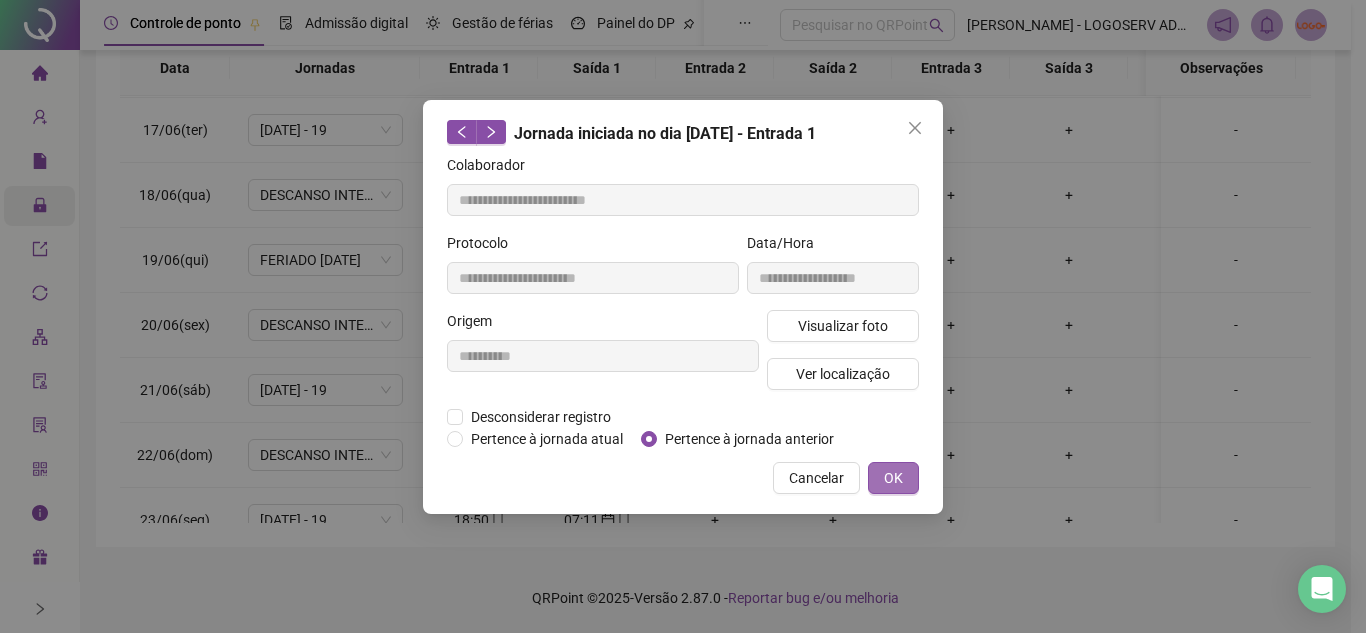 click on "OK" at bounding box center (893, 478) 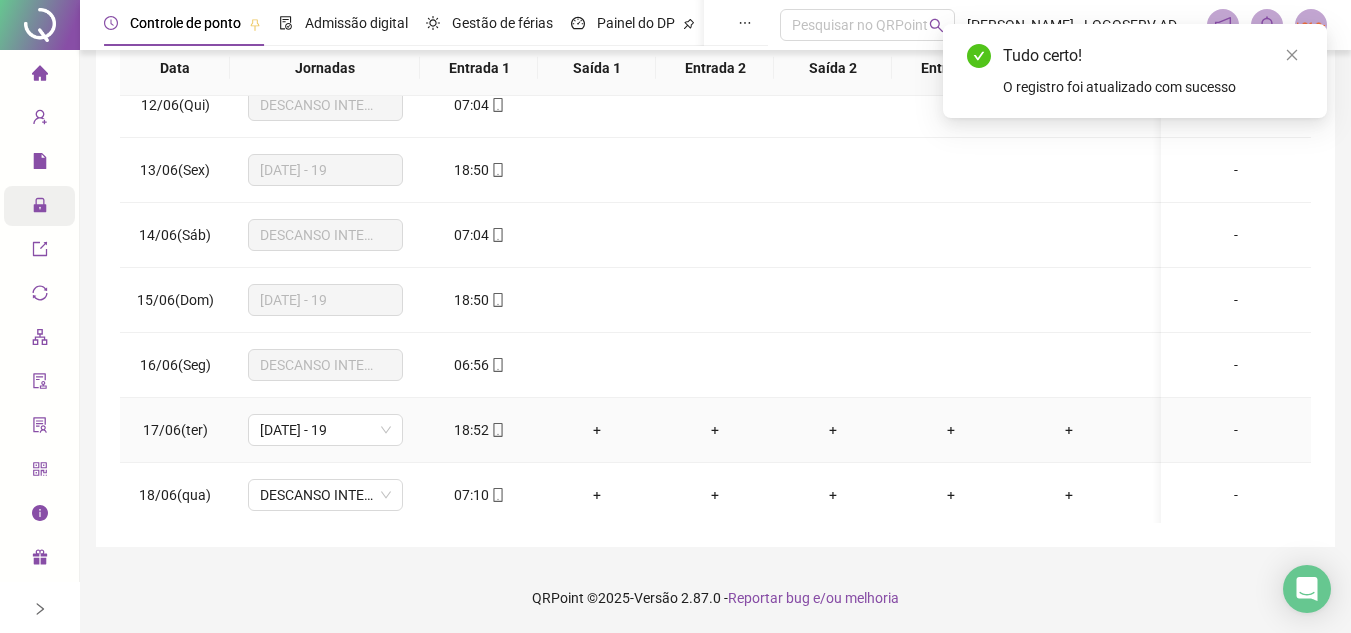 scroll, scrollTop: 838, scrollLeft: 0, axis: vertical 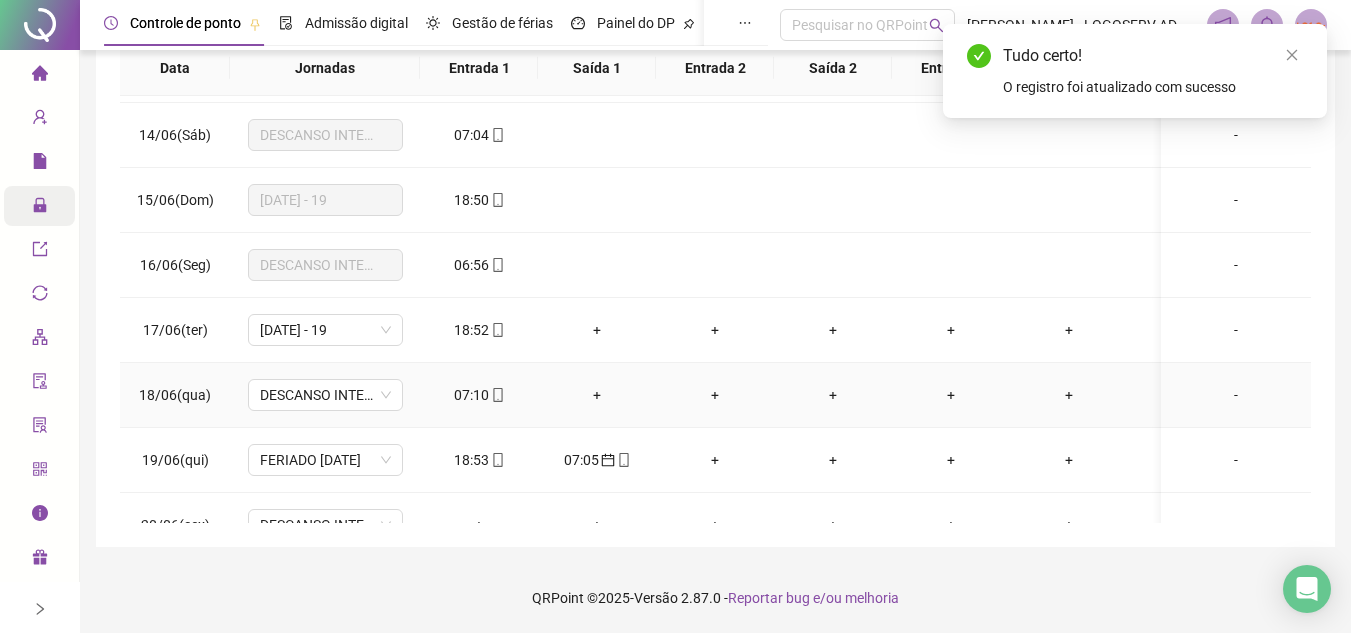 click 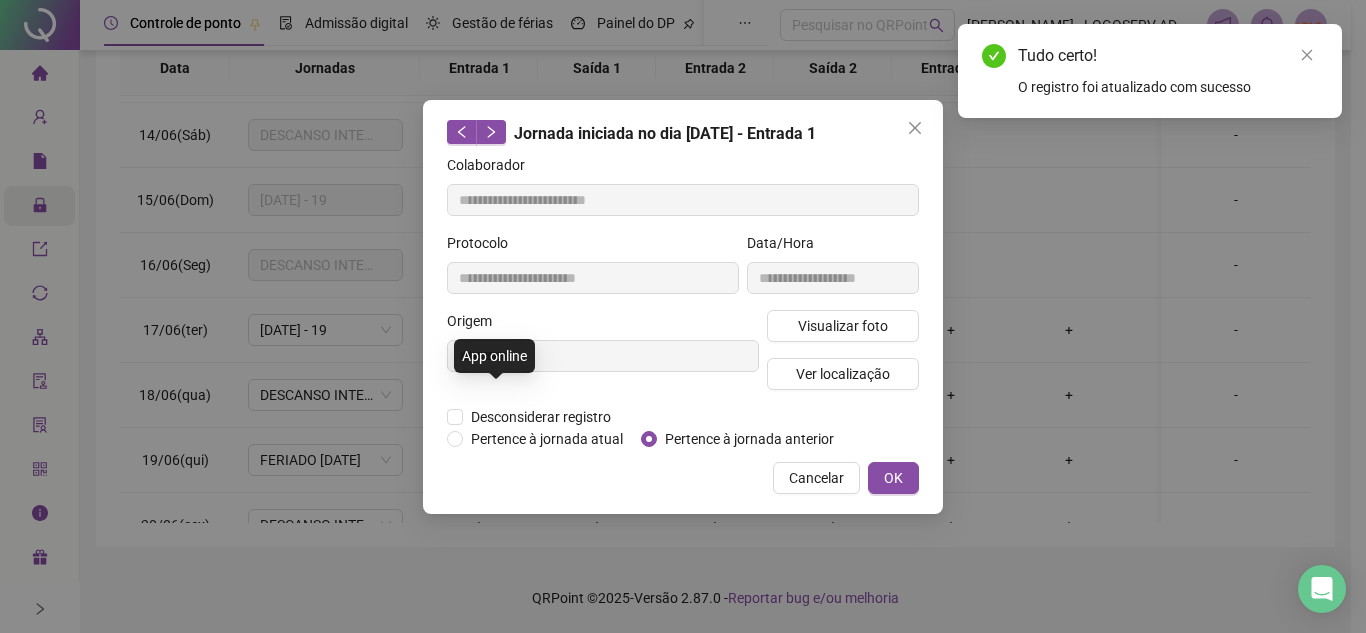 type on "**********" 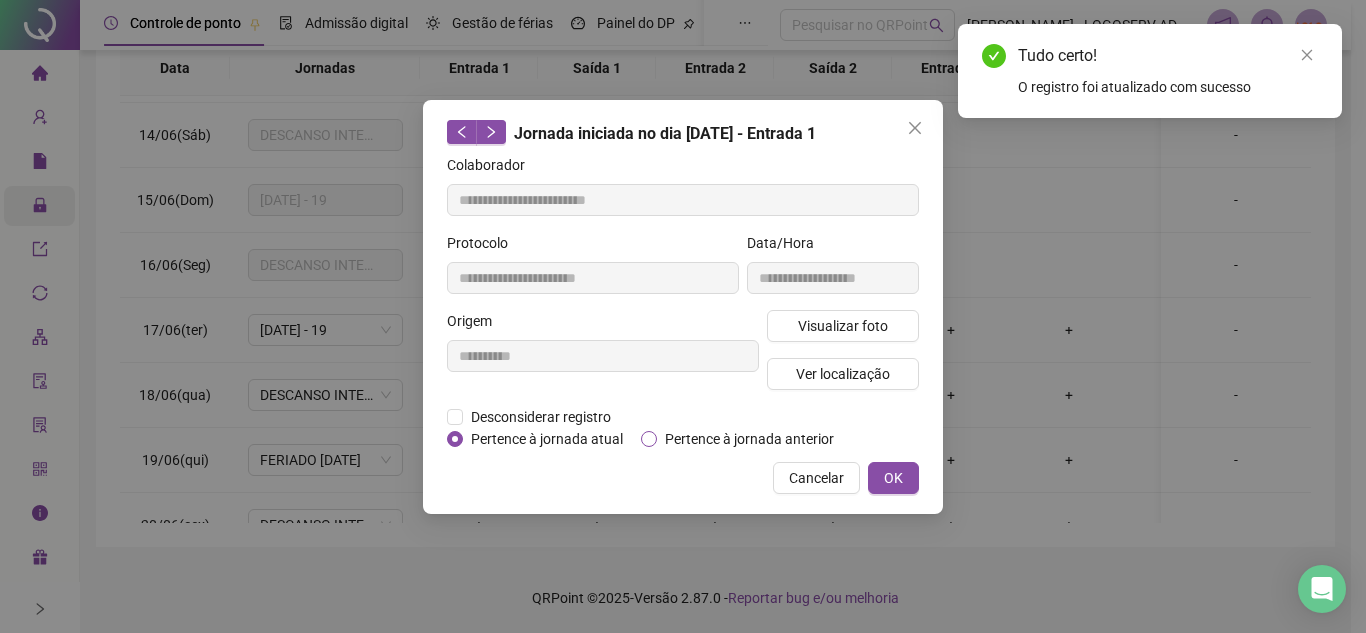 click on "Pertence à jornada anterior" at bounding box center [749, 439] 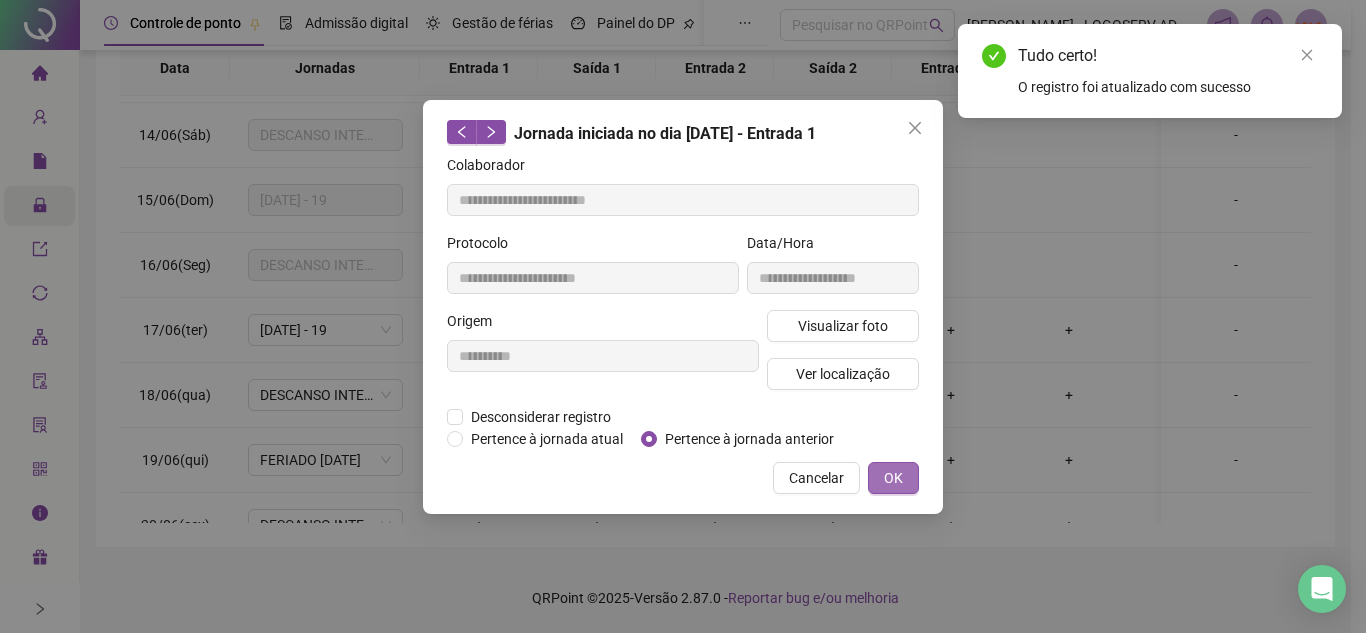 click on "OK" at bounding box center [893, 478] 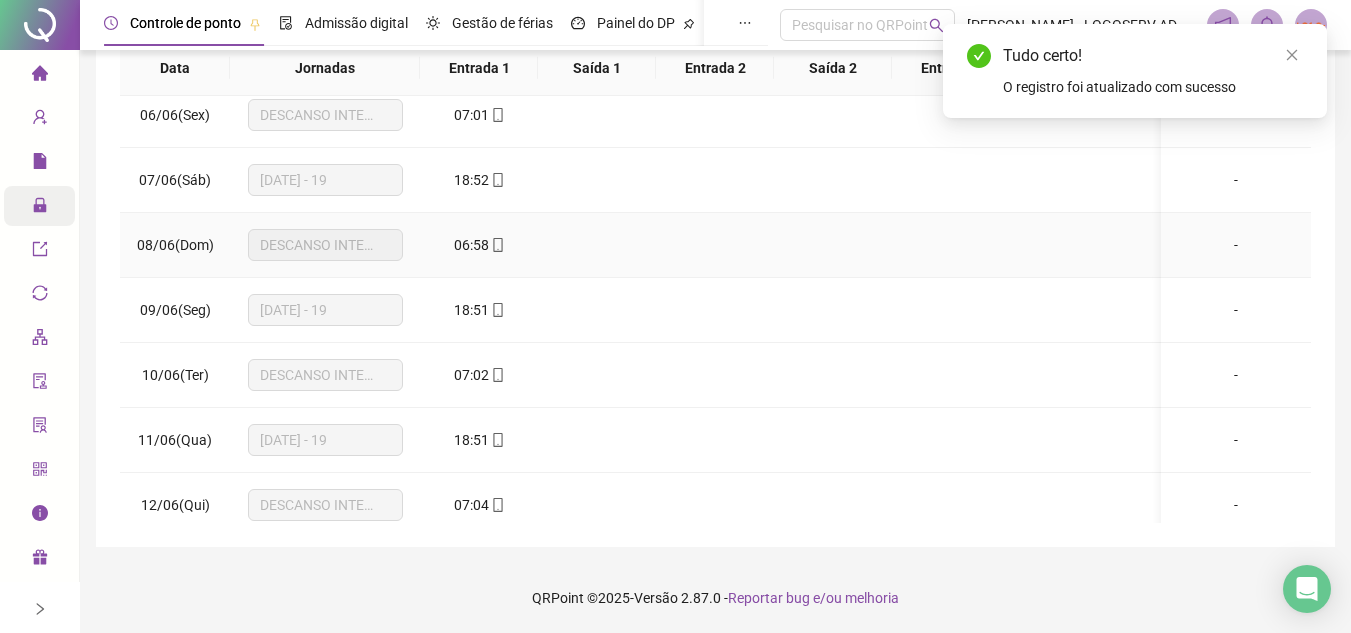 scroll, scrollTop: 0, scrollLeft: 0, axis: both 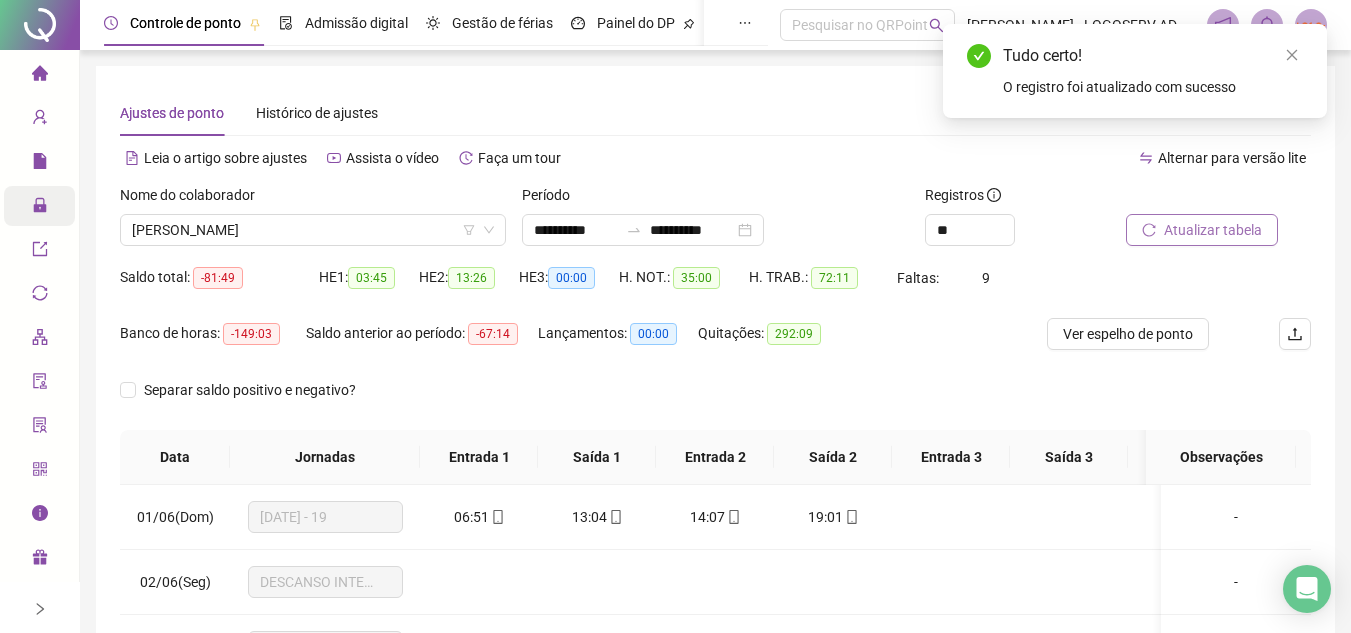 click on "Atualizar tabela" at bounding box center [1213, 230] 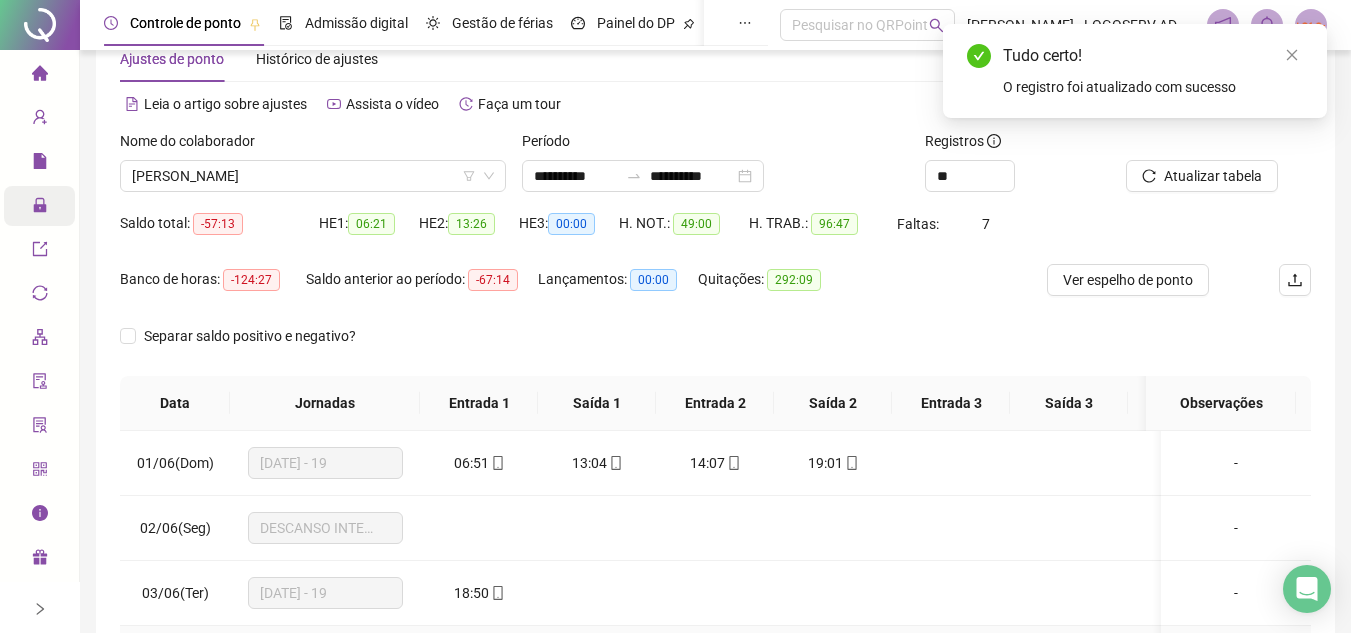 scroll, scrollTop: 389, scrollLeft: 0, axis: vertical 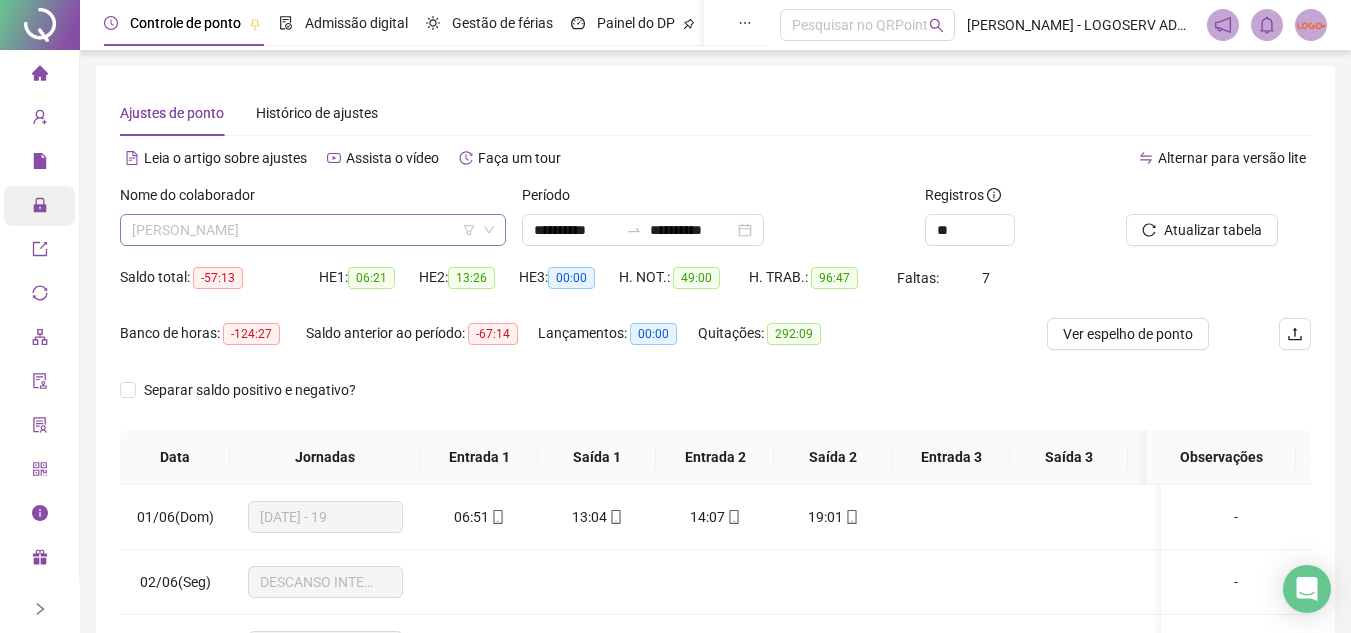 click on "ELINALDO ROCHA DOS SANTOS" at bounding box center [313, 230] 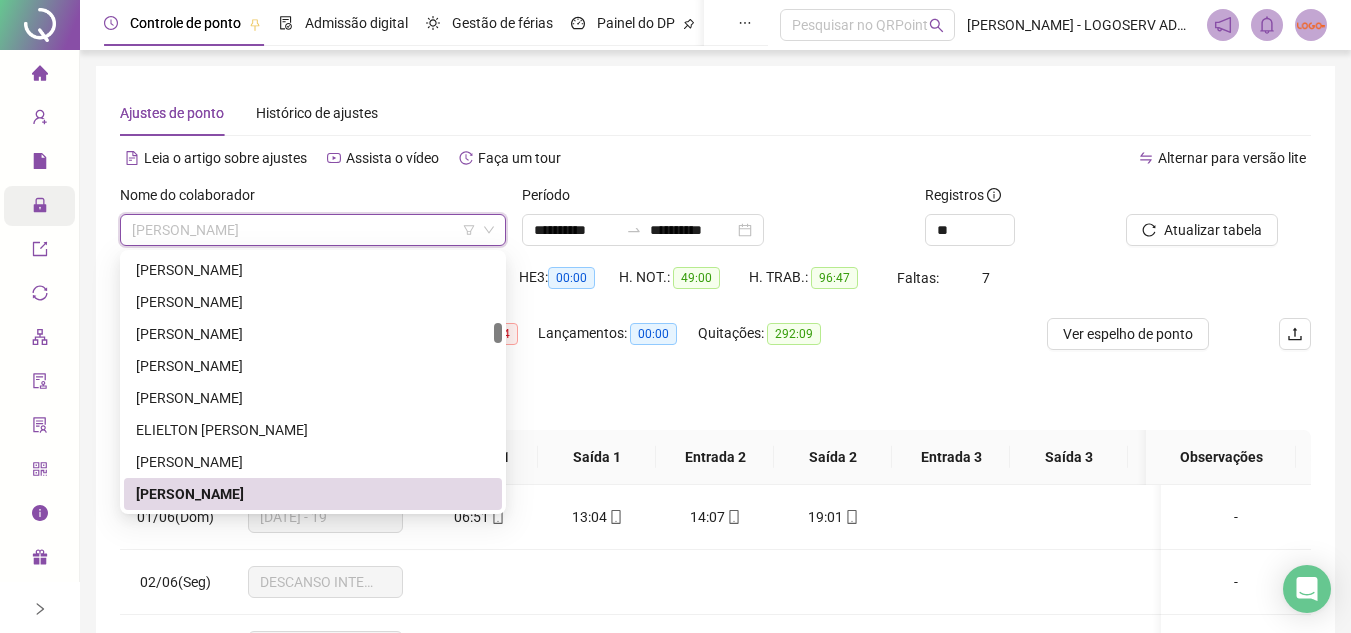 paste on "**********" 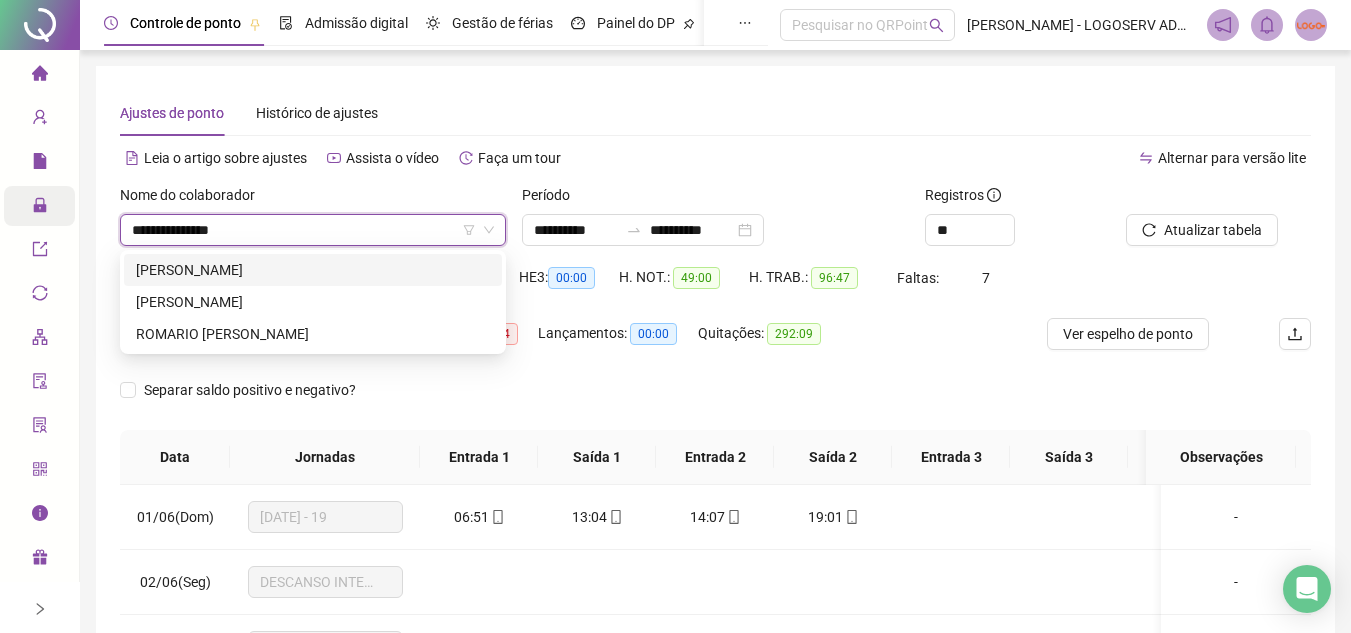 scroll, scrollTop: 0, scrollLeft: 0, axis: both 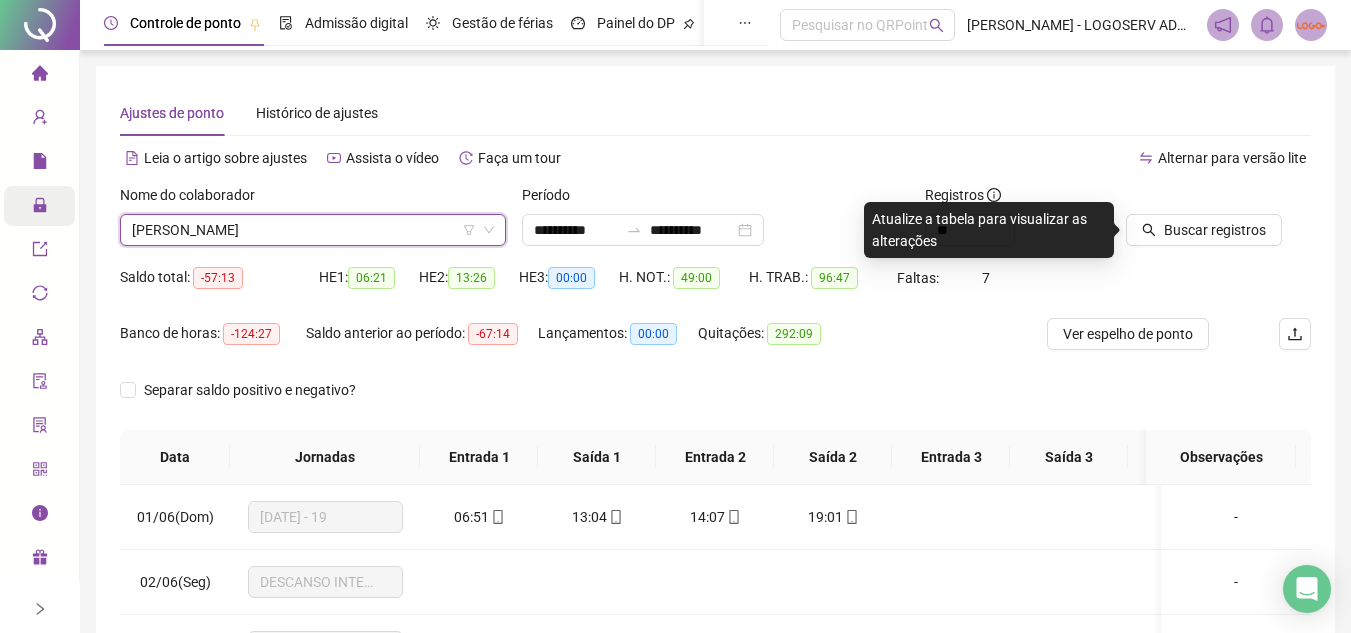 click on "EDSON JOSE DOS SANTOS" at bounding box center (313, 230) 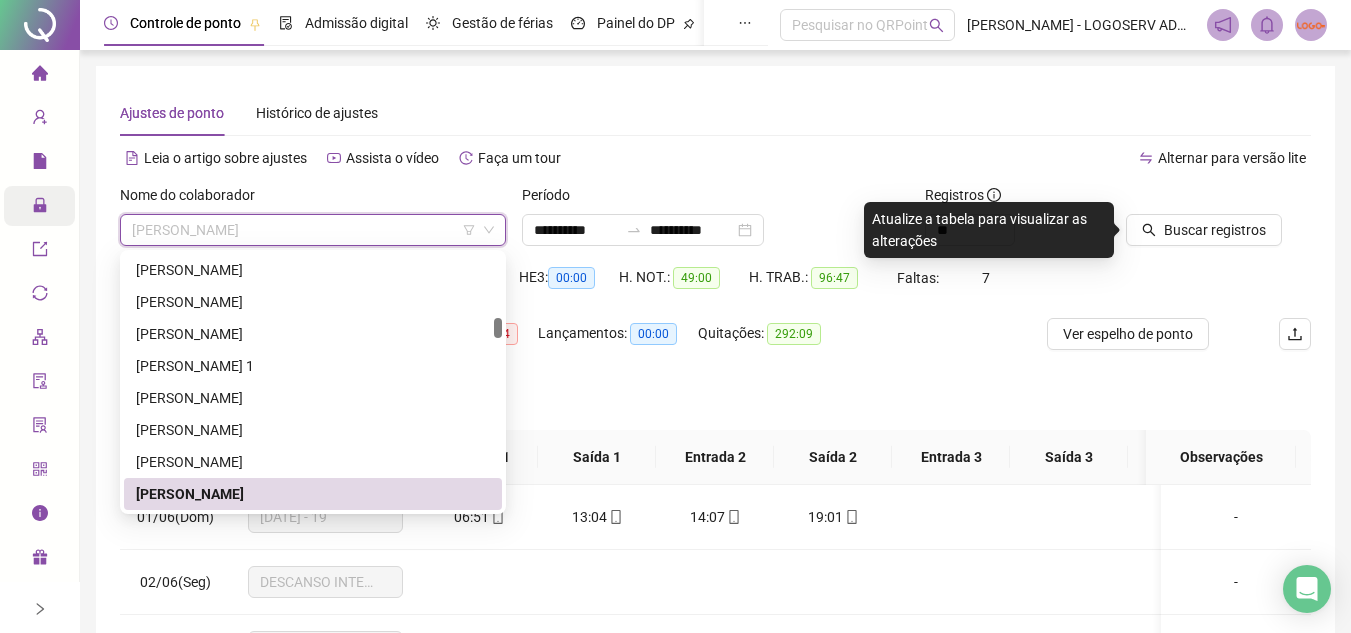 paste on "**********" 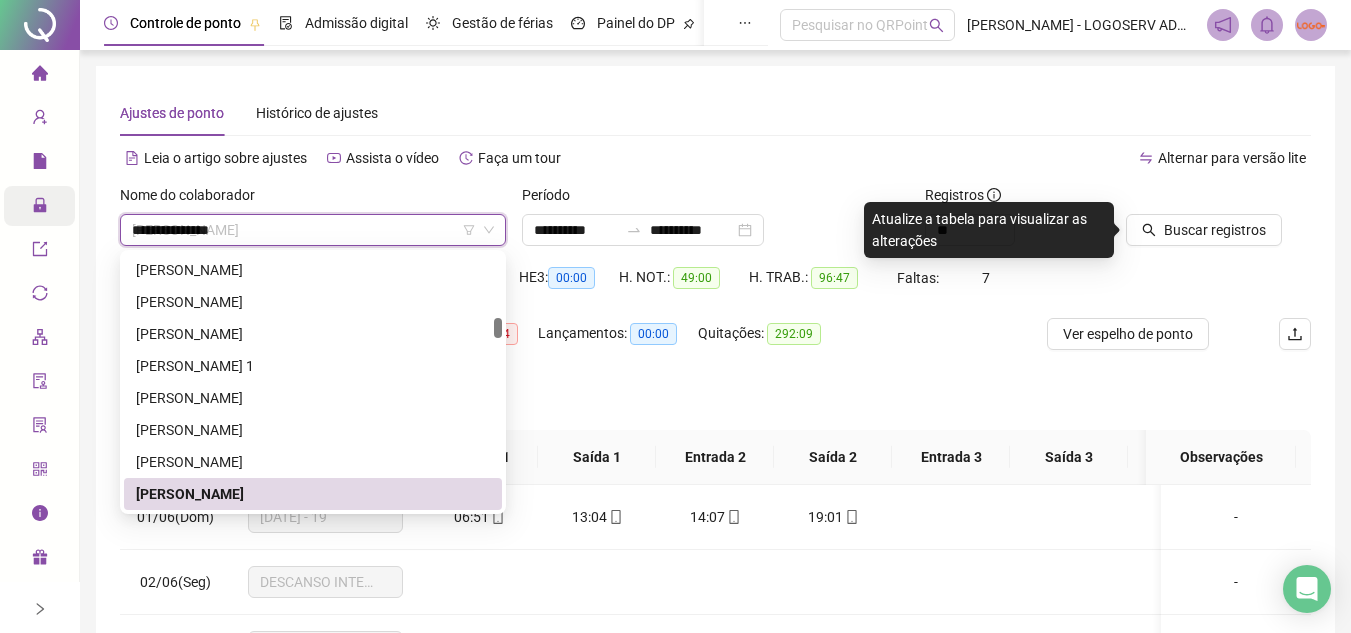 scroll, scrollTop: 0, scrollLeft: 0, axis: both 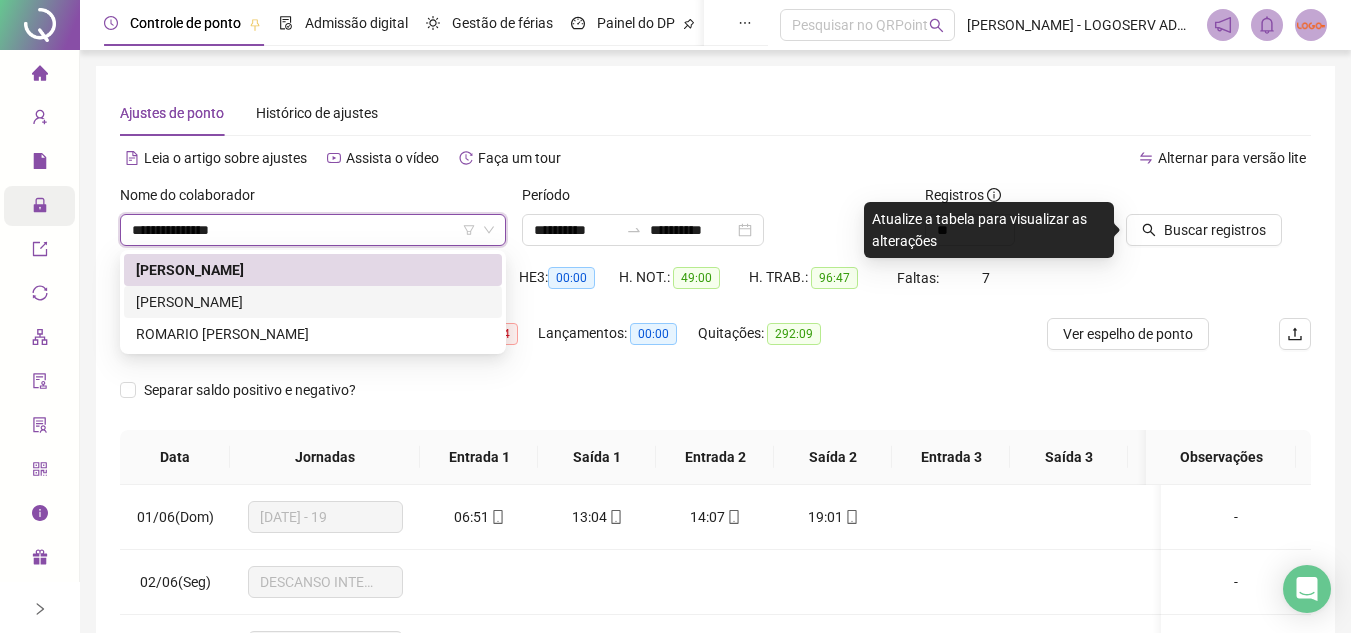click on "JOSE DOS SANTOS" at bounding box center [313, 302] 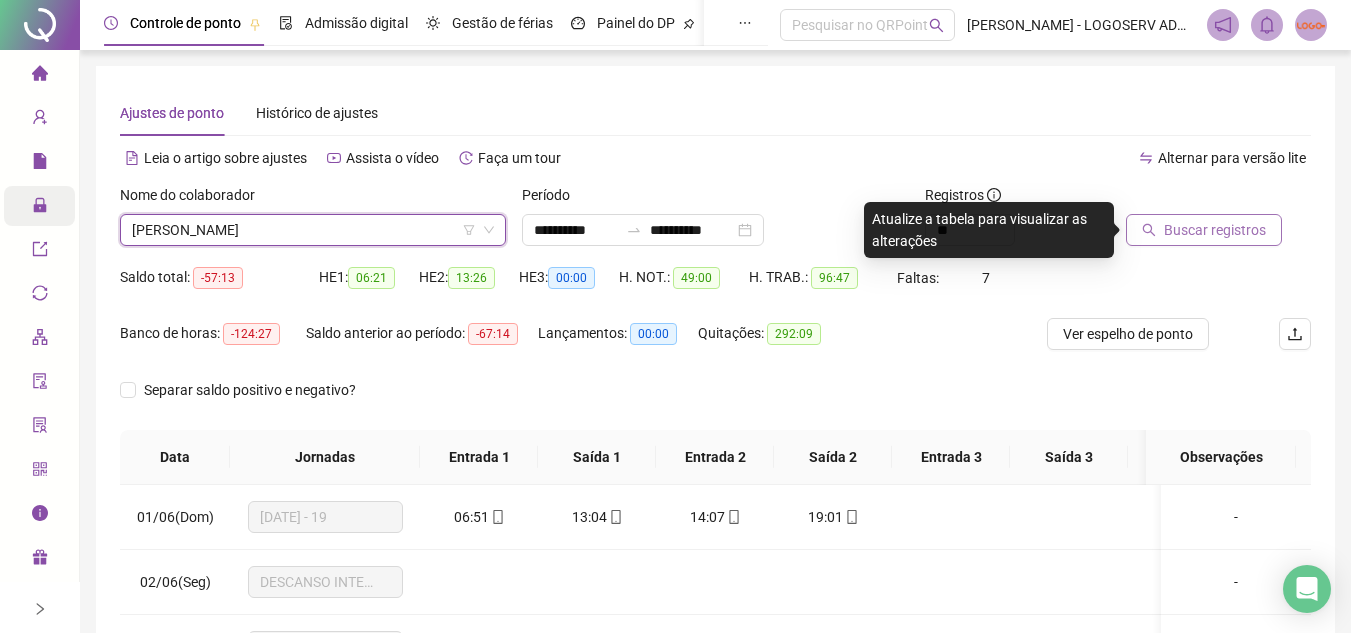 click on "Buscar registros" at bounding box center (1204, 230) 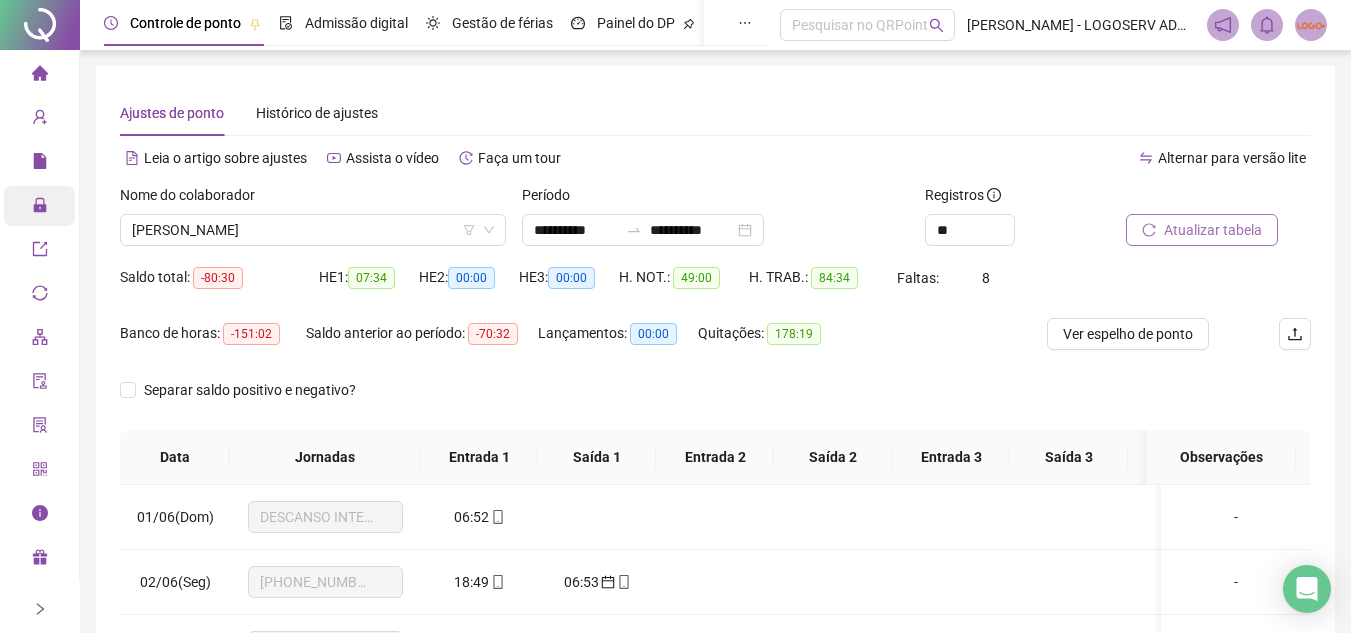 click on "Atualizar tabela" at bounding box center (1202, 230) 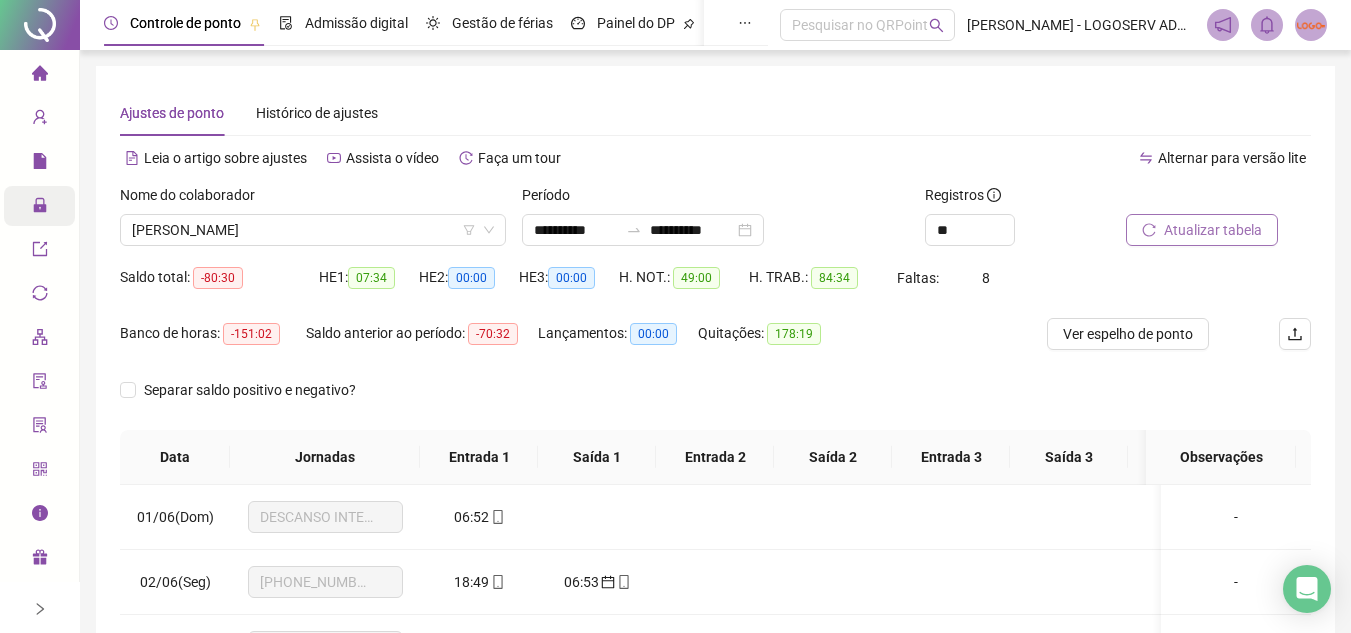 click on "Atualizar tabela" at bounding box center (1202, 230) 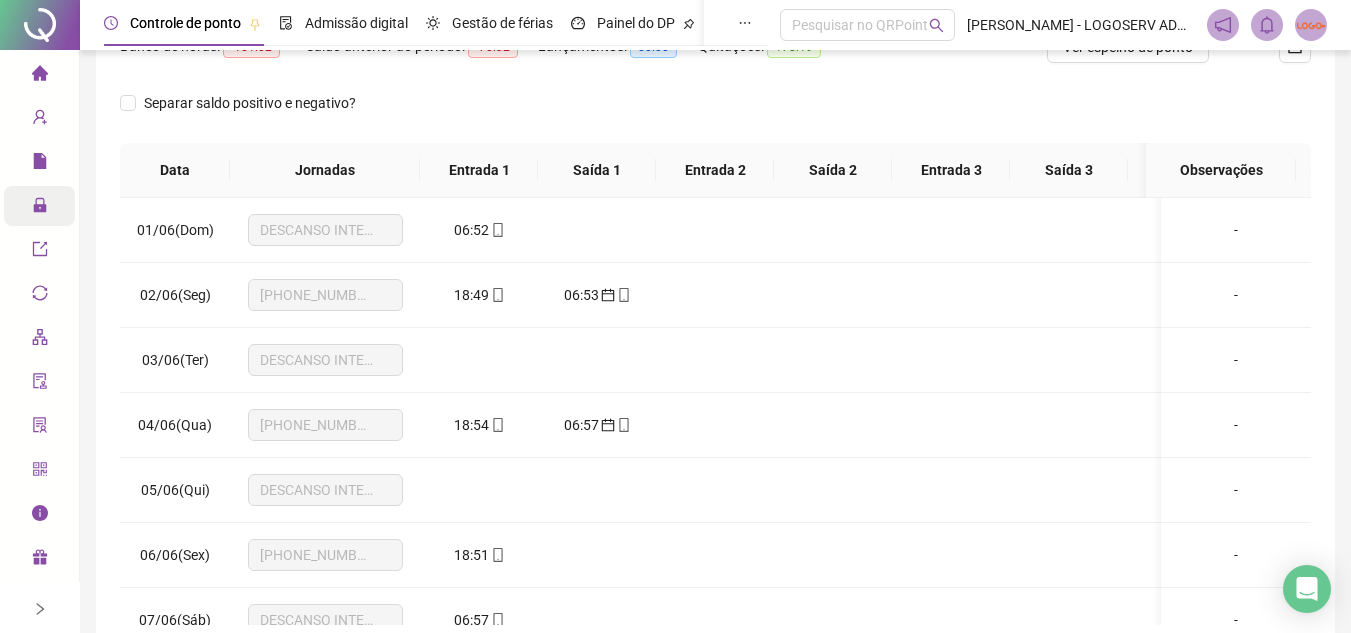 scroll, scrollTop: 300, scrollLeft: 0, axis: vertical 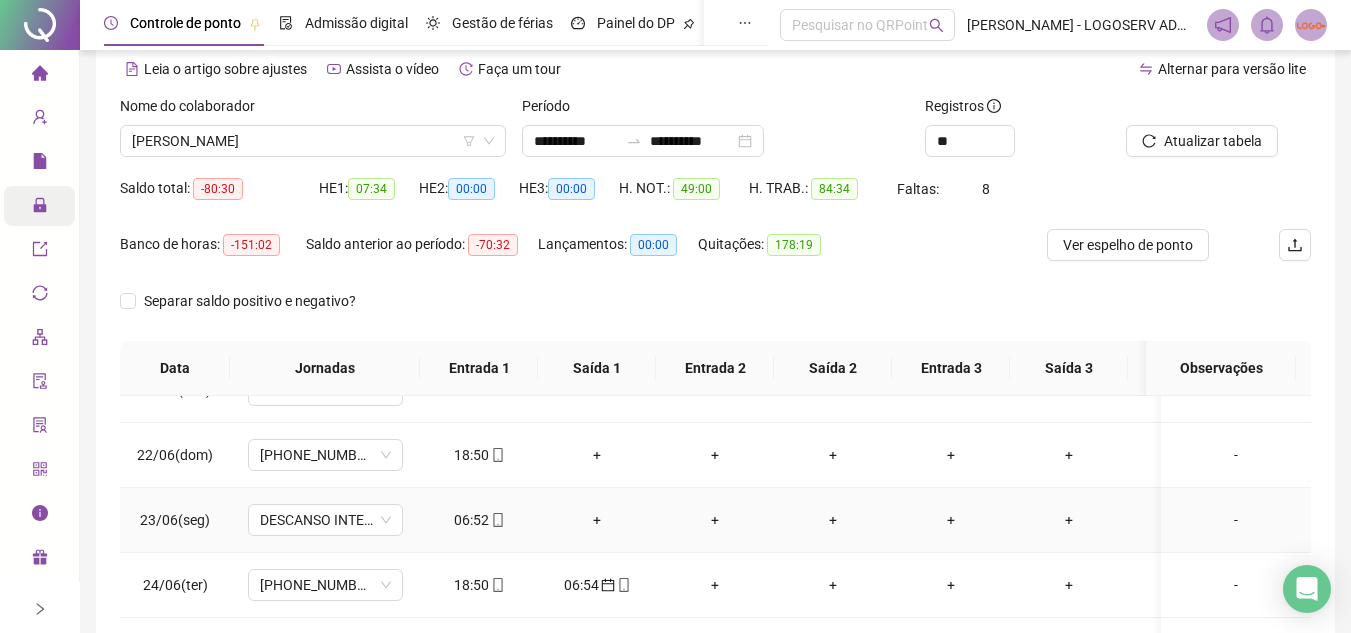 click on "06:52" at bounding box center [479, 520] 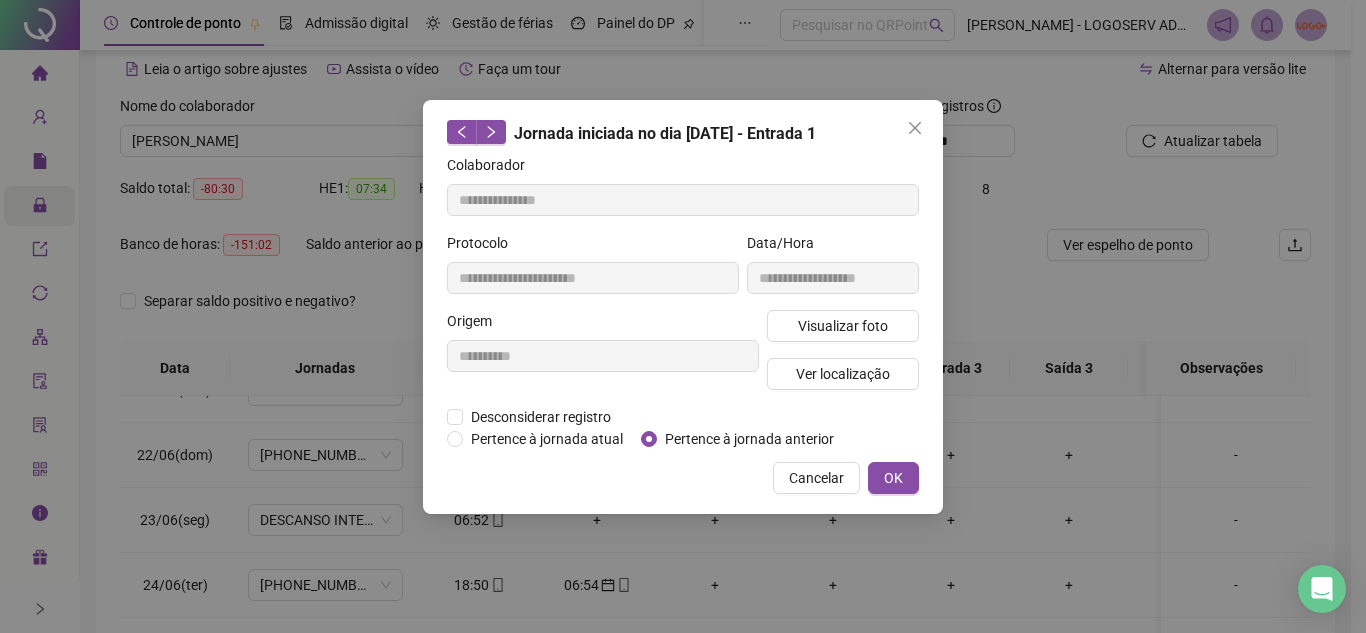 type on "**********" 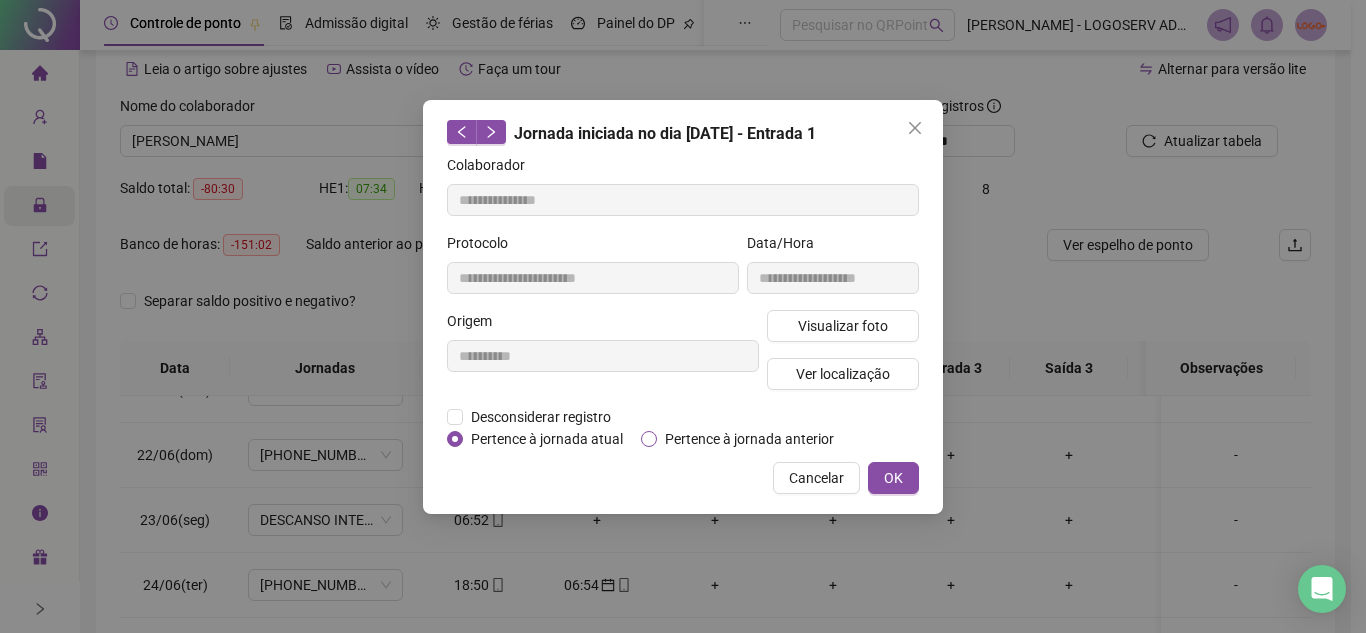 click on "Pertence à jornada anterior" at bounding box center [749, 439] 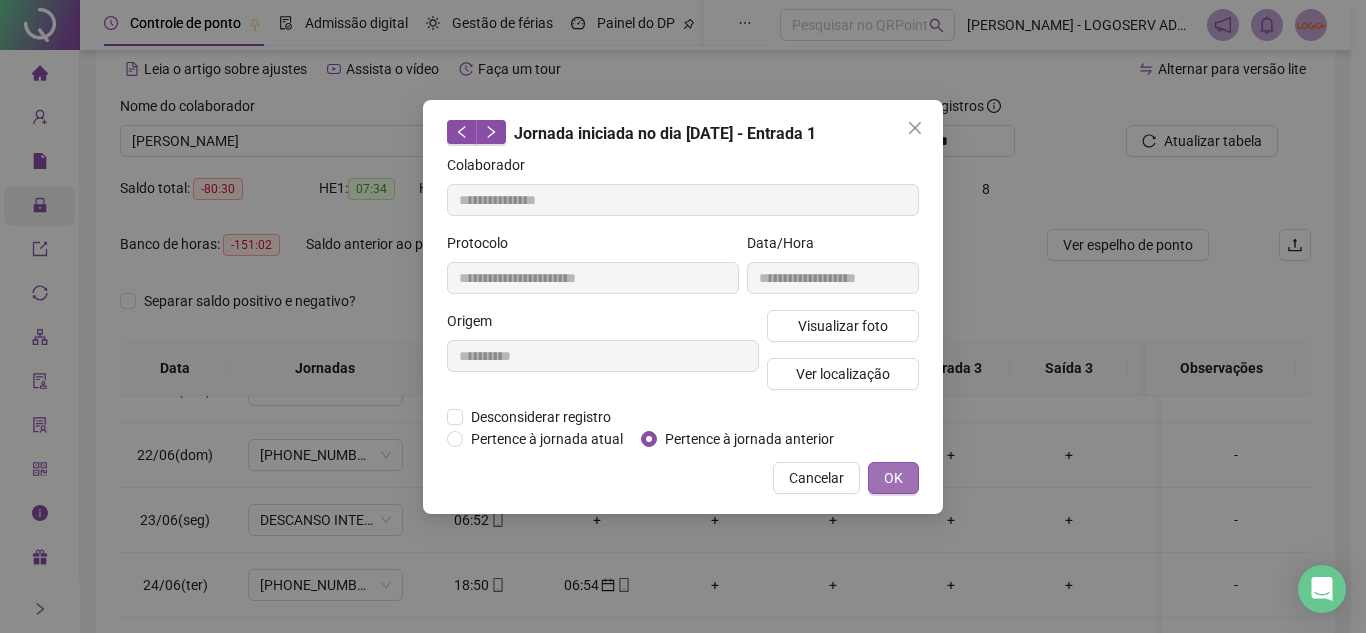 click on "OK" at bounding box center [893, 478] 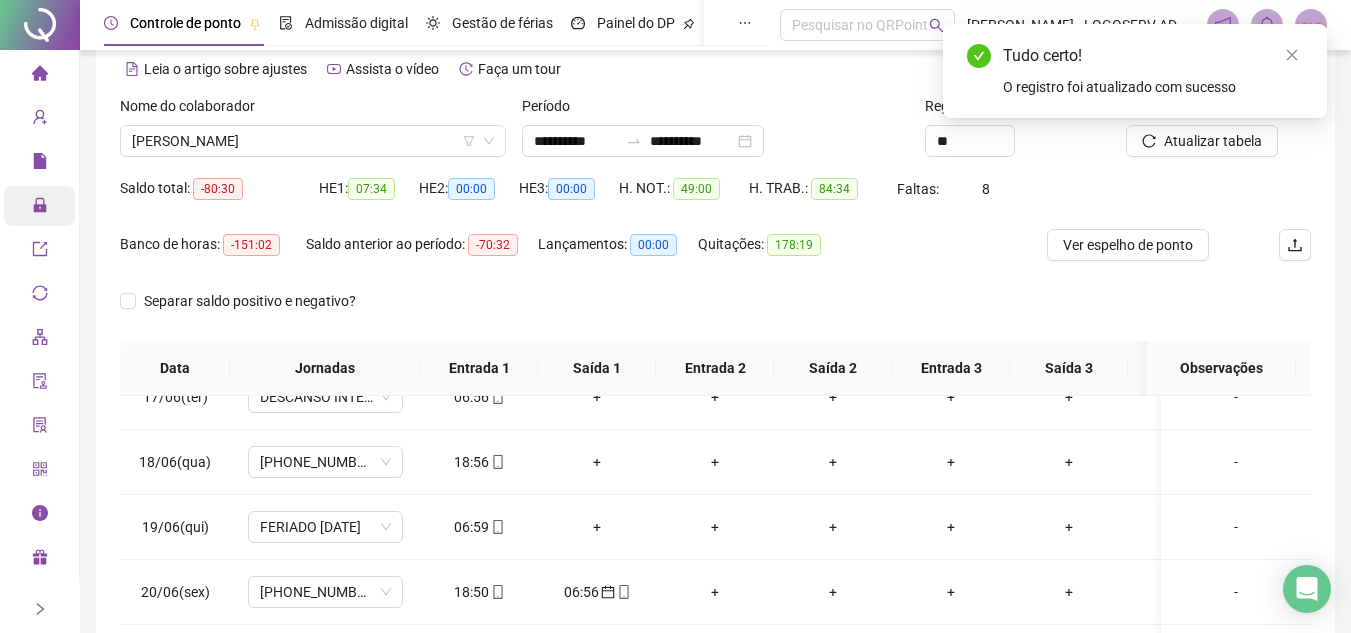 scroll, scrollTop: 1038, scrollLeft: 0, axis: vertical 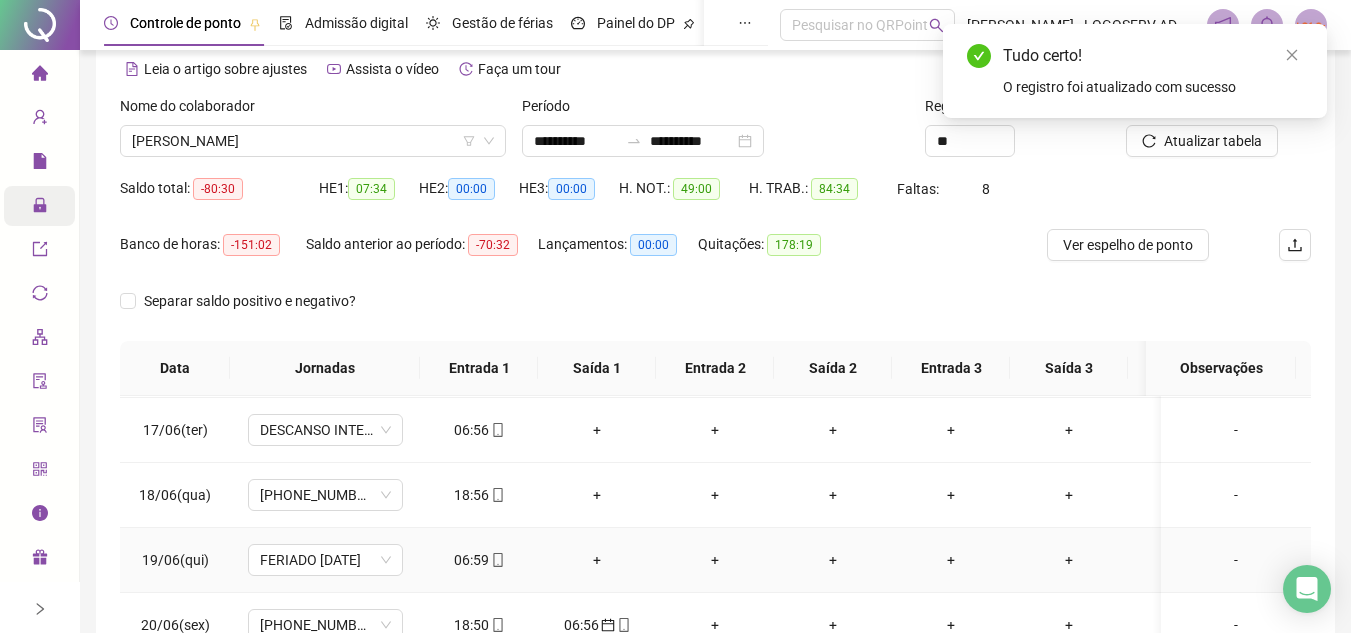 click on "06:59" at bounding box center (479, 560) 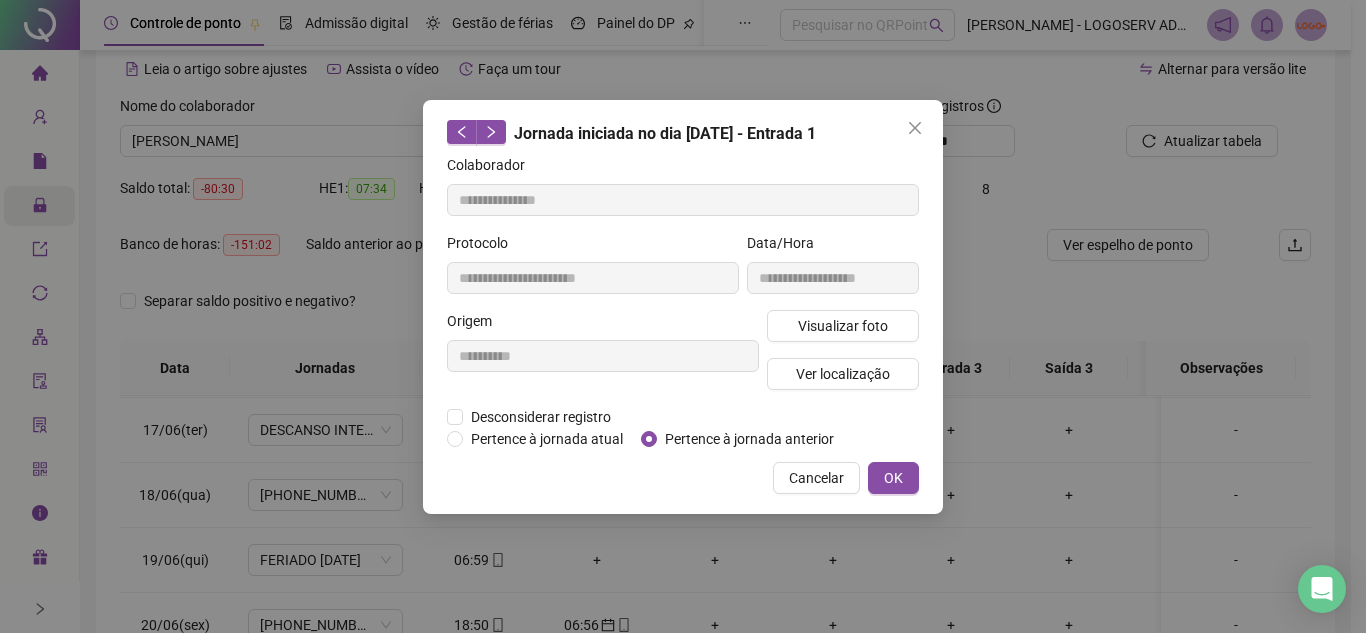 type on "**********" 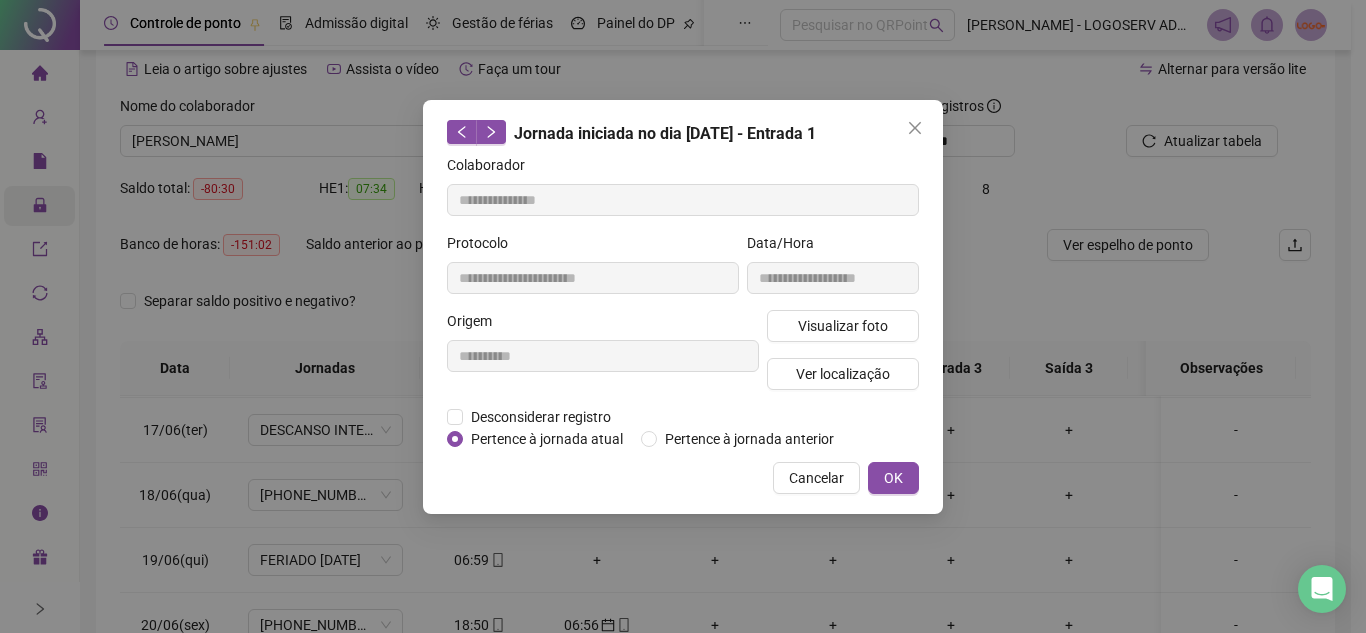 click on "**********" at bounding box center [683, 316] 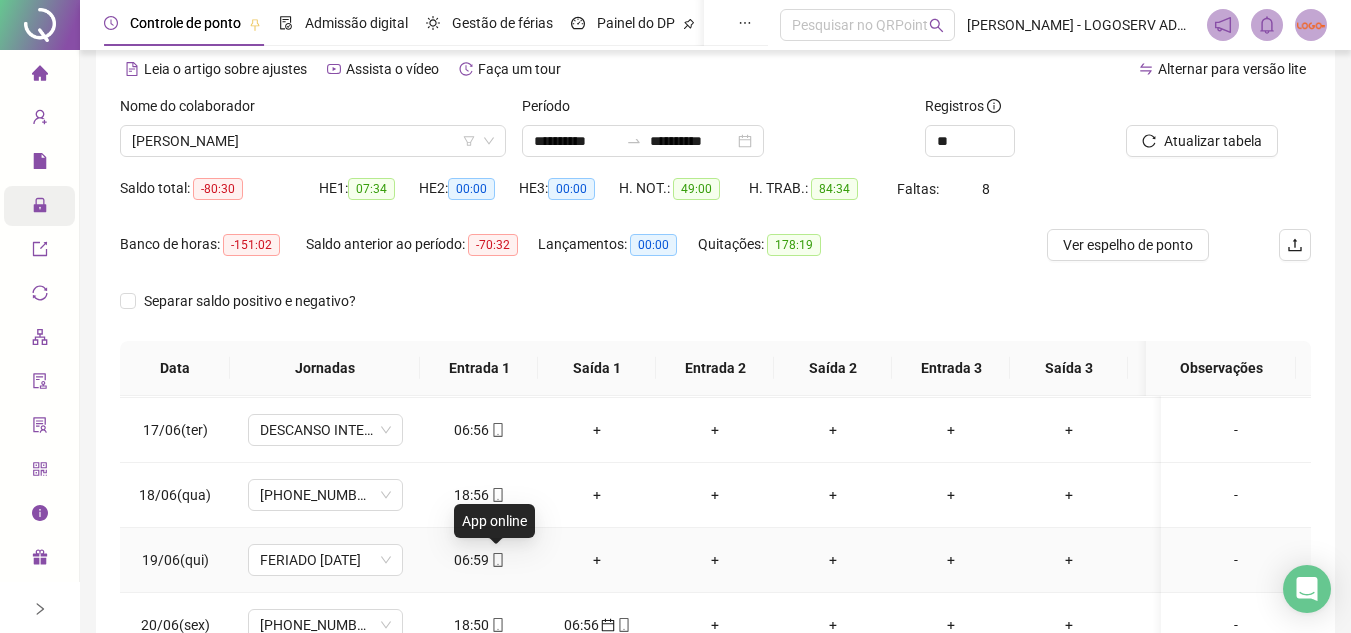 click 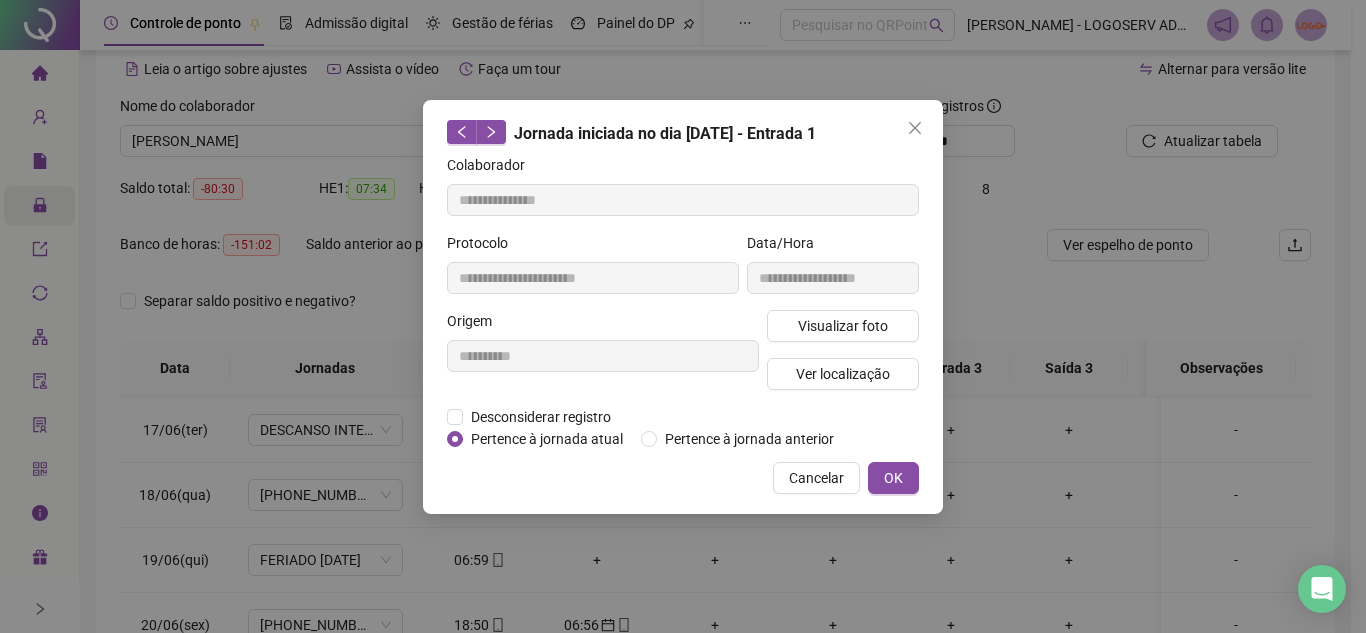 drag, startPoint x: 801, startPoint y: 485, endPoint x: 515, endPoint y: 540, distance: 291.24045 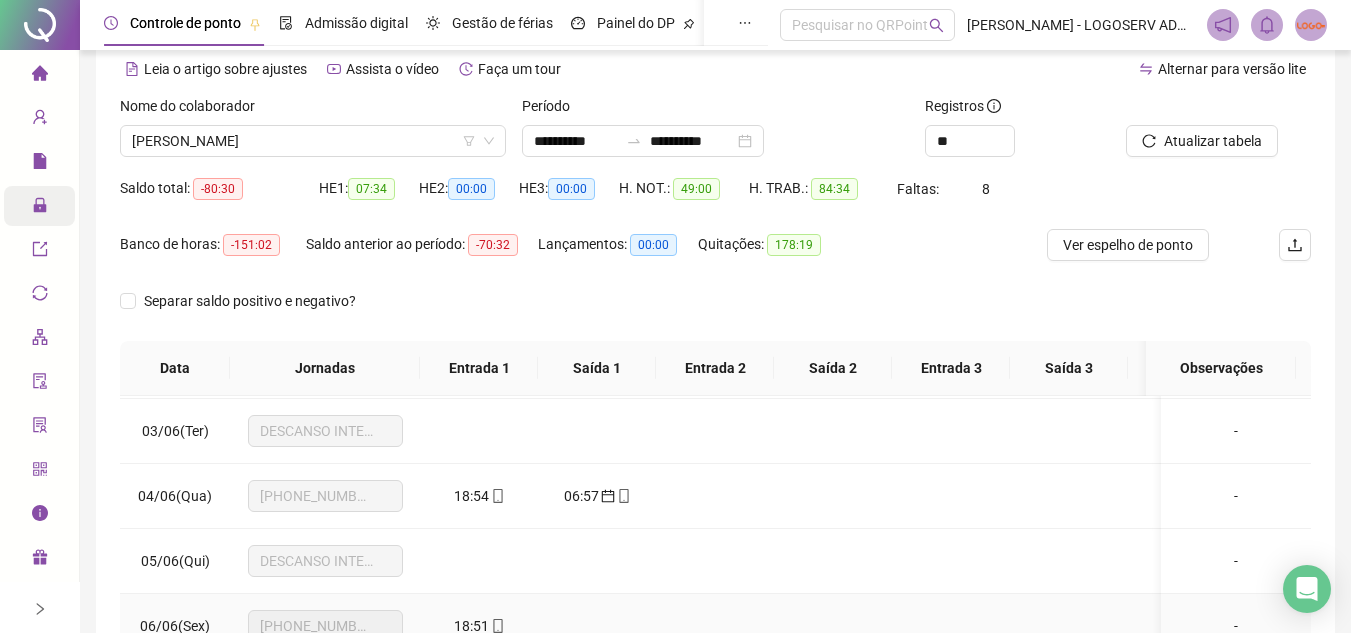 scroll, scrollTop: 0, scrollLeft: 0, axis: both 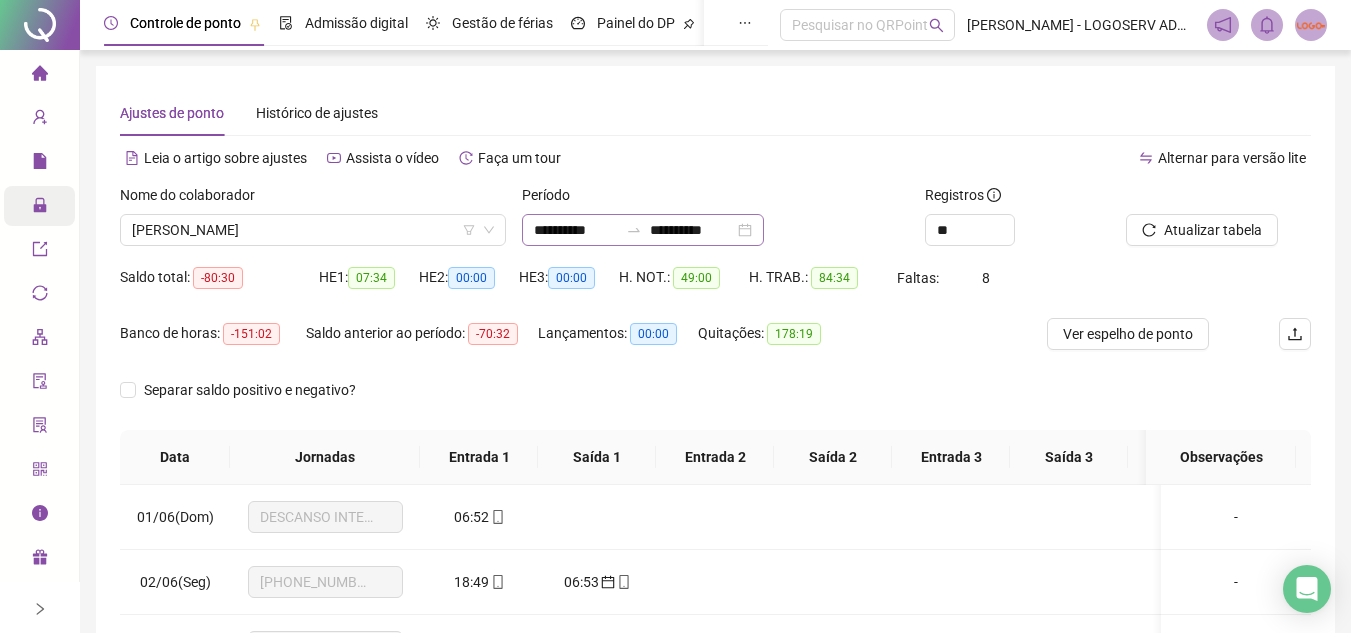 click at bounding box center [634, 230] 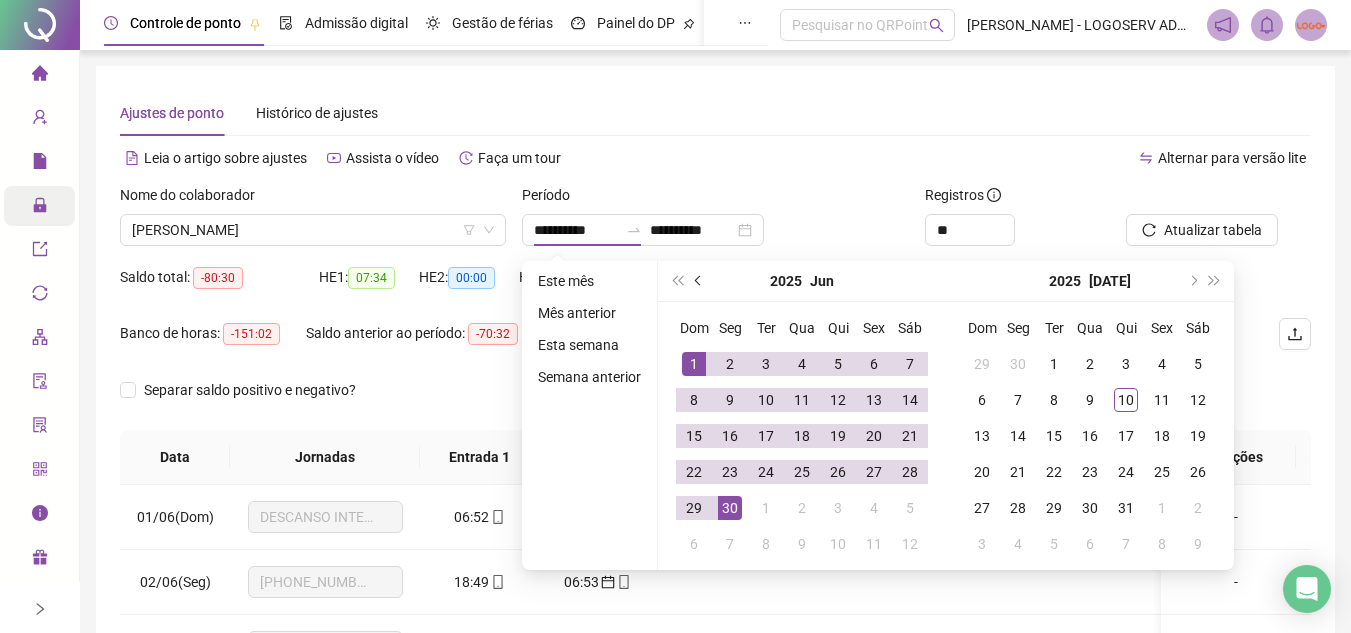 click at bounding box center [699, 281] 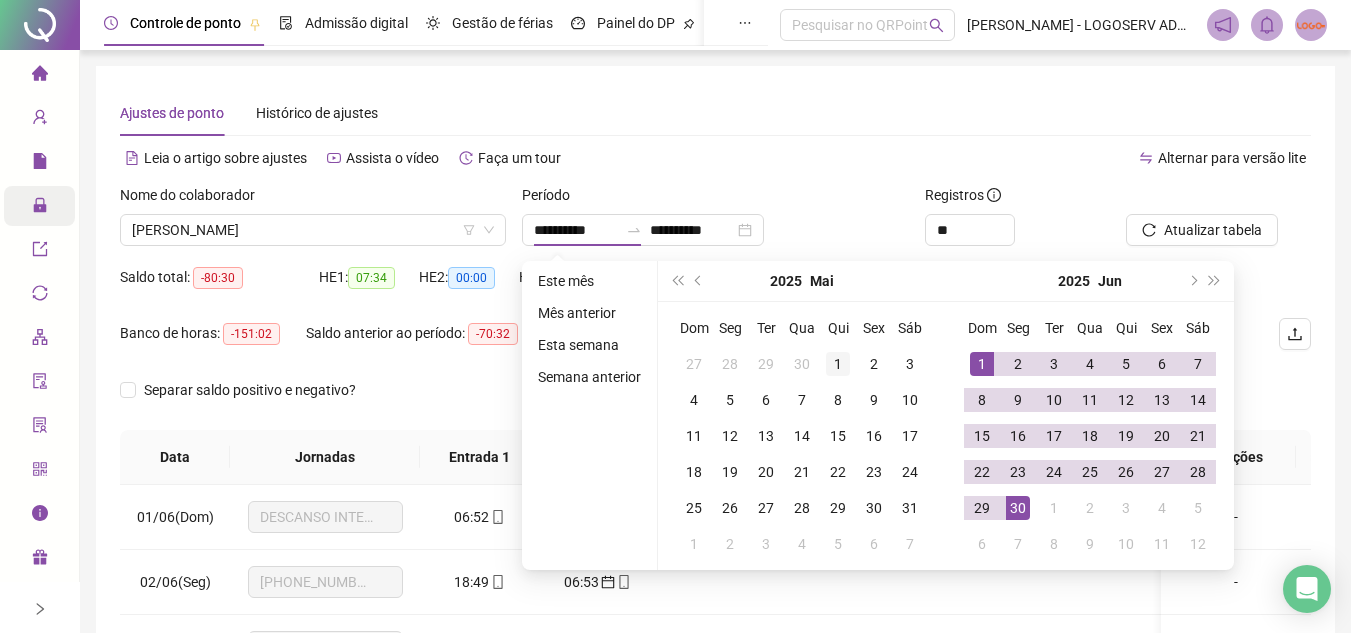 type on "**********" 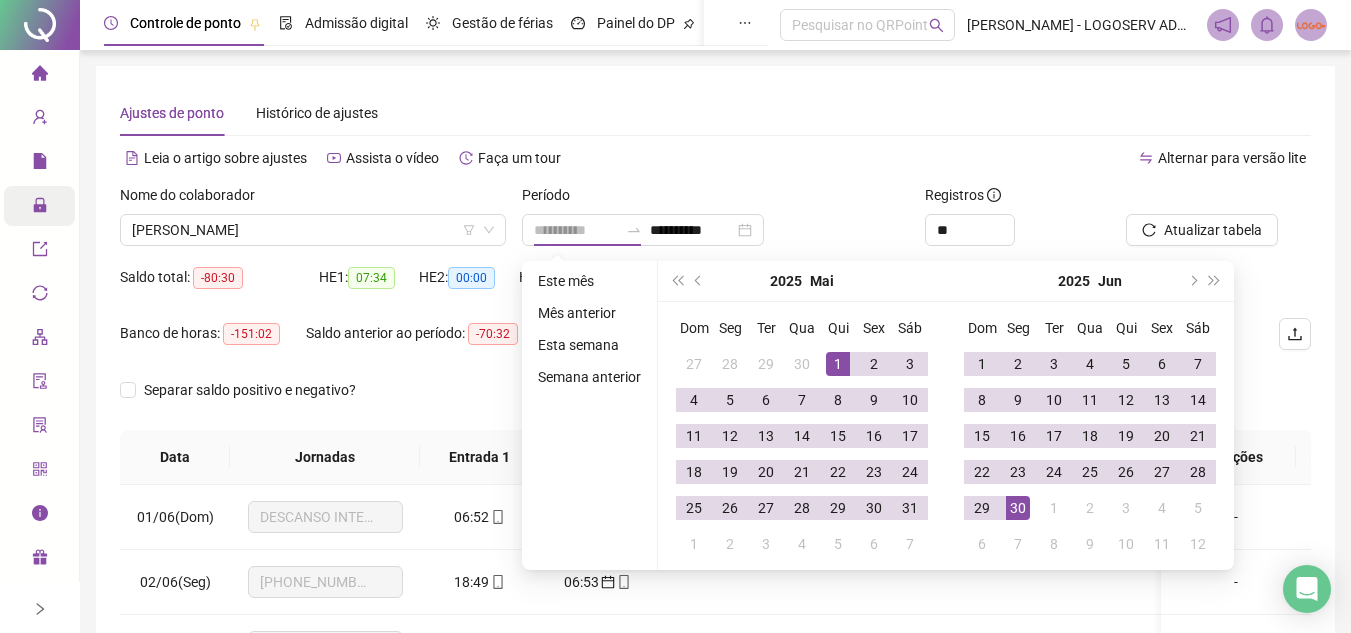 click on "1" at bounding box center (838, 364) 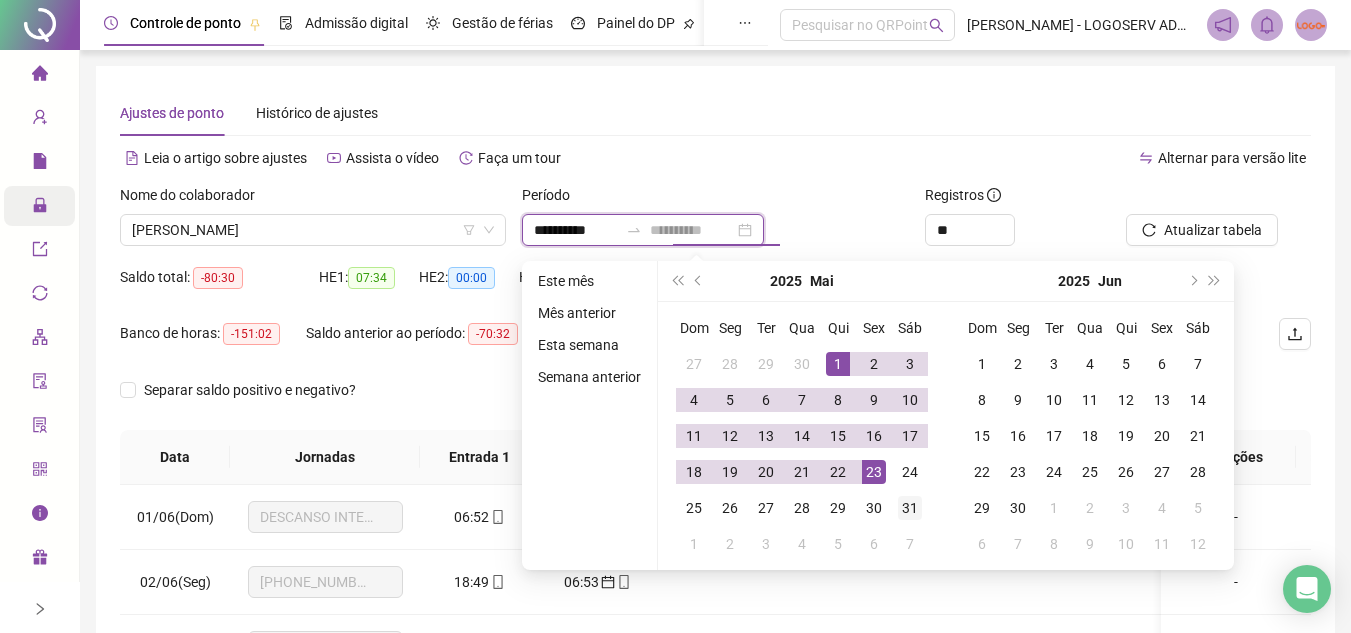 type on "**********" 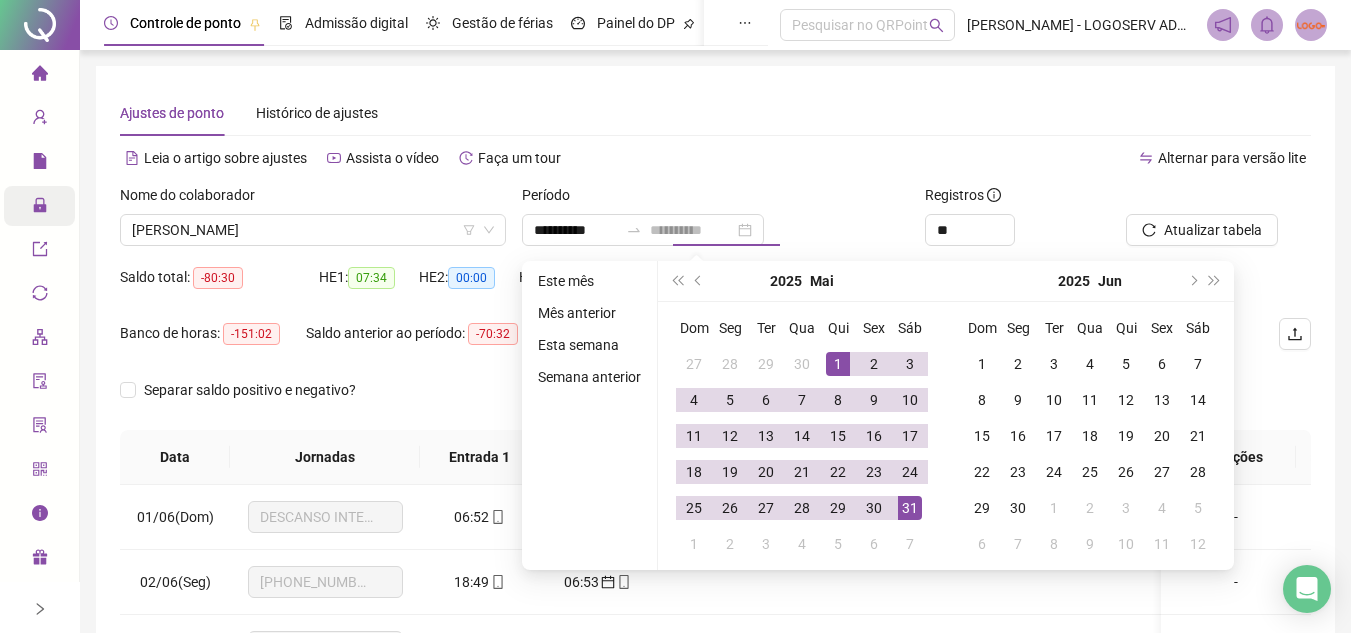 click on "31" at bounding box center [910, 508] 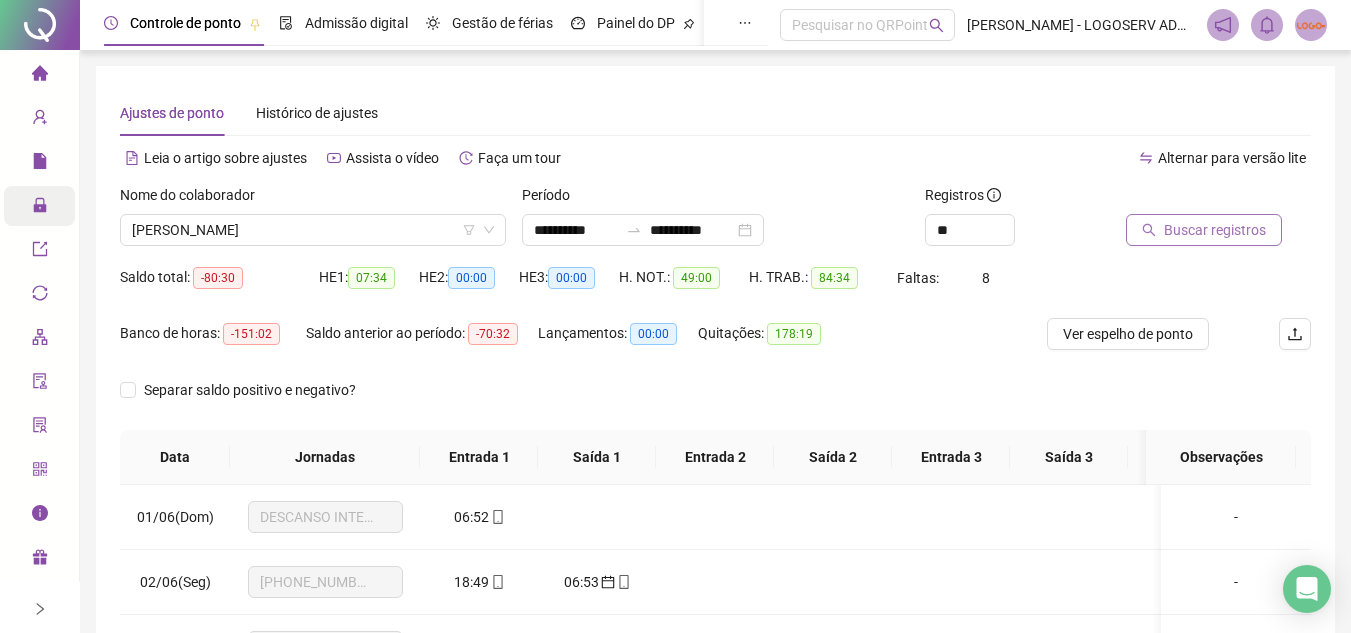 click on "Buscar registros" at bounding box center (1215, 230) 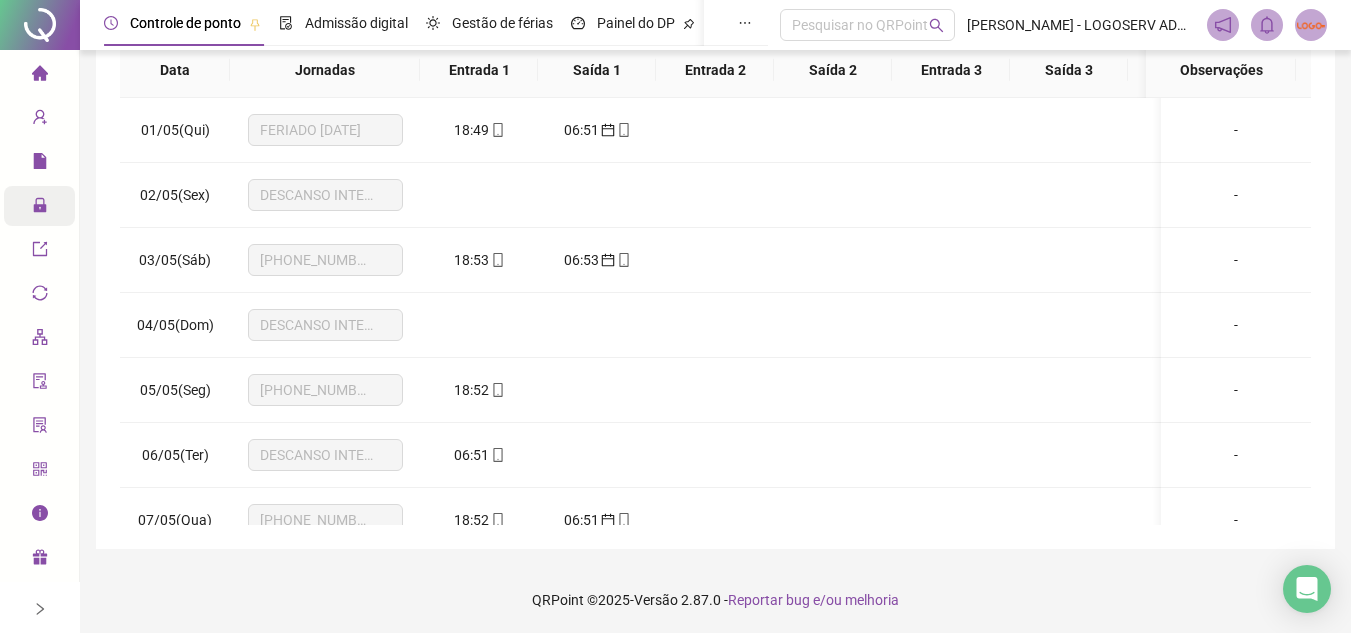 scroll, scrollTop: 389, scrollLeft: 0, axis: vertical 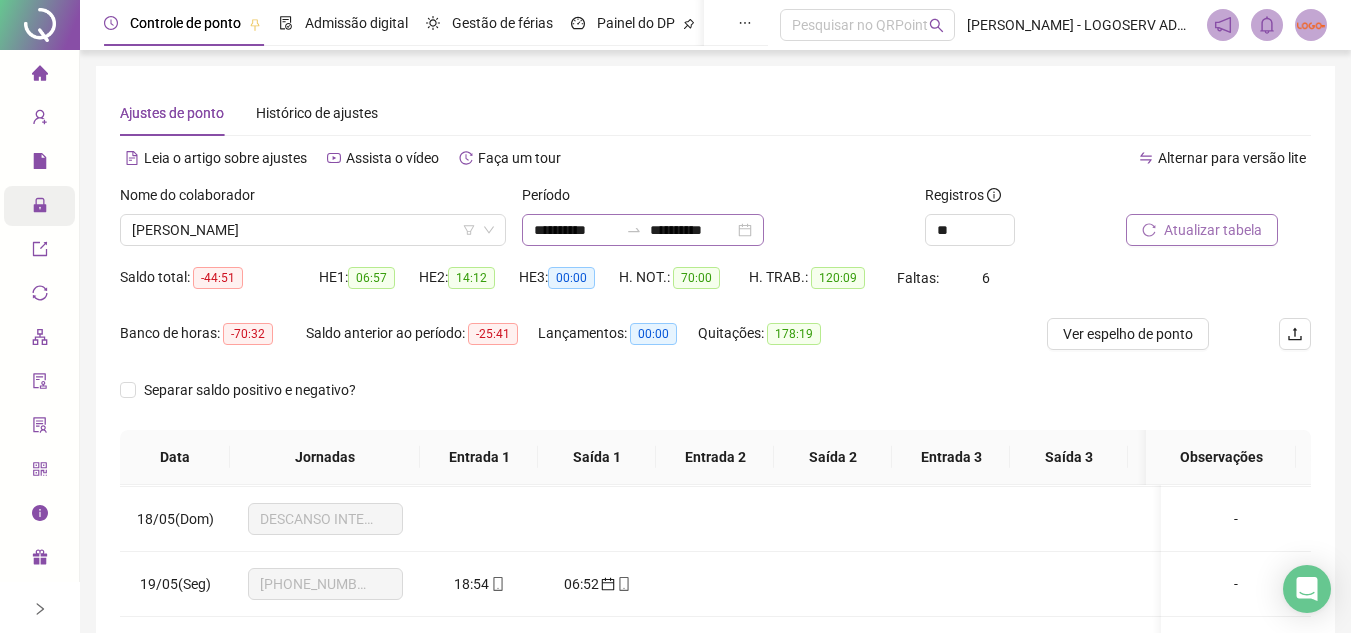 click 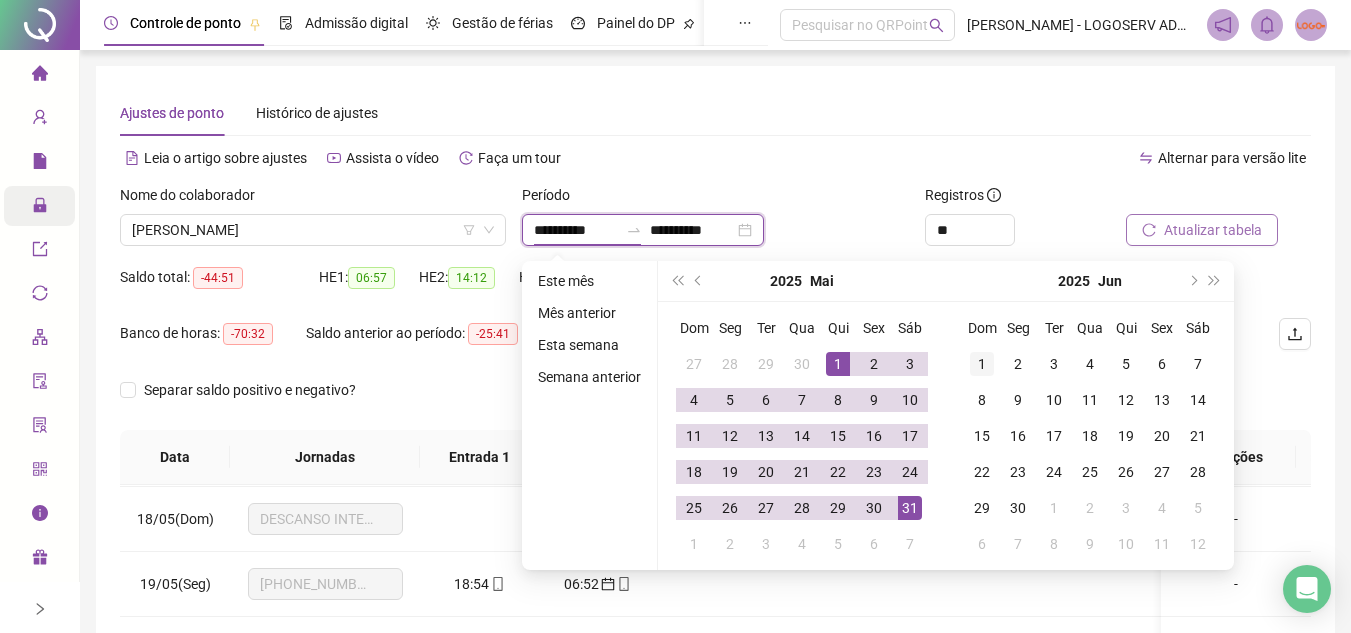 type on "**********" 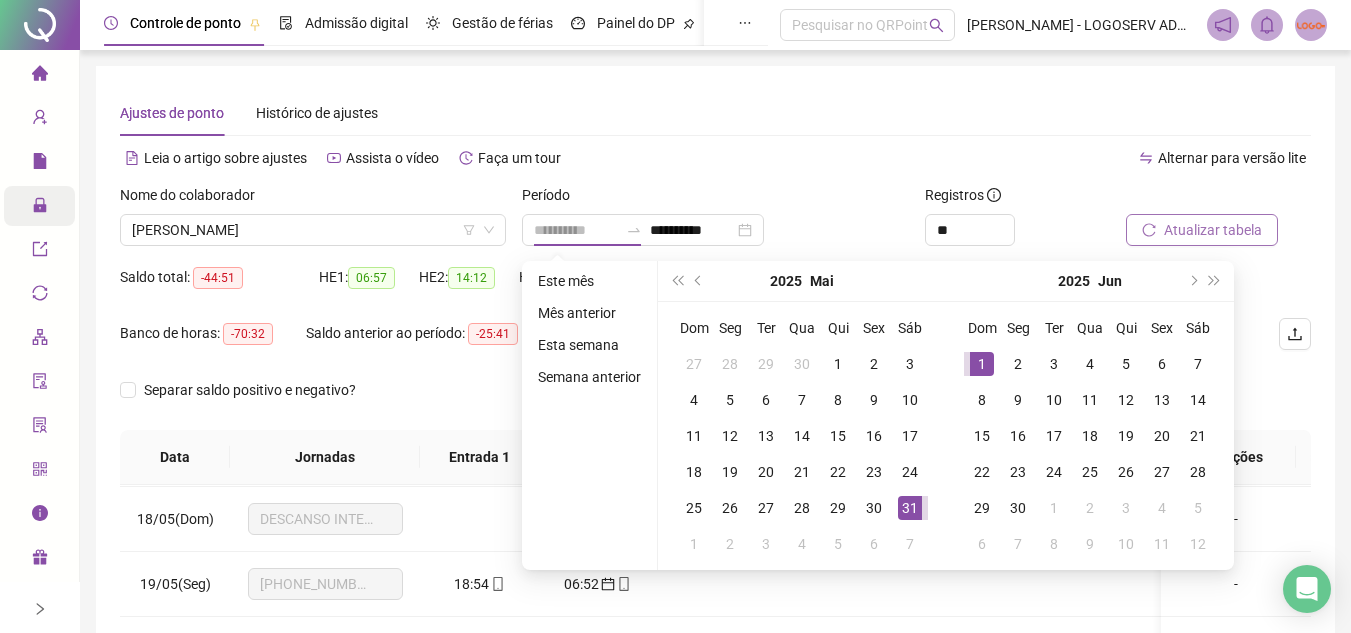 click on "1" at bounding box center [982, 364] 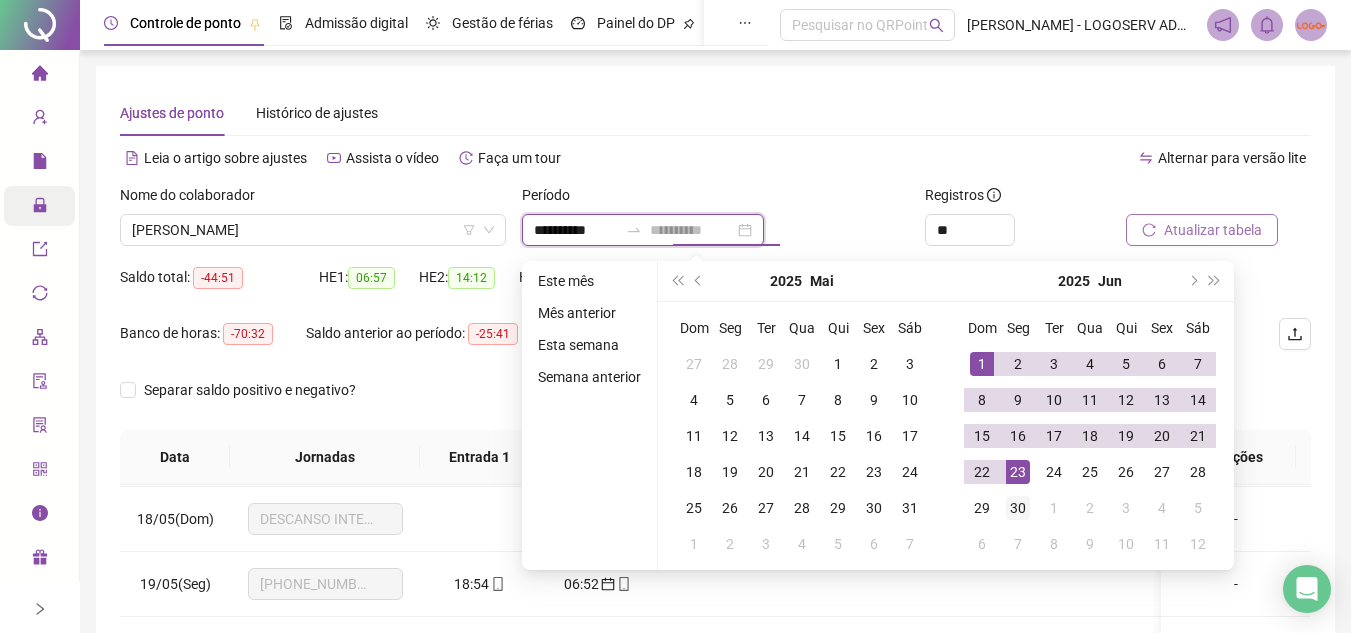 type on "**********" 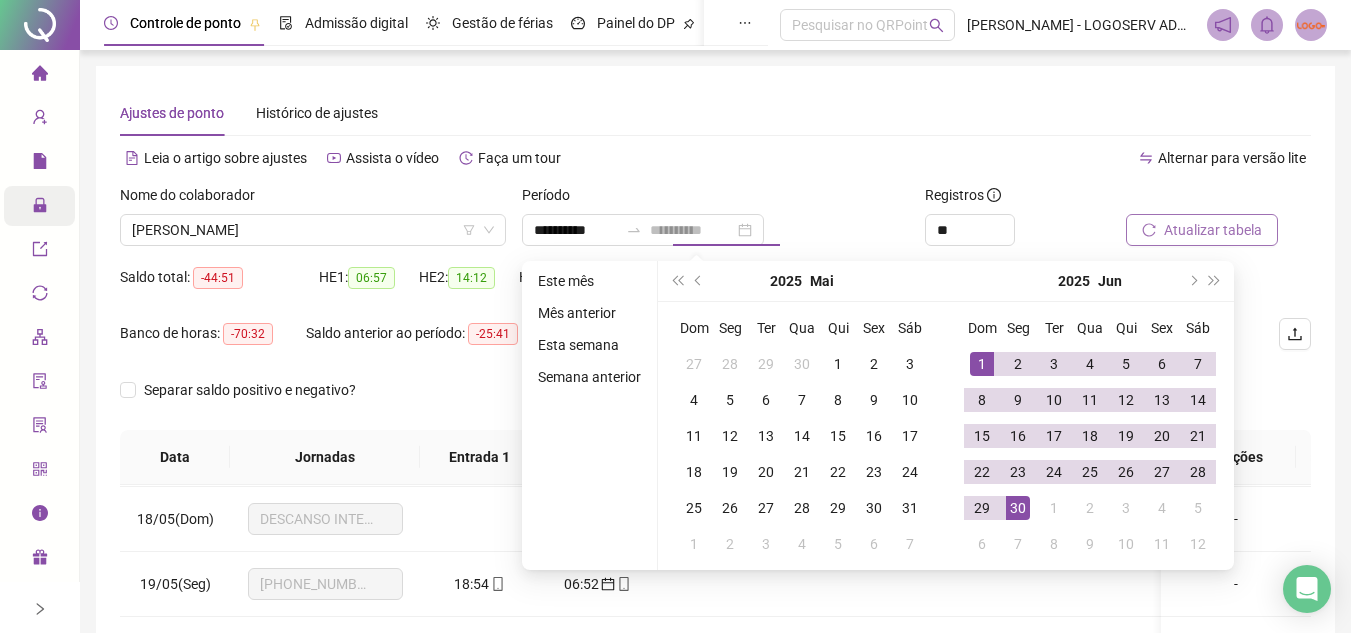 click on "30" at bounding box center (1018, 508) 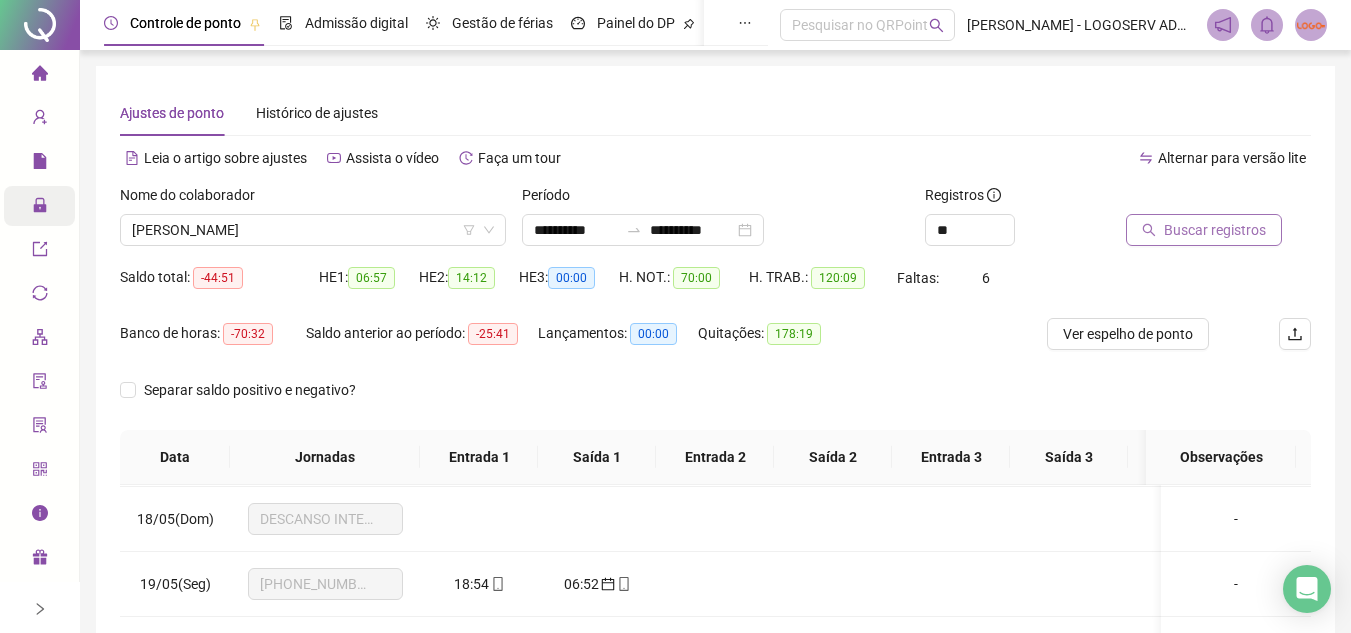 click on "Buscar registros" at bounding box center (1204, 230) 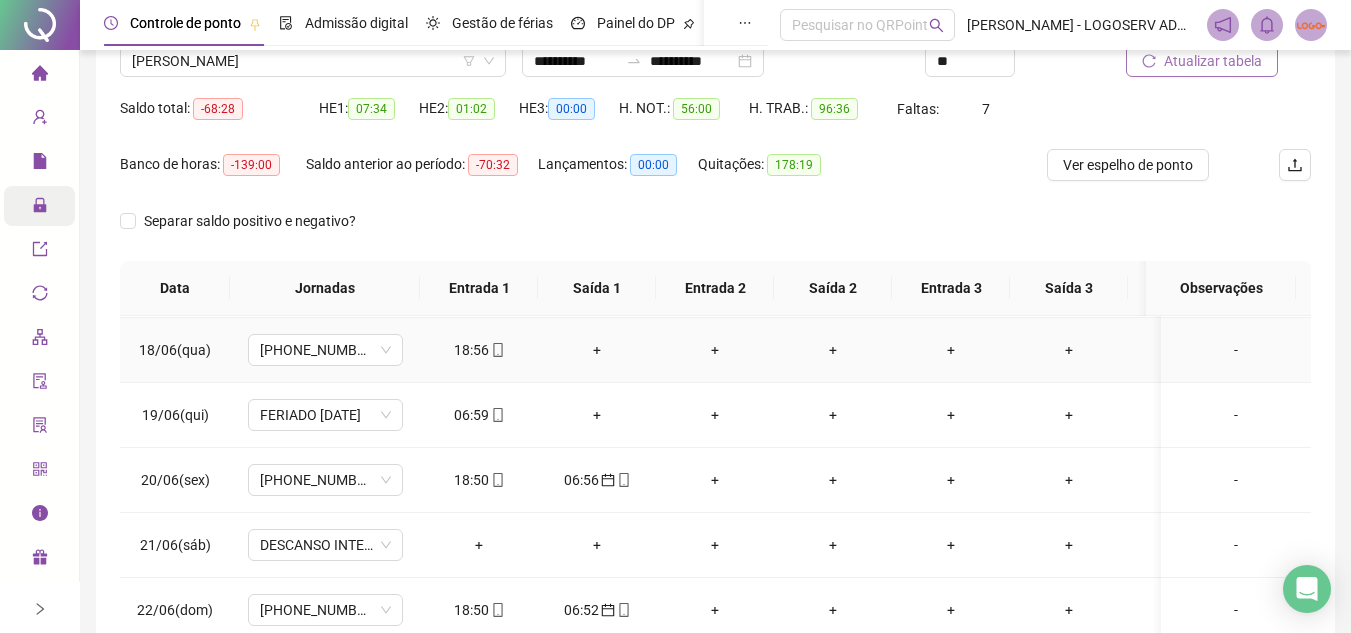 scroll, scrollTop: 200, scrollLeft: 0, axis: vertical 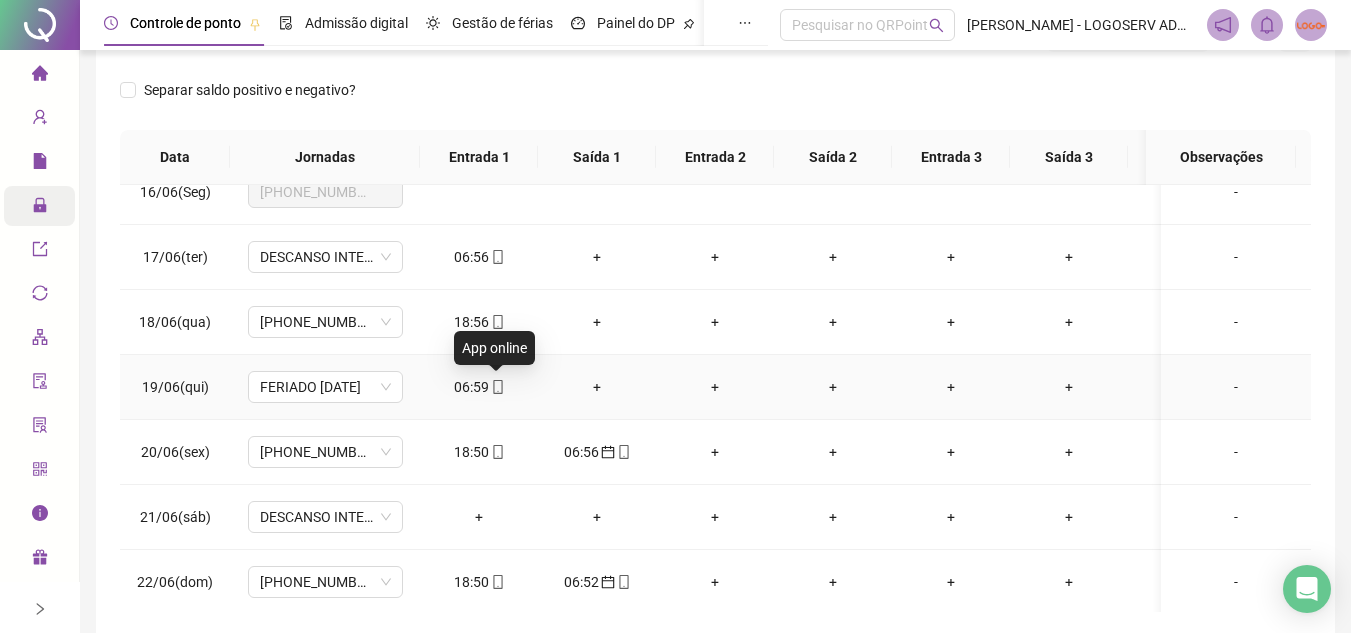 click on "06:59" at bounding box center (479, 387) 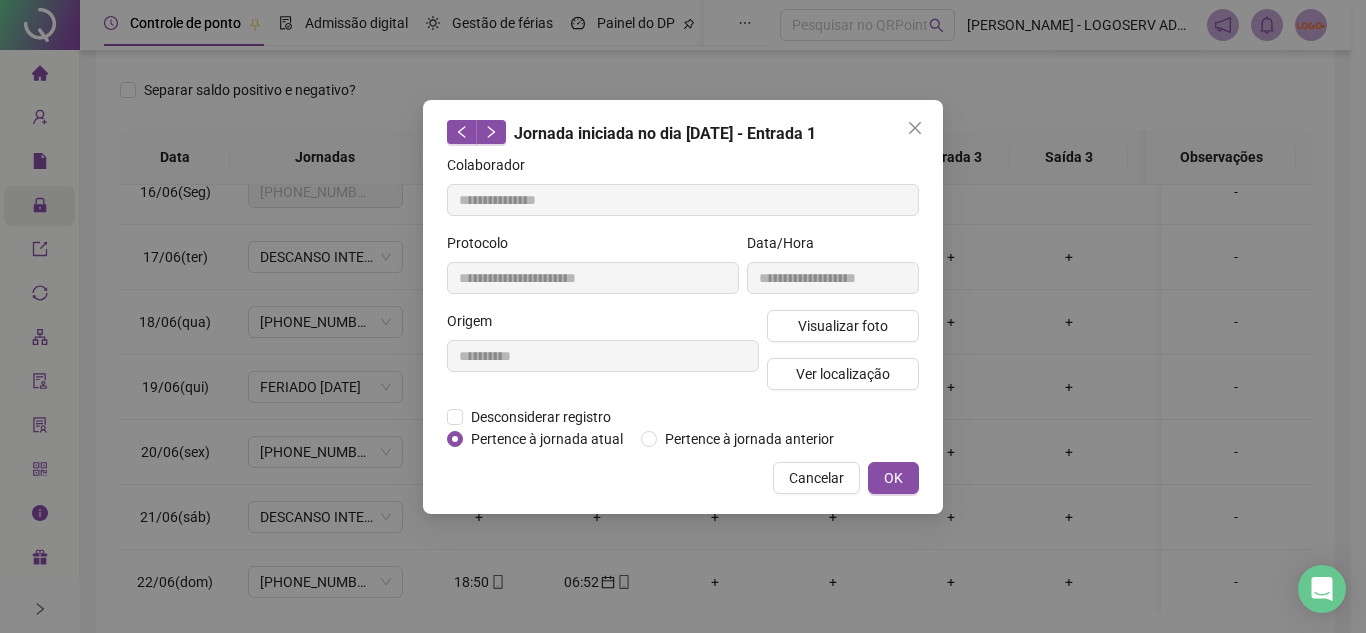 click on "Desconsiderar registro Pertence ao lanche" at bounding box center [683, 417] 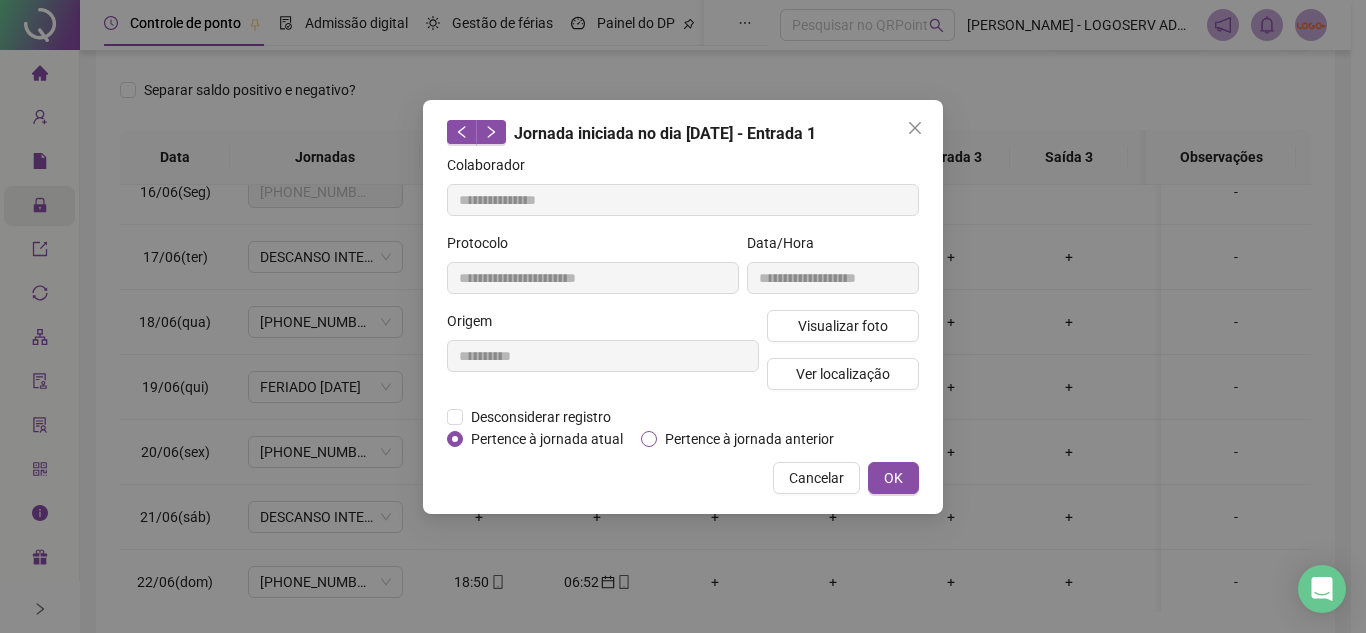 click on "Pertence à jornada anterior" at bounding box center (749, 439) 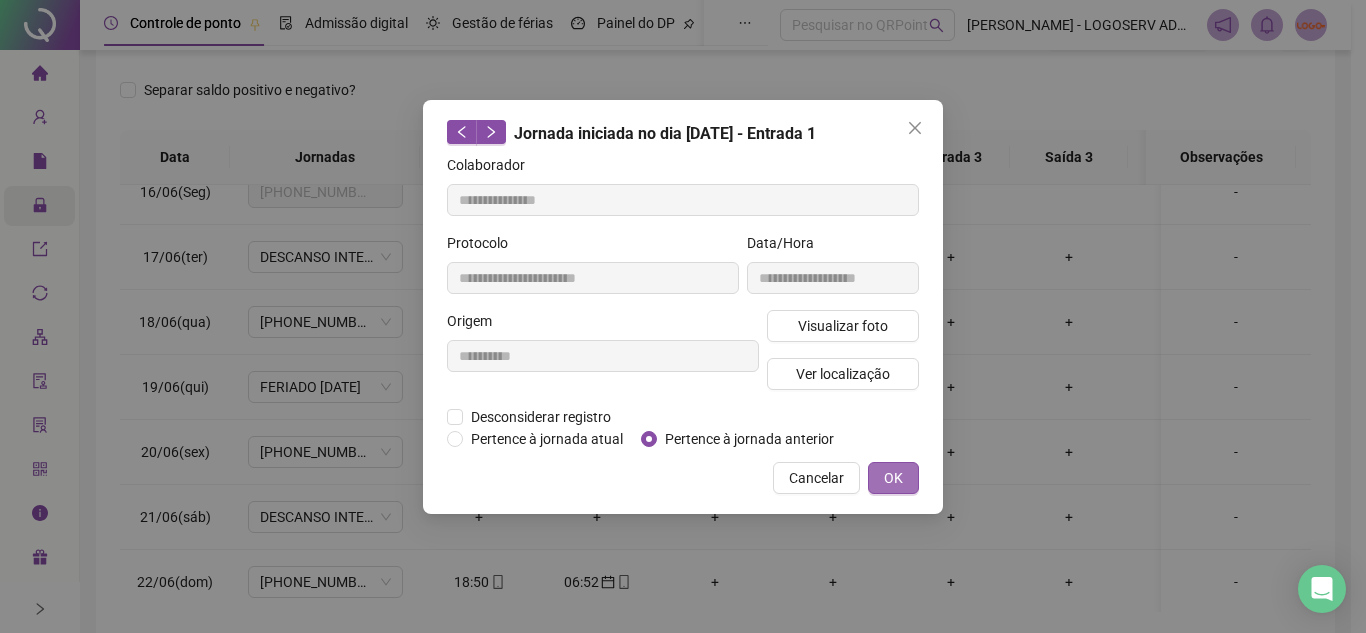 click on "OK" at bounding box center (893, 478) 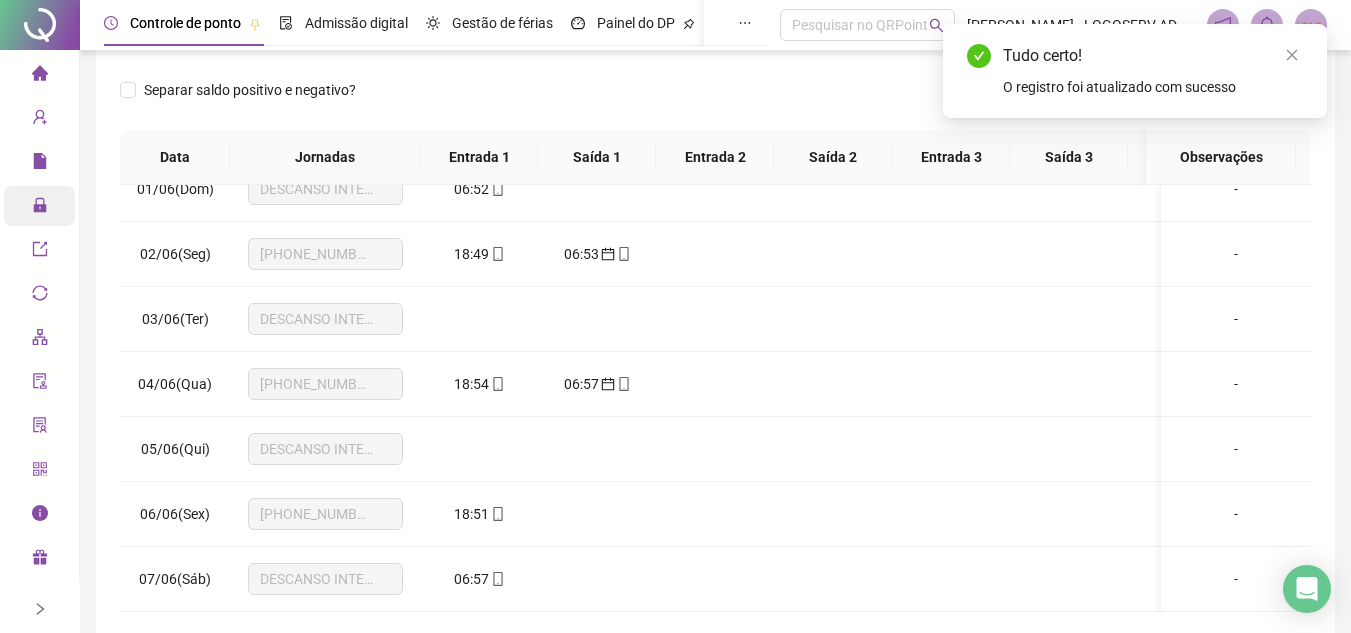 scroll, scrollTop: 0, scrollLeft: 0, axis: both 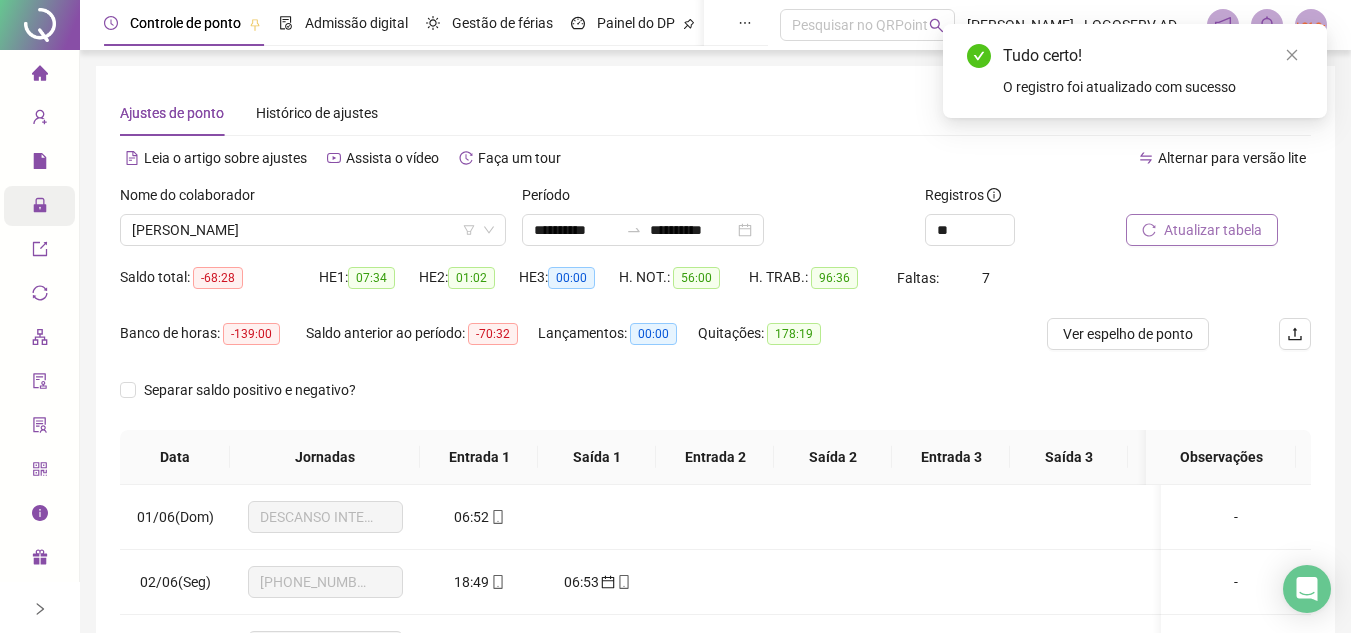 click on "Atualizar tabela" at bounding box center (1213, 230) 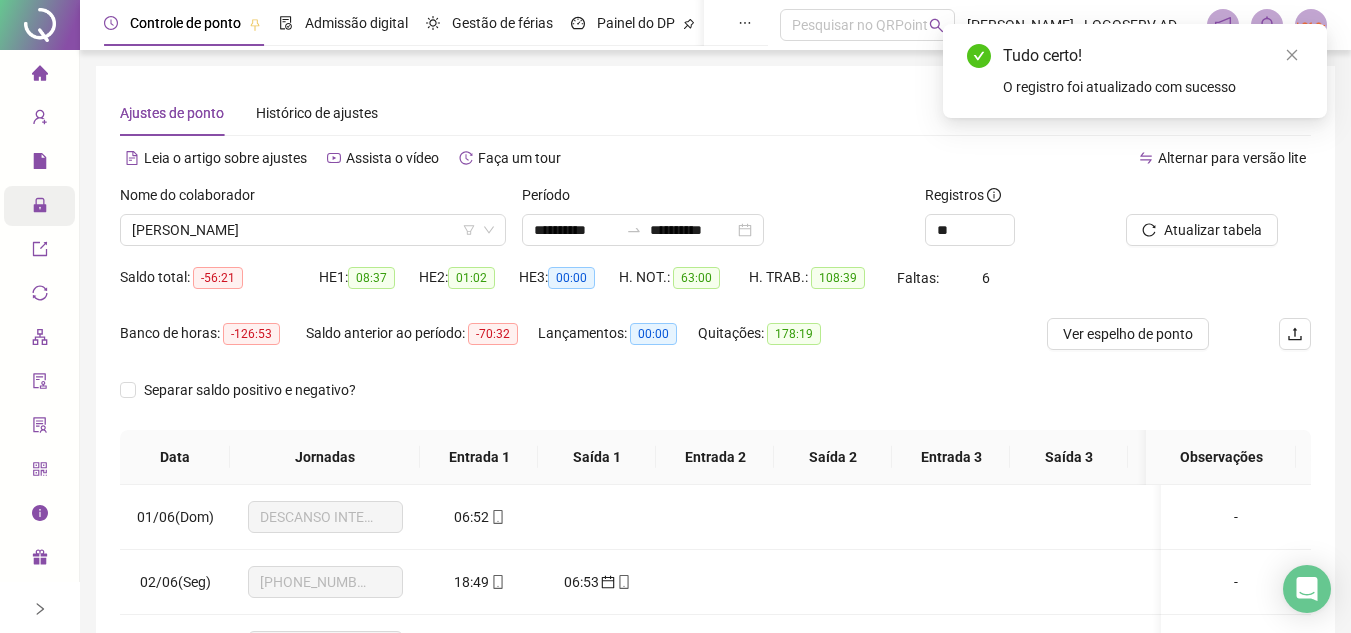 scroll, scrollTop: 200, scrollLeft: 0, axis: vertical 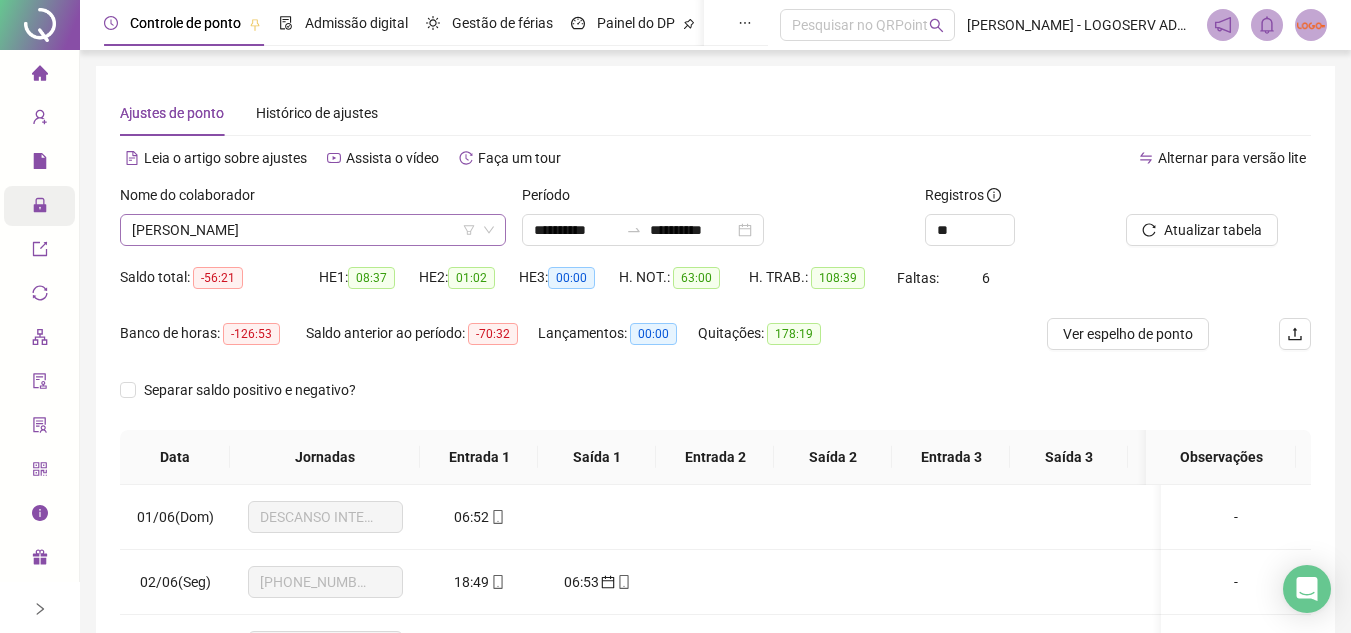 click on "JOSE DOS SANTOS" at bounding box center (313, 230) 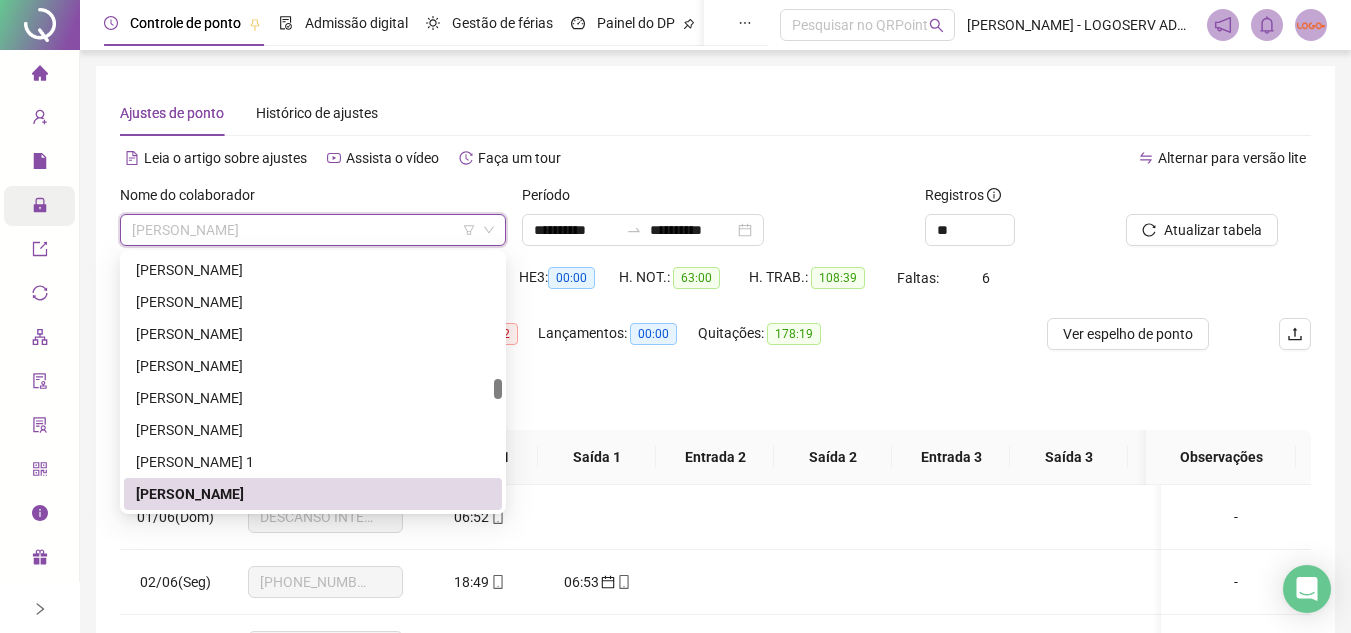 paste on "**********" 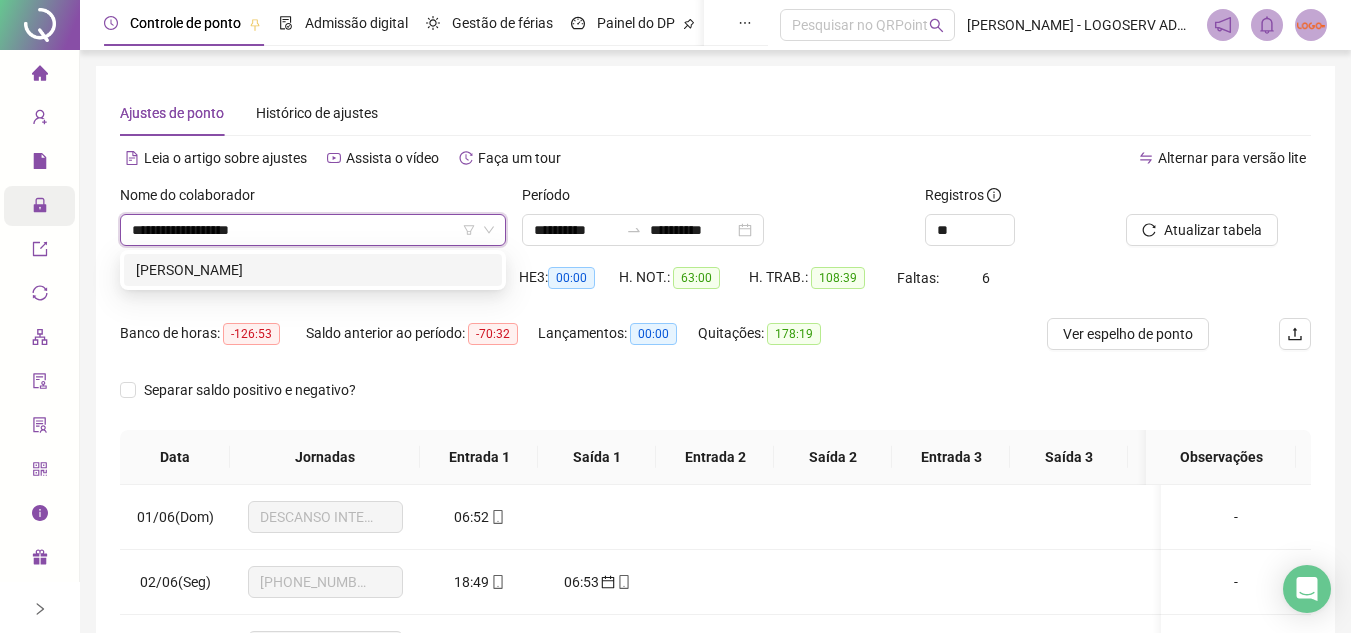scroll, scrollTop: 0, scrollLeft: 0, axis: both 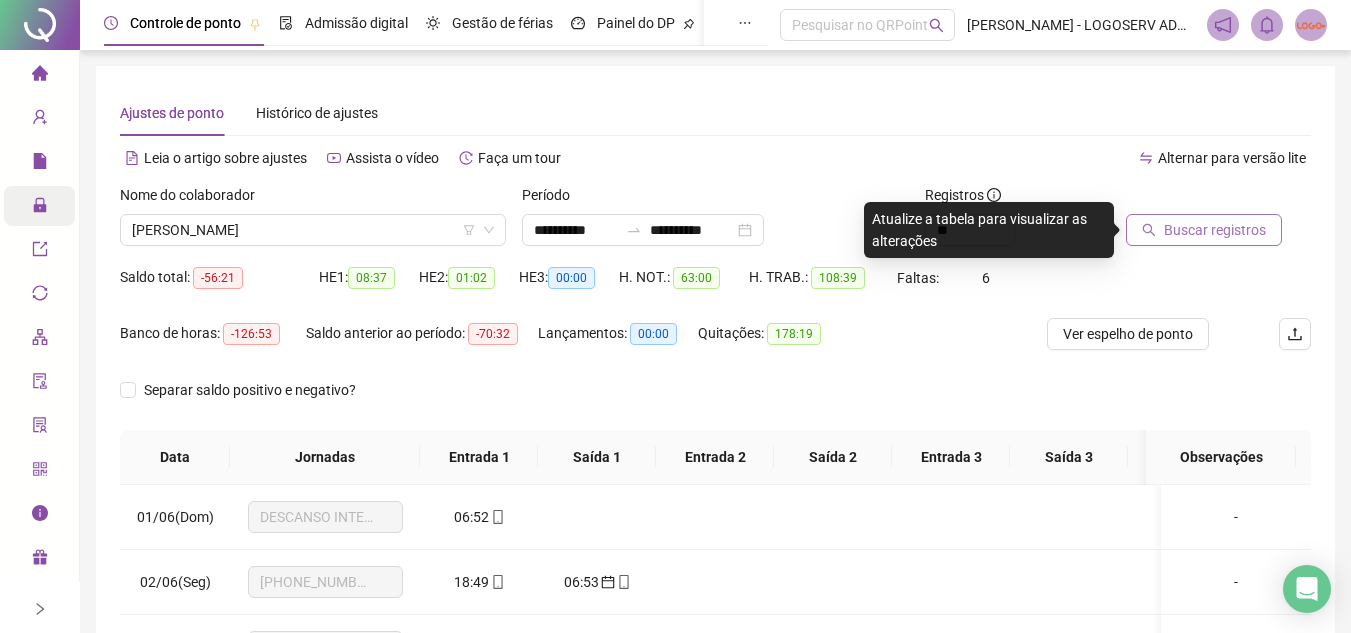 click on "Buscar registros" at bounding box center [1204, 230] 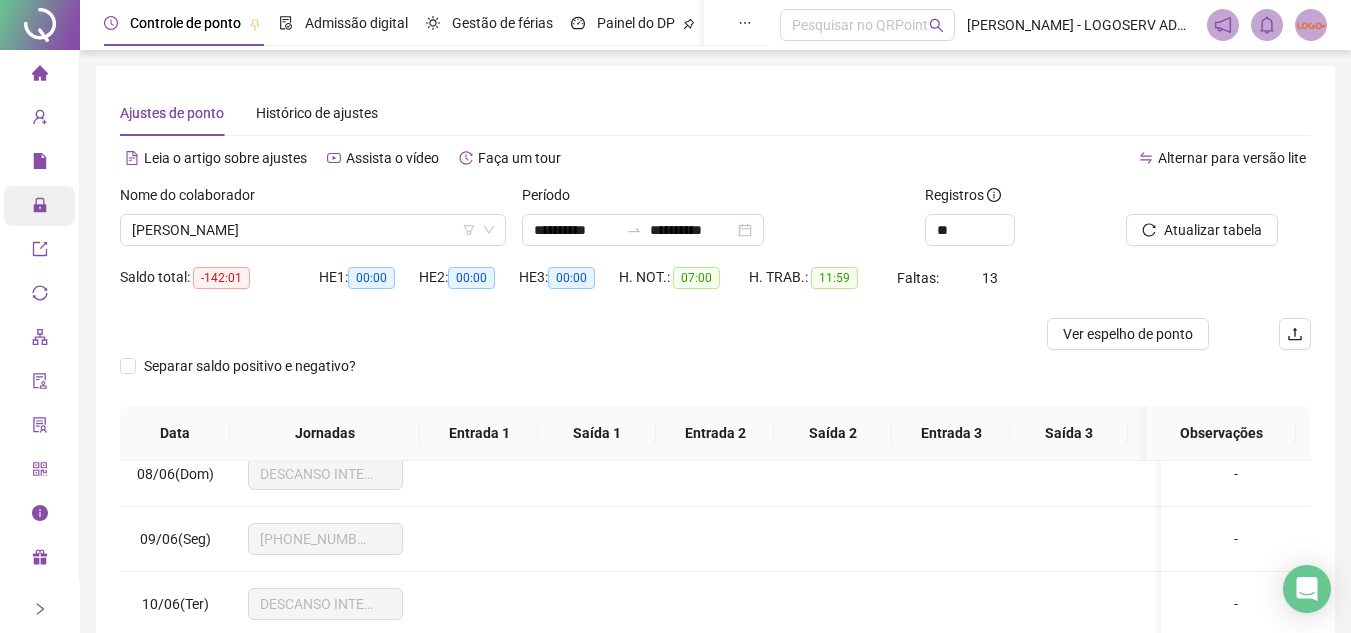 scroll, scrollTop: 400, scrollLeft: 0, axis: vertical 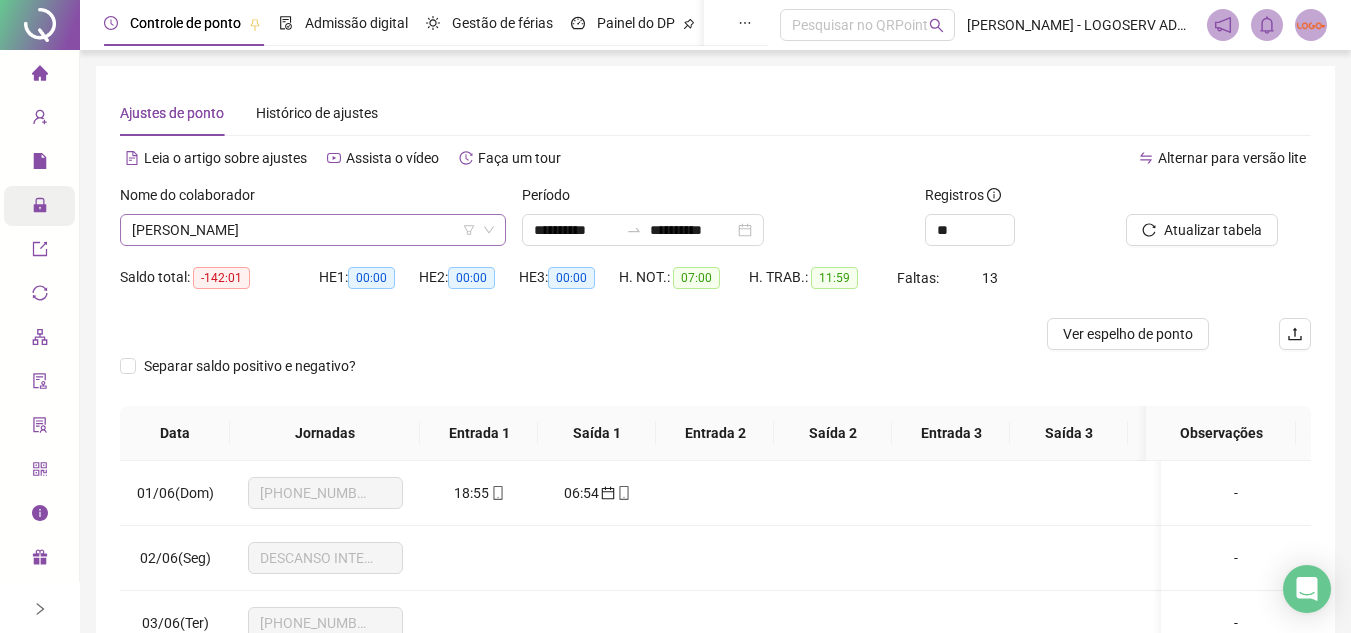 click on "[PERSON_NAME]" at bounding box center [313, 230] 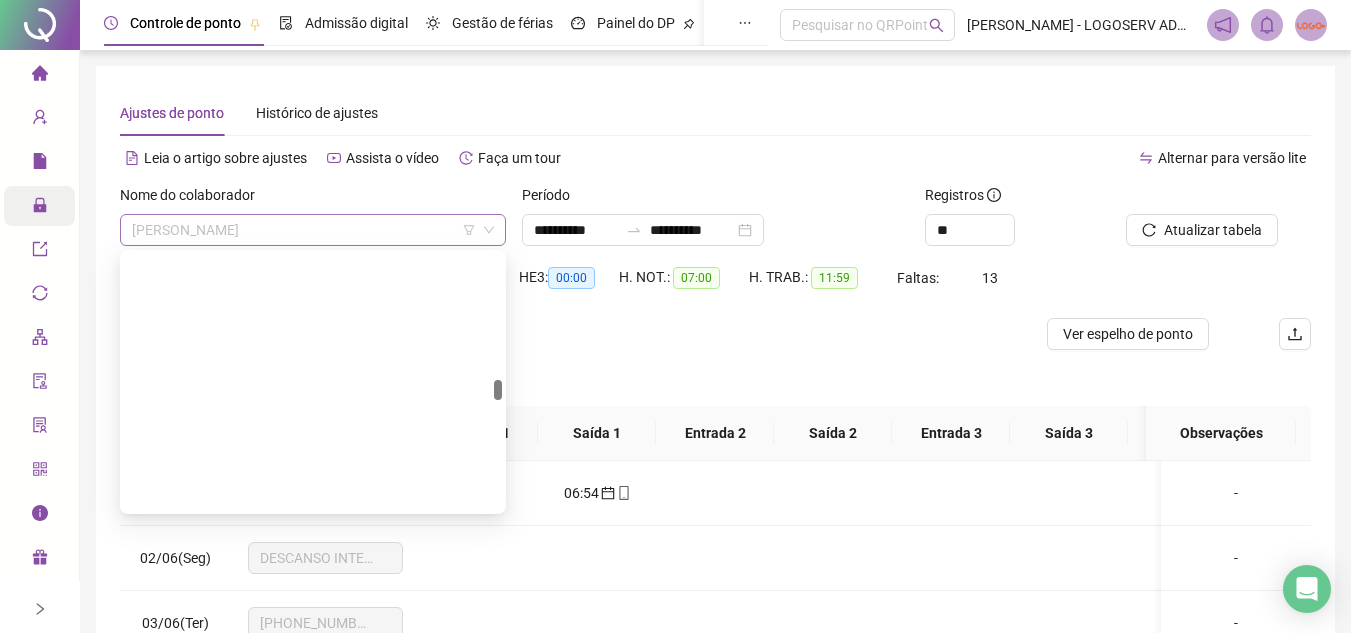 scroll, scrollTop: 20160, scrollLeft: 0, axis: vertical 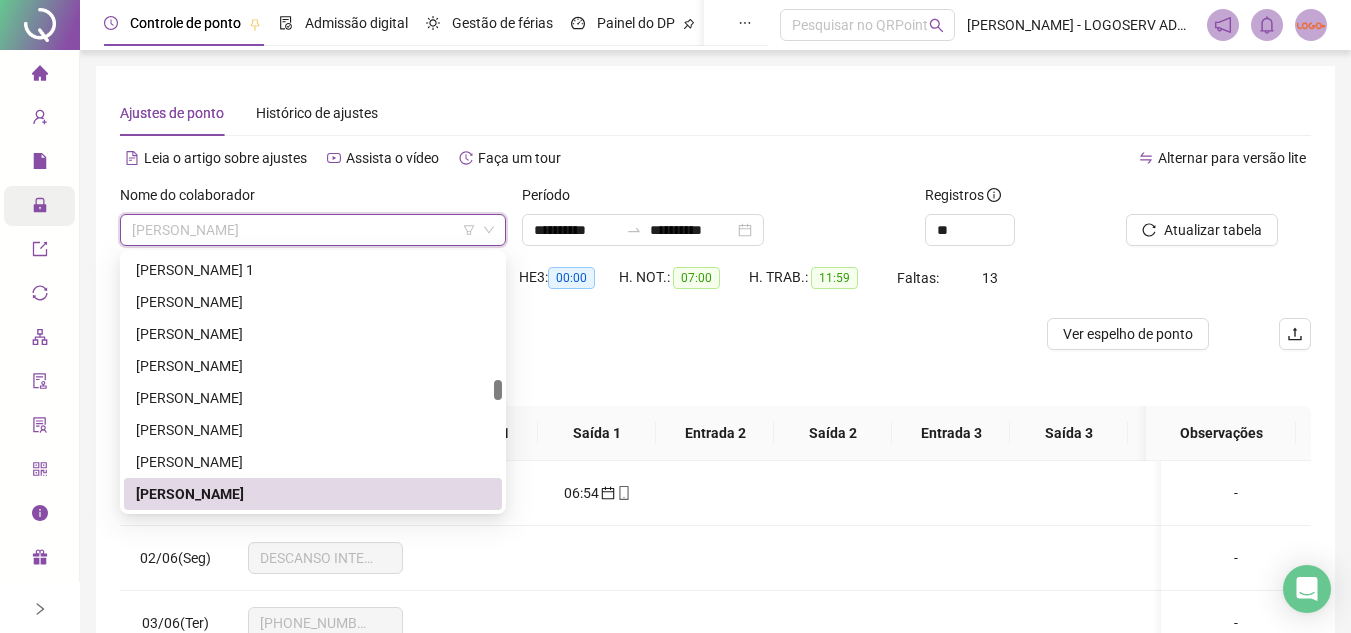 paste on "**********" 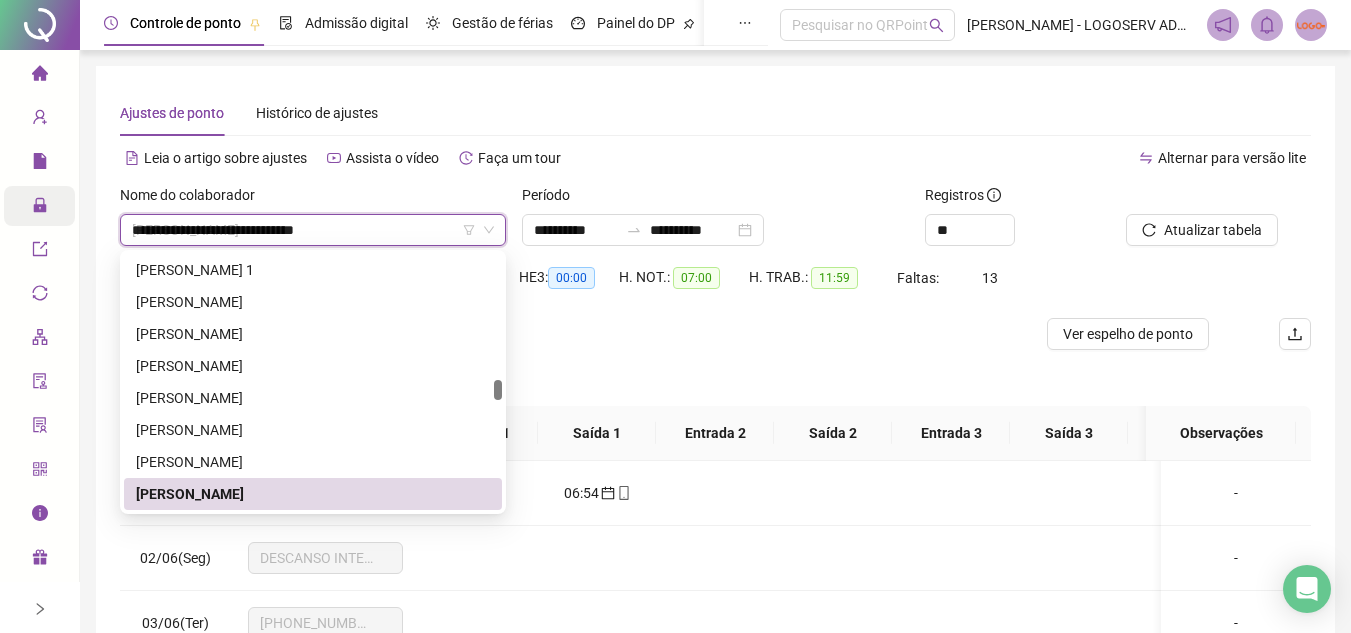 scroll, scrollTop: 0, scrollLeft: 0, axis: both 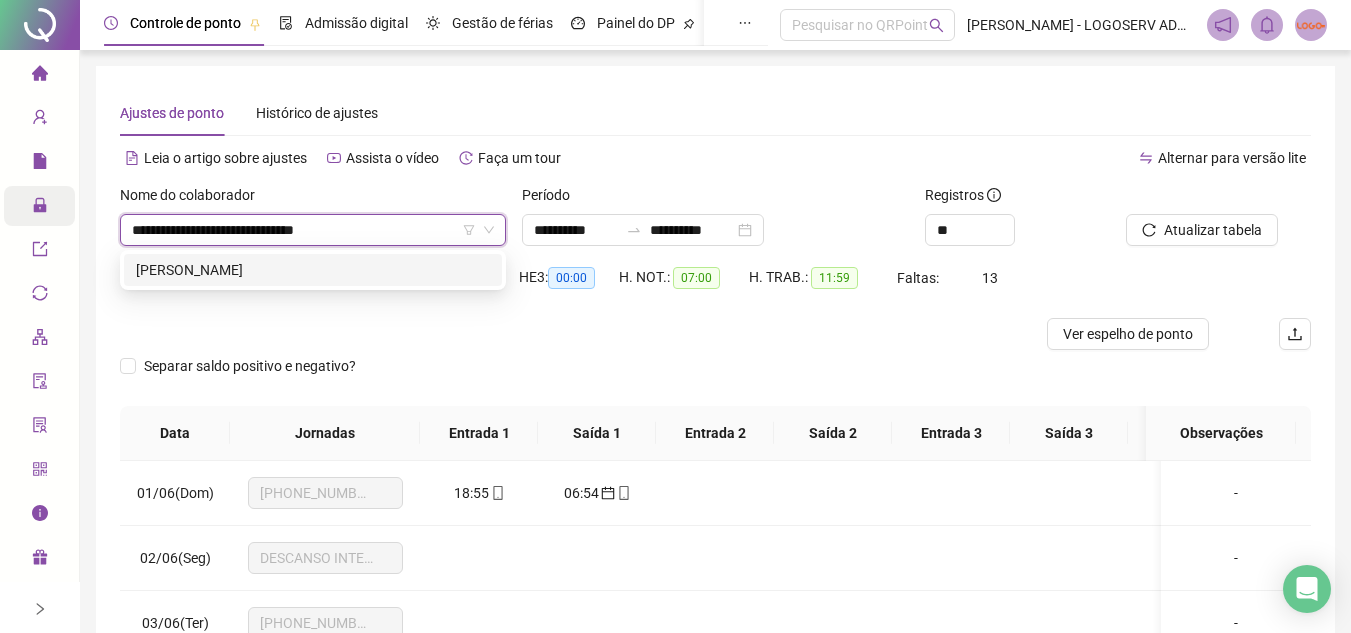 click on "JUANISE CRUZ MONTEIRO DOS SANTOS" at bounding box center [313, 270] 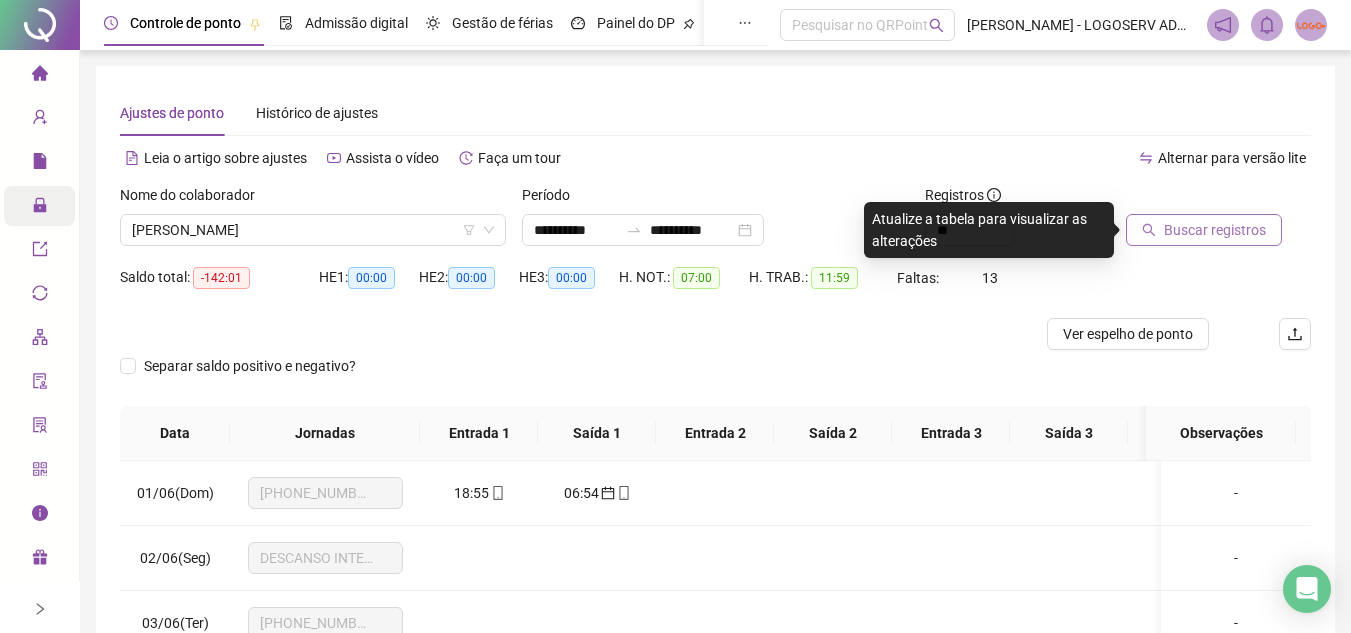 click on "Buscar registros" at bounding box center (1215, 230) 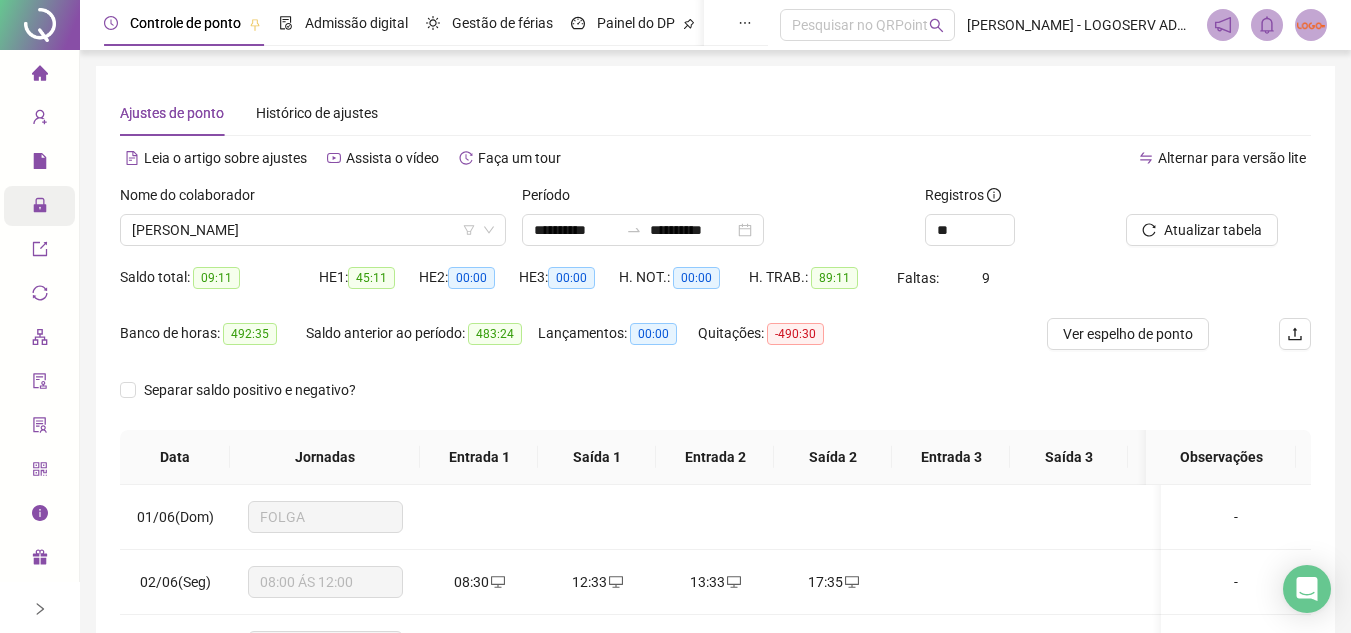 scroll, scrollTop: 200, scrollLeft: 0, axis: vertical 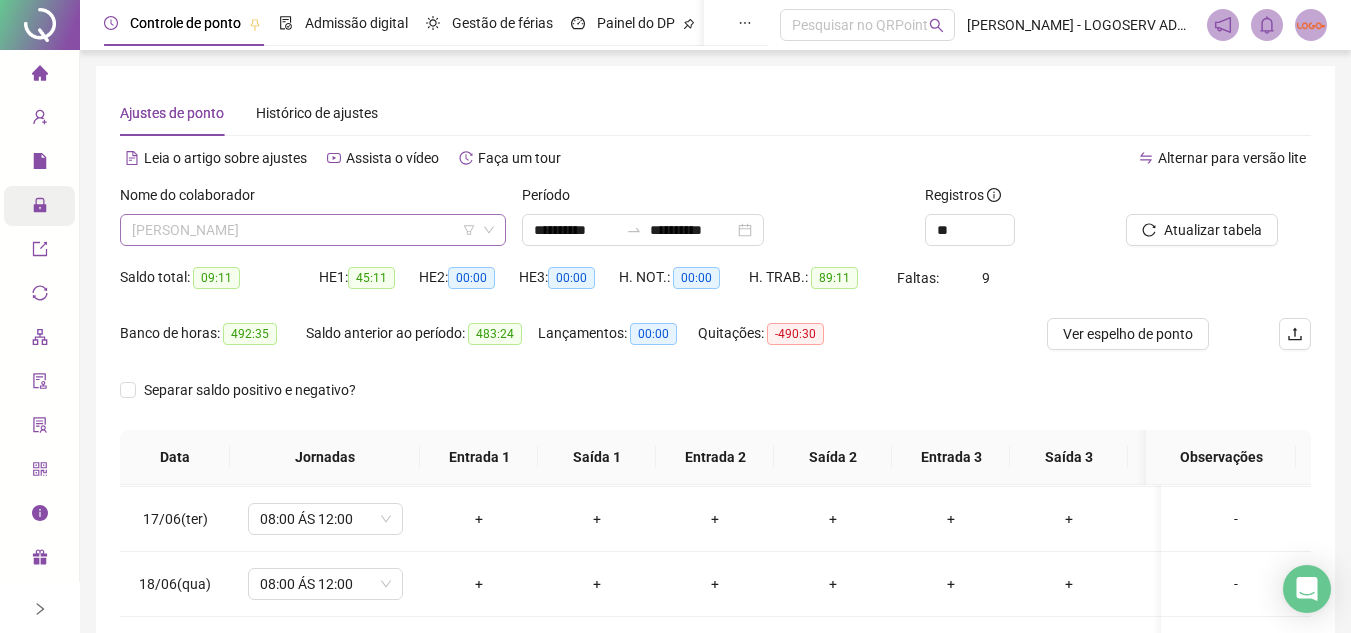 click on "JUANISE CRUZ MONTEIRO DOS SANTOS" at bounding box center (313, 230) 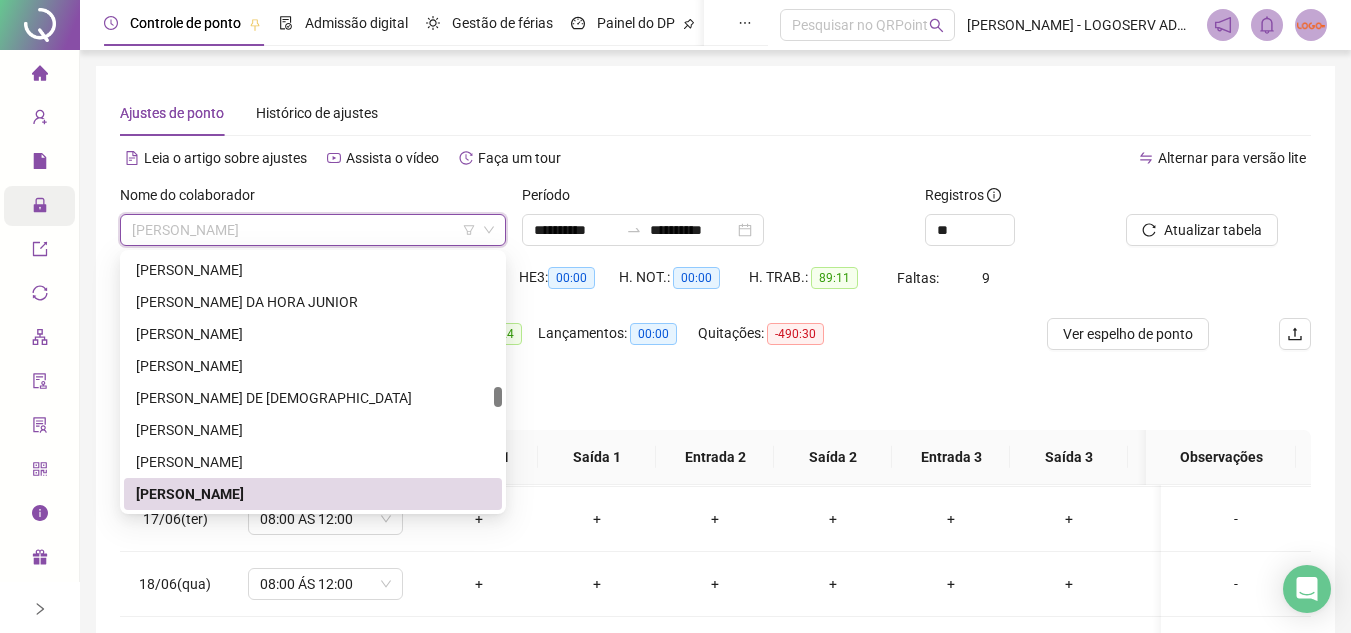 type on "*" 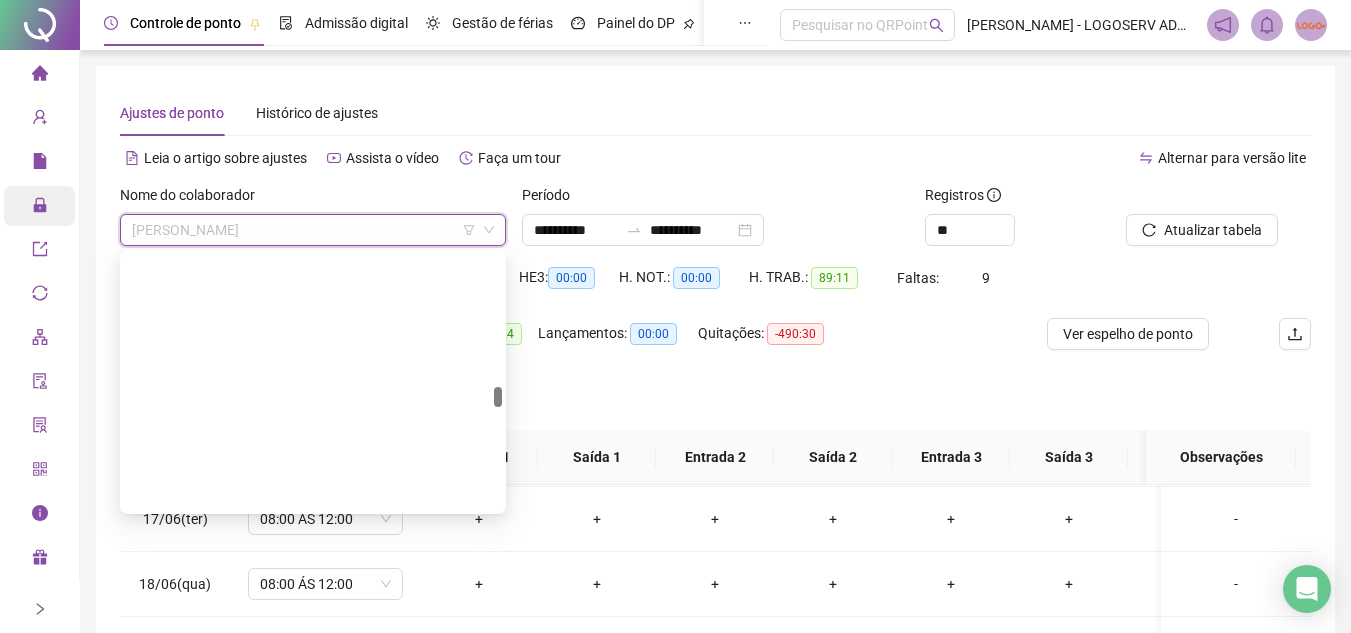 scroll, scrollTop: 21216, scrollLeft: 0, axis: vertical 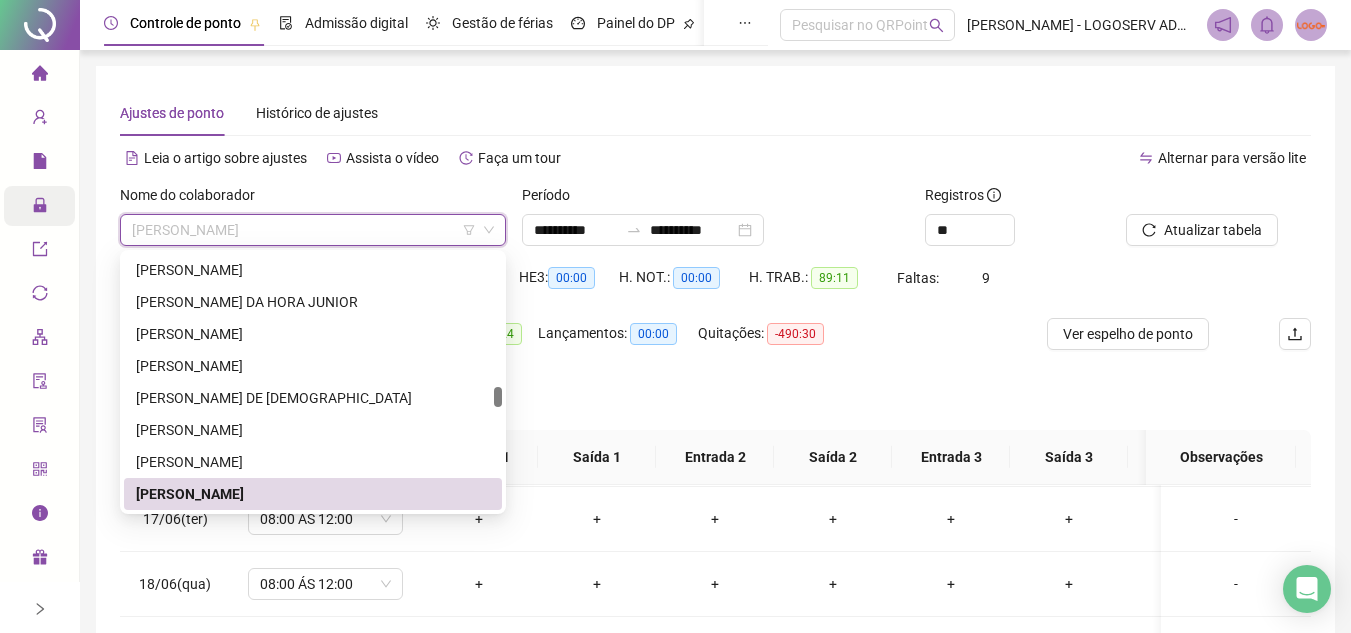 paste on "**********" 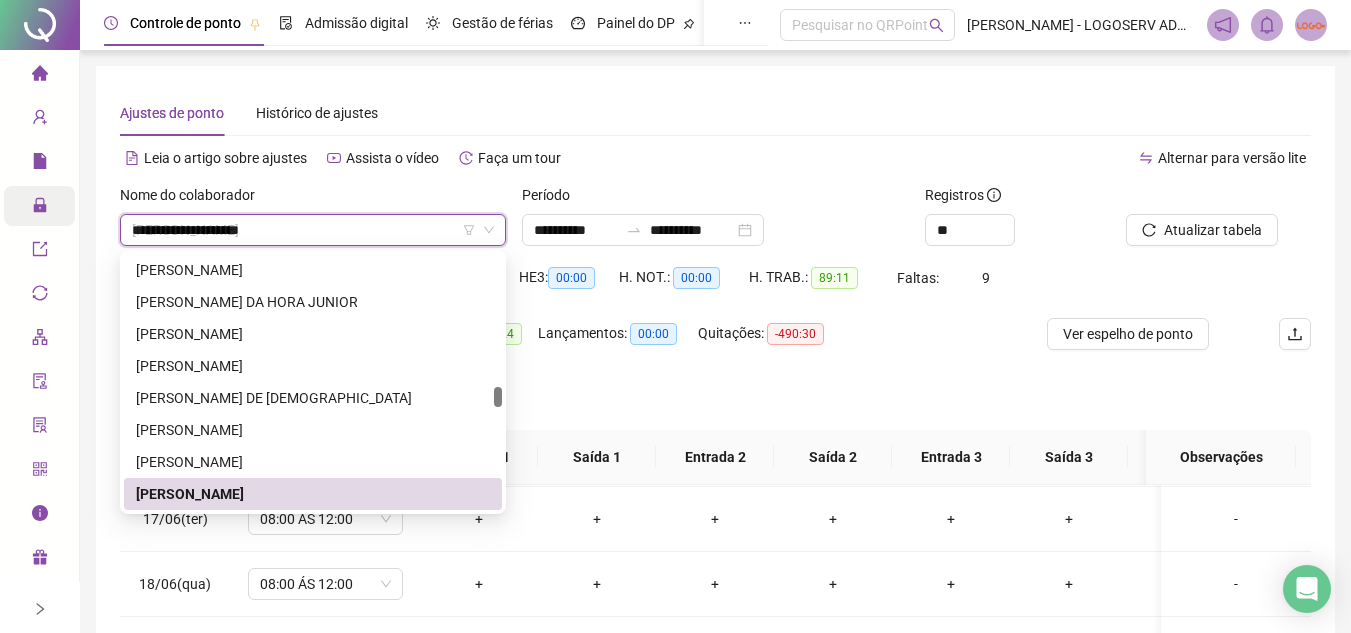 scroll, scrollTop: 0, scrollLeft: 0, axis: both 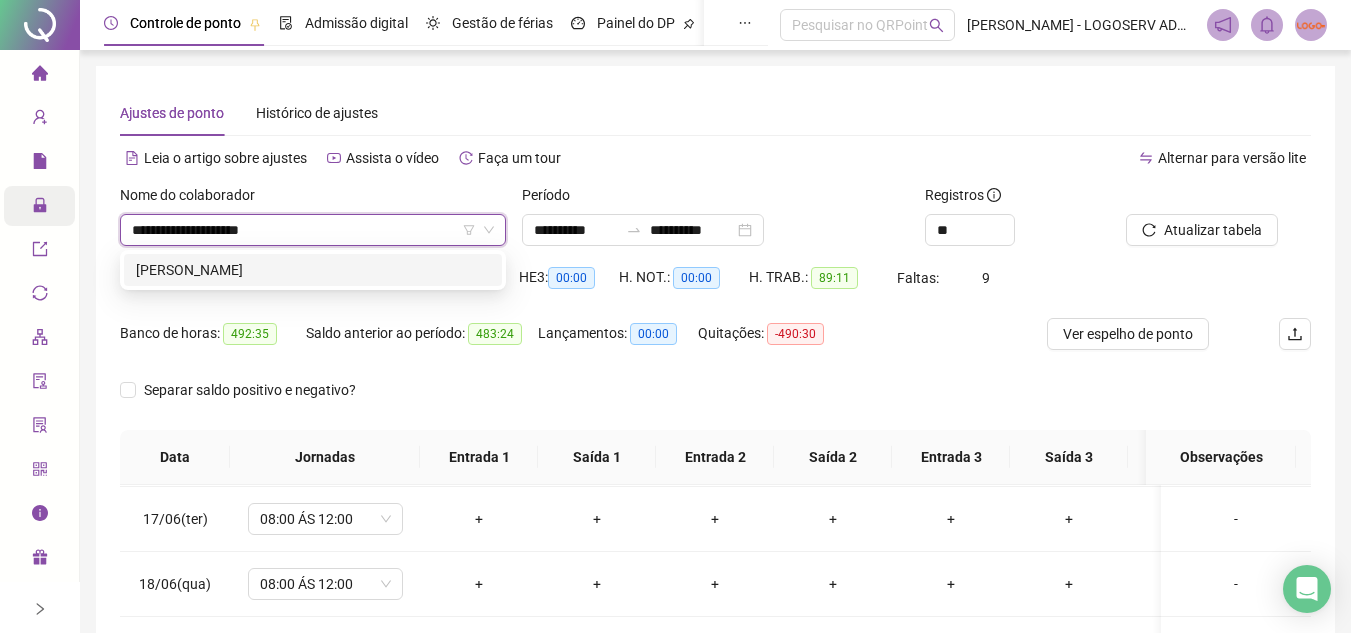 click on "RAIMUNDO JOSE PACHECO" at bounding box center (313, 270) 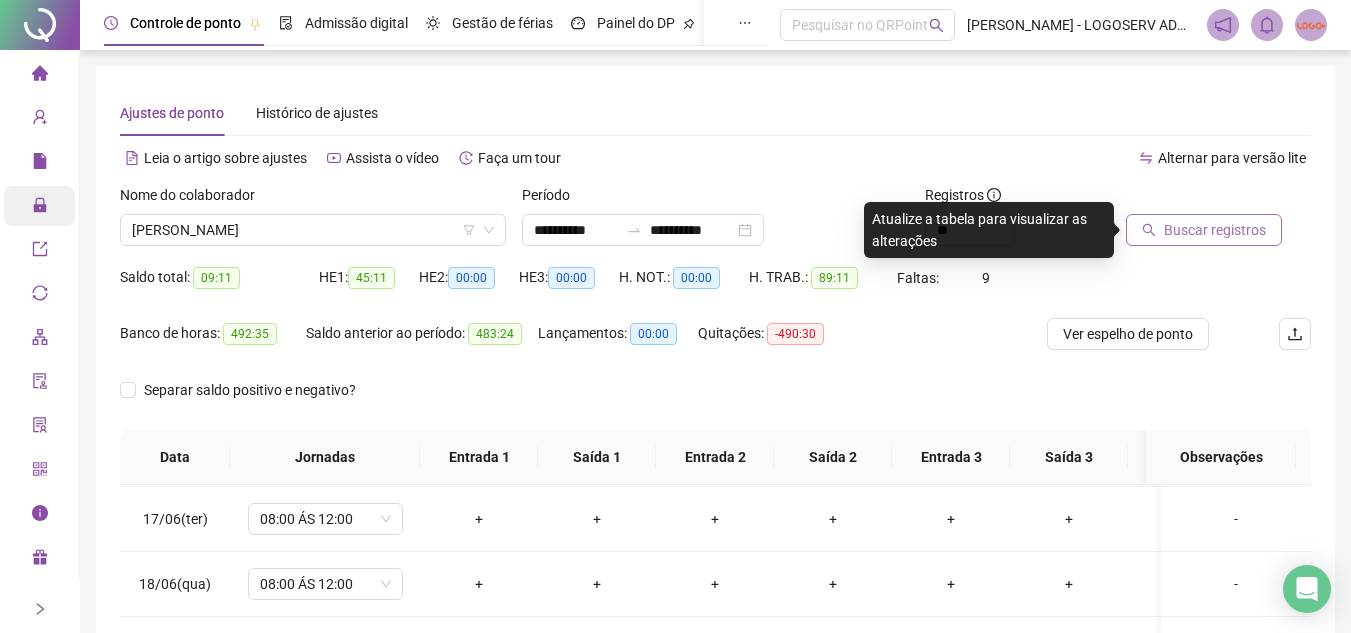 click on "Buscar registros" at bounding box center [1204, 230] 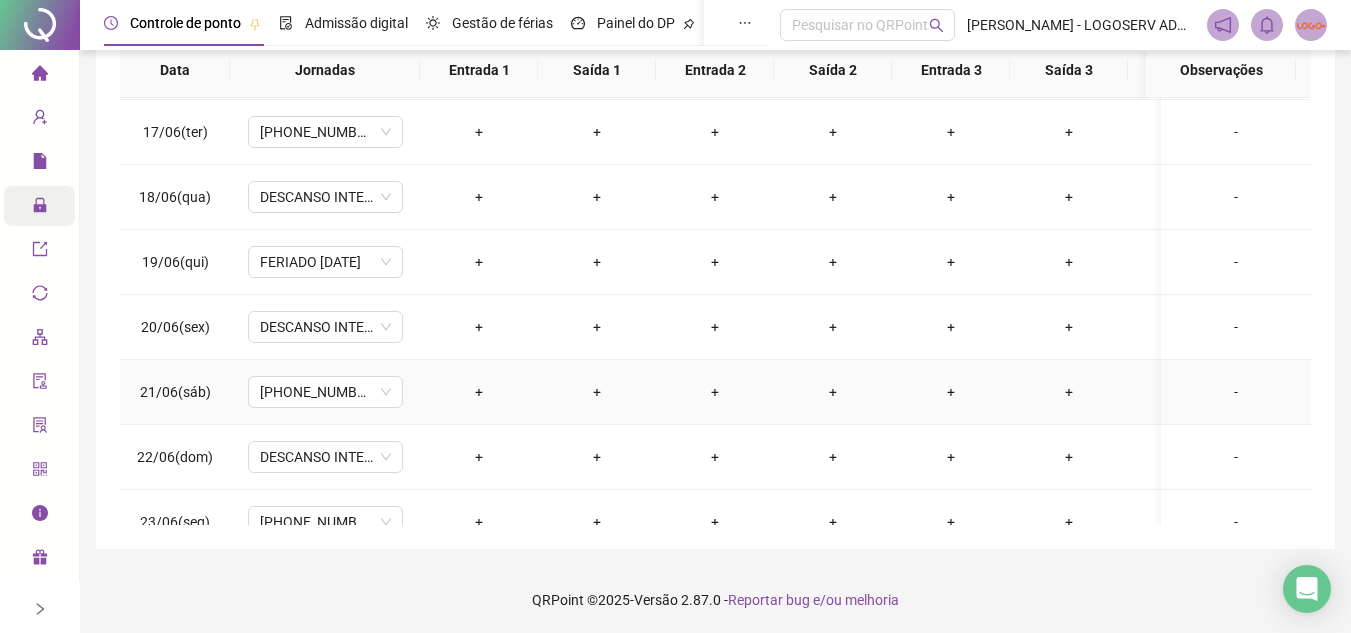 scroll, scrollTop: 389, scrollLeft: 0, axis: vertical 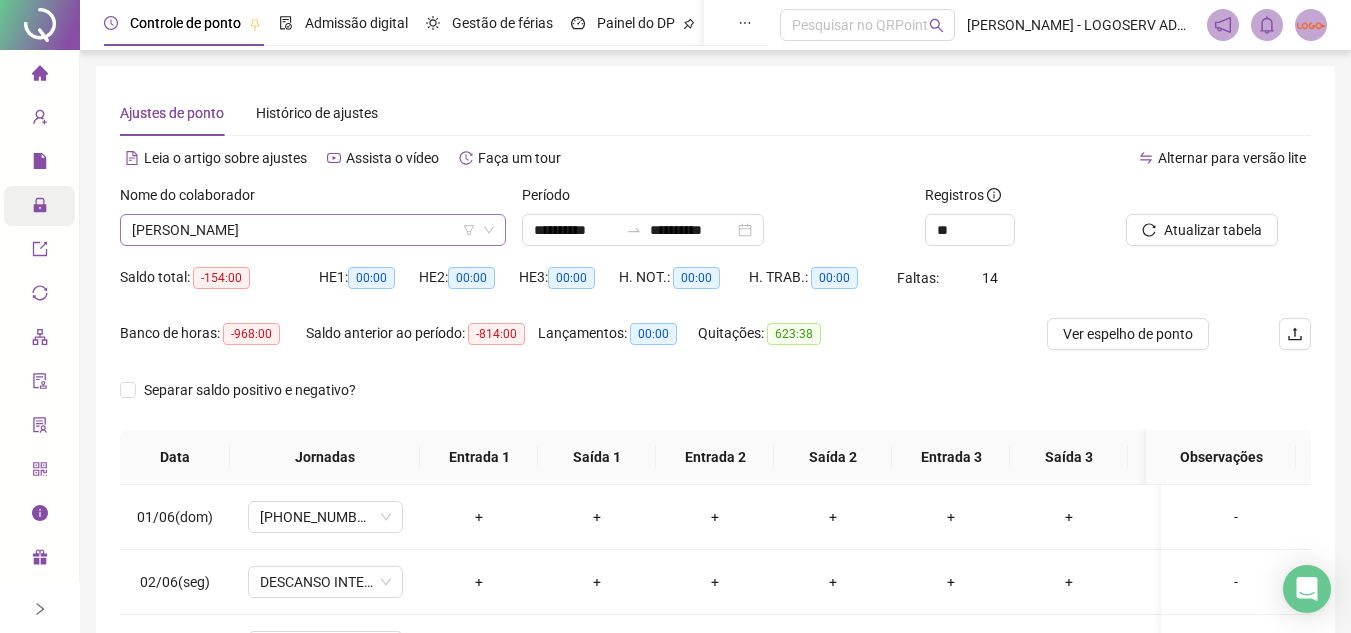 click on "RAIMUNDO JOSE PACHECO" at bounding box center (313, 230) 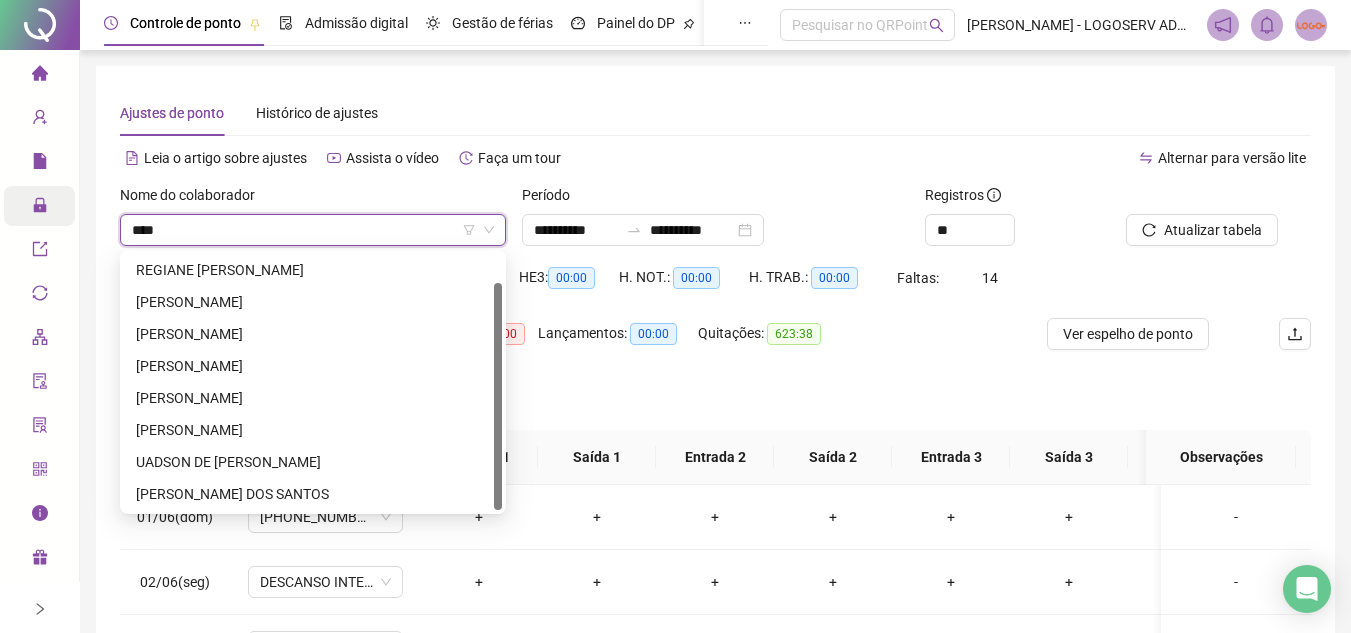 scroll, scrollTop: 0, scrollLeft: 0, axis: both 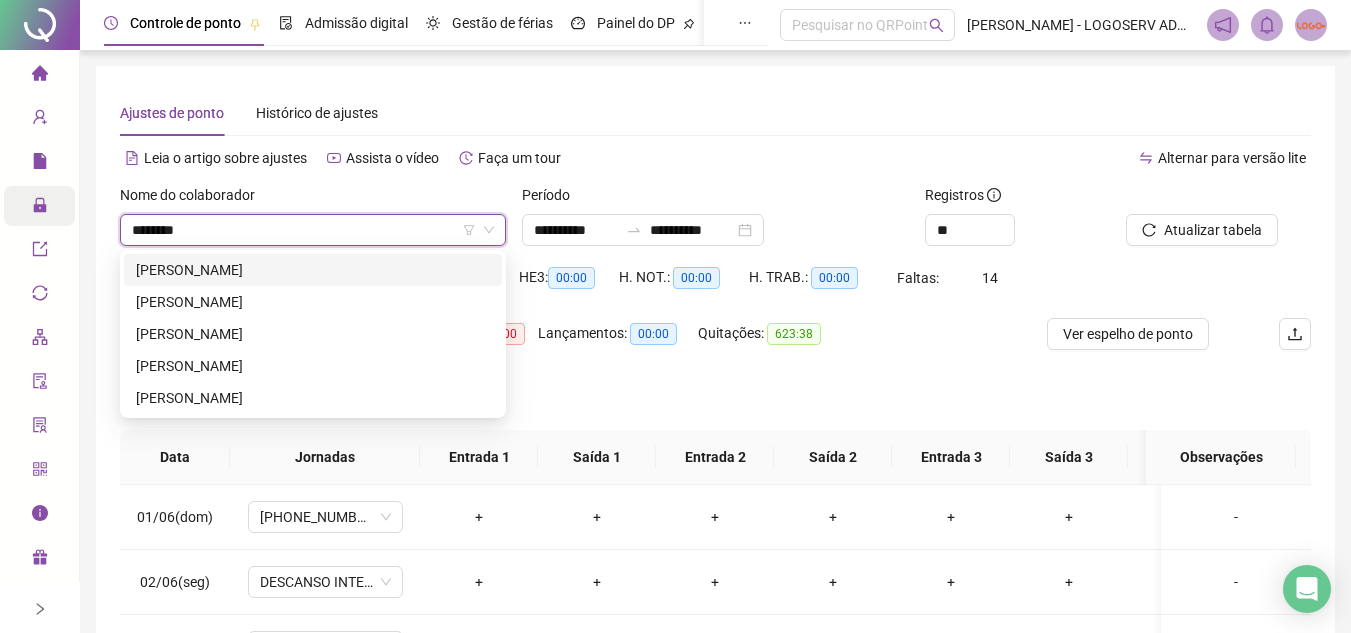 type on "*********" 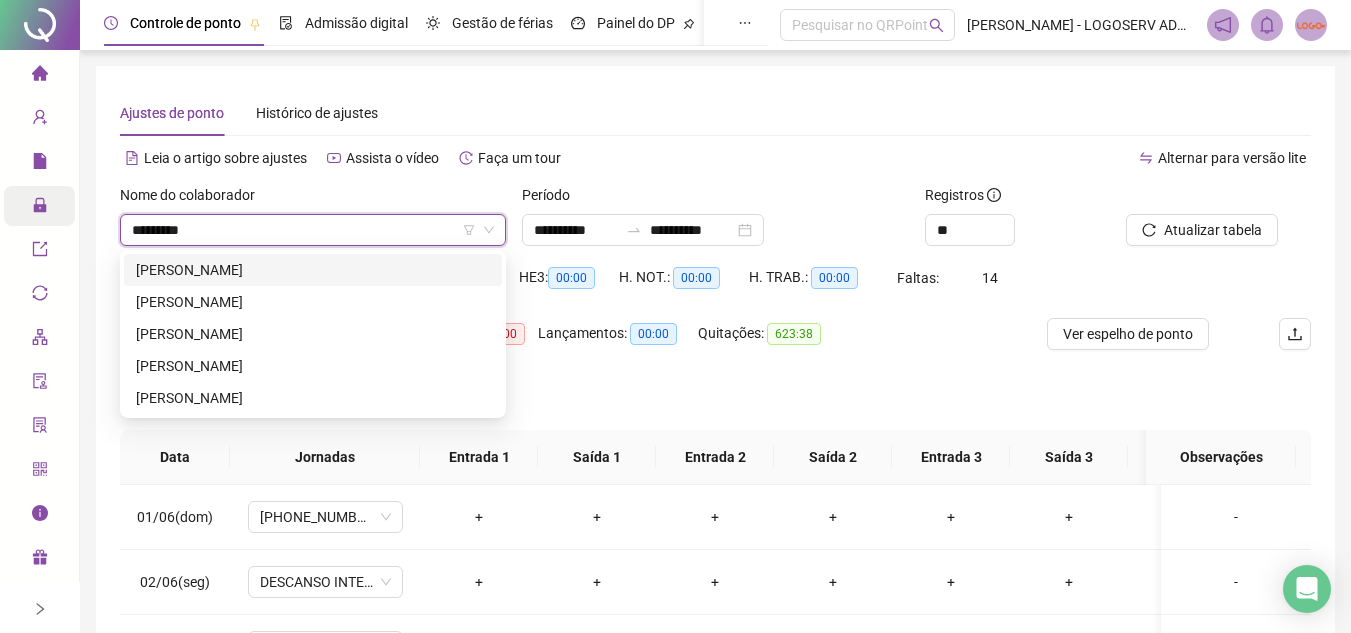 click on "REGINALDO COSTA DE SOUZA" at bounding box center [313, 270] 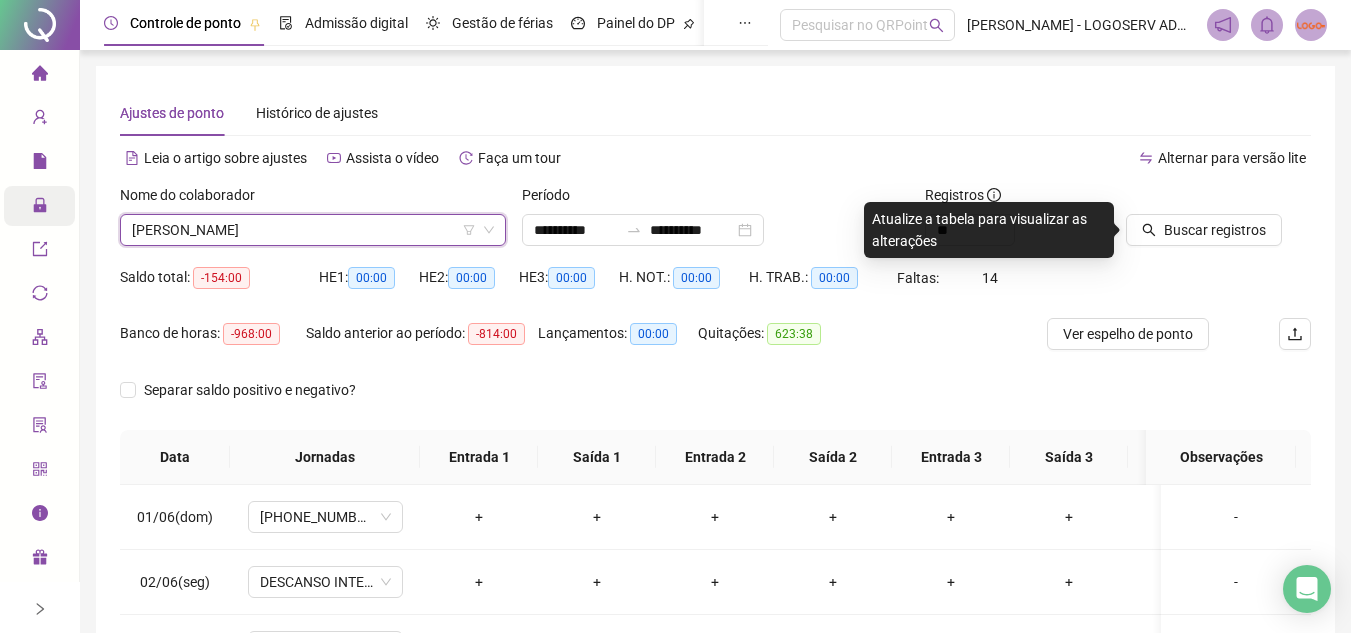 click on "Buscar registros" at bounding box center (1215, 230) 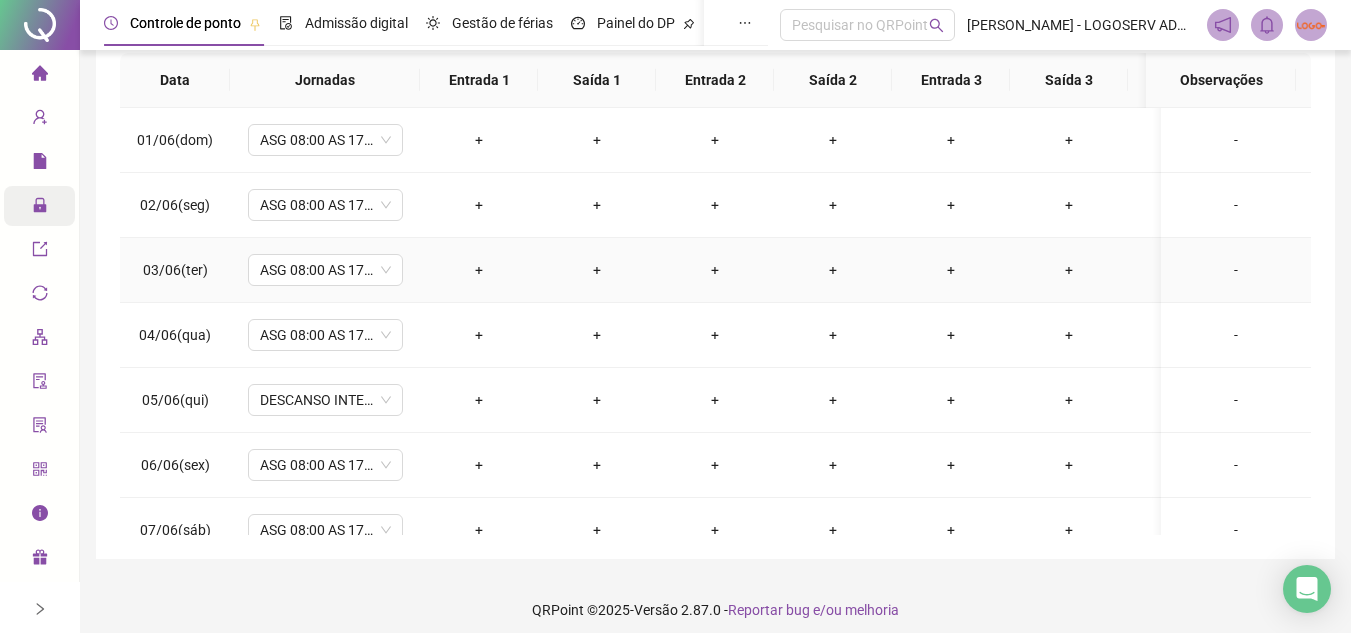 scroll, scrollTop: 389, scrollLeft: 0, axis: vertical 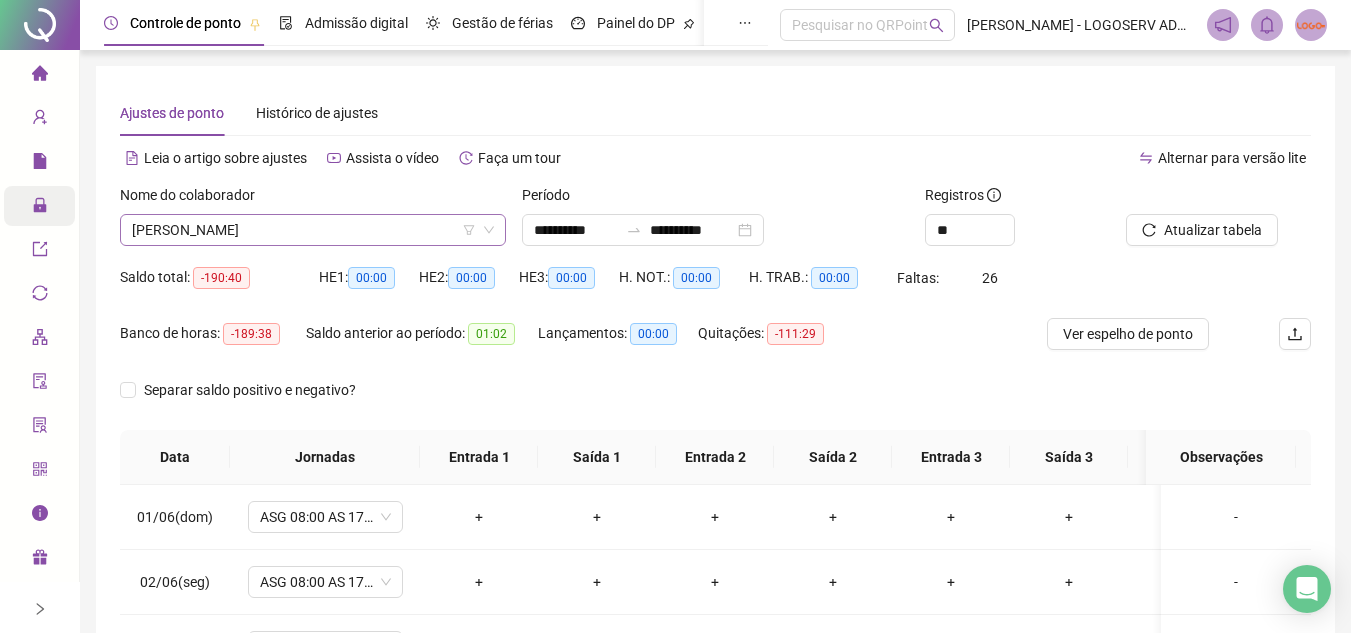click on "REGINALDO COSTA DE SOUZA" at bounding box center (313, 230) 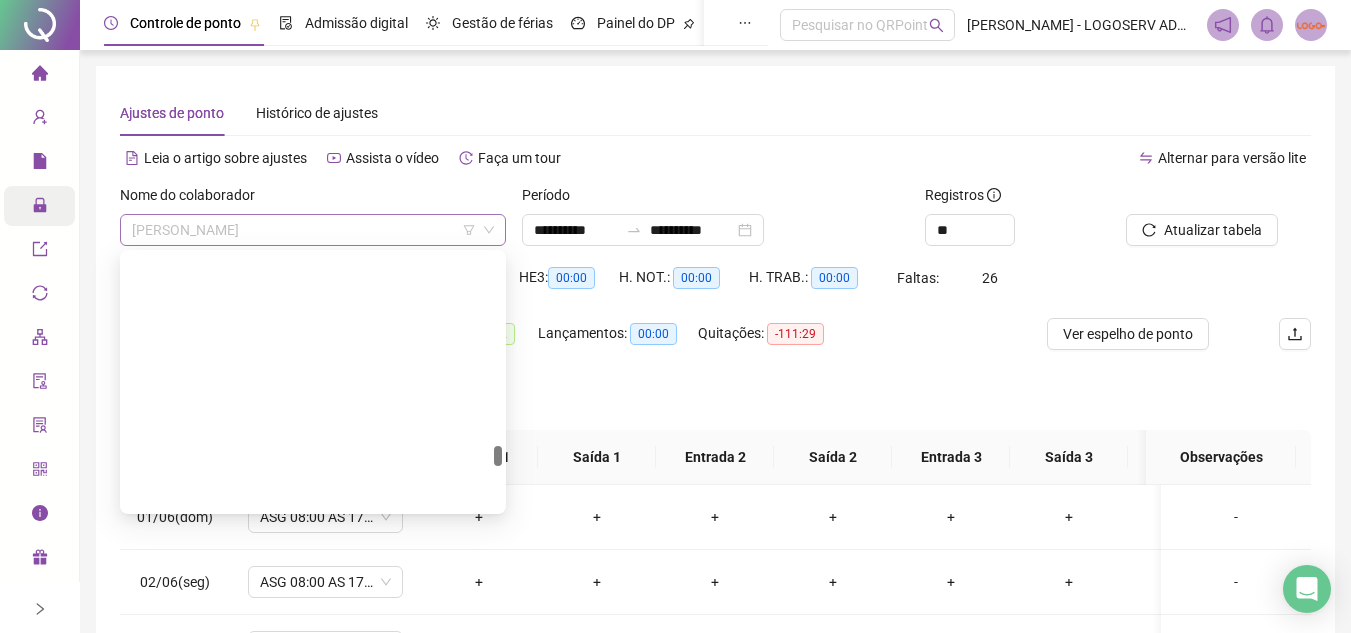 scroll, scrollTop: 30688, scrollLeft: 0, axis: vertical 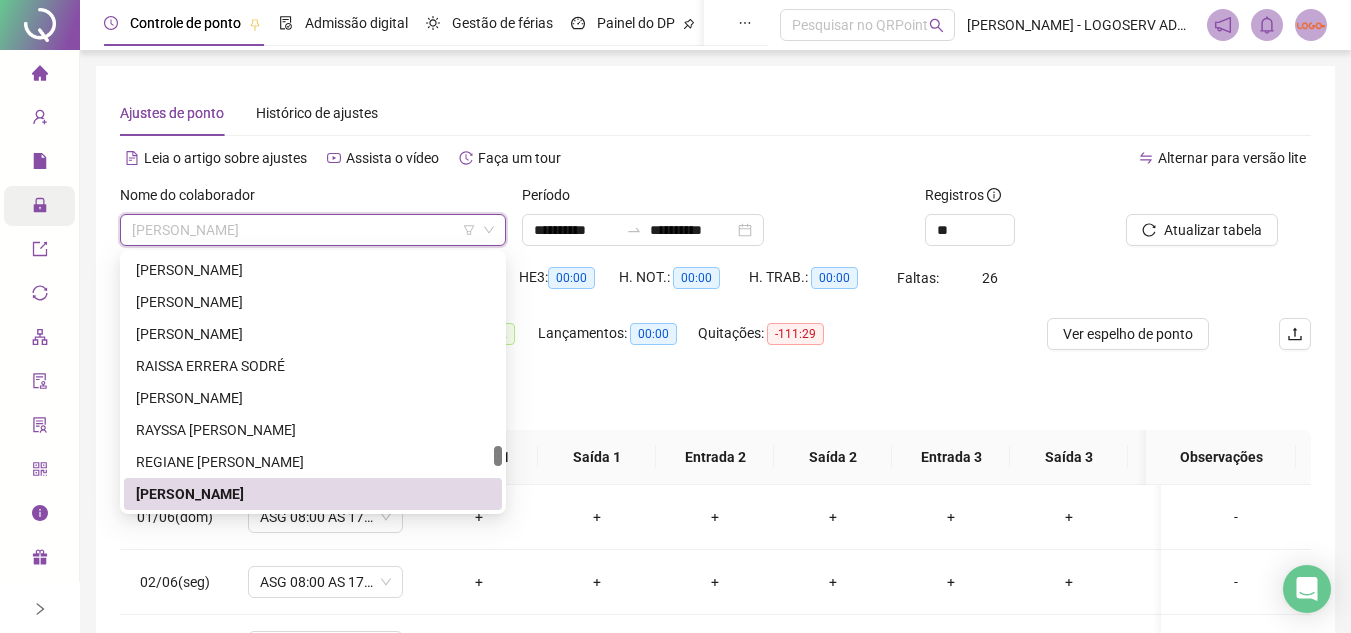 paste on "**********" 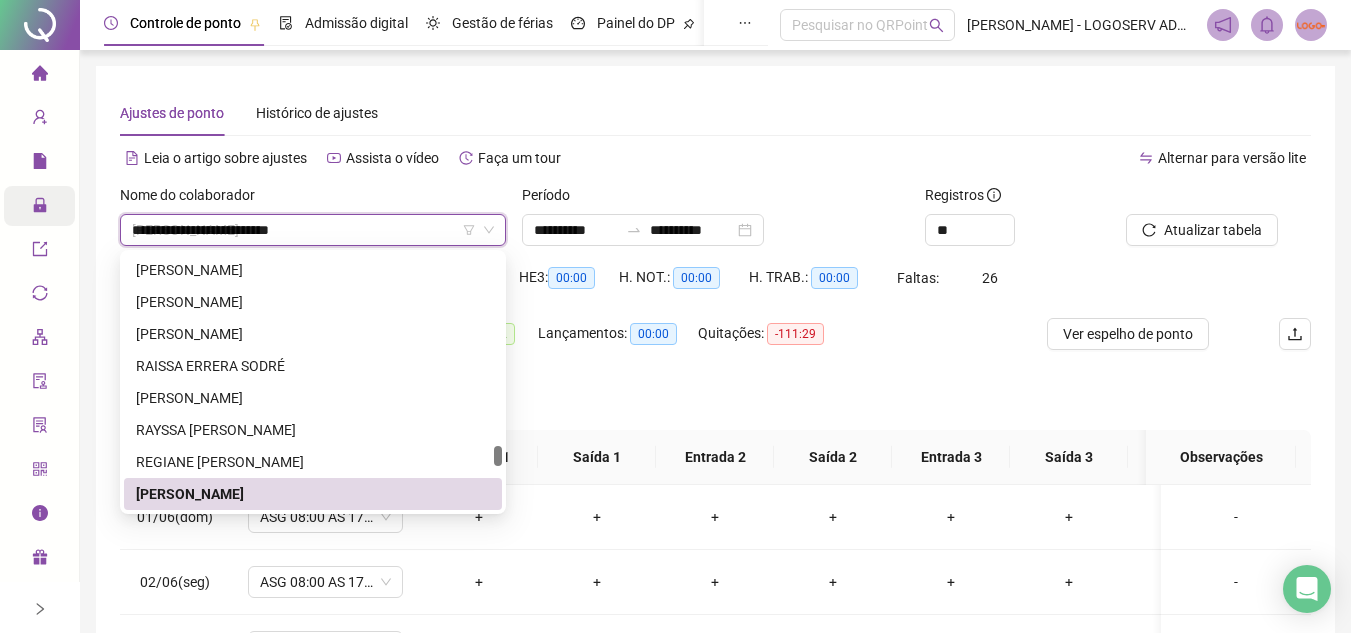 scroll, scrollTop: 0, scrollLeft: 0, axis: both 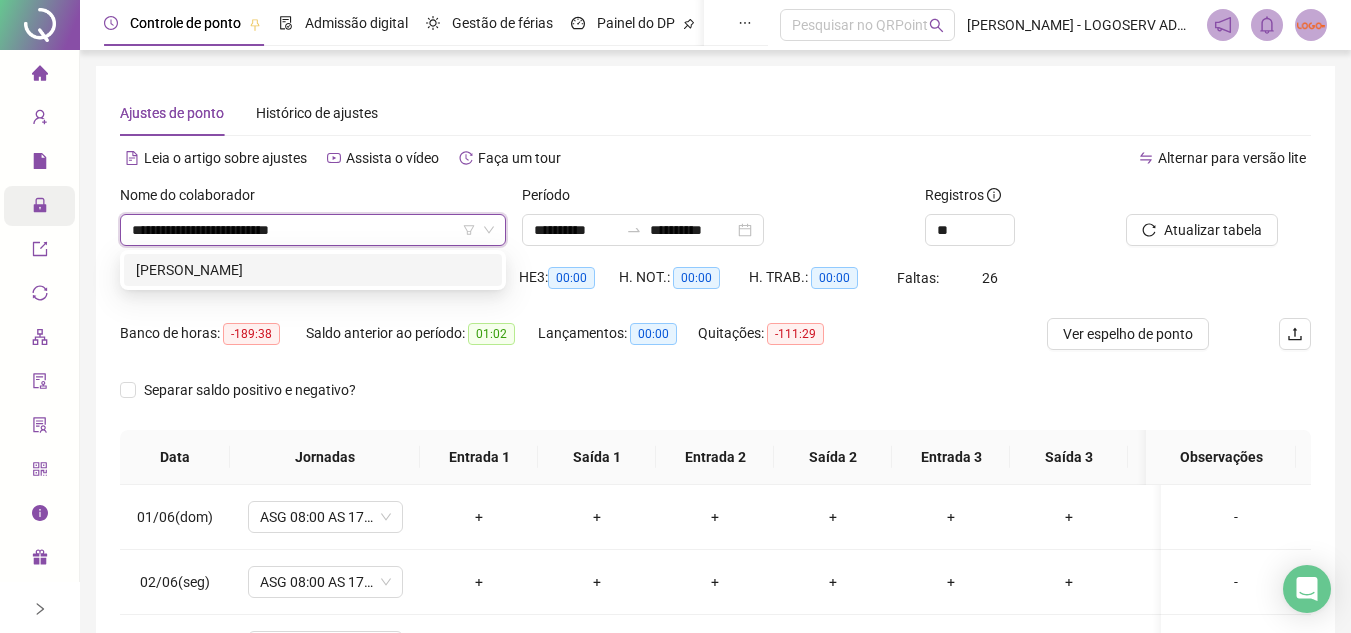 click on "SANDOVAL BARBOSA DOS SANTOS" at bounding box center (313, 270) 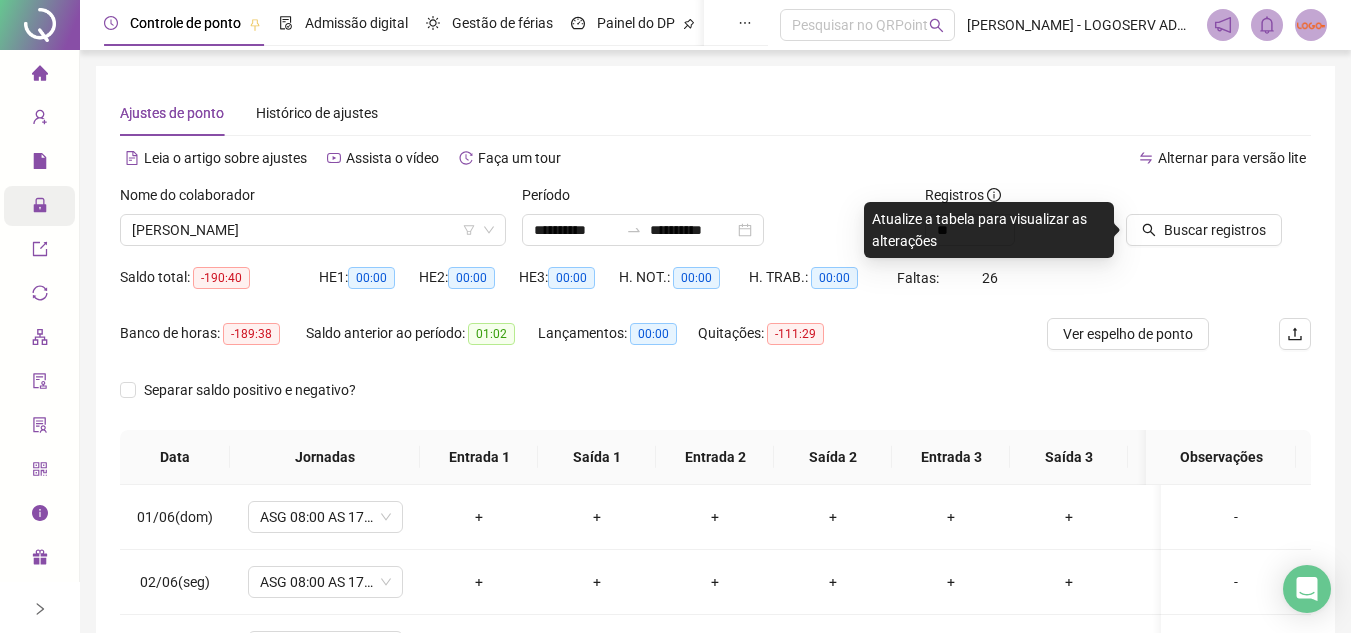 click at bounding box center [1193, 199] 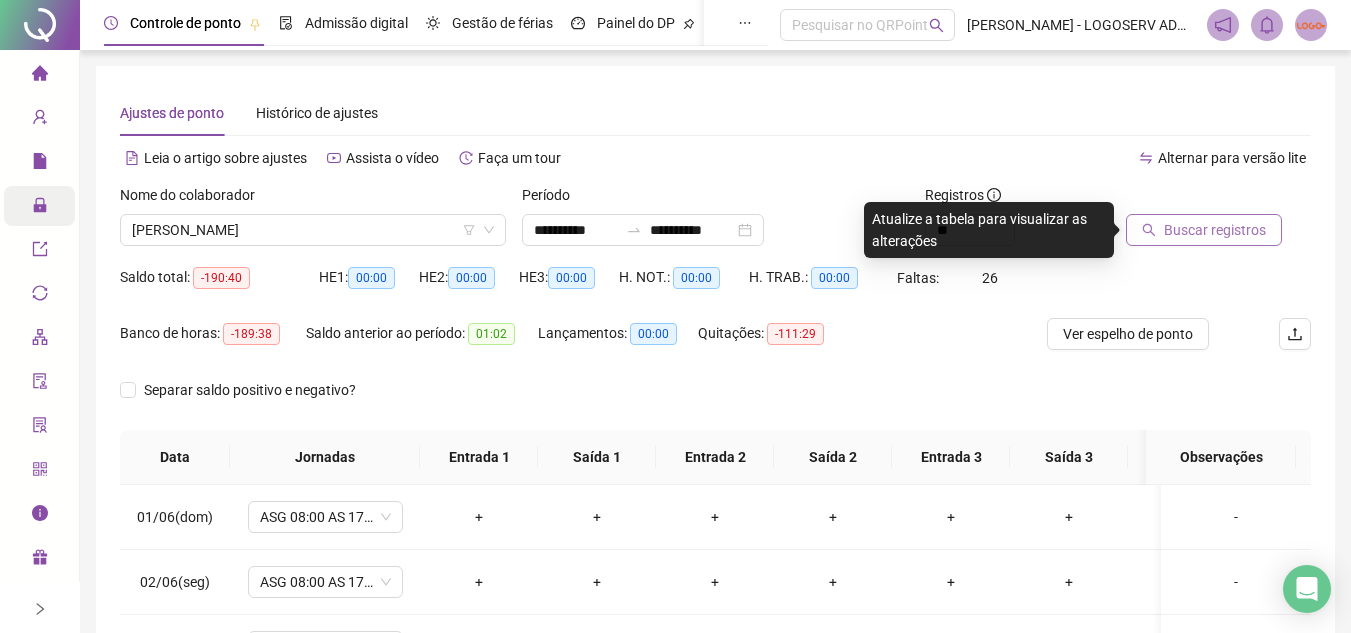 click on "Buscar registros" at bounding box center [1215, 230] 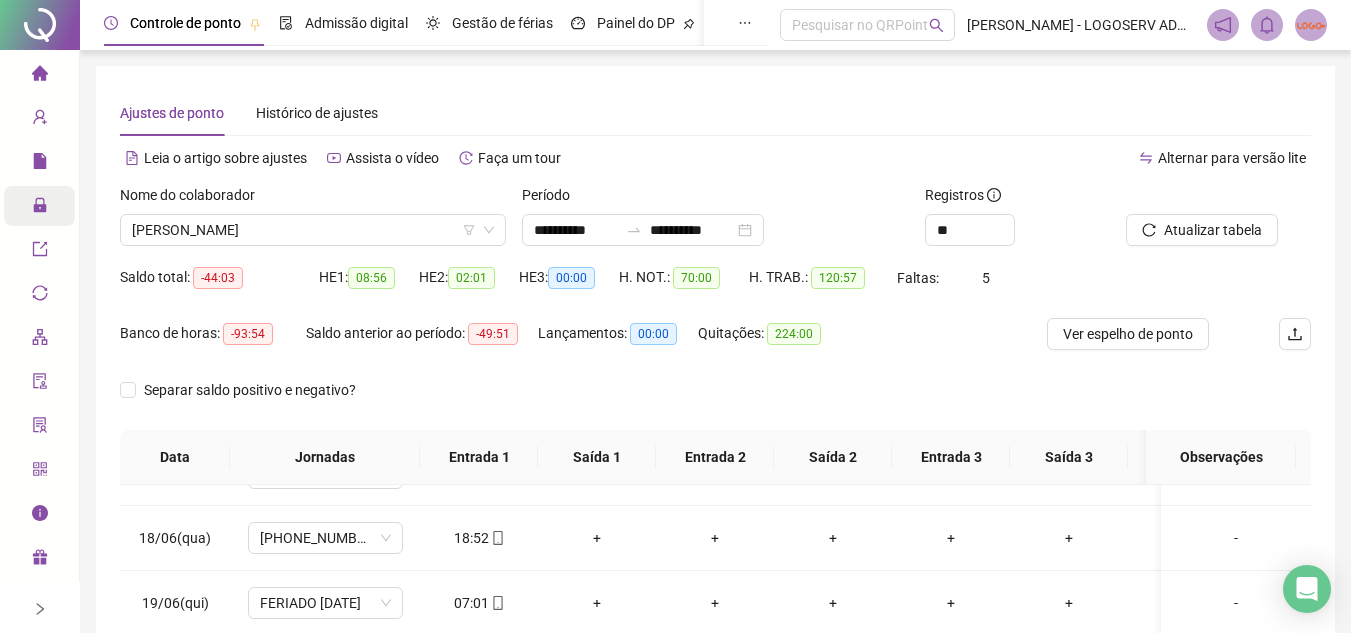 scroll, scrollTop: 1002, scrollLeft: 0, axis: vertical 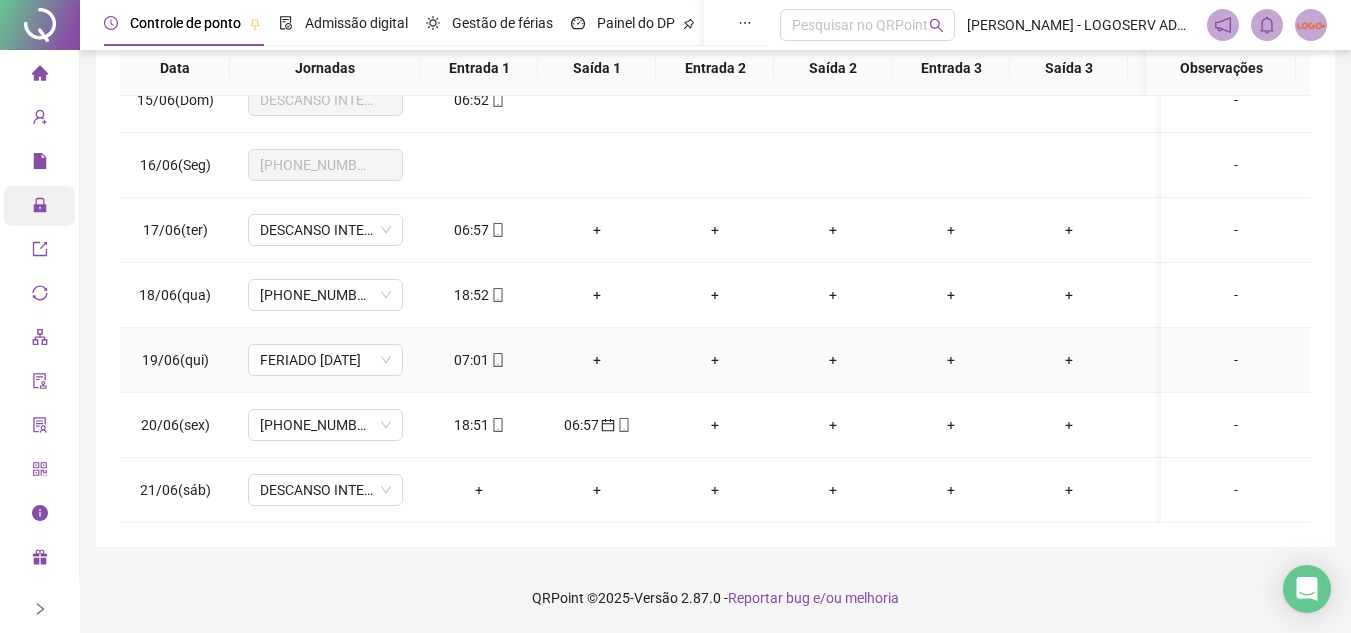 click on "07:01" at bounding box center (479, 360) 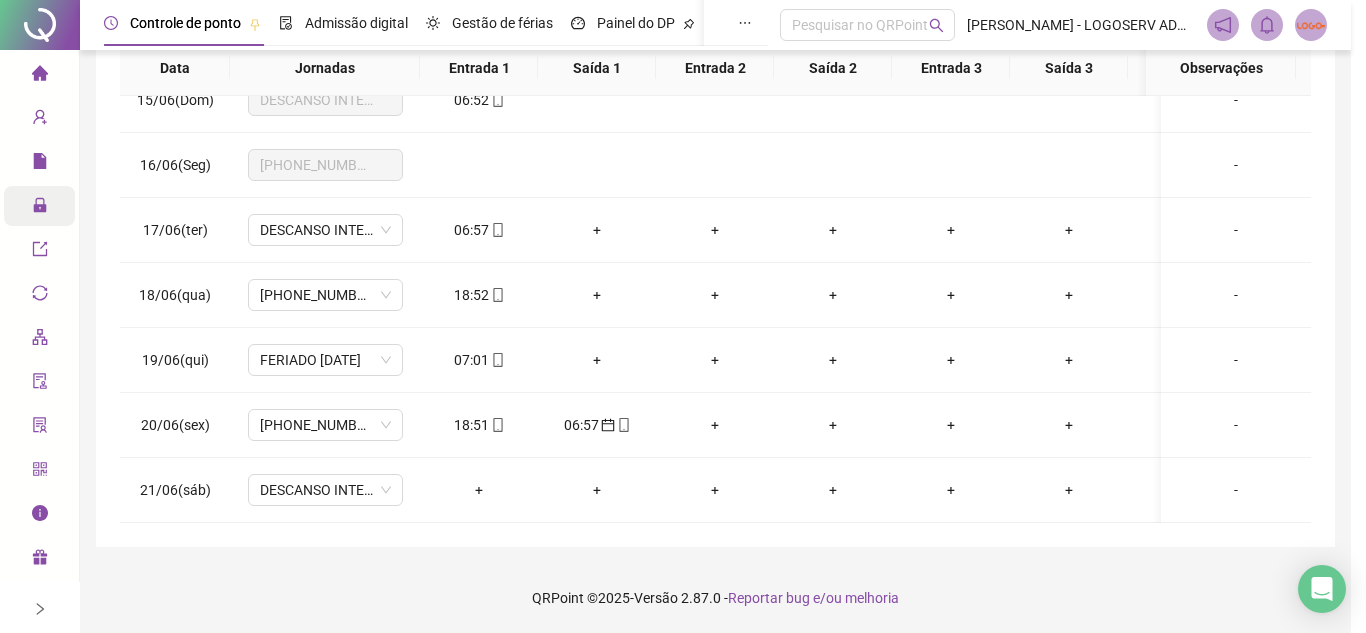 type on "**********" 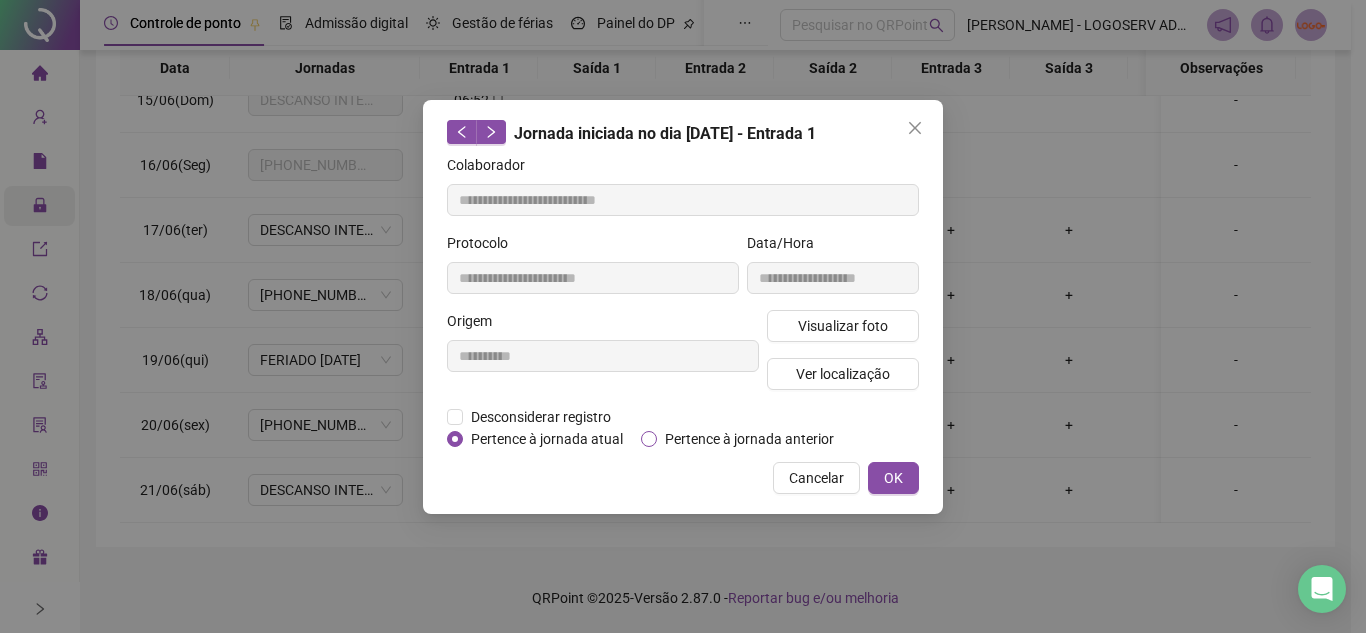 click on "Pertence à jornada anterior" at bounding box center (749, 439) 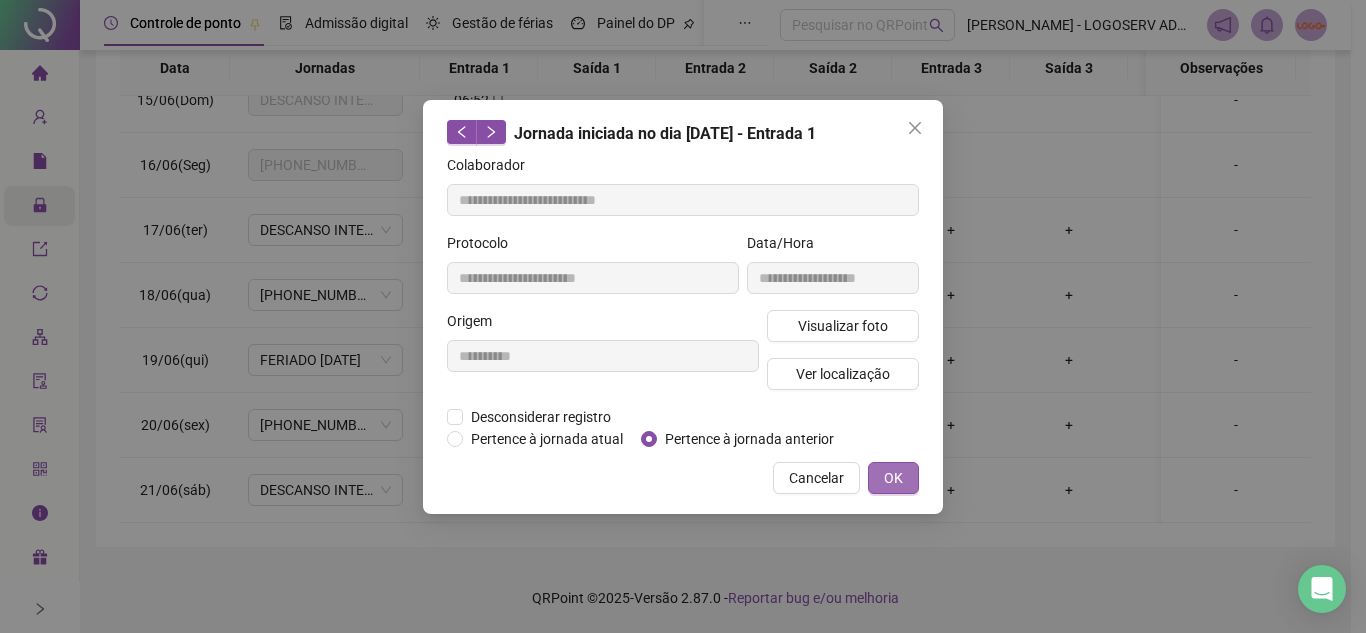 click on "OK" at bounding box center (893, 478) 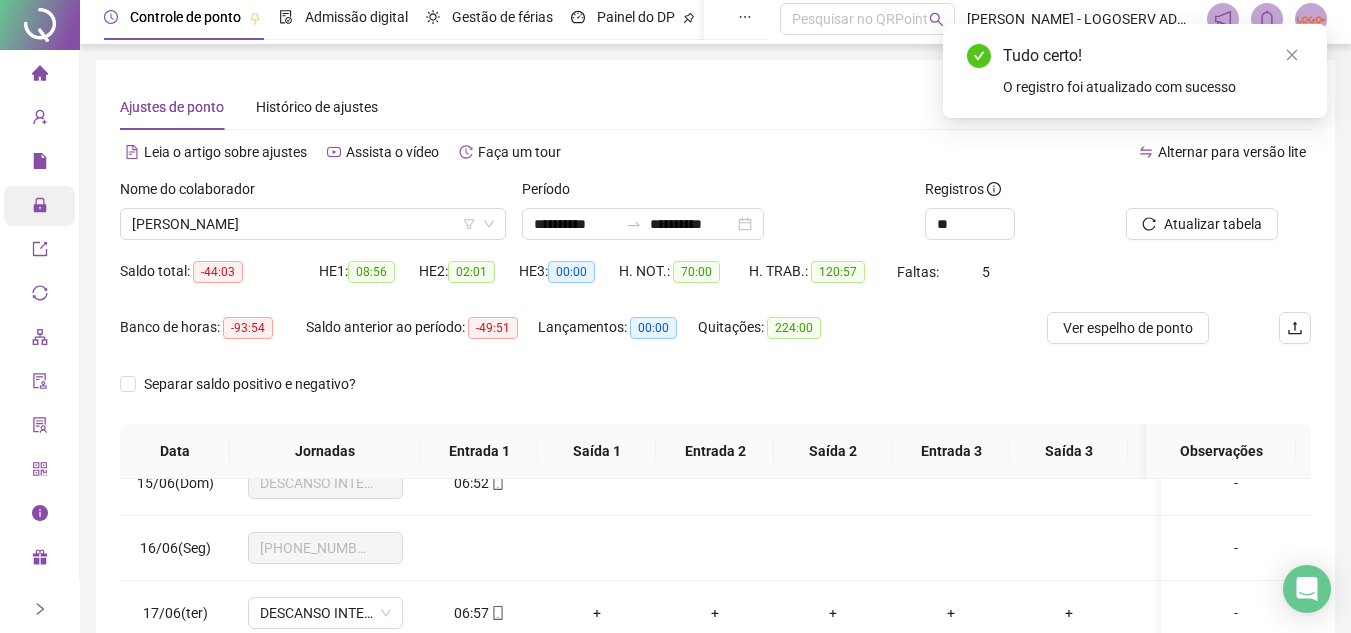 scroll, scrollTop: 0, scrollLeft: 0, axis: both 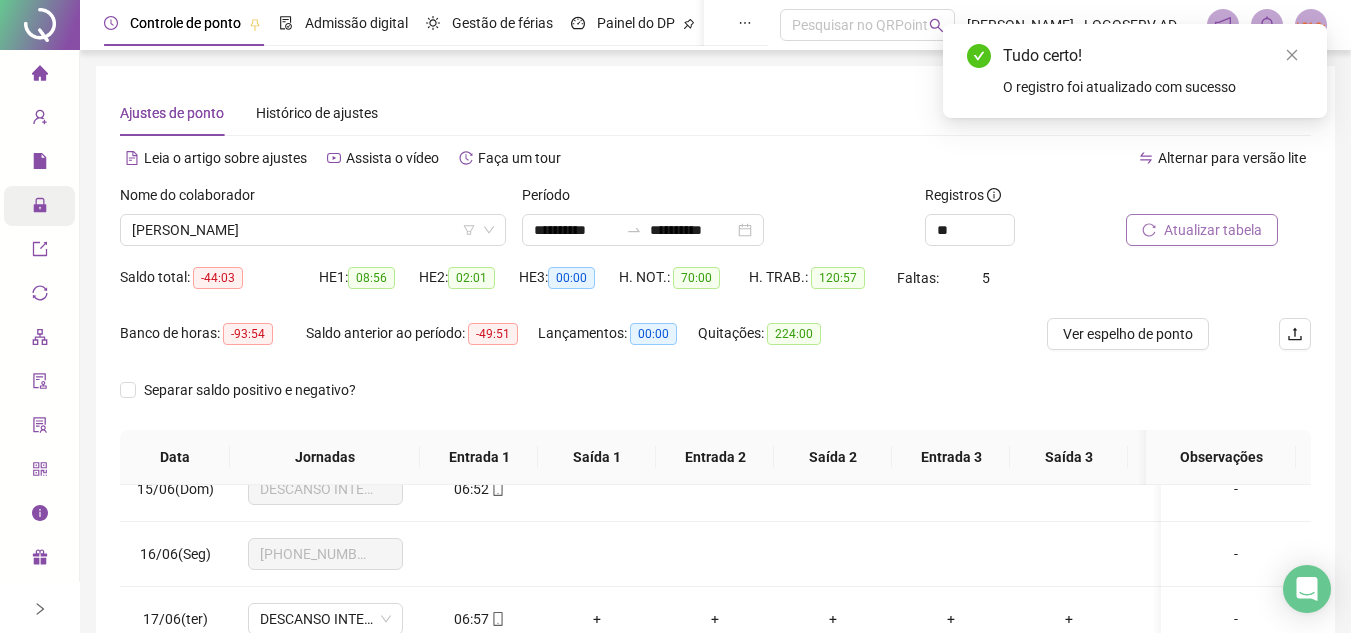 click on "Atualizar tabela" at bounding box center [1213, 230] 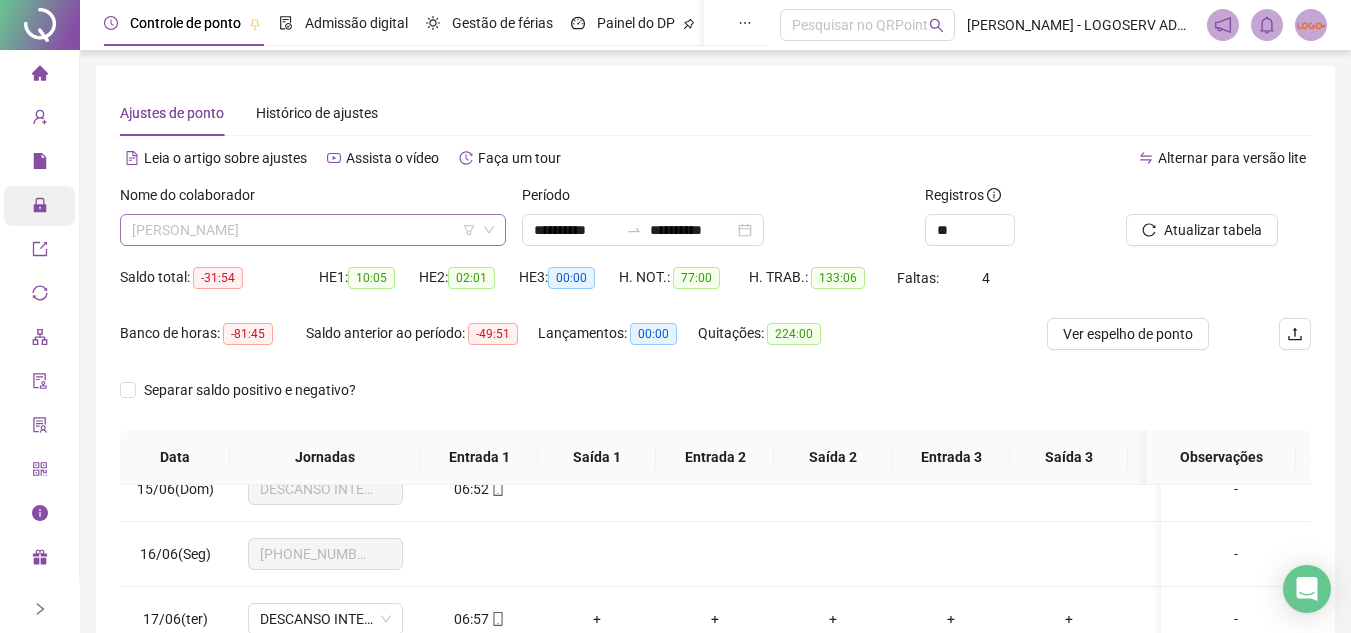 click on "SANDOVAL BARBOSA DOS SANTOS" at bounding box center [313, 230] 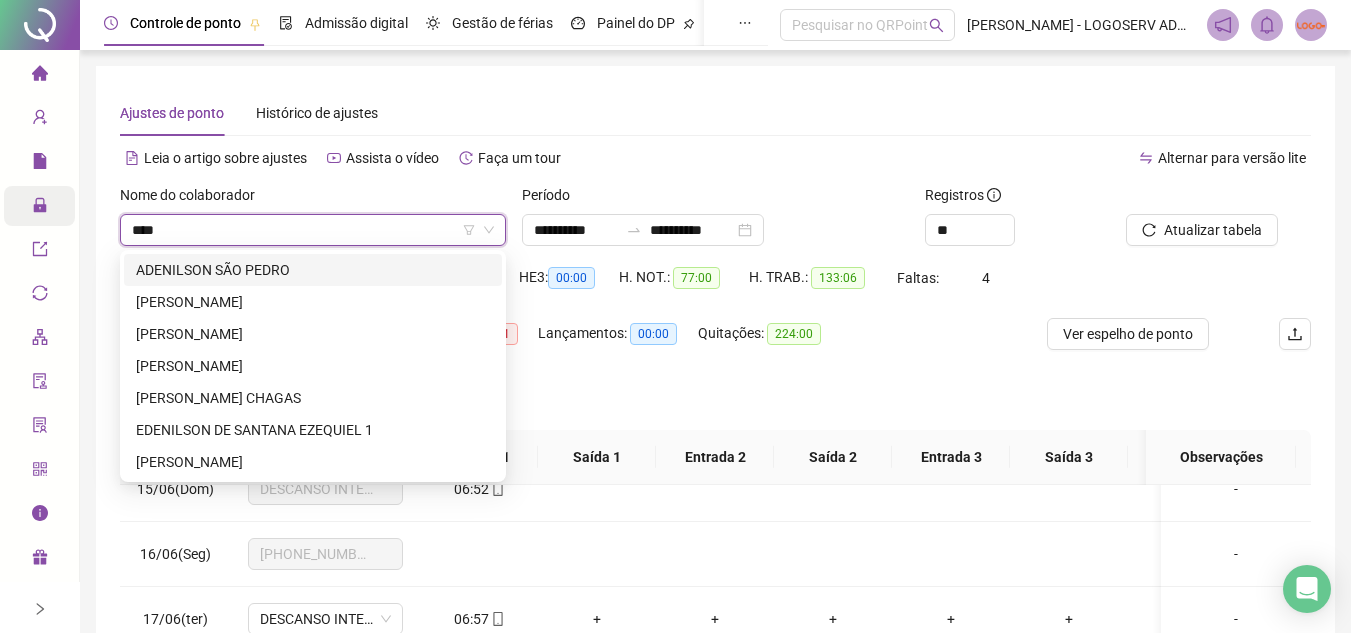 scroll, scrollTop: 0, scrollLeft: 0, axis: both 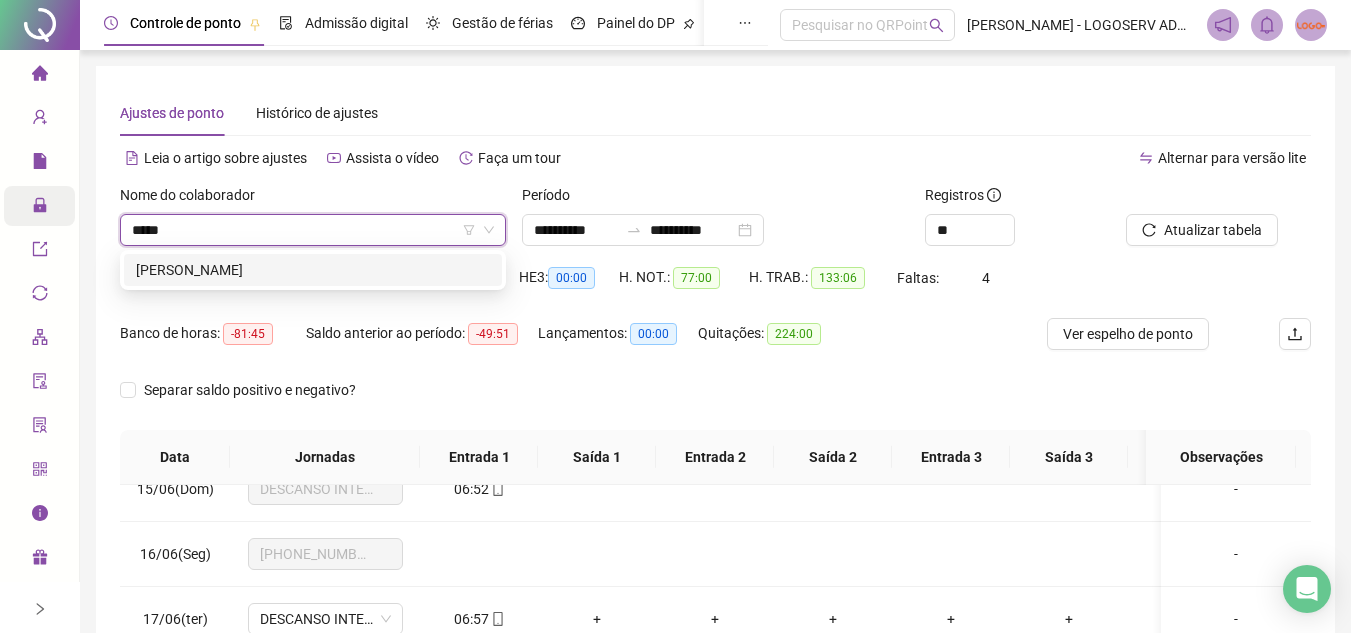 type on "******" 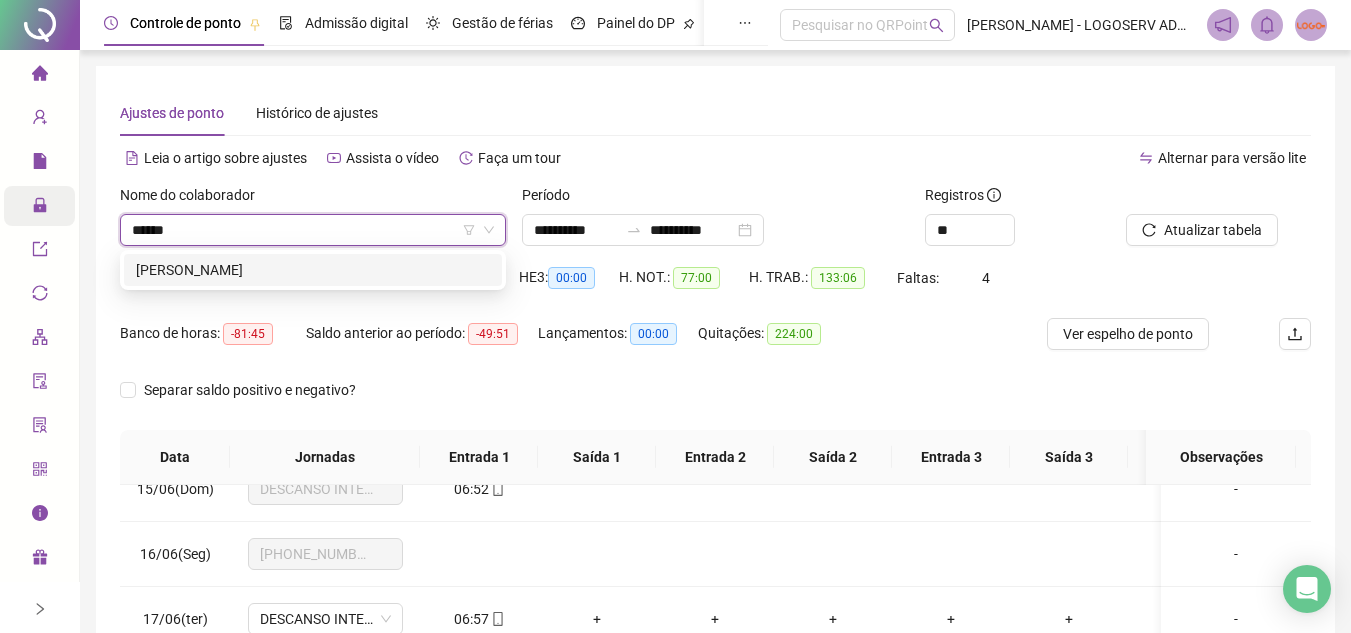 click on "DENIVAL MOREIRA DE ALMEIDA" at bounding box center [313, 270] 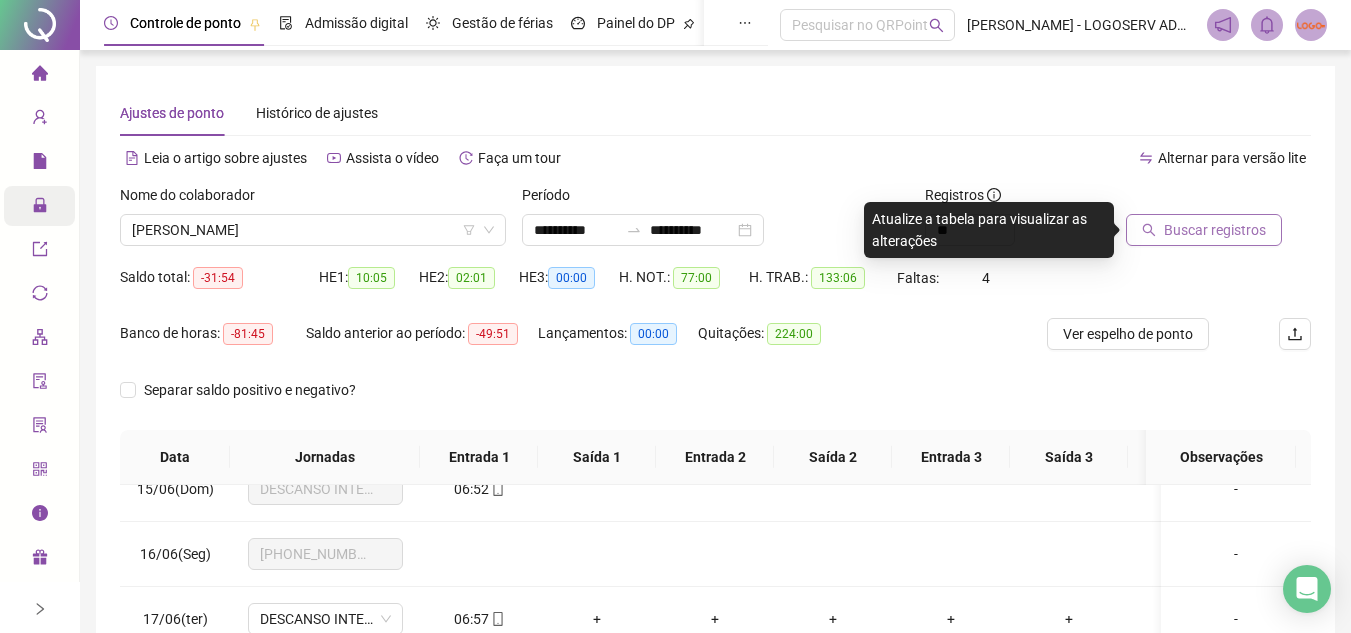 click on "Buscar registros" at bounding box center (1204, 230) 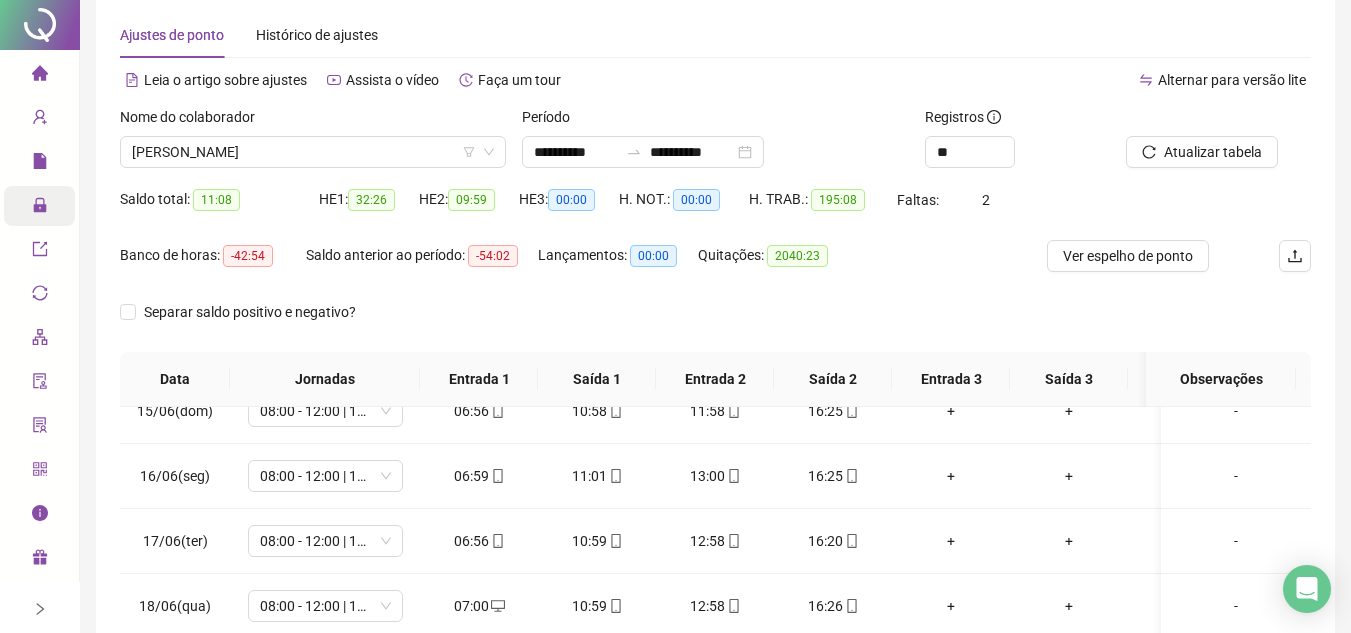 scroll, scrollTop: 100, scrollLeft: 0, axis: vertical 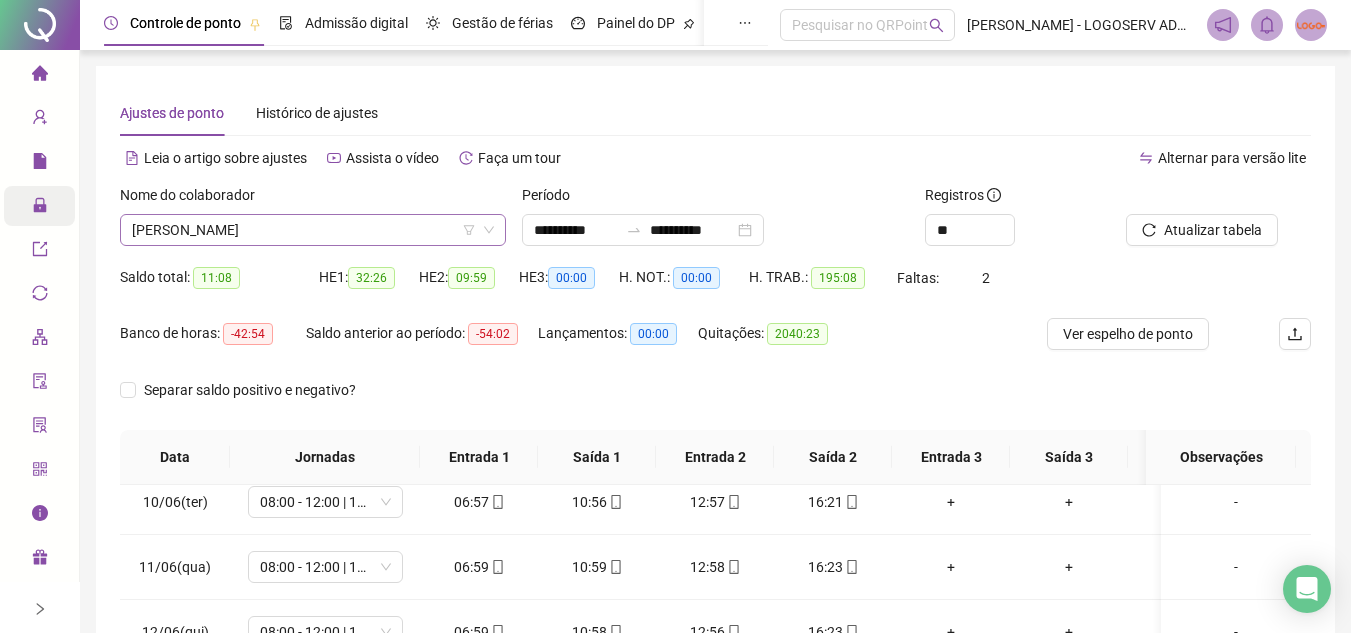 click on "DENIVAL MOREIRA DE ALMEIDA" at bounding box center (313, 230) 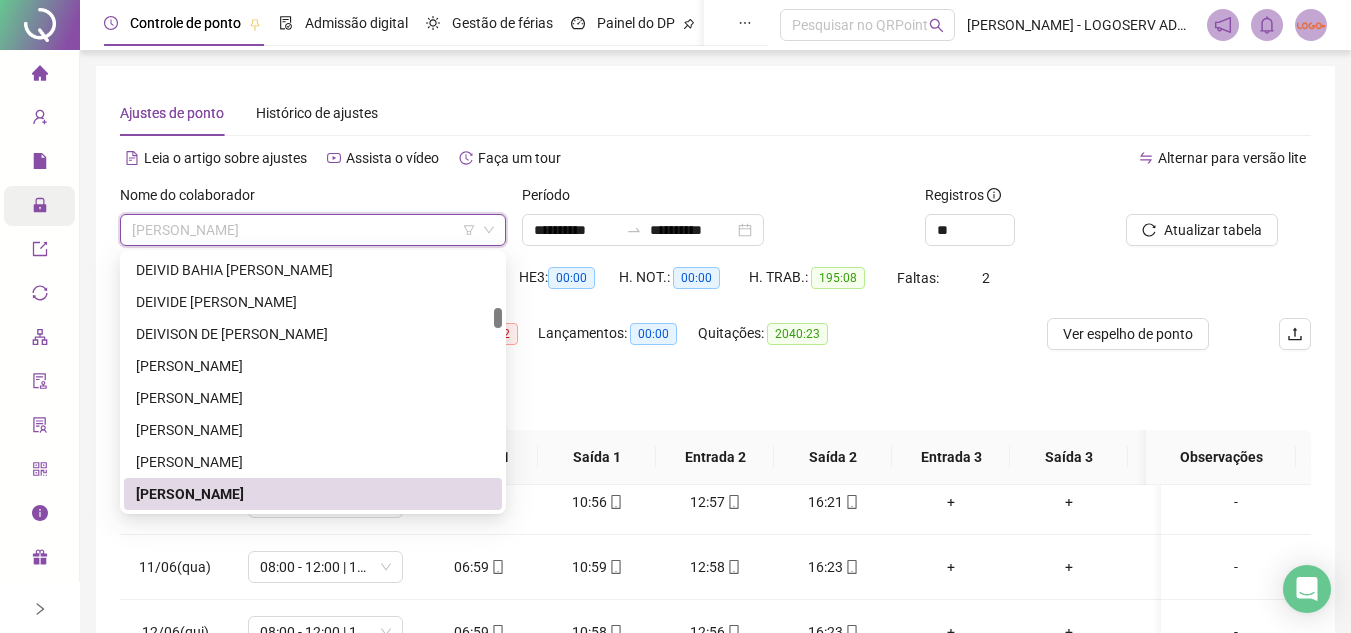 paste on "**********" 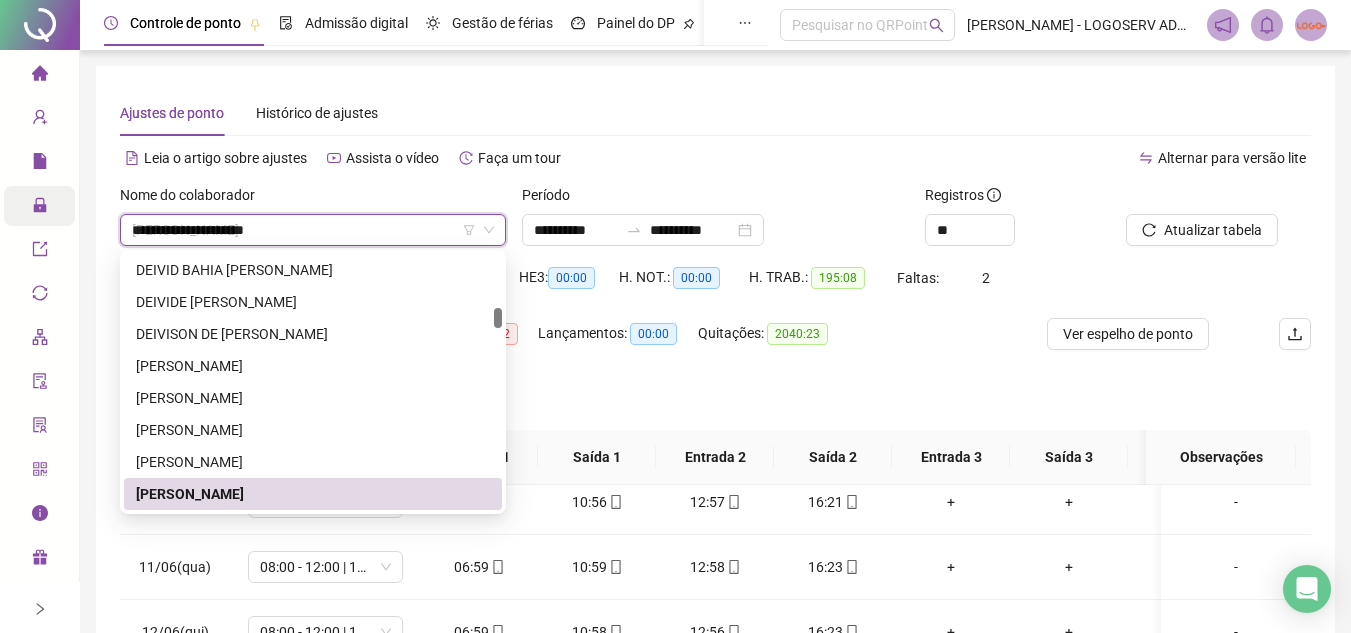 scroll, scrollTop: 0, scrollLeft: 0, axis: both 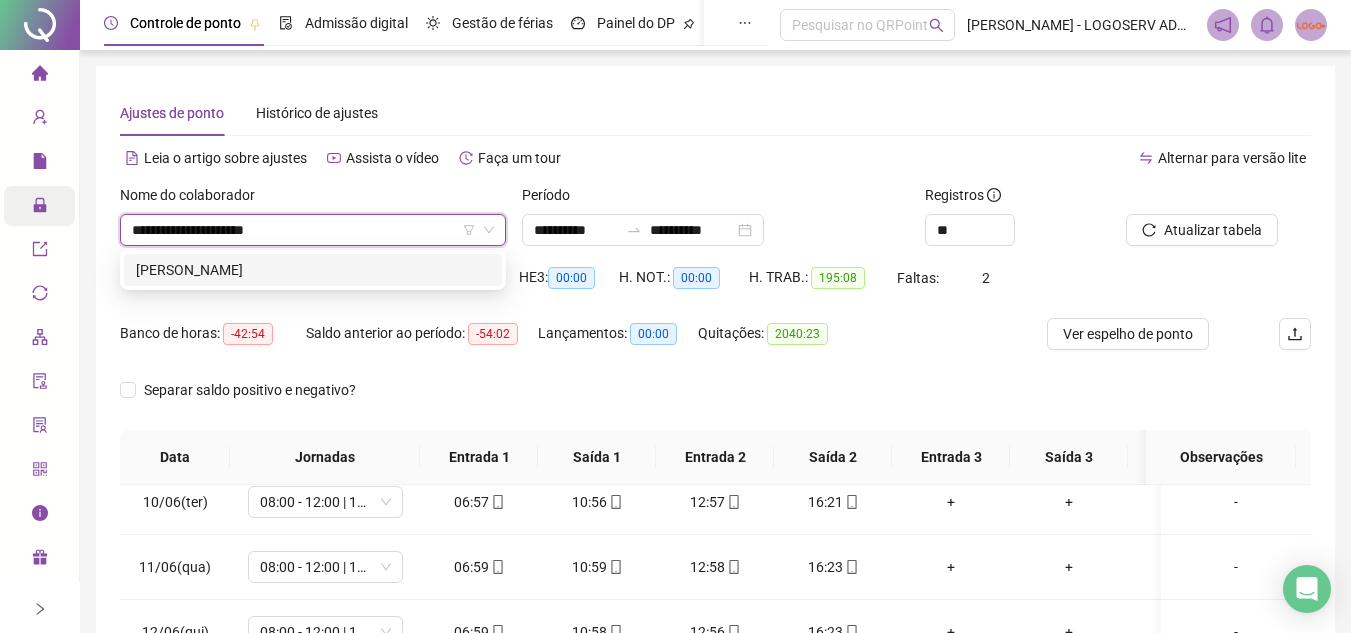 click on "VANEI BARBOSA DE JESUS" at bounding box center (313, 270) 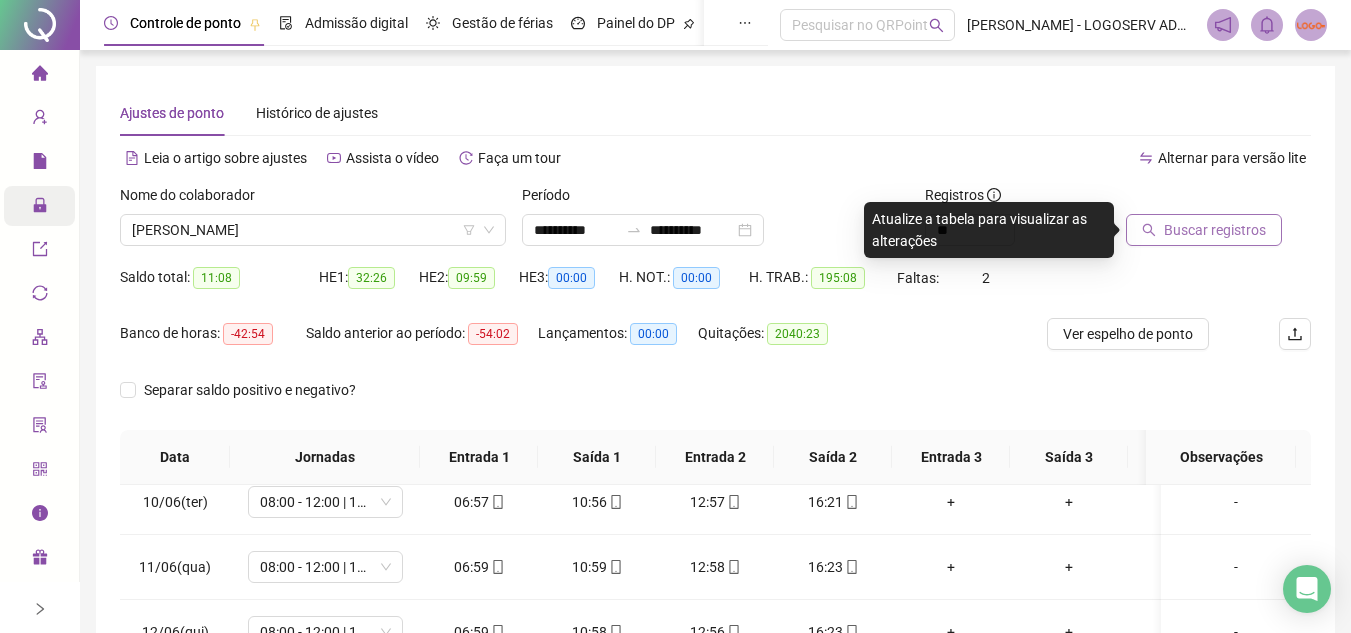 click on "Buscar registros" at bounding box center [1215, 230] 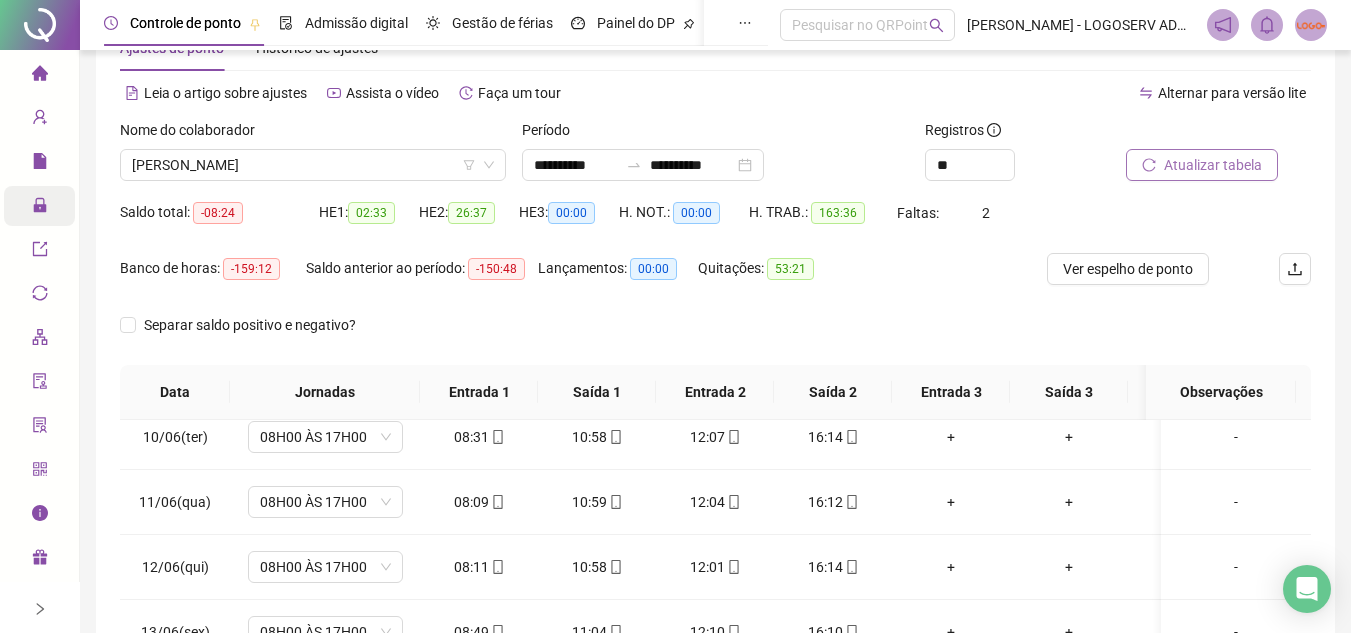 scroll, scrollTop: 100, scrollLeft: 0, axis: vertical 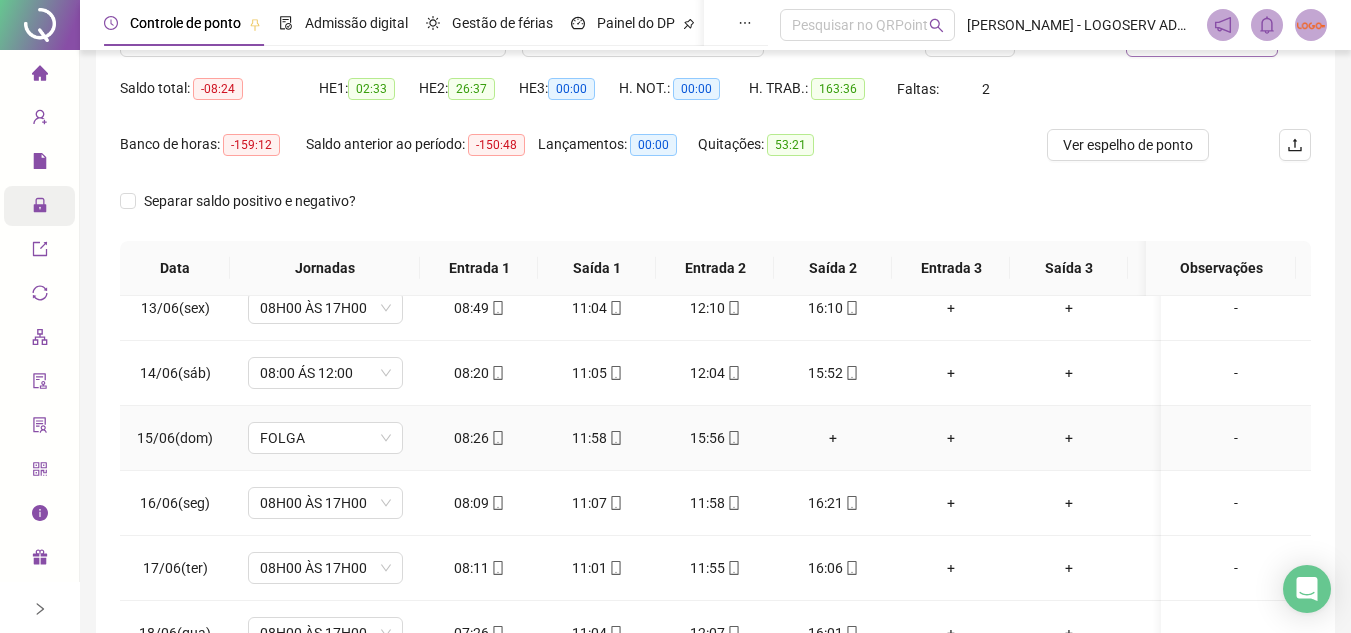 click on "+" at bounding box center (833, 438) 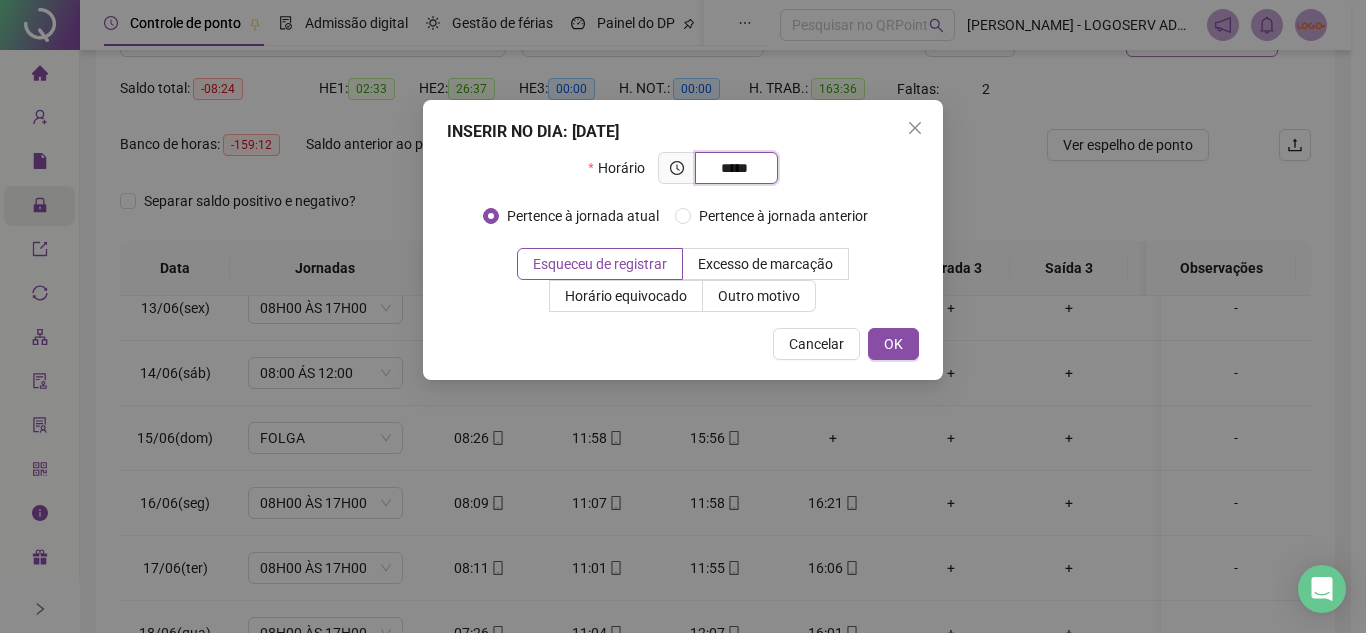 type on "*****" 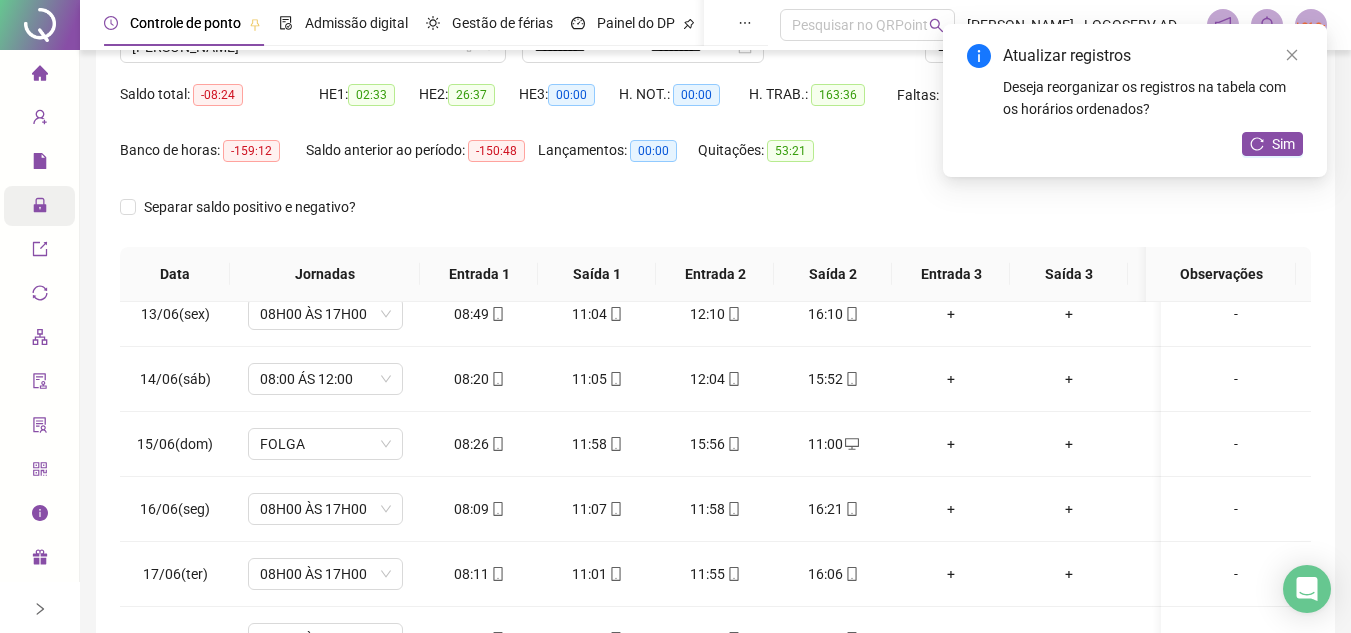 scroll, scrollTop: 0, scrollLeft: 0, axis: both 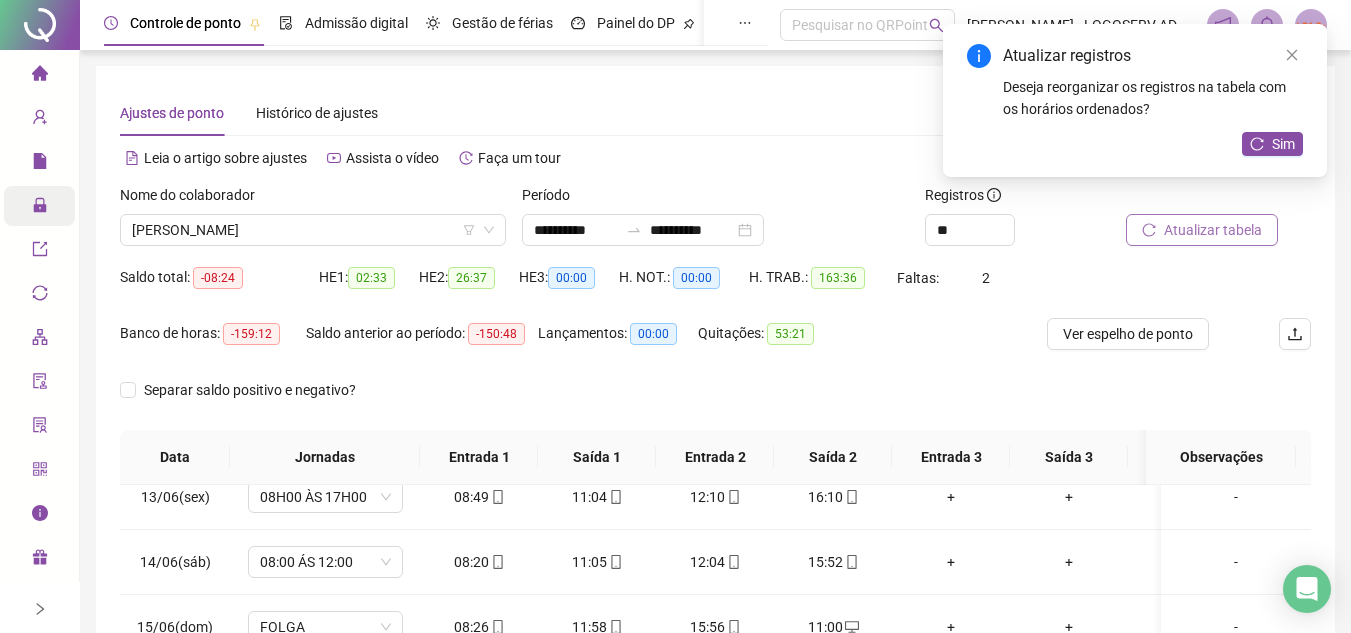 click on "Atualizar registros Deseja reorganizar os registros na tabela com os horários ordenados? Sim" at bounding box center (1135, 100) 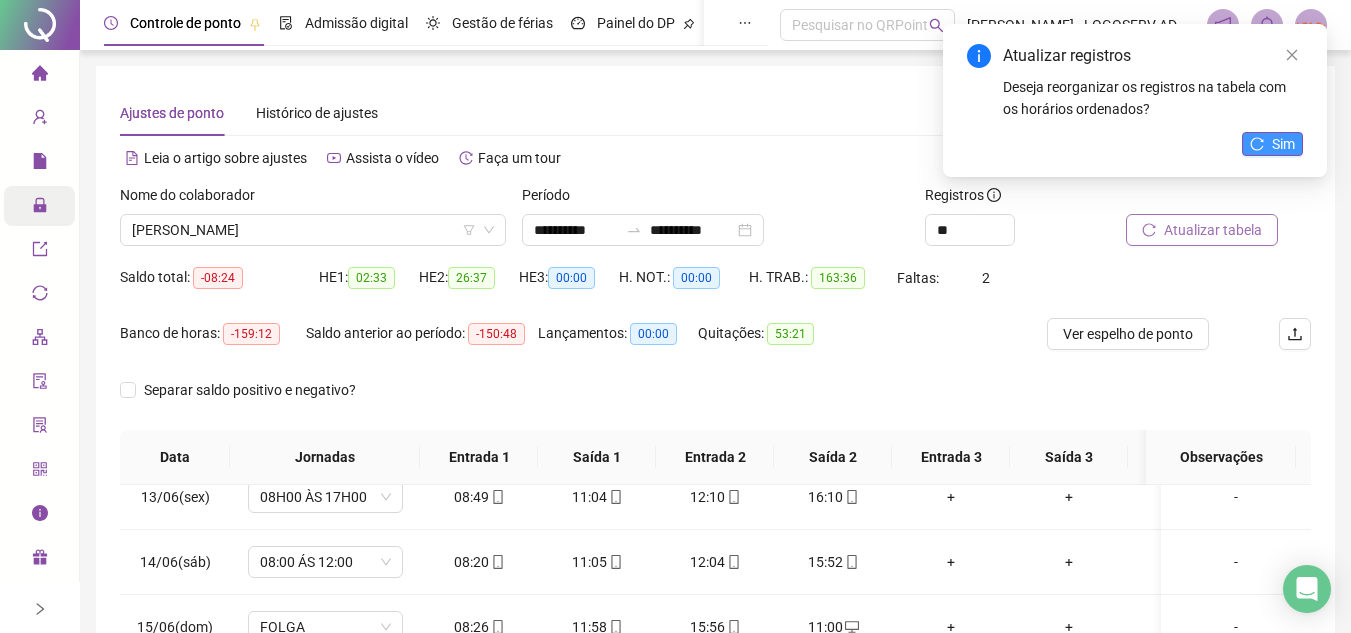 click on "Sim" at bounding box center (1283, 144) 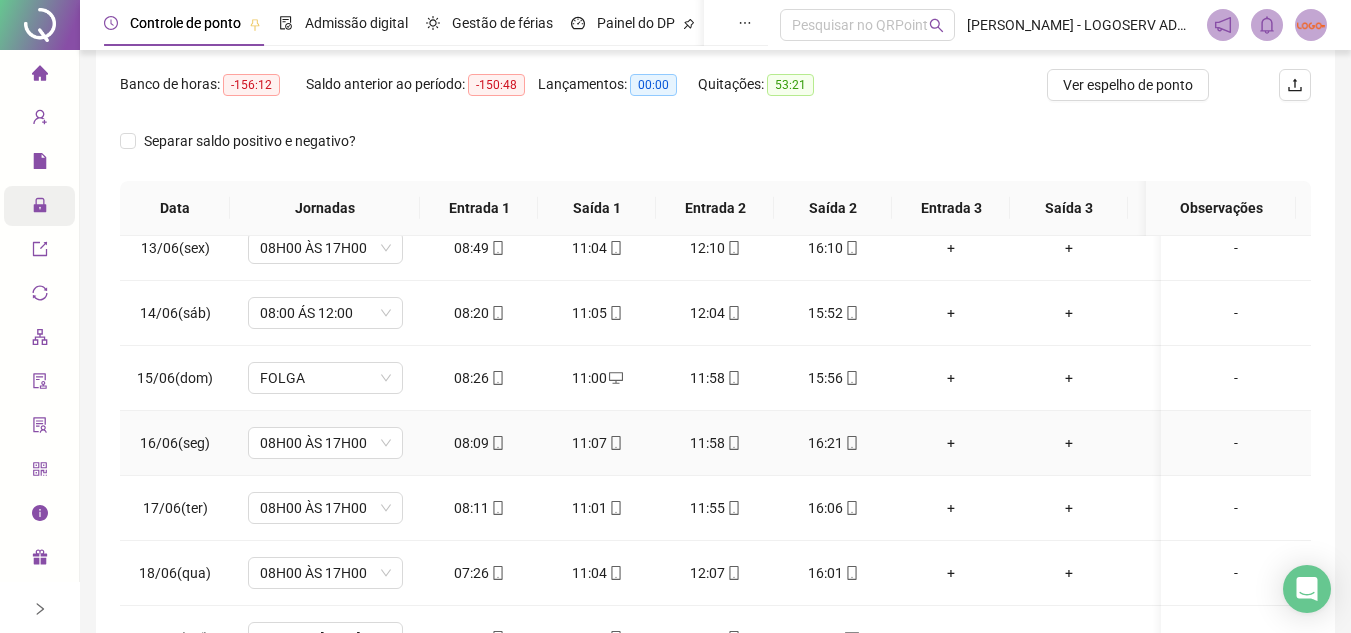 scroll, scrollTop: 300, scrollLeft: 0, axis: vertical 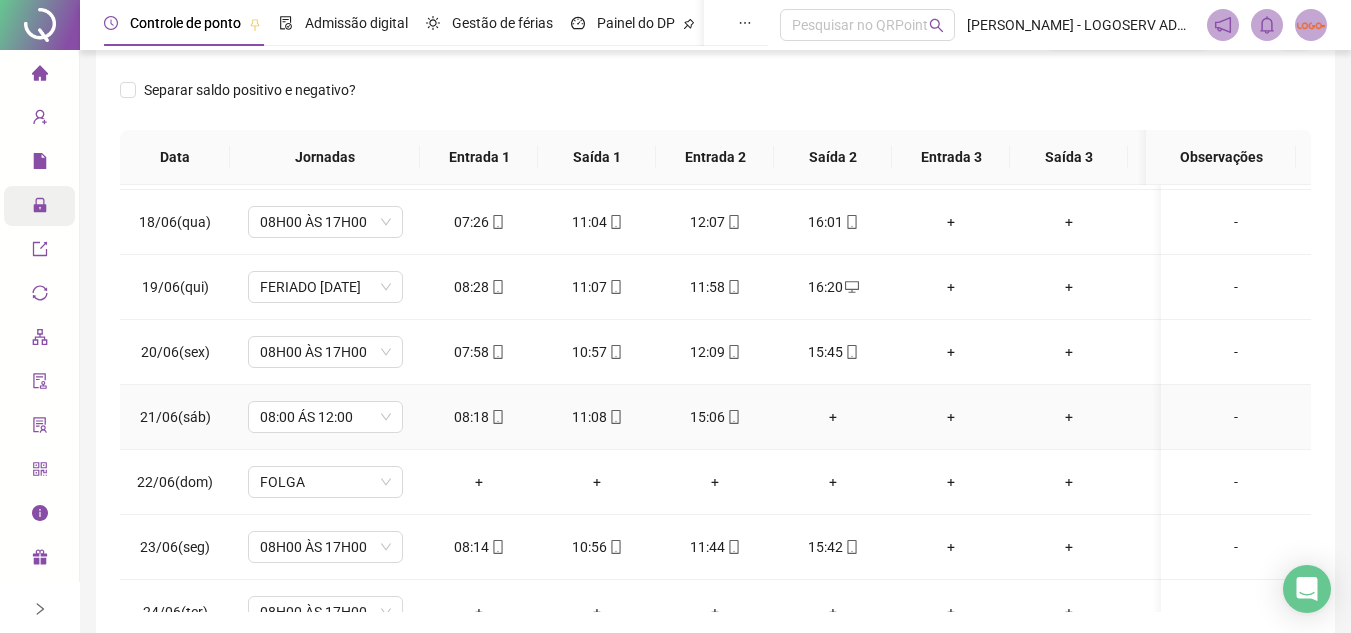 click on "+" at bounding box center [833, 417] 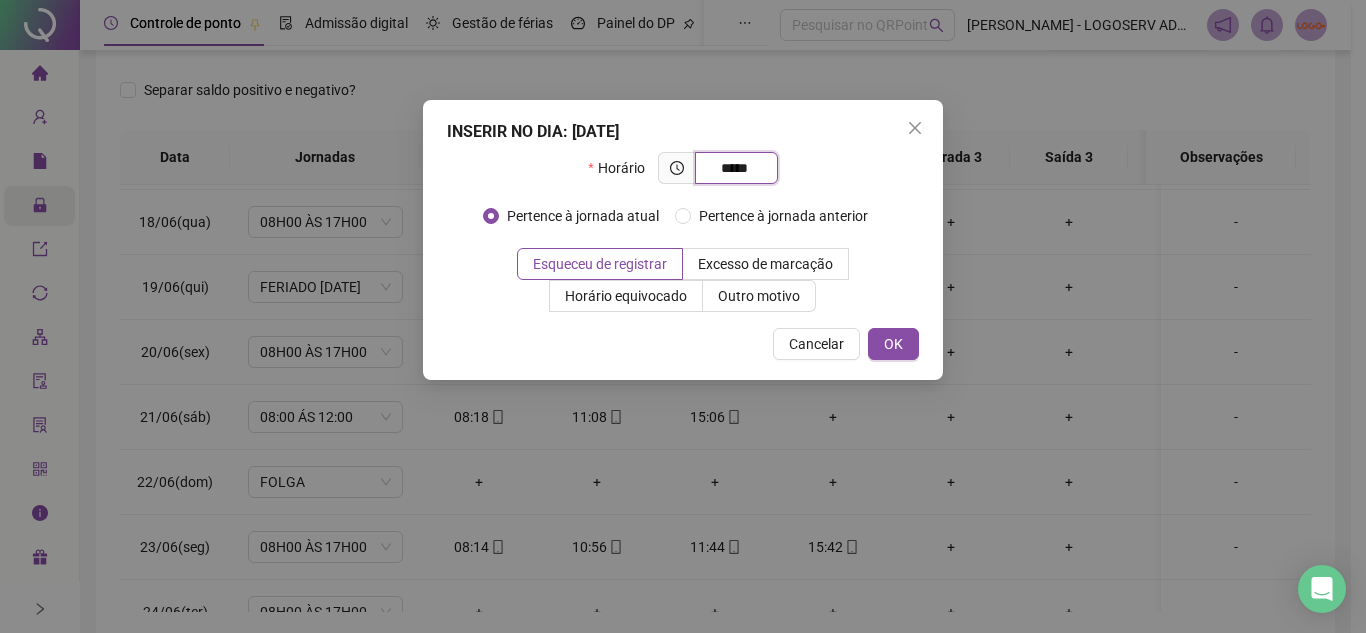 type on "*****" 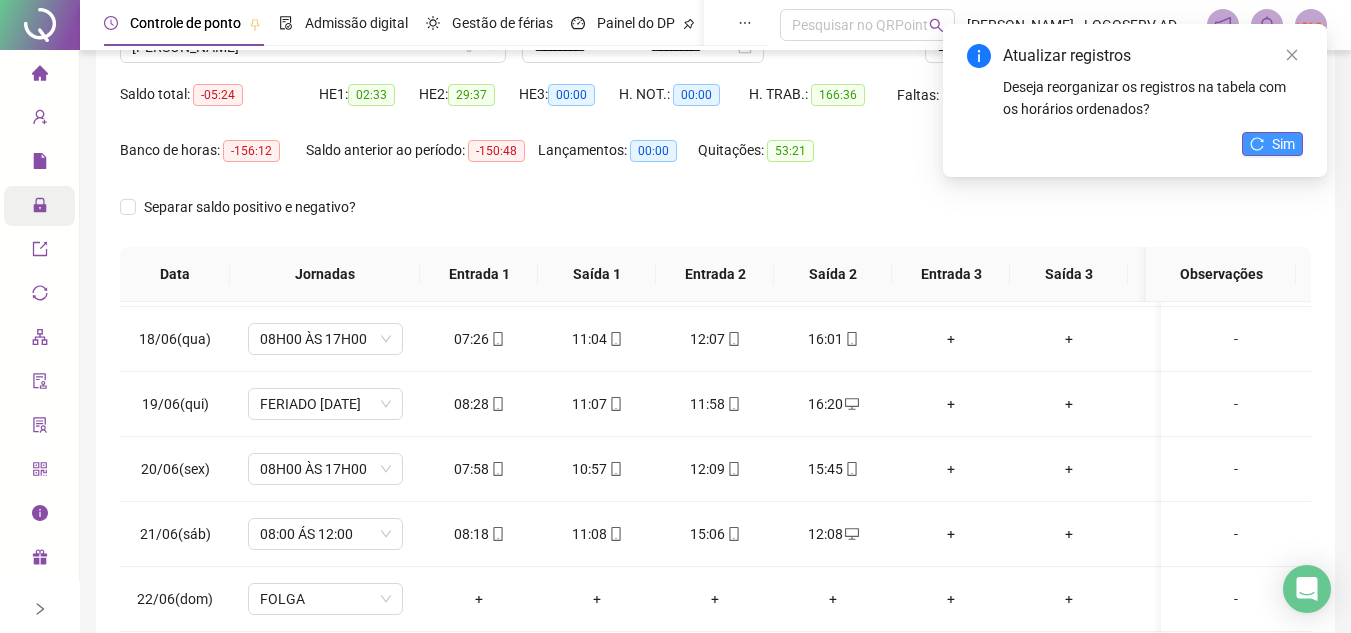 scroll, scrollTop: 0, scrollLeft: 0, axis: both 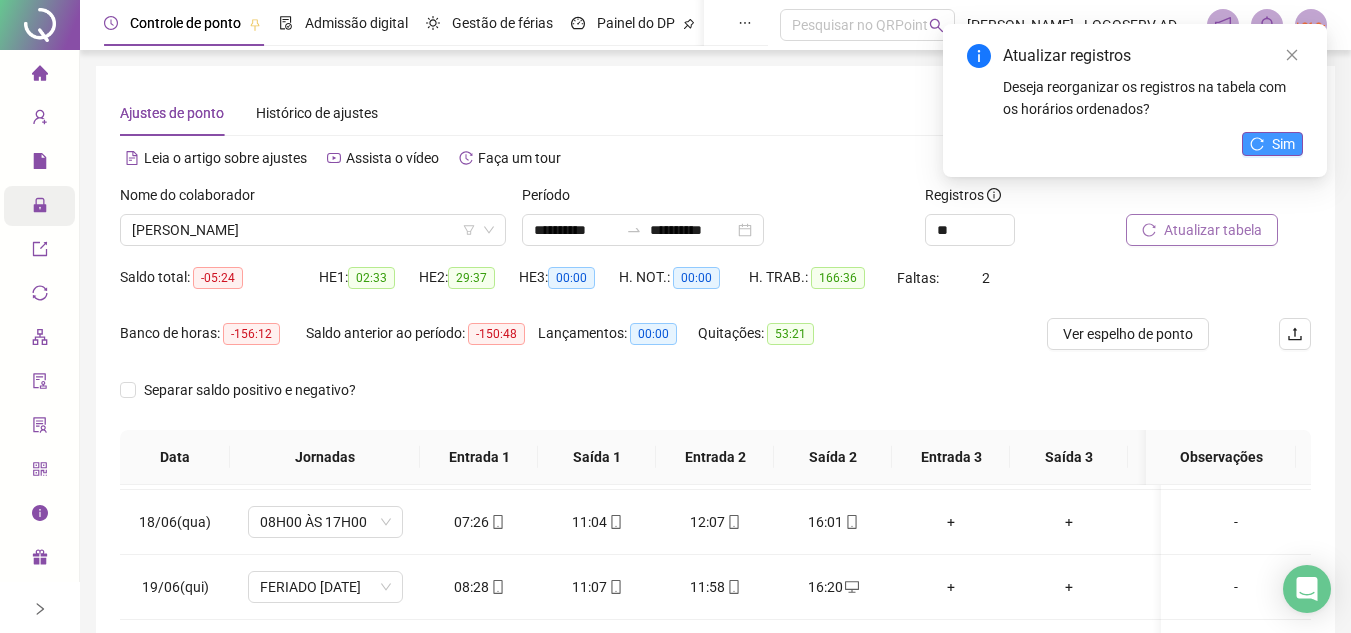click 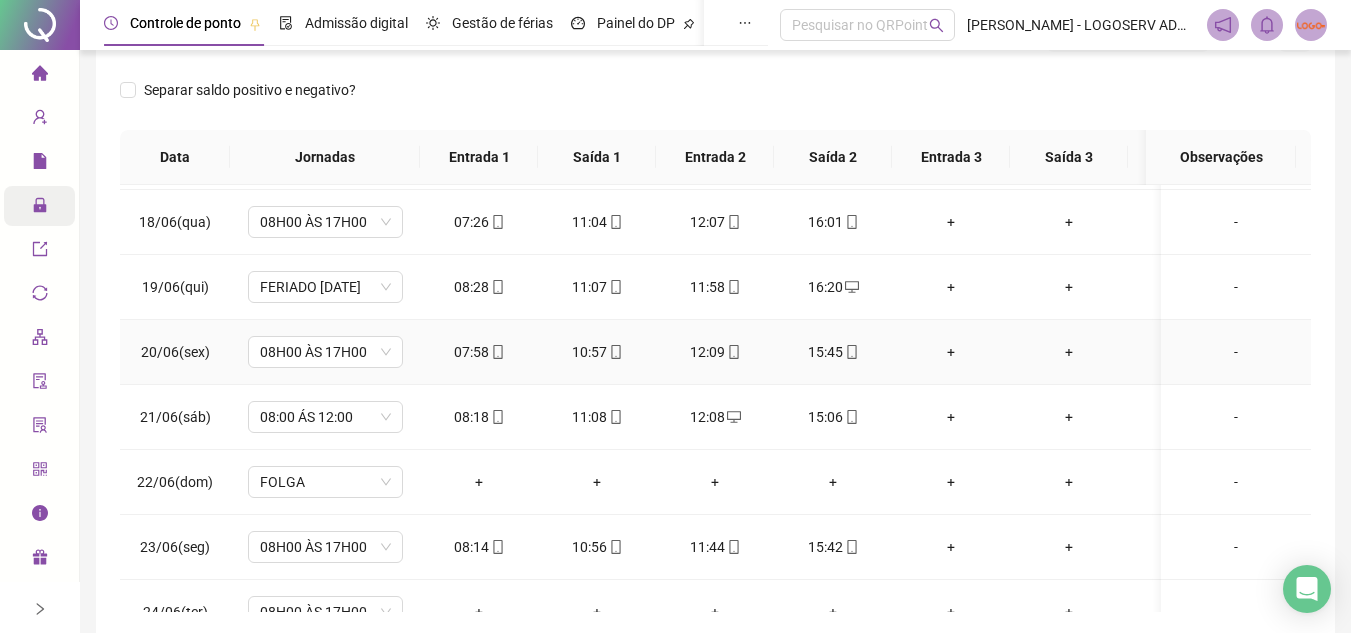 scroll, scrollTop: 389, scrollLeft: 0, axis: vertical 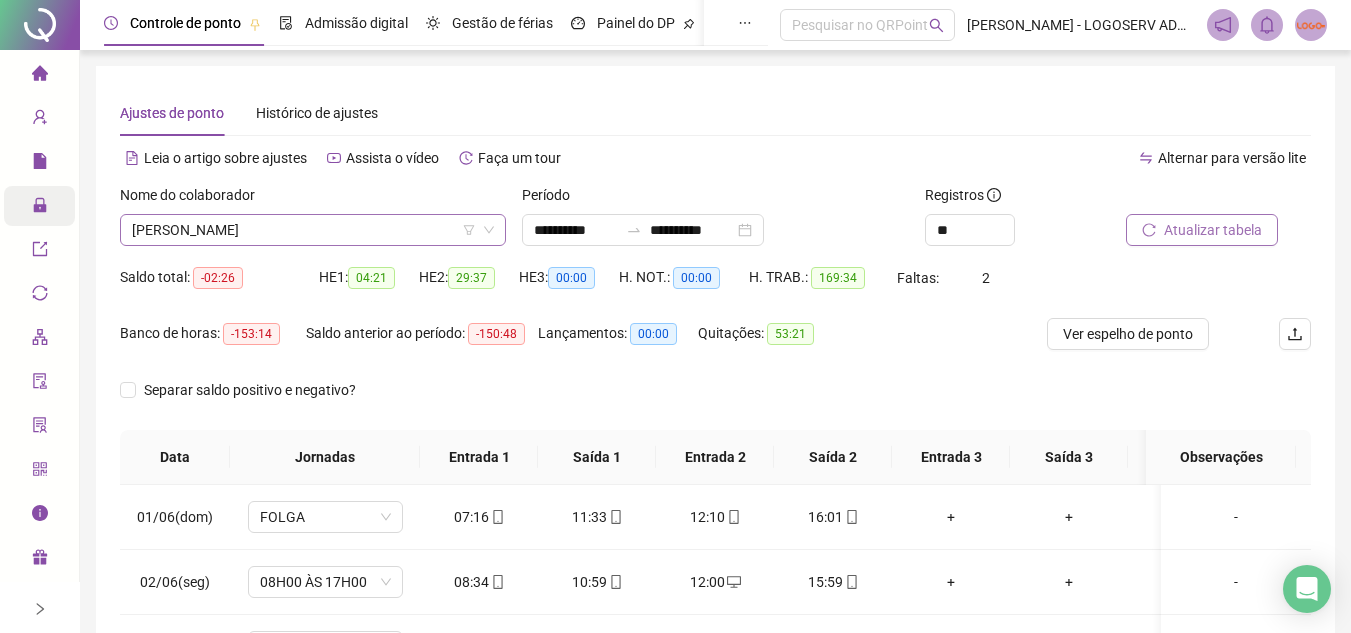 click on "VANEI BARBOSA DE JESUS" at bounding box center [313, 230] 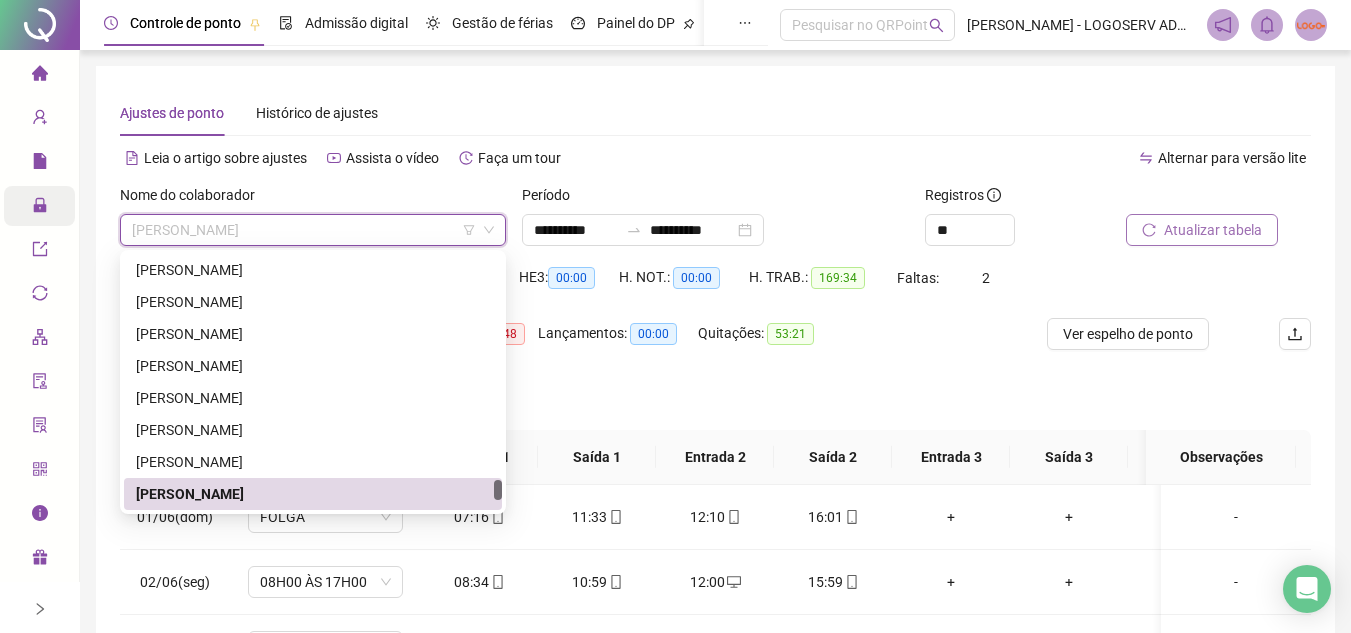 paste on "**********" 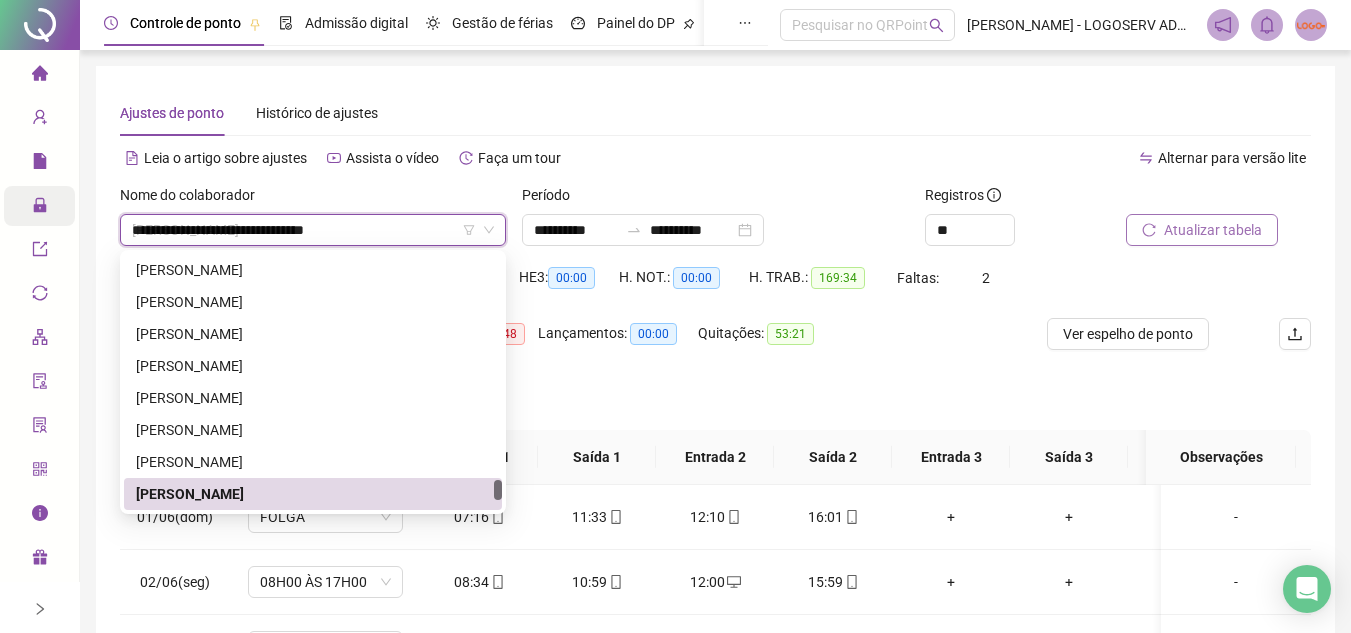 scroll, scrollTop: 0, scrollLeft: 0, axis: both 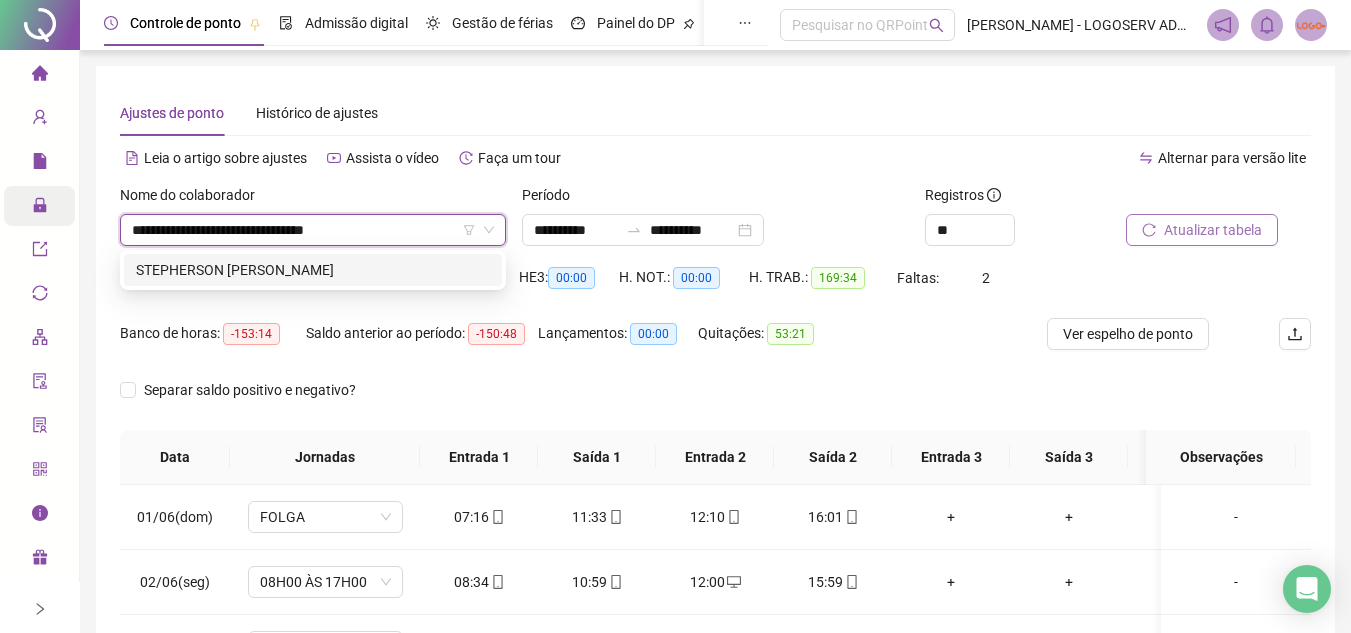 click on "STEPHERSON UBALDO DA SILVA FREITAS" at bounding box center (313, 270) 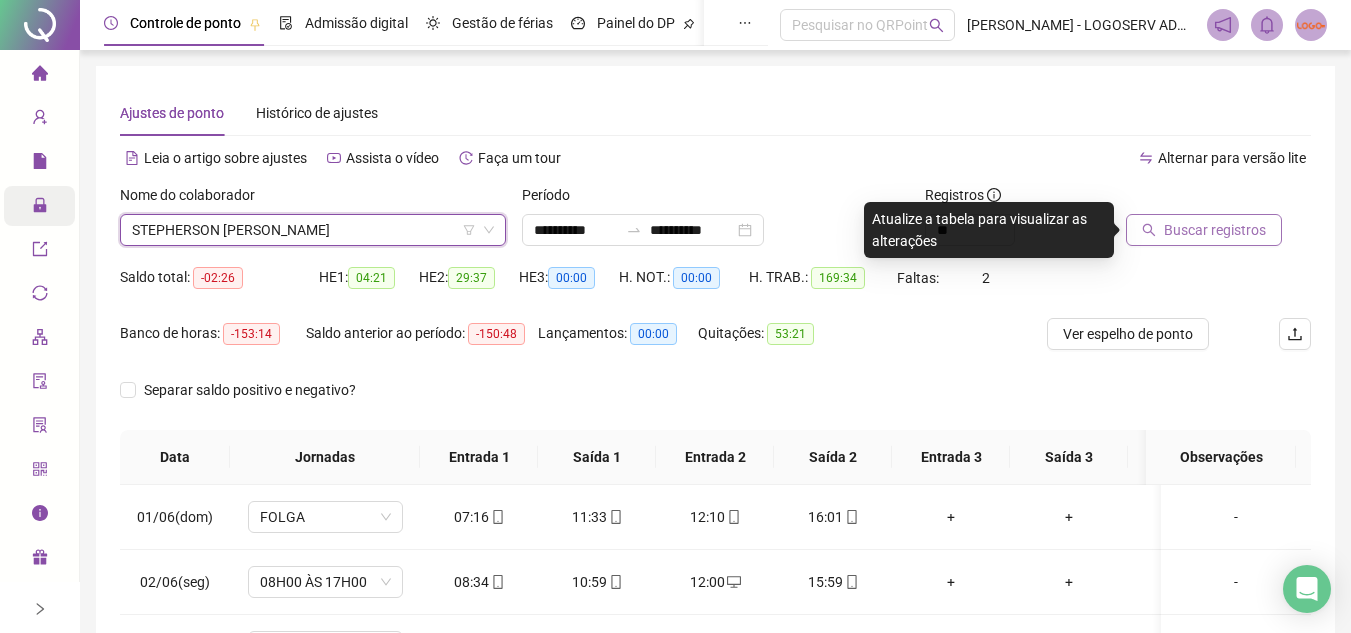 click on "Buscar registros" at bounding box center [1215, 230] 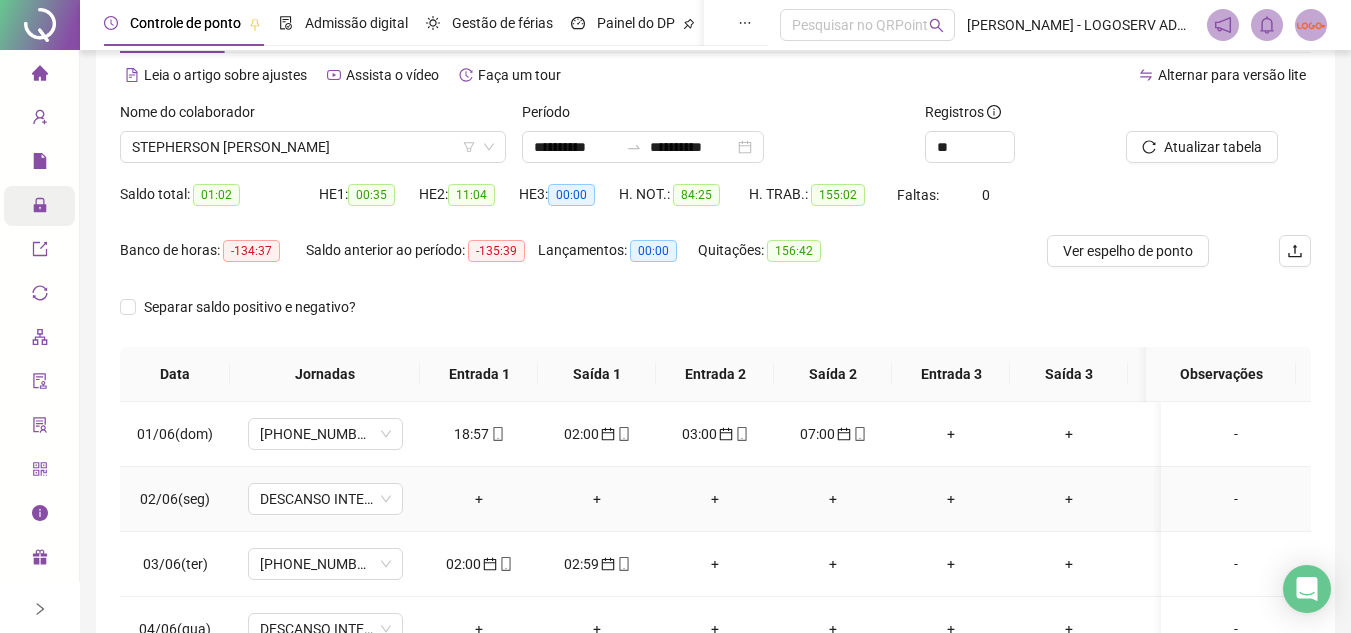 scroll, scrollTop: 100, scrollLeft: 0, axis: vertical 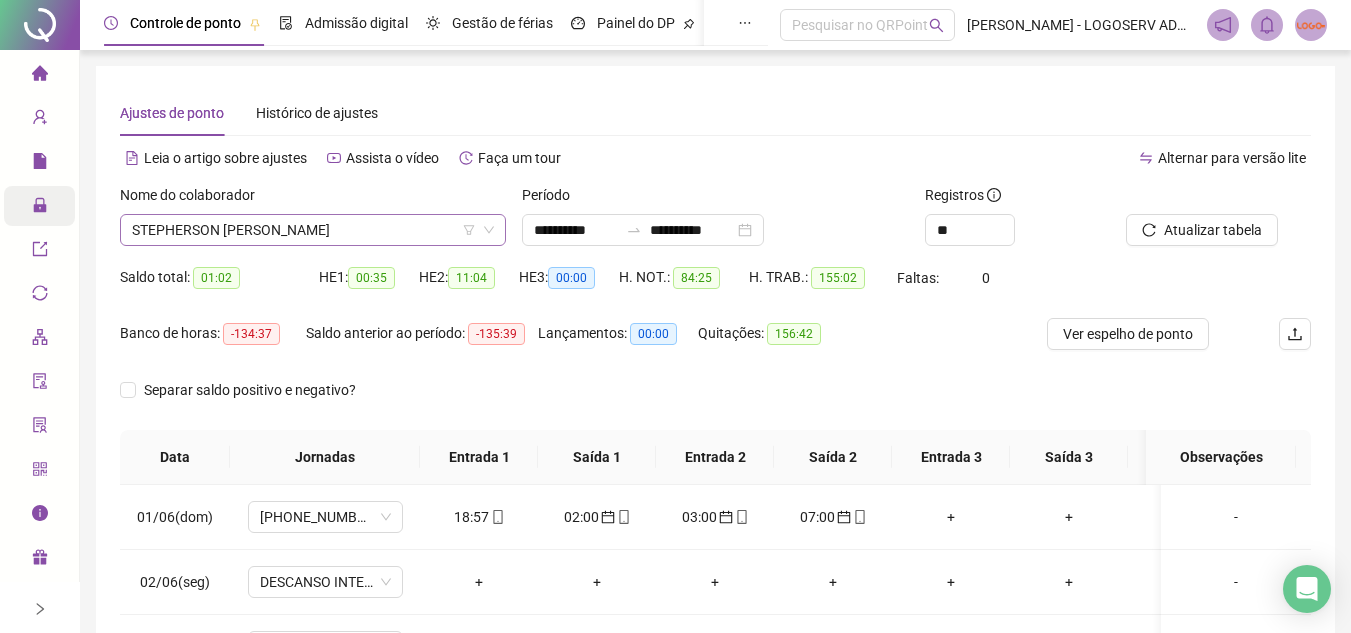 click on "STEPHERSON UBALDO DA SILVA FREITAS" at bounding box center (313, 230) 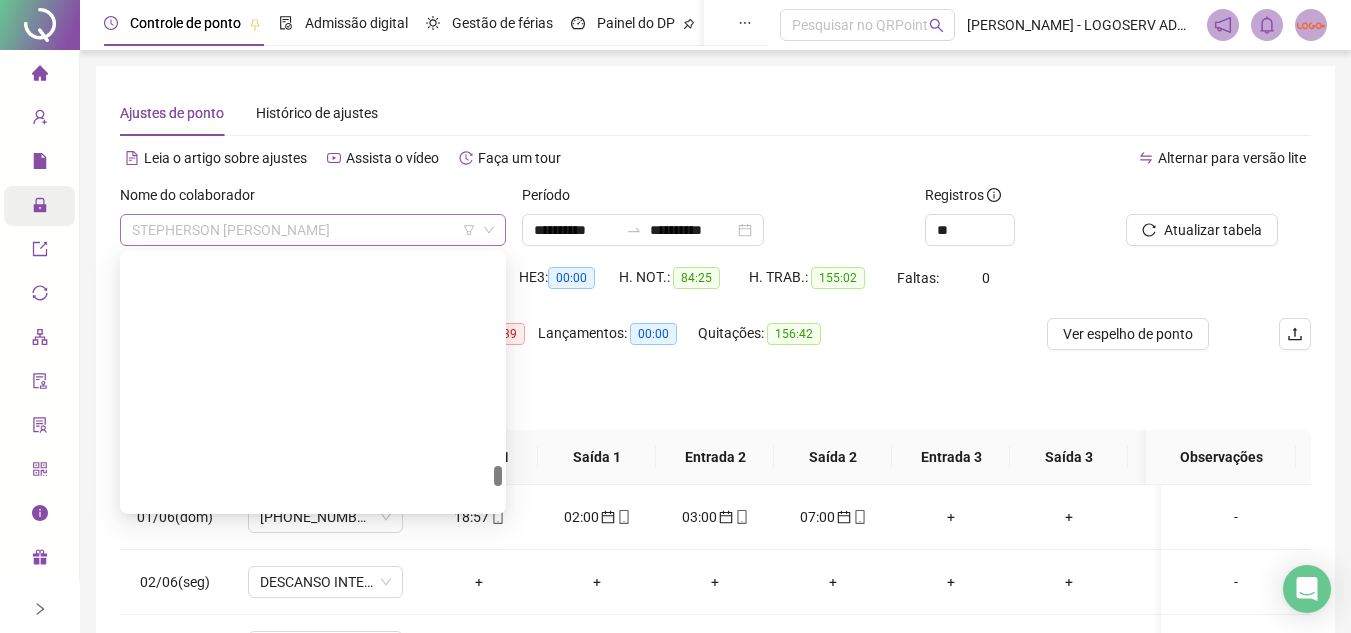 scroll, scrollTop: 33824, scrollLeft: 0, axis: vertical 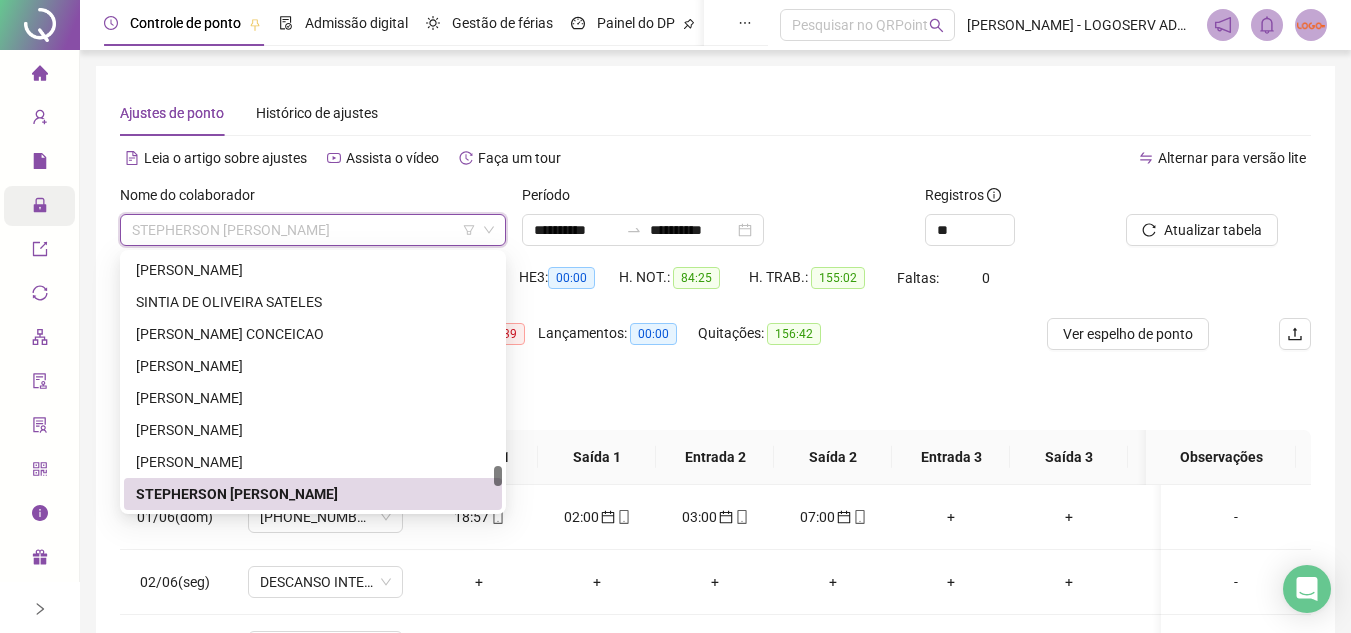 paste on "**********" 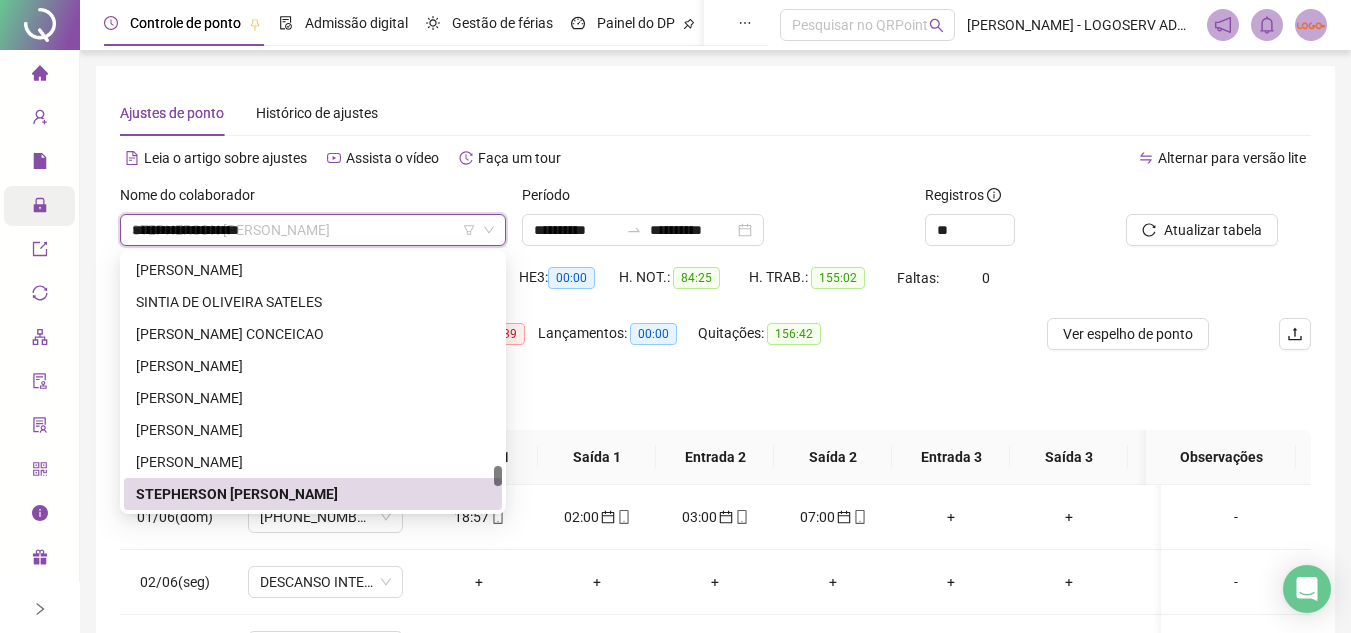 scroll, scrollTop: 0, scrollLeft: 0, axis: both 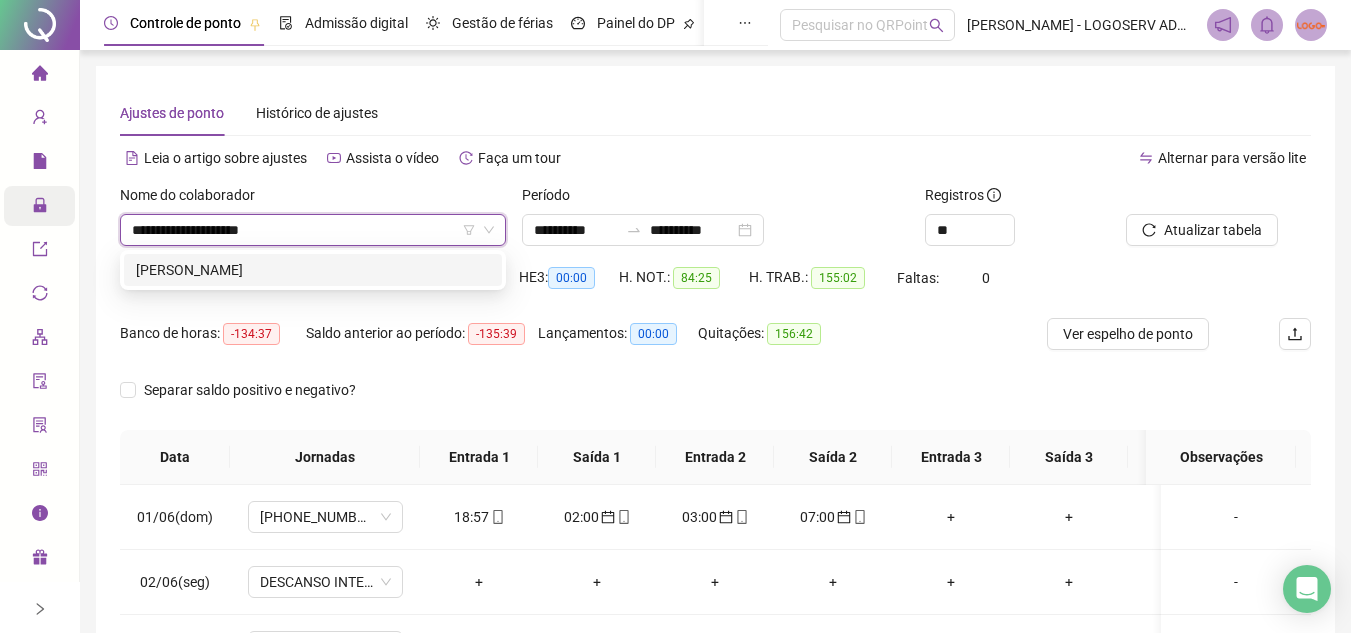 click on "CLAUDIA PINTO SANTANA" at bounding box center (313, 270) 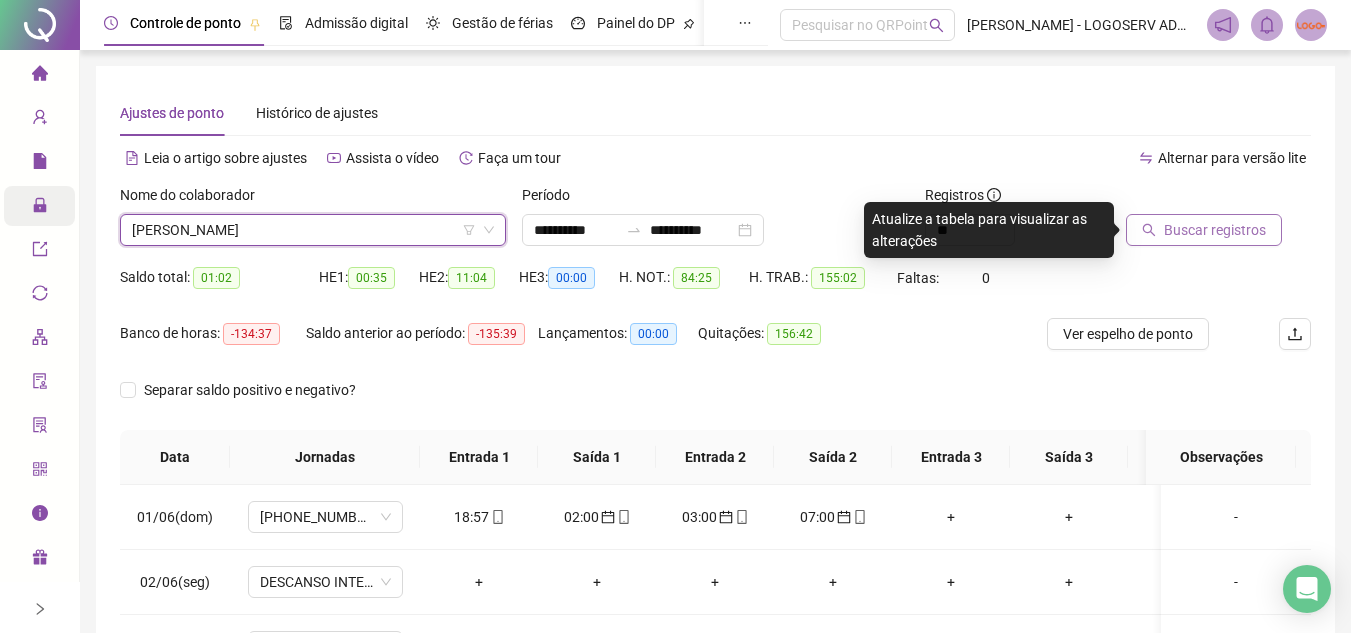 click on "Buscar registros" at bounding box center [1204, 230] 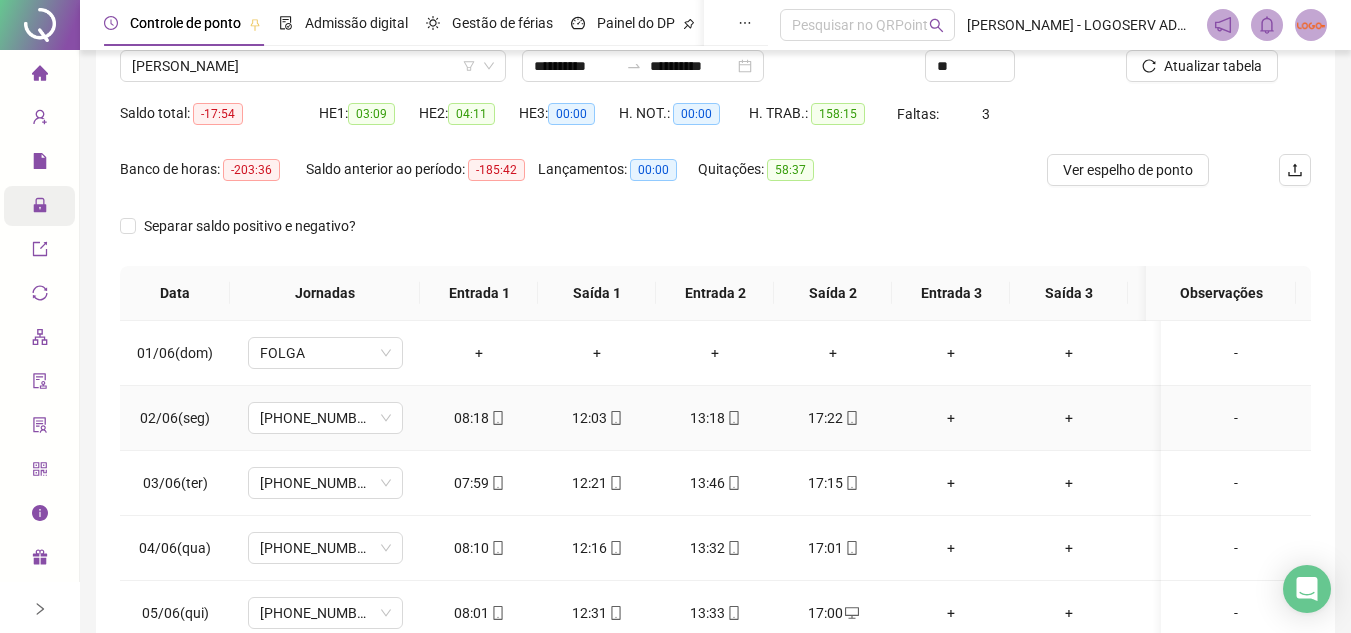 scroll, scrollTop: 200, scrollLeft: 0, axis: vertical 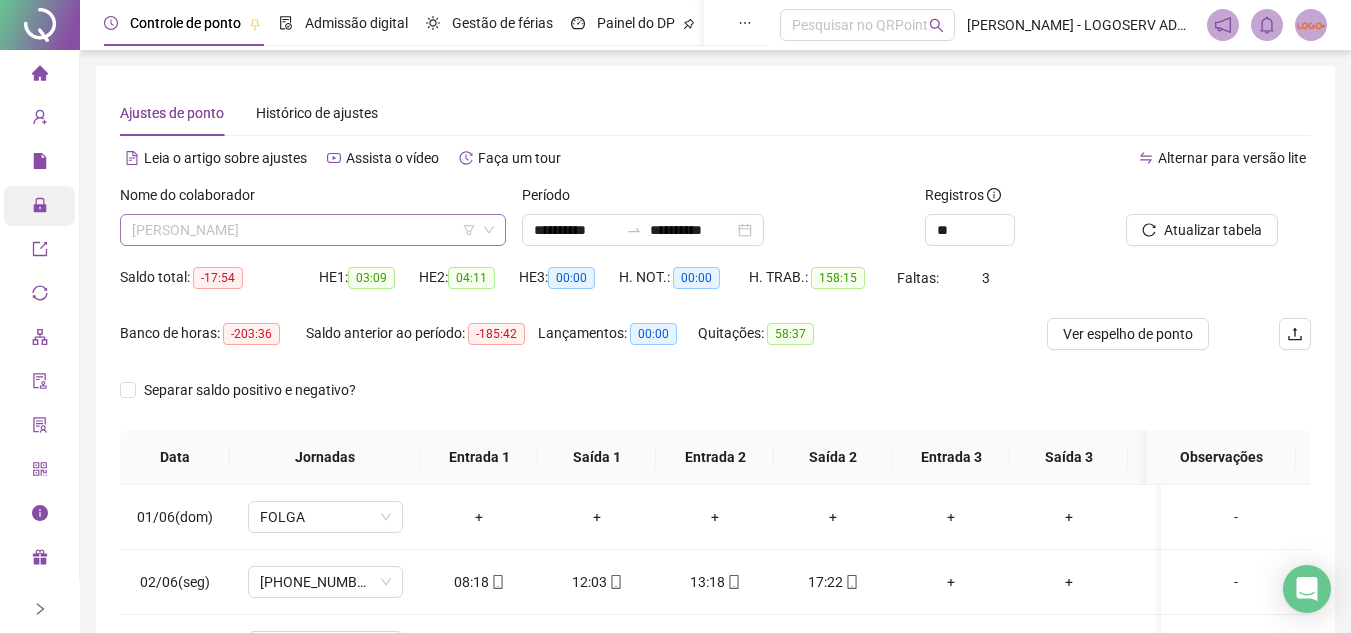 click on "CLAUDIA PINTO SANTANA" at bounding box center (313, 230) 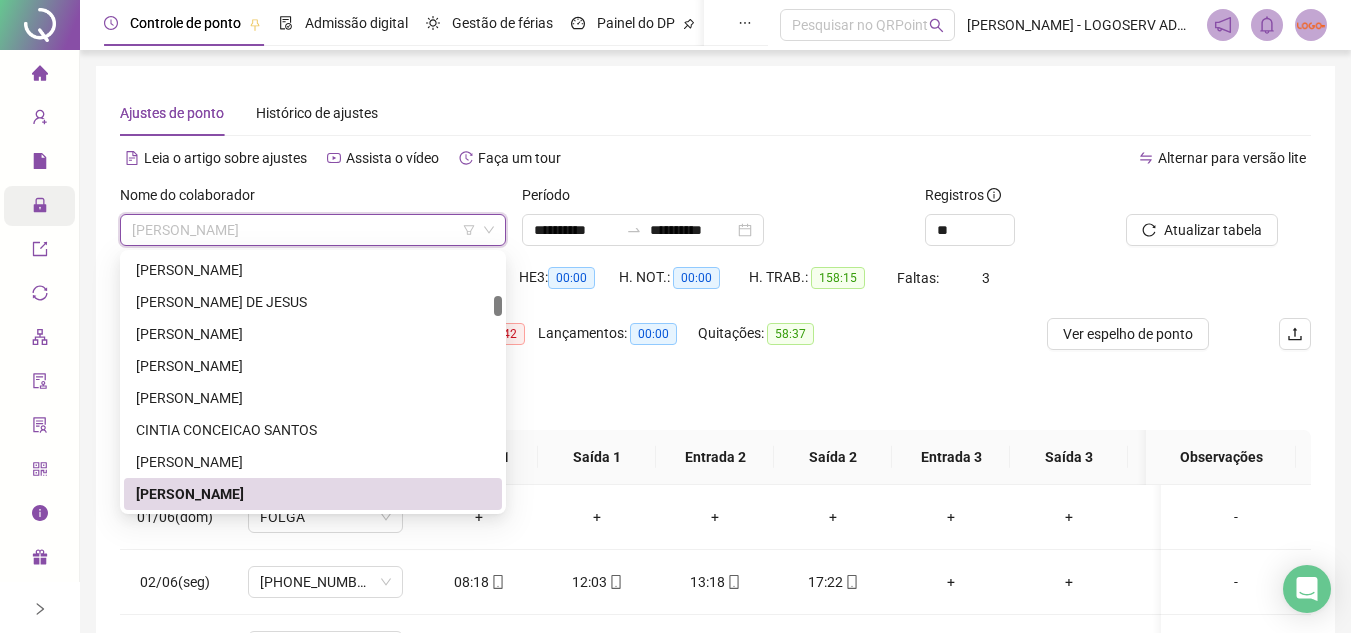 paste on "**********" 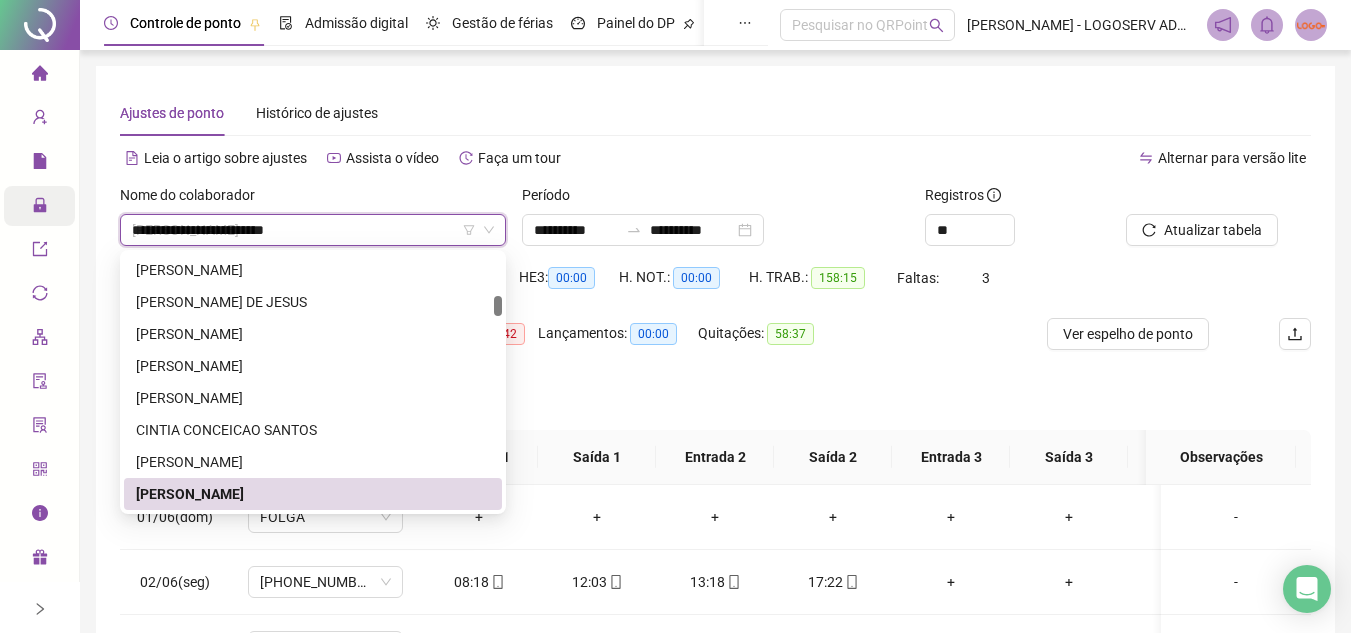 scroll, scrollTop: 0, scrollLeft: 0, axis: both 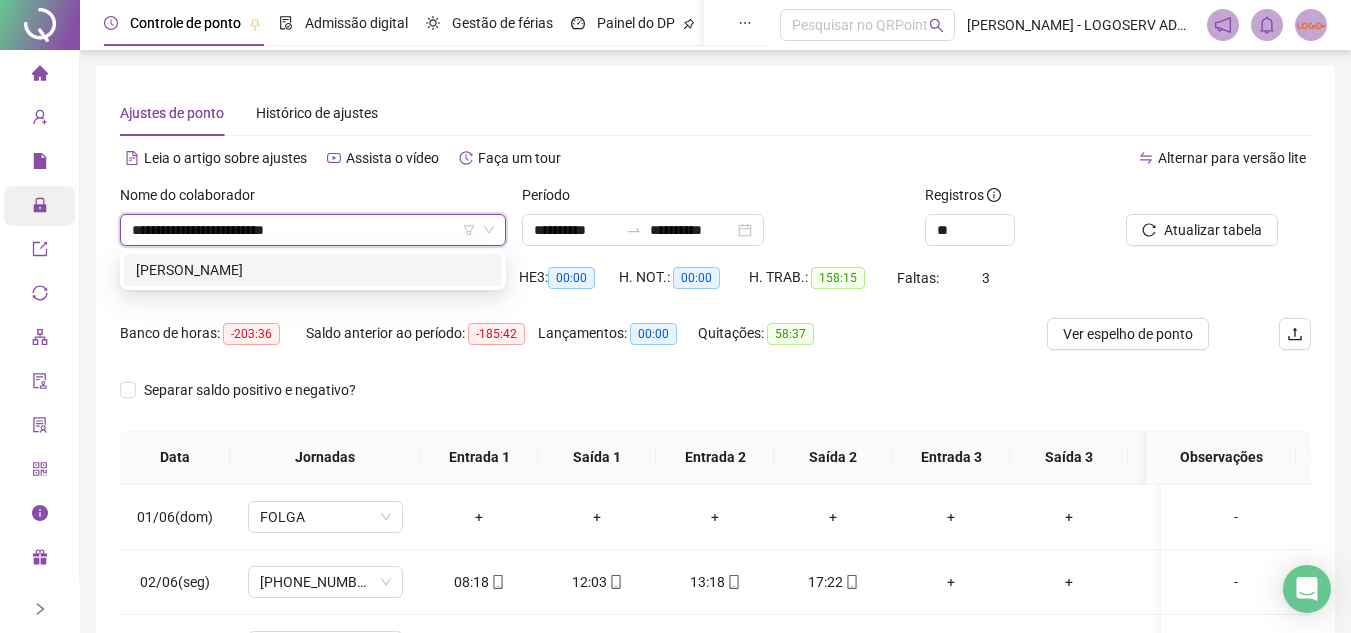 click on "[PERSON_NAME]" at bounding box center (313, 270) 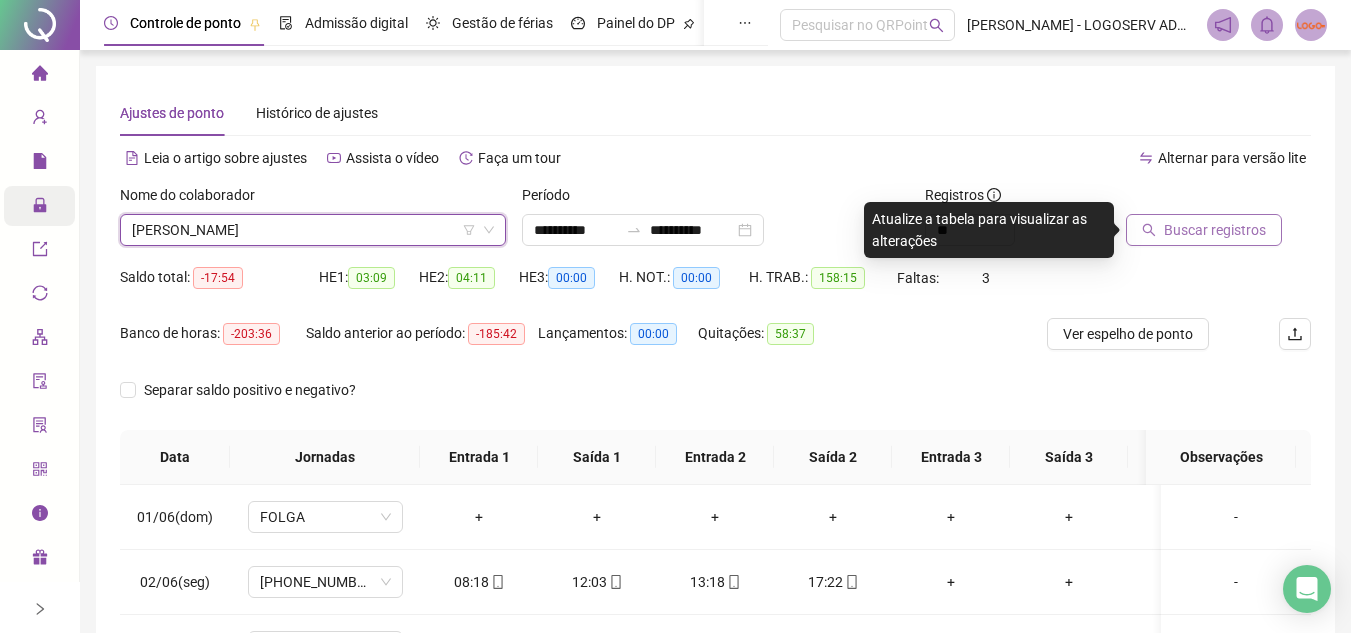 click on "Buscar registros" at bounding box center (1204, 230) 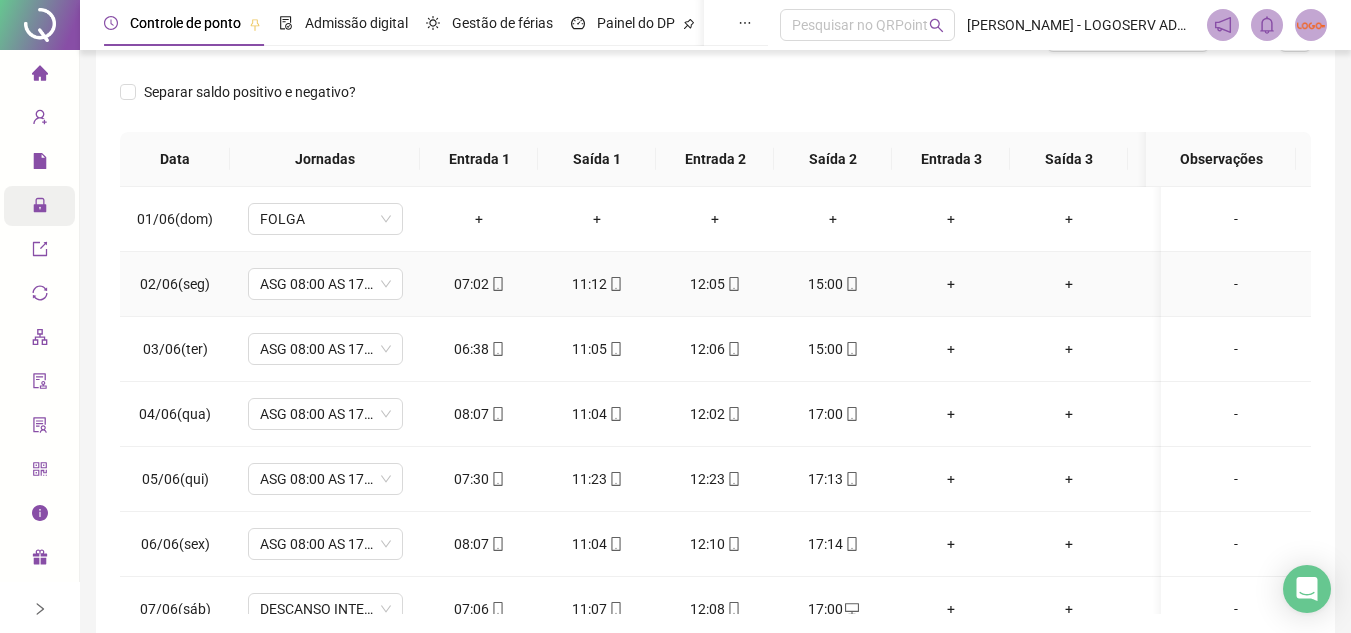 scroll, scrollTop: 300, scrollLeft: 0, axis: vertical 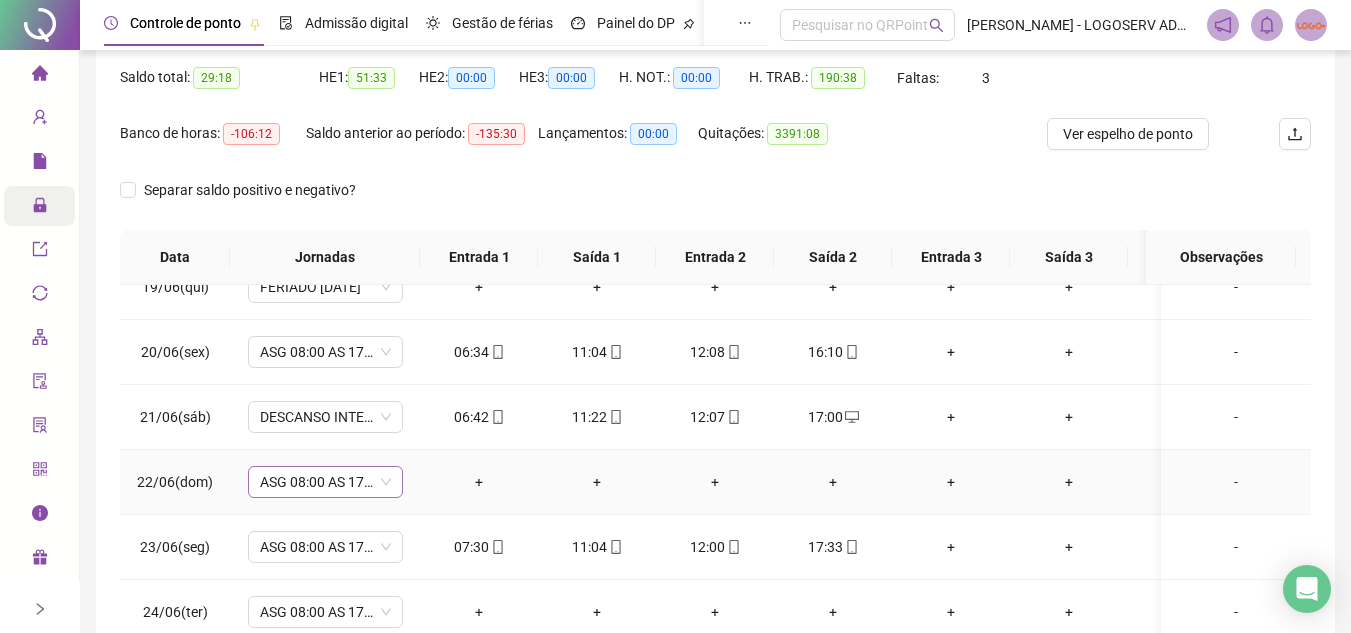click on "ASG 08:00 AS 17:20" at bounding box center [325, 482] 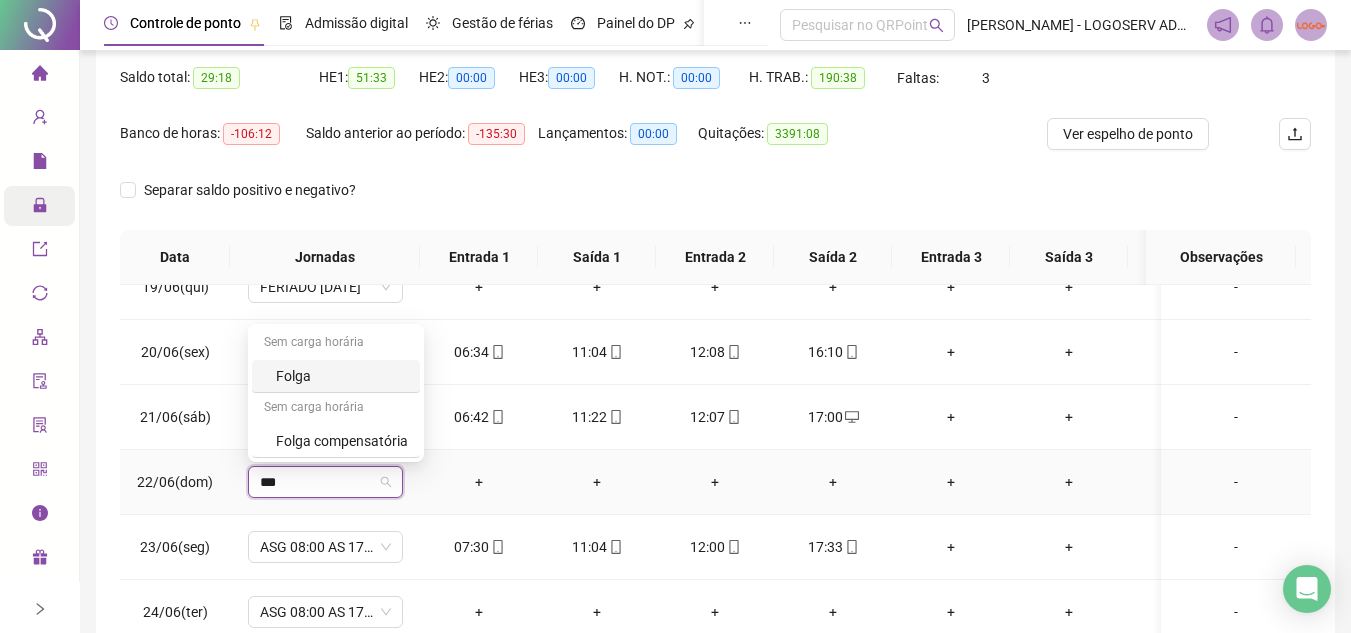type on "****" 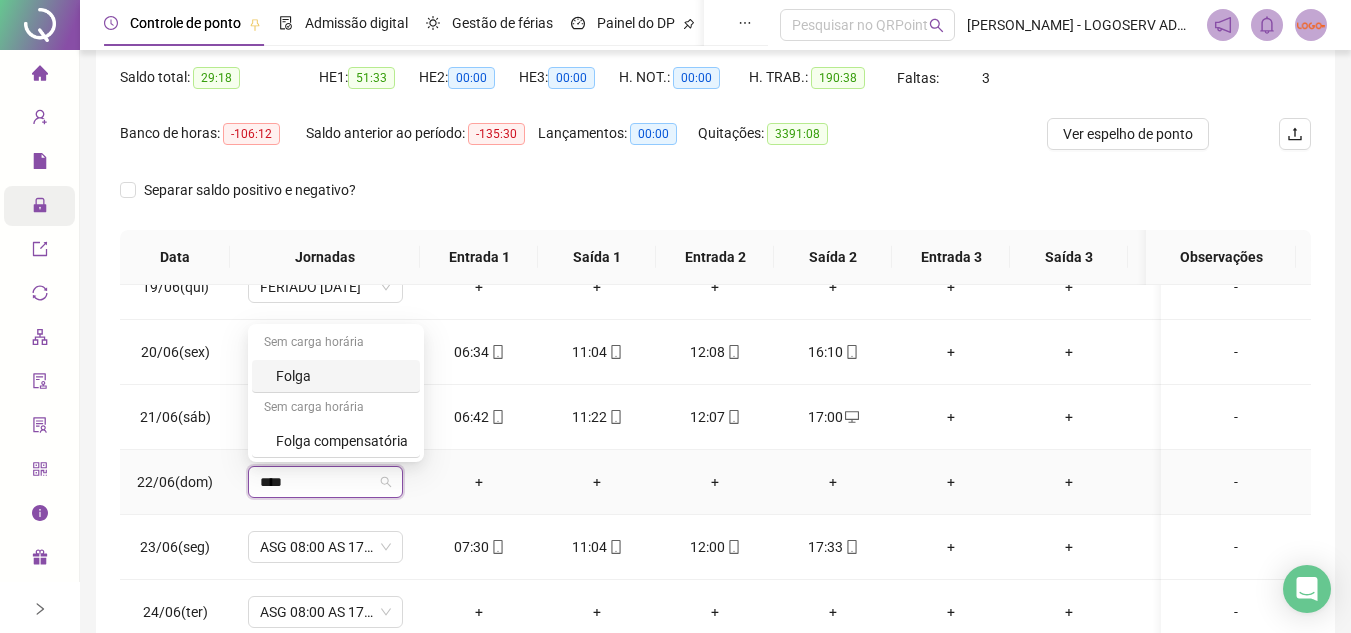 click on "Folga" at bounding box center [342, 376] 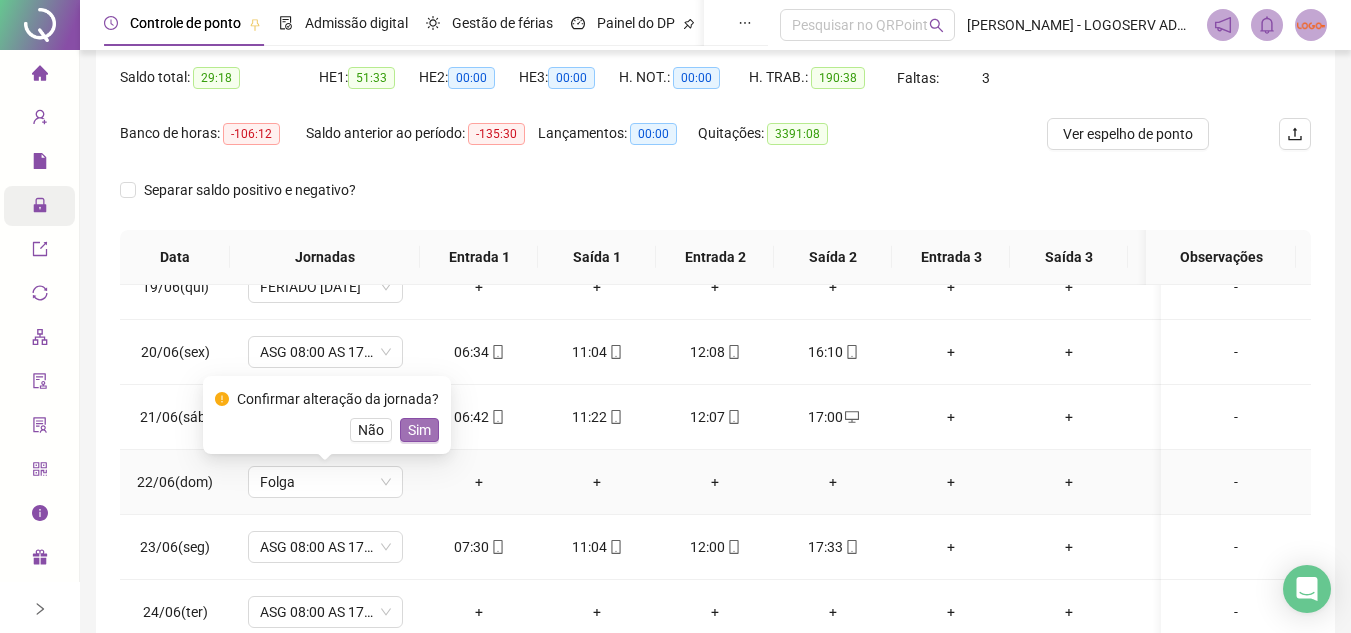 click on "Sim" at bounding box center (419, 430) 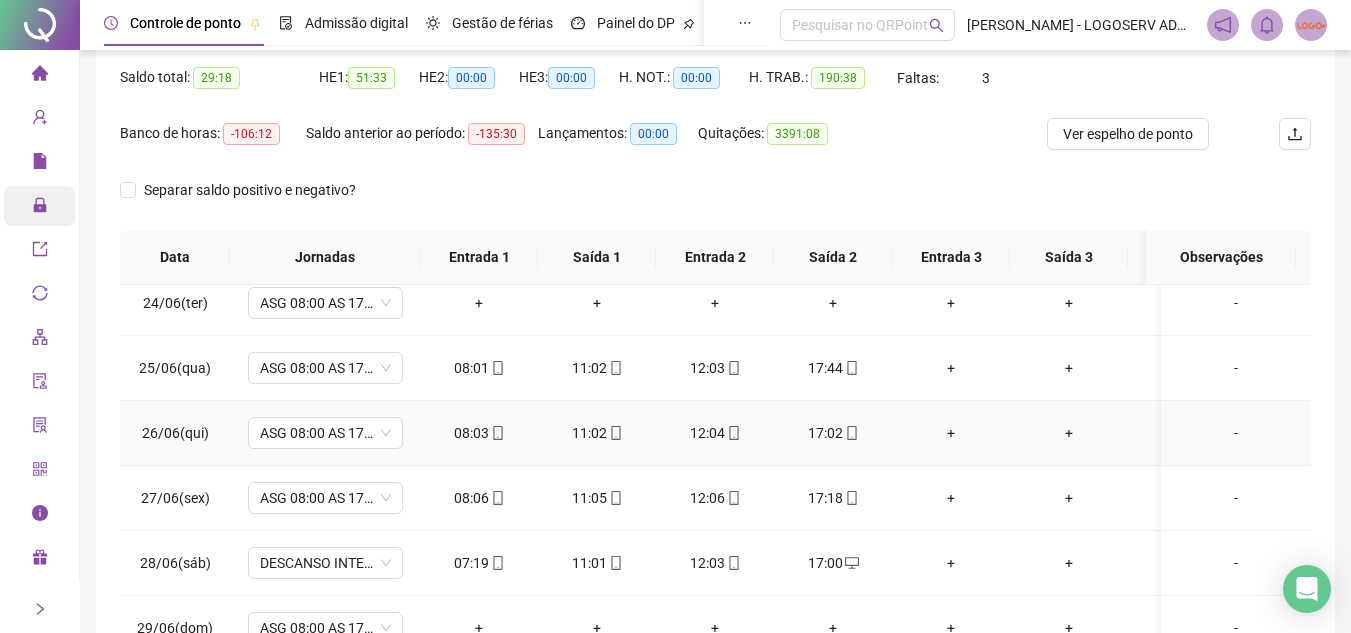 scroll, scrollTop: 1538, scrollLeft: 0, axis: vertical 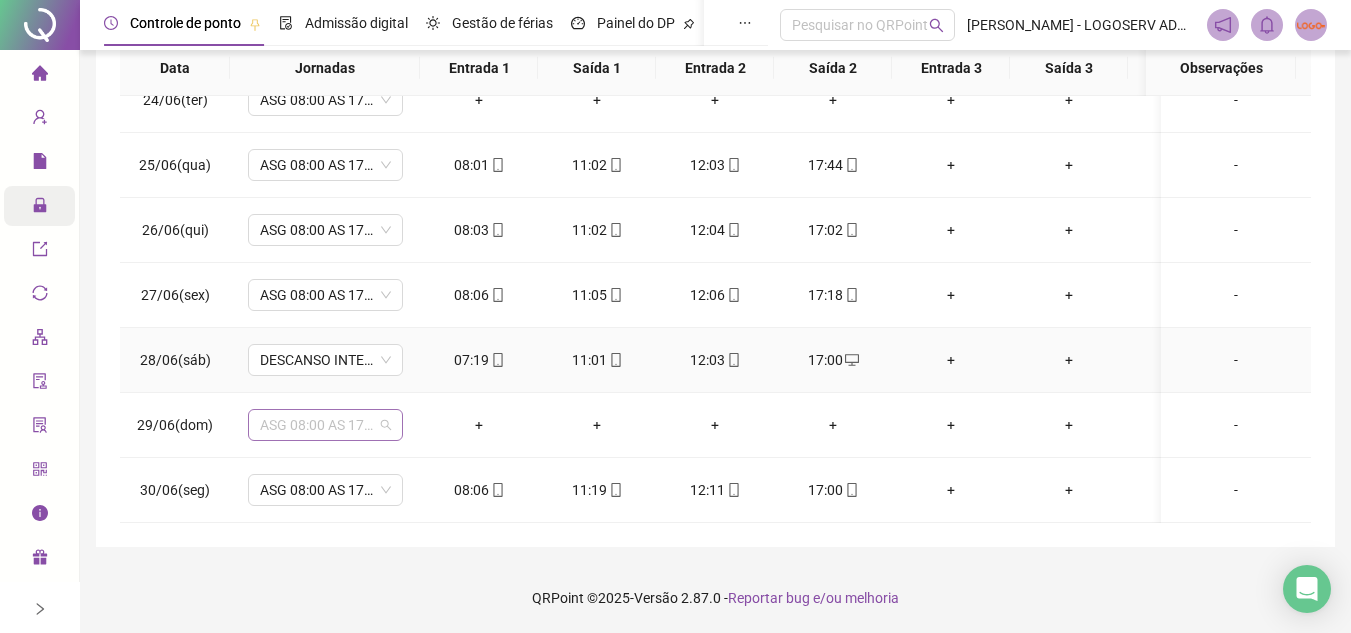click on "ASG 08:00 AS 17:20" at bounding box center (325, 425) 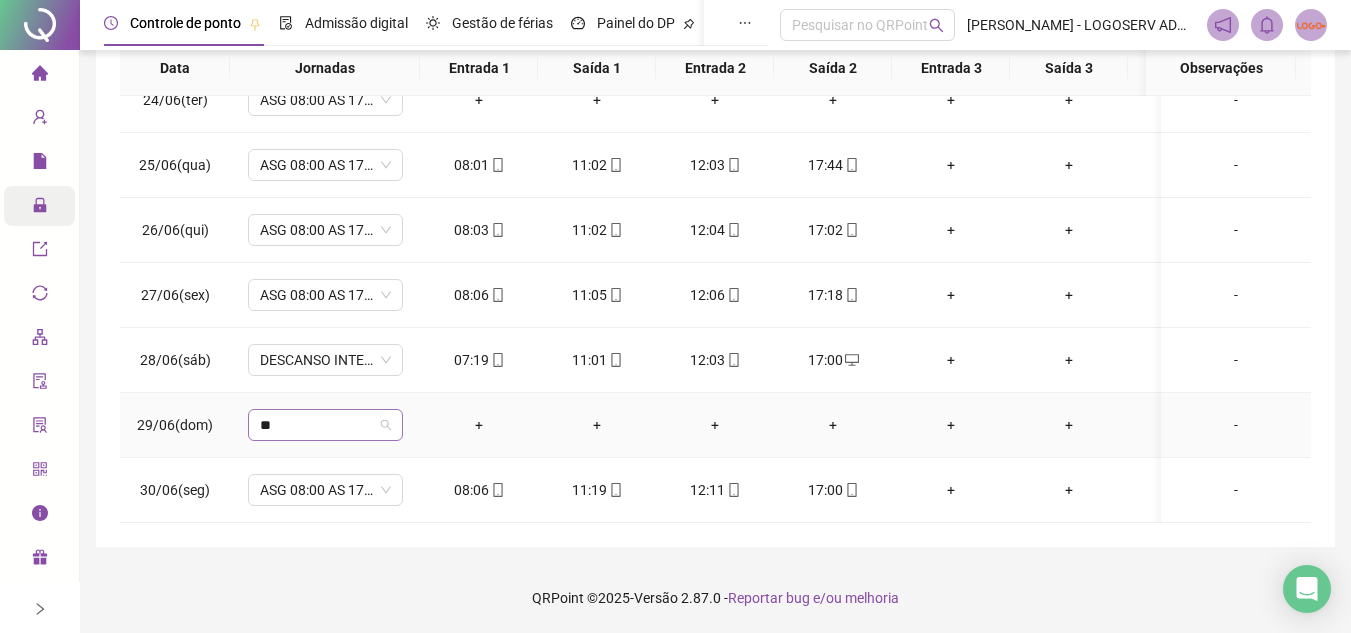 type on "***" 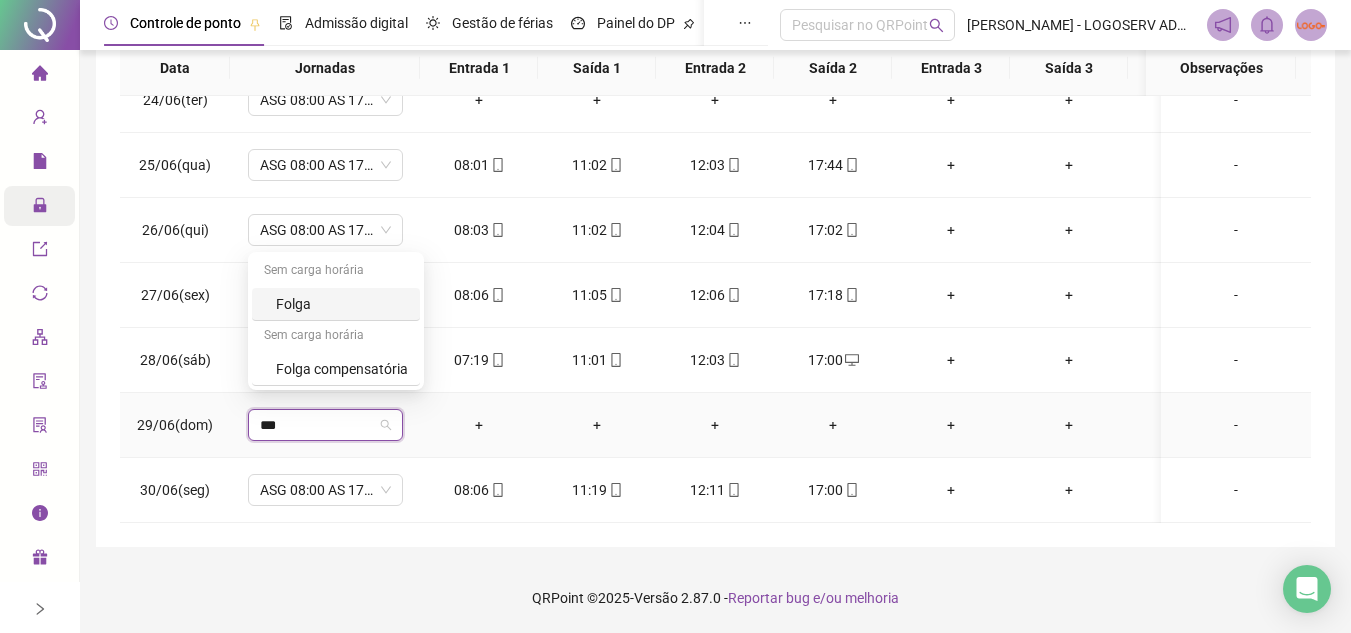 click on "Folga" at bounding box center (342, 304) 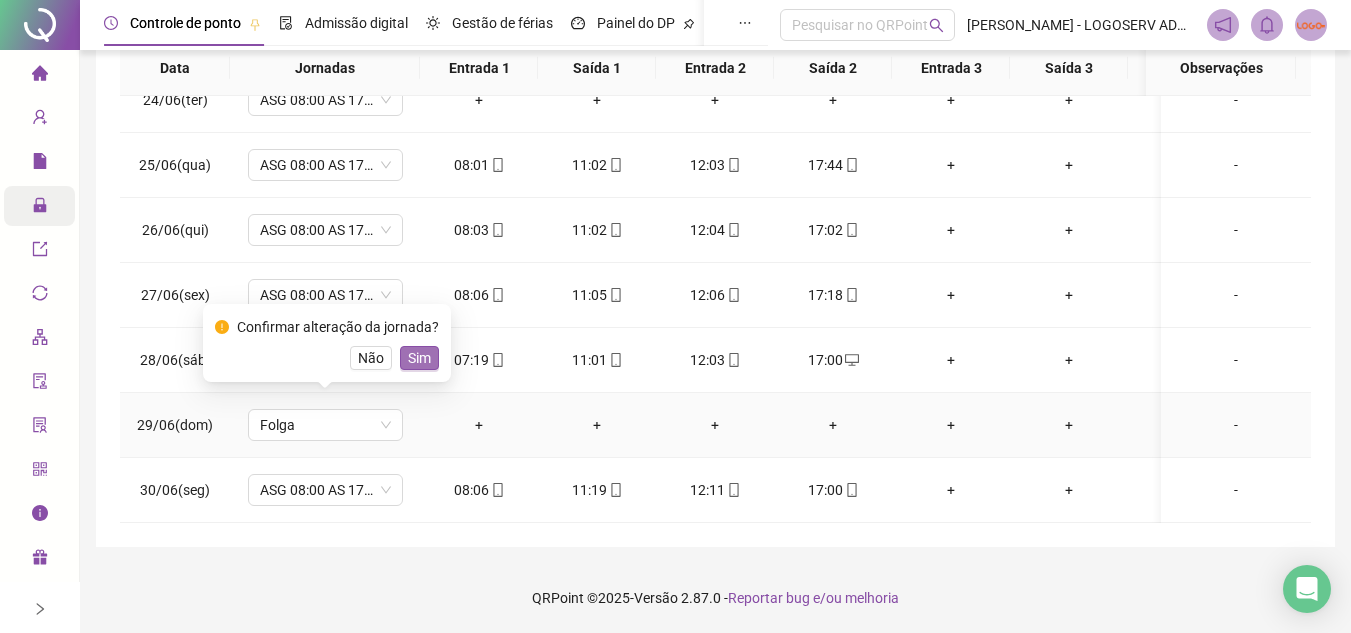 click on "Sim" at bounding box center [419, 358] 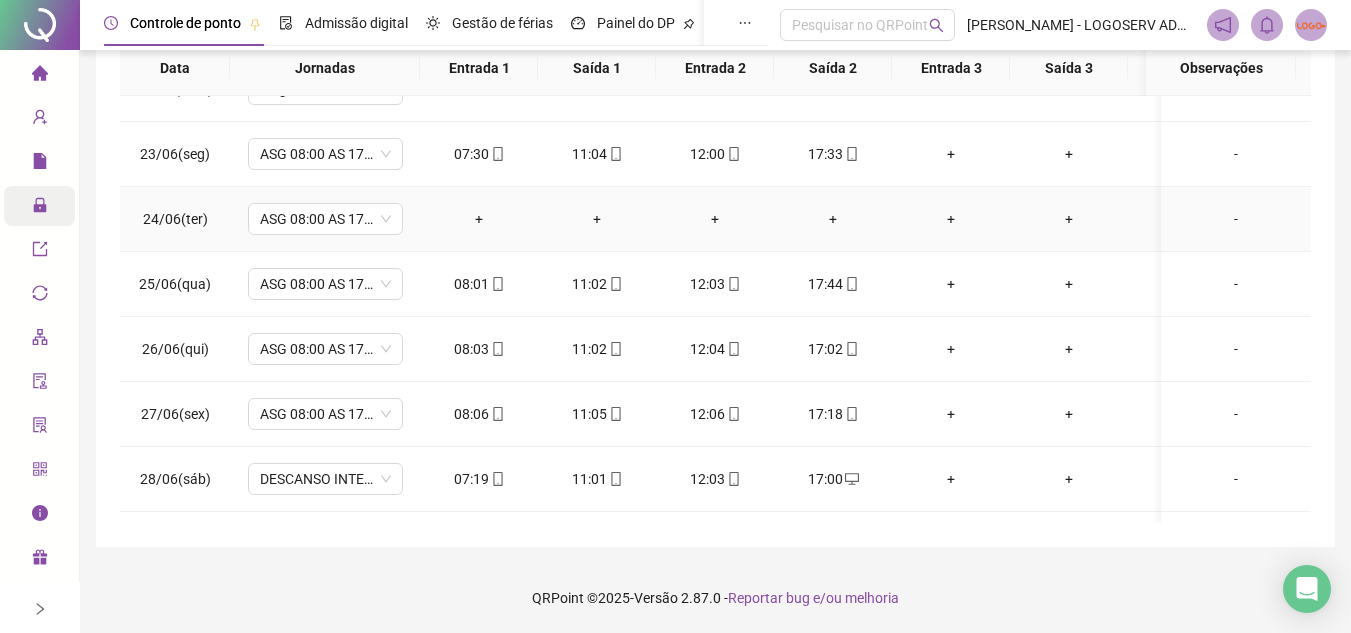 scroll, scrollTop: 1038, scrollLeft: 0, axis: vertical 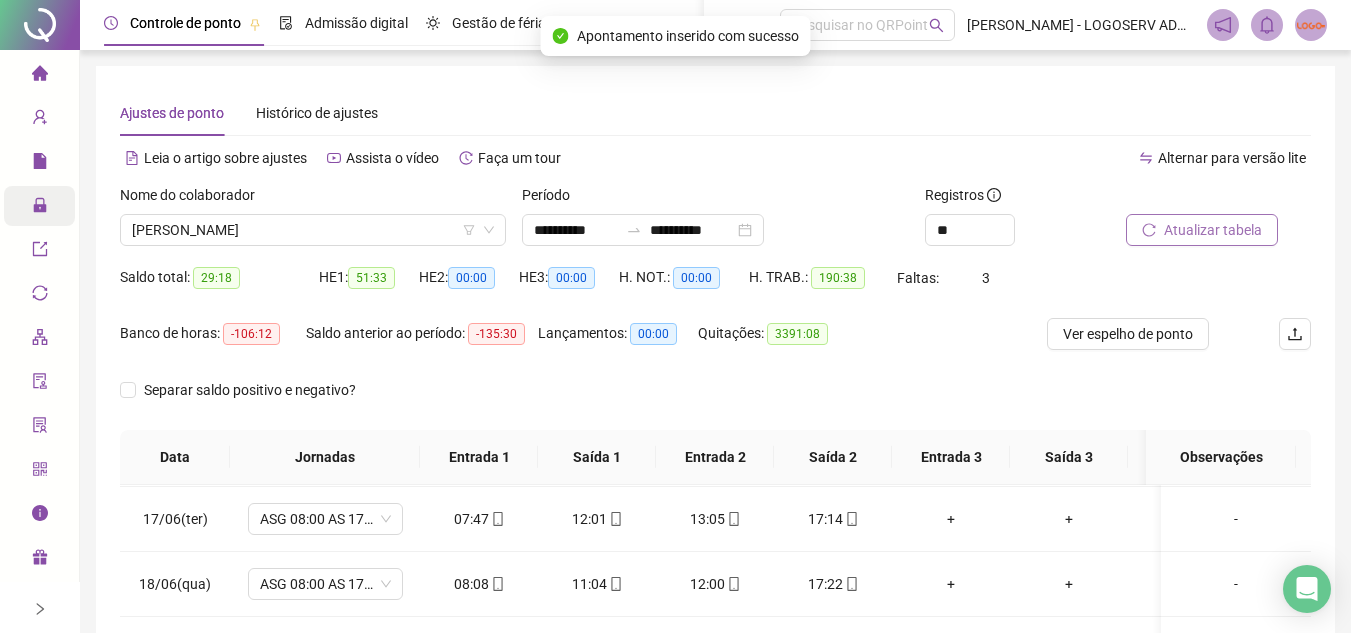 click on "Atualizar tabela" at bounding box center [1213, 230] 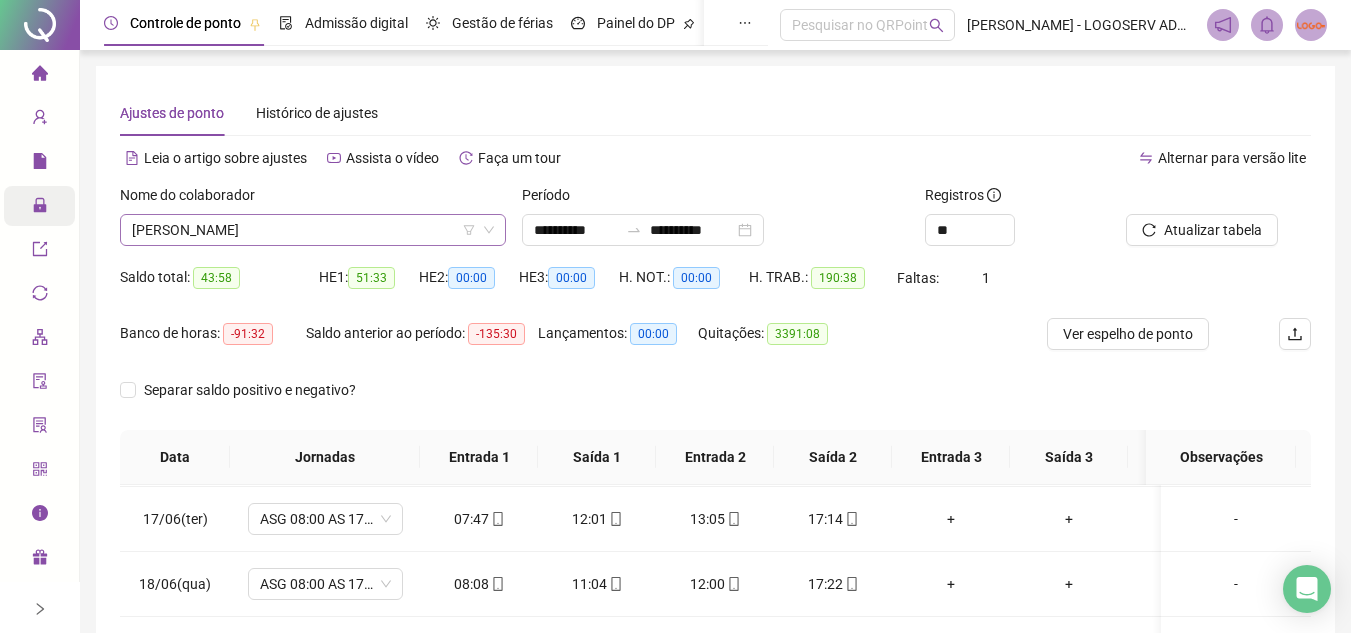 click on "[PERSON_NAME]" at bounding box center (313, 230) 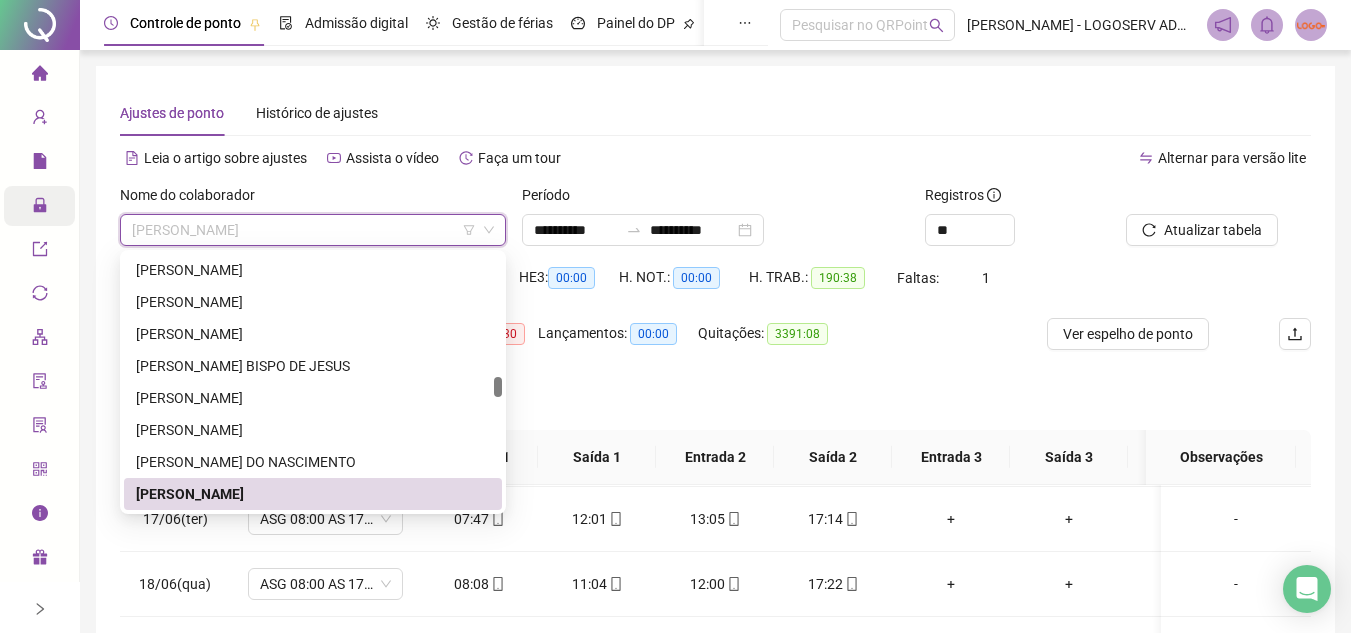 paste on "**********" 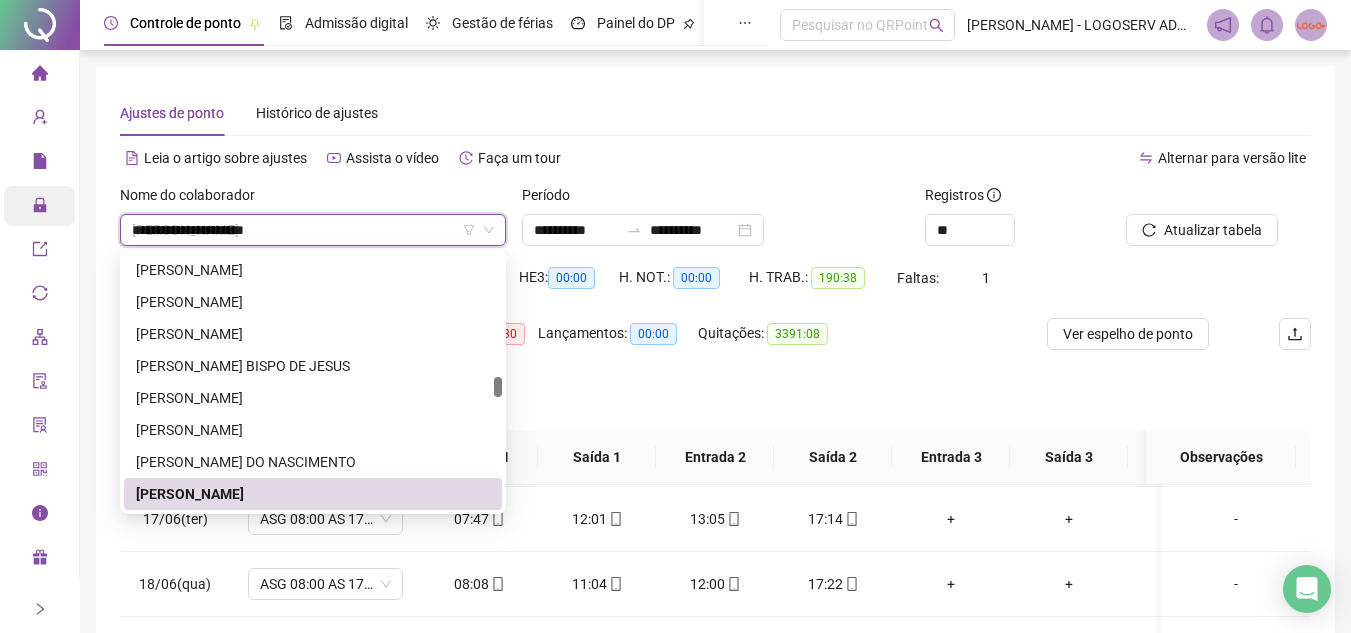 scroll, scrollTop: 0, scrollLeft: 0, axis: both 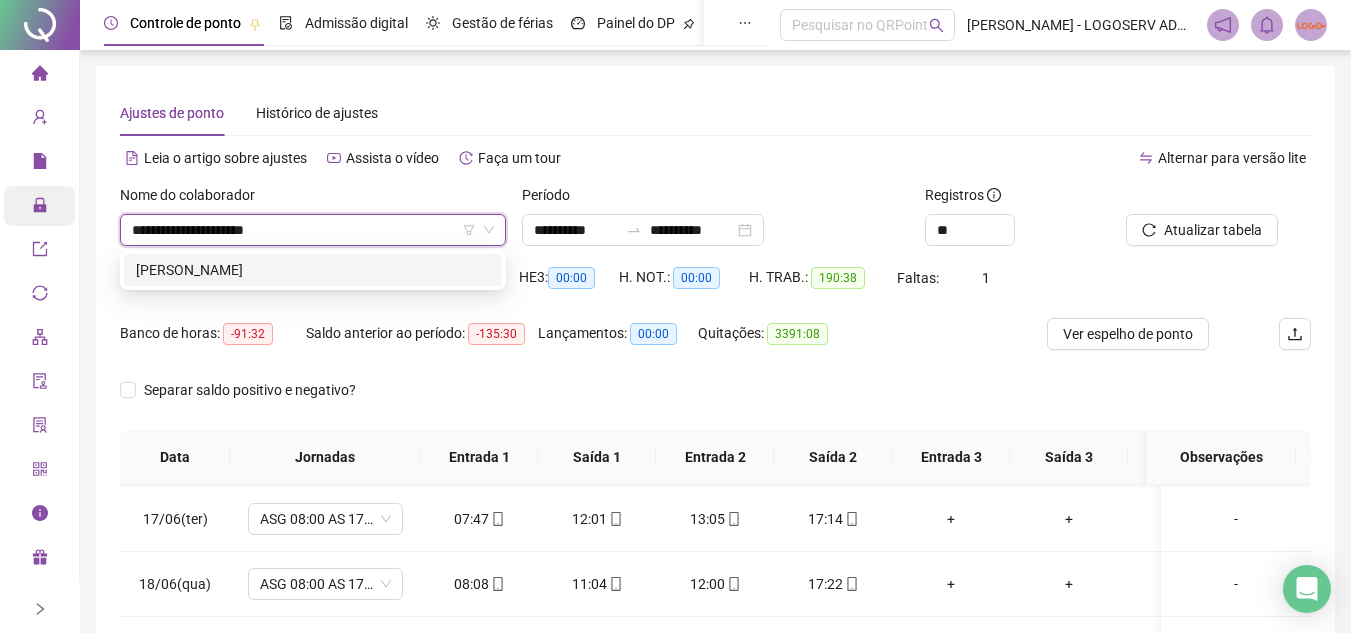 click on "VANEI BARBOSA DE JESUS" at bounding box center [313, 270] 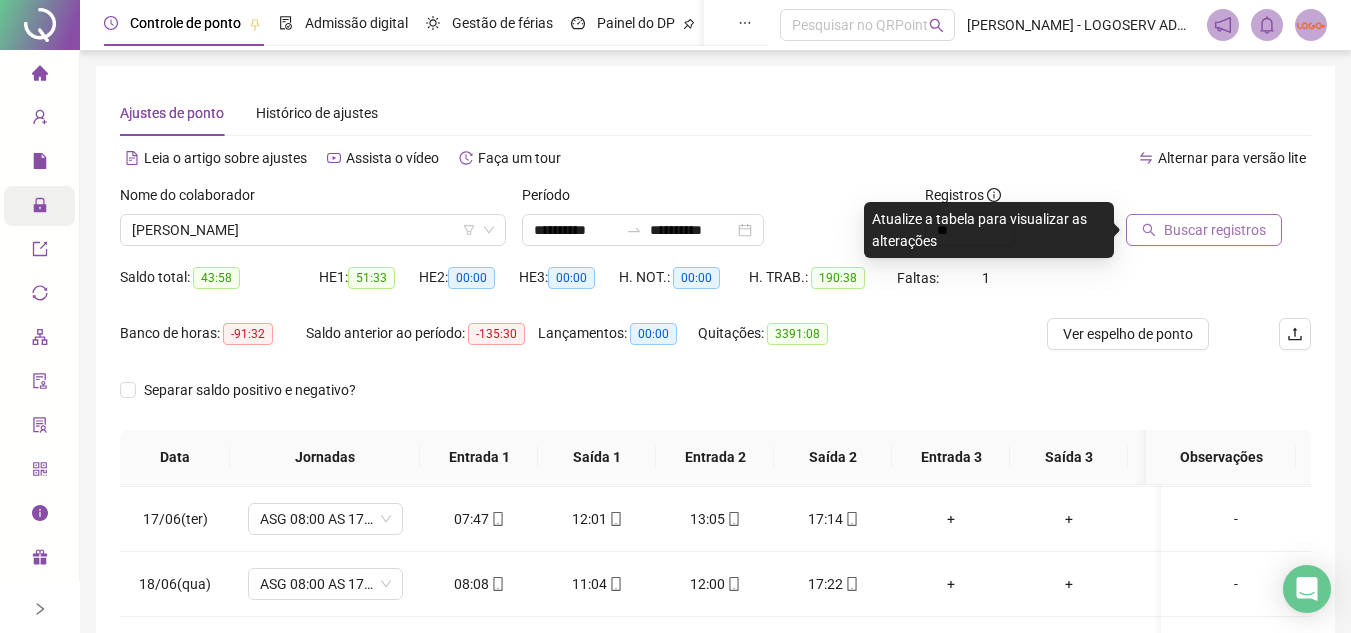 click on "Buscar registros" at bounding box center (1215, 230) 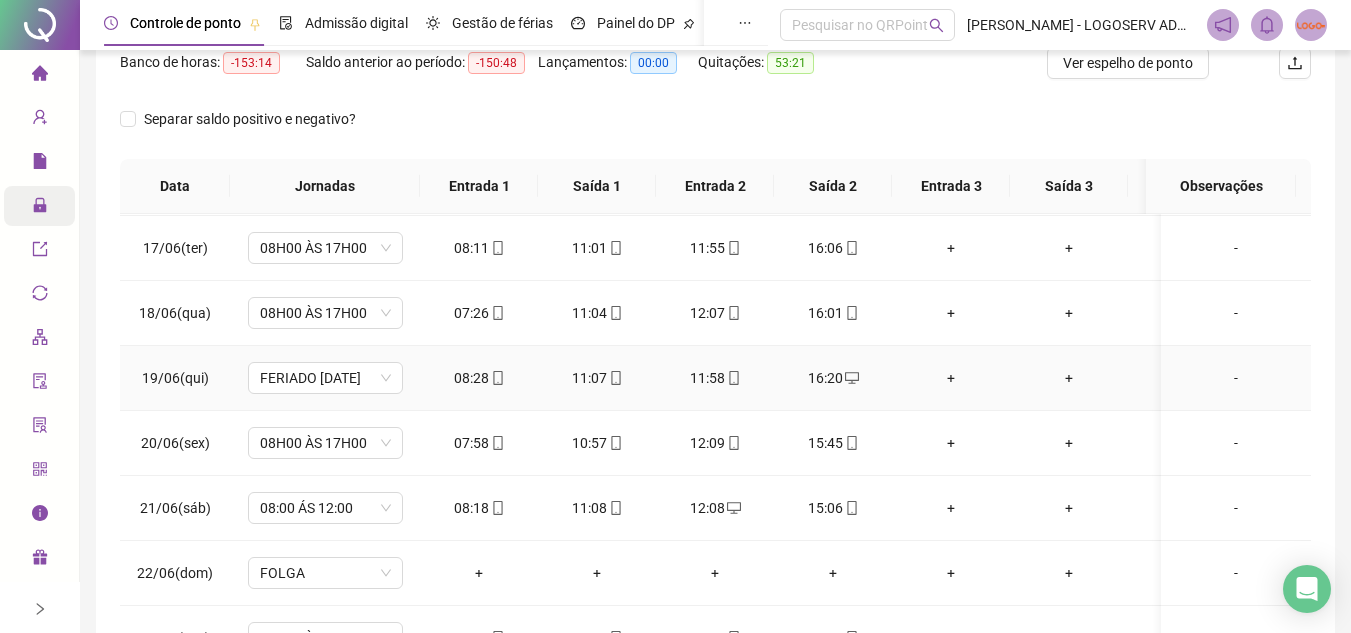 scroll, scrollTop: 300, scrollLeft: 0, axis: vertical 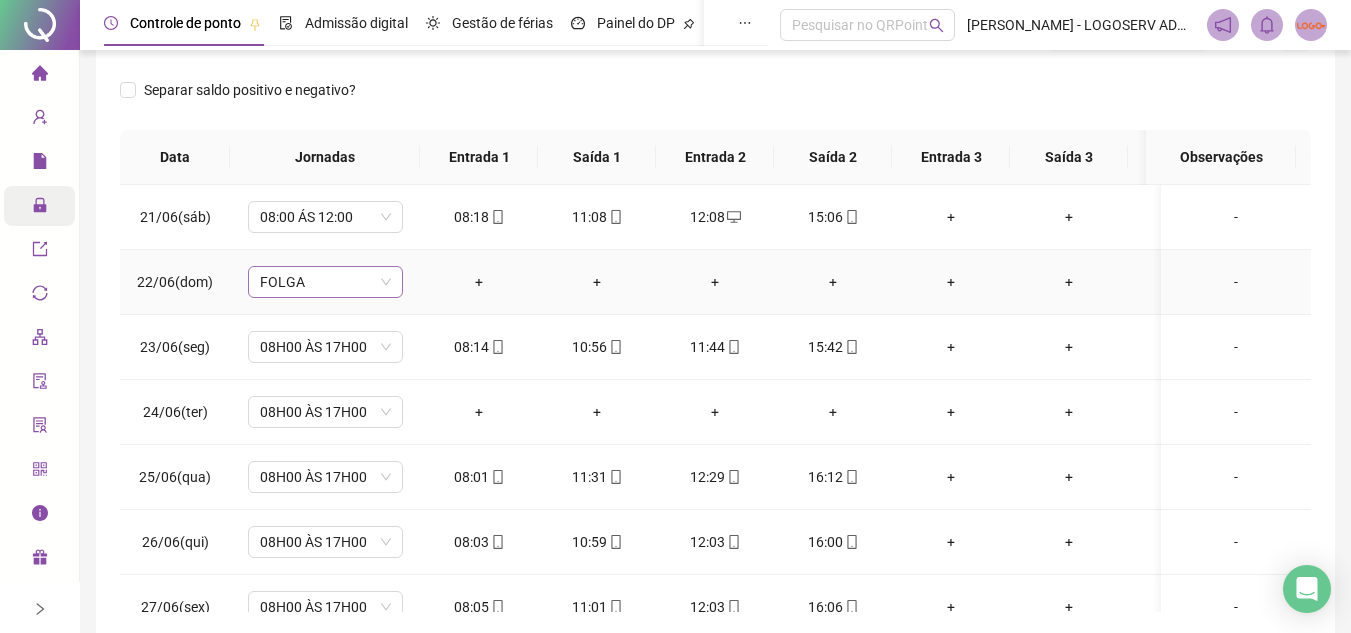 click on "FOLGA" at bounding box center (325, 282) 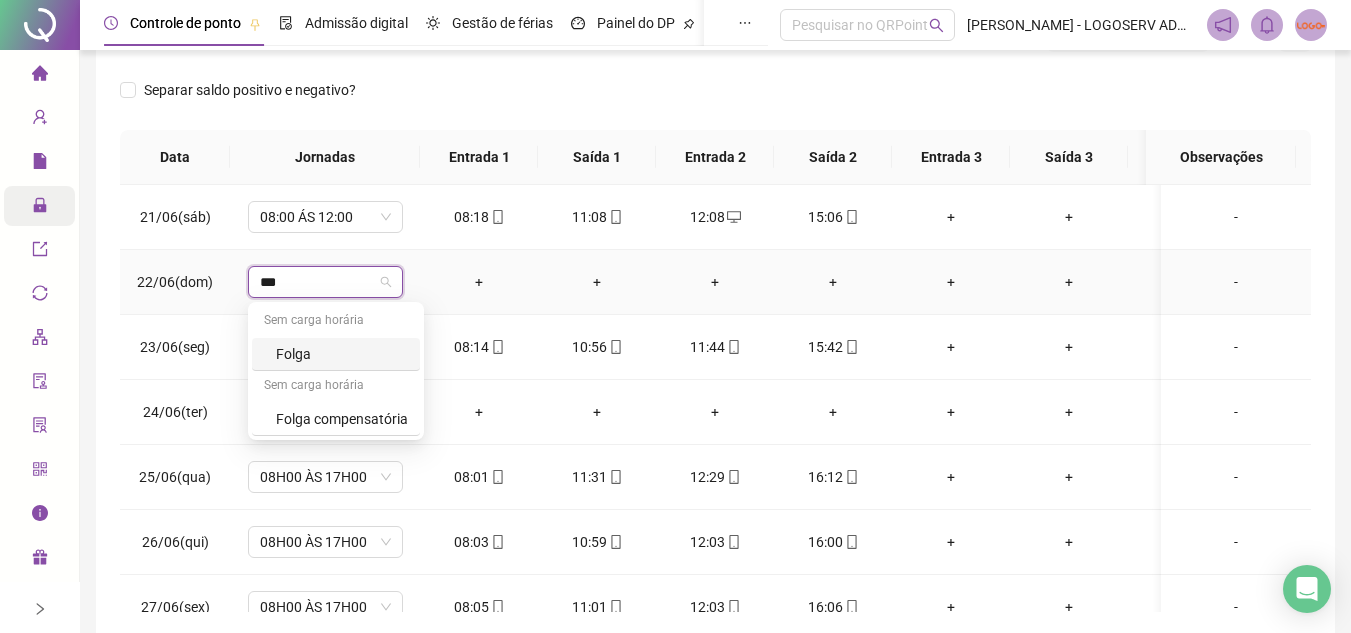 type on "****" 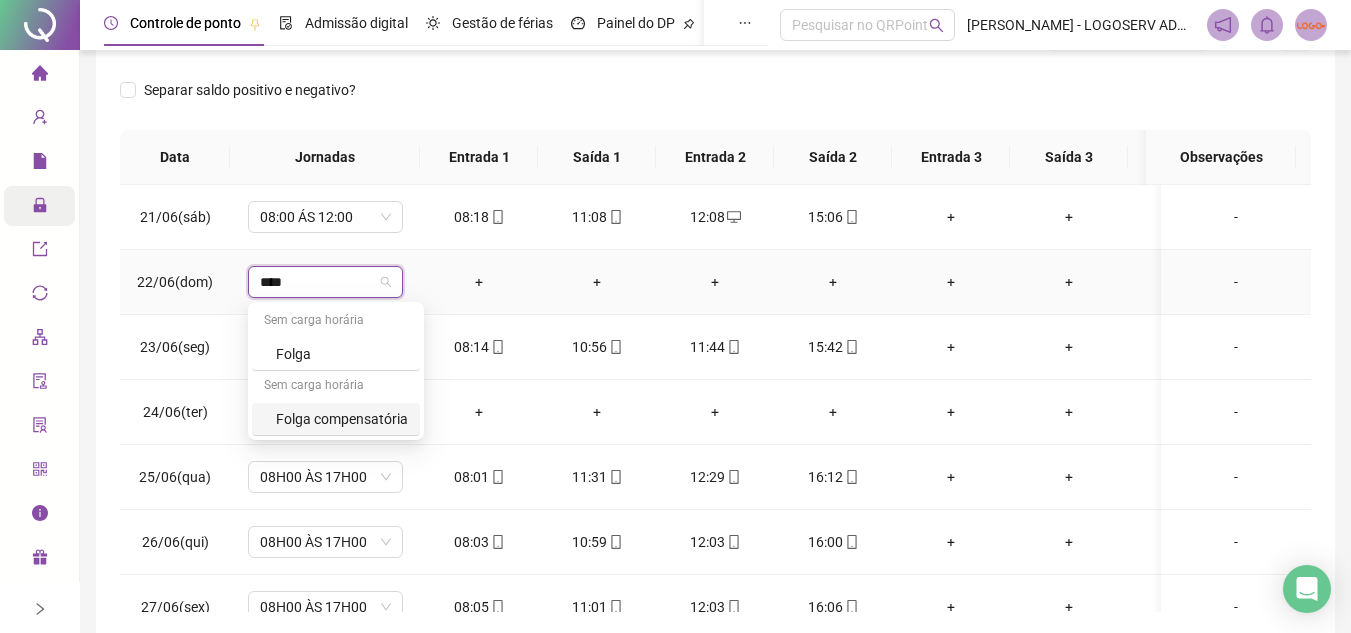 click on "Folga compensatória" at bounding box center (342, 419) 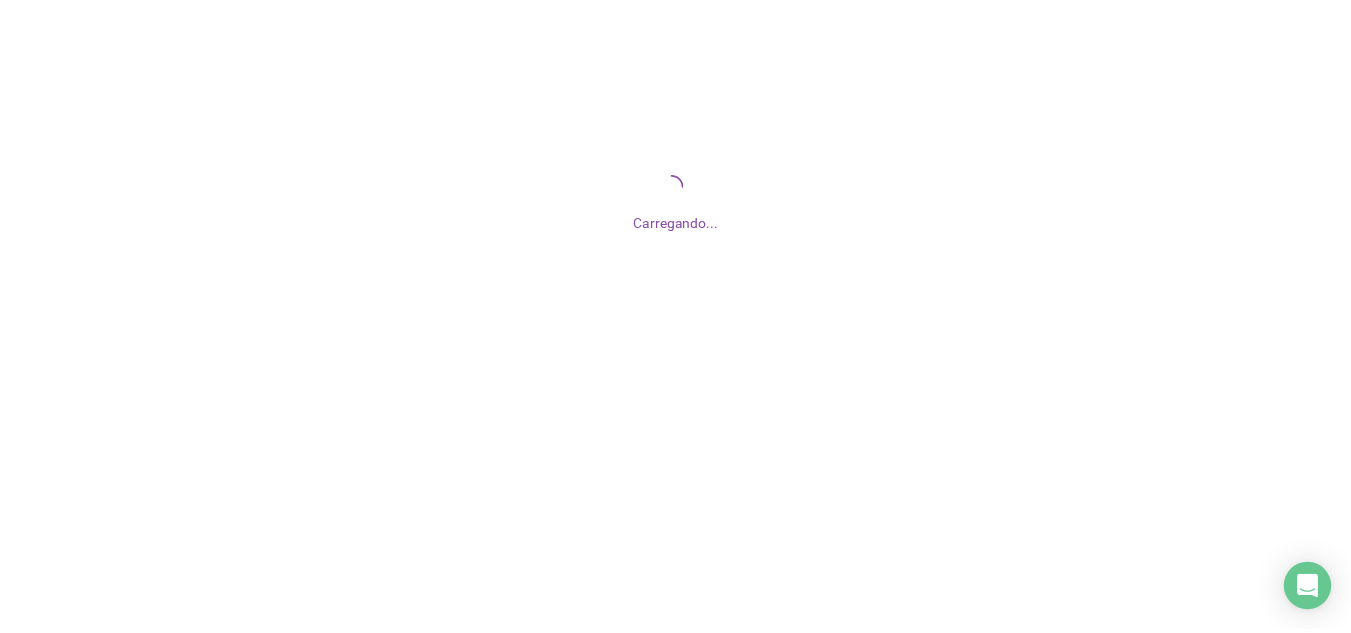 scroll, scrollTop: 0, scrollLeft: 0, axis: both 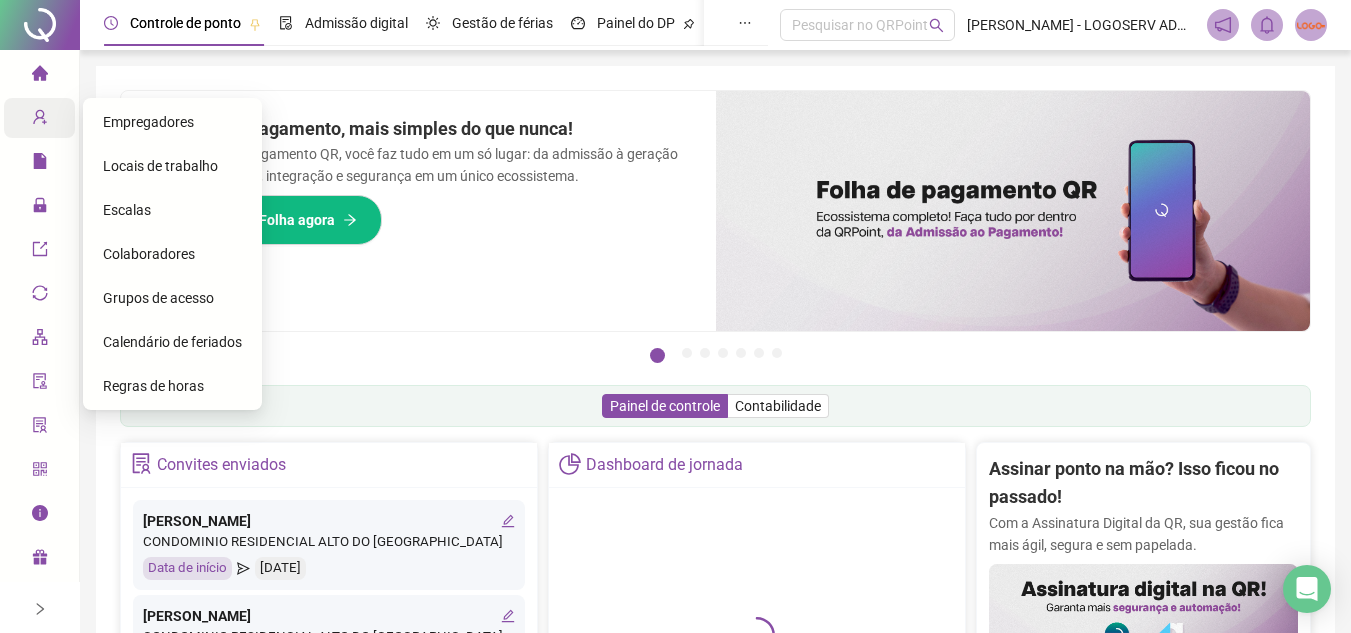 click 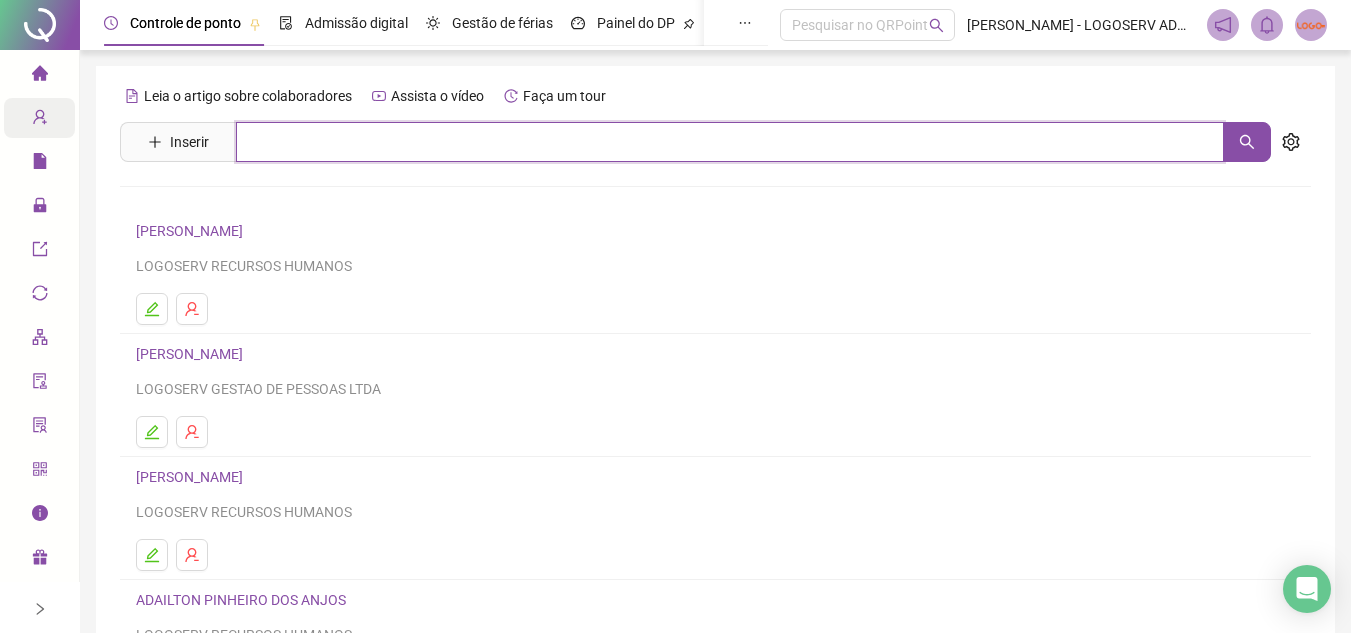 click at bounding box center [730, 142] 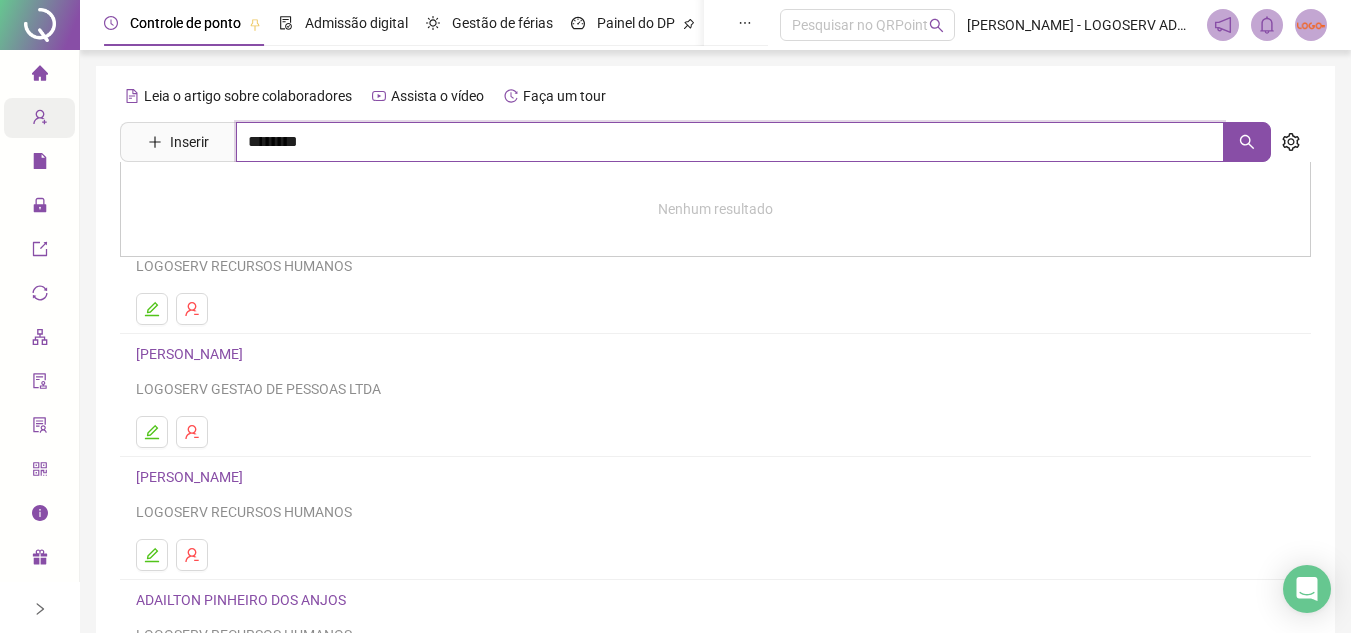 type on "********" 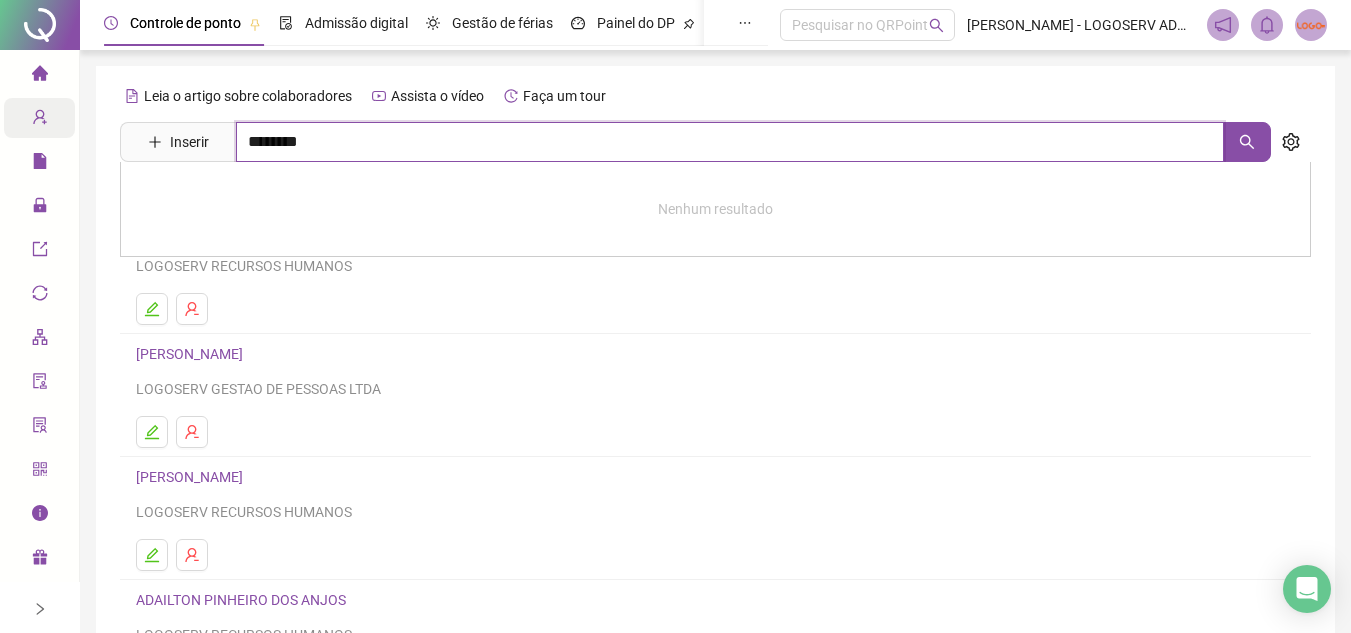 drag, startPoint x: 400, startPoint y: 164, endPoint x: 251, endPoint y: 191, distance: 151.42654 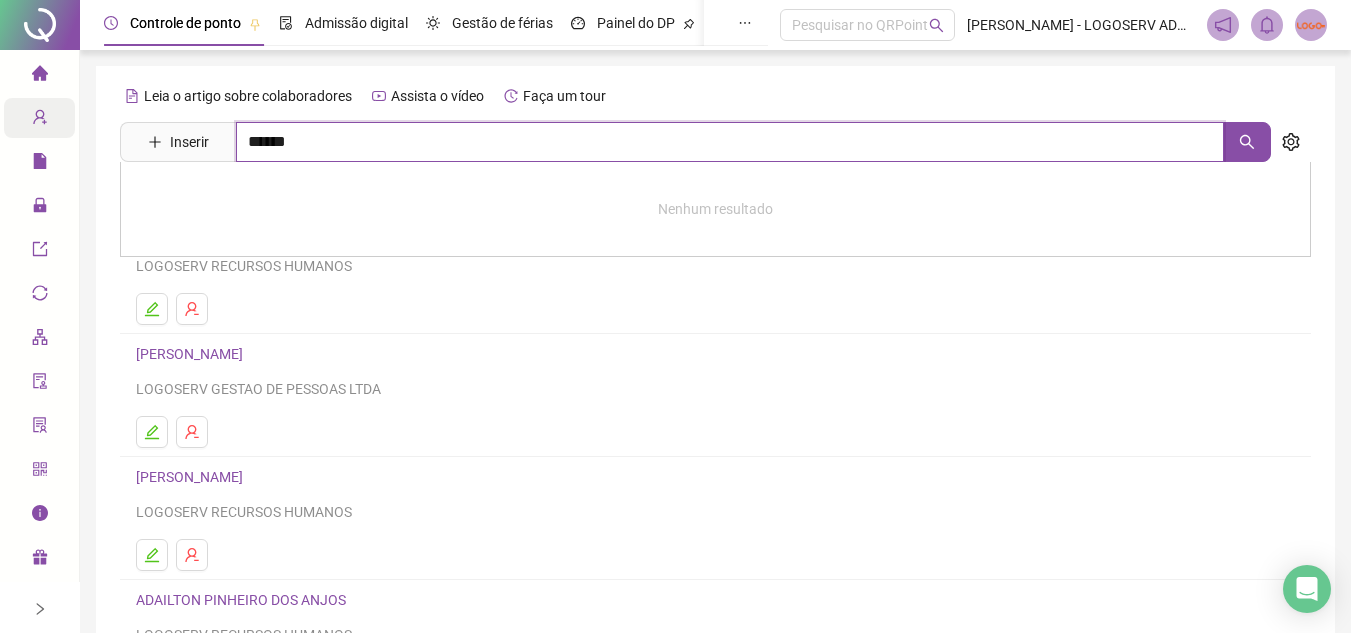 type on "******" 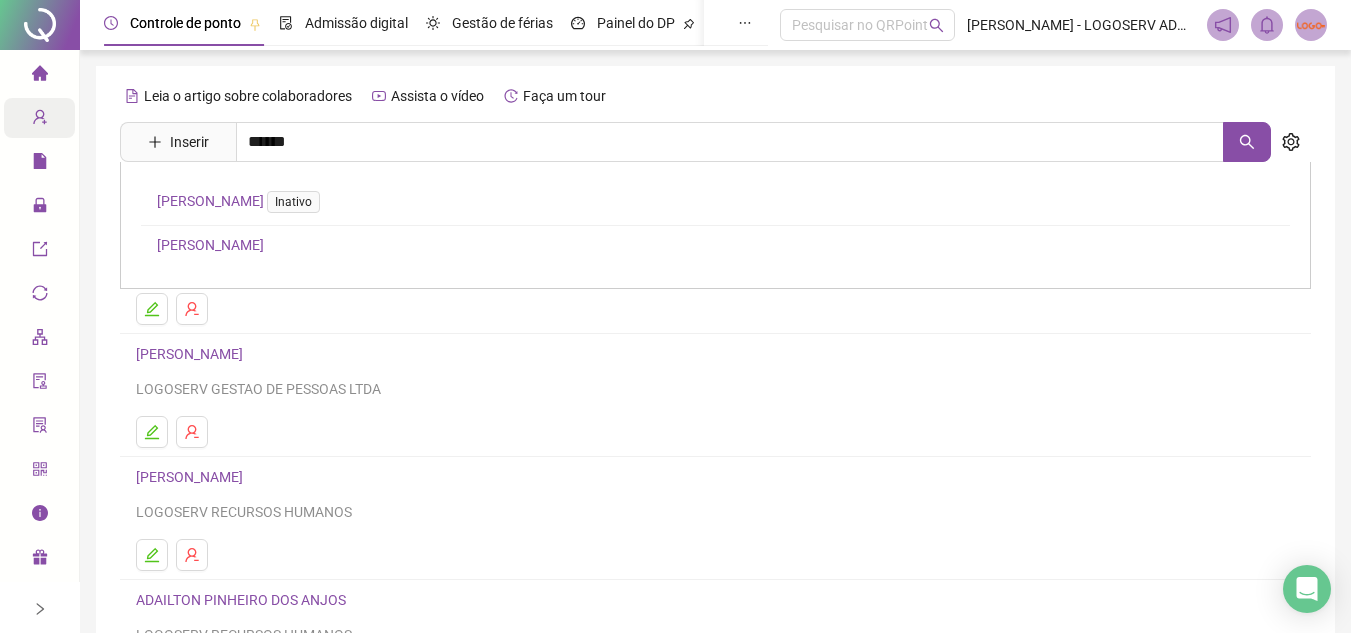 click on "ALECIO NASCIMENTO DOS SANTOS" at bounding box center [210, 245] 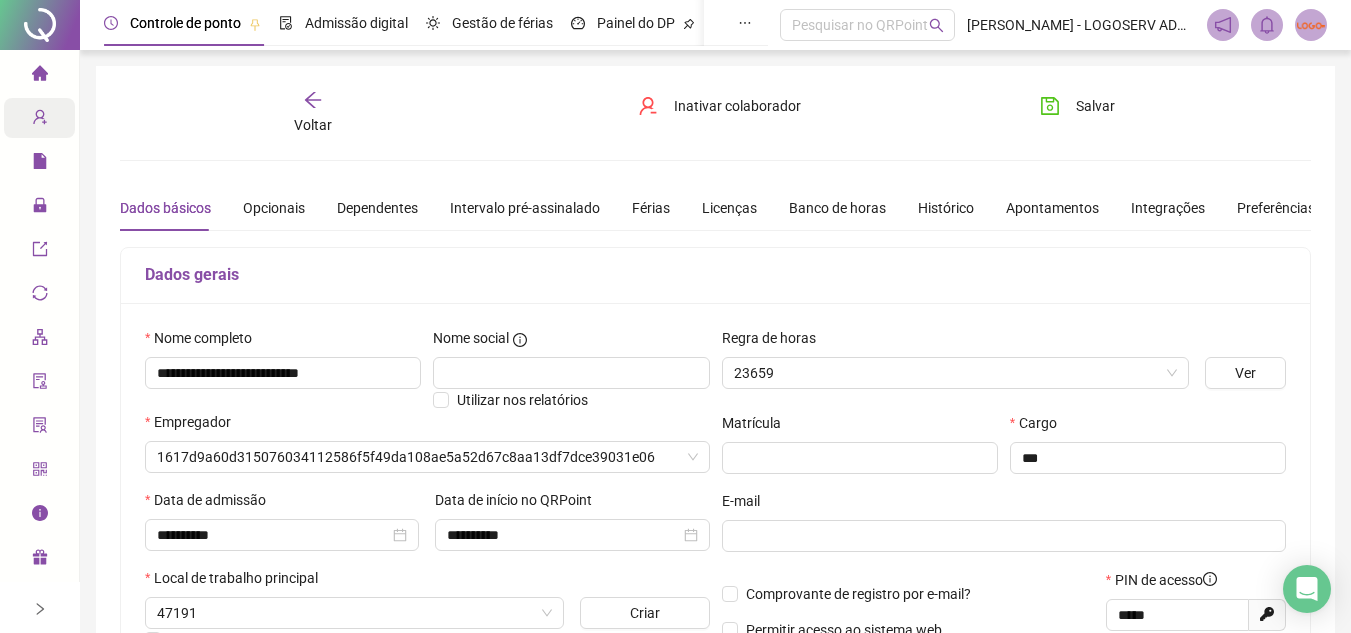 type on "**********" 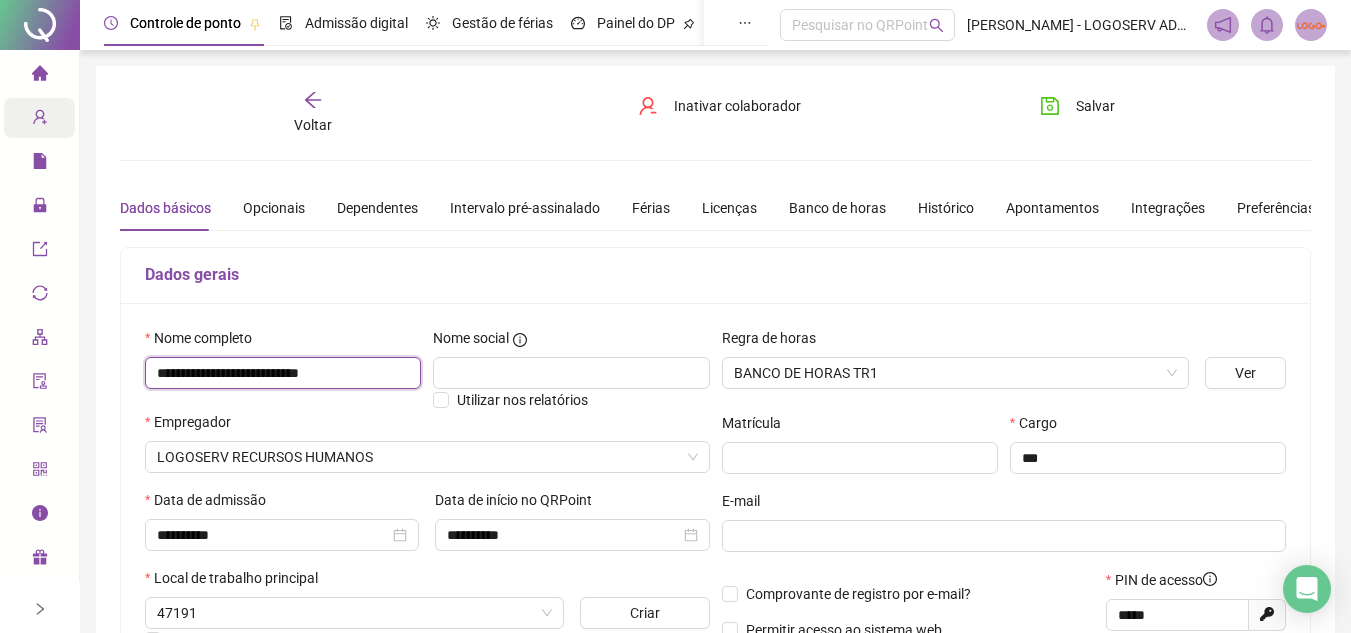 drag, startPoint x: 151, startPoint y: 371, endPoint x: 402, endPoint y: 371, distance: 251 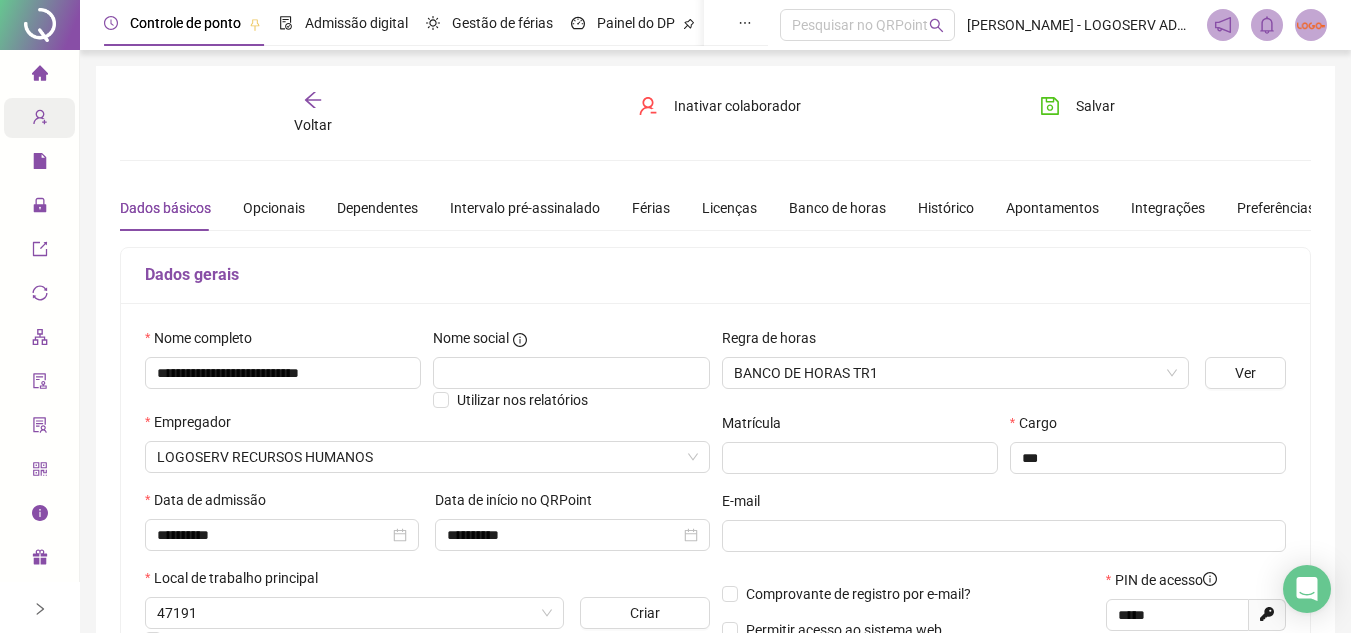 click on "**********" at bounding box center (715, 560) 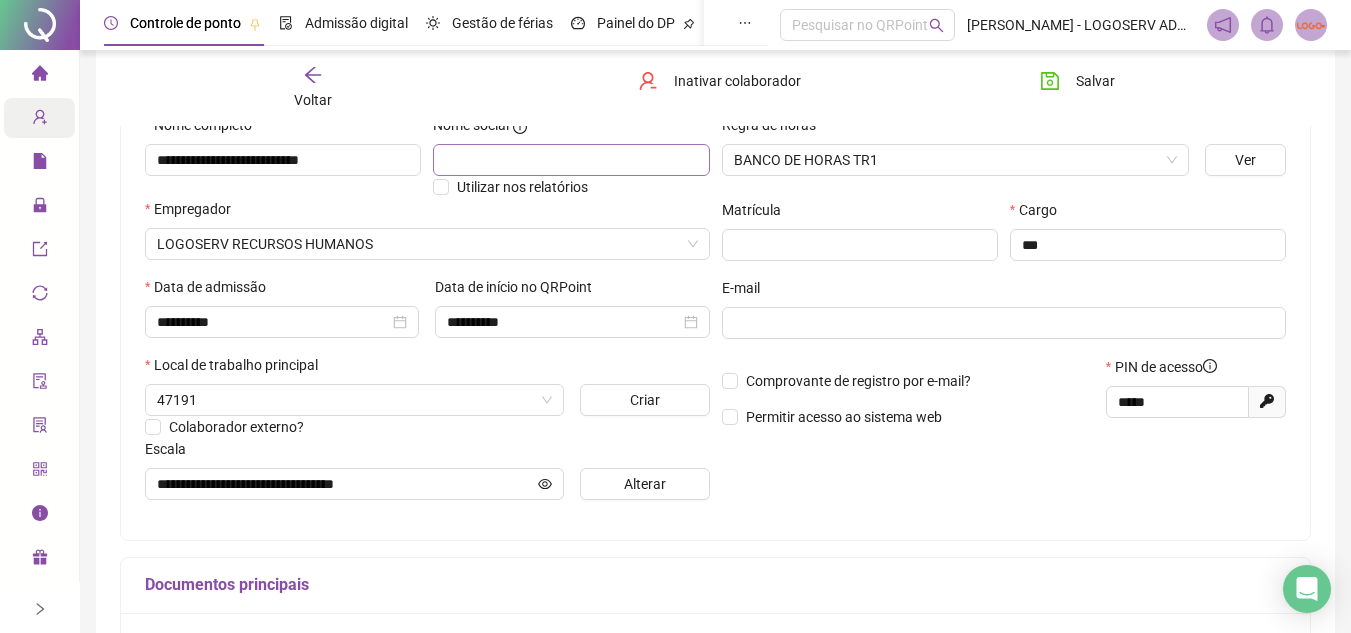 scroll, scrollTop: 100, scrollLeft: 0, axis: vertical 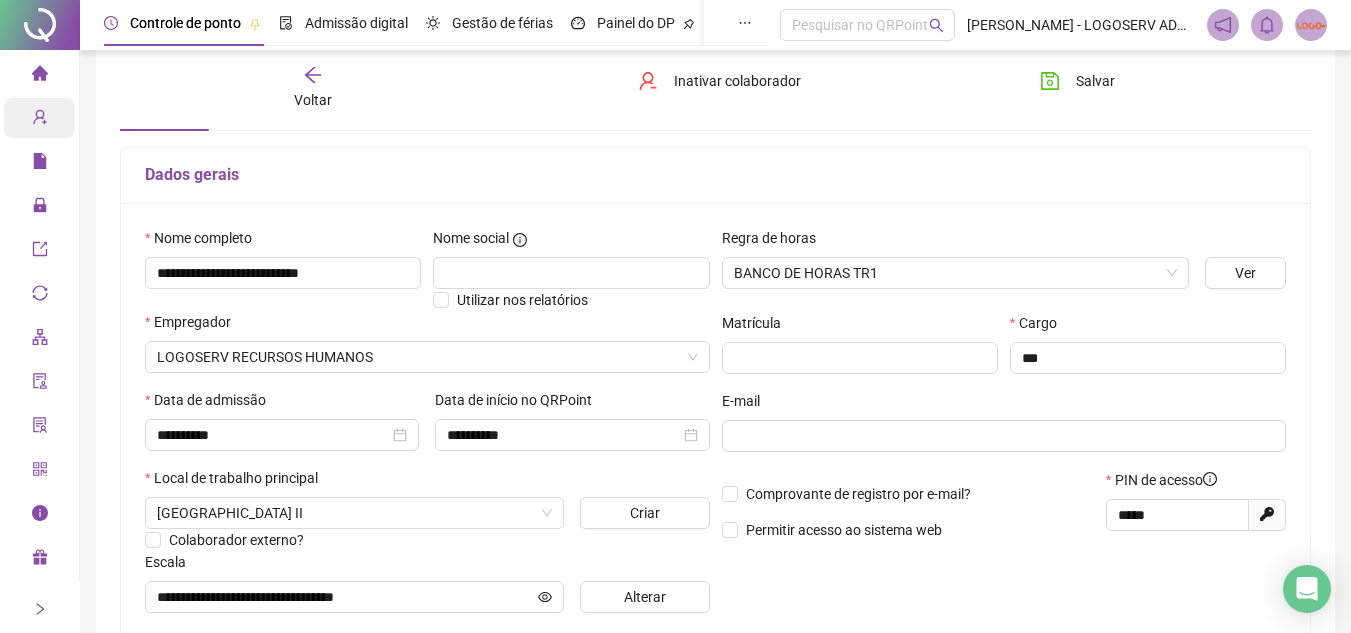 drag, startPoint x: 309, startPoint y: 88, endPoint x: 251, endPoint y: 4, distance: 102.0784 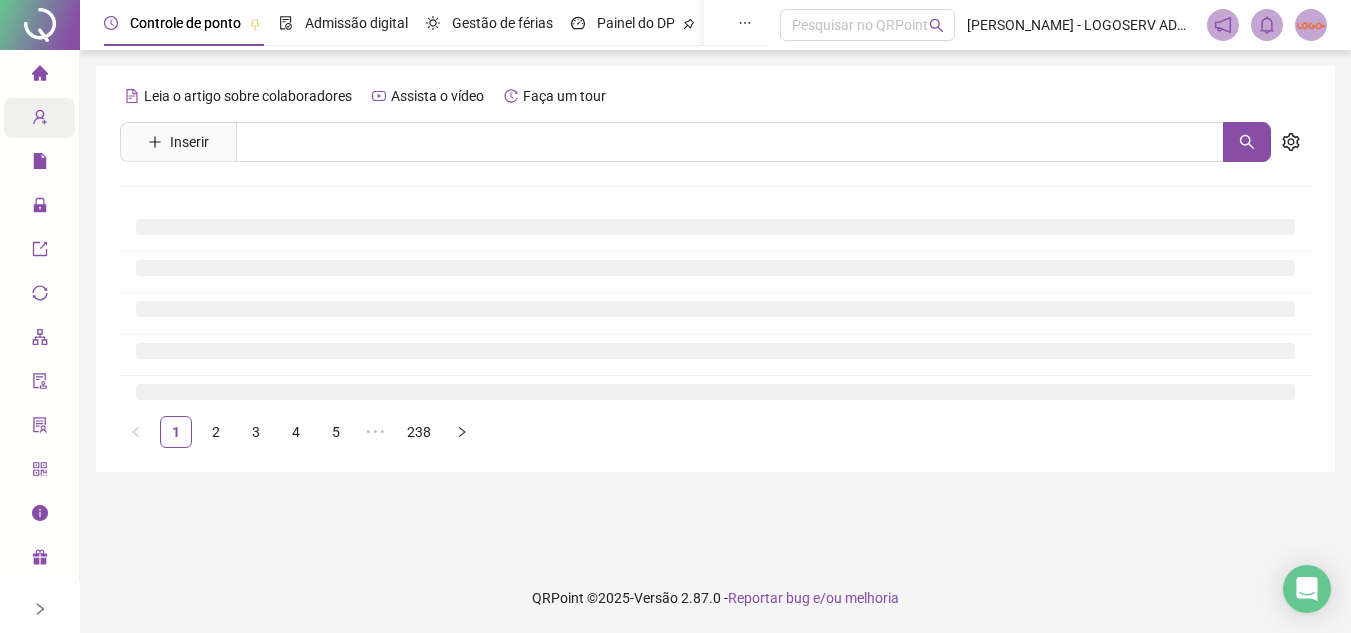 scroll, scrollTop: 0, scrollLeft: 0, axis: both 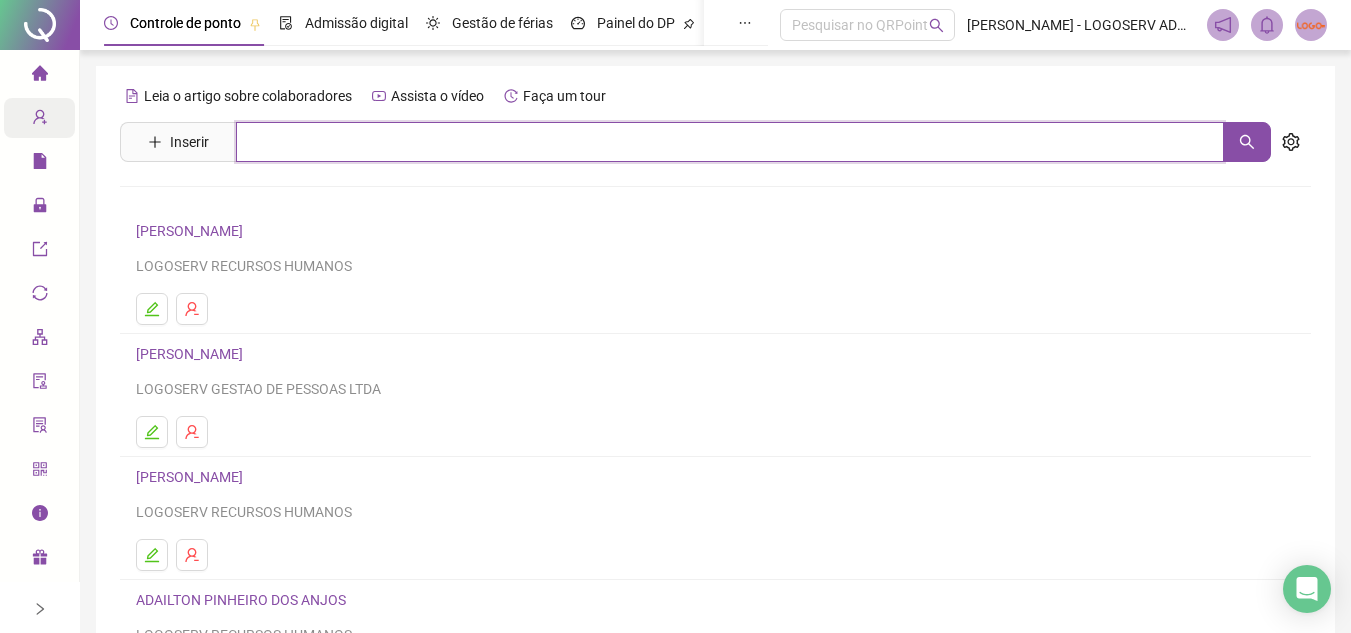click at bounding box center (730, 142) 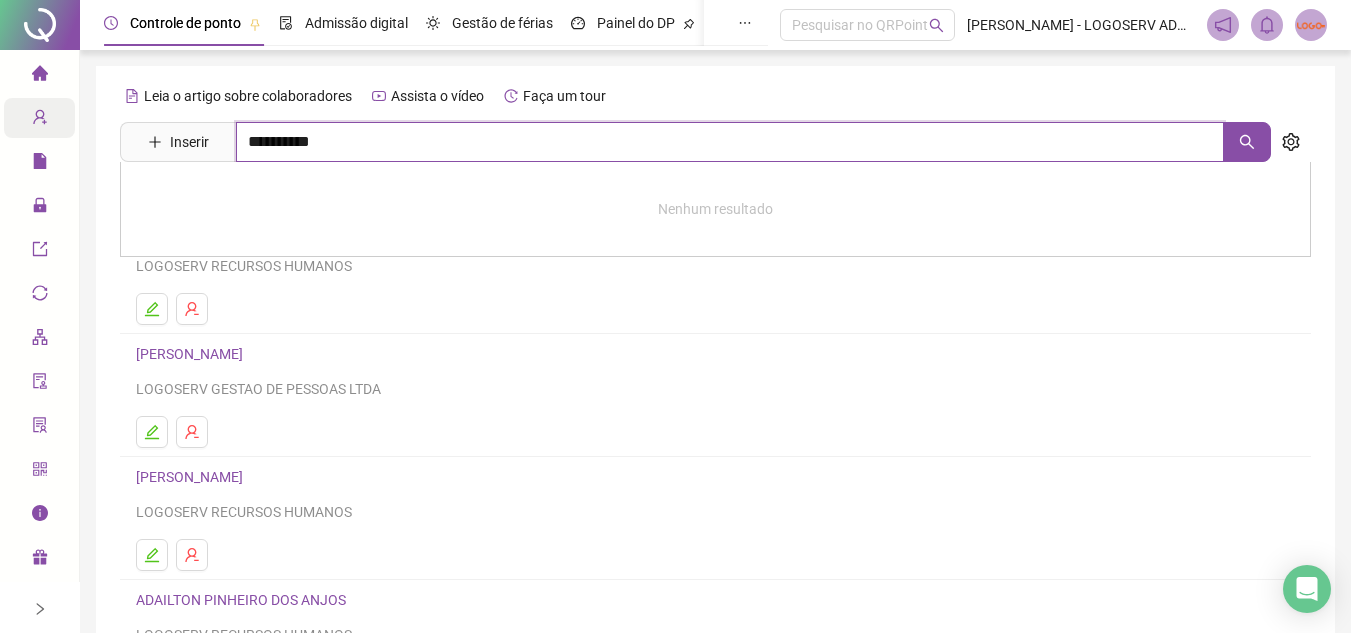 type on "**********" 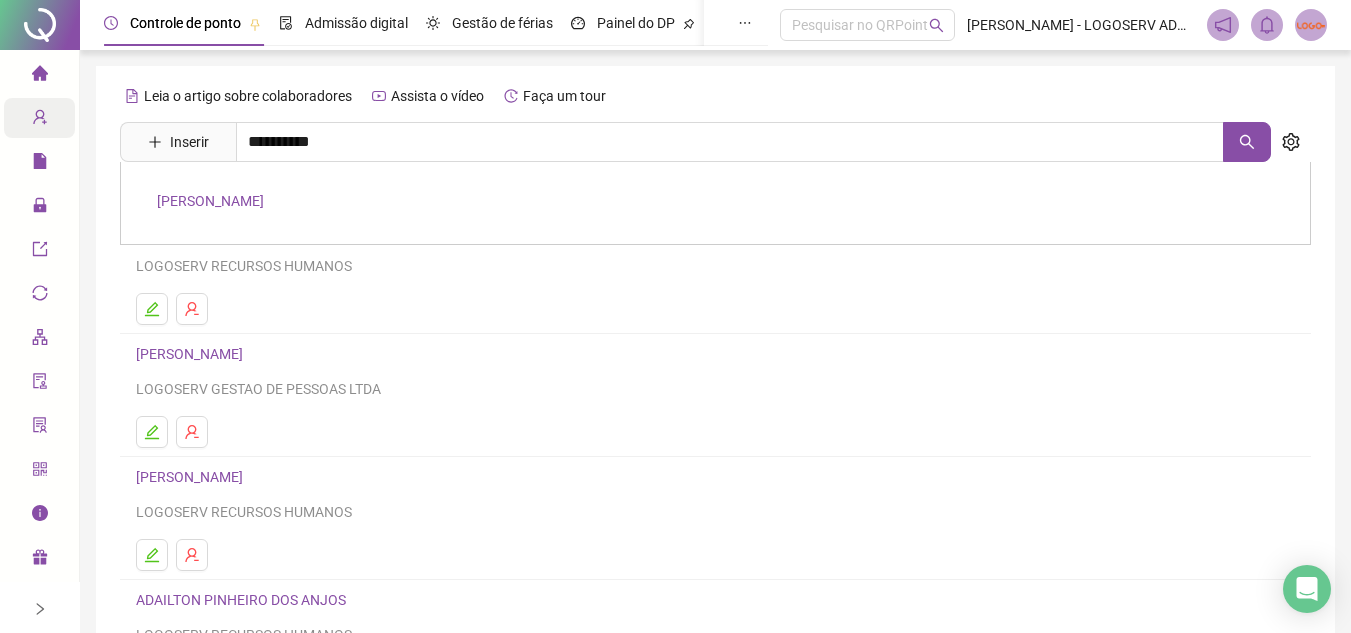 click on "[PERSON_NAME]" at bounding box center [210, 201] 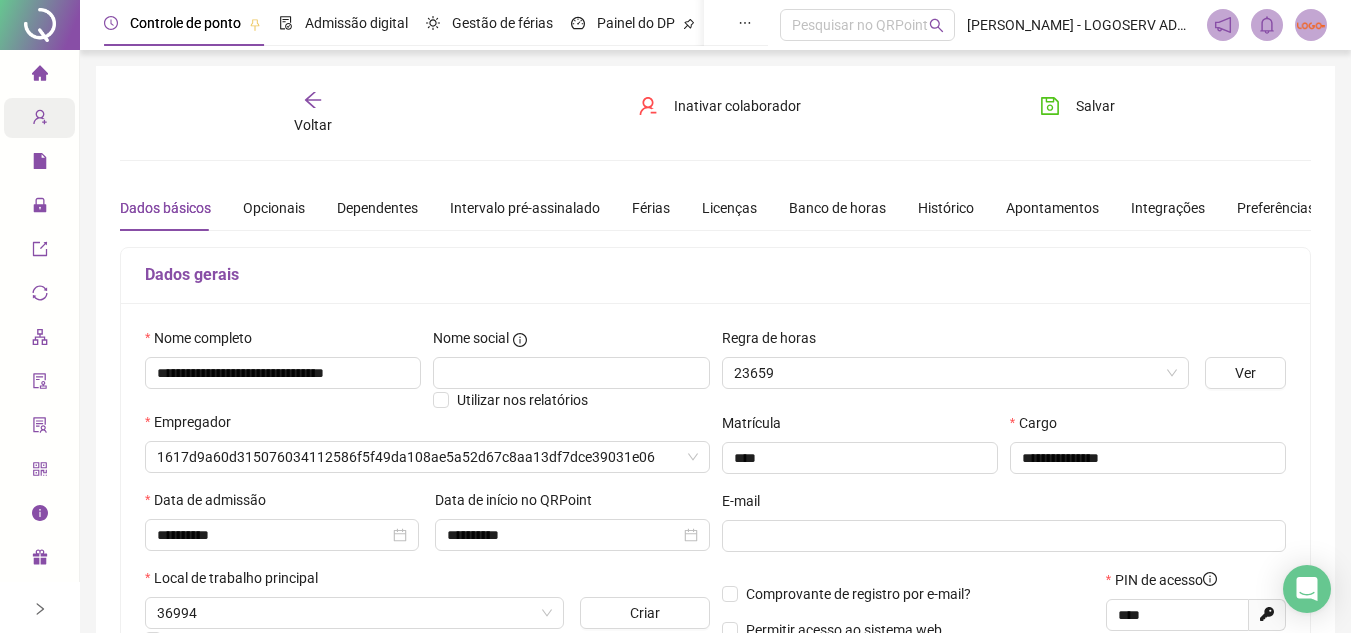 type on "**********" 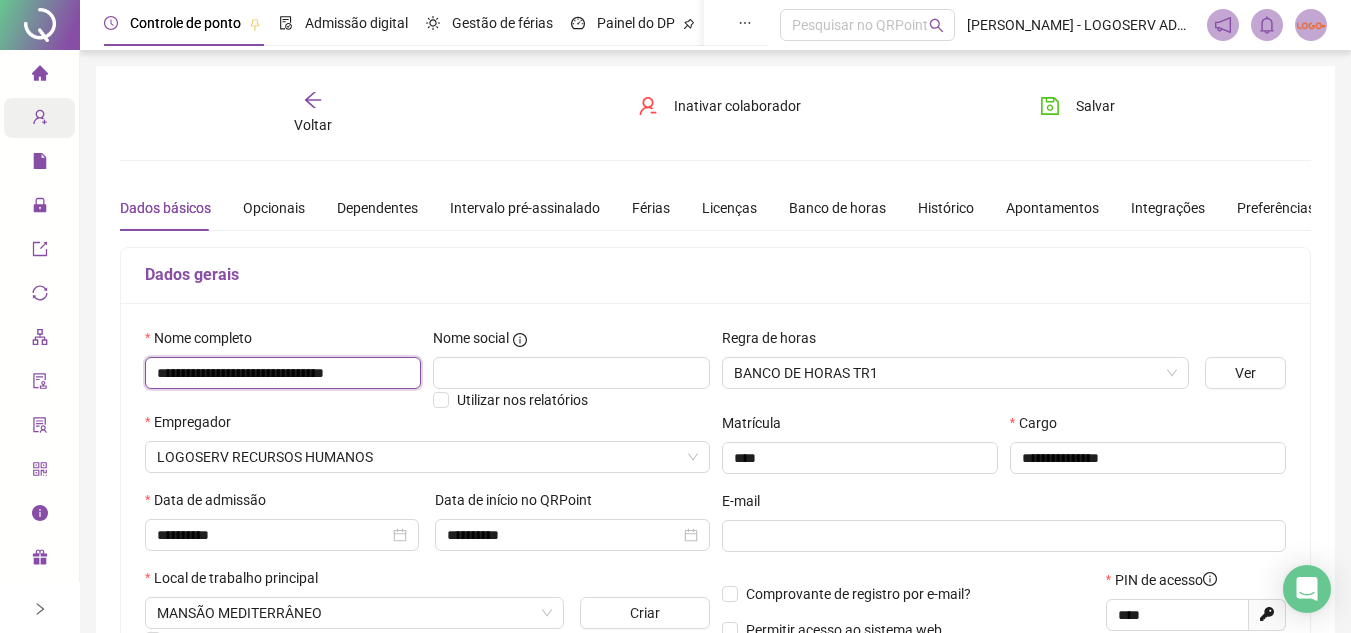 drag, startPoint x: 154, startPoint y: 376, endPoint x: 401, endPoint y: 349, distance: 248.47133 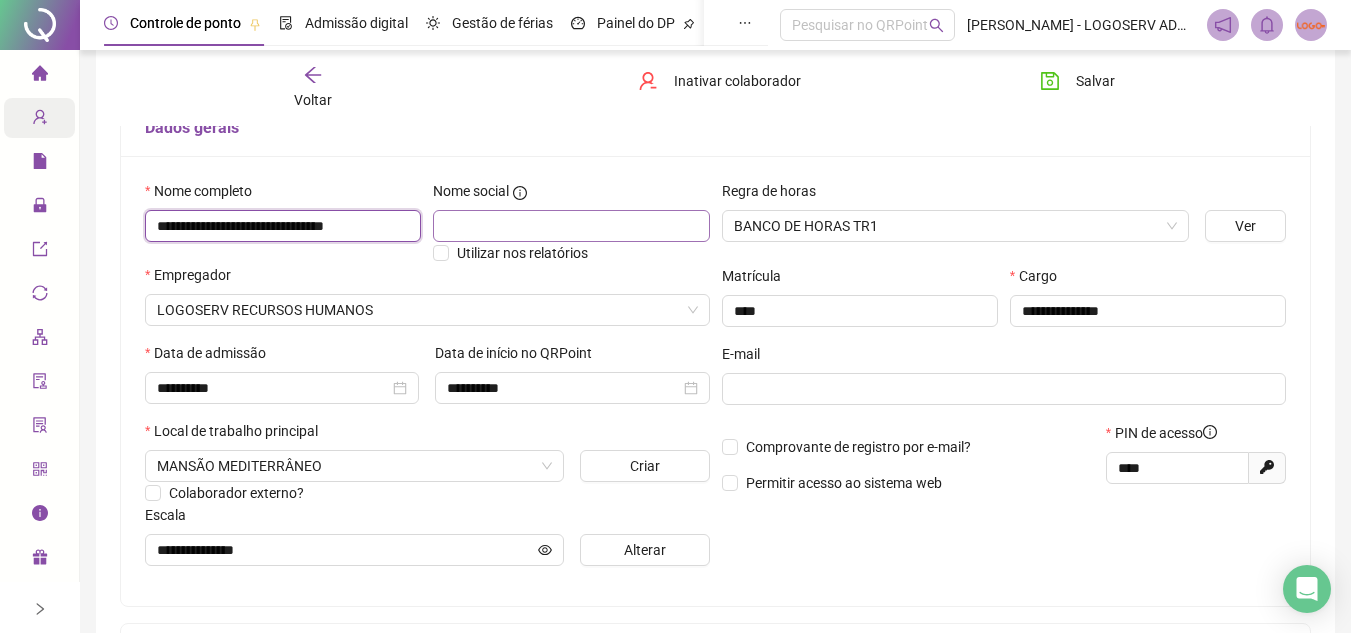 scroll, scrollTop: 500, scrollLeft: 0, axis: vertical 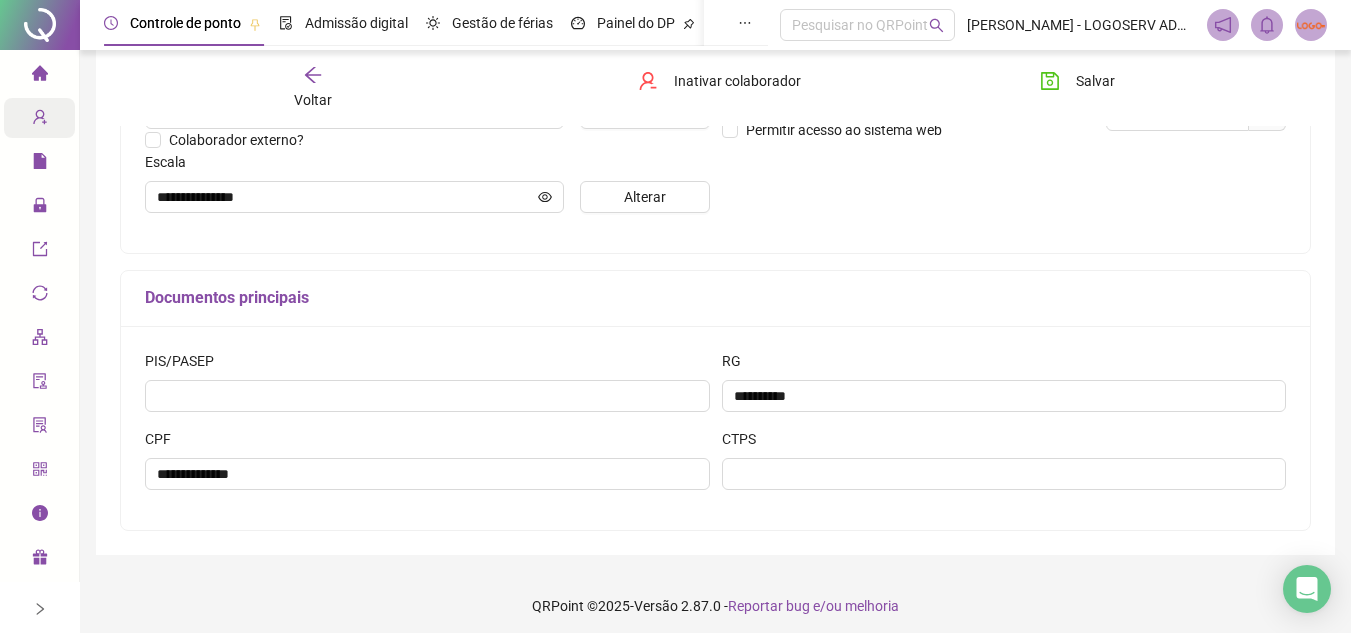 click on "Voltar" at bounding box center (313, 88) 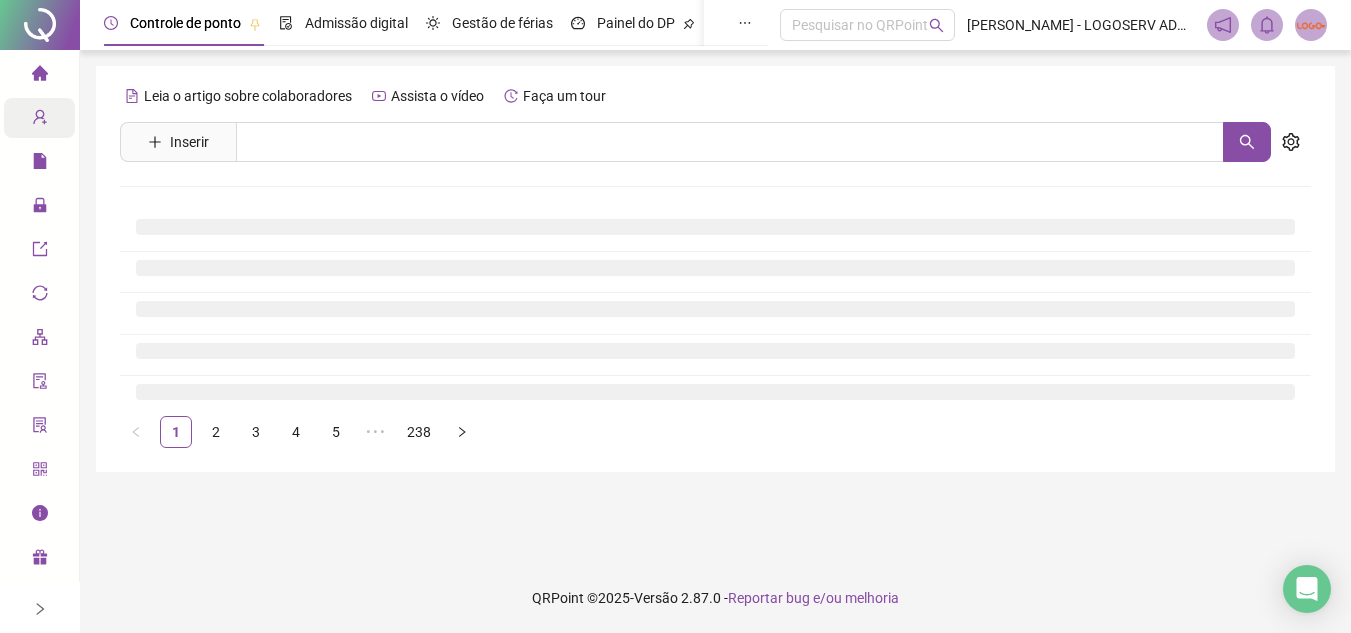 scroll, scrollTop: 0, scrollLeft: 0, axis: both 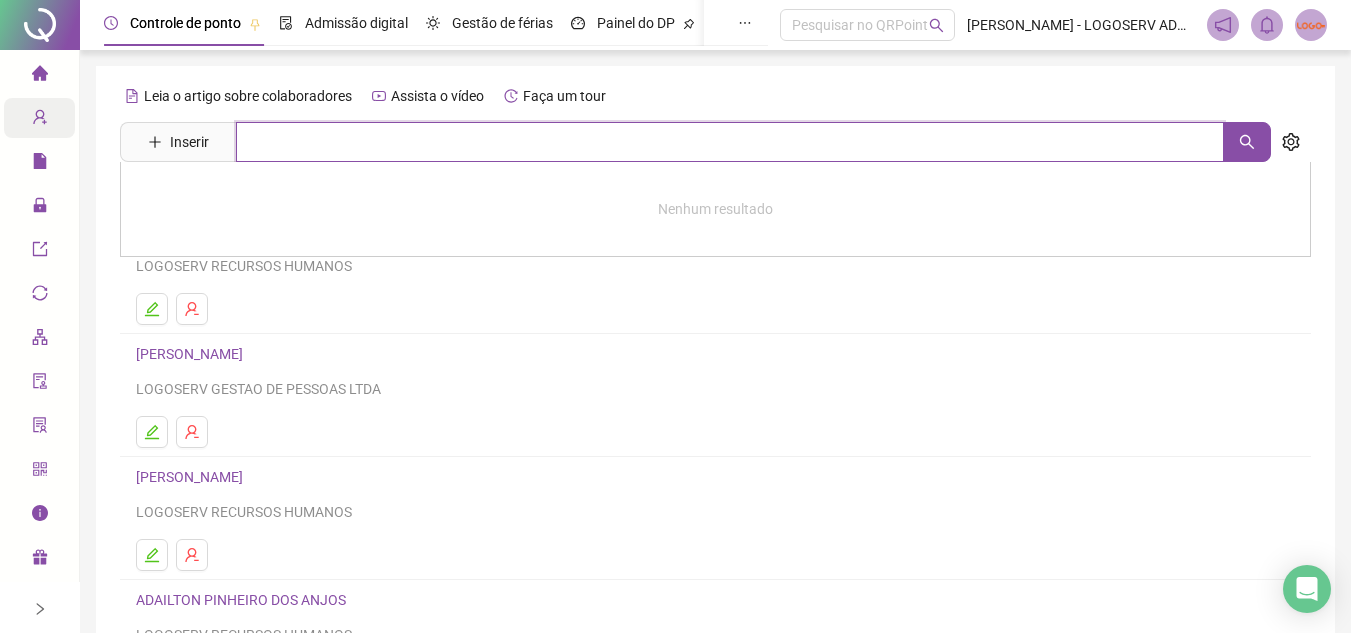 click at bounding box center [730, 142] 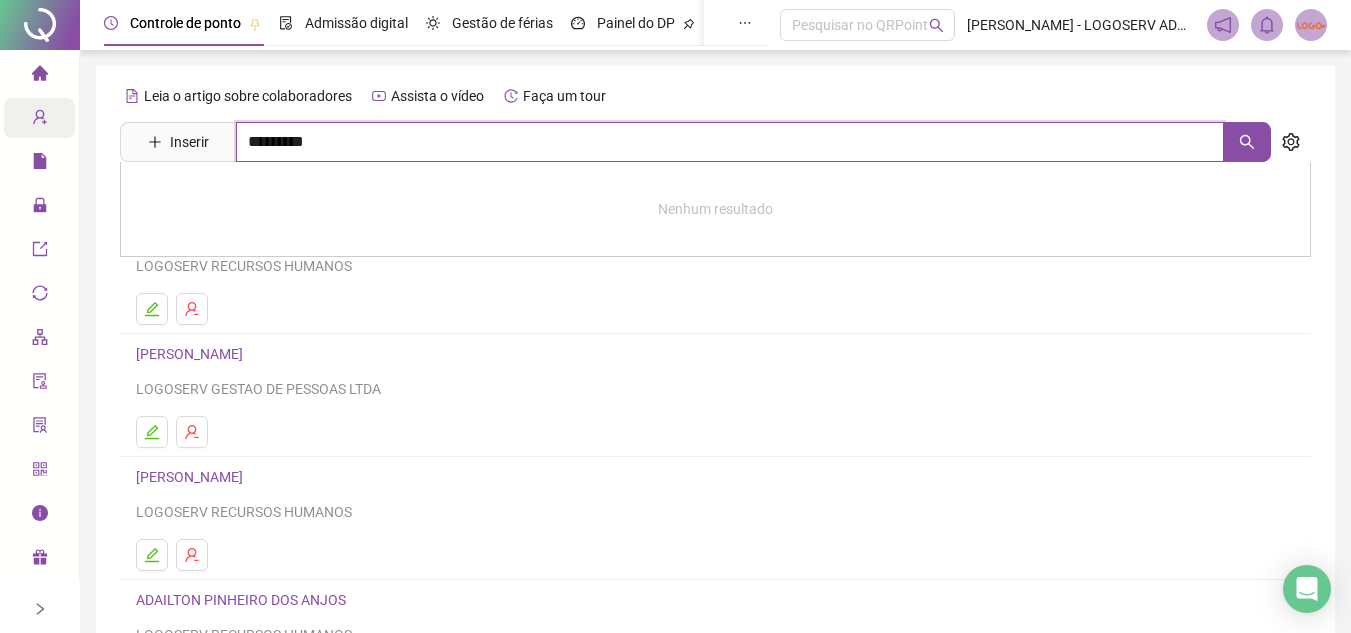 type on "*********" 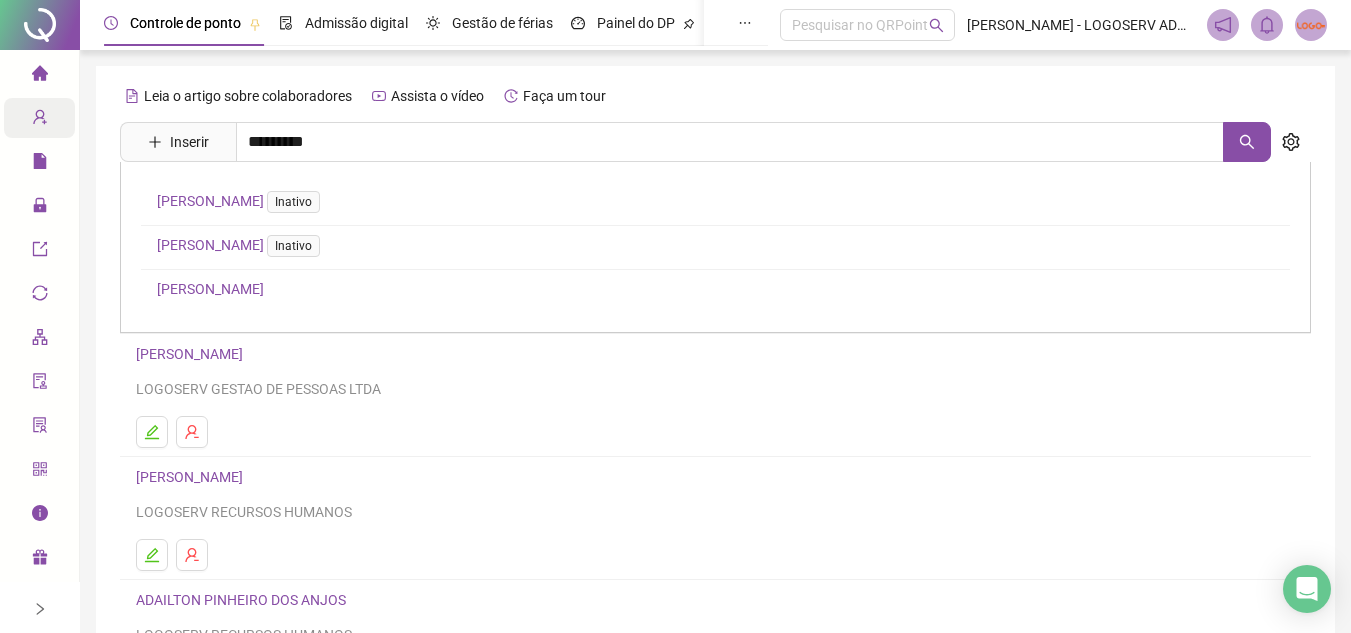 click on "JOSE DAVI SANTOS" at bounding box center [210, 289] 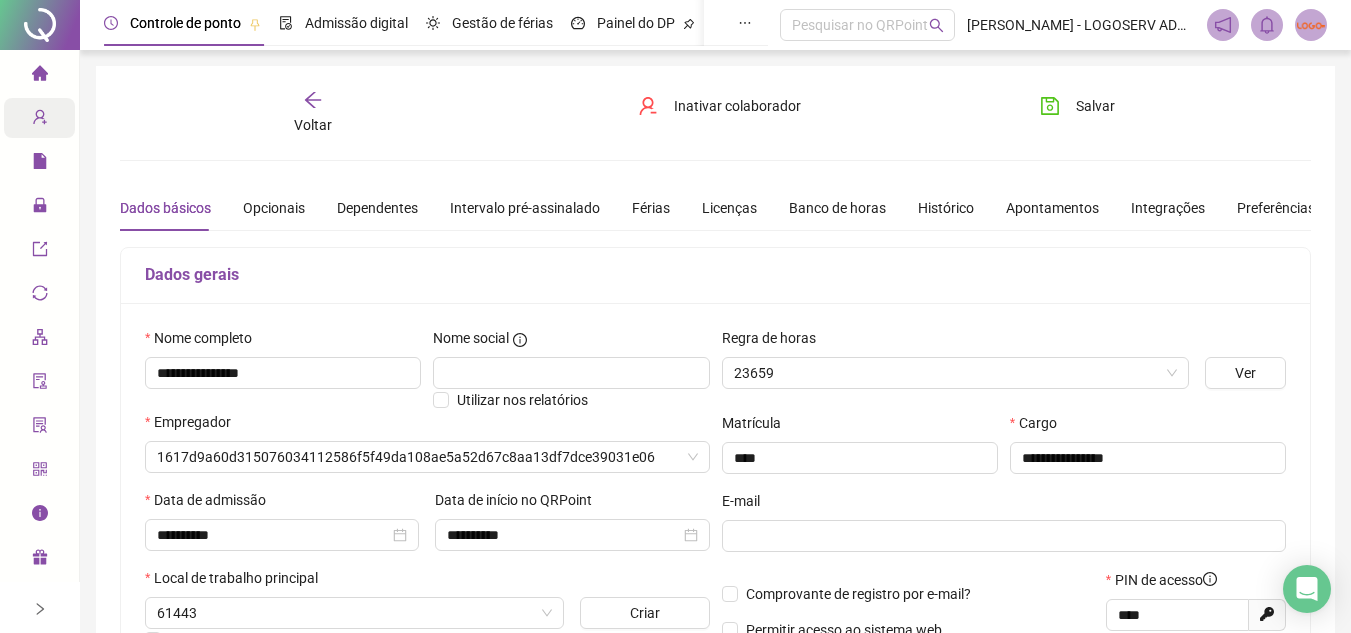type on "**********" 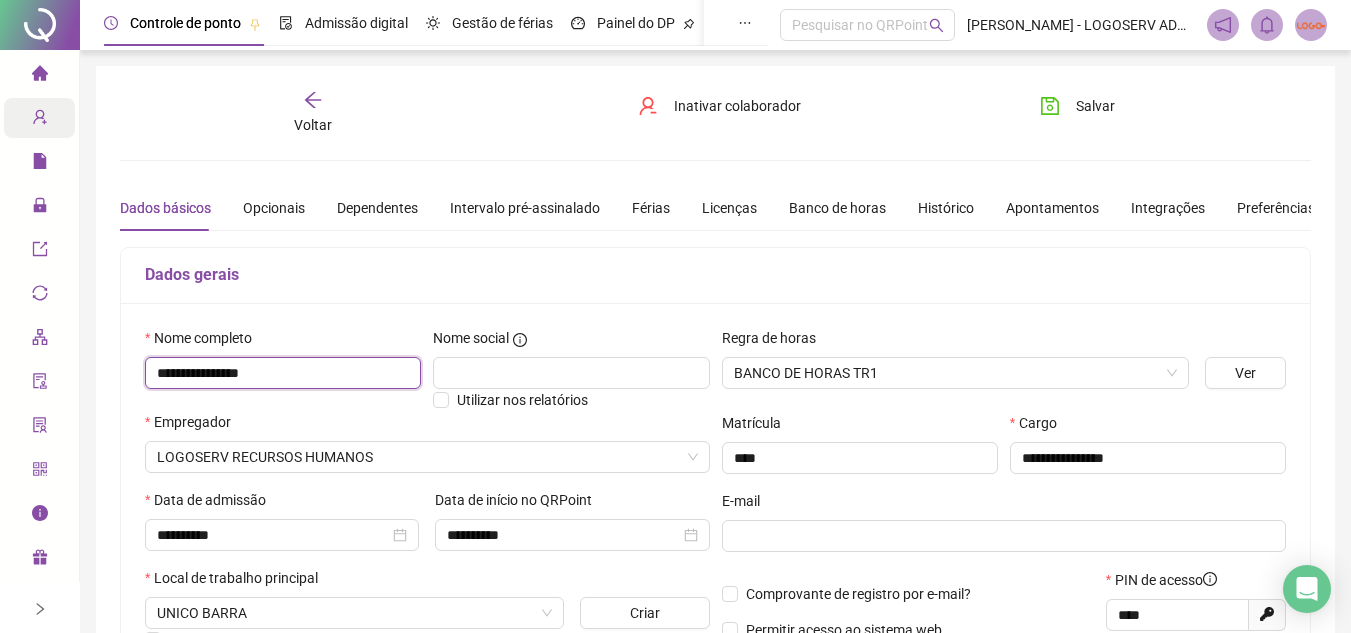 drag, startPoint x: 155, startPoint y: 361, endPoint x: 307, endPoint y: 366, distance: 152.08221 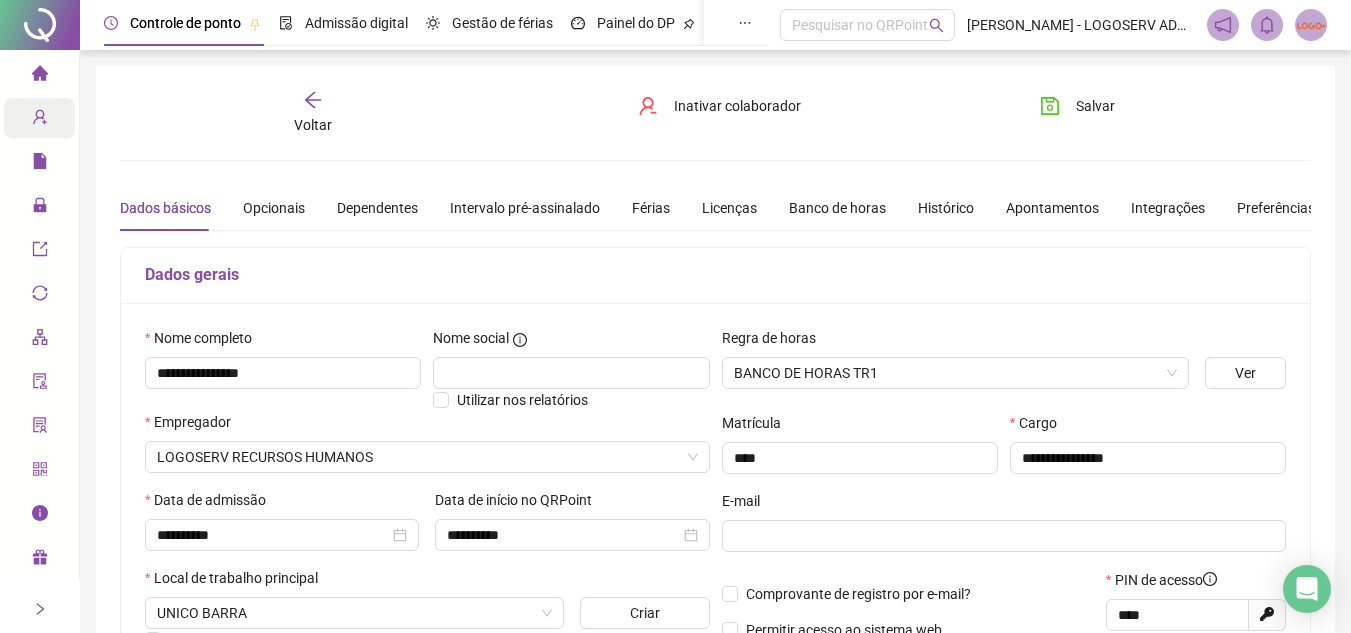 click on "**********" at bounding box center [715, 560] 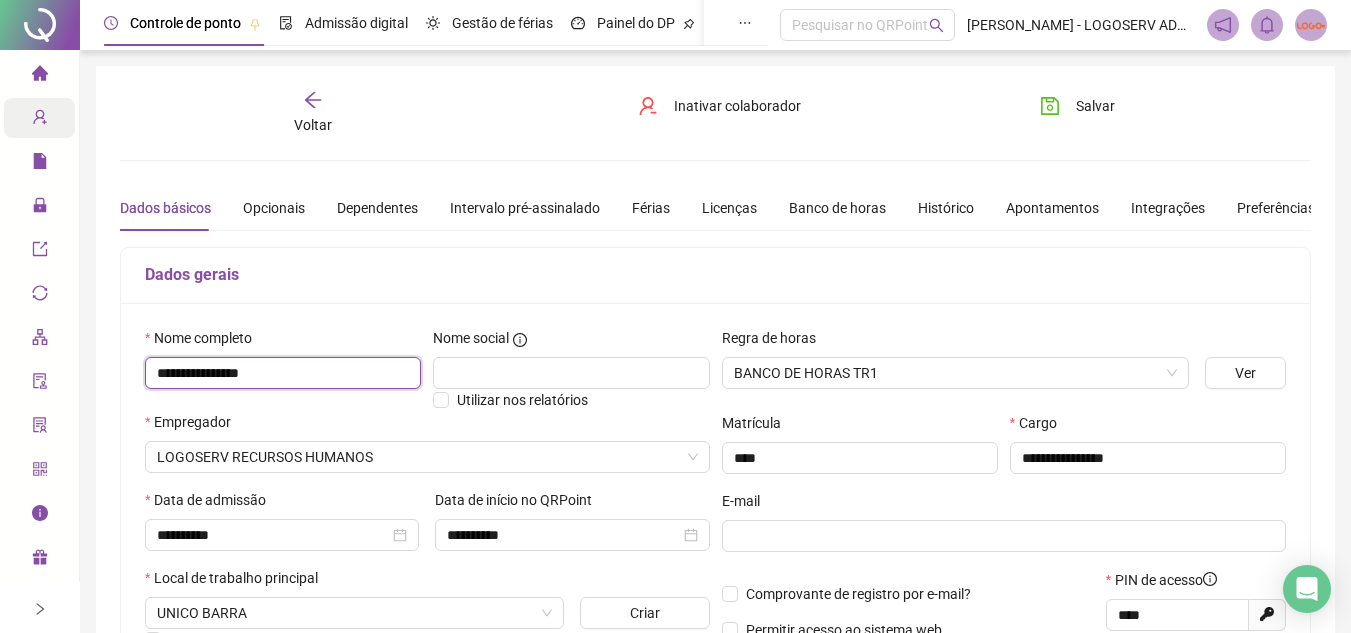 drag, startPoint x: 157, startPoint y: 366, endPoint x: 294, endPoint y: 365, distance: 137.00365 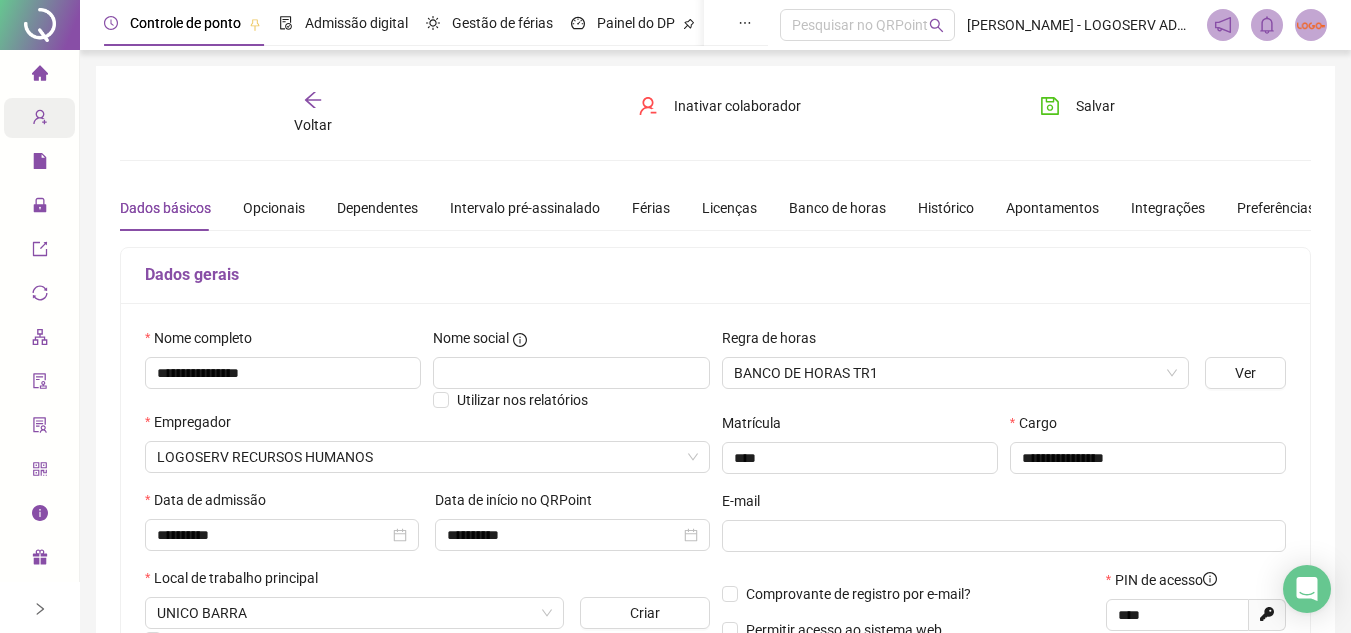 click on "**********" at bounding box center (715, 560) 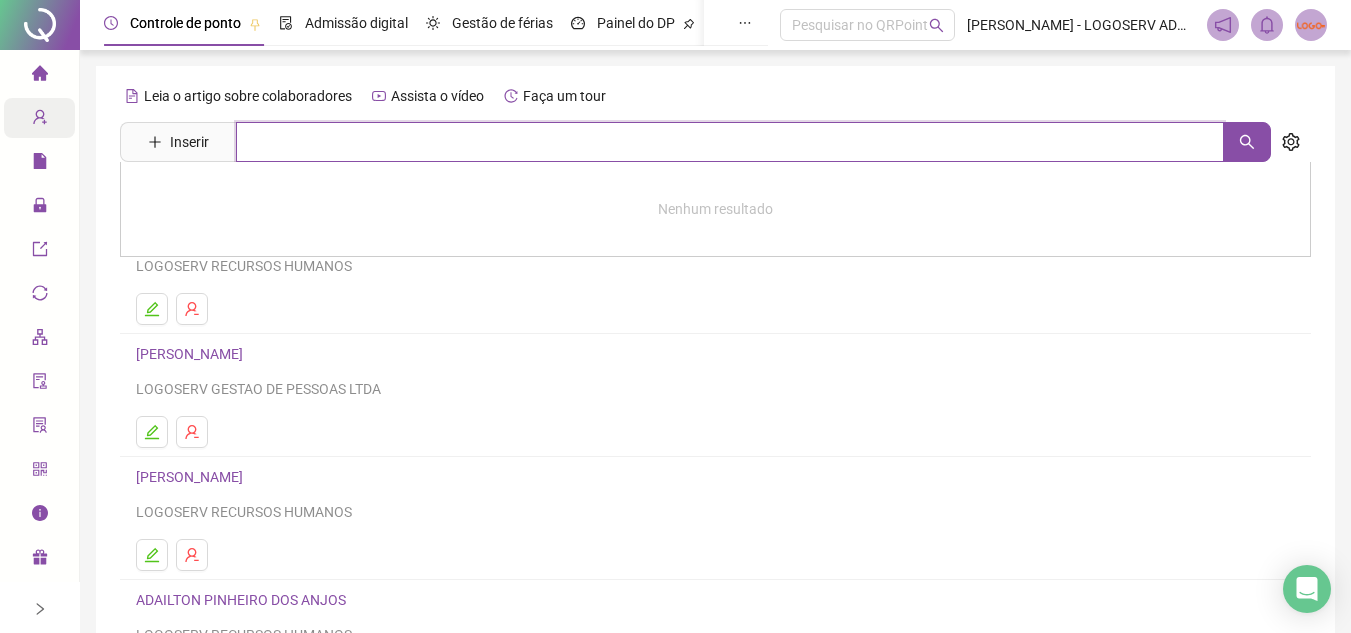 click at bounding box center [730, 142] 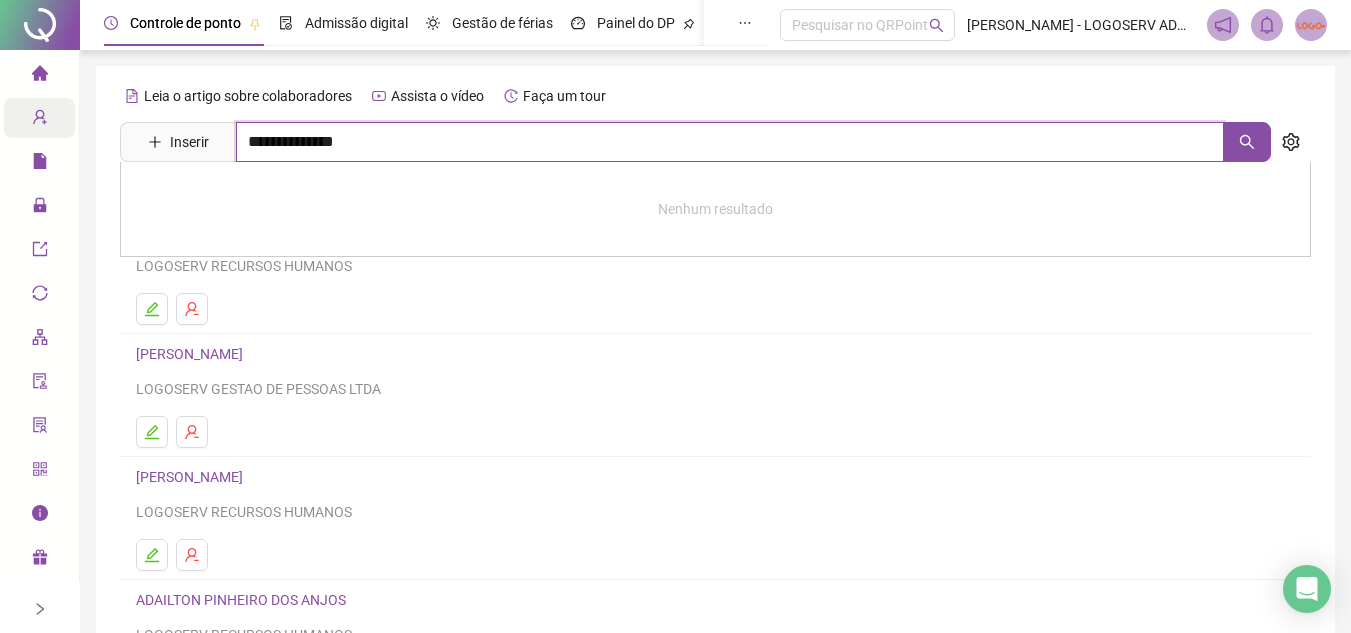 type on "**********" 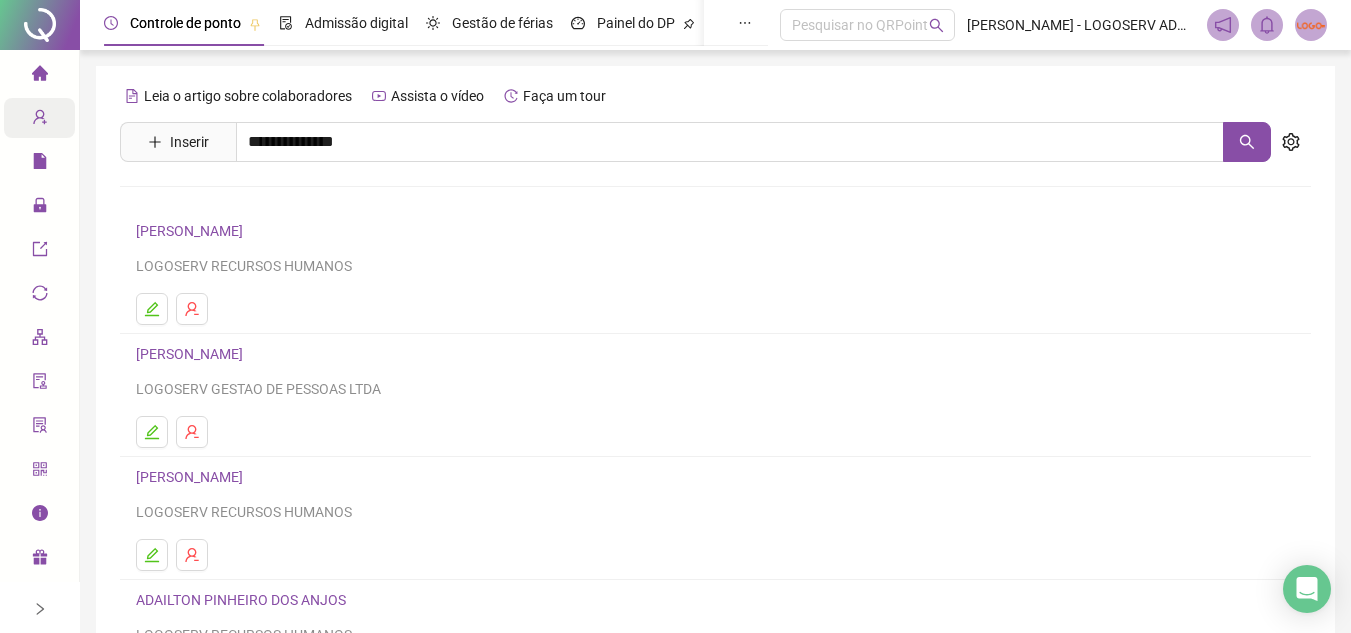 click on "[PERSON_NAME]" at bounding box center [210, 245] 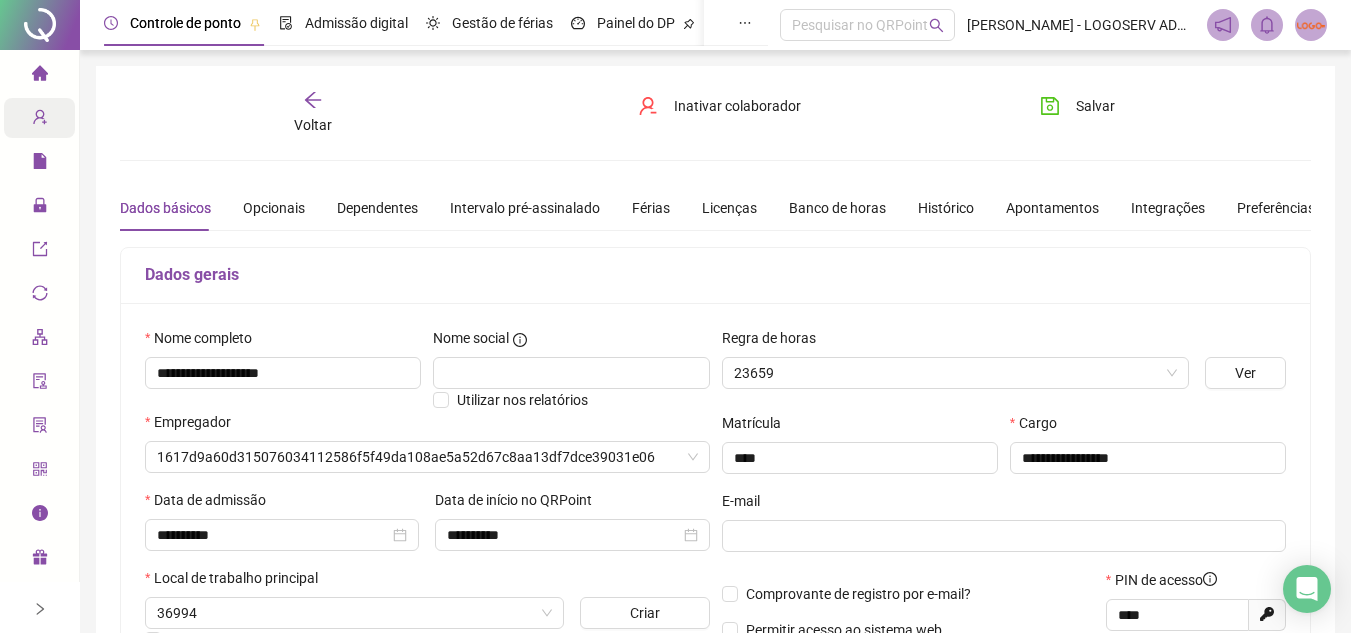 type on "*******" 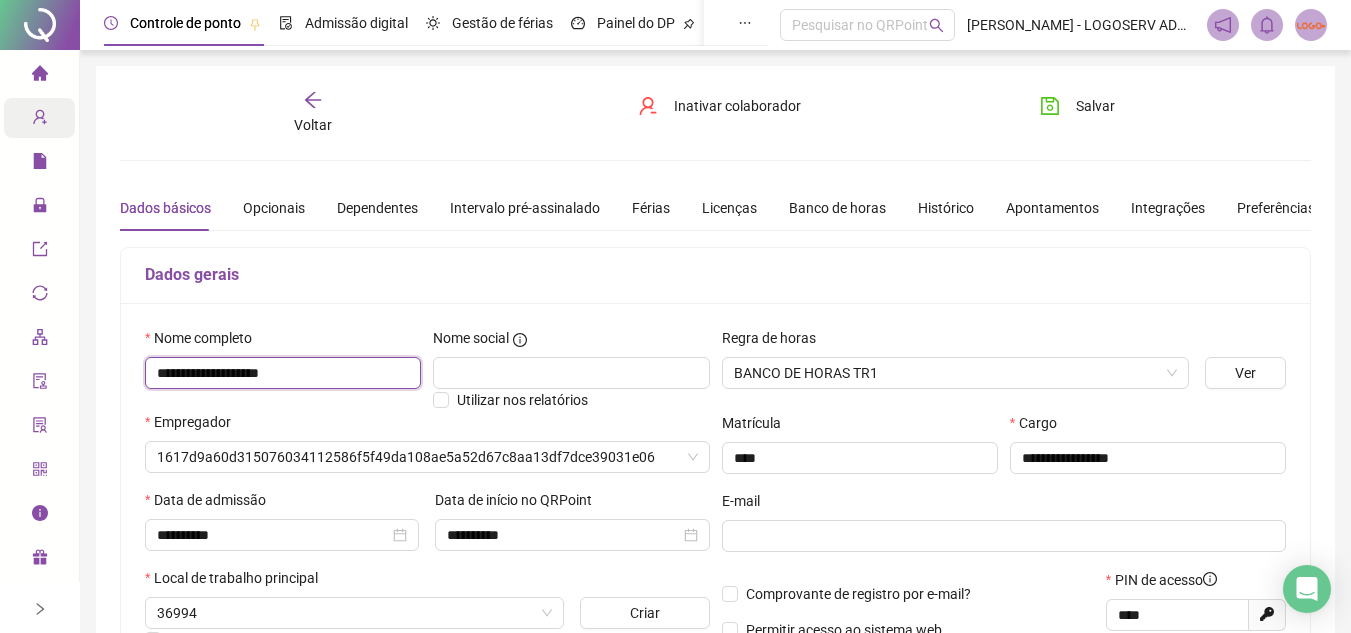 drag, startPoint x: 154, startPoint y: 376, endPoint x: 345, endPoint y: 421, distance: 196.22946 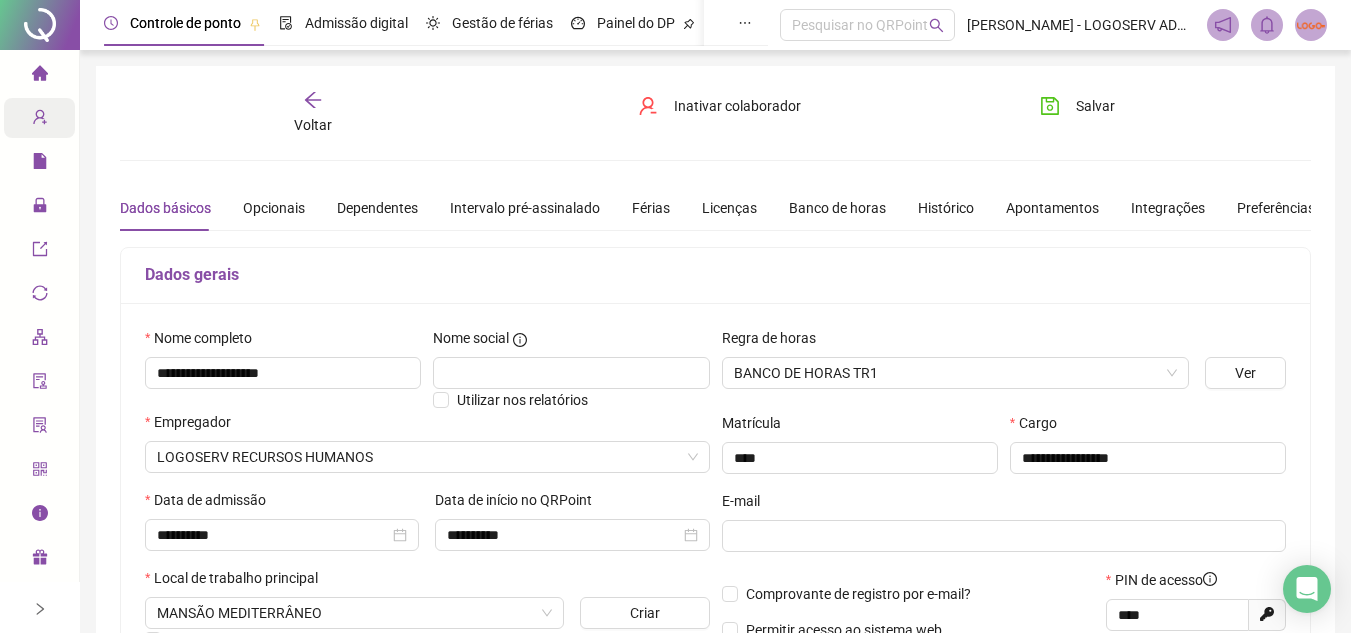 drag, startPoint x: 303, startPoint y: 96, endPoint x: 307, endPoint y: 56, distance: 40.1995 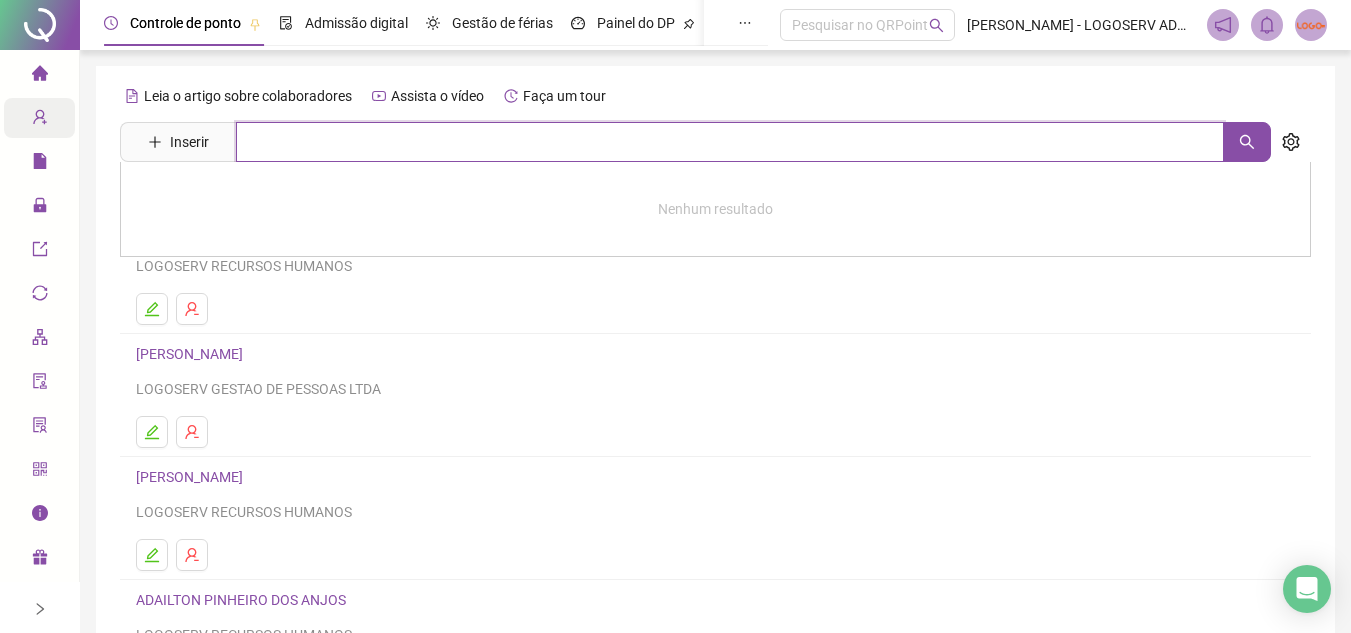 click at bounding box center [730, 142] 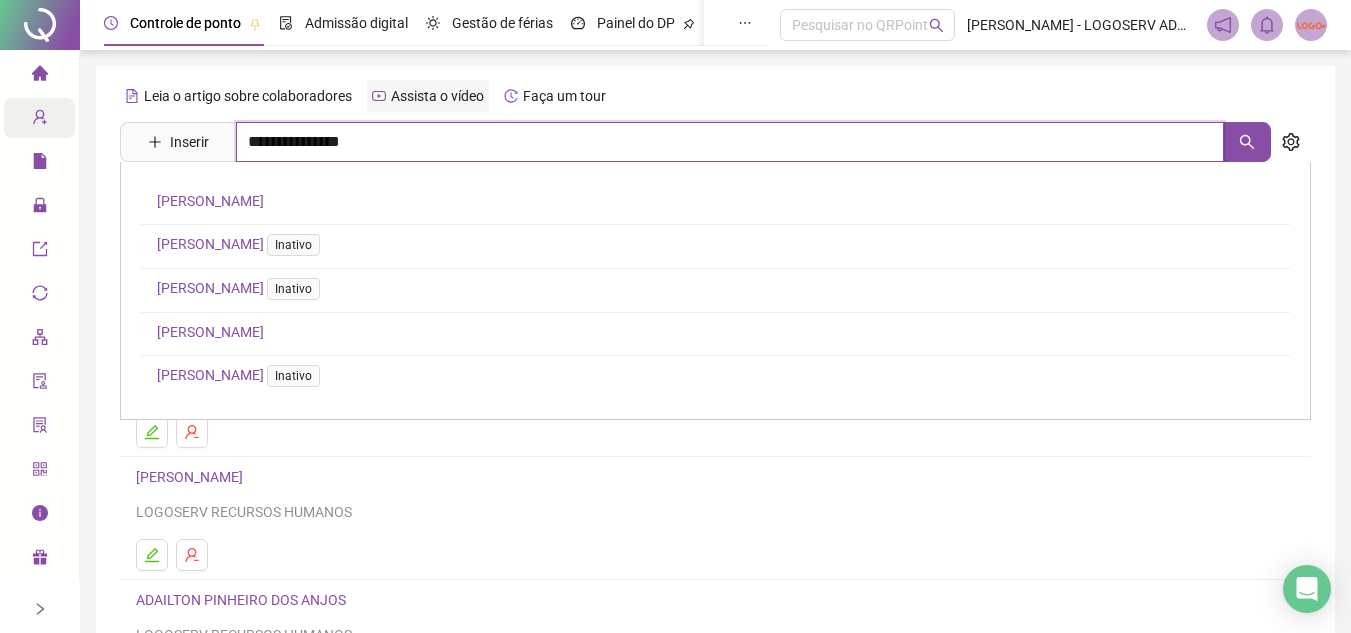 type on "**********" 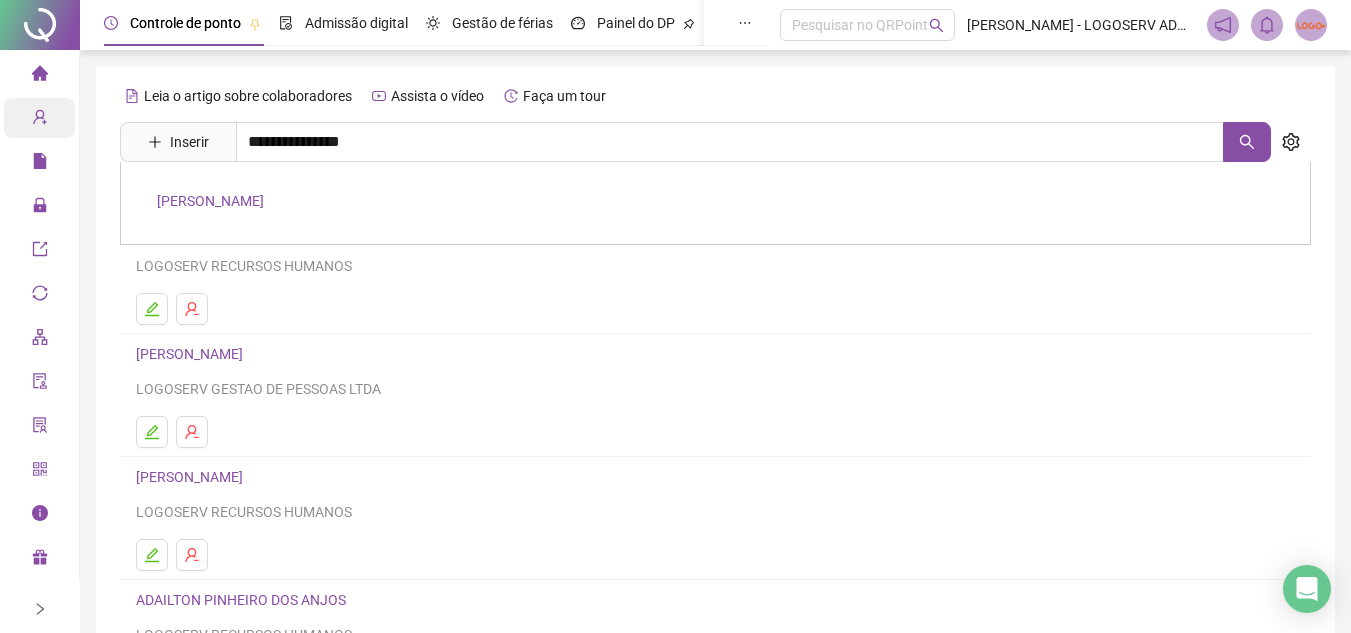 click on "[PERSON_NAME]" at bounding box center [210, 201] 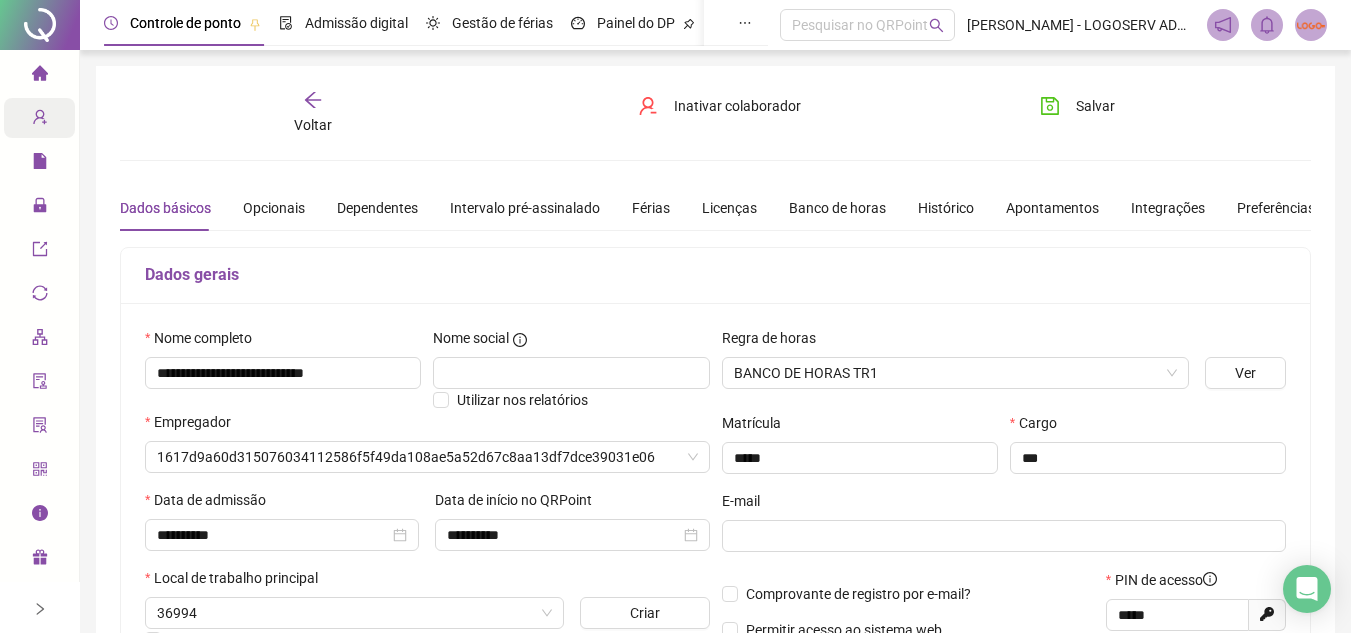 type on "**********" 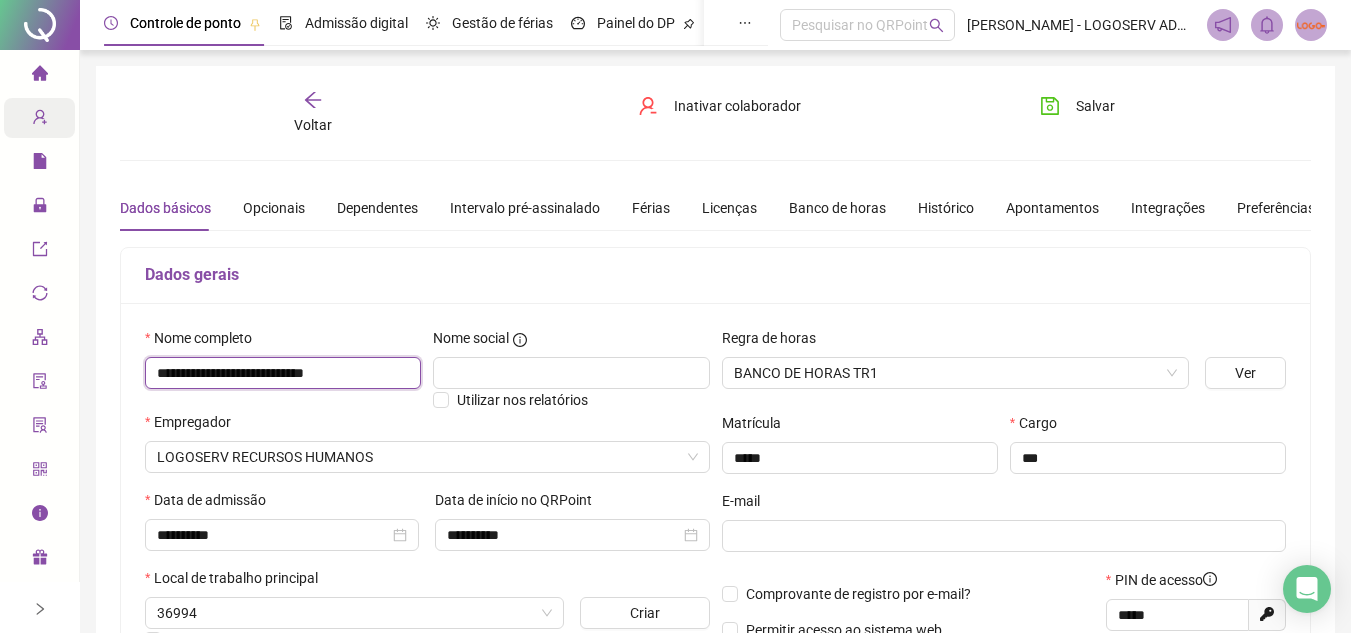 drag, startPoint x: 157, startPoint y: 377, endPoint x: 431, endPoint y: 330, distance: 278.0018 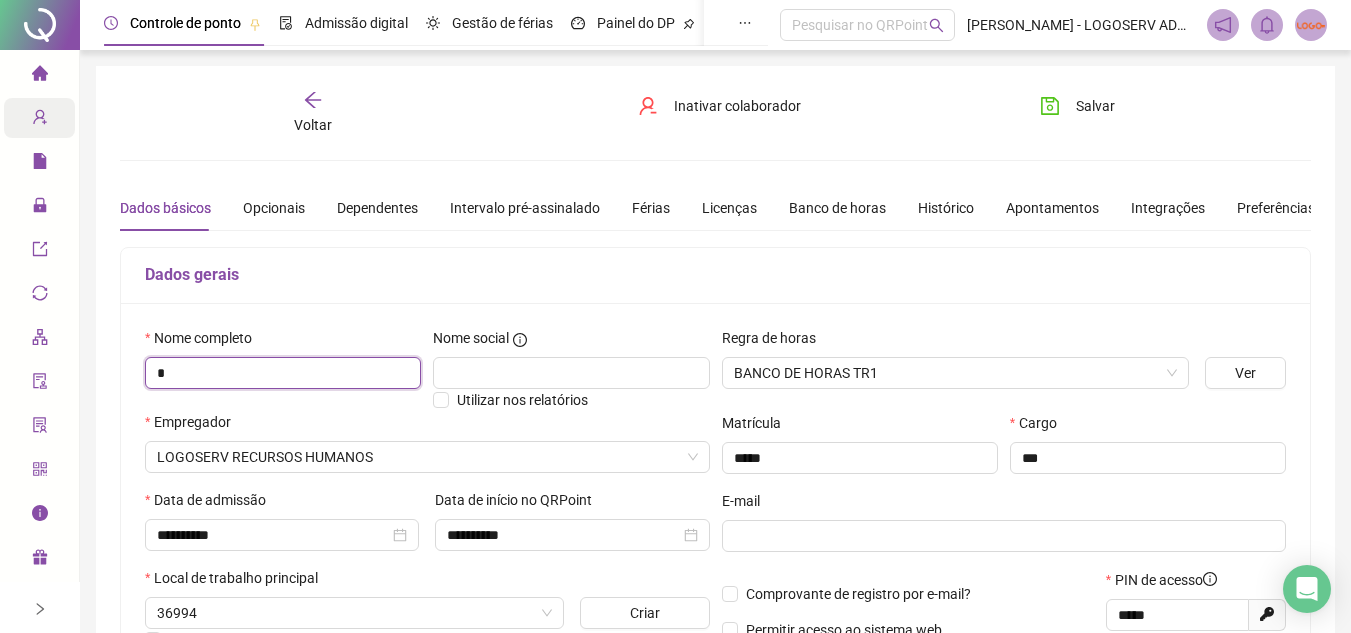 type on "*" 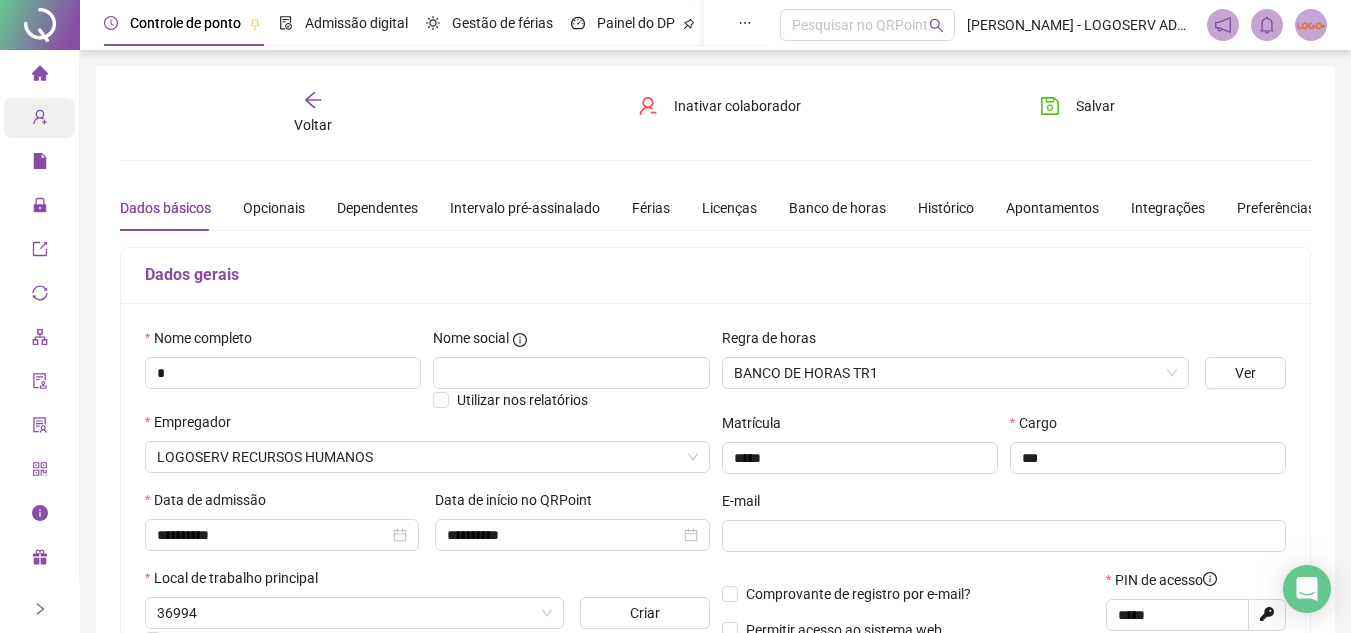 click on "Voltar" at bounding box center [313, 125] 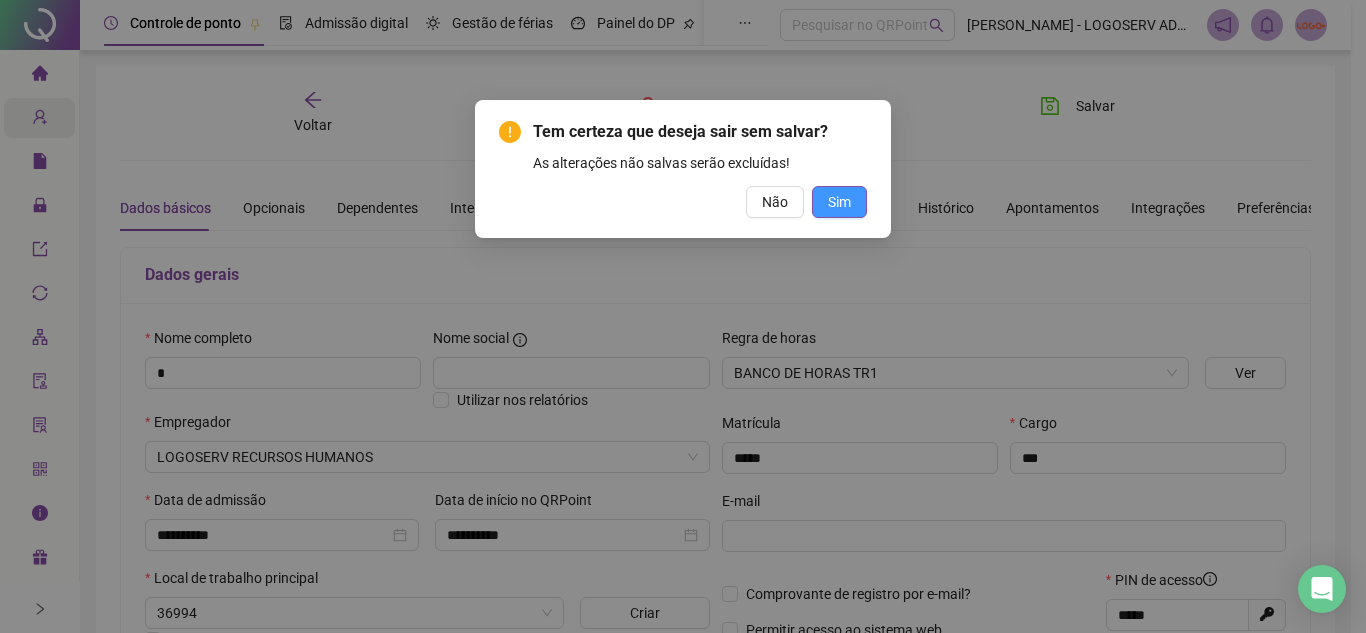 click on "Sim" at bounding box center (839, 202) 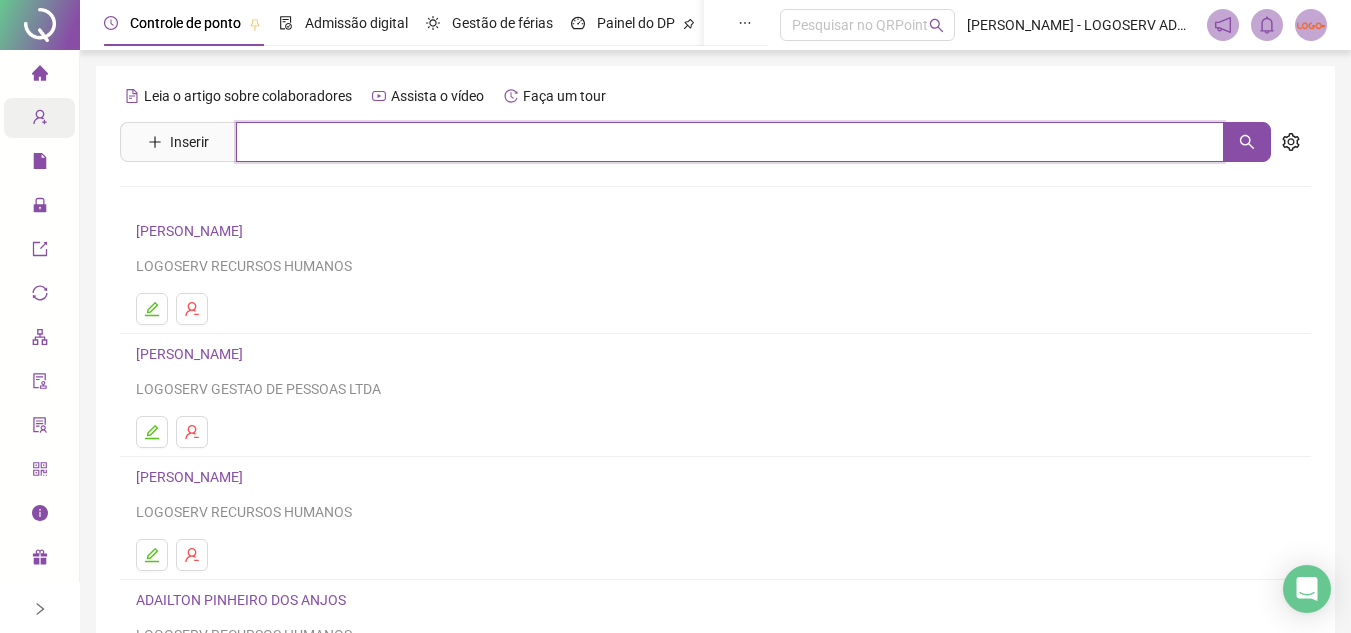 click at bounding box center [730, 142] 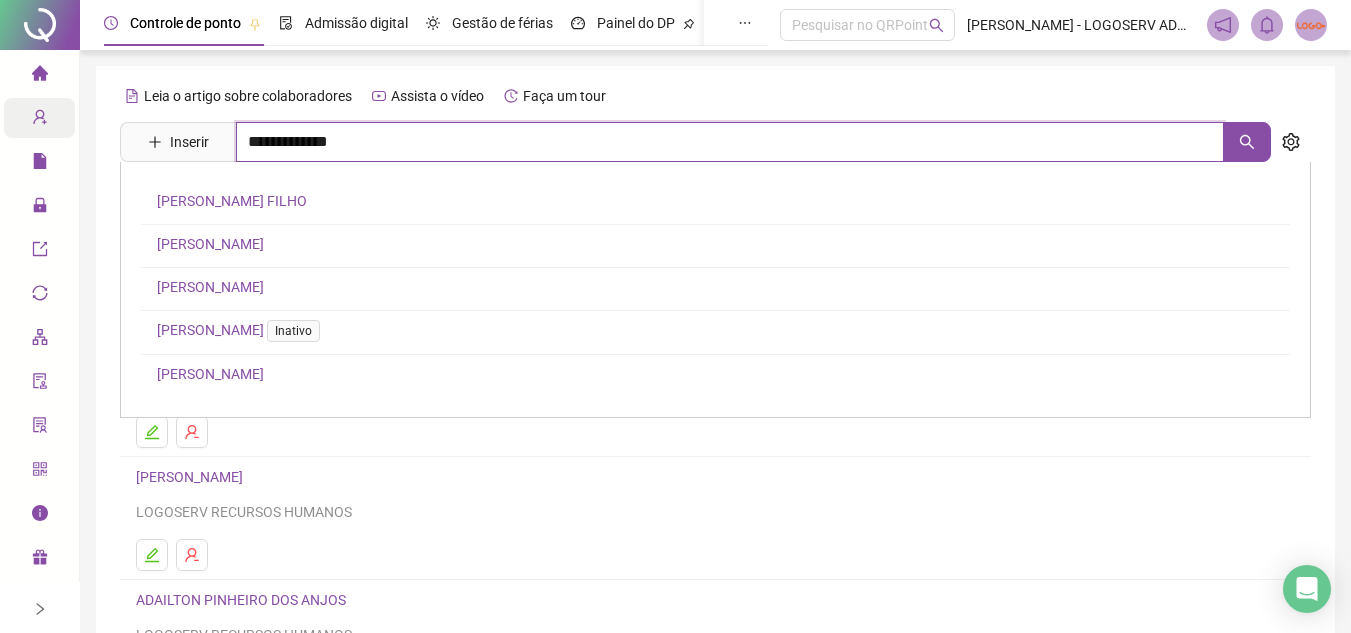 type on "**********" 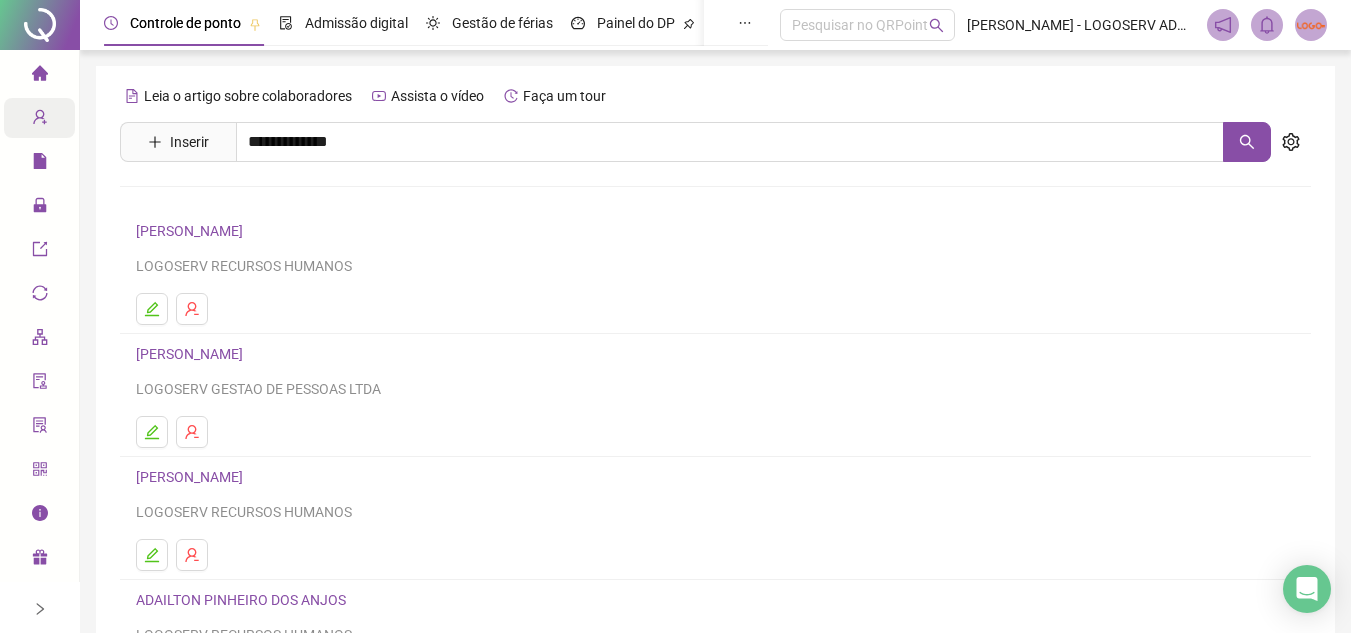 click on "[PERSON_NAME]" at bounding box center (210, 201) 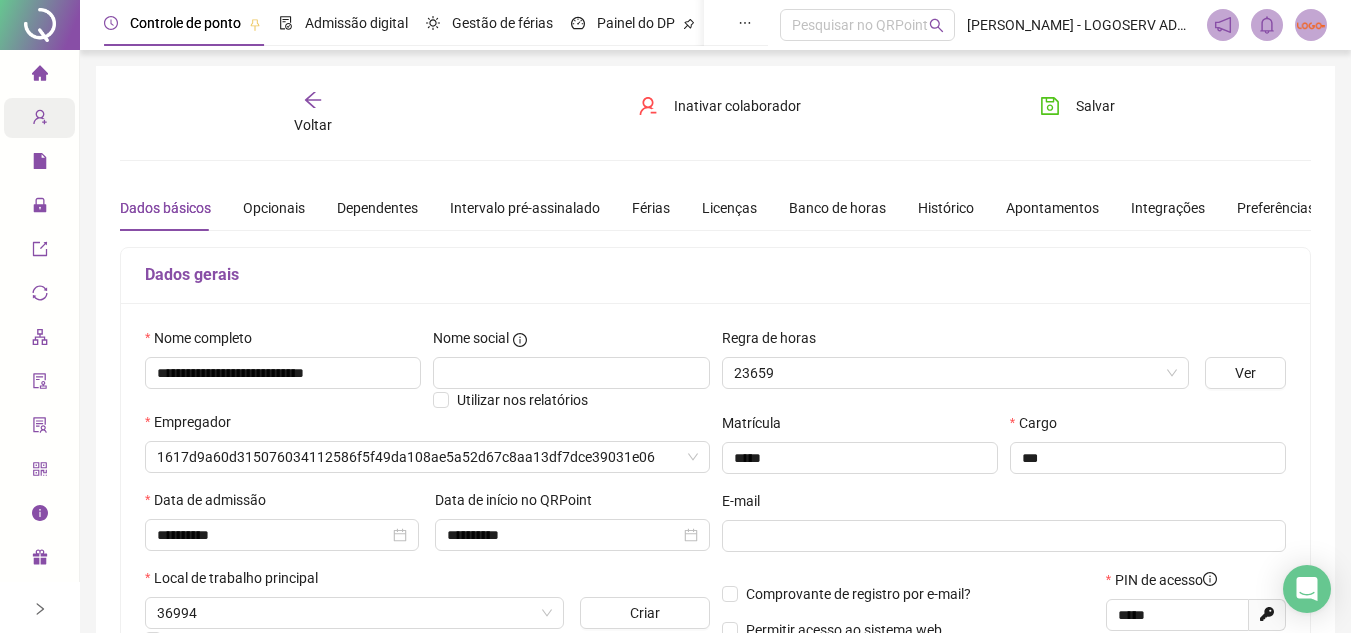 type on "**********" 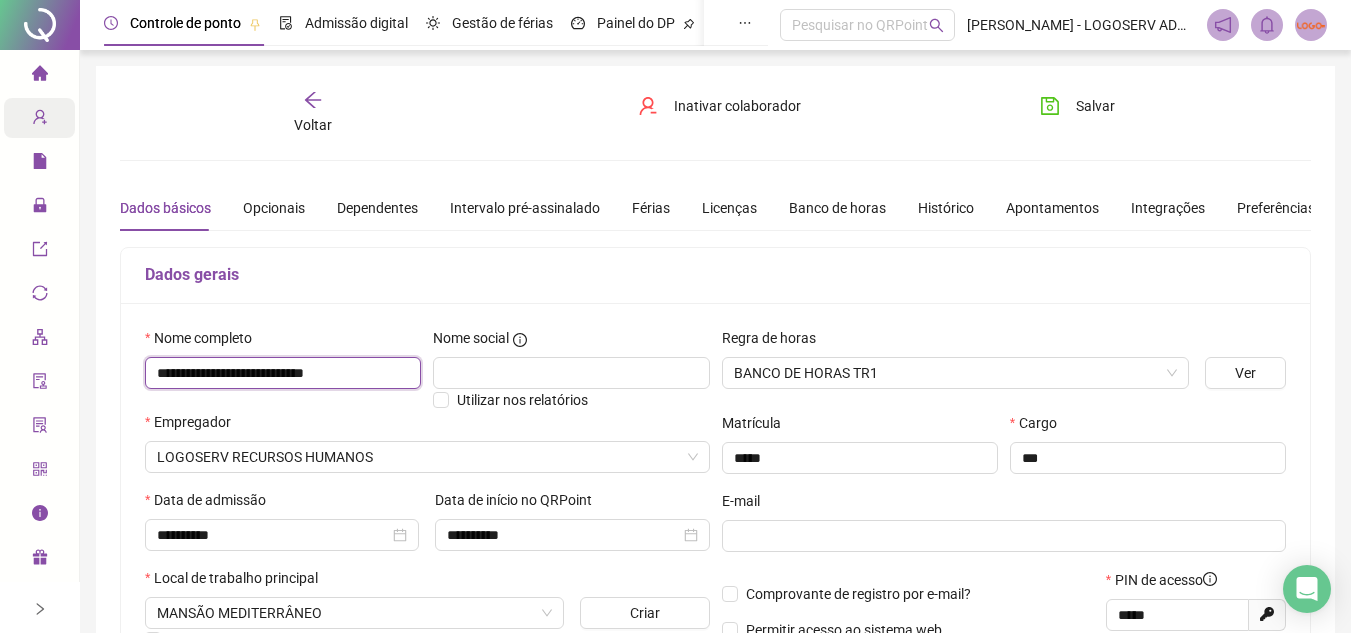 drag, startPoint x: 155, startPoint y: 372, endPoint x: 408, endPoint y: 364, distance: 253.12645 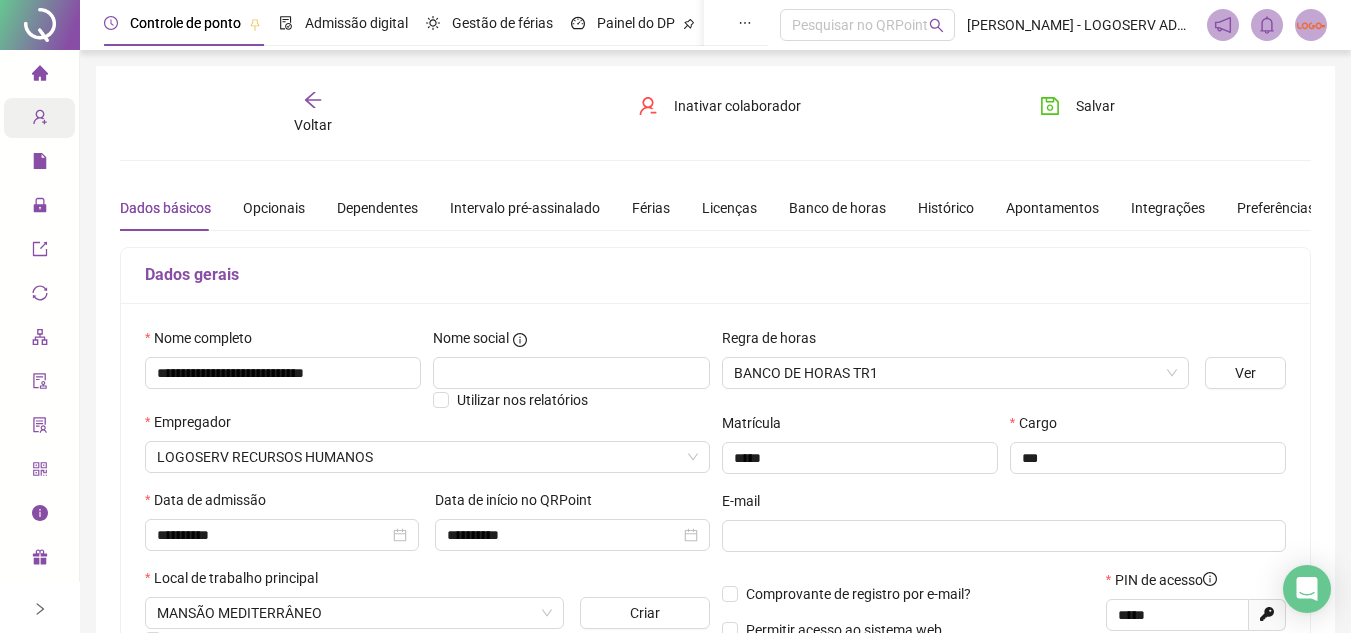 click 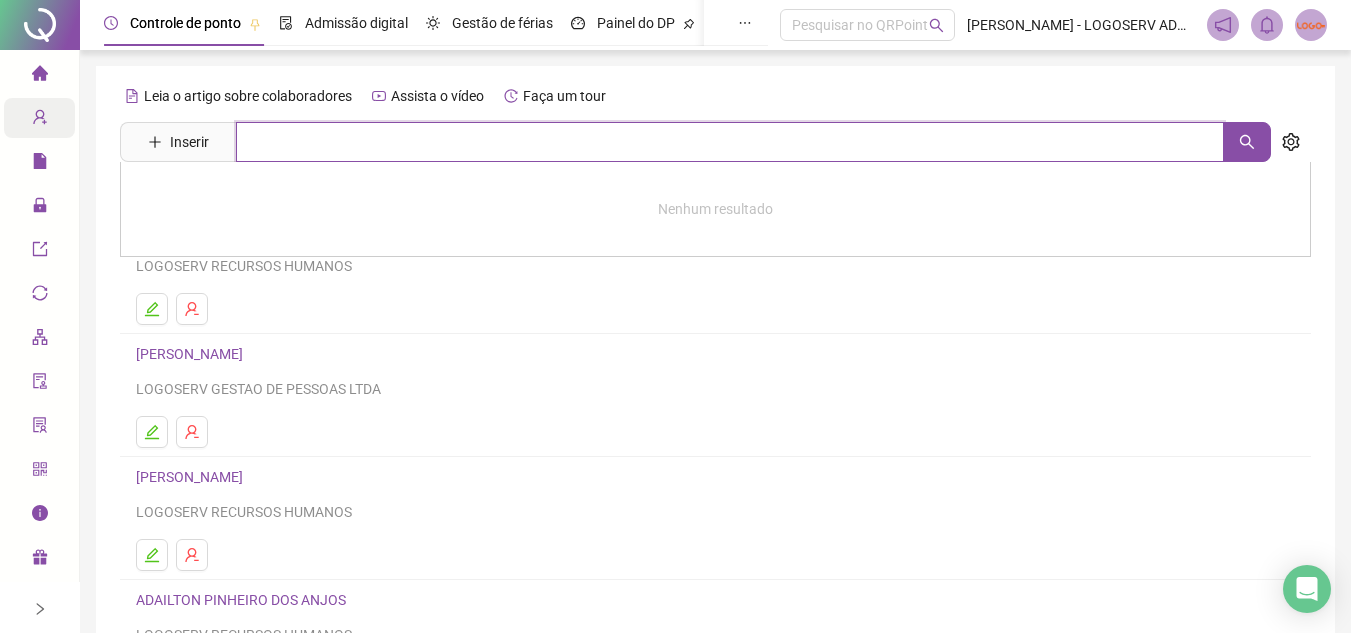 click at bounding box center [730, 142] 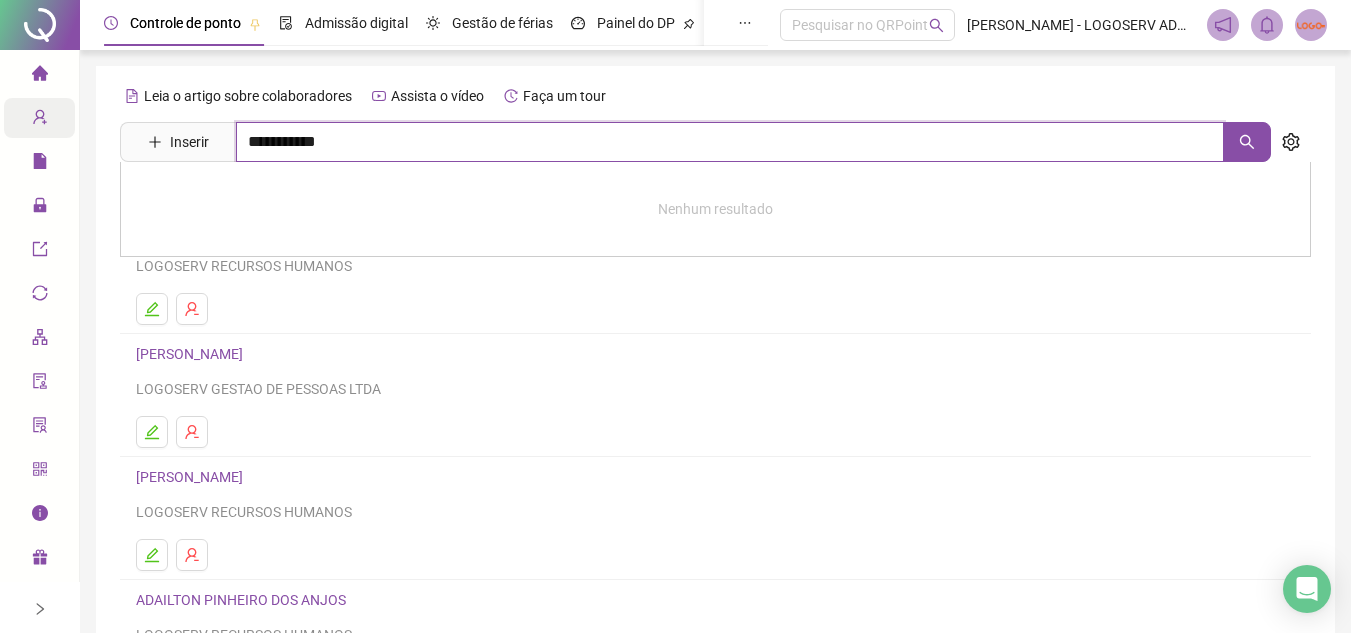 type on "**********" 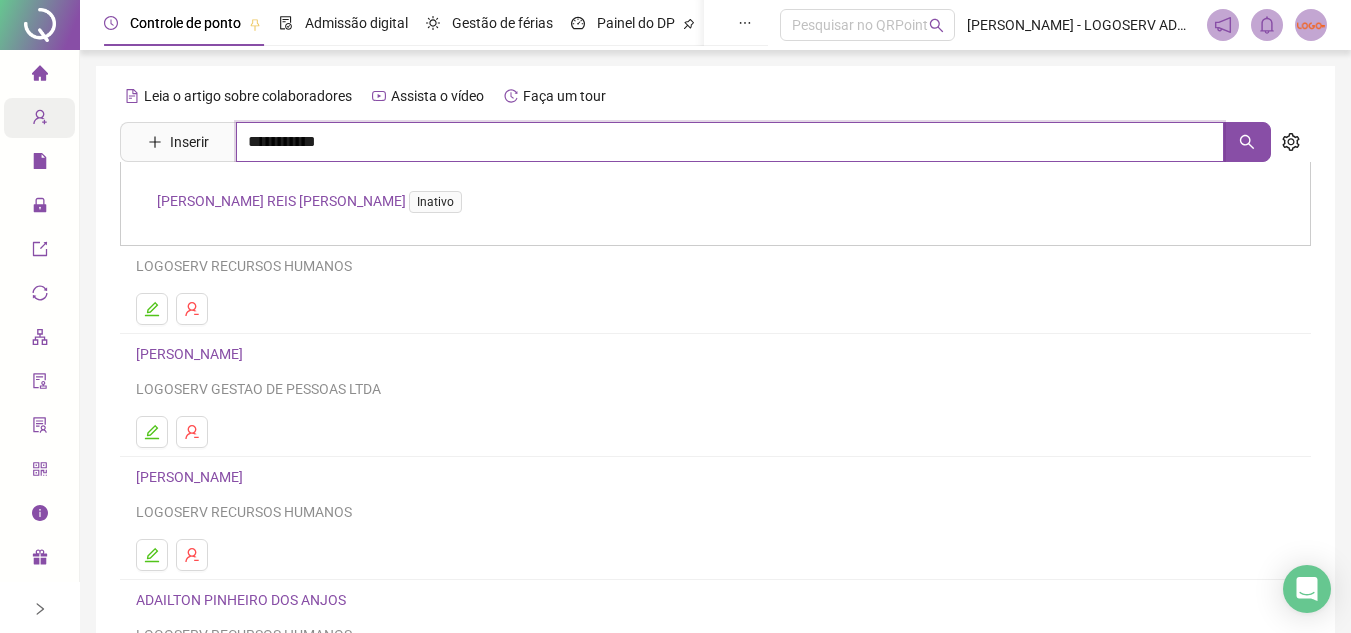drag, startPoint x: 384, startPoint y: 145, endPoint x: 226, endPoint y: 163, distance: 159.02202 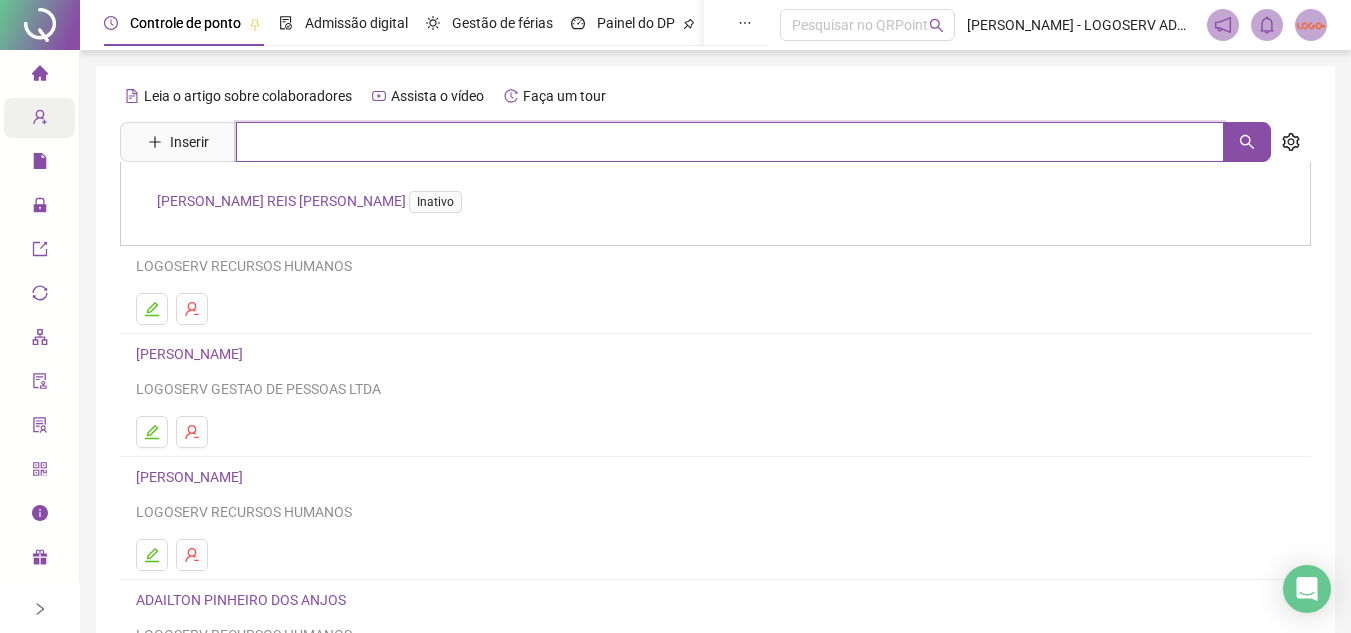 click at bounding box center (730, 142) 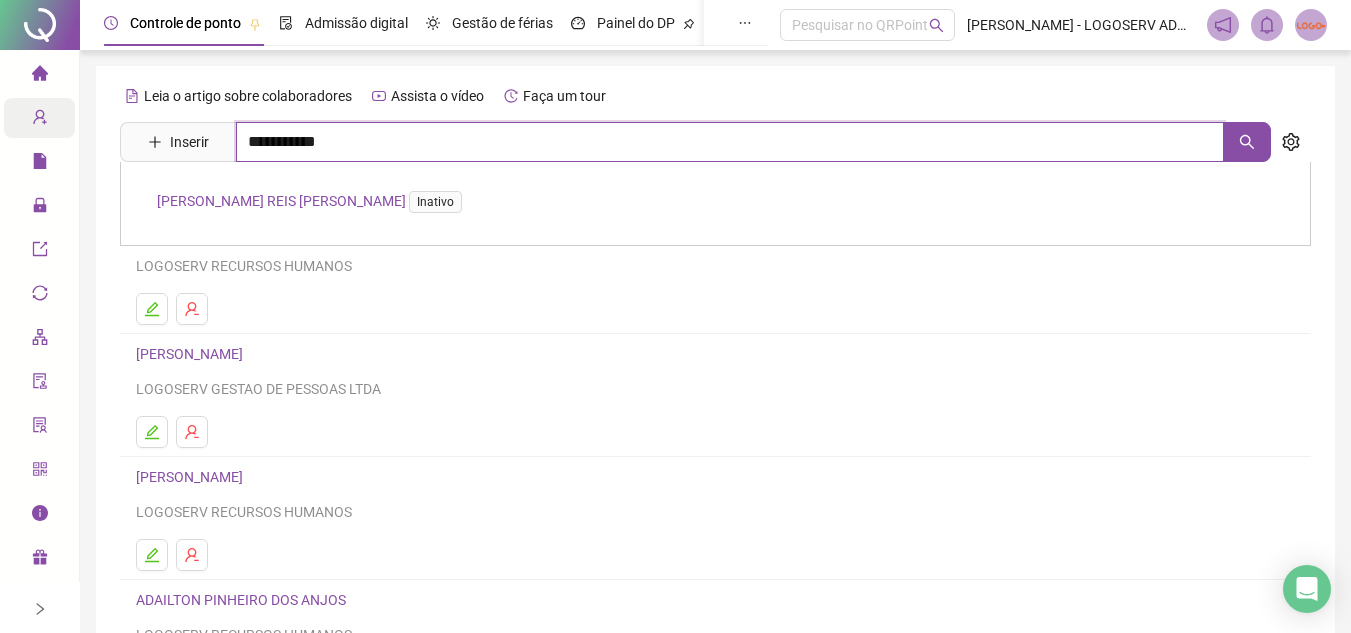 type on "**********" 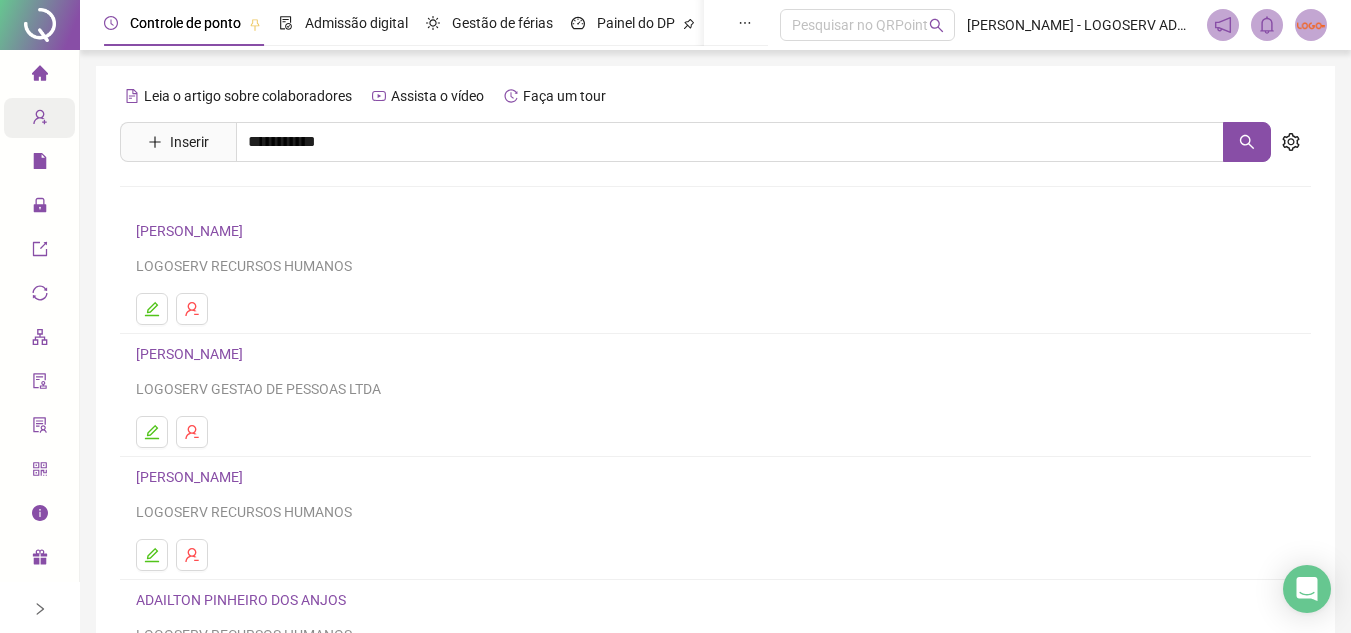 click on "[PERSON_NAME]" at bounding box center [715, 203] 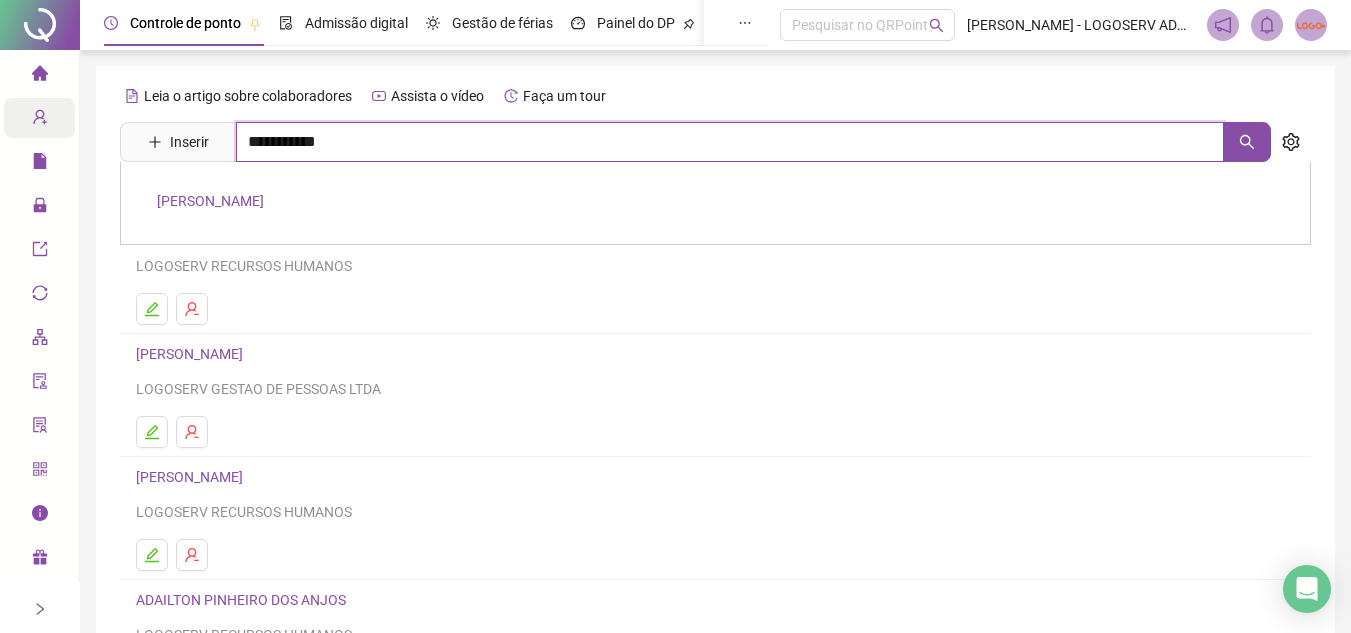 click on "**********" at bounding box center [730, 142] 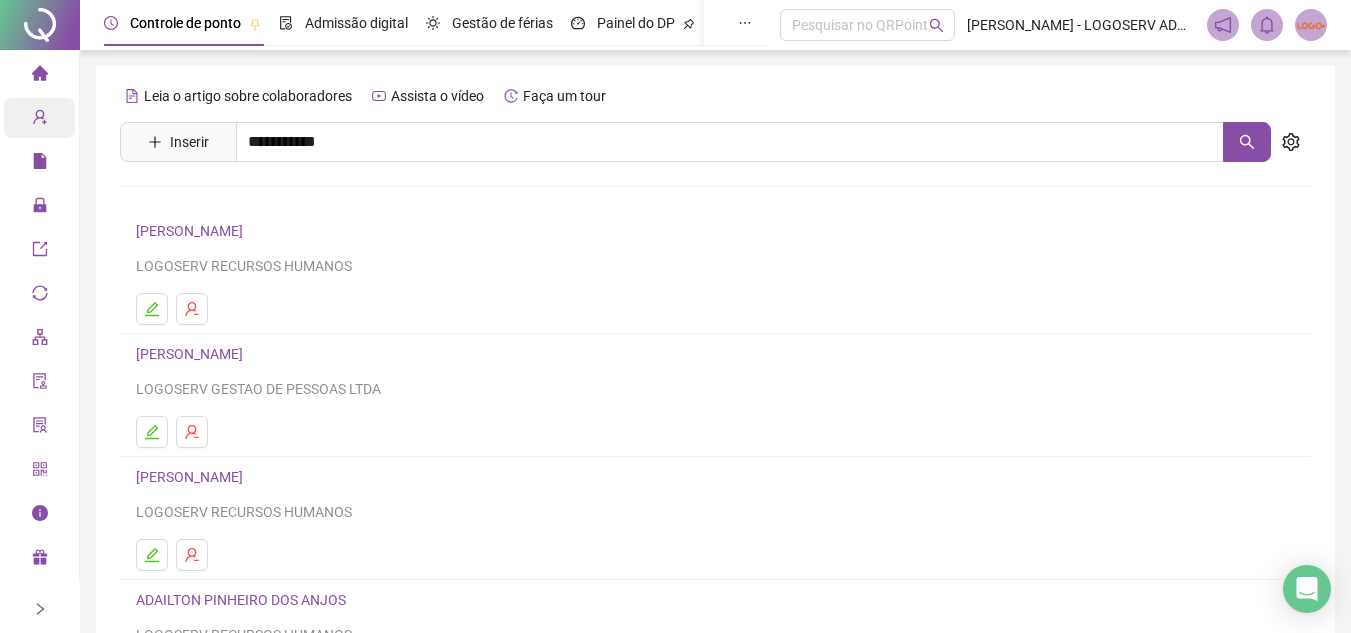 click on "[PERSON_NAME]" at bounding box center [210, 201] 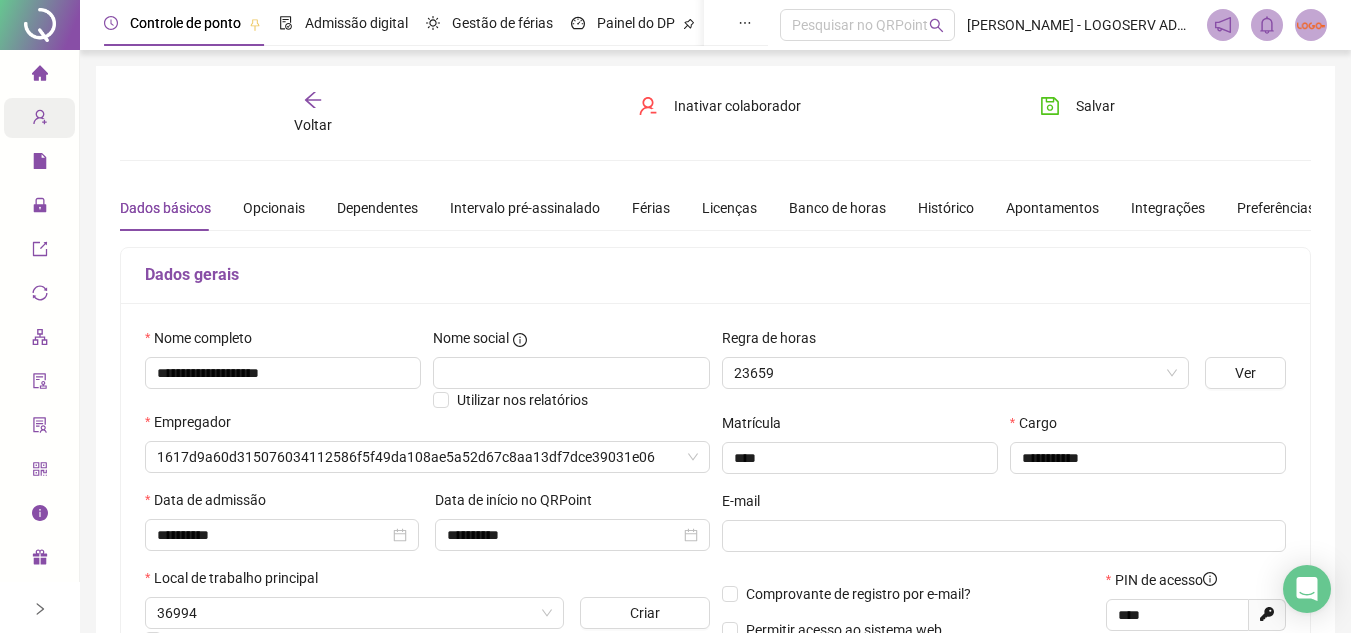 type on "**********" 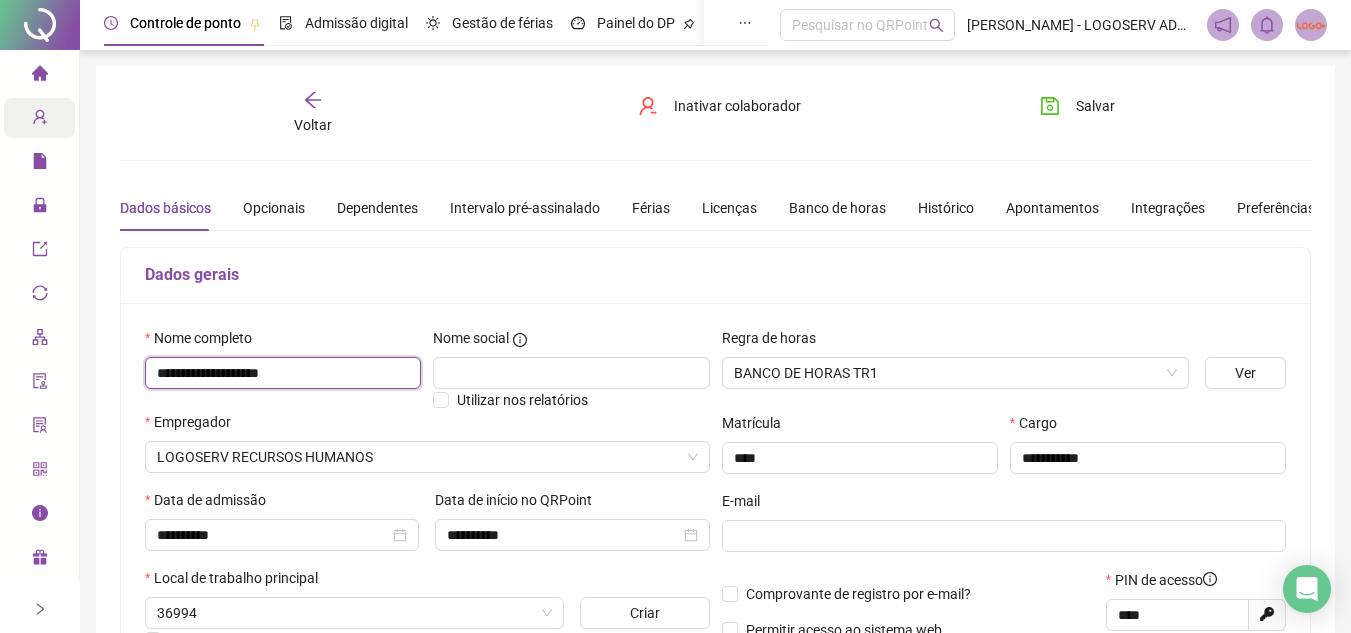 drag, startPoint x: 153, startPoint y: 374, endPoint x: 343, endPoint y: 315, distance: 198.94974 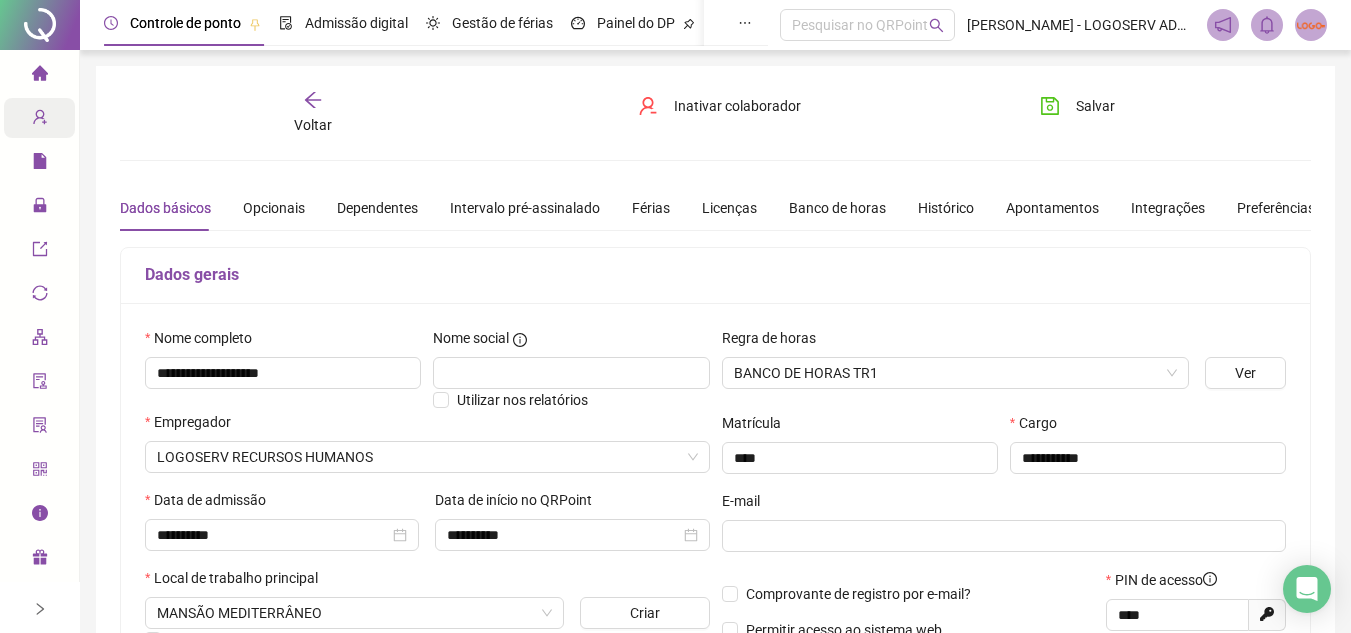 click on "Voltar" at bounding box center (313, 125) 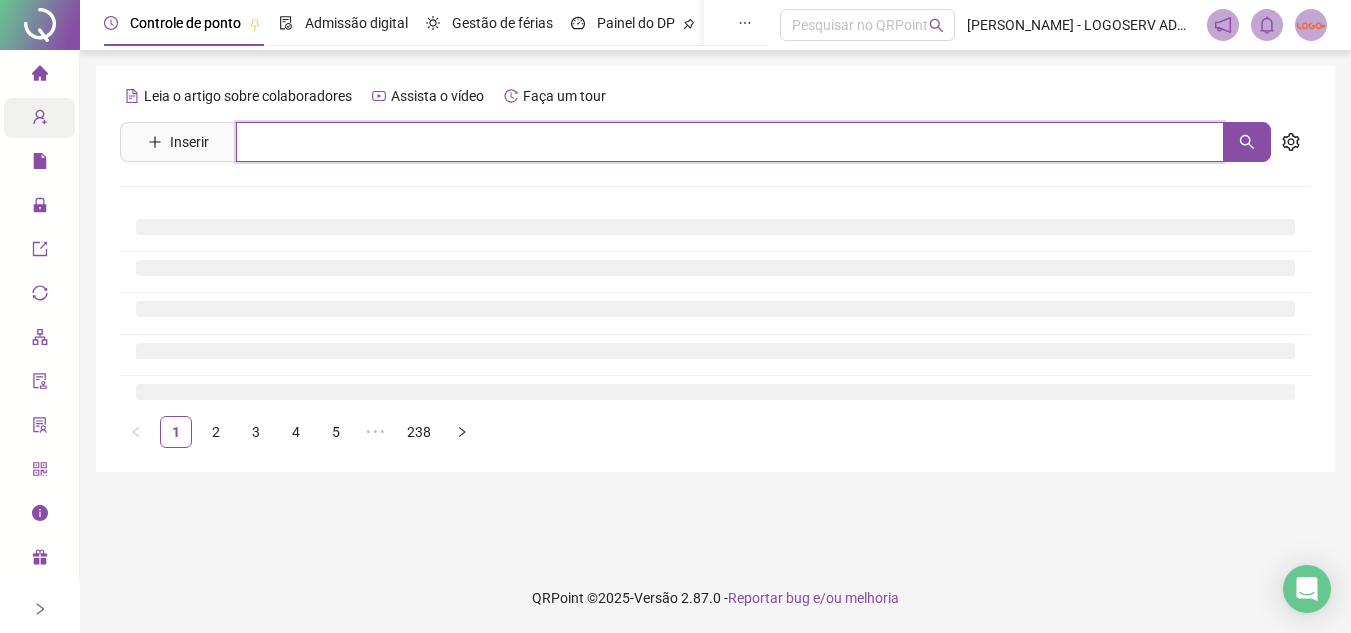 click at bounding box center (730, 142) 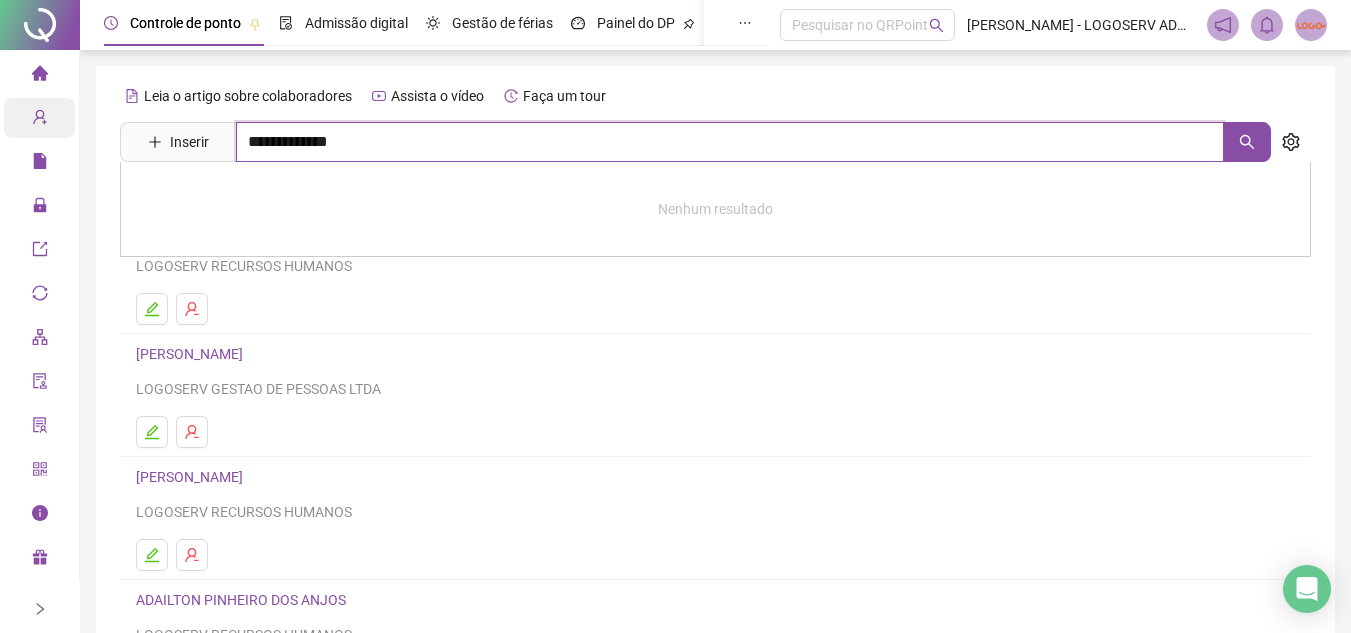 type on "**********" 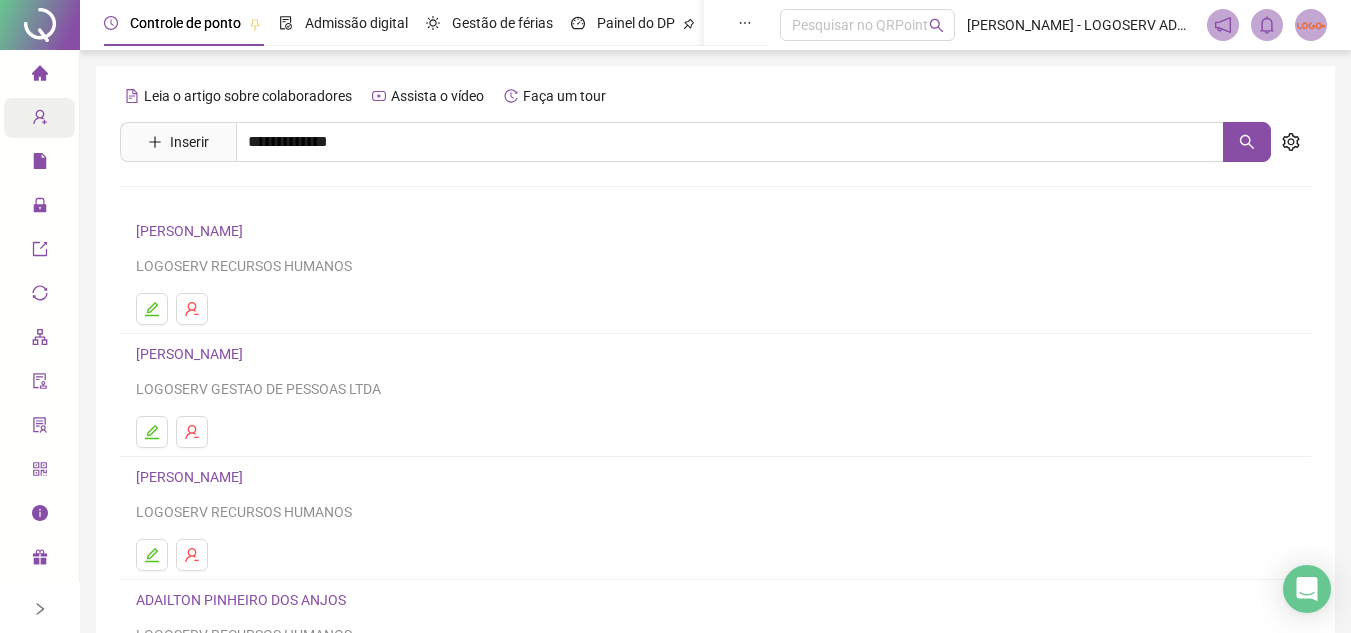 click on "[PERSON_NAME]" at bounding box center (210, 201) 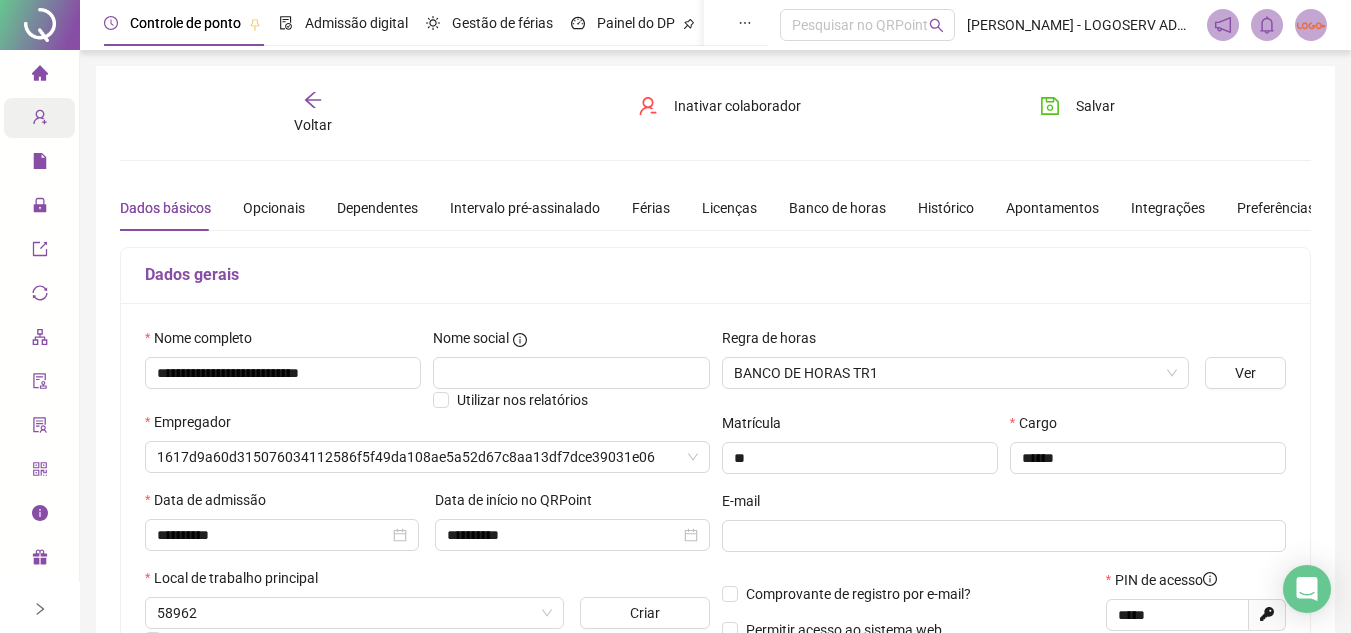 type on "**********" 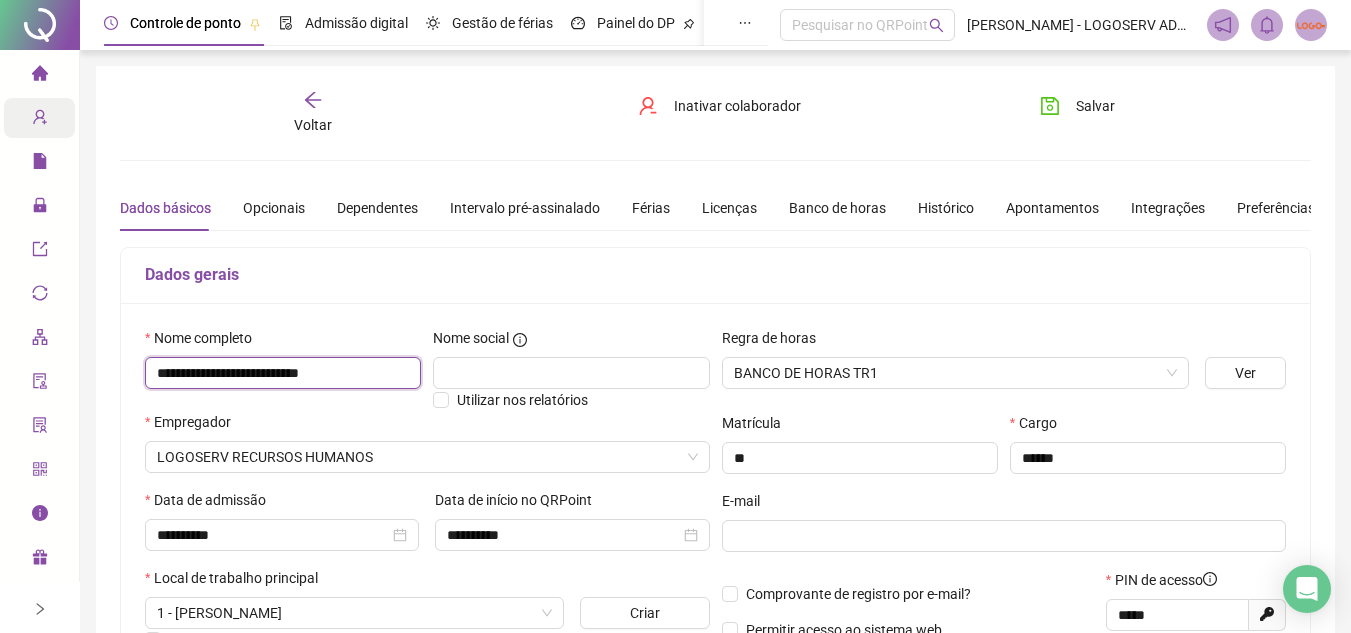 drag, startPoint x: 157, startPoint y: 365, endPoint x: 403, endPoint y: 388, distance: 247.07286 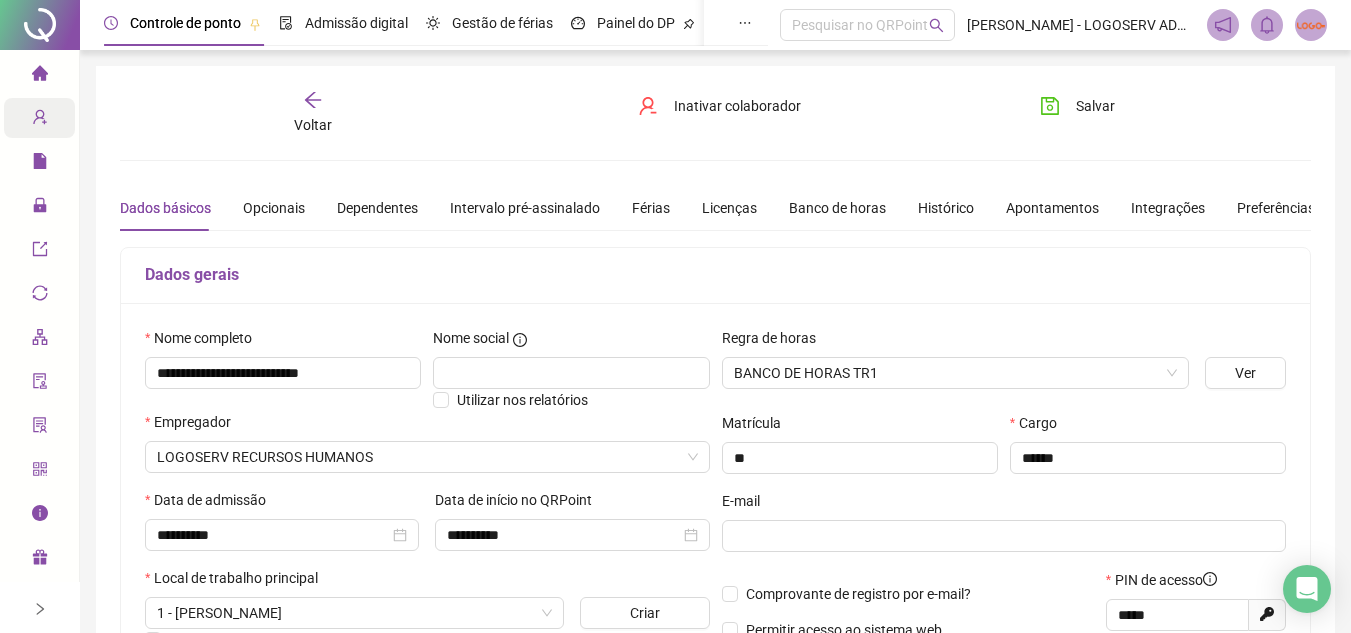 click on "Voltar" at bounding box center (313, 125) 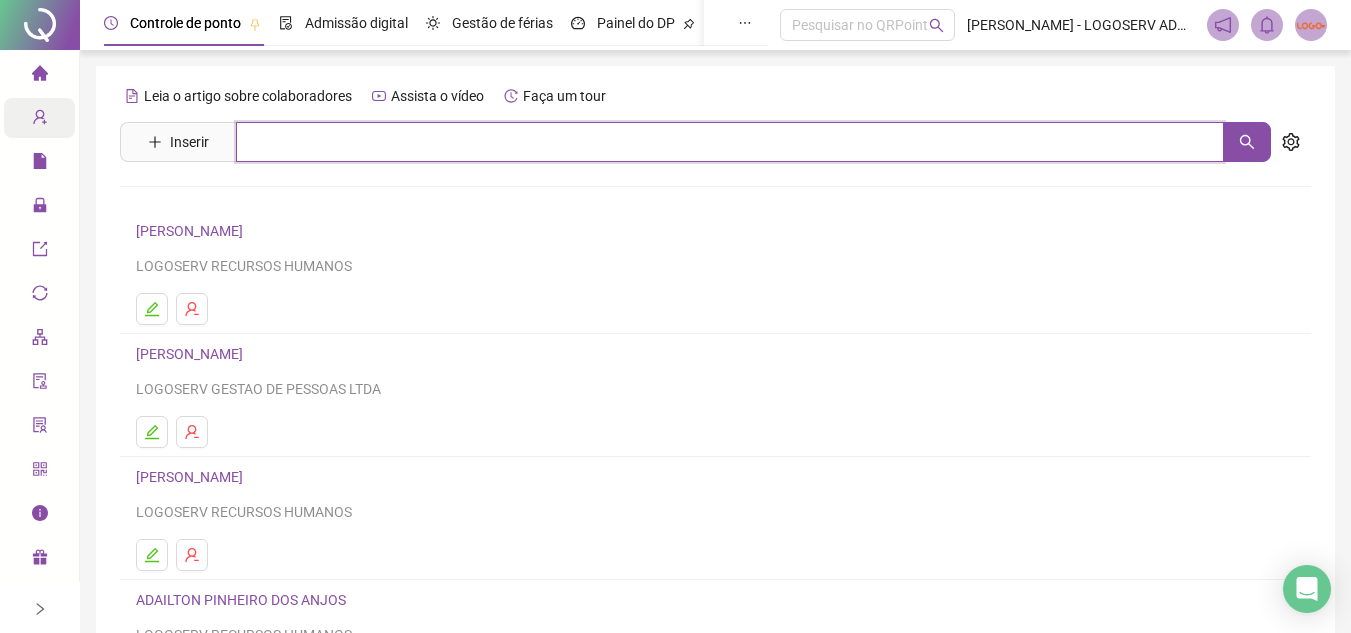click at bounding box center (730, 142) 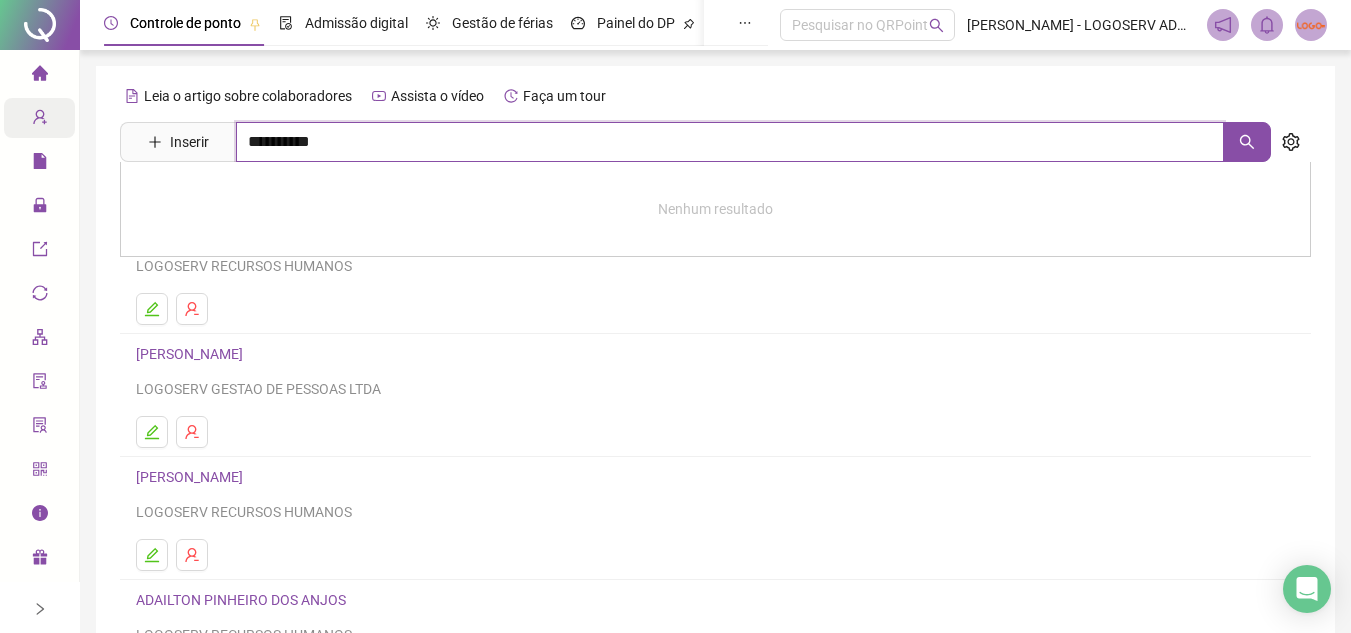 type on "**********" 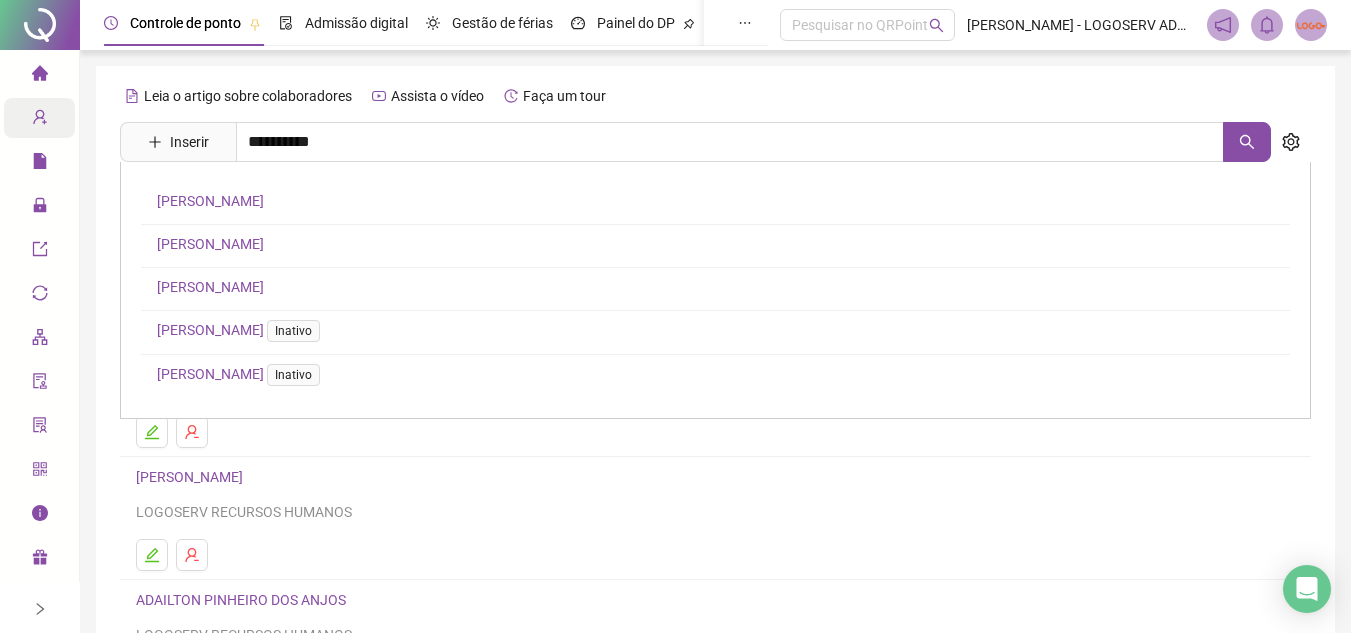 click on "[PERSON_NAME]" at bounding box center [210, 287] 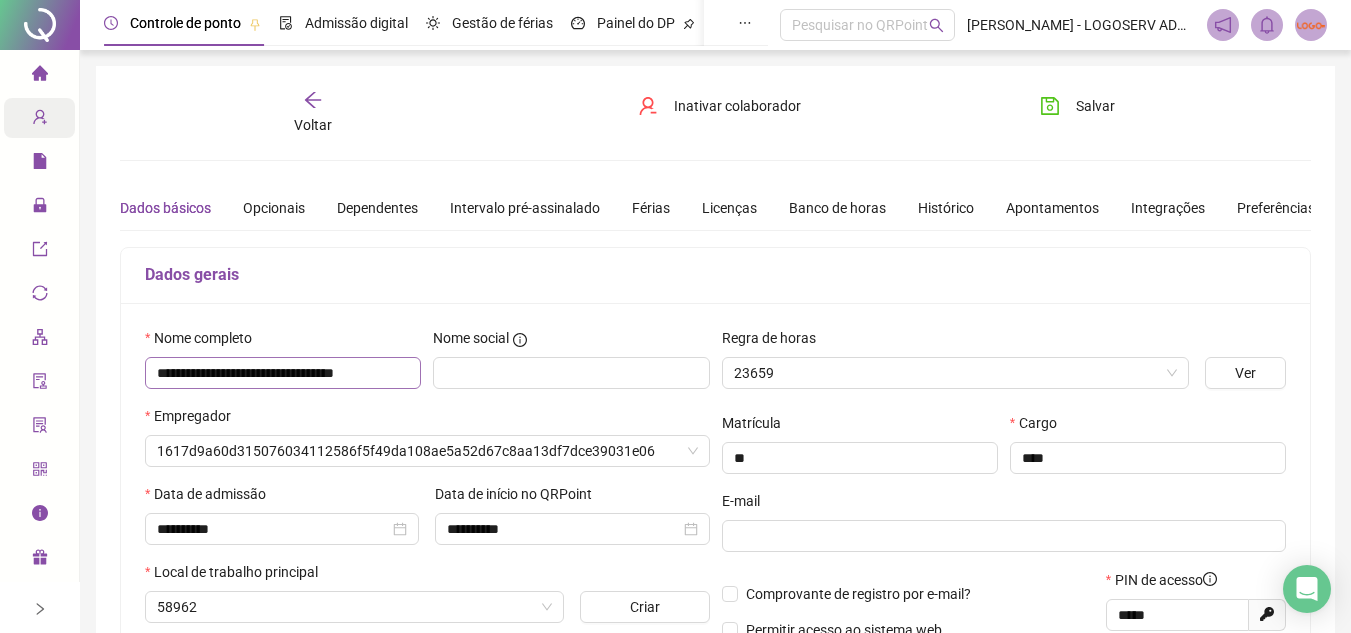 type on "**********" 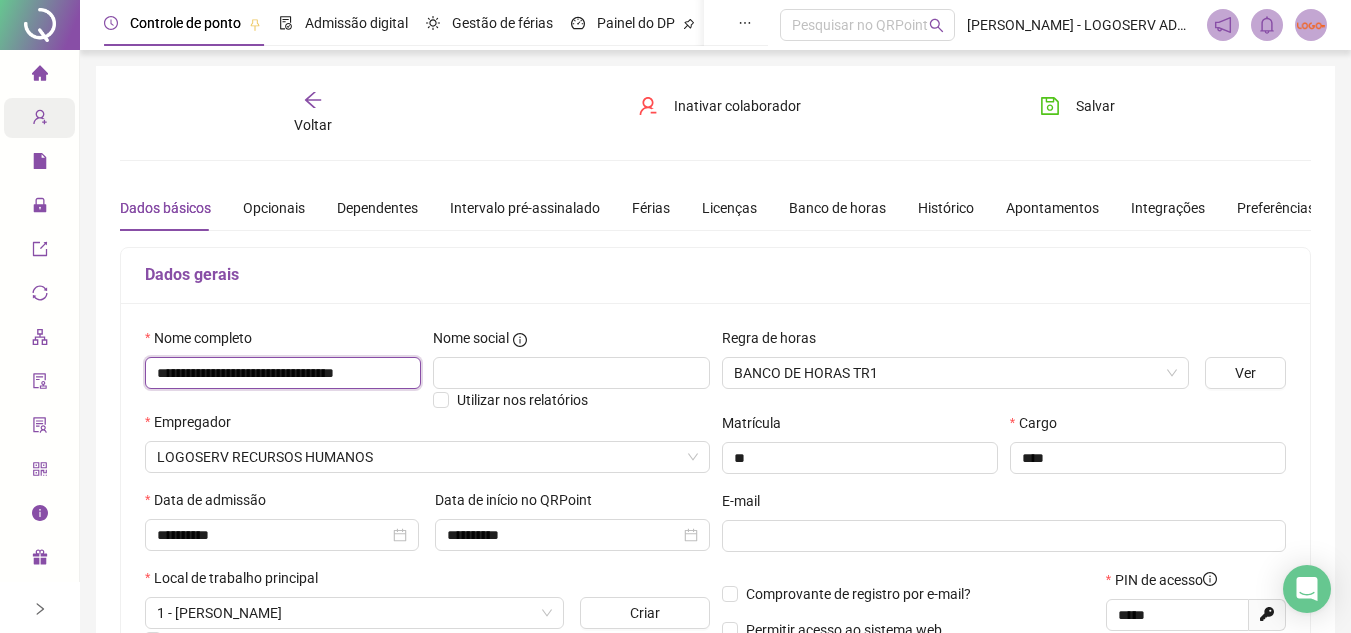 scroll, scrollTop: 0, scrollLeft: 10, axis: horizontal 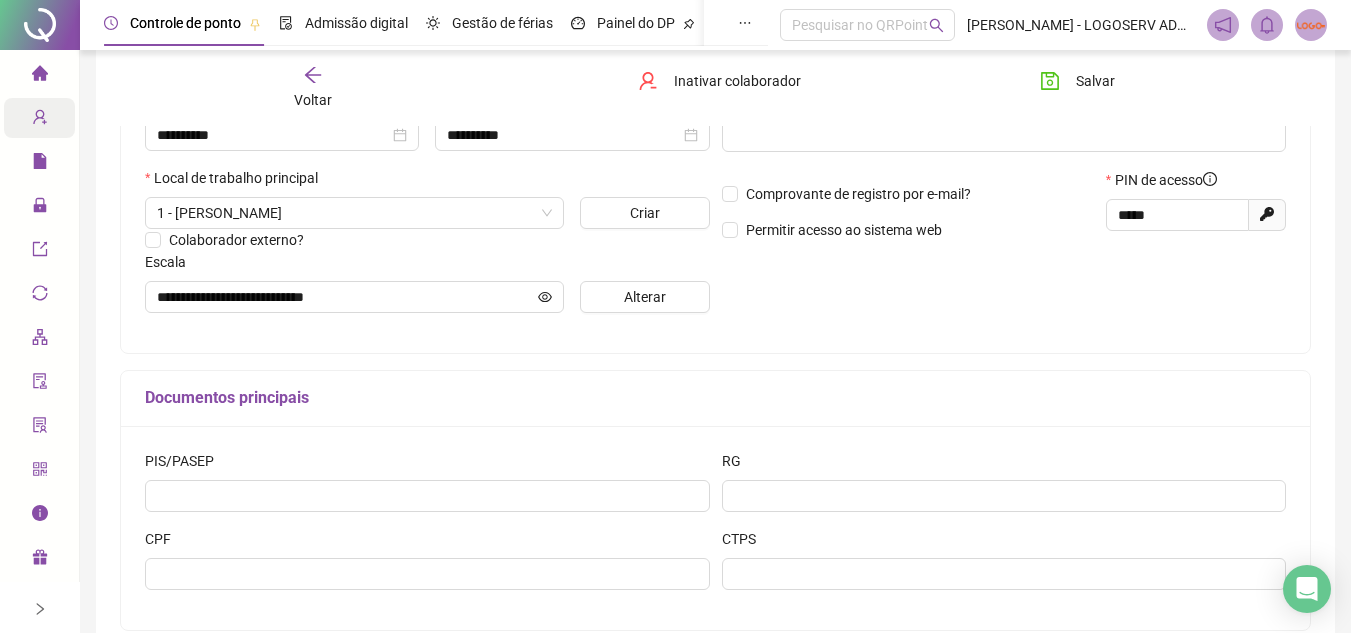 click on "**********" at bounding box center [427, 128] 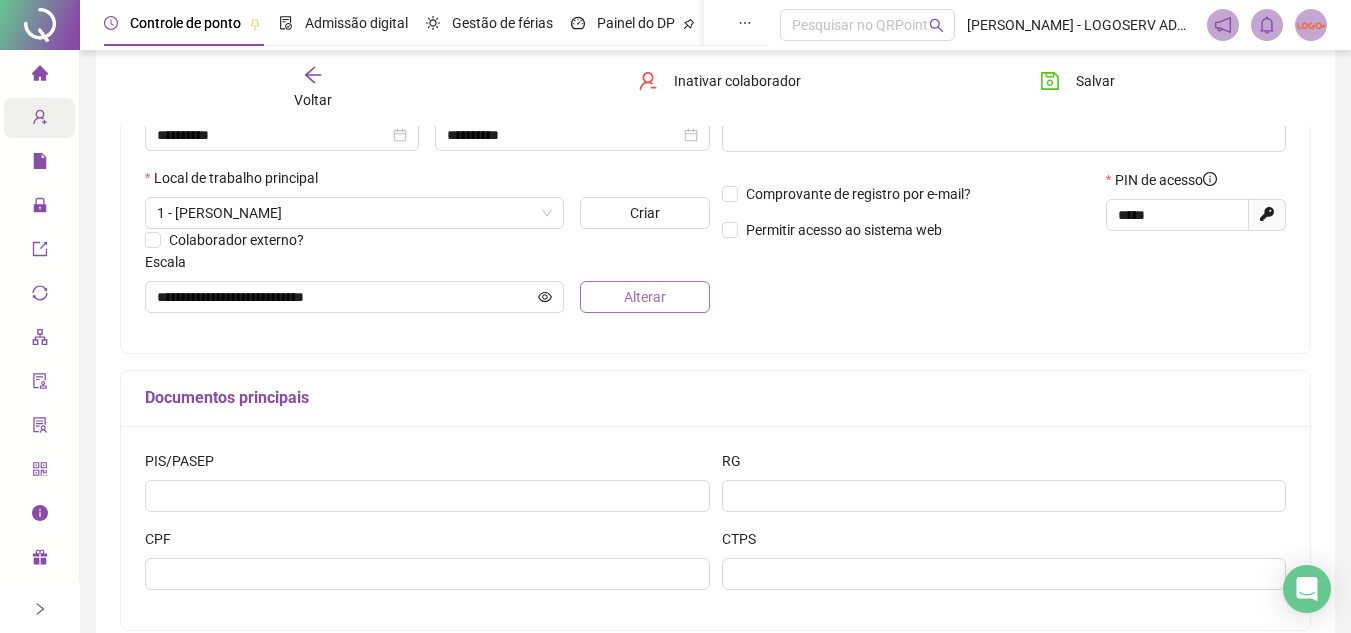 click on "Alterar" at bounding box center (645, 297) 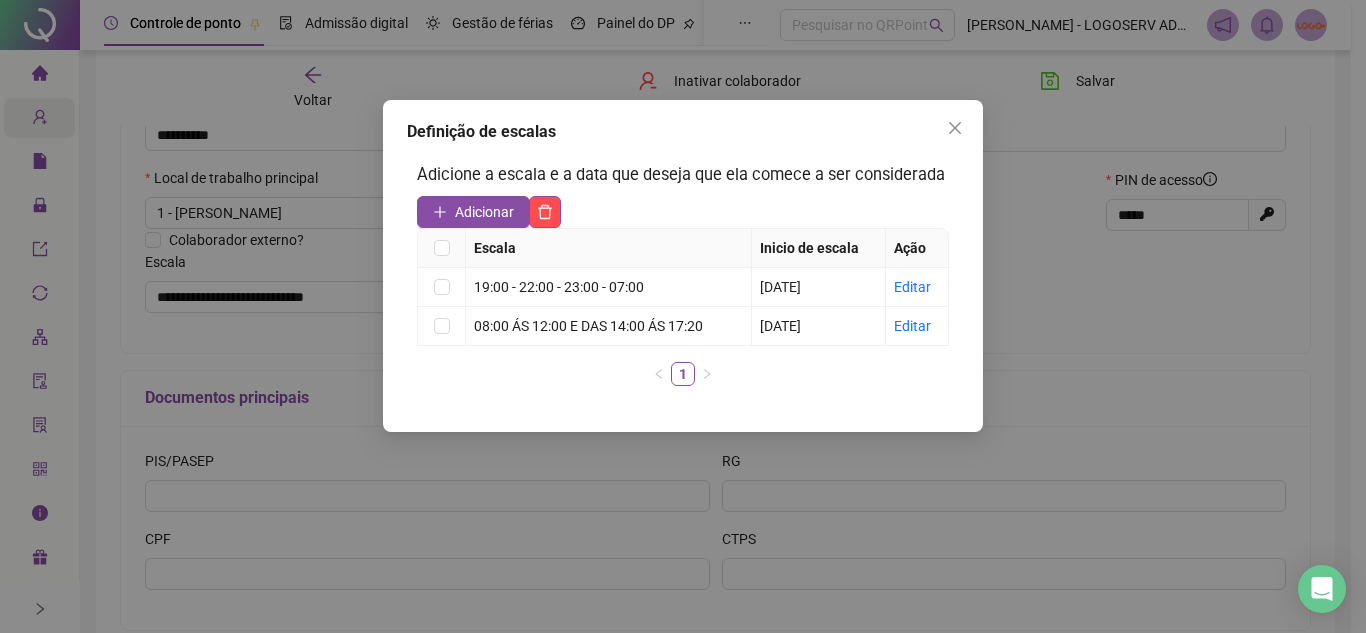 click on "Definição de escalas Adicione a escala e a data que deseja que ela comece a ser considerada Adicionar Escala Inicio de escala Ação         19:00 - 22:00 - 23:00 - 07:00   02/05/2025 Editar 08:00 ÁS 12:00 E DAS 14:00 ÁS 17:20   01/03/2024 Editar 1" at bounding box center (683, 316) 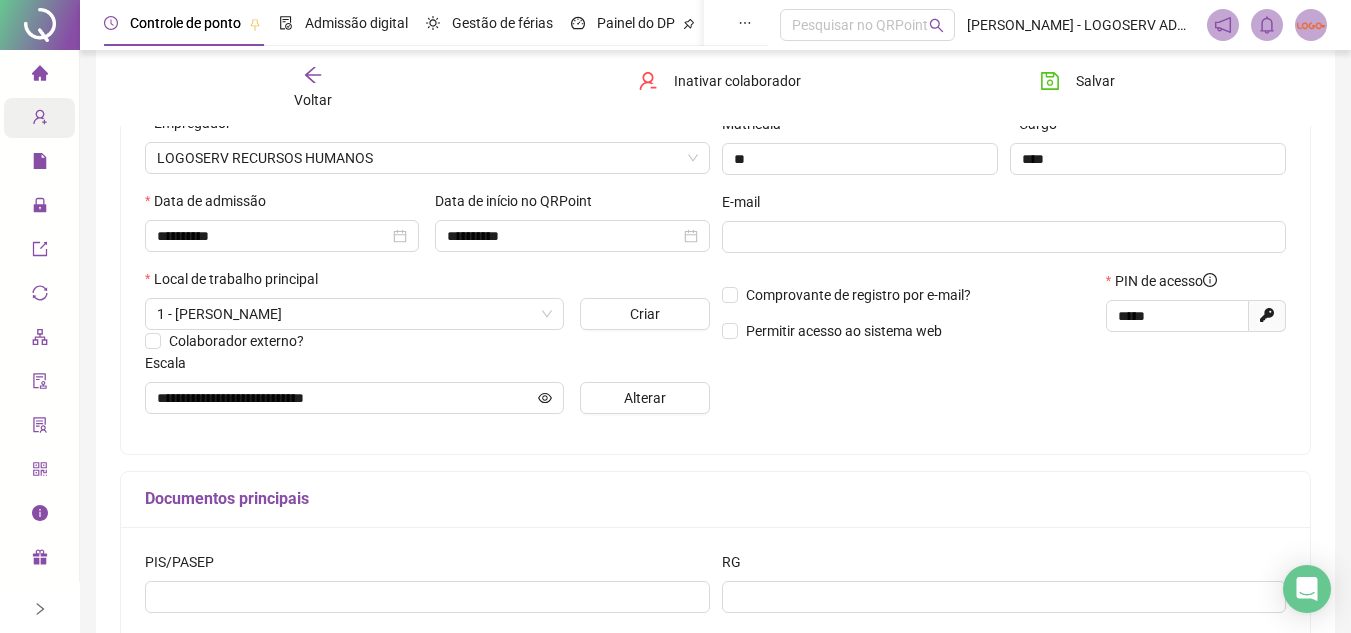 scroll, scrollTop: 0, scrollLeft: 0, axis: both 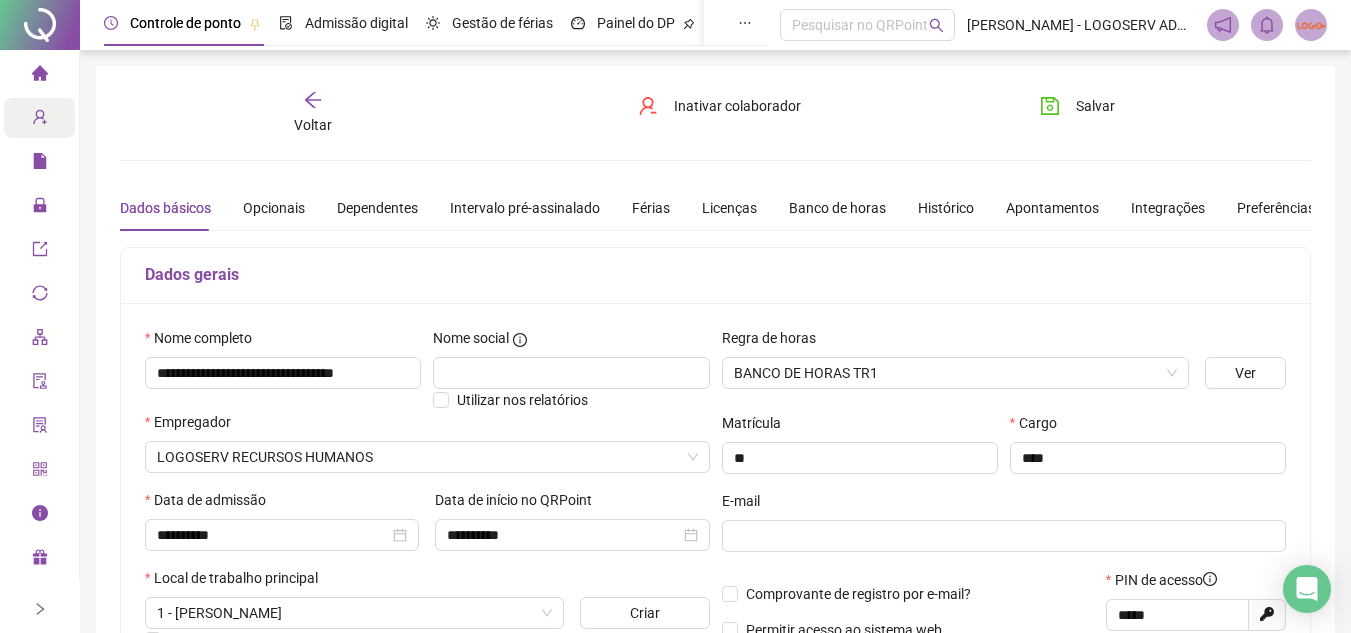 click on "Voltar" at bounding box center (313, 113) 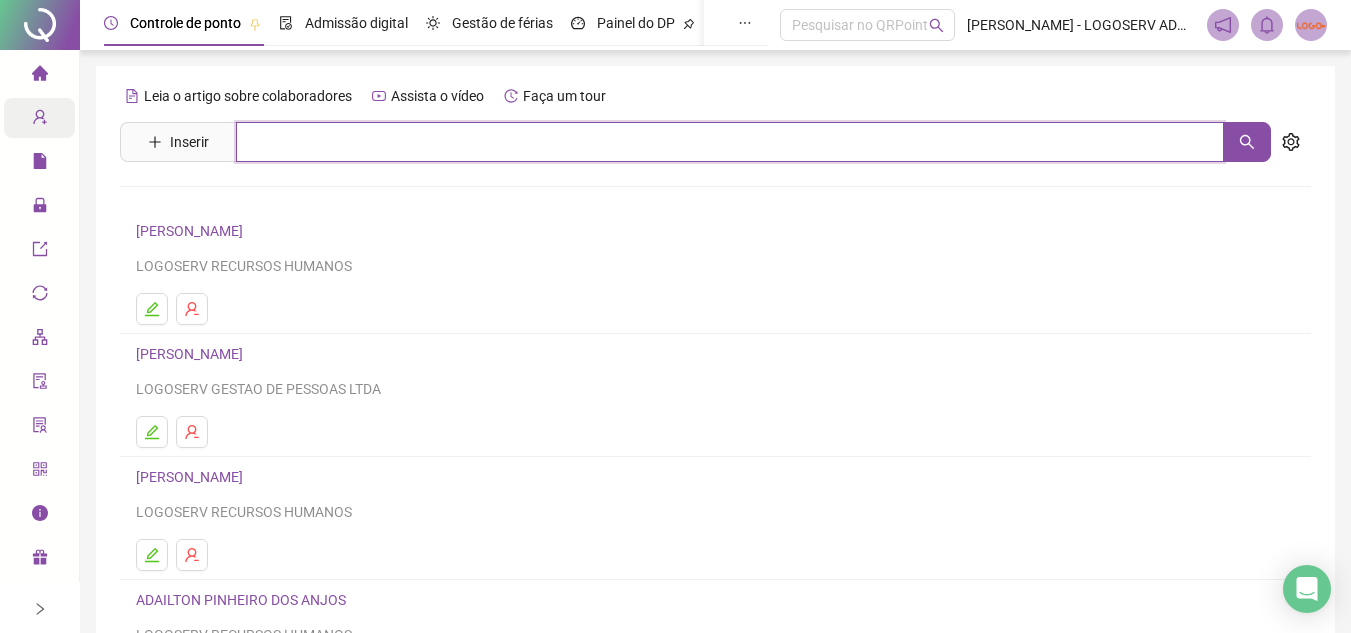 click at bounding box center (730, 142) 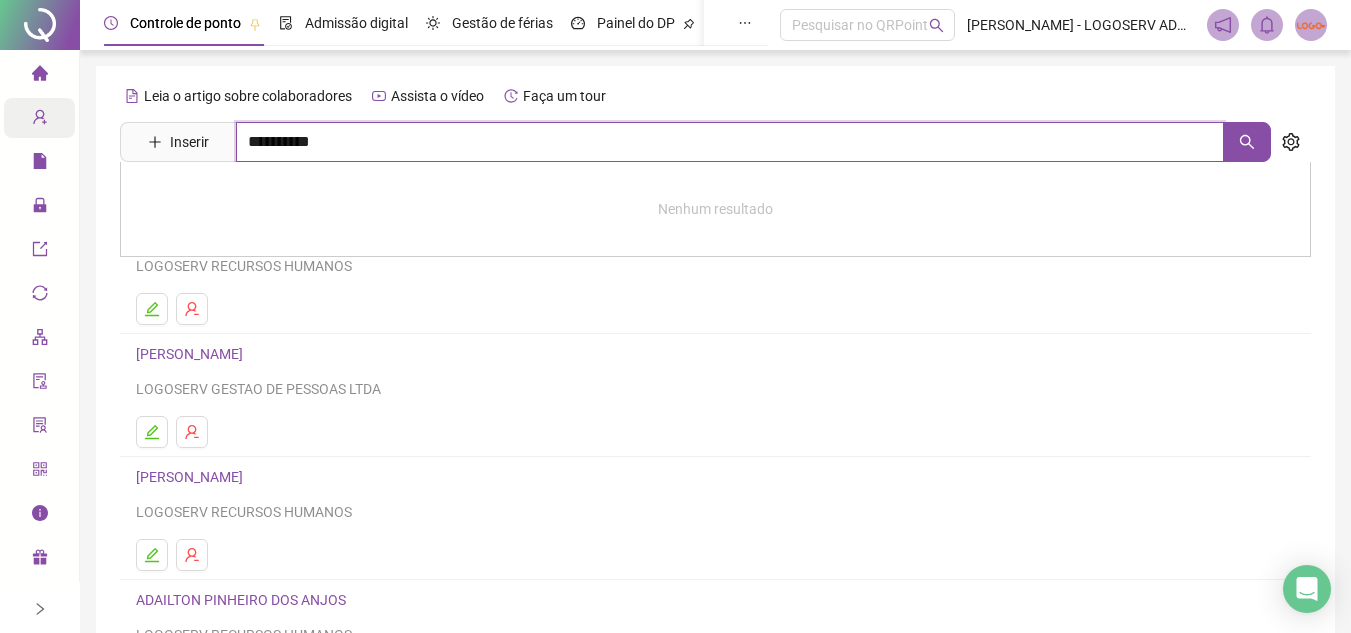 type on "**********" 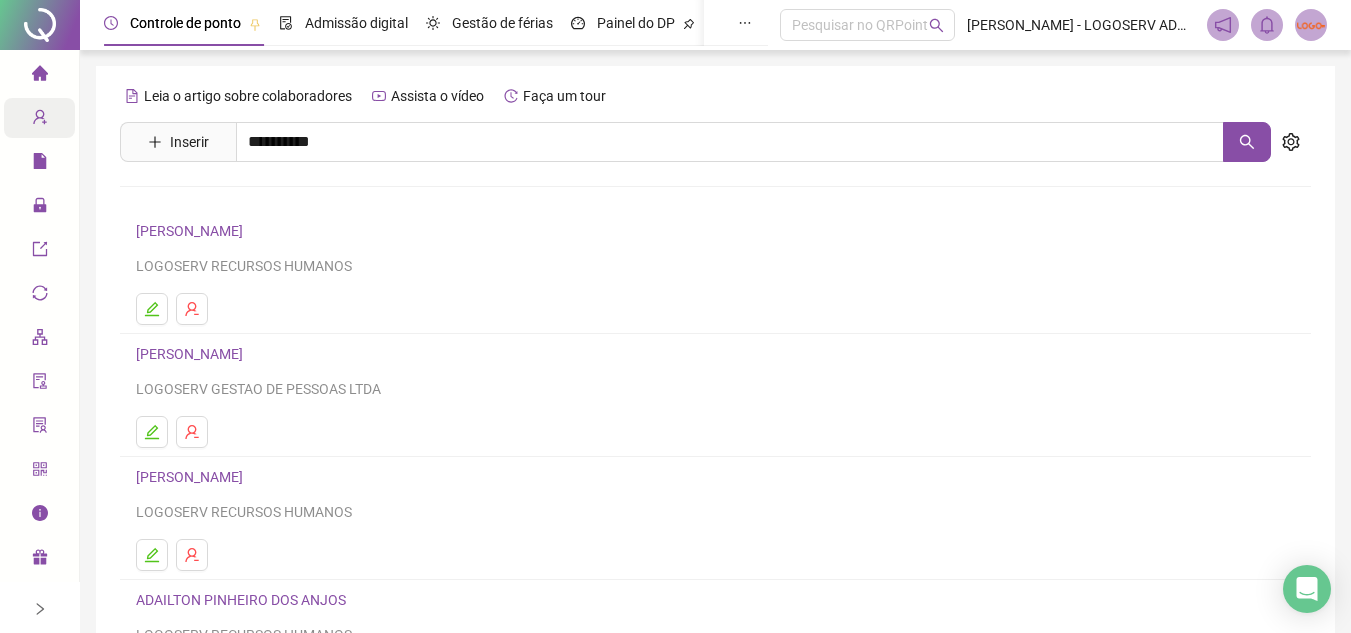 click on "[PERSON_NAME]" at bounding box center (210, 201) 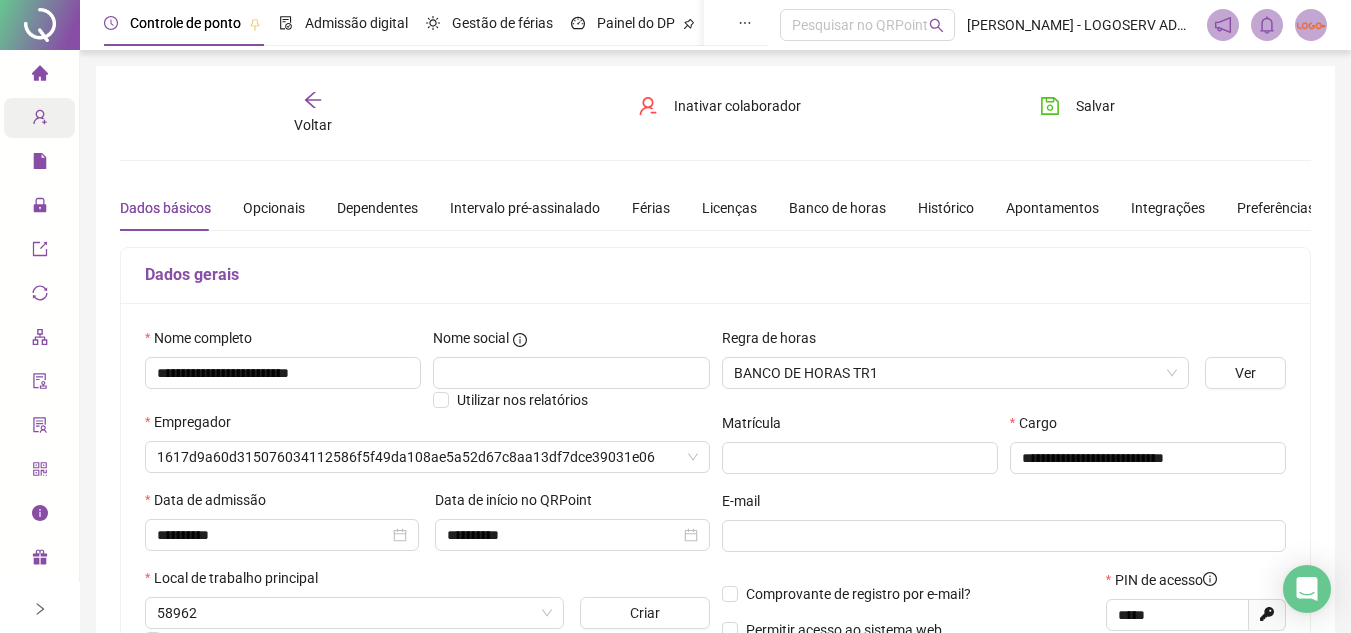 type on "**********" 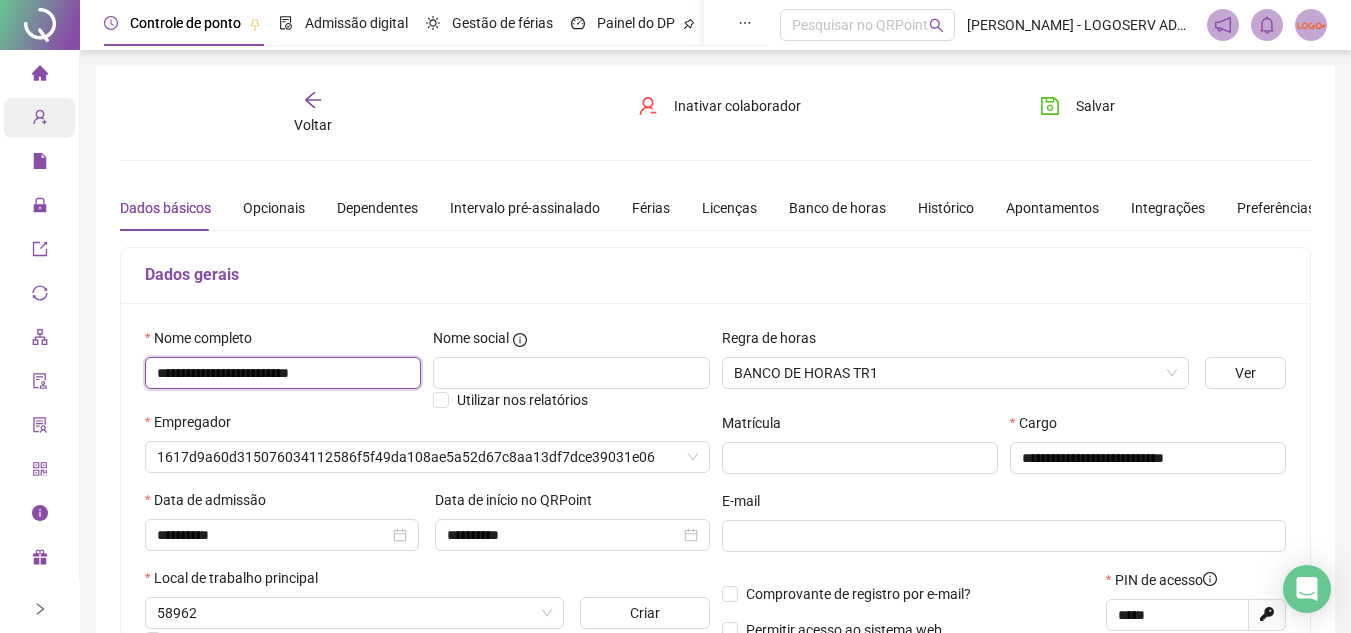 drag, startPoint x: 156, startPoint y: 369, endPoint x: 375, endPoint y: 379, distance: 219.2282 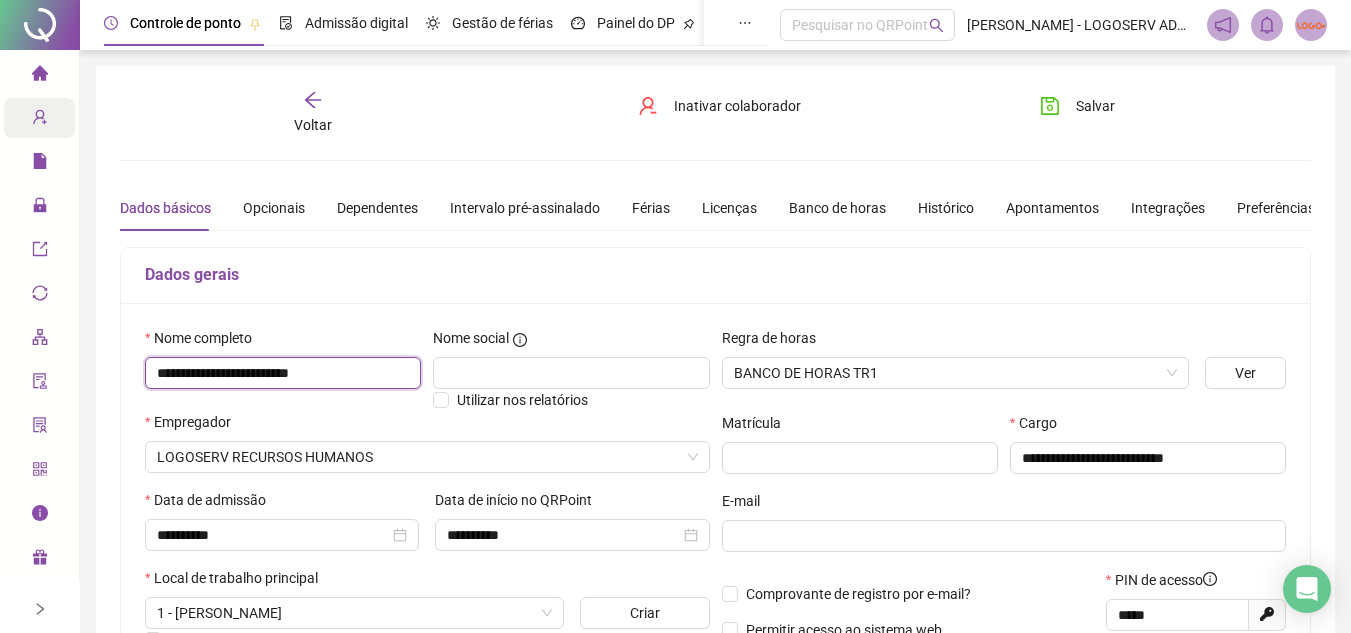 scroll, scrollTop: 100, scrollLeft: 0, axis: vertical 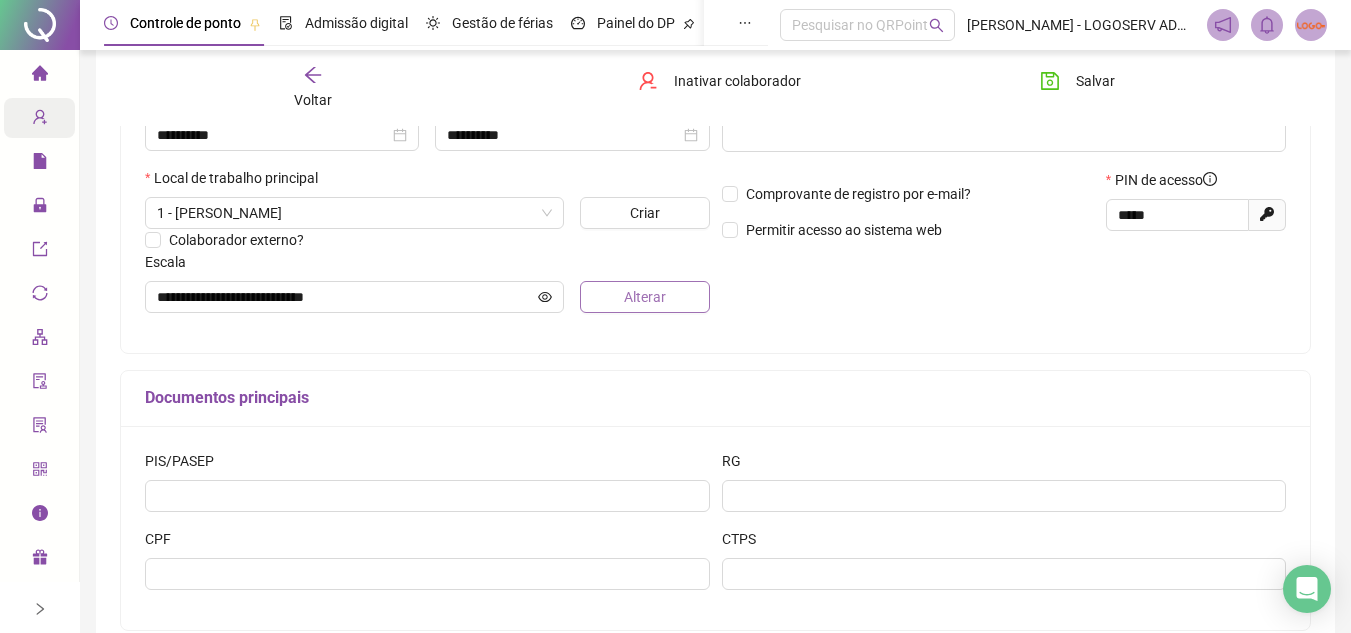 click on "Alterar" at bounding box center (645, 297) 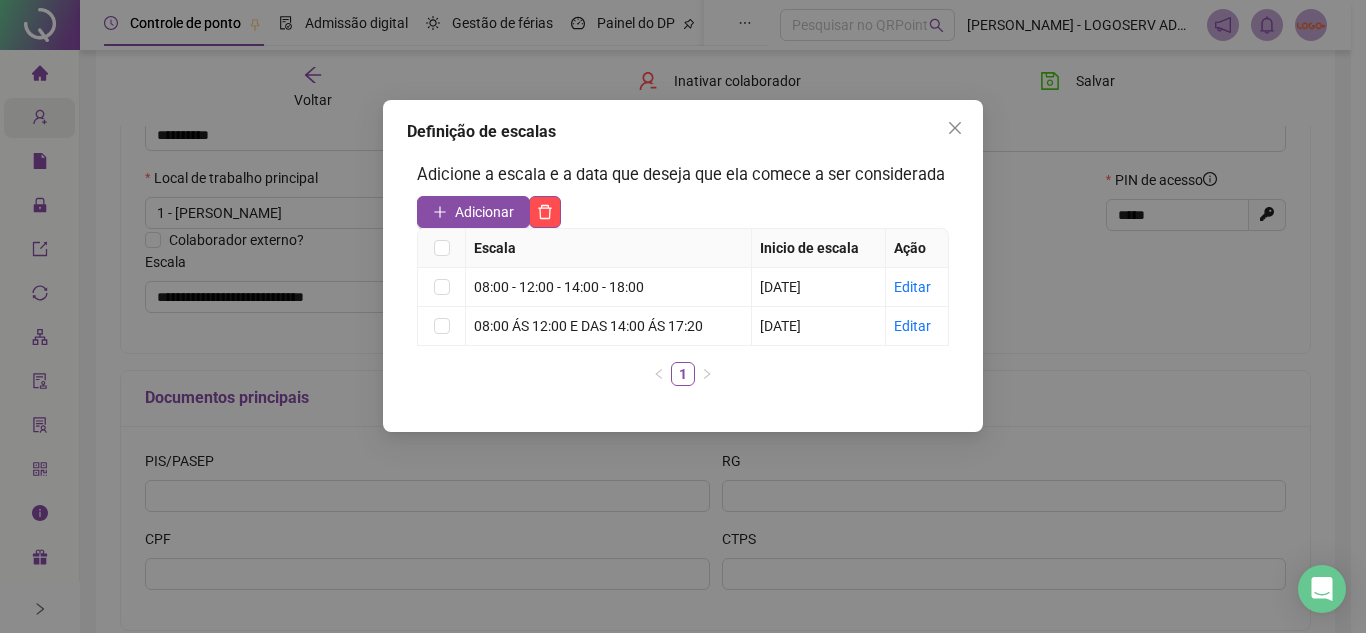 click on "Definição de escalas Adicione a escala e a data que deseja que ela comece a ser considerada Adicionar Escala Inicio de escala Ação         08:00 - 12:00 - 14:00 - 18:00   01/03/2025 Editar 08:00 ÁS 12:00 E DAS 14:00 ÁS 17:20   04/08/2023 Editar 1" at bounding box center (683, 316) 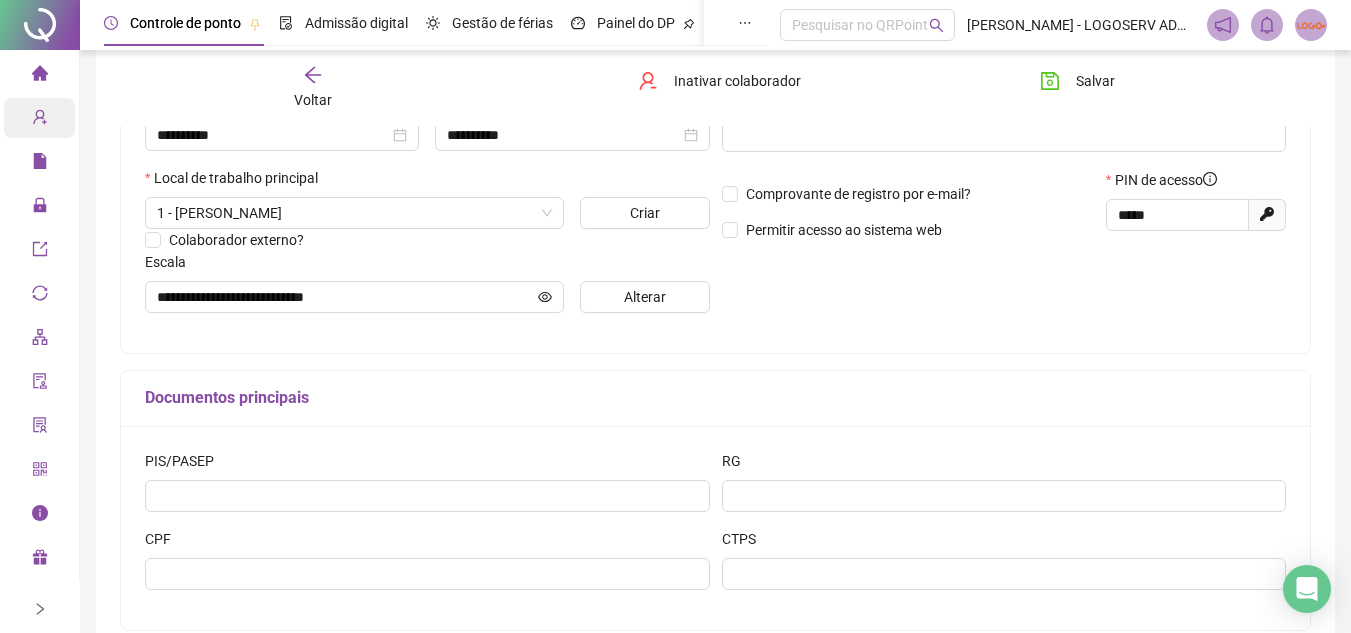 click on "Voltar" at bounding box center (313, 88) 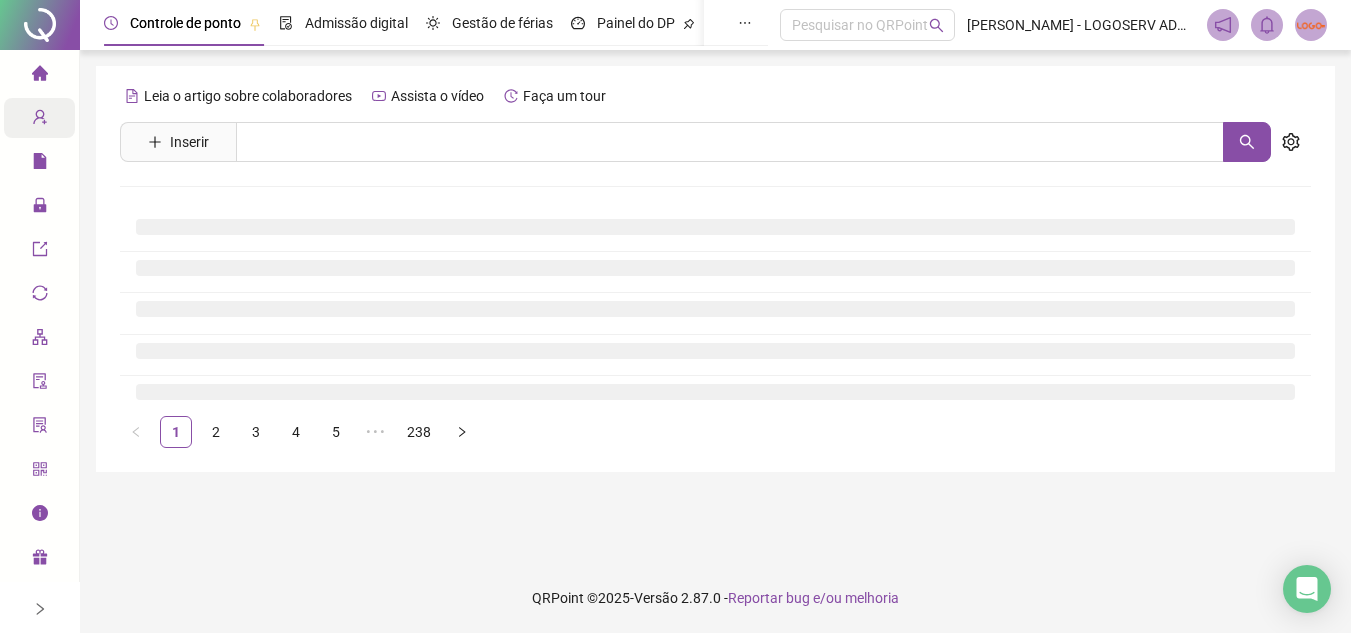 scroll, scrollTop: 0, scrollLeft: 0, axis: both 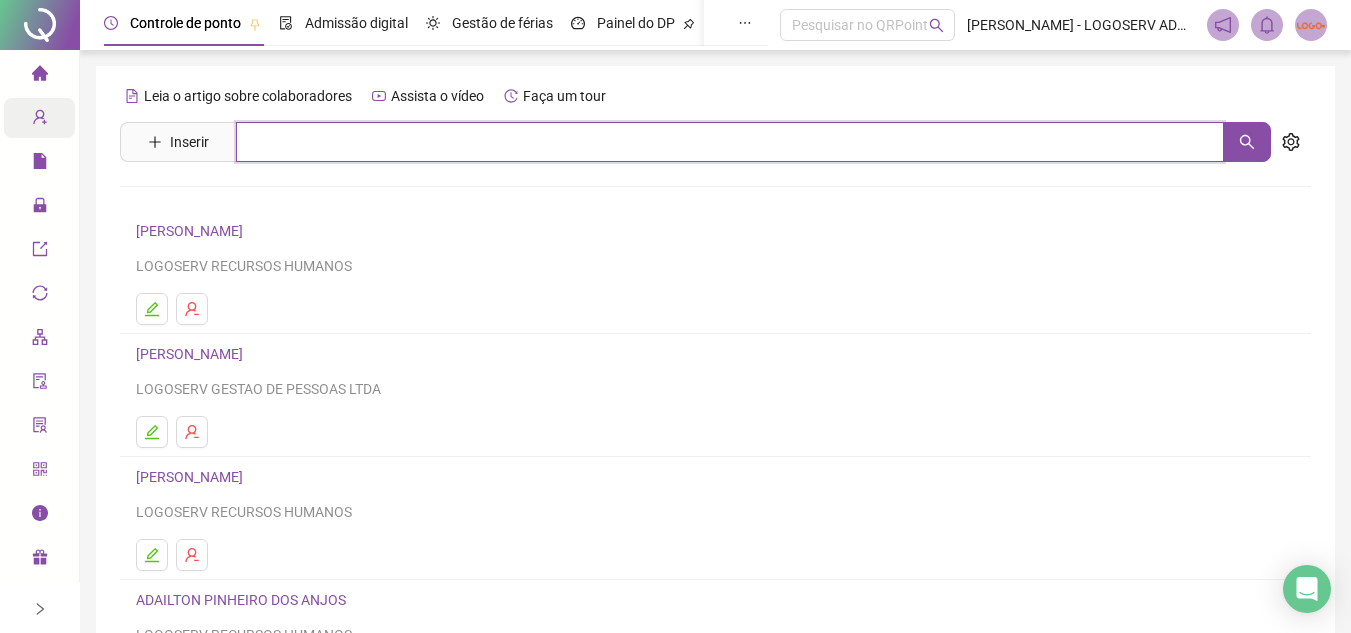 click at bounding box center [730, 142] 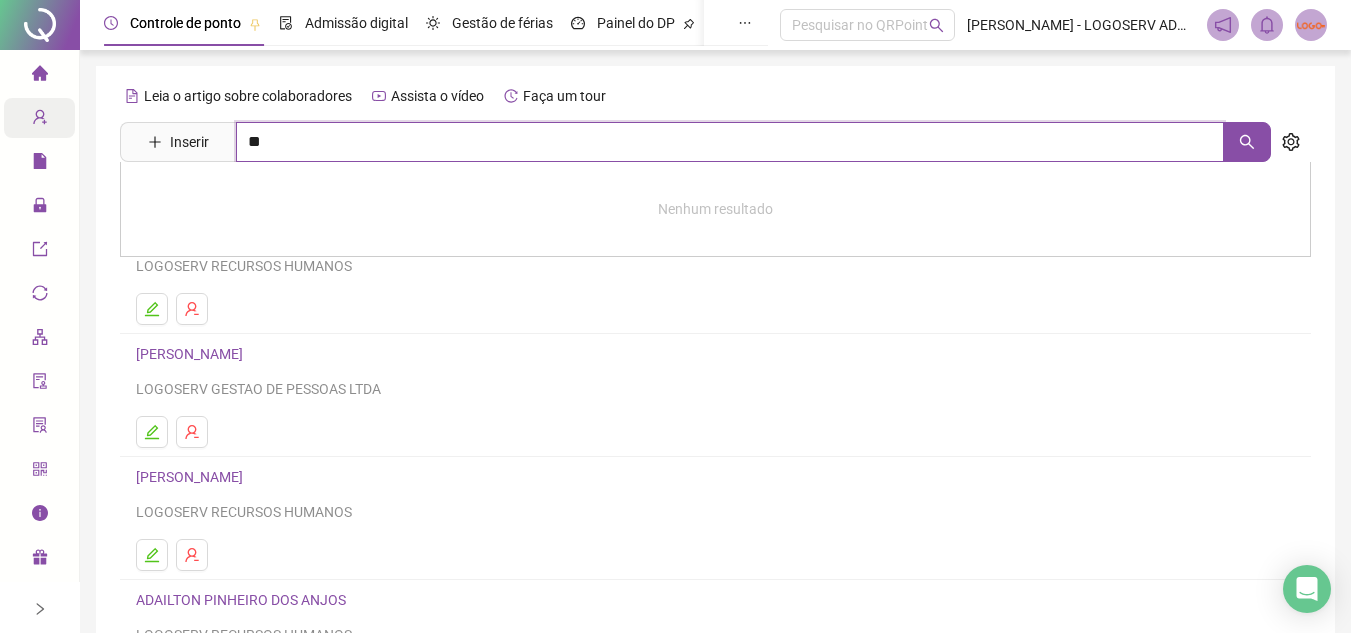 type on "*" 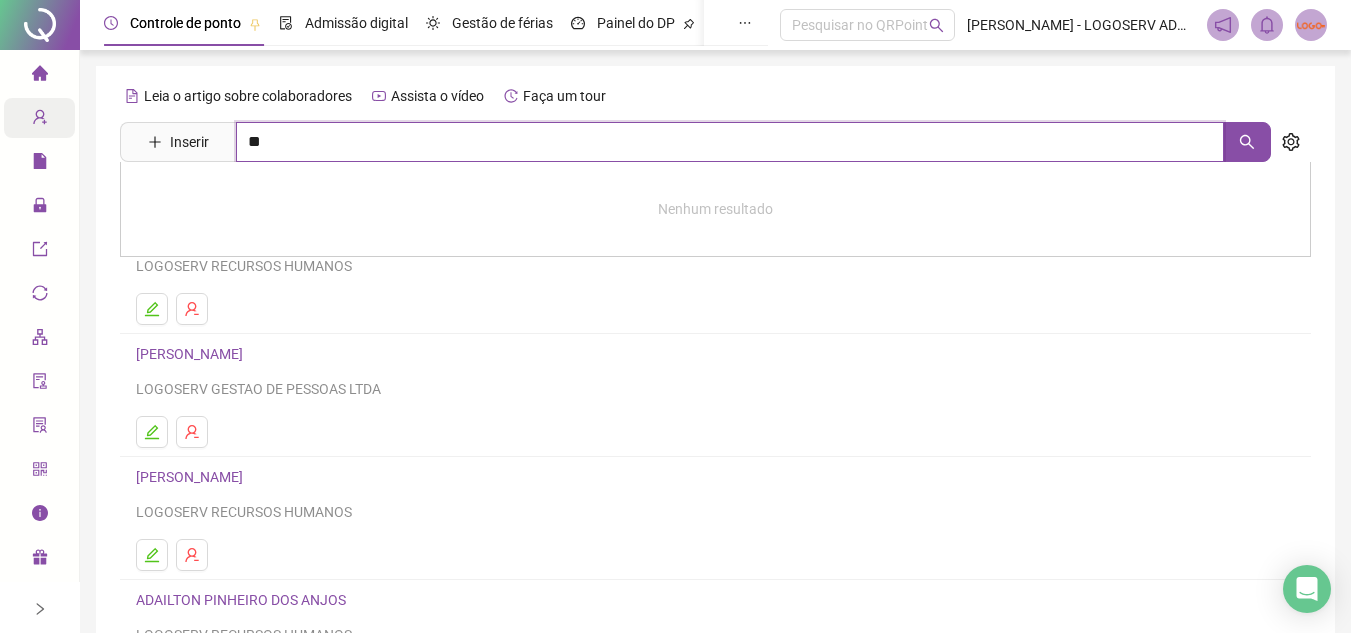 type on "*" 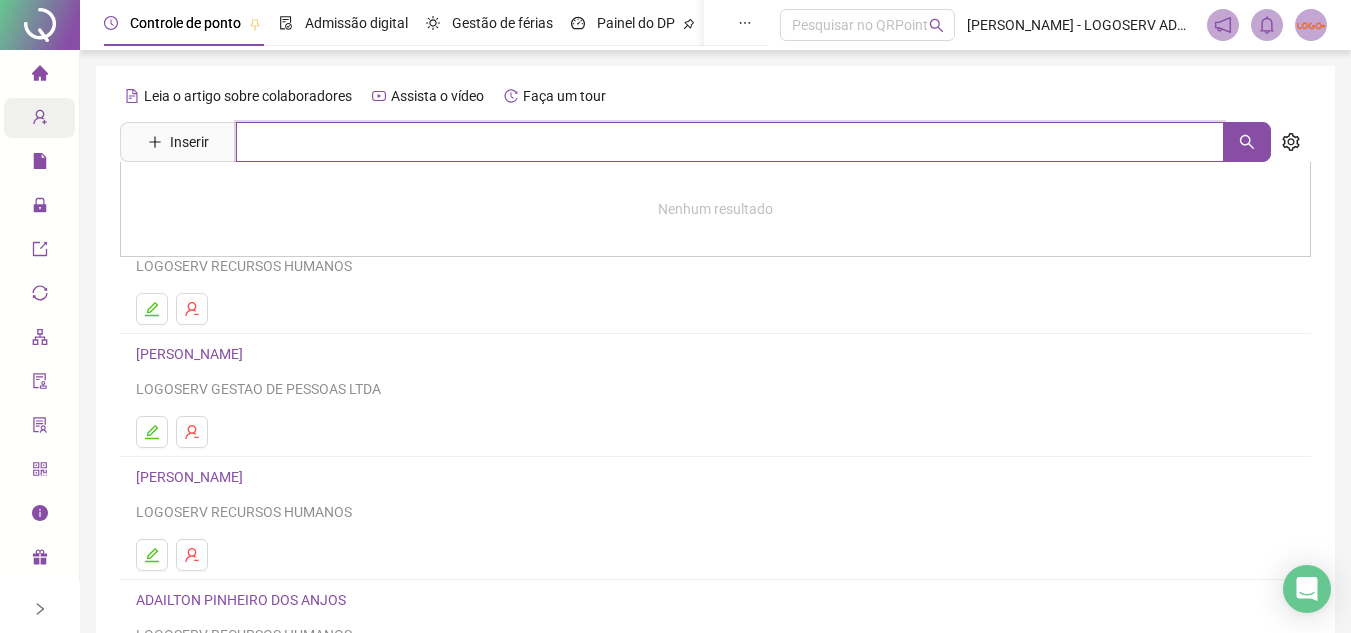 click at bounding box center [730, 142] 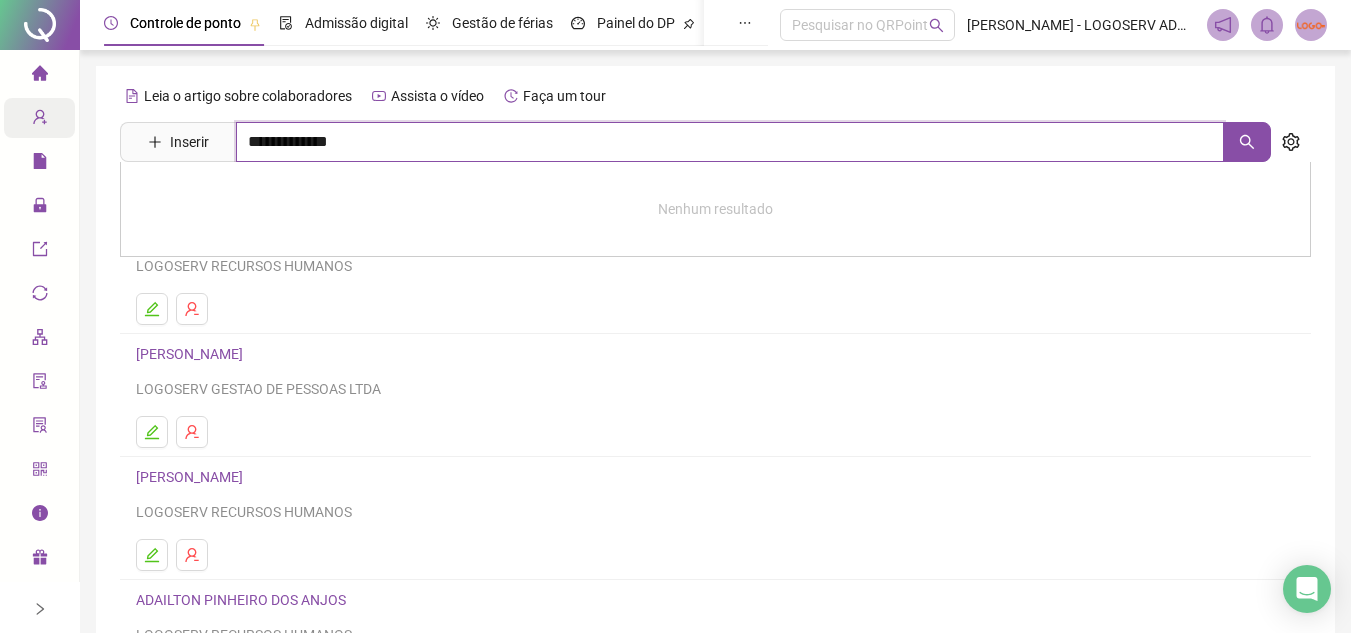 type on "**********" 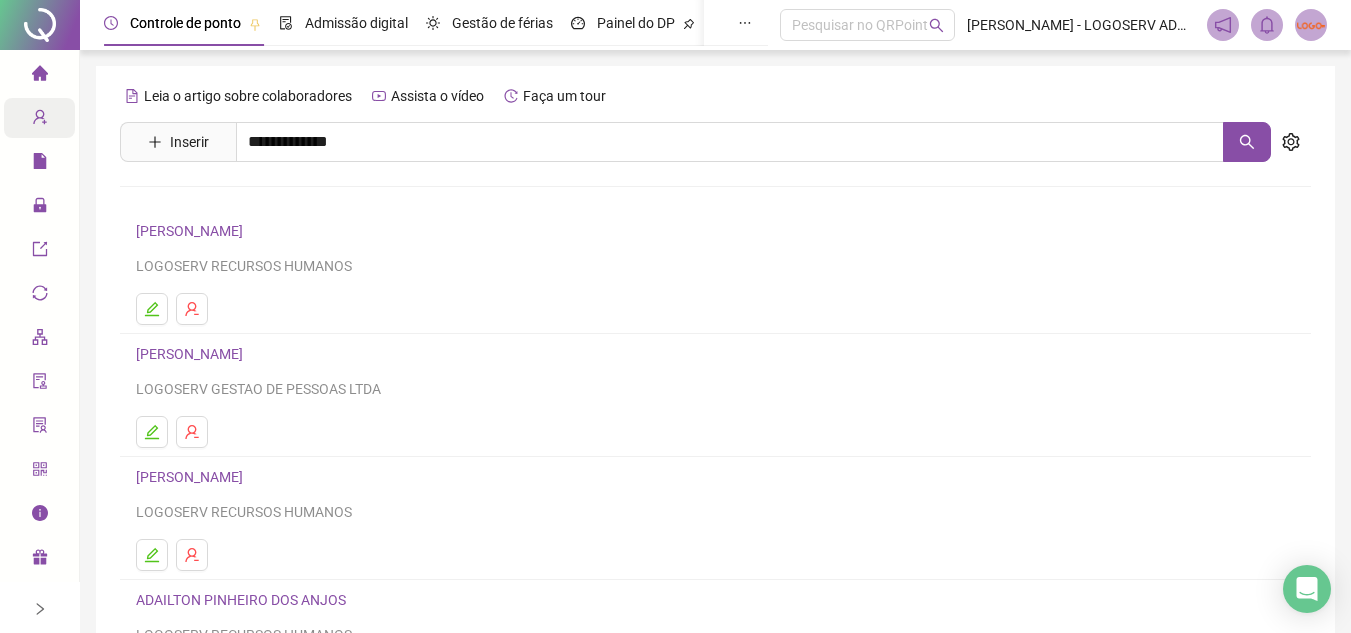 click on "[PERSON_NAME]" at bounding box center [210, 201] 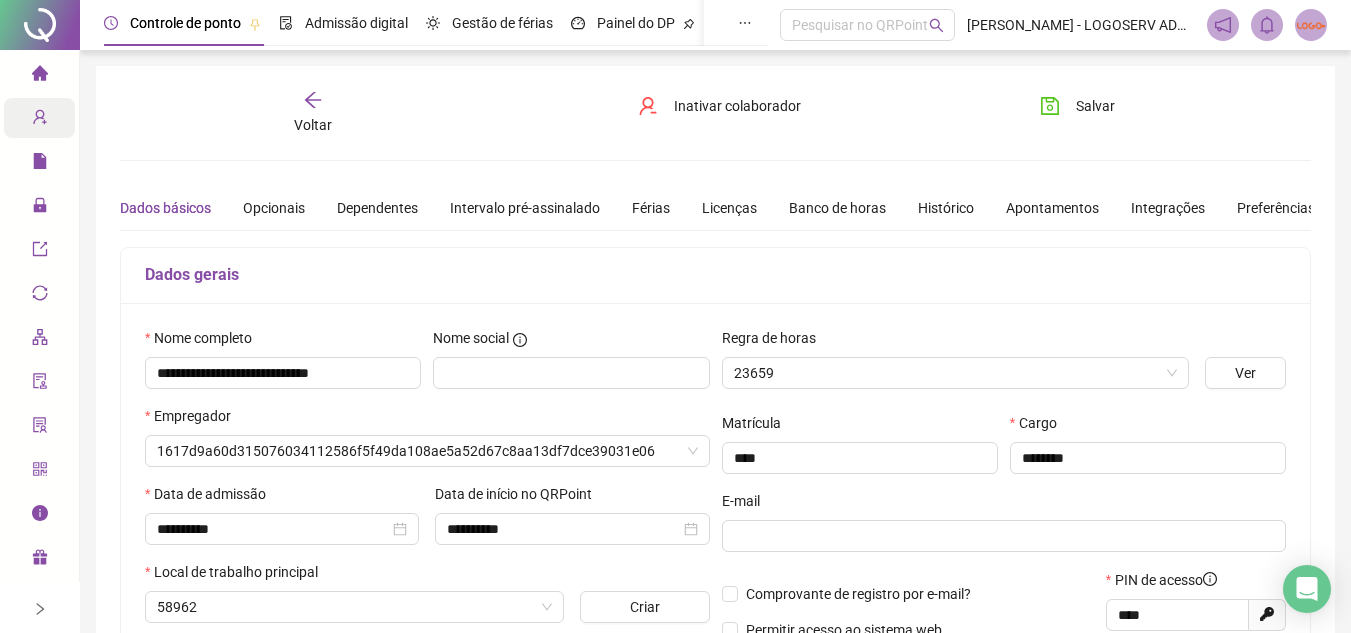 type on "**********" 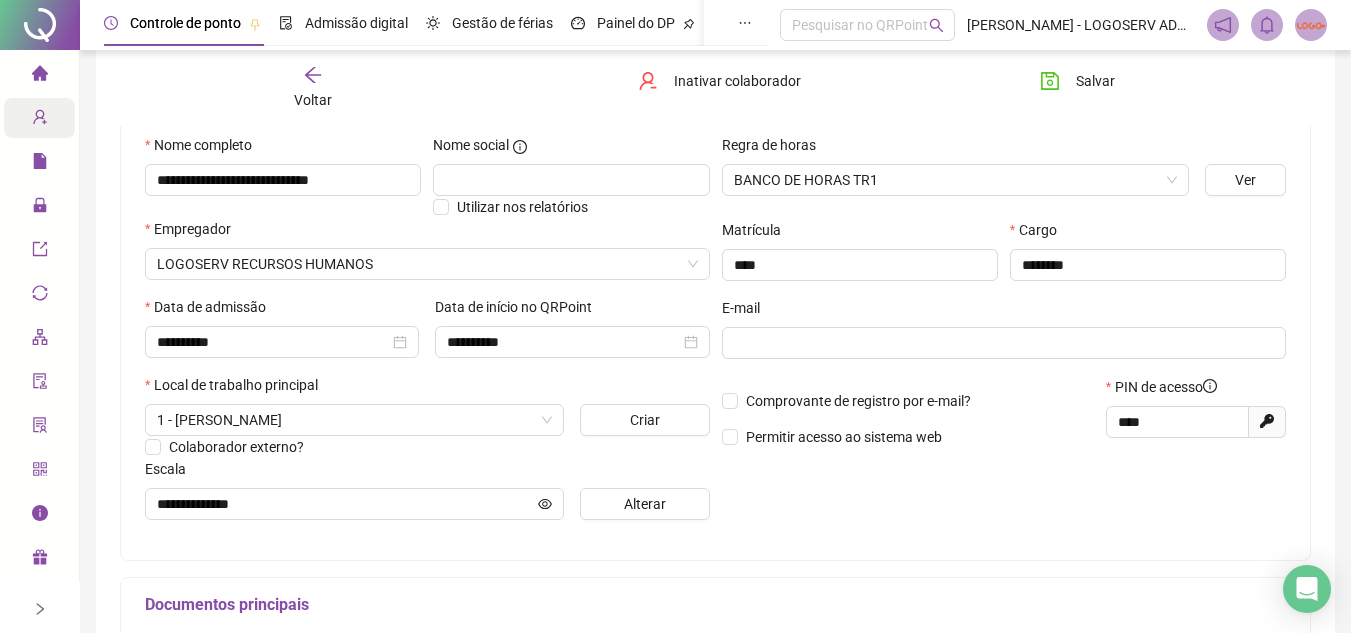 scroll, scrollTop: 200, scrollLeft: 0, axis: vertical 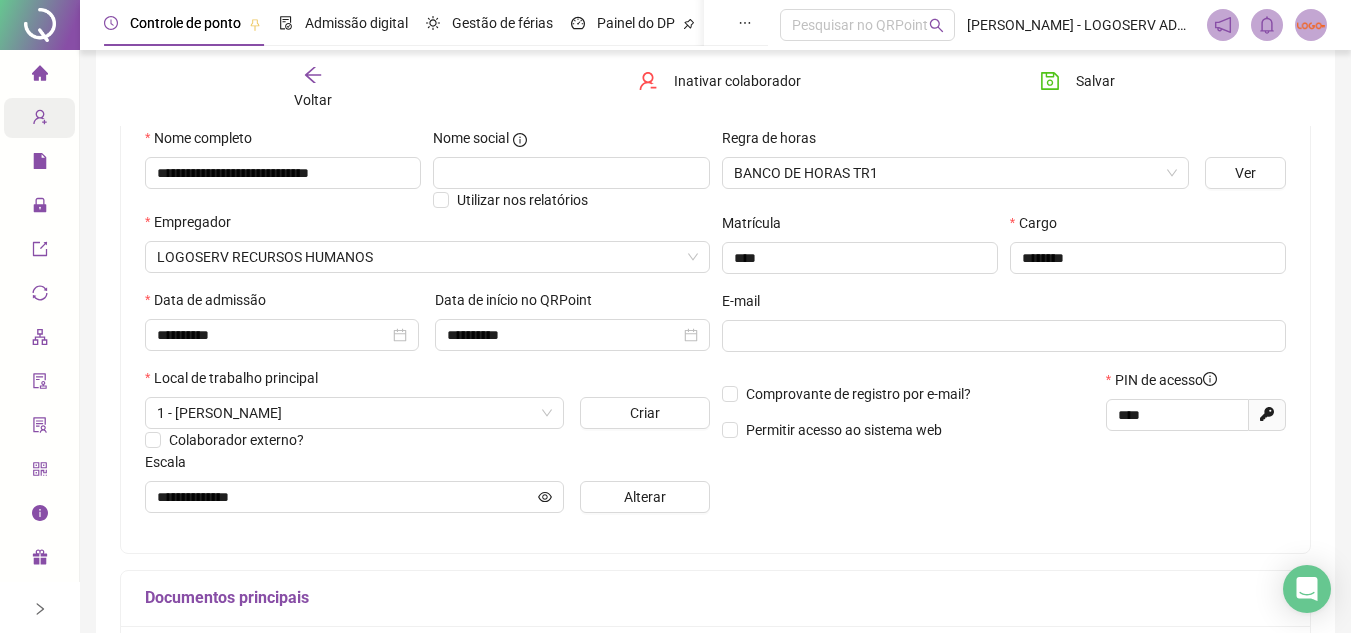 click on "Voltar" at bounding box center [313, 88] 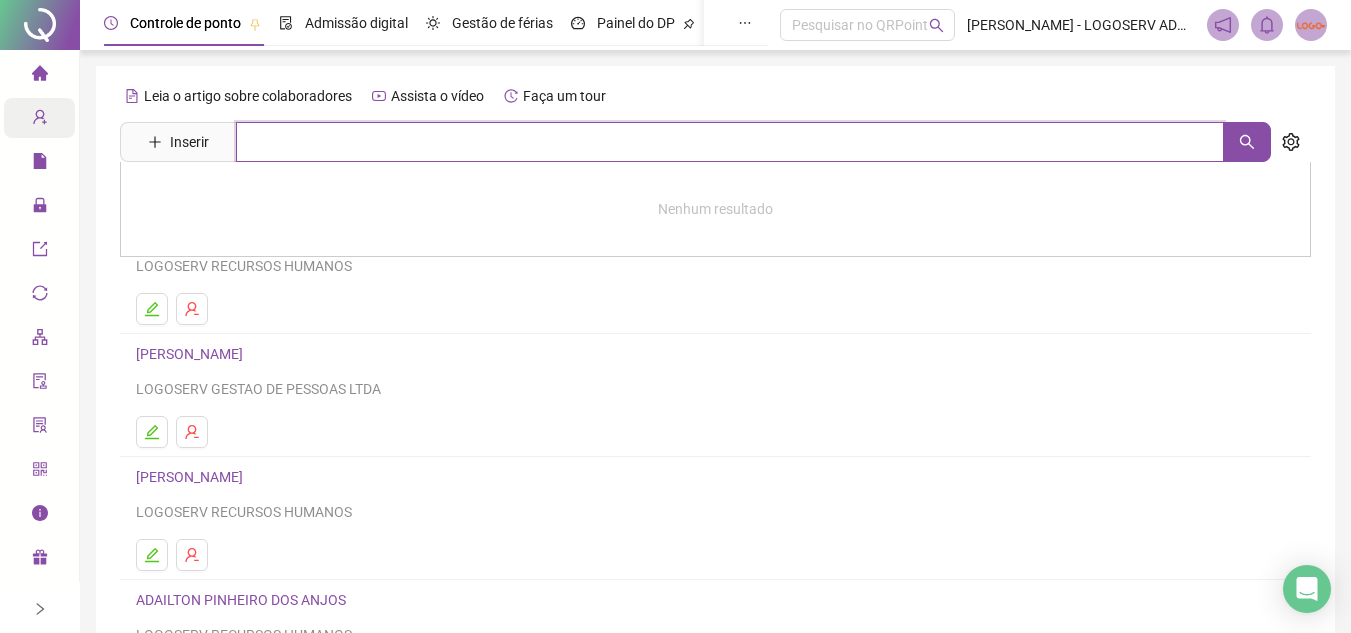 click at bounding box center (730, 142) 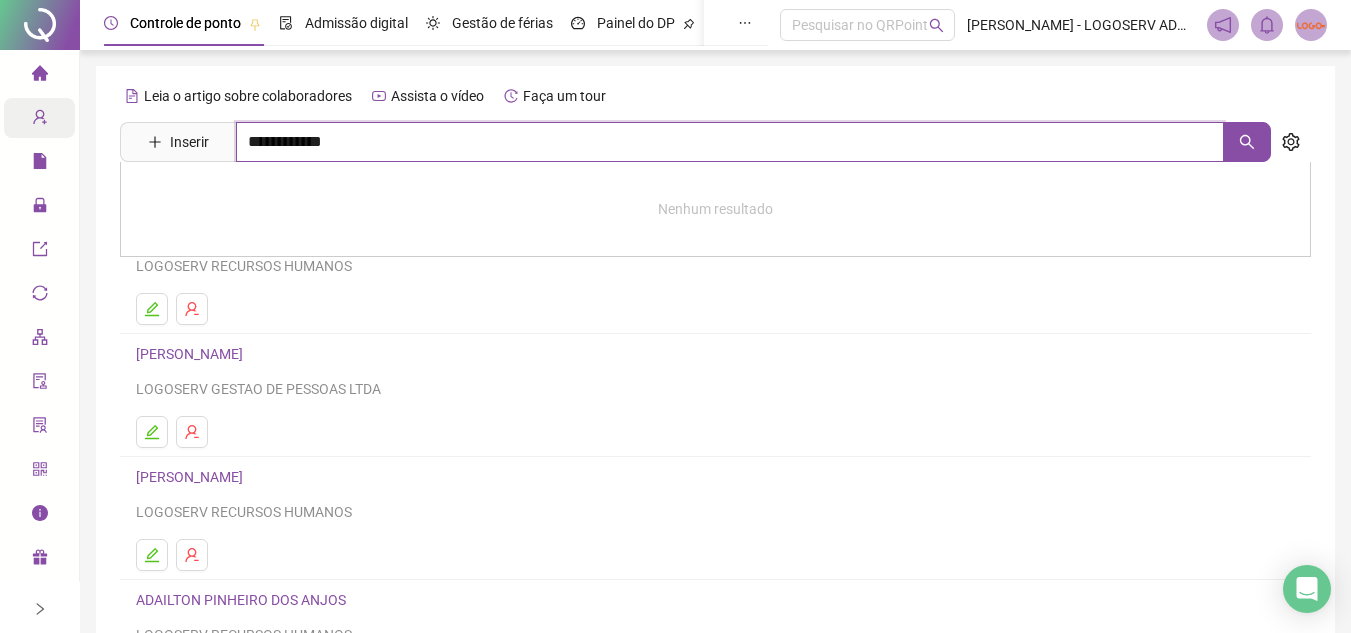 type on "**********" 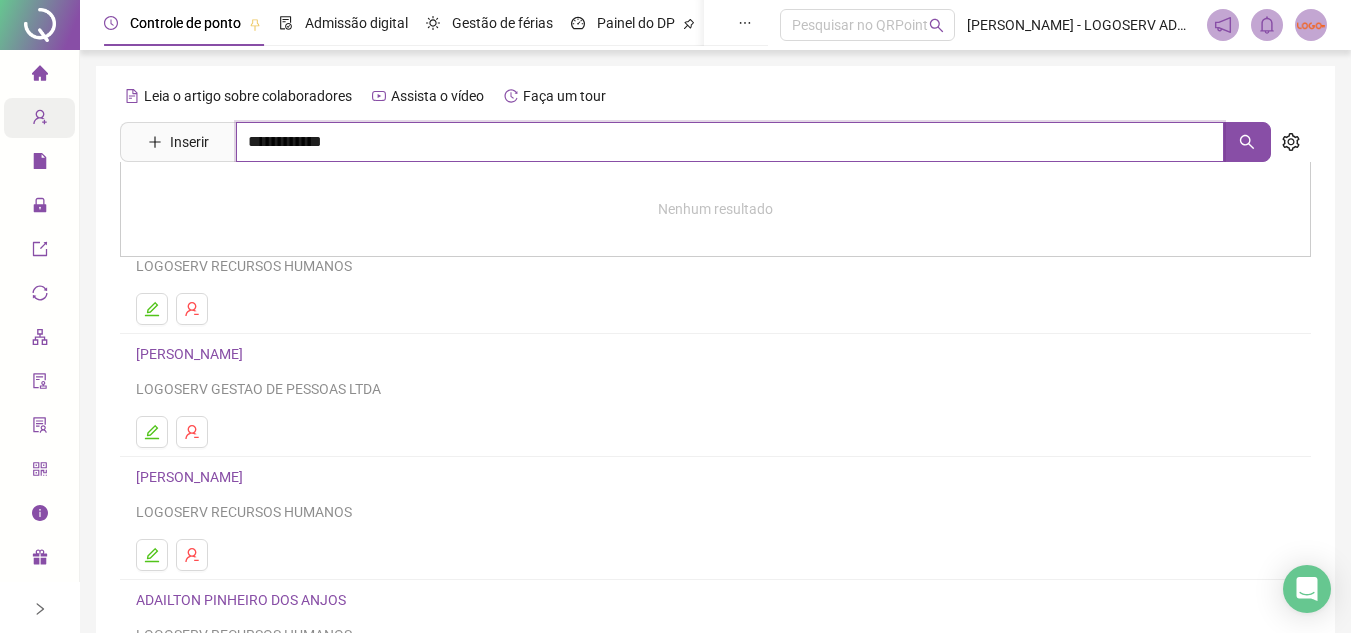 drag, startPoint x: 381, startPoint y: 135, endPoint x: 145, endPoint y: 218, distance: 250.16994 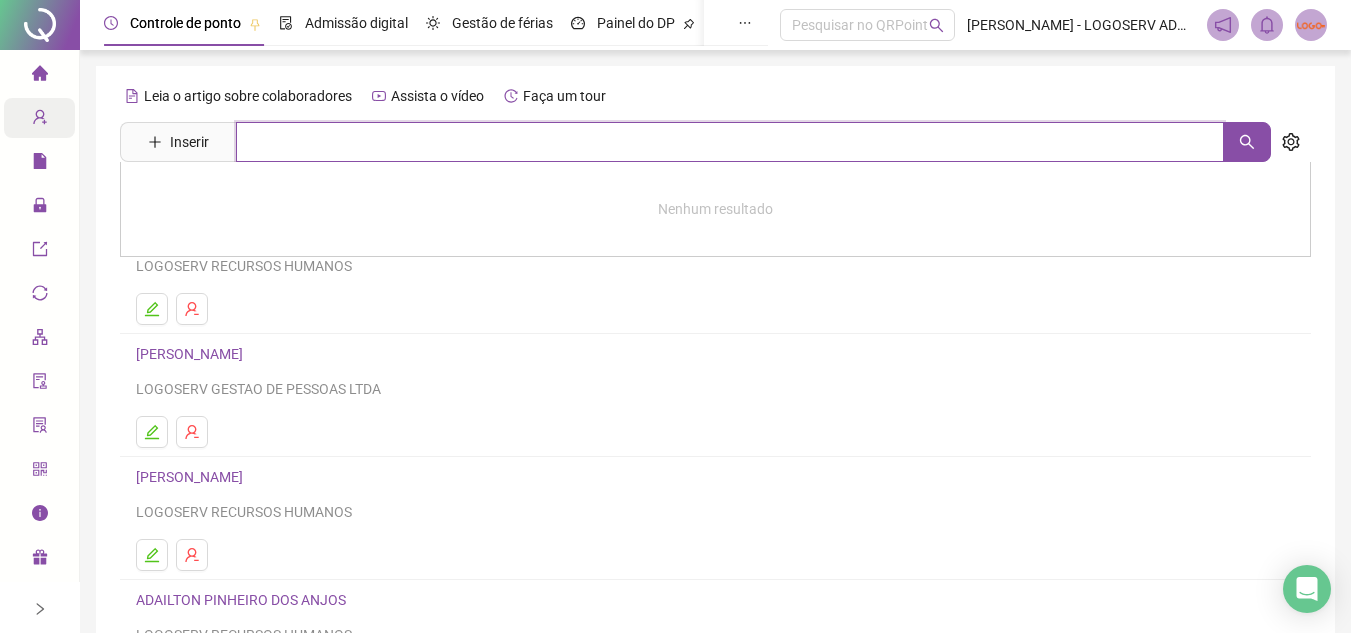 click at bounding box center (730, 142) 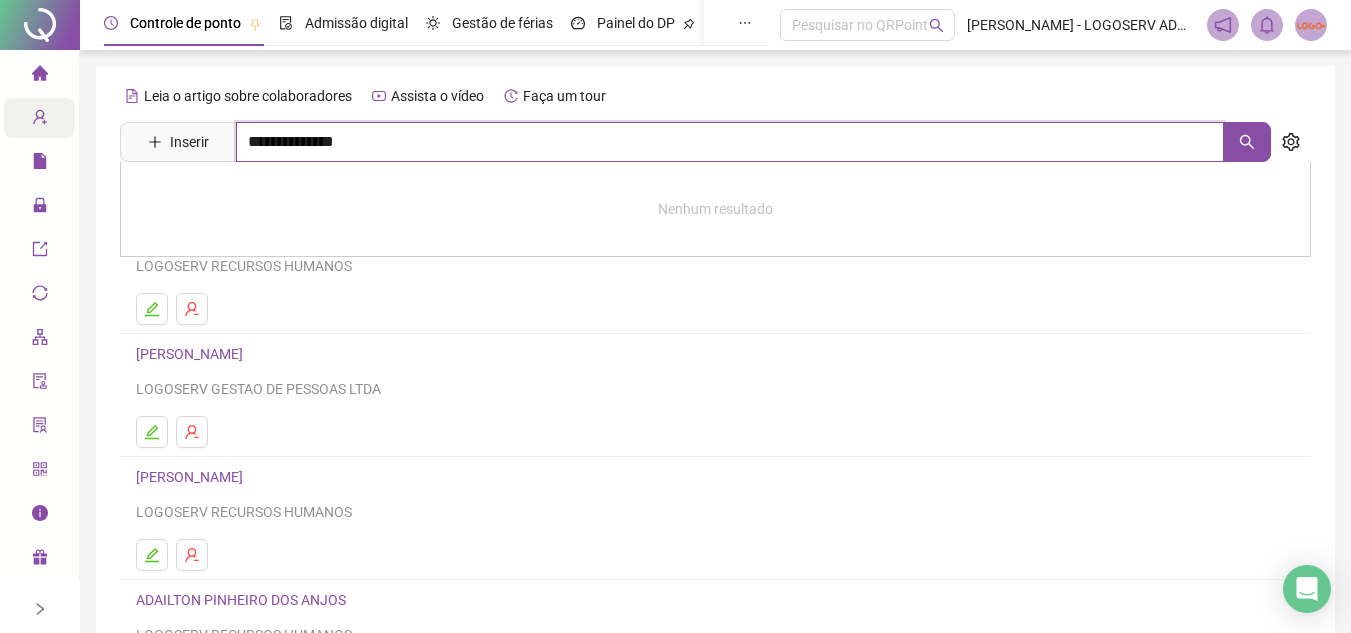 type on "**********" 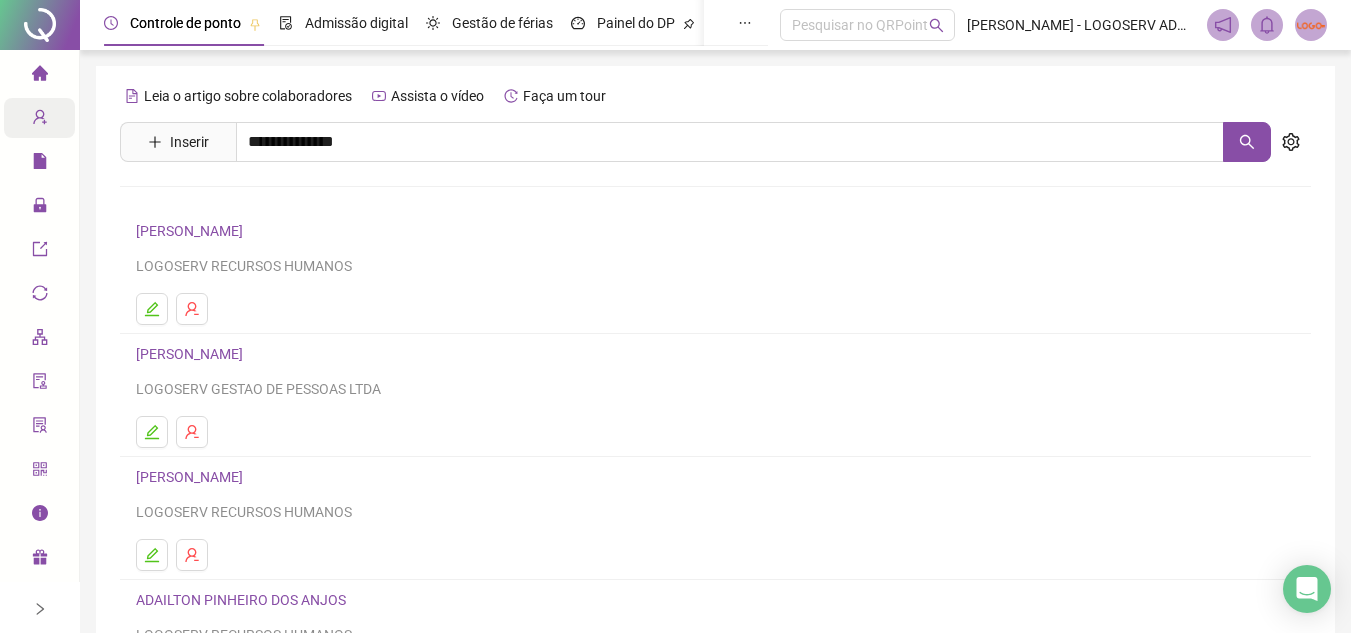 click on "[PERSON_NAME]" at bounding box center (210, 201) 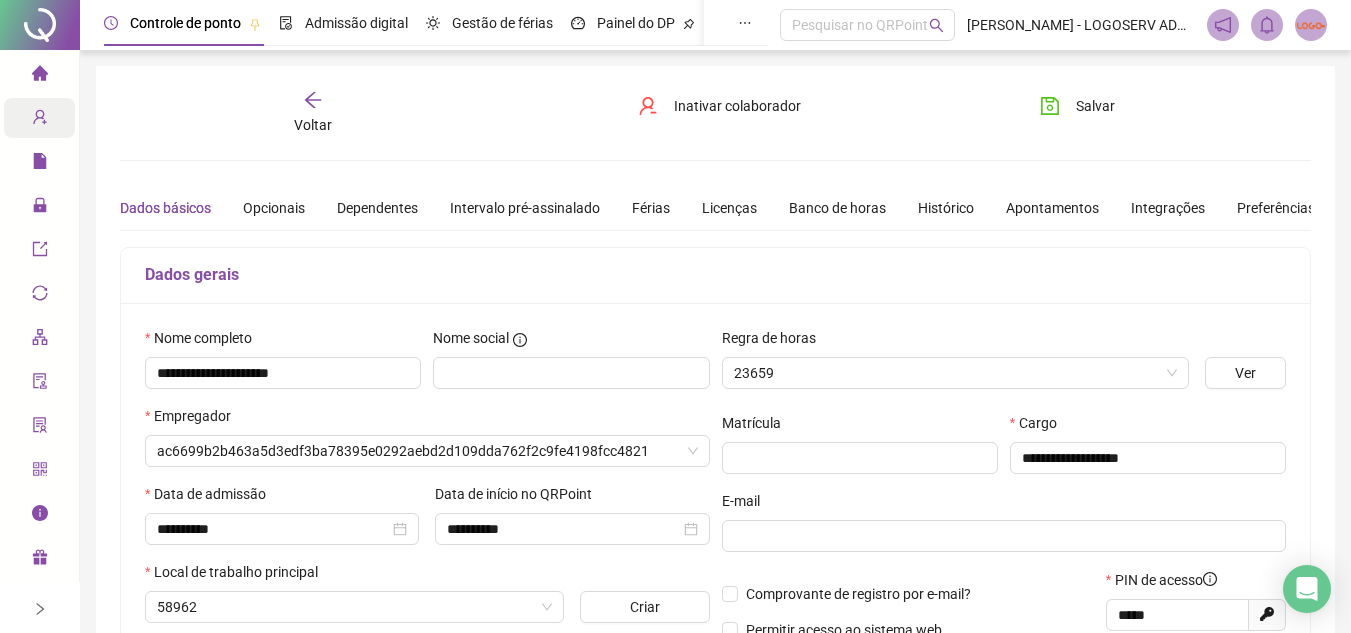 type on "**********" 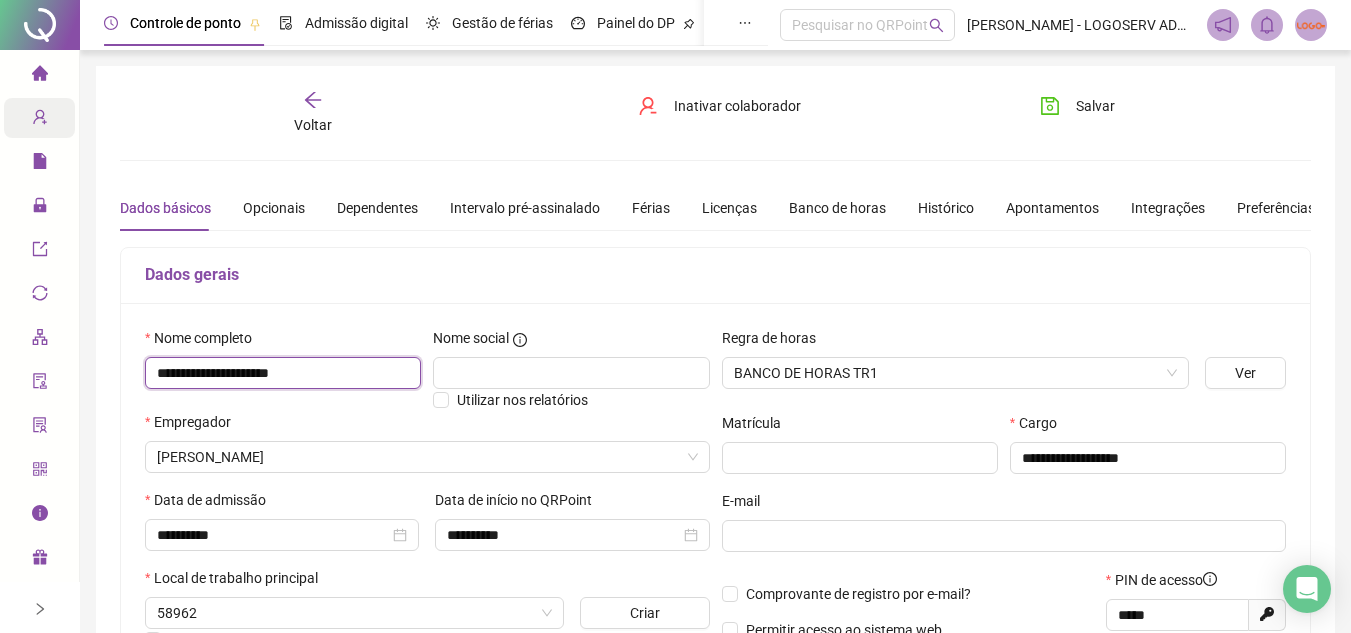 drag, startPoint x: 146, startPoint y: 370, endPoint x: 355, endPoint y: 358, distance: 209.34421 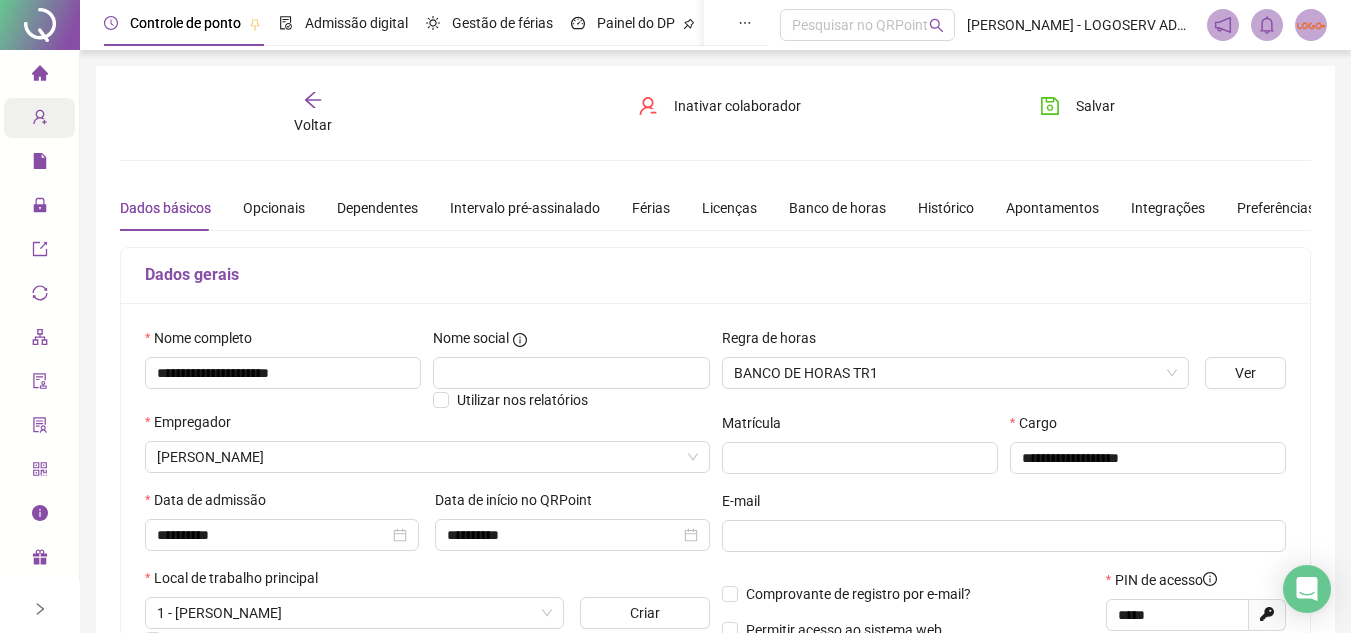 click on "Voltar" at bounding box center [313, 125] 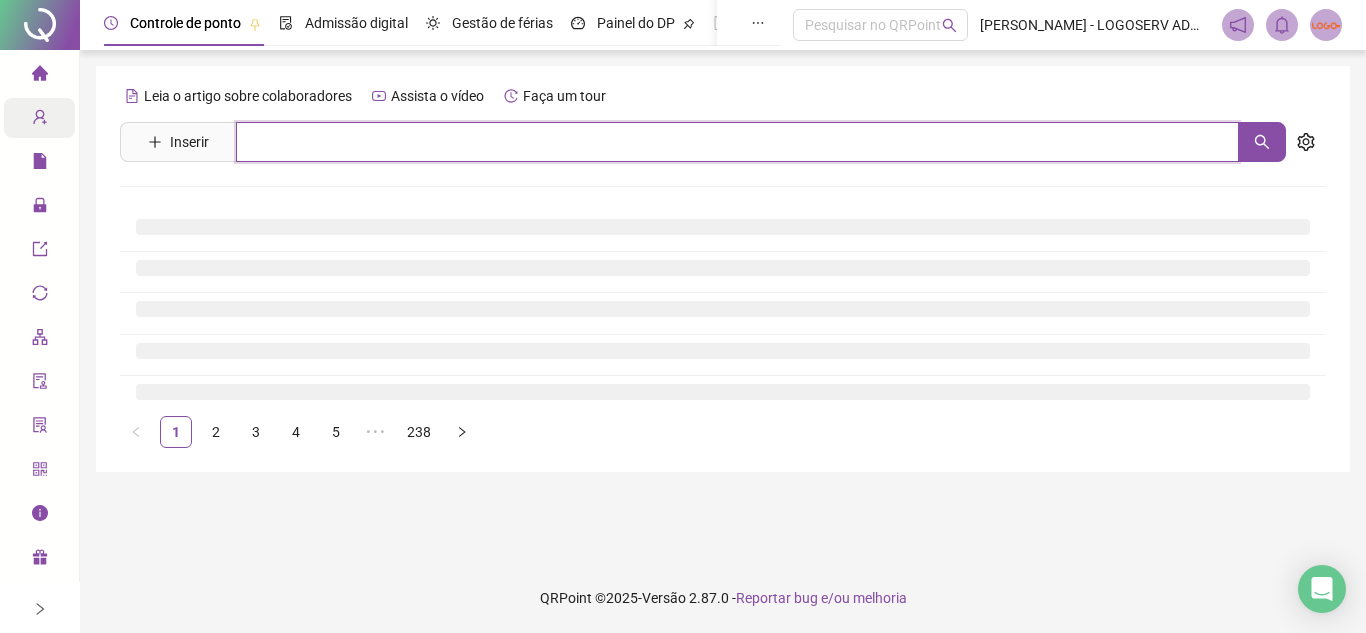 click at bounding box center [737, 142] 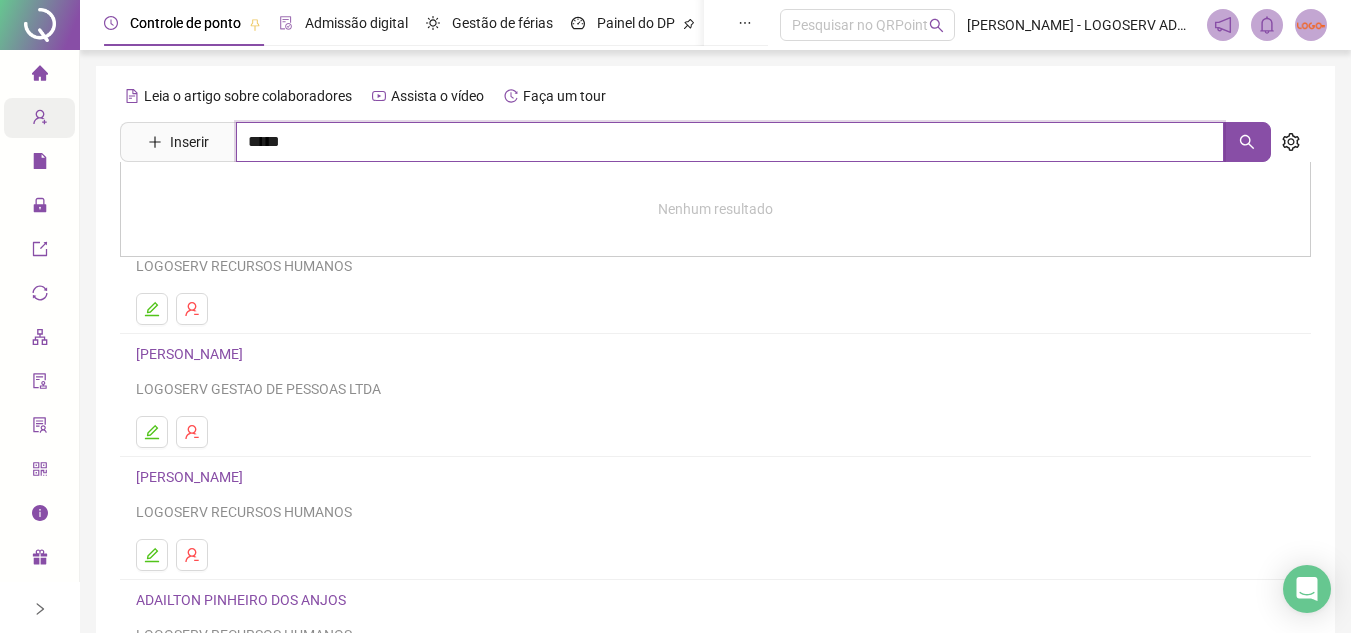 type on "*****" 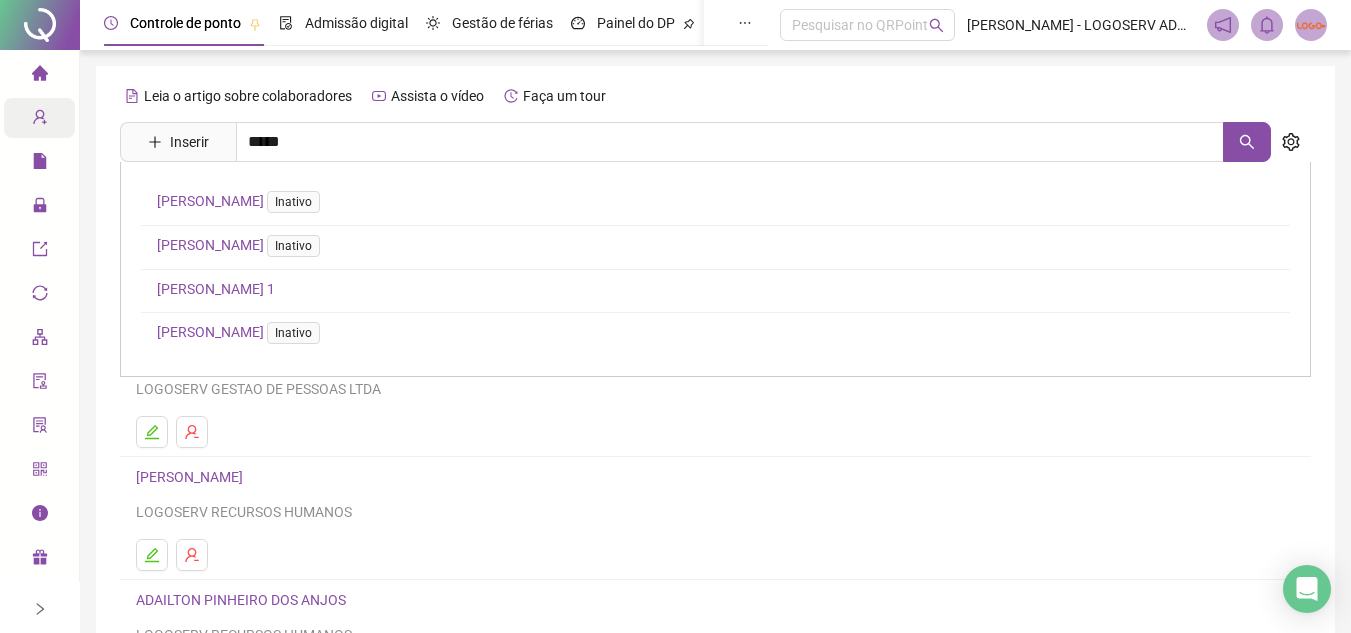 click on "[PERSON_NAME] 1" at bounding box center [216, 289] 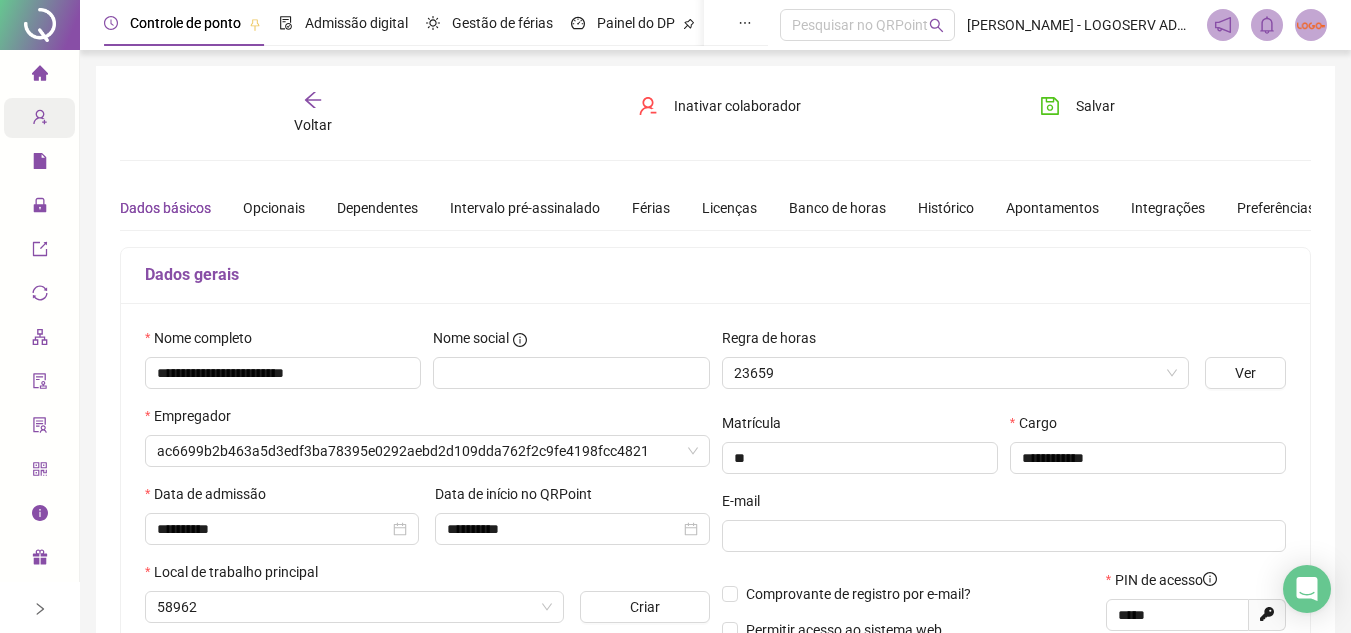 type on "**********" 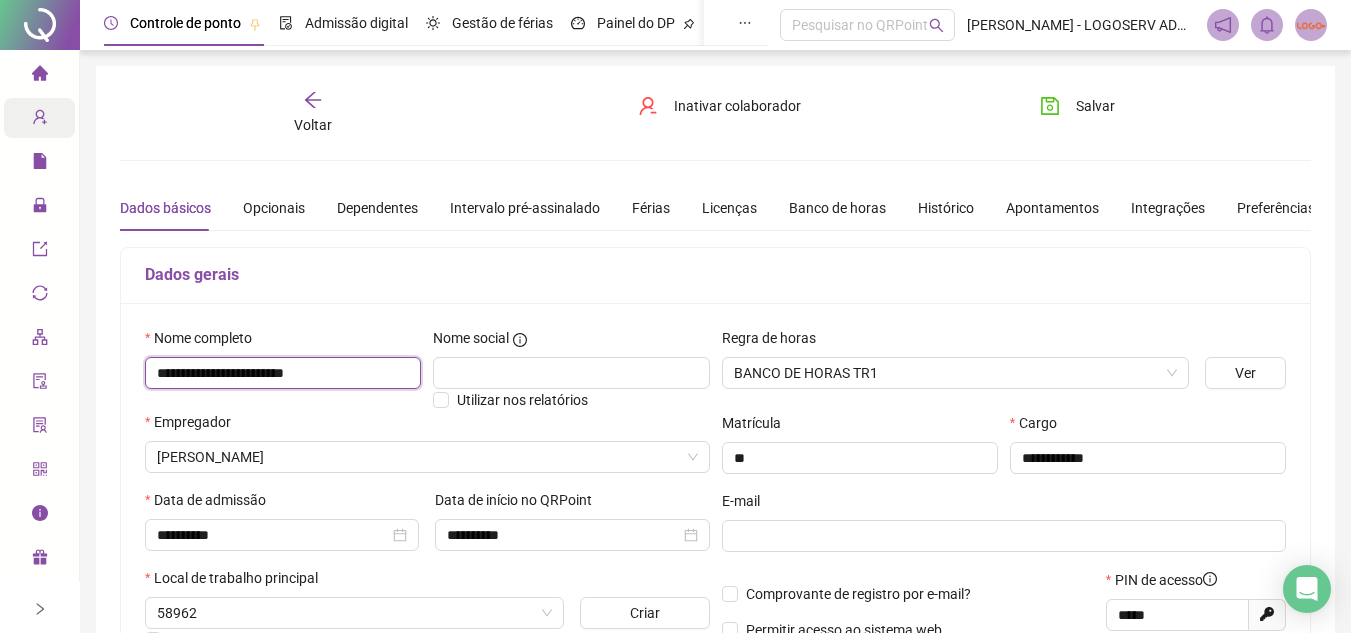 drag, startPoint x: 155, startPoint y: 362, endPoint x: 373, endPoint y: 363, distance: 218.00229 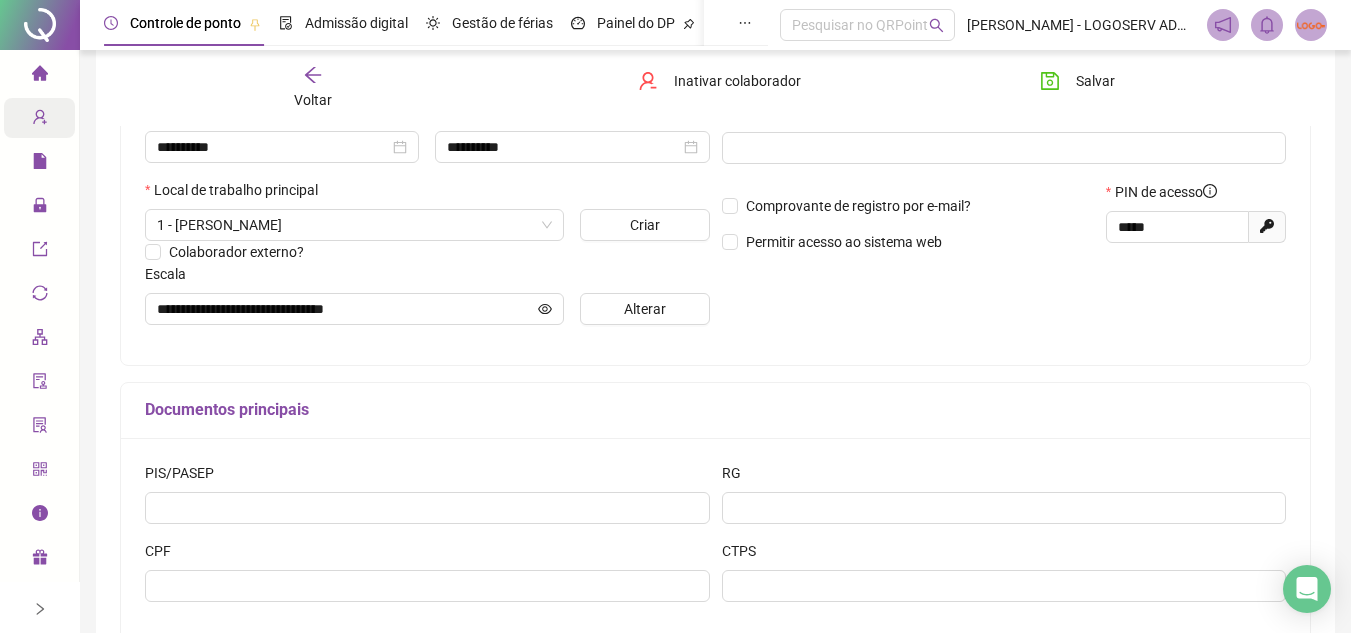 scroll, scrollTop: 400, scrollLeft: 0, axis: vertical 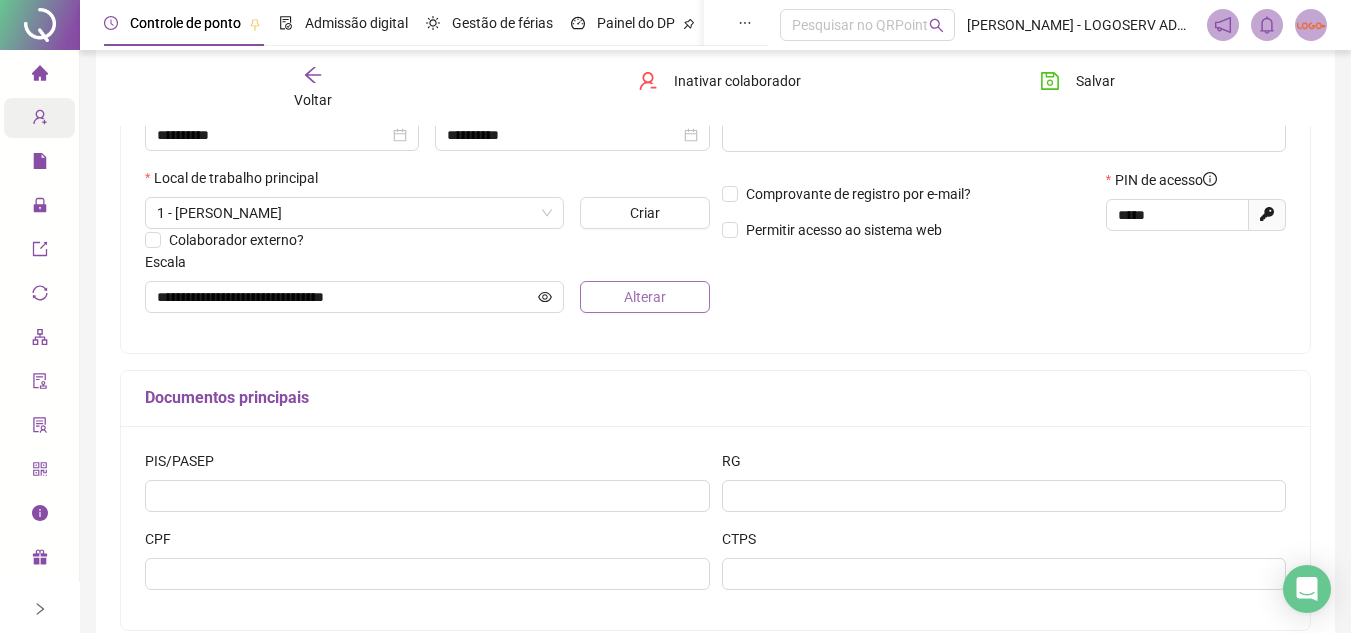 click on "Alterar" at bounding box center (645, 297) 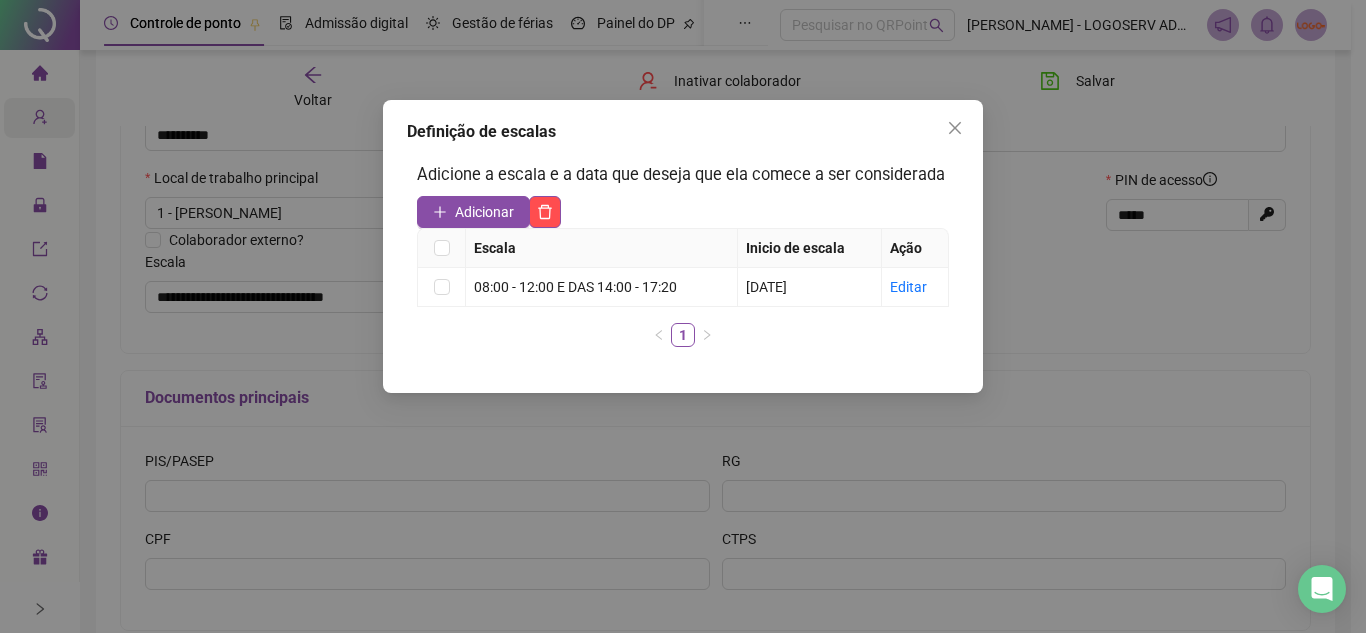 click on "Definição de escalas Adicione a escala e a data que deseja que ela comece a ser considerada Adicionar Escala Inicio de escala Ação         08:00 - 12:00 E DAS 14:00 - 17:20   08/07/2024 Editar 1" at bounding box center (683, 316) 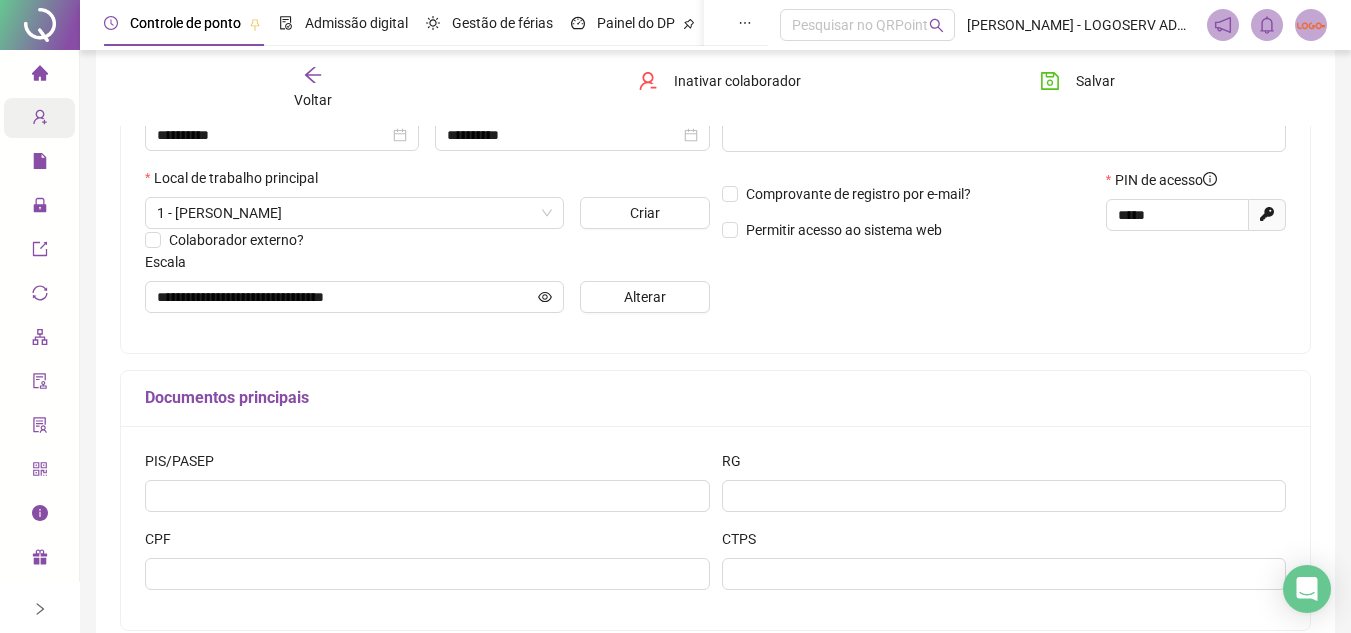 click 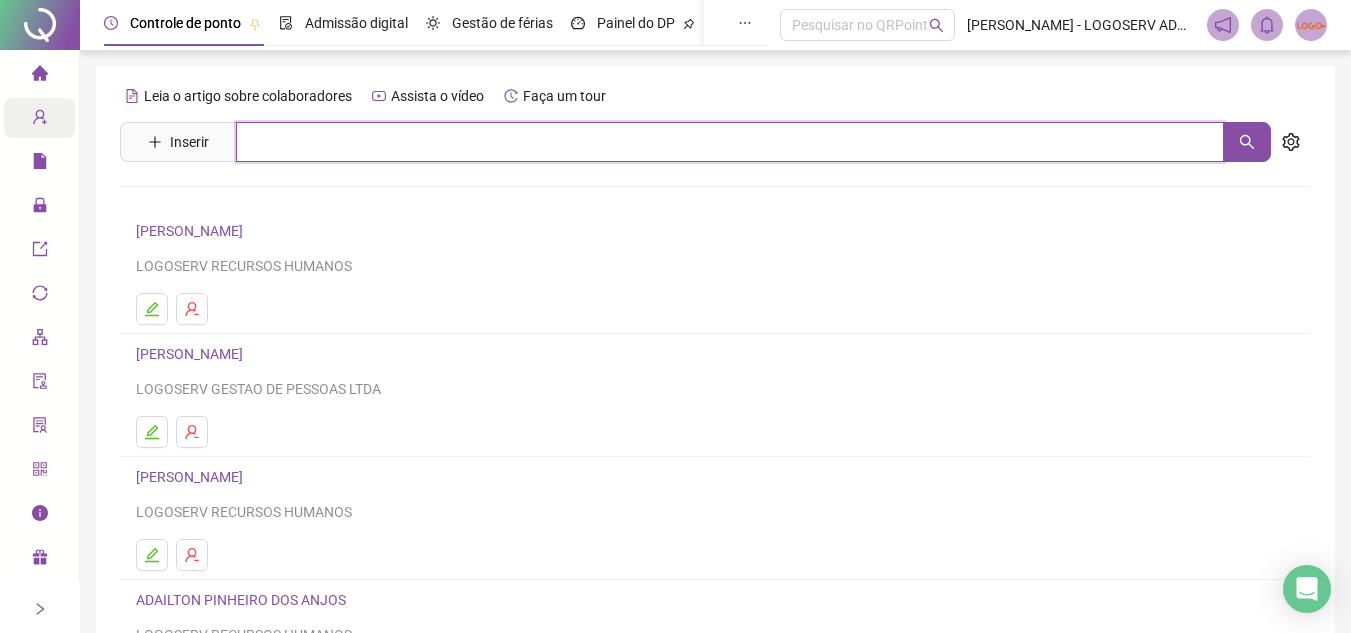 click at bounding box center [730, 142] 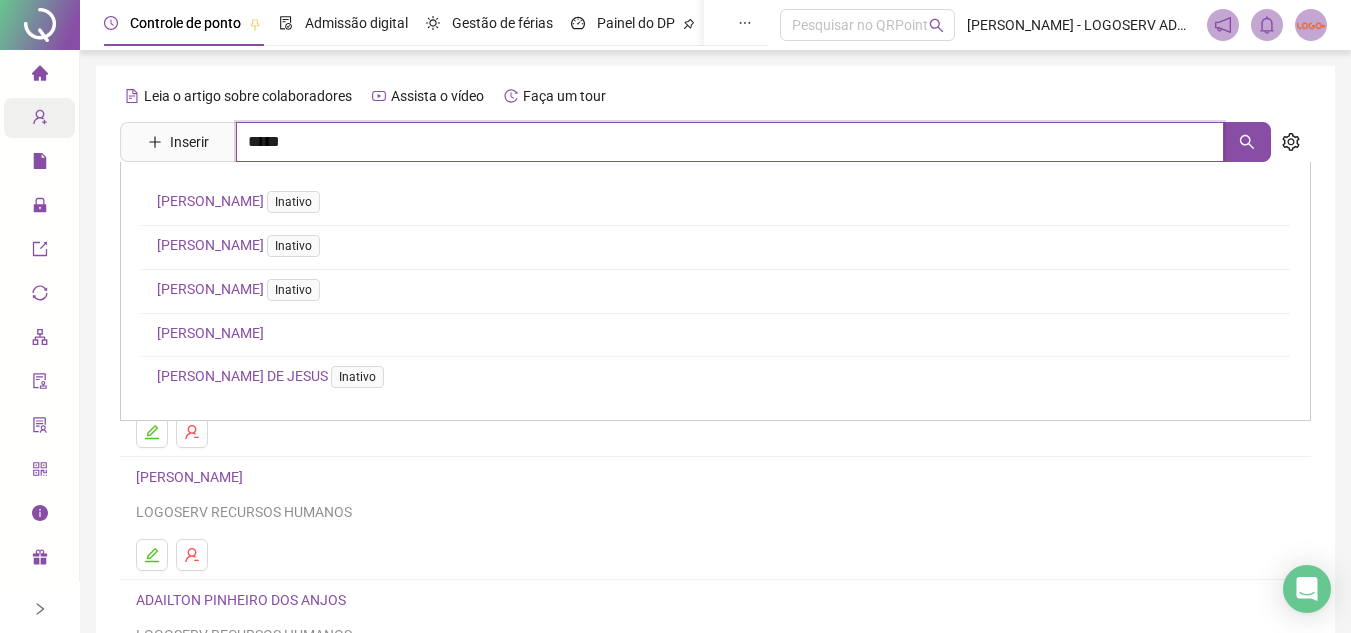 type on "*****" 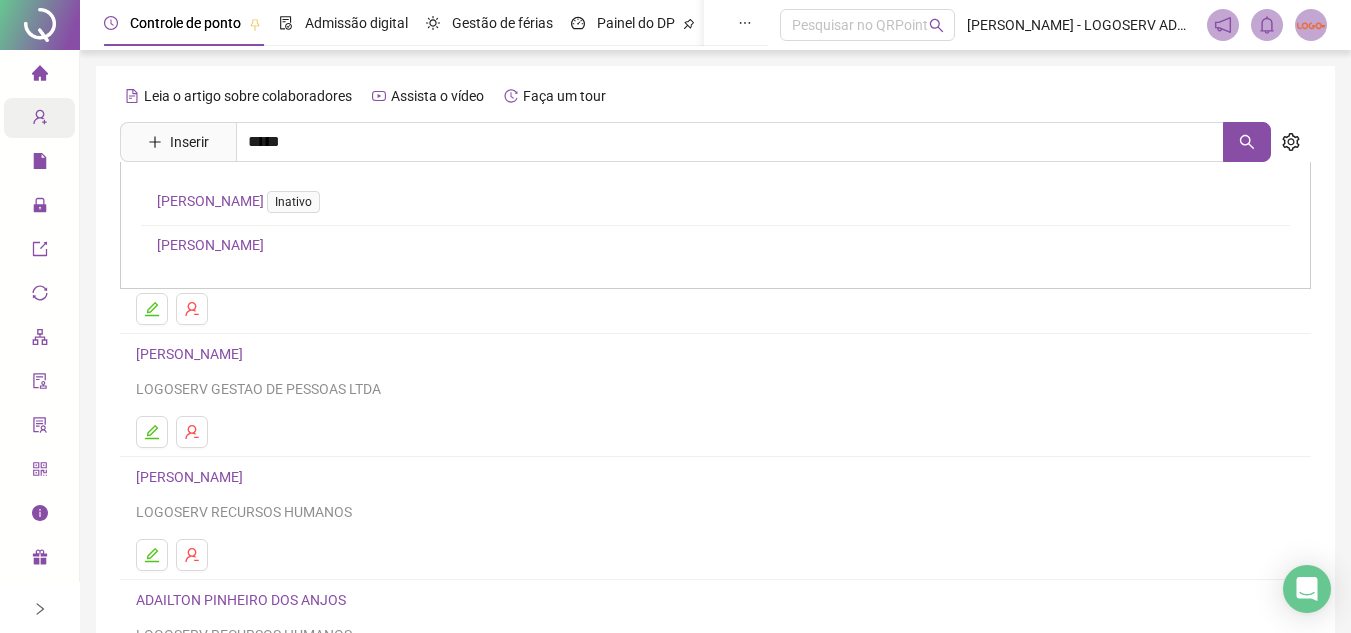 click on "[PERSON_NAME]" at bounding box center (210, 245) 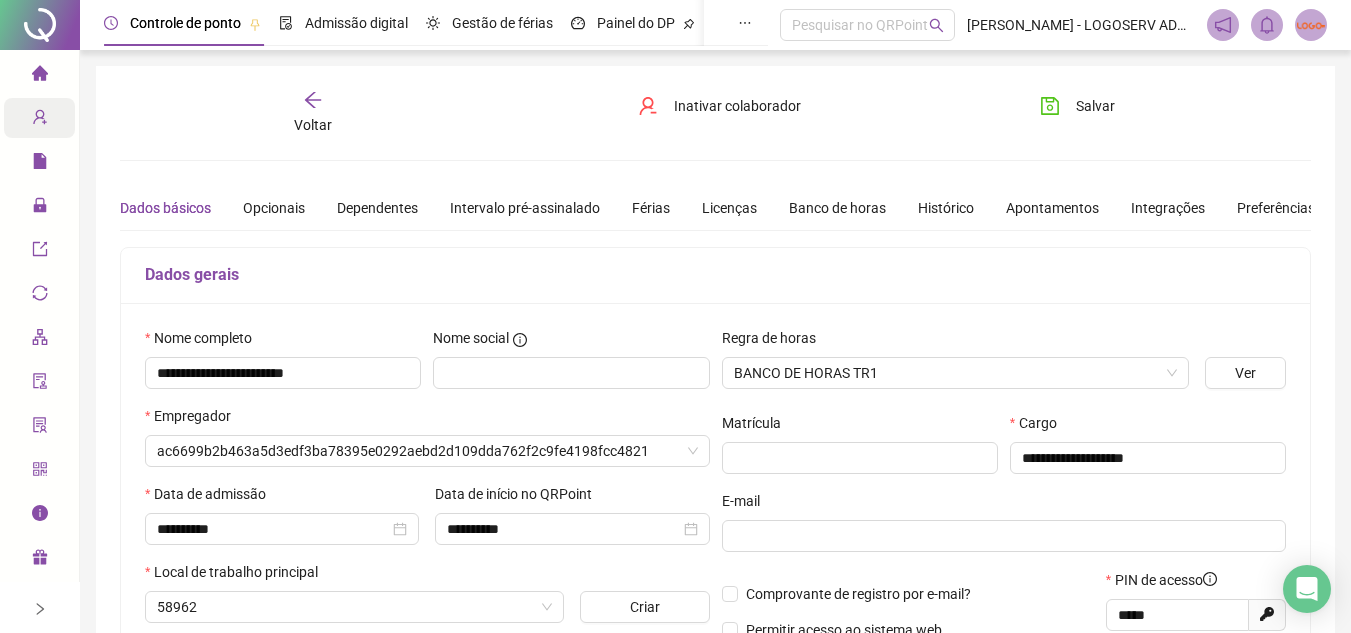type on "**********" 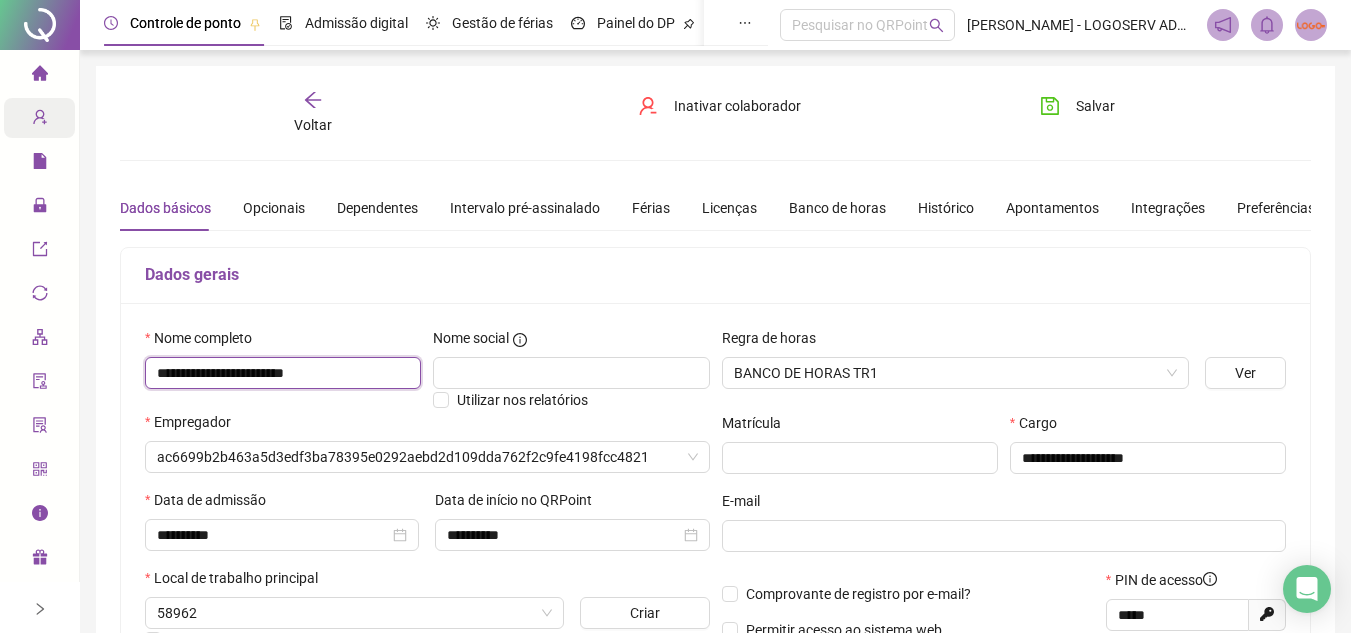 drag, startPoint x: 244, startPoint y: 387, endPoint x: 374, endPoint y: 369, distance: 131.24023 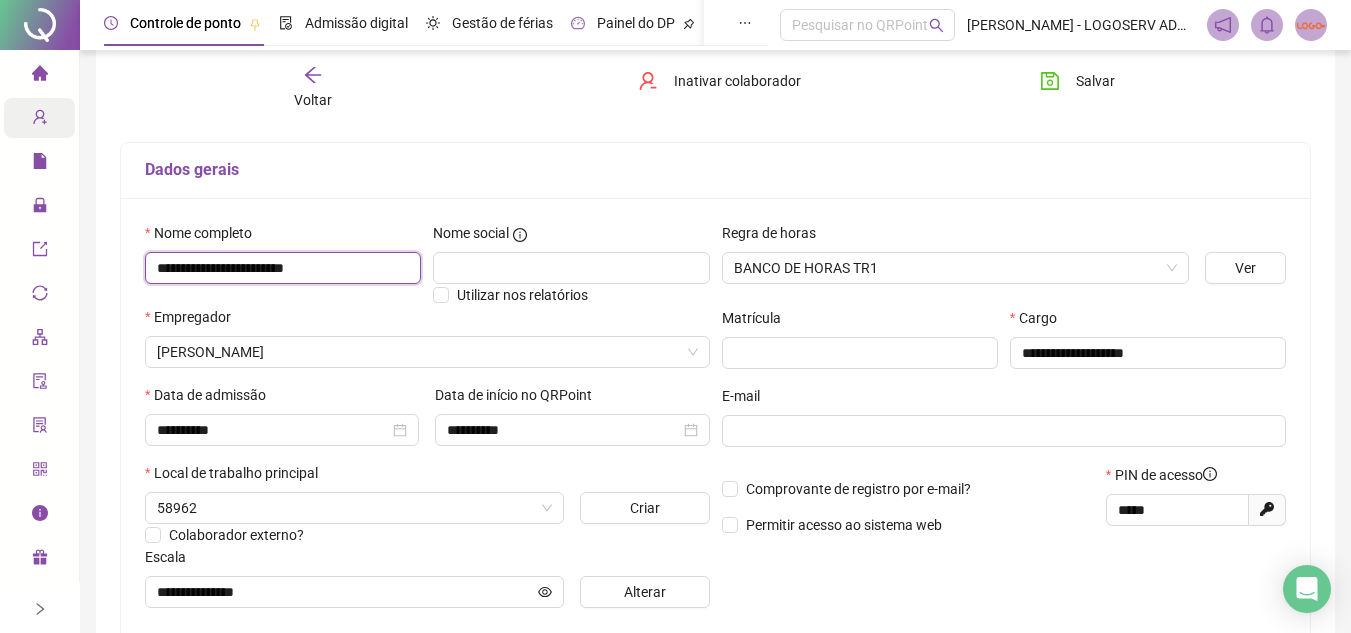scroll, scrollTop: 8, scrollLeft: 0, axis: vertical 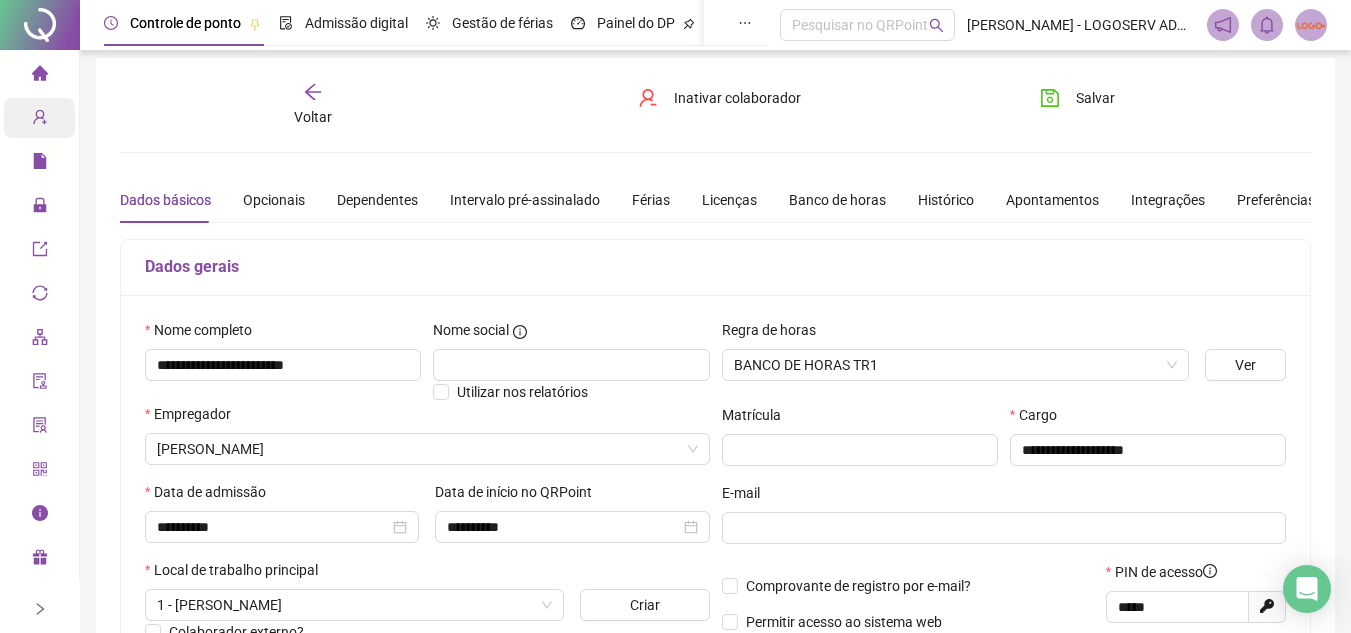 click on "Voltar" at bounding box center [313, 117] 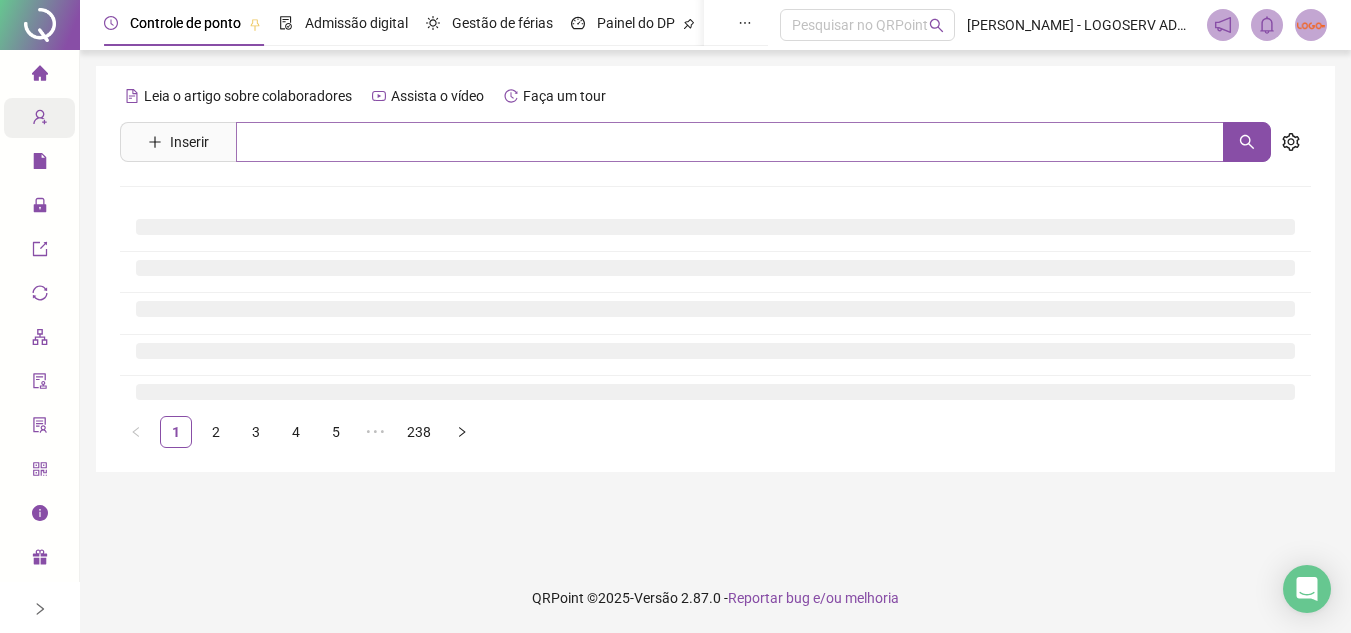 scroll, scrollTop: 0, scrollLeft: 0, axis: both 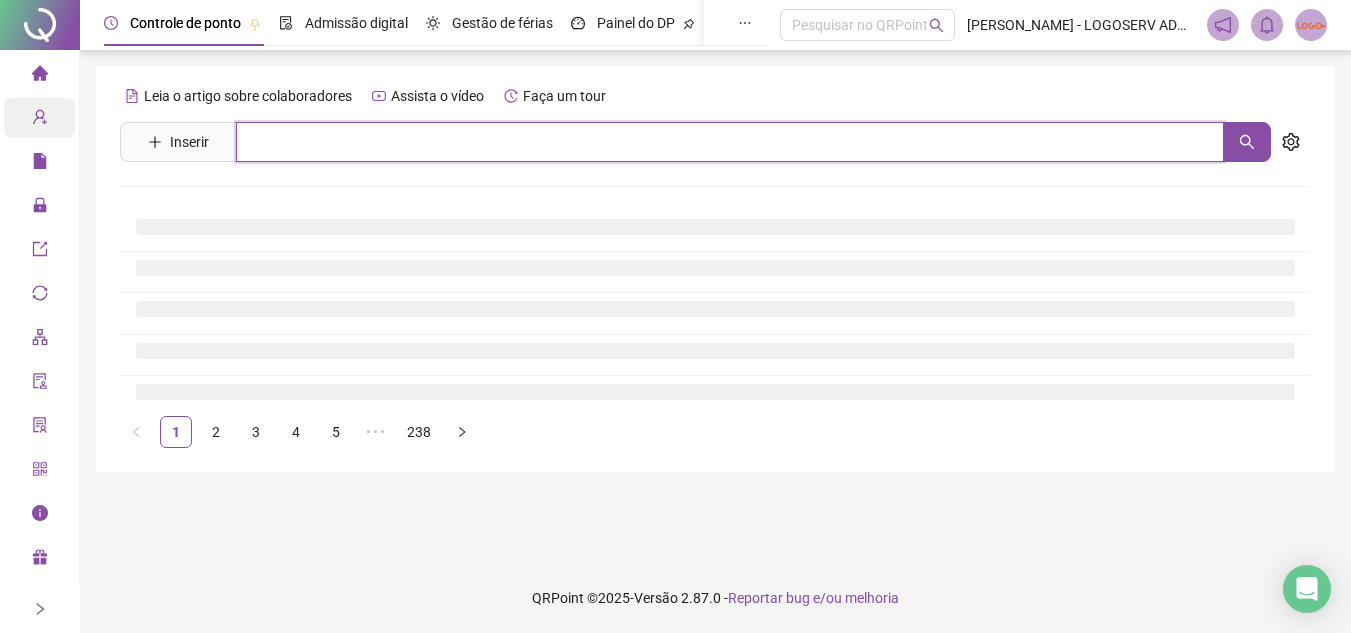 click at bounding box center (730, 142) 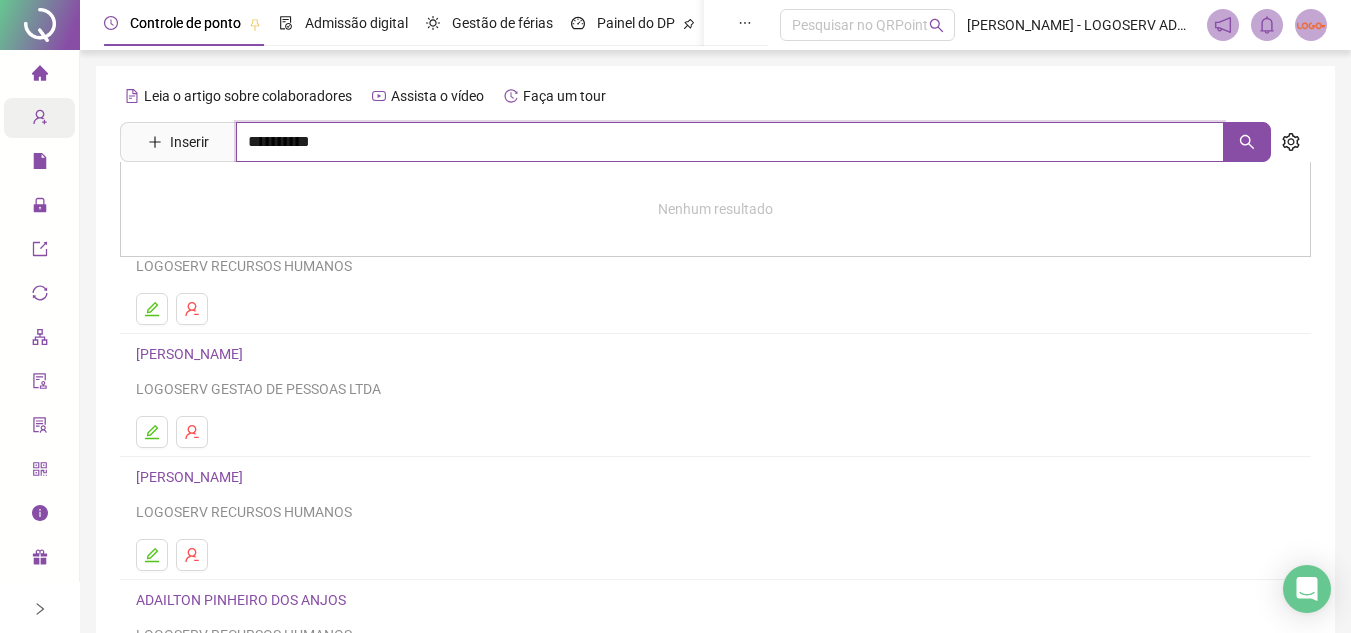 type on "**********" 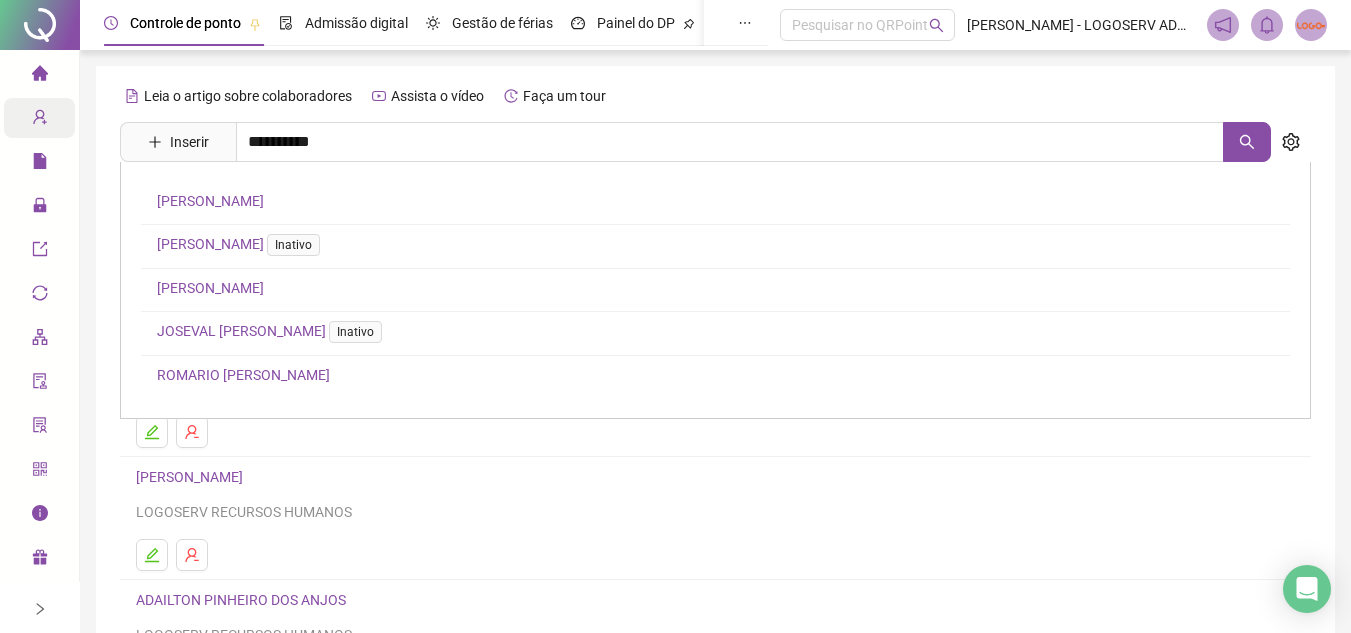 click on "[PERSON_NAME]" at bounding box center (210, 288) 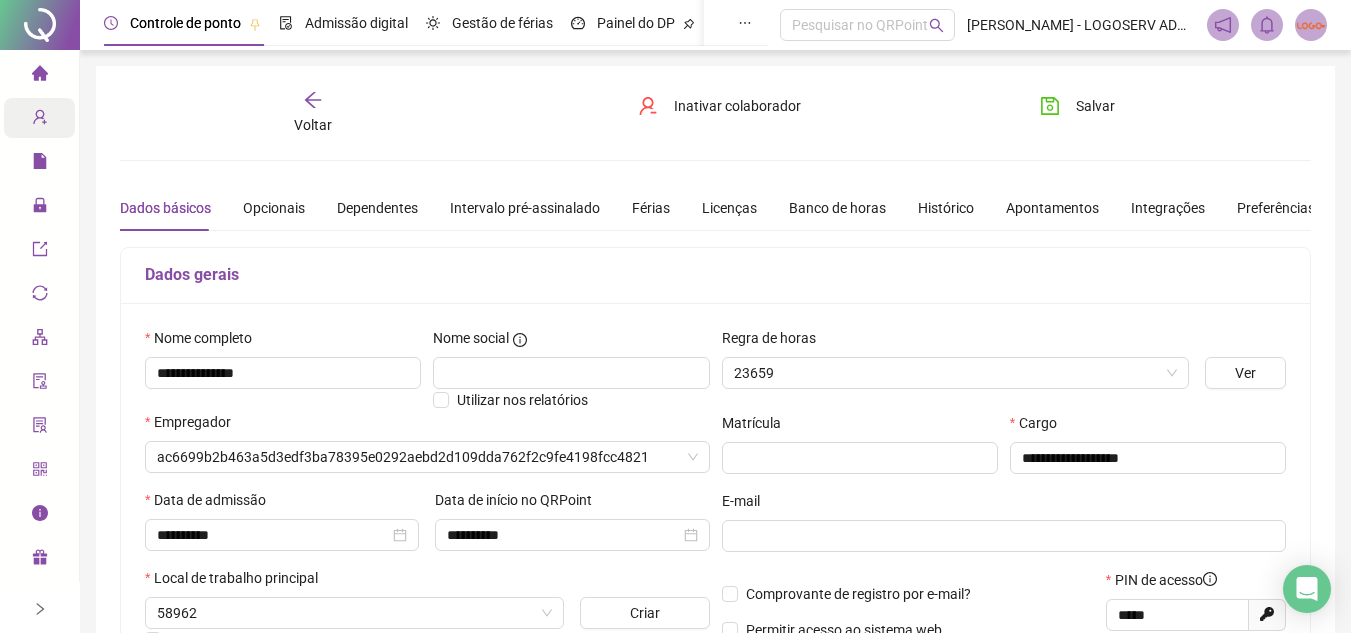 type on "*******" 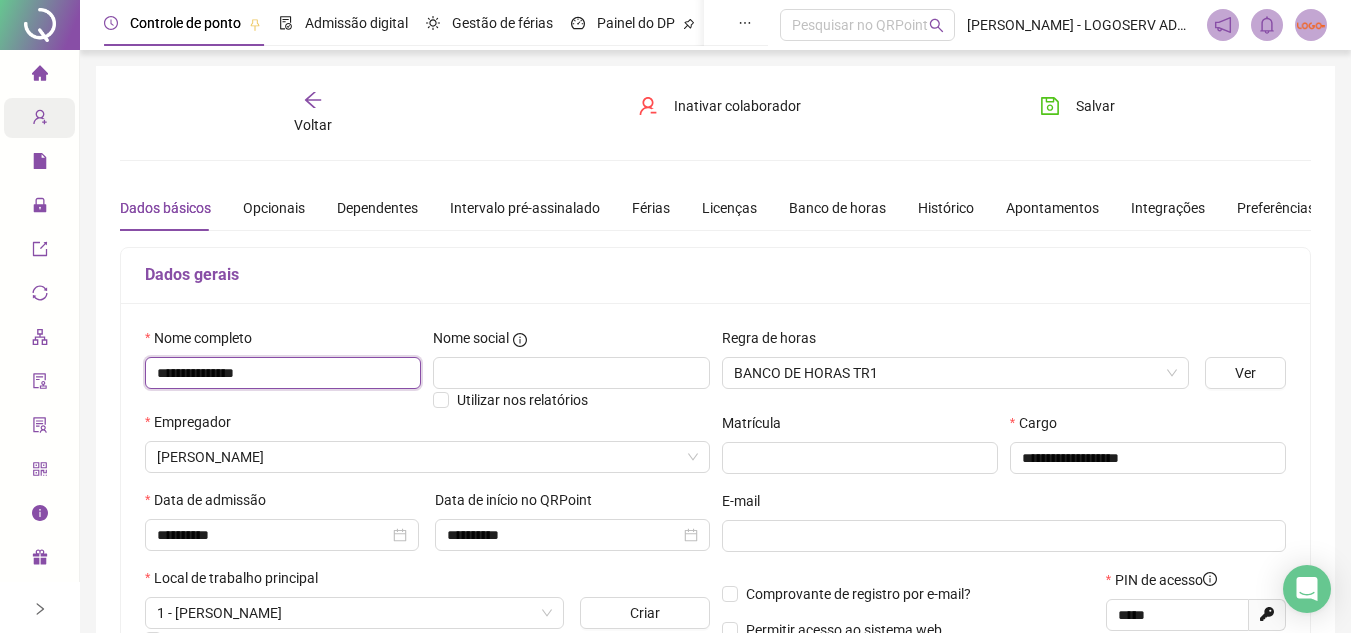 drag, startPoint x: 150, startPoint y: 372, endPoint x: 305, endPoint y: 382, distance: 155.32225 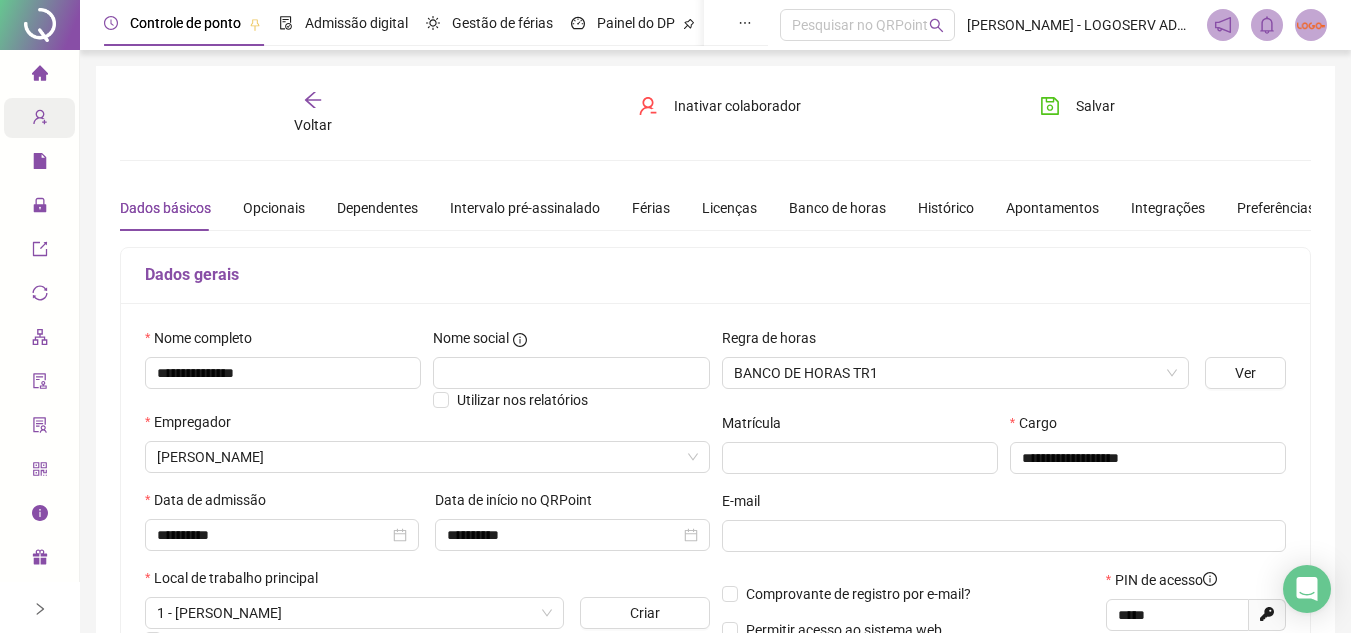 click on "Voltar" at bounding box center (313, 125) 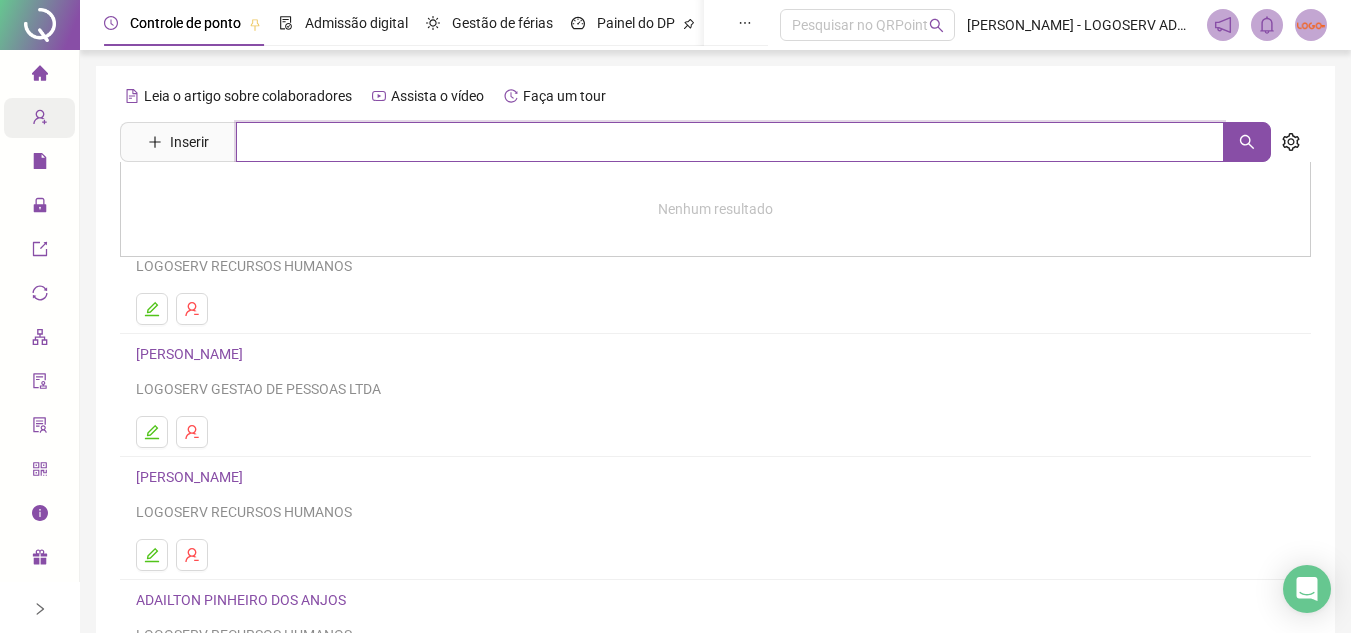 click at bounding box center (730, 142) 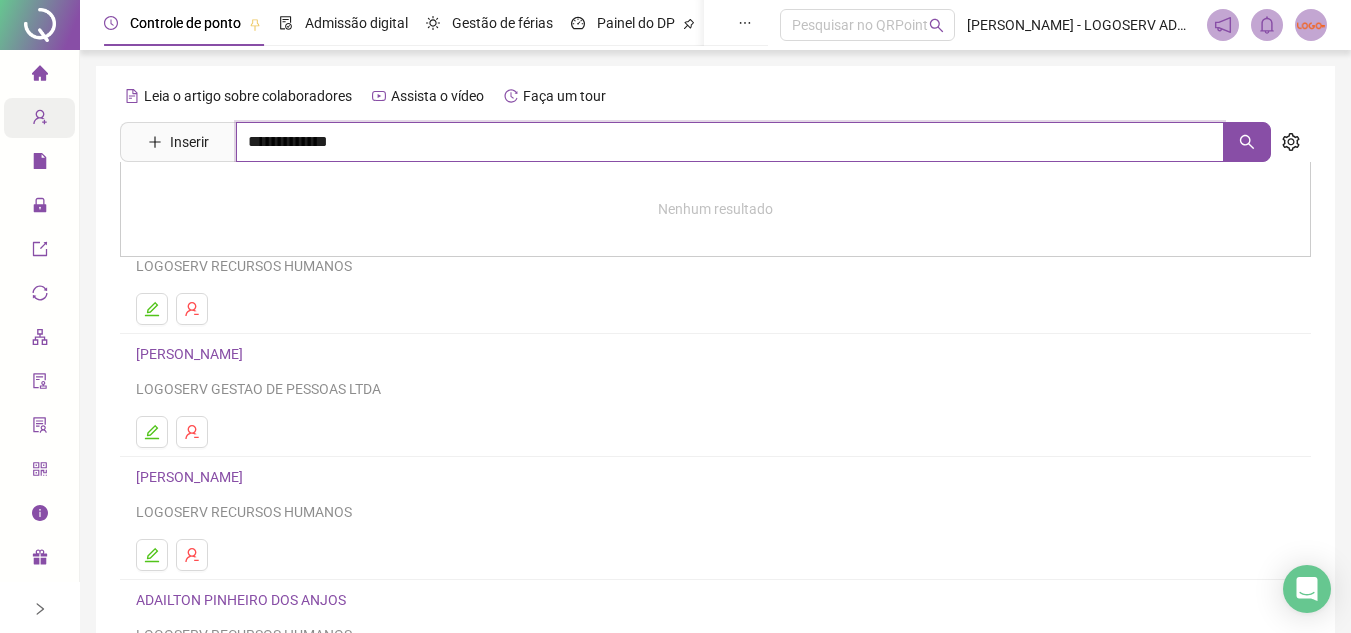 type on "**********" 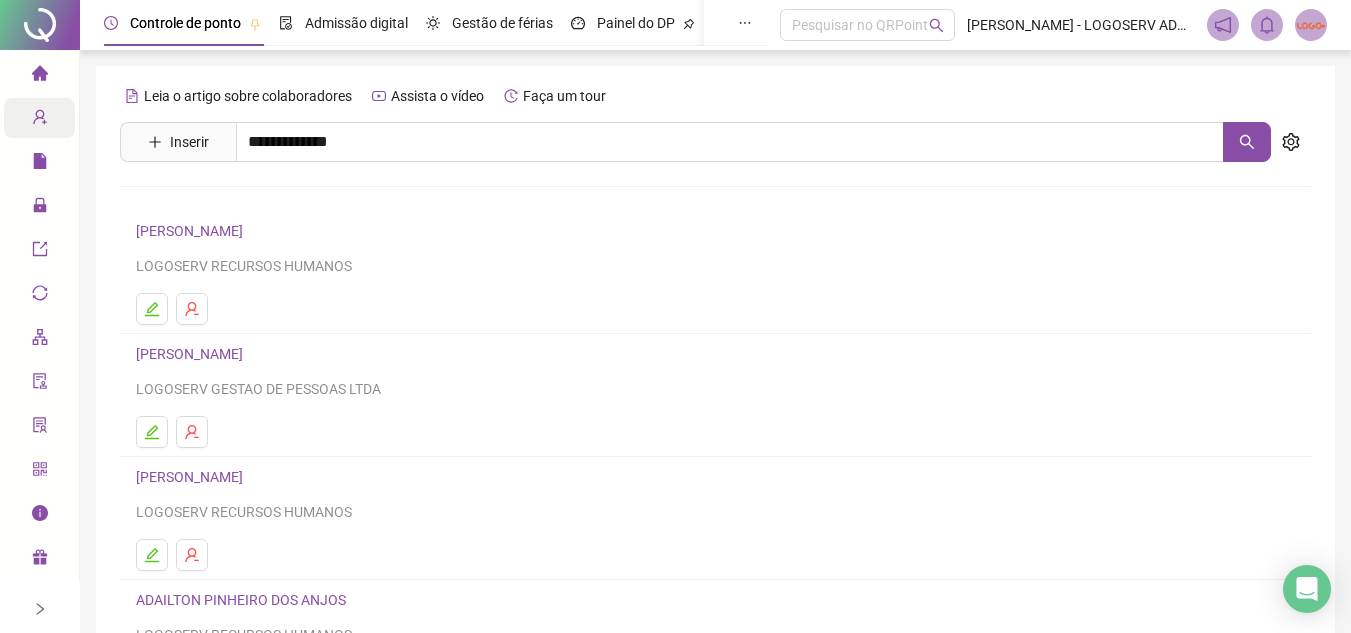 click on "[PERSON_NAME]" at bounding box center (210, 201) 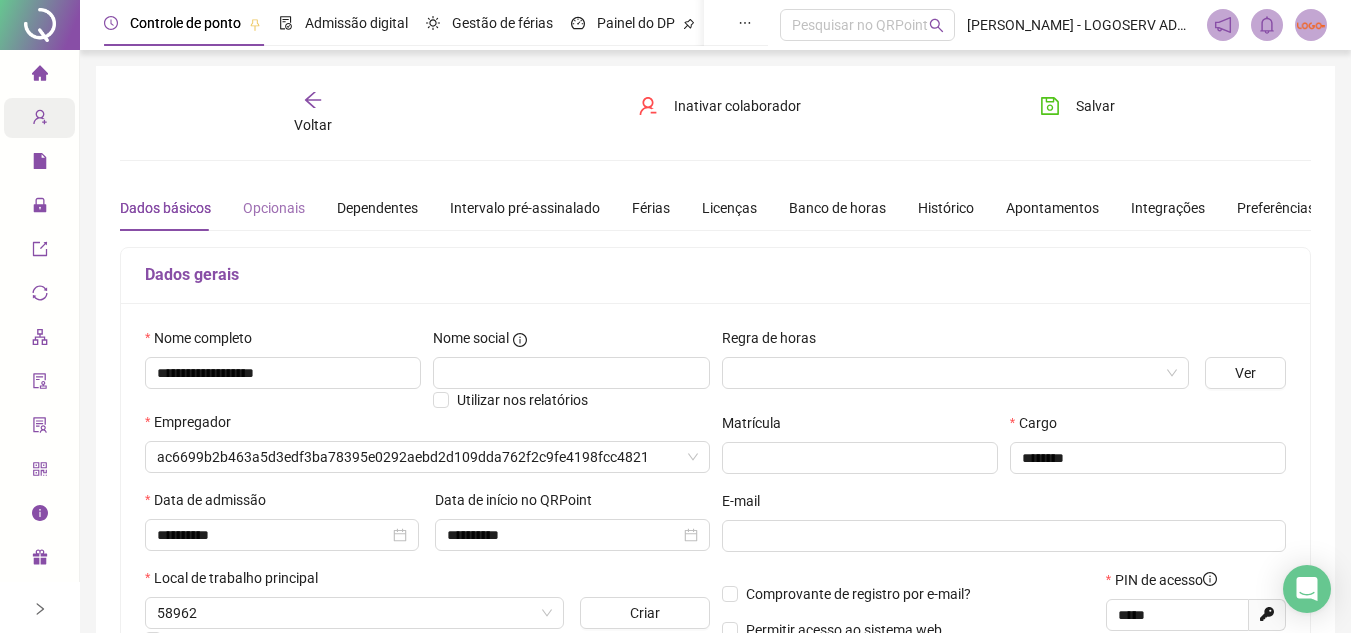 type on "*******" 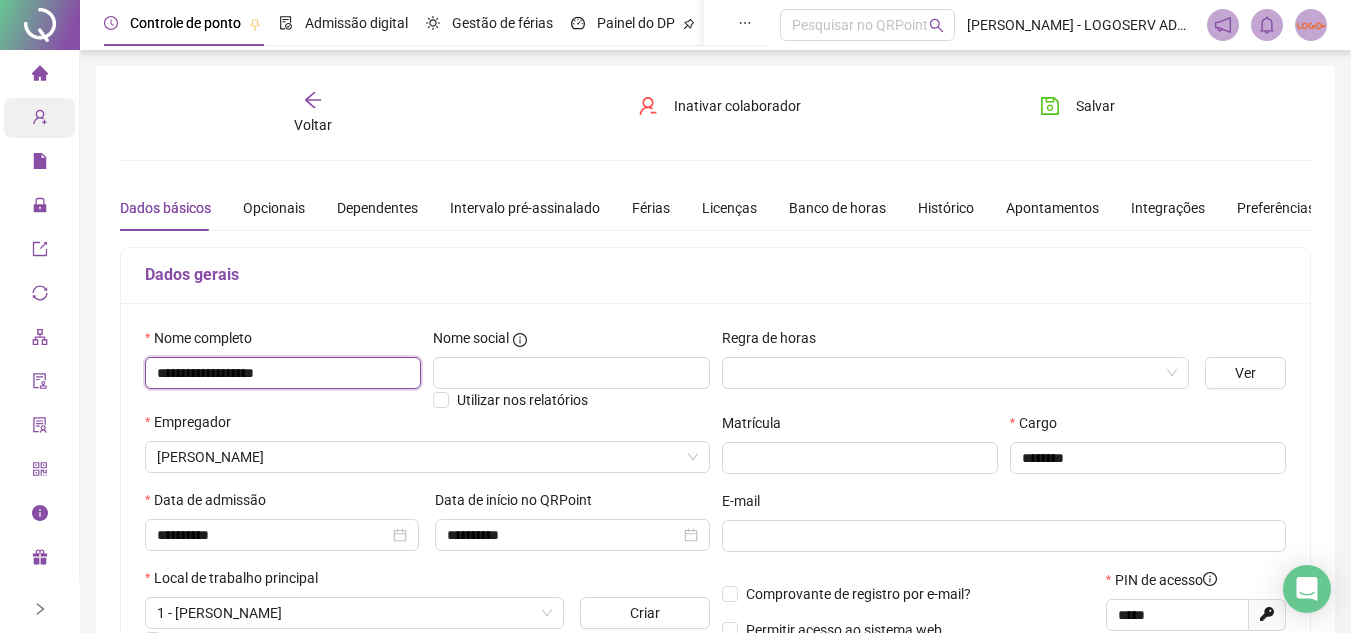 drag, startPoint x: 147, startPoint y: 375, endPoint x: 331, endPoint y: 403, distance: 186.11824 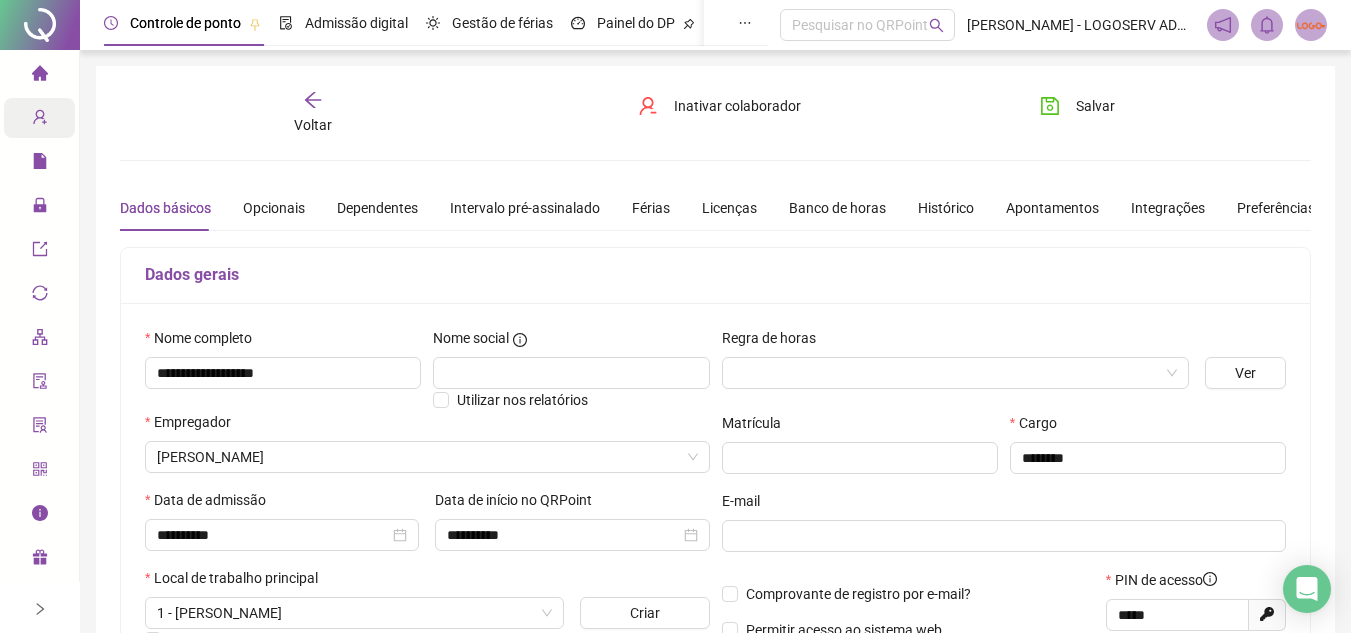 click on "Voltar" at bounding box center [313, 125] 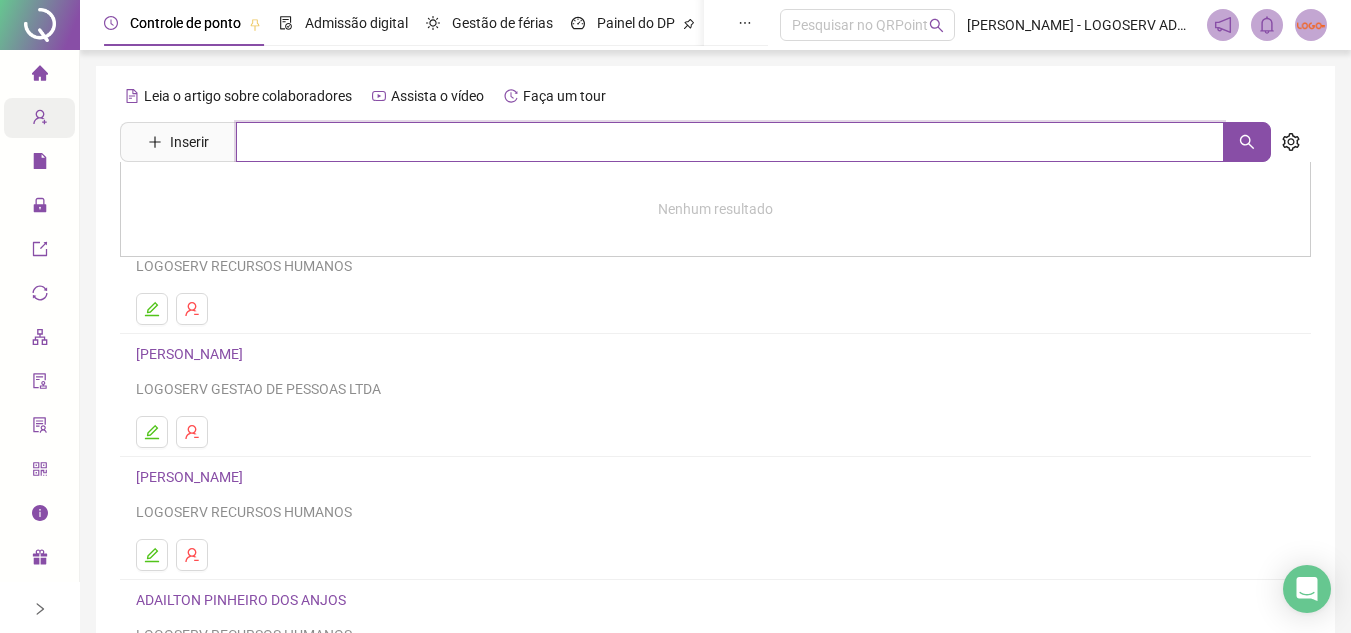 click at bounding box center [730, 142] 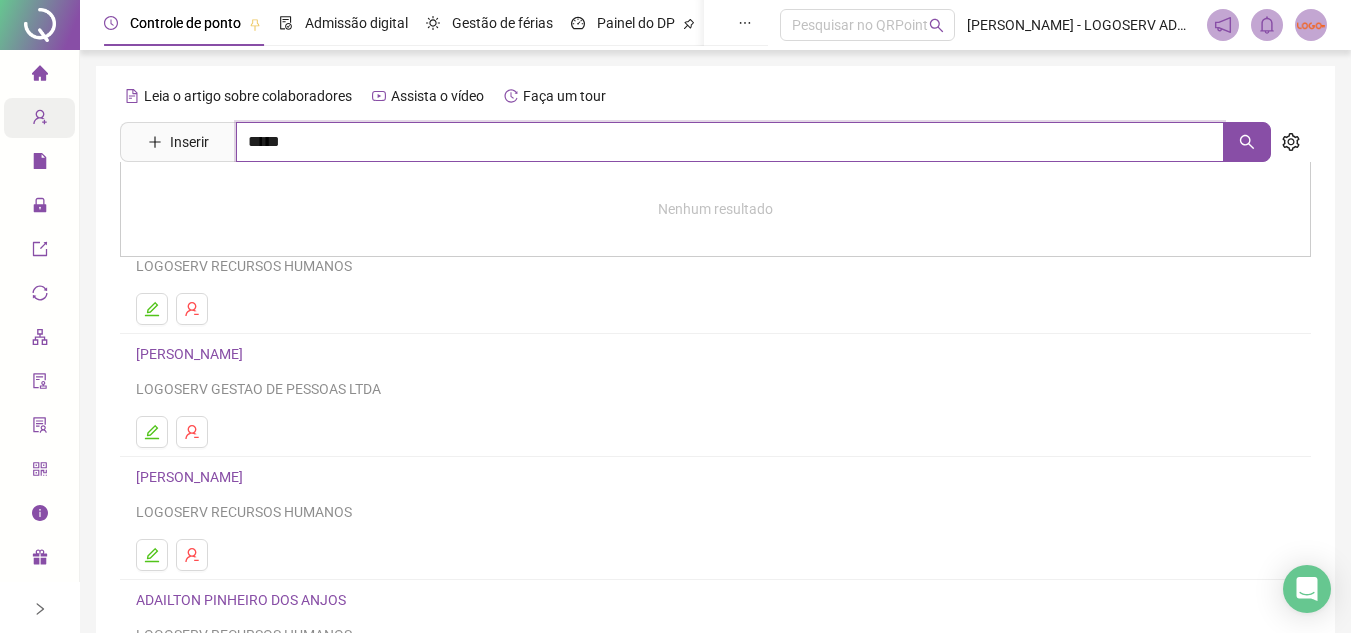 type on "*****" 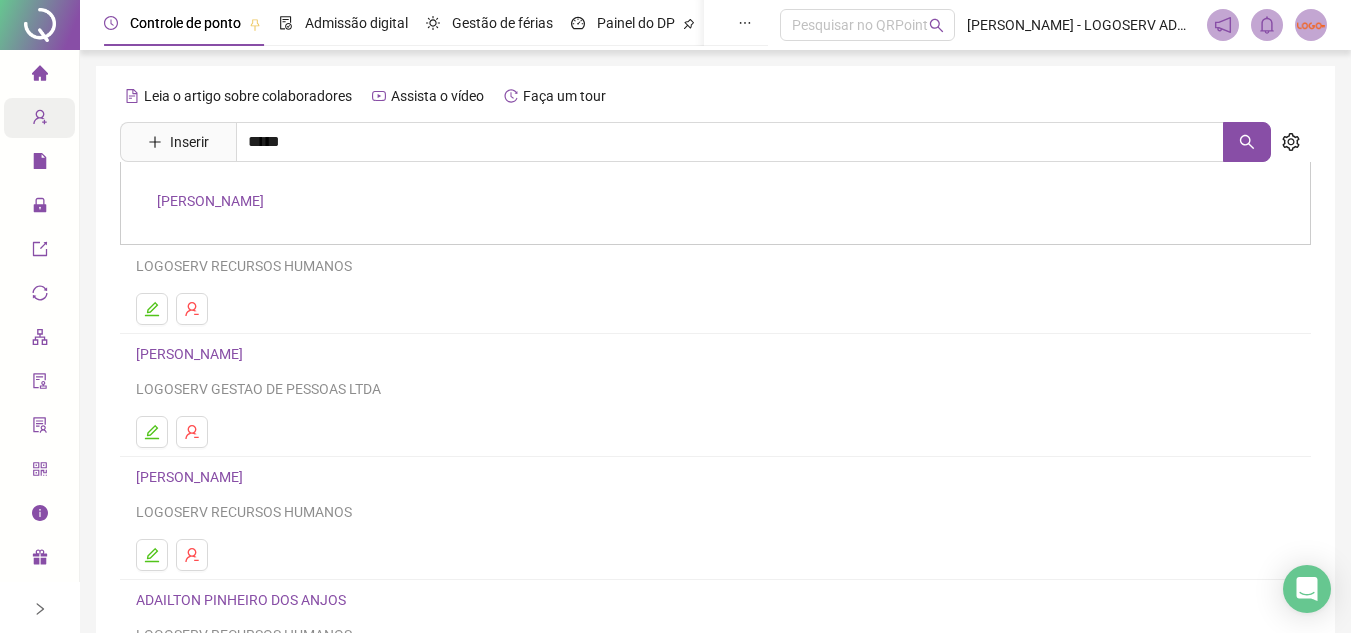 click on "[PERSON_NAME]" at bounding box center [210, 201] 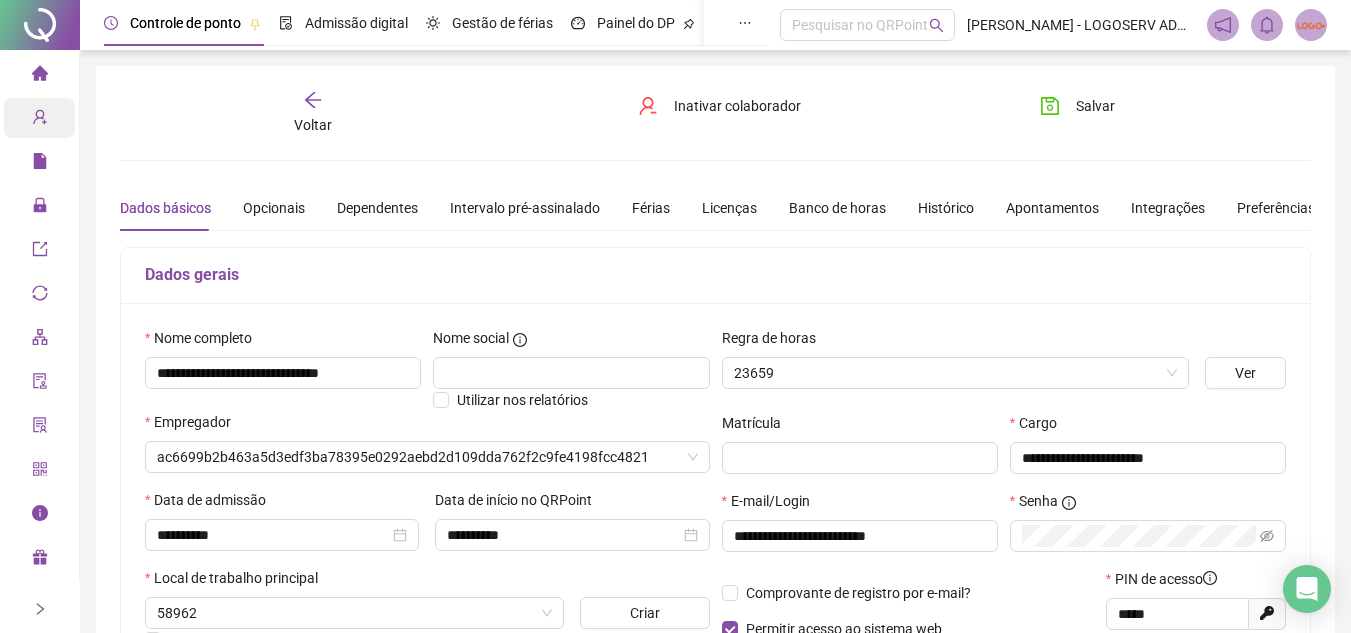 type on "**********" 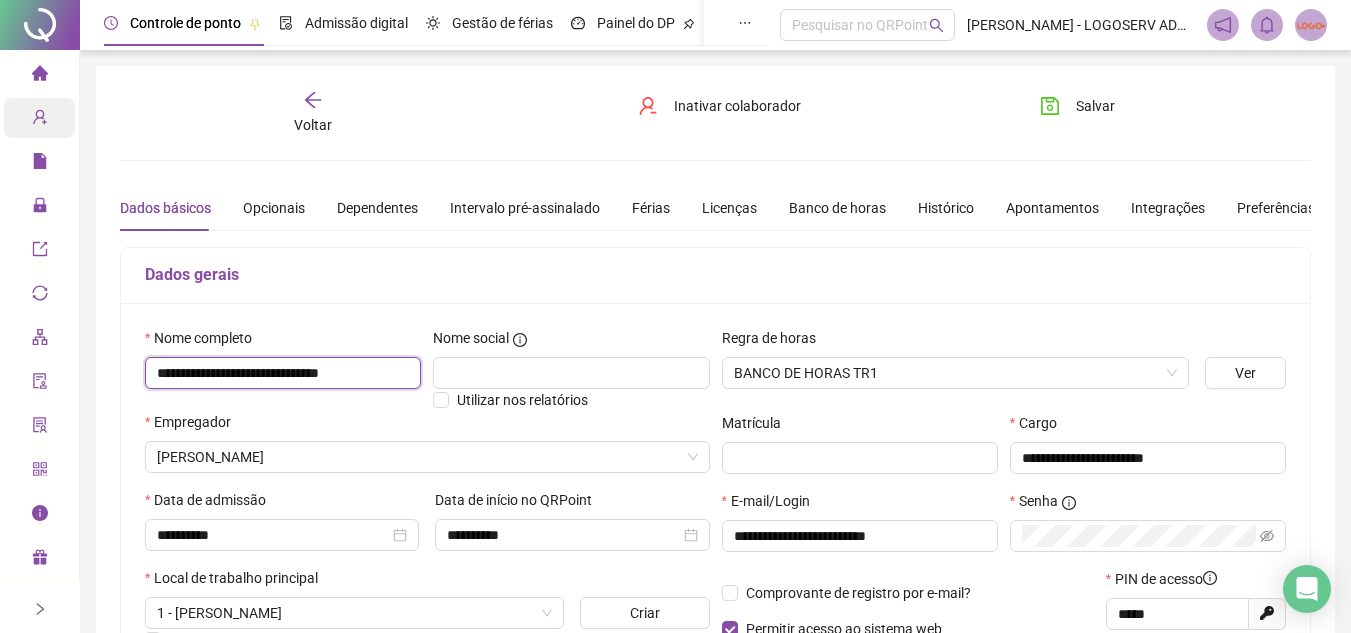 drag, startPoint x: 159, startPoint y: 371, endPoint x: 411, endPoint y: 353, distance: 252.64204 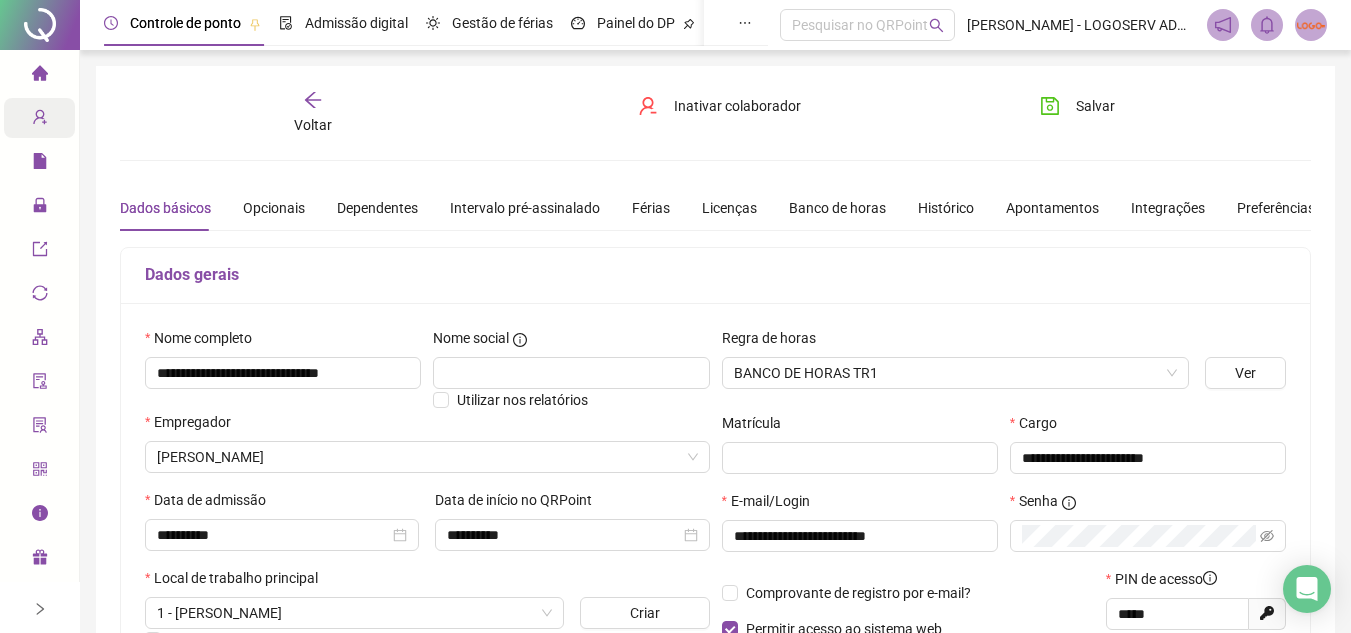 click on "Voltar" at bounding box center [313, 125] 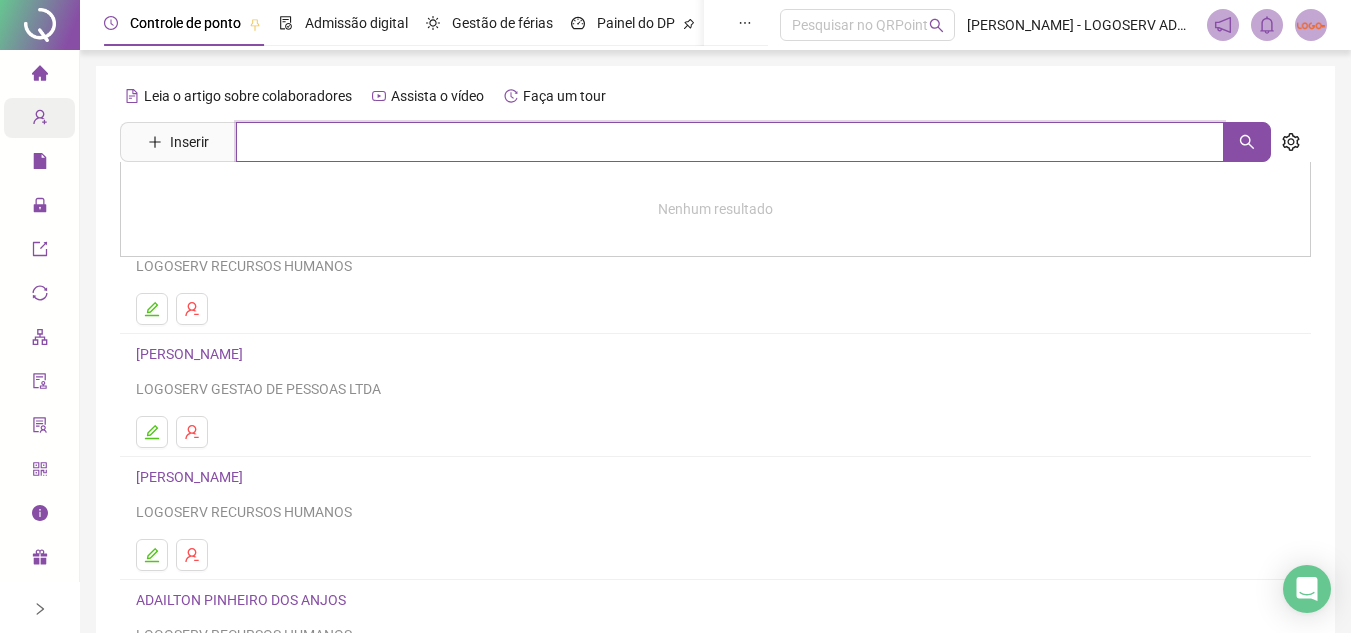 click at bounding box center [730, 142] 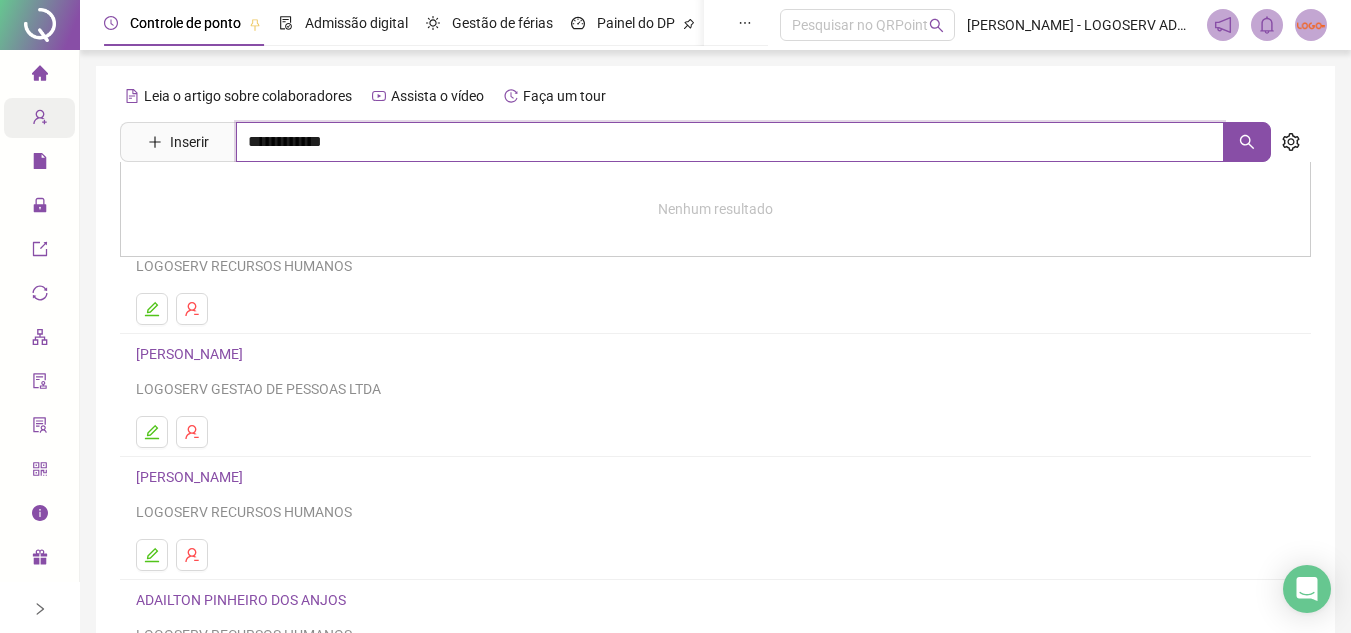type on "**********" 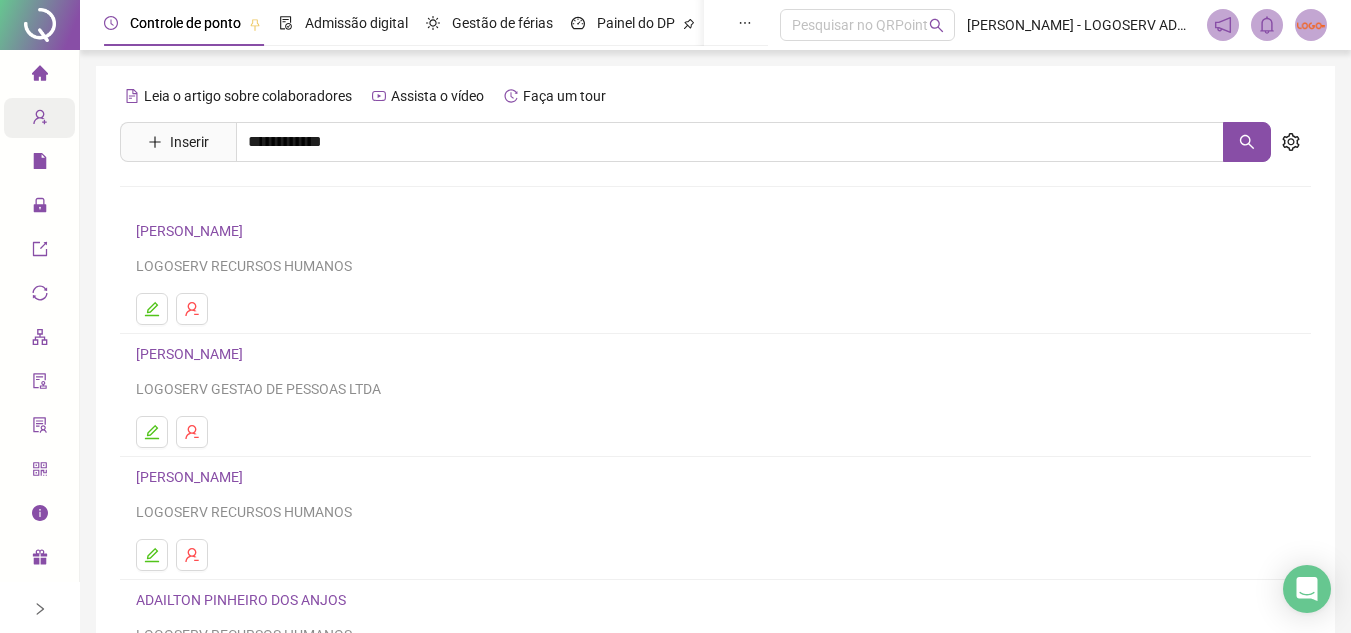 click on "[PERSON_NAME]" at bounding box center [210, 201] 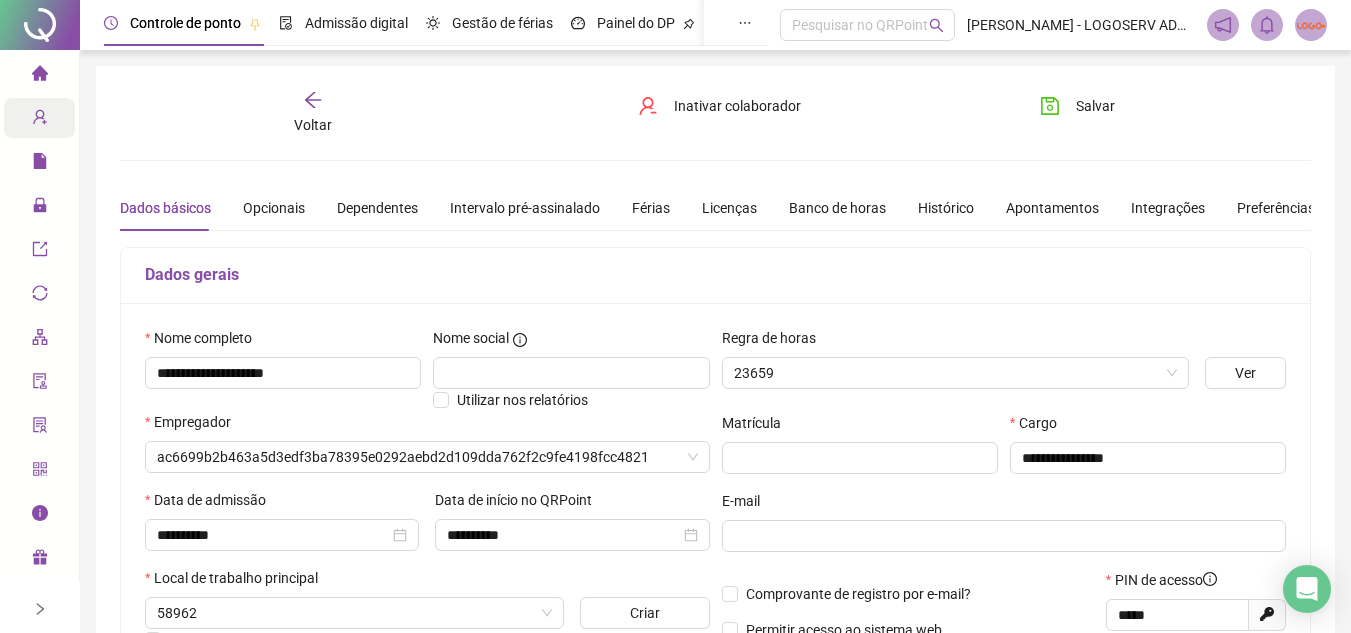 type on "*******" 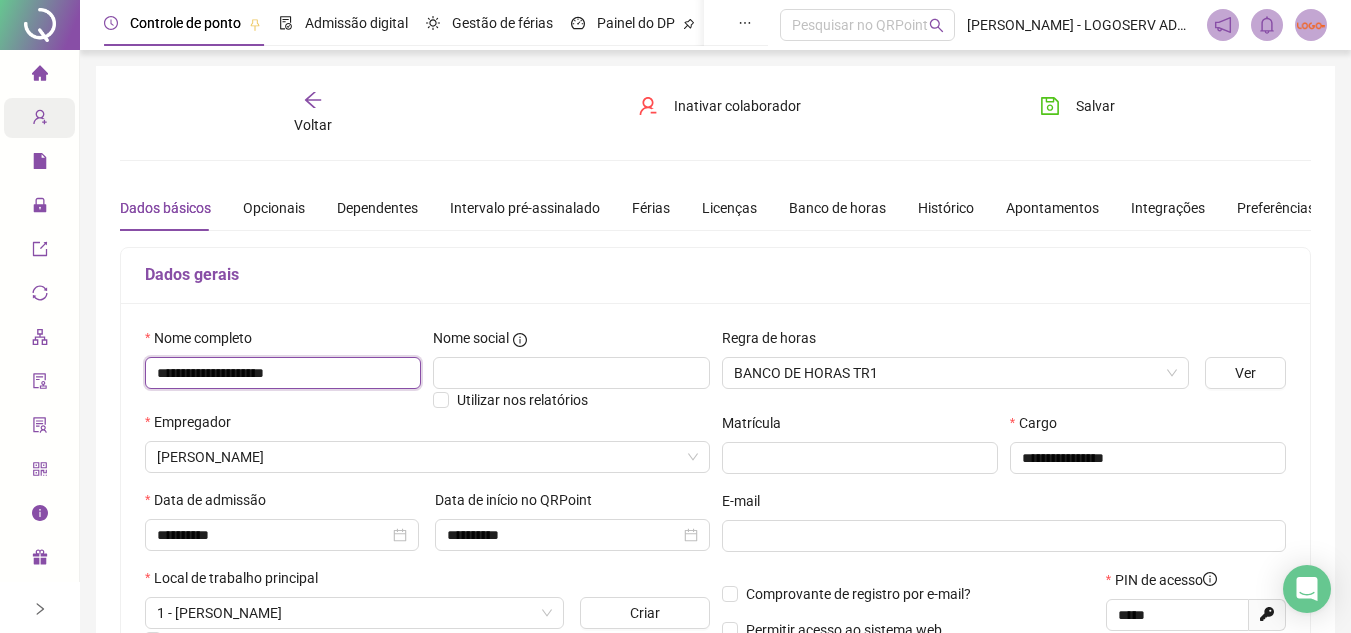 drag, startPoint x: 150, startPoint y: 368, endPoint x: 353, endPoint y: 379, distance: 203.2978 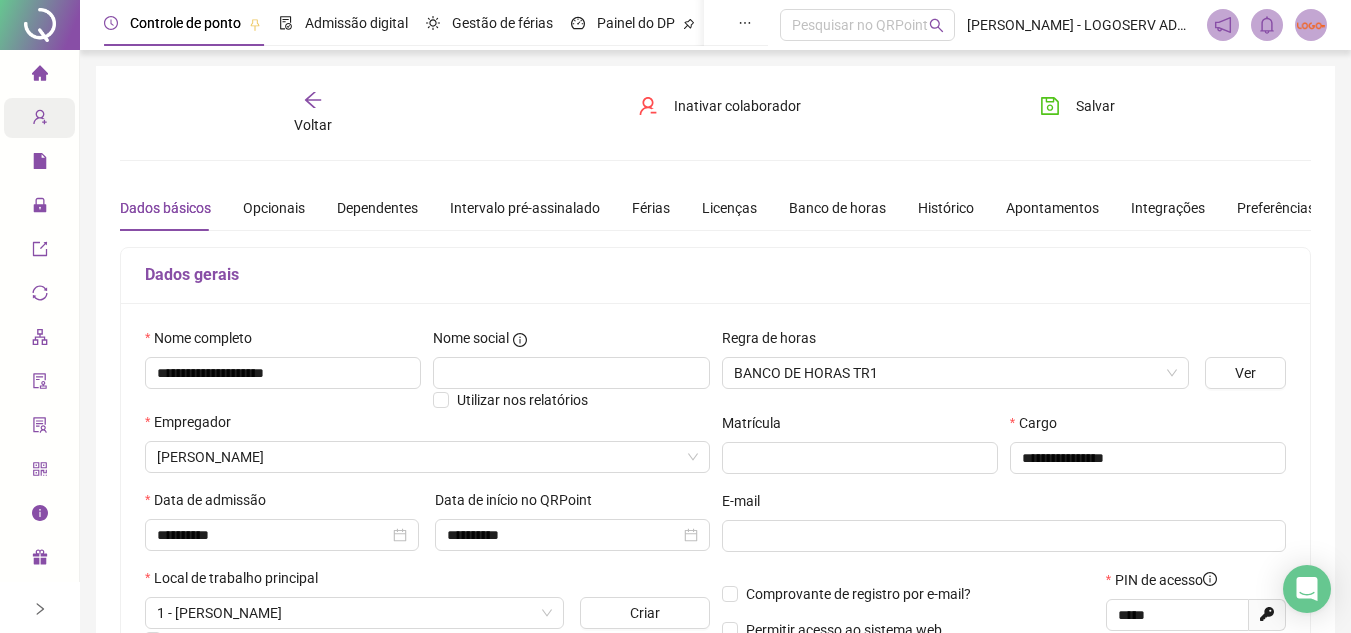 click on "Voltar" at bounding box center (313, 125) 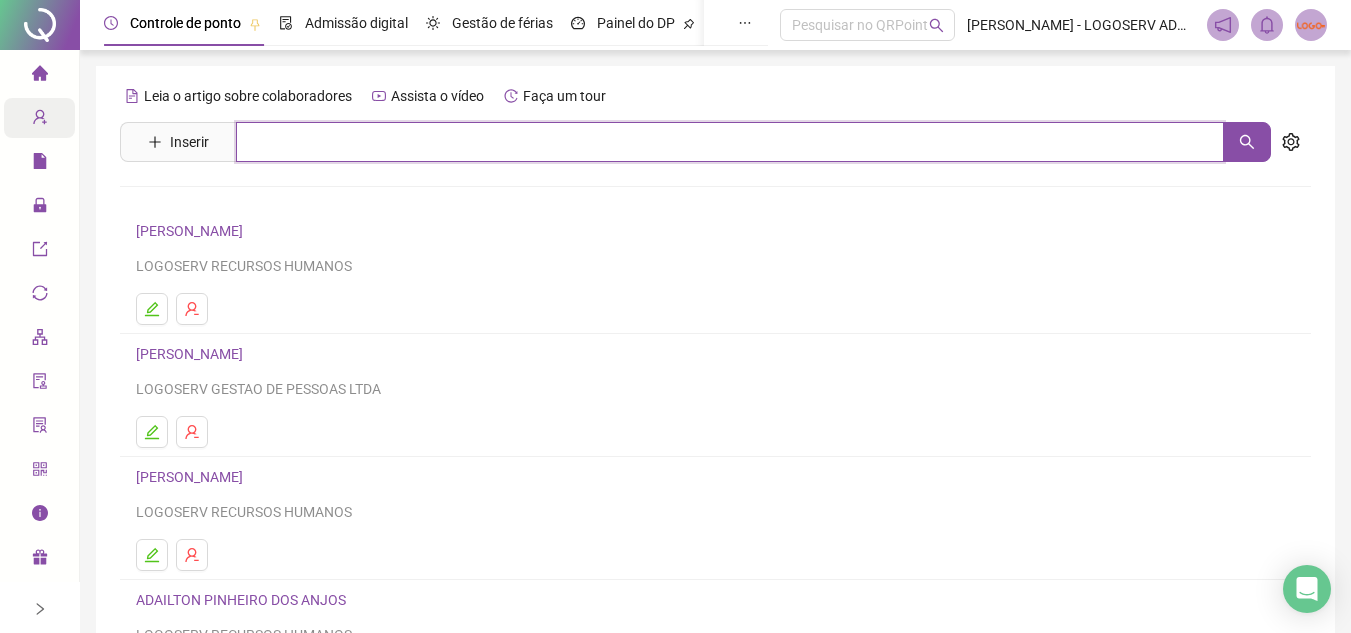 click at bounding box center (730, 142) 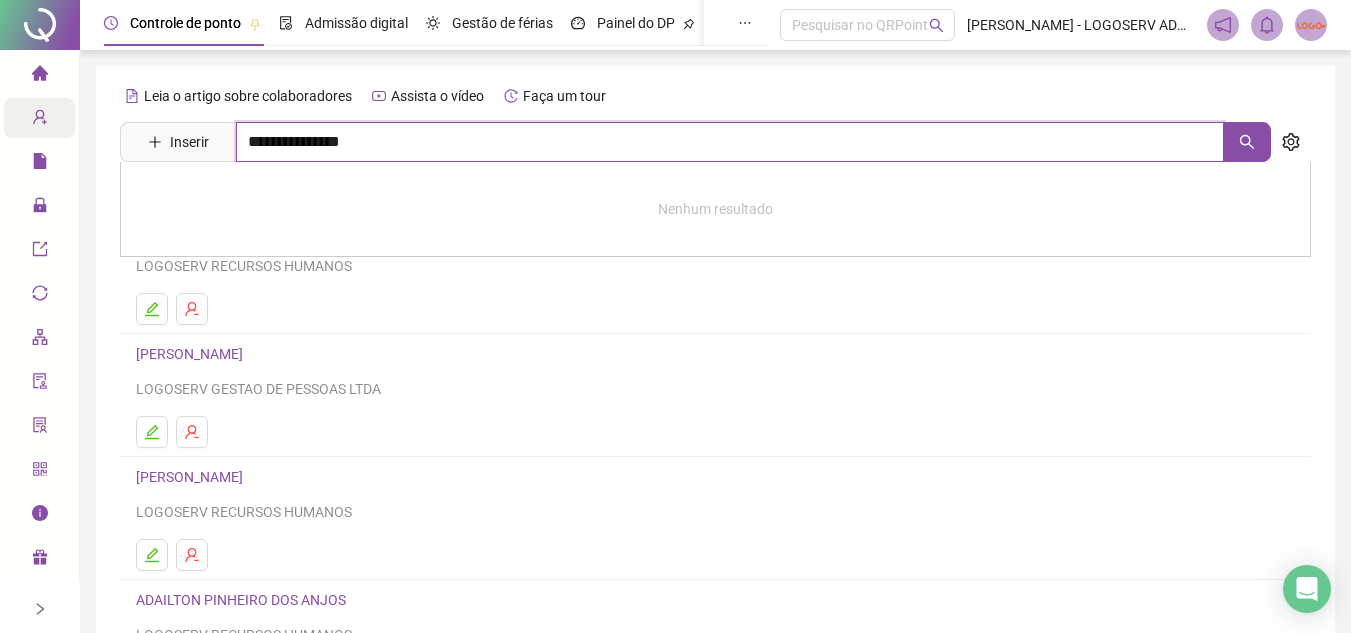 type on "**********" 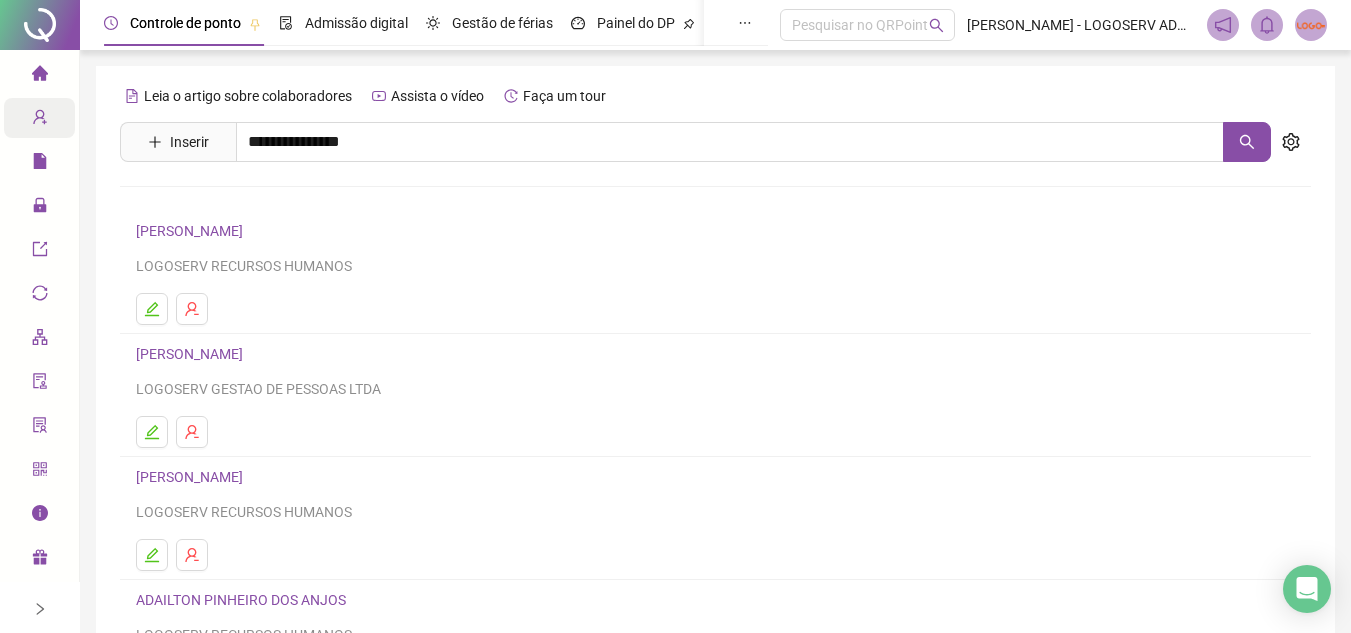 click on "REGINALDO COSTA DE SOUZA" at bounding box center (210, 245) 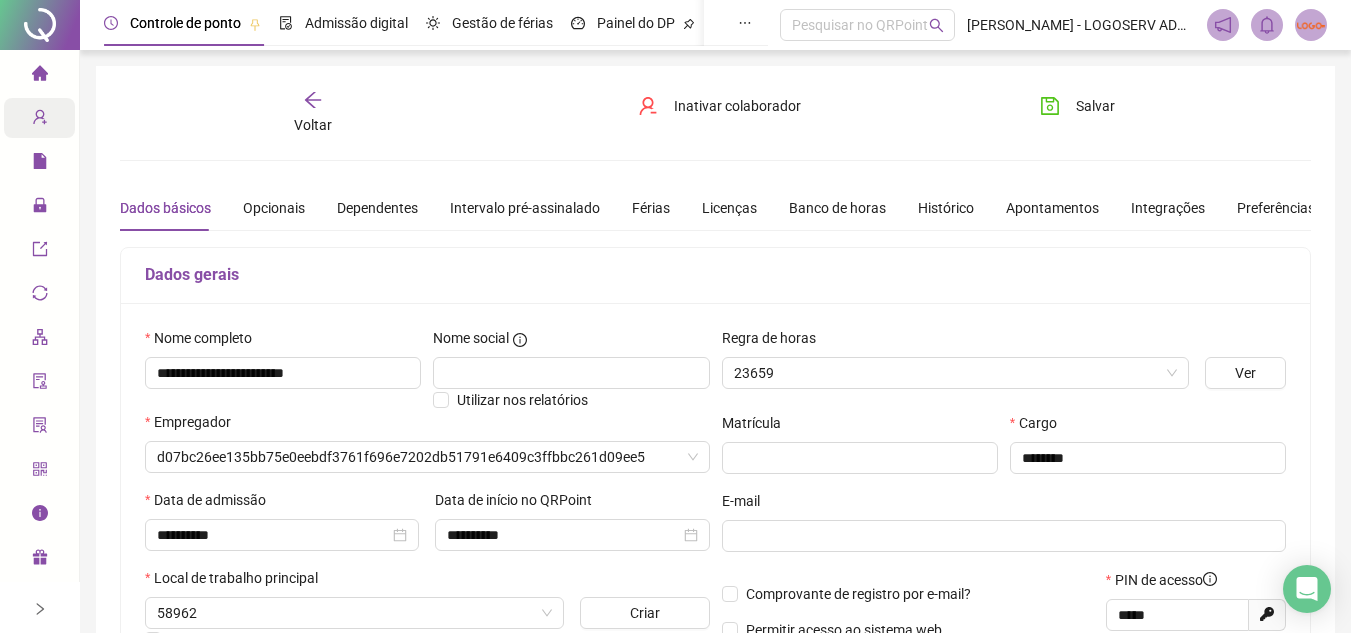 type on "**********" 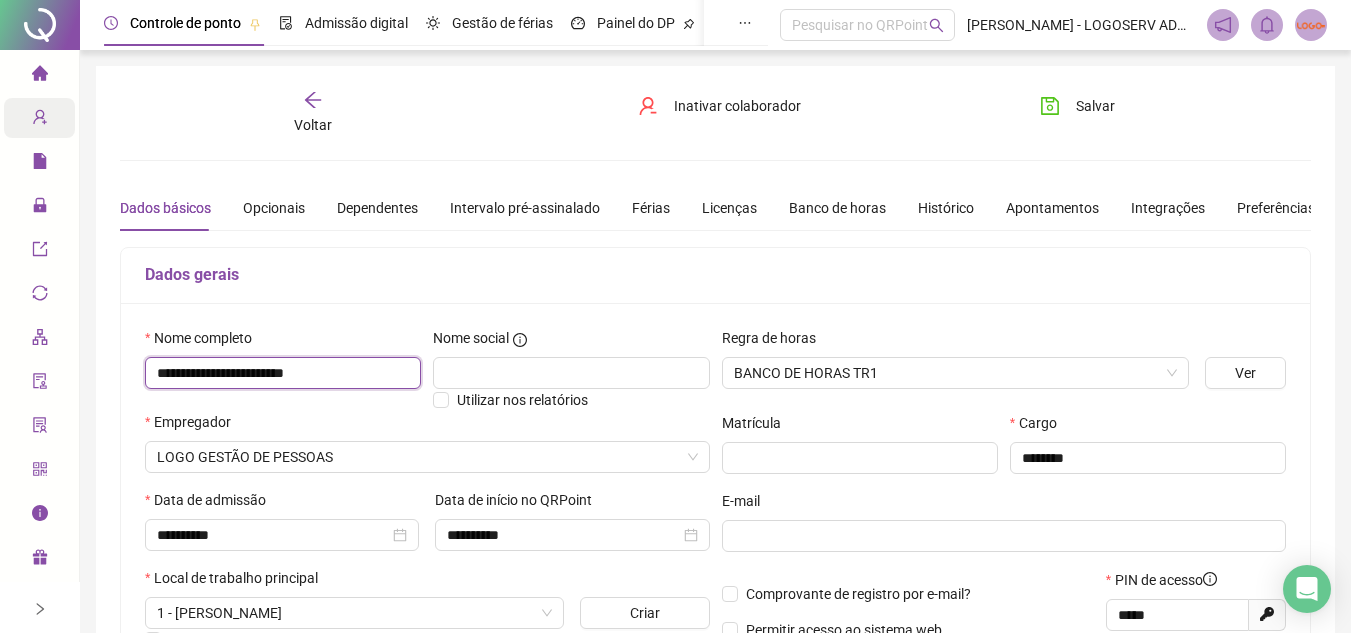 drag, startPoint x: 149, startPoint y: 373, endPoint x: 394, endPoint y: 343, distance: 246.8299 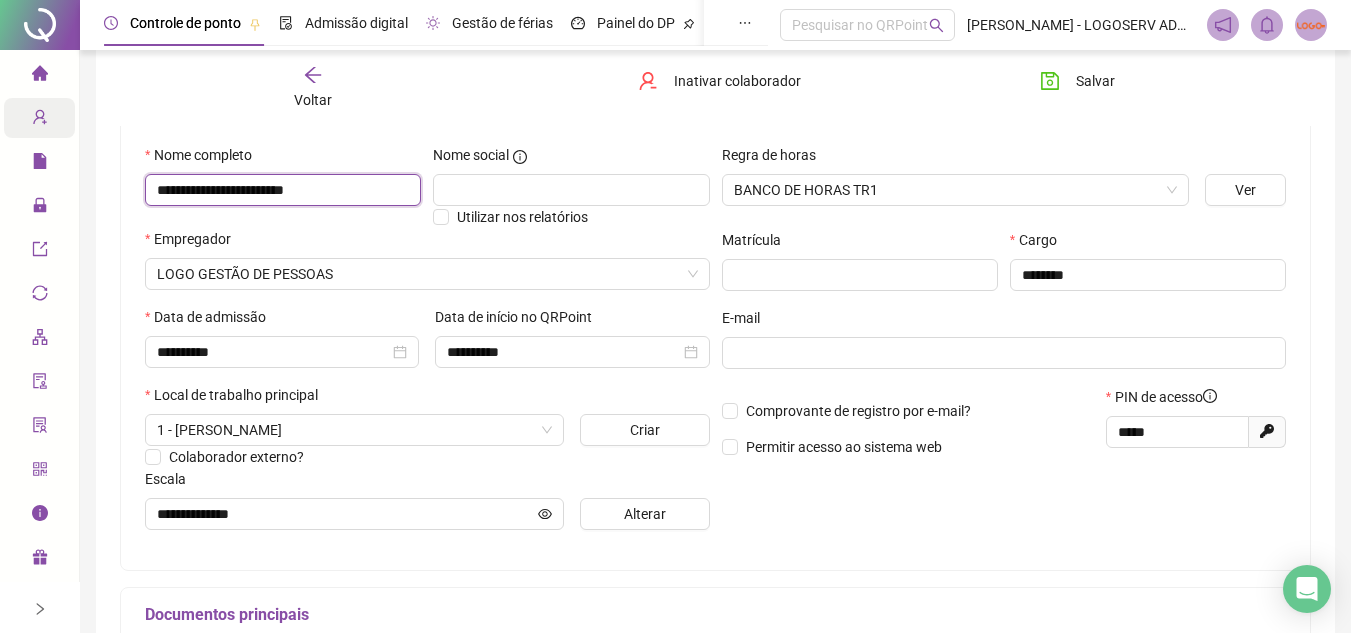 scroll, scrollTop: 400, scrollLeft: 0, axis: vertical 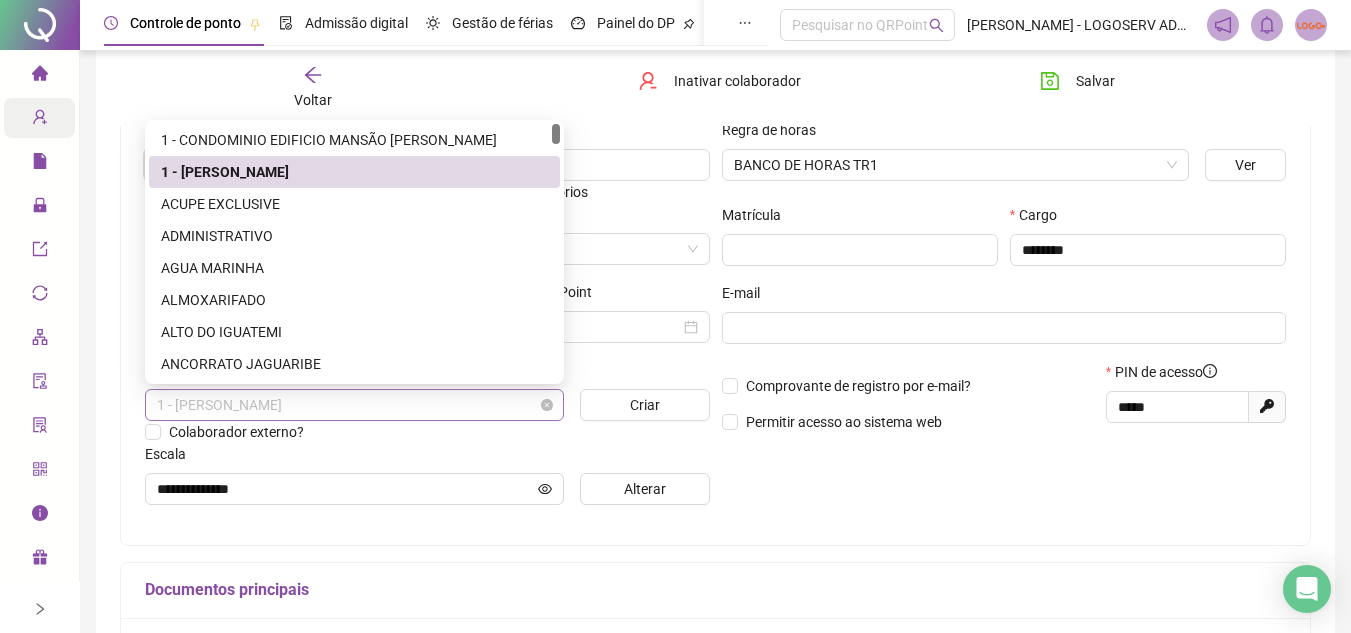 click on "1 - MARYA ISAURA" at bounding box center [354, 405] 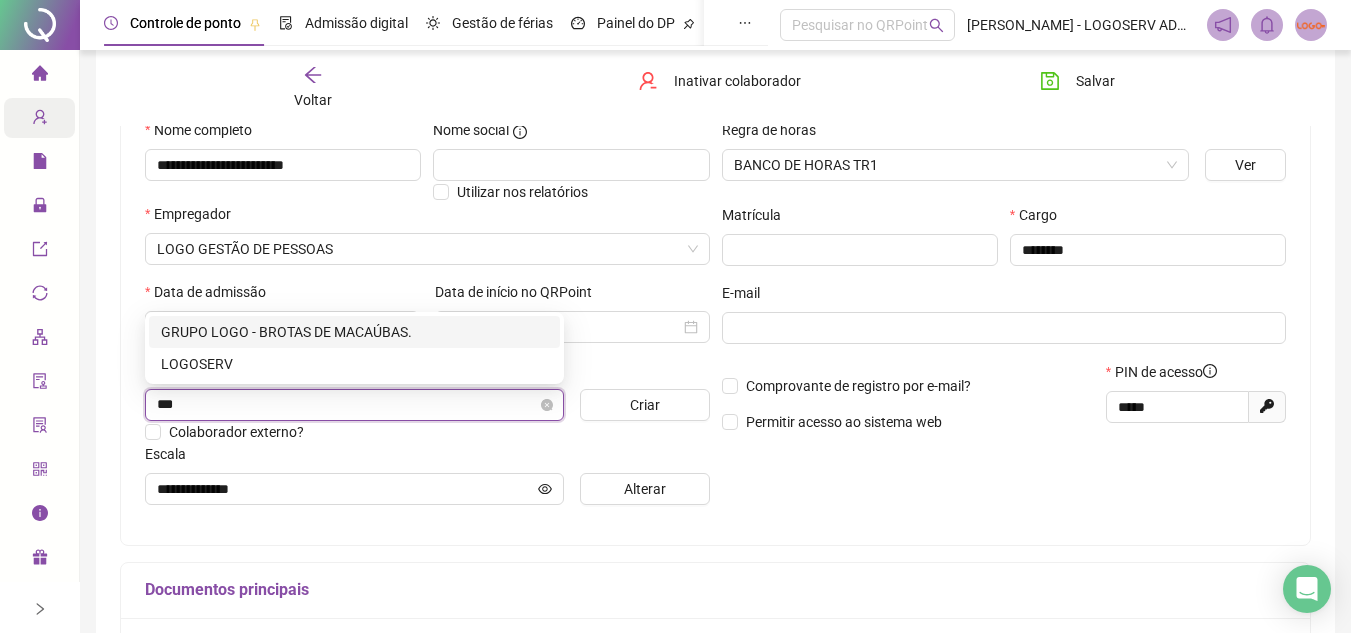 type on "****" 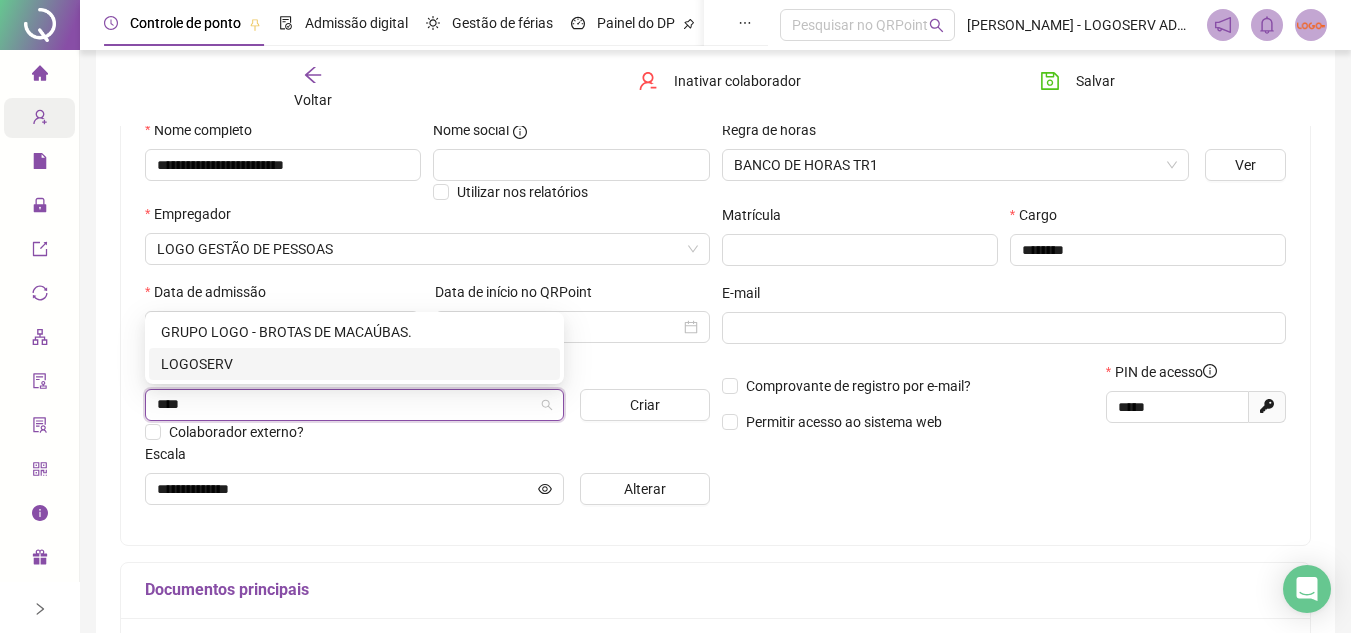 click on "LOGOSERV" at bounding box center [354, 364] 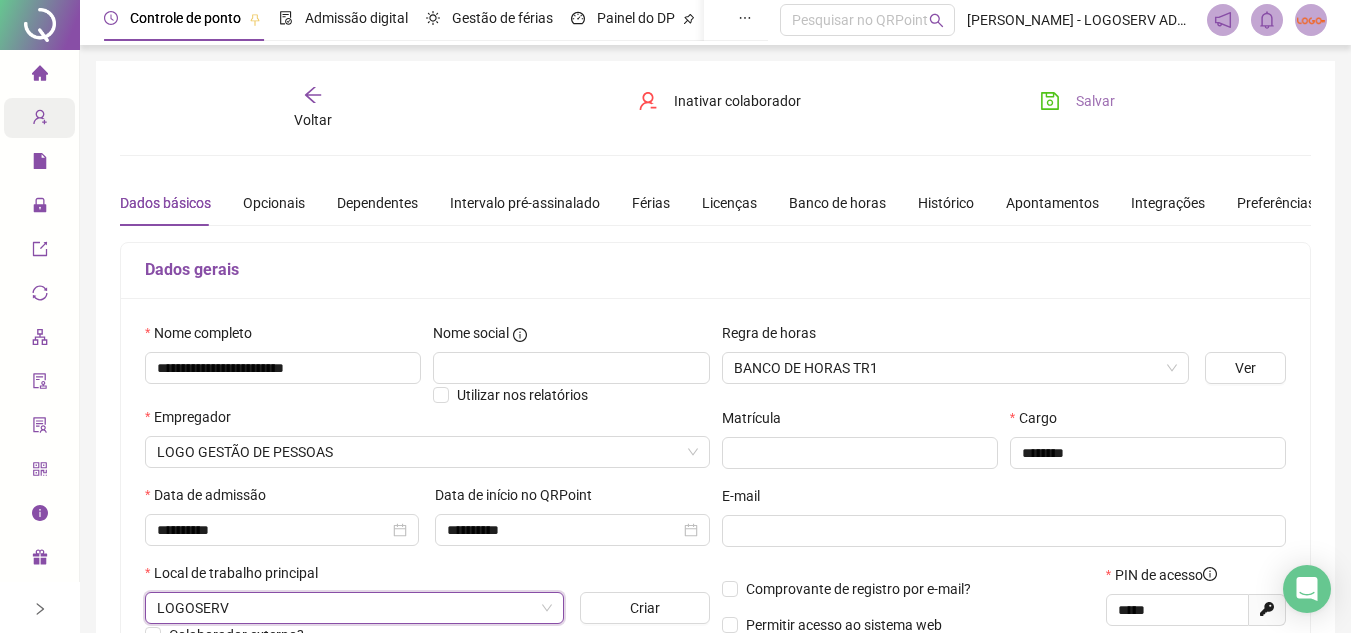 scroll, scrollTop: 0, scrollLeft: 0, axis: both 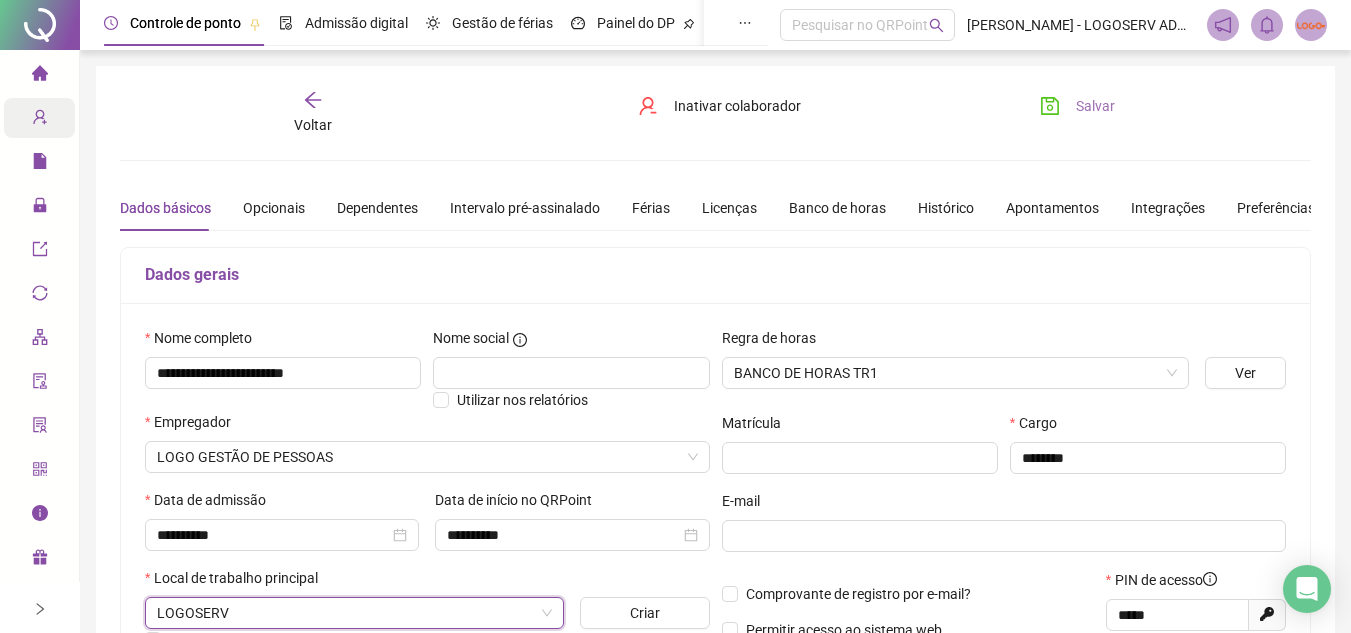 click on "Salvar" at bounding box center [1095, 106] 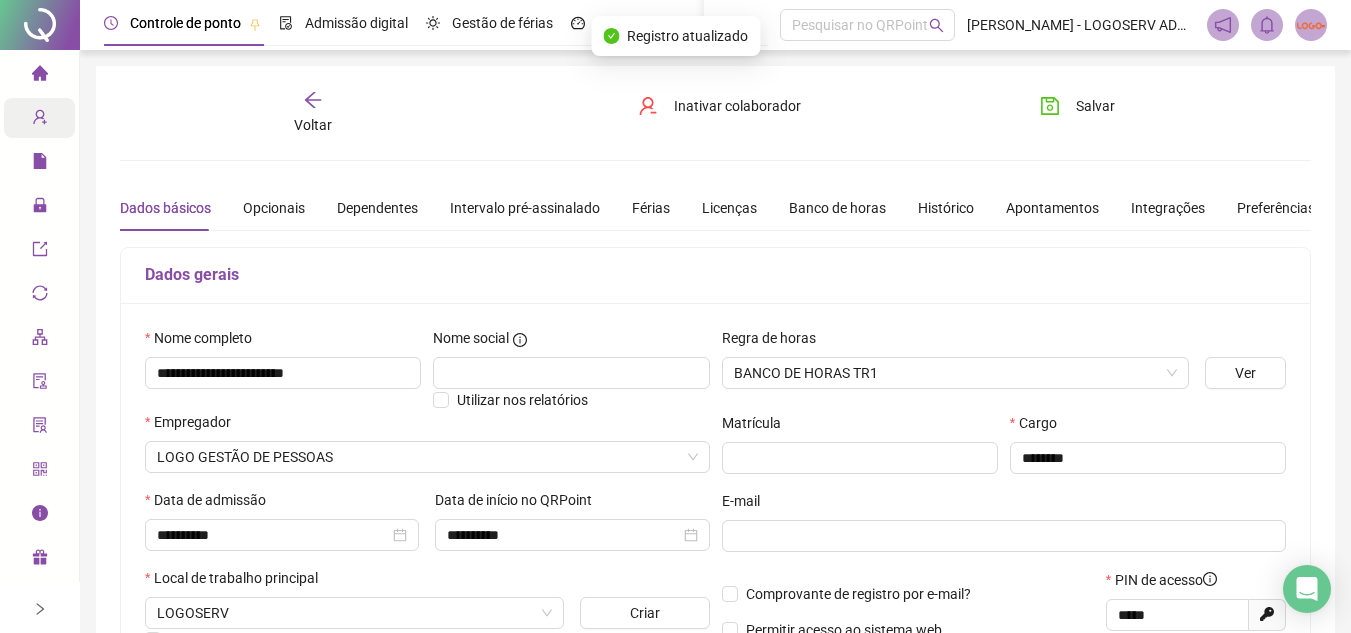 click on "Voltar" at bounding box center (313, 113) 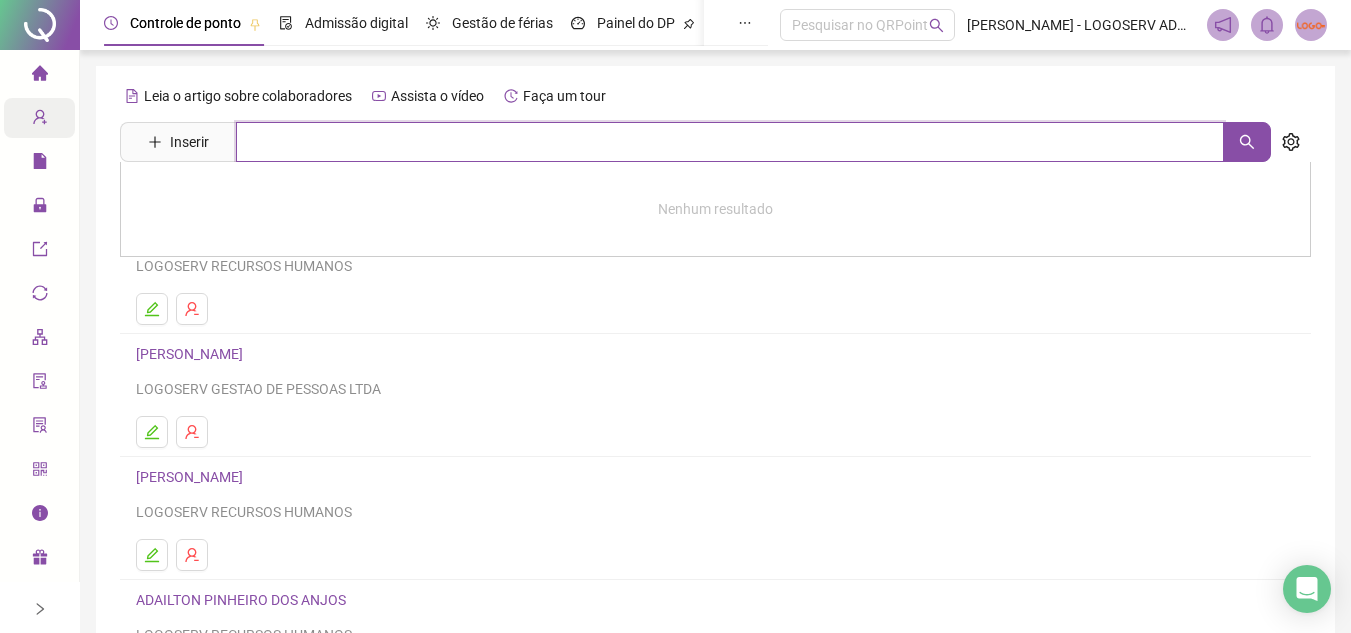 click at bounding box center [730, 142] 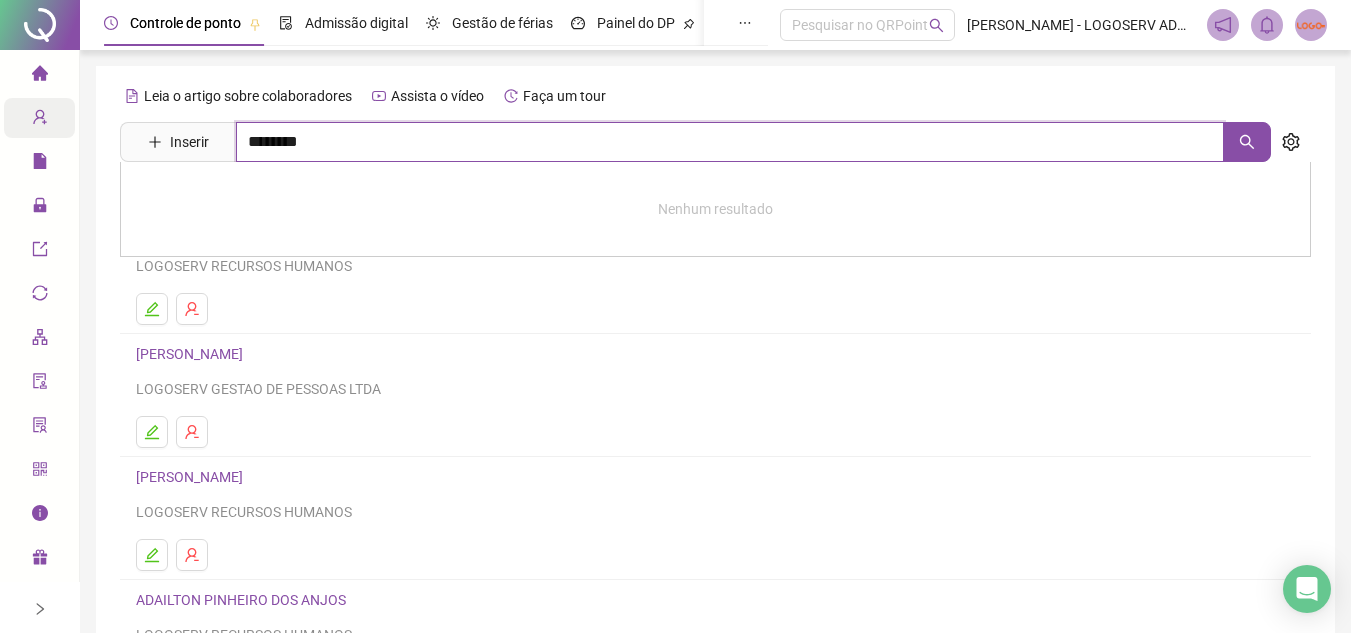 type on "********" 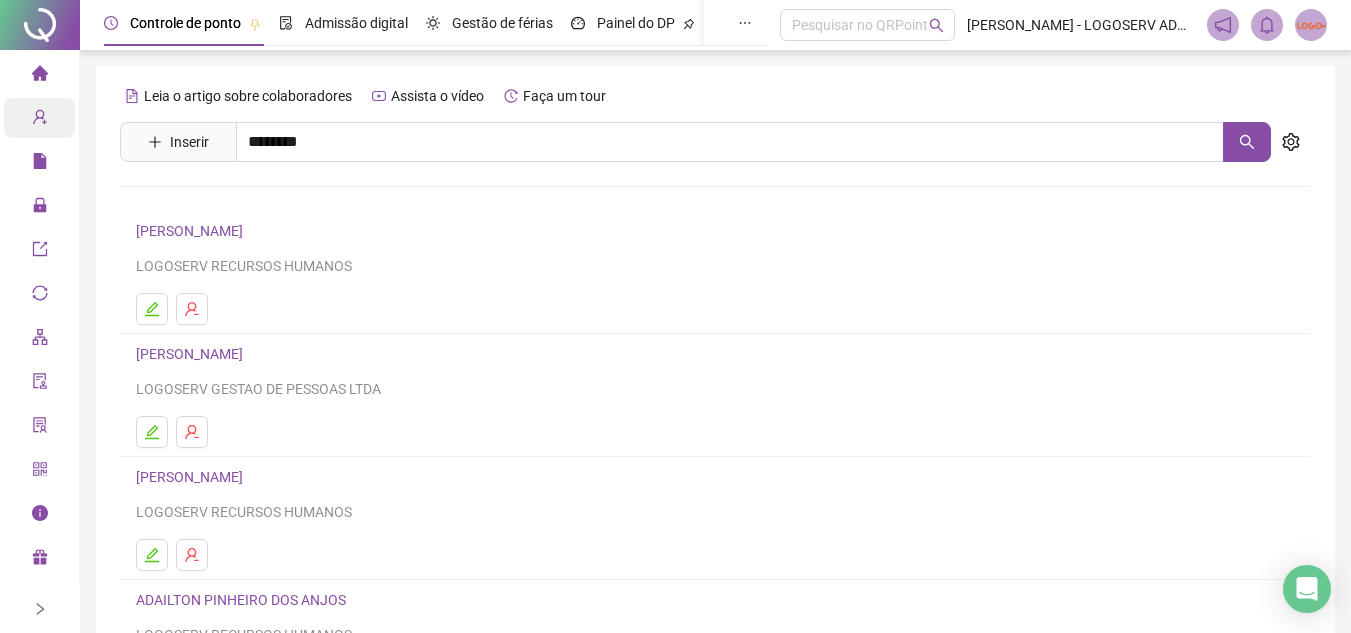 click on "SANDOVAL BARBOSA DOS SANTOS" at bounding box center (210, 201) 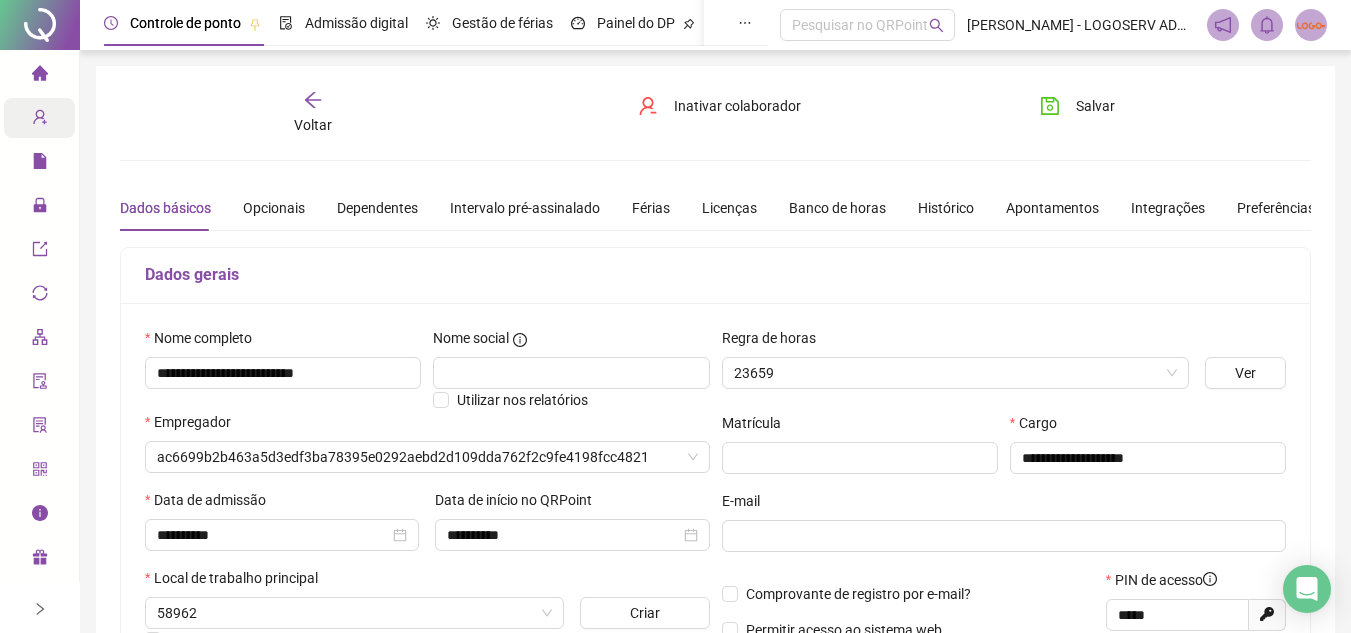 type on "*******" 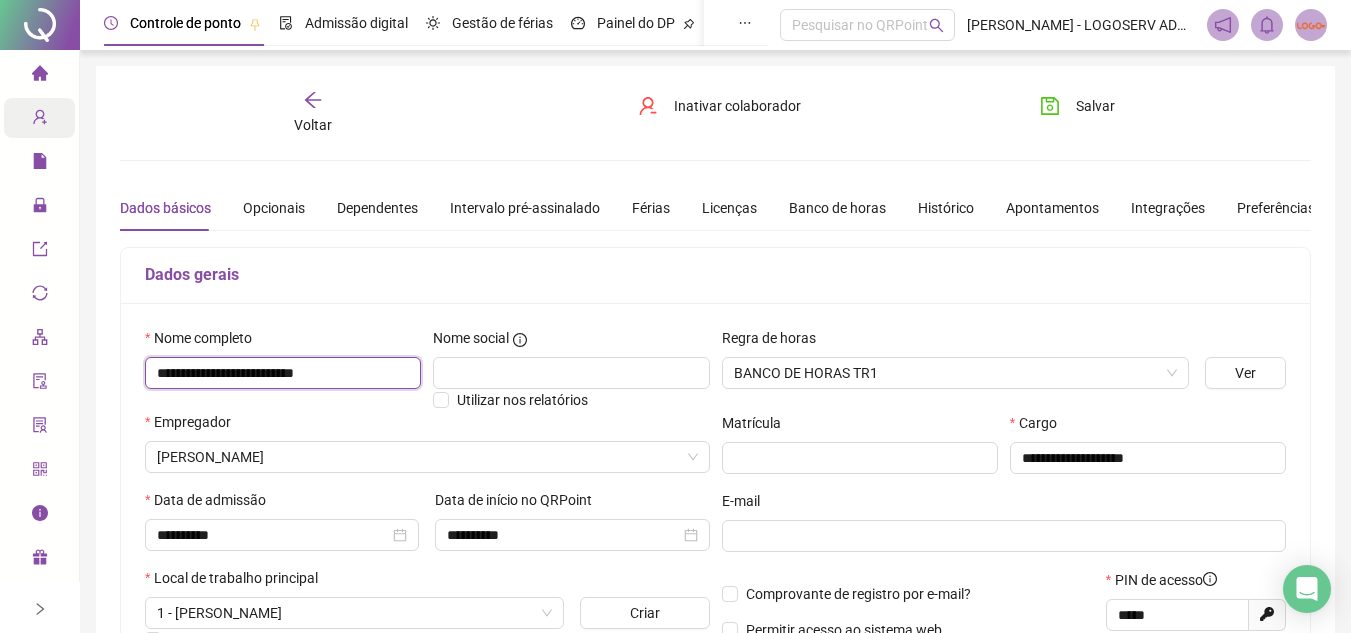 drag, startPoint x: 160, startPoint y: 367, endPoint x: 395, endPoint y: 349, distance: 235.68835 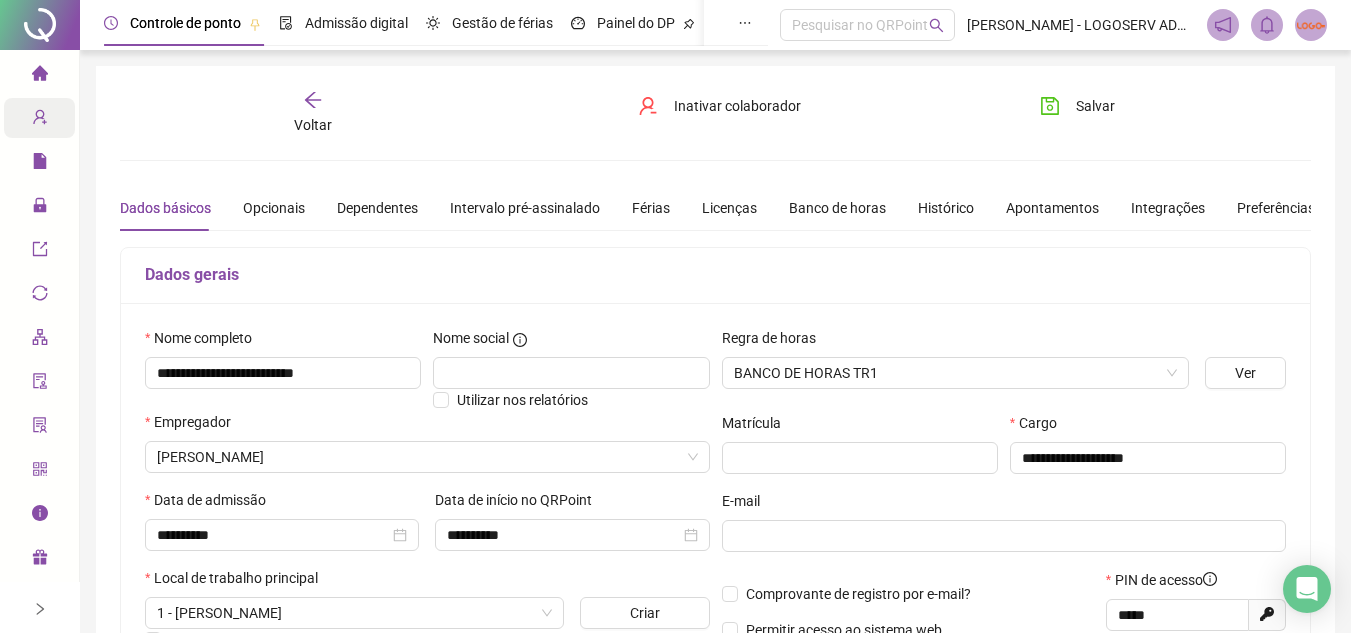 click on "**********" at bounding box center (715, 560) 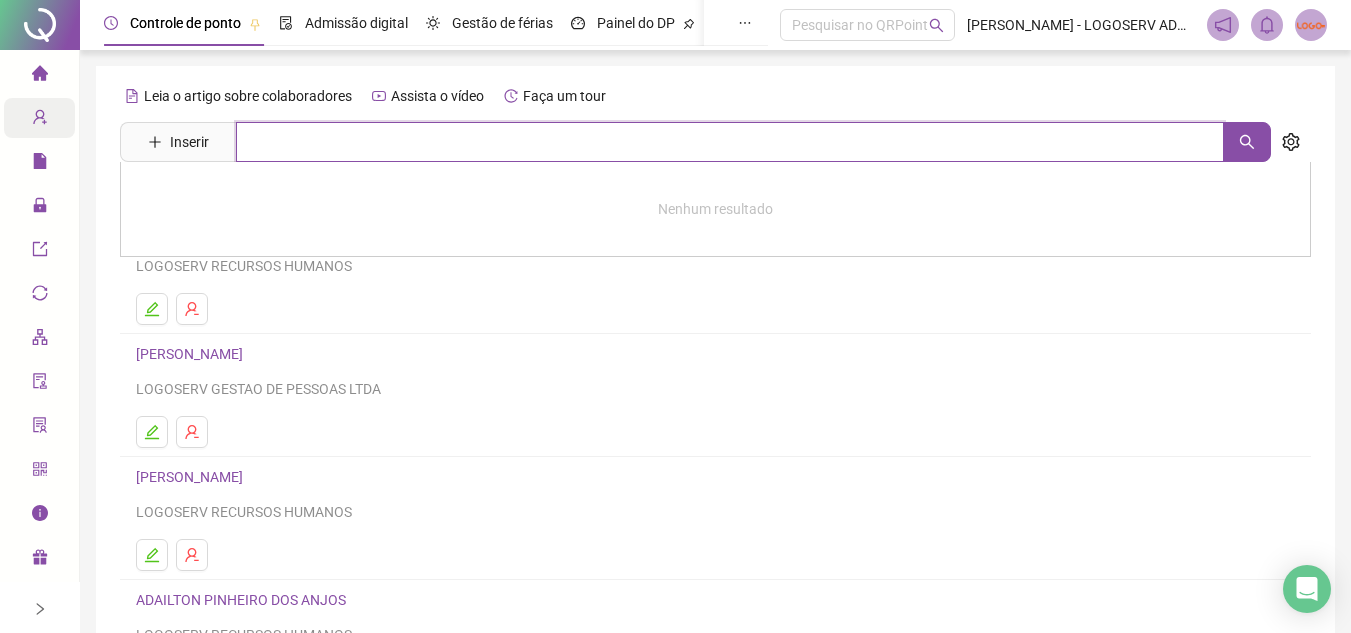 click at bounding box center [730, 142] 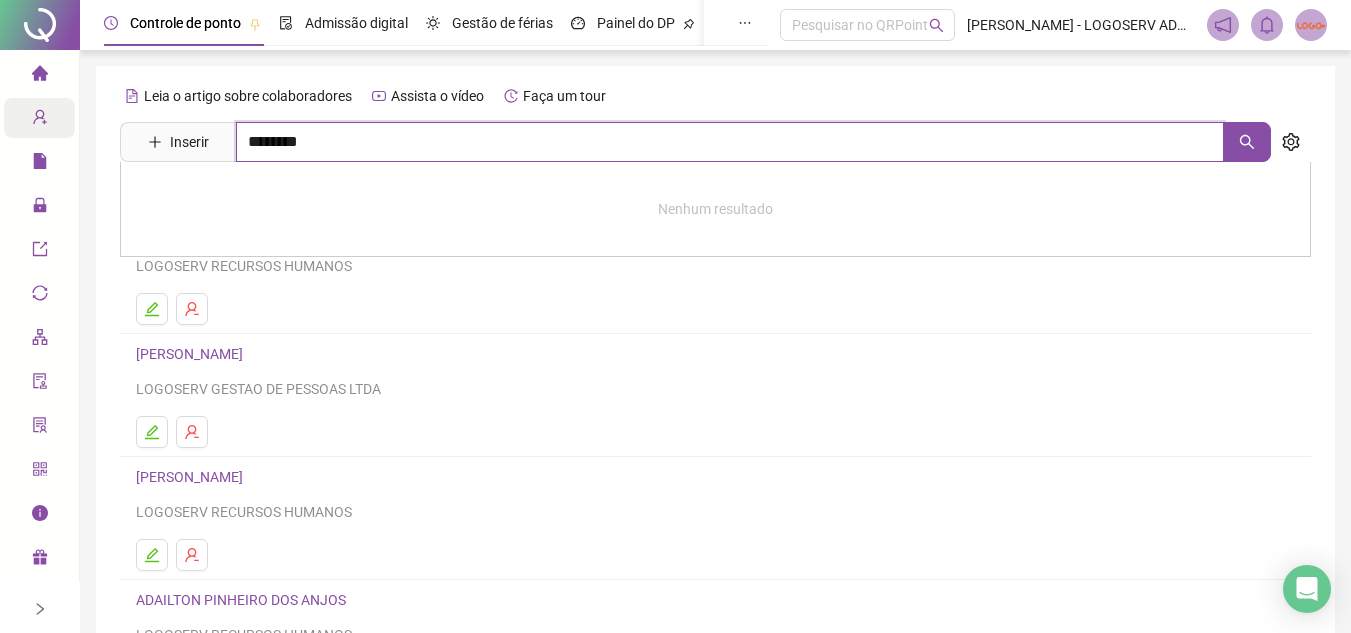 type on "********" 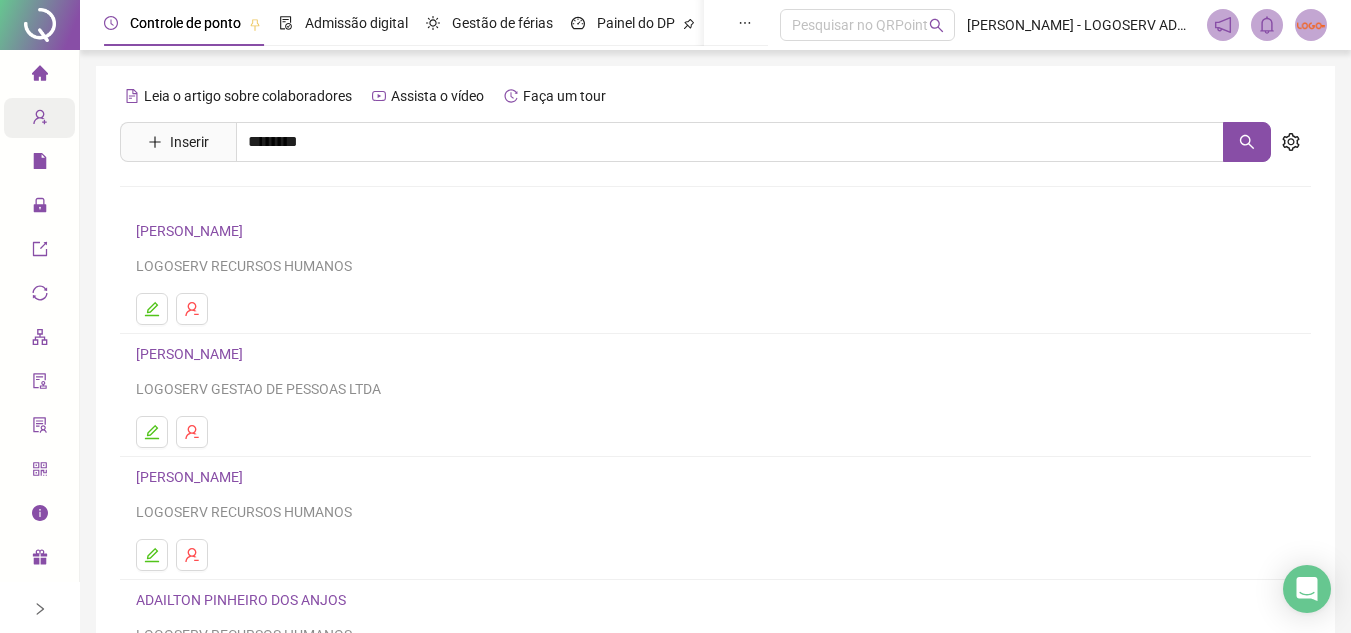 click on "VANEI BARBOSA DE JESUS" at bounding box center (210, 201) 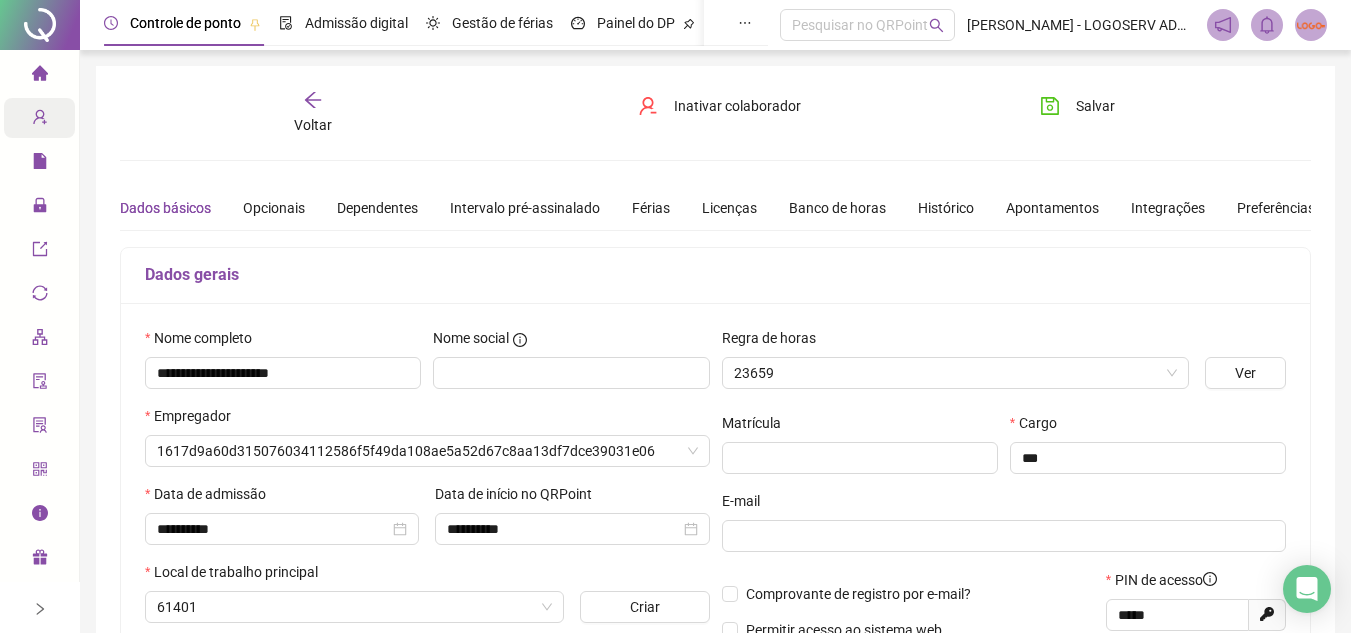 type on "**********" 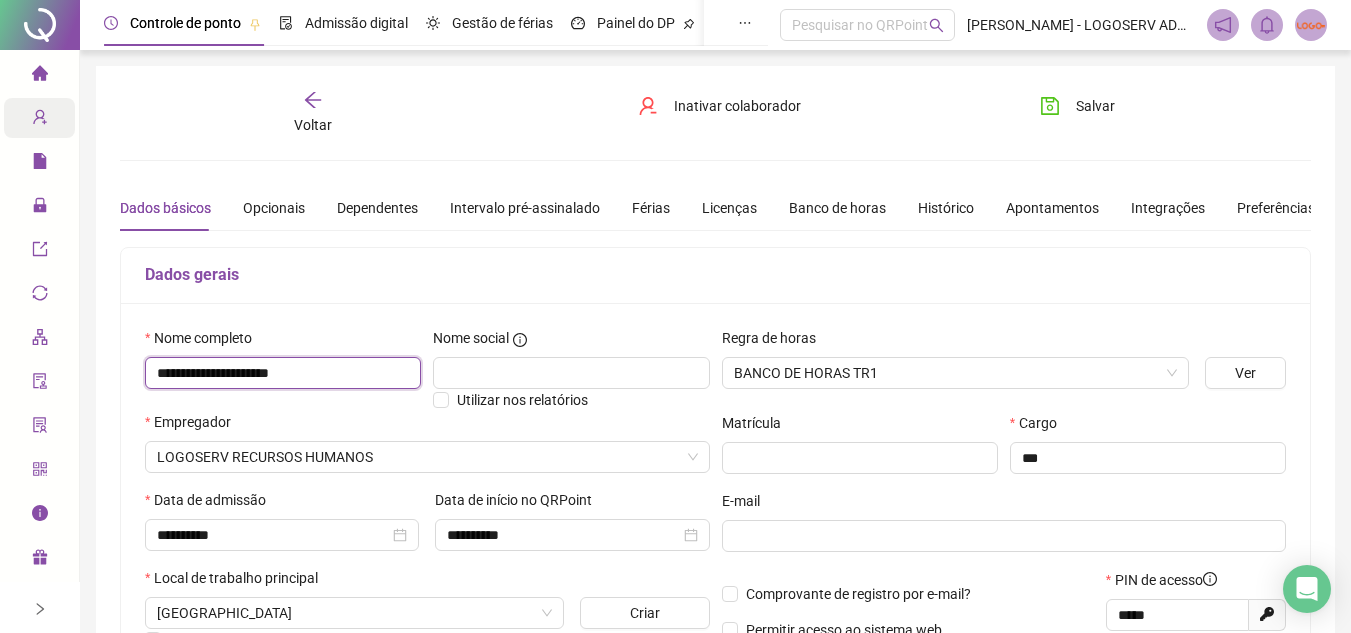 drag, startPoint x: 156, startPoint y: 369, endPoint x: 359, endPoint y: 366, distance: 203.02217 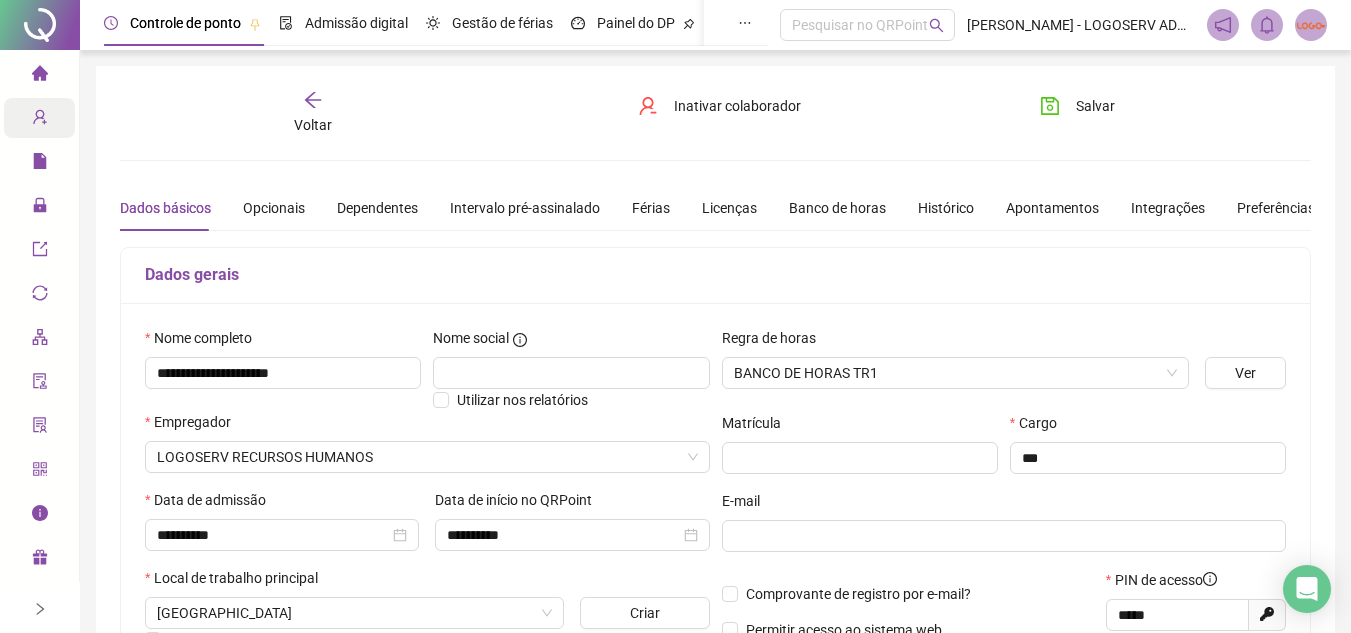 click on "Voltar" at bounding box center (313, 113) 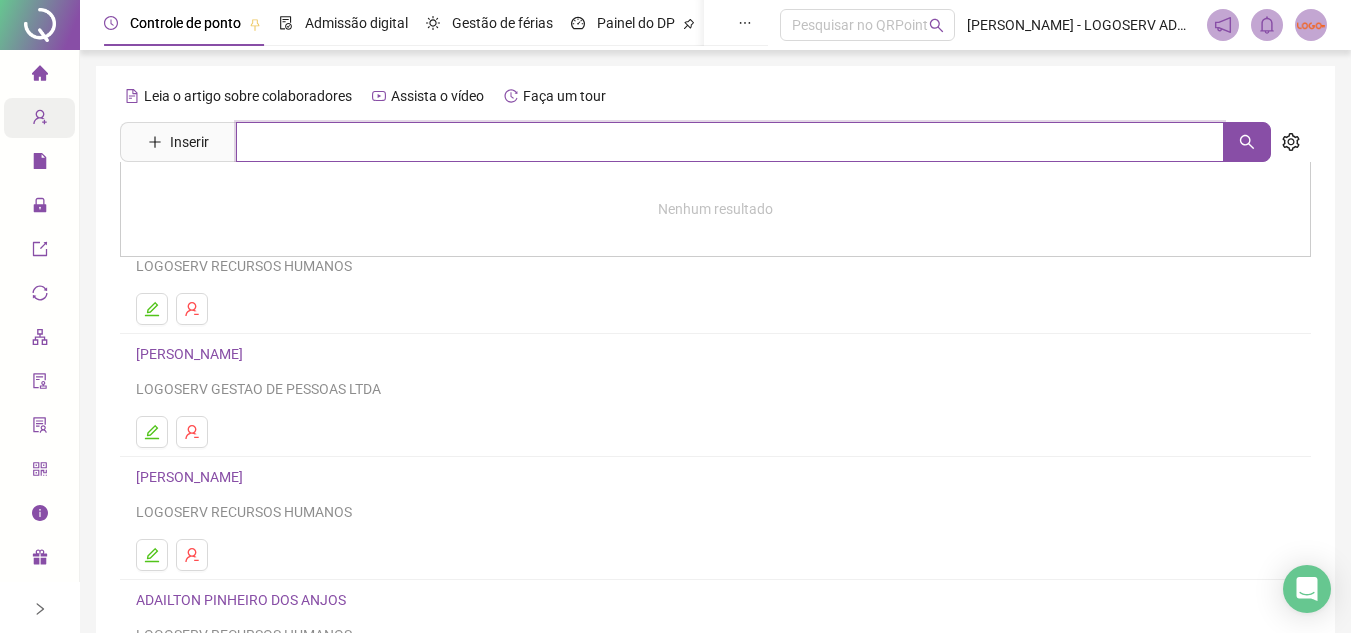 click at bounding box center (730, 142) 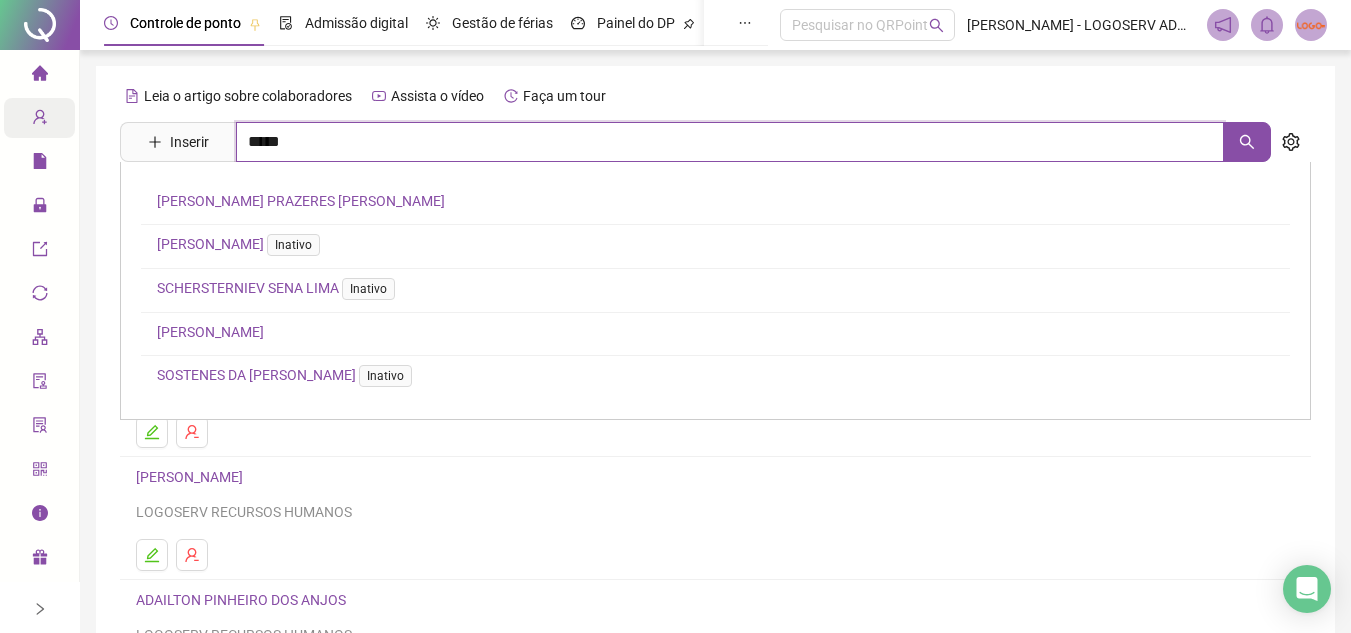 type on "*****" 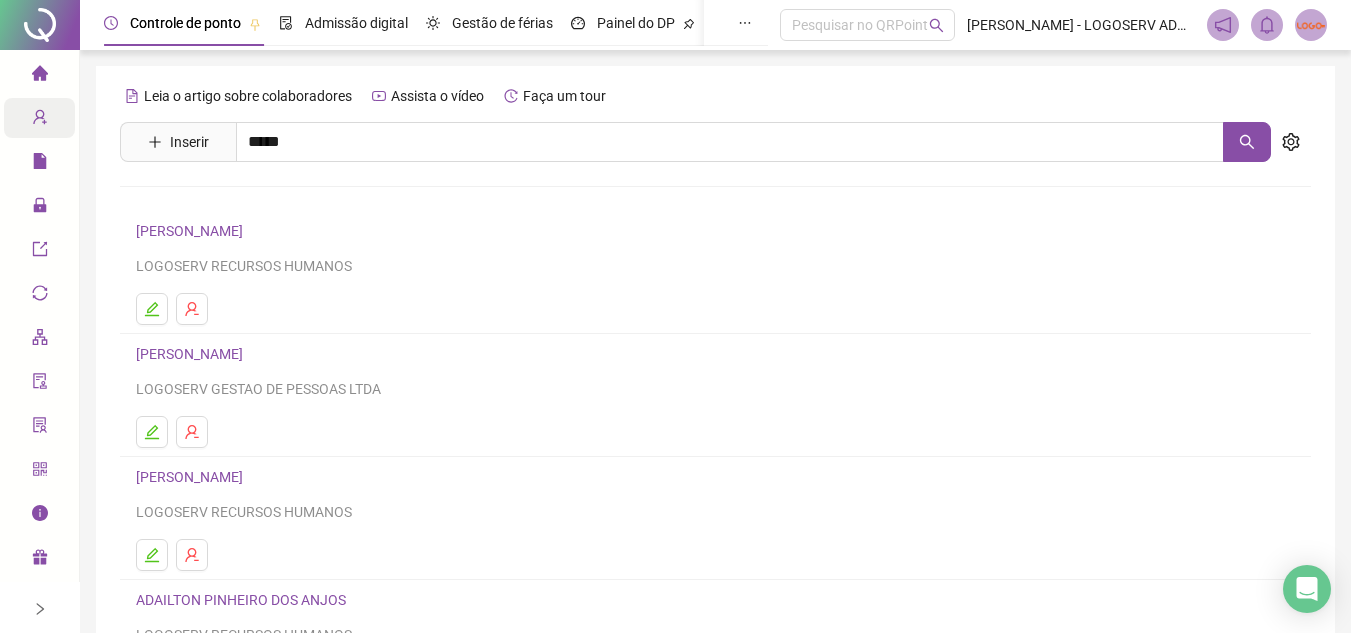 click on "STEPHERSON UBALDO DA SILVA FREITAS" at bounding box center [256, 201] 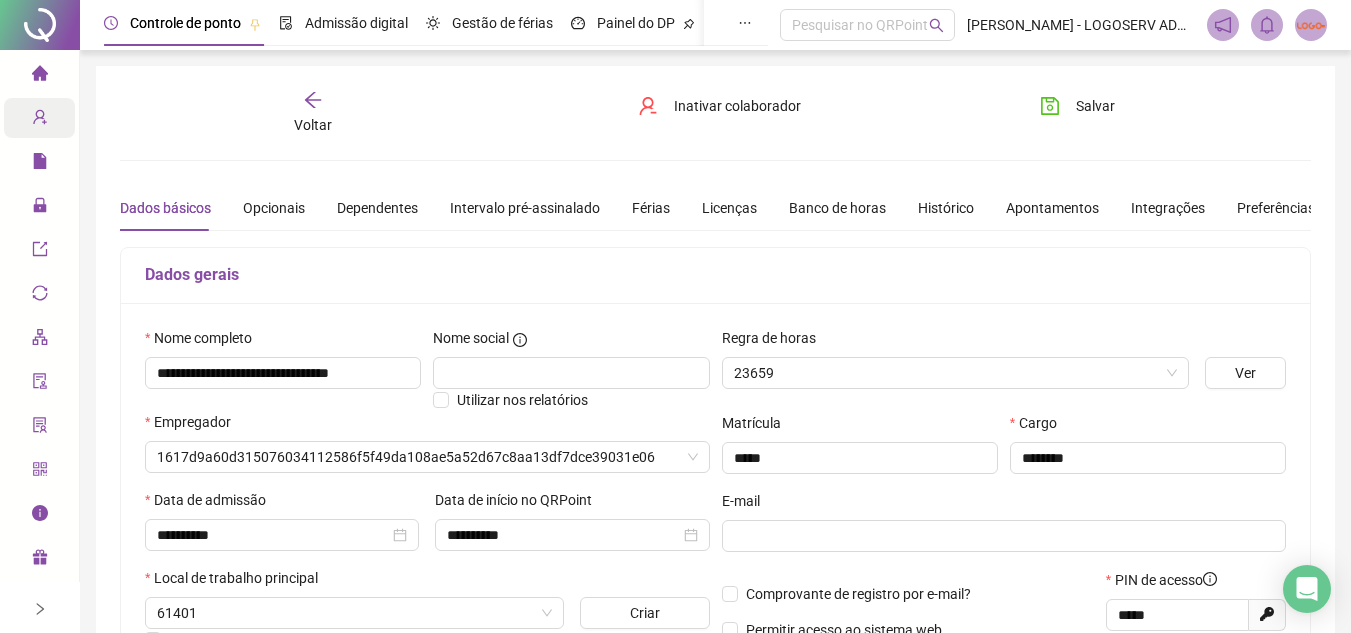 type on "**********" 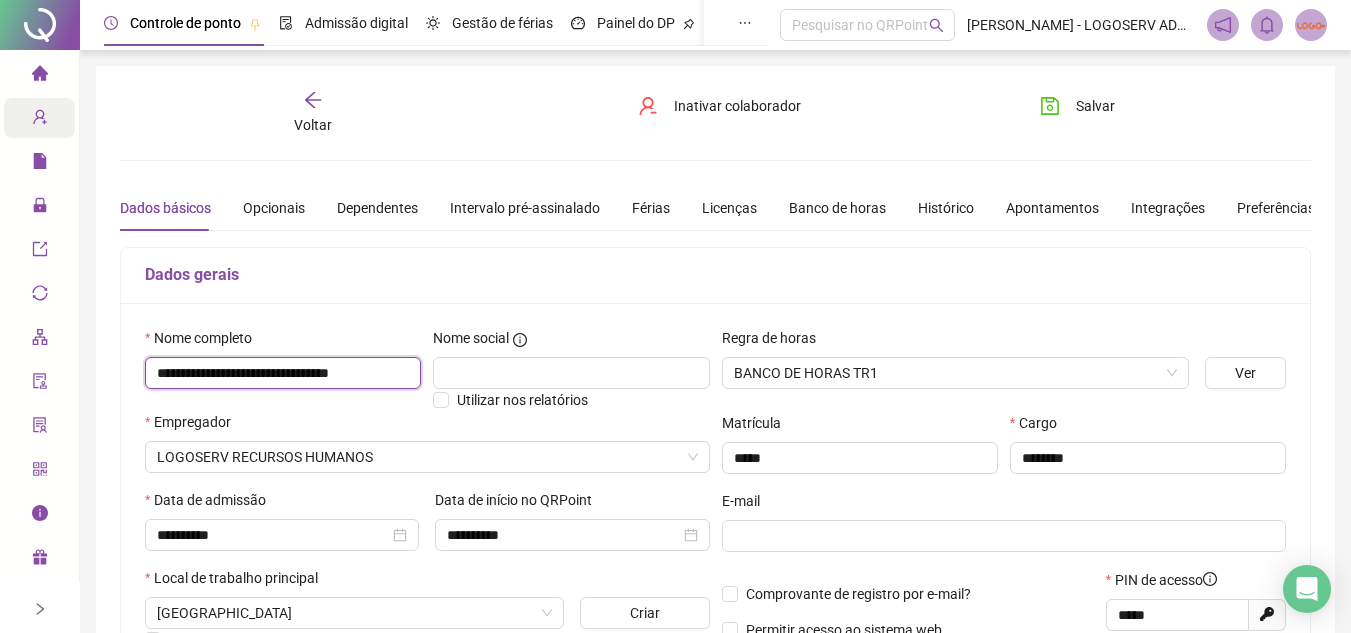 scroll, scrollTop: 0, scrollLeft: 2, axis: horizontal 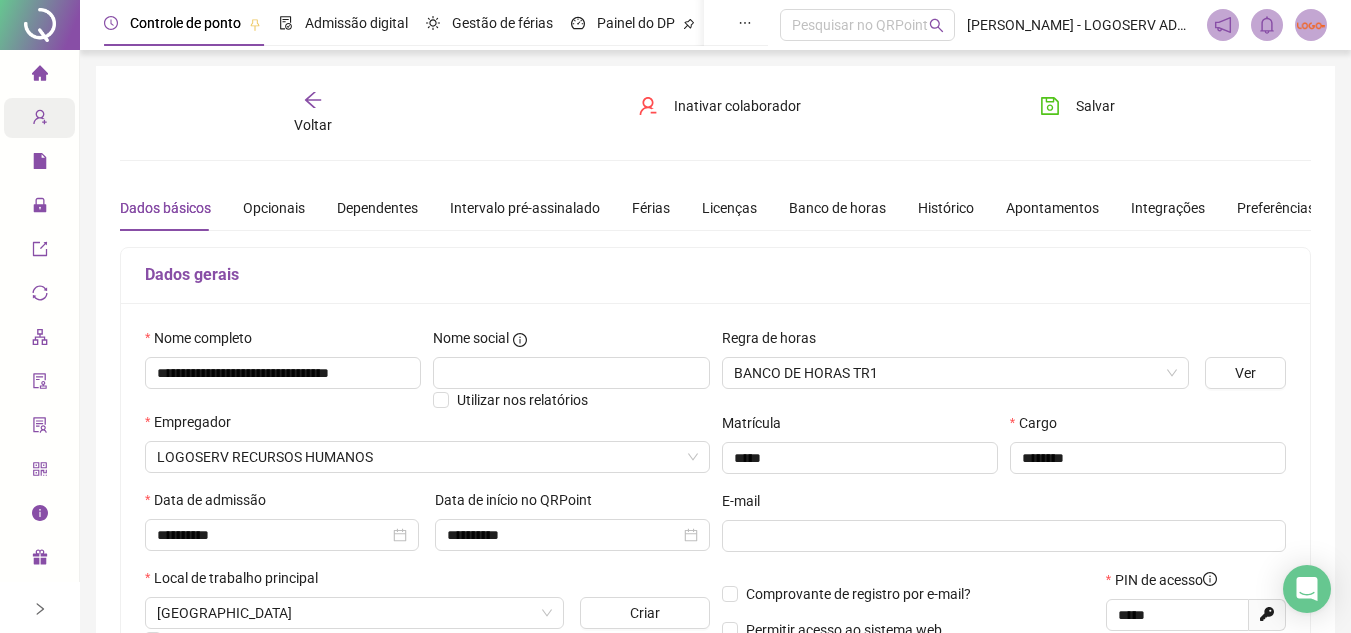 click on "Voltar" at bounding box center (313, 113) 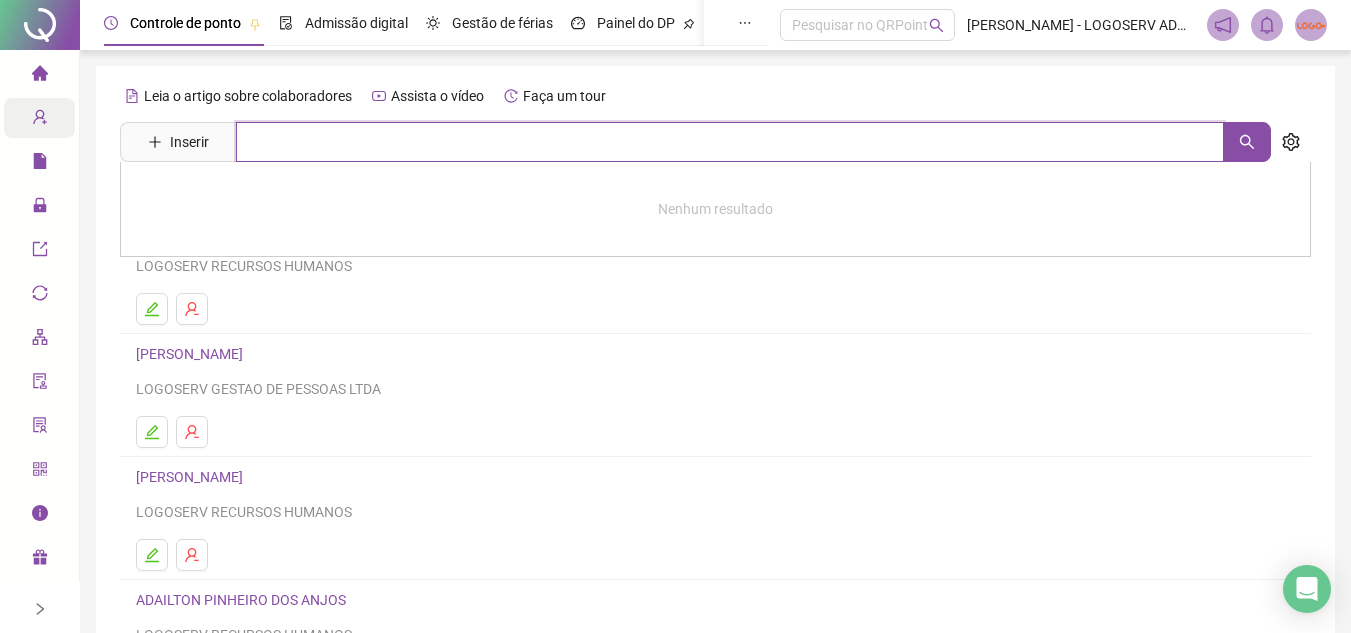 click at bounding box center [730, 142] 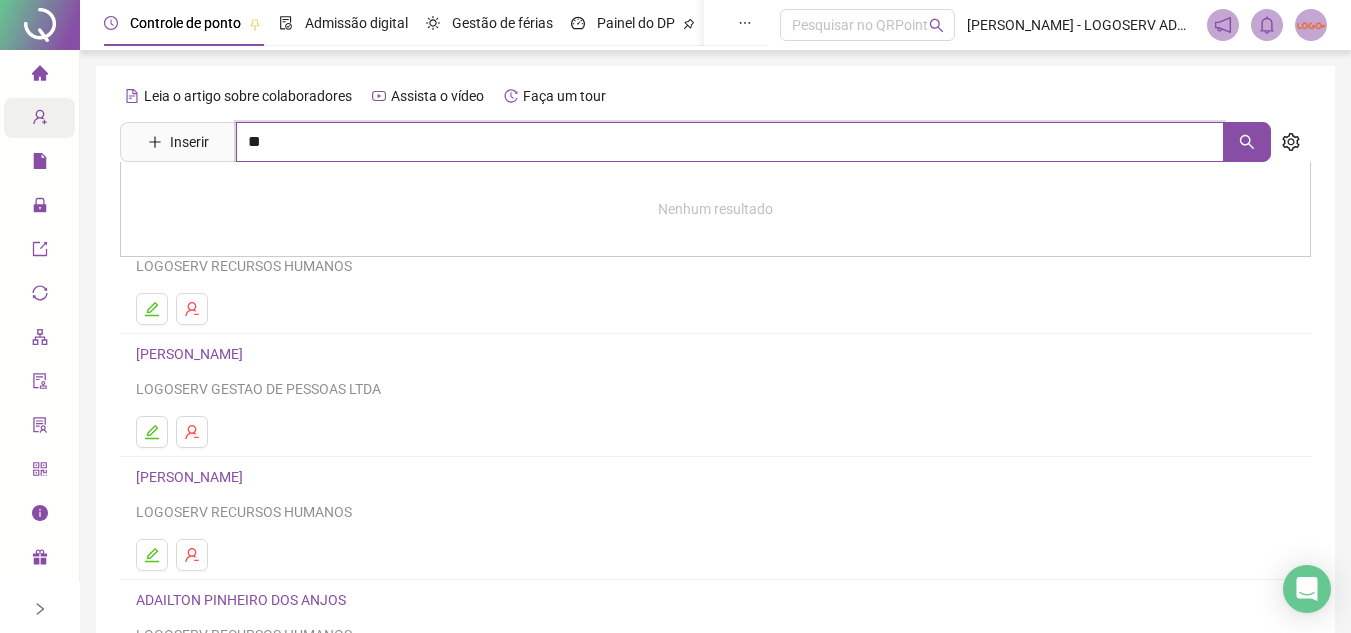 type on "*" 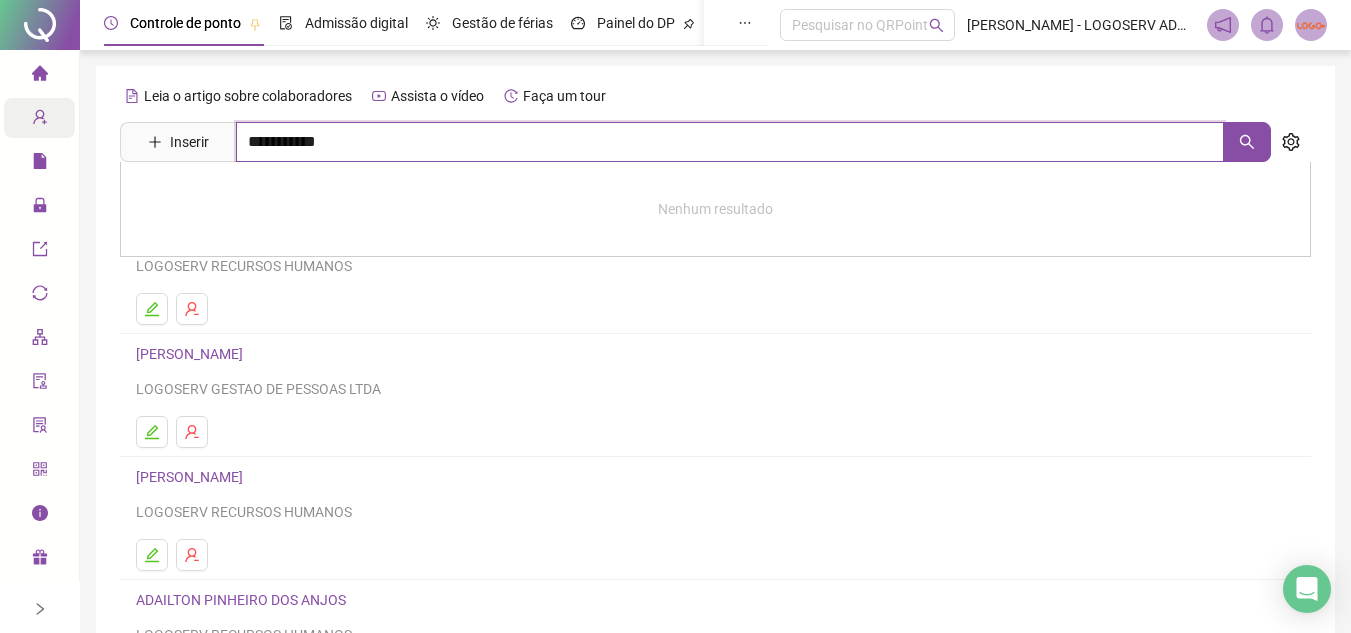 type on "**********" 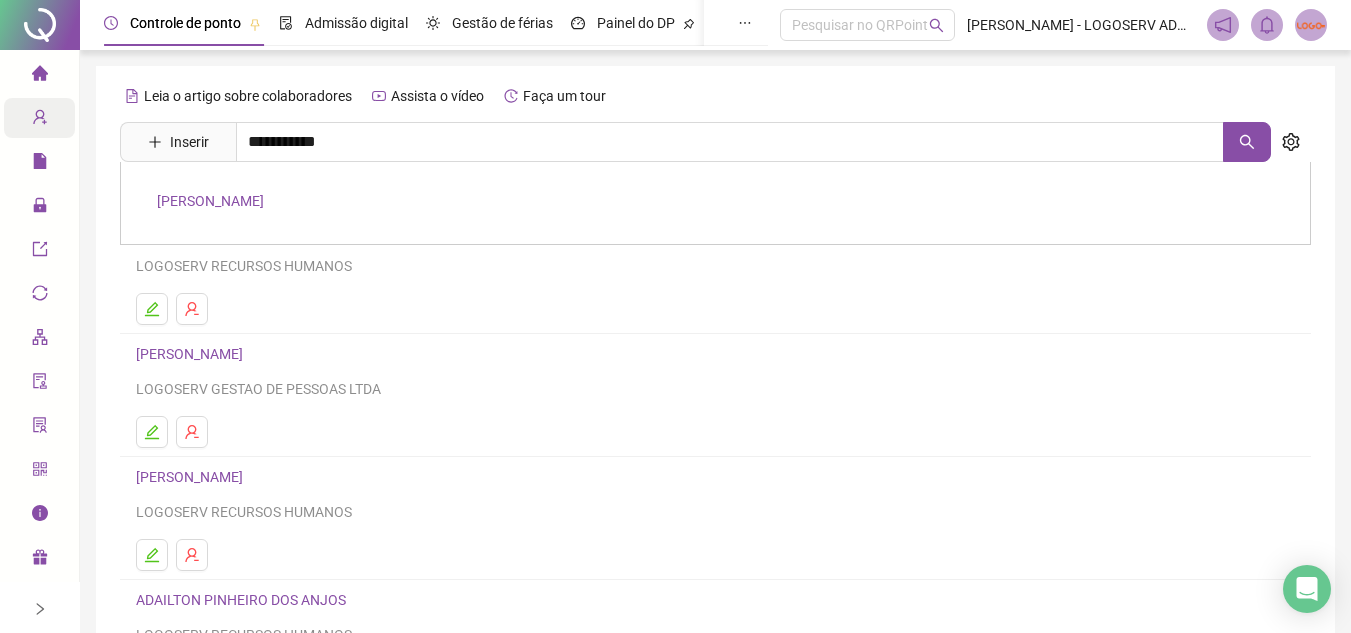 click on "CLAUDIA PINTO SANTANA" at bounding box center (210, 201) 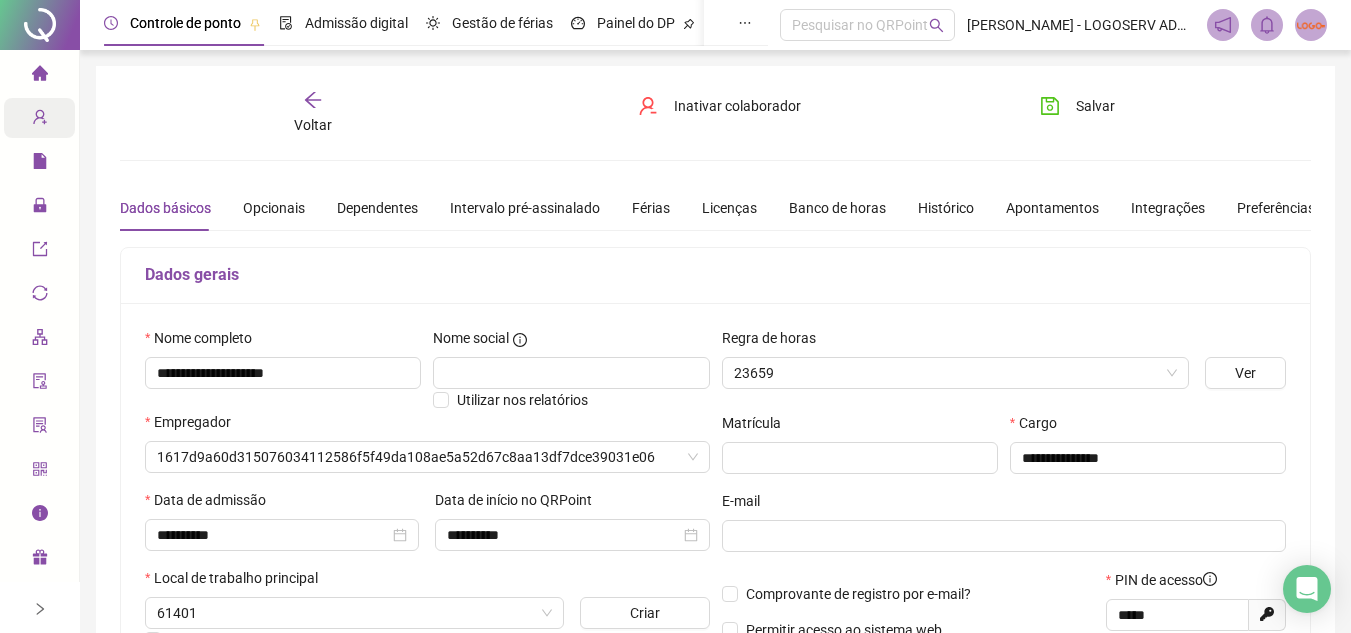 type on "**********" 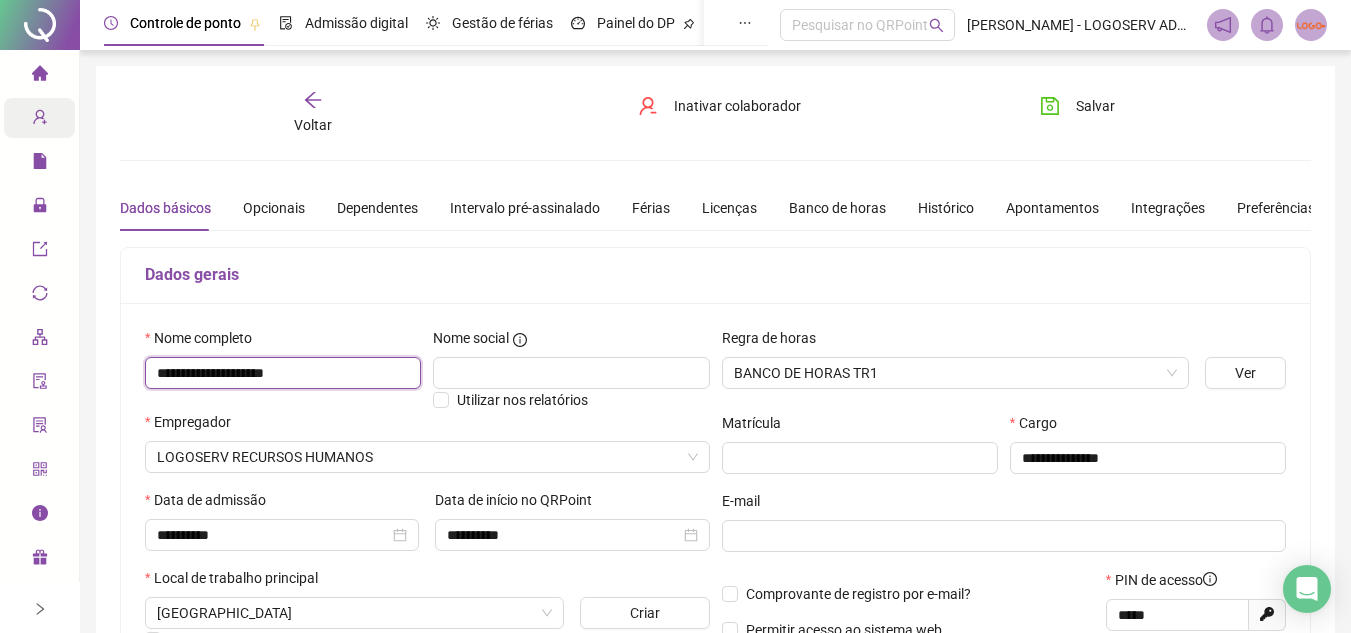 drag, startPoint x: 155, startPoint y: 363, endPoint x: 336, endPoint y: 361, distance: 181.01105 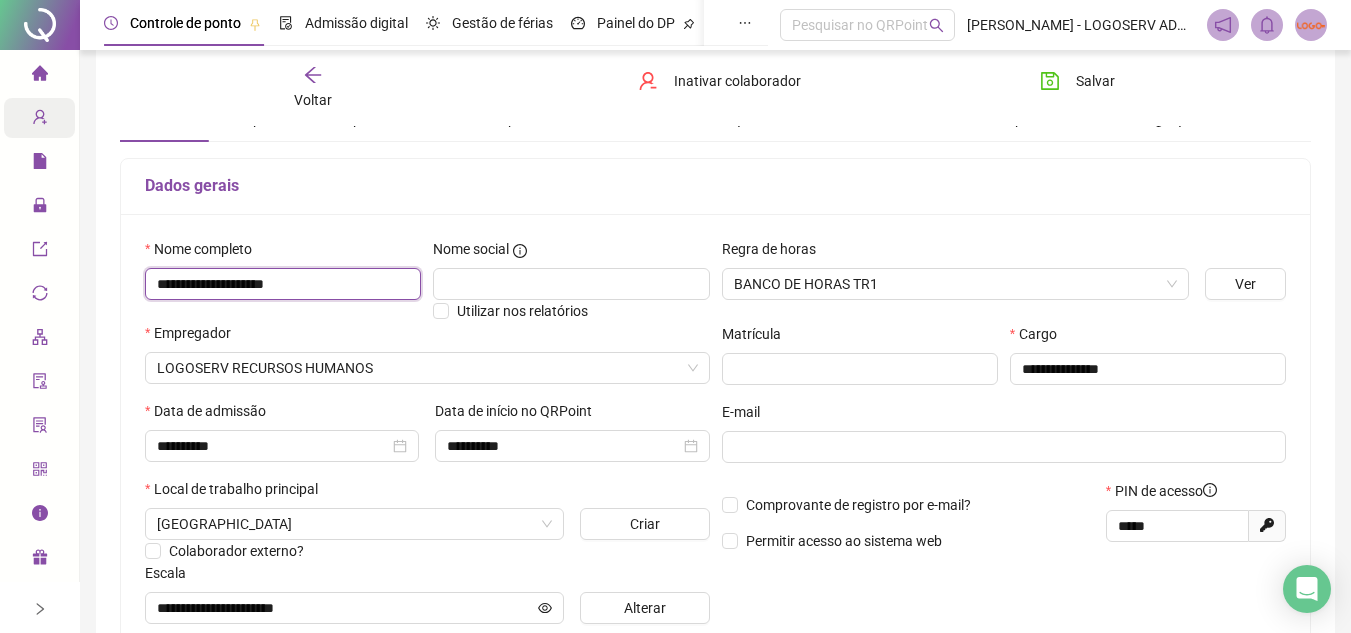 scroll, scrollTop: 300, scrollLeft: 0, axis: vertical 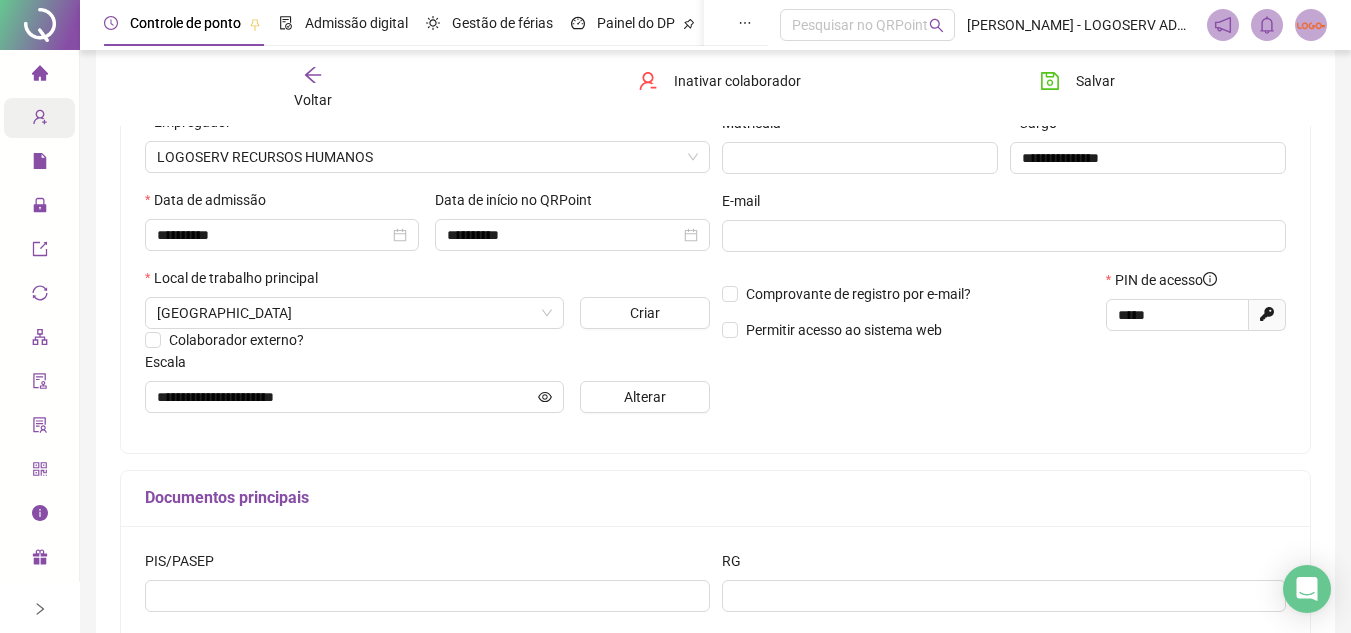 click on "Voltar" at bounding box center [313, 100] 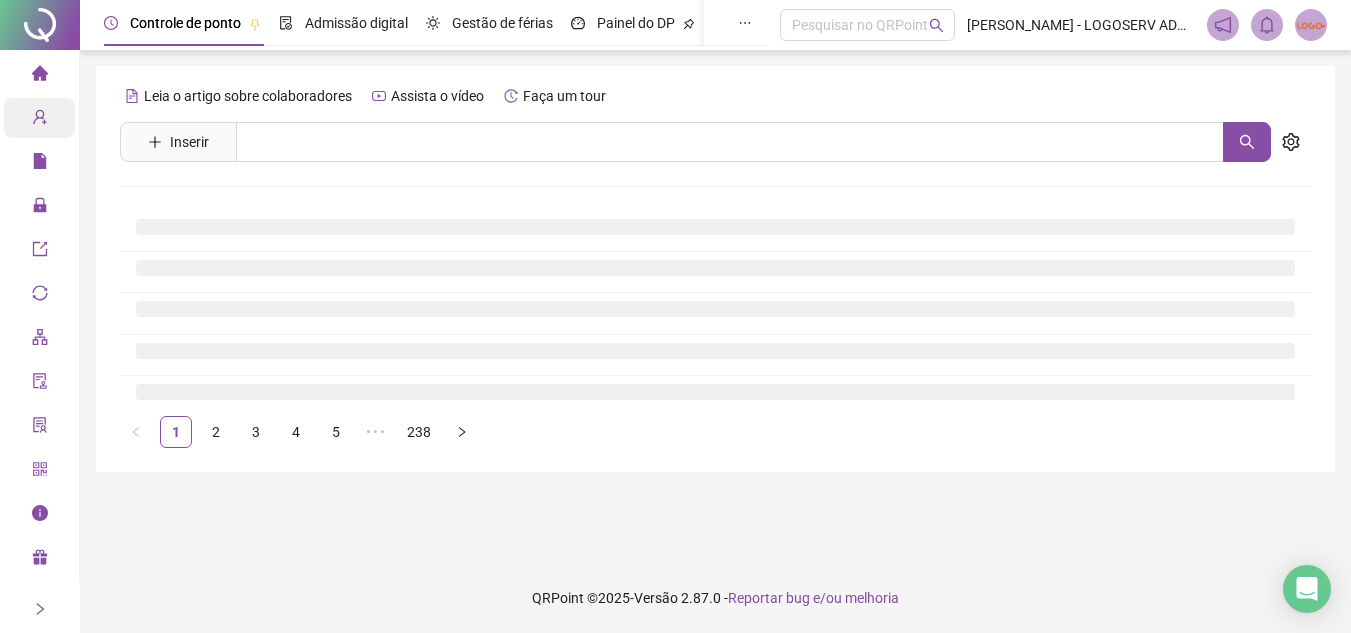 scroll, scrollTop: 0, scrollLeft: 0, axis: both 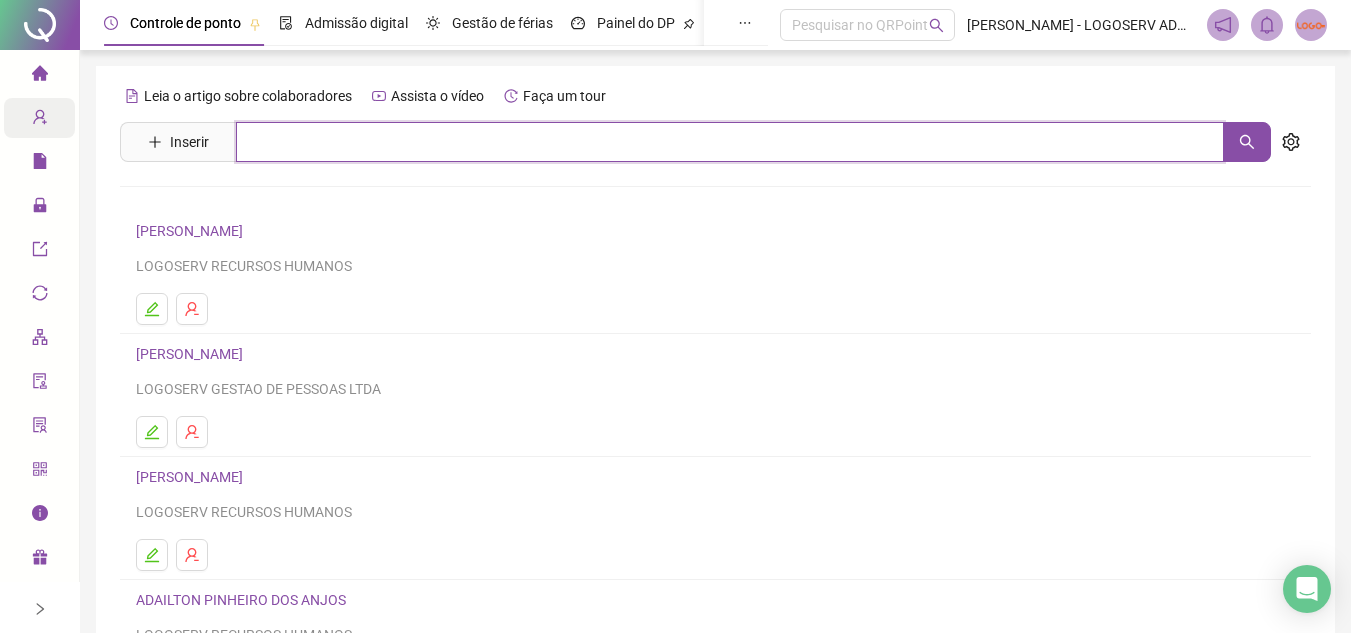 click at bounding box center (730, 142) 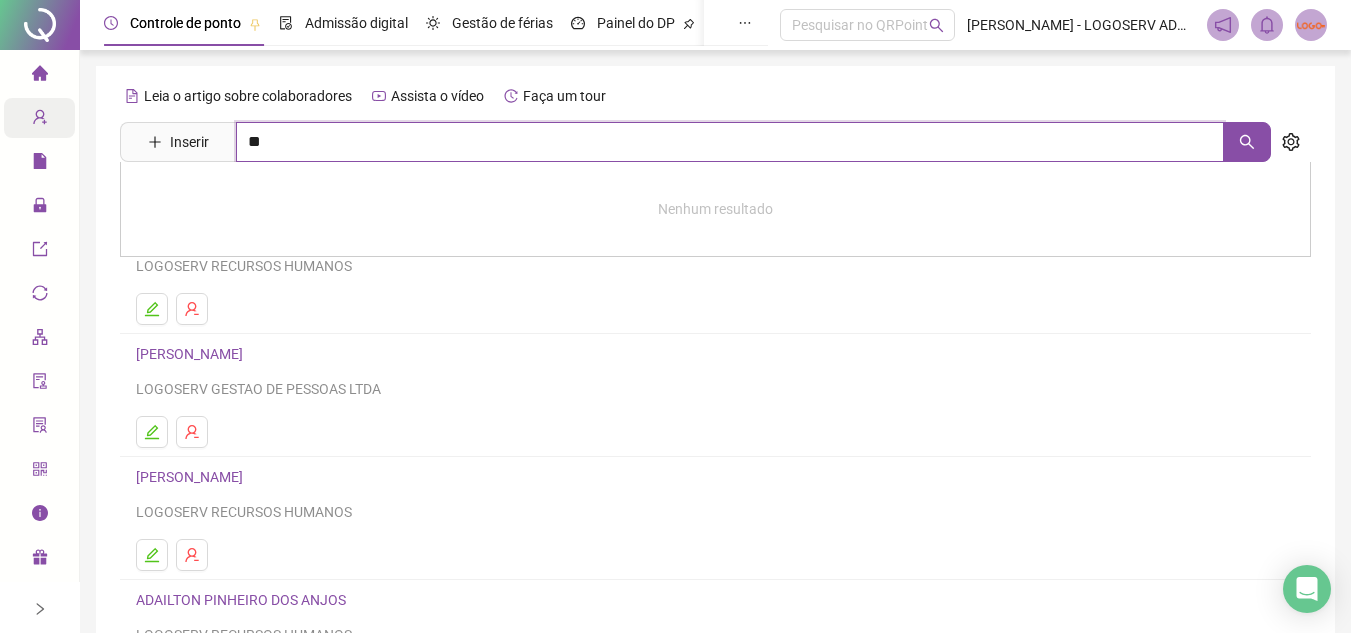 type on "*" 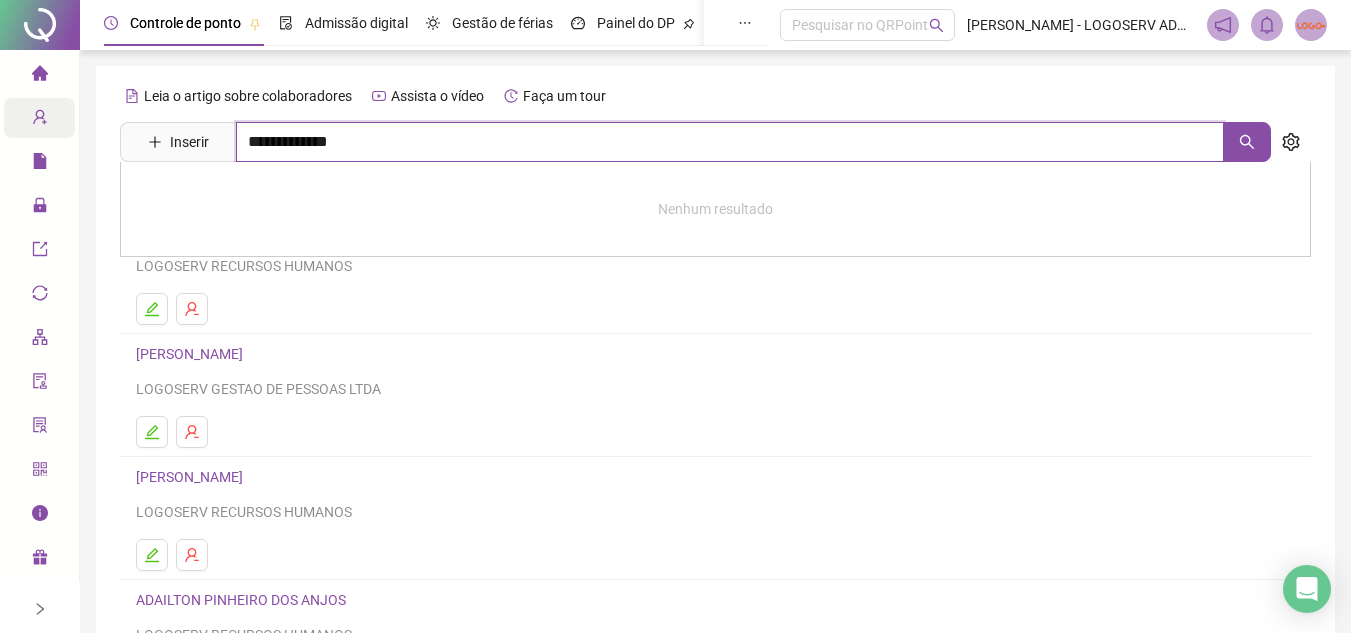 type on "**********" 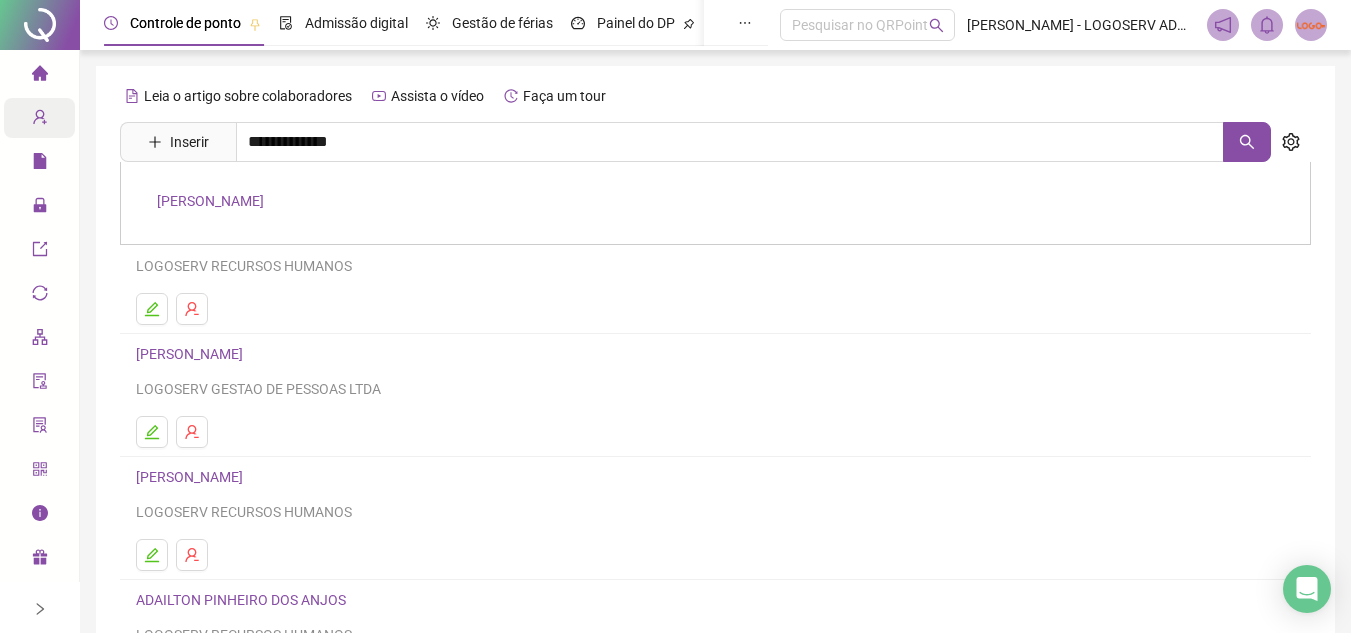 click on "[PERSON_NAME]" at bounding box center [210, 201] 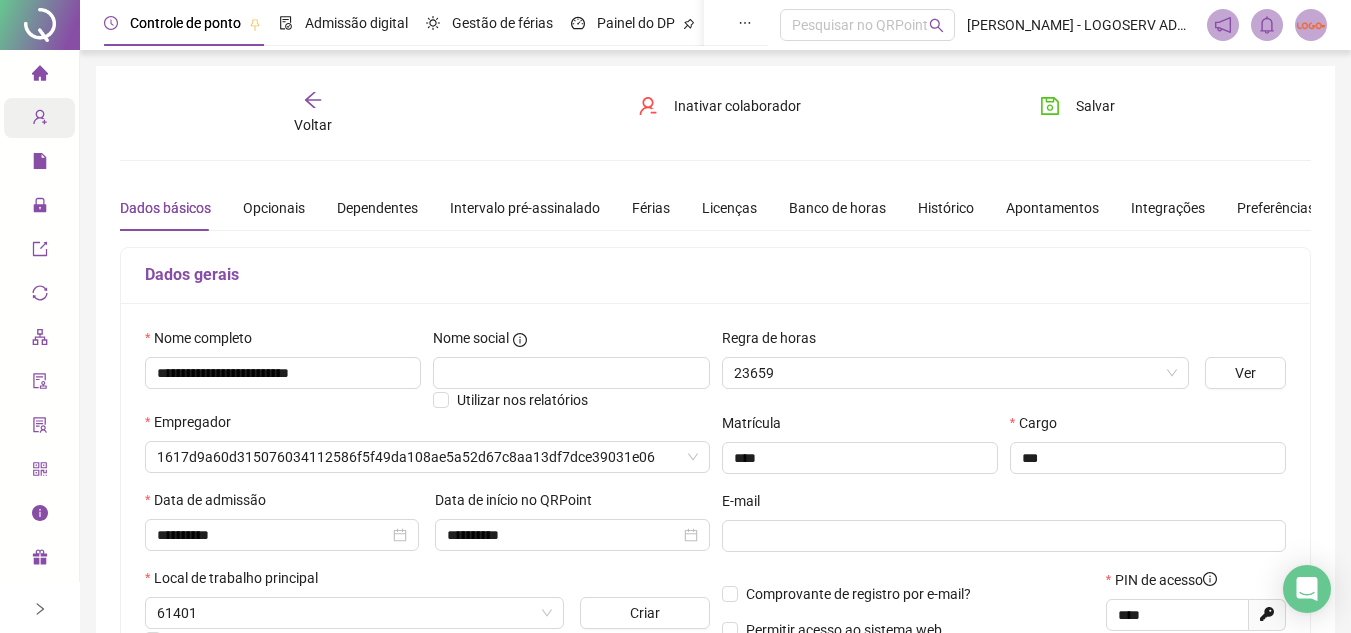 type on "**********" 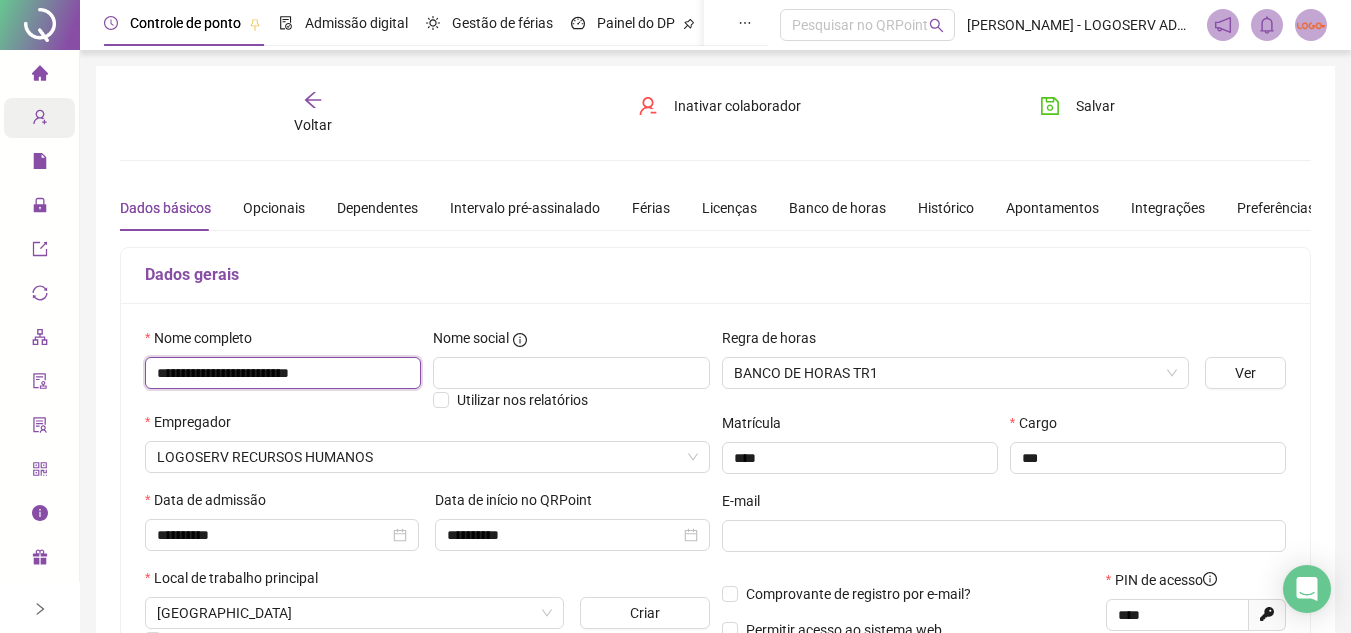 drag, startPoint x: 152, startPoint y: 374, endPoint x: 396, endPoint y: 373, distance: 244.00204 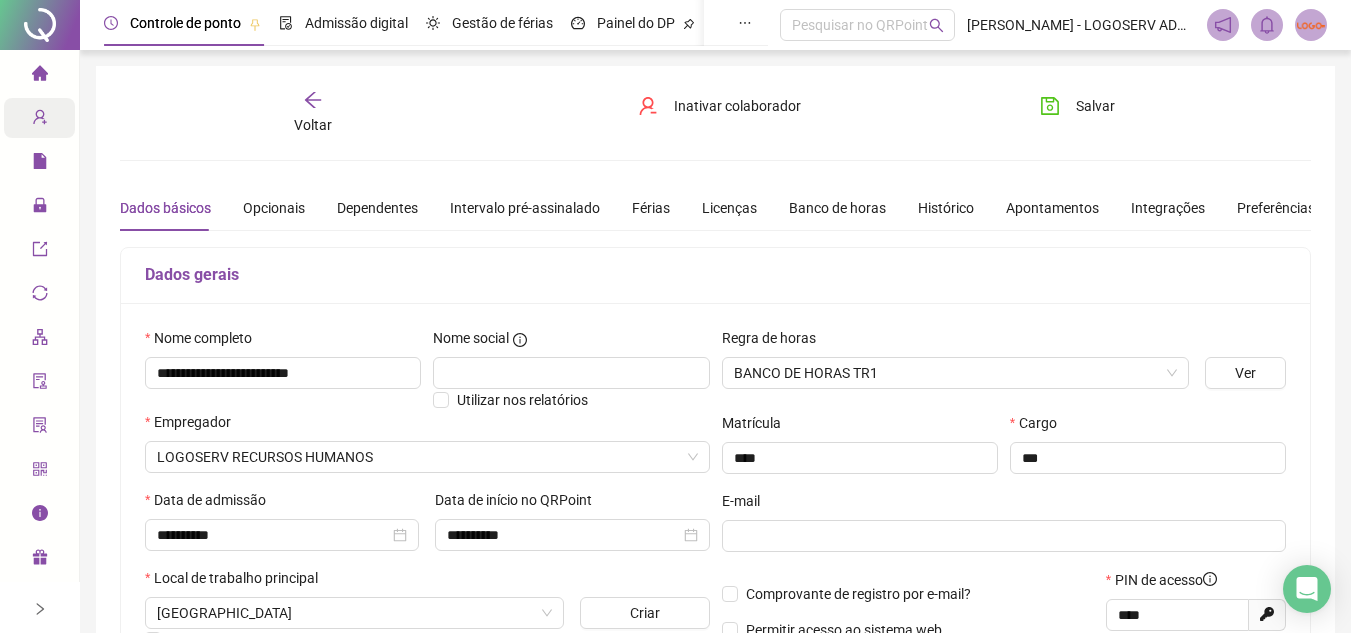 click on "Voltar" at bounding box center [313, 125] 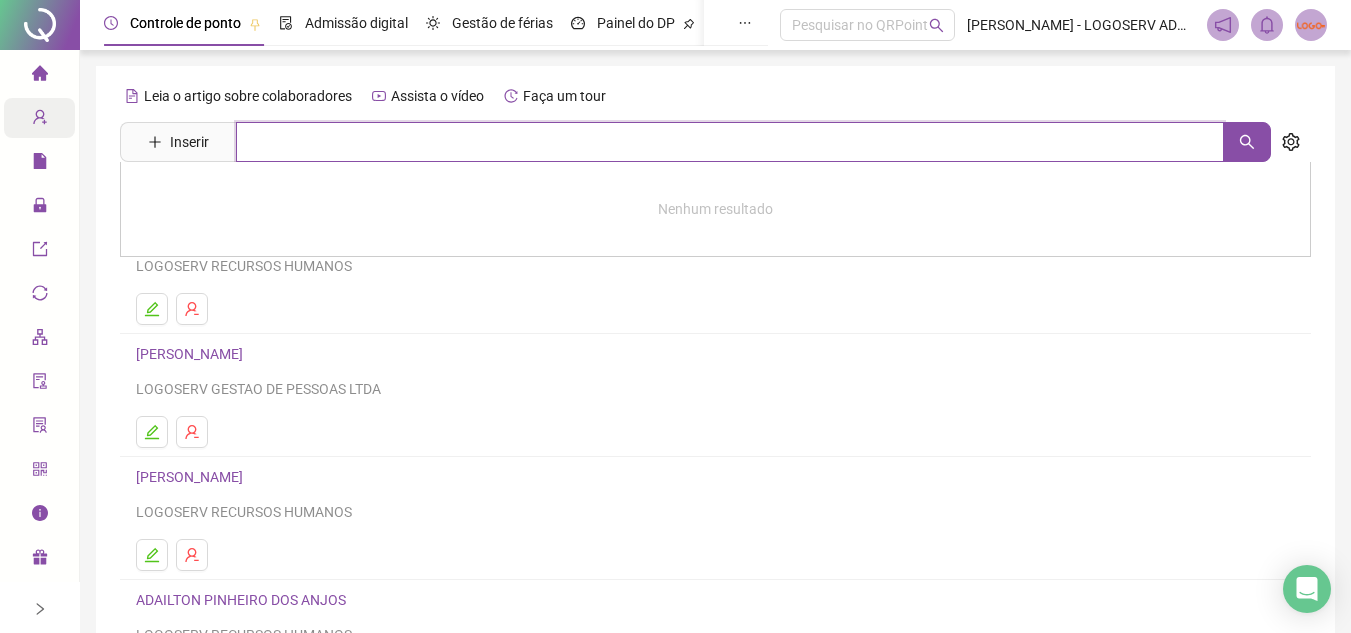 click at bounding box center (730, 142) 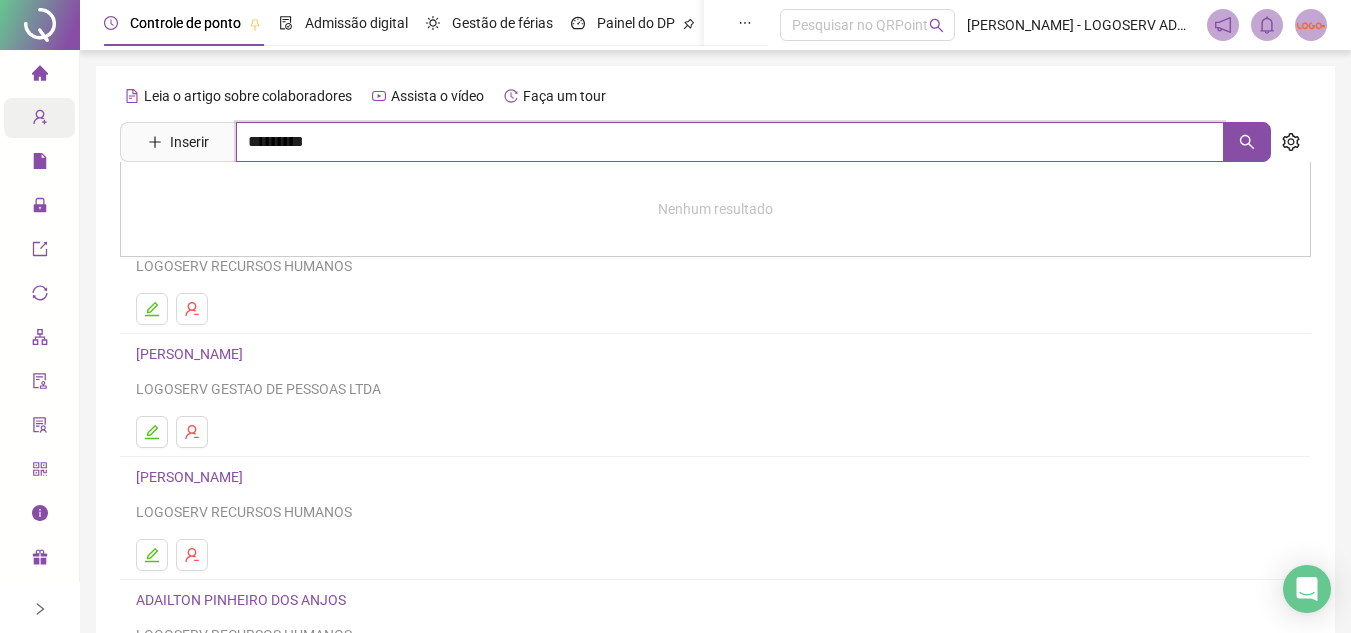 type on "*********" 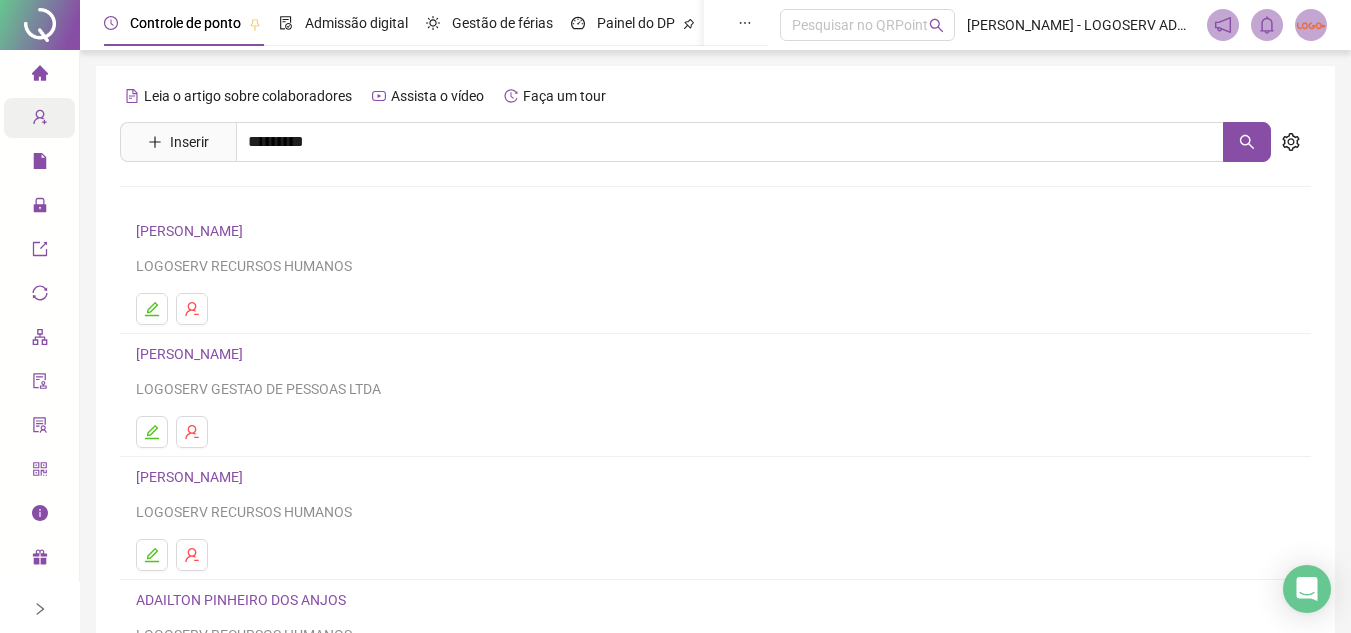click on "VANEI BARBOSA DE JESUS" at bounding box center [210, 201] 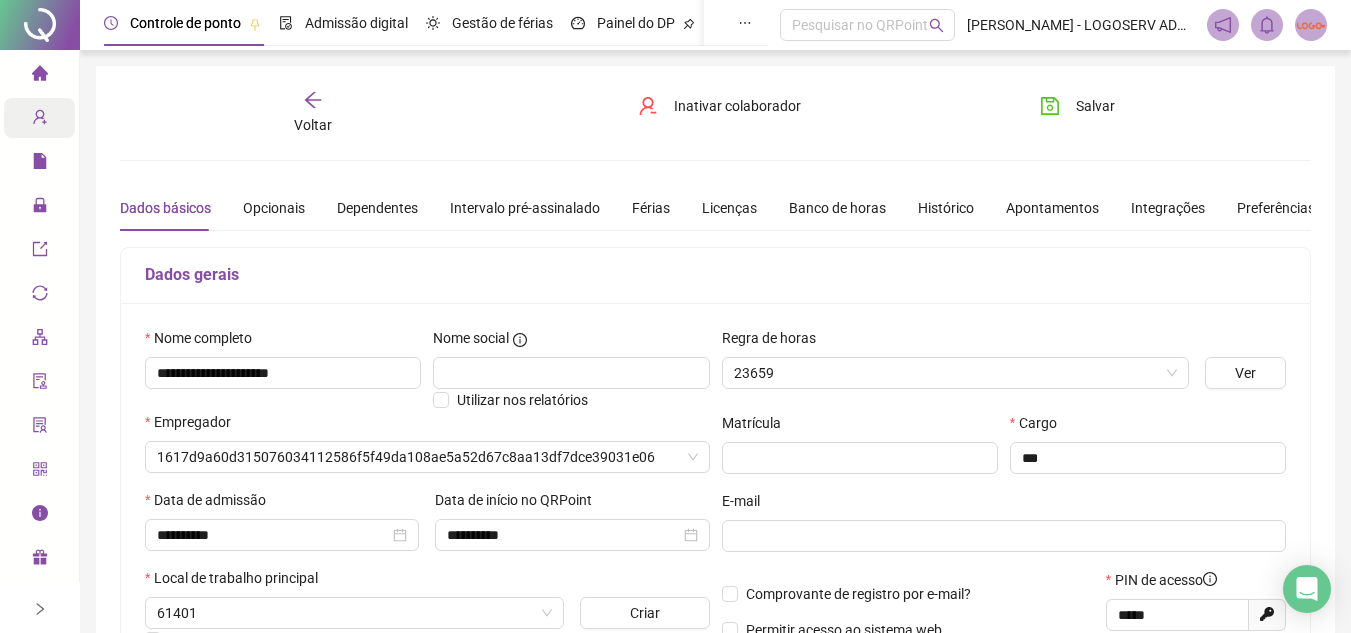 type on "**********" 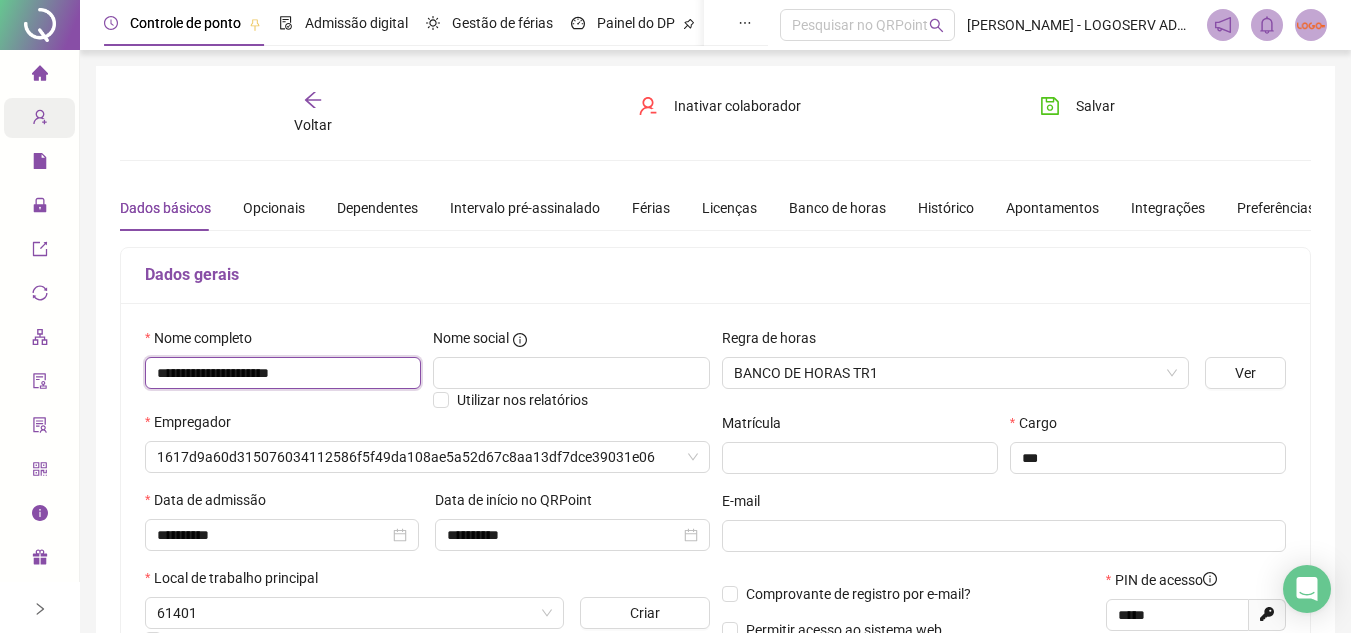 drag, startPoint x: 145, startPoint y: 371, endPoint x: 371, endPoint y: 345, distance: 227.49066 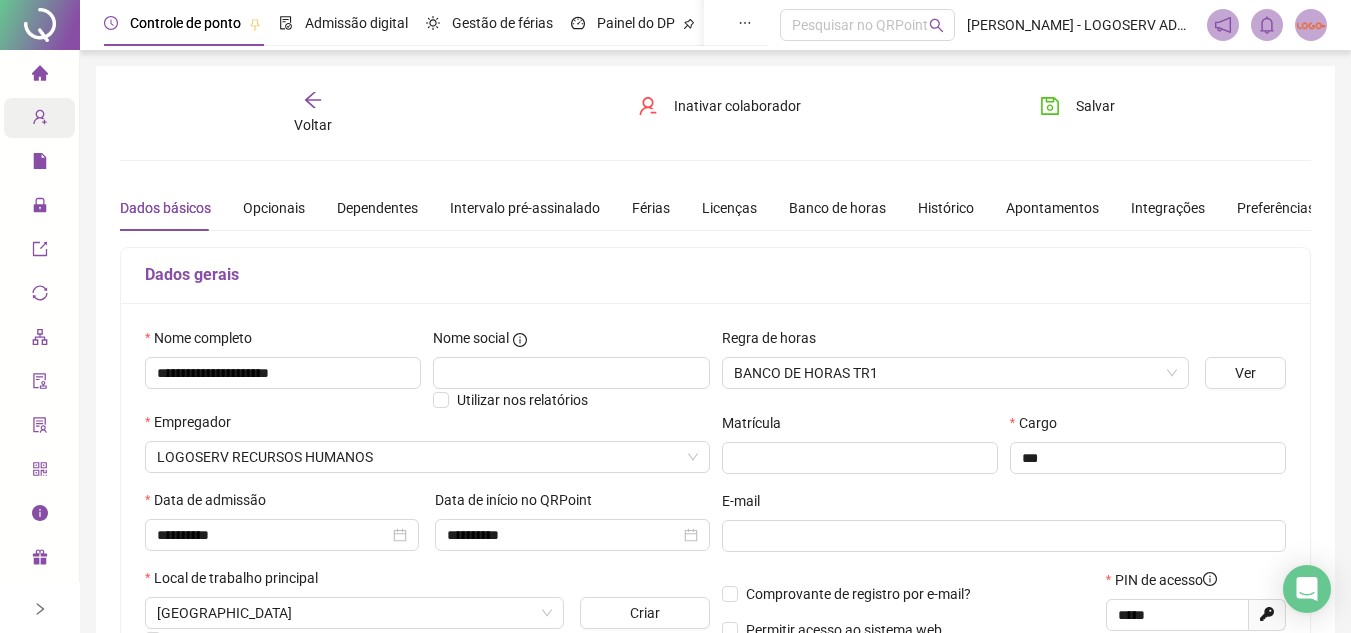 click on "Voltar" at bounding box center (313, 125) 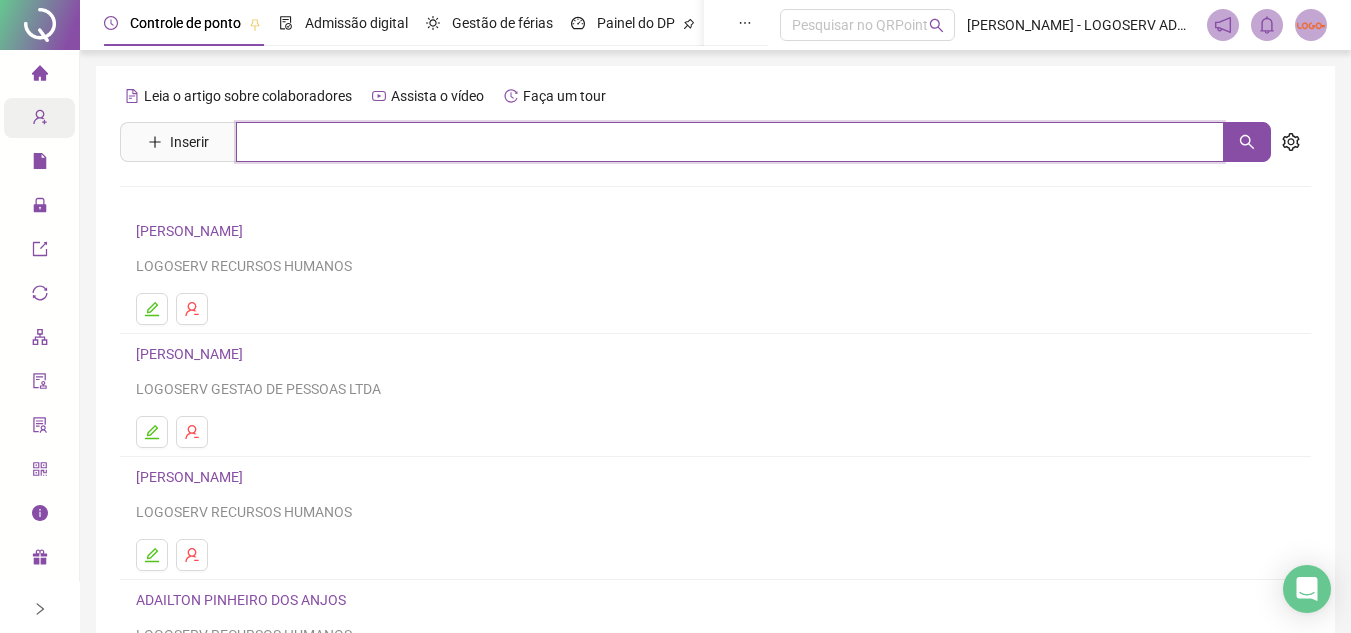click at bounding box center [730, 142] 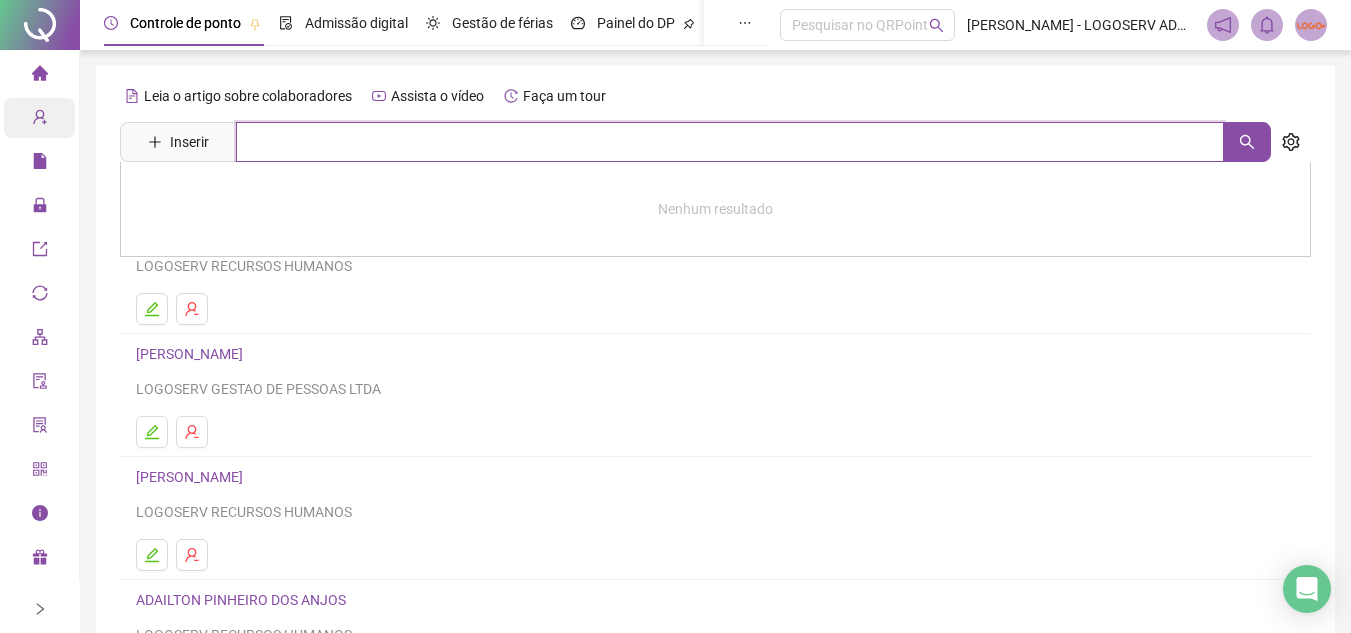 paste on "**********" 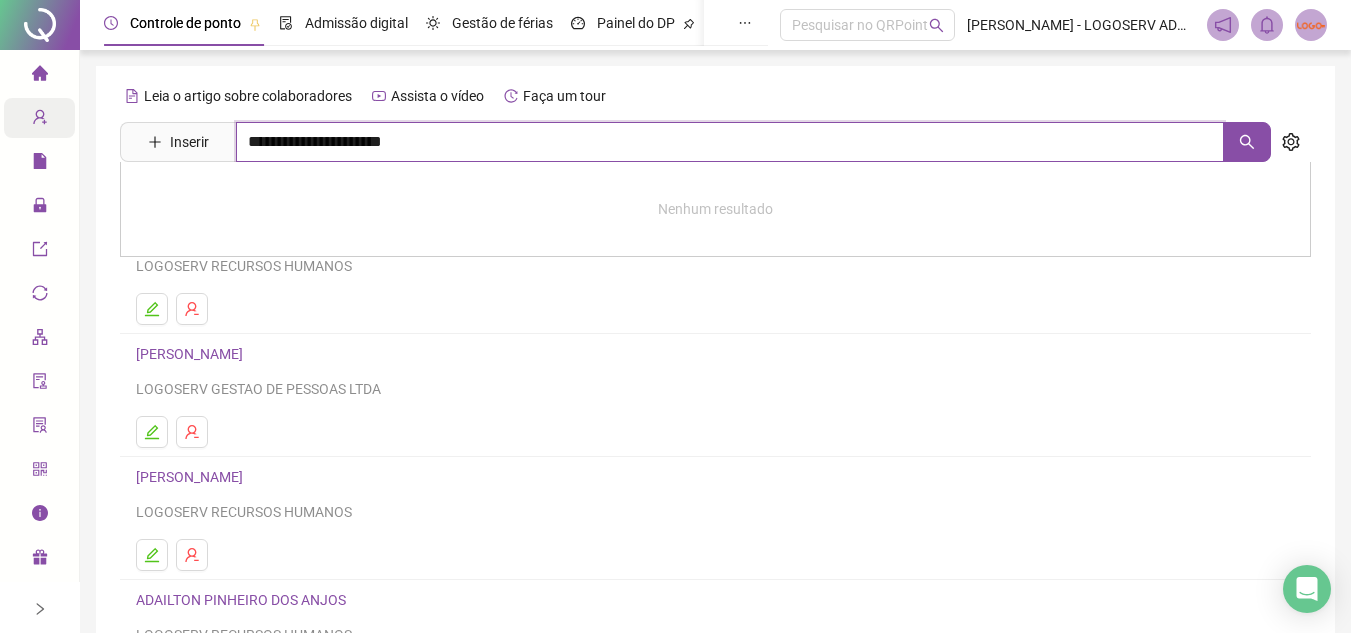 type on "**********" 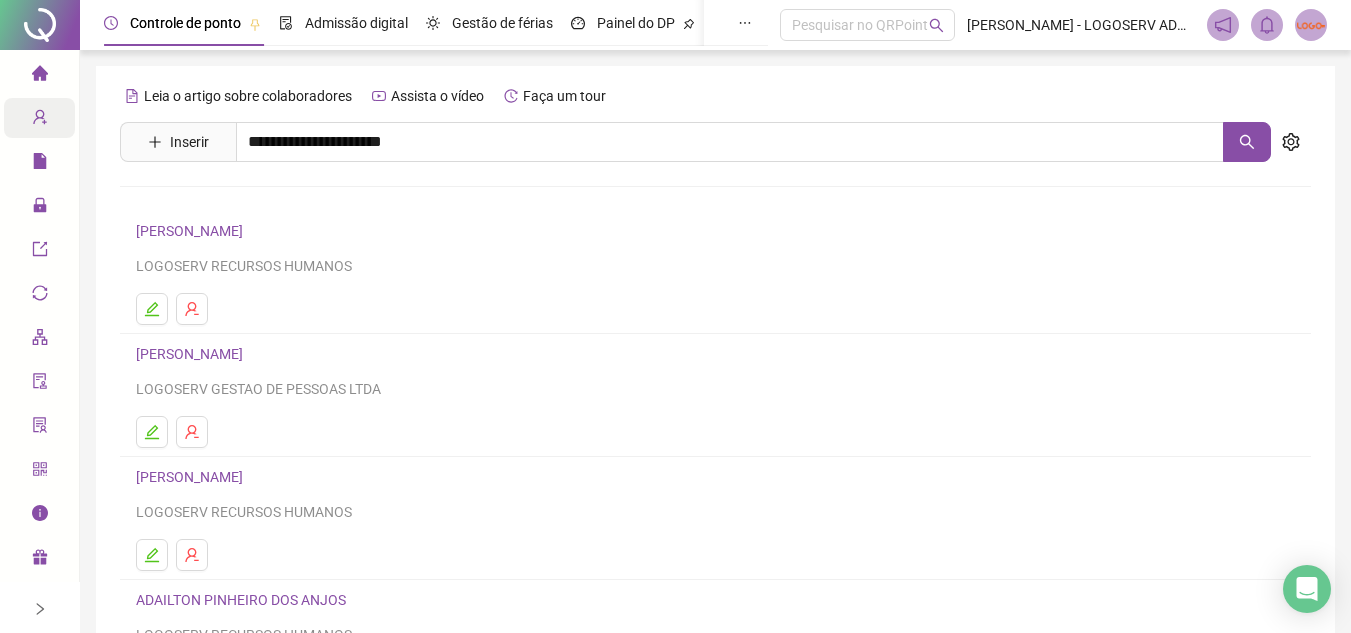 click on "VANEI BARBOSA DE JESUS" at bounding box center (210, 201) 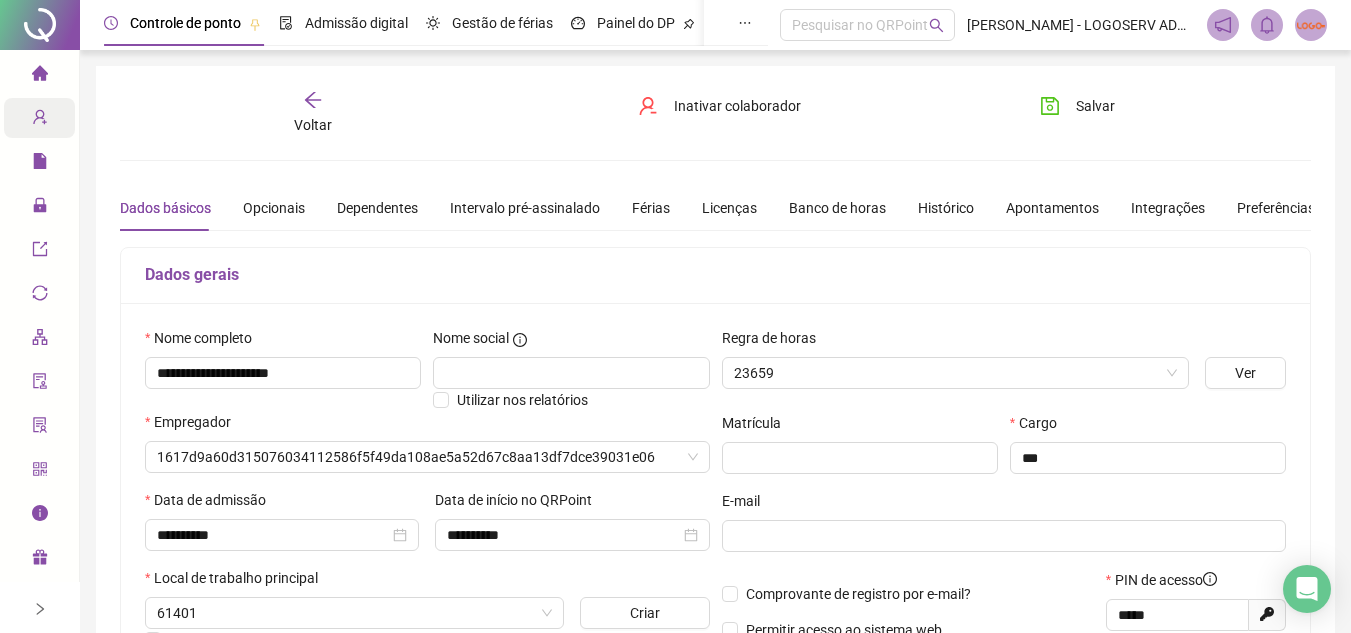 type on "**********" 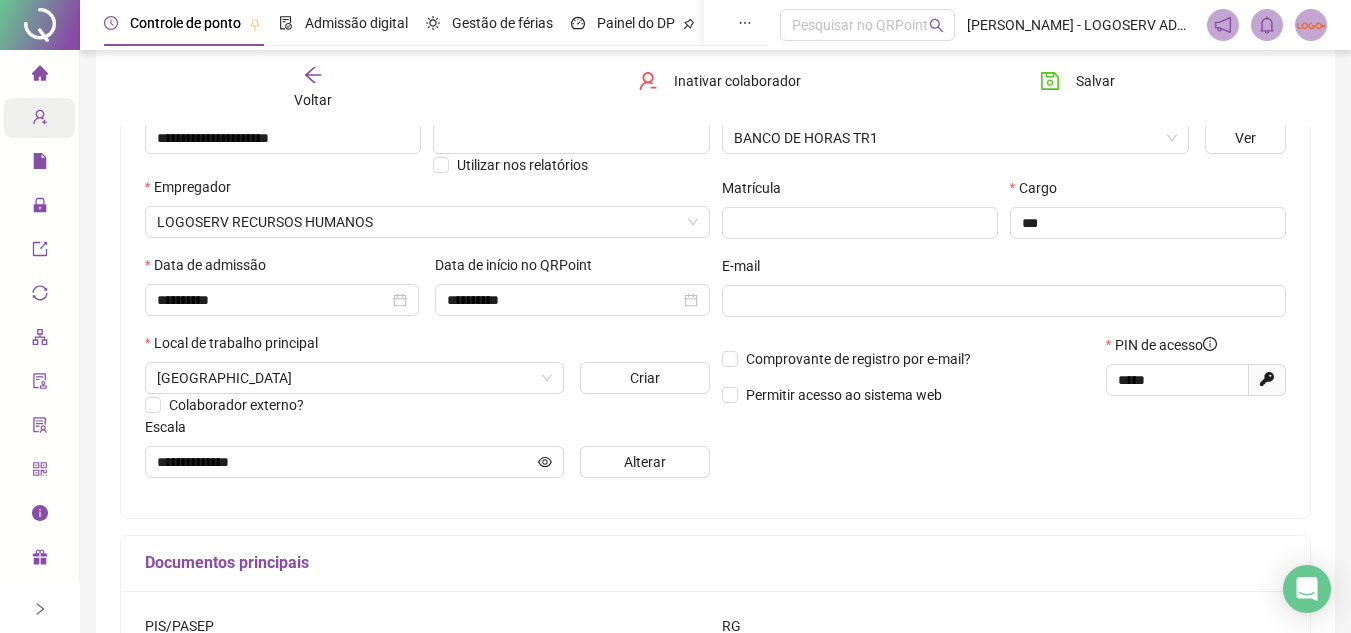 scroll, scrollTop: 200, scrollLeft: 0, axis: vertical 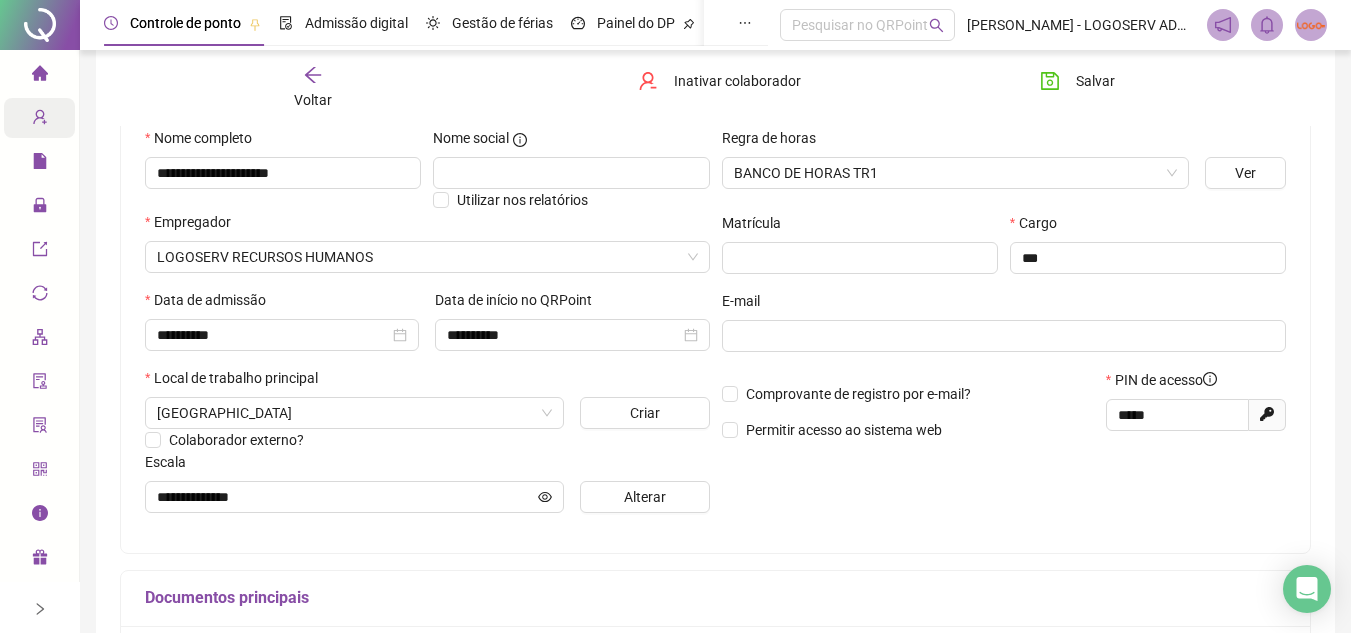 click 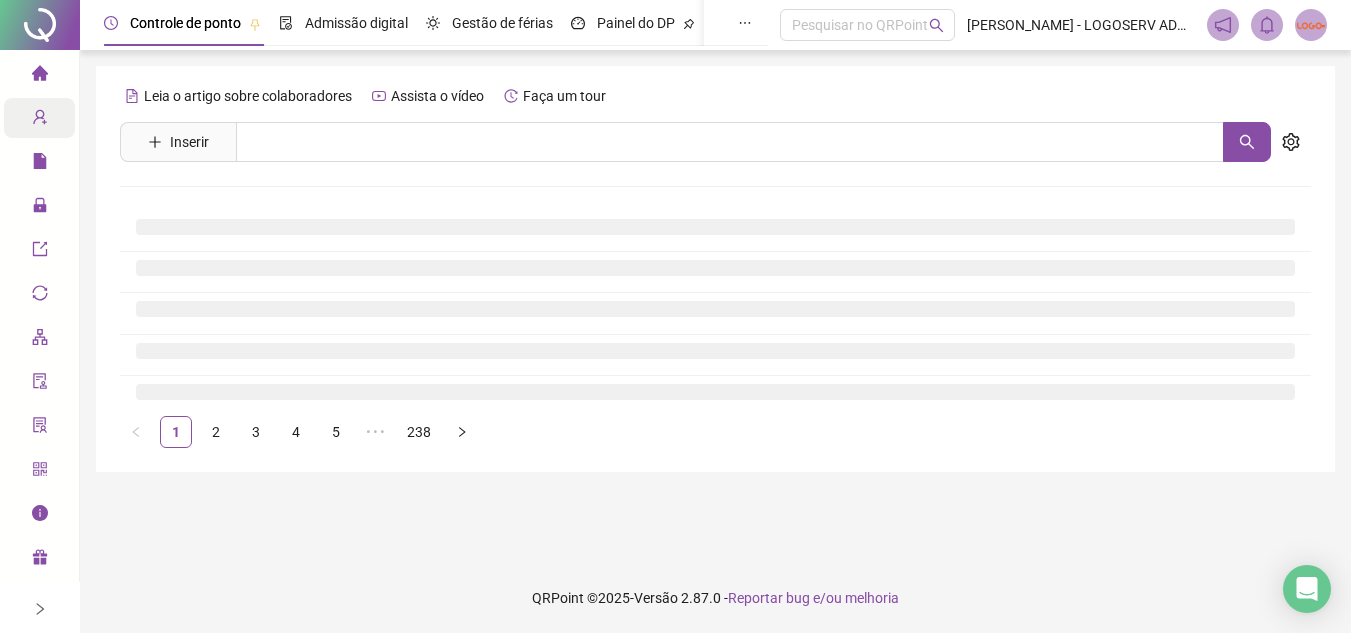 scroll, scrollTop: 0, scrollLeft: 0, axis: both 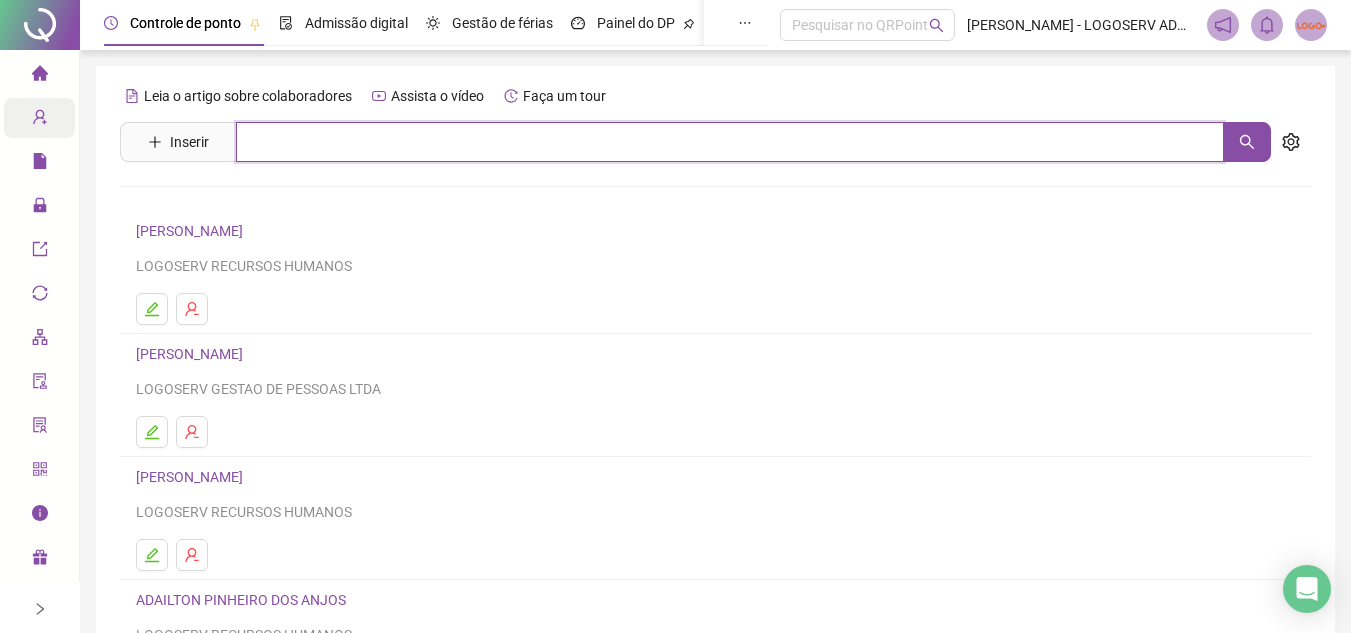 click at bounding box center [730, 142] 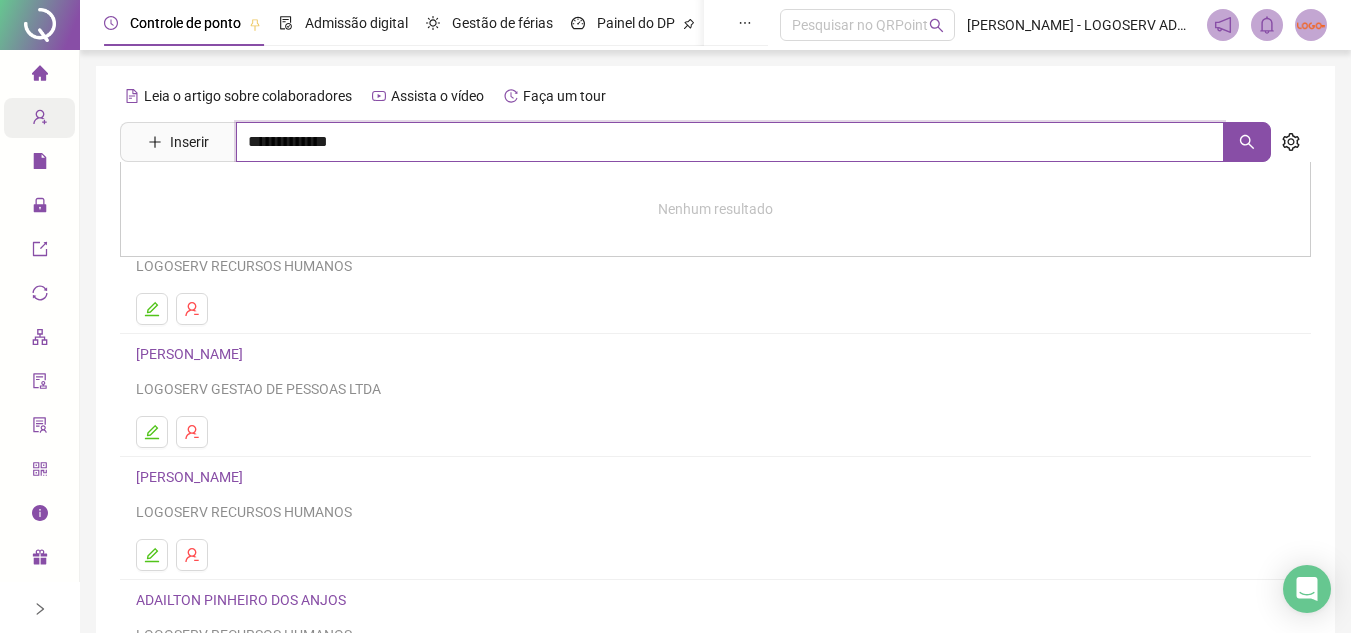 type on "**********" 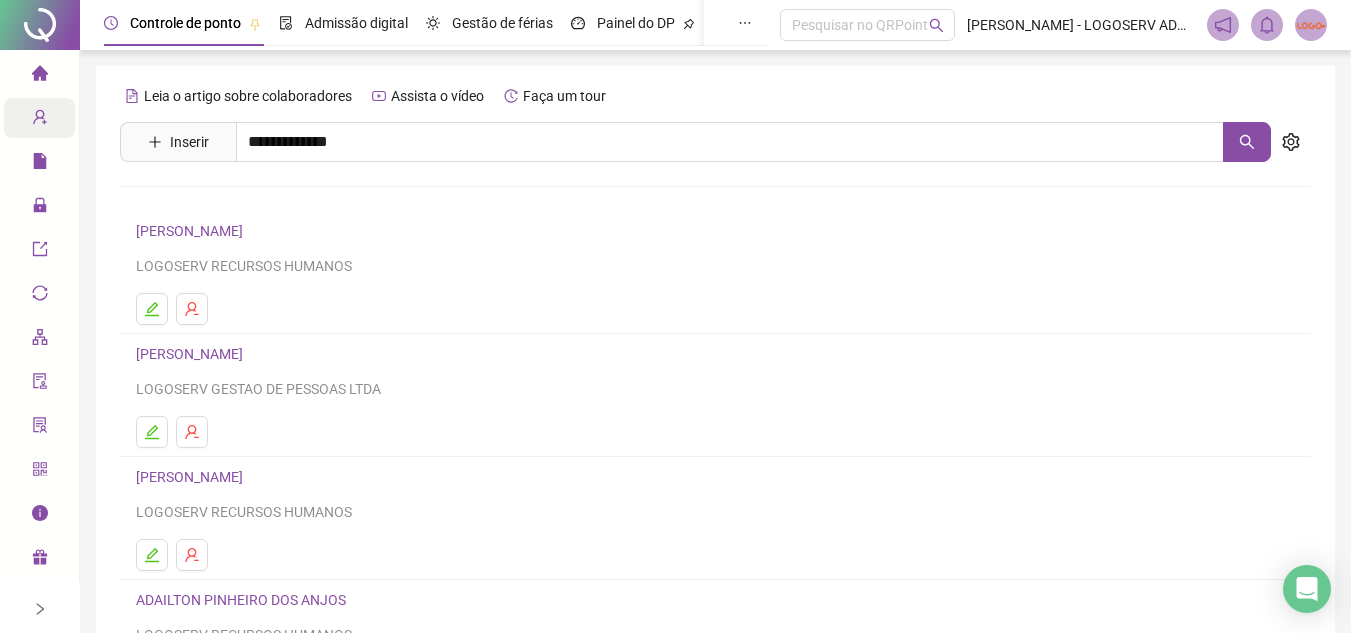 click on "ERIVALDO DE JESUS SANTOS" at bounding box center (274, 201) 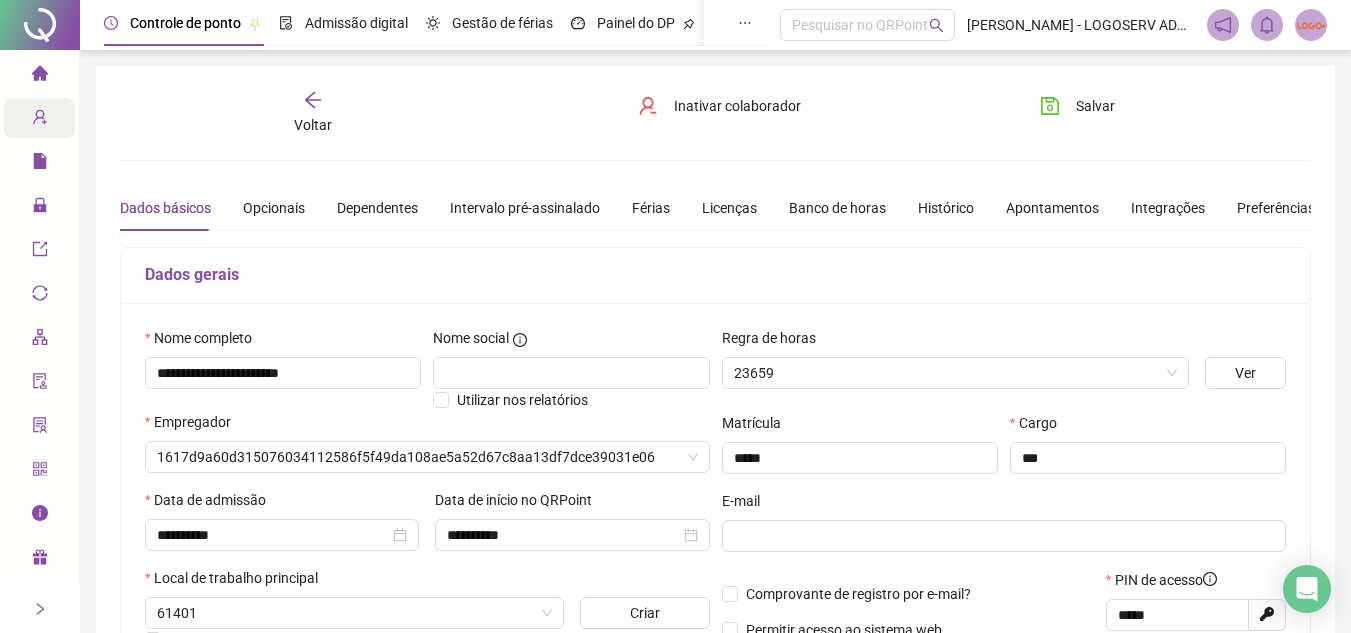 type on "**********" 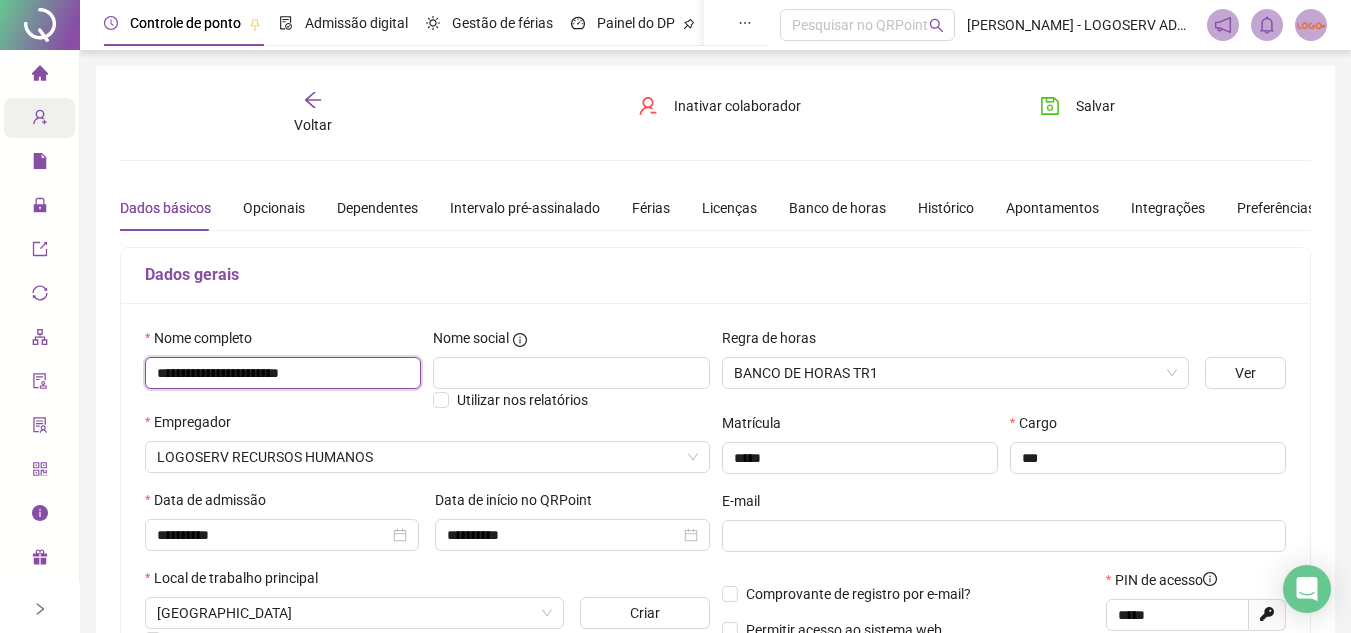 drag, startPoint x: 160, startPoint y: 367, endPoint x: 350, endPoint y: 372, distance: 190.06578 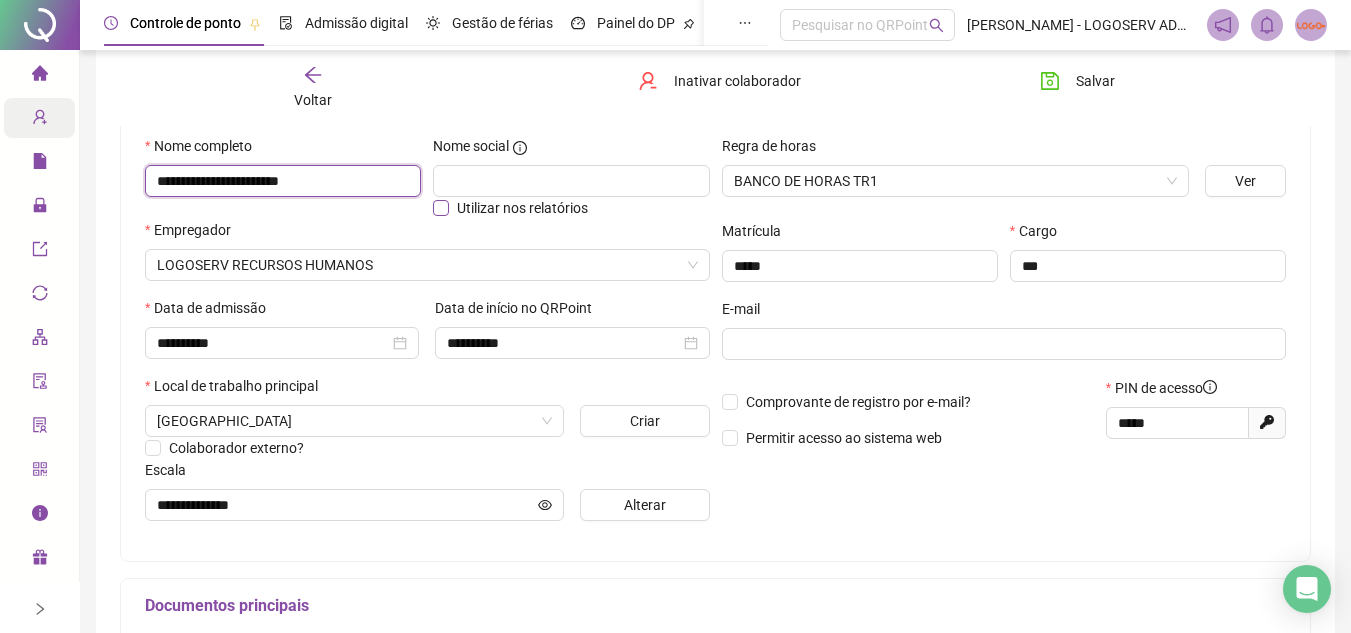 scroll, scrollTop: 200, scrollLeft: 0, axis: vertical 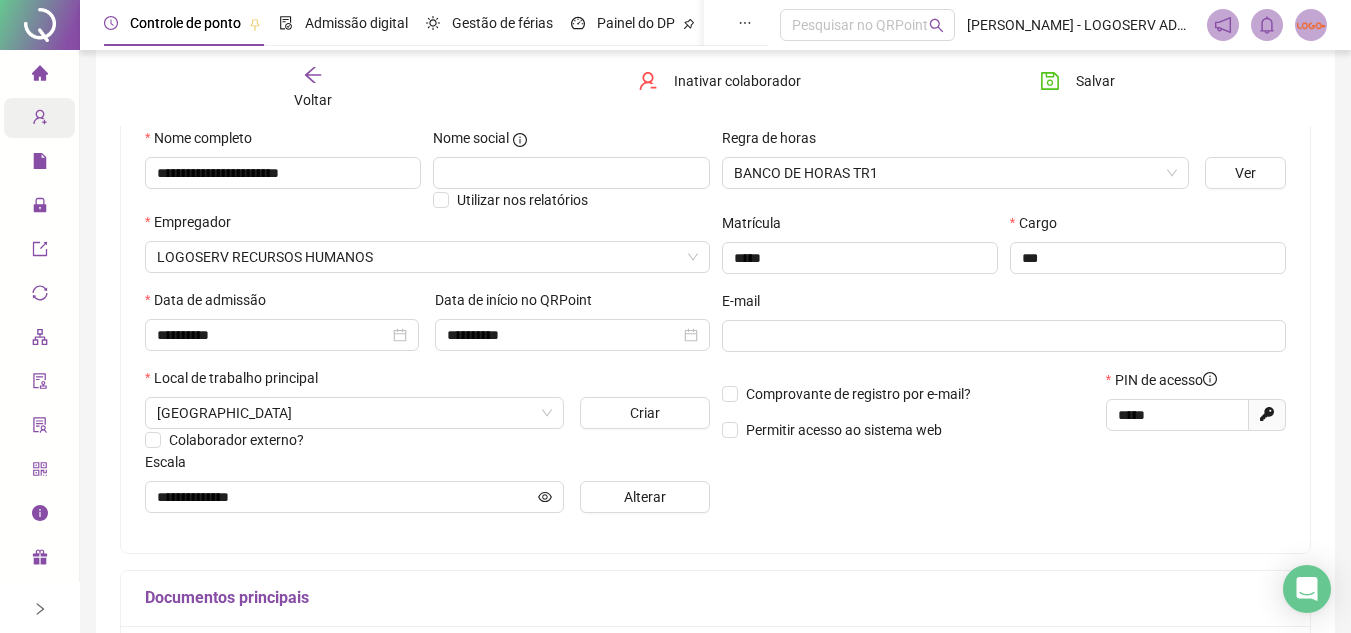 click on "Voltar" at bounding box center [313, 100] 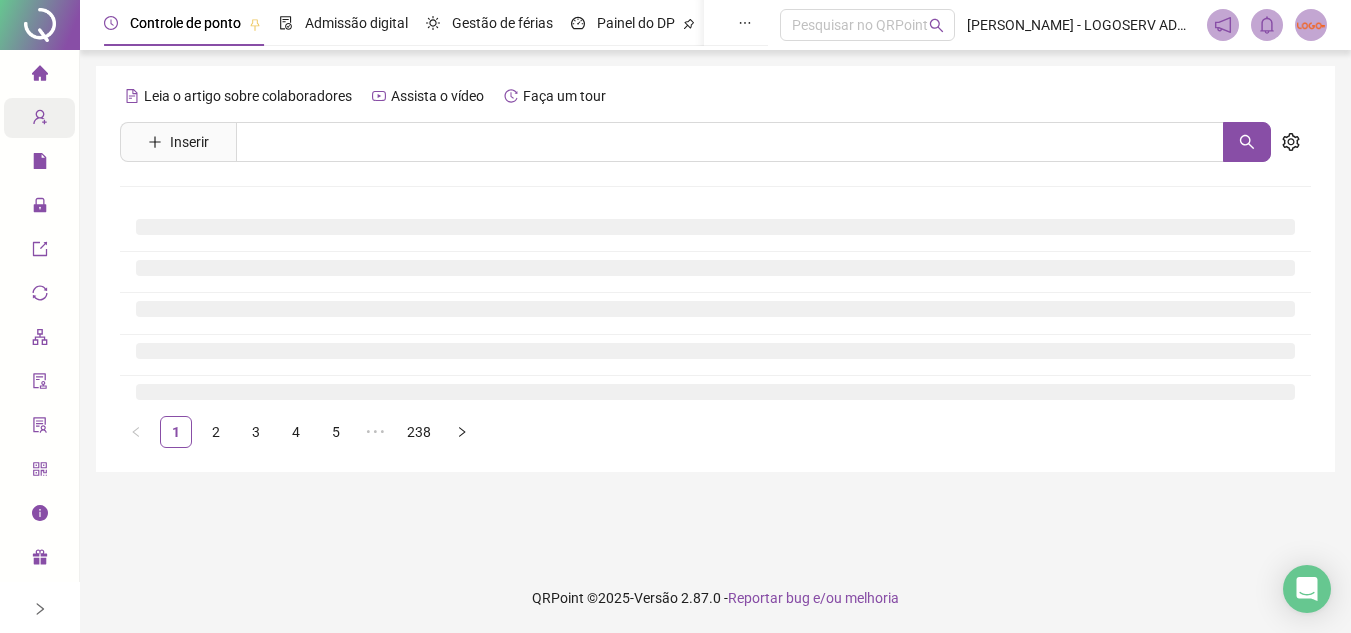 scroll, scrollTop: 0, scrollLeft: 0, axis: both 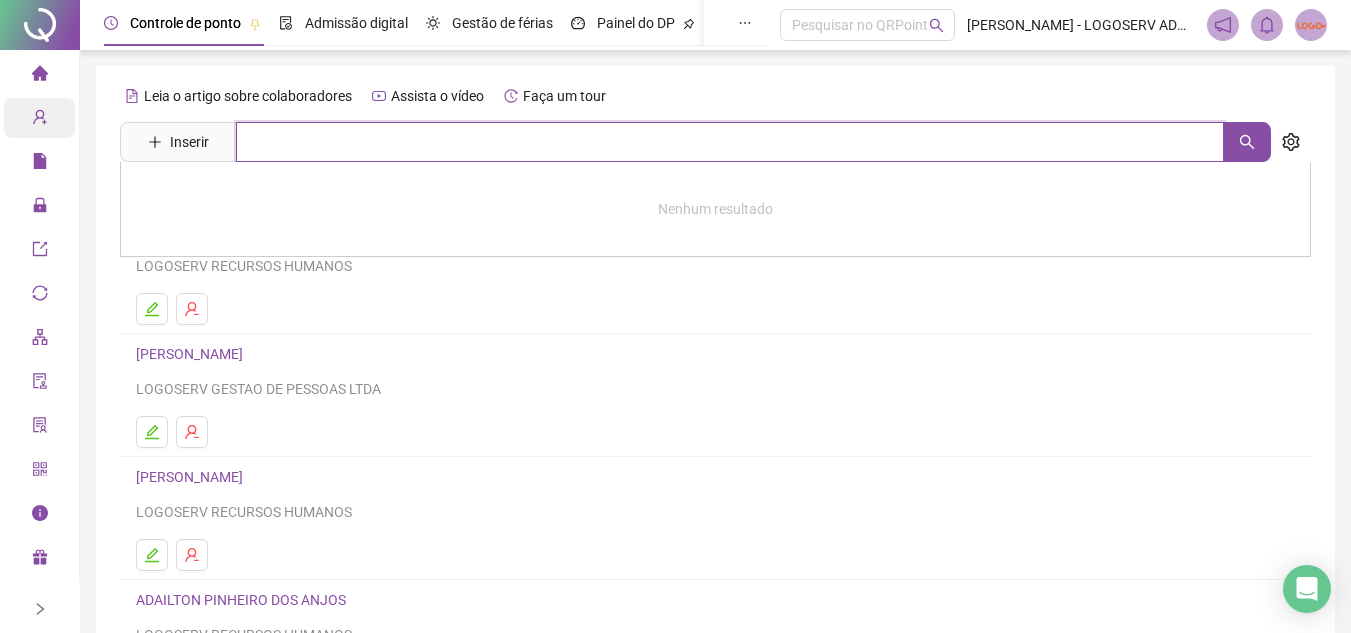 click at bounding box center [730, 142] 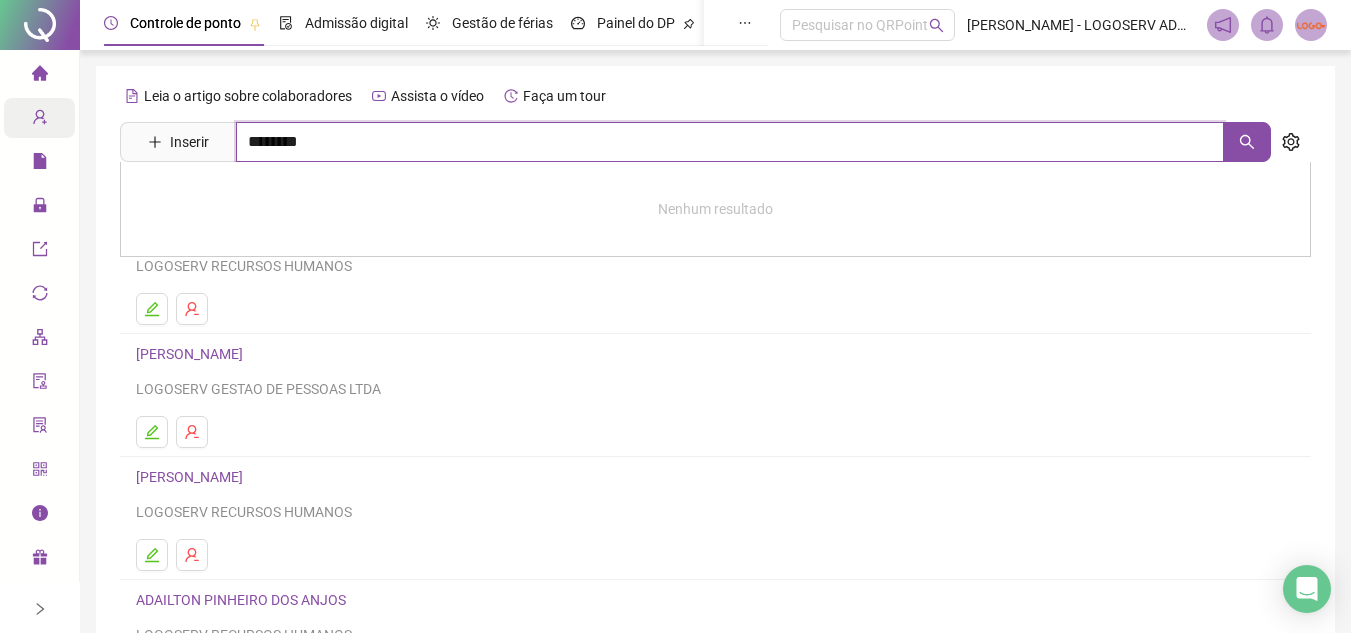 type on "********" 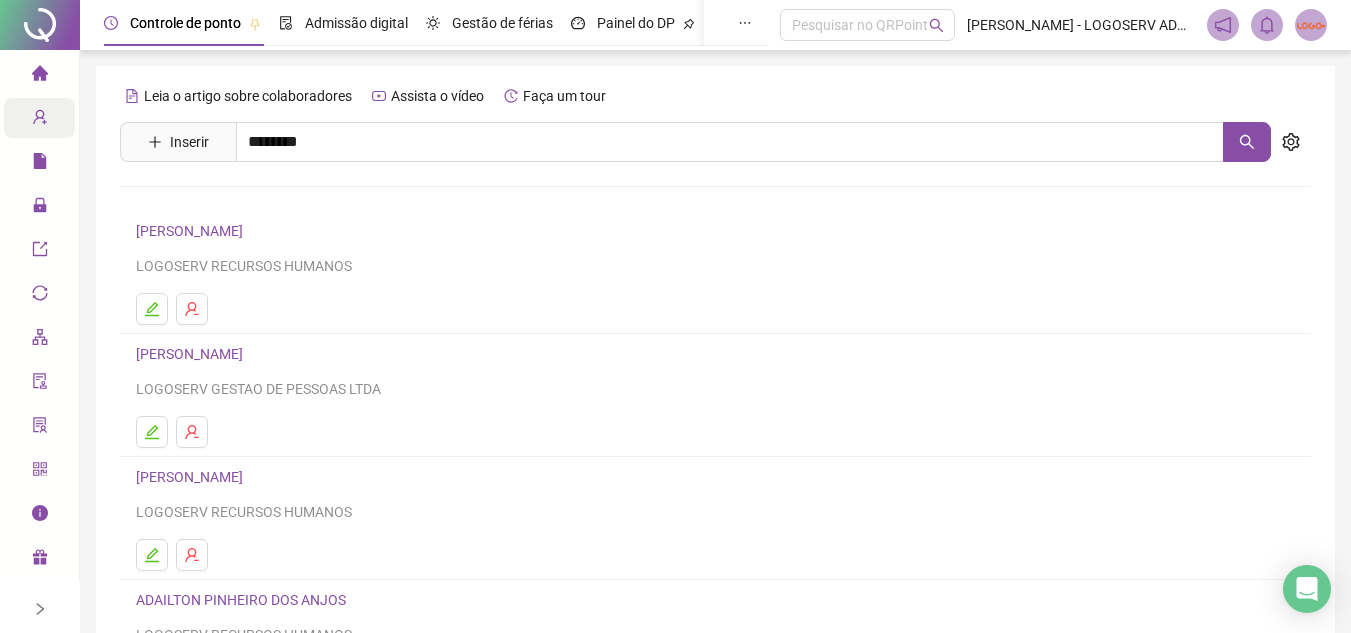 click on "MOACI FERREIRA DAS NEVES" at bounding box center (210, 201) 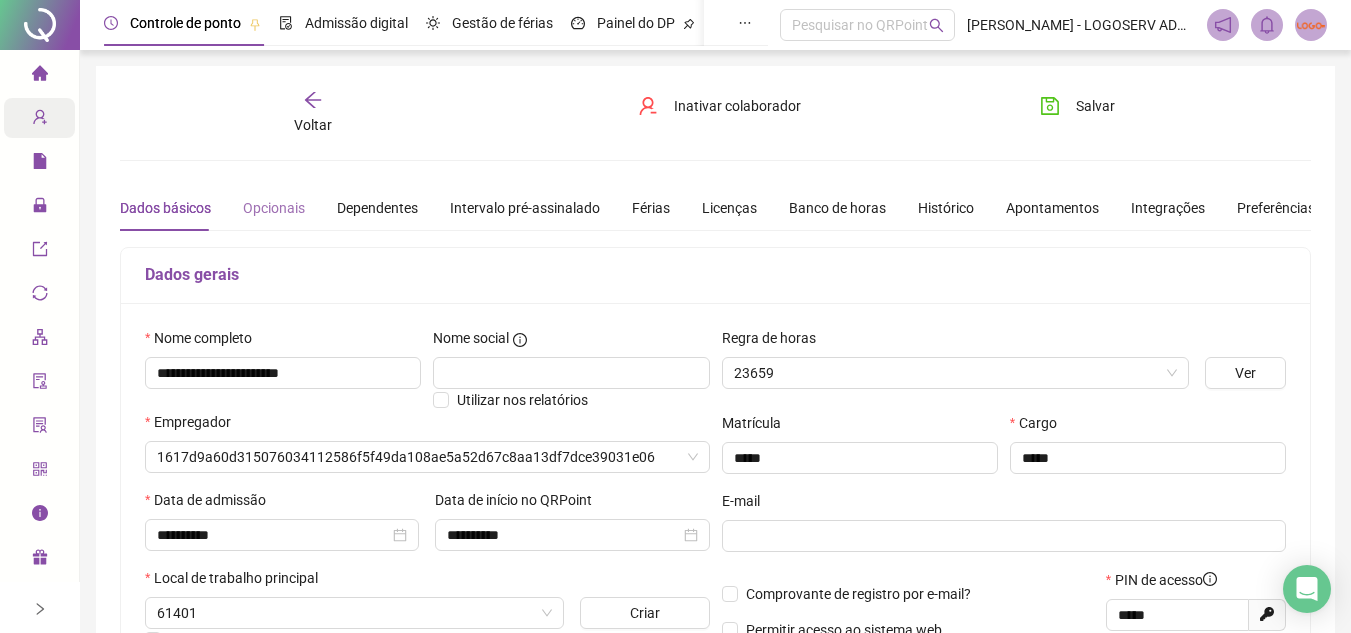 type on "**********" 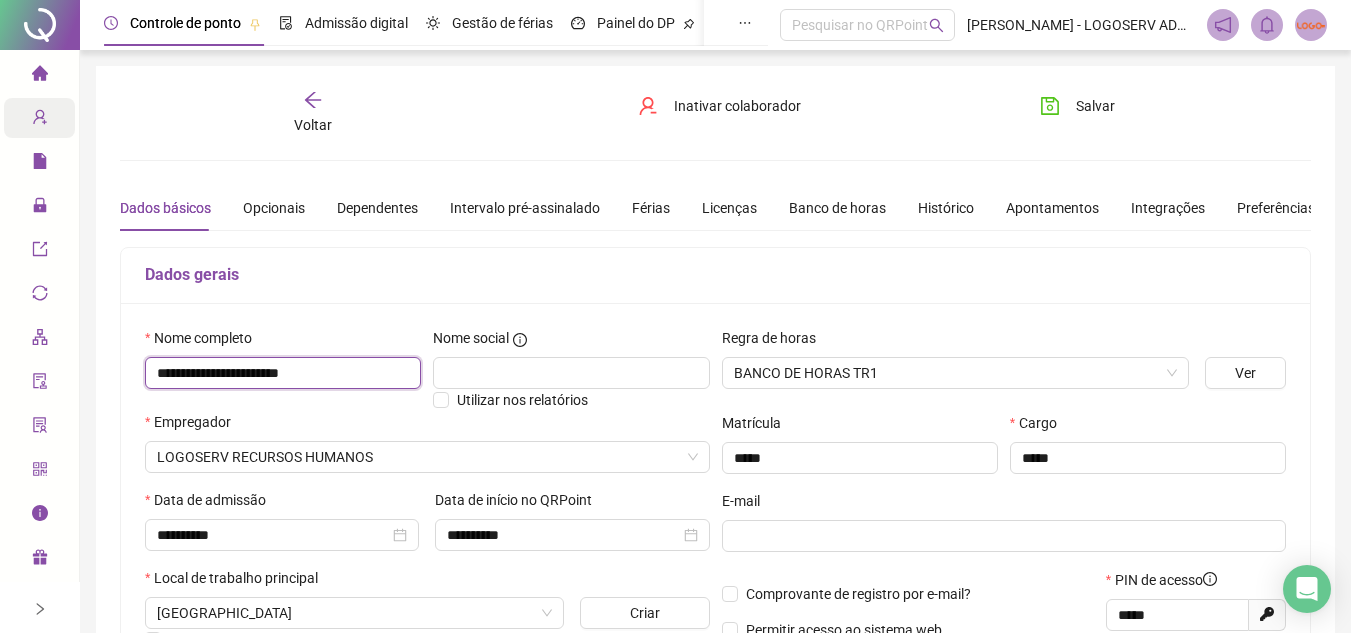 drag, startPoint x: 156, startPoint y: 367, endPoint x: 383, endPoint y: 366, distance: 227.0022 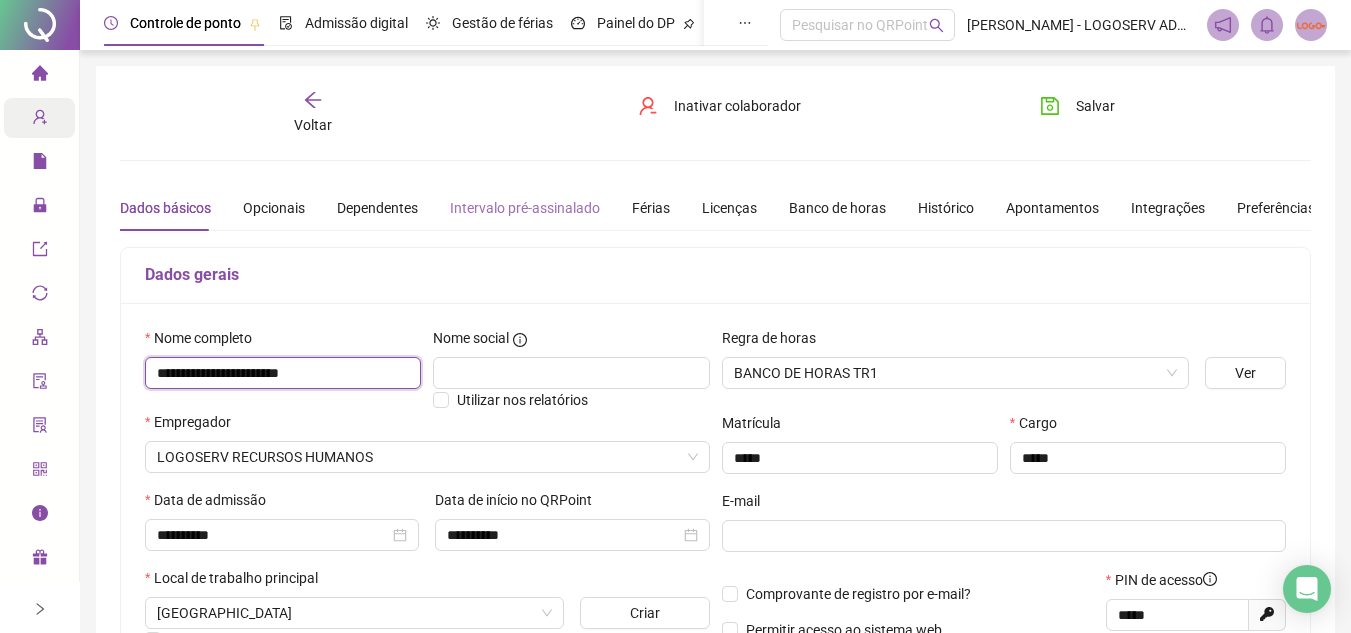 scroll, scrollTop: 100, scrollLeft: 0, axis: vertical 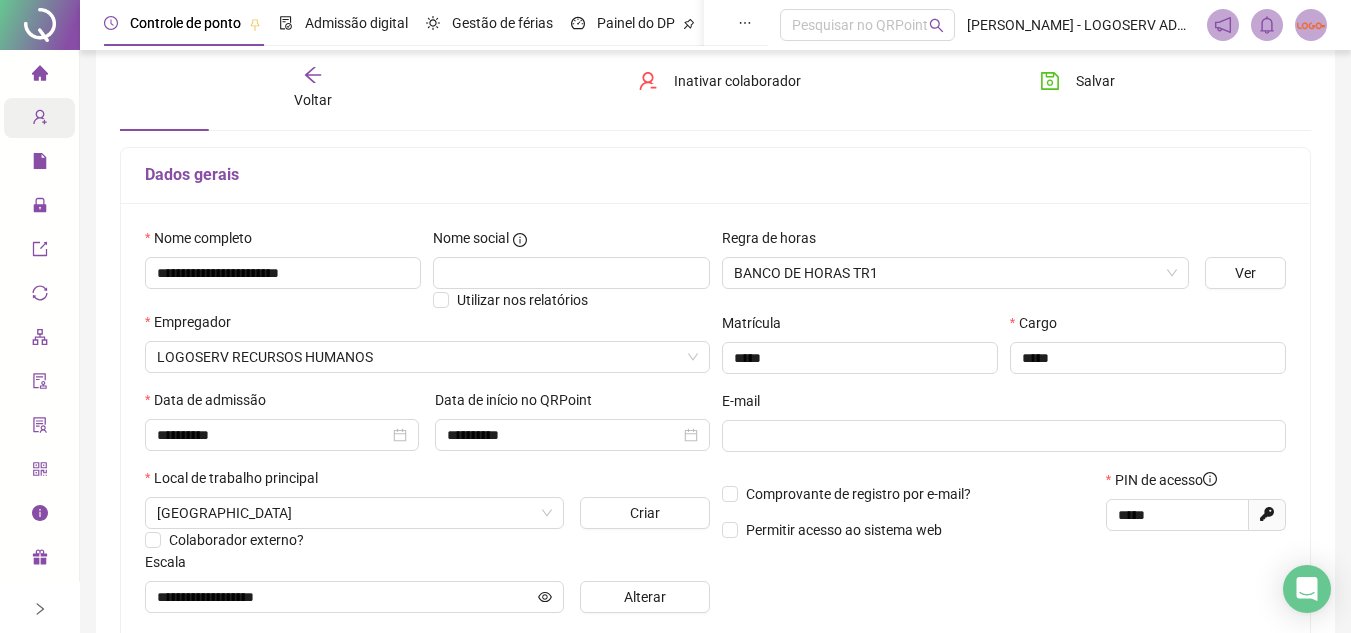 click on "Voltar" at bounding box center [313, 100] 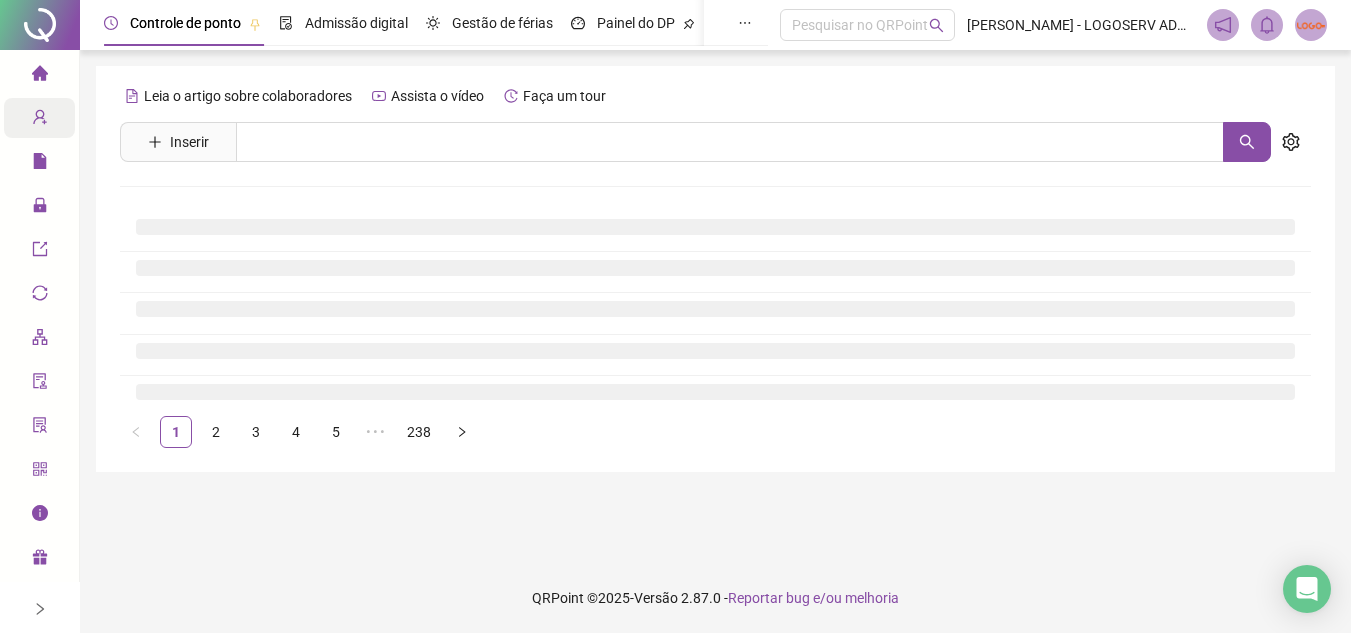 scroll, scrollTop: 0, scrollLeft: 0, axis: both 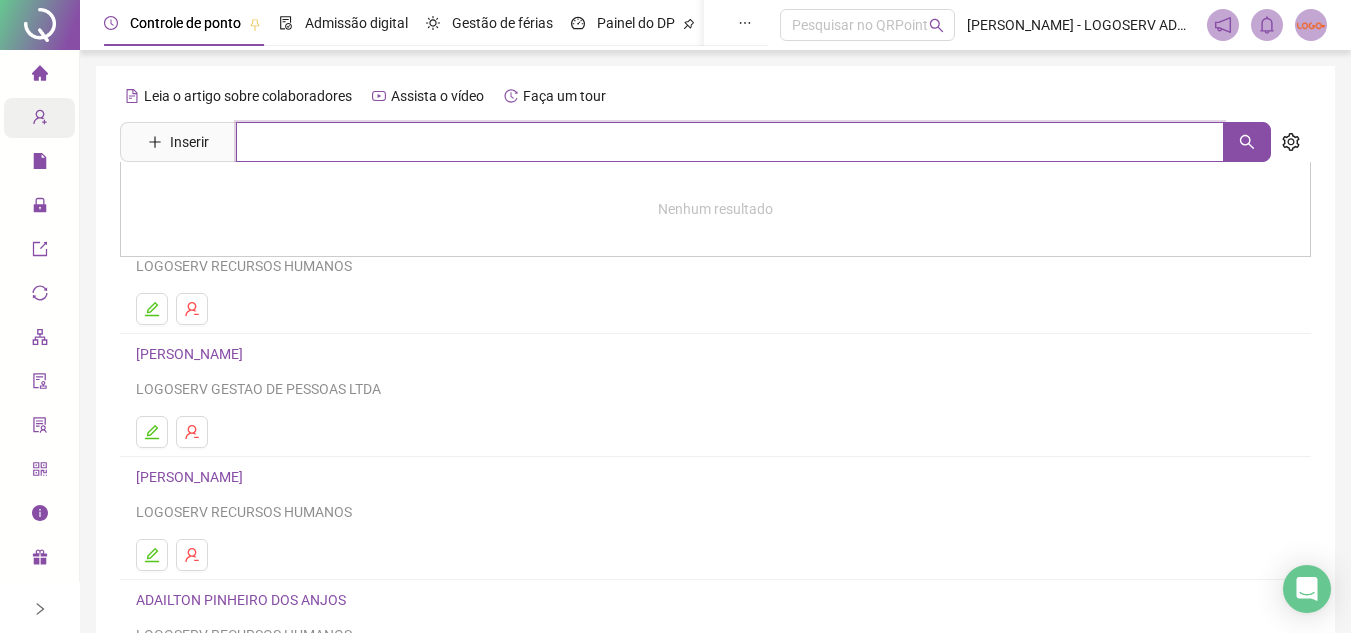 click at bounding box center [730, 142] 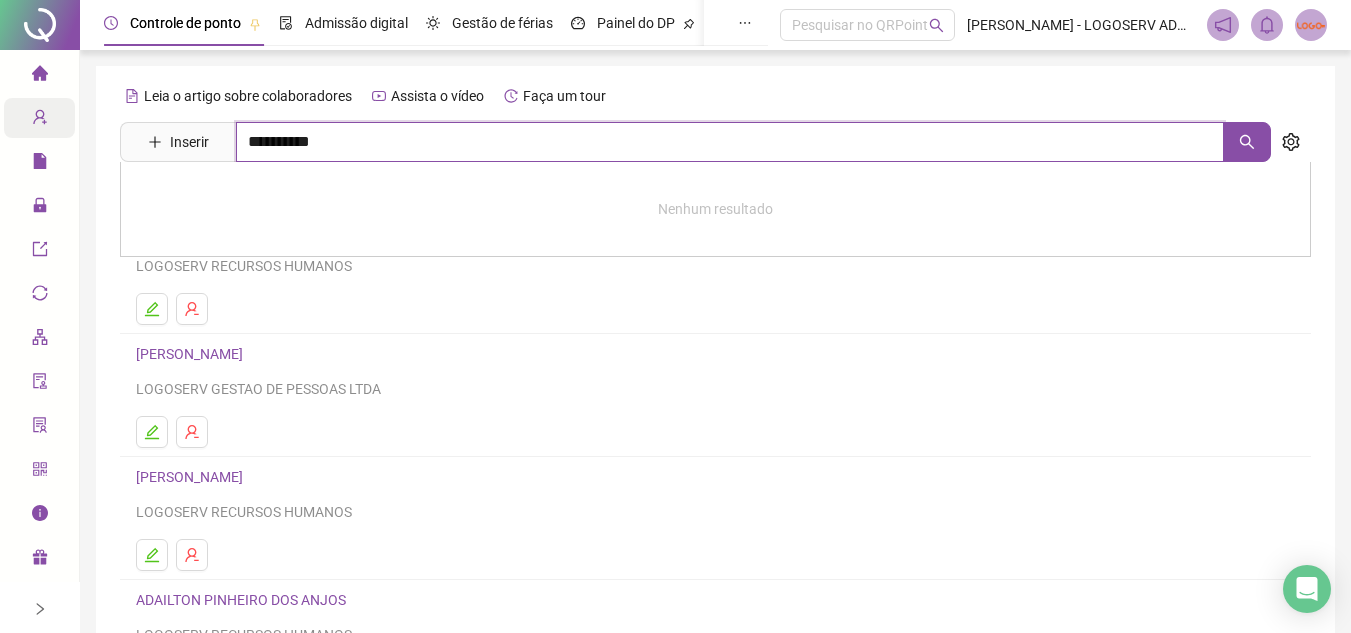 type on "**********" 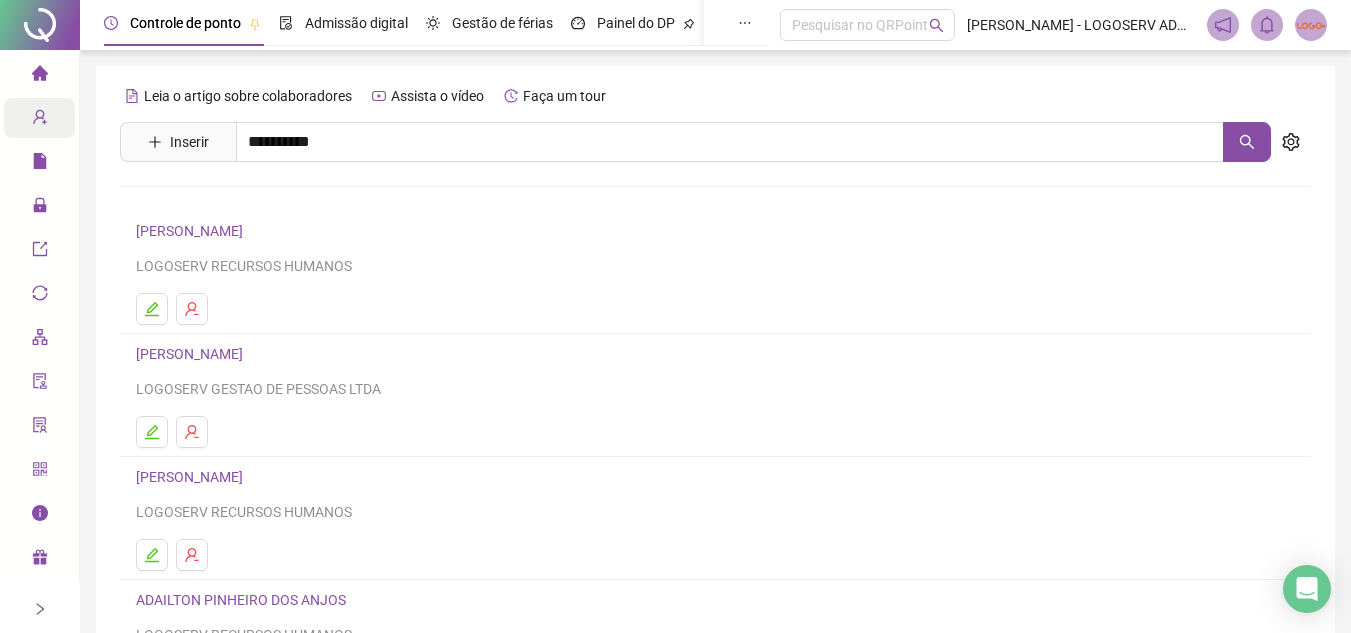 click on "[PERSON_NAME]" at bounding box center (210, 201) 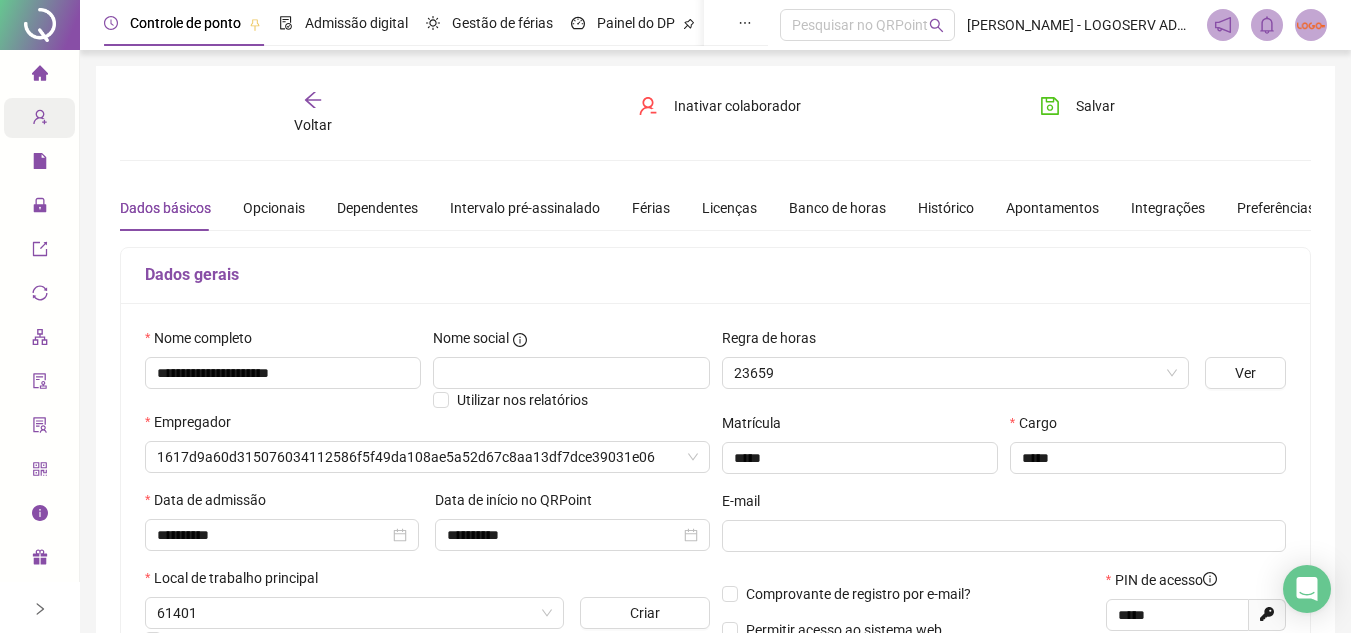 type on "**********" 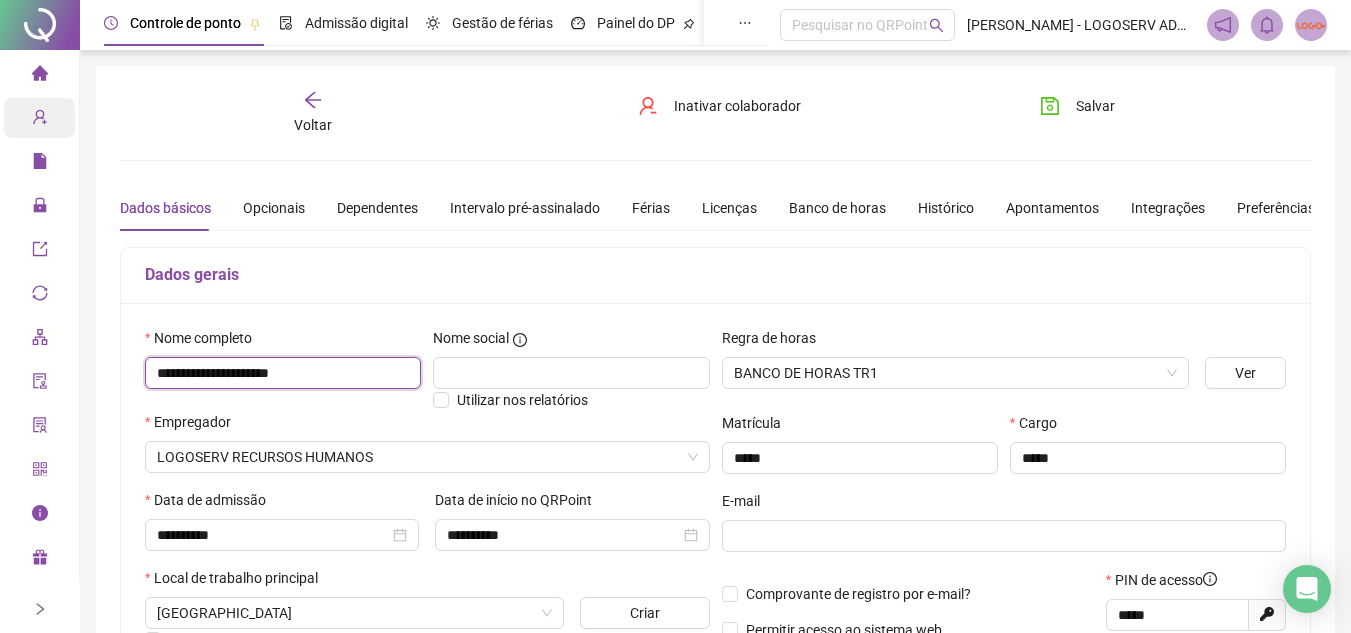 drag, startPoint x: 169, startPoint y: 371, endPoint x: 347, endPoint y: 360, distance: 178.33957 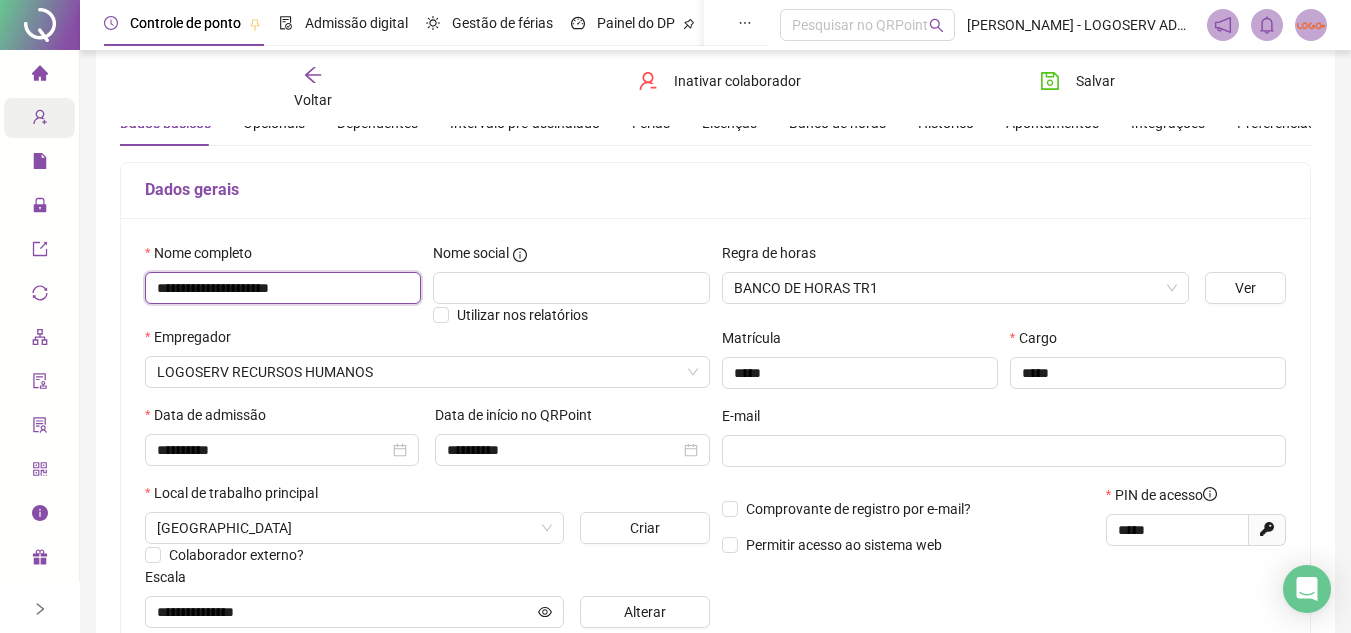 scroll, scrollTop: 200, scrollLeft: 0, axis: vertical 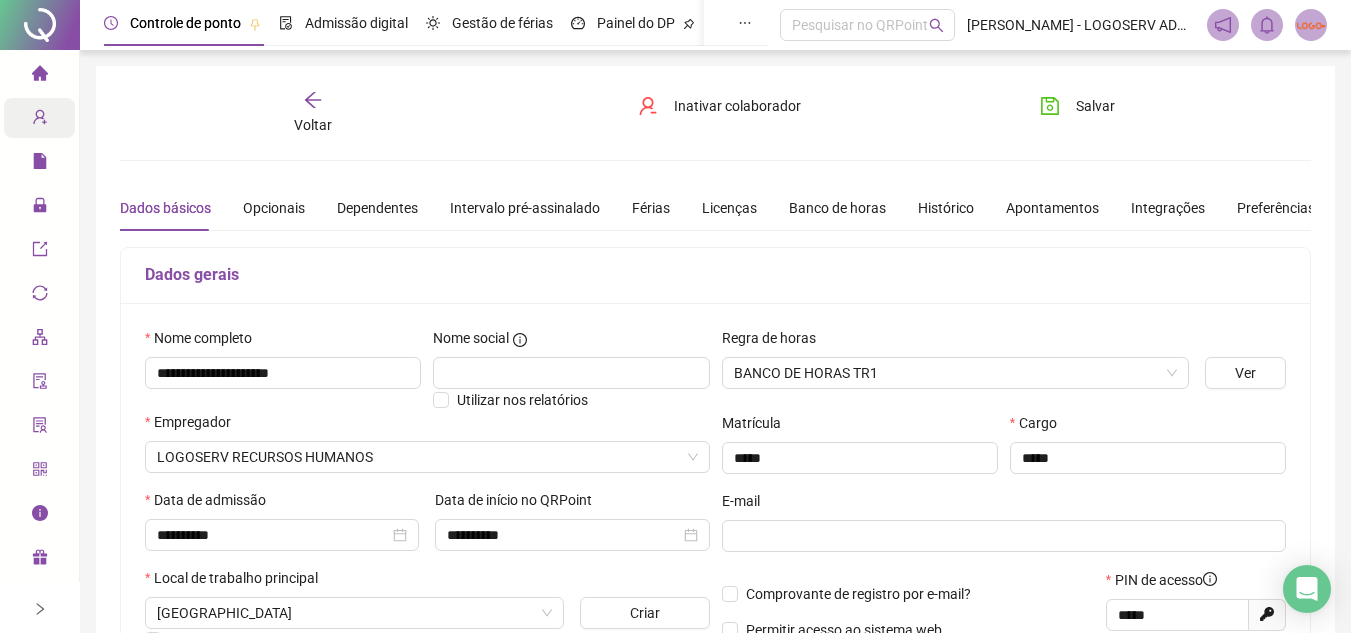 click on "Voltar Inativar colaborador Salvar" at bounding box center (715, 113) 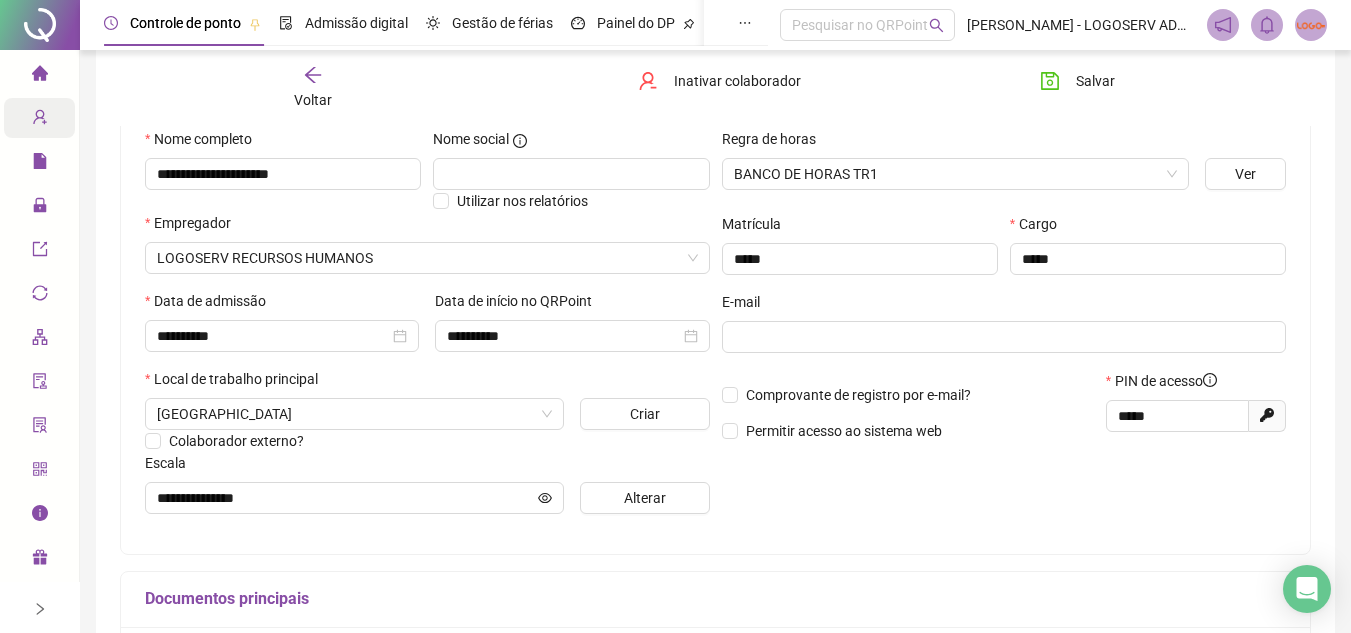 scroll, scrollTop: 200, scrollLeft: 0, axis: vertical 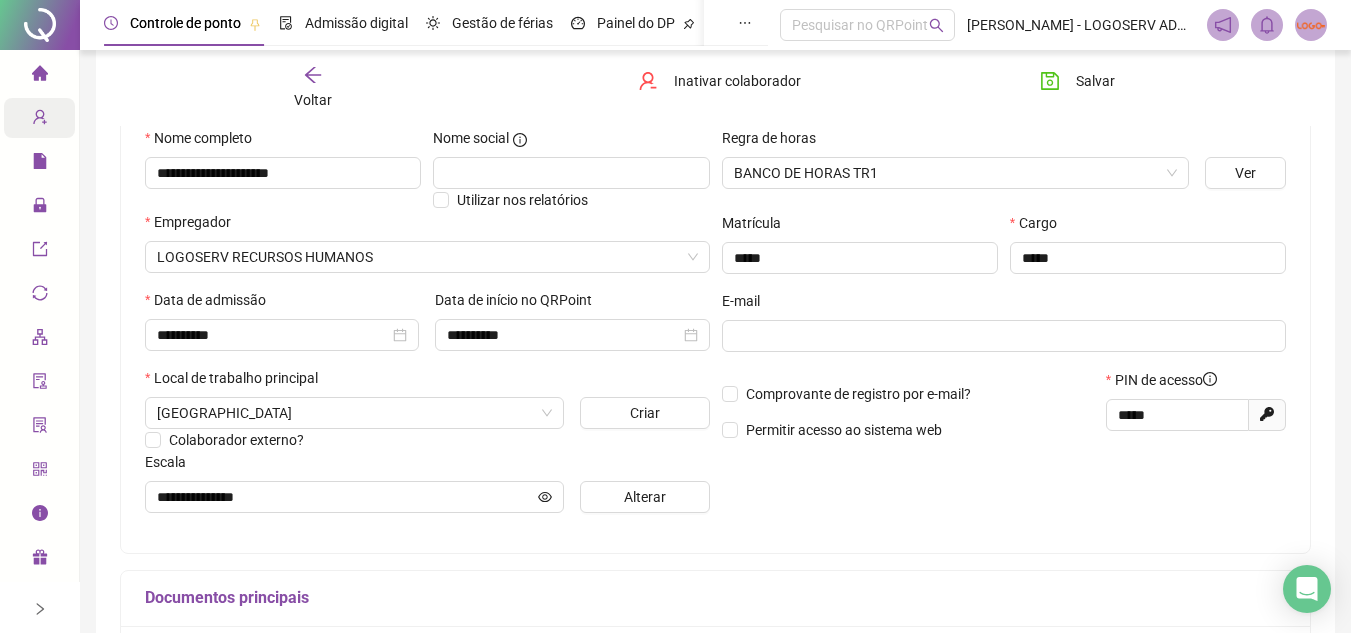click on "Voltar Inativar colaborador Salvar" at bounding box center [715, 88] 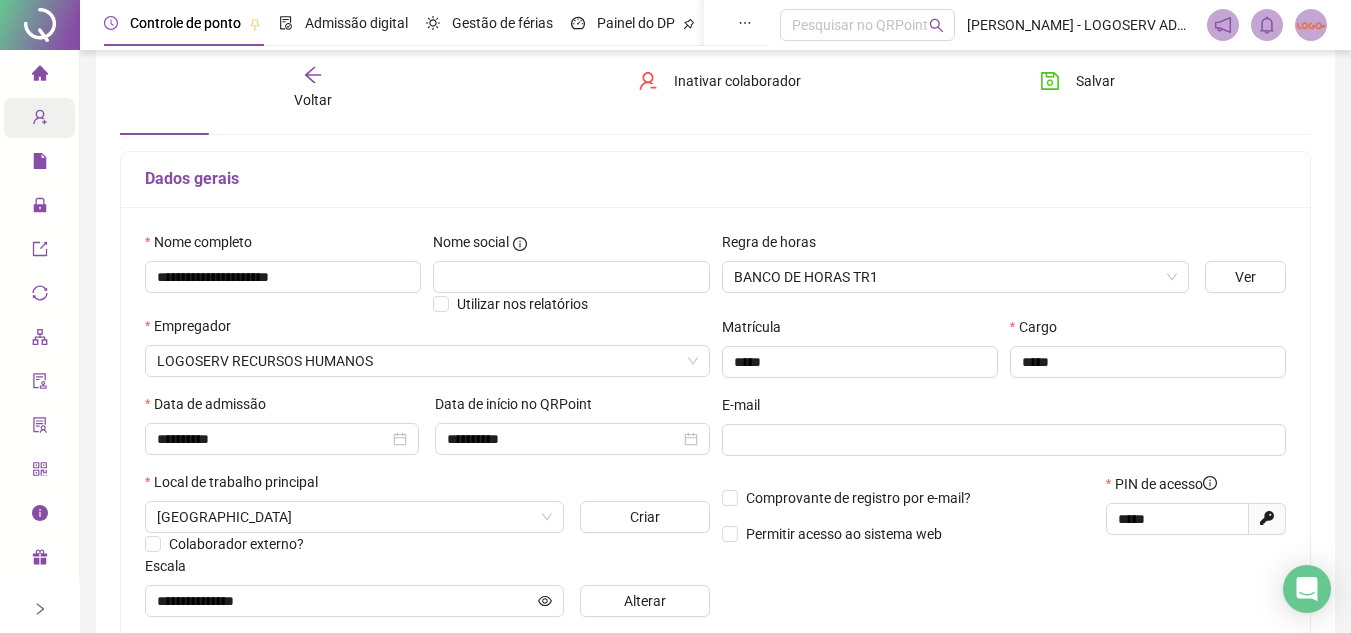 scroll, scrollTop: 0, scrollLeft: 0, axis: both 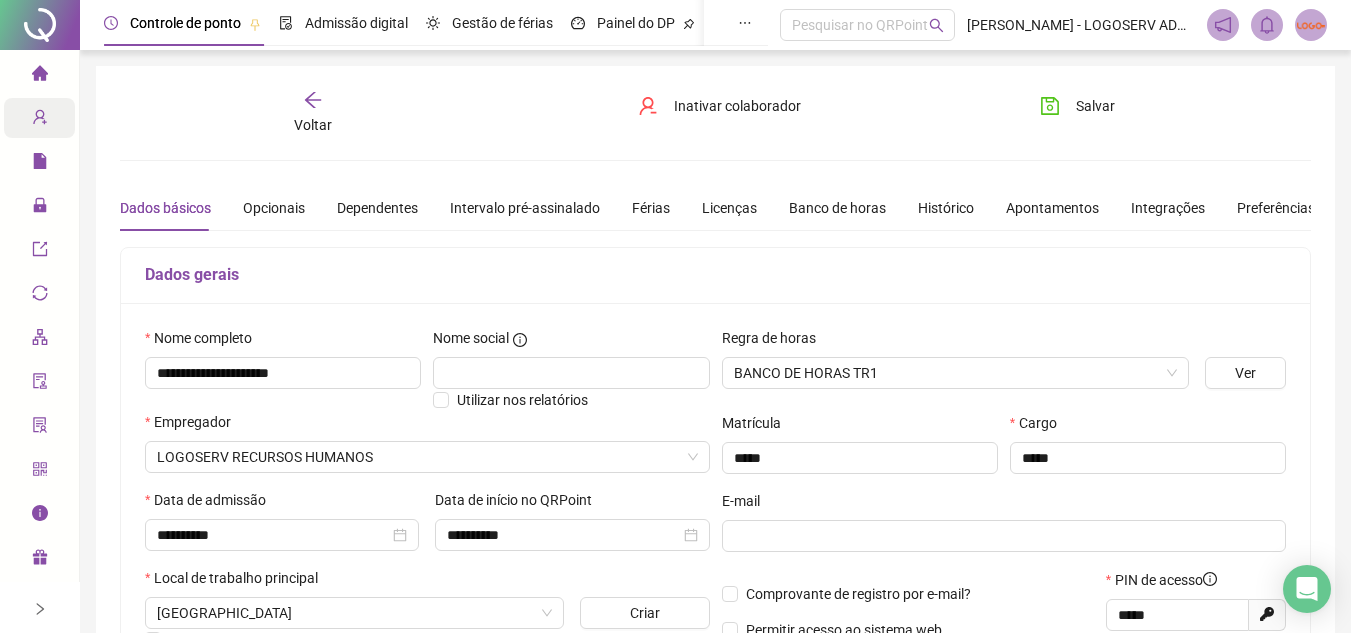 click on "**********" at bounding box center (715, 560) 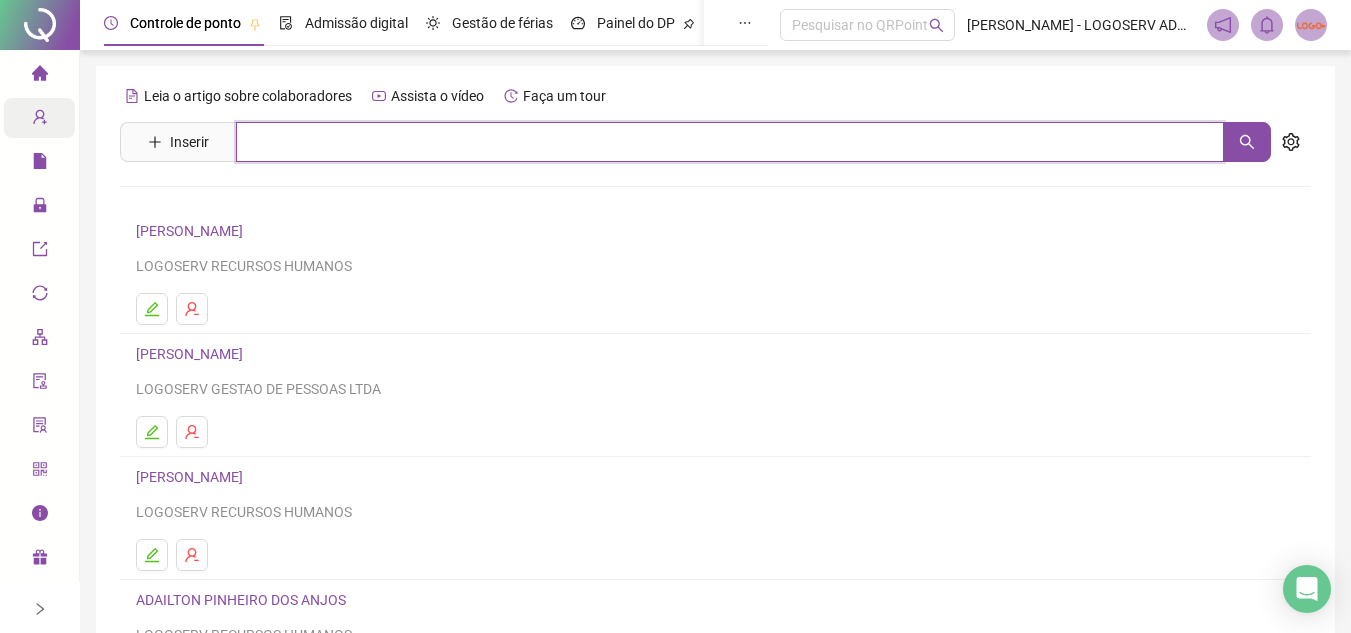 click at bounding box center (730, 142) 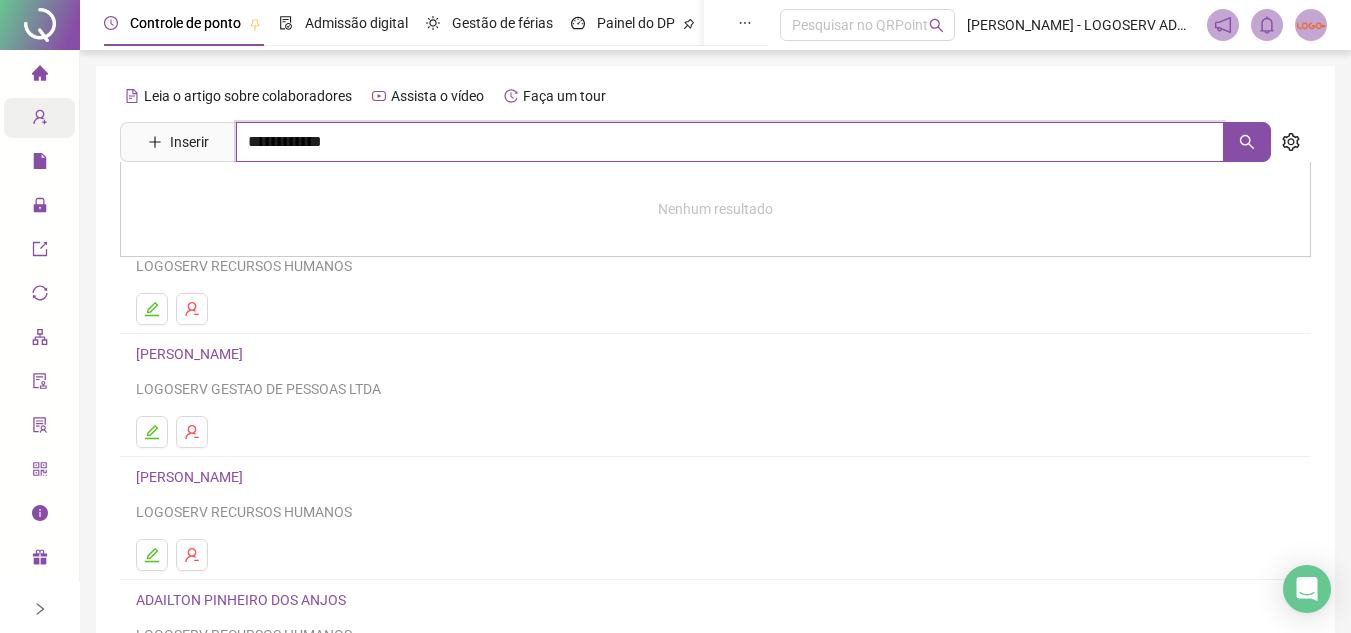 type on "**********" 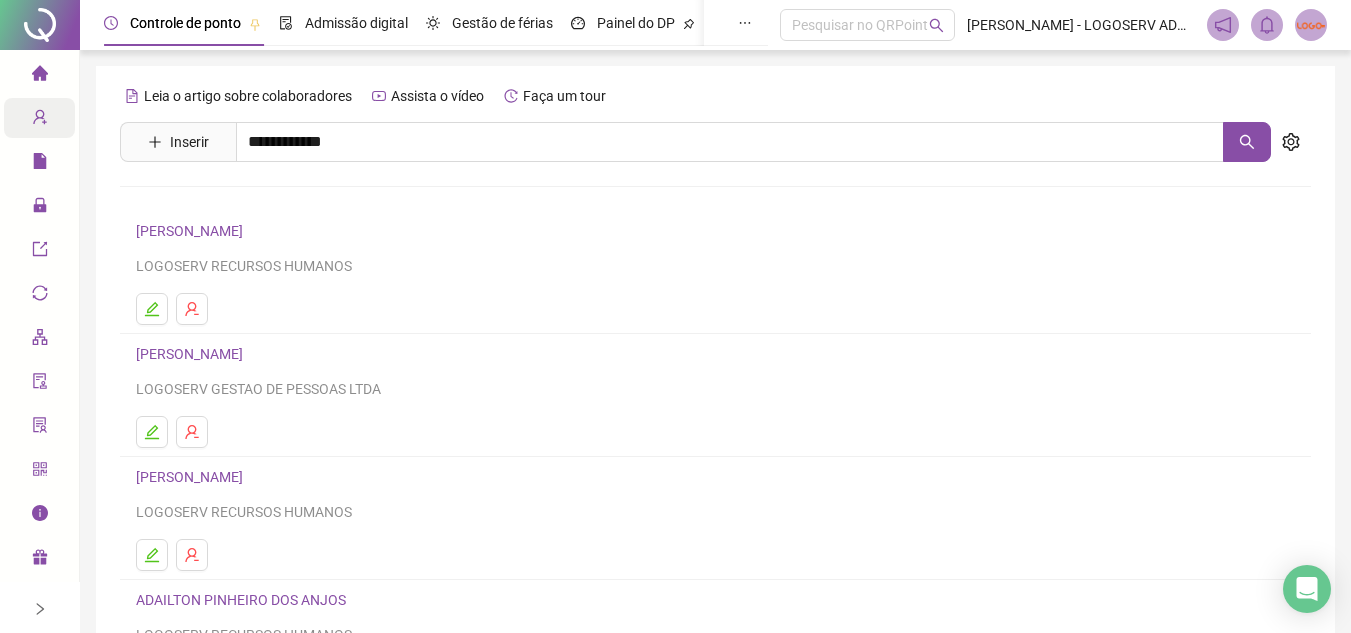 click on "JADIEL SOUZA OLIVEIRA" at bounding box center [210, 201] 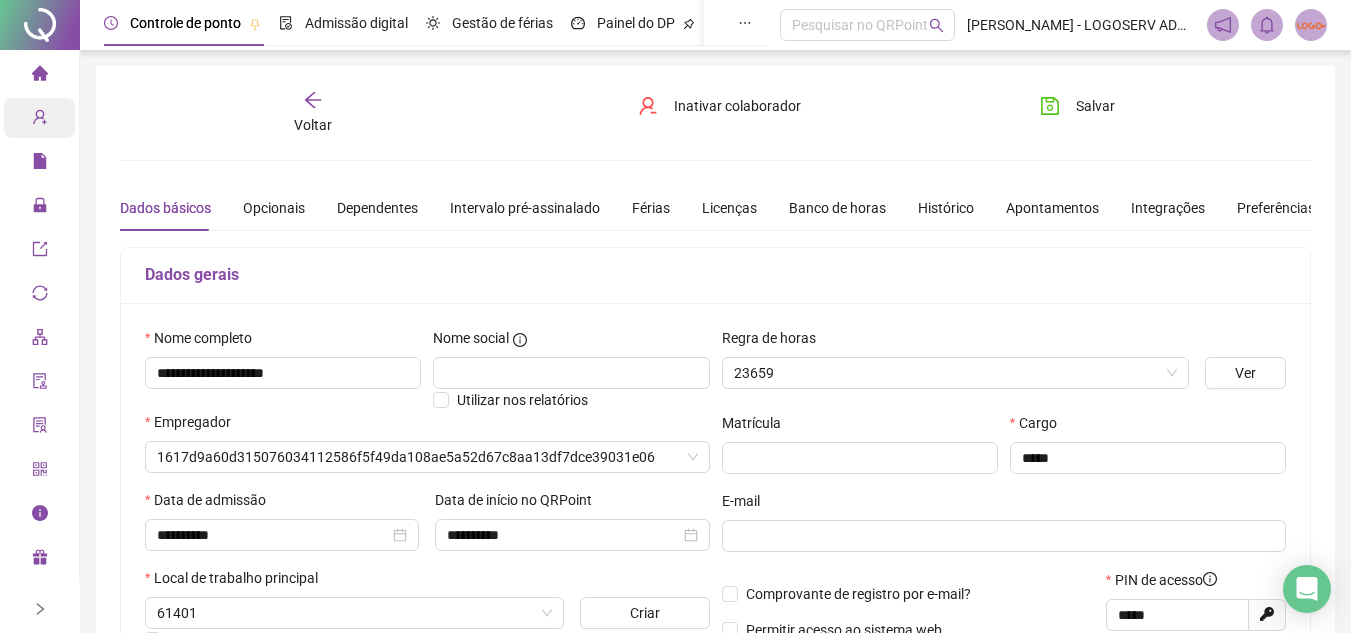 type on "**********" 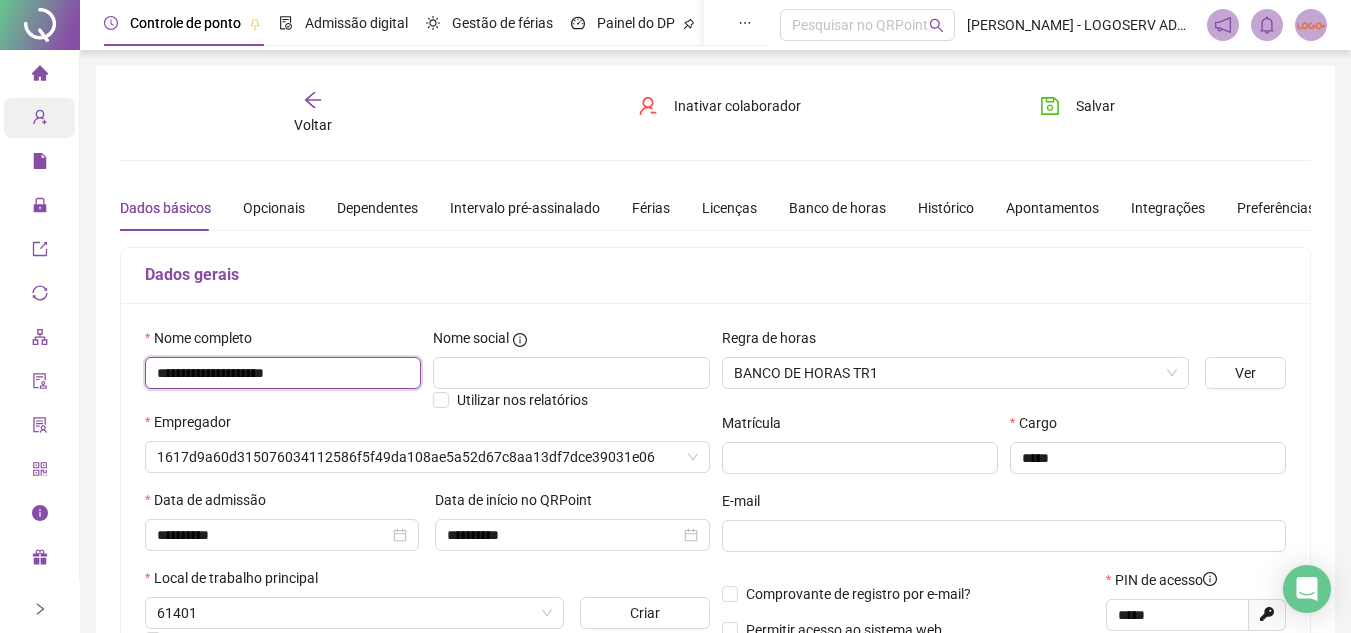 drag, startPoint x: 150, startPoint y: 367, endPoint x: 330, endPoint y: 389, distance: 181.33946 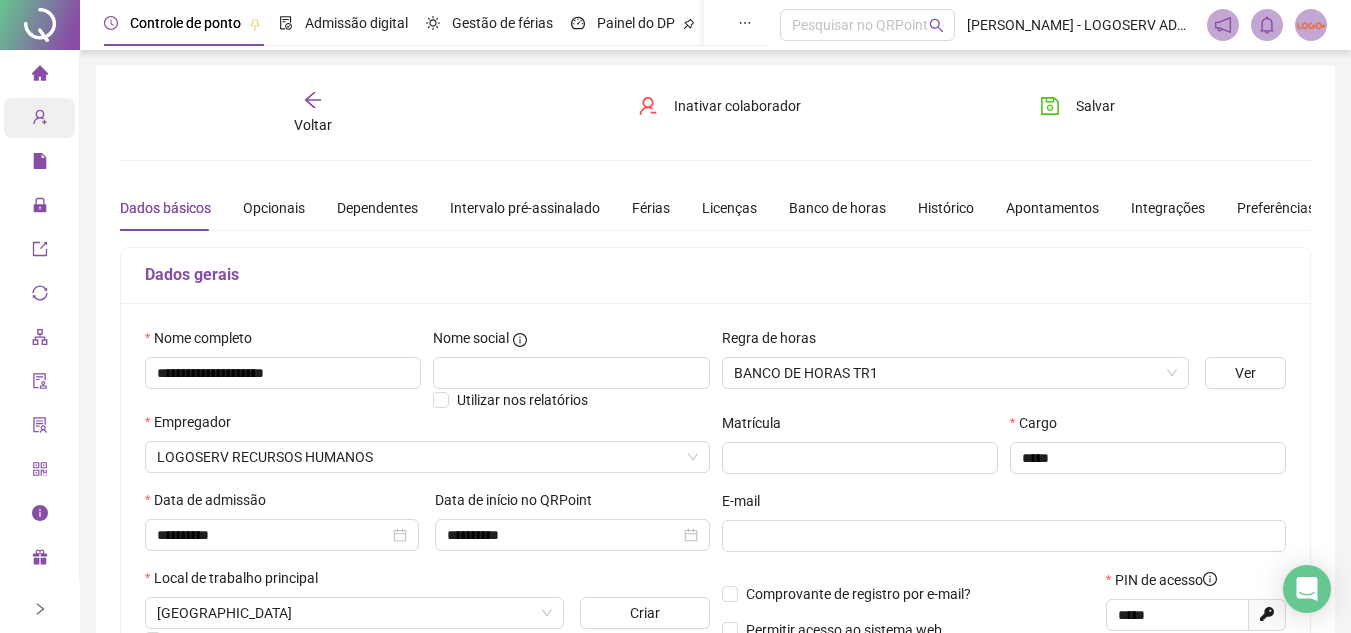 click on "Voltar" at bounding box center (313, 113) 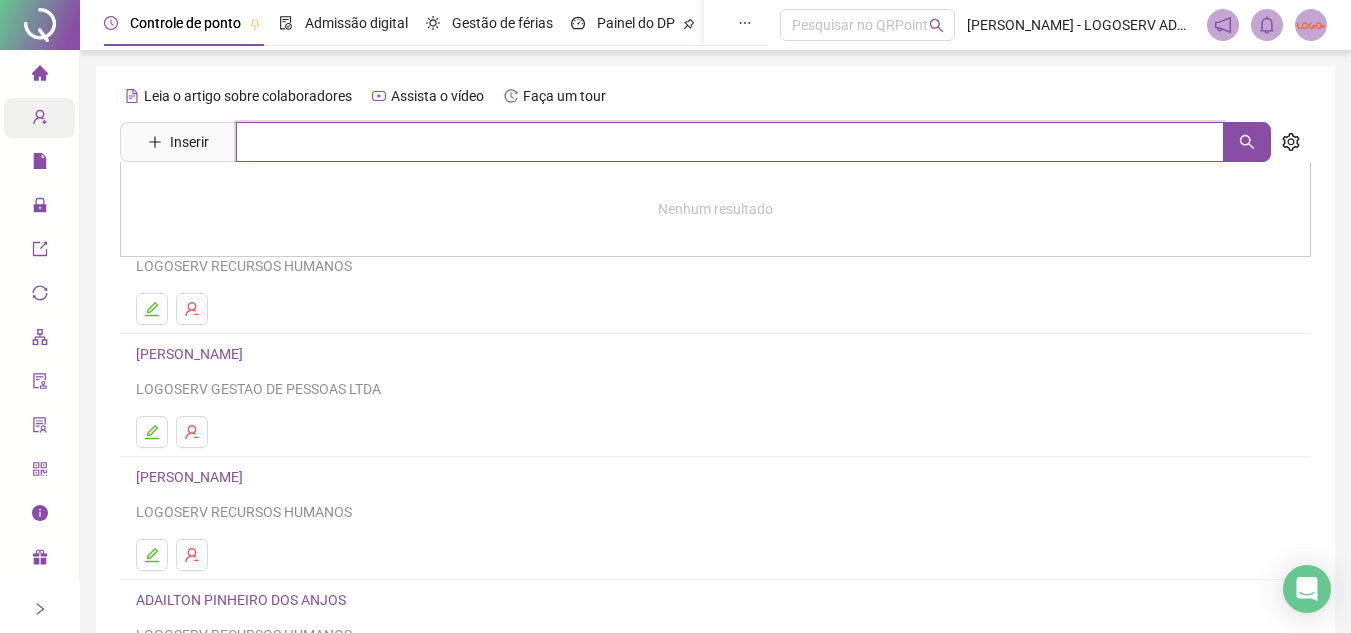 click at bounding box center (730, 142) 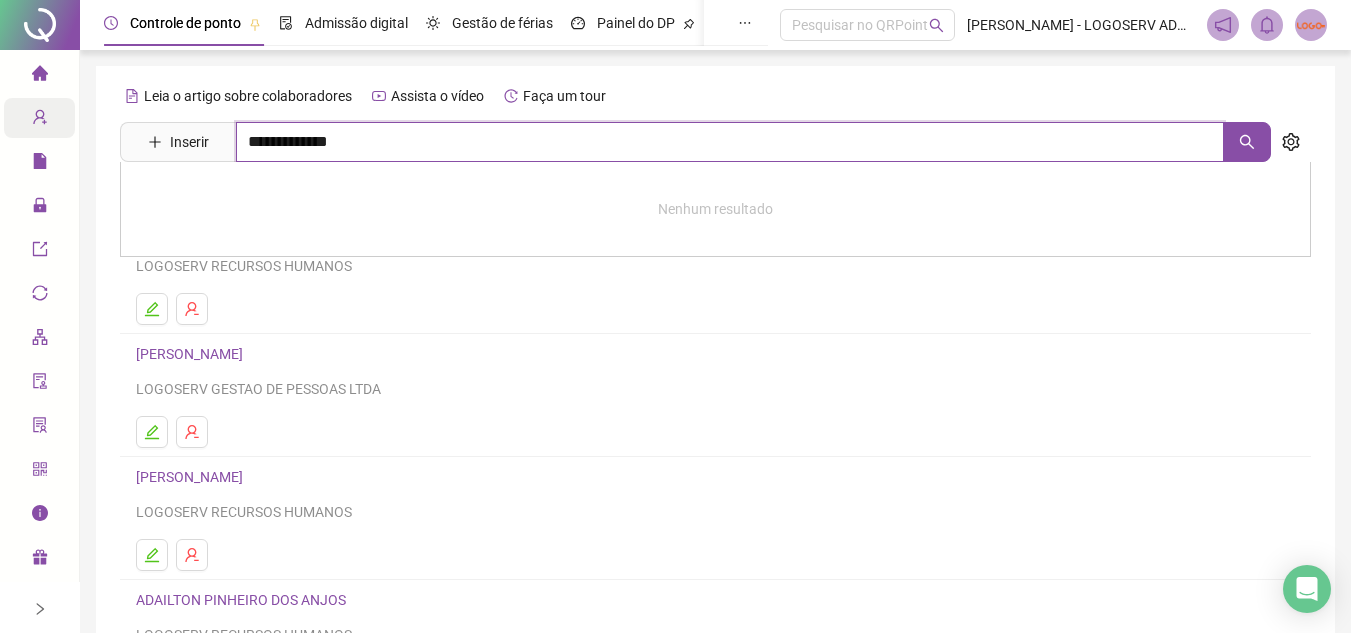 type on "**********" 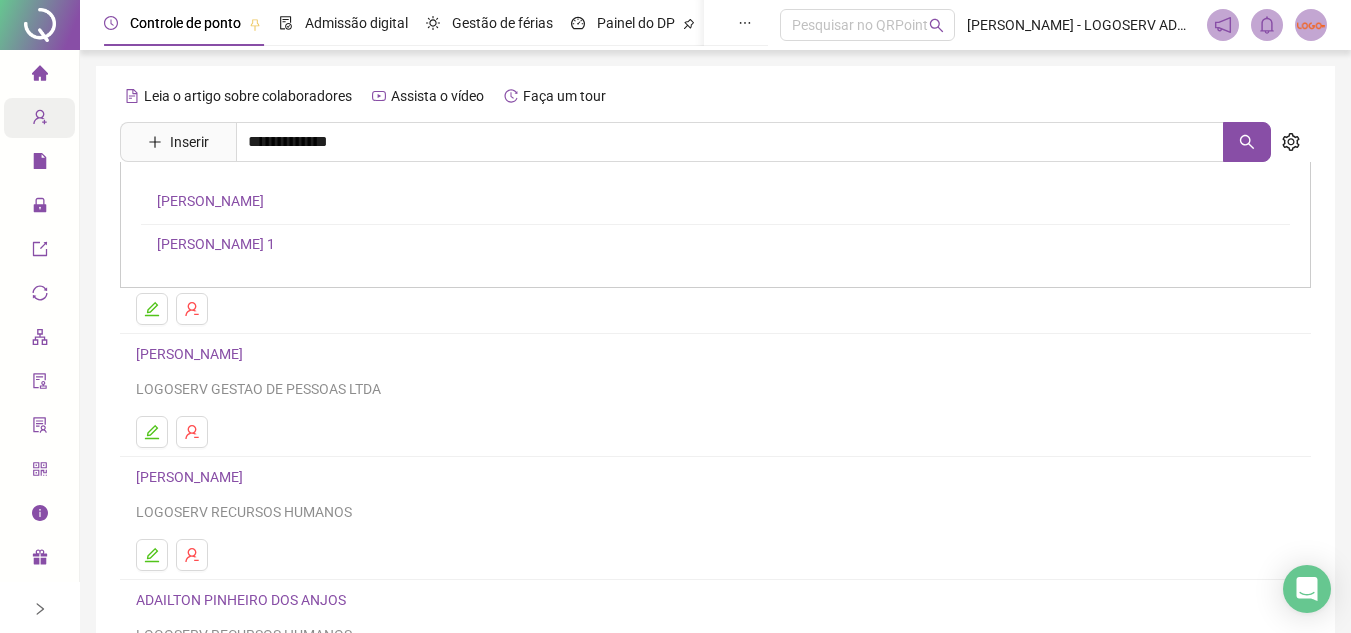 click on "GERALDO DOS SANTOS 1" at bounding box center [216, 244] 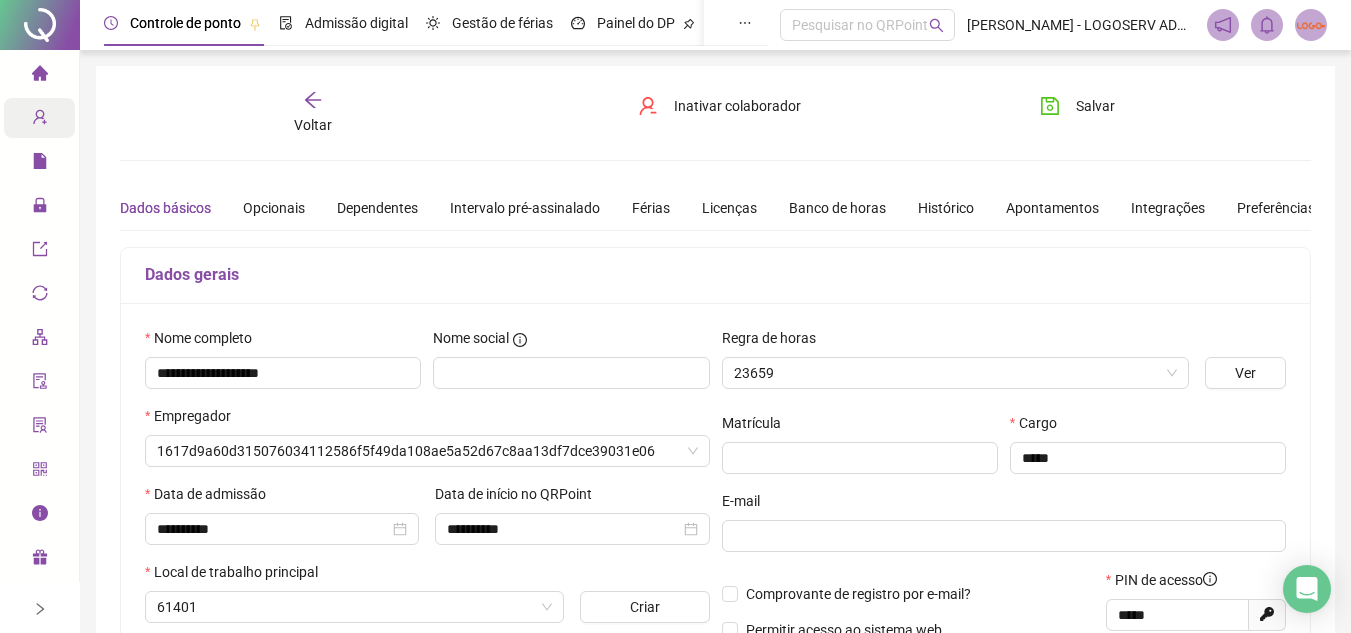 type on "**********" 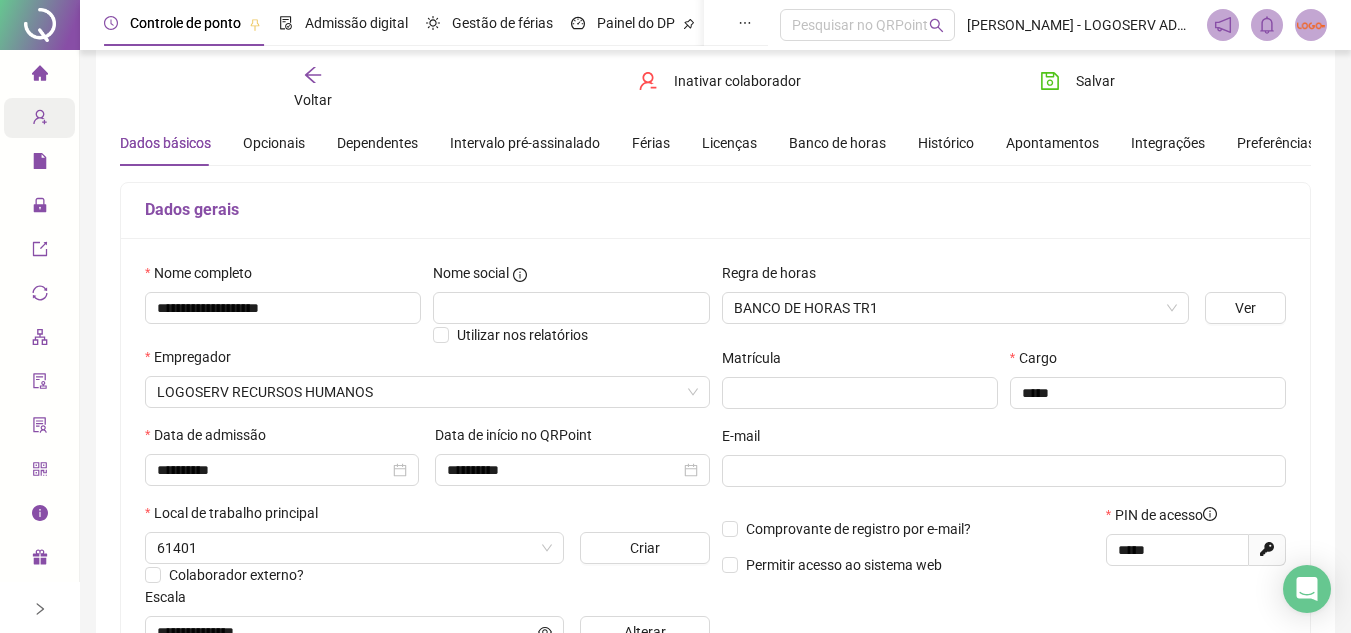 scroll, scrollTop: 100, scrollLeft: 0, axis: vertical 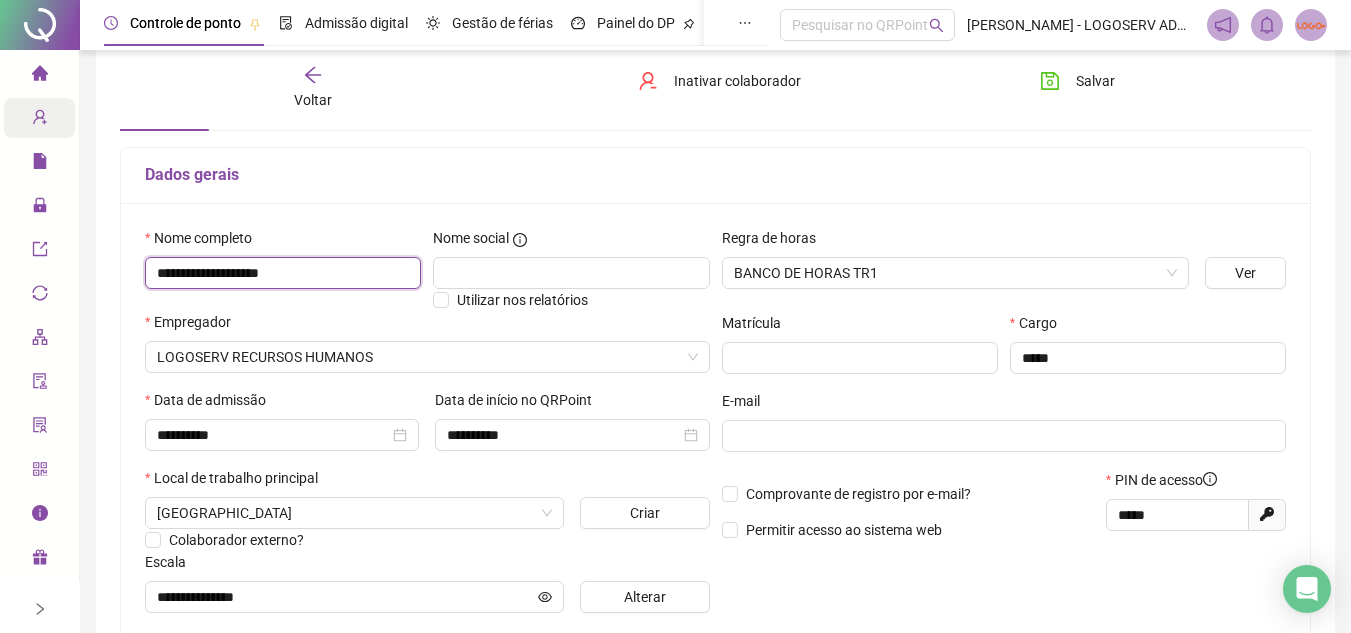 drag, startPoint x: 160, startPoint y: 263, endPoint x: 327, endPoint y: 266, distance: 167.02695 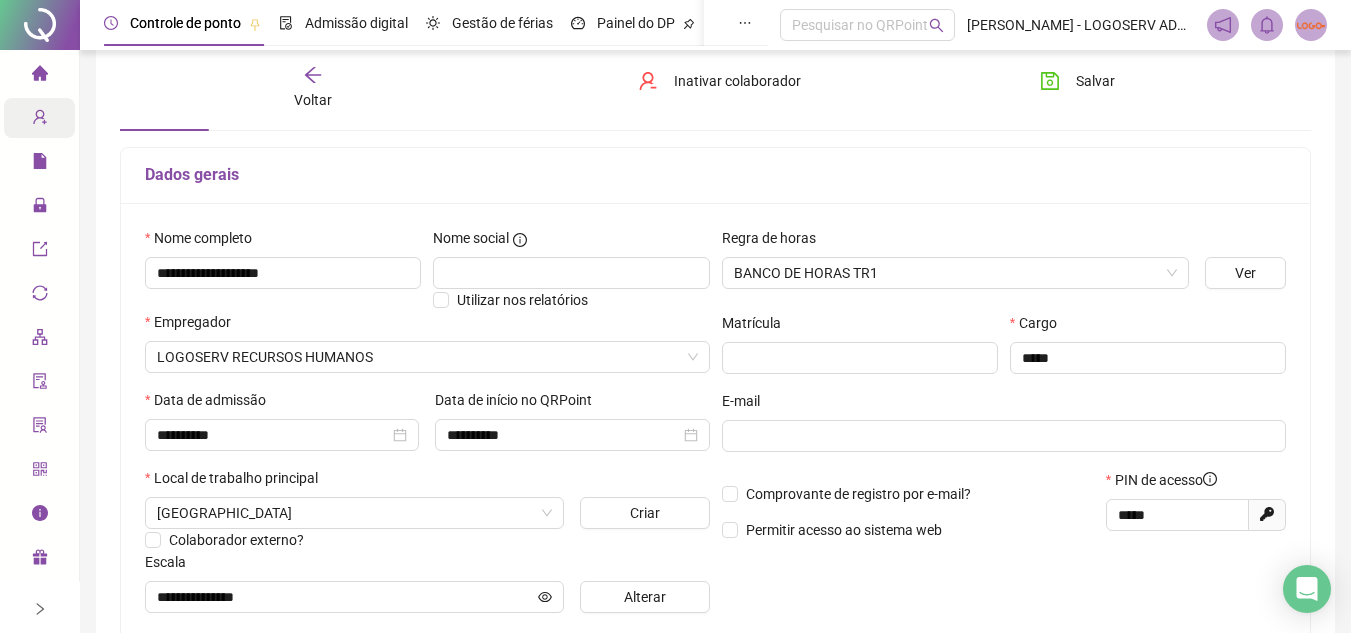 click on "Voltar Inativar colaborador Salvar" at bounding box center [715, 88] 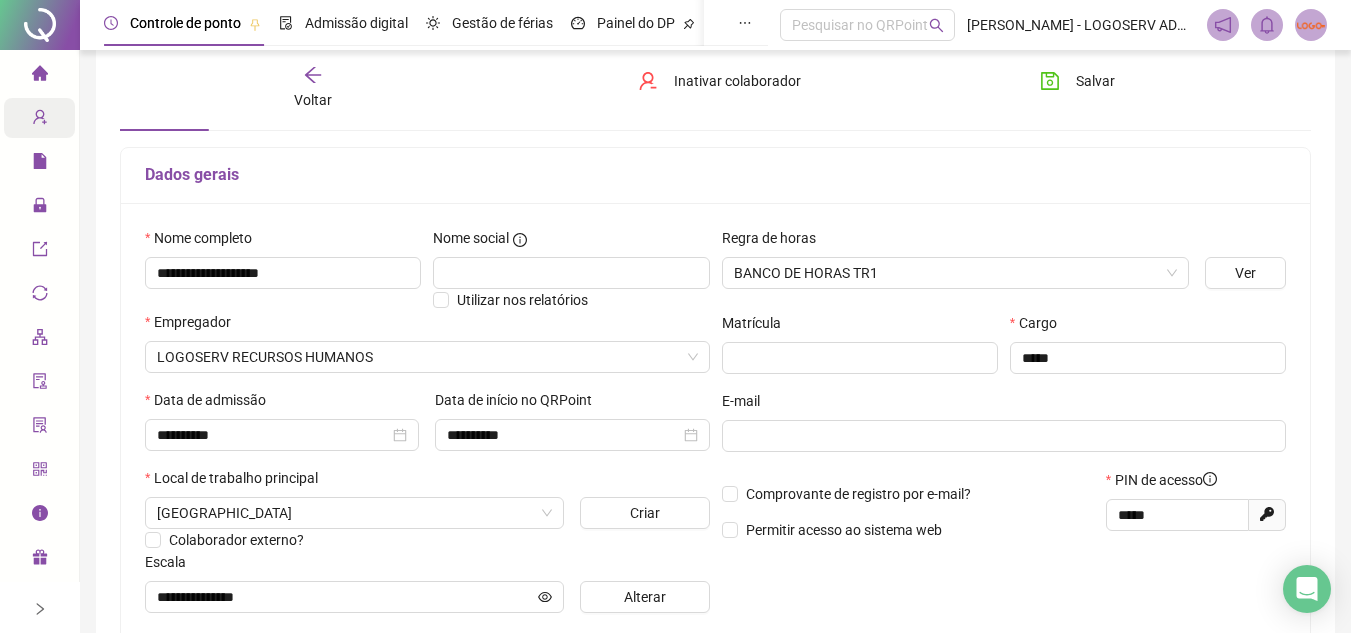 click 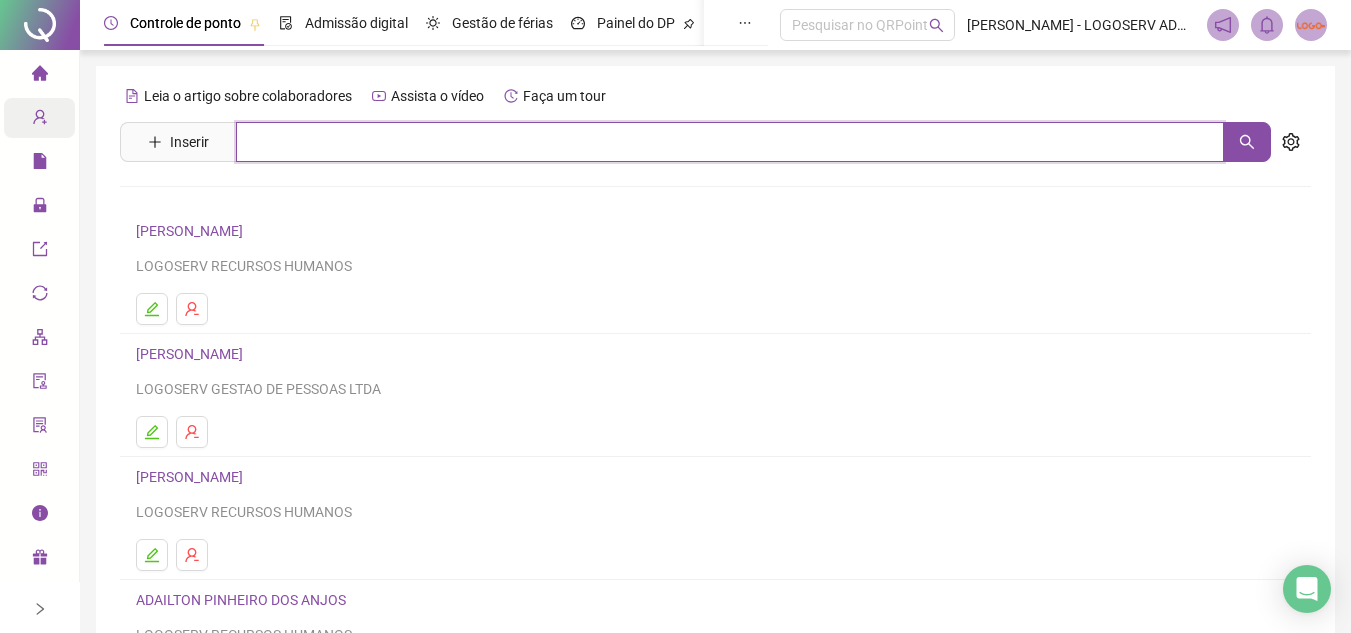click at bounding box center (730, 142) 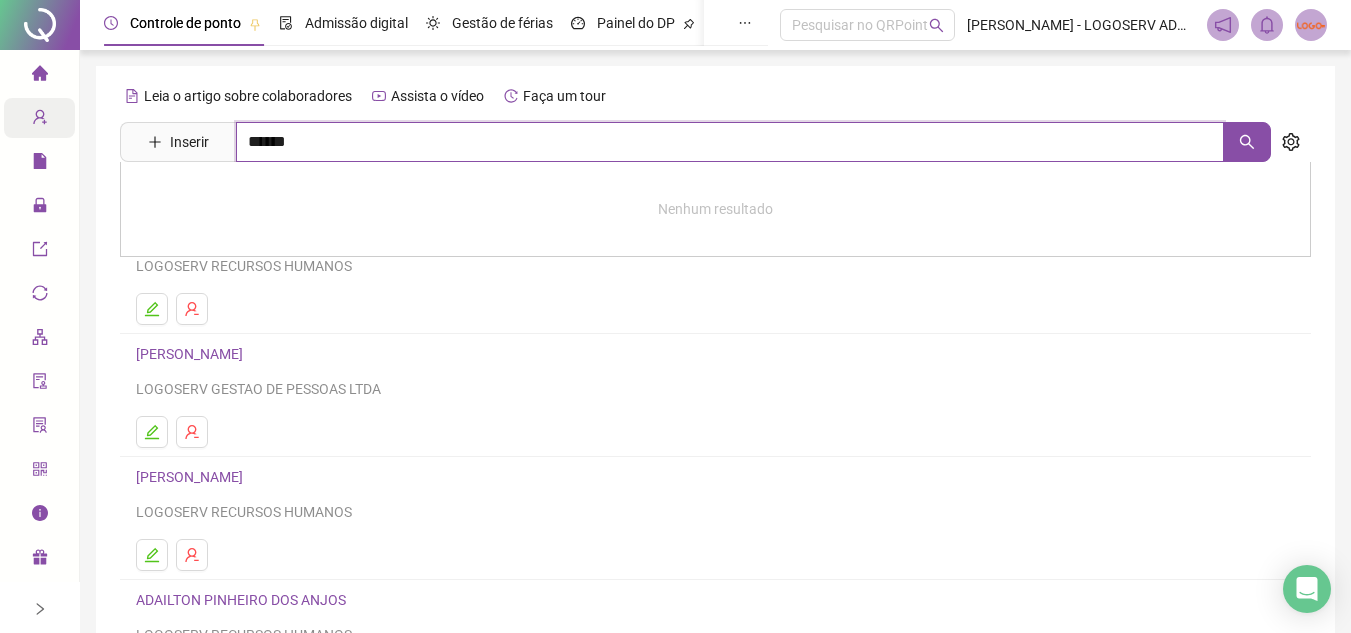 type on "******" 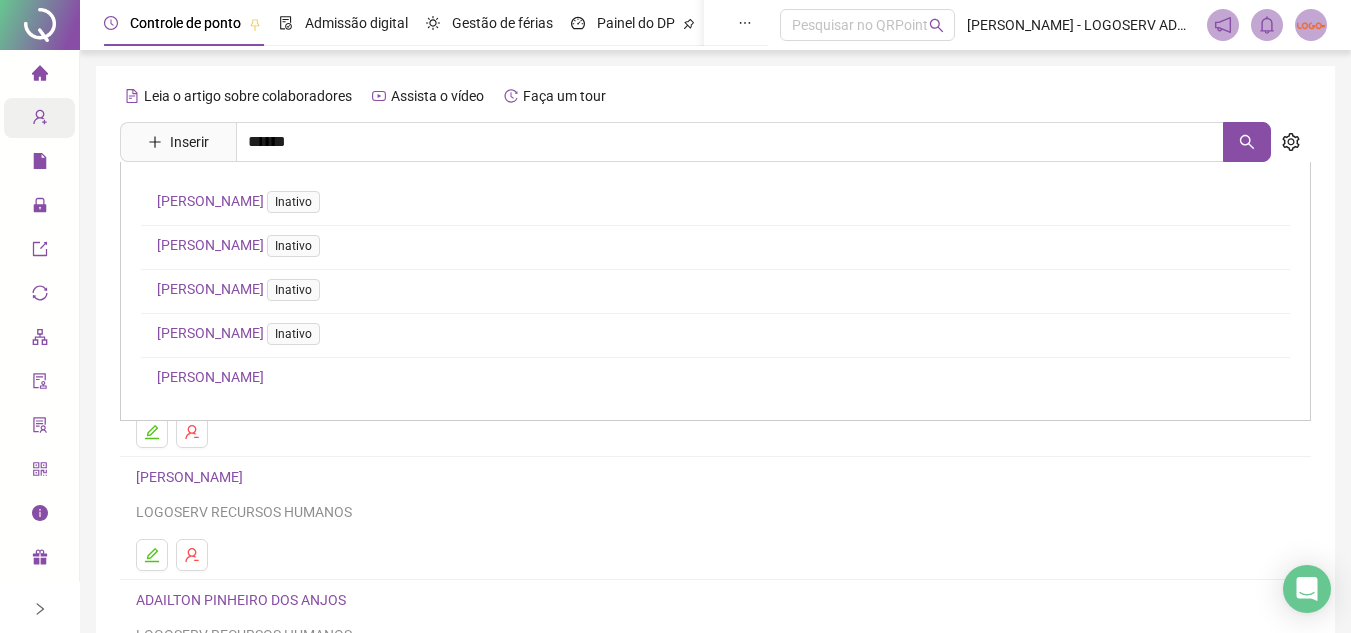 click on "MARCIA PEREIRA DA SILVA" at bounding box center [210, 377] 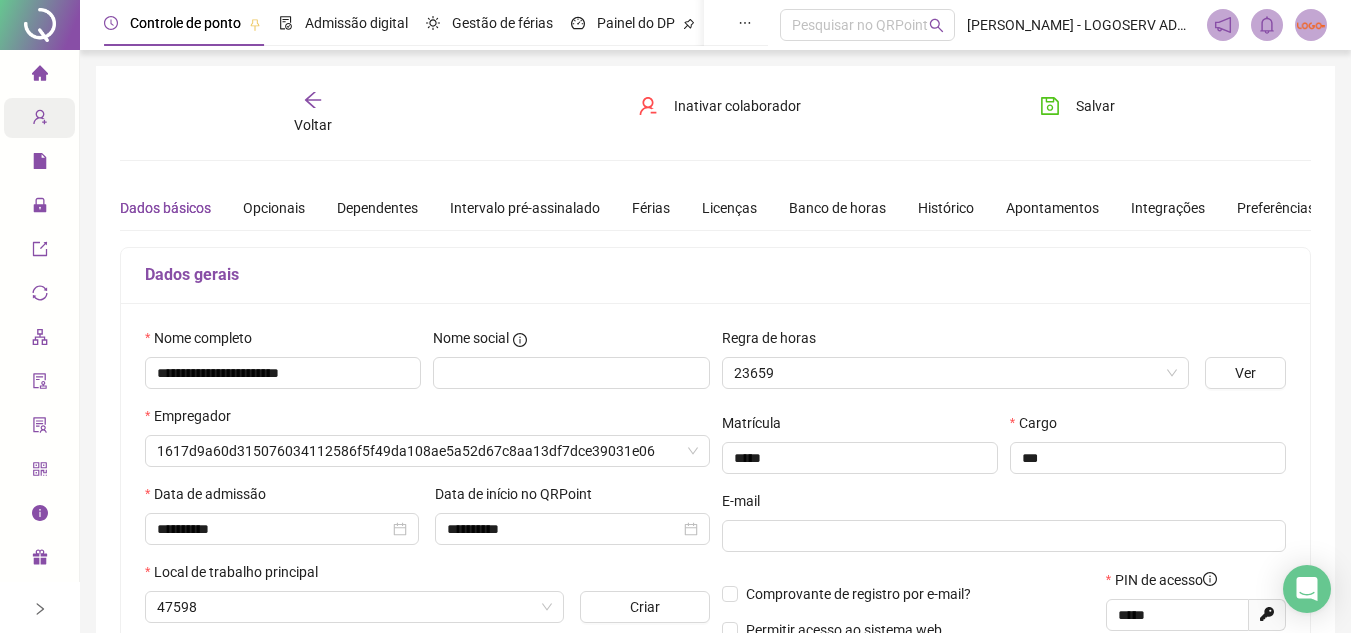 type on "**********" 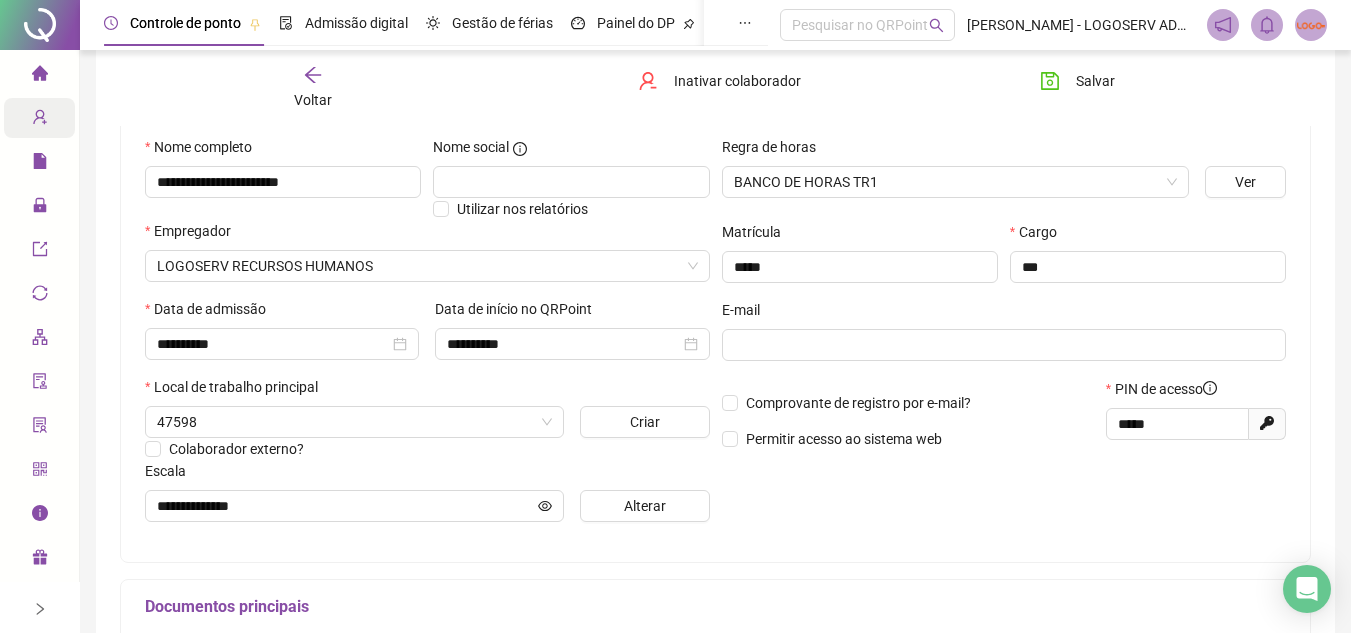 scroll, scrollTop: 200, scrollLeft: 0, axis: vertical 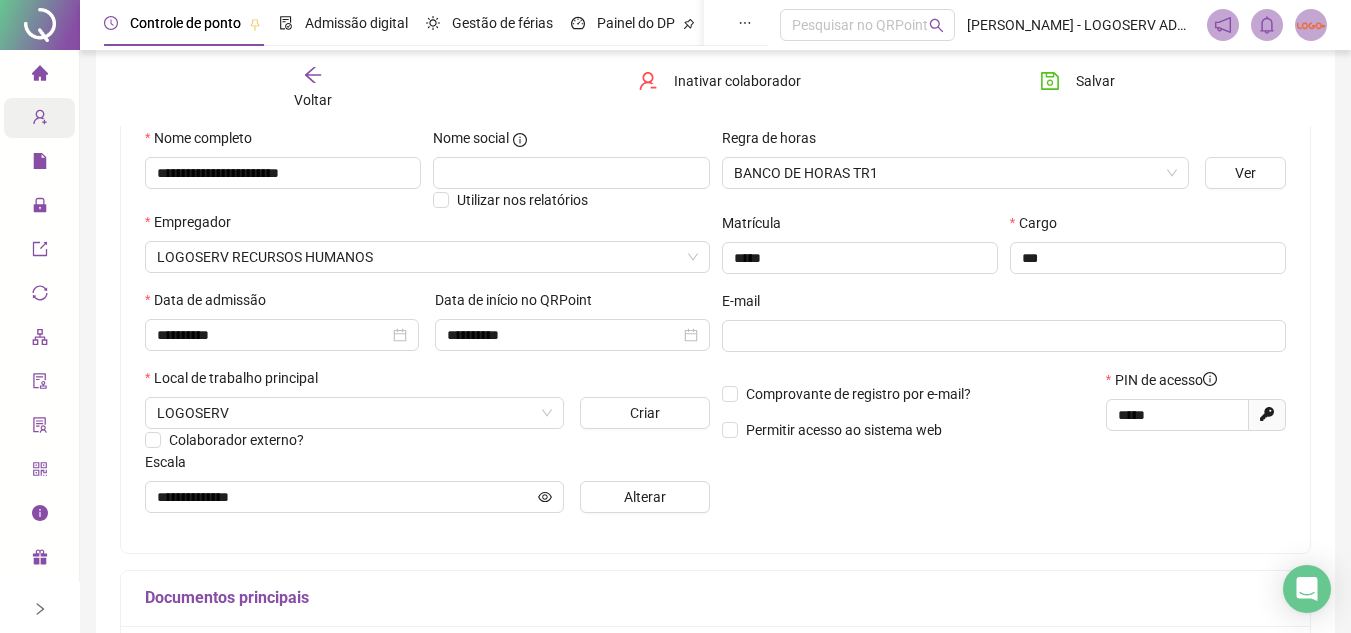 click on "Voltar" at bounding box center (313, 88) 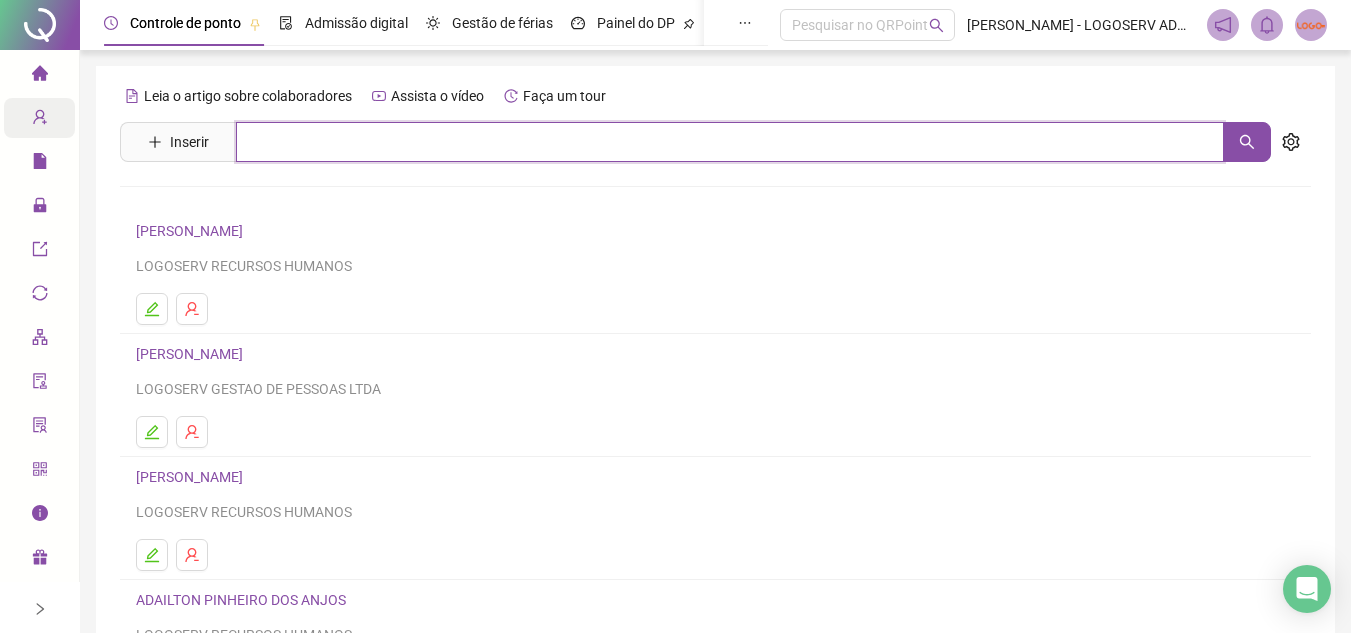 click at bounding box center [730, 142] 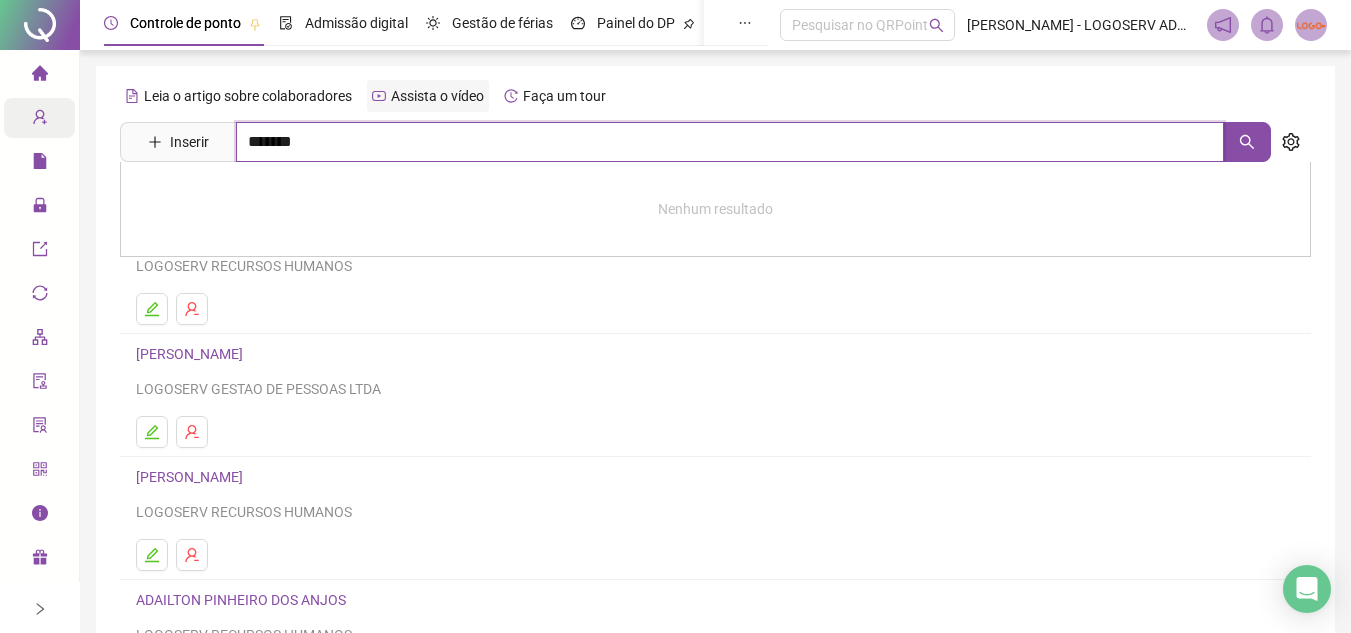 type on "*******" 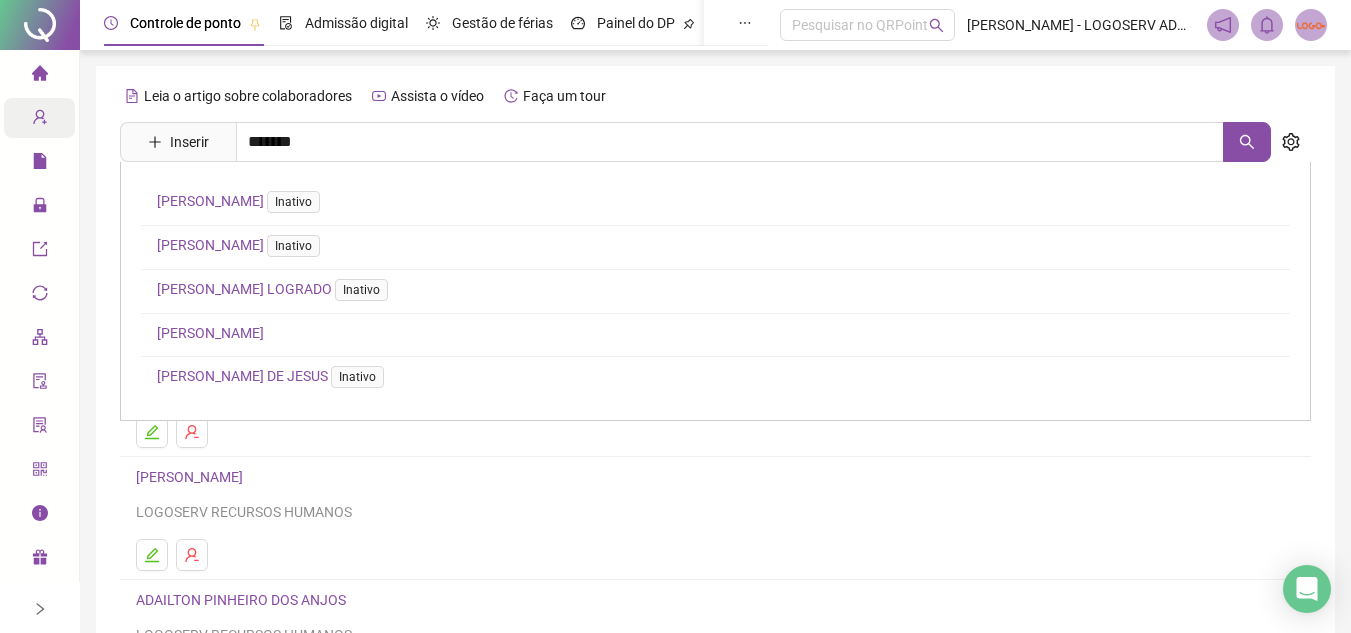 click on "EMERSON SANTOS DE SOUZA" at bounding box center (210, 333) 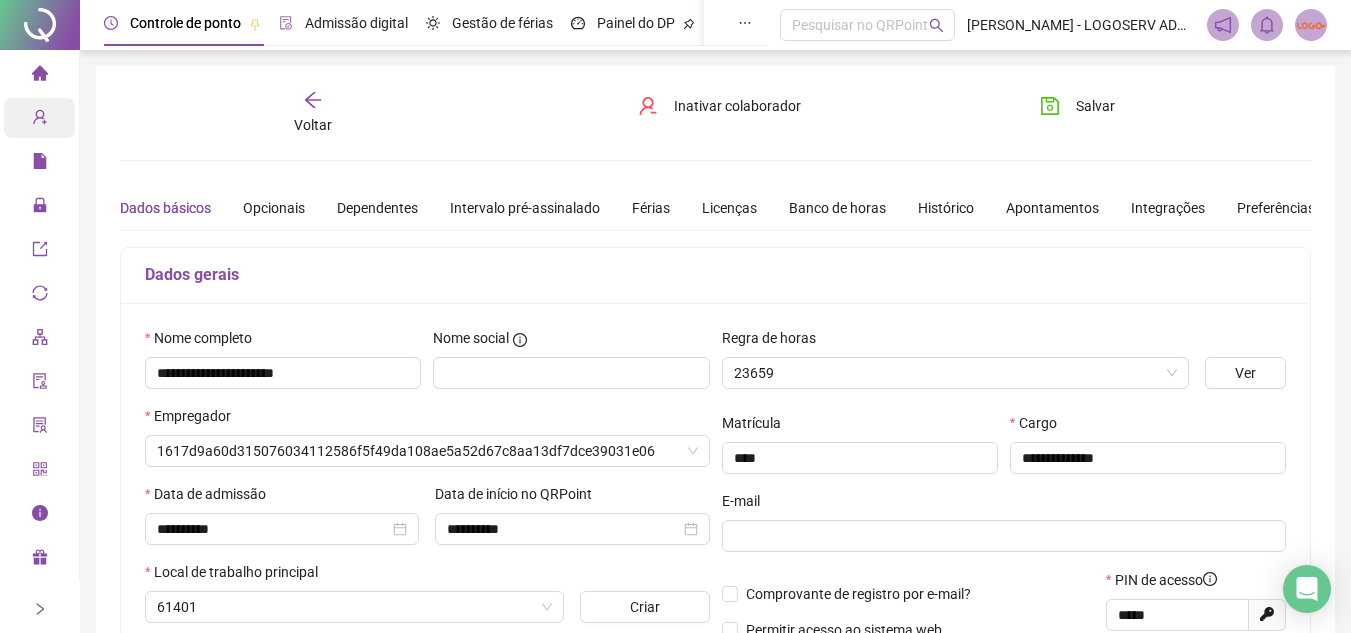 type on "**********" 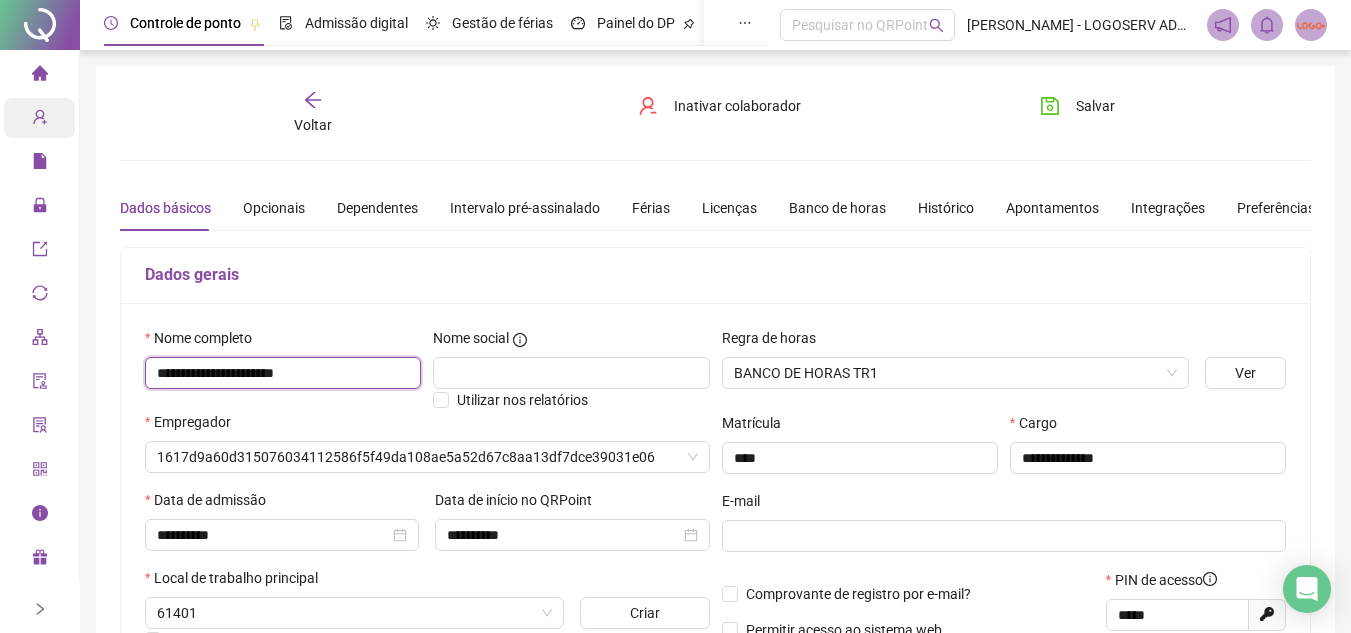 drag, startPoint x: 148, startPoint y: 369, endPoint x: 367, endPoint y: 384, distance: 219.51309 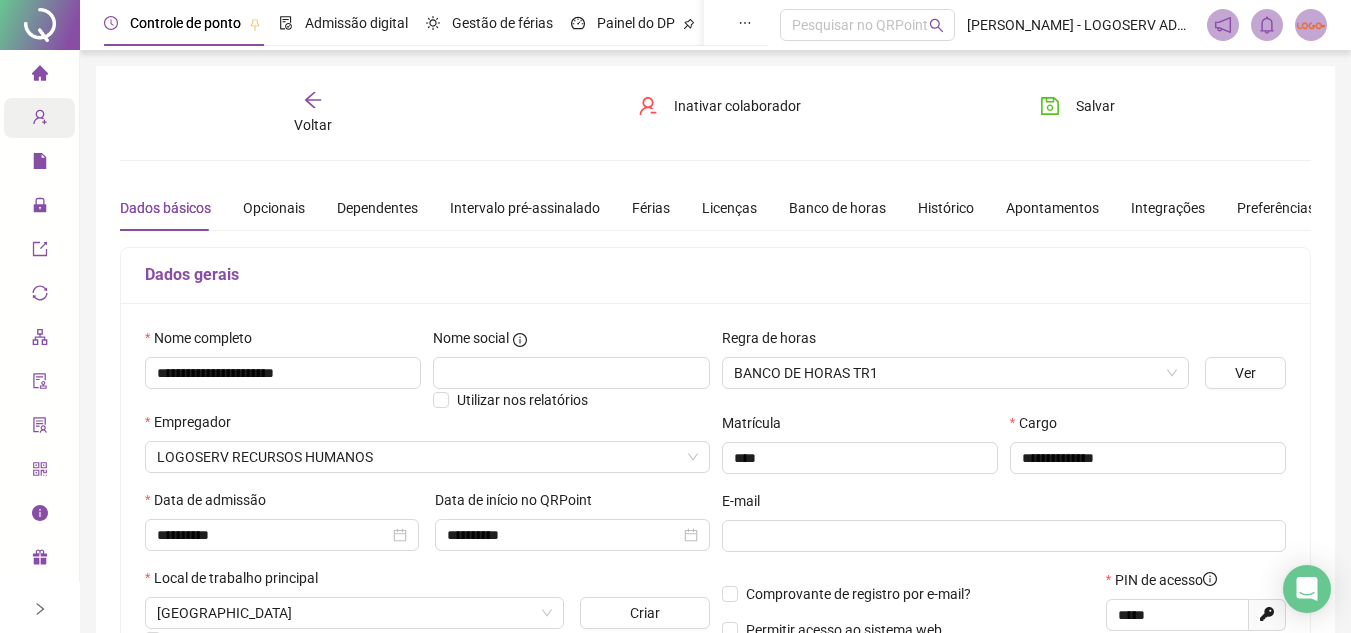 click on "Voltar Inativar colaborador Salvar" at bounding box center [715, 113] 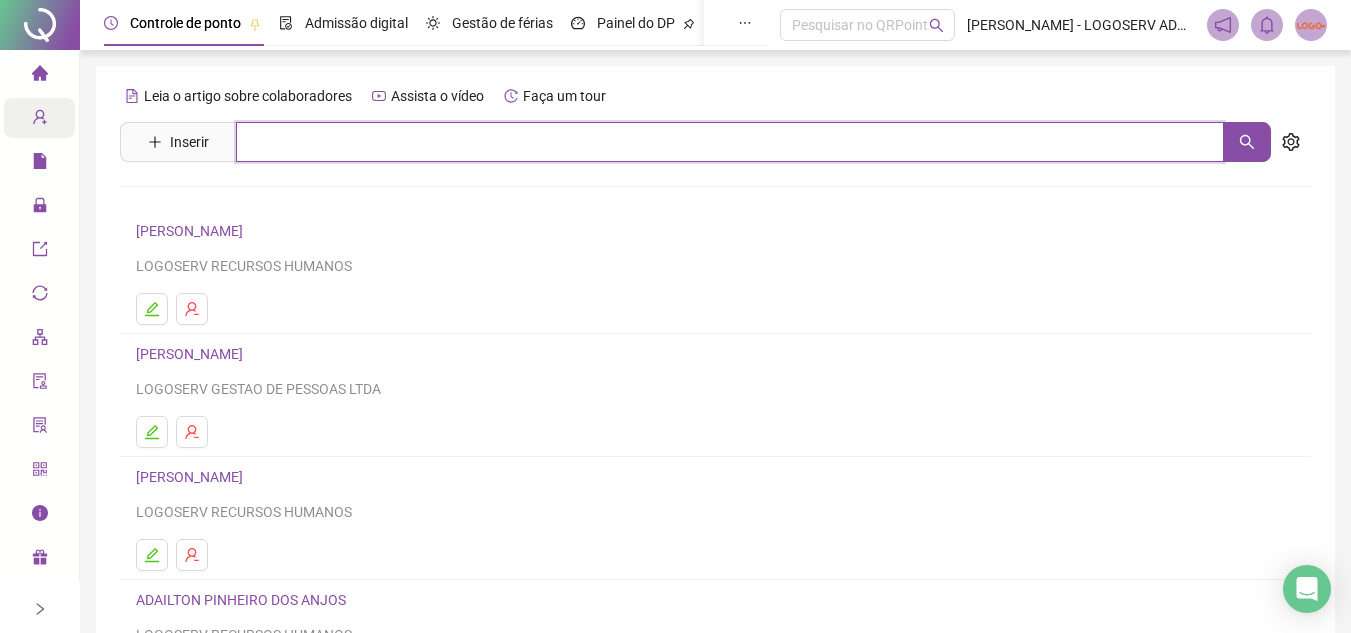 click at bounding box center (730, 142) 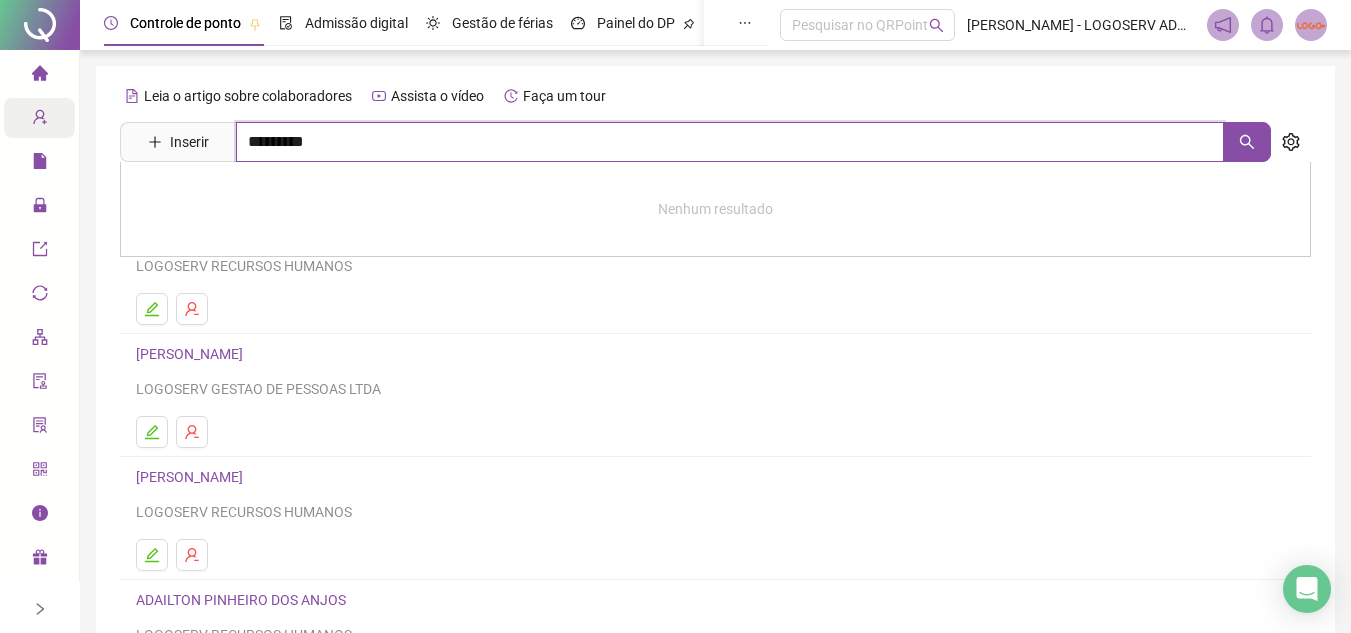 type on "*********" 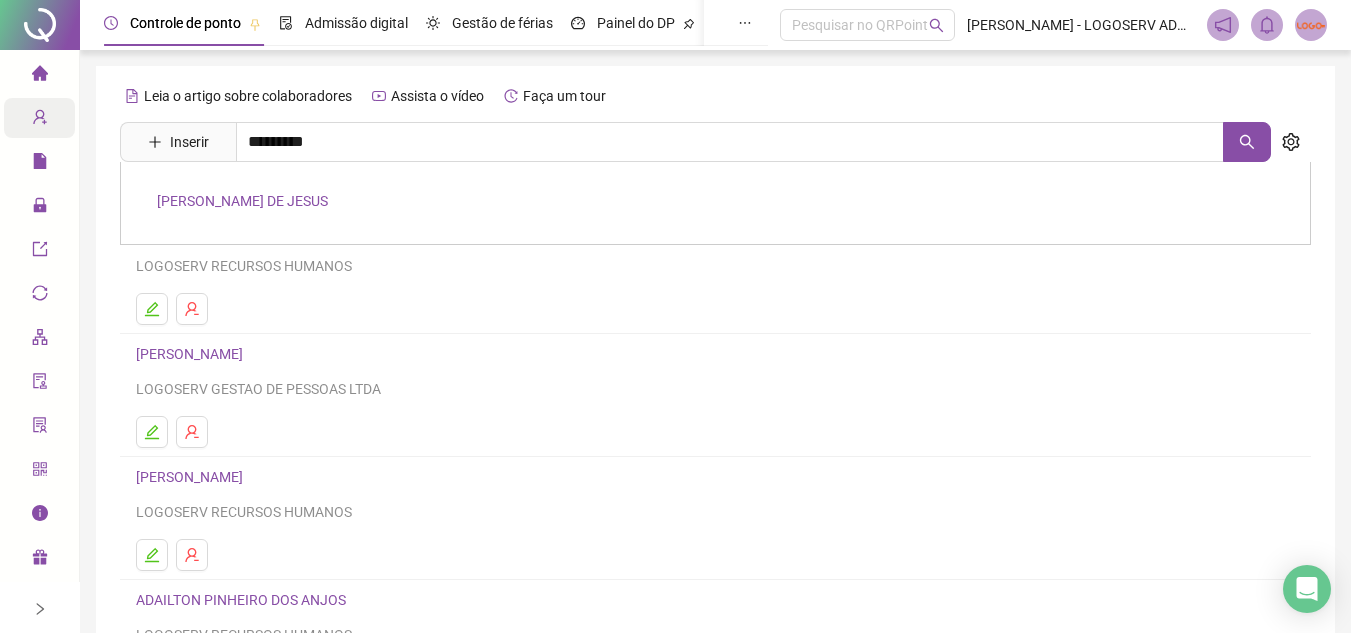 click on "CESAR CONCEIÇÃO DE JESUS" at bounding box center (715, 203) 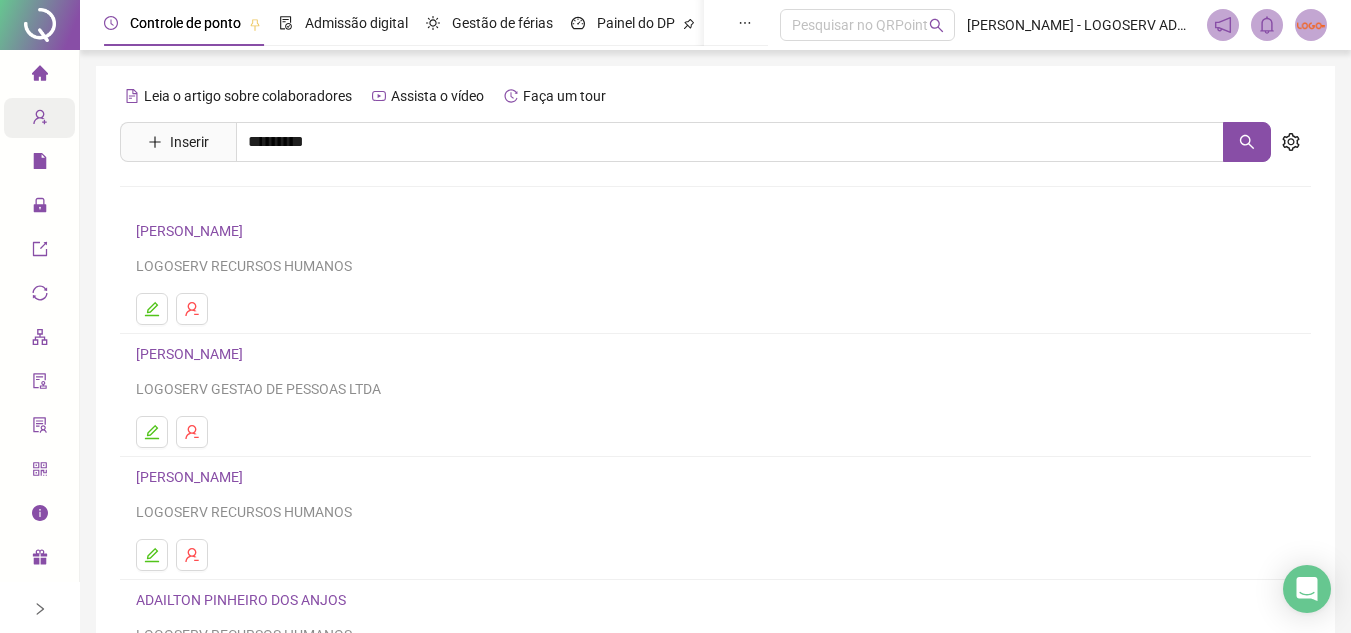 click on "Leia o artigo sobre colaboradores Assista o vídeo Faça um tour Inserir ********* CESAR CONCEIÇÃO DE JESUS   ADAIANE FERREIRA DOS SANTOS ALVES    LOGOSERV RECURSOS HUMANOS ADAILSON BATISTA DOS SANTOS    LOGOSERV GESTAO DE PESSOAS LTDA ADAILTON ALVES PEREIRA    LOGOSERV RECURSOS HUMANOS ADAILTON PINHEIRO DOS ANJOS     LOGOSERV RECURSOS HUMANOS ADAILTON SANTOS BOA MORTE    LOGOSERV GESTAO DE PESSOAS LTDA 1 2 3 4 5 ••• 238" at bounding box center (715, 468) 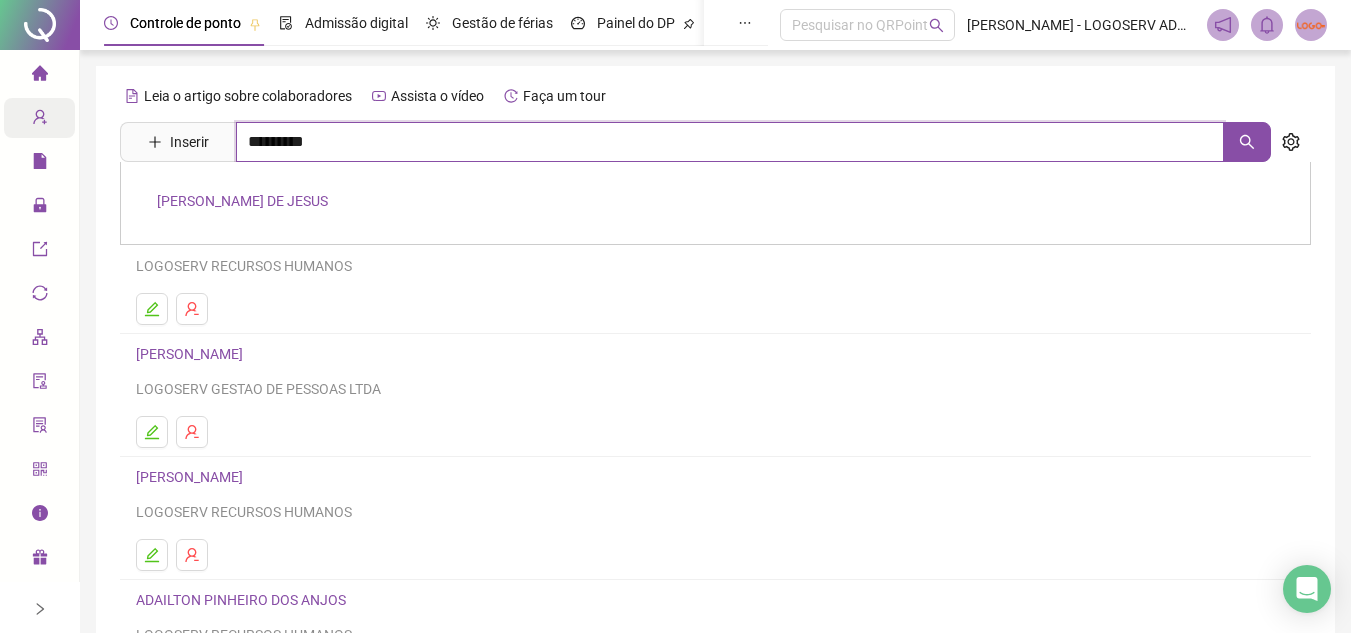 click on "*********" at bounding box center (730, 142) 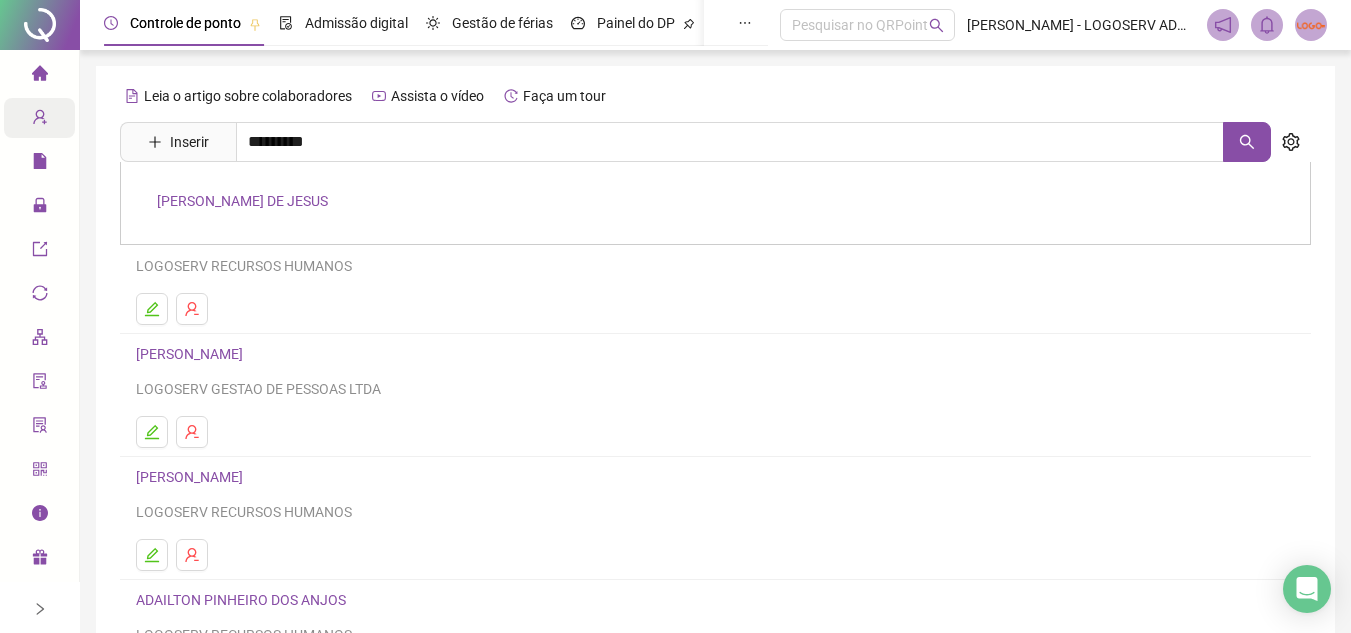 click on "CESAR CONCEIÇÃO DE JESUS" at bounding box center [242, 201] 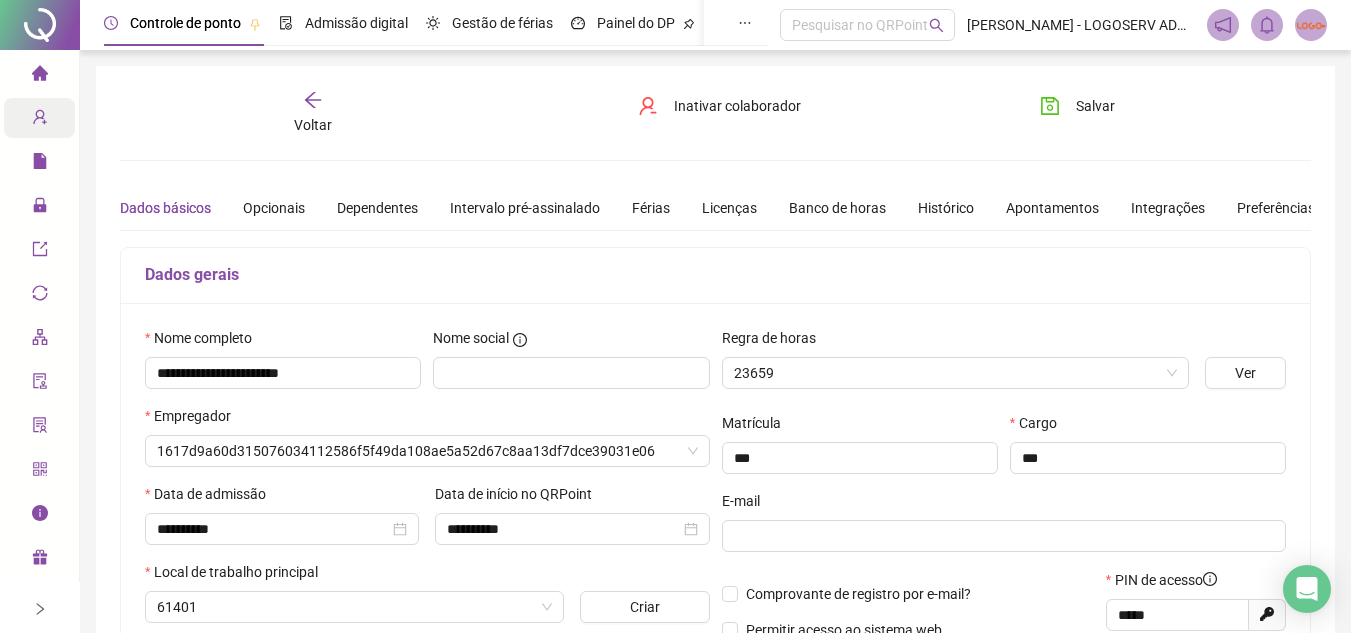 type on "**********" 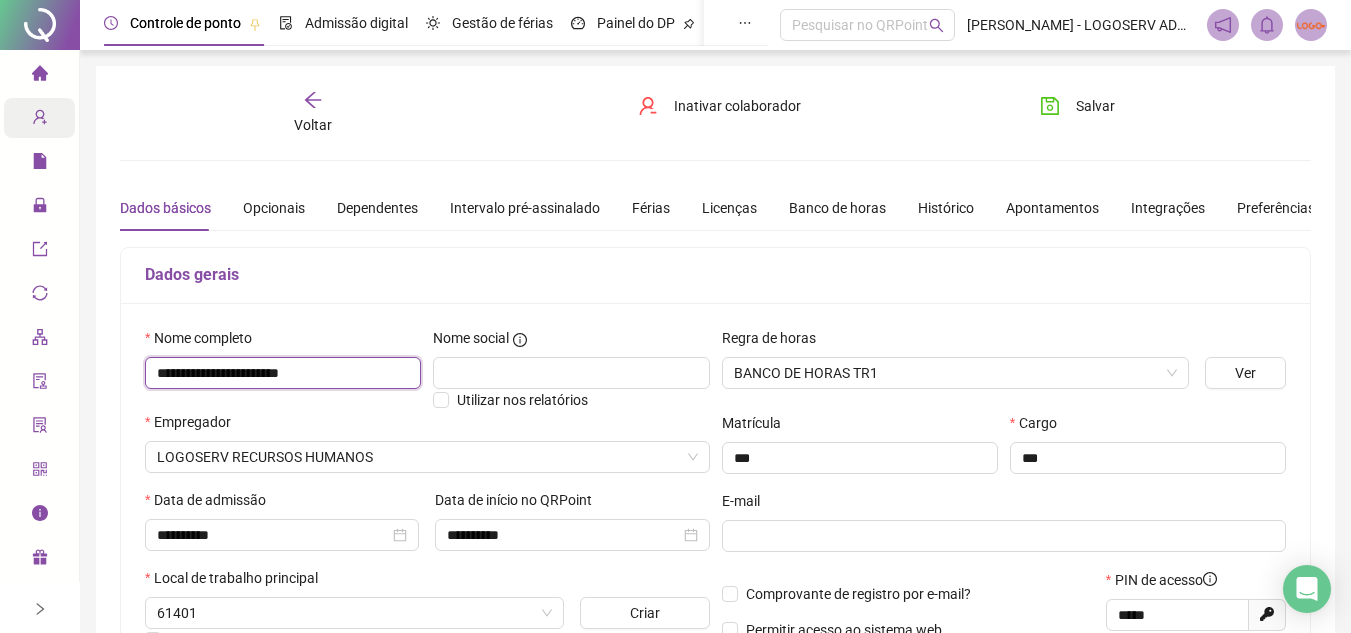 drag, startPoint x: 149, startPoint y: 372, endPoint x: 415, endPoint y: 325, distance: 270.12033 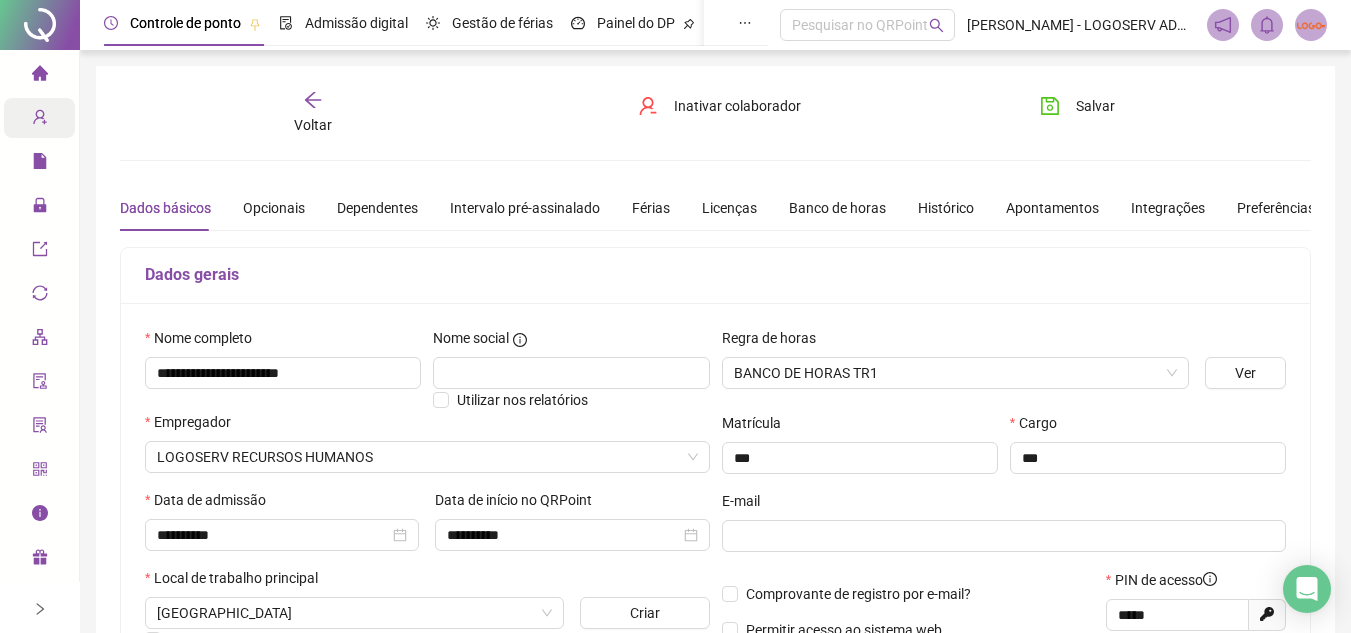 click on "Voltar" at bounding box center [313, 113] 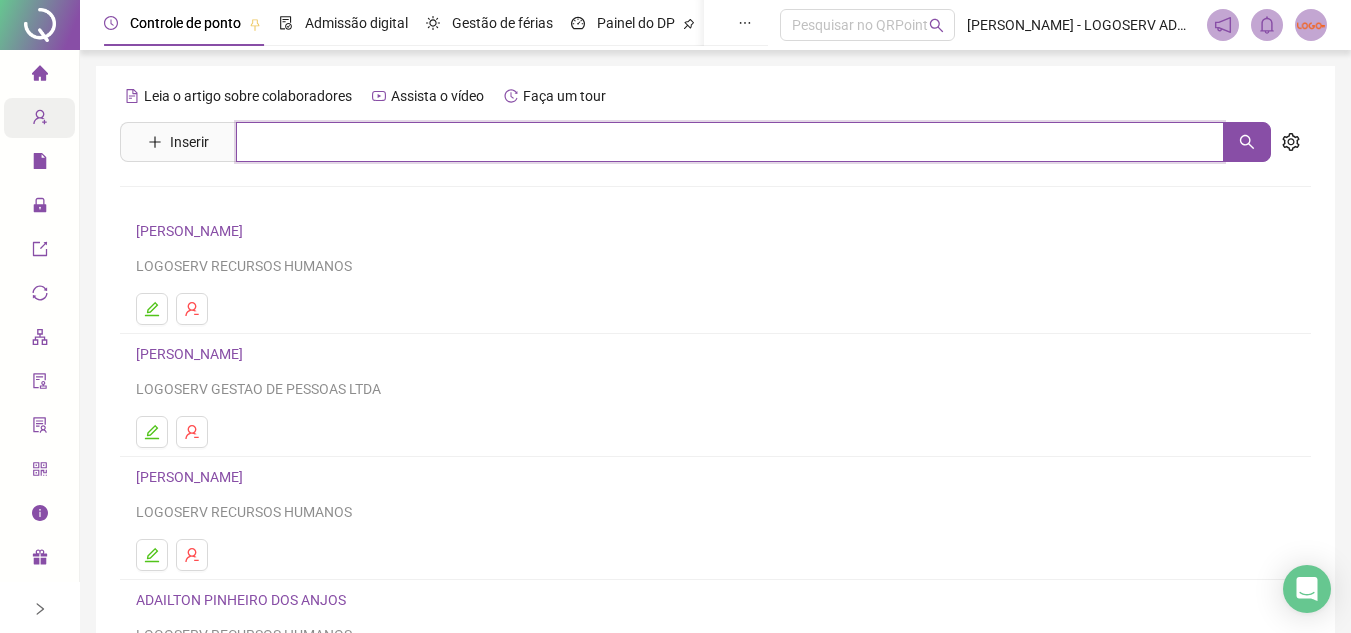 click at bounding box center [730, 142] 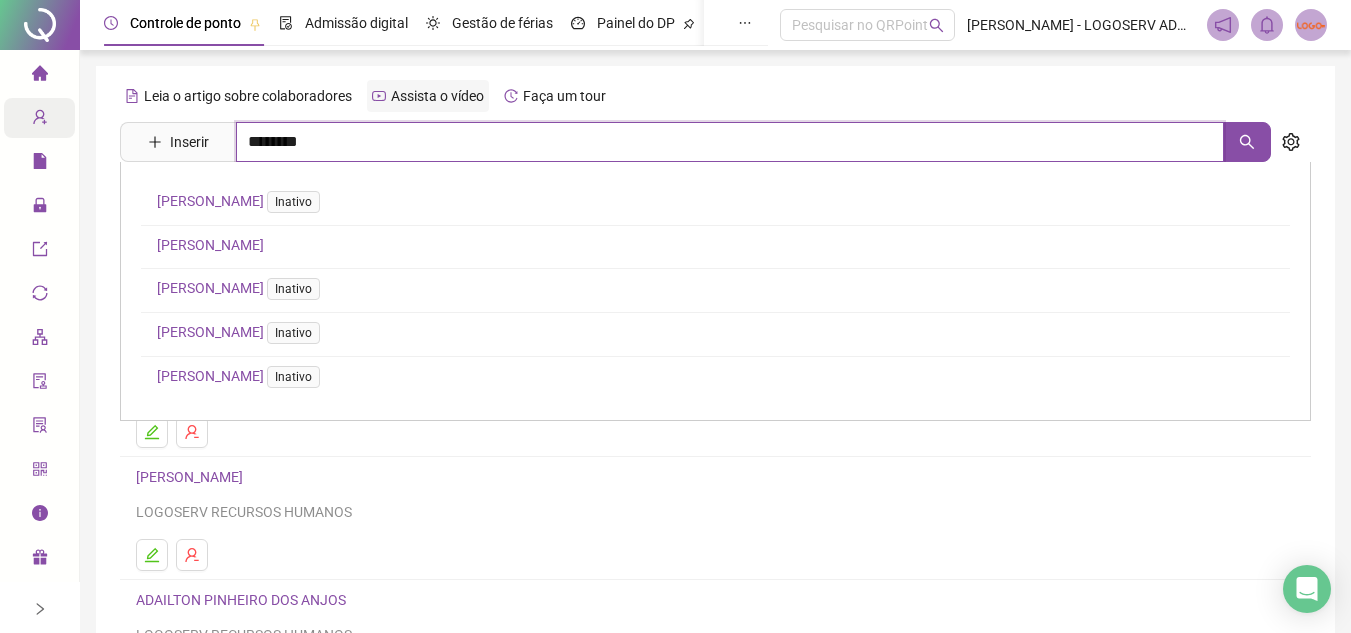 type on "********" 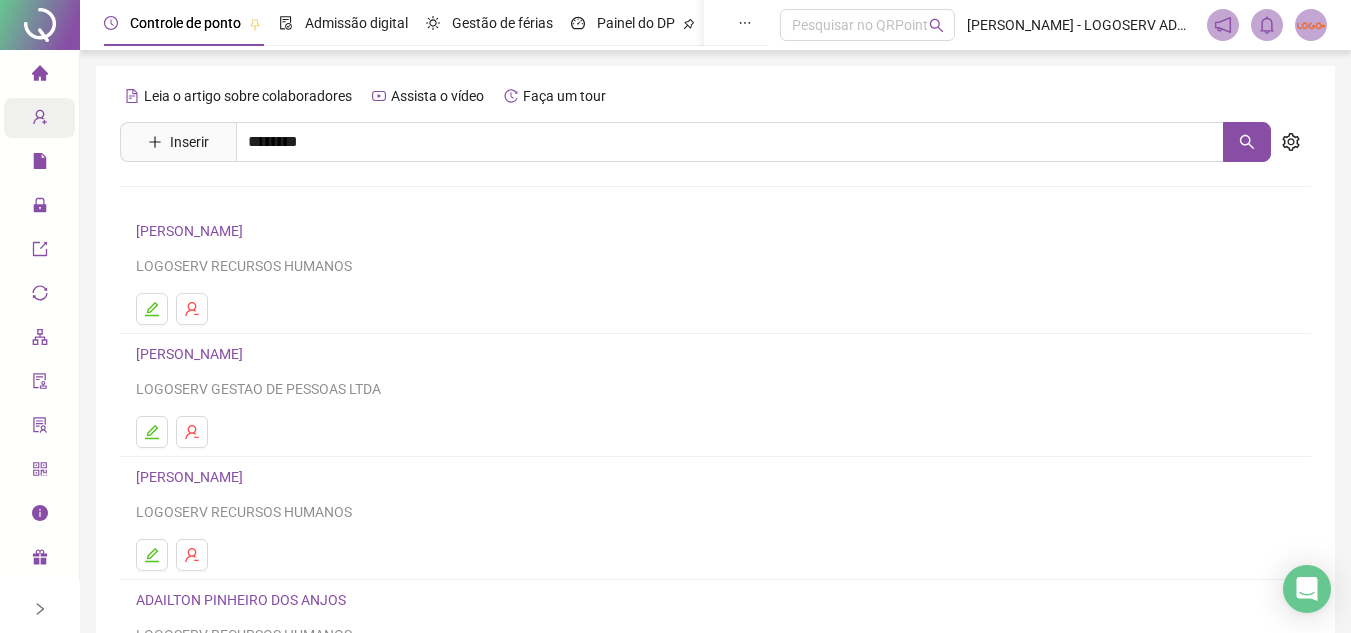 click on "BRUNO SANTOS DE  OLIVEIRA" at bounding box center [210, 245] 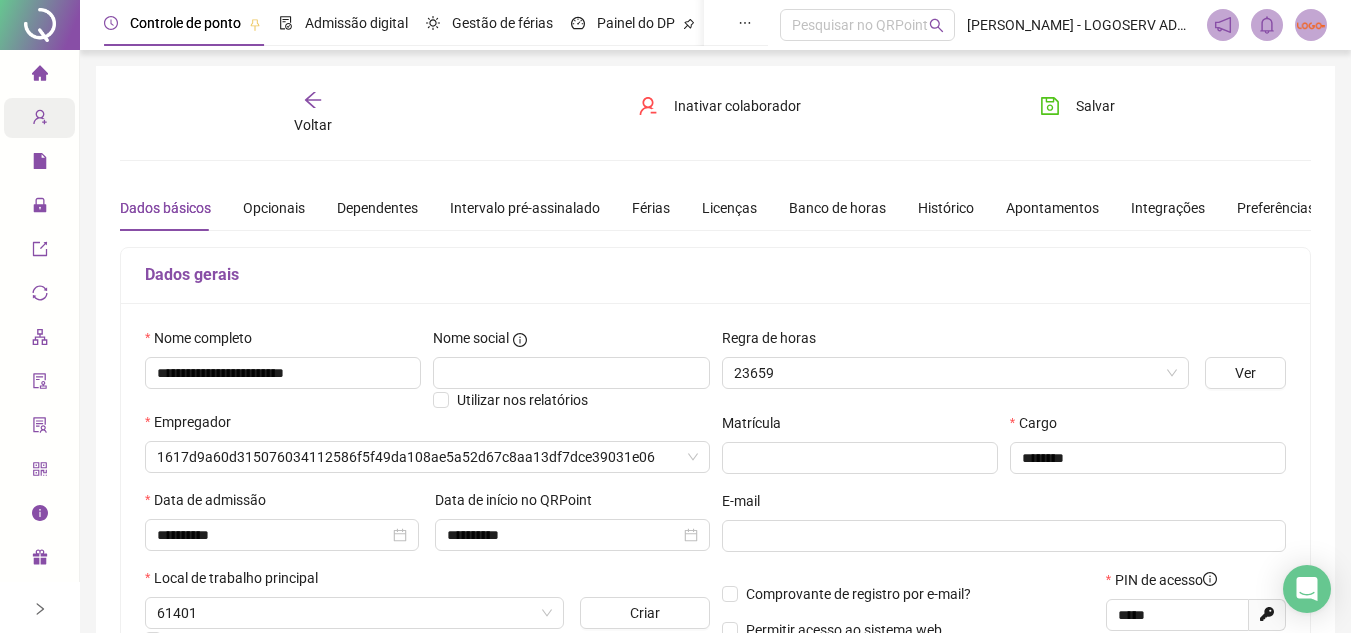type on "**********" 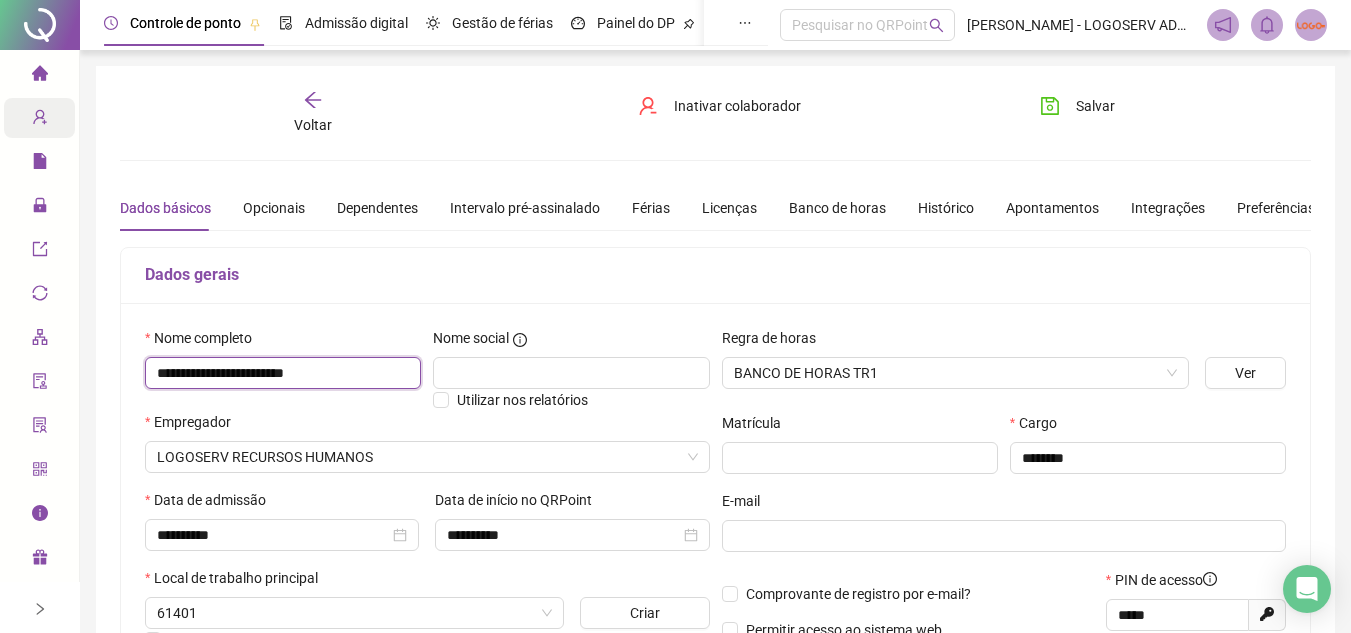 drag, startPoint x: 156, startPoint y: 370, endPoint x: 366, endPoint y: 398, distance: 211.85844 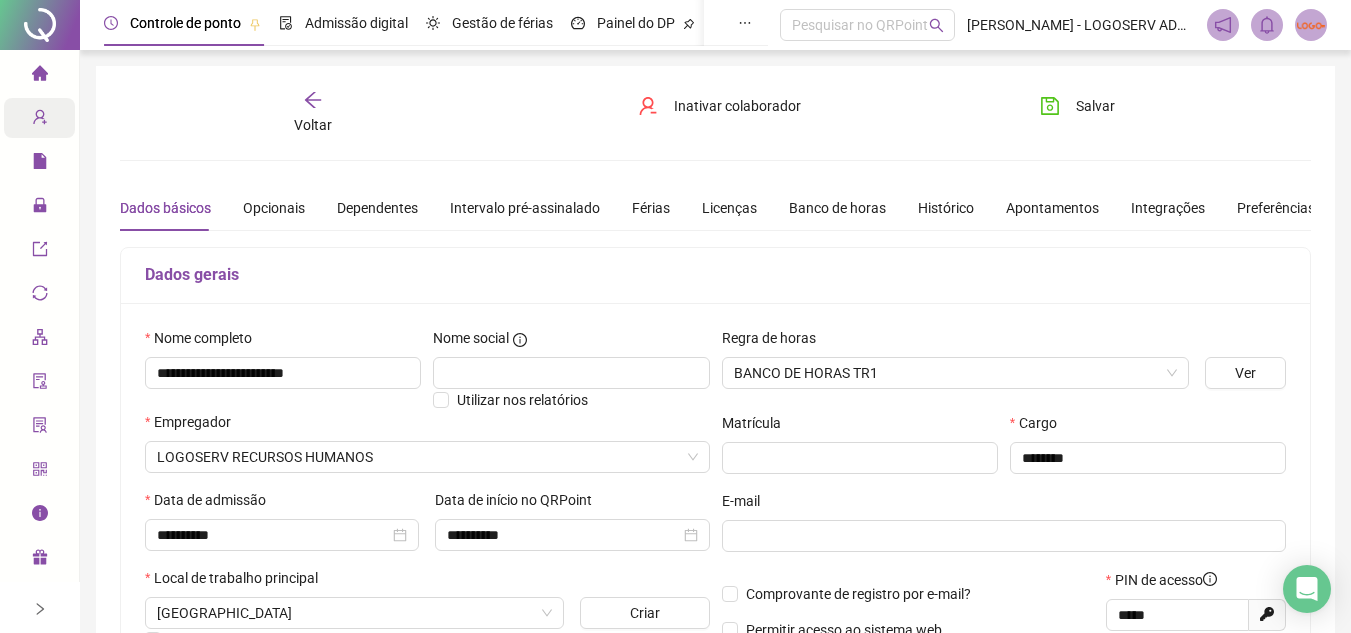 click on "**********" at bounding box center (715, 560) 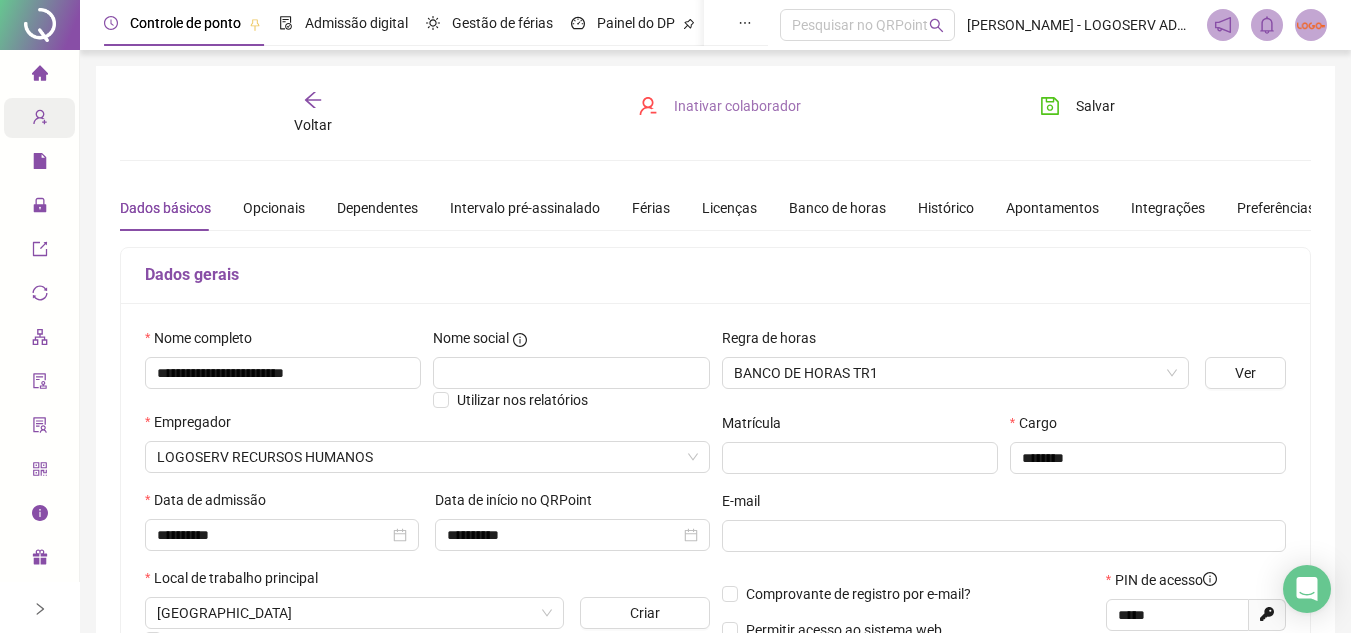click on "Inativar colaborador" at bounding box center (737, 106) 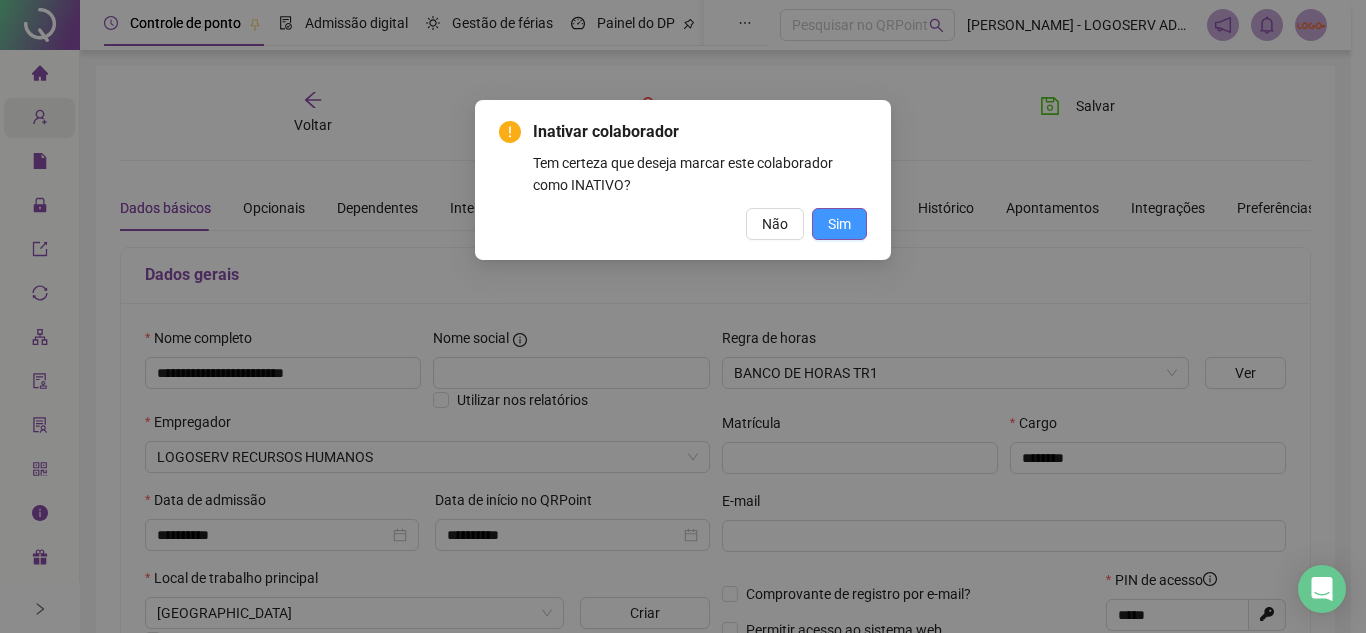 click on "Sim" at bounding box center (839, 224) 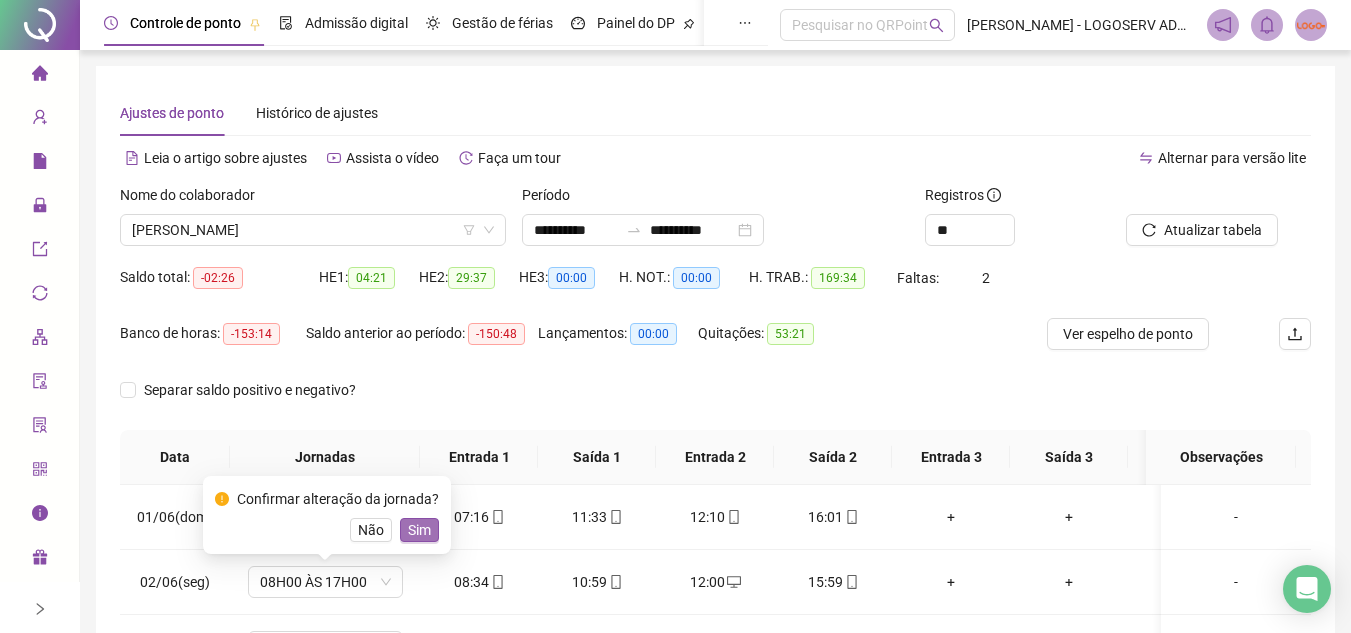 click on "Sim" at bounding box center (419, 530) 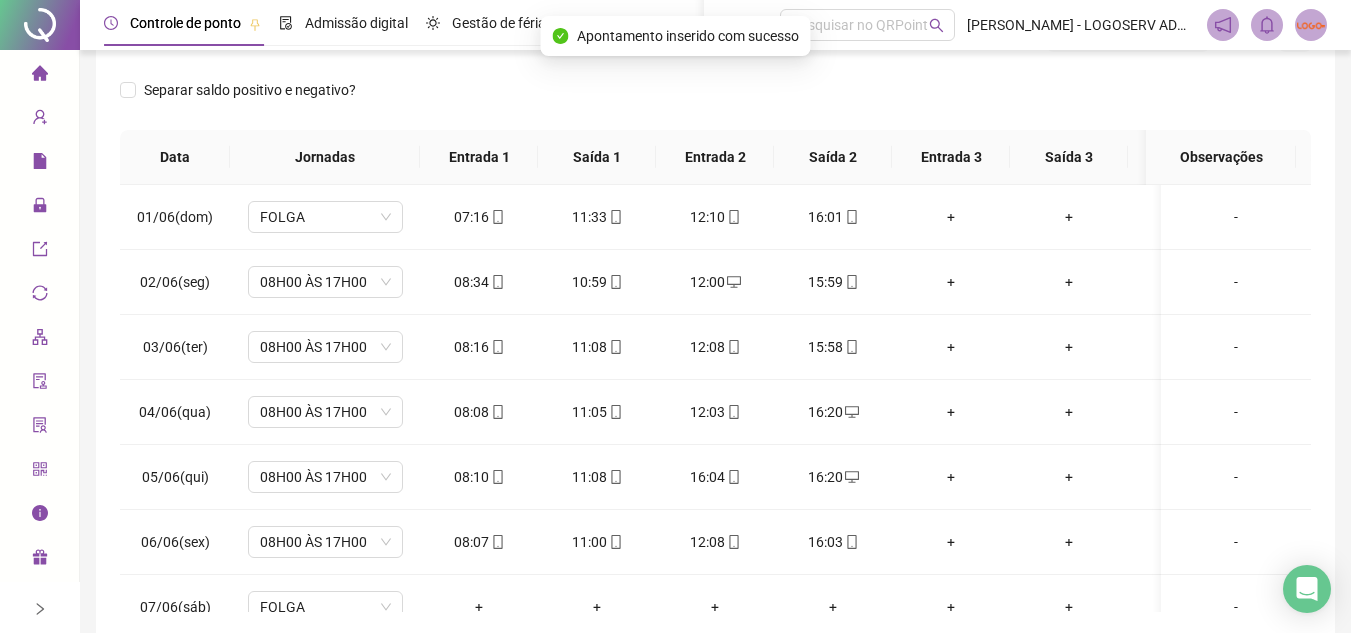 scroll, scrollTop: 300, scrollLeft: 0, axis: vertical 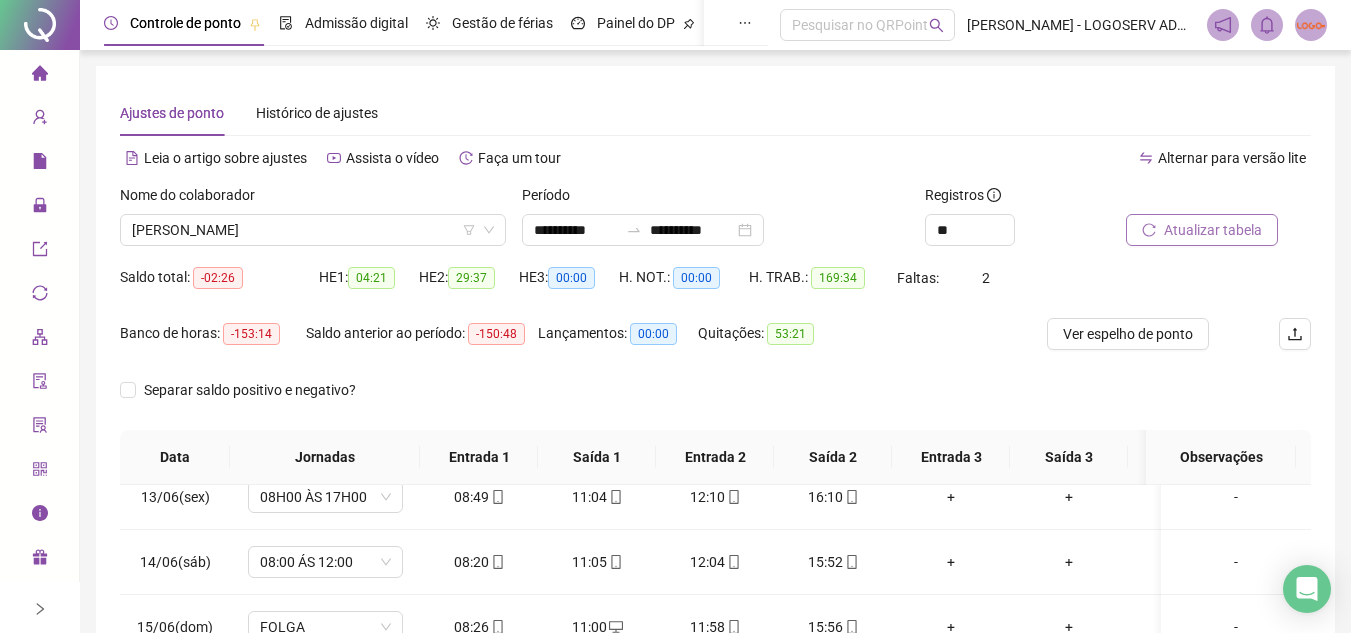 click on "Atualizar tabela" at bounding box center (1213, 230) 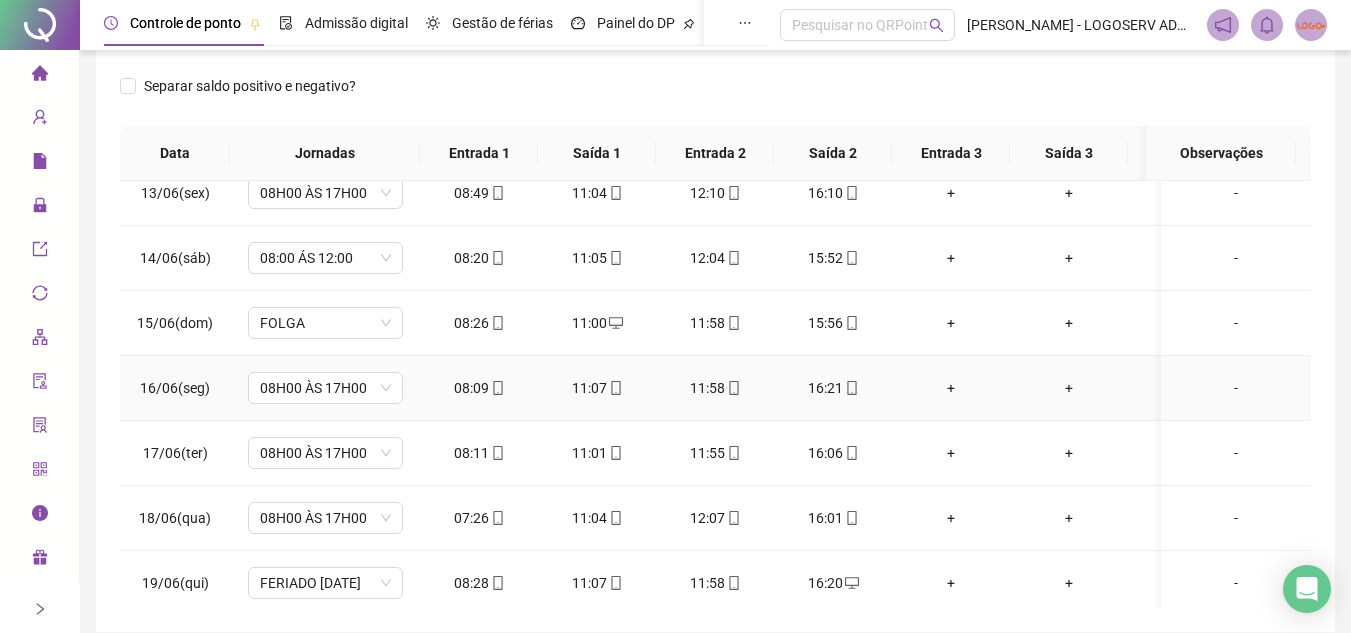 scroll, scrollTop: 389, scrollLeft: 0, axis: vertical 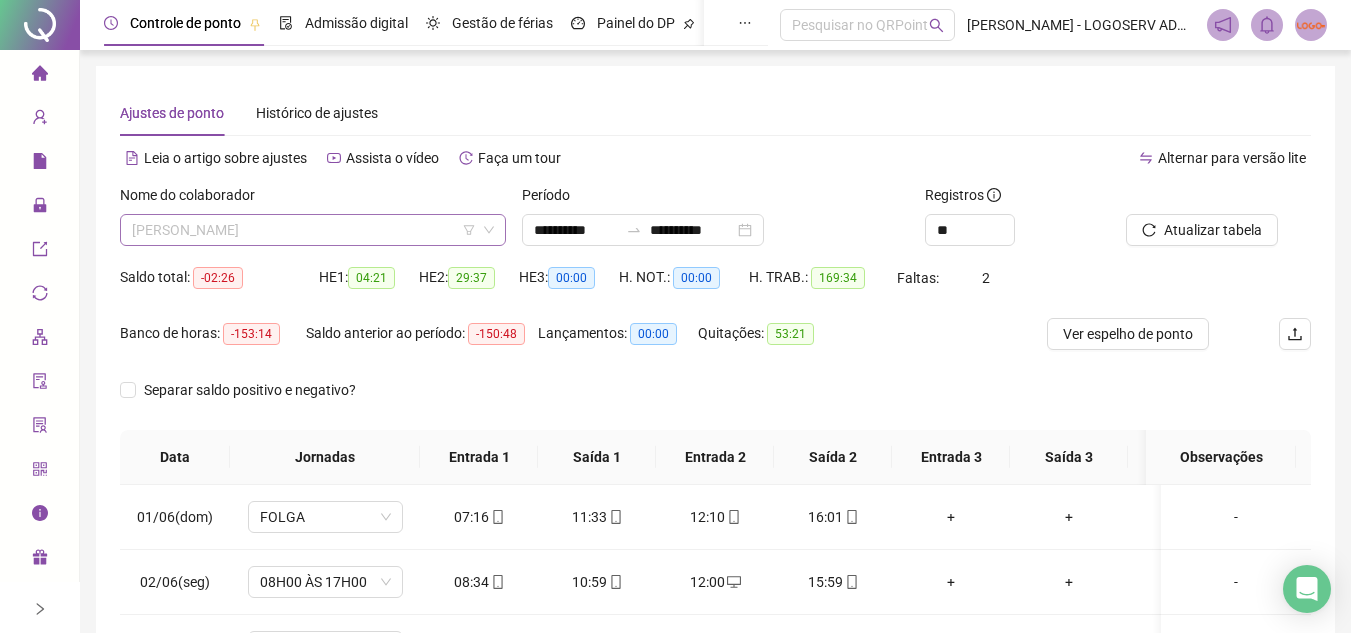 click on "[PERSON_NAME]" at bounding box center (313, 230) 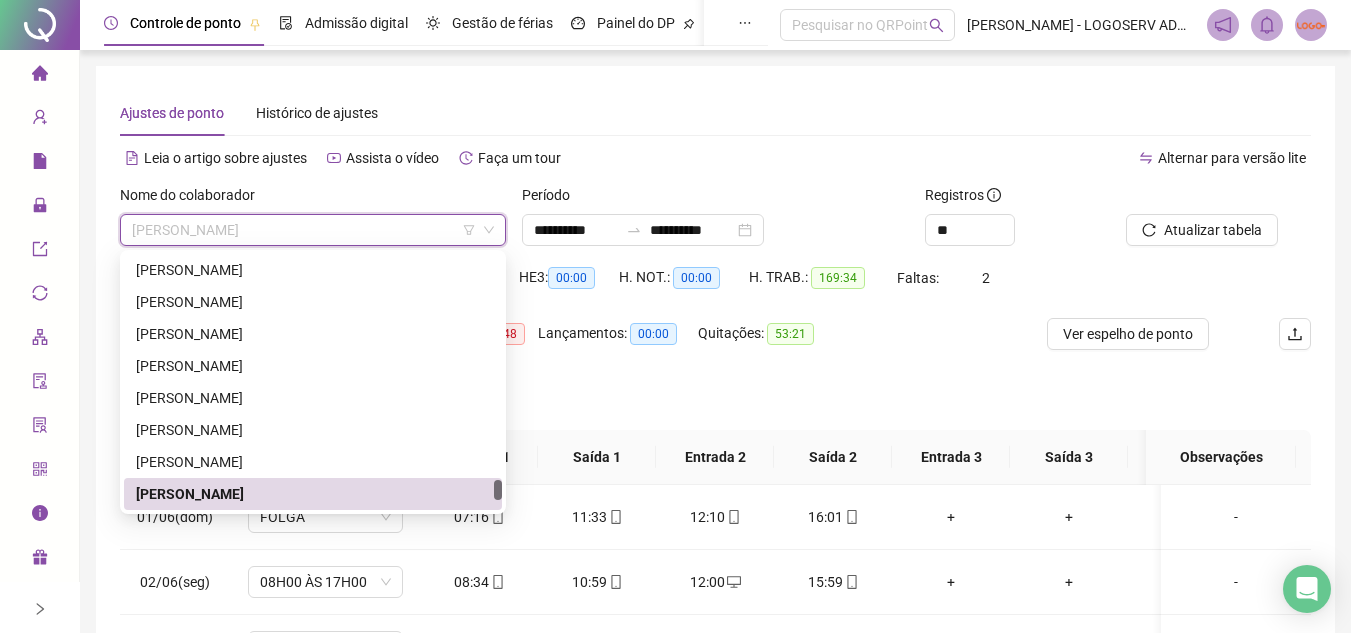 paste on "**********" 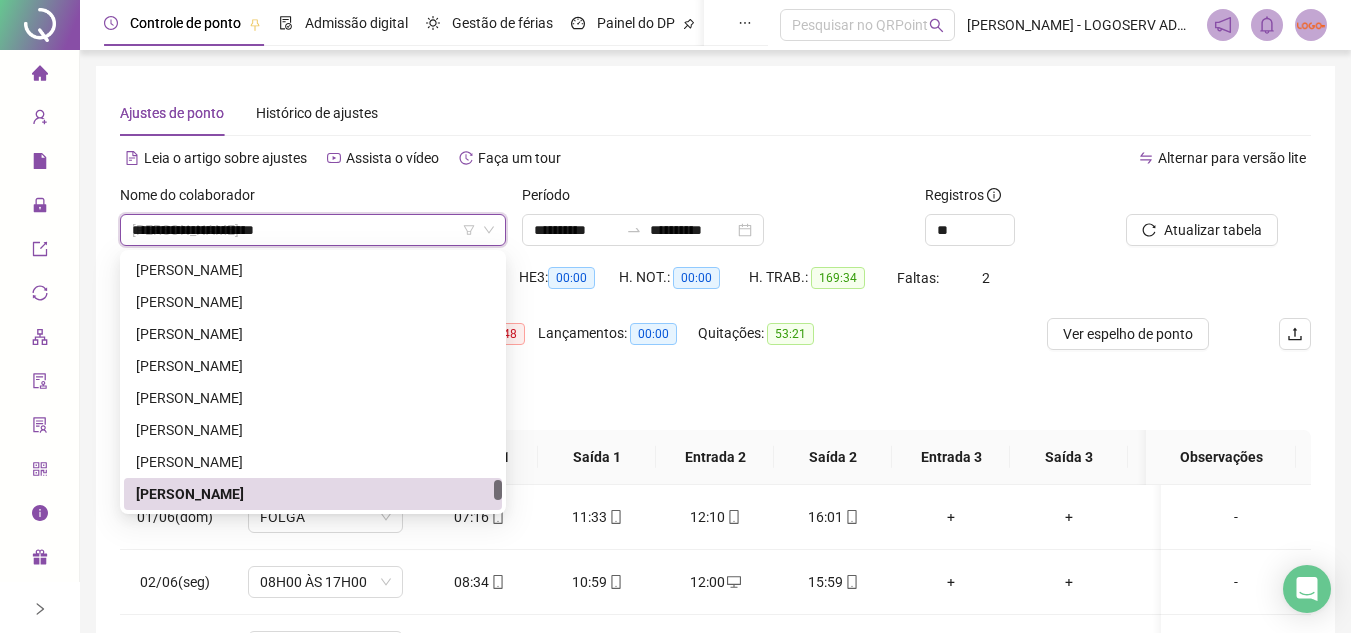 scroll, scrollTop: 0, scrollLeft: 0, axis: both 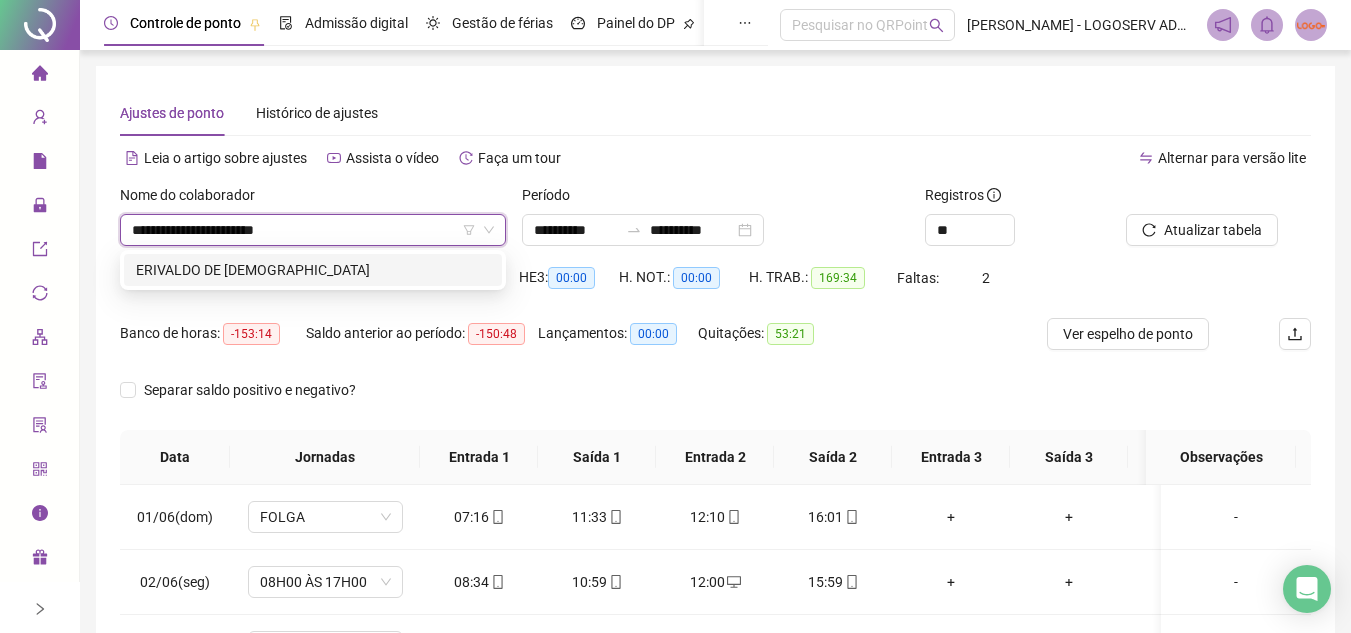 click on "ERIVALDO DE [DEMOGRAPHIC_DATA]" at bounding box center (313, 270) 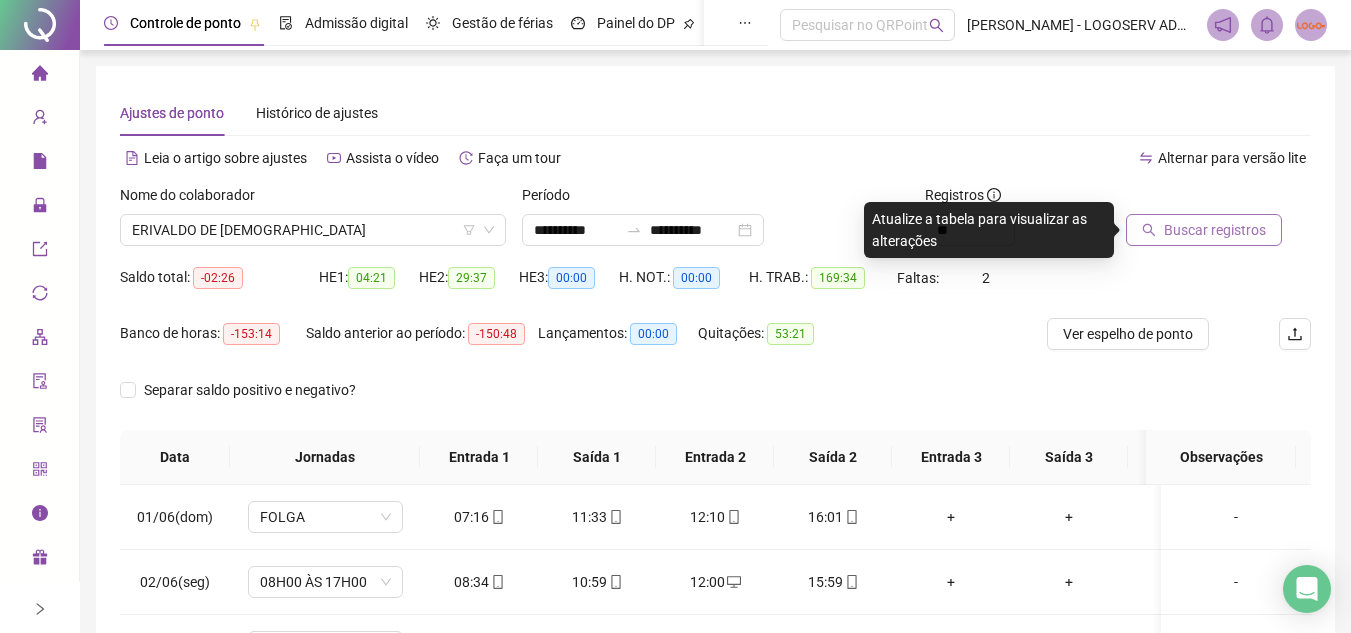 click on "Buscar registros" at bounding box center [1204, 230] 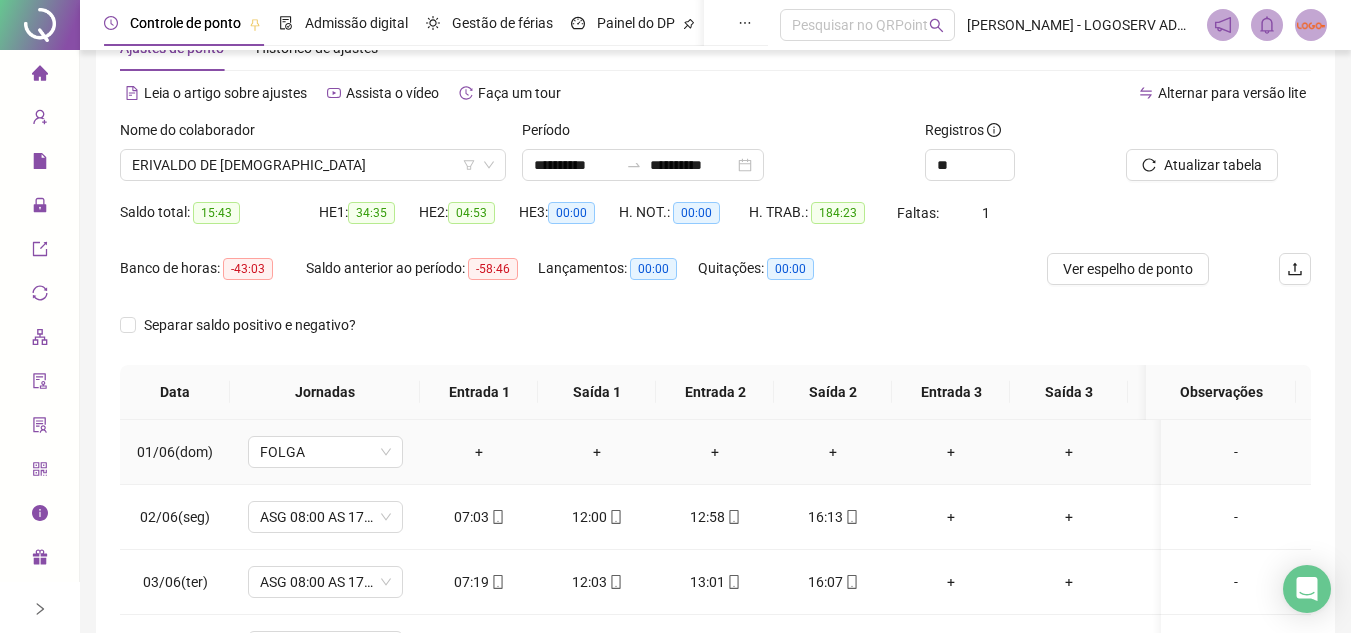 scroll, scrollTop: 100, scrollLeft: 0, axis: vertical 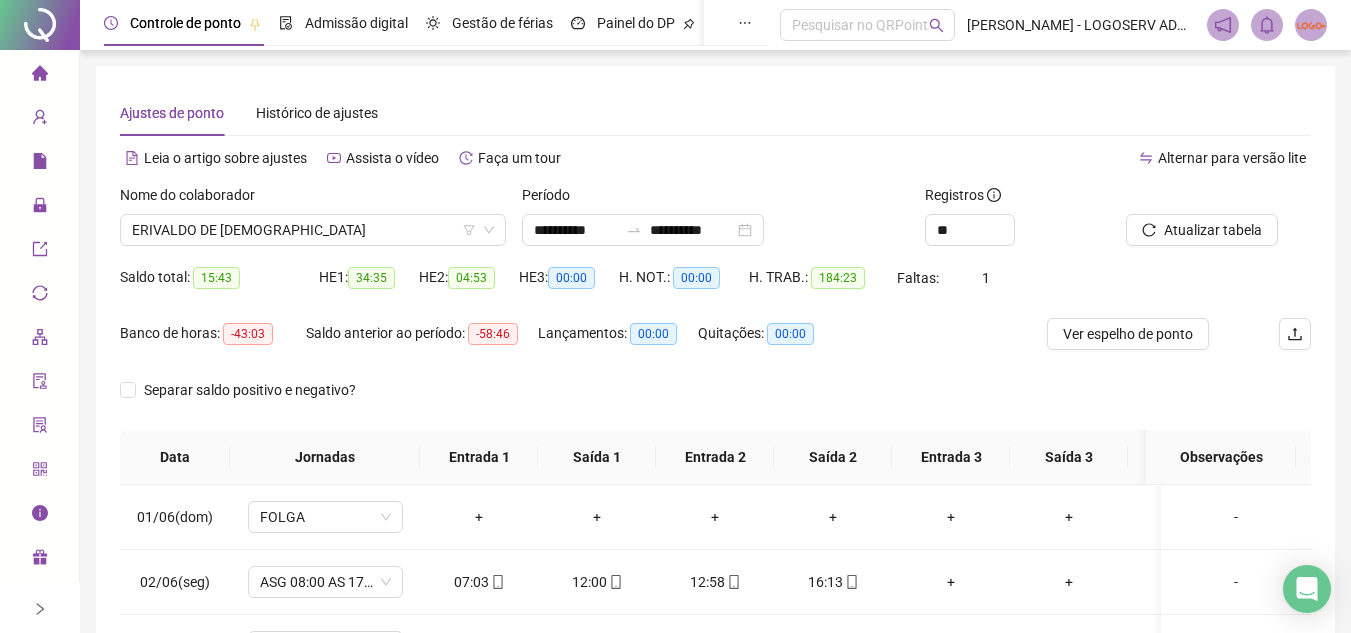 click on "**********" at bounding box center (715, 501) 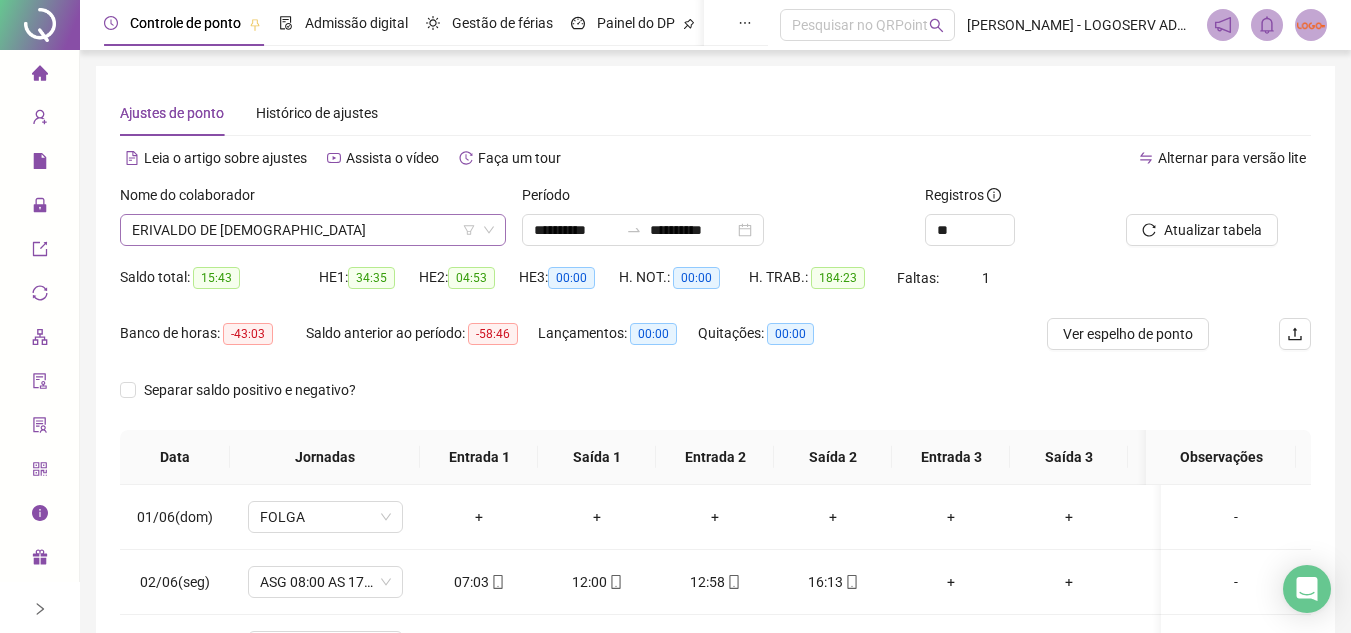 click on "ERIVALDO DE [DEMOGRAPHIC_DATA]" at bounding box center [313, 230] 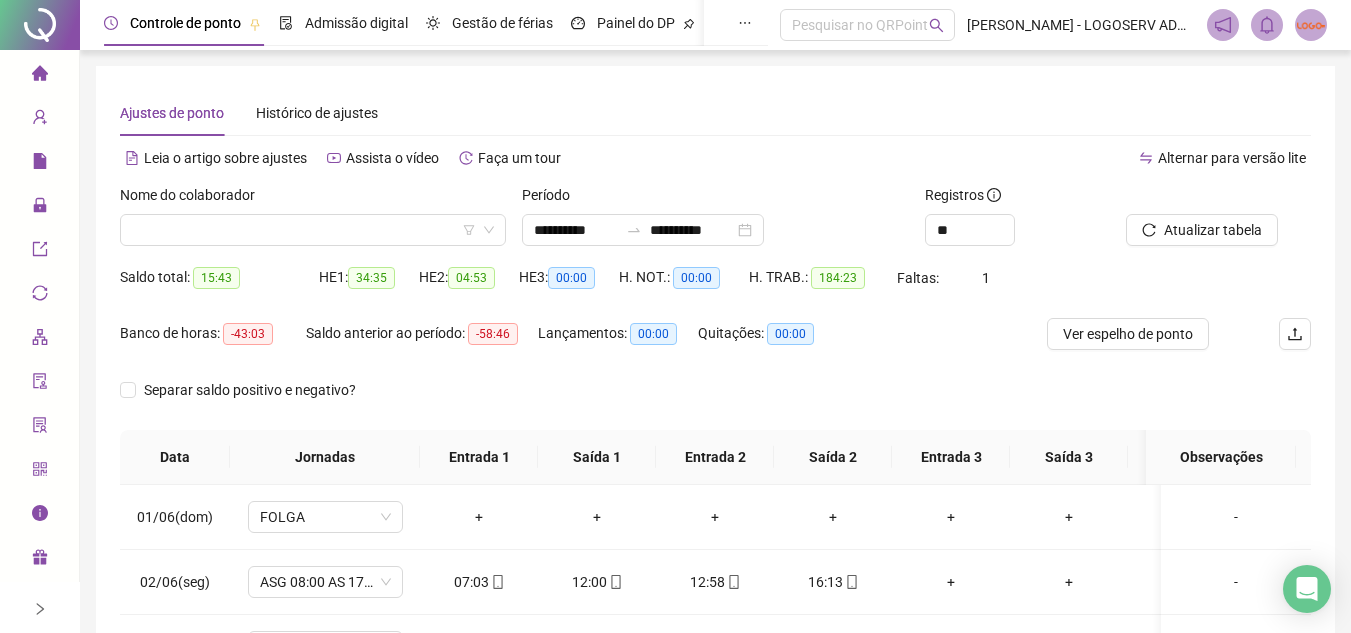 type on "**********" 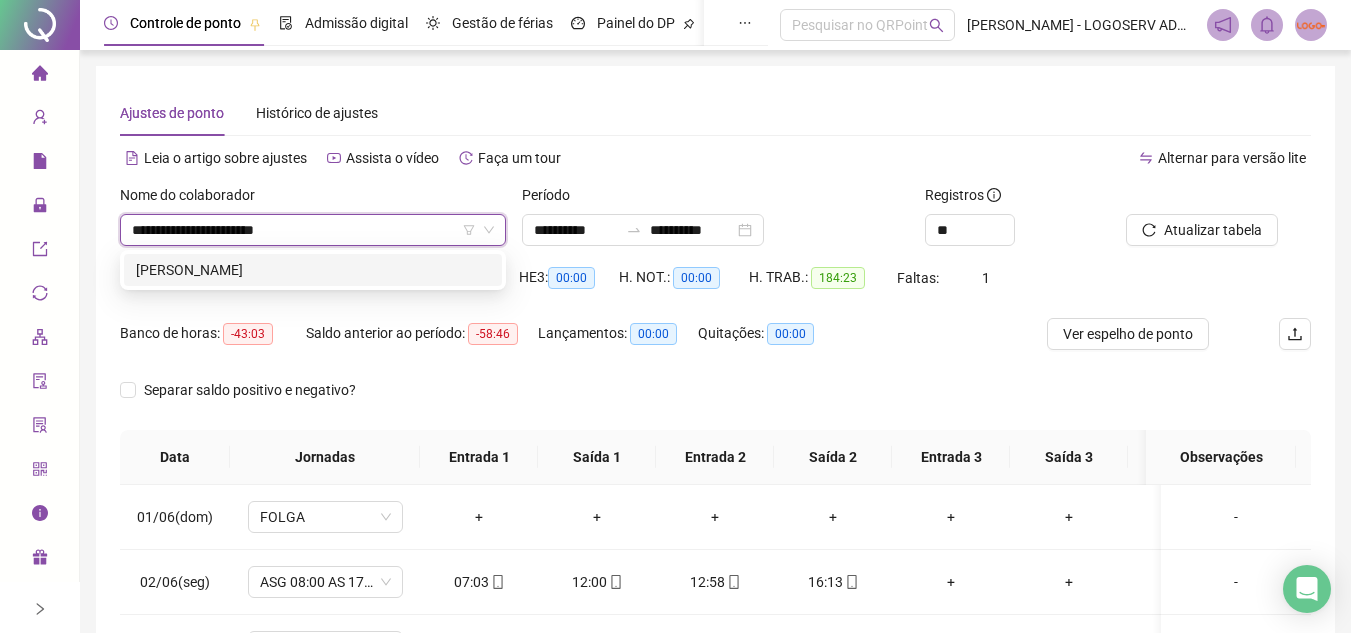 click on "[PERSON_NAME]" at bounding box center [313, 270] 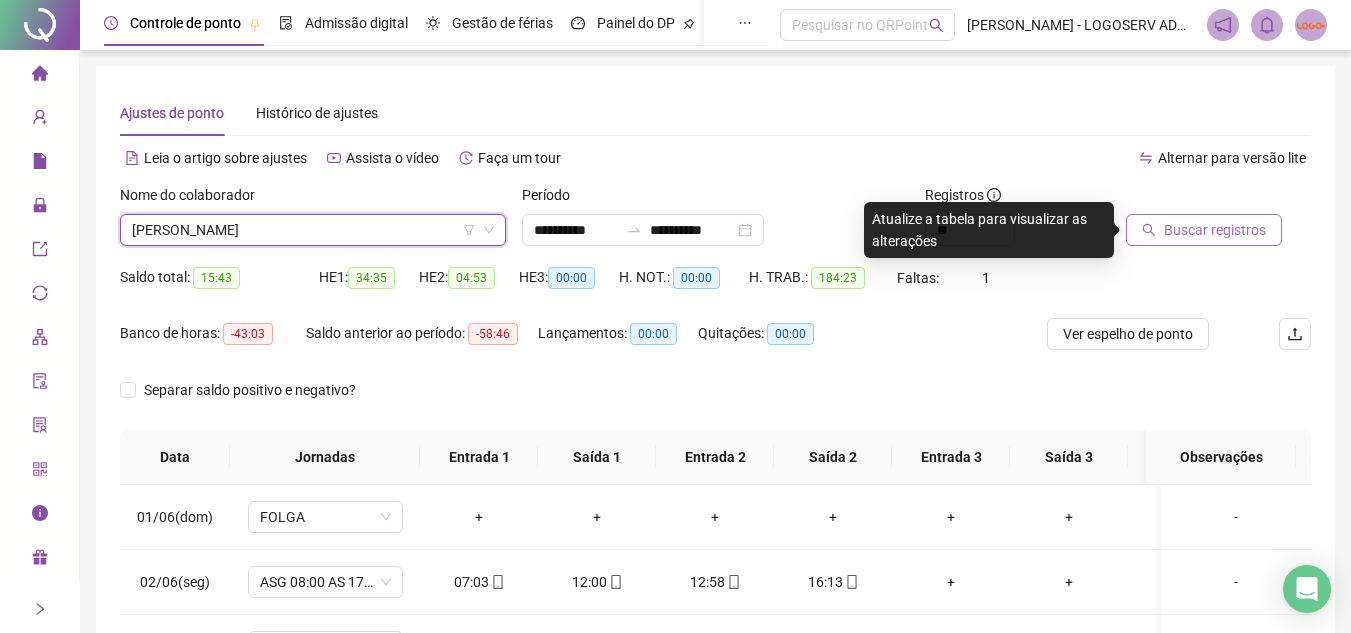 click on "Buscar registros" at bounding box center [1215, 230] 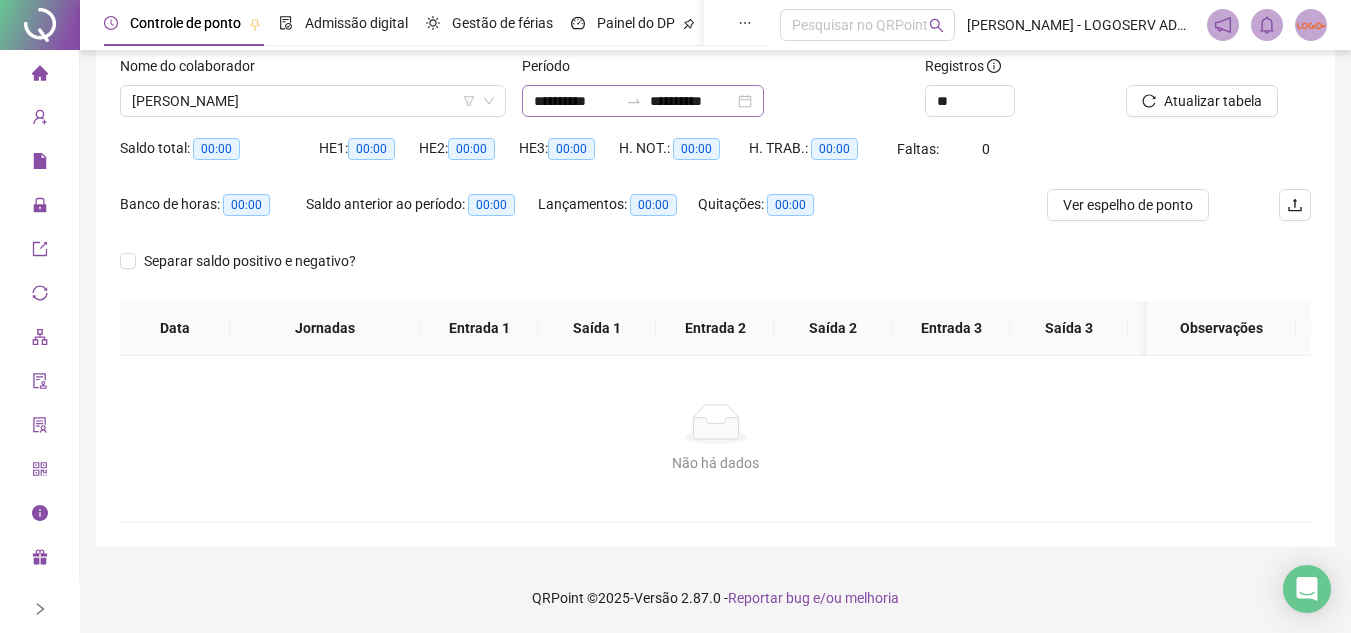 scroll, scrollTop: 144, scrollLeft: 0, axis: vertical 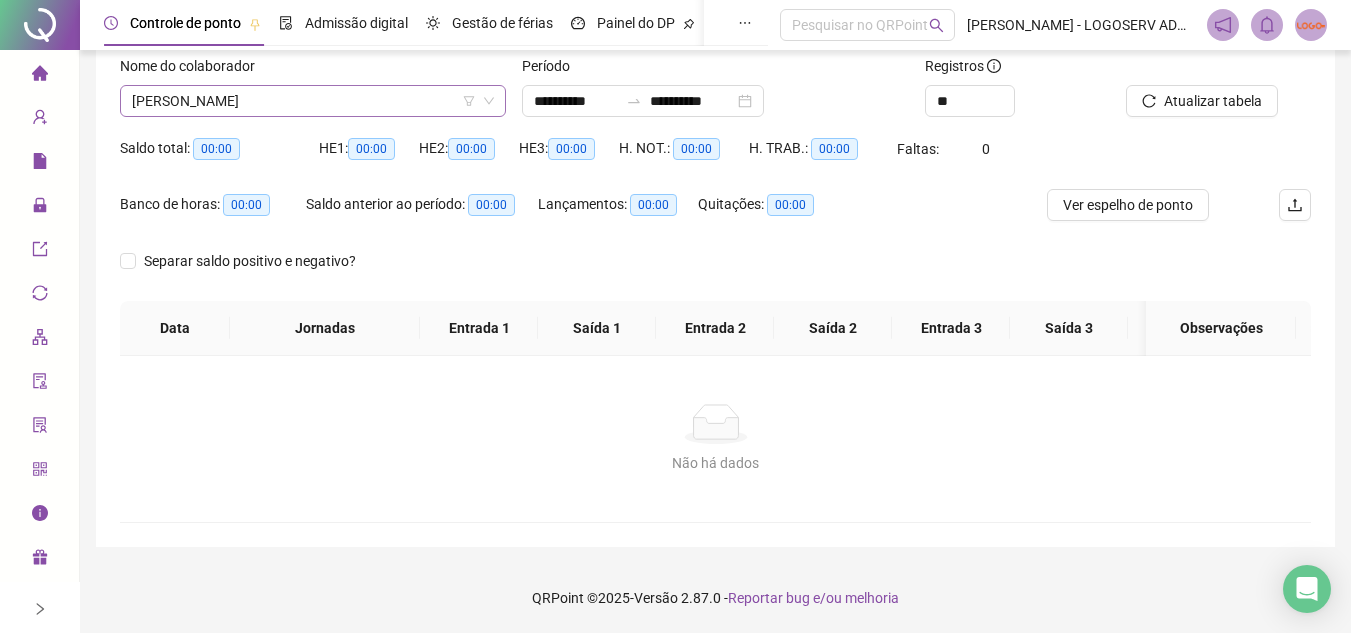 click on "[PERSON_NAME]" at bounding box center (313, 101) 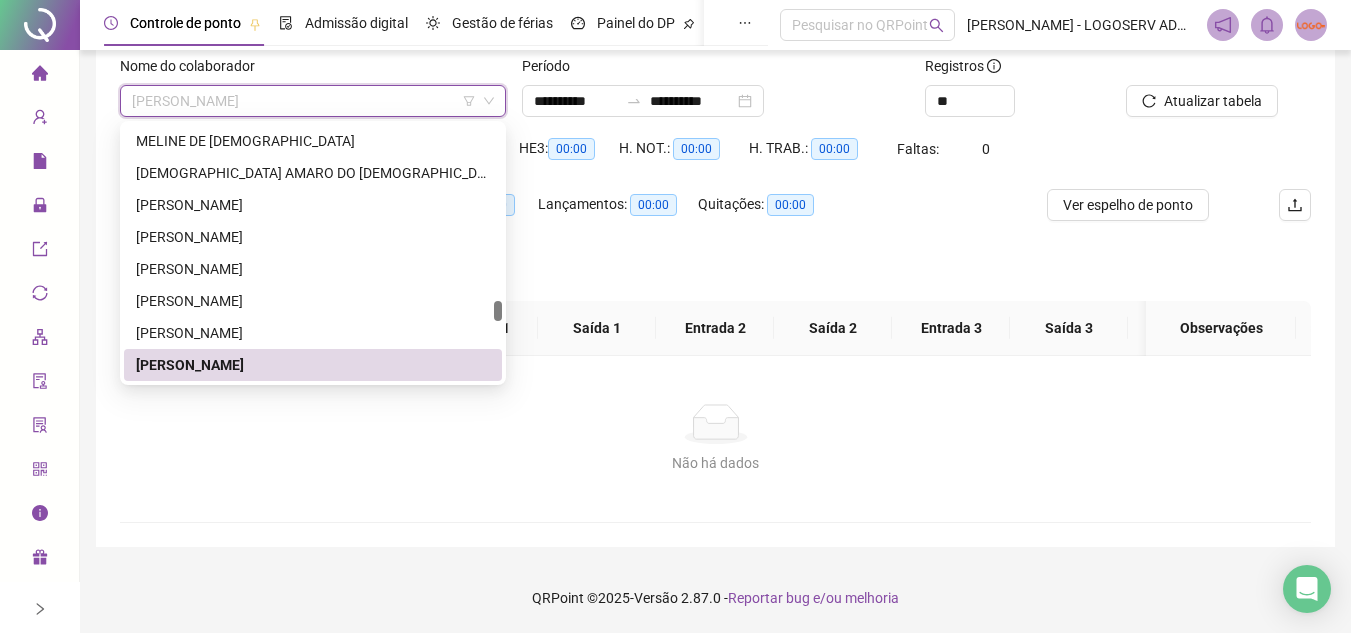 paste on "**********" 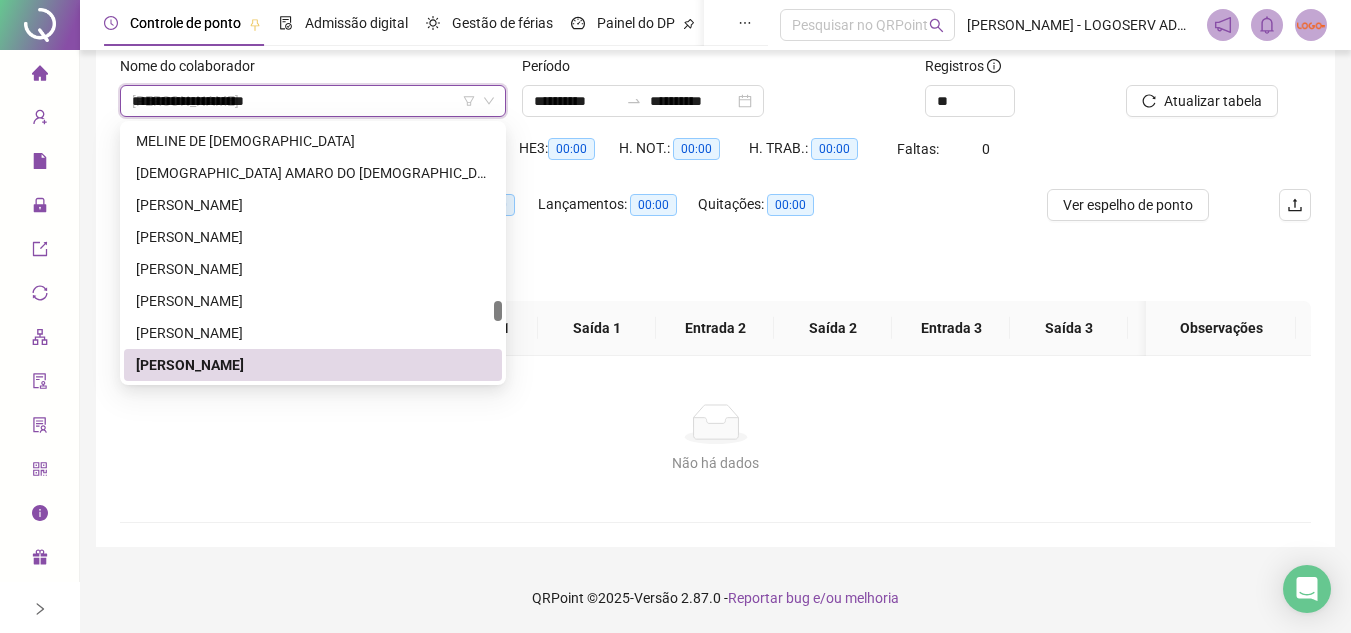 scroll, scrollTop: 0, scrollLeft: 0, axis: both 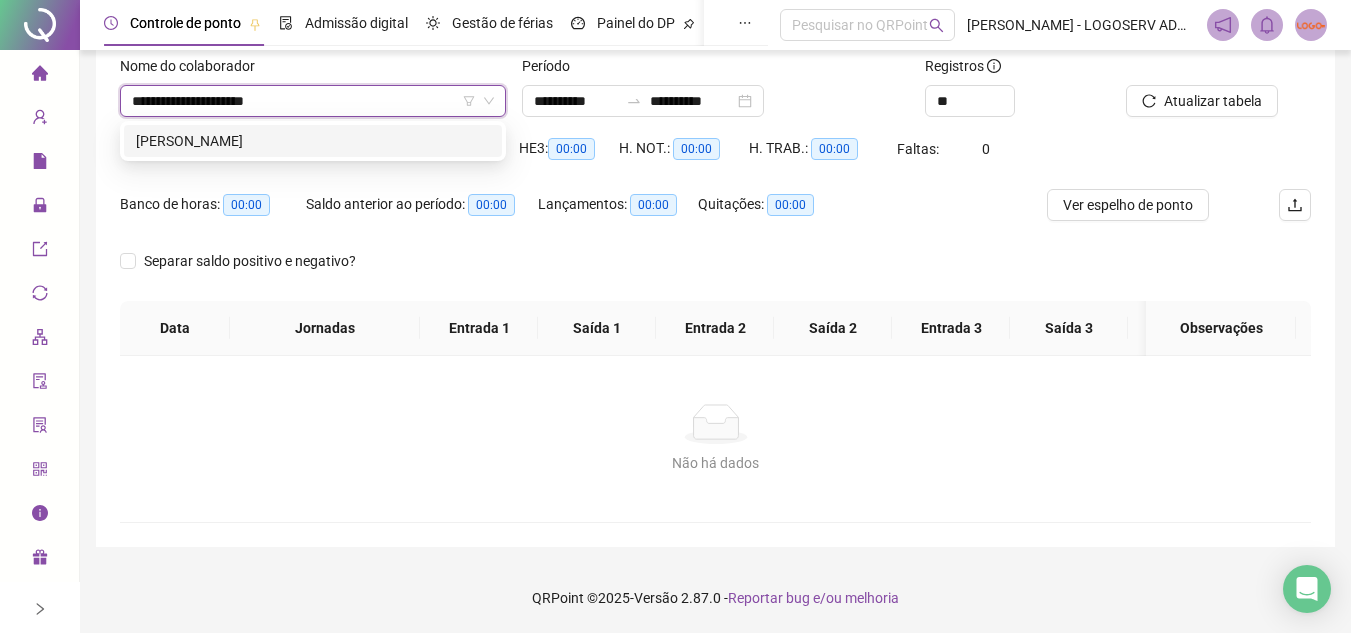 click on "[PERSON_NAME]" at bounding box center (313, 141) 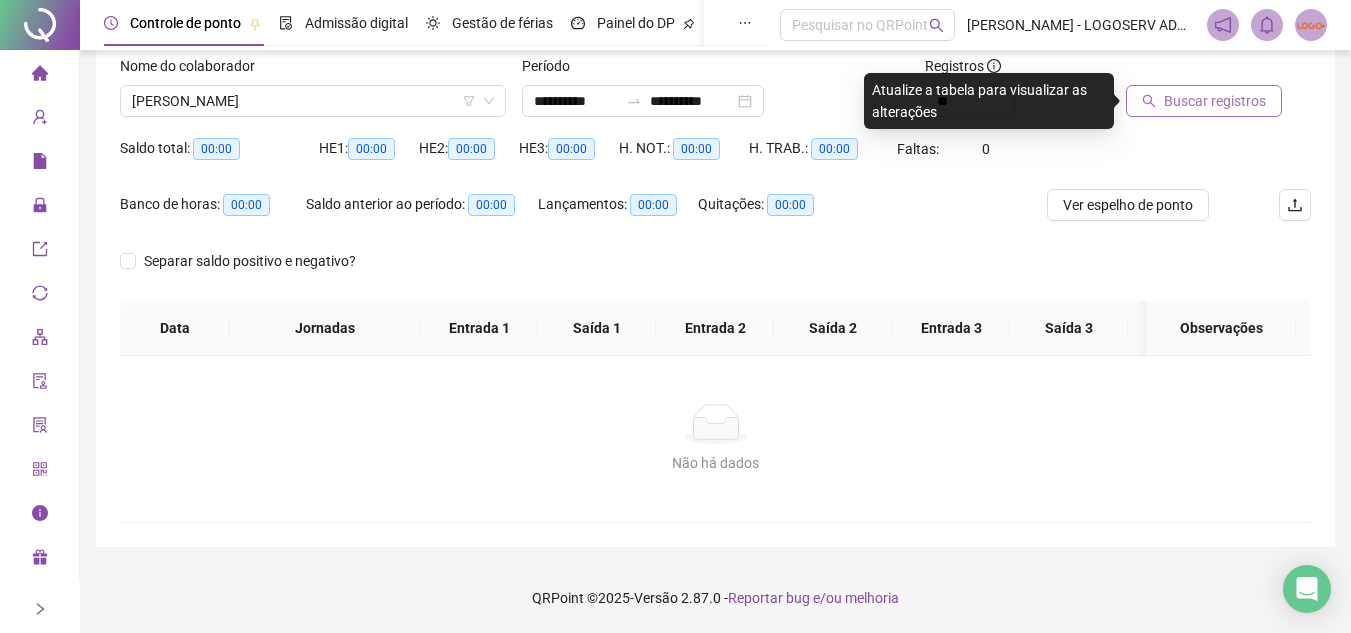 click on "Buscar registros" at bounding box center (1215, 101) 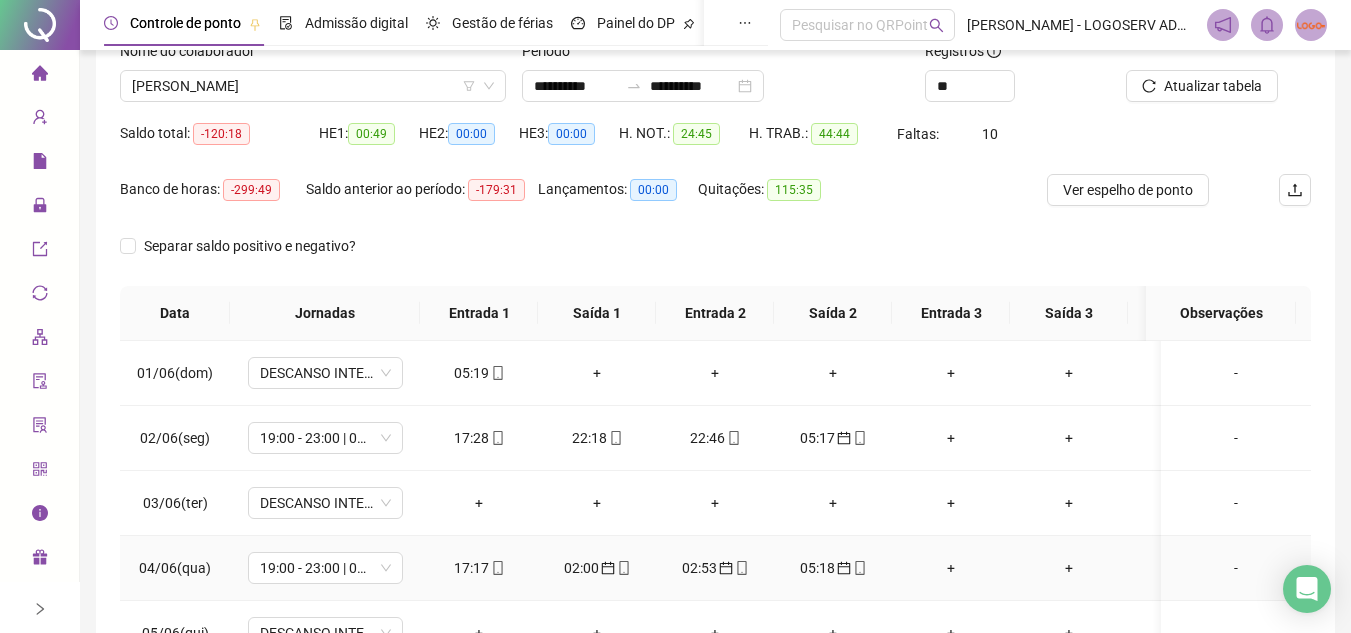 click on "+" at bounding box center (1069, 568) 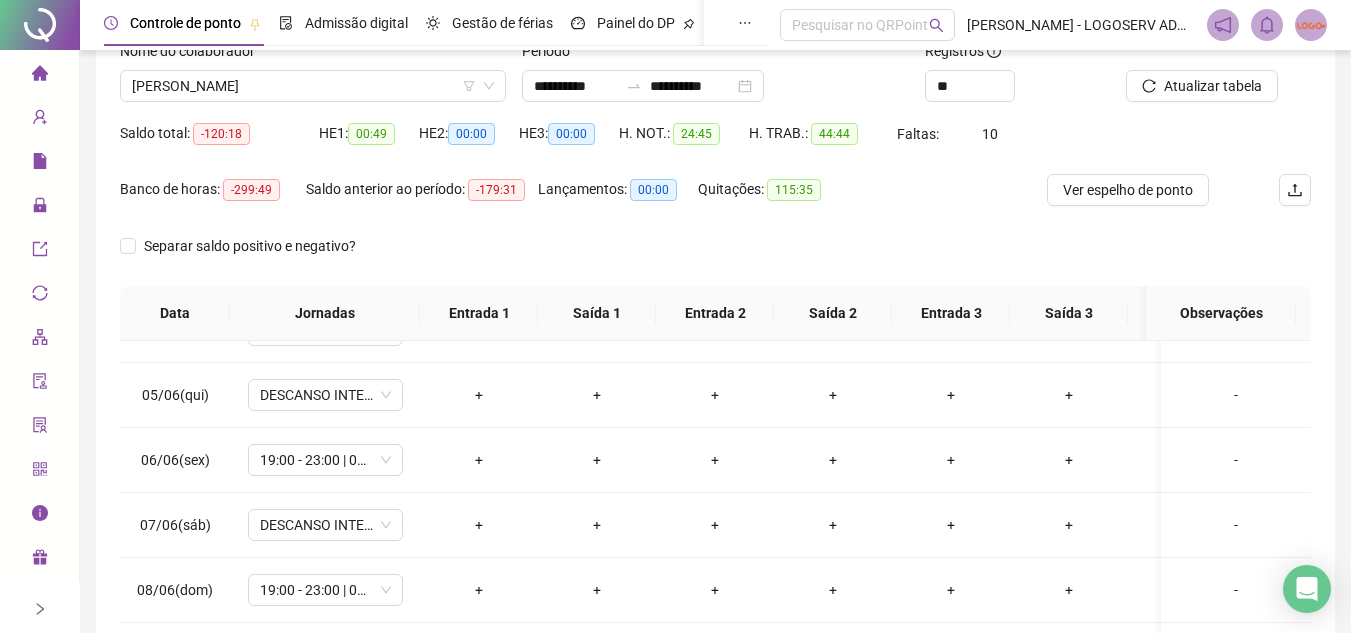 scroll, scrollTop: 0, scrollLeft: 0, axis: both 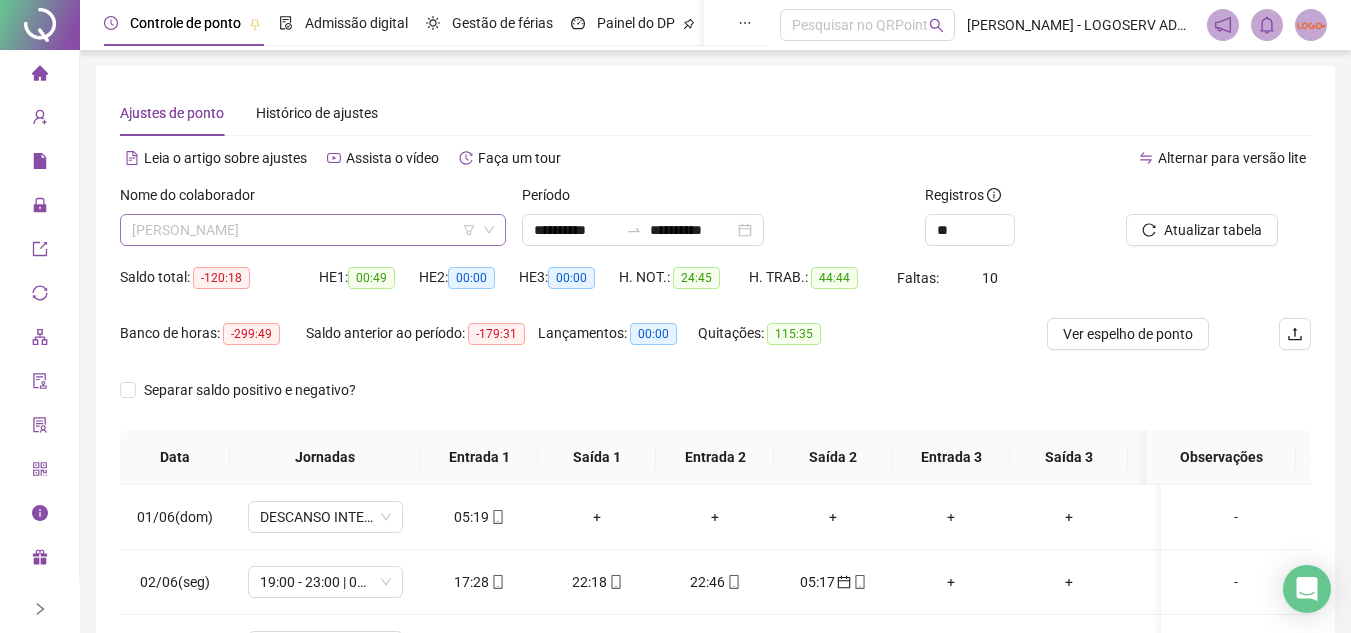 click on "[PERSON_NAME]" at bounding box center [313, 230] 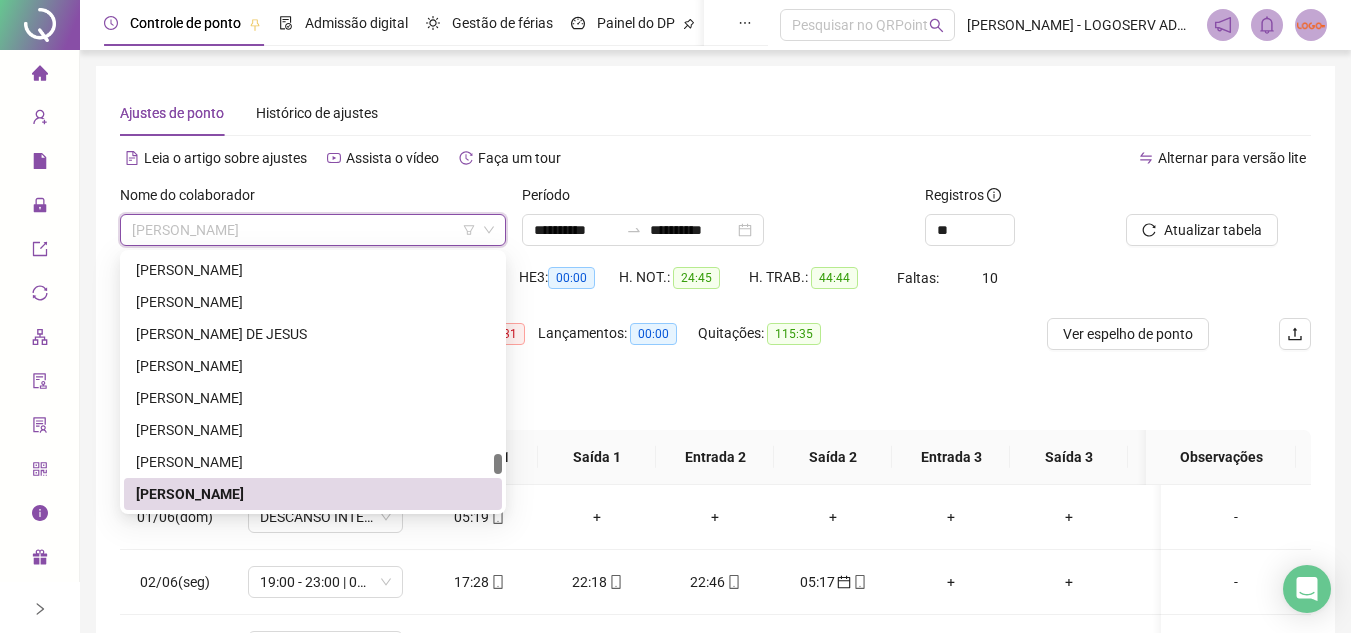 paste on "**********" 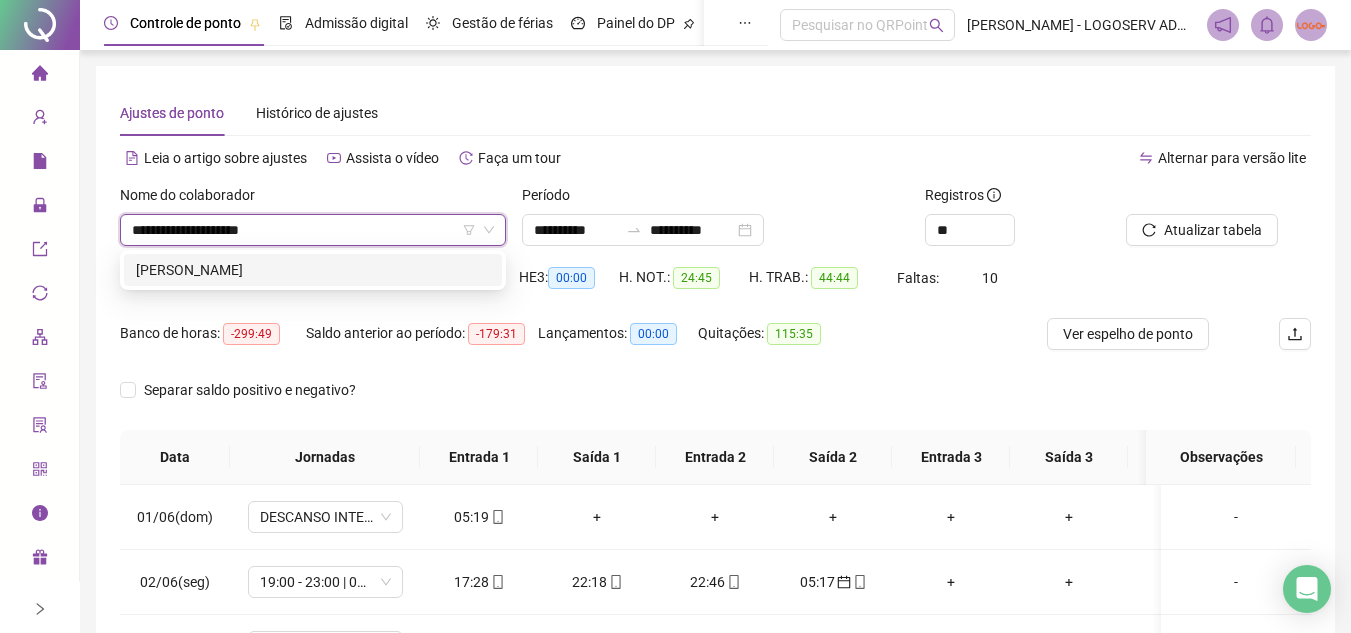 scroll, scrollTop: 0, scrollLeft: 0, axis: both 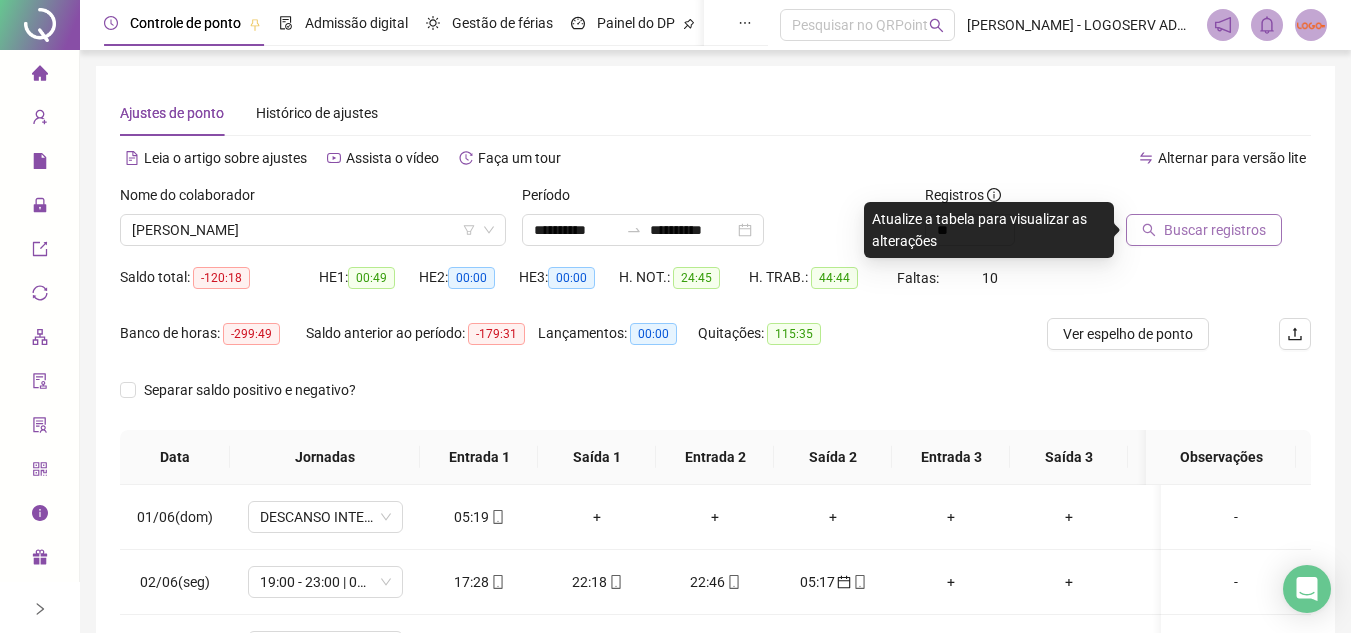 click on "Buscar registros" at bounding box center (1215, 230) 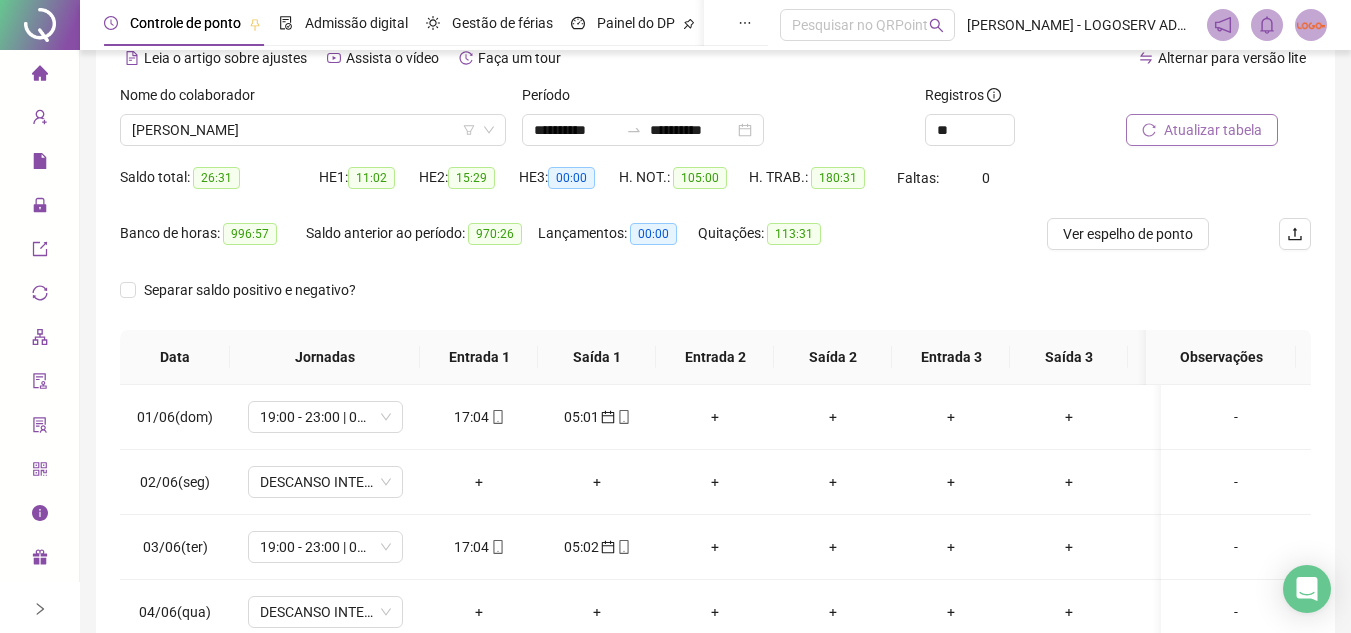 scroll, scrollTop: 200, scrollLeft: 0, axis: vertical 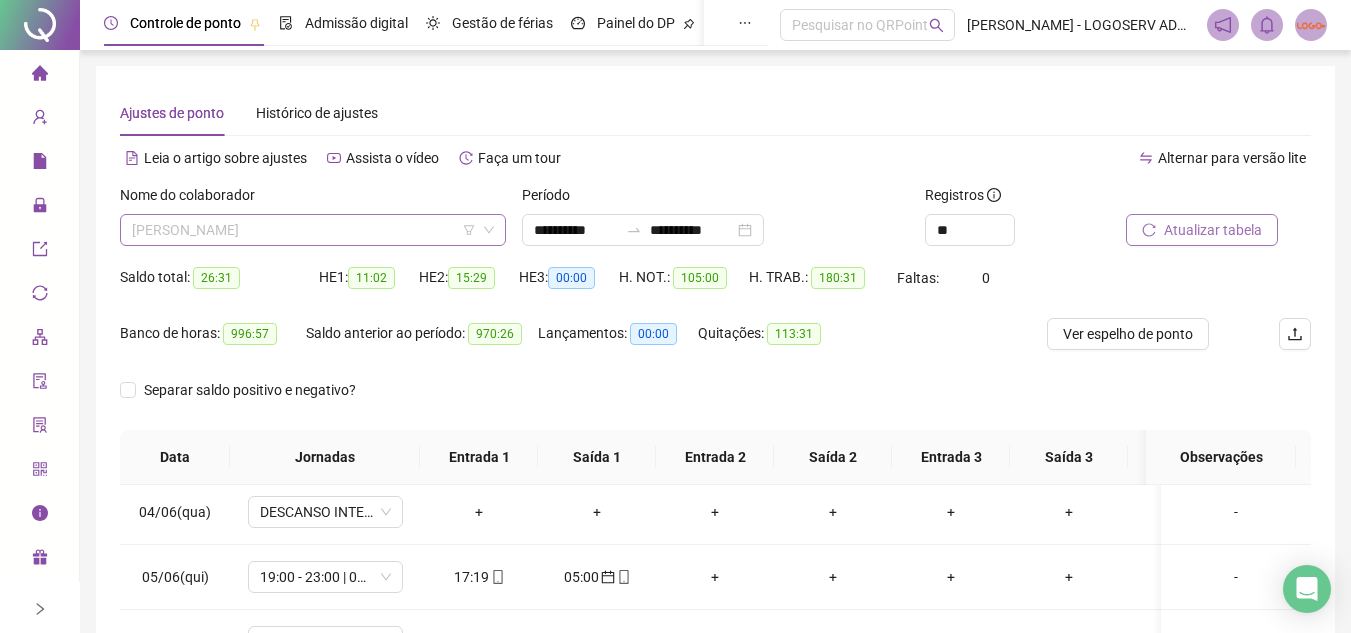 click on "[PERSON_NAME]" at bounding box center (313, 230) 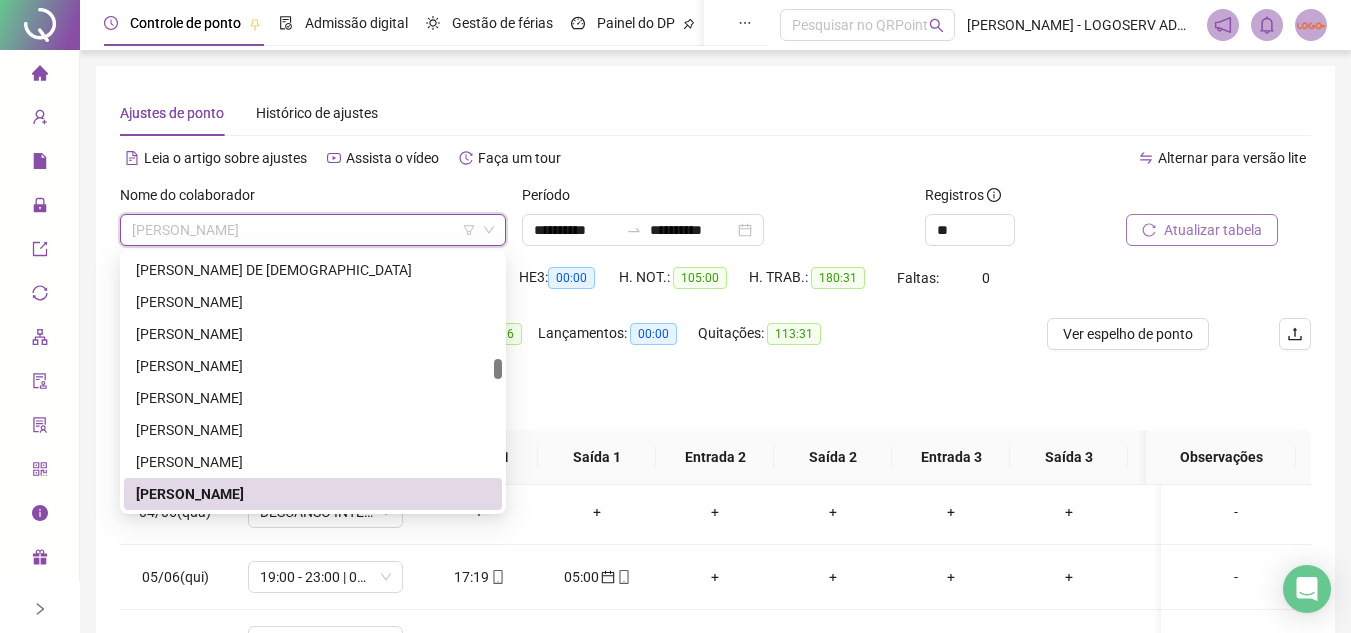 paste on "**********" 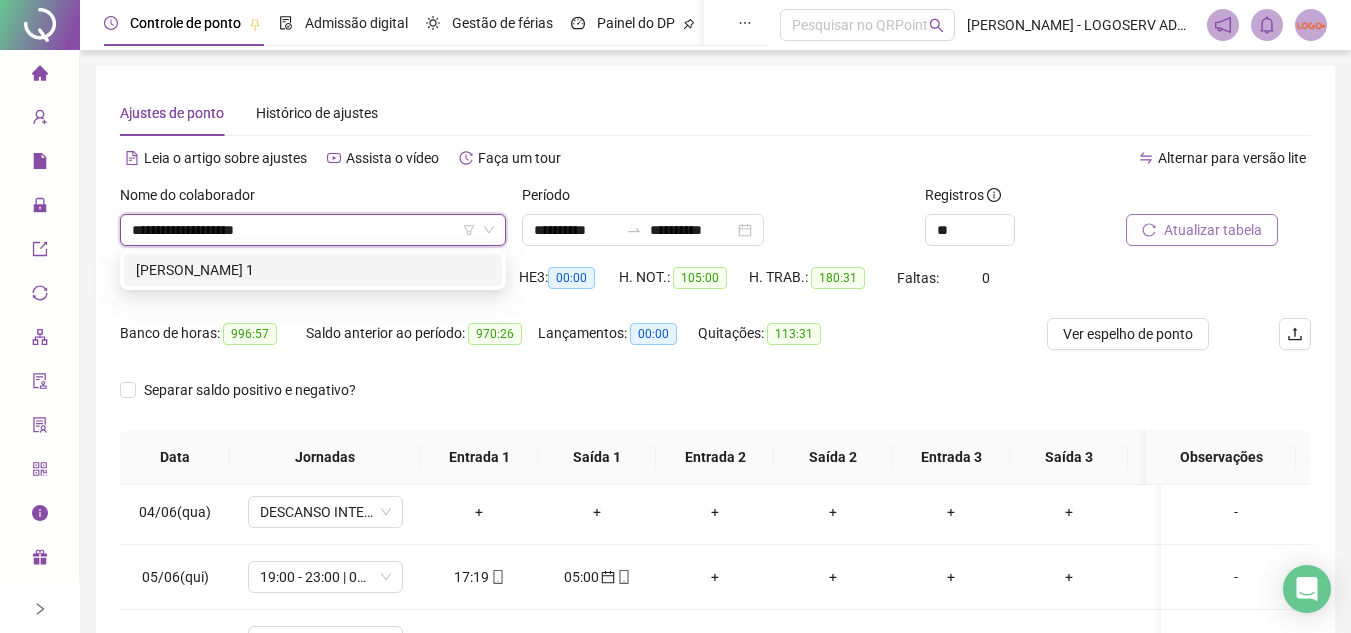 scroll, scrollTop: 0, scrollLeft: 0, axis: both 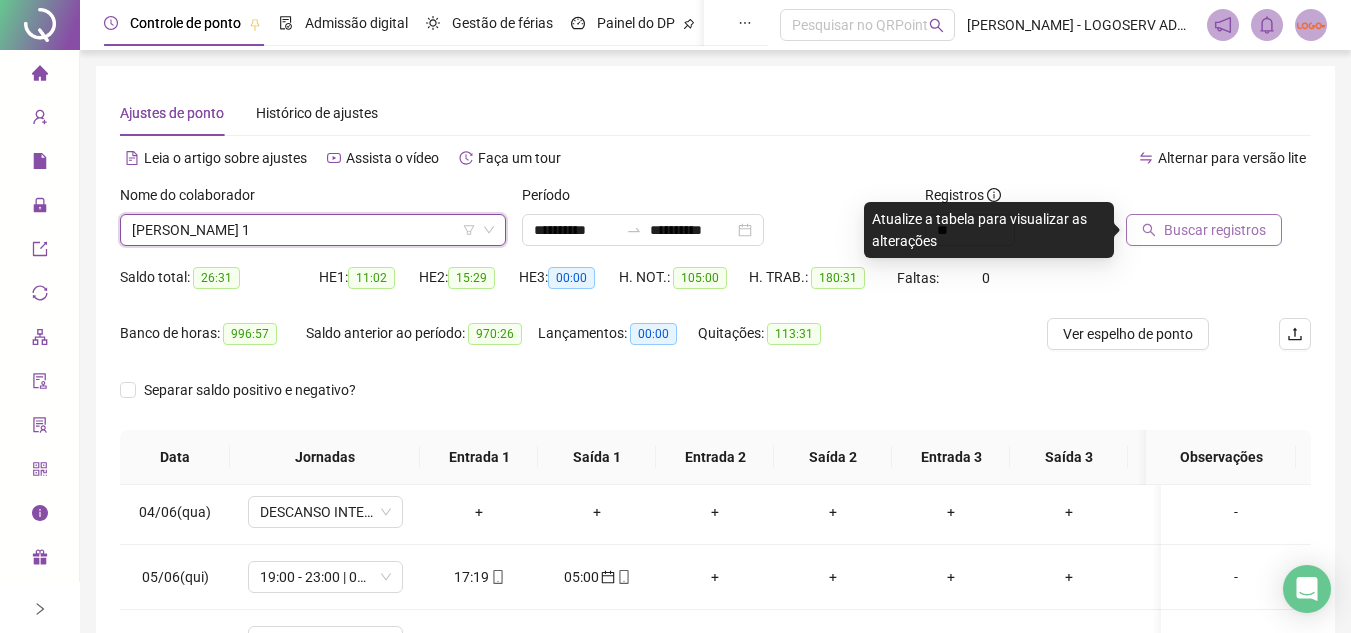 click on "Buscar registros" at bounding box center (1215, 230) 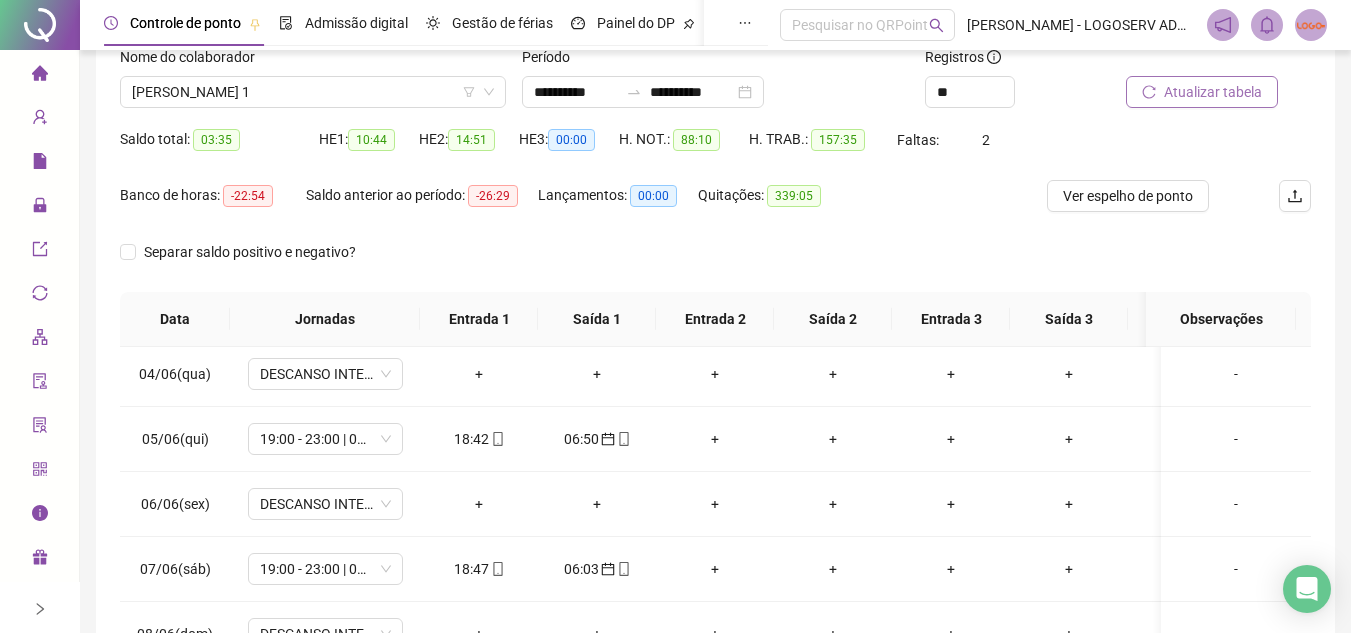 scroll, scrollTop: 200, scrollLeft: 0, axis: vertical 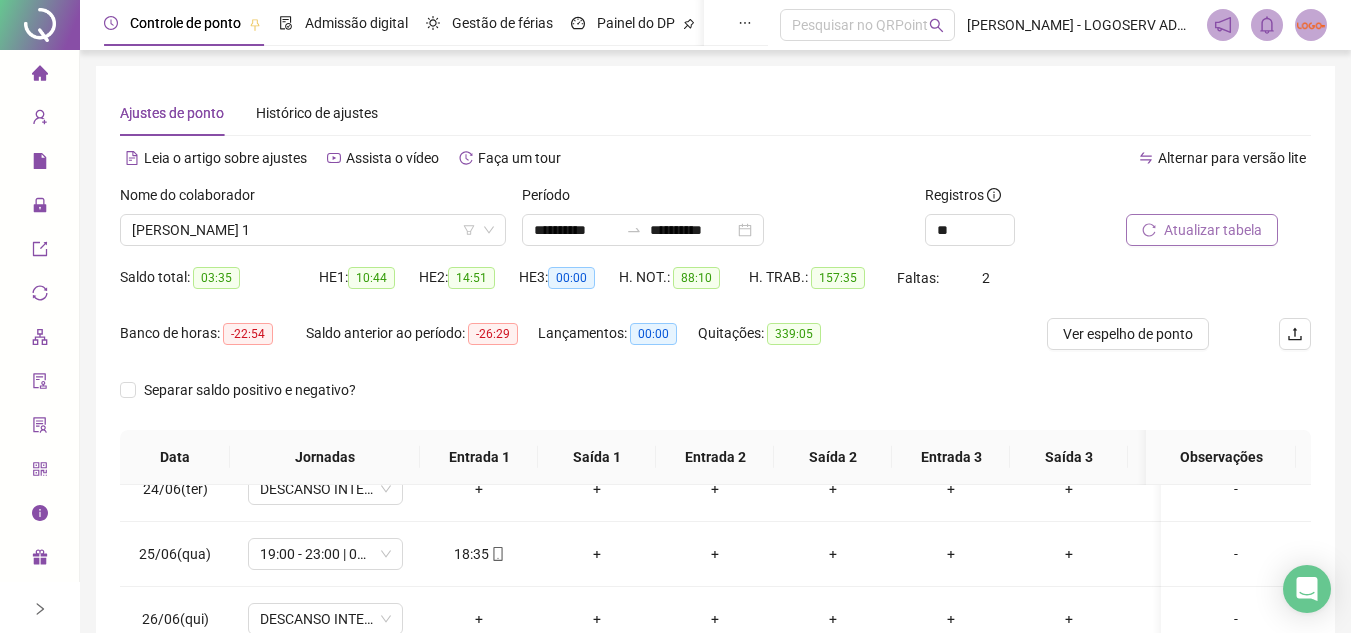 click on "Atualizar tabela" at bounding box center (1213, 230) 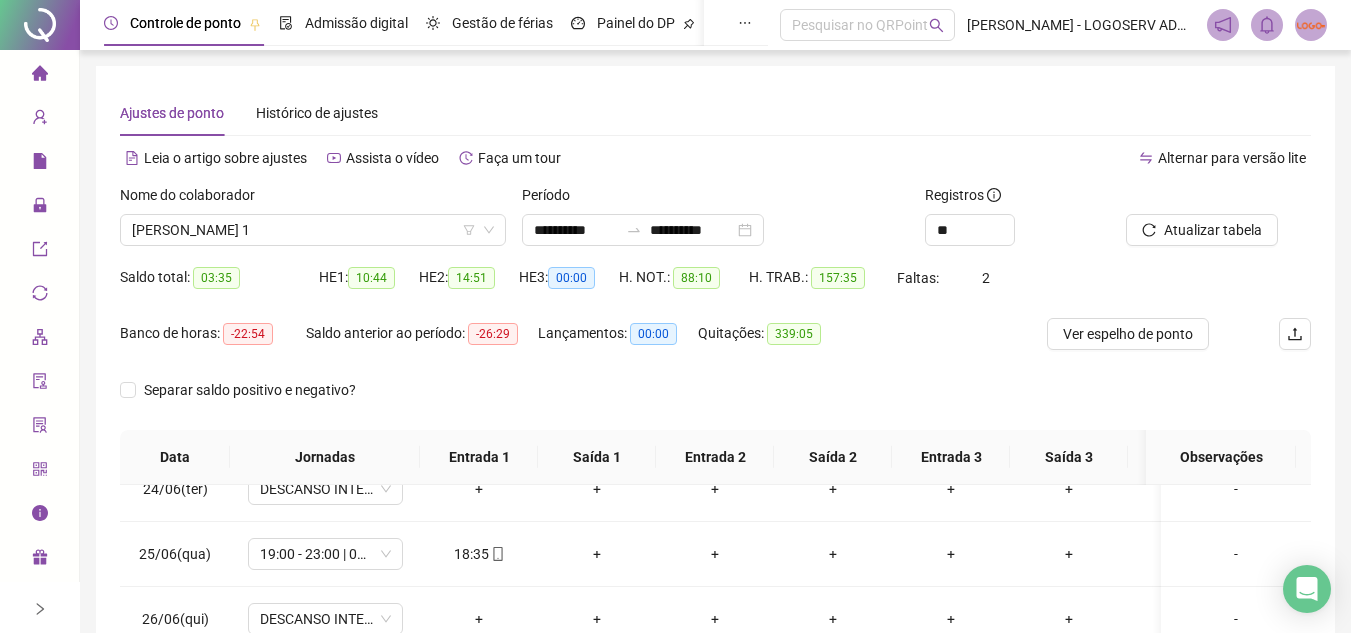 scroll, scrollTop: 389, scrollLeft: 0, axis: vertical 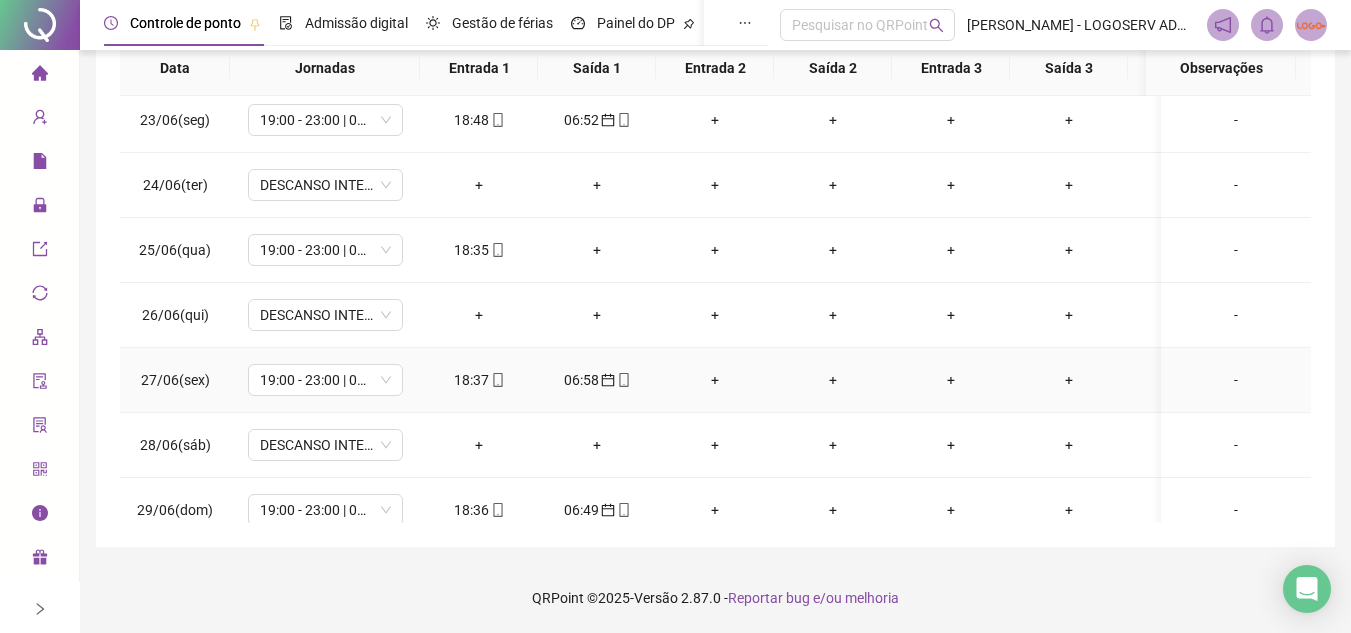 click on "06:58" at bounding box center [597, 380] 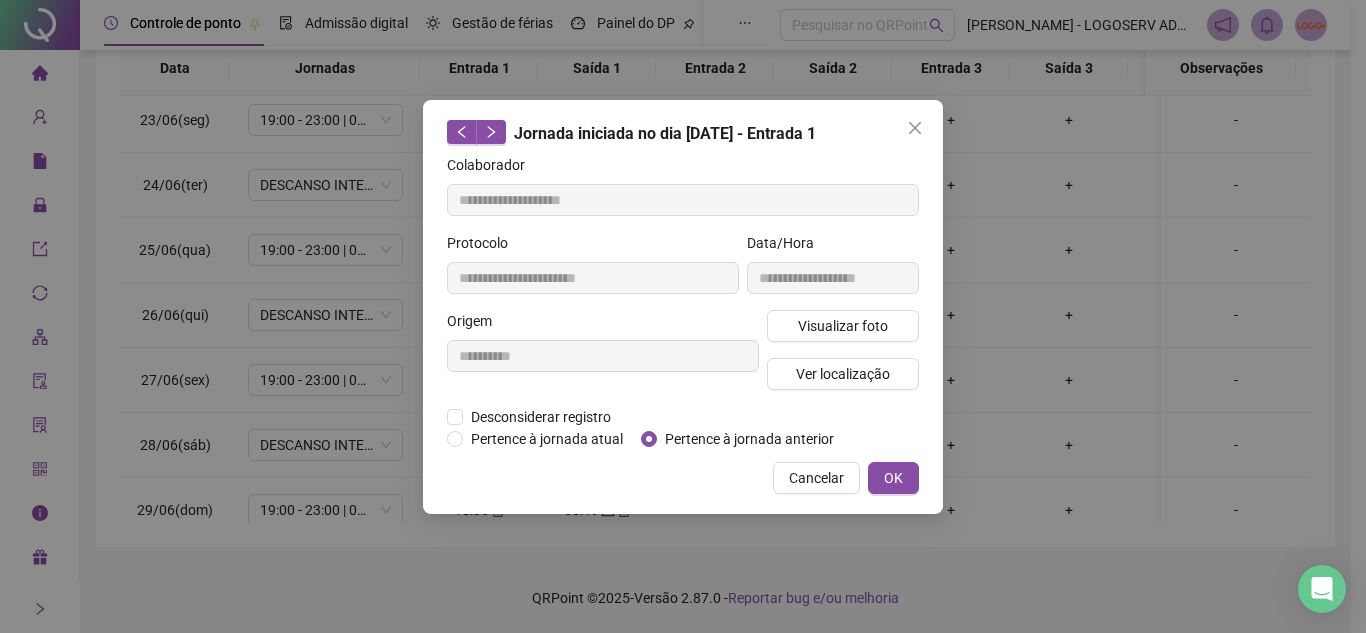 type on "**********" 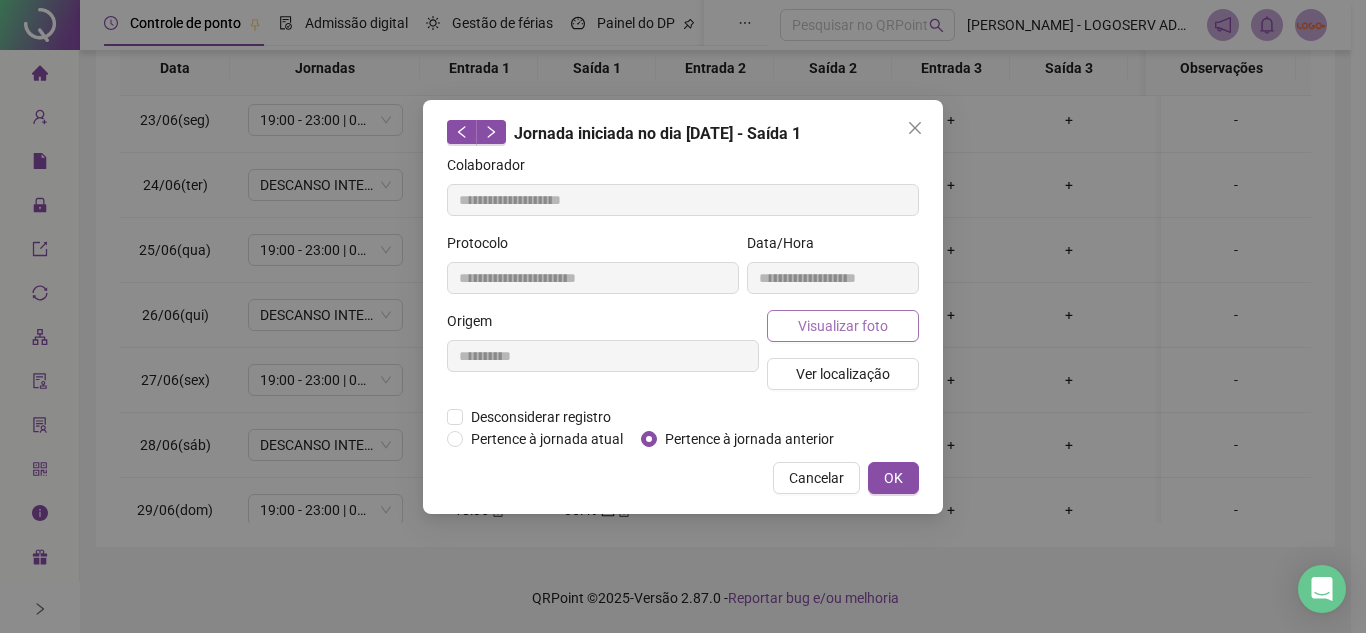 click on "Visualizar foto" at bounding box center [843, 326] 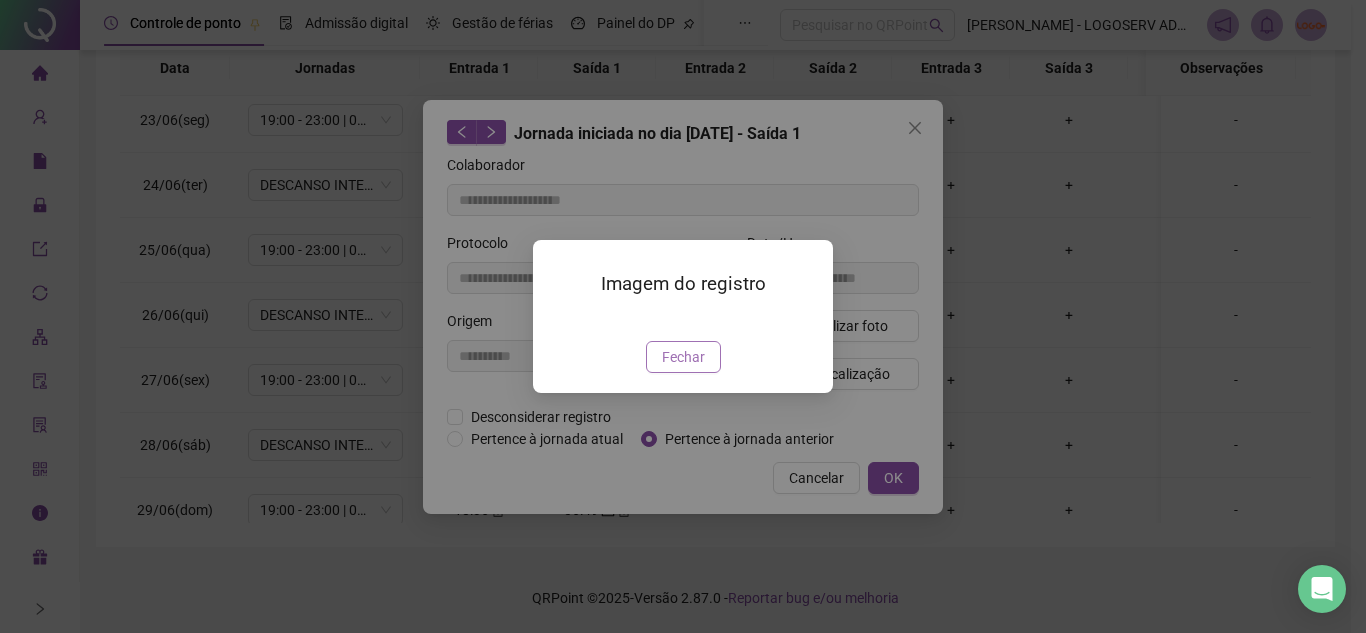 click on "Fechar" at bounding box center (683, 357) 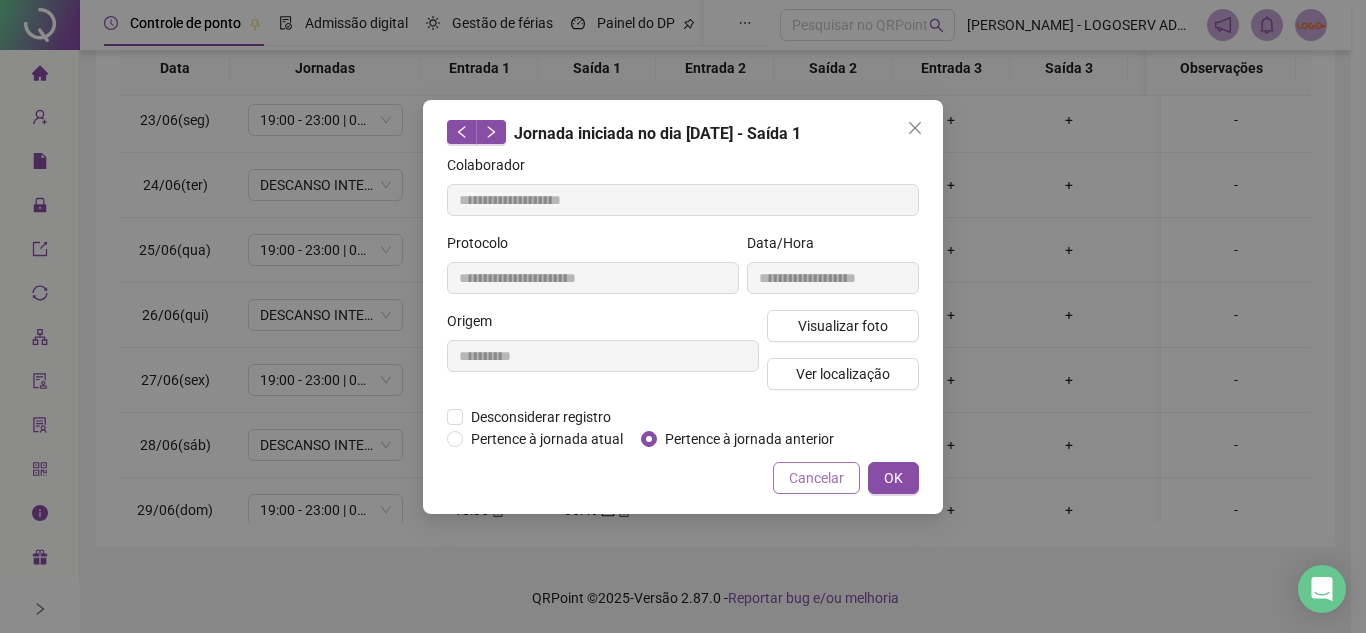 click on "Cancelar" at bounding box center [816, 478] 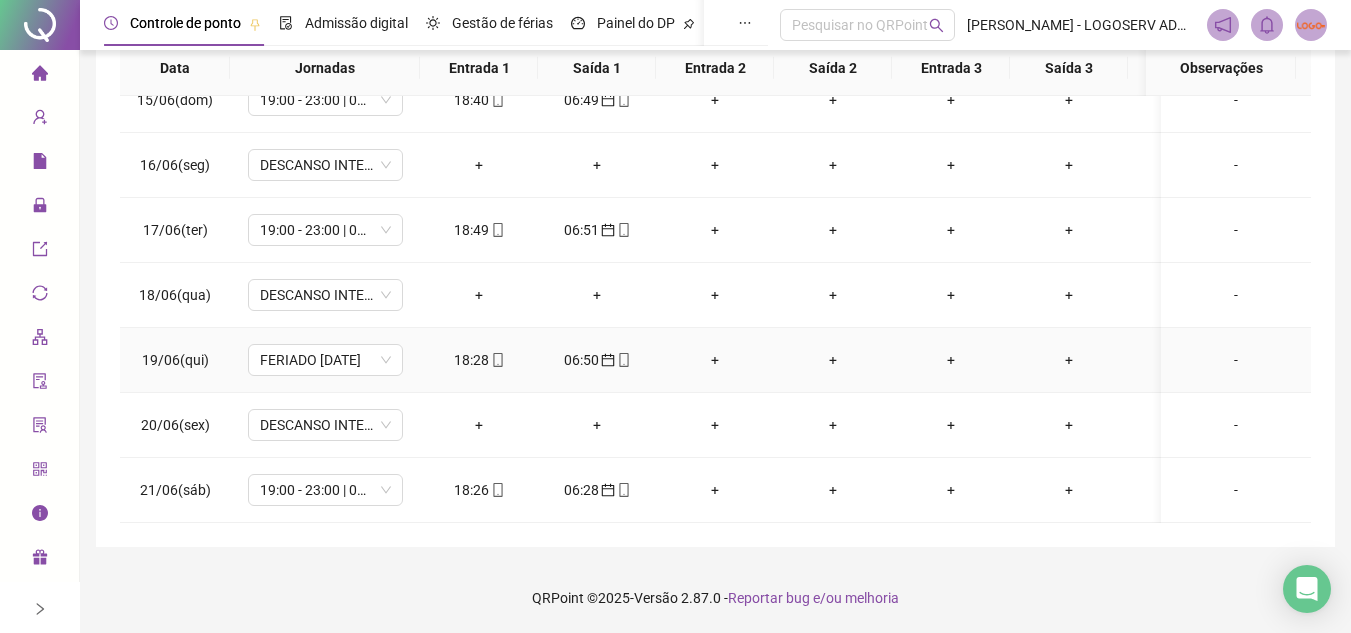 scroll, scrollTop: 438, scrollLeft: 0, axis: vertical 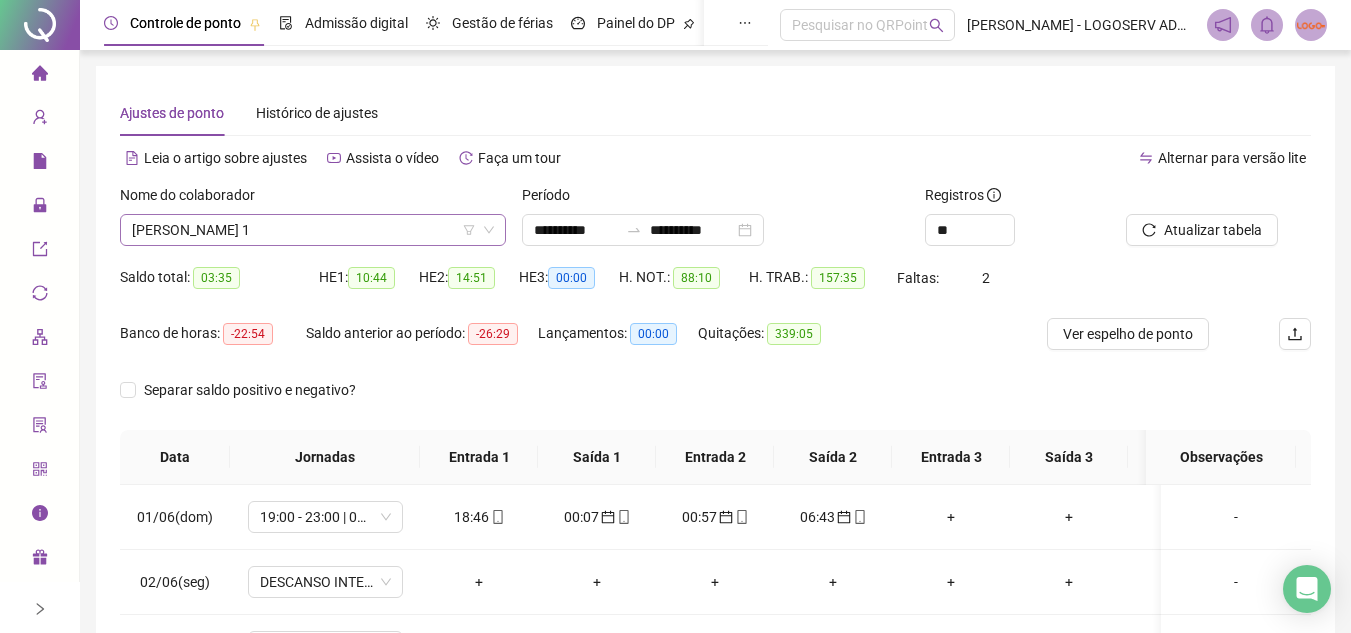 click on "[PERSON_NAME] 1" at bounding box center (313, 230) 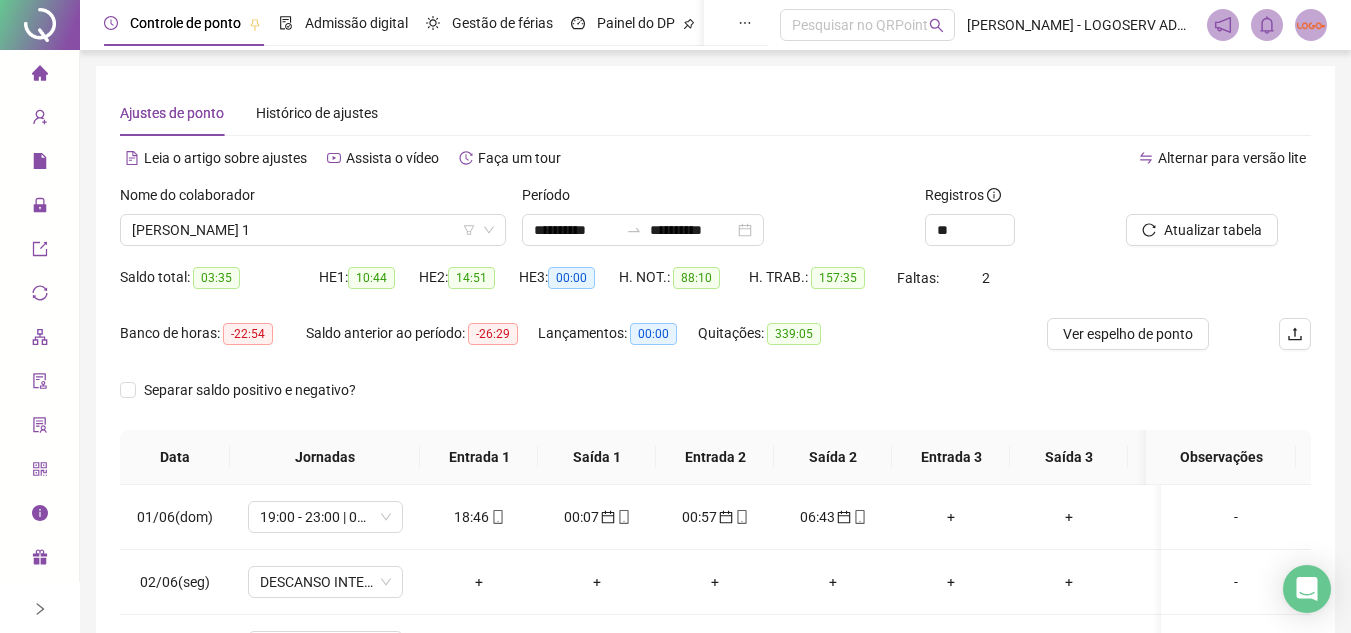 click on "**********" at bounding box center [715, 501] 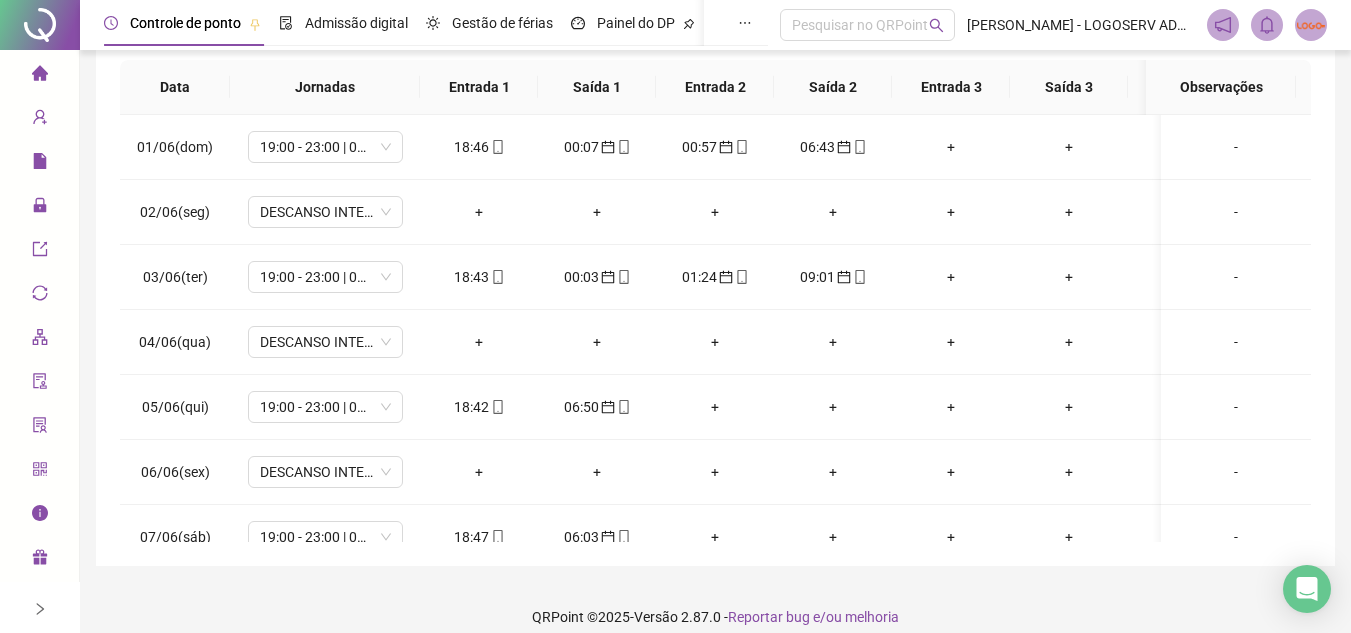 scroll, scrollTop: 389, scrollLeft: 0, axis: vertical 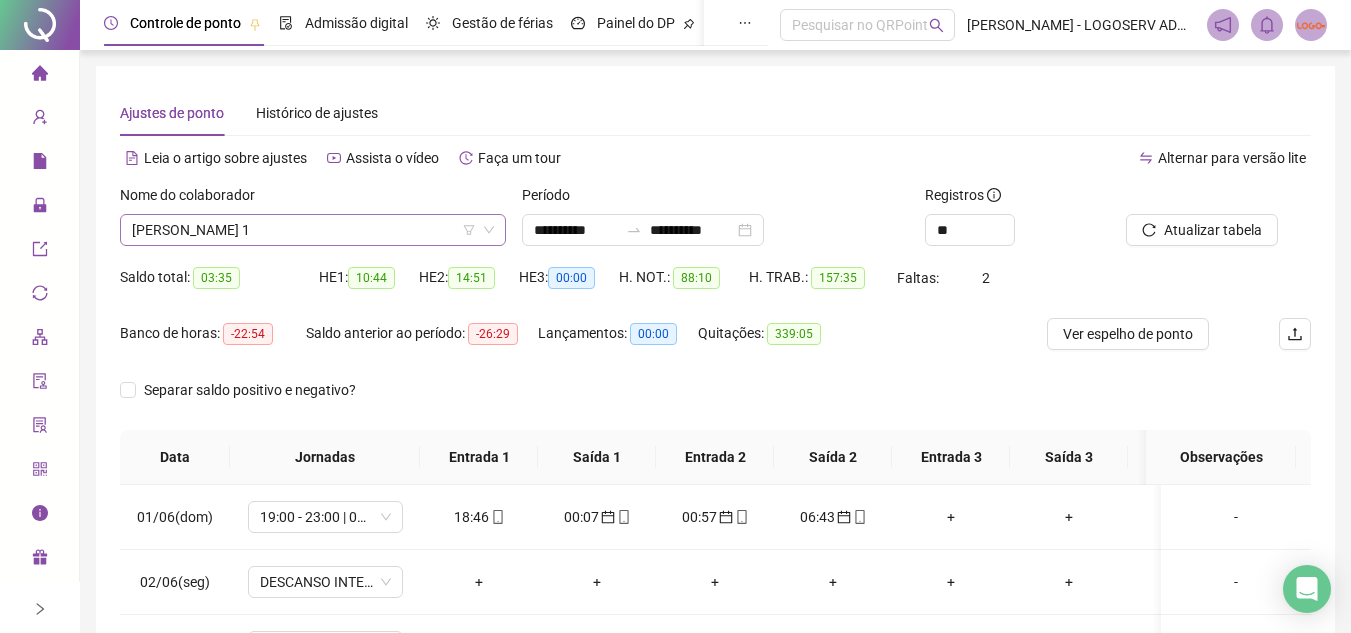 click on "[PERSON_NAME] 1" at bounding box center (313, 230) 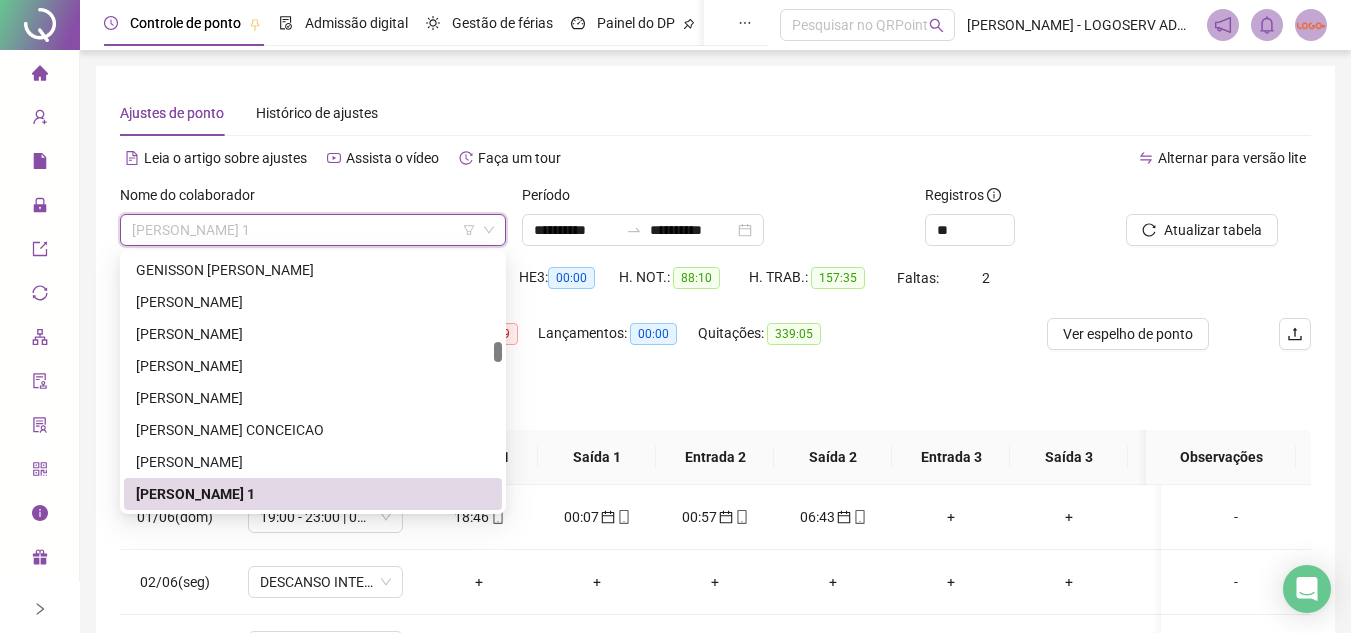paste on "**********" 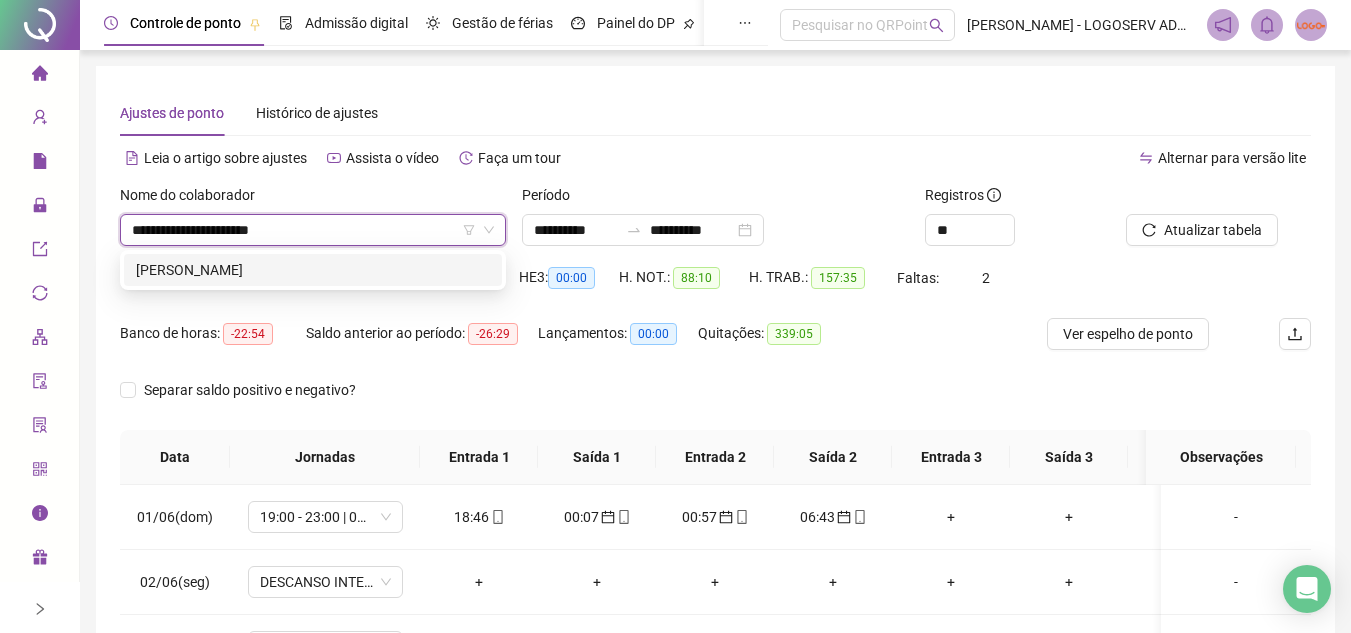 scroll, scrollTop: 0, scrollLeft: 0, axis: both 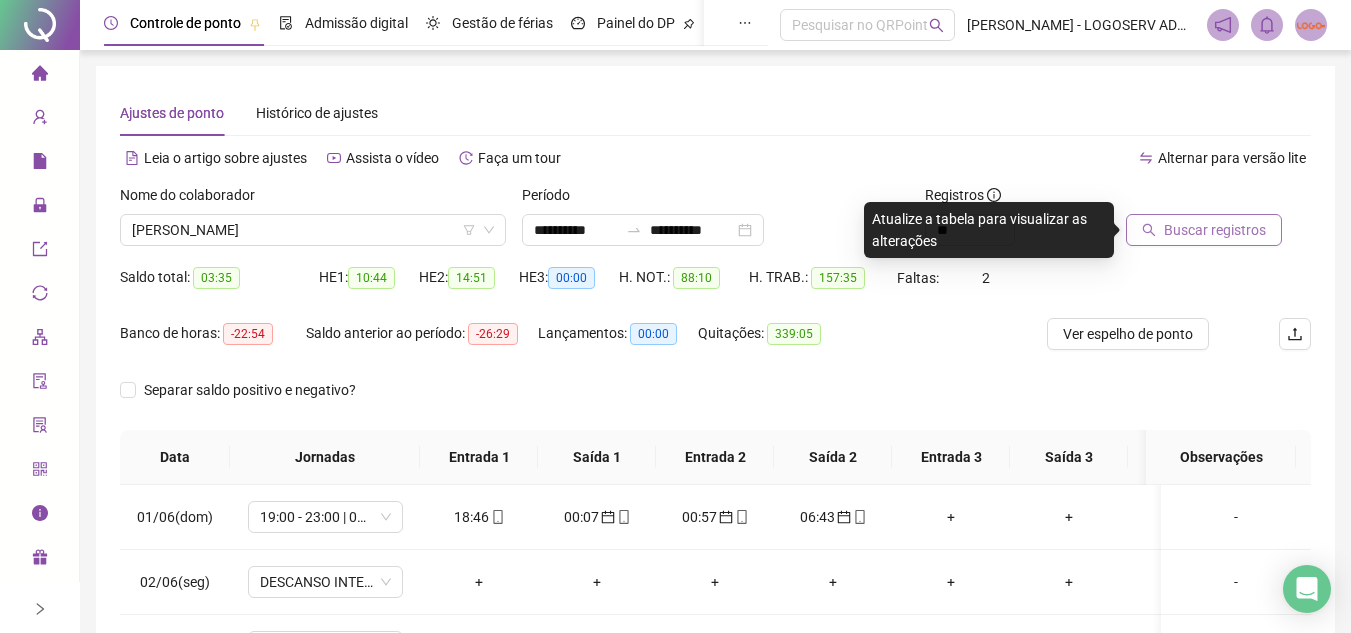 click on "Buscar registros" at bounding box center (1215, 230) 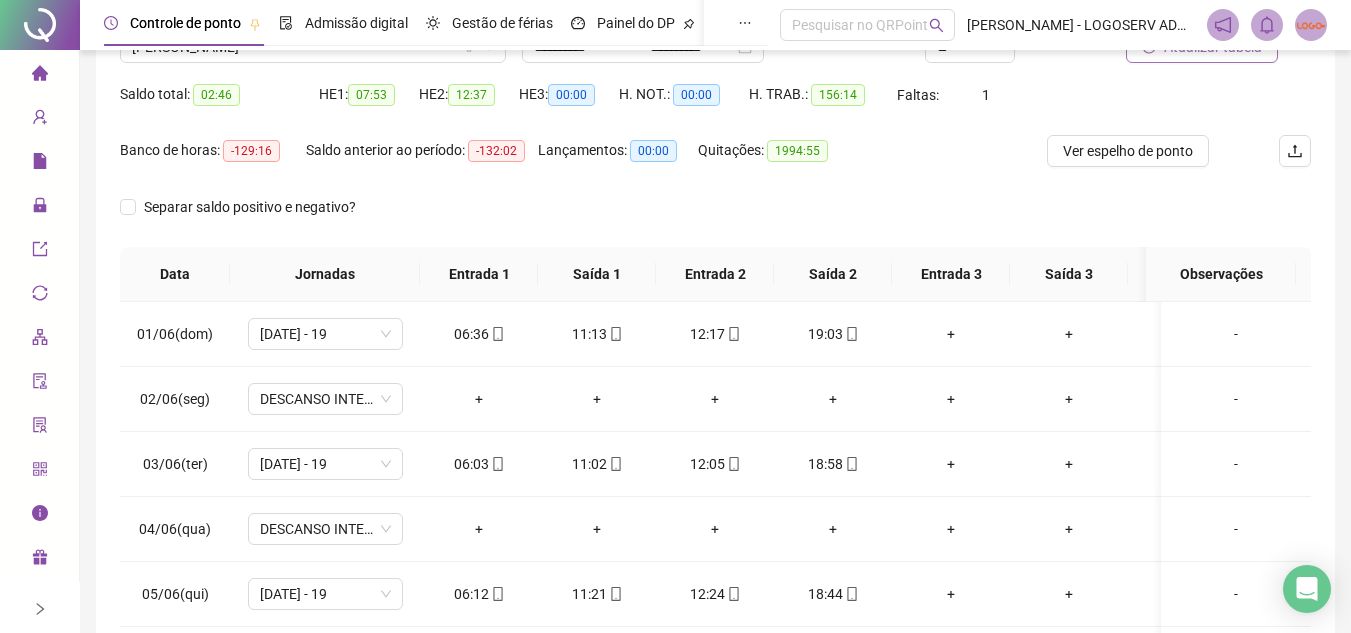 scroll, scrollTop: 200, scrollLeft: 0, axis: vertical 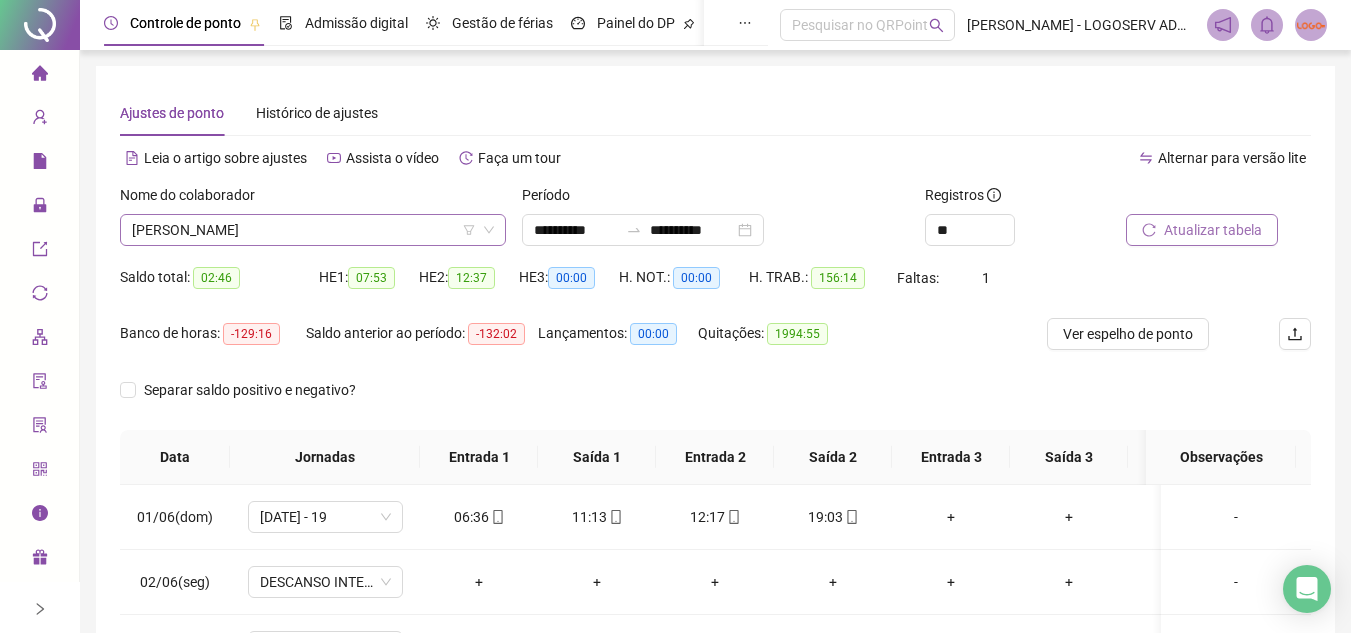 click on "[PERSON_NAME]" at bounding box center [313, 230] 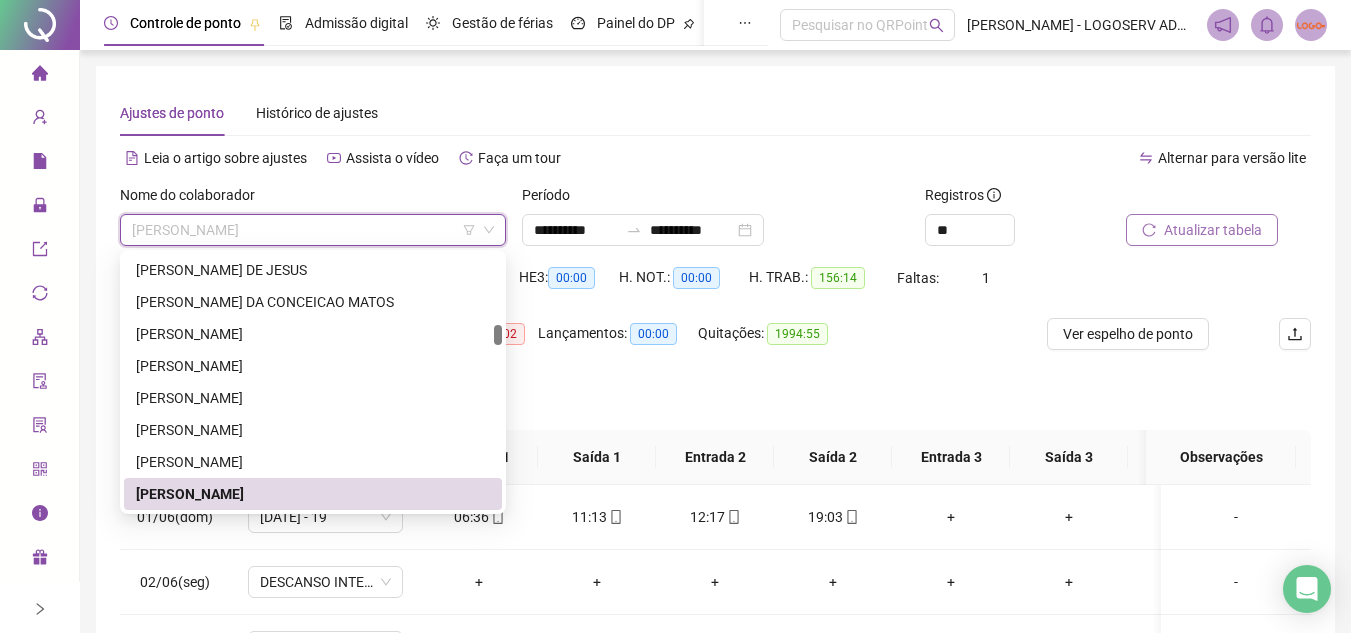 paste on "**********" 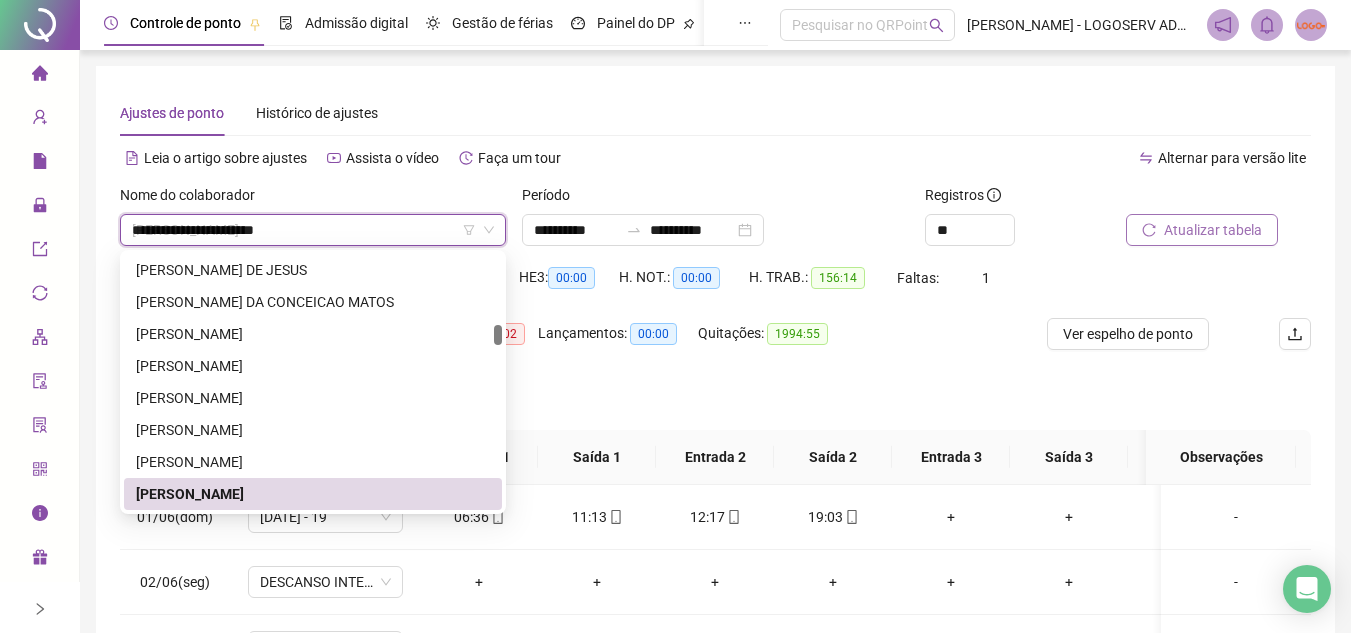 scroll, scrollTop: 0, scrollLeft: 0, axis: both 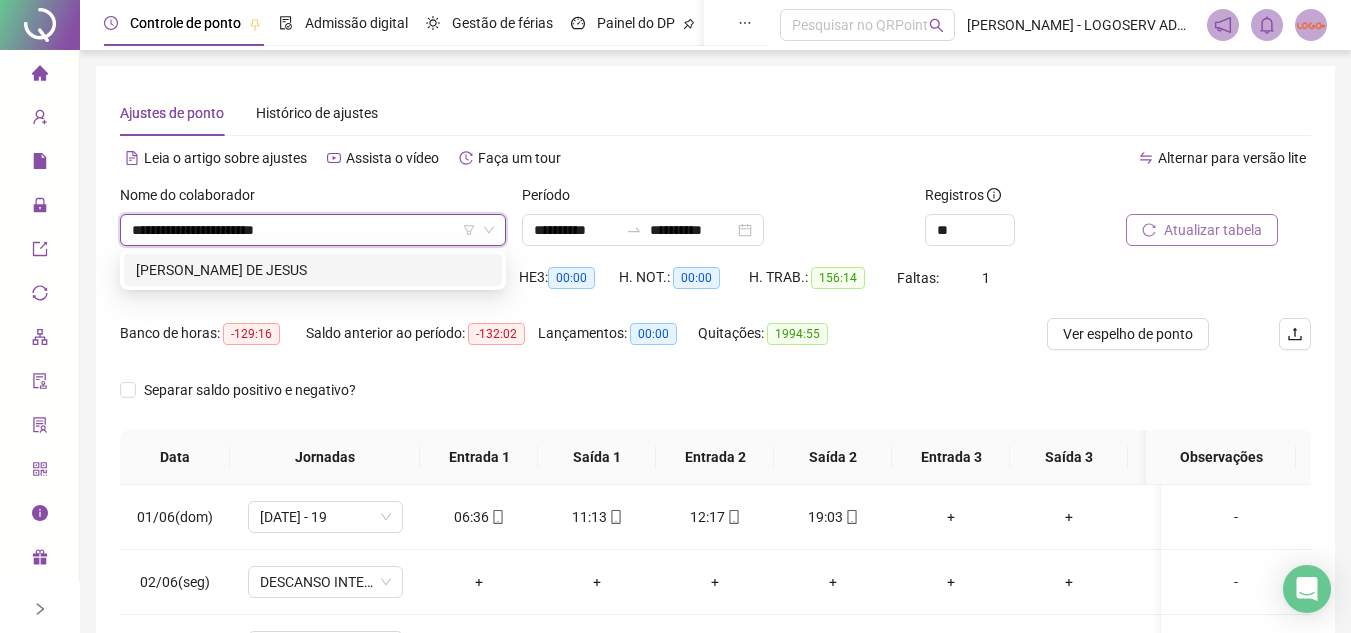 click on "**********" at bounding box center (307, 230) 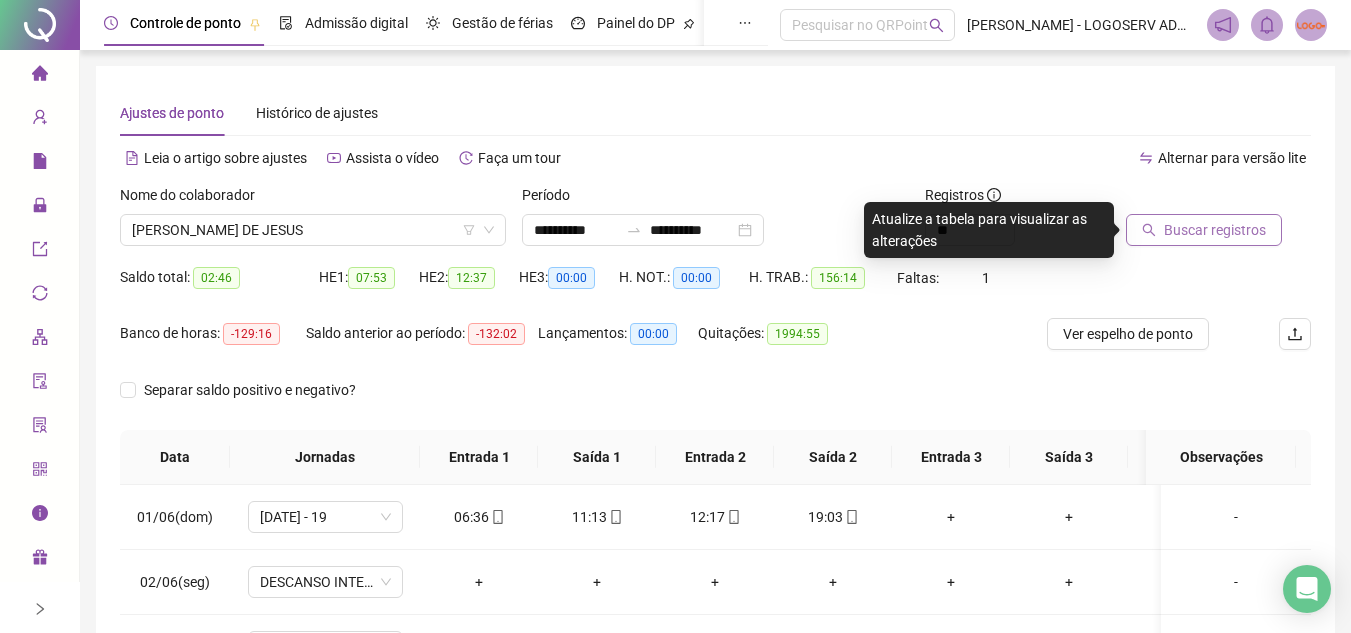 click on "Buscar registros" at bounding box center [1215, 230] 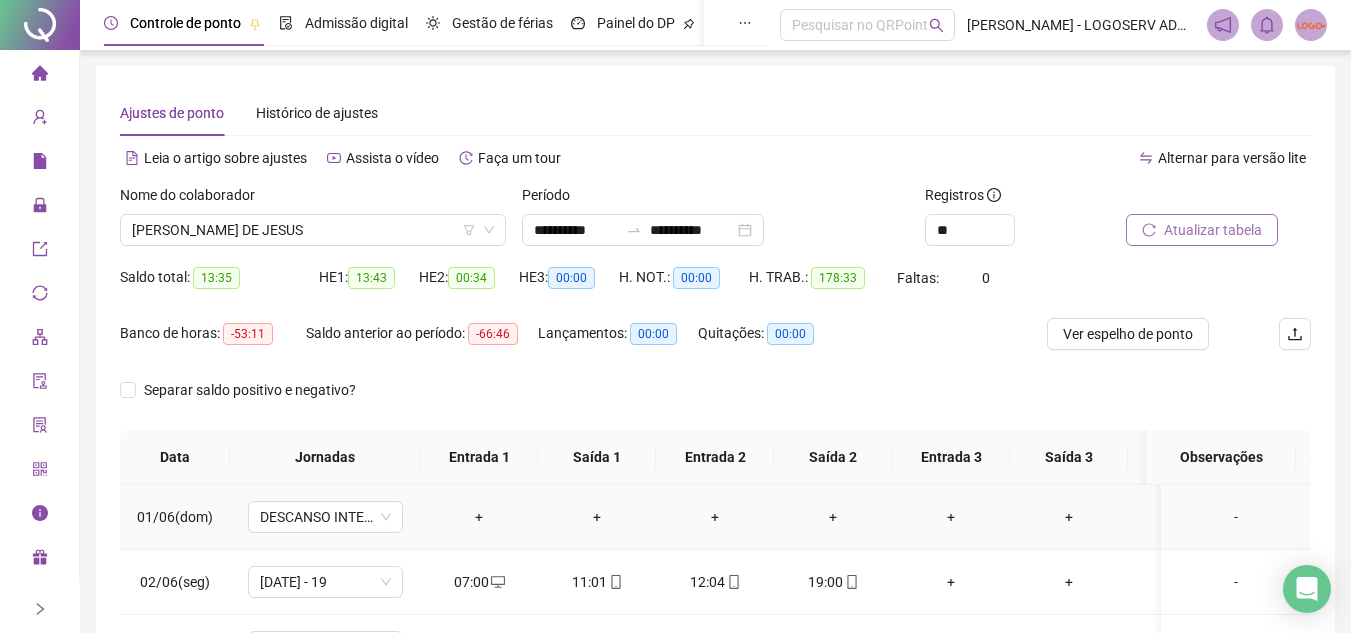 scroll, scrollTop: 100, scrollLeft: 0, axis: vertical 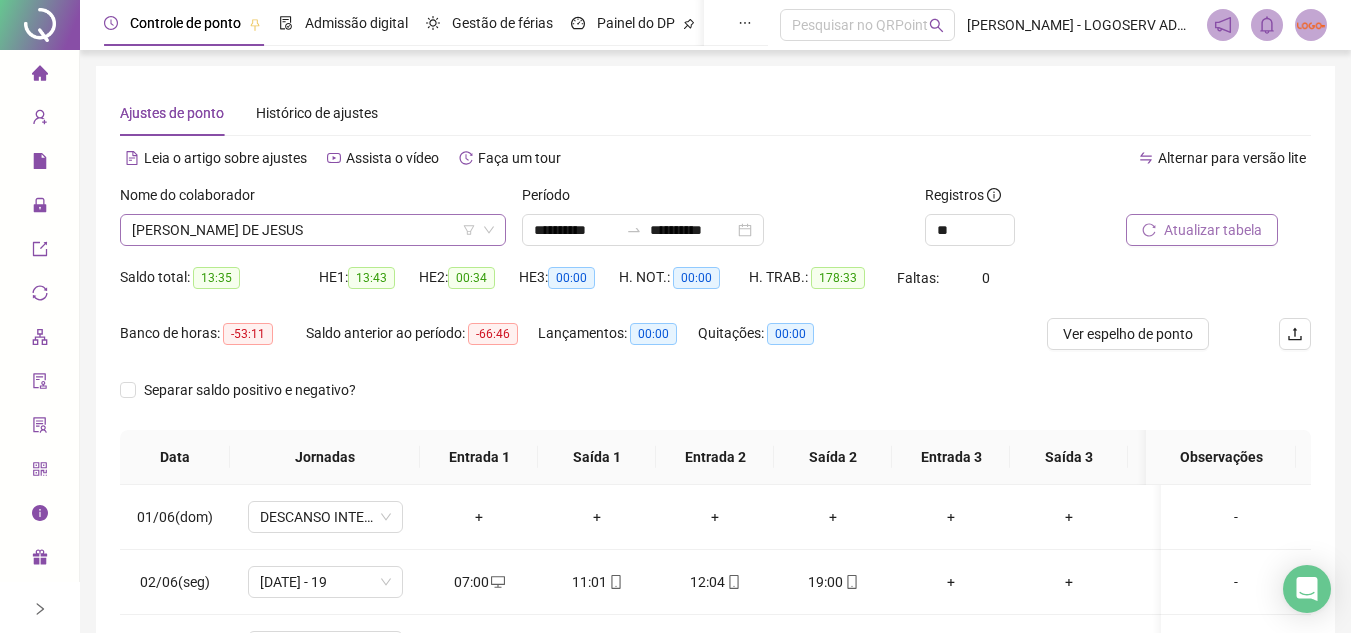 click on "[PERSON_NAME] DE JESUS" at bounding box center (313, 230) 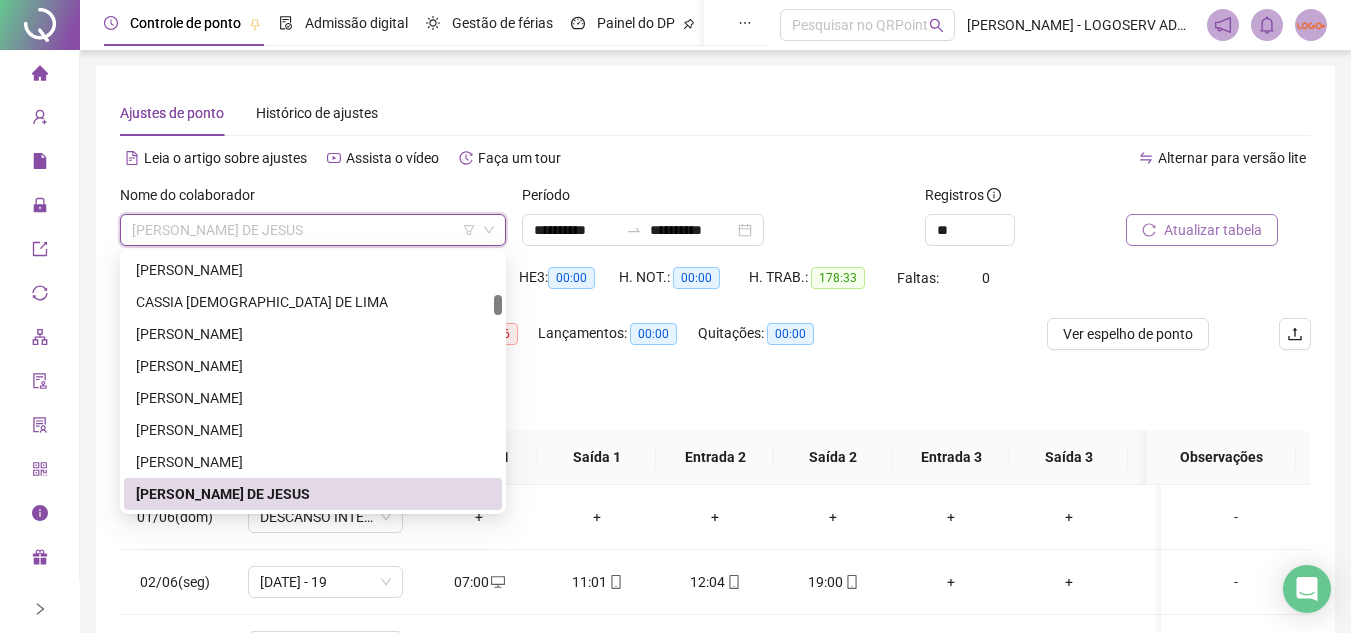 paste on "**********" 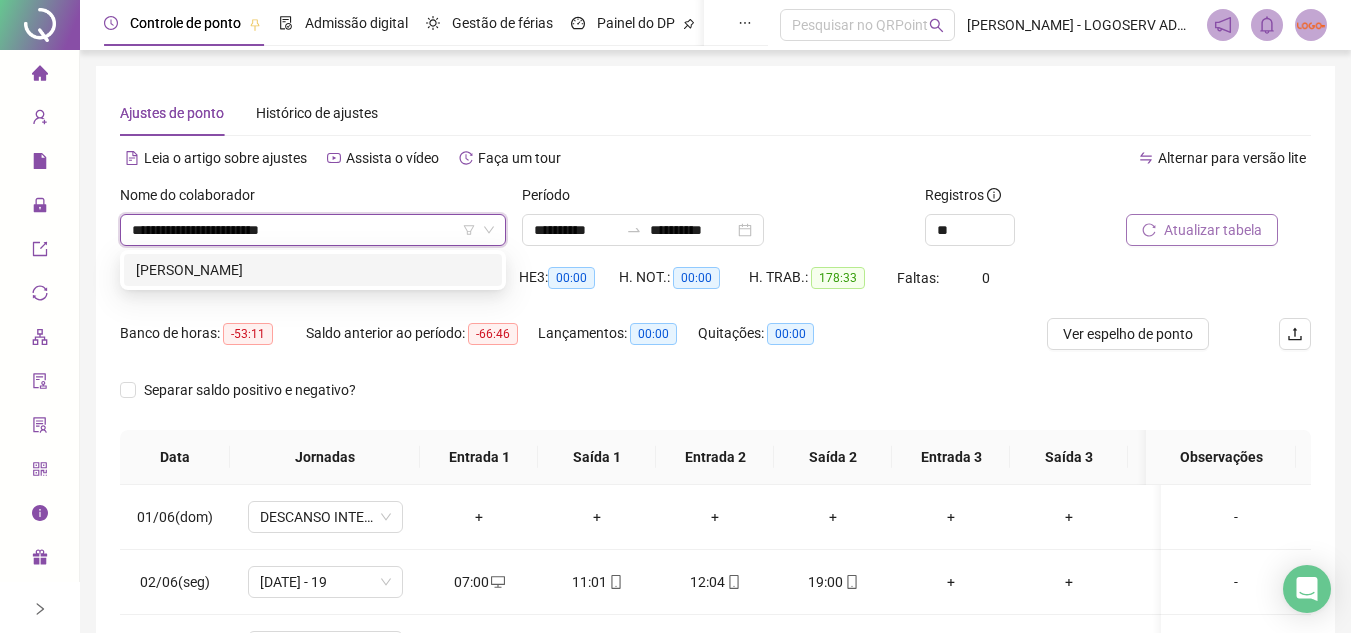 scroll, scrollTop: 0, scrollLeft: 0, axis: both 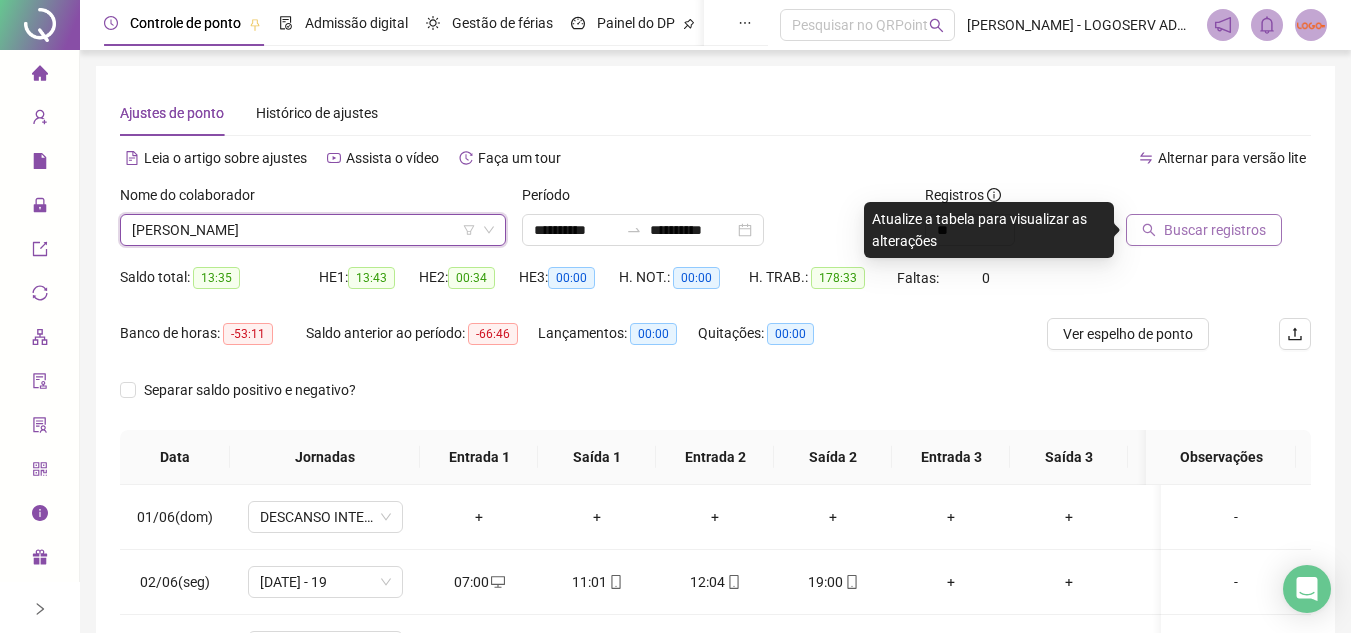 click on "Buscar registros" at bounding box center (1215, 230) 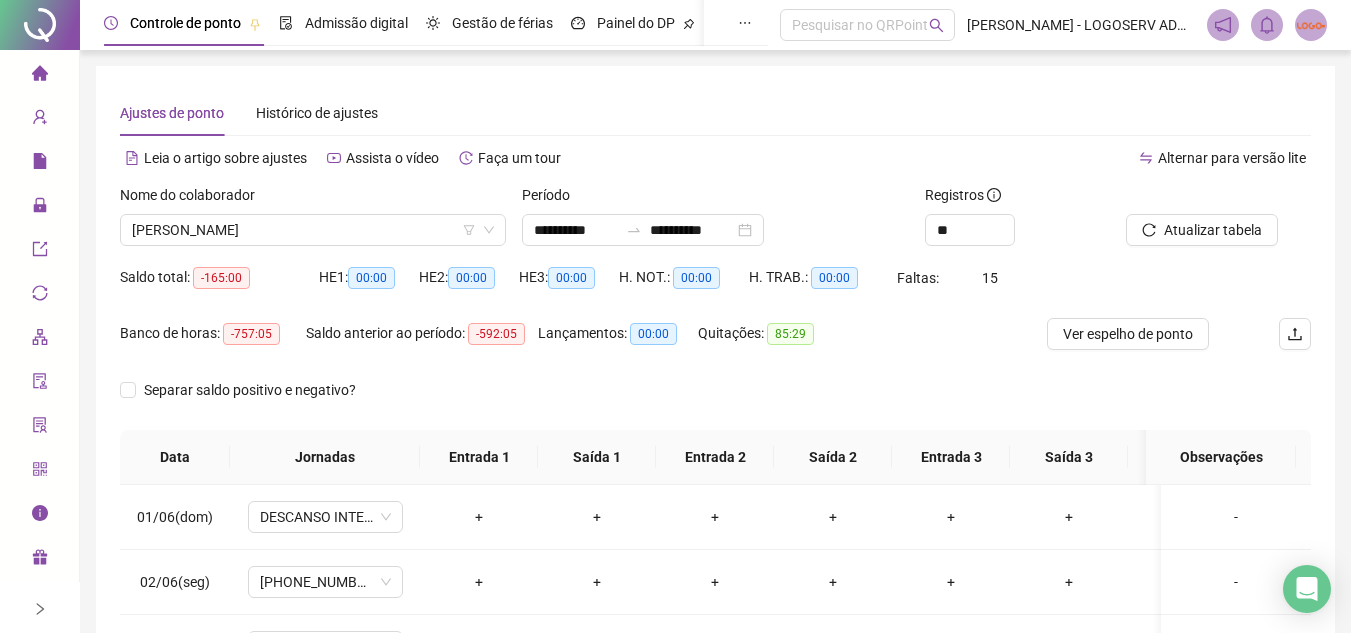 scroll, scrollTop: 389, scrollLeft: 0, axis: vertical 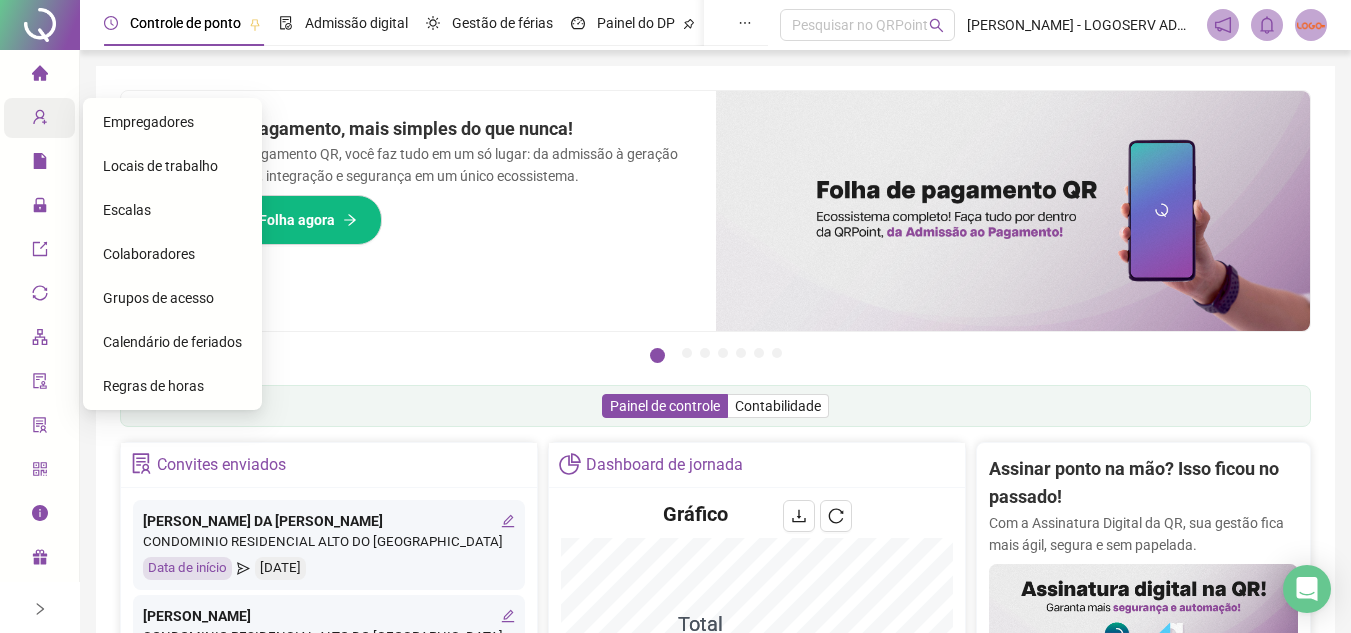 click 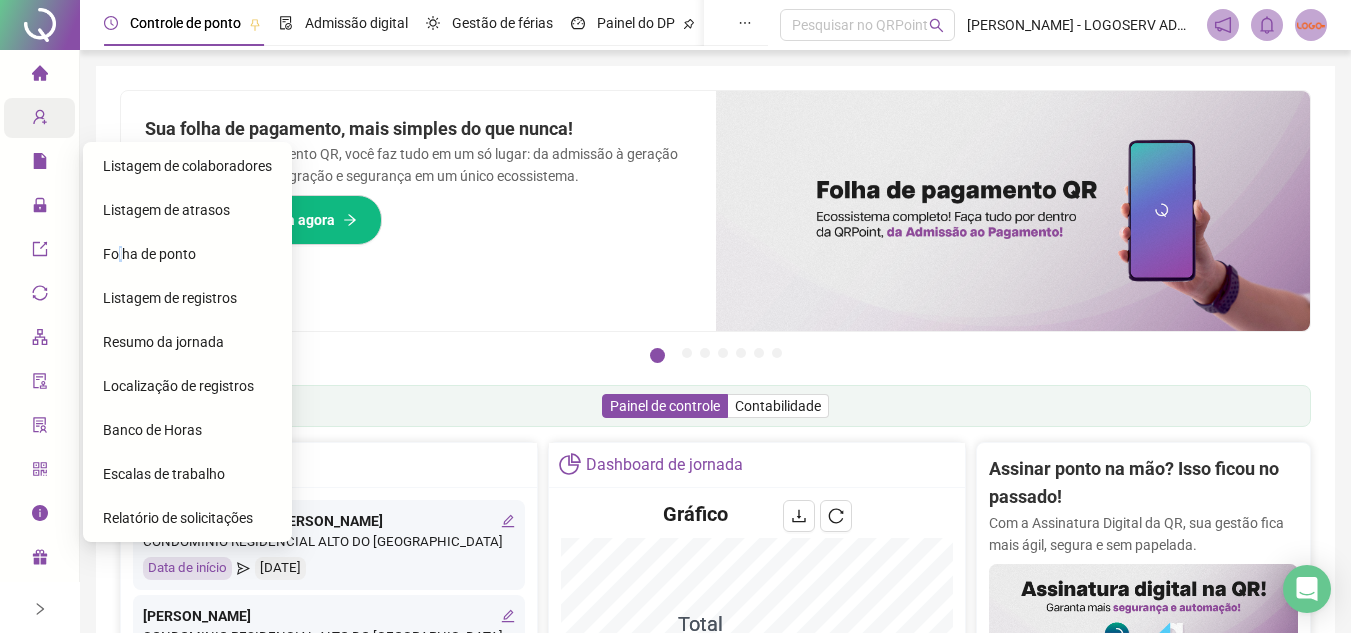 click on "Folha de ponto" at bounding box center (149, 254) 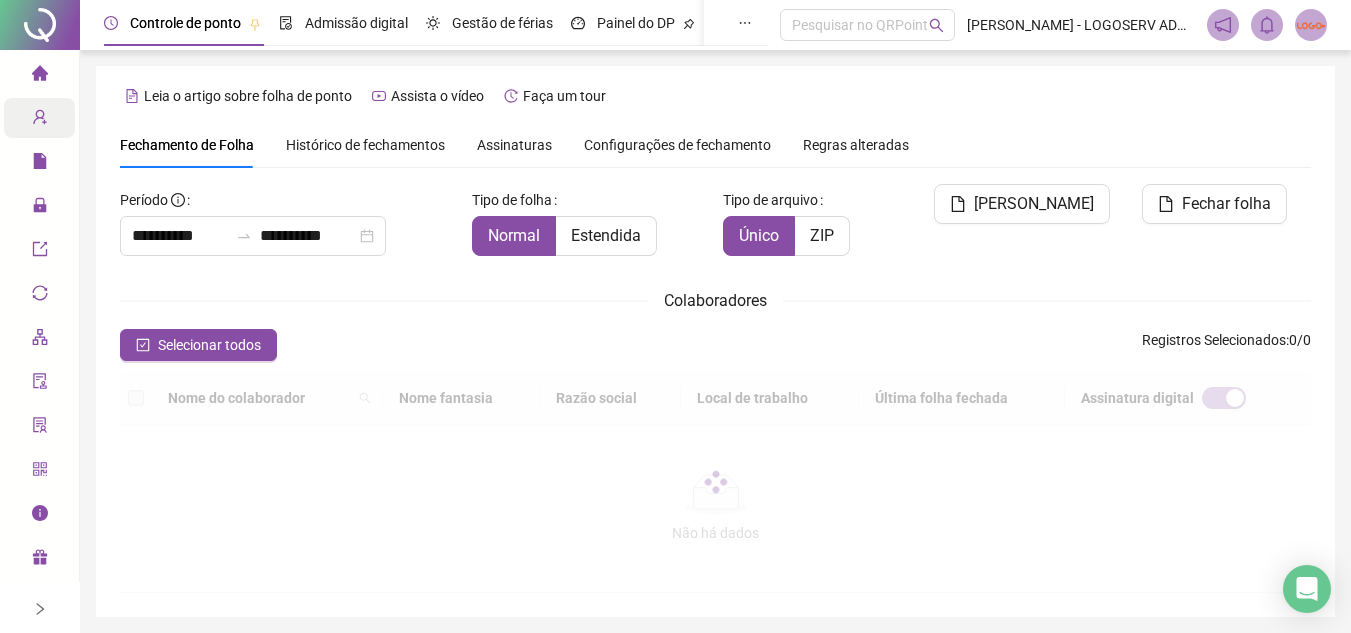 type on "**********" 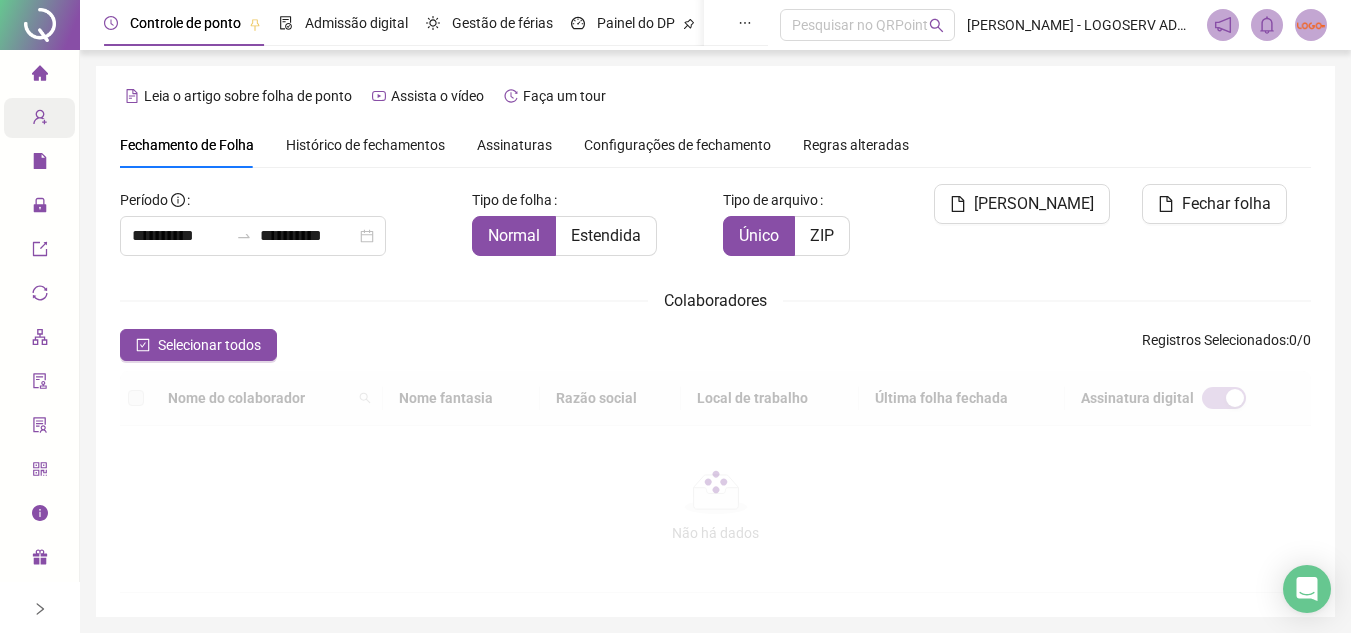 type on "**********" 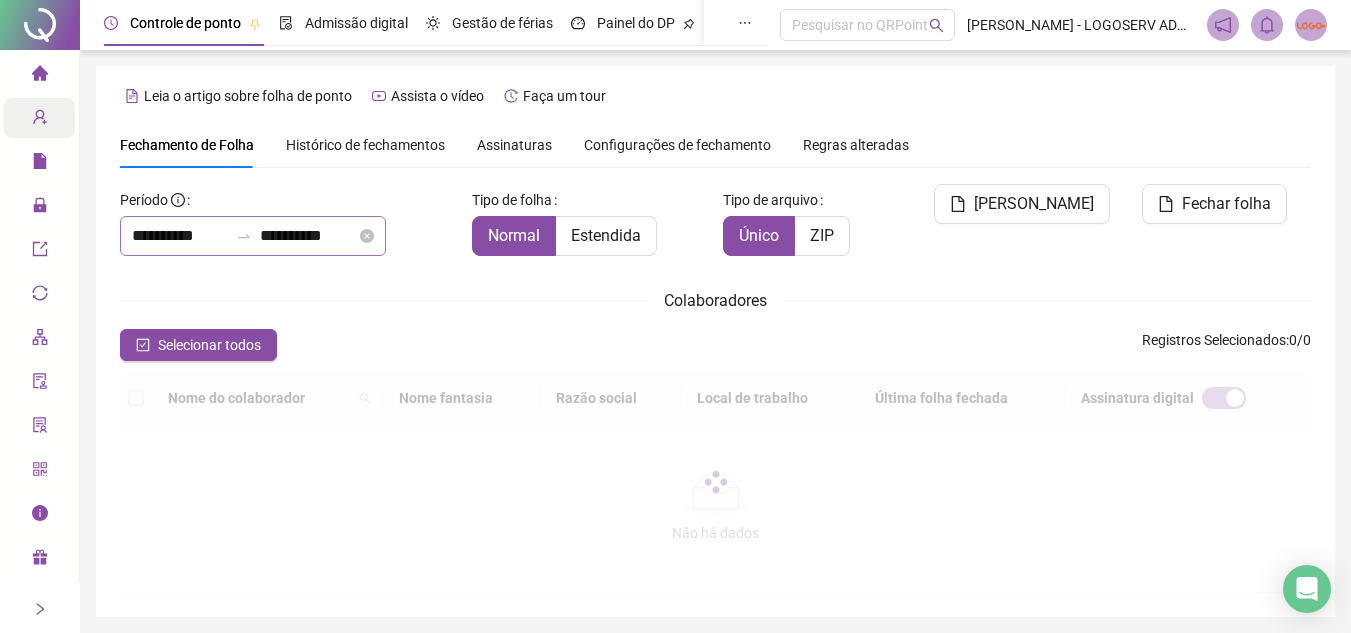 click 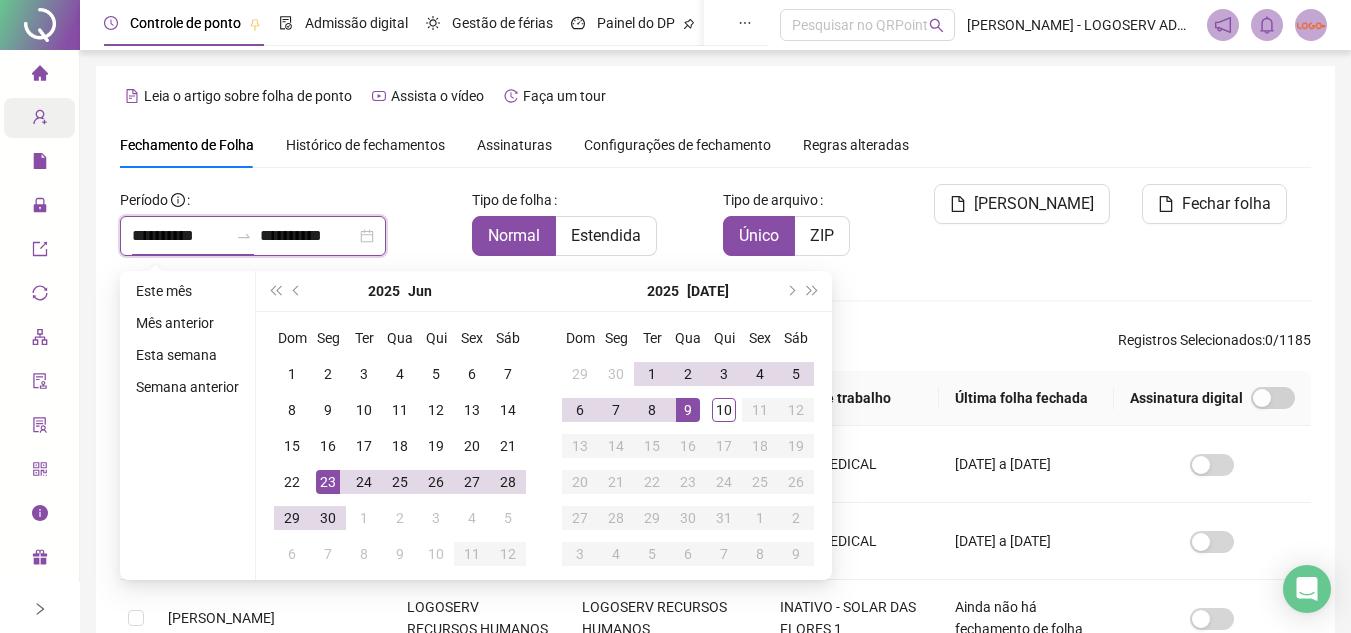 scroll, scrollTop: 82, scrollLeft: 0, axis: vertical 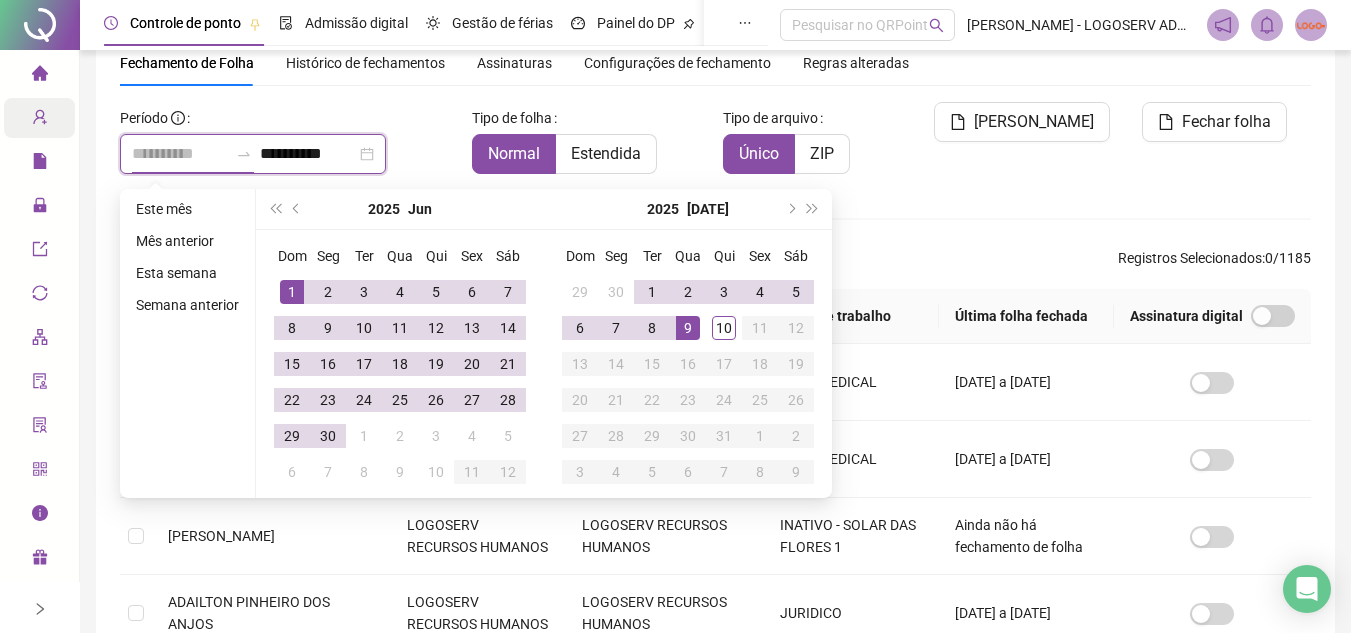type on "**********" 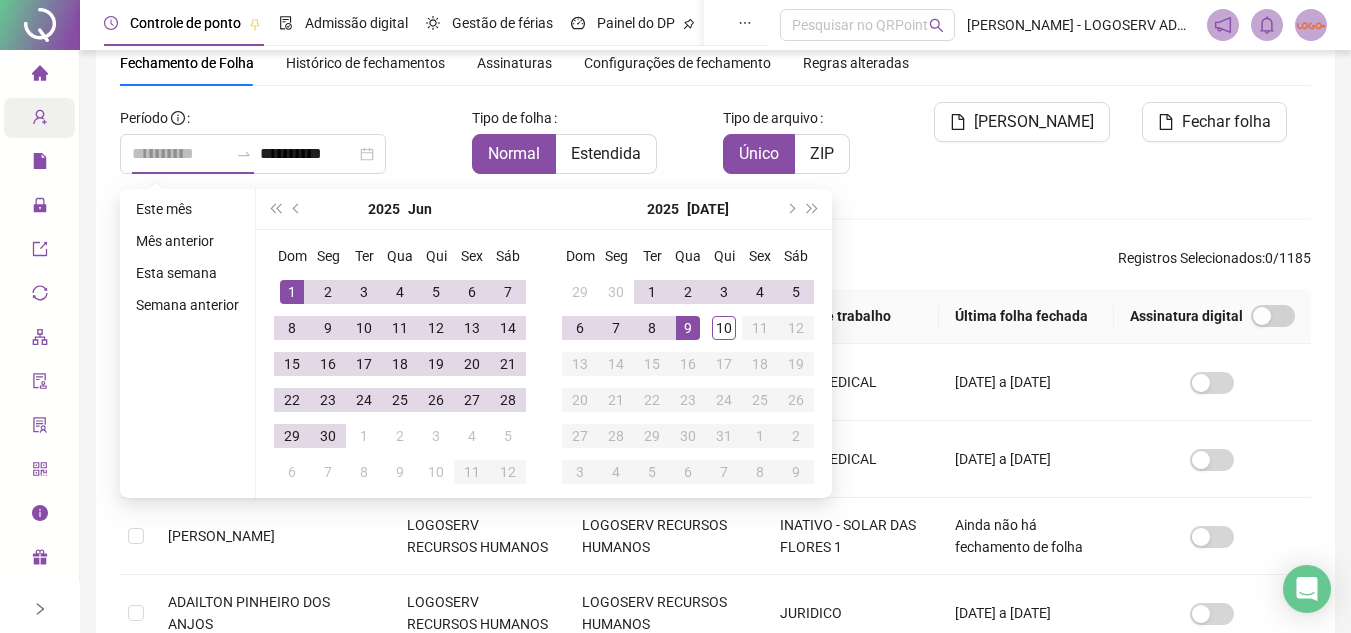 click on "1" at bounding box center (292, 292) 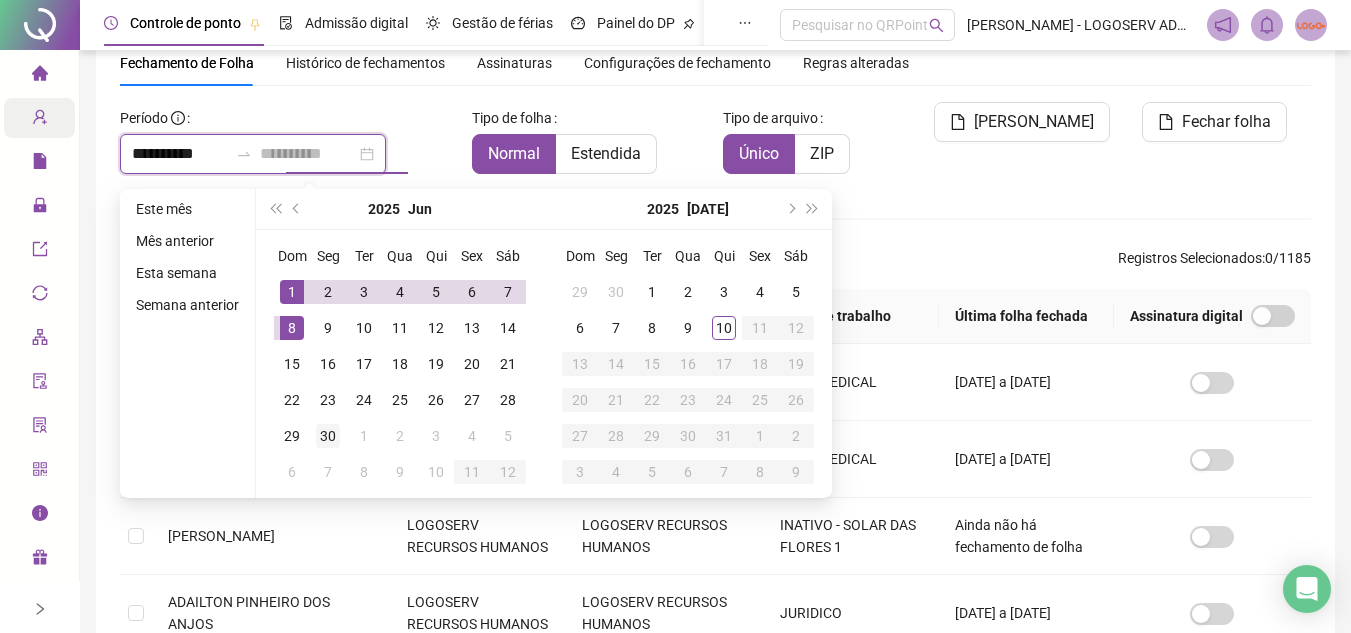 type on "**********" 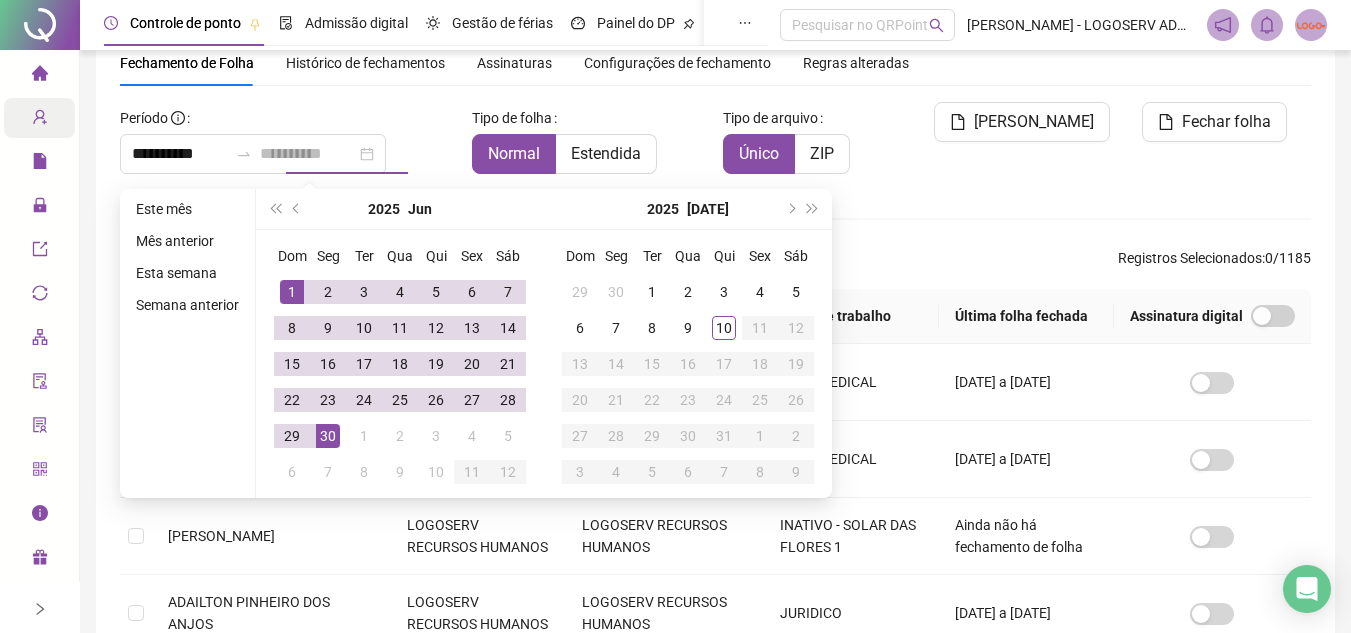 click on "30" at bounding box center [328, 436] 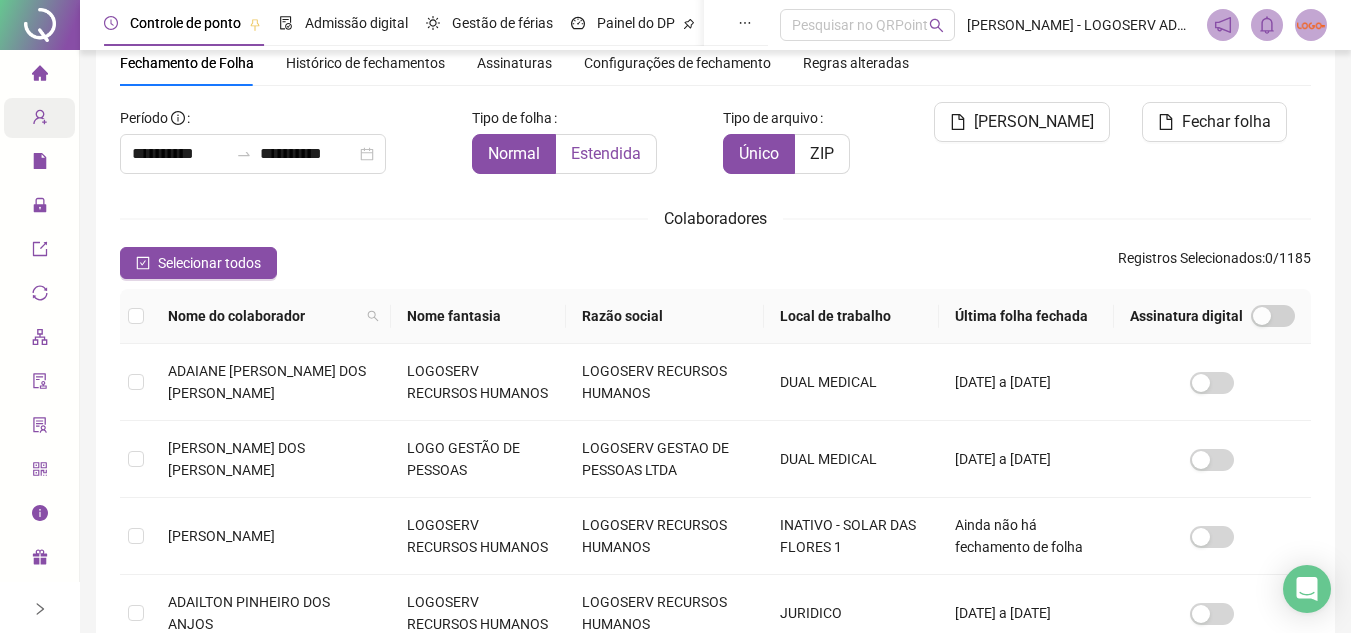 click on "Estendida" at bounding box center [606, 154] 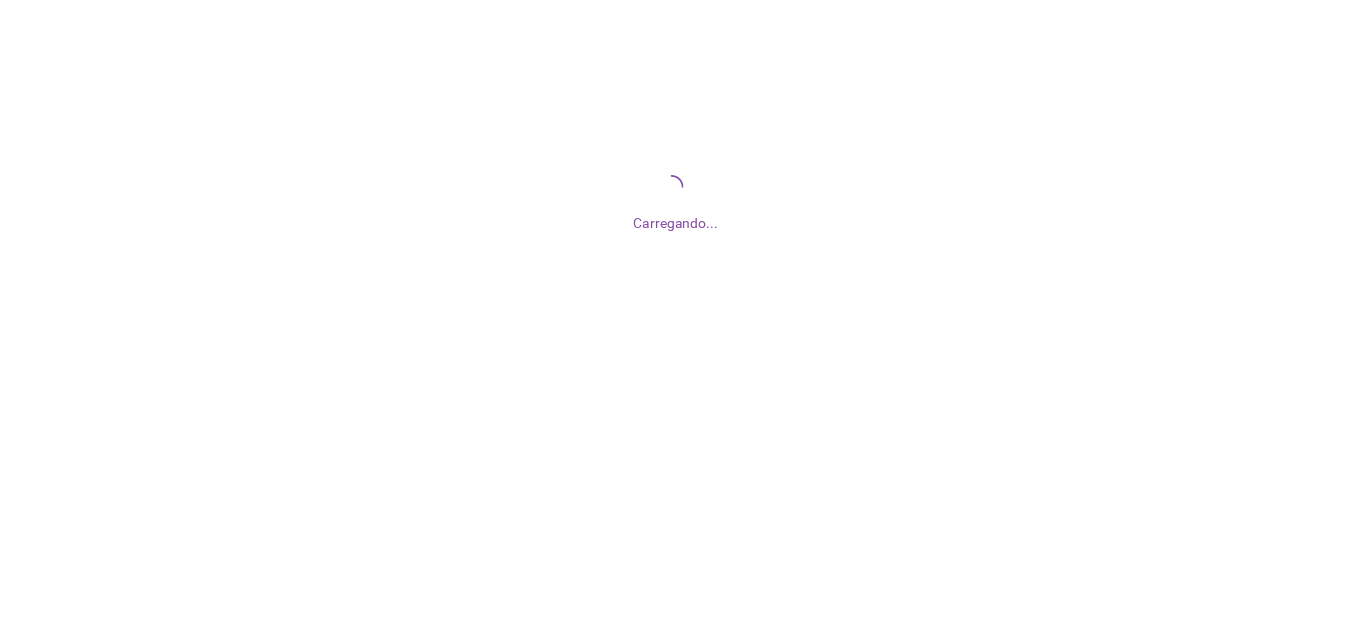scroll, scrollTop: 0, scrollLeft: 0, axis: both 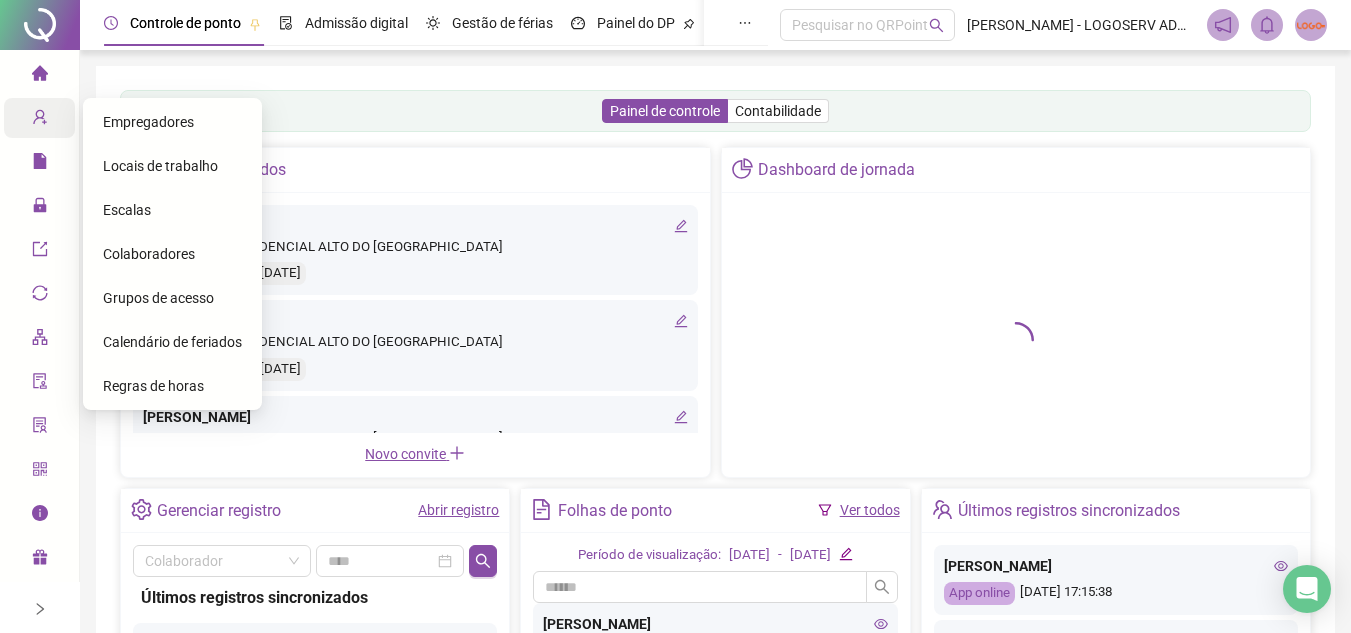 click on "Colaboradores" at bounding box center (172, 254) 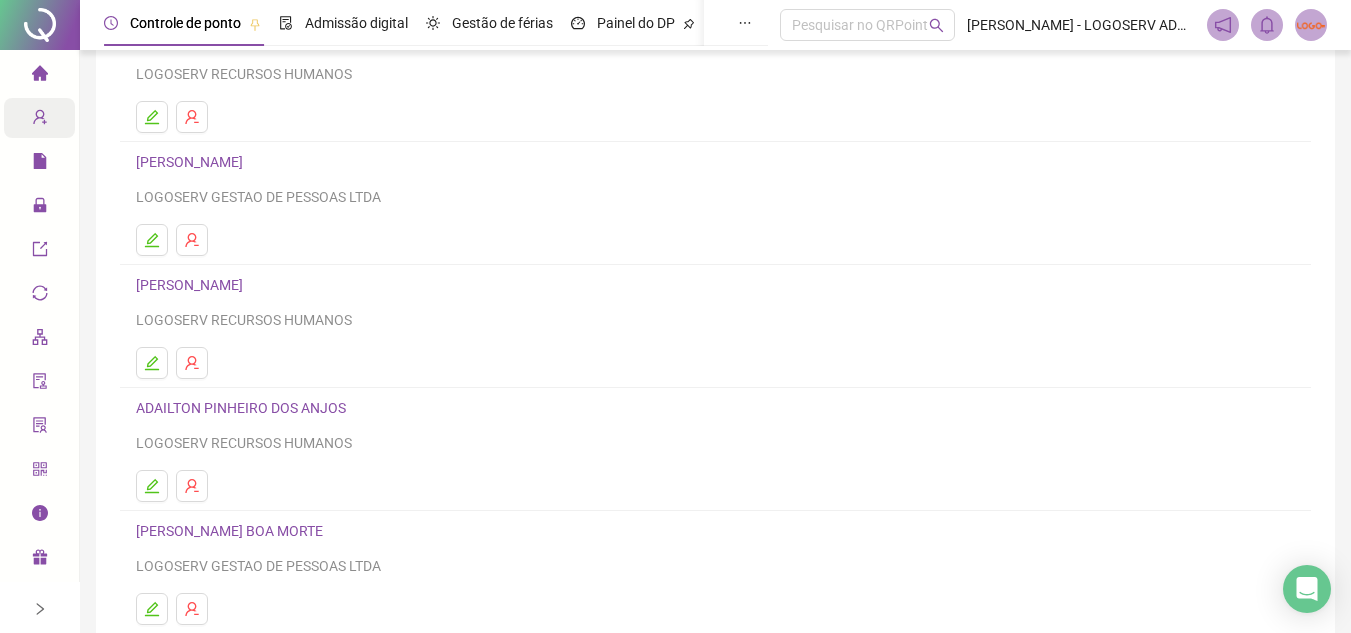 scroll, scrollTop: 0, scrollLeft: 0, axis: both 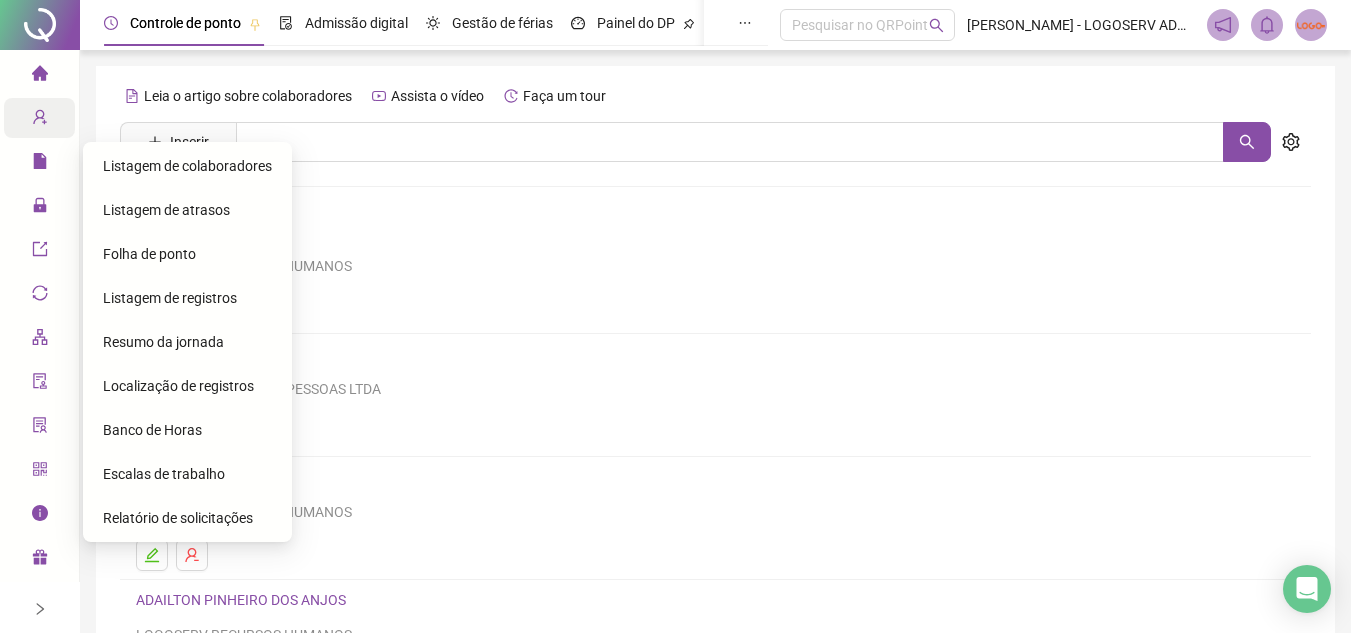 click on "Folha de ponto" at bounding box center (149, 254) 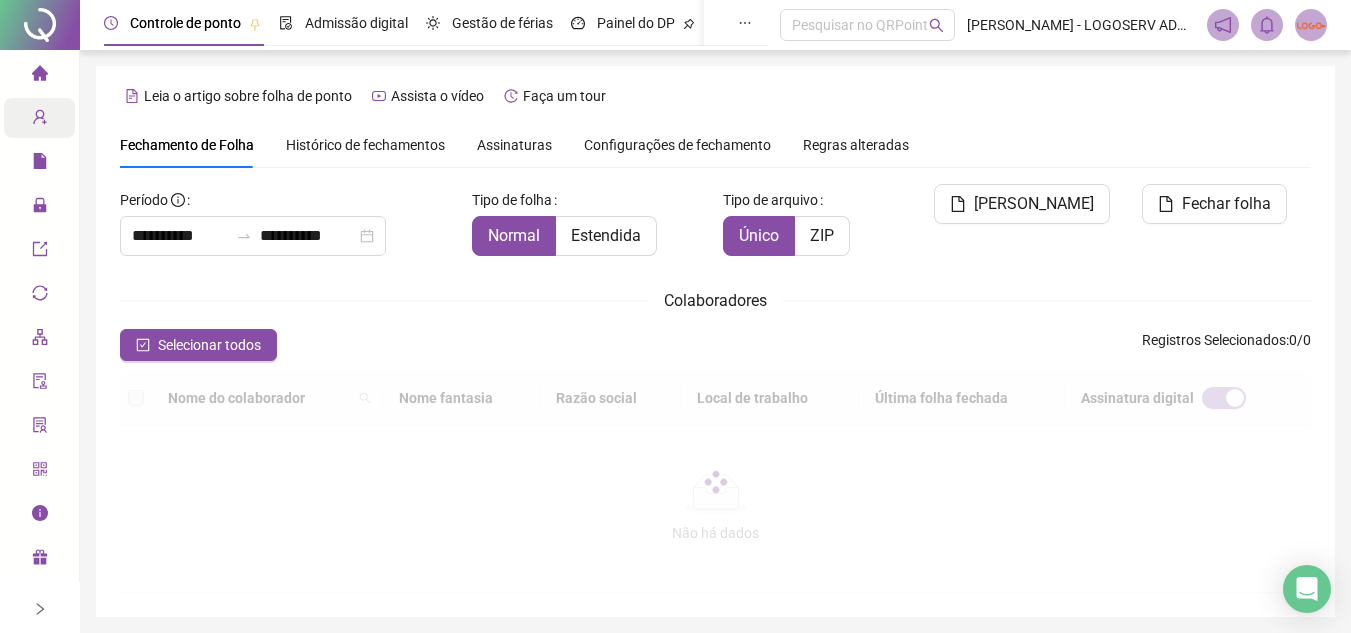 type on "**********" 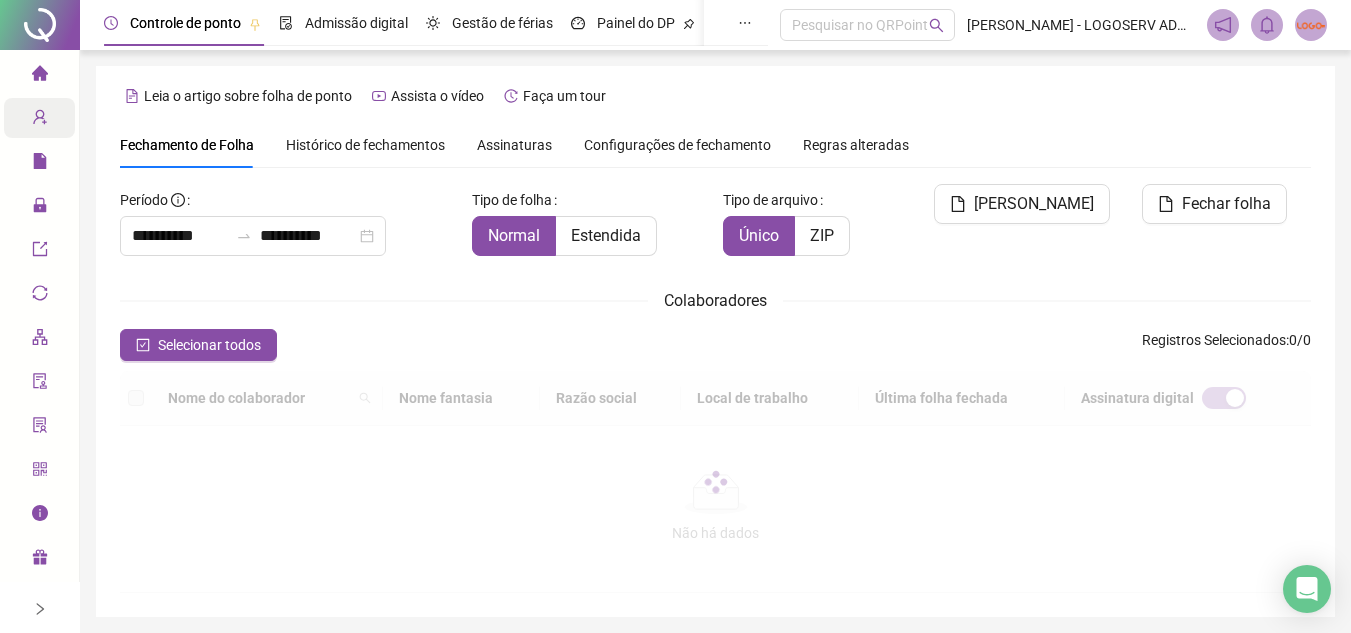 type on "**********" 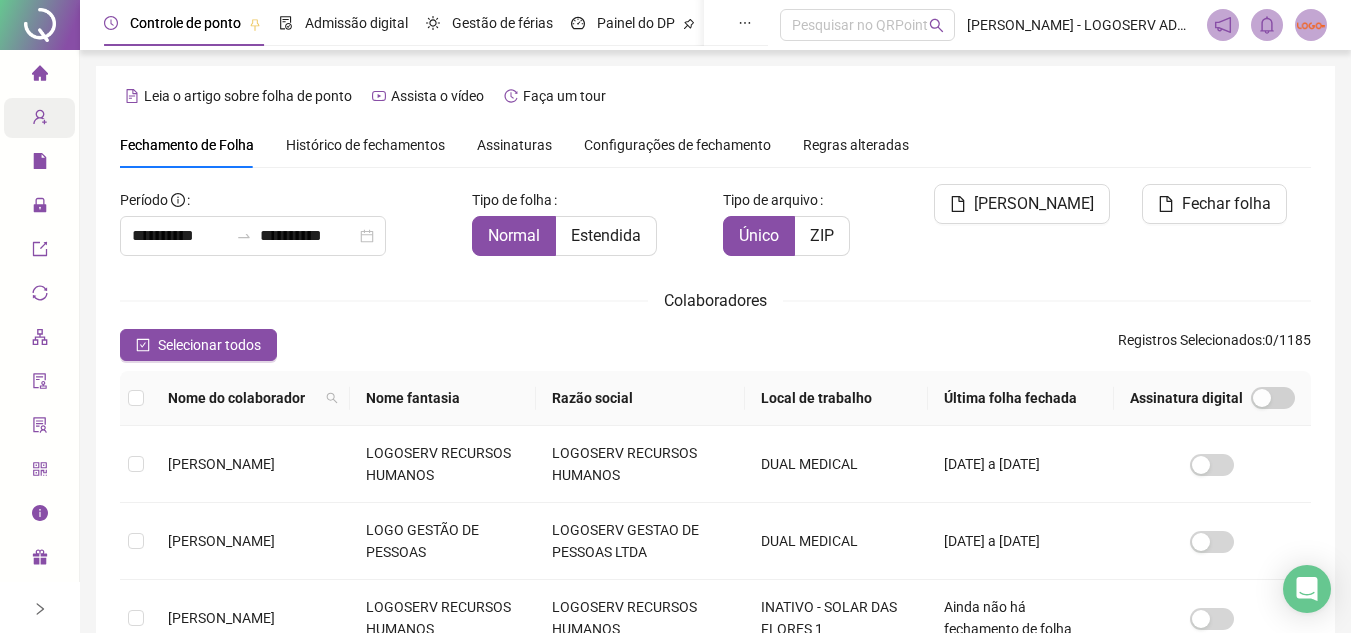 scroll, scrollTop: 82, scrollLeft: 0, axis: vertical 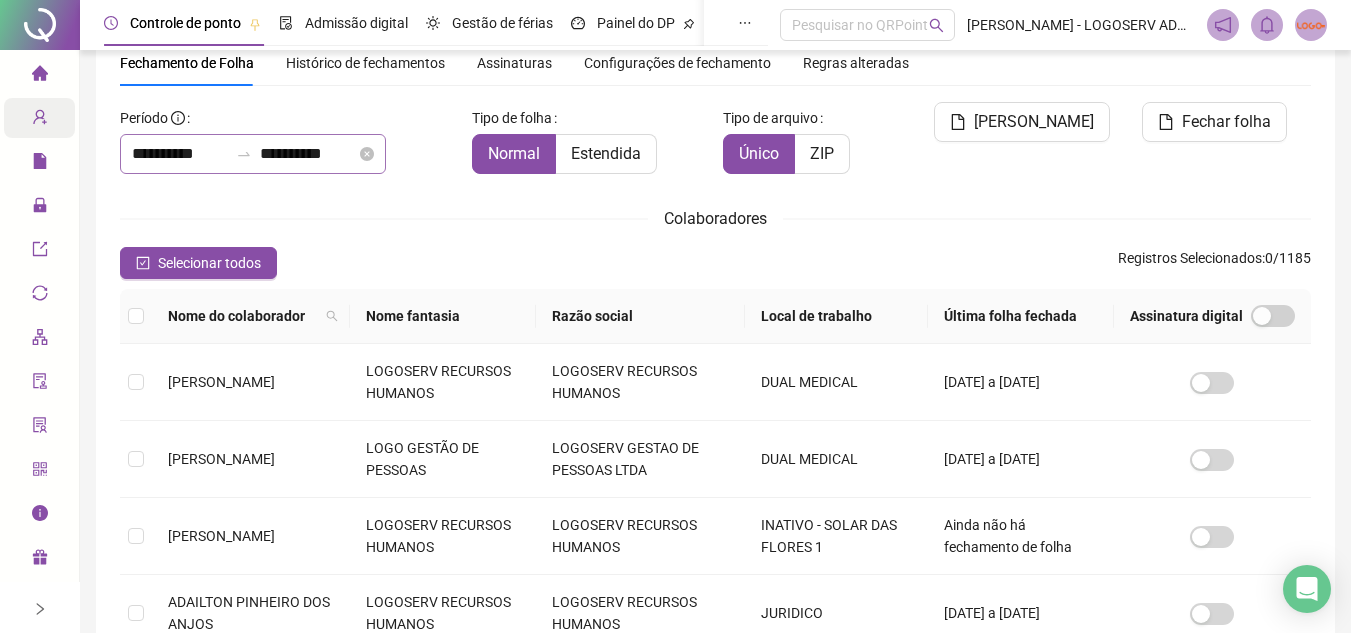 click 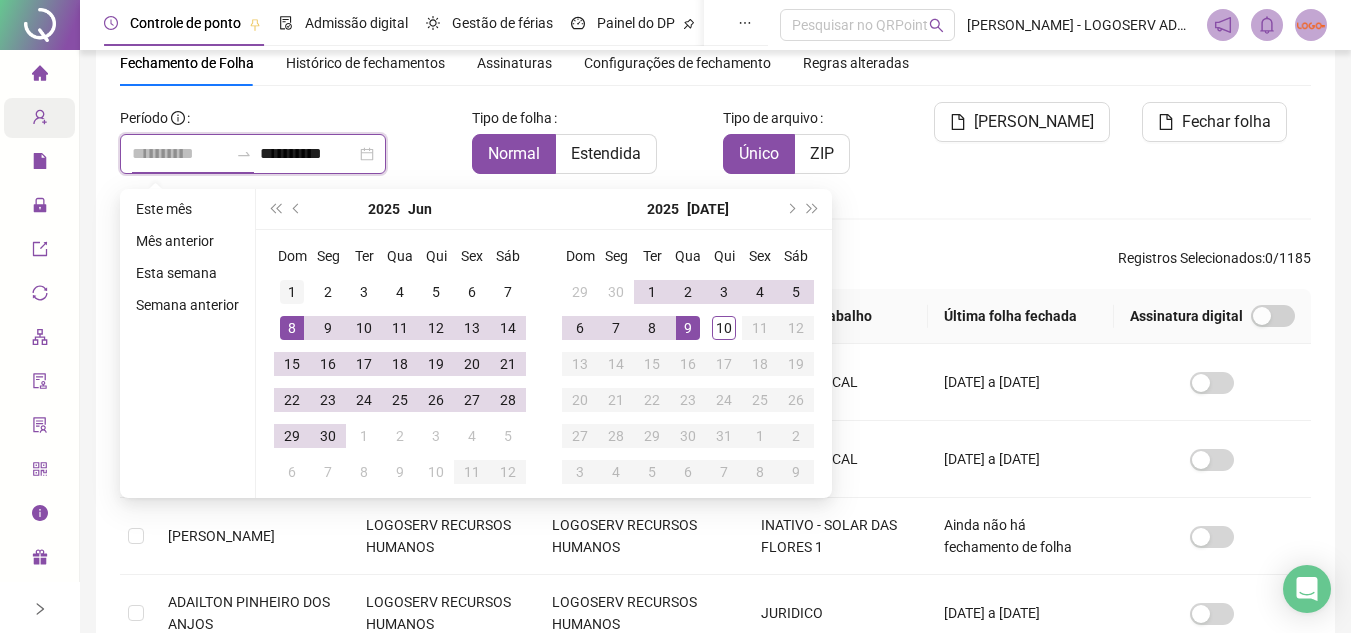 type on "**********" 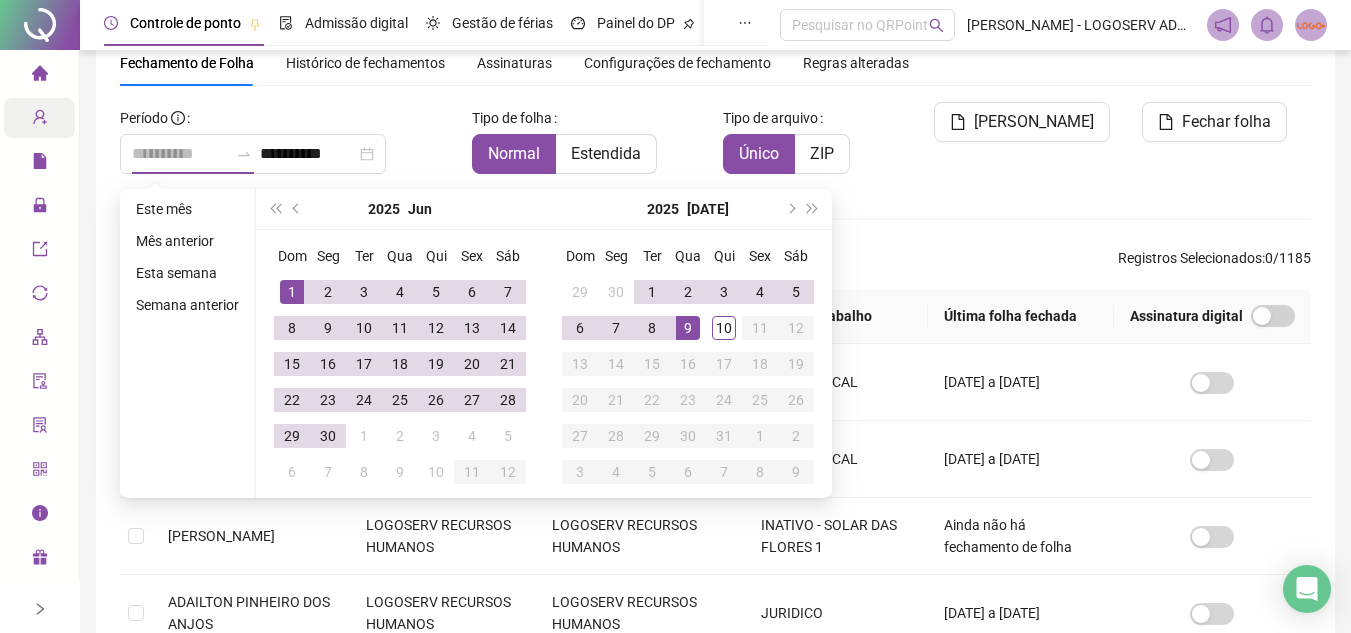 click on "1" at bounding box center (292, 292) 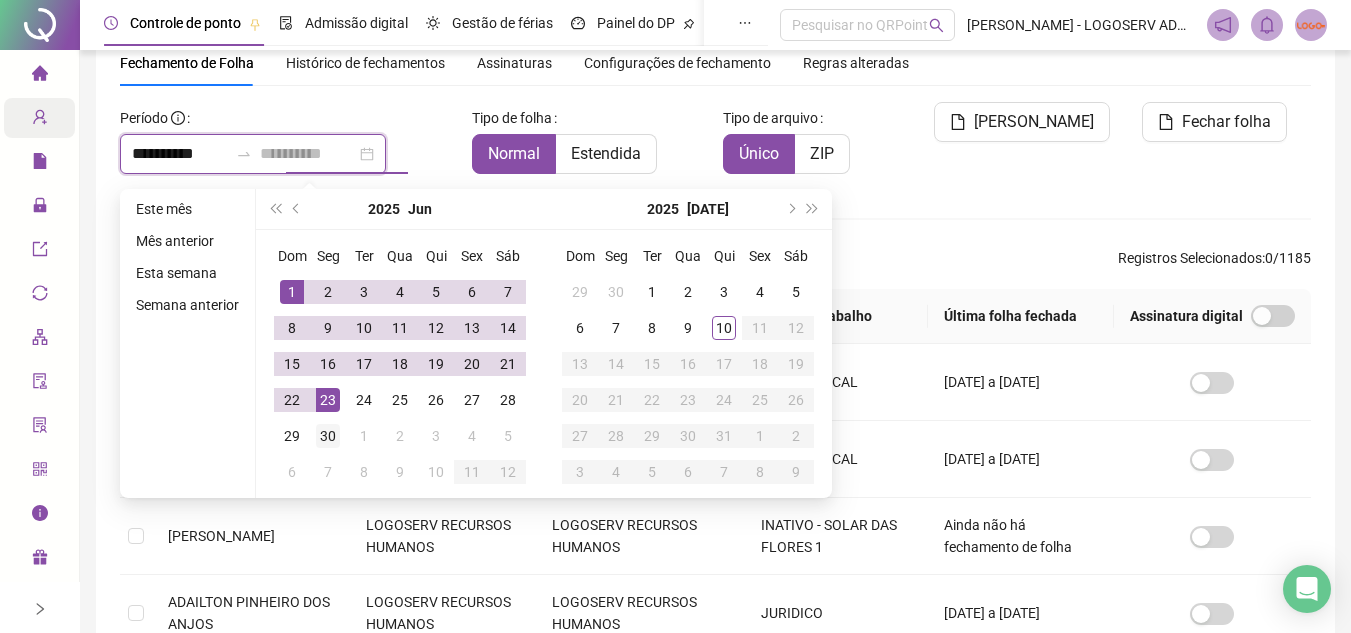 type on "**********" 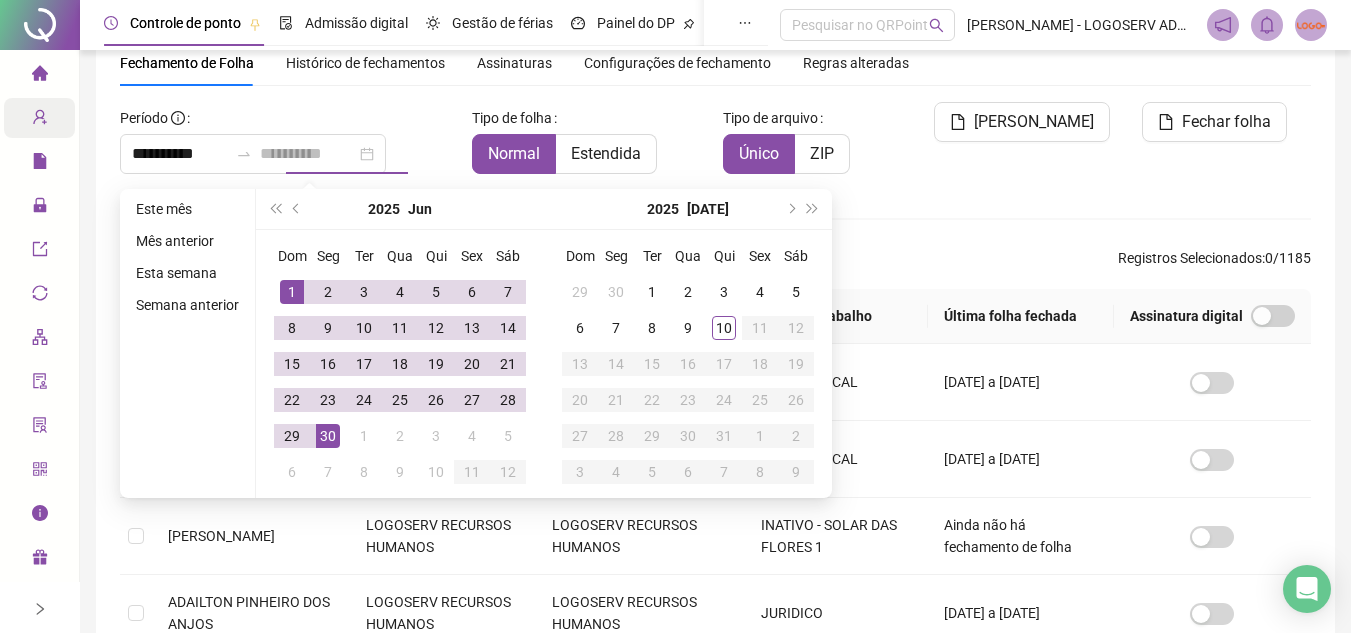 drag, startPoint x: 327, startPoint y: 438, endPoint x: 478, endPoint y: 177, distance: 301.53275 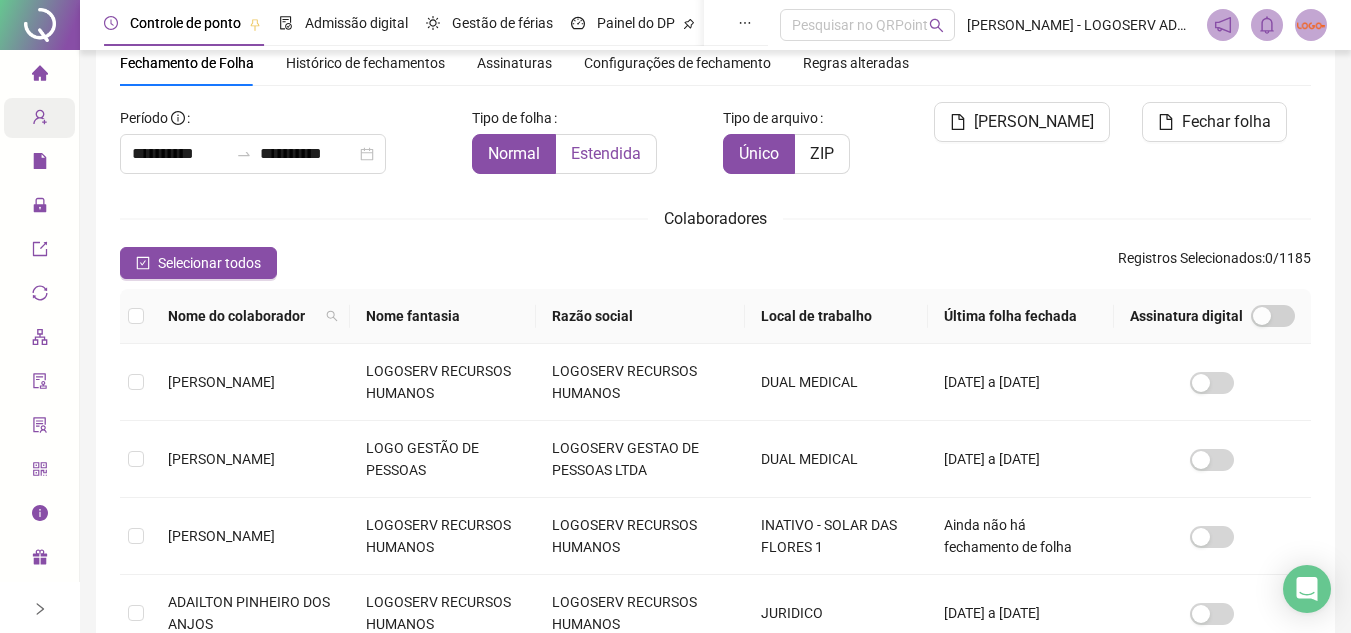 drag, startPoint x: 612, startPoint y: 129, endPoint x: 612, endPoint y: 143, distance: 14 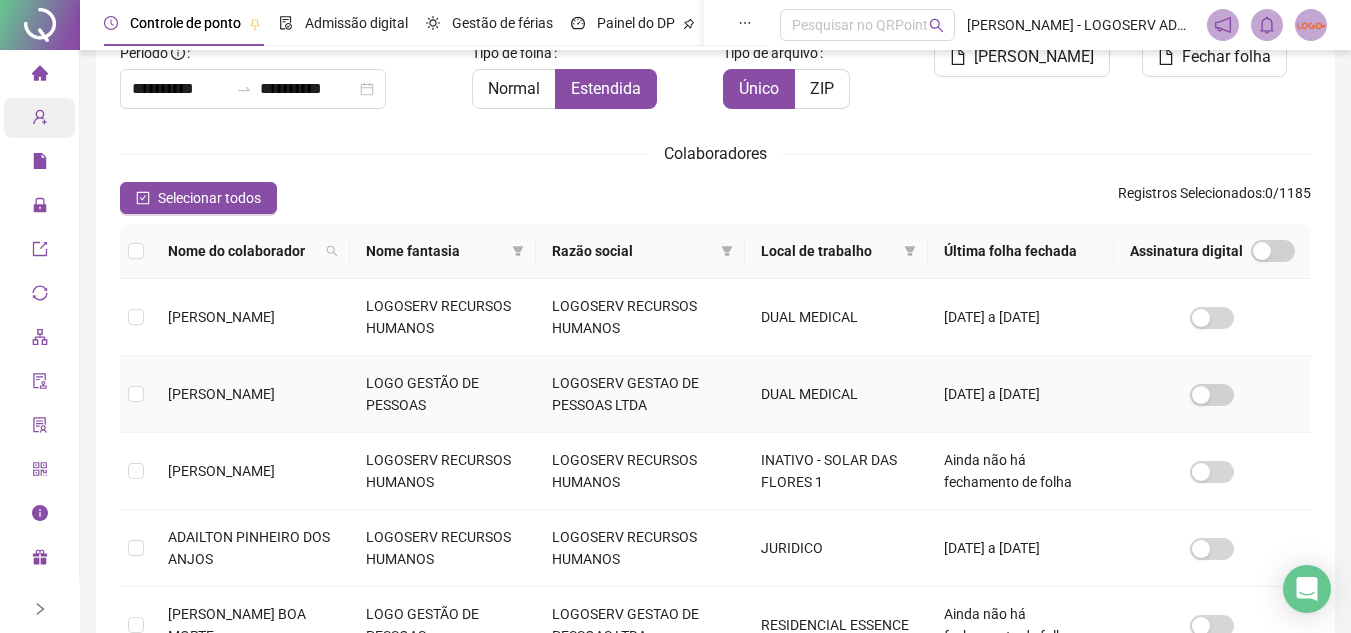 scroll, scrollTop: 182, scrollLeft: 0, axis: vertical 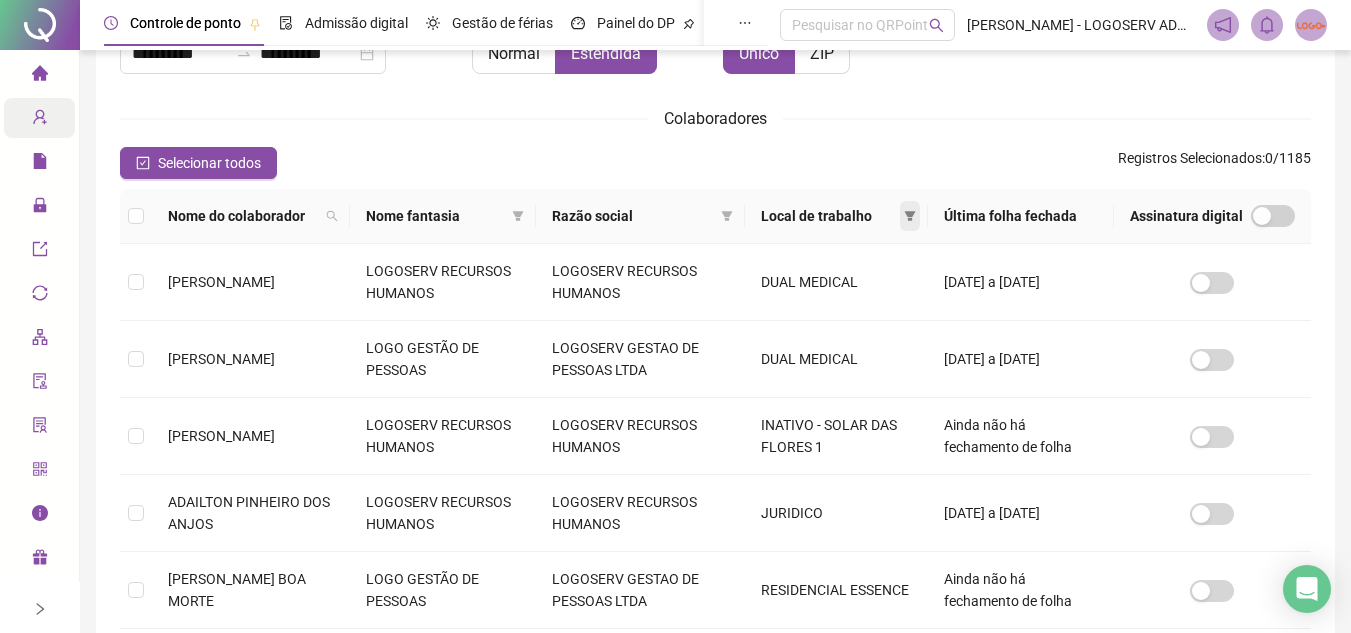click at bounding box center (910, 216) 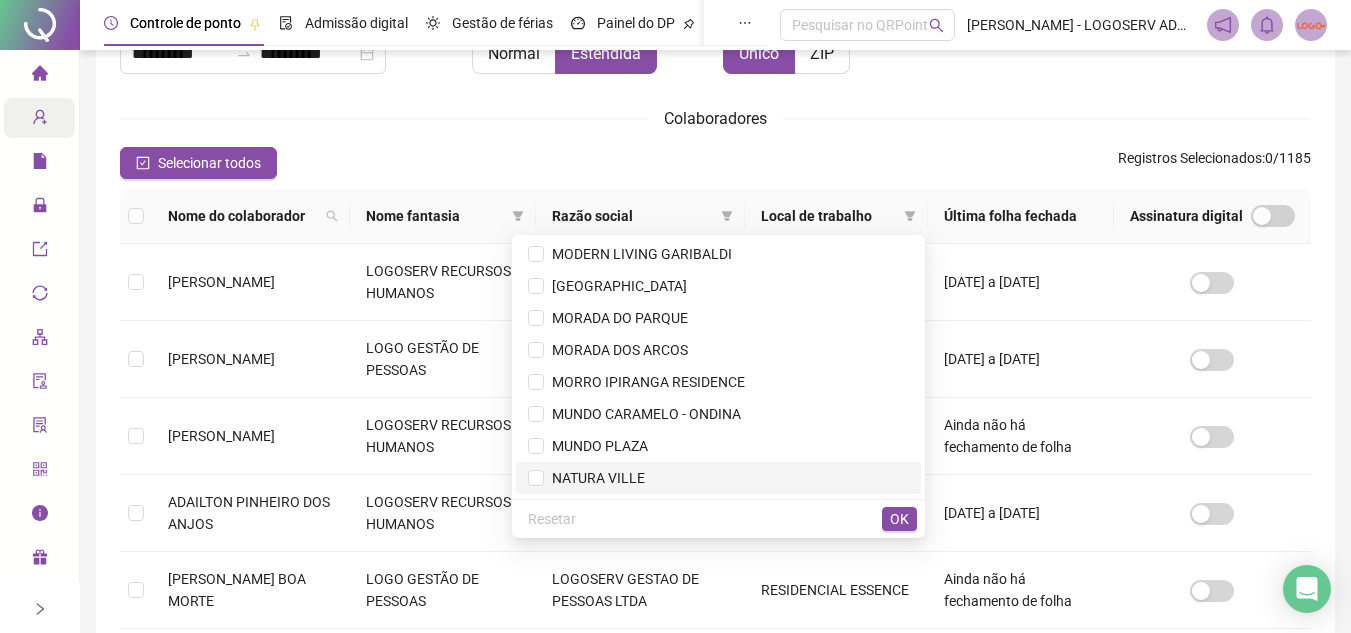 scroll, scrollTop: 5600, scrollLeft: 0, axis: vertical 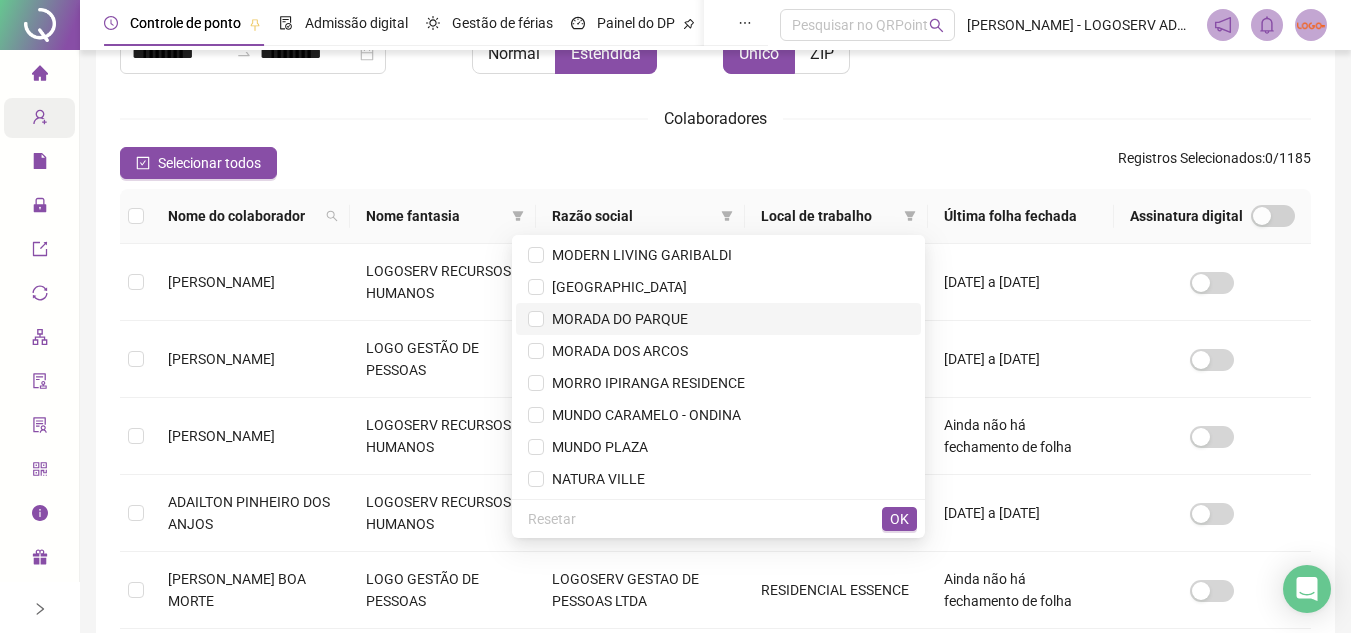 click on "MORADA DO PARQUE" at bounding box center (718, 319) 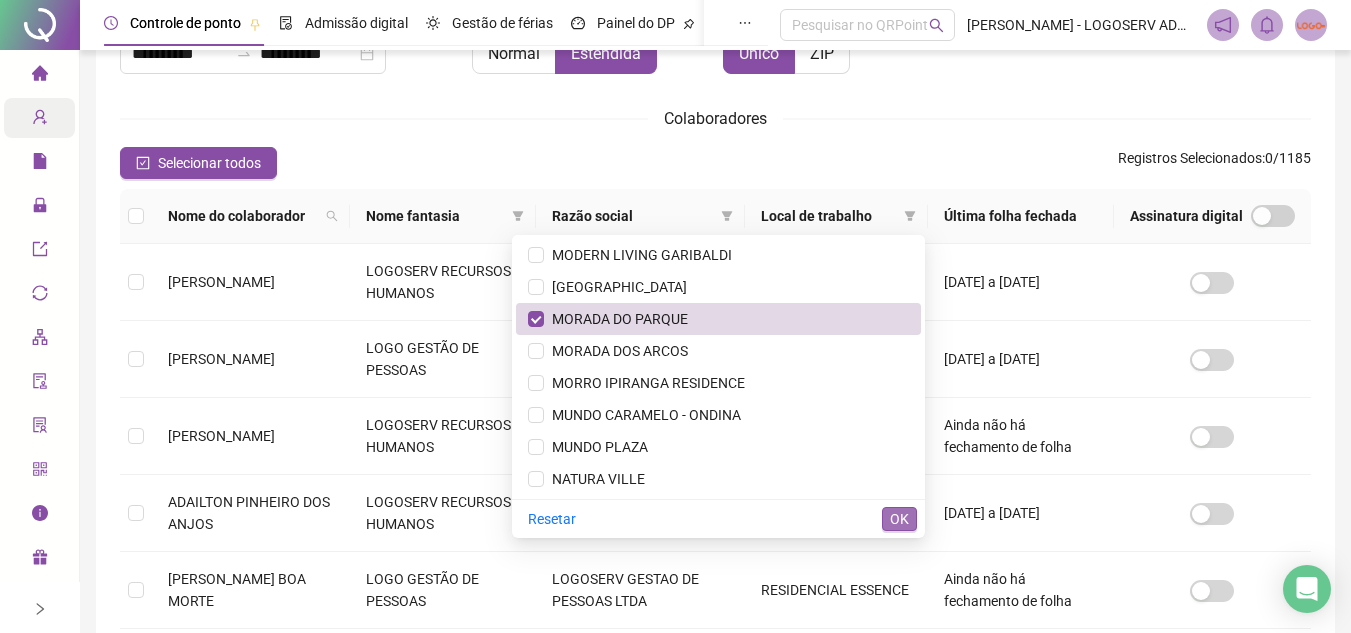 click on "OK" at bounding box center (899, 519) 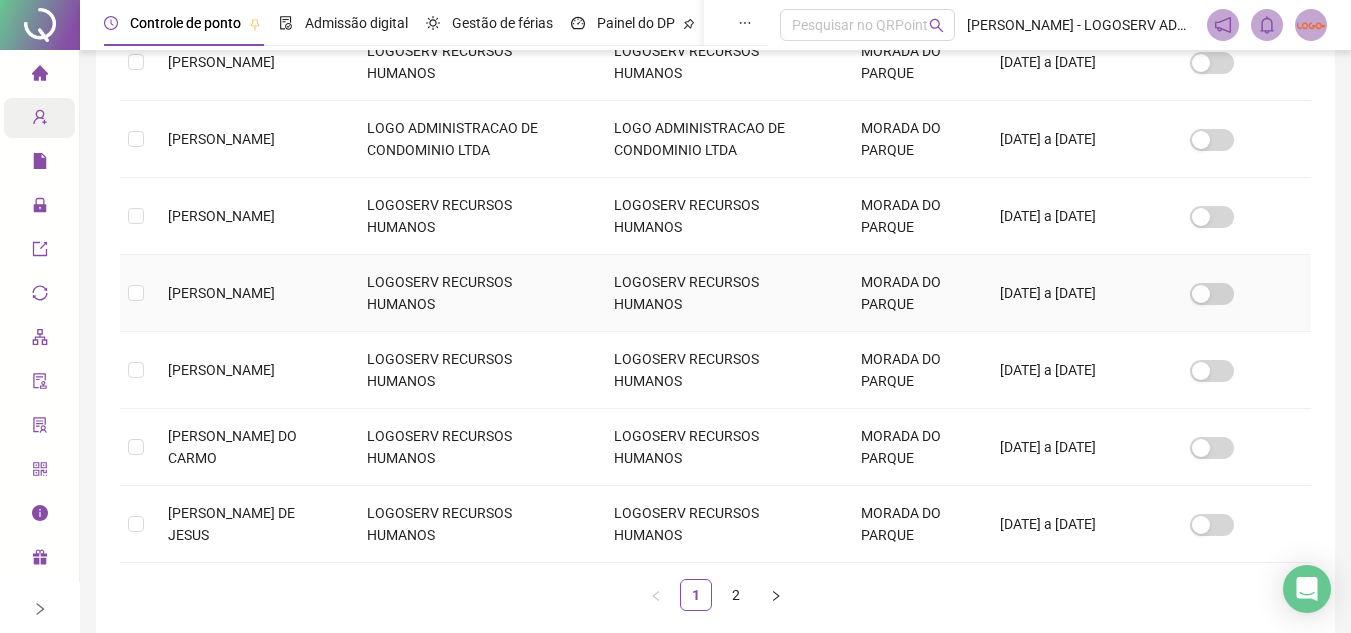 scroll, scrollTop: 700, scrollLeft: 0, axis: vertical 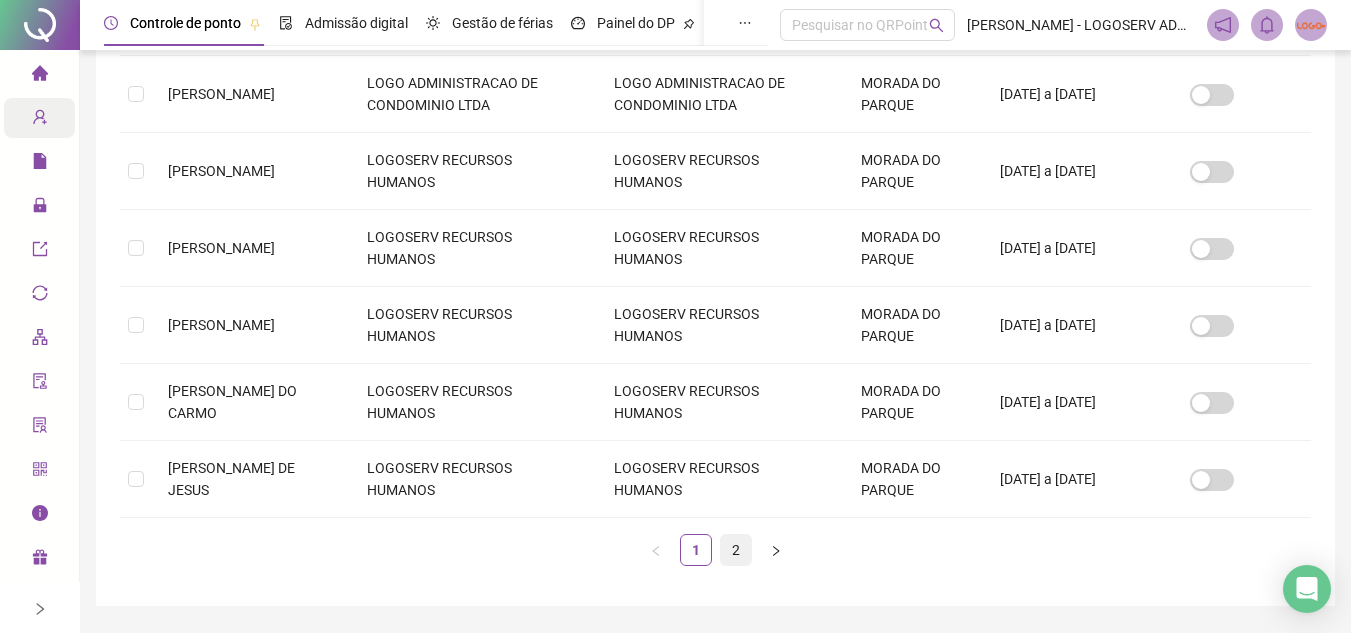click on "2" at bounding box center (736, 550) 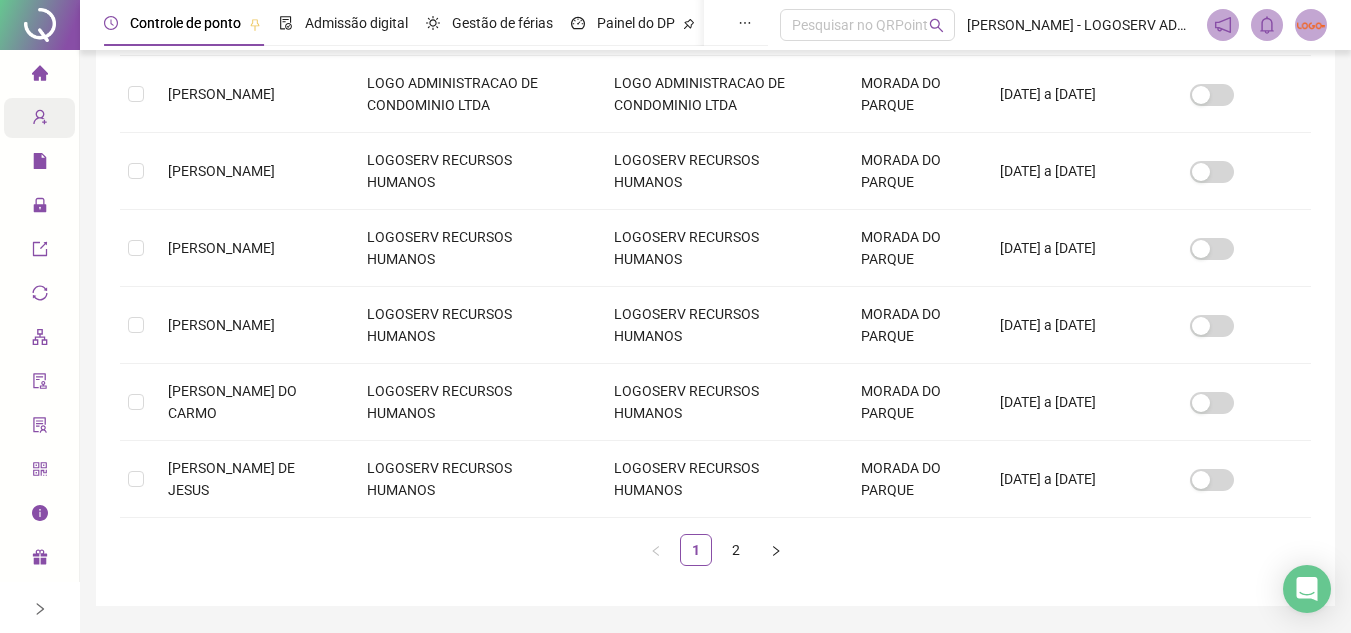 scroll, scrollTop: 66, scrollLeft: 0, axis: vertical 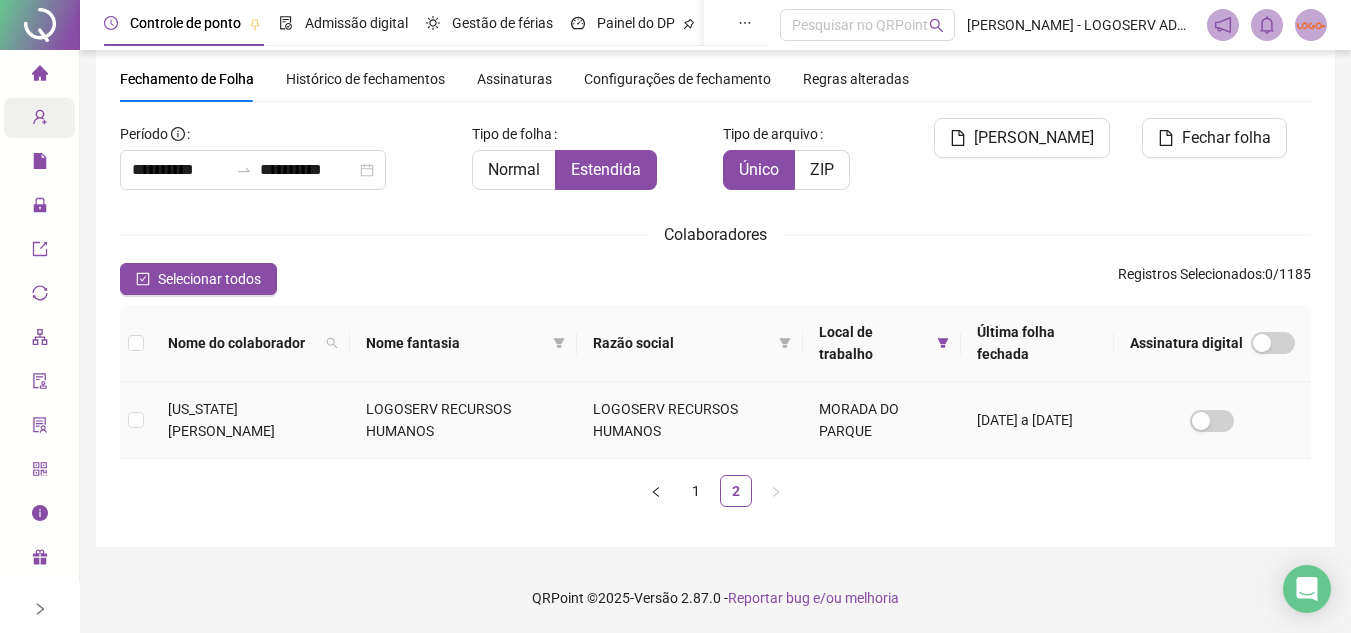 click on "LOGOSERV RECURSOS HUMANOS" at bounding box center (463, 420) 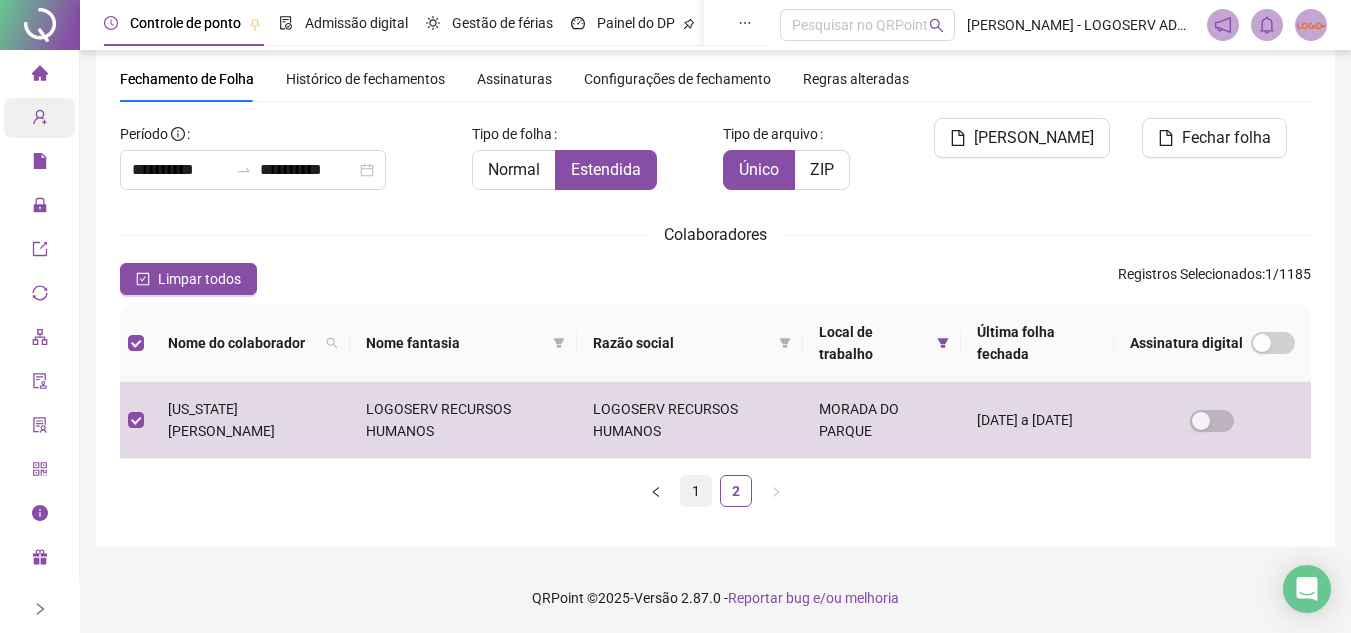 click on "1" at bounding box center (696, 491) 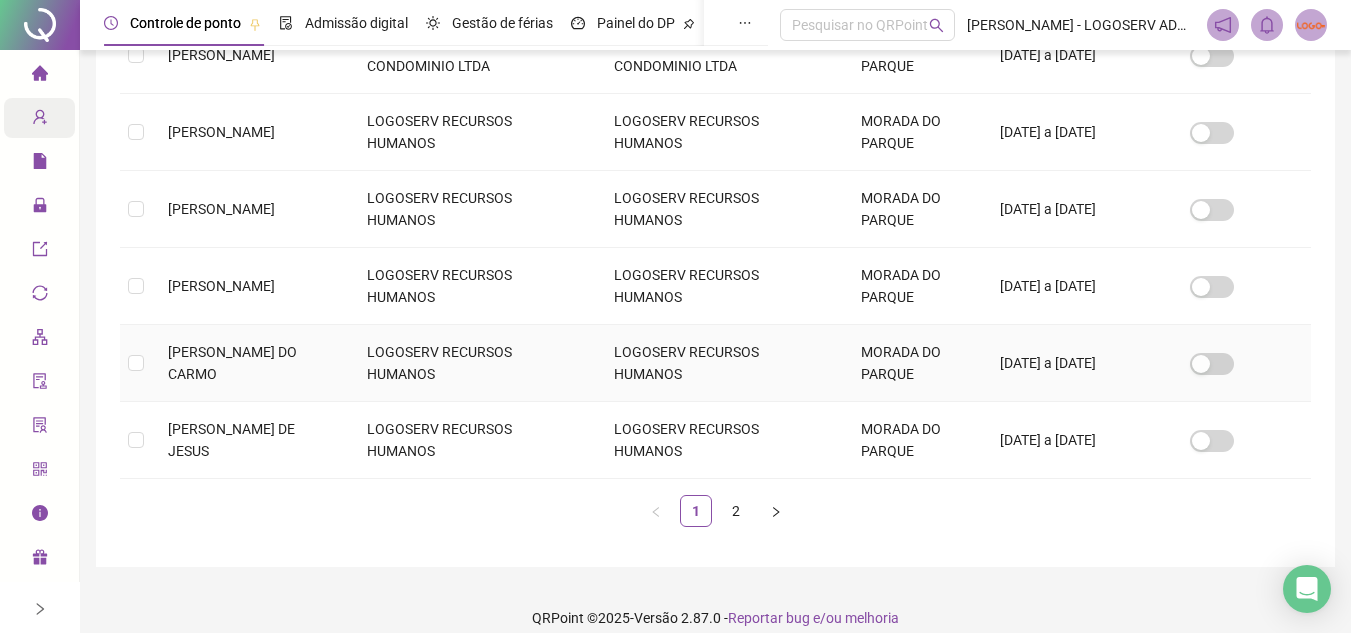 scroll, scrollTop: 759, scrollLeft: 0, axis: vertical 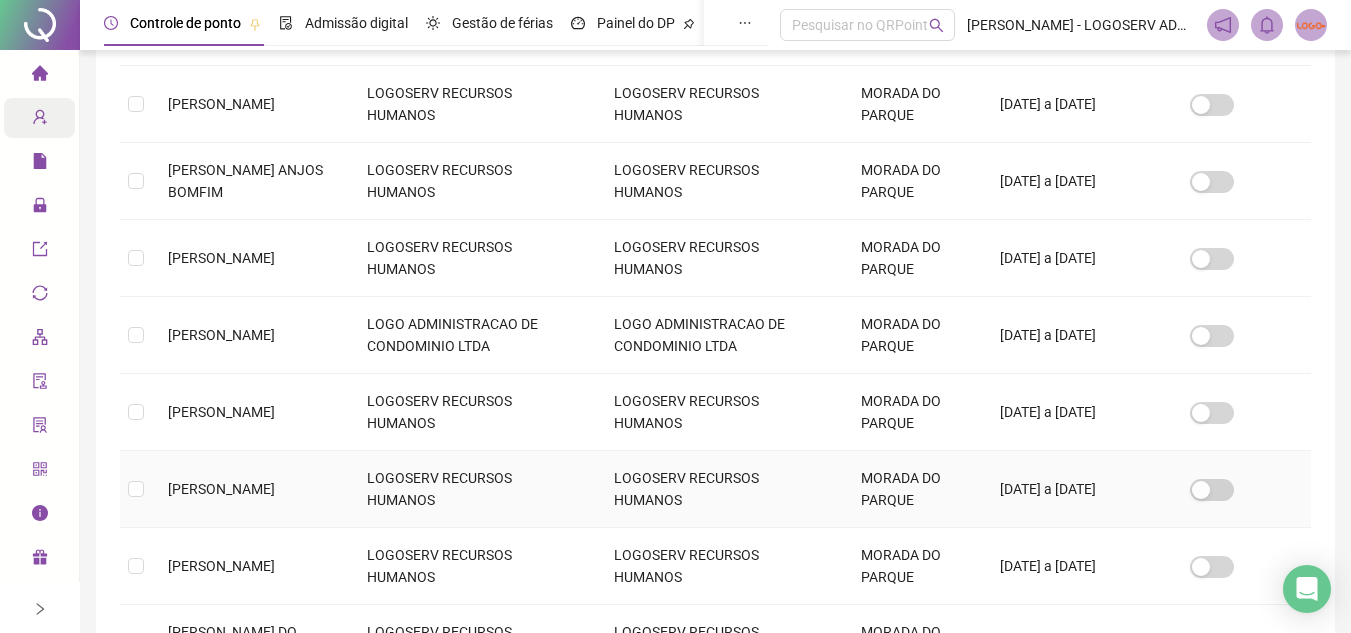 click on "[PERSON_NAME]" at bounding box center [251, 489] 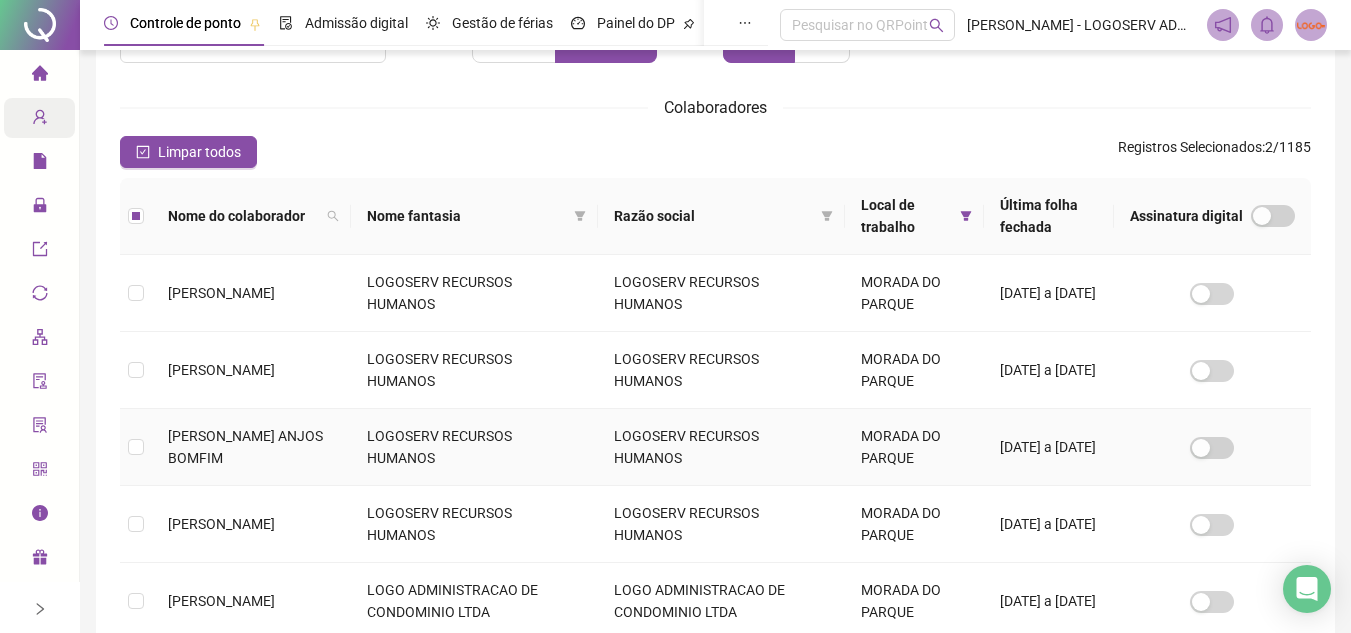 scroll, scrollTop: 393, scrollLeft: 0, axis: vertical 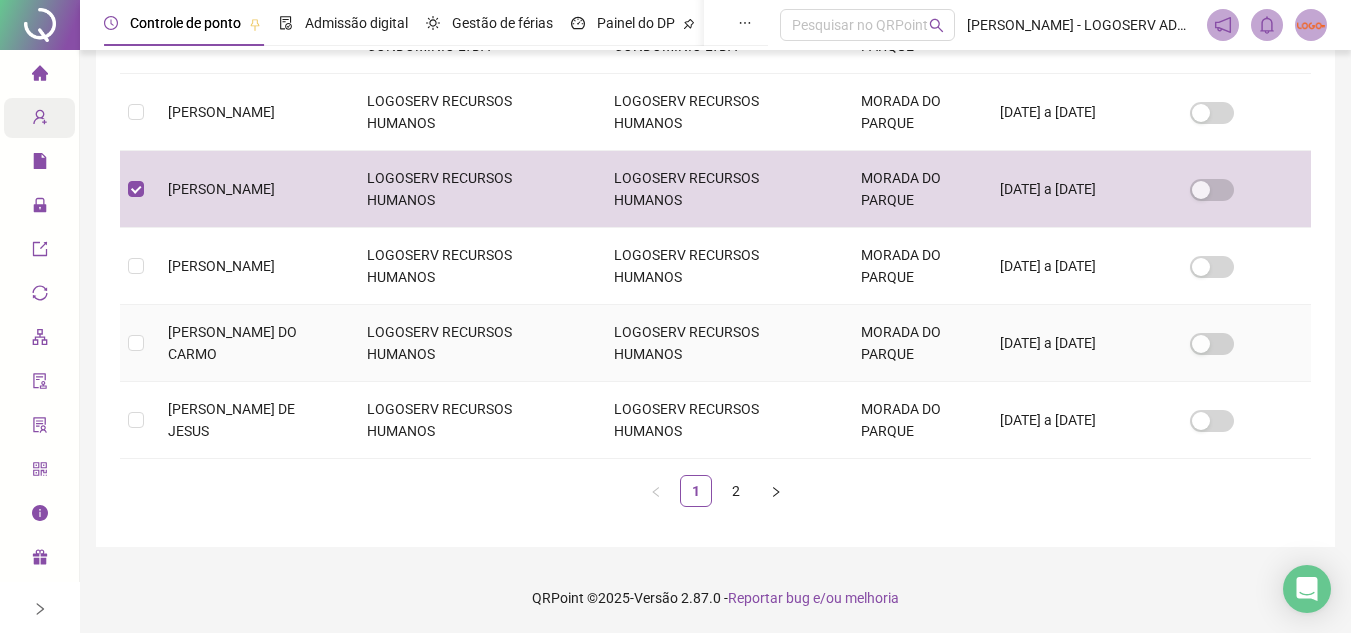 click on "LOGOSERV RECURSOS HUMANOS" at bounding box center [474, 343] 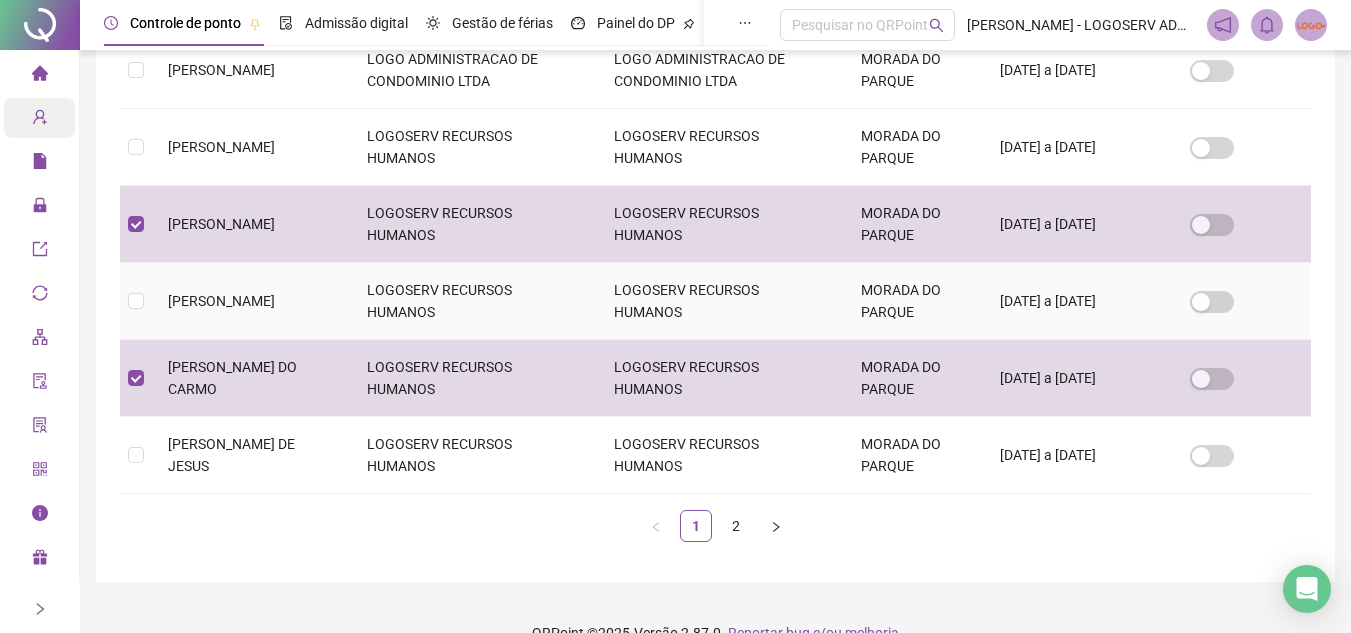 scroll, scrollTop: 759, scrollLeft: 0, axis: vertical 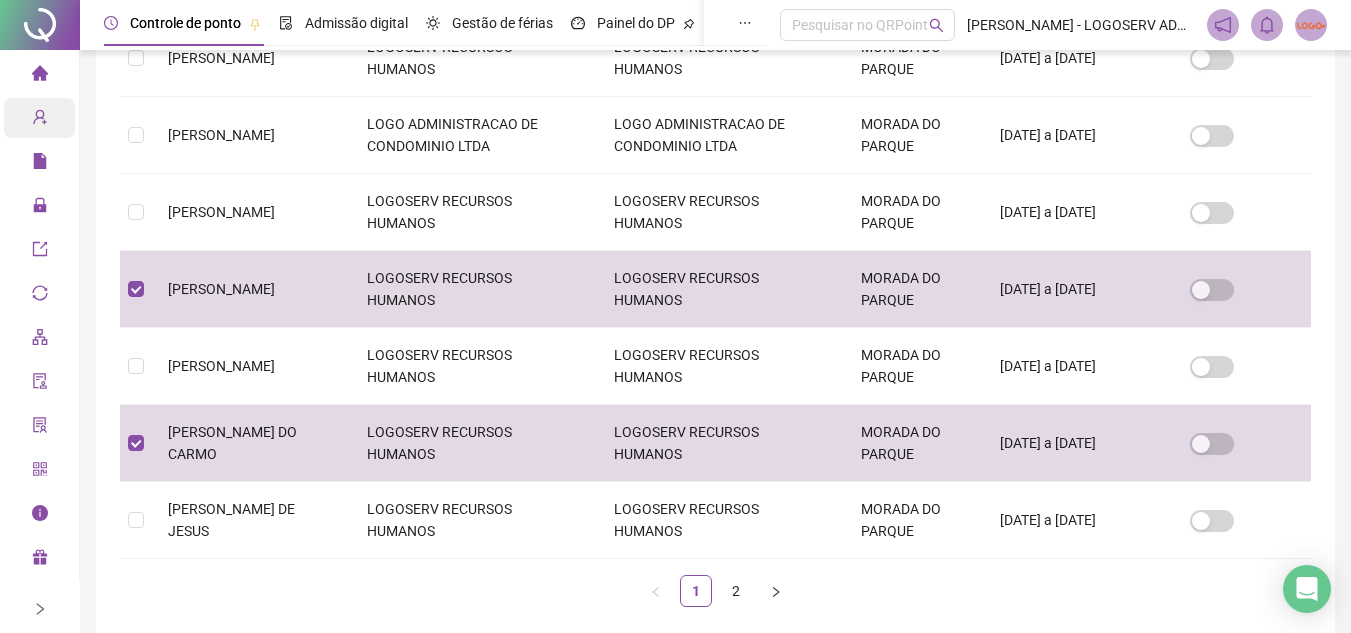 click on "2" at bounding box center (736, 591) 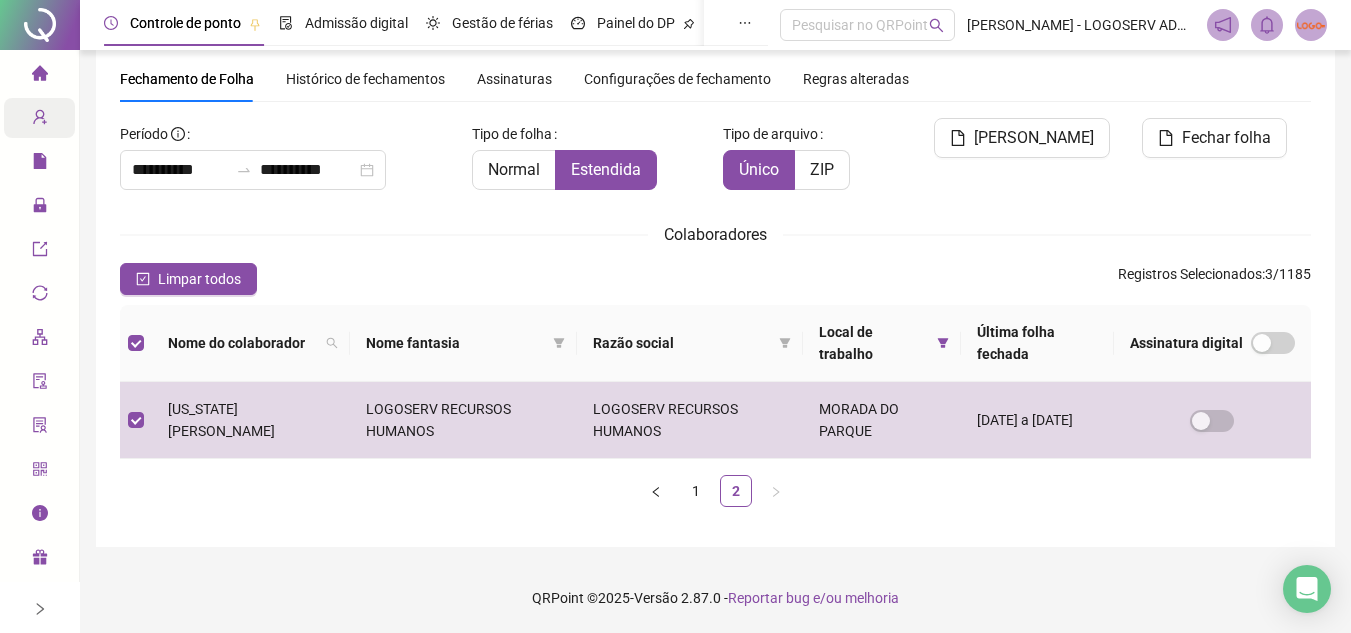 scroll, scrollTop: 66, scrollLeft: 0, axis: vertical 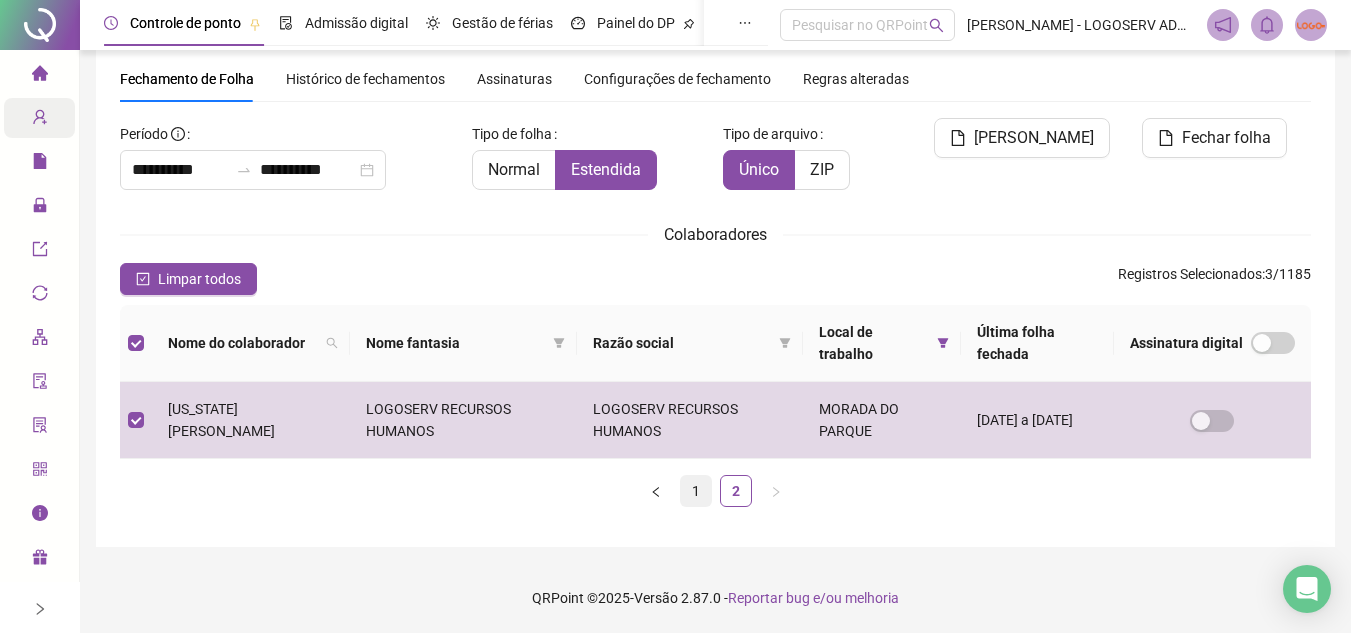 click on "1" at bounding box center (696, 491) 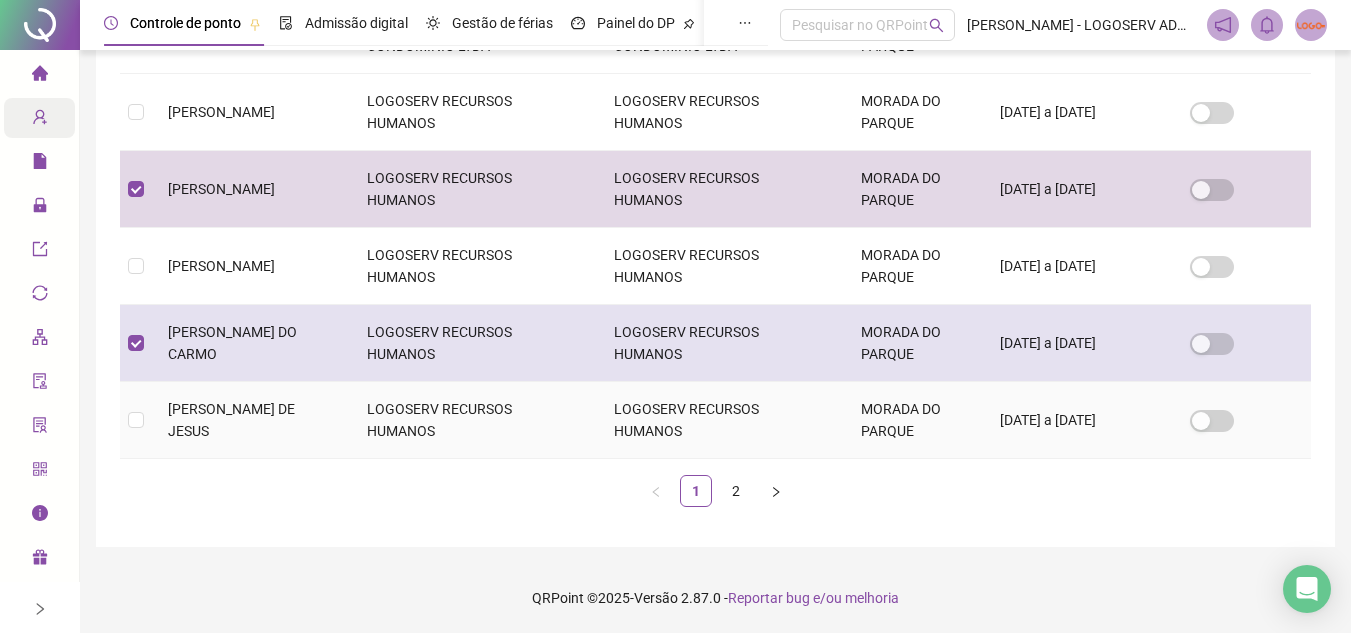 scroll, scrollTop: 659, scrollLeft: 0, axis: vertical 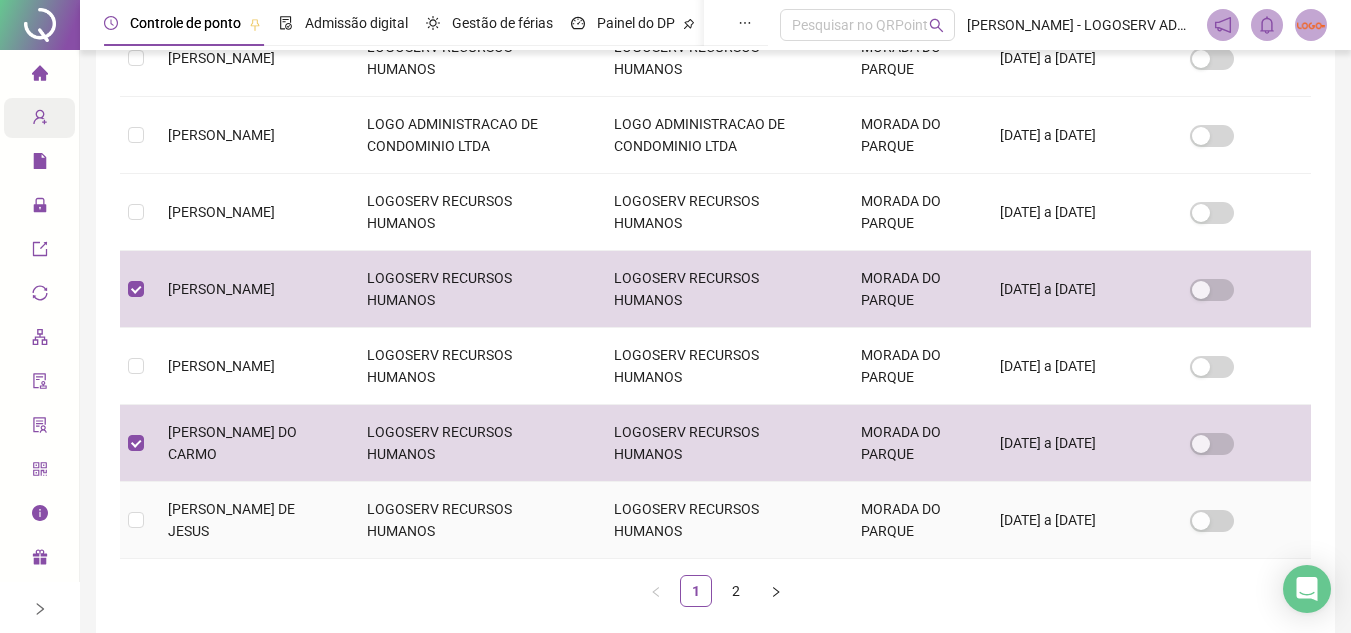 click on "[PERSON_NAME] DE JESUS" at bounding box center (231, 520) 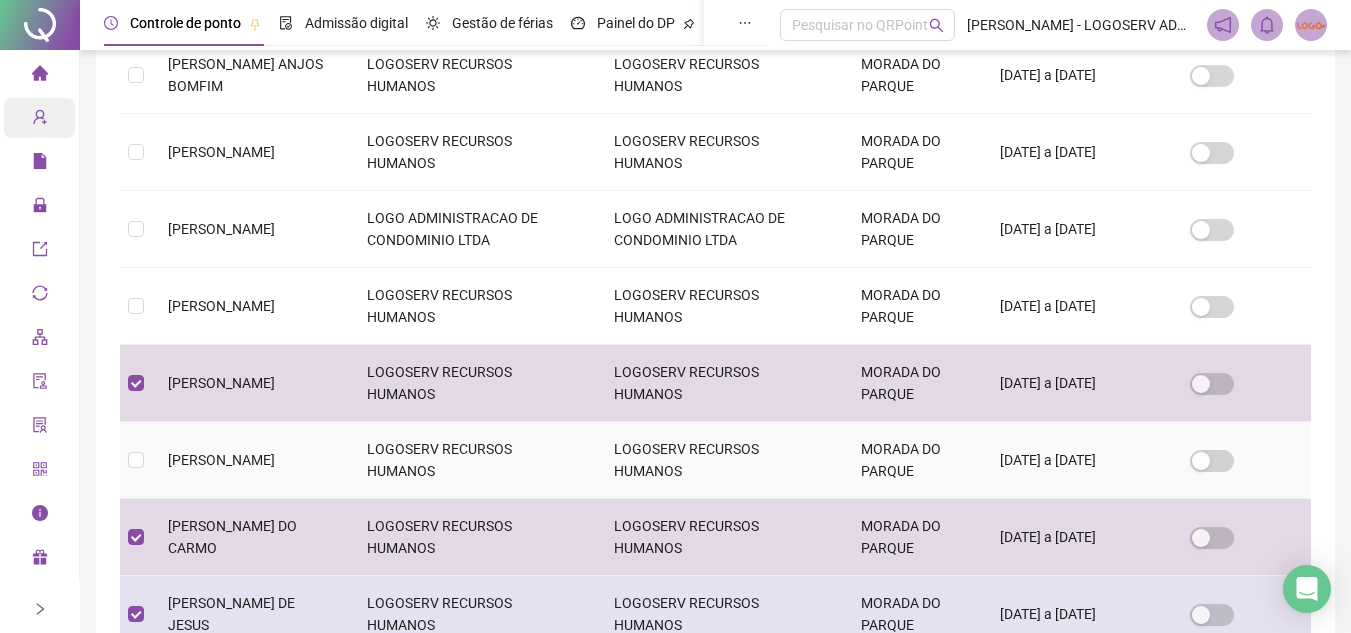 scroll, scrollTop: 559, scrollLeft: 0, axis: vertical 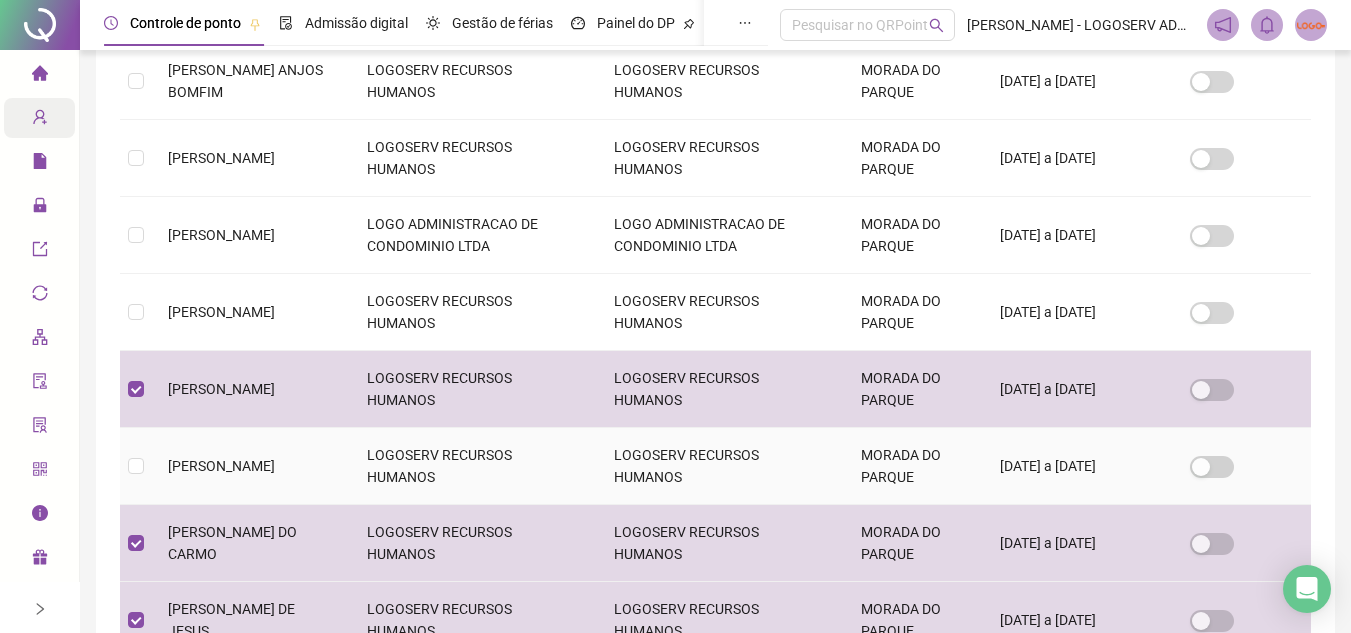 click on "[PERSON_NAME]" at bounding box center (251, 466) 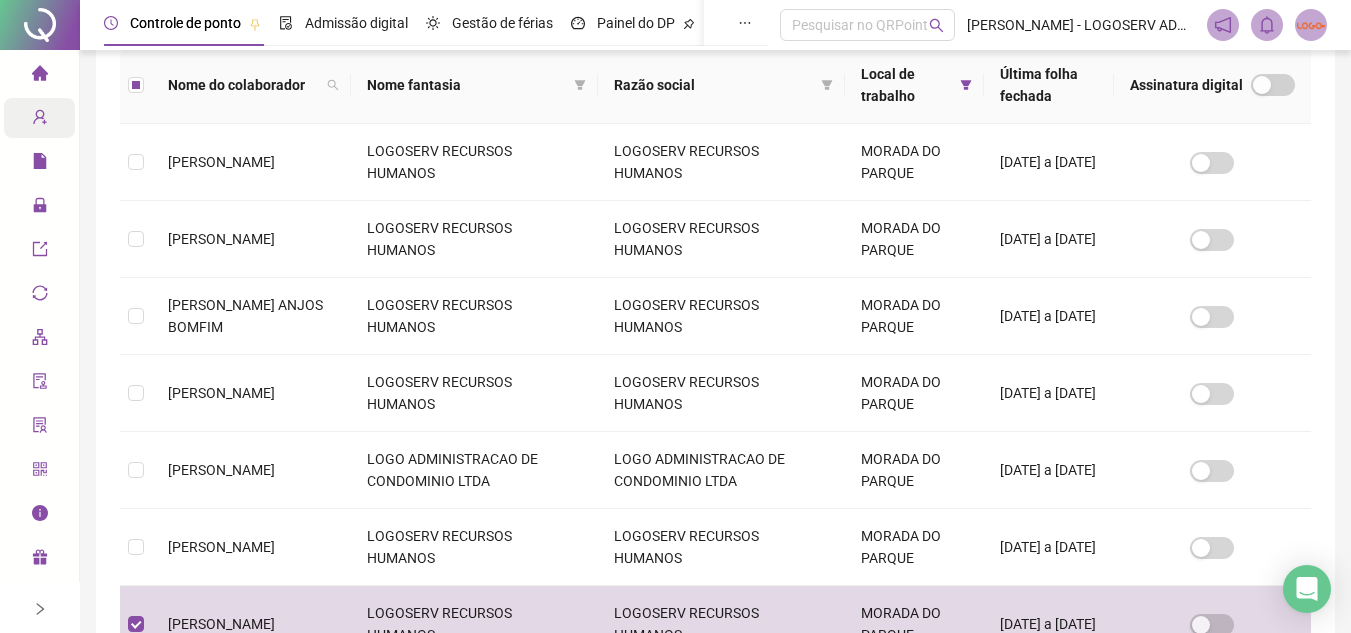 scroll, scrollTop: 359, scrollLeft: 0, axis: vertical 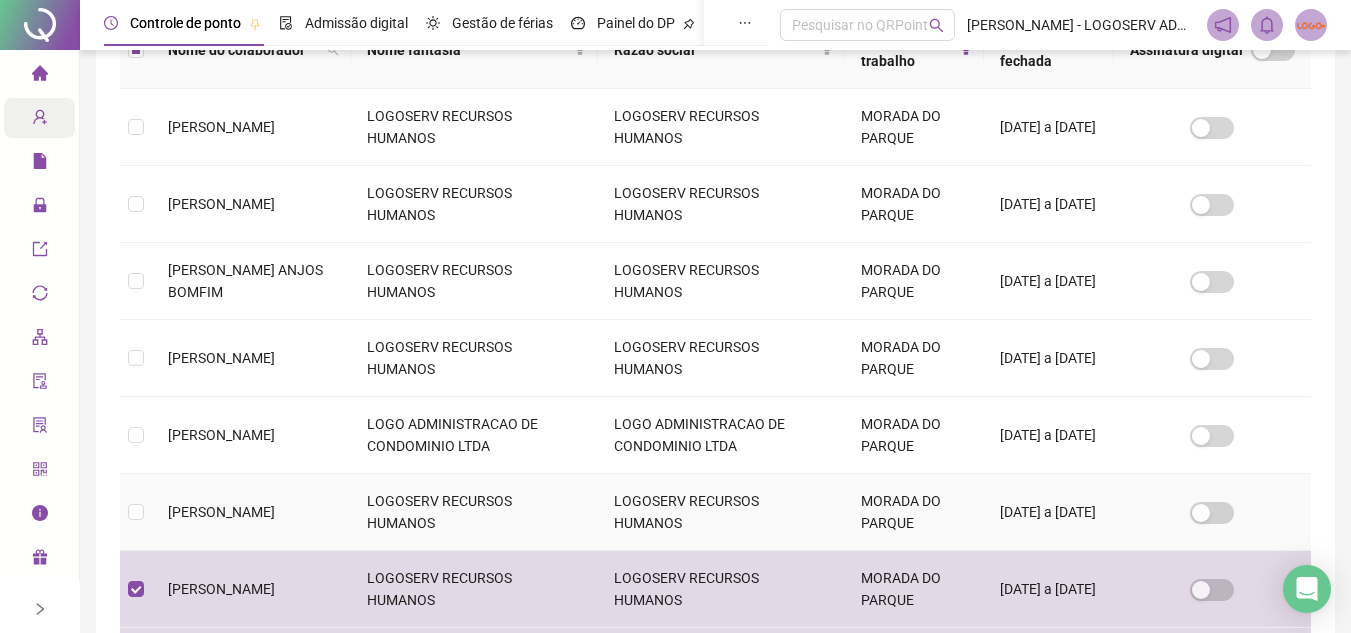 click on "[PERSON_NAME]" at bounding box center [251, 512] 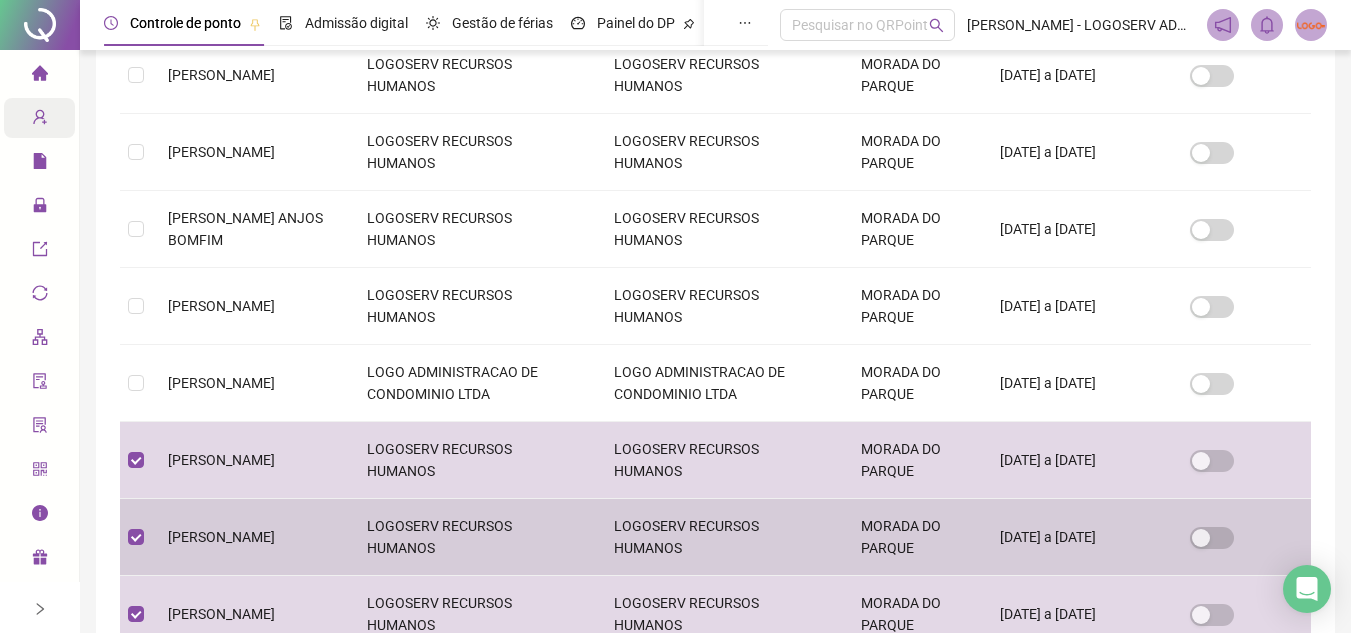 scroll, scrollTop: 393, scrollLeft: 0, axis: vertical 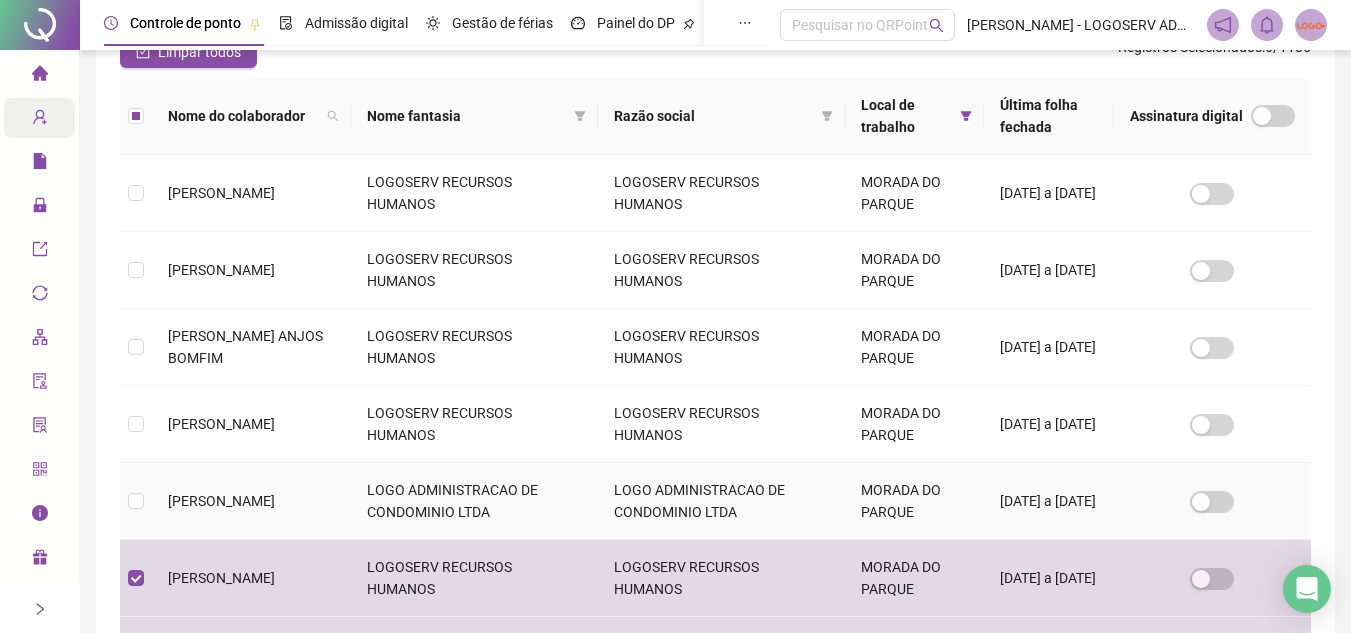 click on "LOGO ADMINISTRACAO DE CONDOMINIO LTDA" at bounding box center [474, 501] 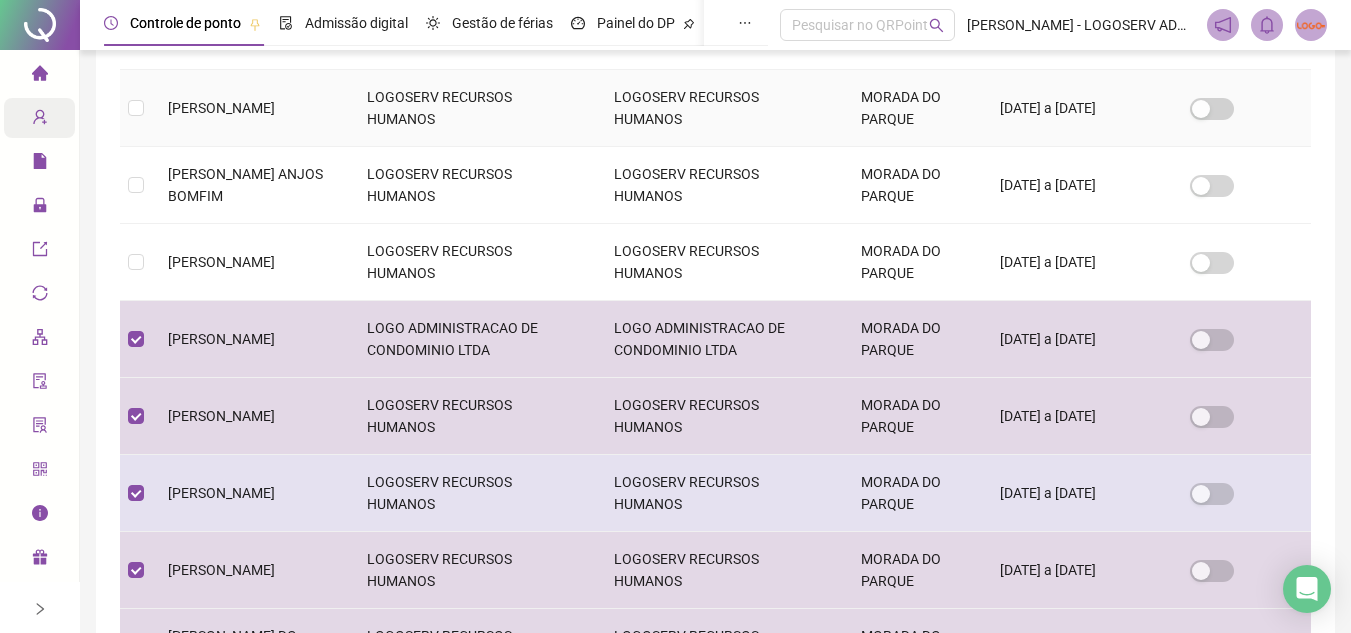 scroll, scrollTop: 493, scrollLeft: 0, axis: vertical 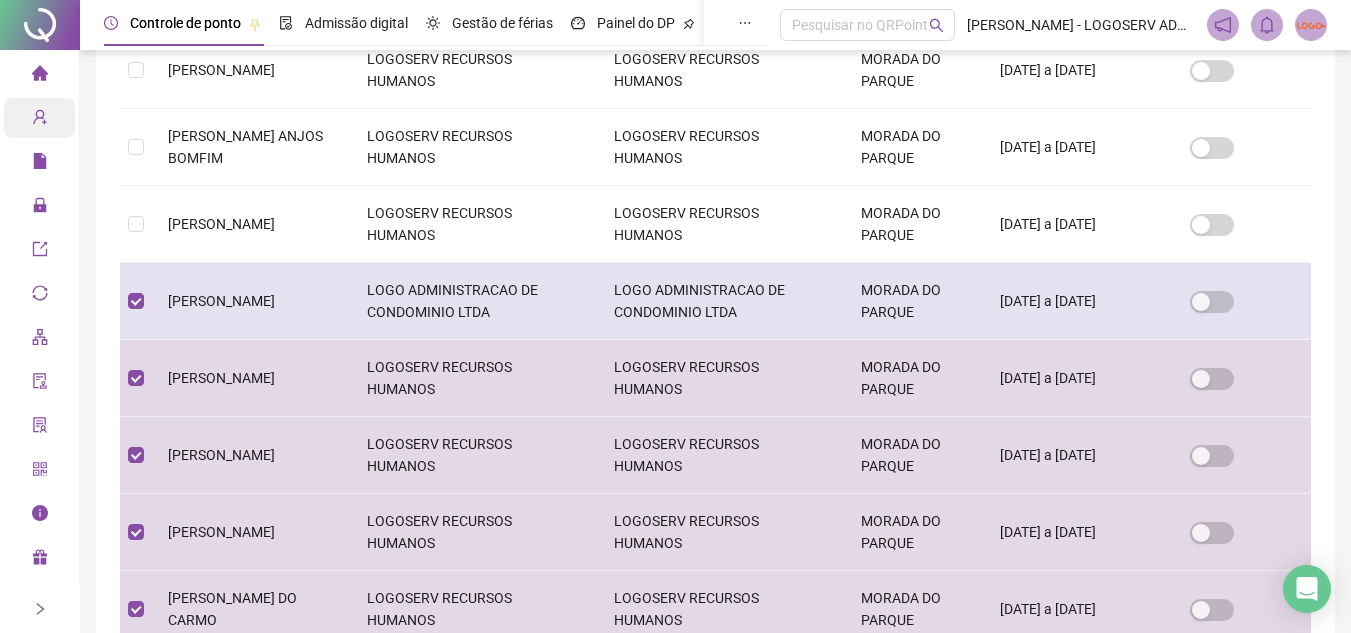 click on "LOGO ADMINISTRACAO DE CONDOMINIO LTDA" at bounding box center [474, 301] 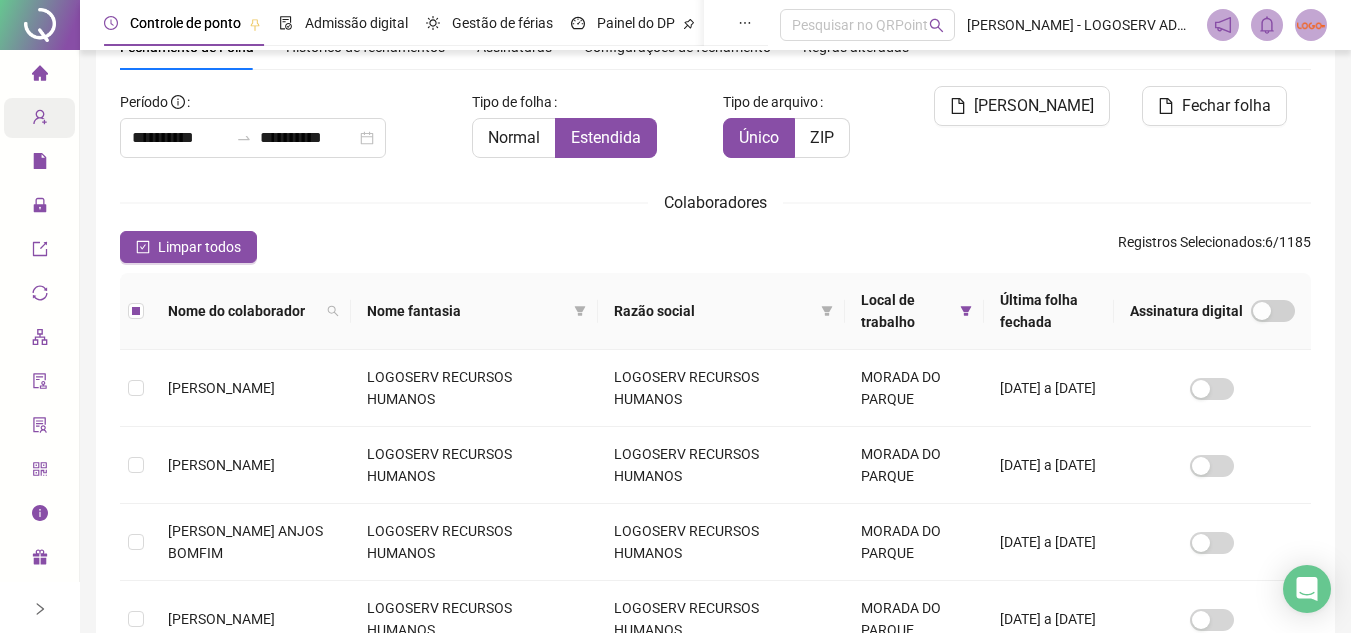 scroll, scrollTop: 300, scrollLeft: 0, axis: vertical 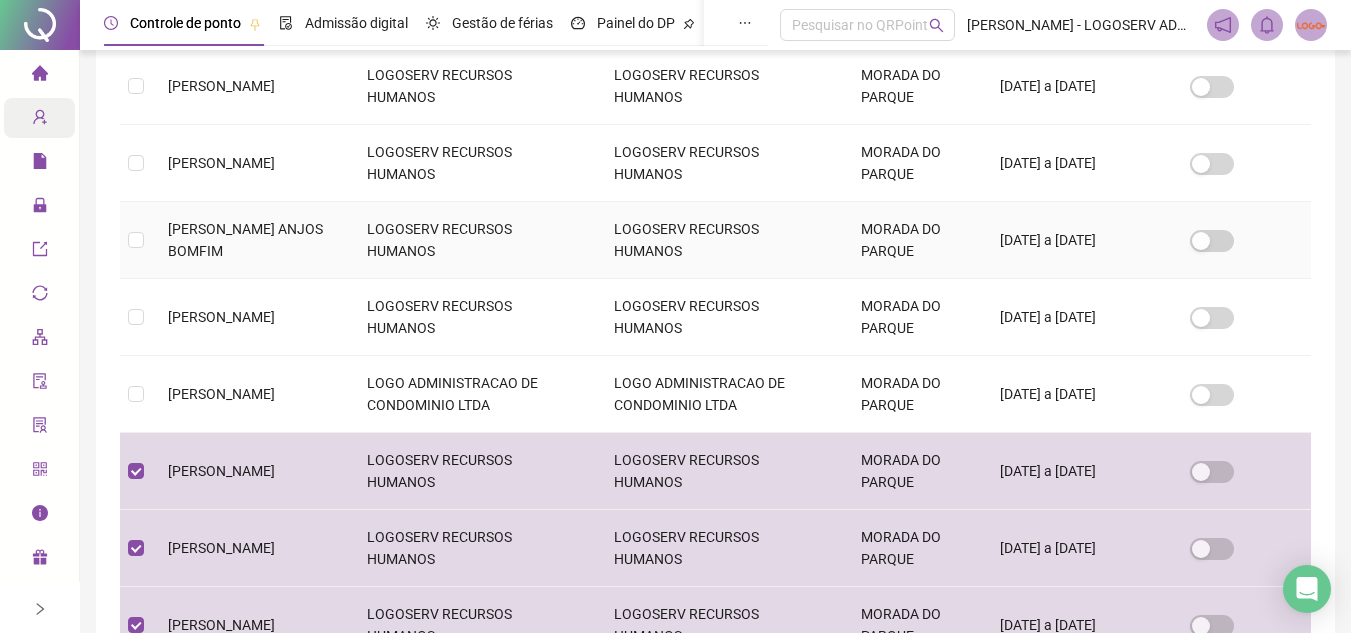 click on "[PERSON_NAME] ANJOS BOMFIM" at bounding box center [251, 240] 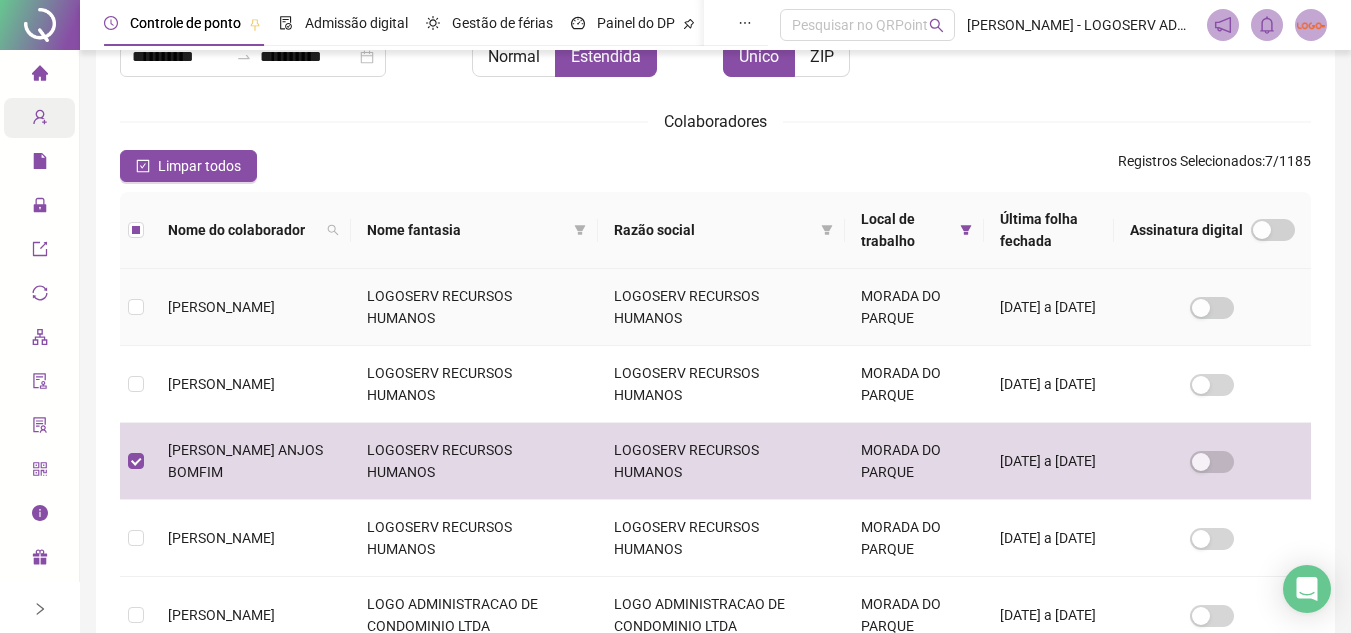 scroll, scrollTop: 293, scrollLeft: 0, axis: vertical 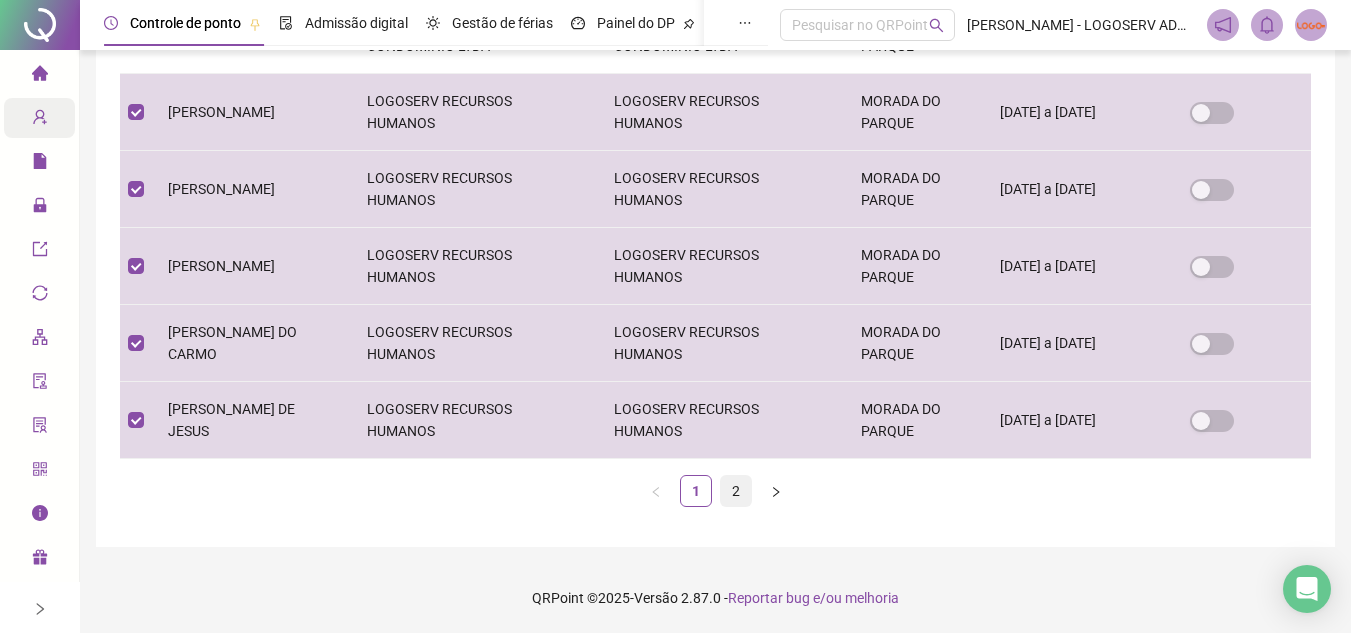 click on "2" at bounding box center [736, 491] 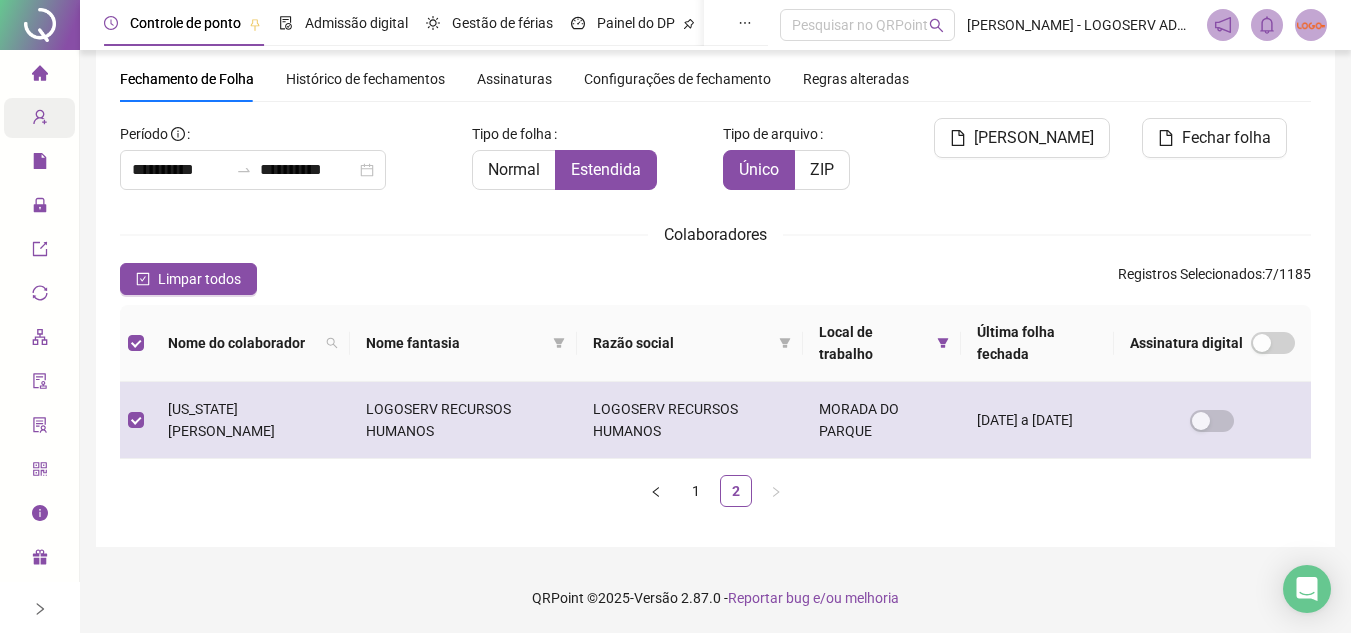 scroll, scrollTop: 66, scrollLeft: 0, axis: vertical 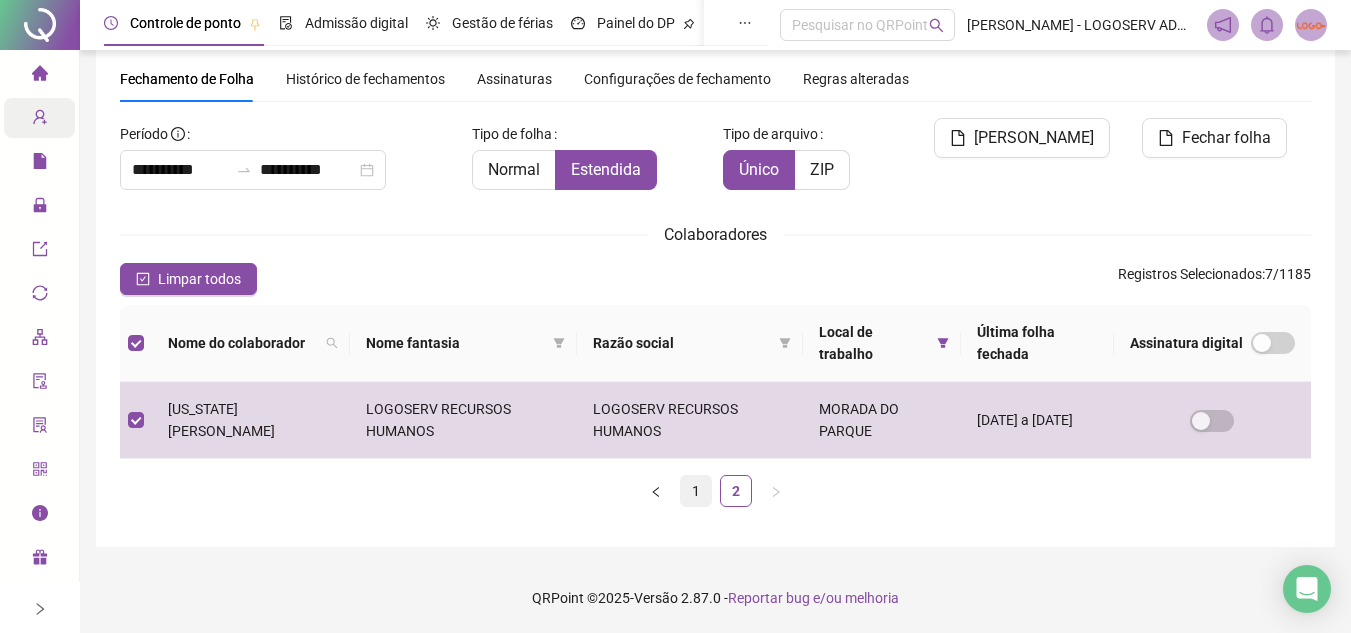 click on "1" at bounding box center (696, 491) 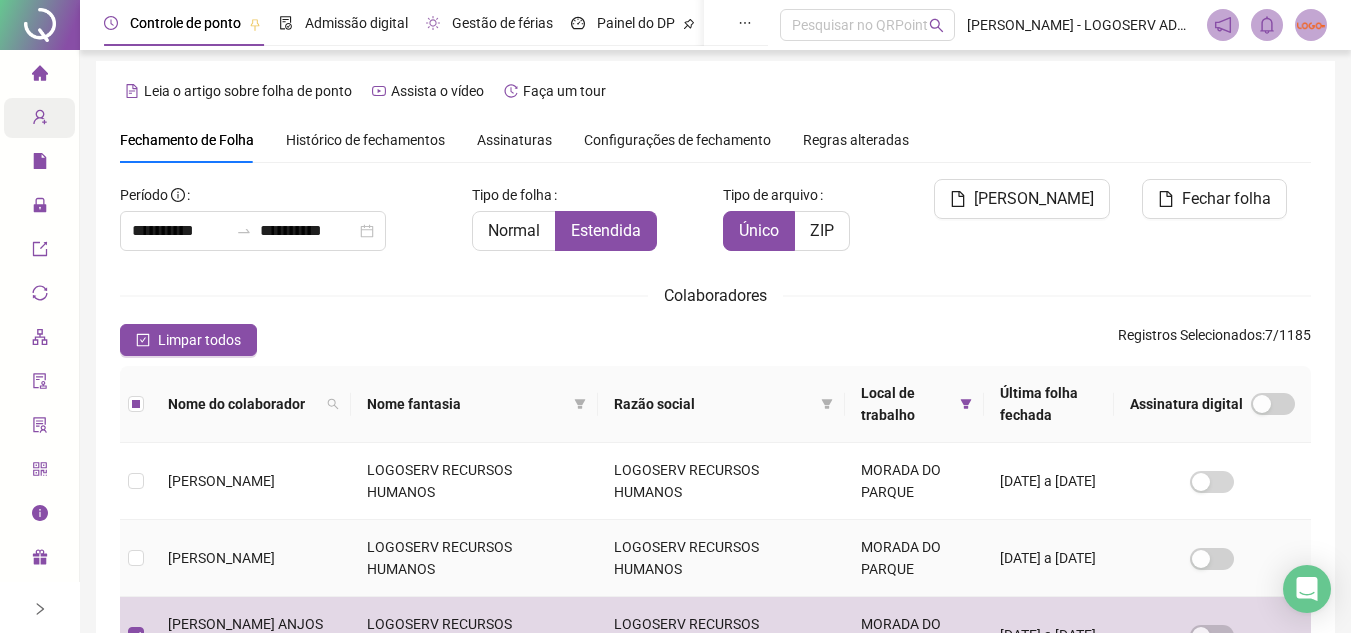 scroll, scrollTop: 0, scrollLeft: 0, axis: both 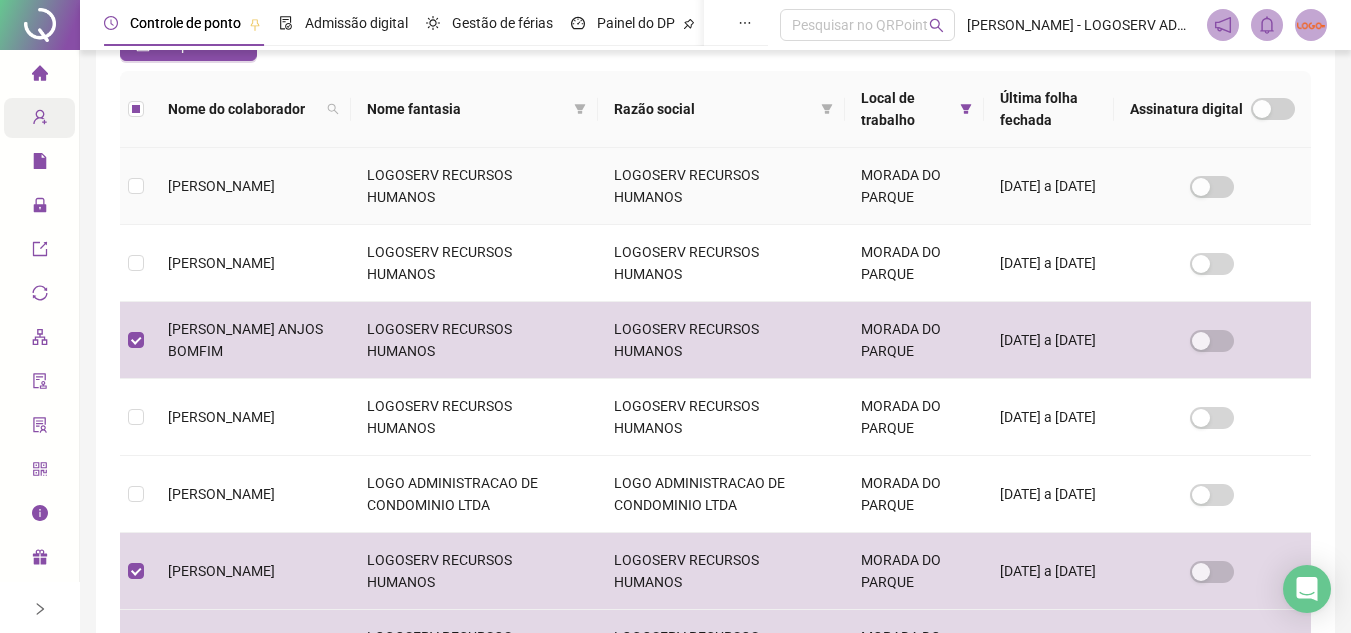 click on "[PERSON_NAME]" at bounding box center [251, 186] 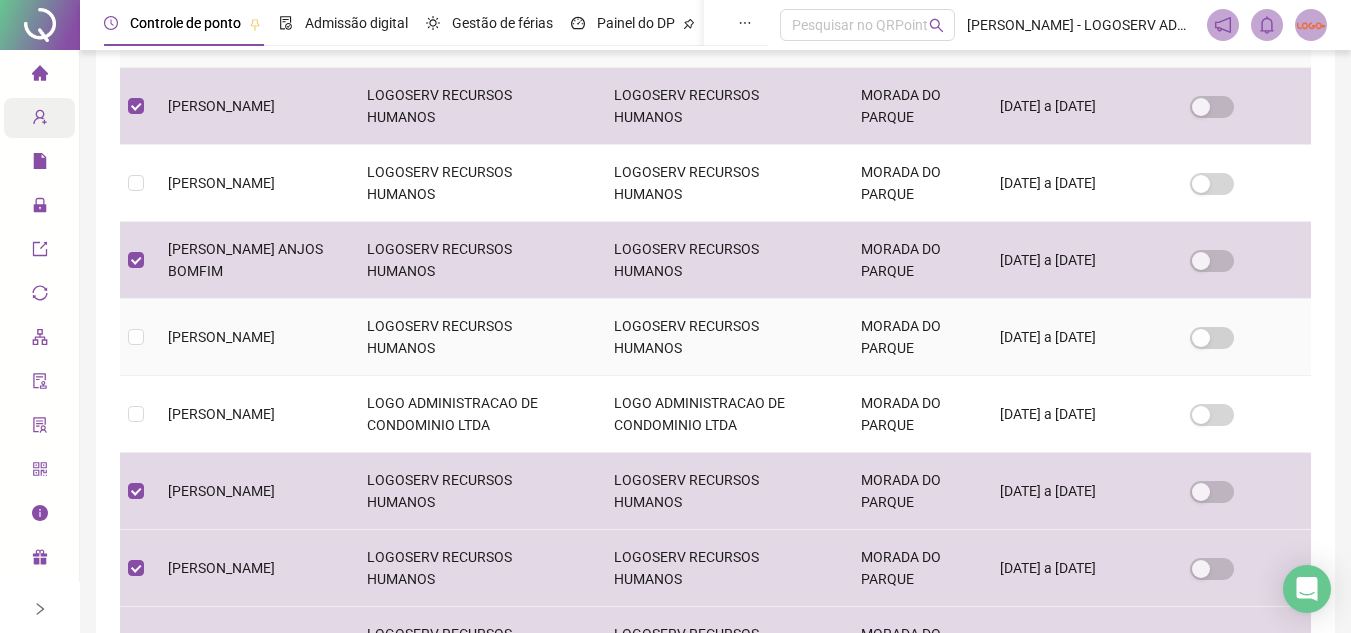 scroll, scrollTop: 259, scrollLeft: 0, axis: vertical 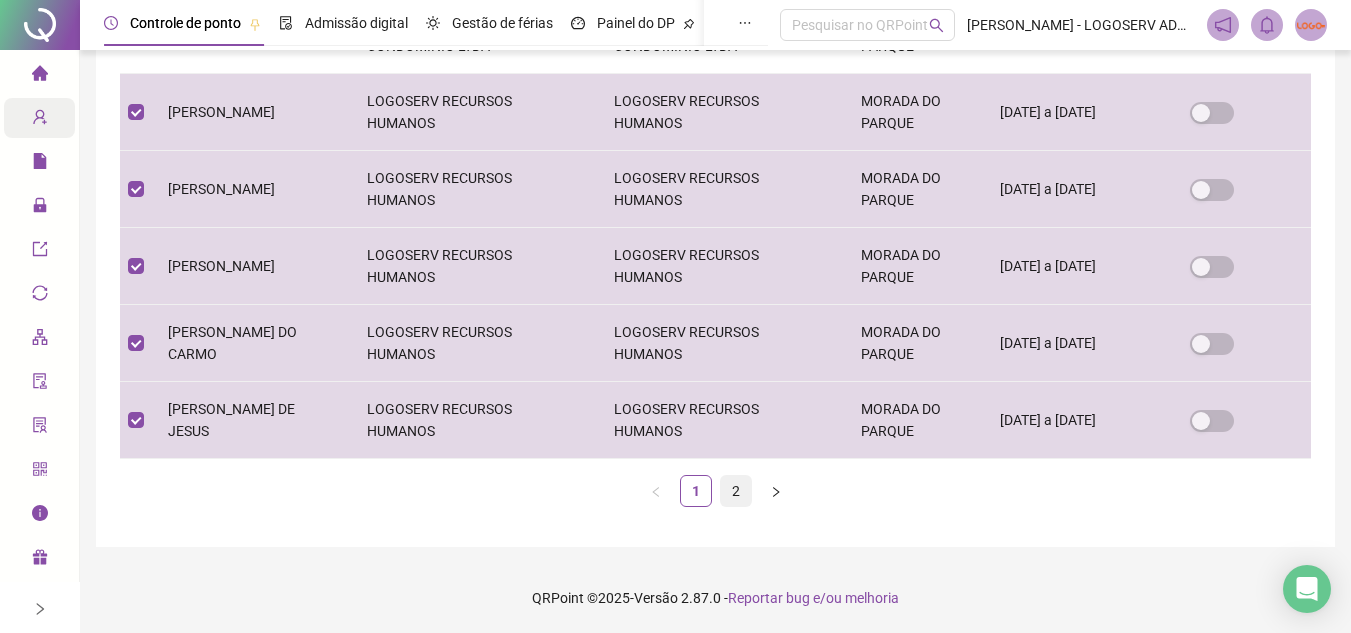 click on "2" at bounding box center [736, 491] 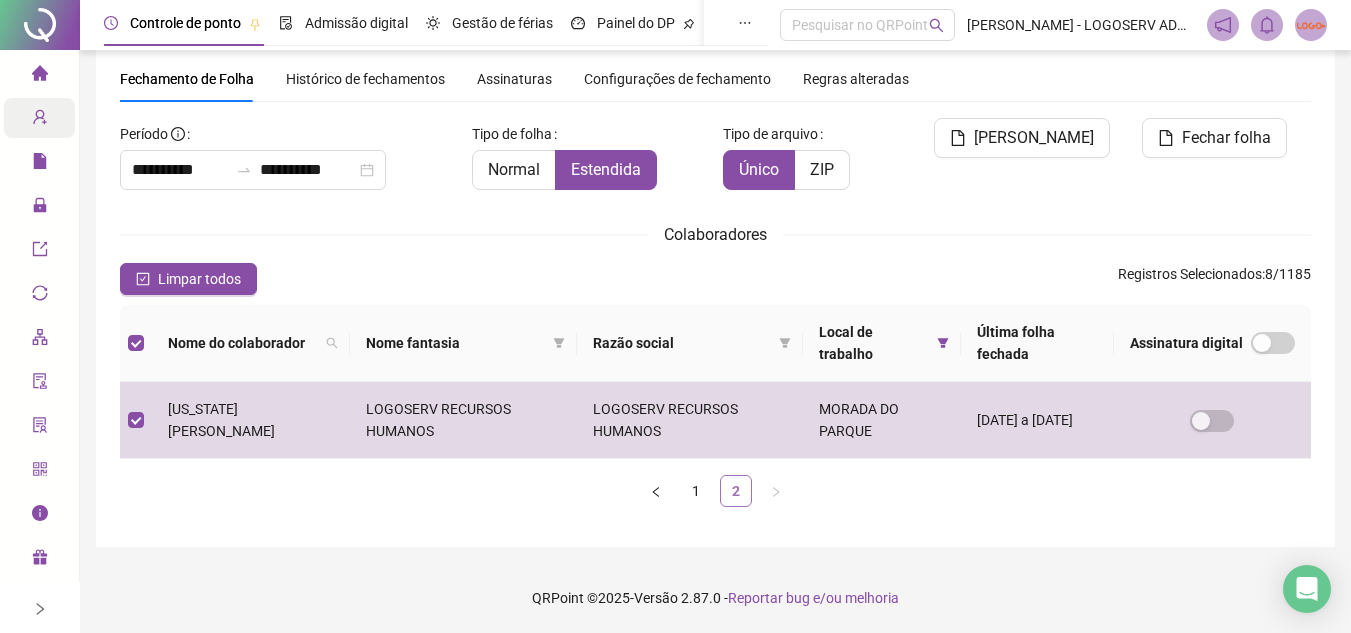scroll, scrollTop: 66, scrollLeft: 0, axis: vertical 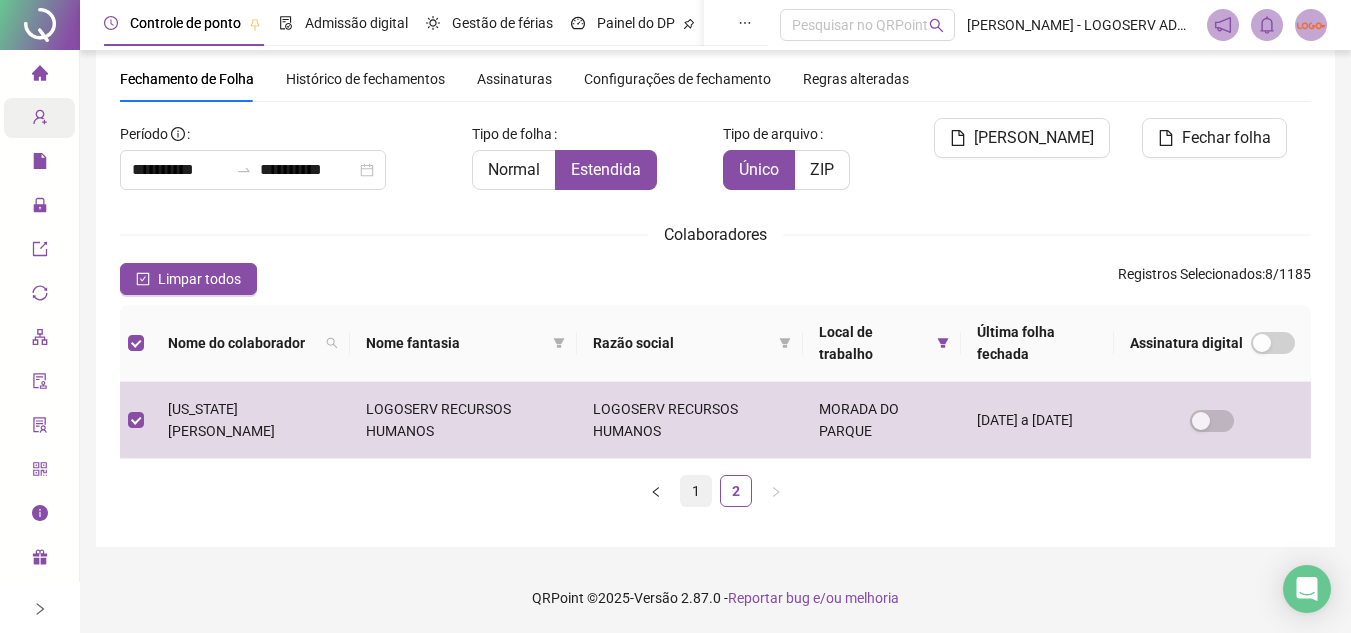 click on "1" at bounding box center [696, 491] 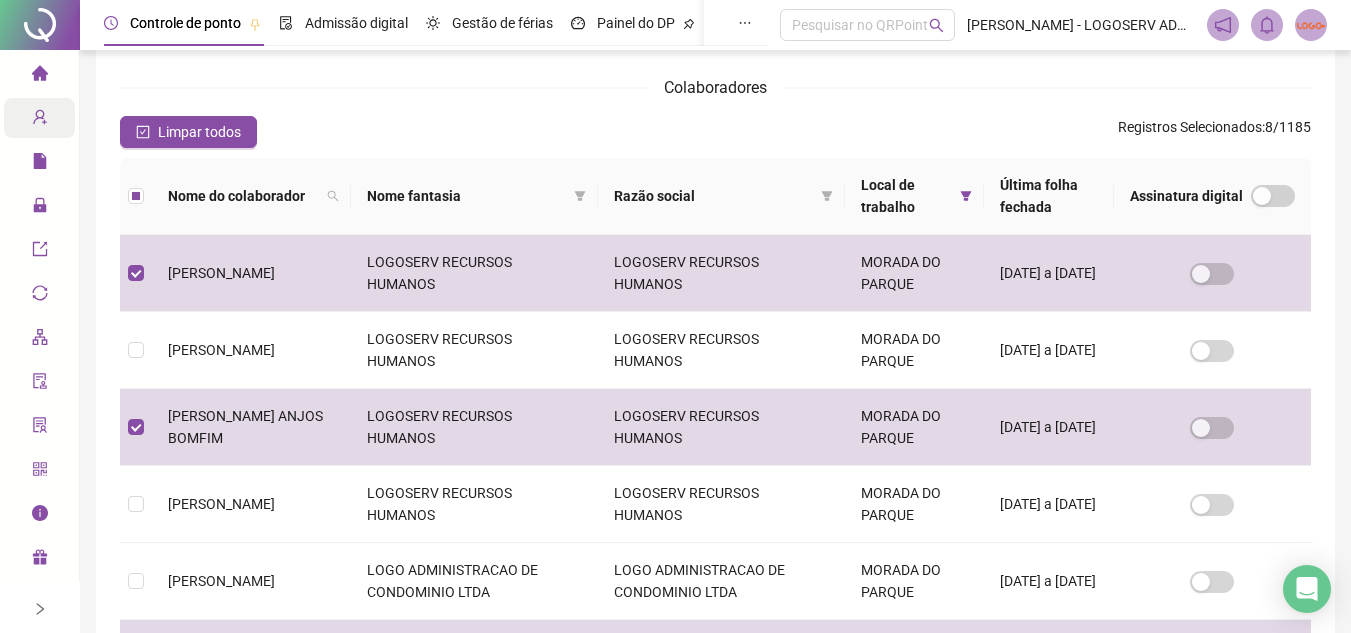 scroll, scrollTop: 259, scrollLeft: 0, axis: vertical 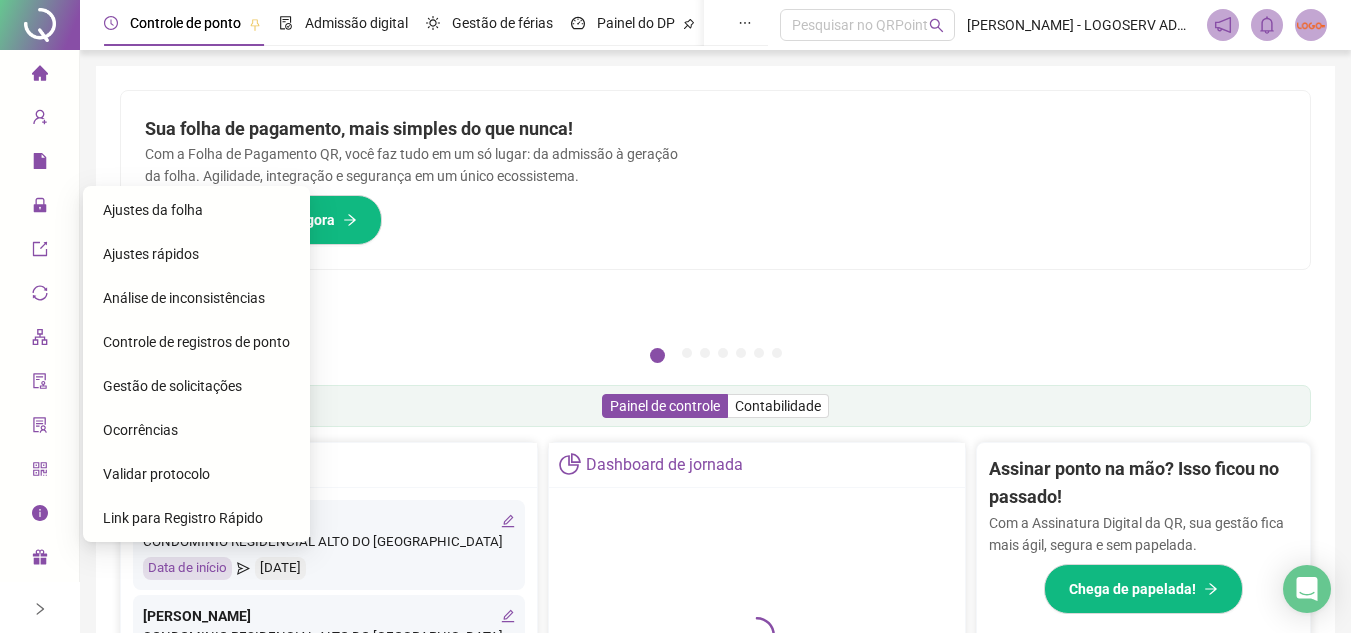 click on "Ajustes da folha" at bounding box center [153, 210] 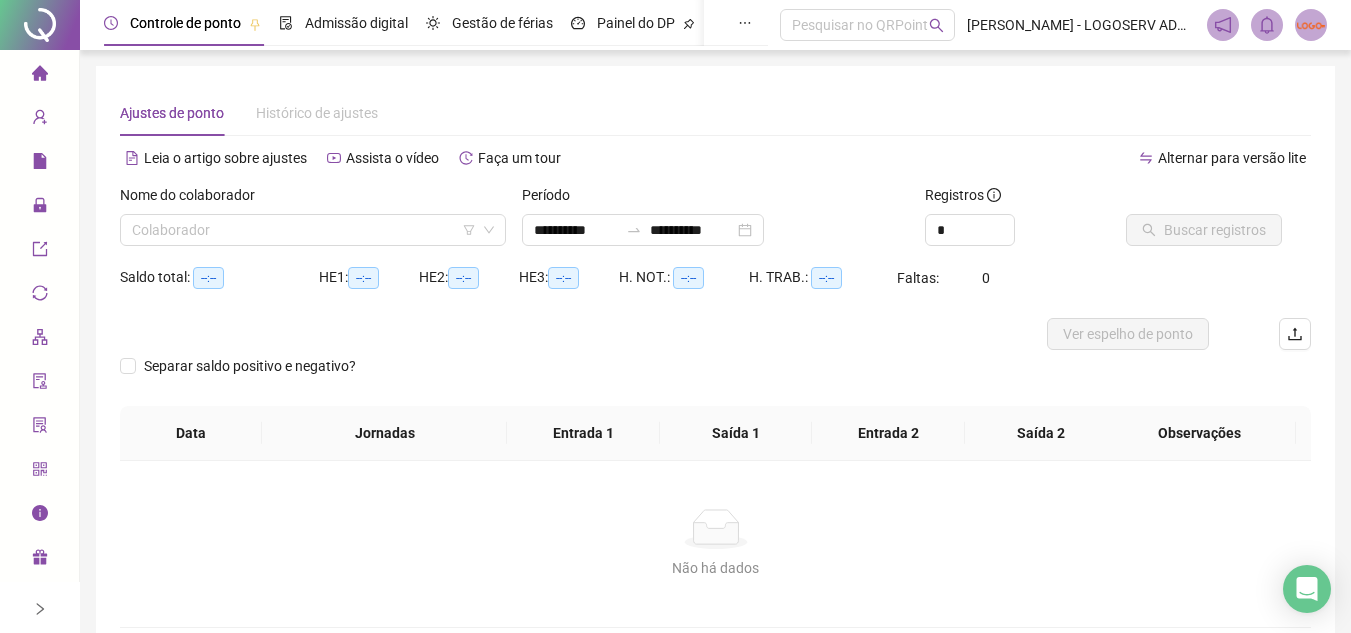 type on "**********" 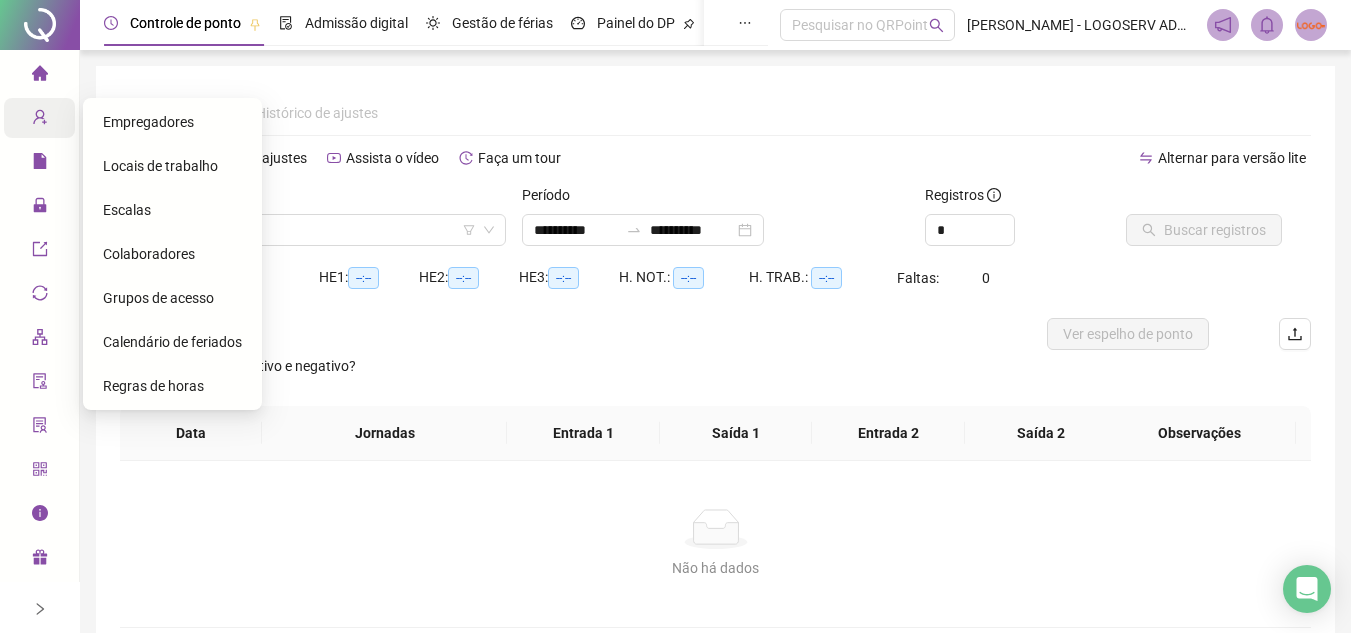 drag, startPoint x: 170, startPoint y: 244, endPoint x: 181, endPoint y: 15, distance: 229.26404 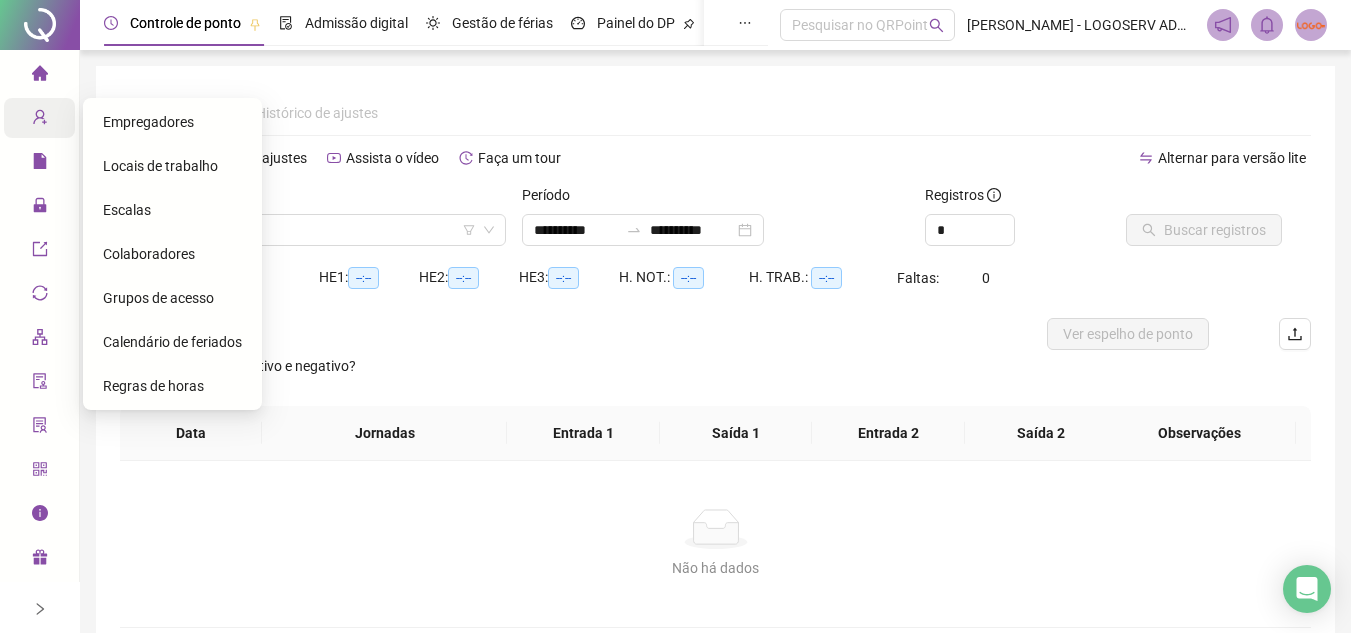 click on "Cadastros" at bounding box center [77, 118] 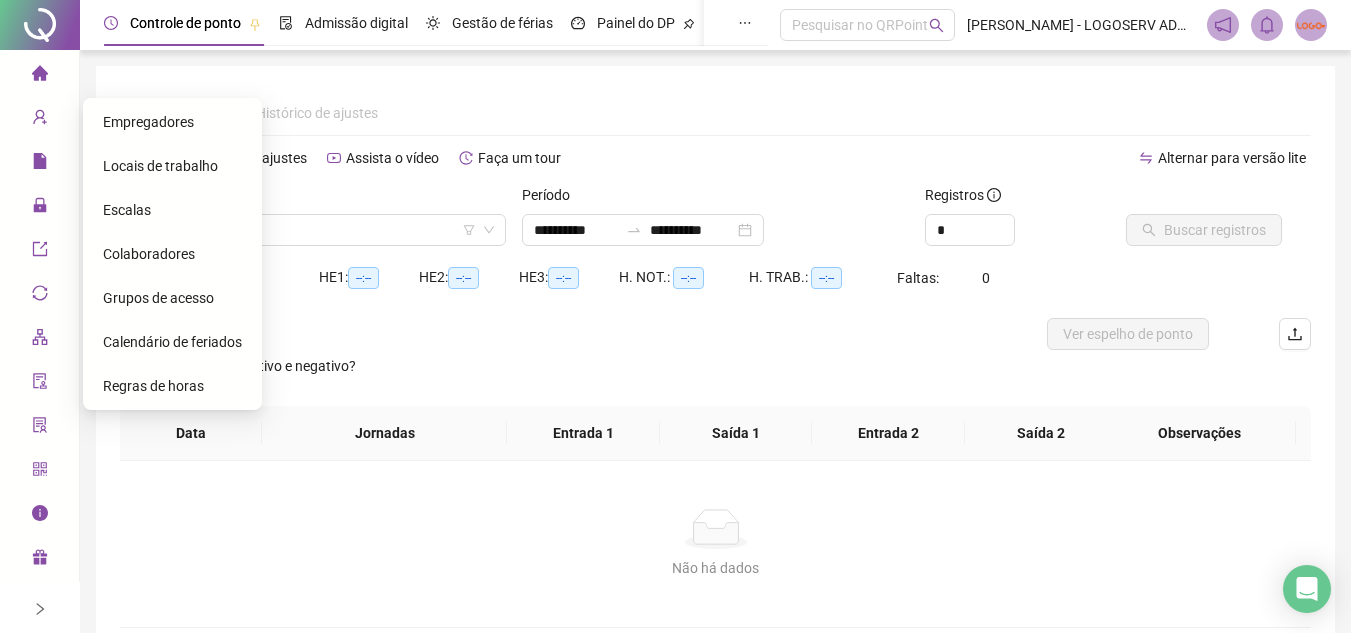 click on "Colaboradores" at bounding box center [149, 254] 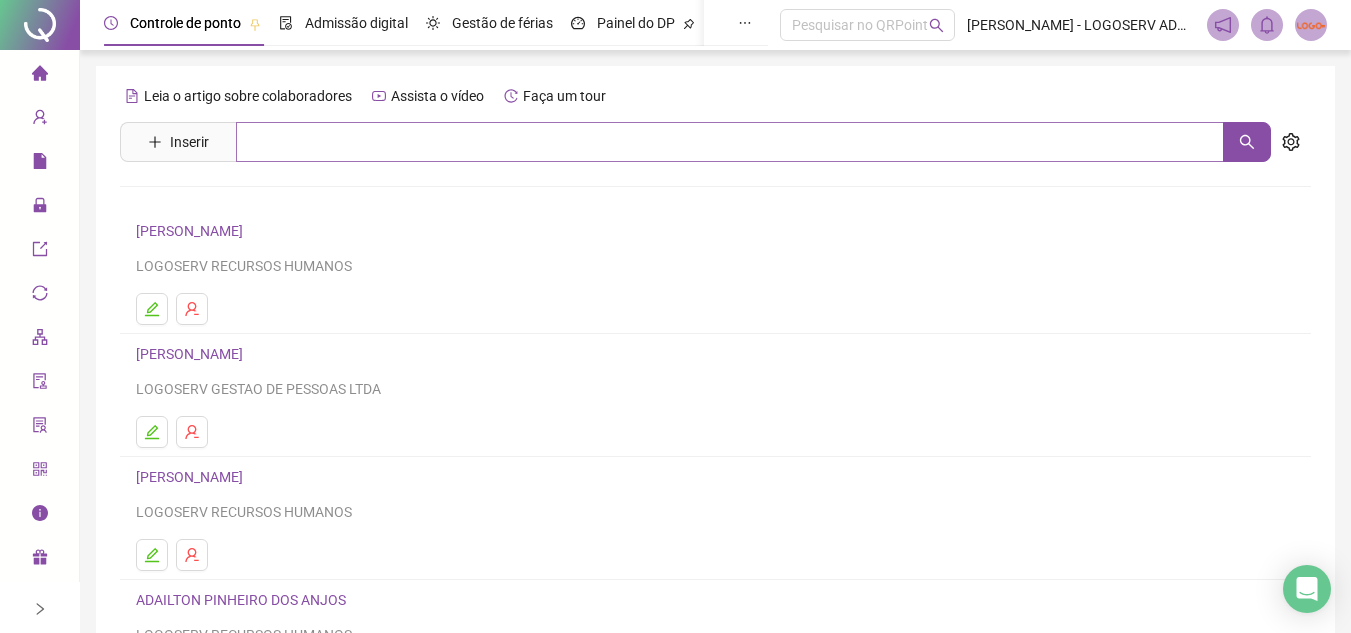 drag, startPoint x: 379, startPoint y: 113, endPoint x: 372, endPoint y: 126, distance: 14.764823 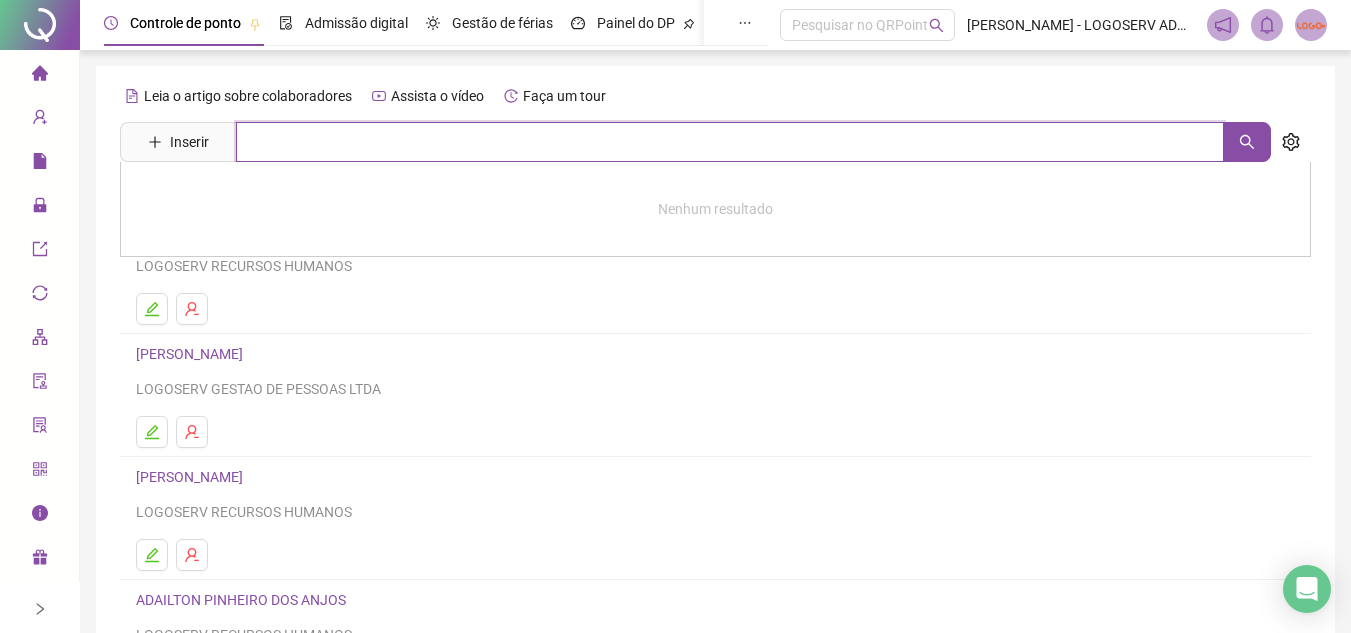 click at bounding box center (730, 142) 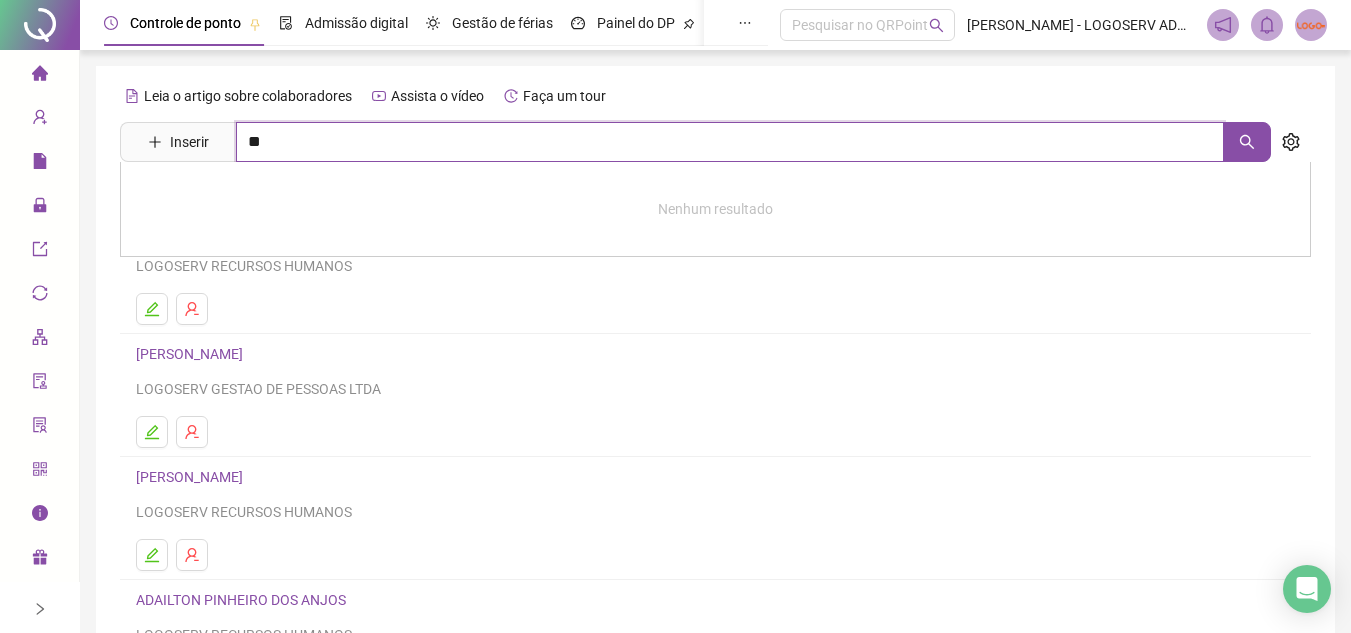 type on "*" 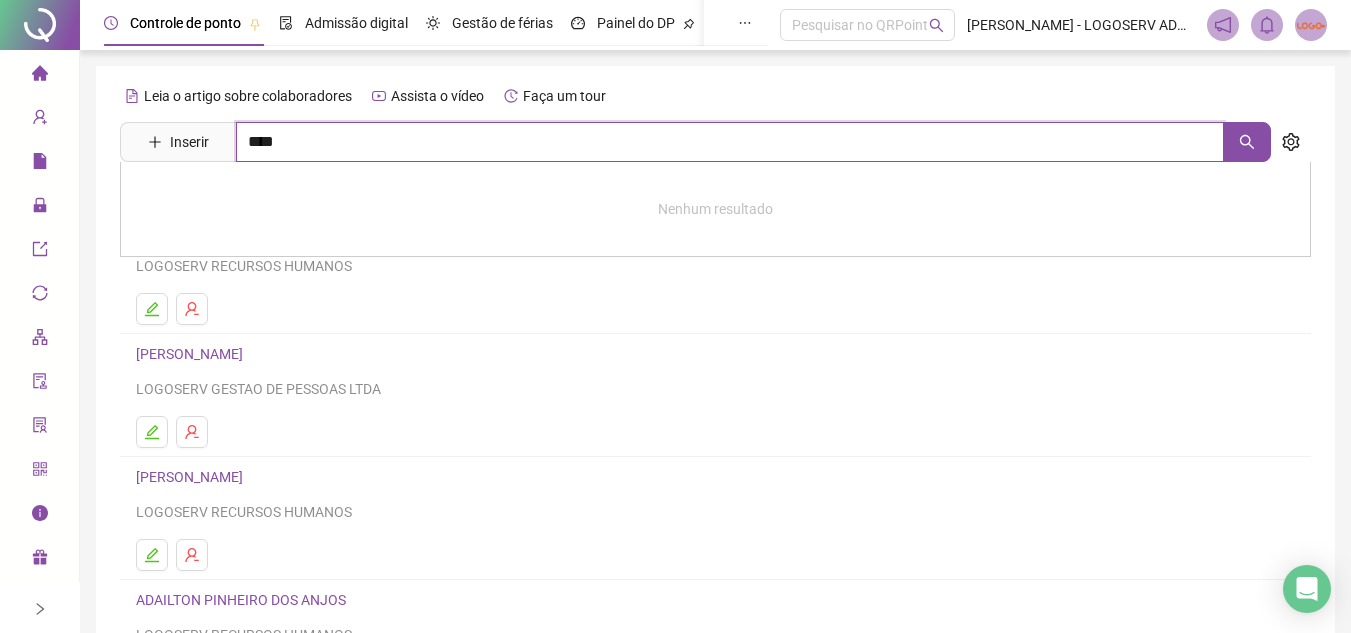 type on "****" 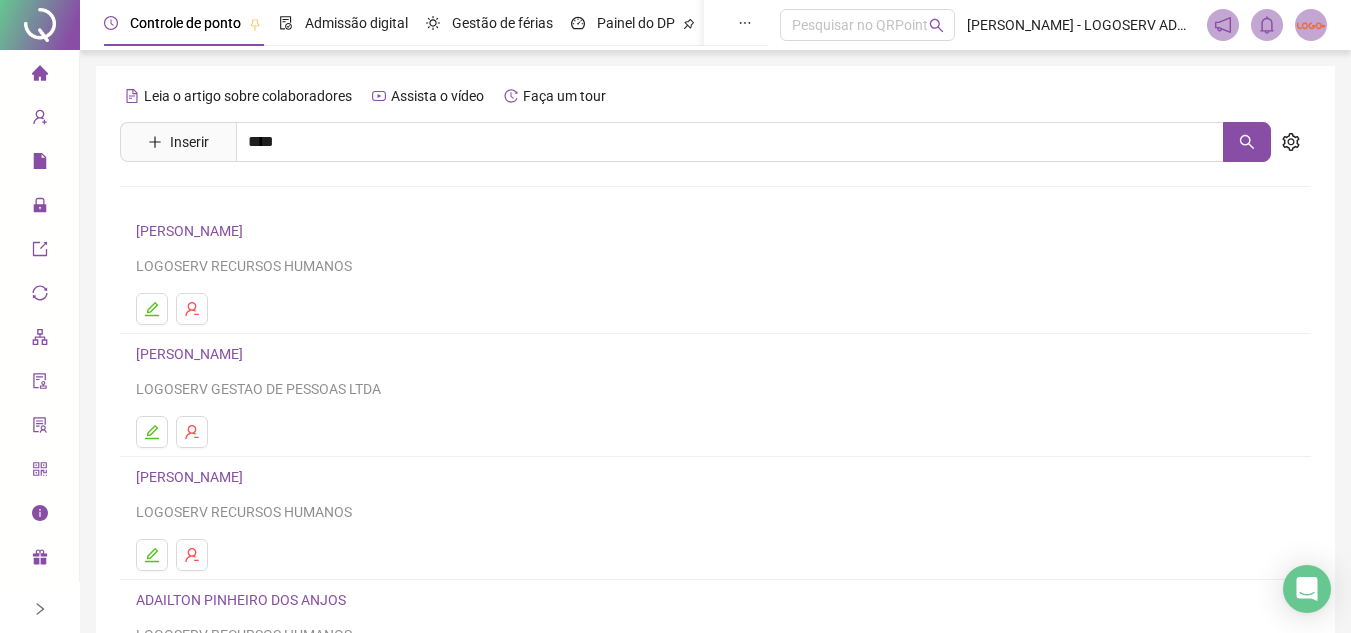 click on "[US_STATE][PERSON_NAME]" at bounding box center [245, 330] 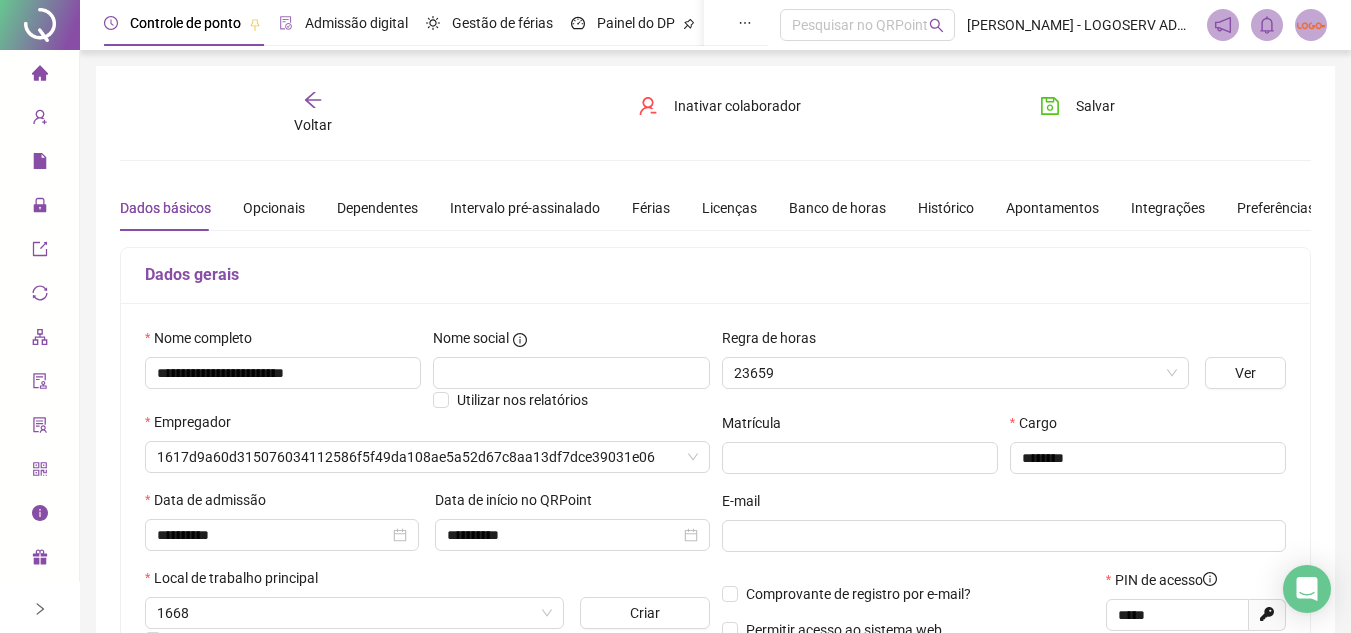 type on "**********" 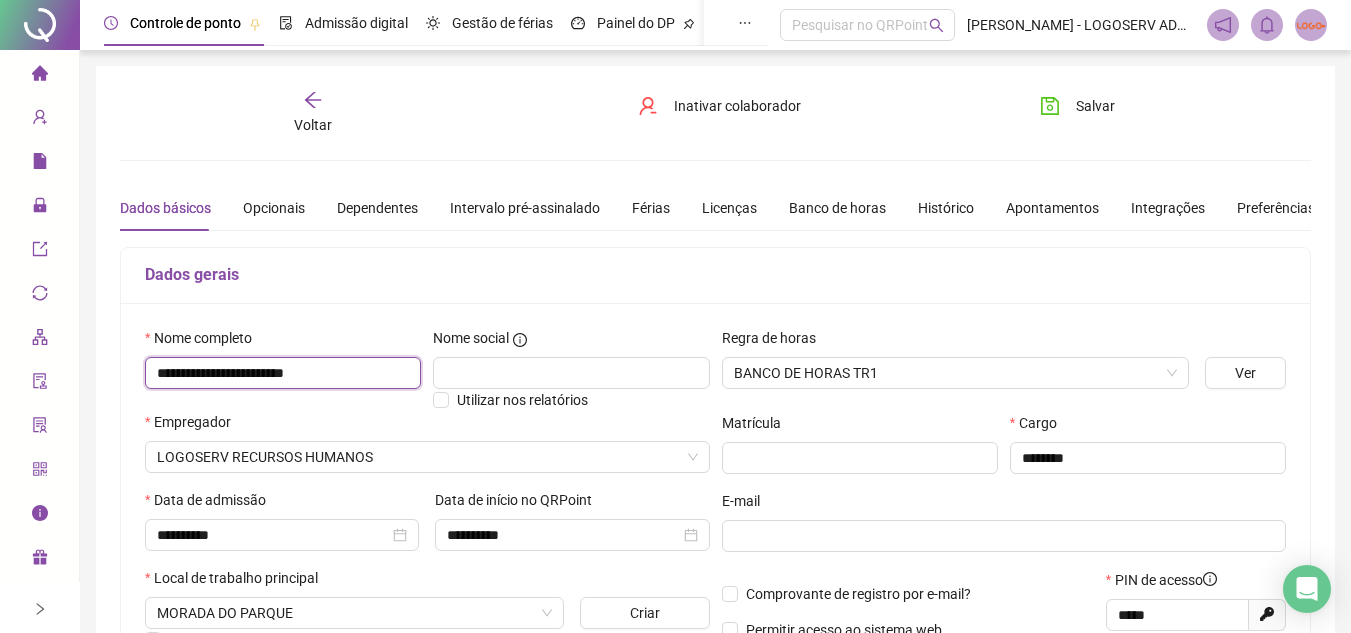 drag, startPoint x: 161, startPoint y: 374, endPoint x: 373, endPoint y: 387, distance: 212.39821 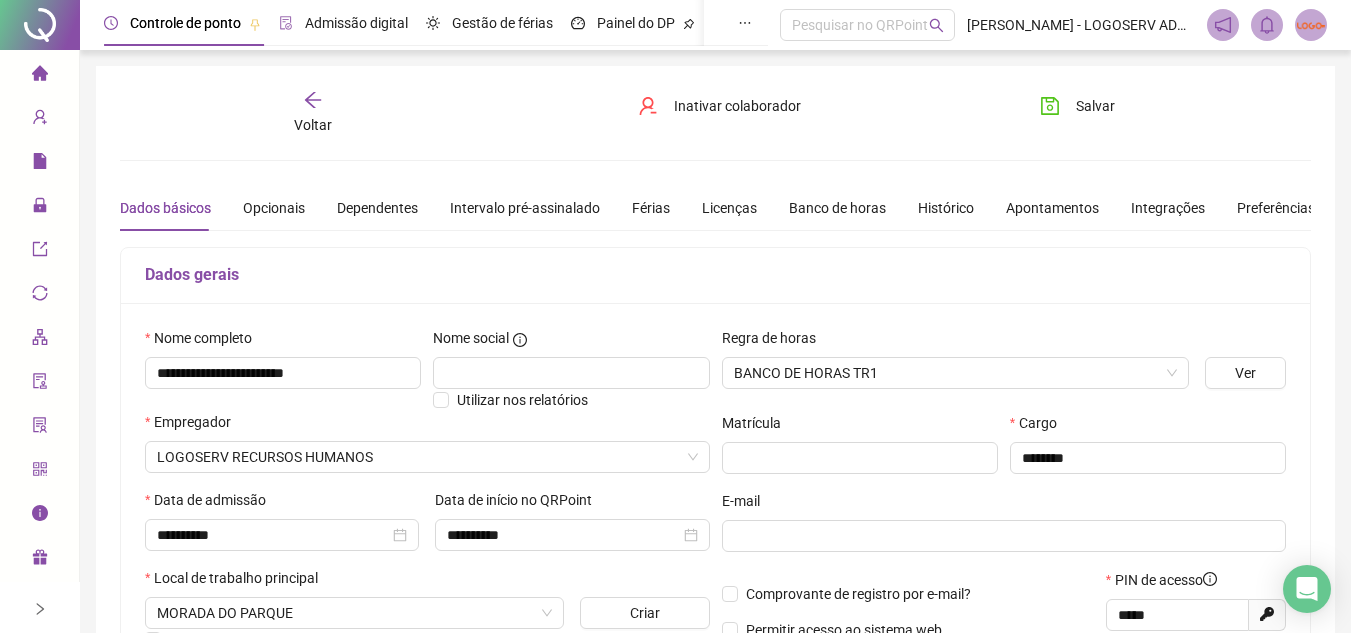 drag, startPoint x: 313, startPoint y: 132, endPoint x: 282, endPoint y: 4, distance: 131.70042 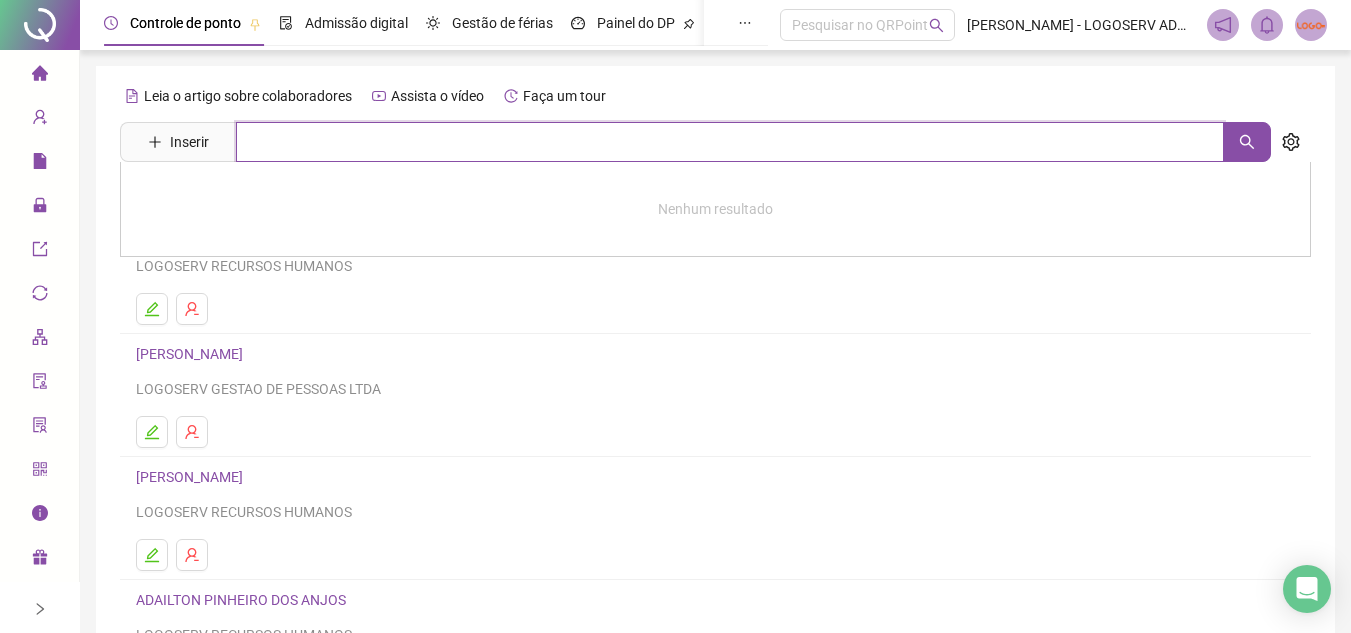 drag, startPoint x: 363, startPoint y: 141, endPoint x: 355, endPoint y: 151, distance: 12.806249 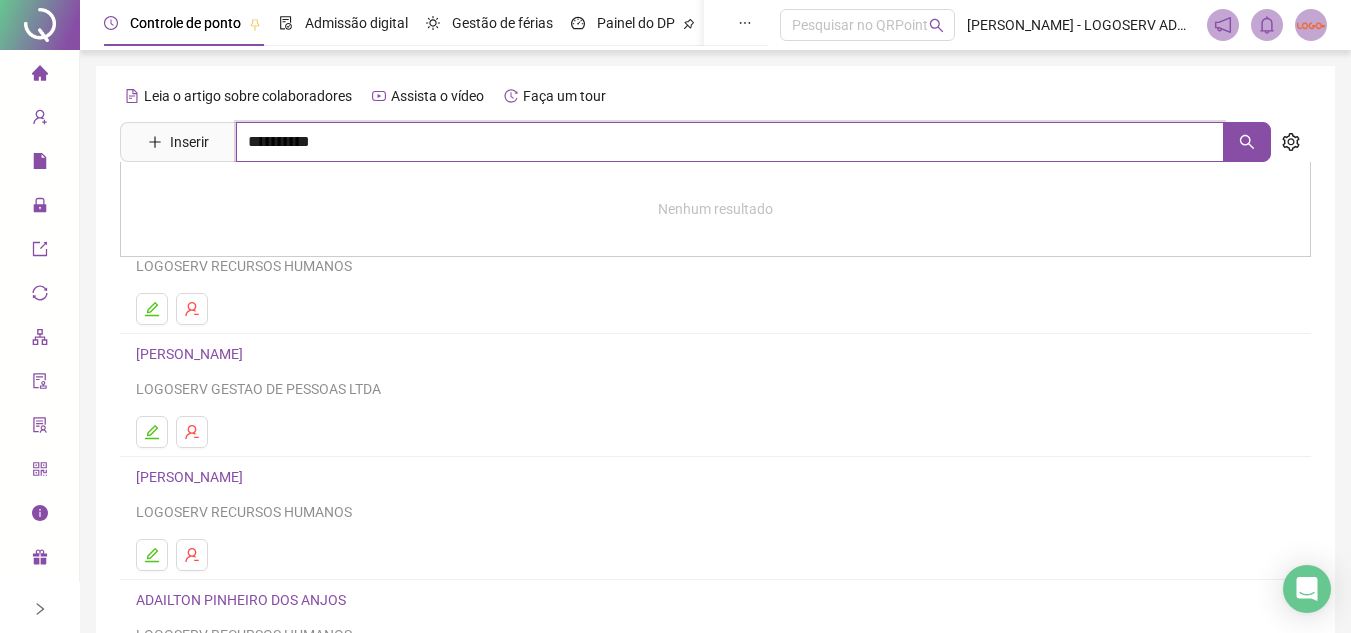 type on "**********" 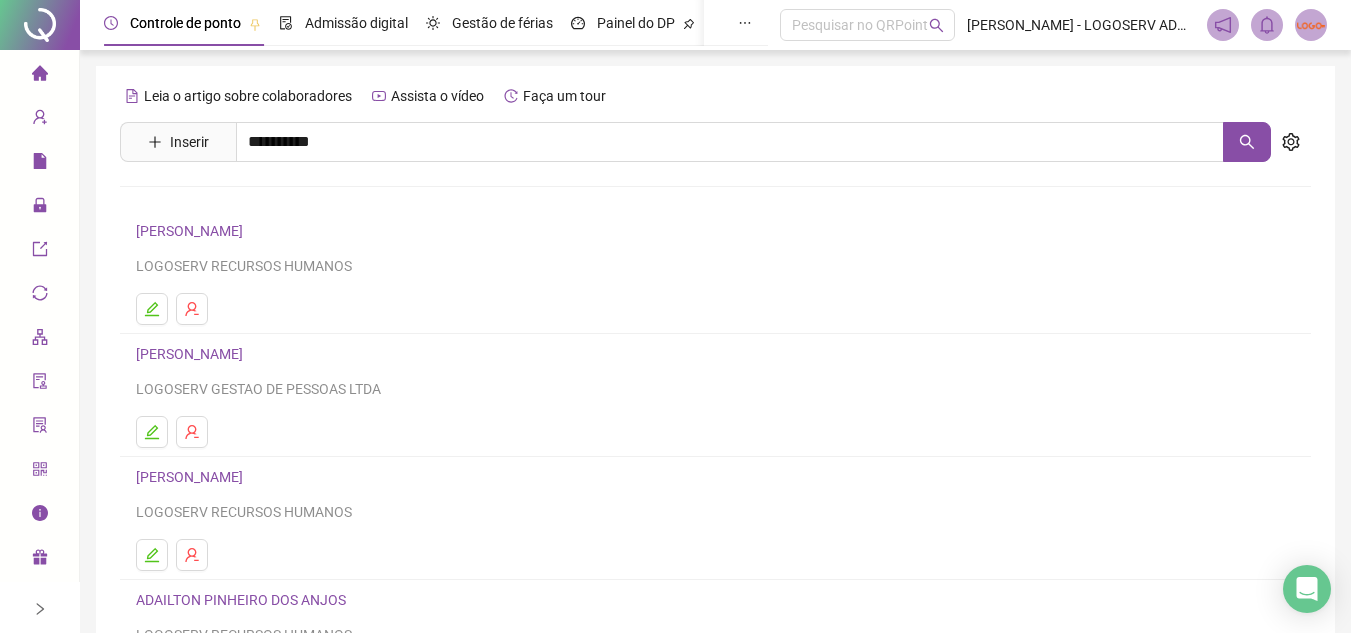 click on "[PERSON_NAME]" at bounding box center (210, 201) 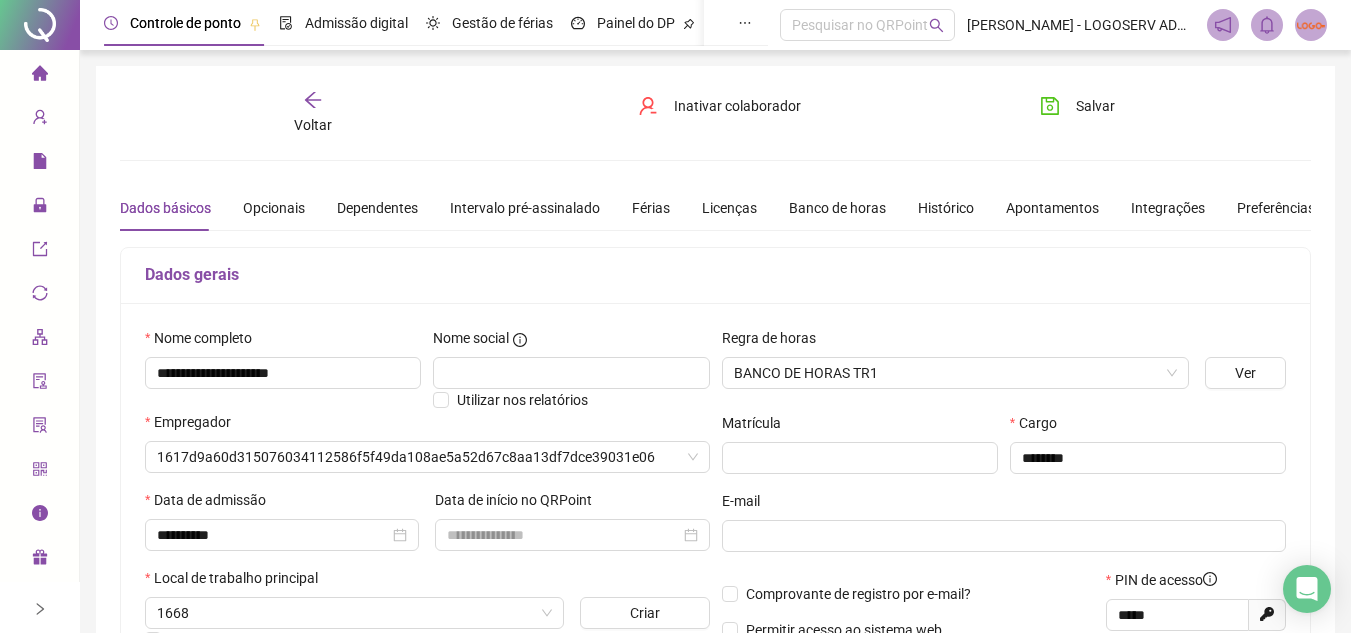 type on "**********" 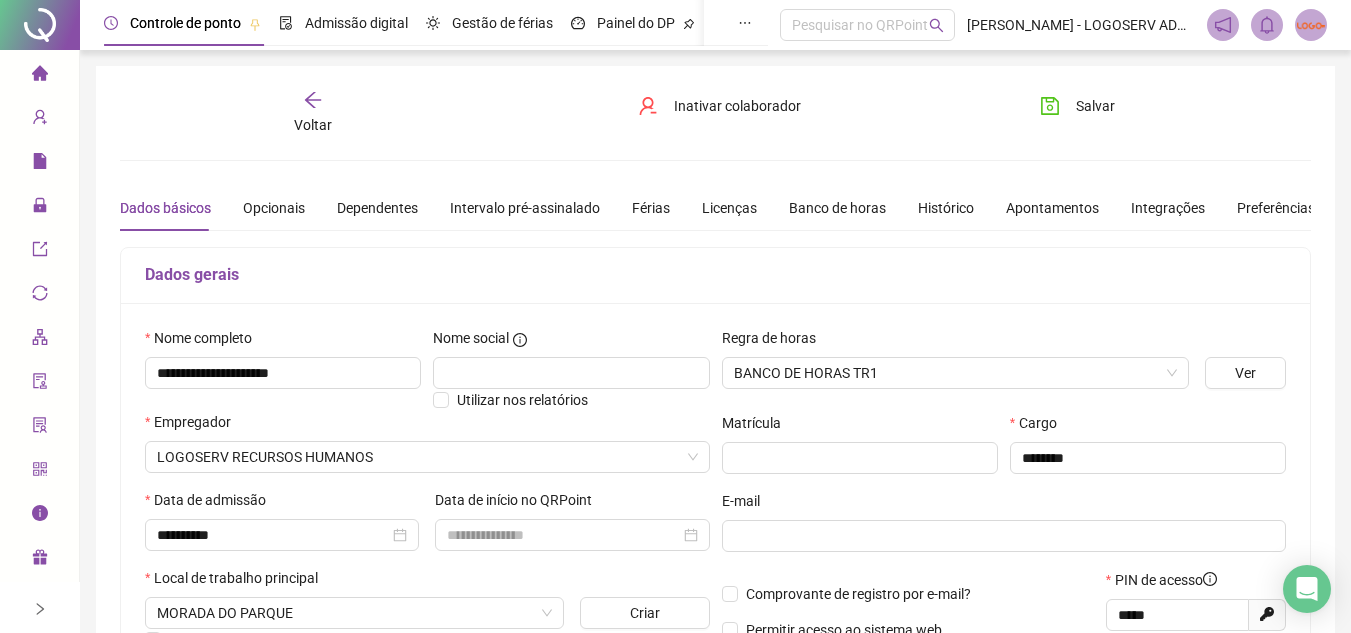 click on "Dados básicos Opcionais Dependentes Intervalo pré-assinalado Férias Licenças Banco de horas Histórico Apontamentos Integrações Preferências" at bounding box center [717, 208] 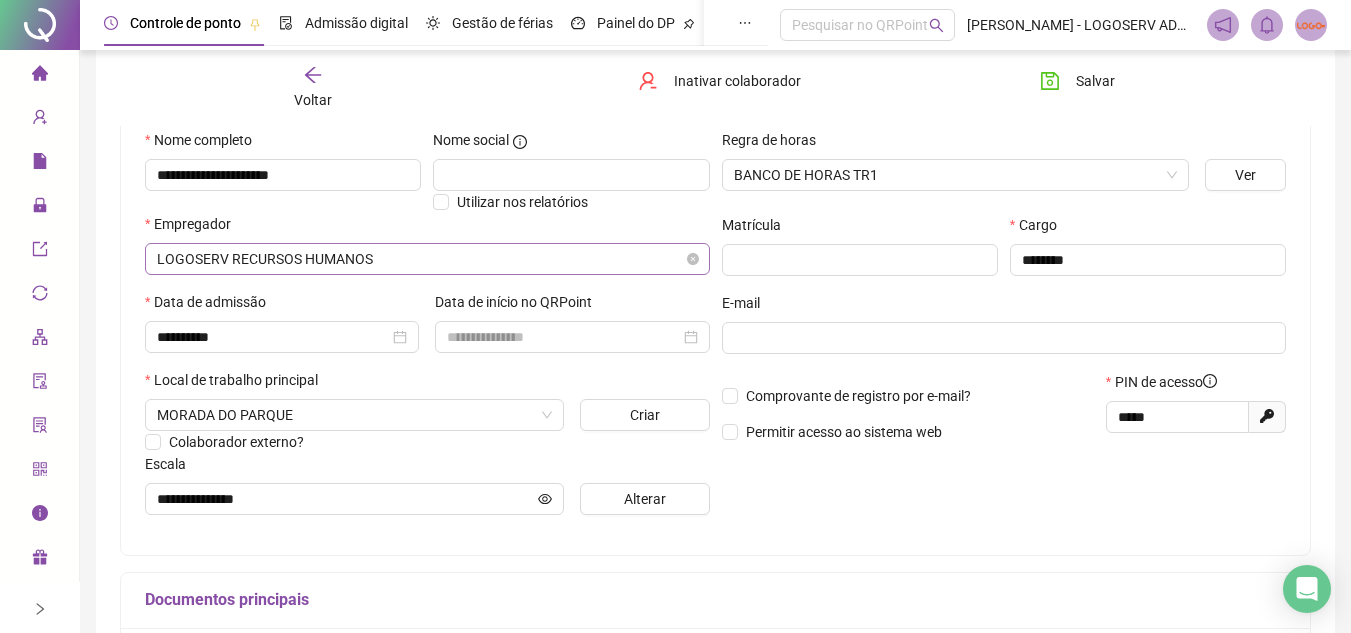 scroll, scrollTop: 200, scrollLeft: 0, axis: vertical 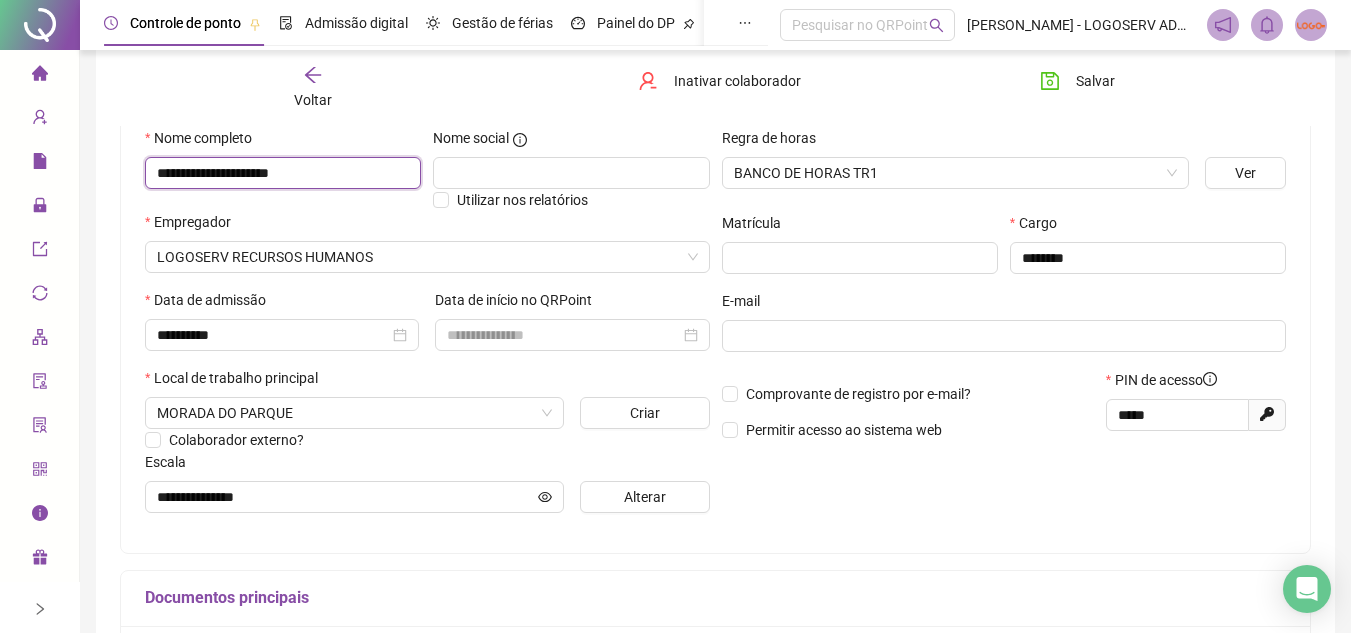 drag, startPoint x: 151, startPoint y: 170, endPoint x: 368, endPoint y: 148, distance: 218.11235 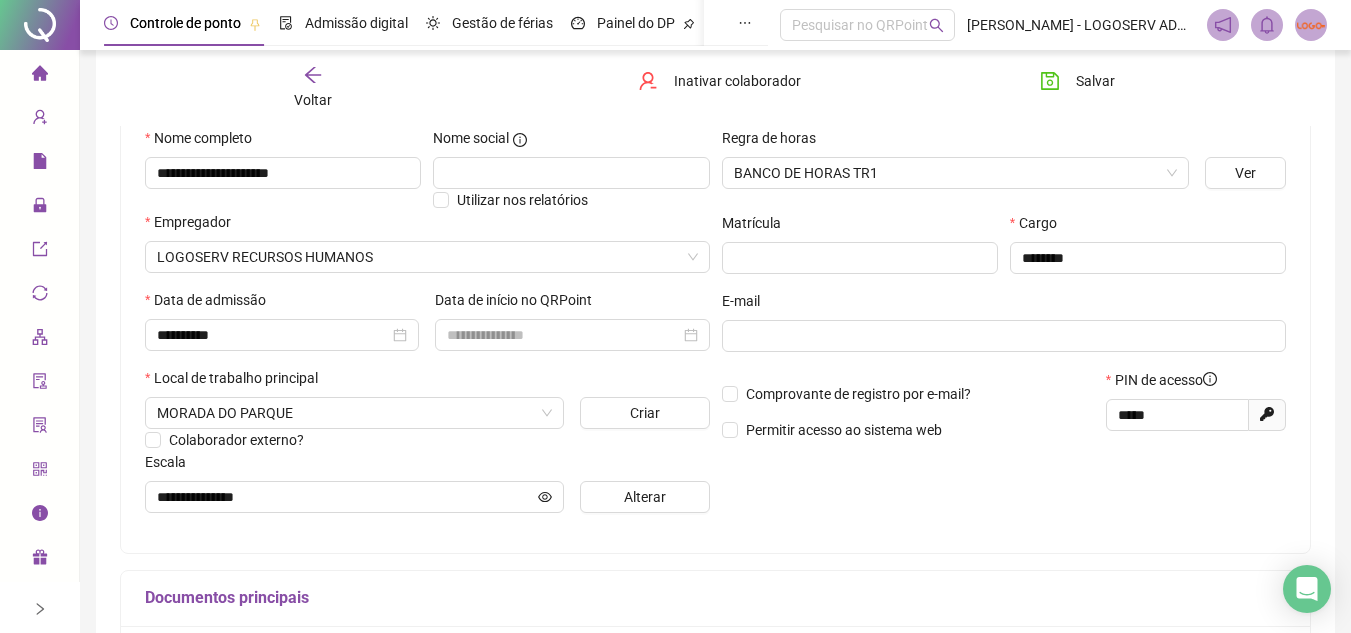 click on "Voltar" at bounding box center (313, 100) 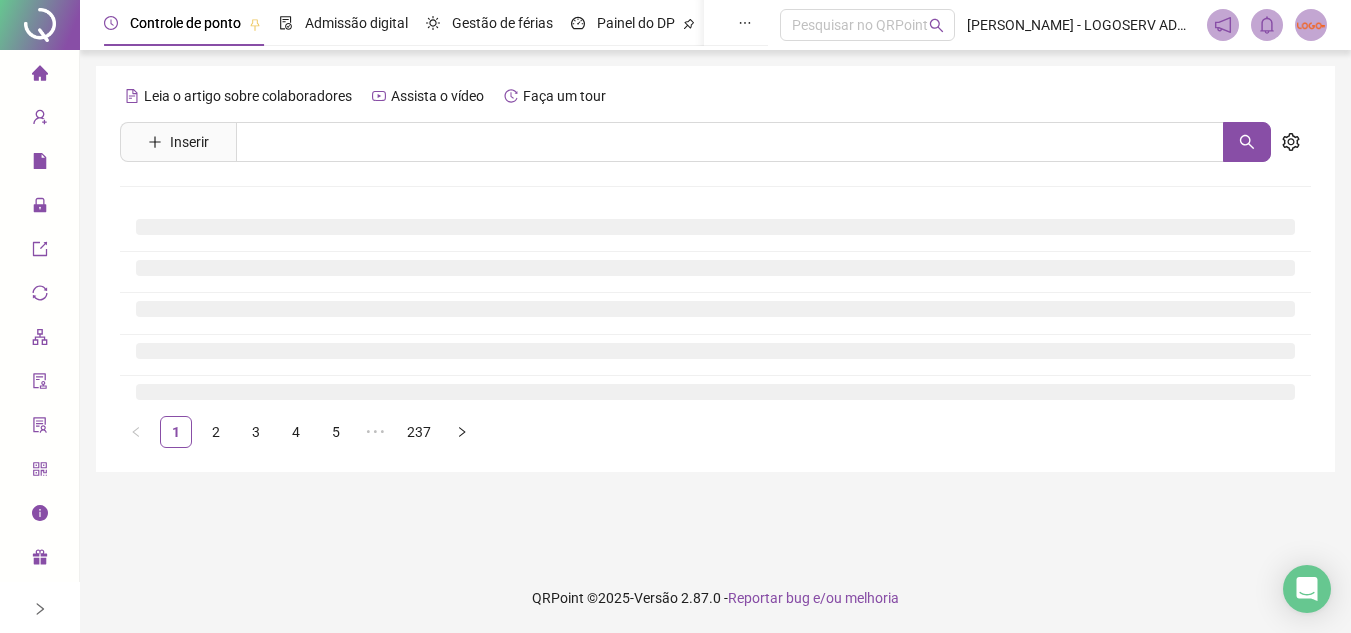 scroll, scrollTop: 0, scrollLeft: 0, axis: both 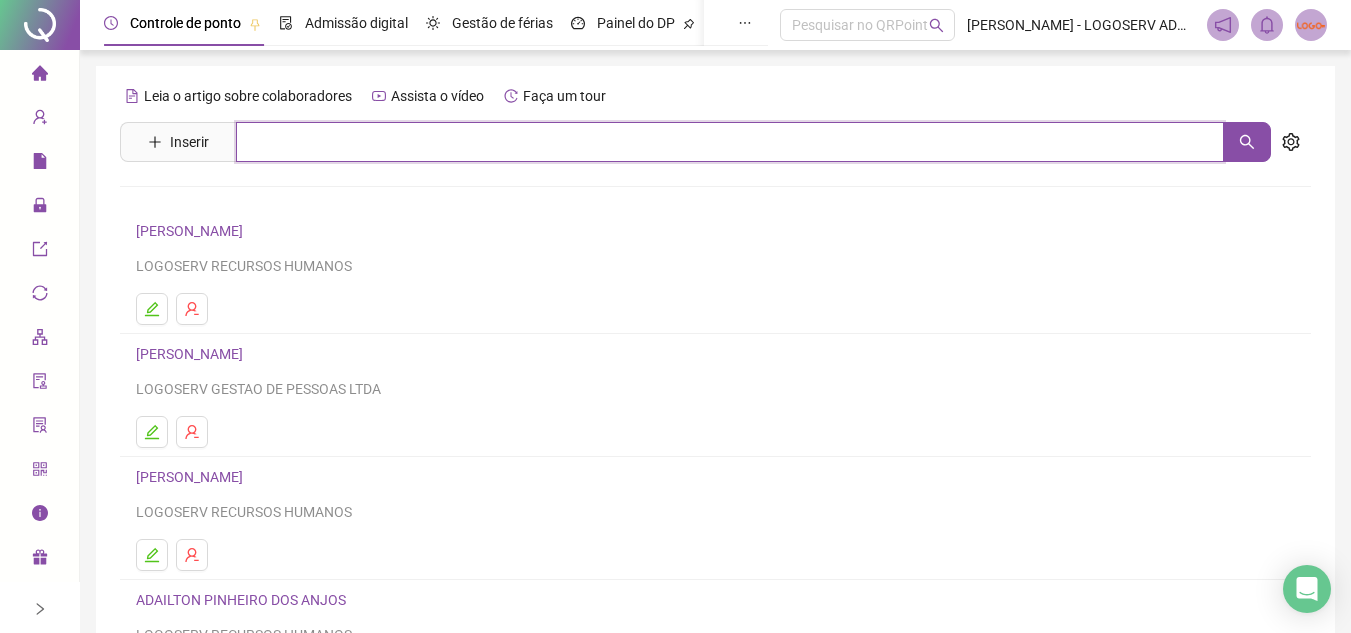 click at bounding box center (730, 142) 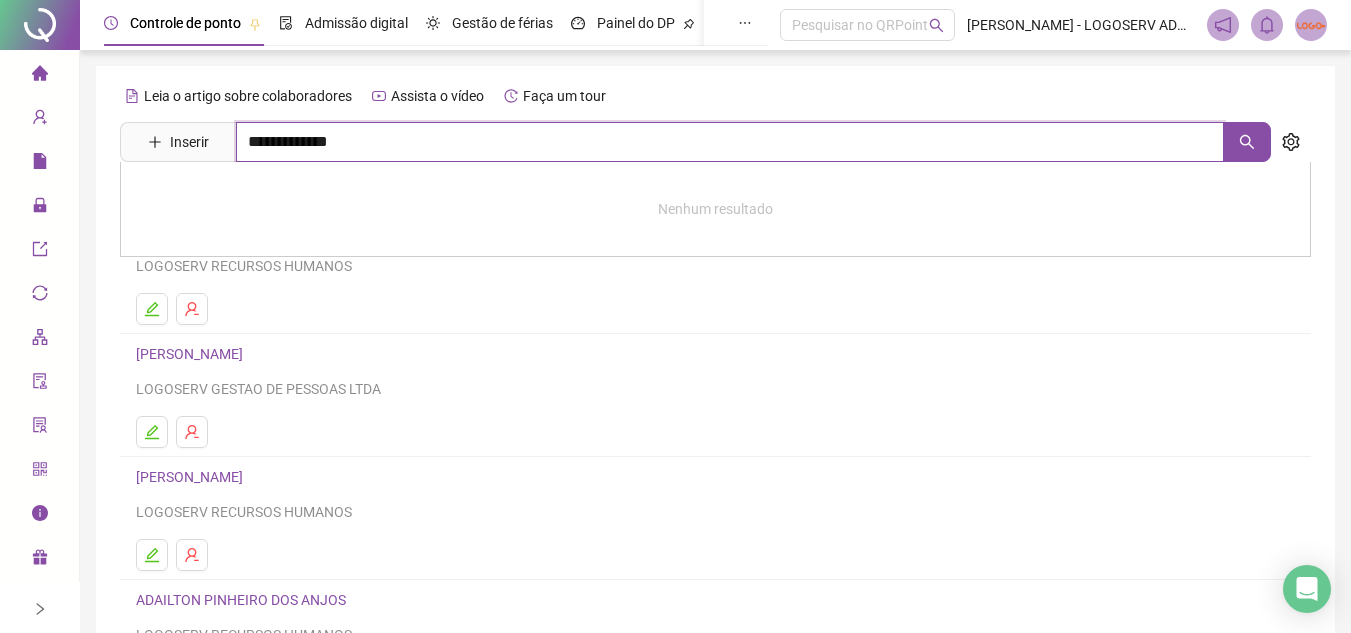 type on "**********" 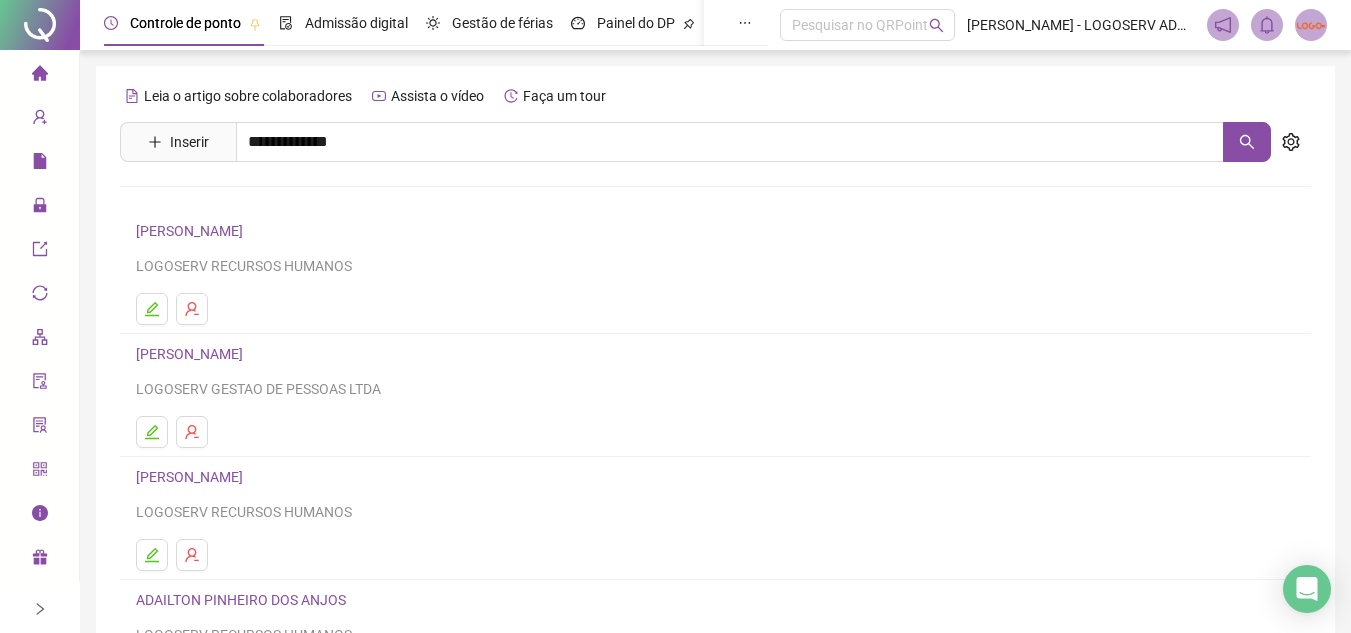 click on "[PERSON_NAME] DO CARMO" at bounding box center (247, 201) 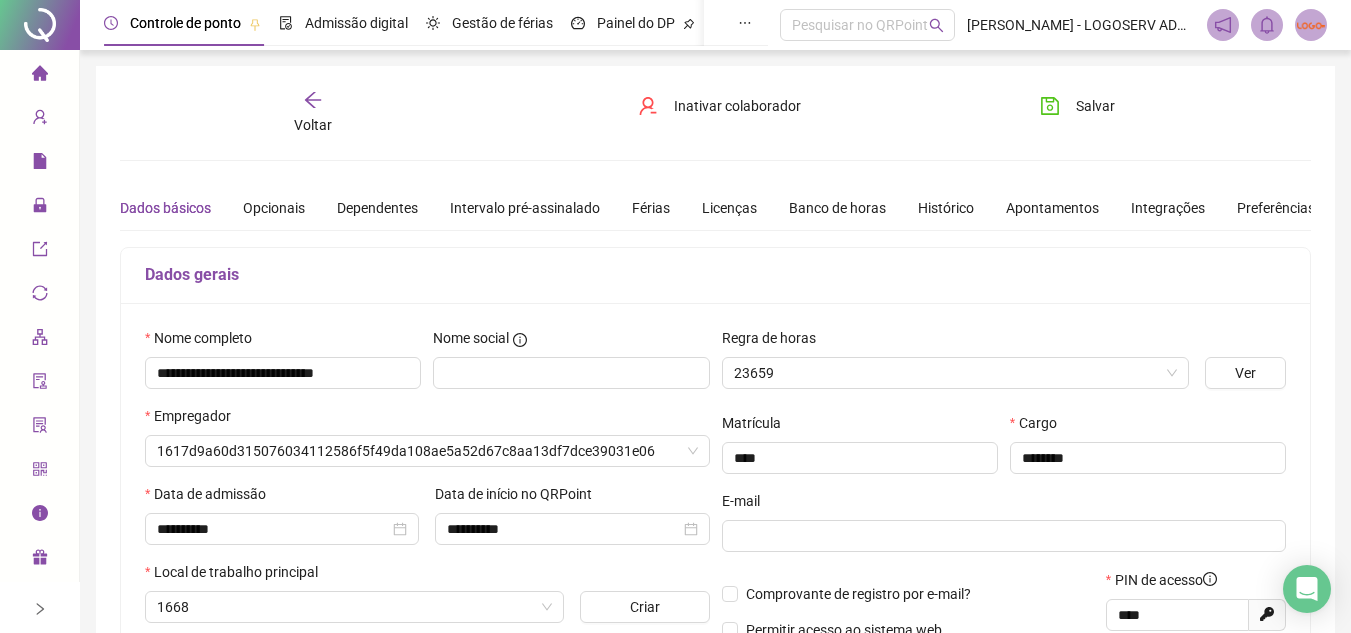 type on "**********" 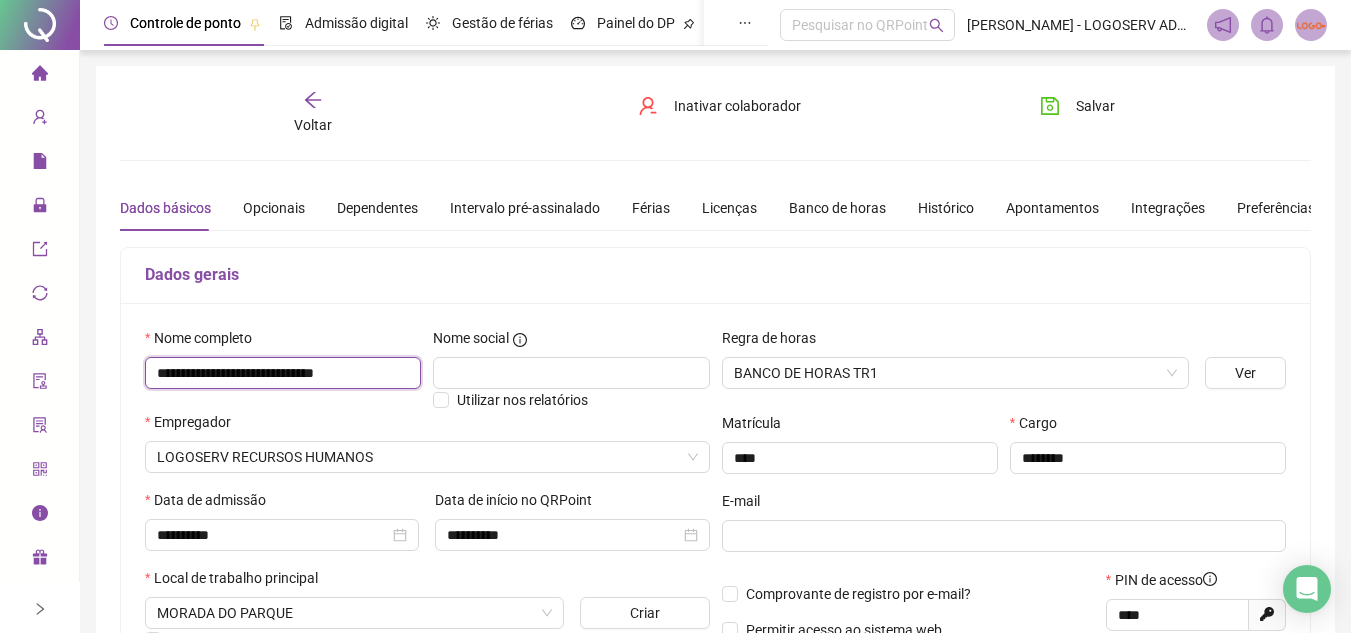 drag, startPoint x: 150, startPoint y: 370, endPoint x: 438, endPoint y: 355, distance: 288.39035 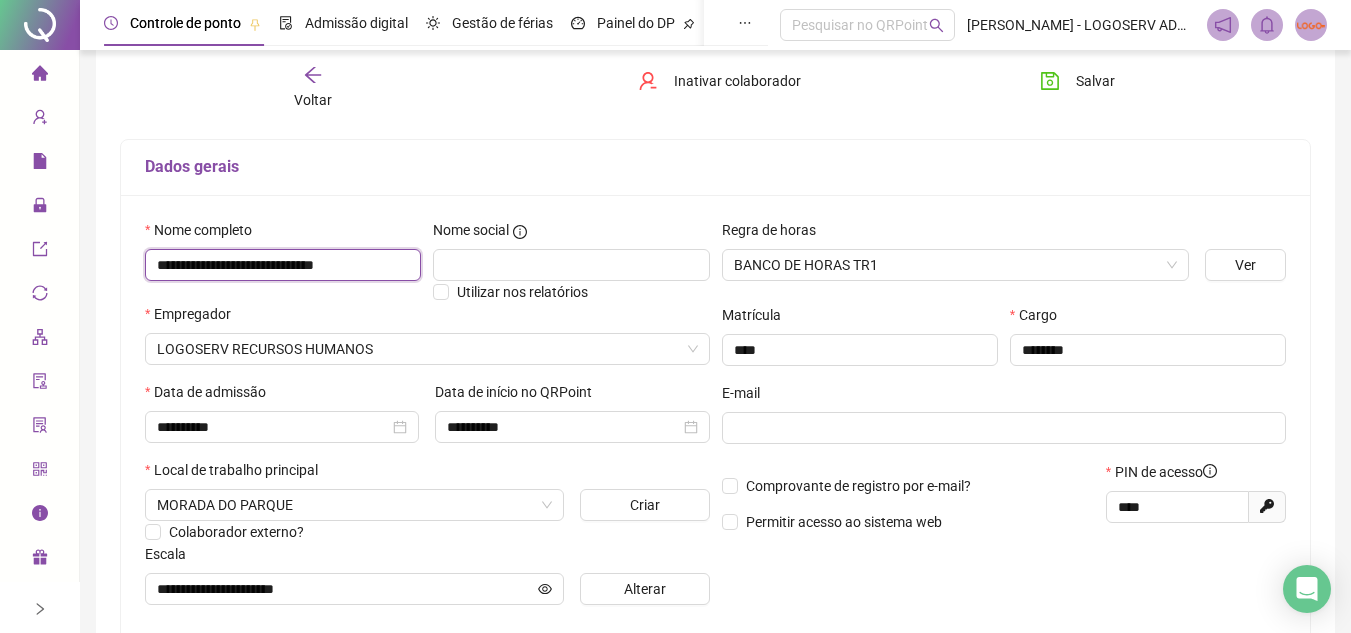 scroll, scrollTop: 0, scrollLeft: 0, axis: both 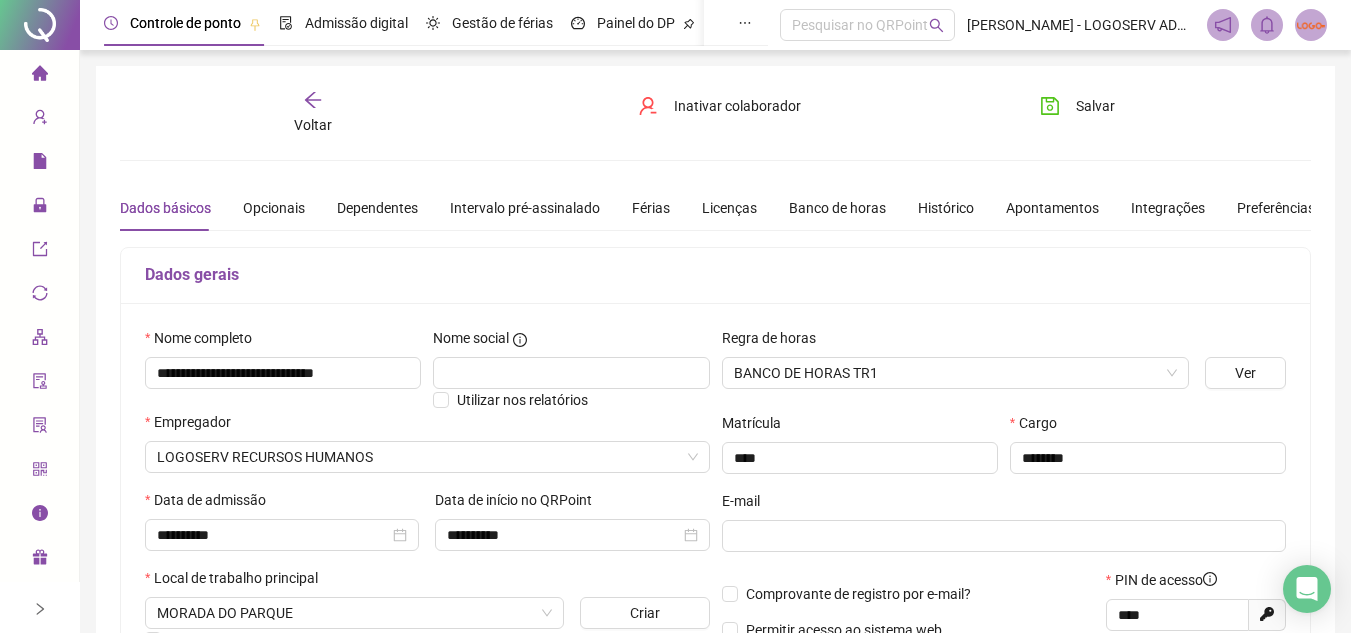 click on "Voltar Inativar colaborador Salvar" at bounding box center [715, 113] 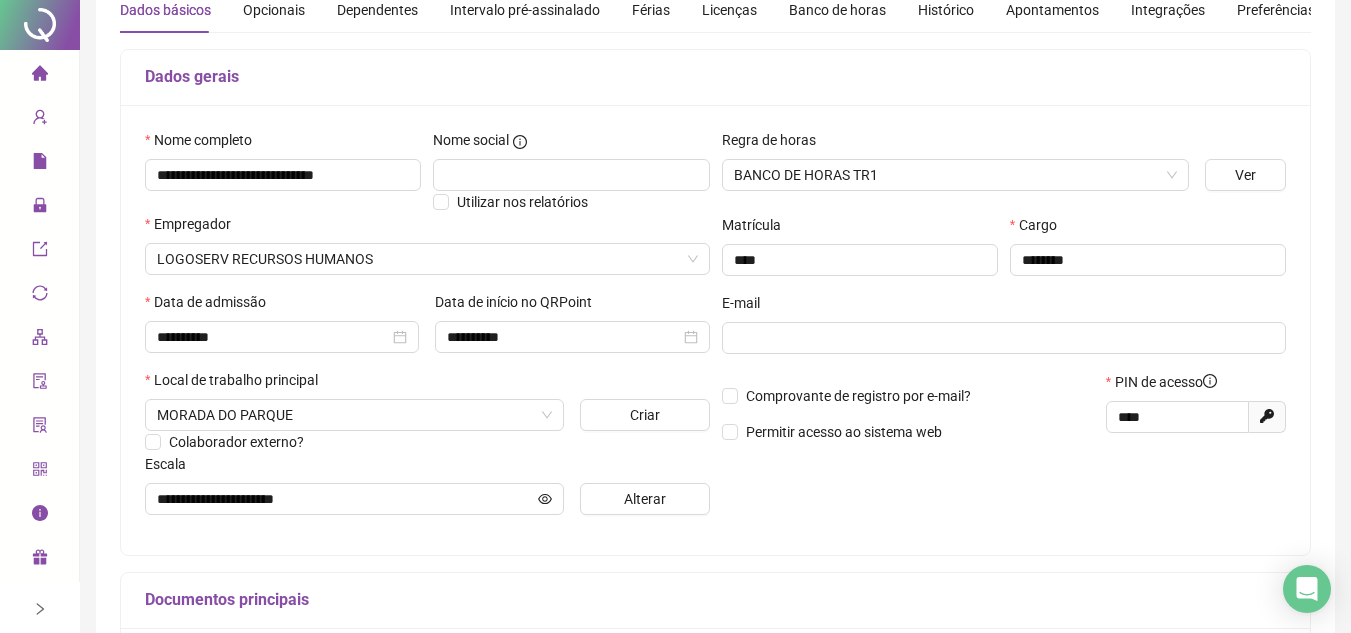 scroll, scrollTop: 0, scrollLeft: 0, axis: both 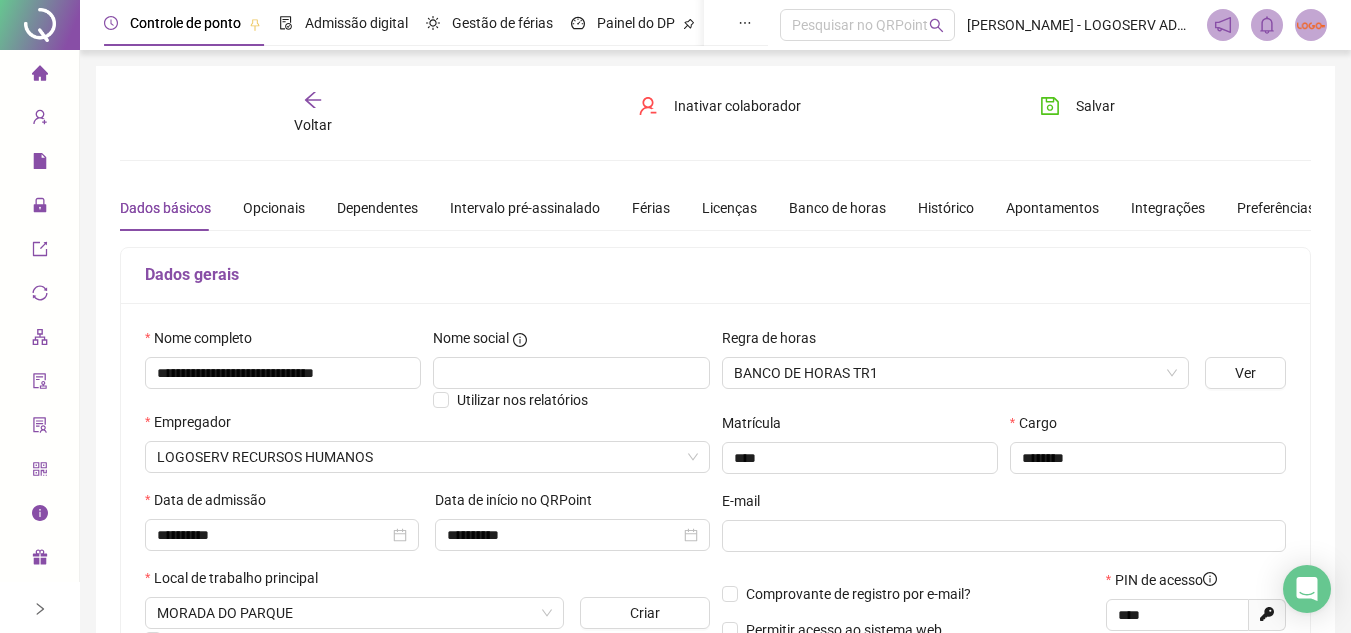 click on "**********" at bounding box center (715, 560) 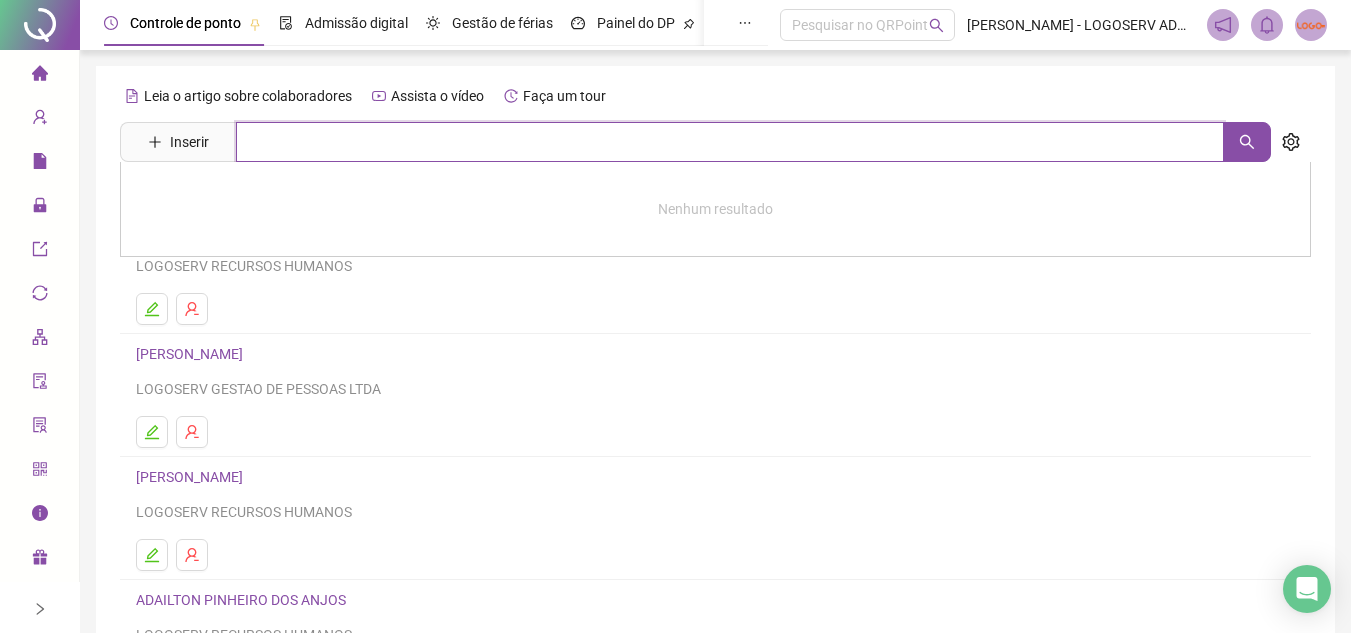 click at bounding box center [730, 142] 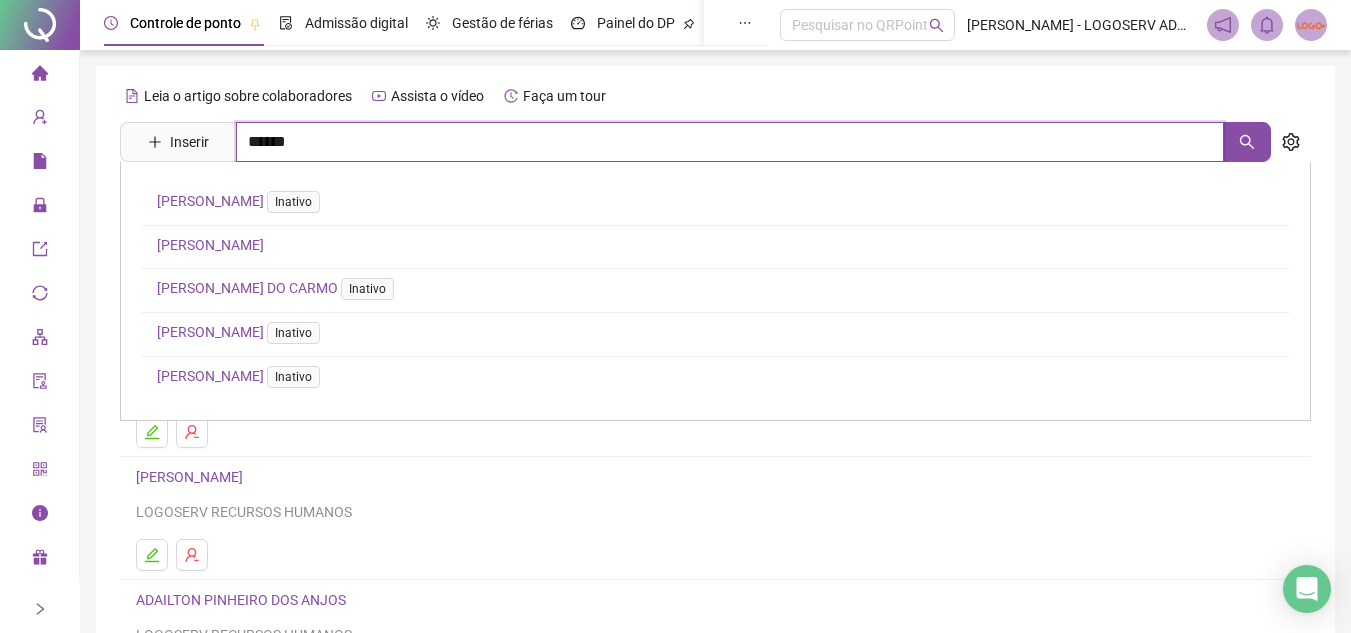 type on "******" 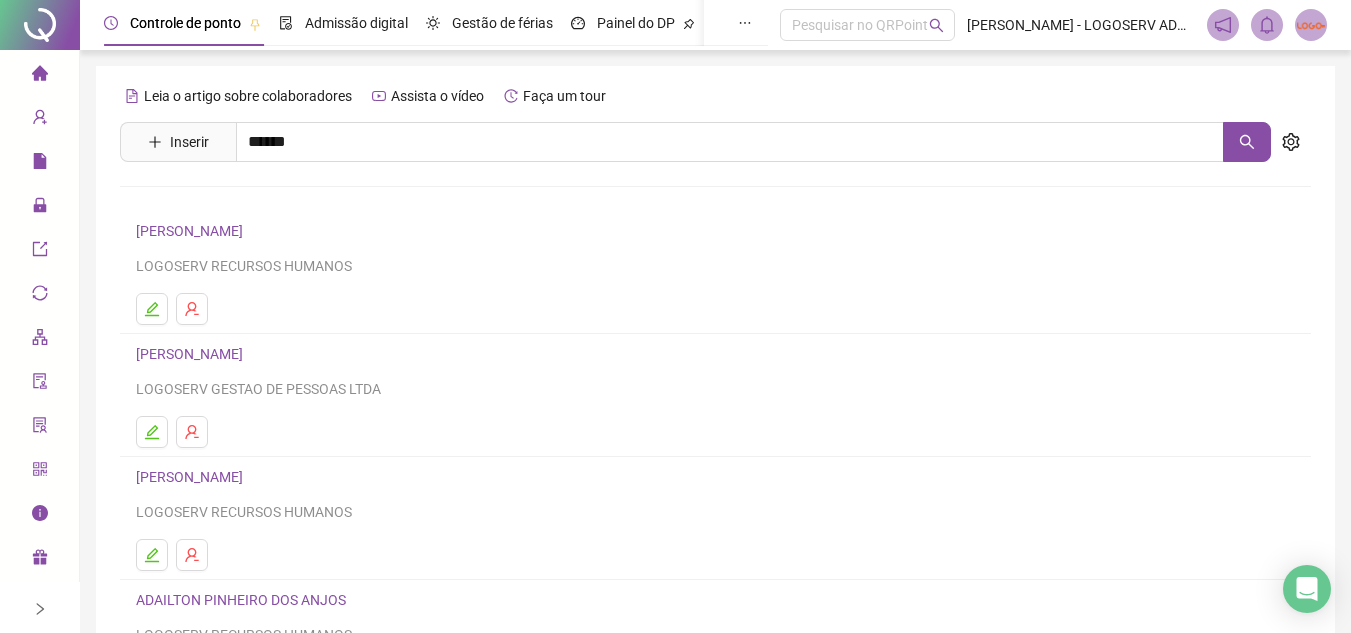 click on "[PERSON_NAME] DE JESUS" at bounding box center (242, 288) 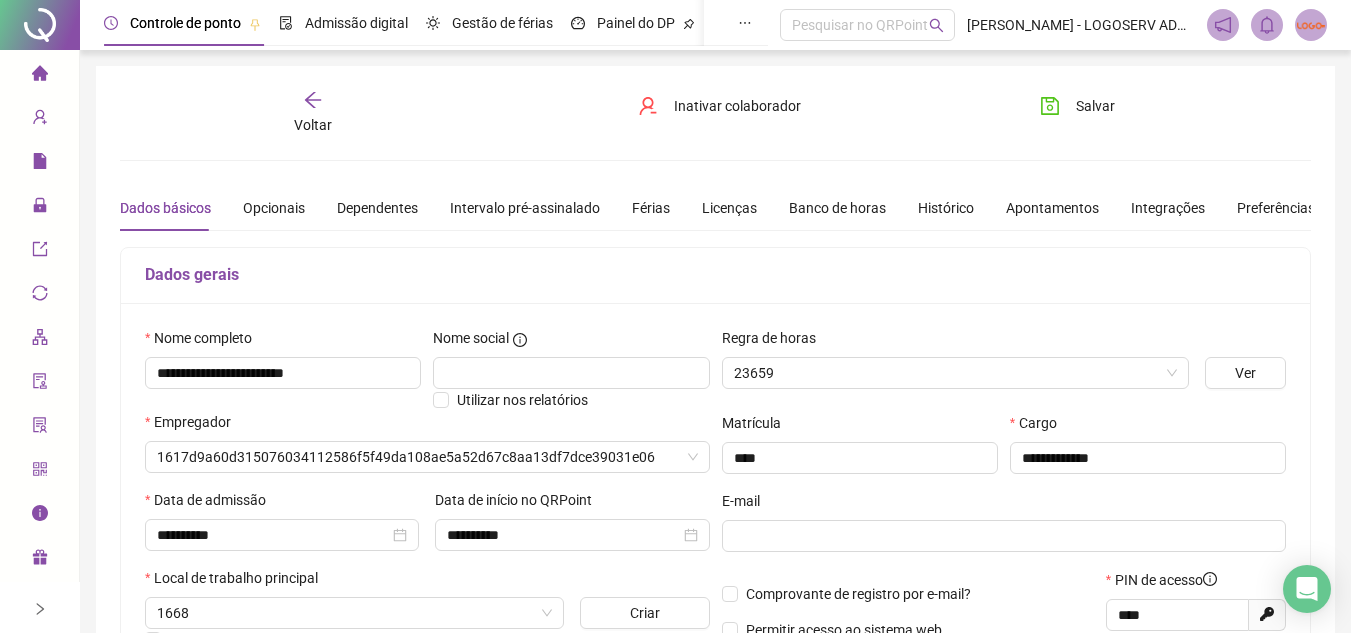 type on "**********" 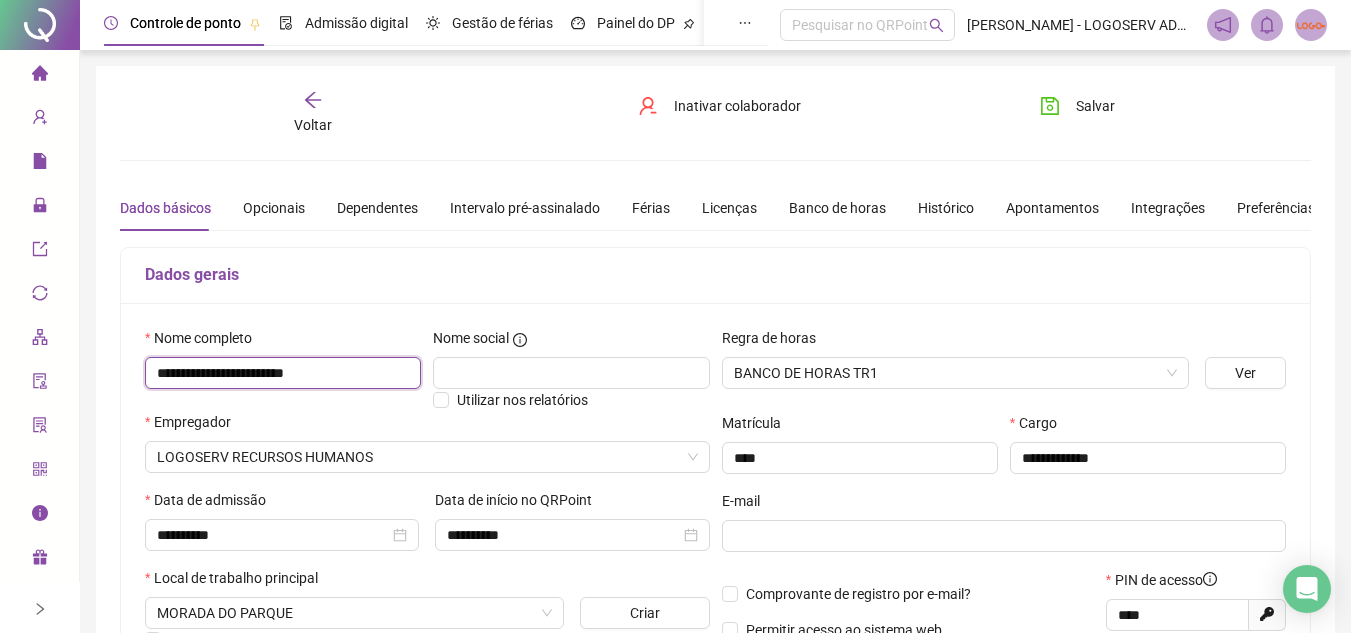 drag, startPoint x: 146, startPoint y: 371, endPoint x: 389, endPoint y: 368, distance: 243.01852 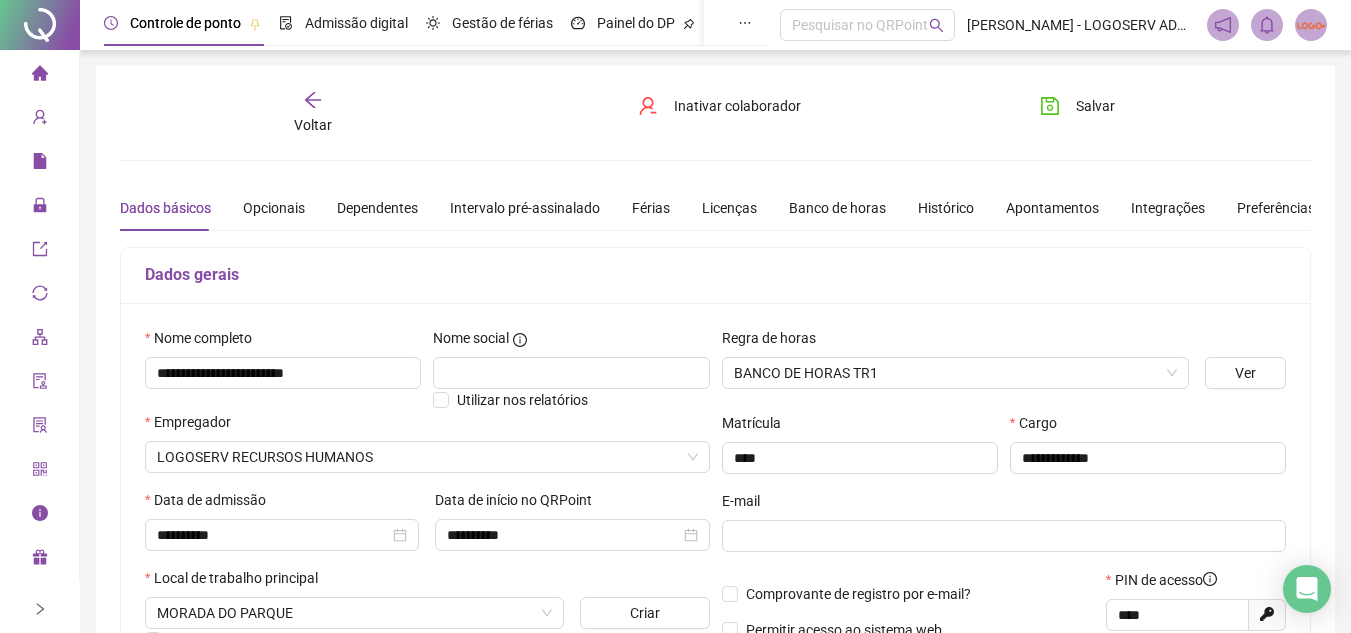 click on "Voltar" at bounding box center [313, 113] 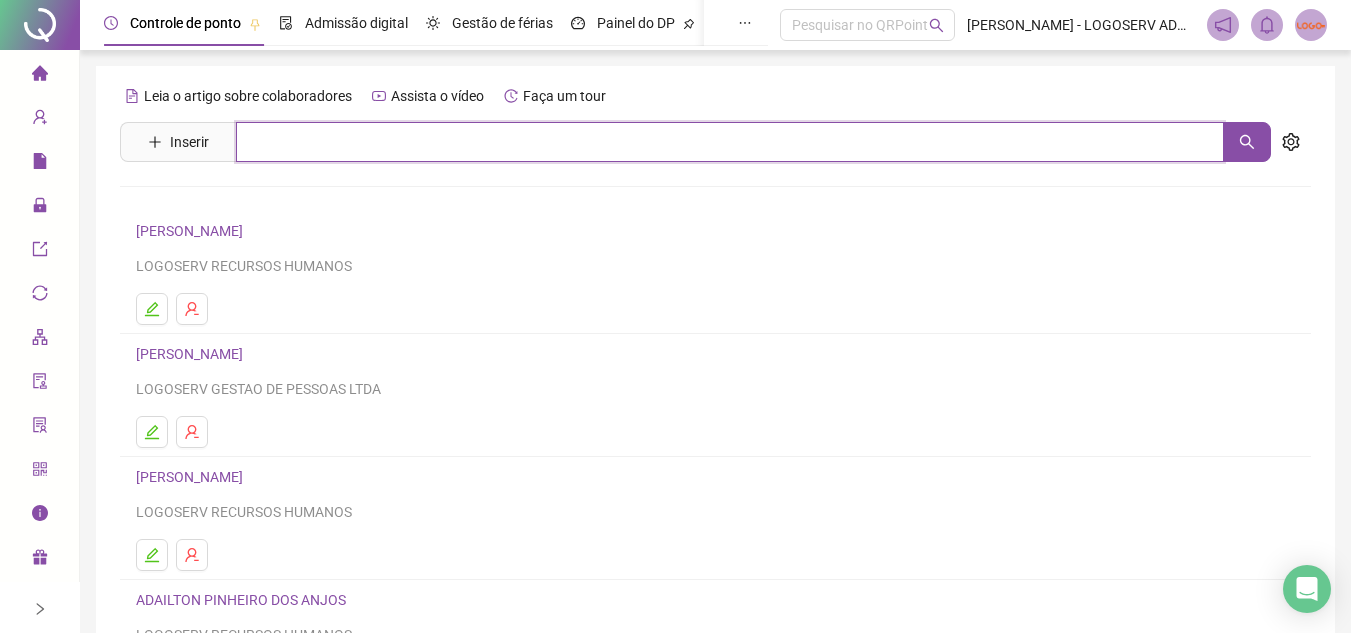 click at bounding box center [730, 142] 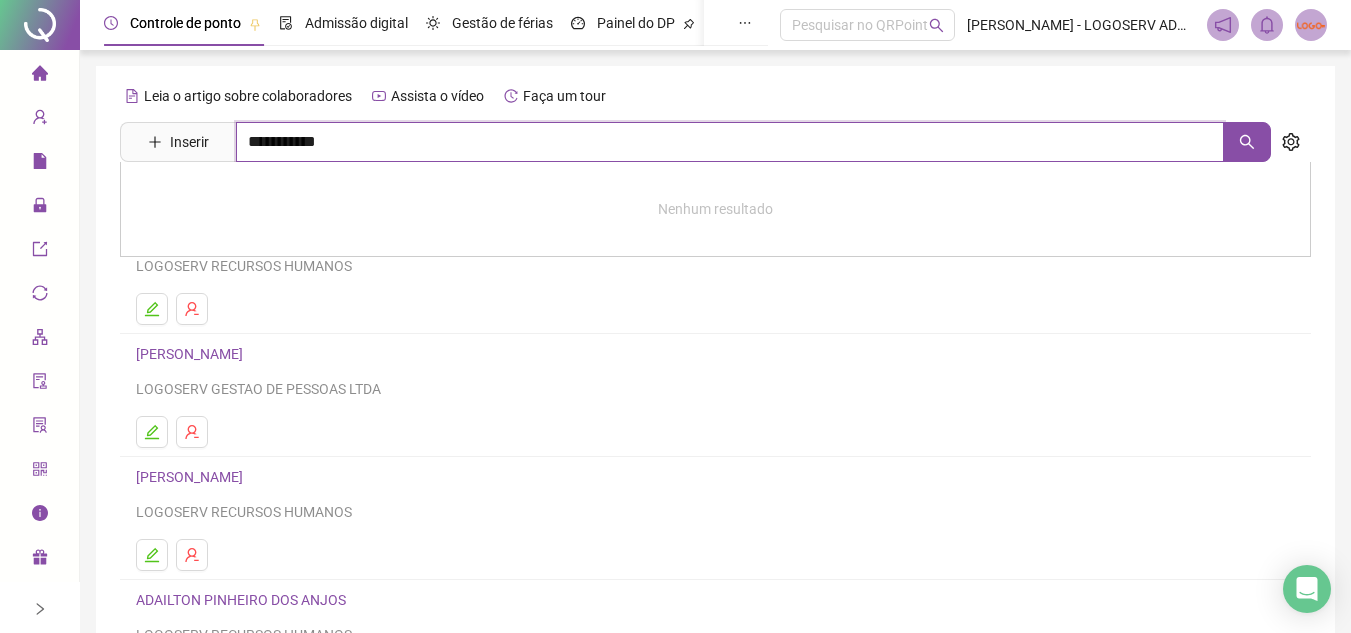 type on "**********" 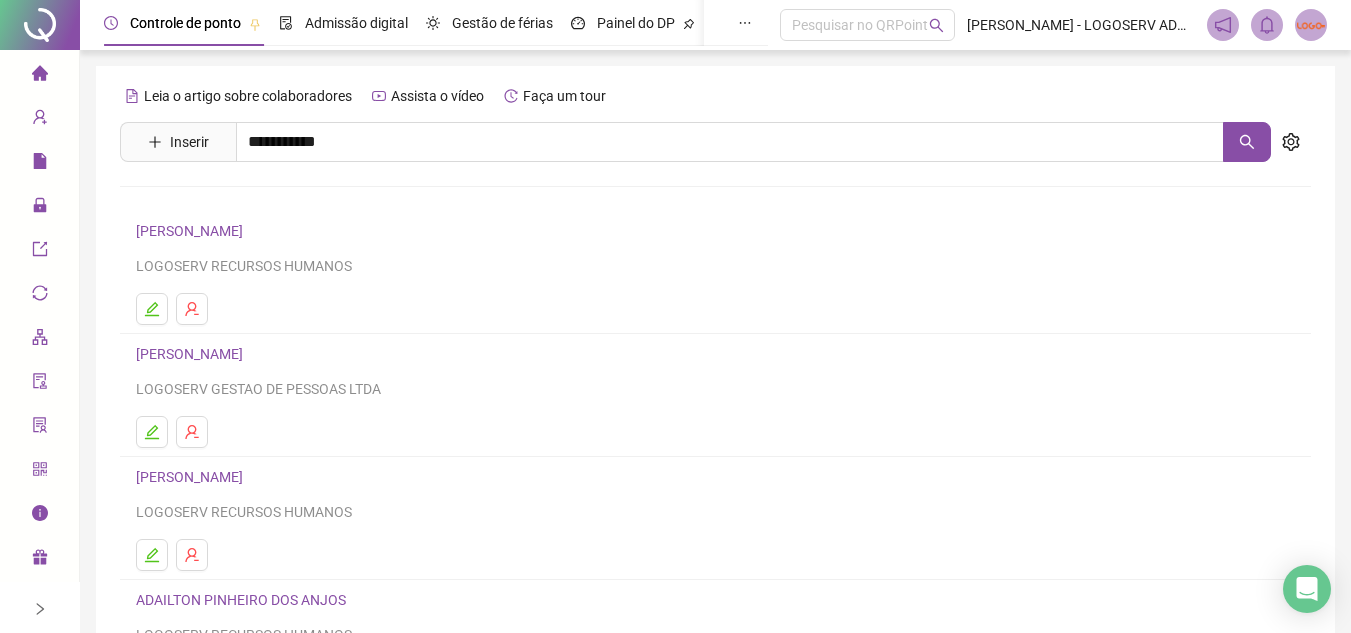 click on "[PERSON_NAME]" at bounding box center [210, 201] 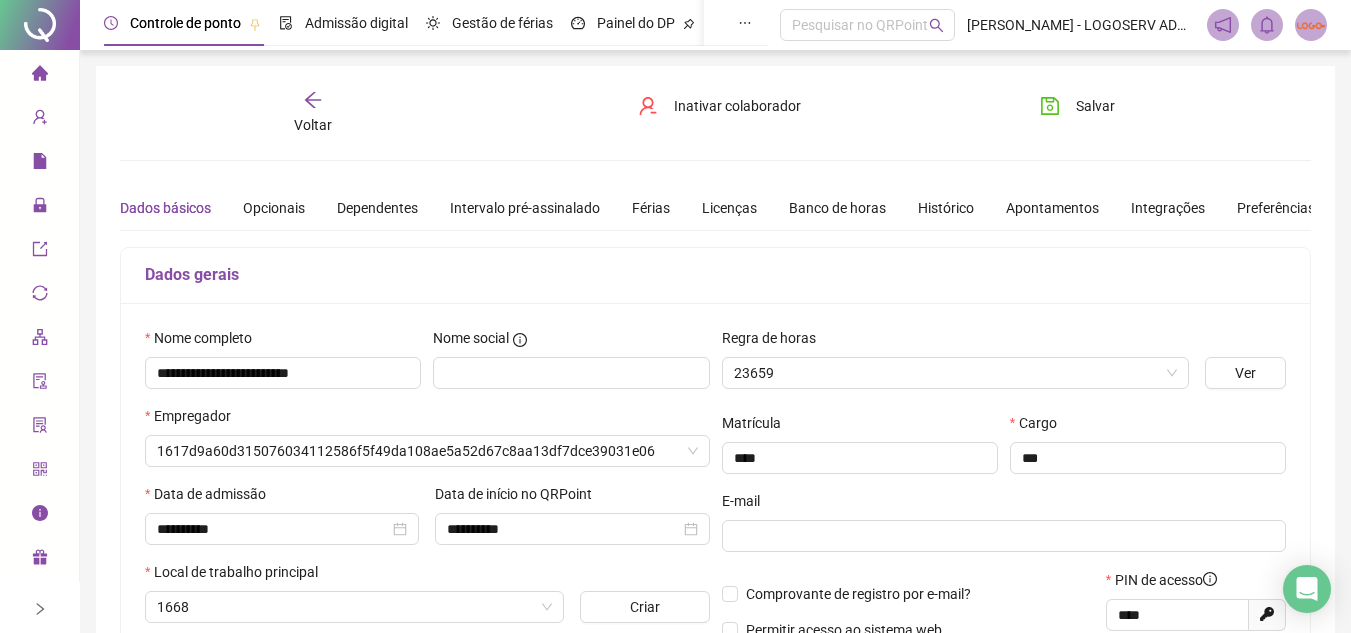 type on "**********" 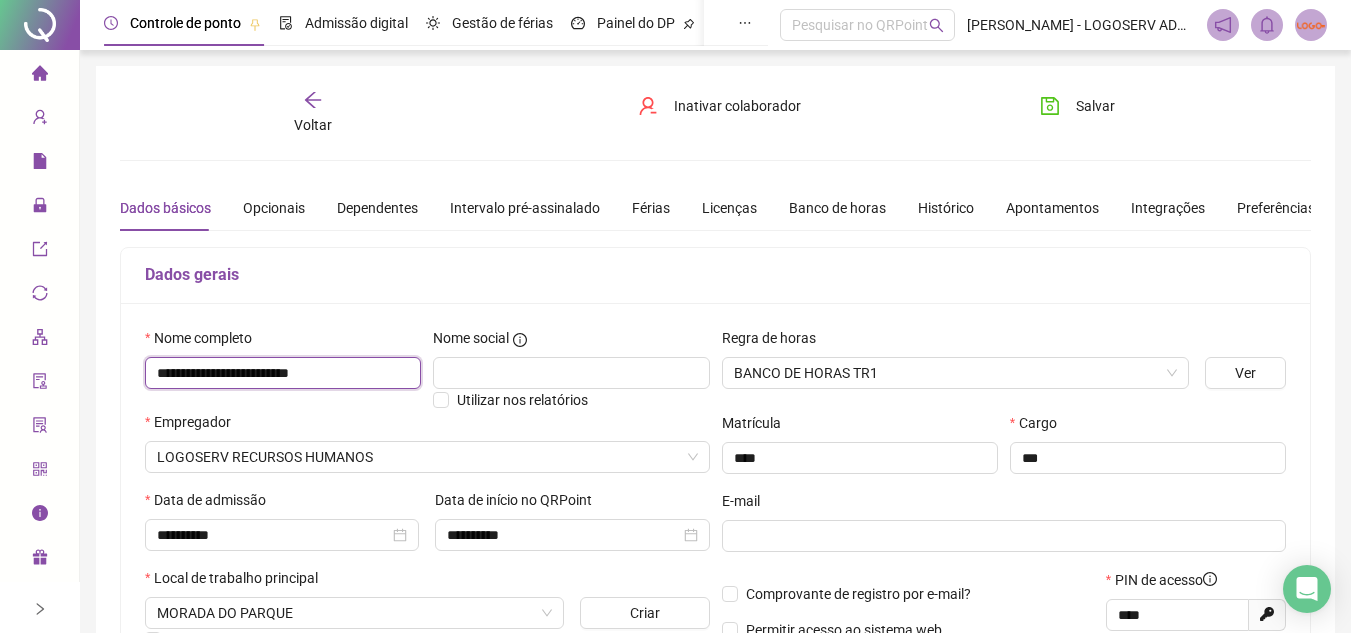 drag, startPoint x: 155, startPoint y: 363, endPoint x: 369, endPoint y: 363, distance: 214 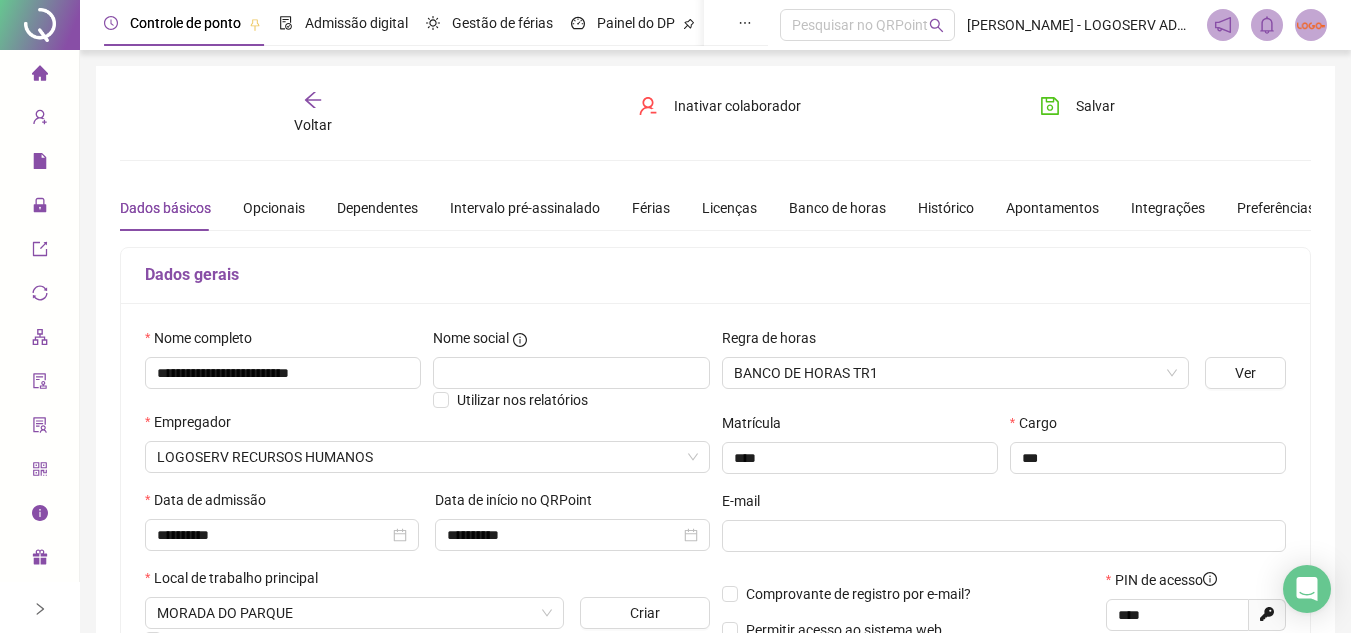 click on "**********" at bounding box center (715, 560) 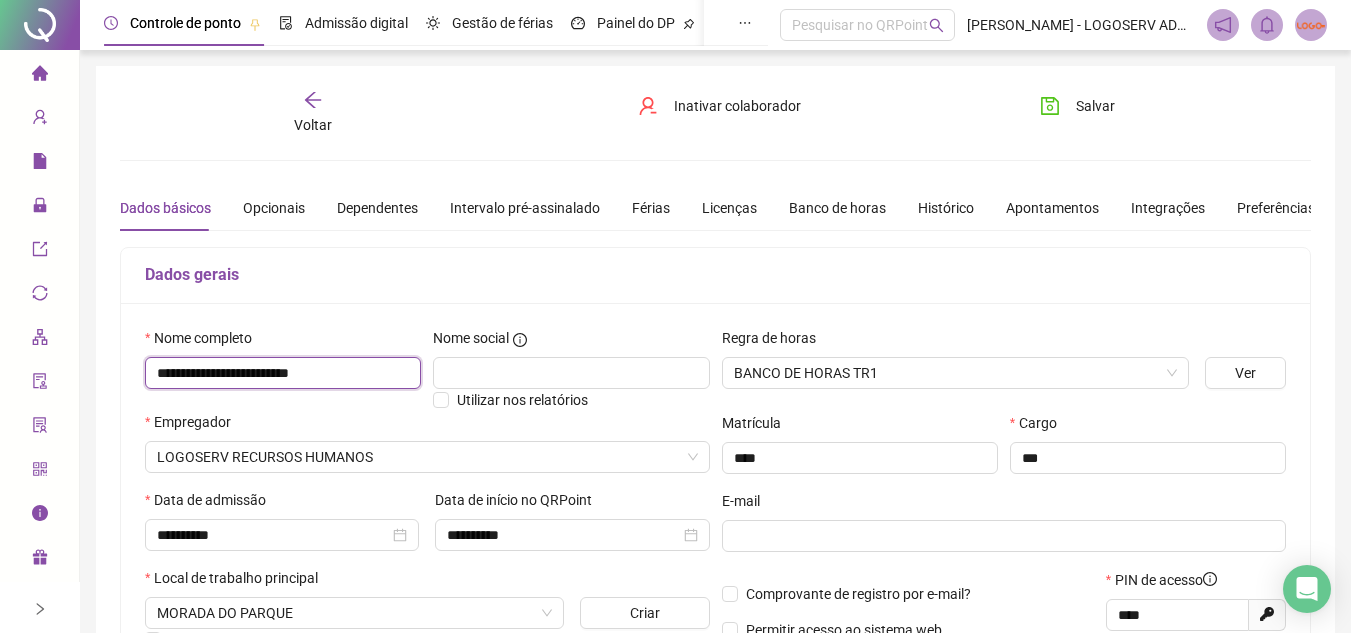 drag, startPoint x: 154, startPoint y: 360, endPoint x: 356, endPoint y: 391, distance: 204.36487 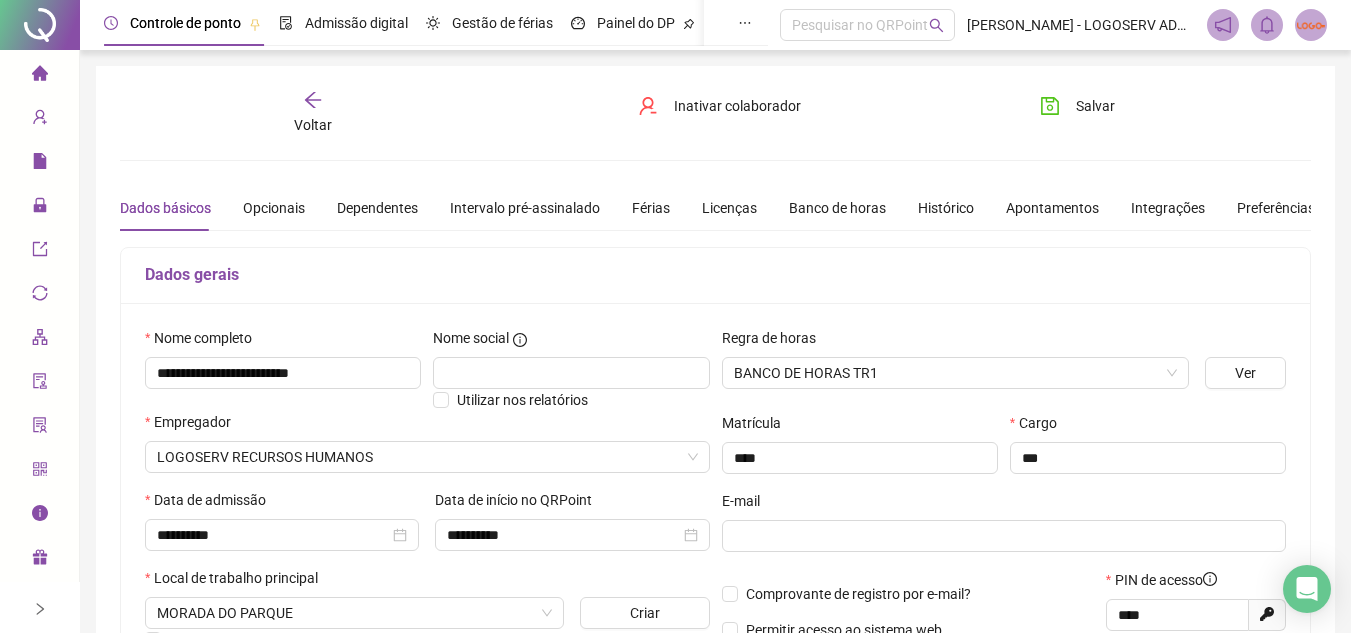 click on "Voltar" at bounding box center (313, 125) 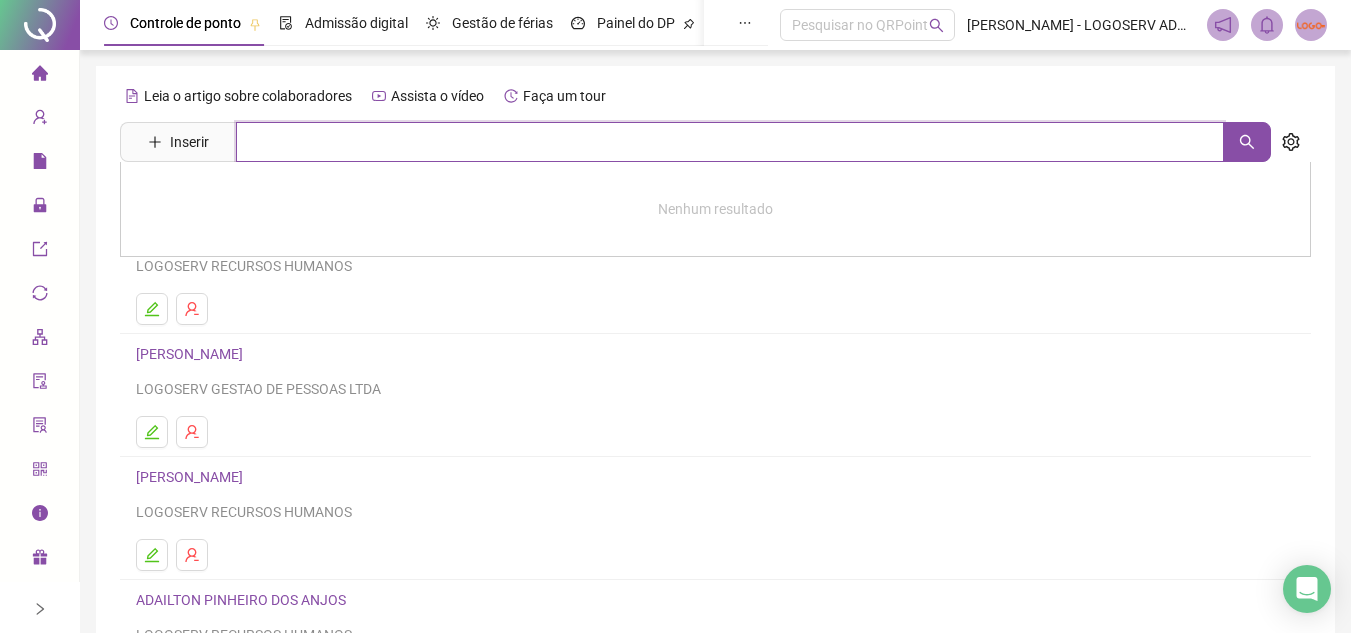 click at bounding box center (730, 142) 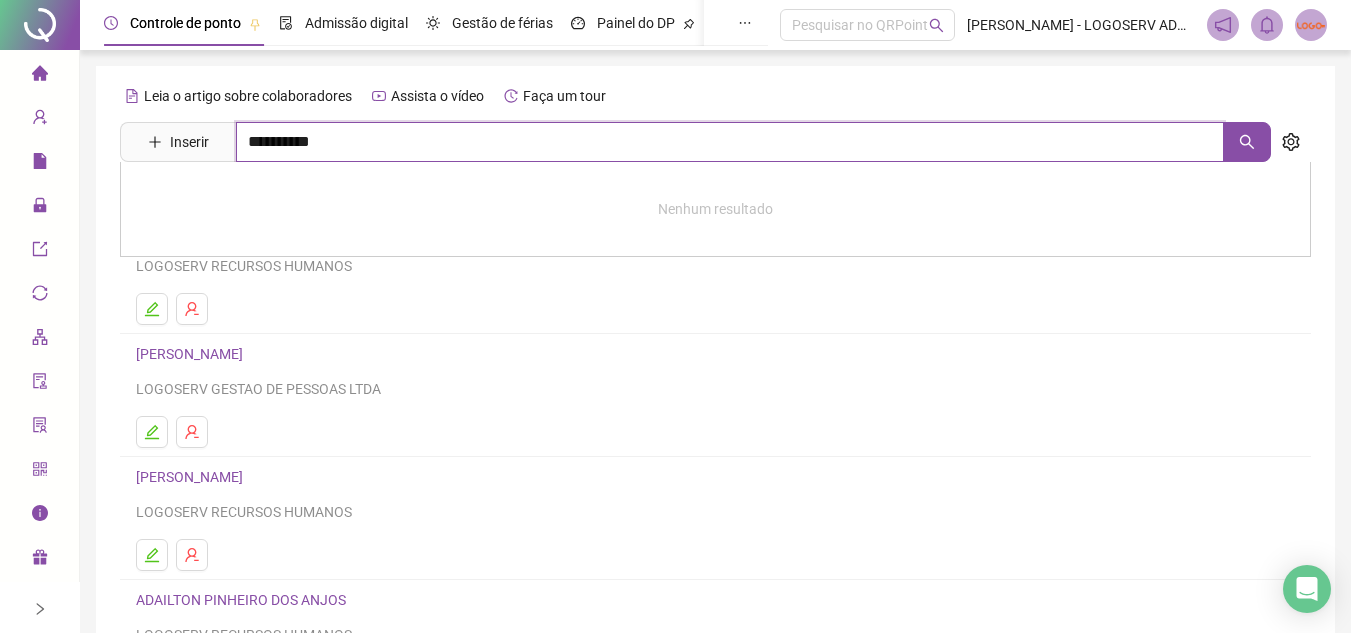type on "**********" 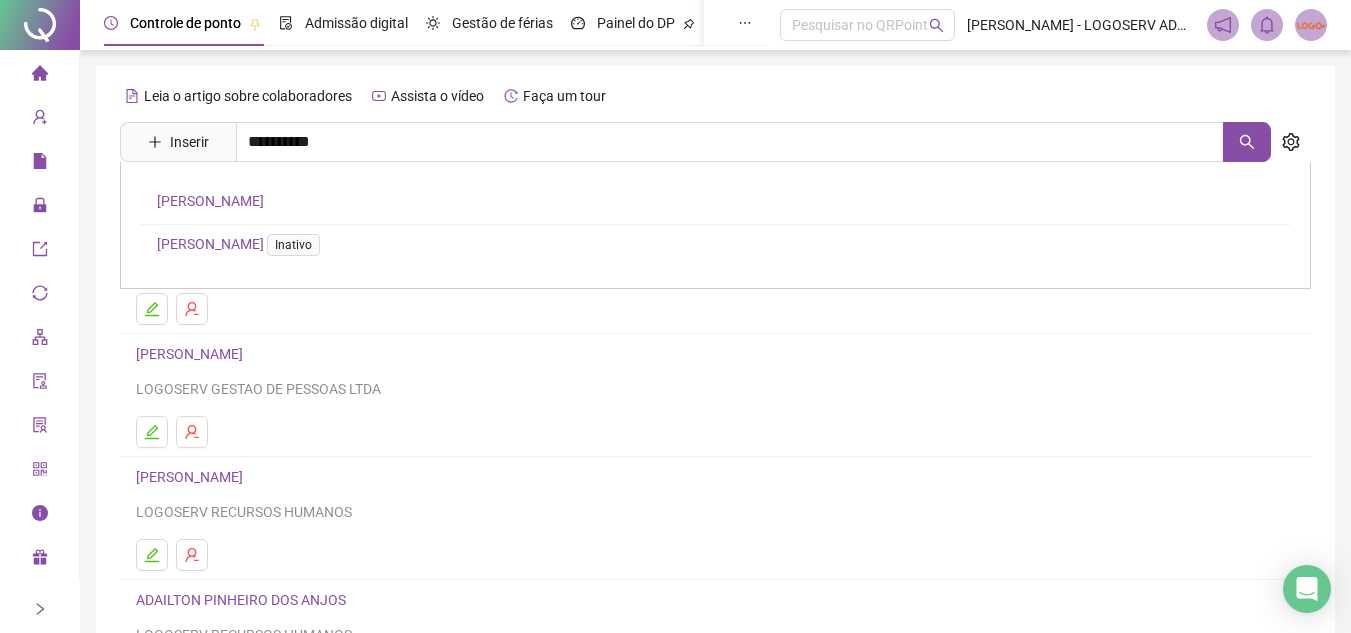 click on "[PERSON_NAME]" at bounding box center [210, 201] 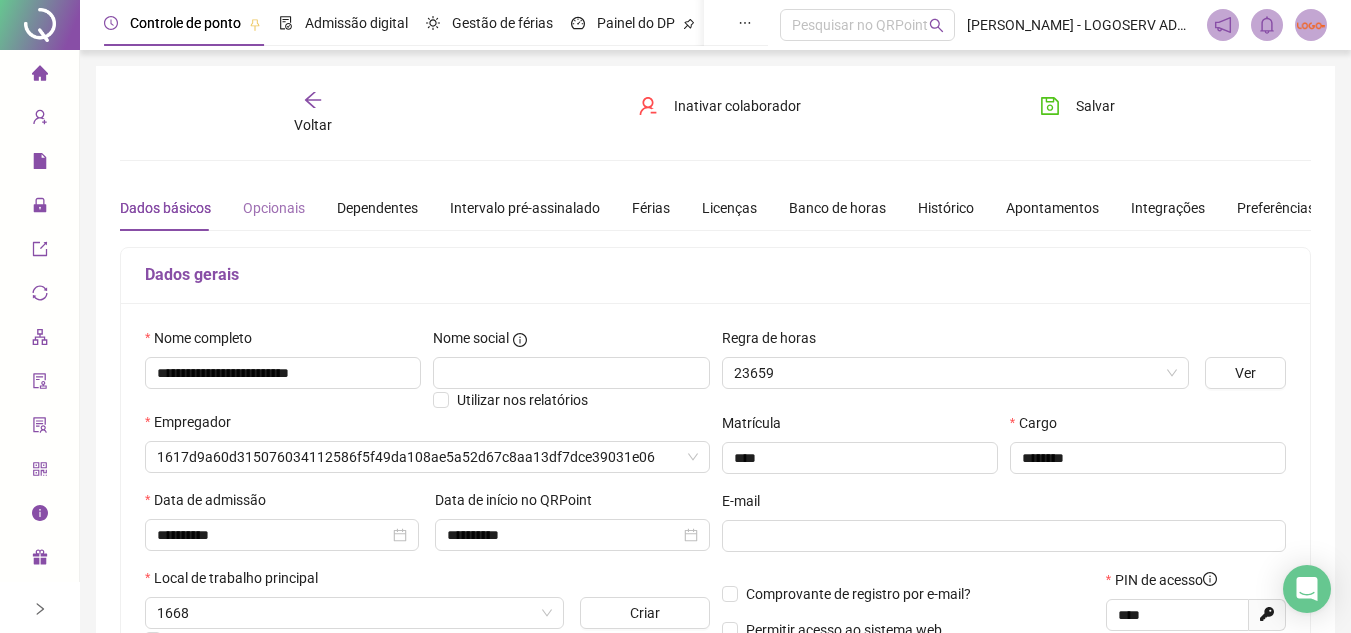 type on "**********" 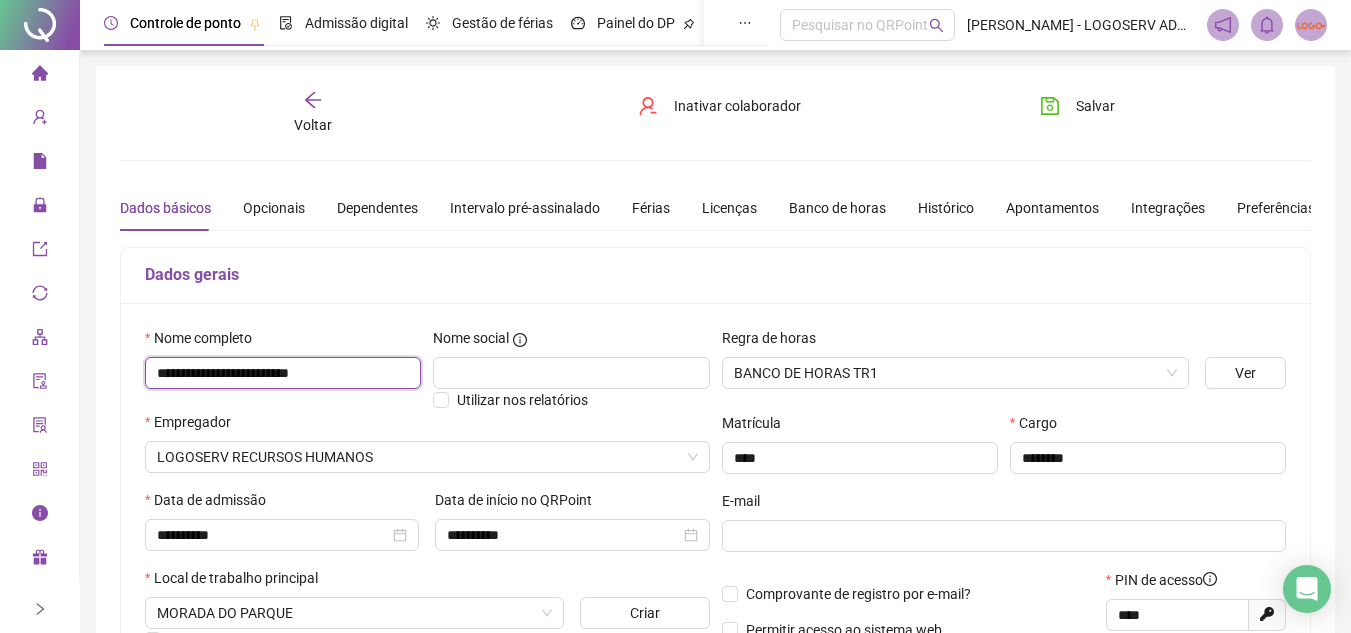 drag, startPoint x: 151, startPoint y: 374, endPoint x: 368, endPoint y: 387, distance: 217.38905 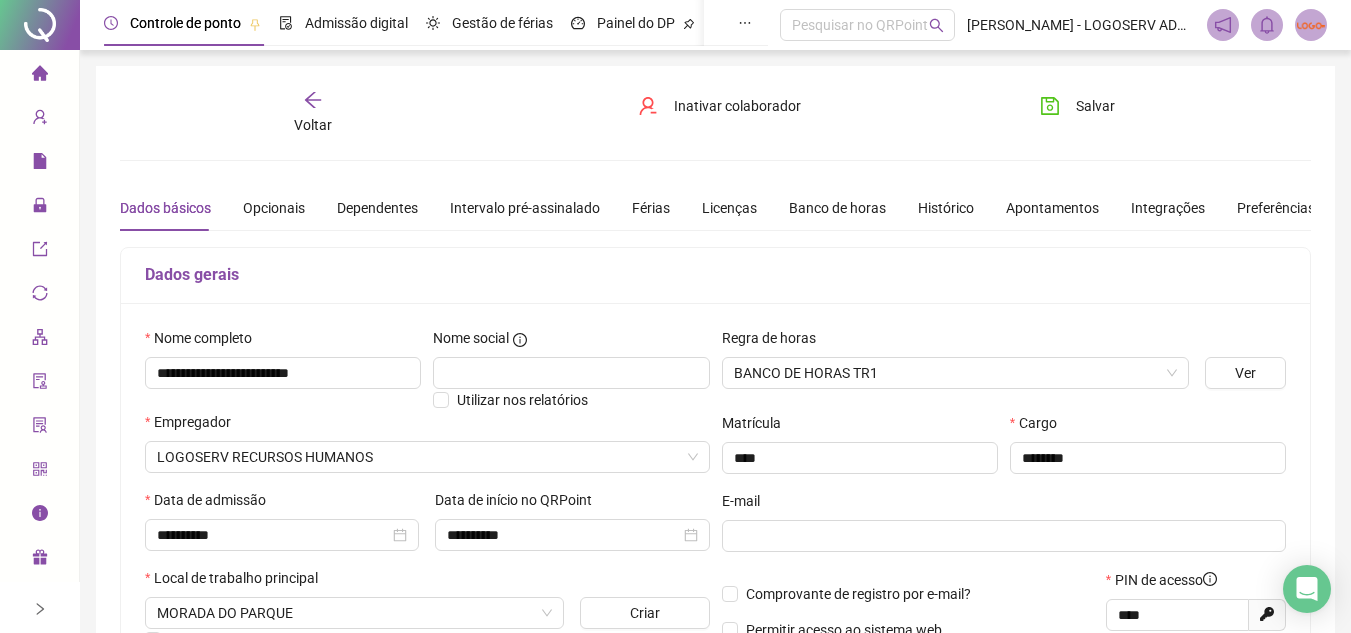 click 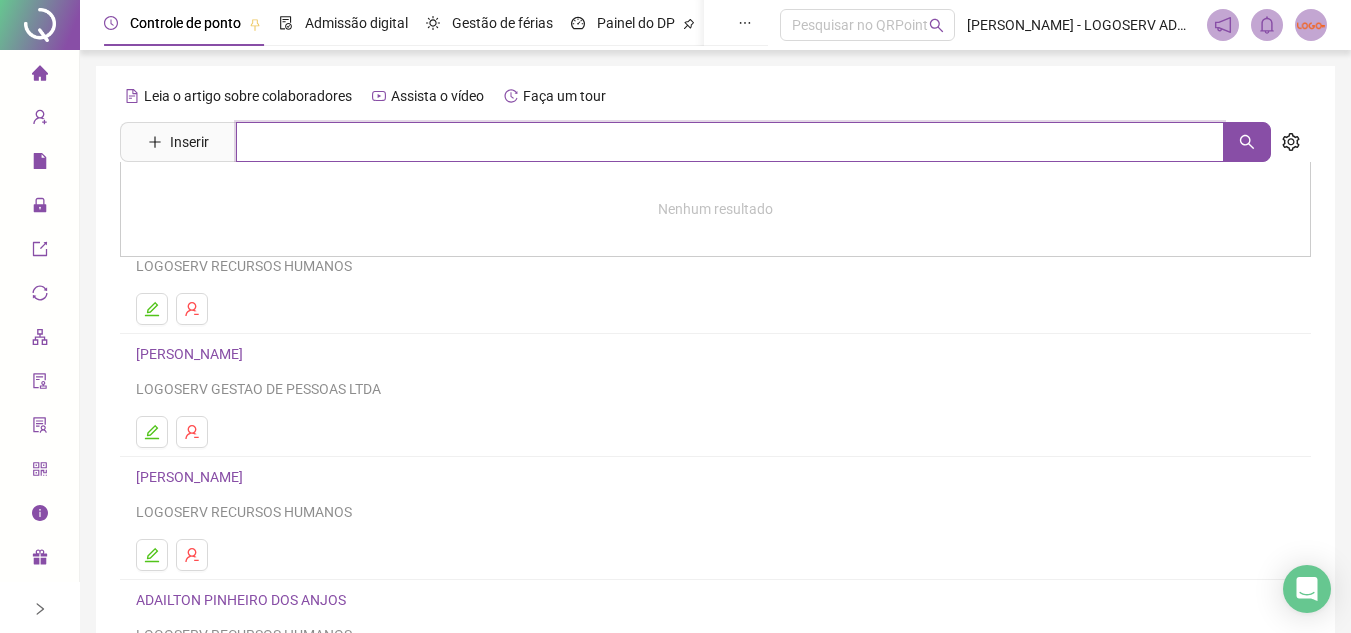 click at bounding box center [730, 142] 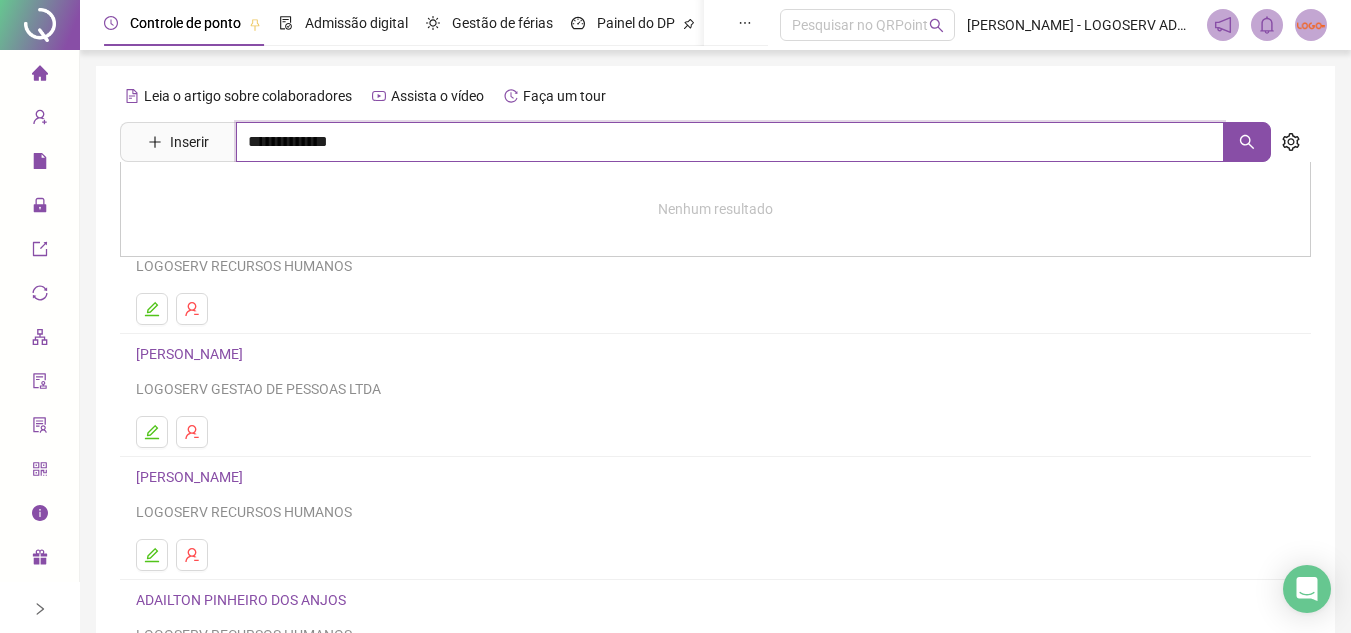 type on "**********" 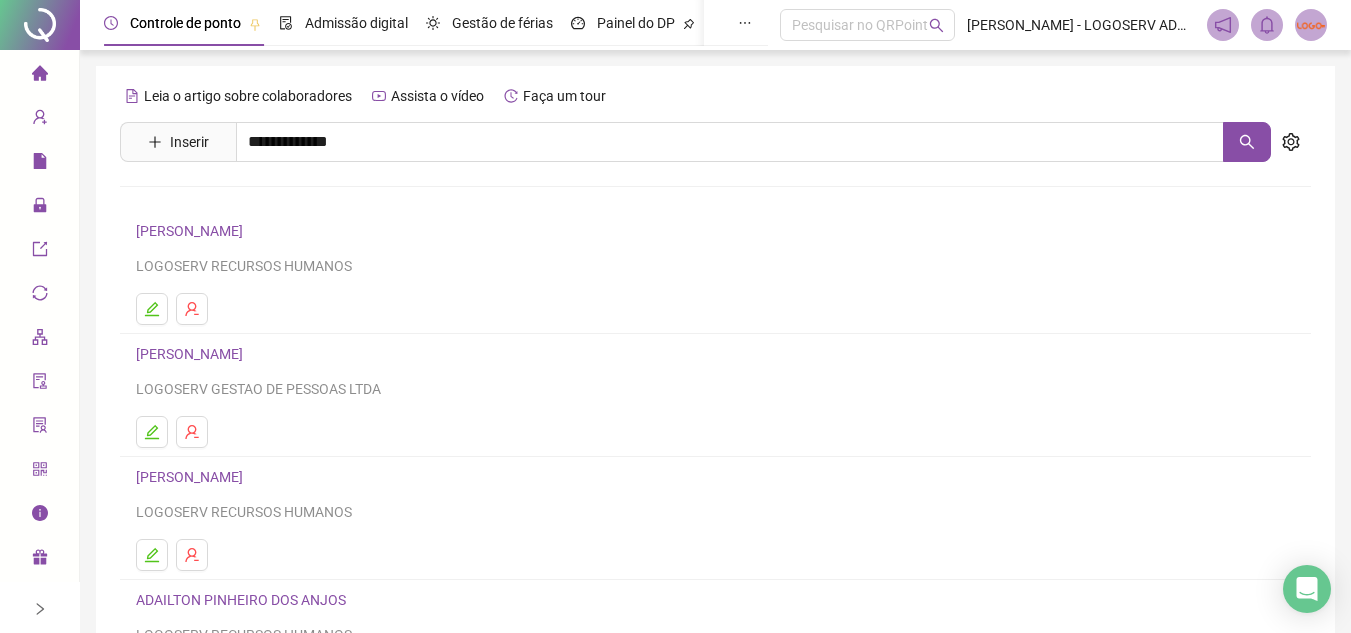 click on "[PERSON_NAME] ANJOS BOMFIM" at bounding box center (263, 201) 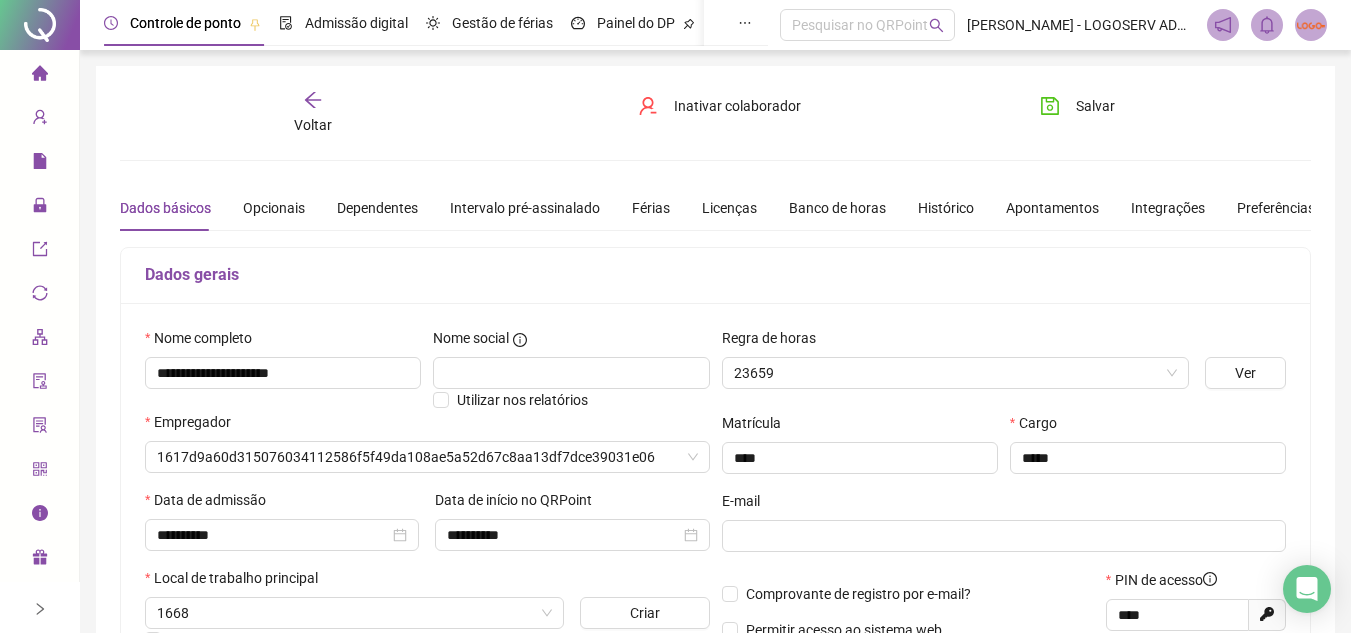 type on "**********" 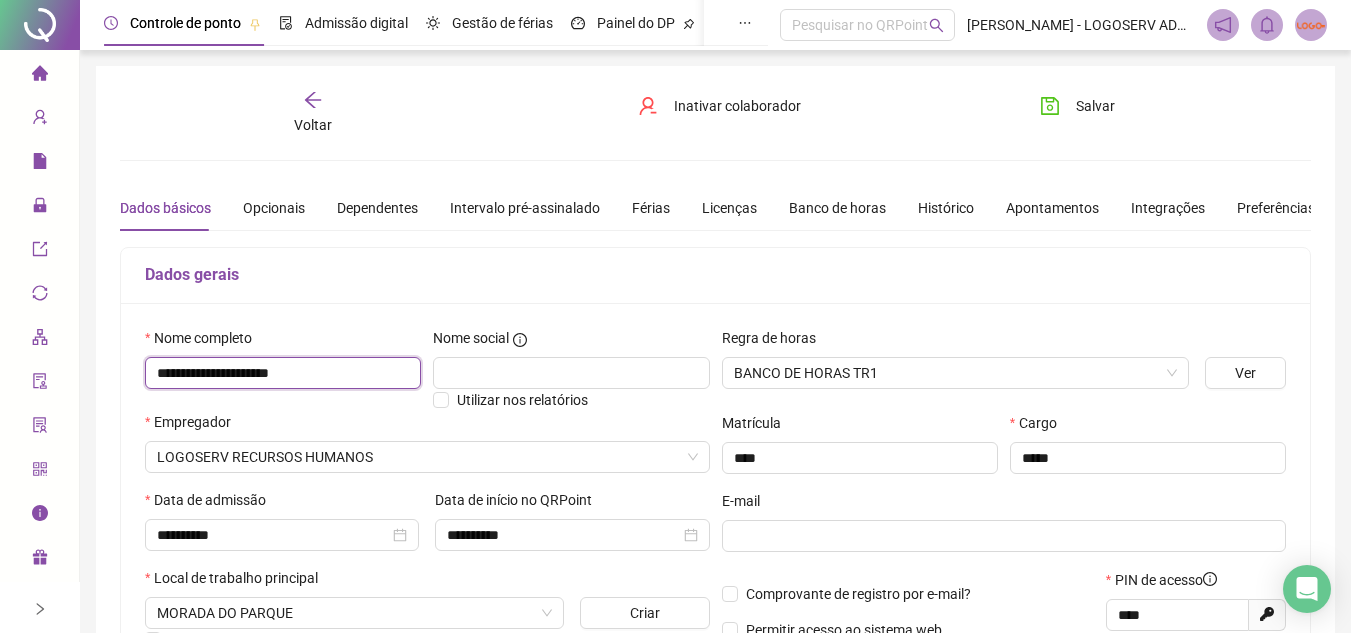 drag, startPoint x: 147, startPoint y: 361, endPoint x: 356, endPoint y: 365, distance: 209.03827 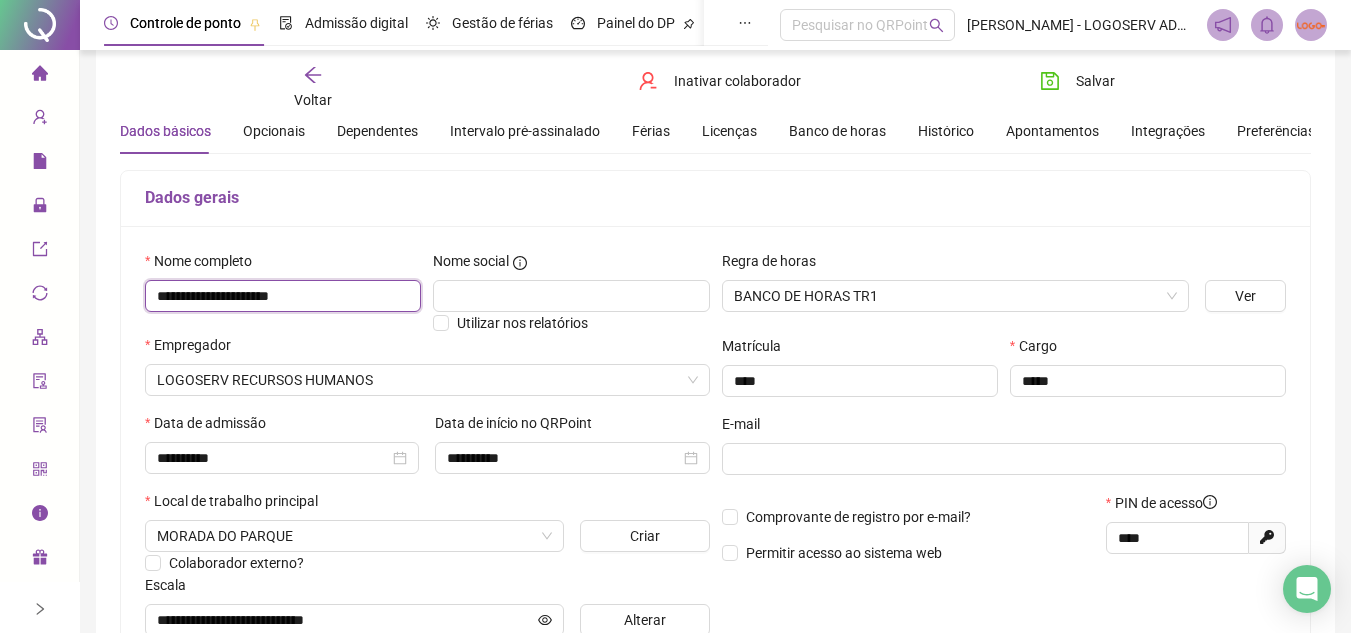 scroll, scrollTop: 100, scrollLeft: 0, axis: vertical 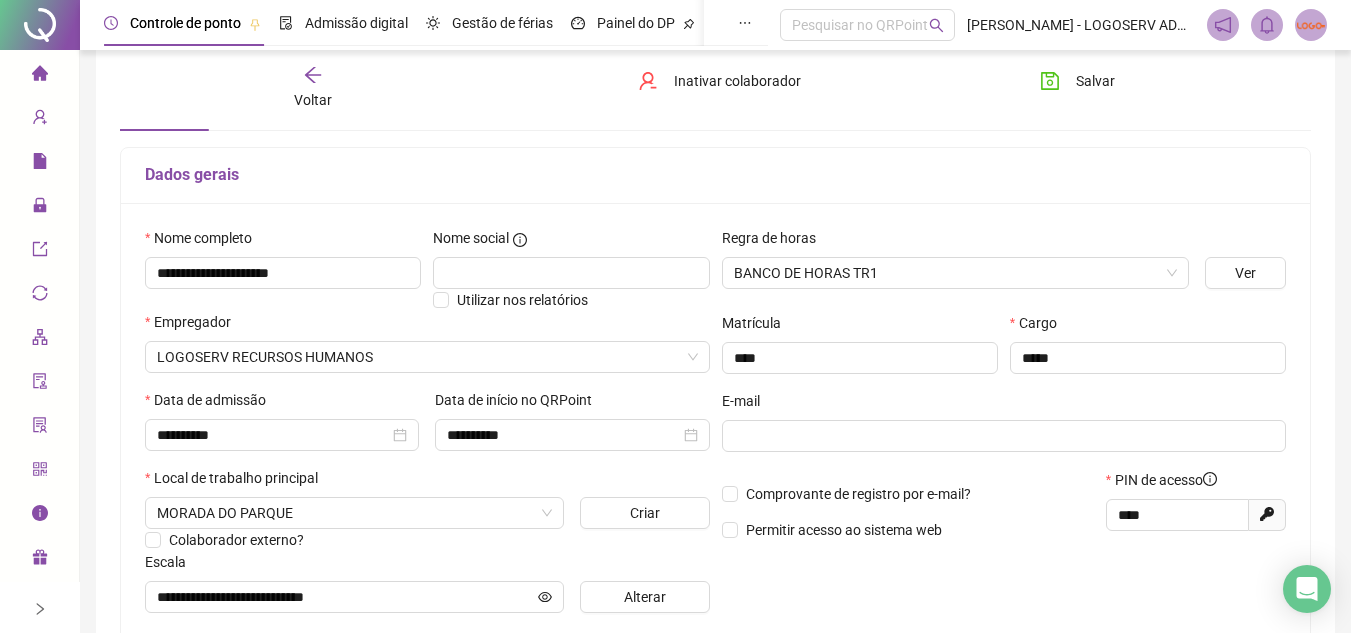 click on "Voltar" at bounding box center [313, 88] 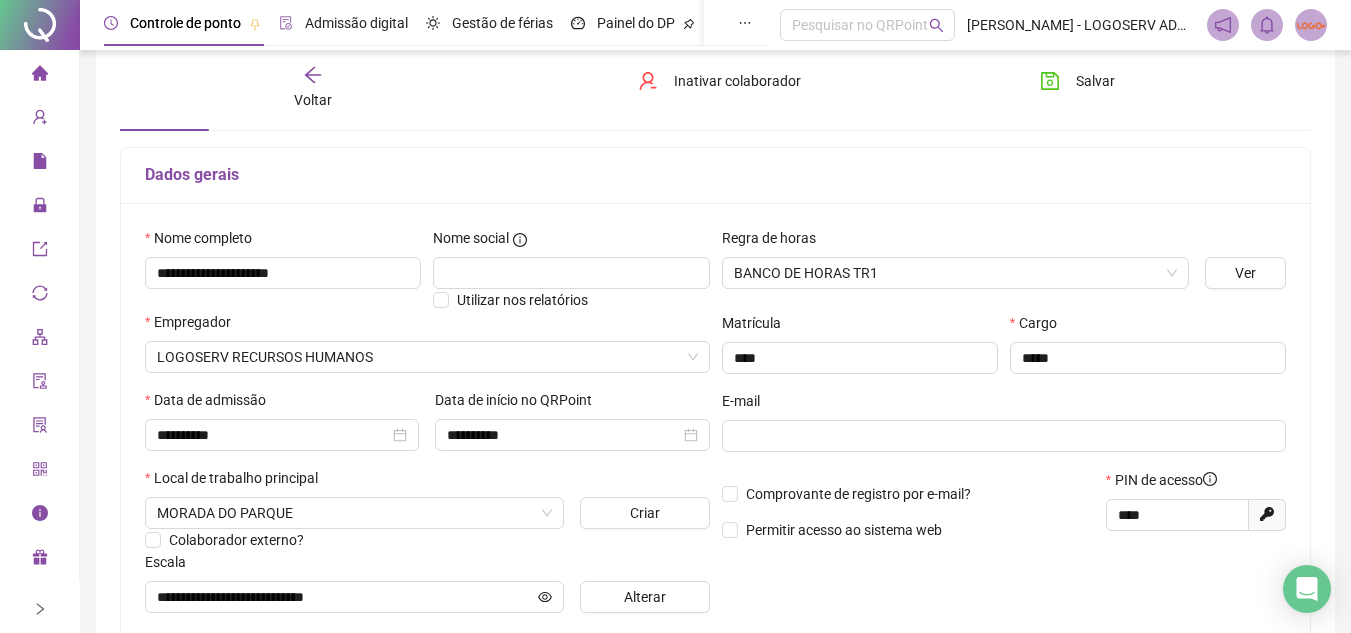 scroll, scrollTop: 0, scrollLeft: 0, axis: both 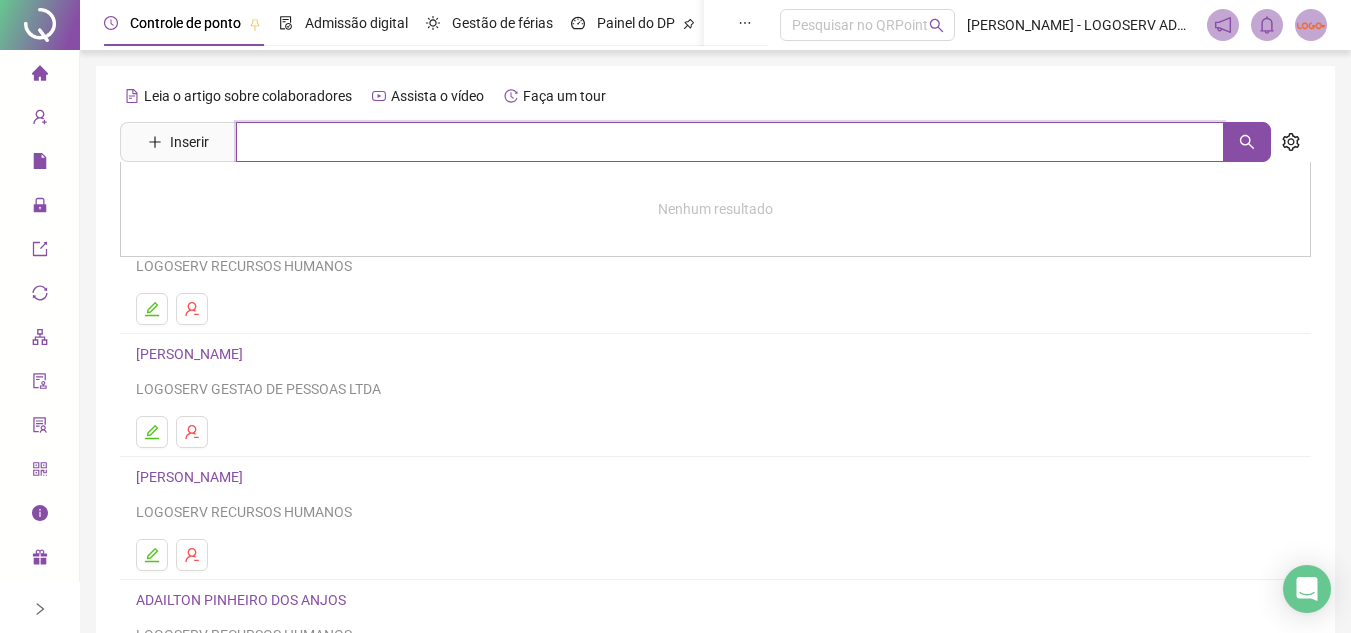 click at bounding box center (730, 142) 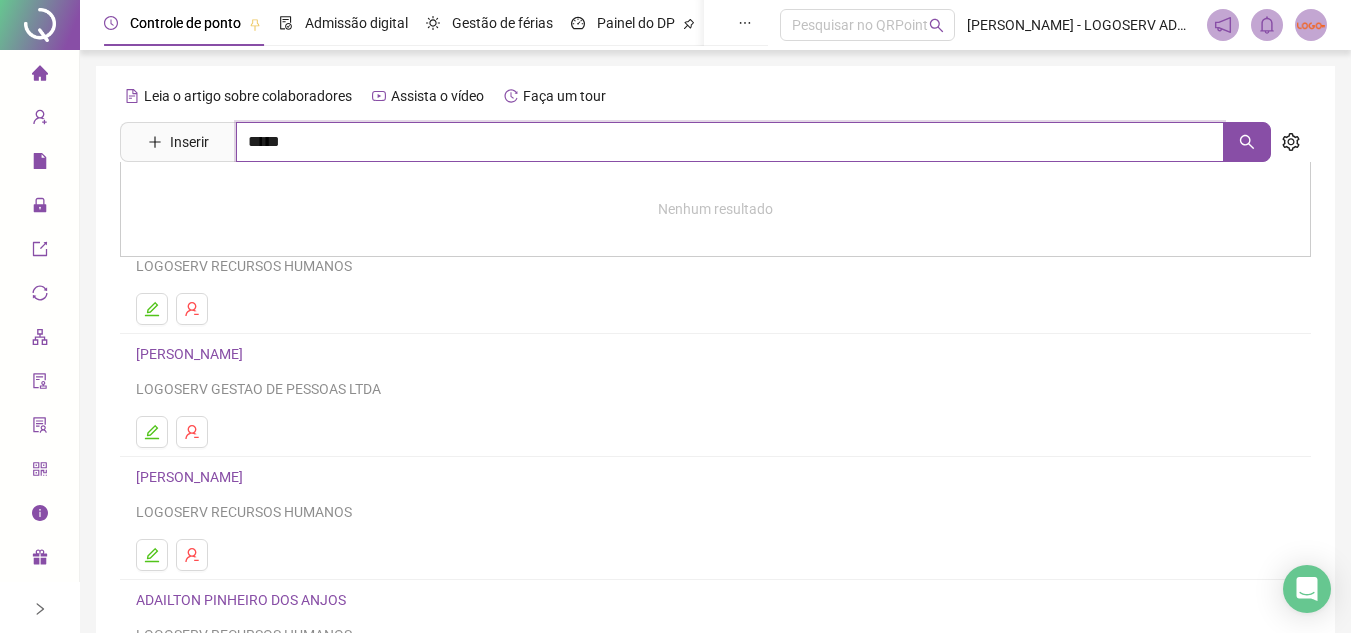 type on "*****" 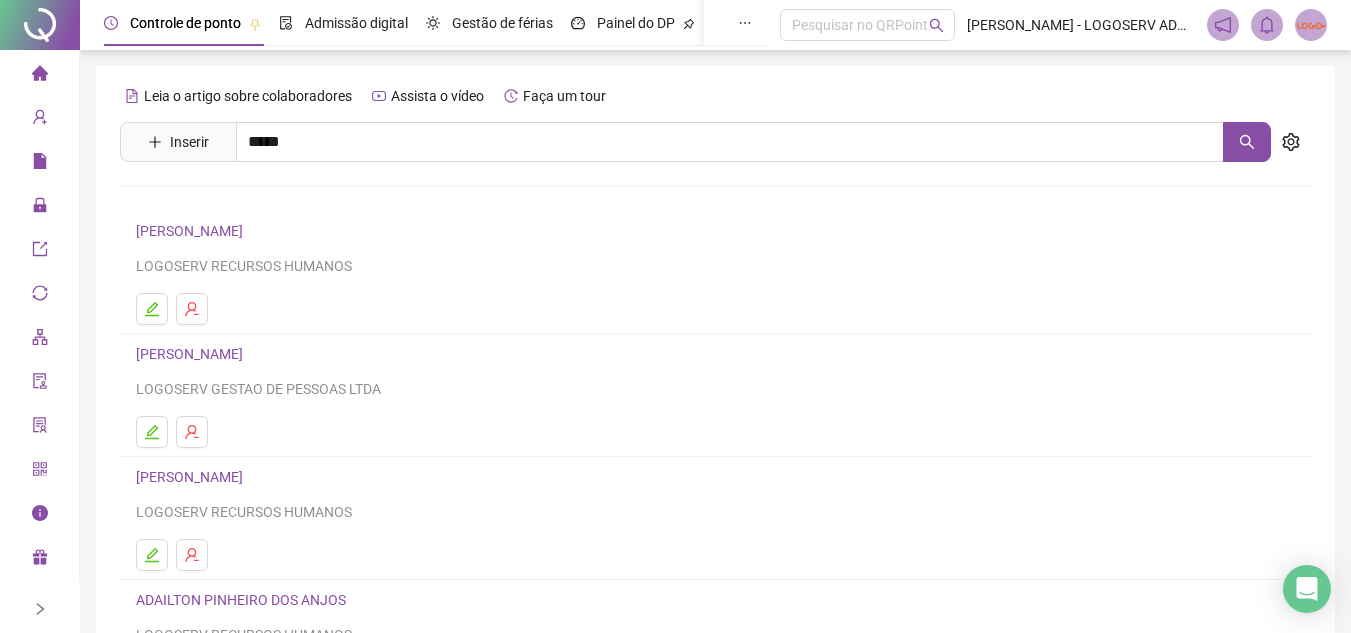 click on "[PERSON_NAME]" at bounding box center (210, 201) 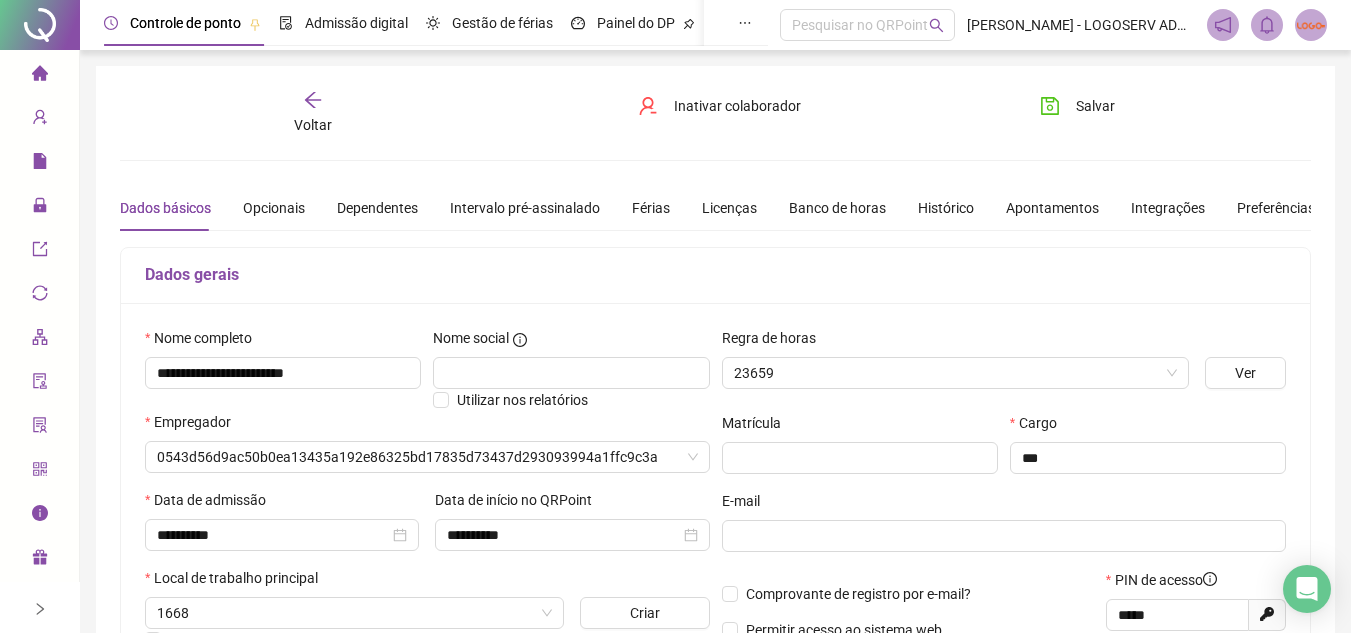 type on "**********" 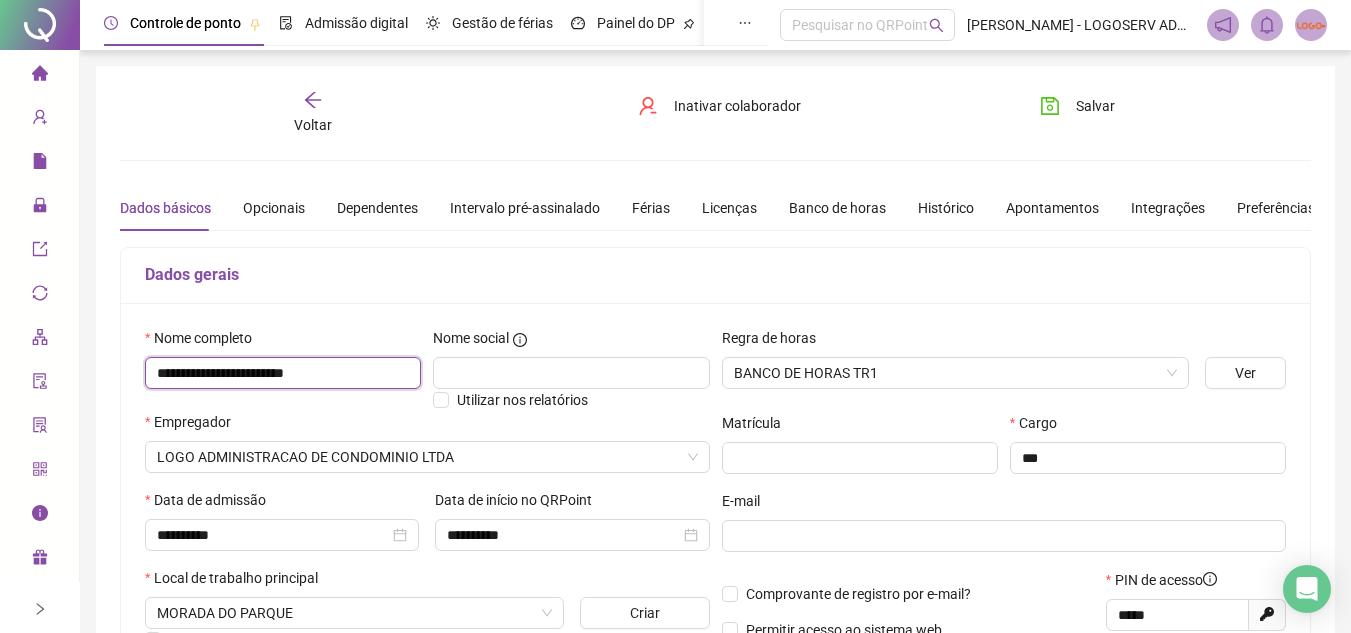 drag, startPoint x: 153, startPoint y: 369, endPoint x: 409, endPoint y: 351, distance: 256.63202 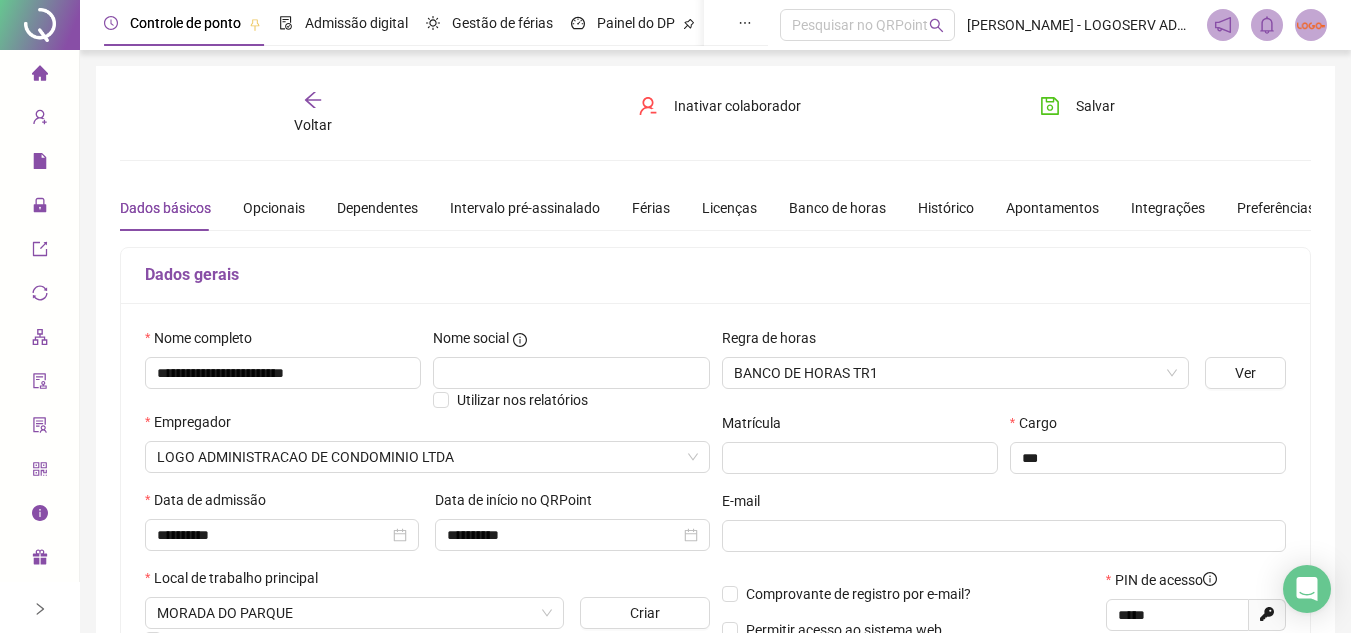 drag, startPoint x: 872, startPoint y: 120, endPoint x: 864, endPoint y: 170, distance: 50.635956 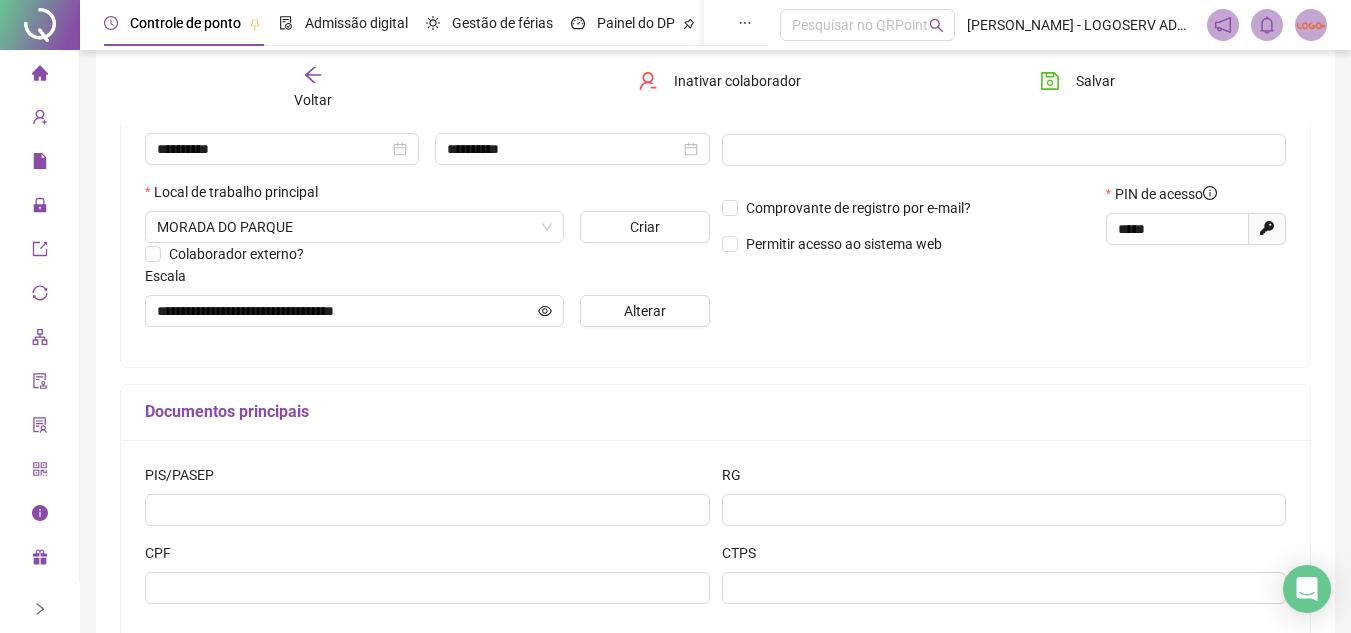 scroll, scrollTop: 400, scrollLeft: 0, axis: vertical 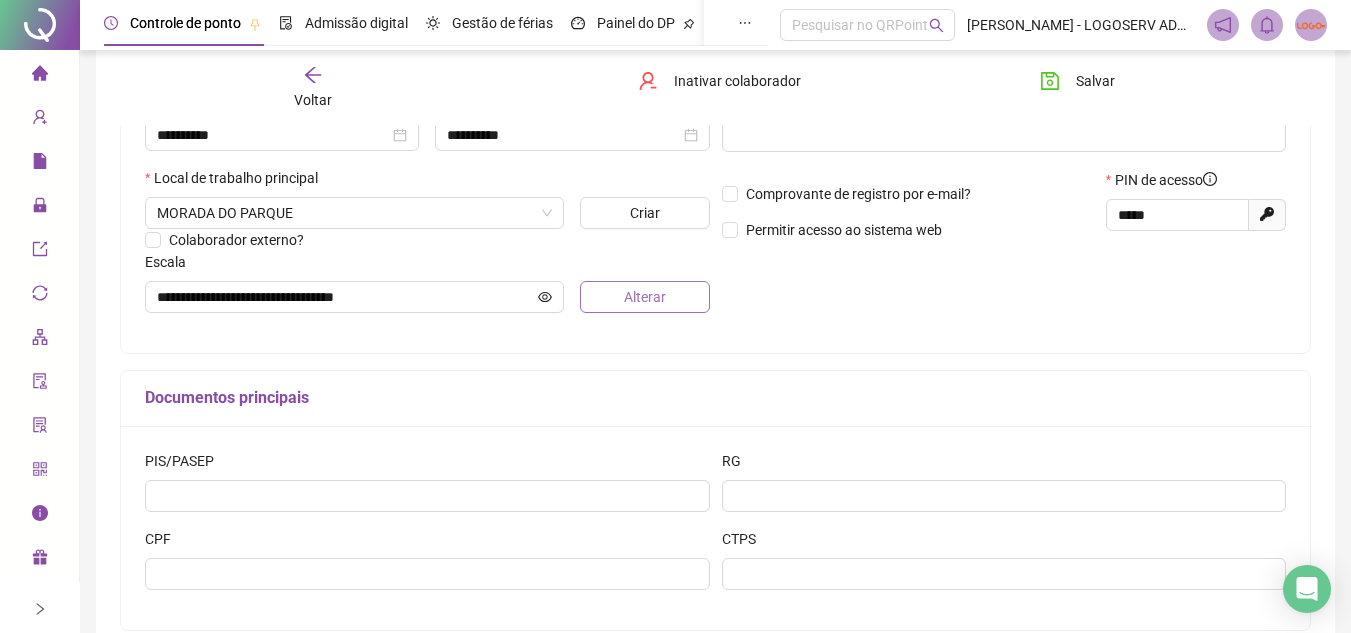 click on "Alterar" at bounding box center (644, 297) 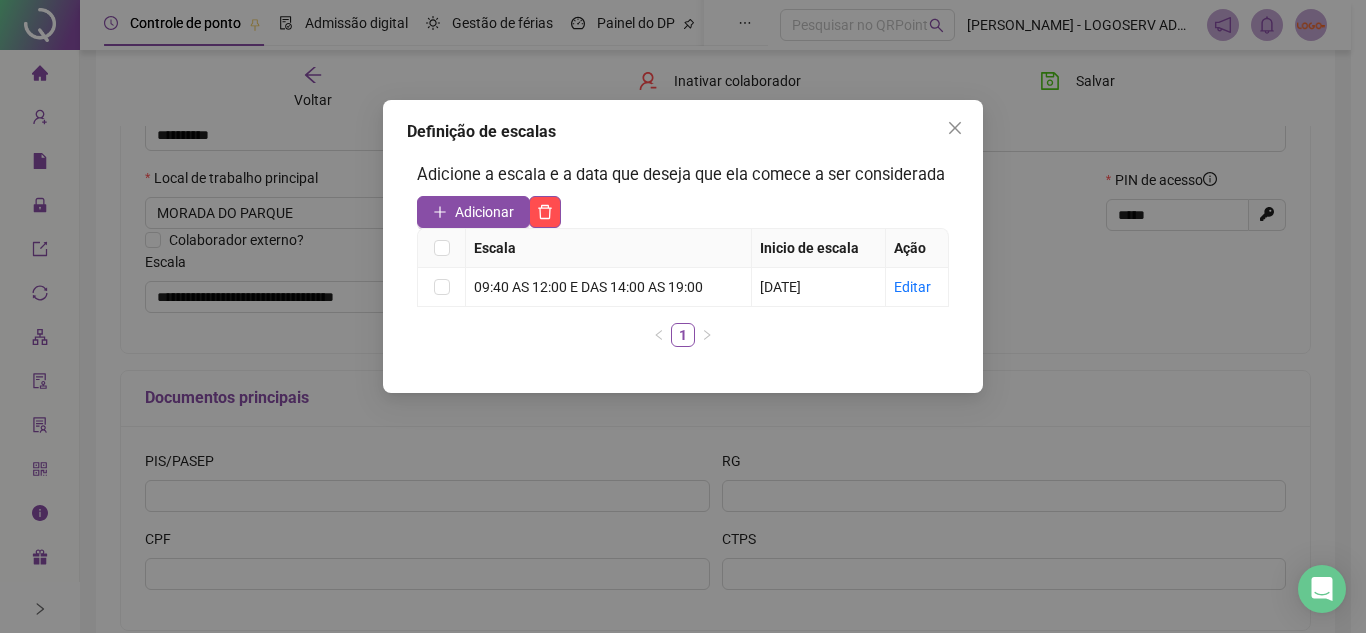 click on "Definição de escalas Adicione a escala e a data que deseja que ela comece a ser considerada Adicionar Escala Inicio de escala Ação         09:40 AS 12:00 E DAS 14:00 AS 19:00   01/04/2023 Editar 1" at bounding box center [683, 316] 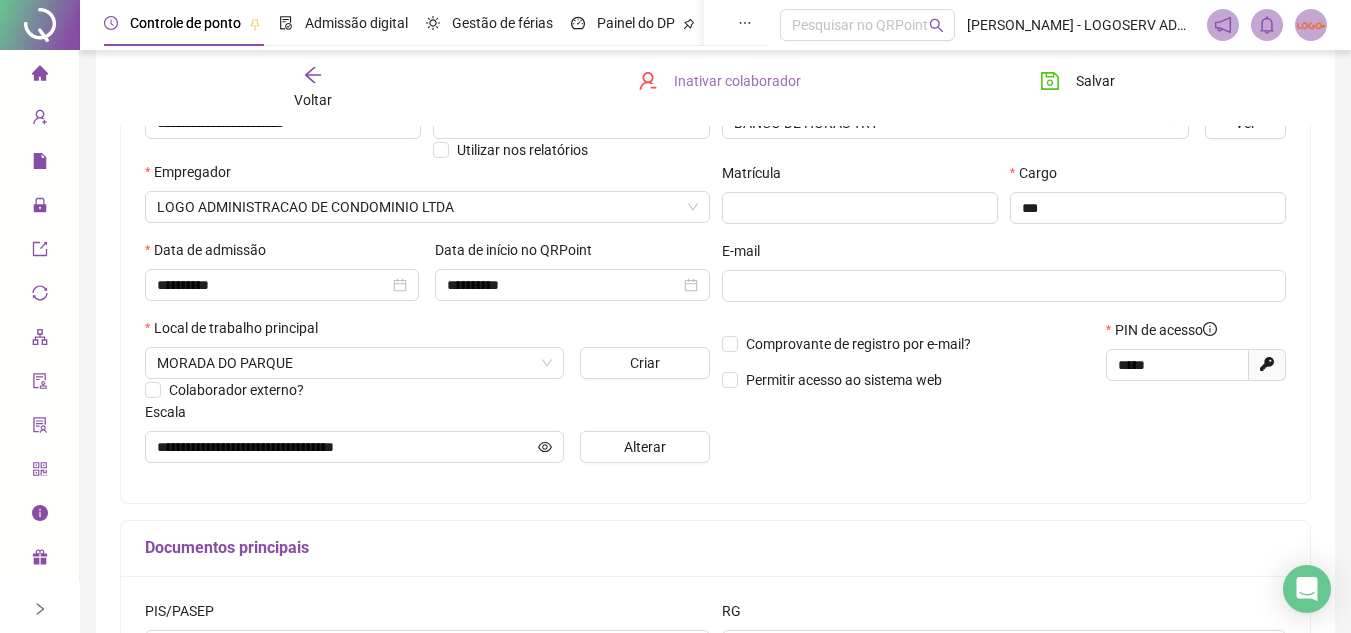 scroll, scrollTop: 100, scrollLeft: 0, axis: vertical 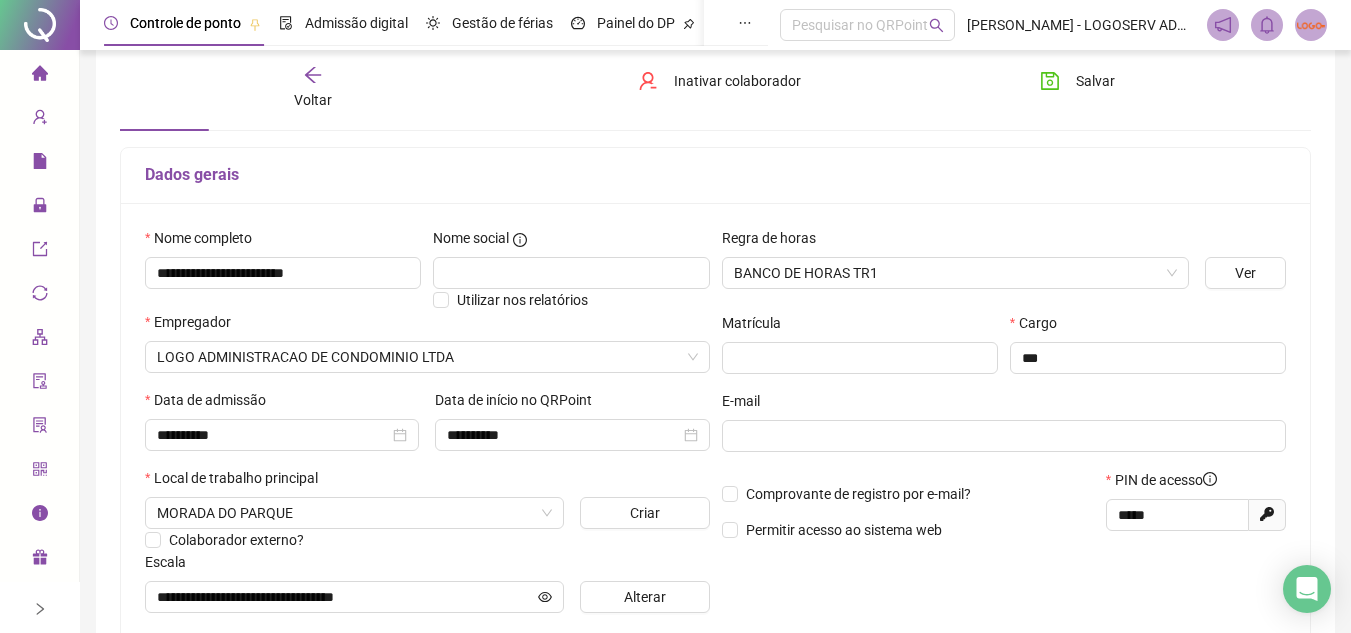 drag, startPoint x: 312, startPoint y: 88, endPoint x: 246, endPoint y: 0, distance: 110 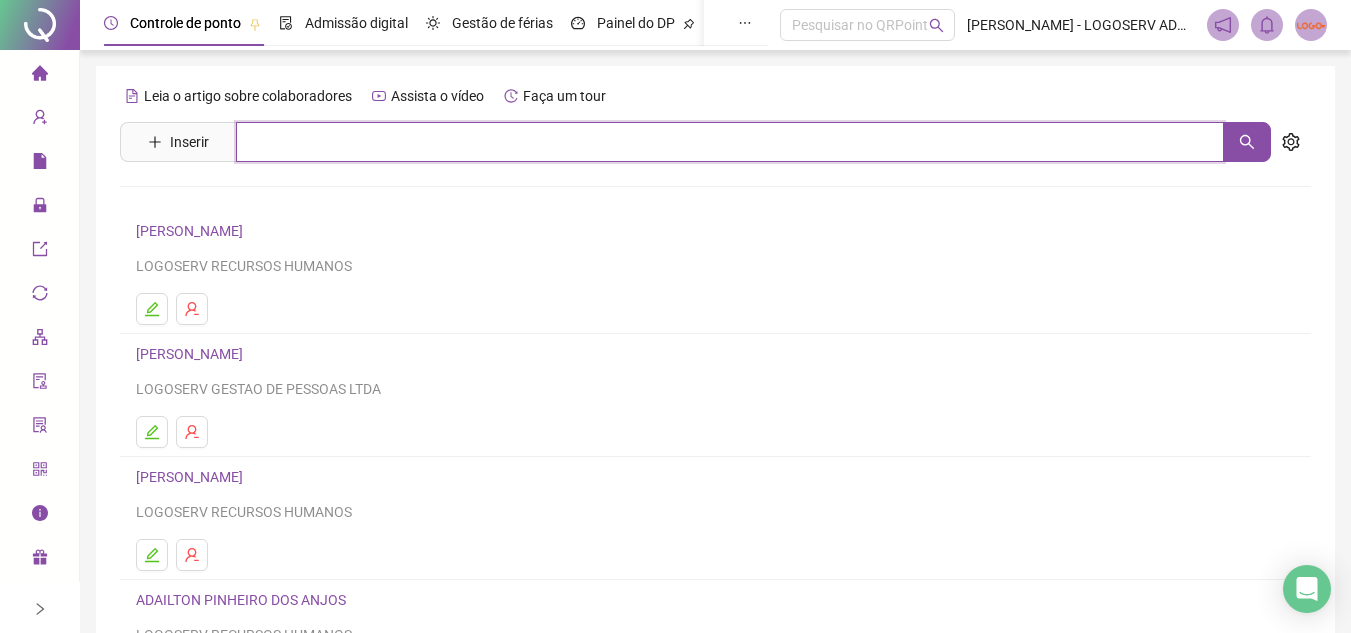 click at bounding box center [730, 142] 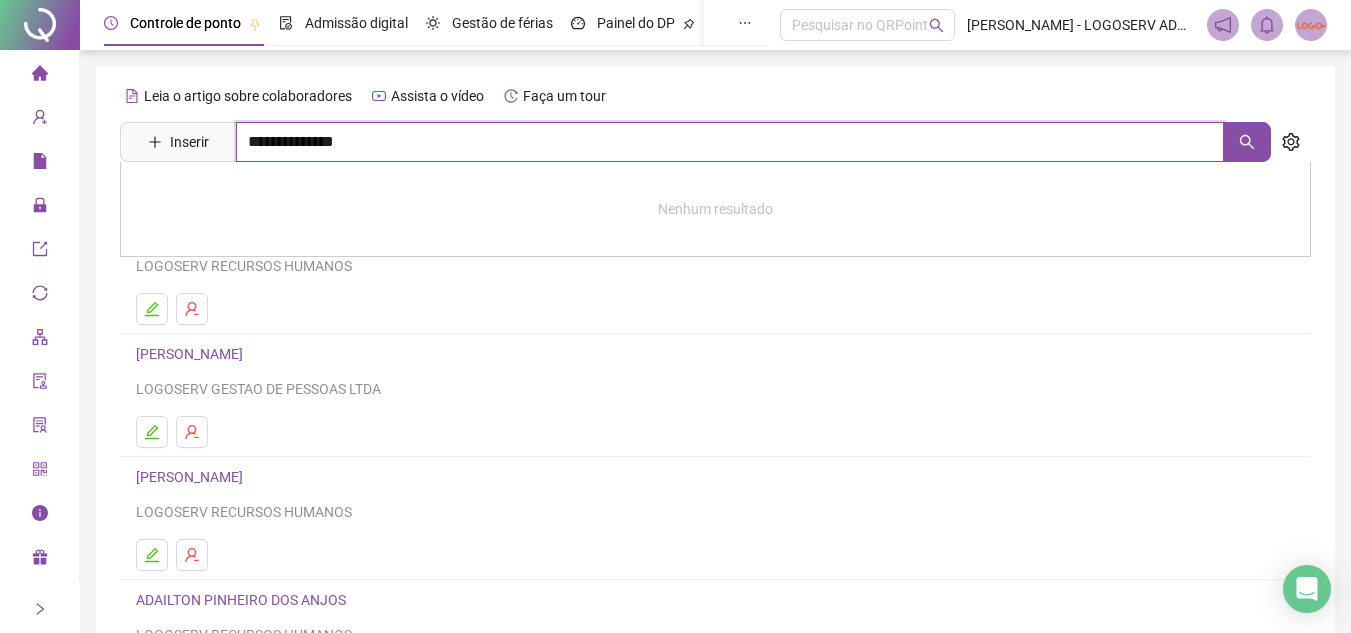 type on "**********" 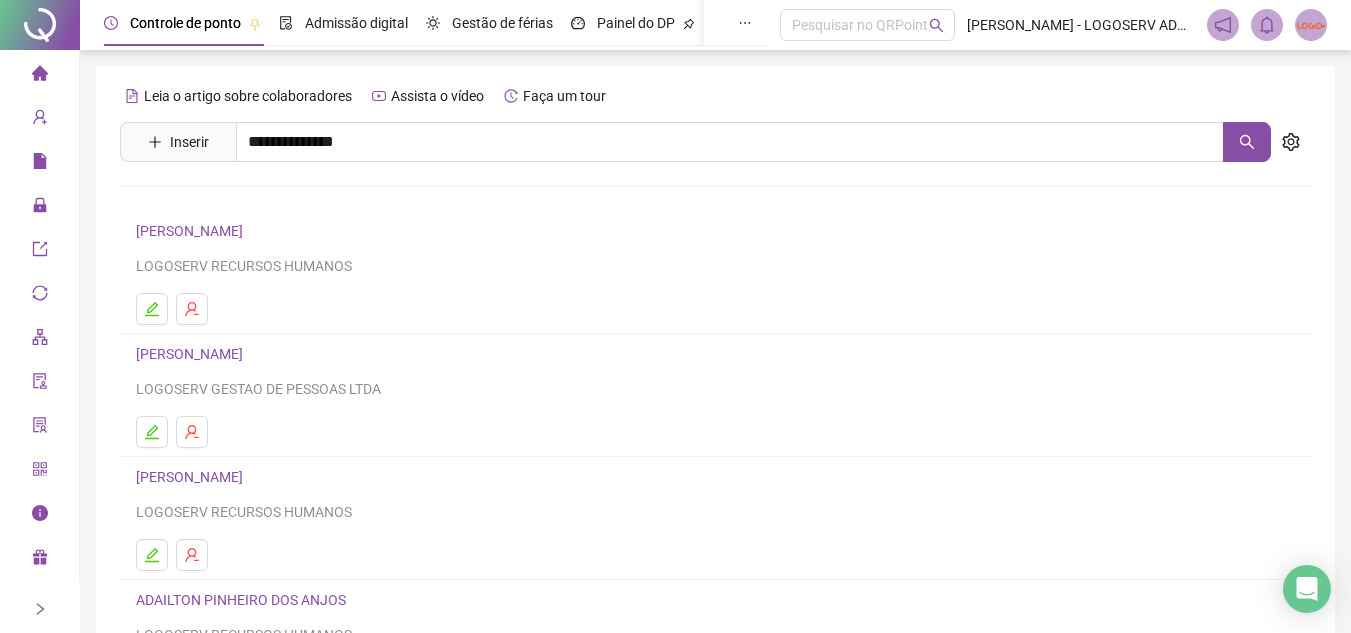 drag, startPoint x: 270, startPoint y: 246, endPoint x: 316, endPoint y: 73, distance: 179.01117 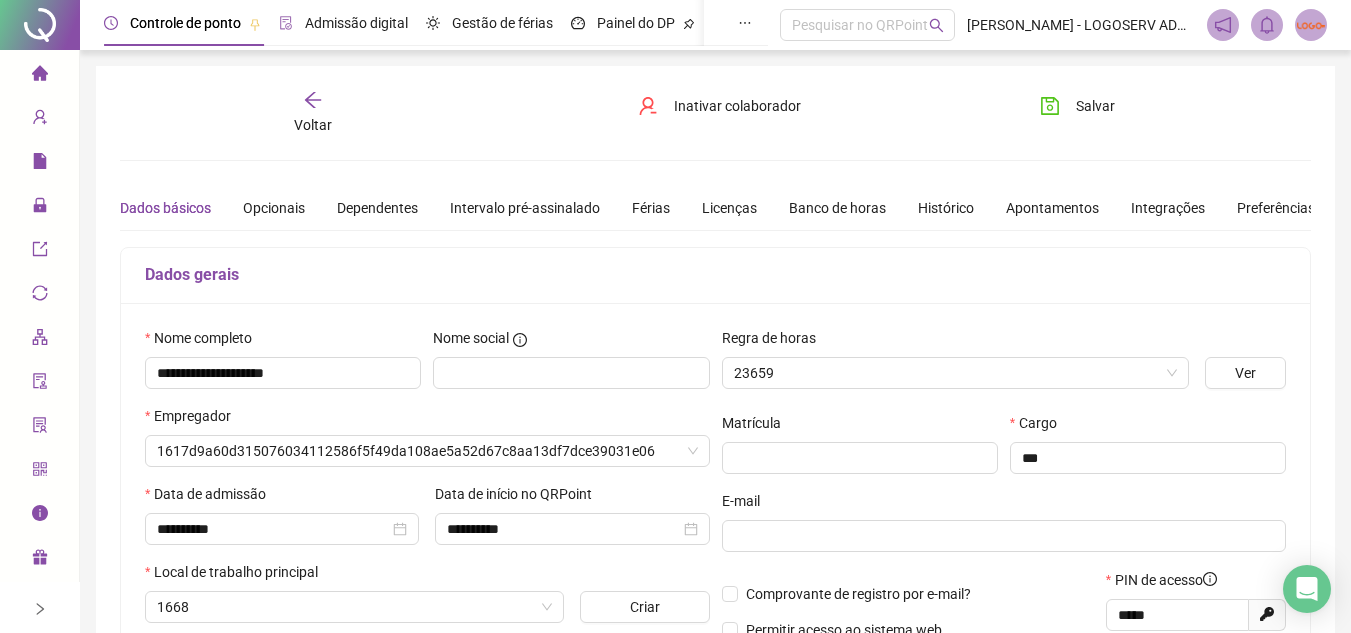 type on "**********" 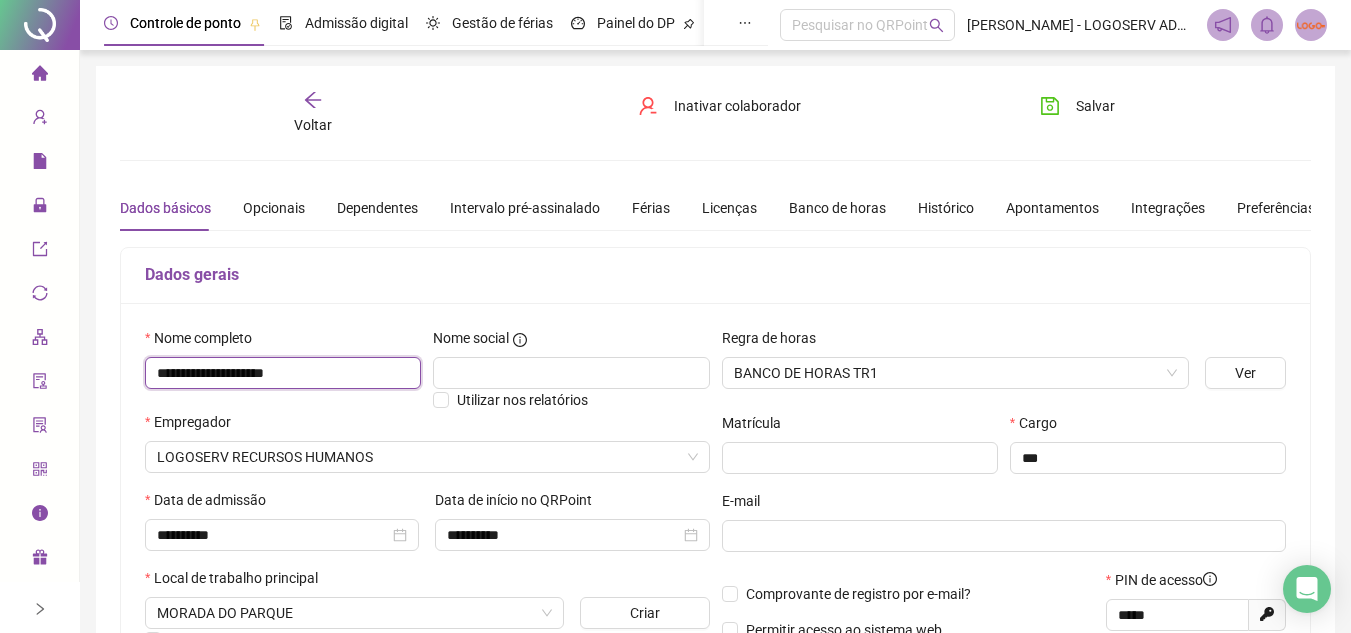 drag, startPoint x: 155, startPoint y: 372, endPoint x: 320, endPoint y: 352, distance: 166.2077 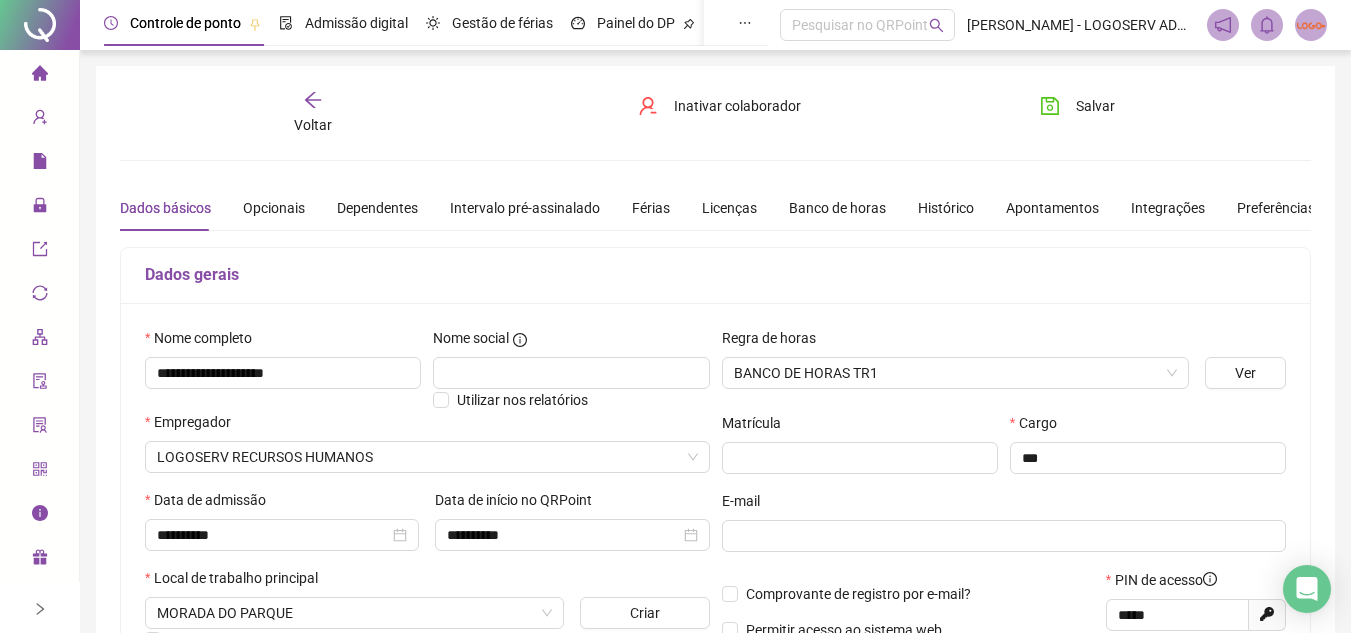 click on "Voltar" at bounding box center (313, 113) 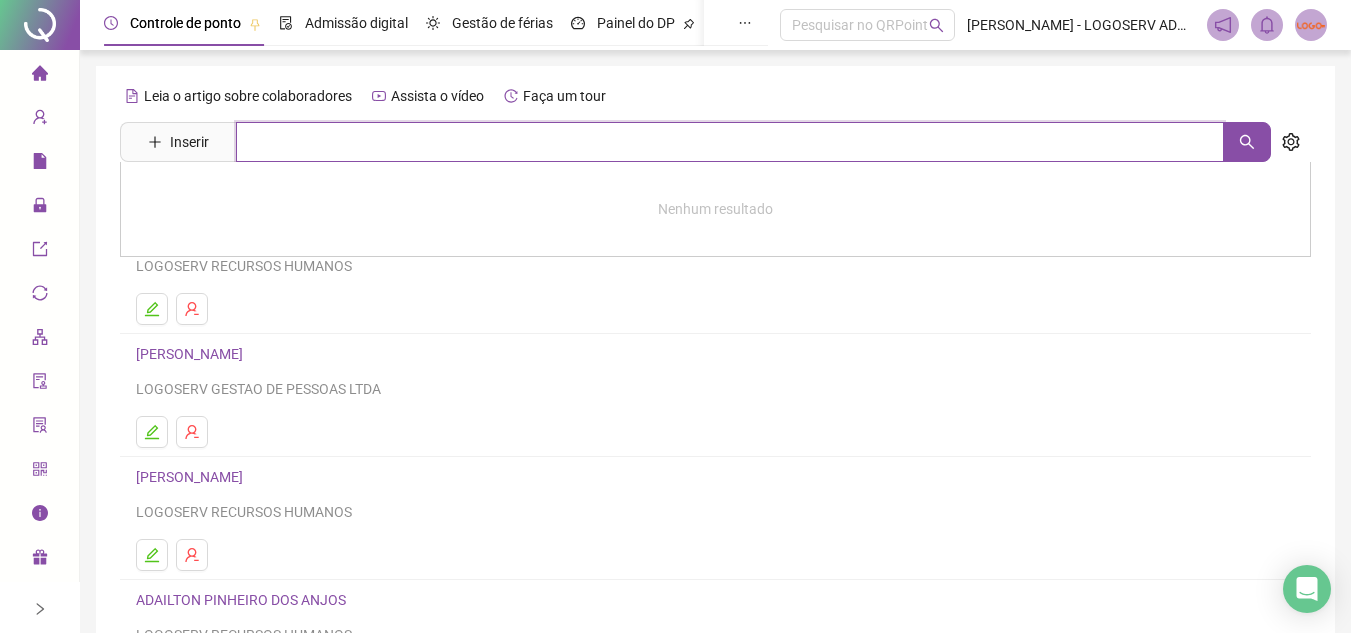 click at bounding box center (730, 142) 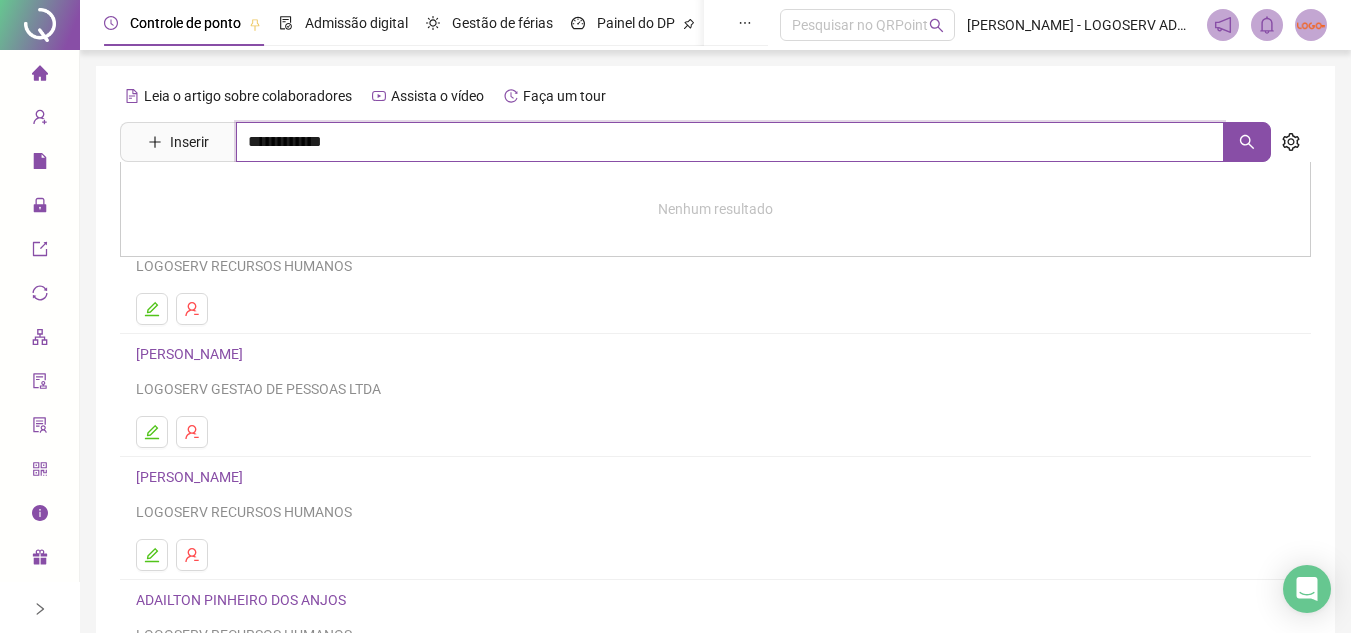 type on "**********" 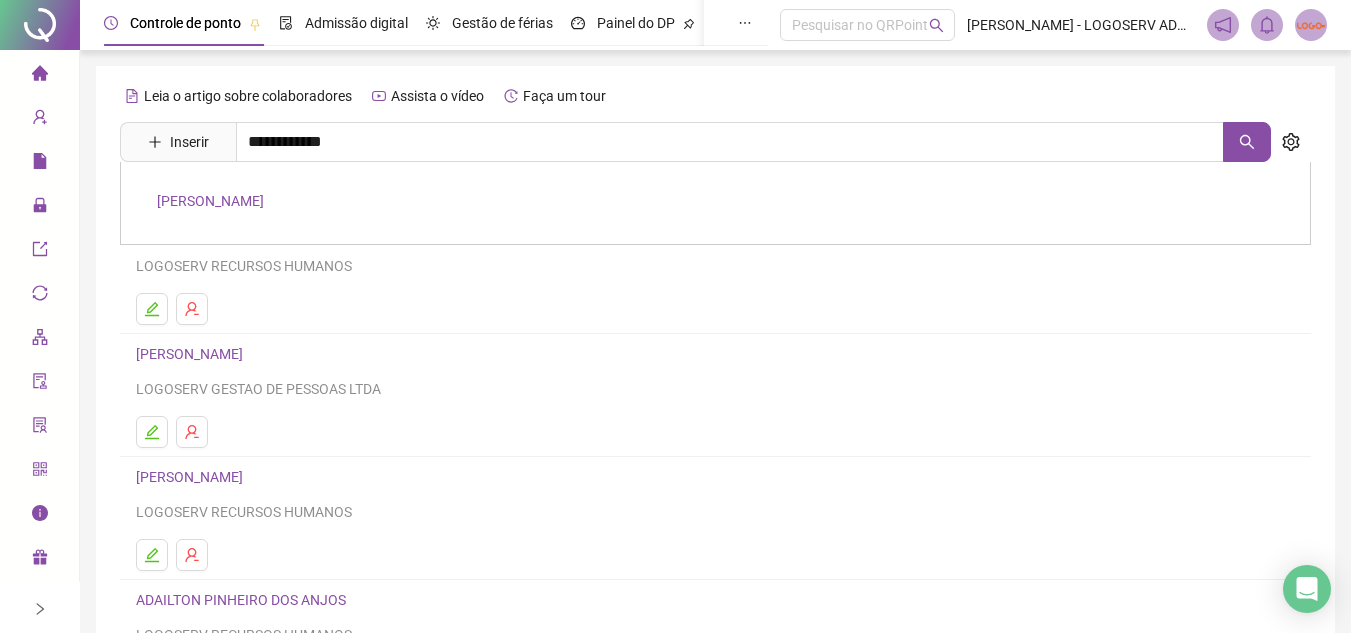click on "[PERSON_NAME]" at bounding box center [210, 201] 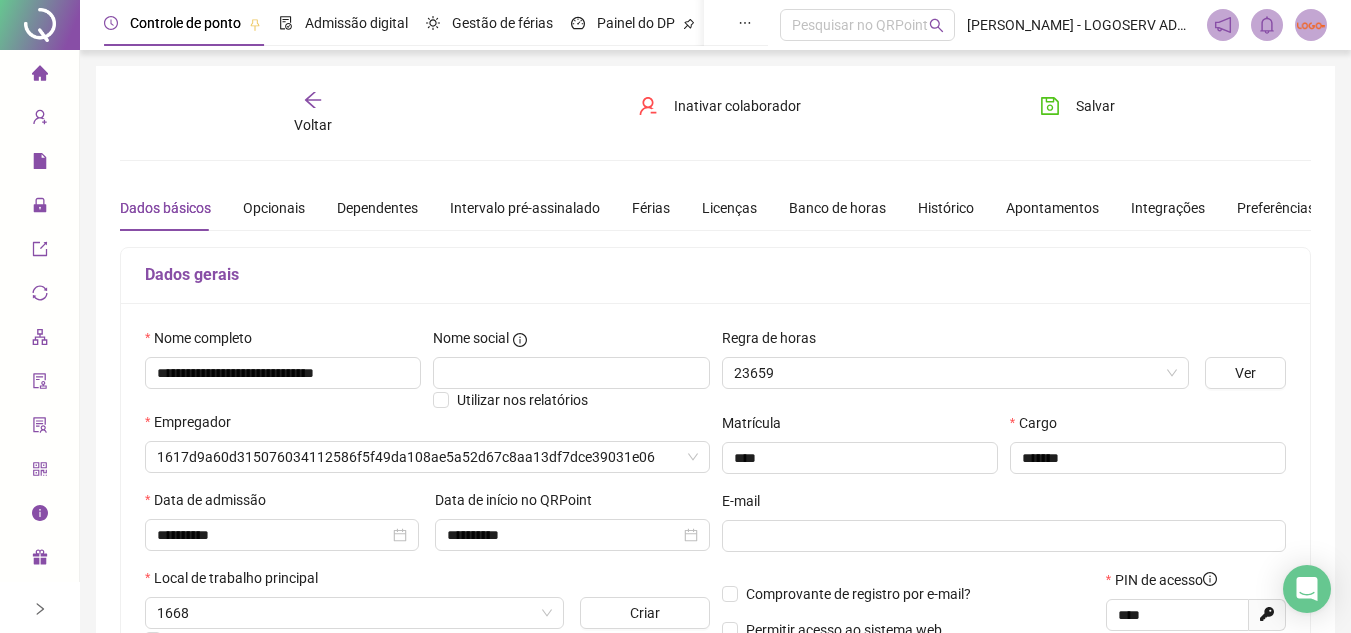 type on "**********" 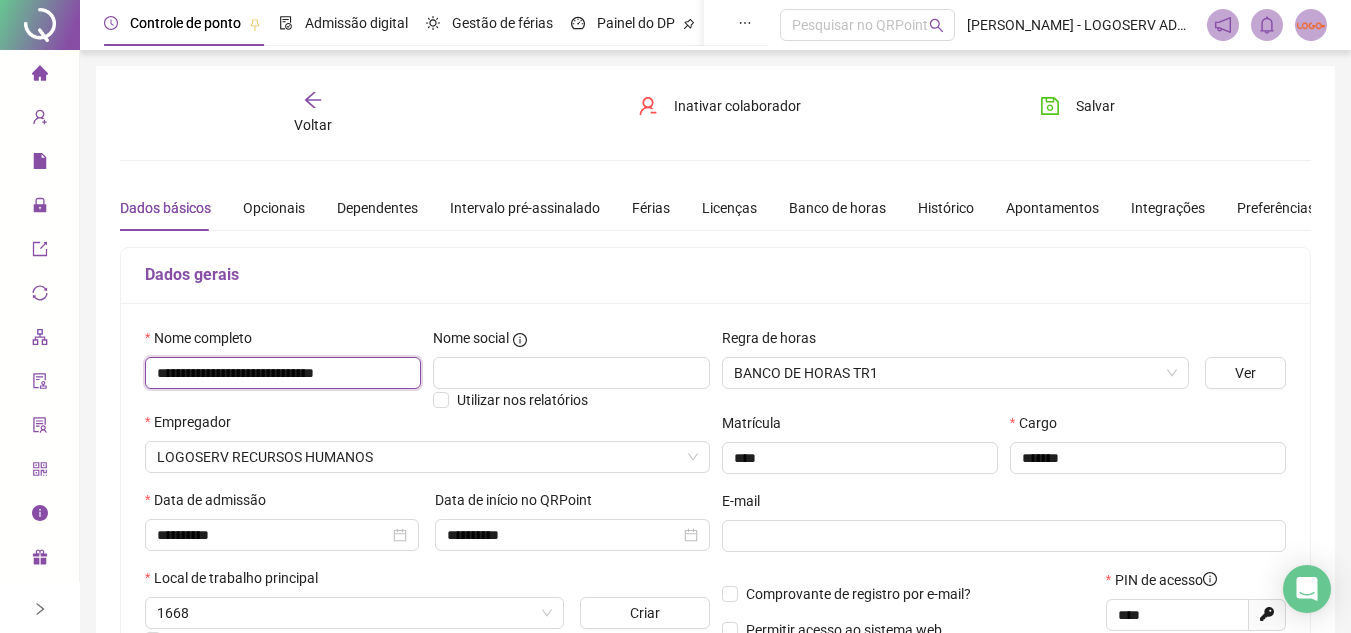 drag, startPoint x: 152, startPoint y: 375, endPoint x: 419, endPoint y: 371, distance: 267.02997 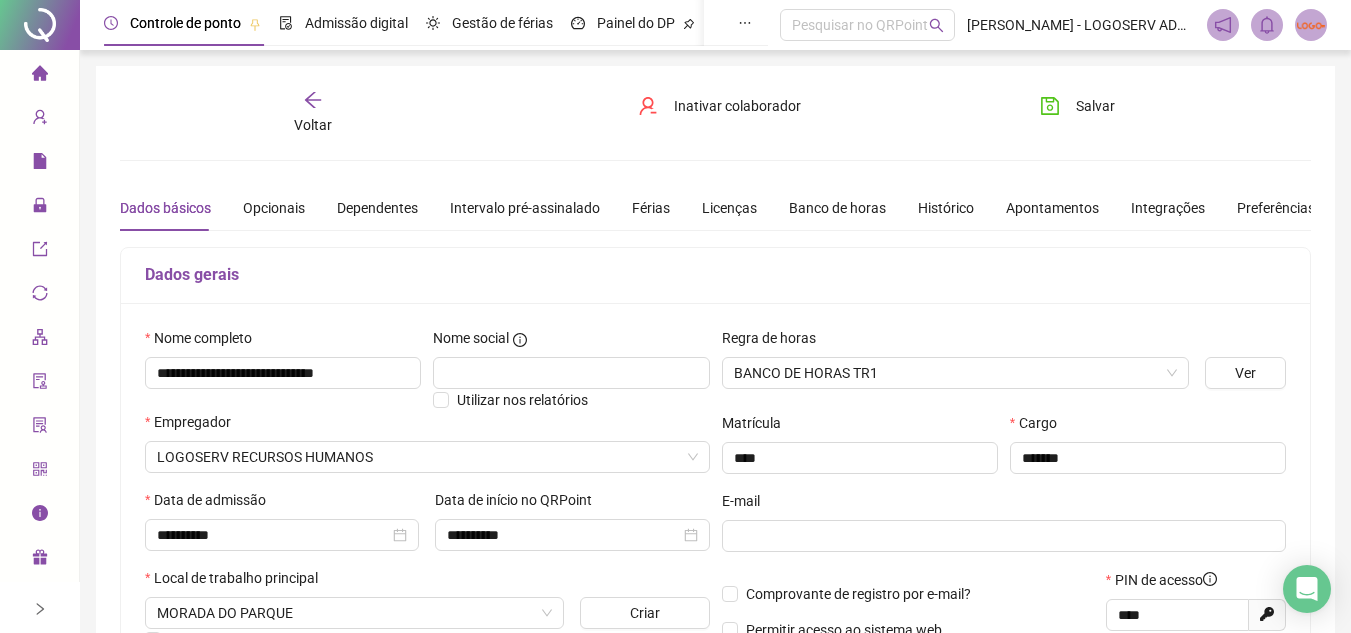 click on "Voltar" at bounding box center [313, 125] 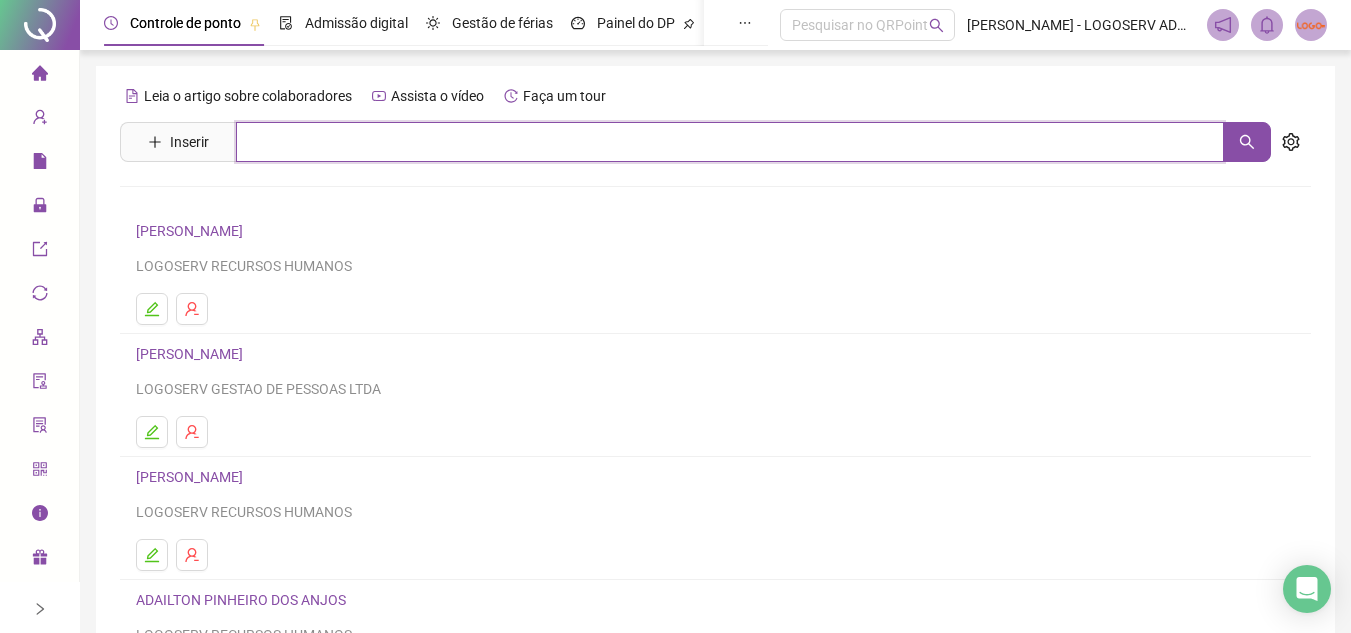 click at bounding box center [730, 142] 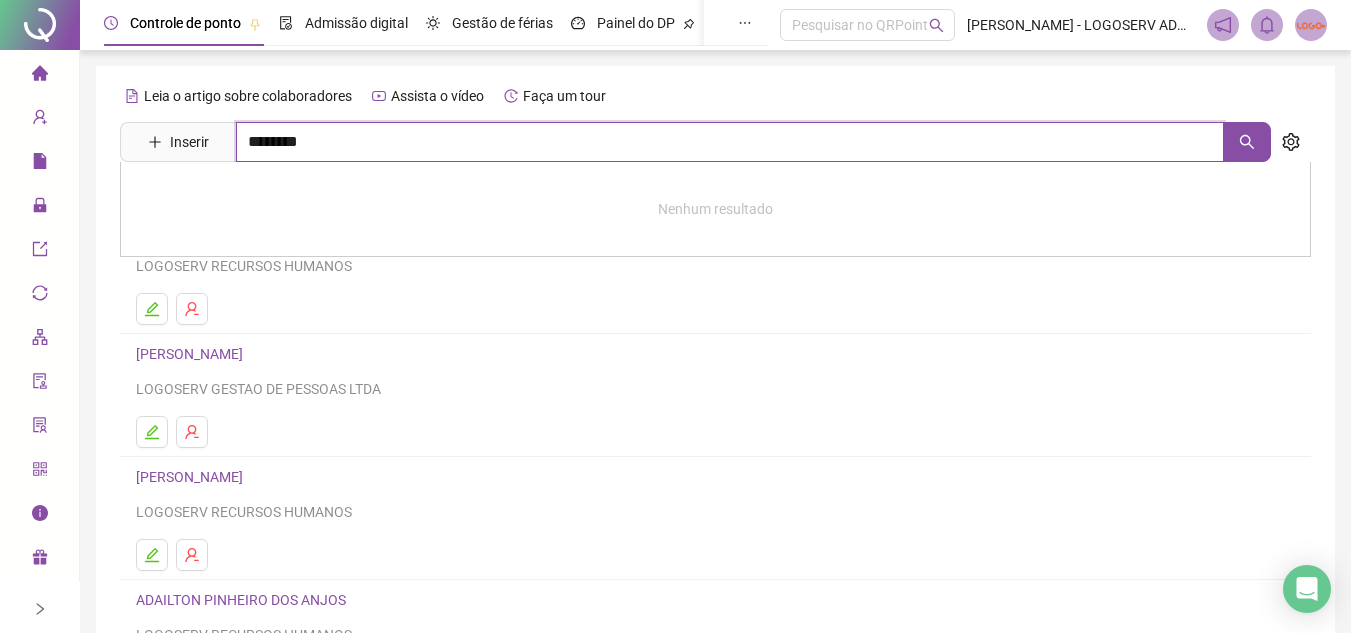 type on "********" 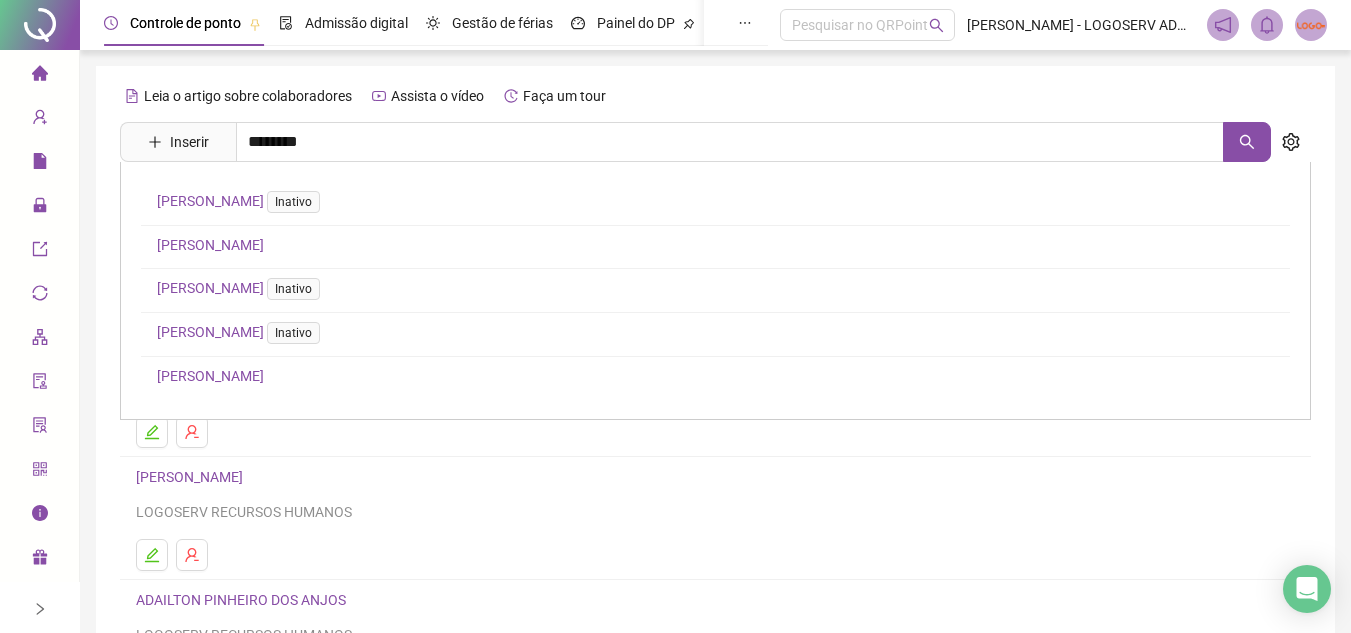 click on "[PERSON_NAME]" at bounding box center [210, 245] 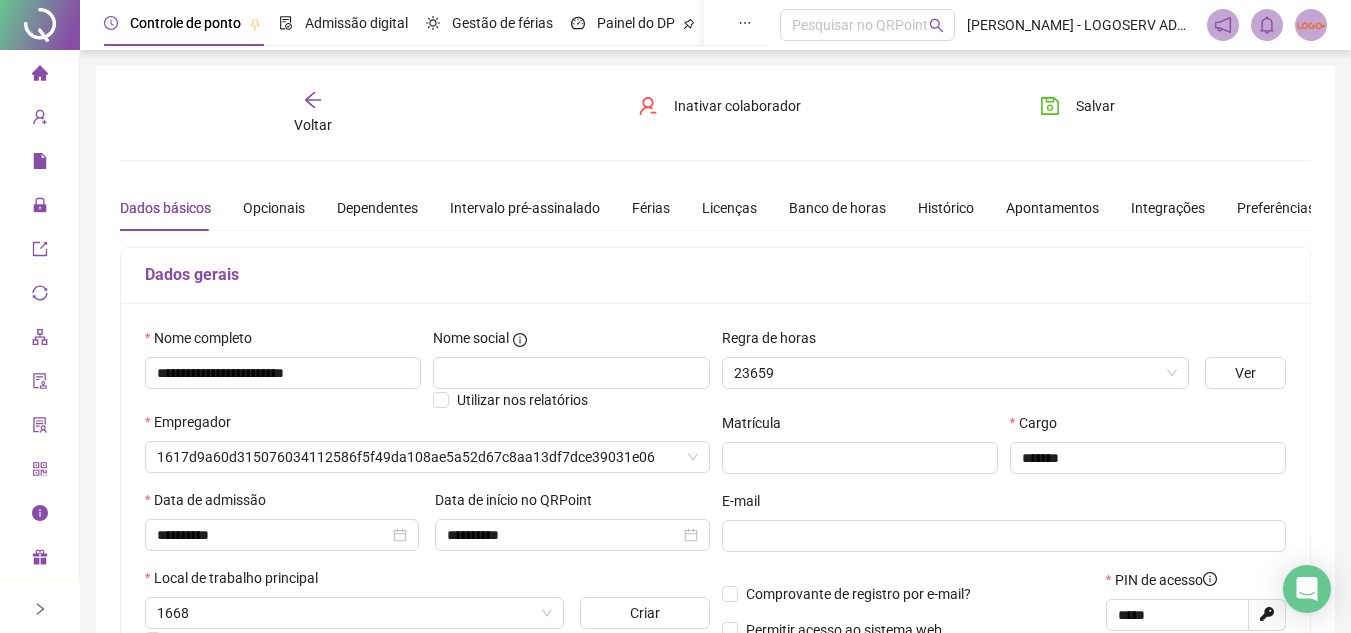 type on "**********" 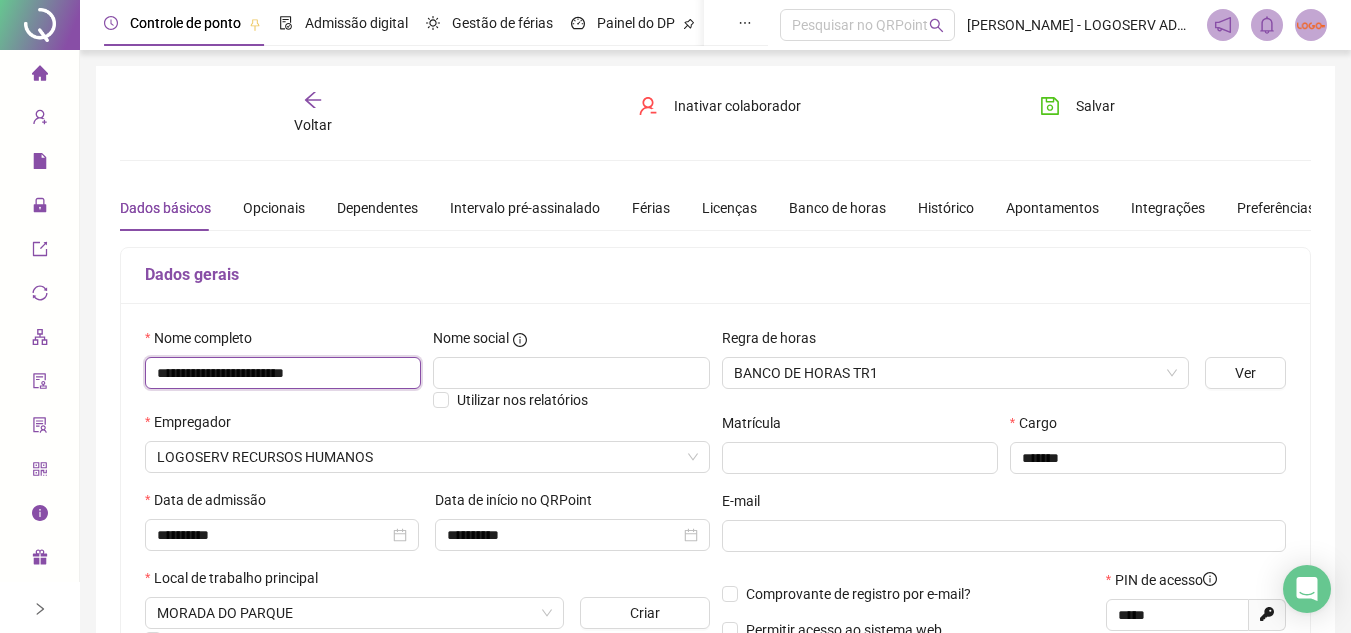 drag, startPoint x: 154, startPoint y: 367, endPoint x: 371, endPoint y: 366, distance: 217.0023 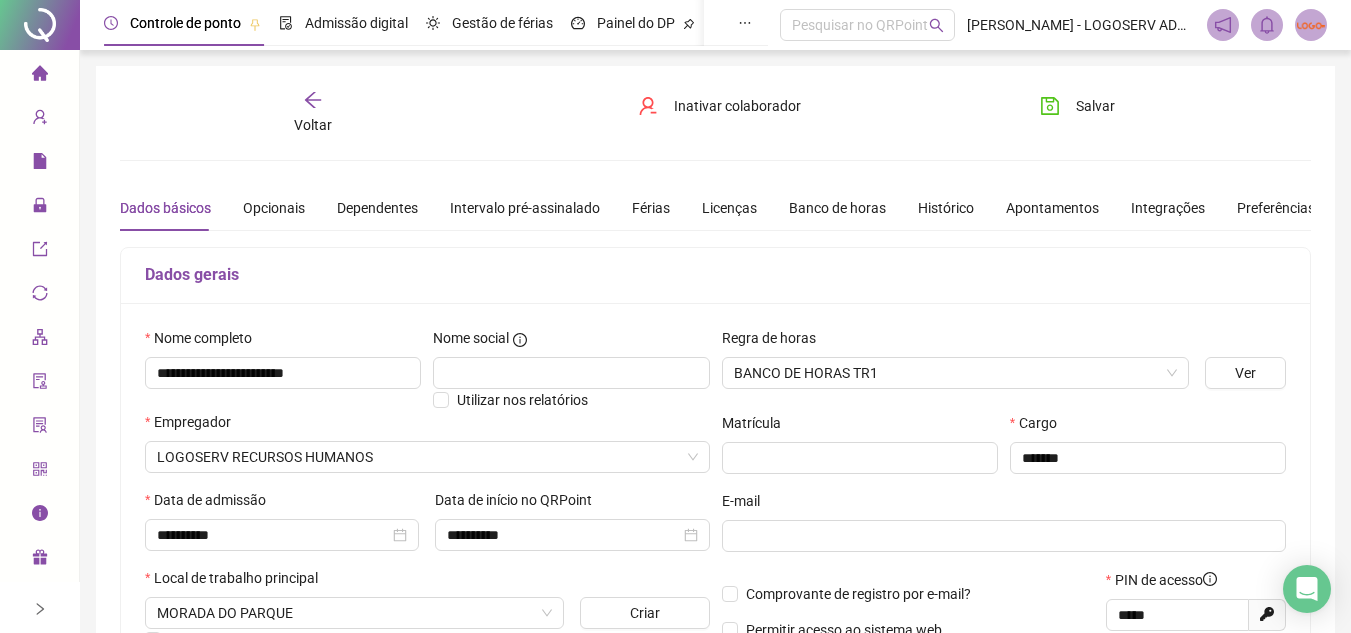 click on "Voltar" at bounding box center (313, 125) 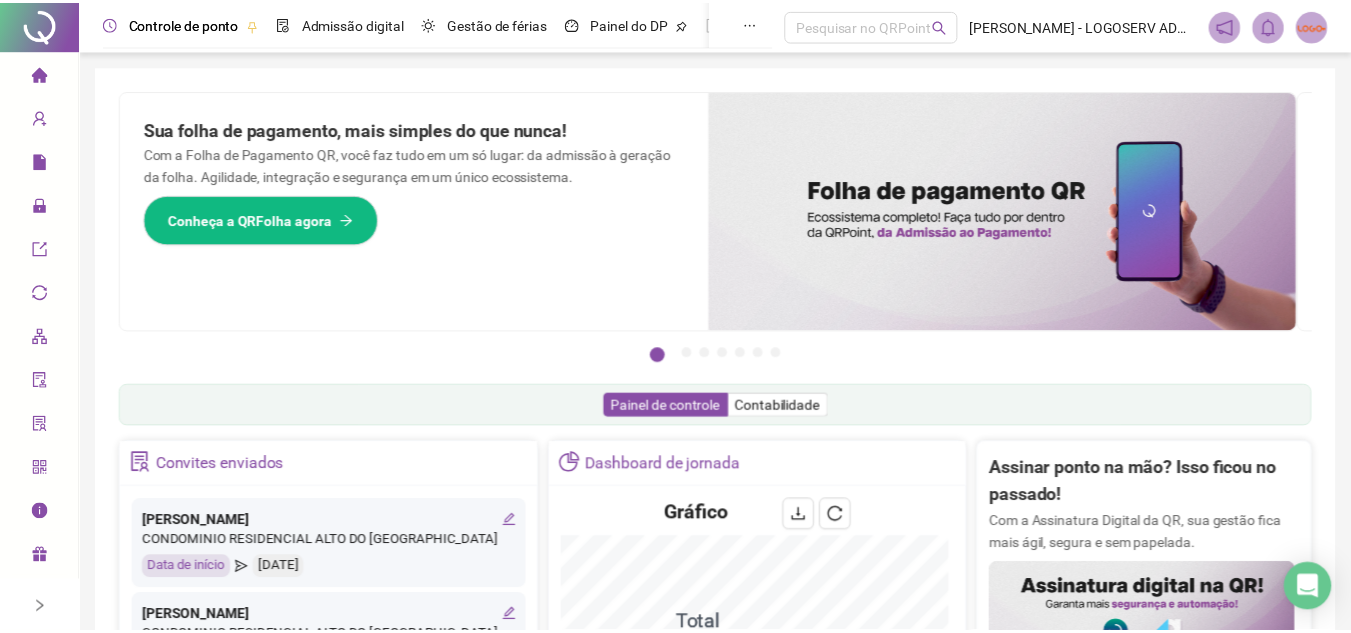 scroll, scrollTop: 0, scrollLeft: 0, axis: both 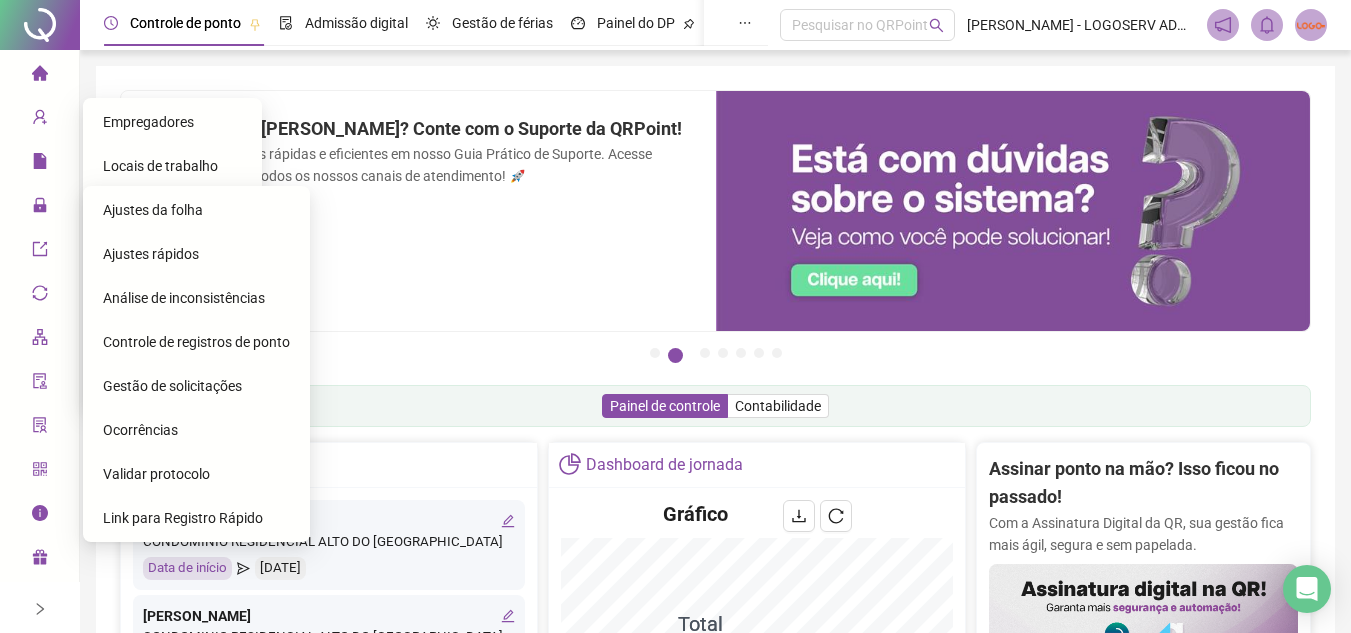 click on "Ajustes da folha" at bounding box center (196, 210) 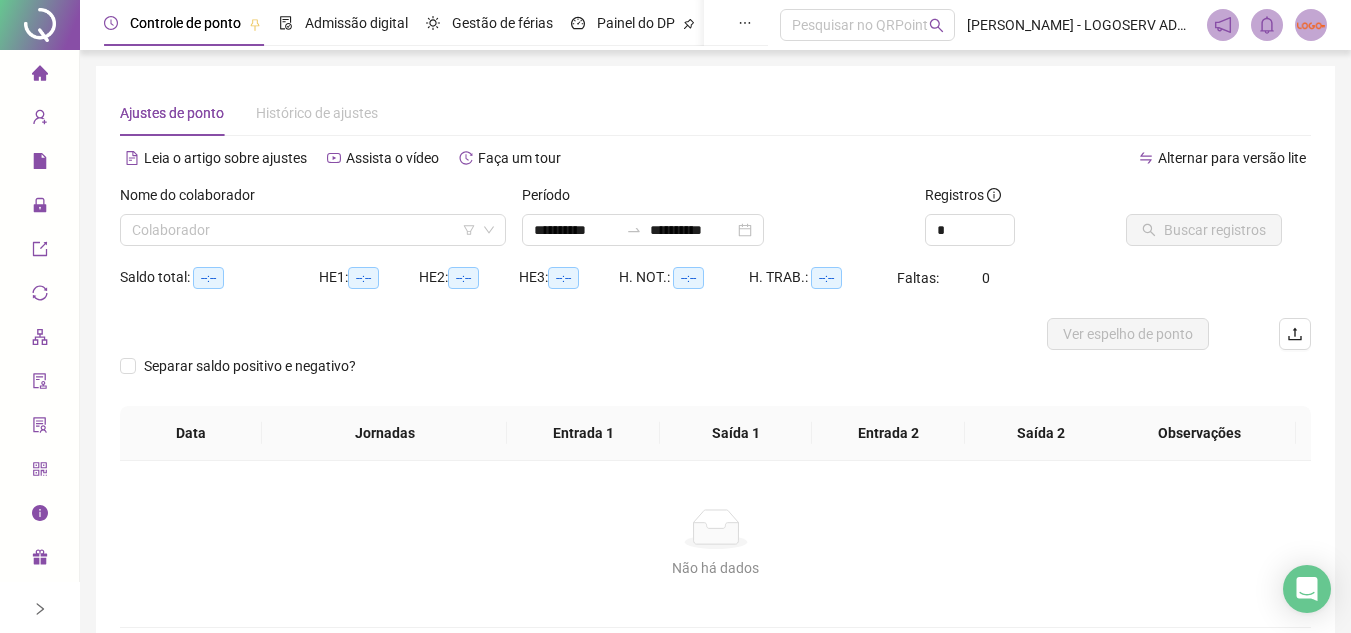 type on "**********" 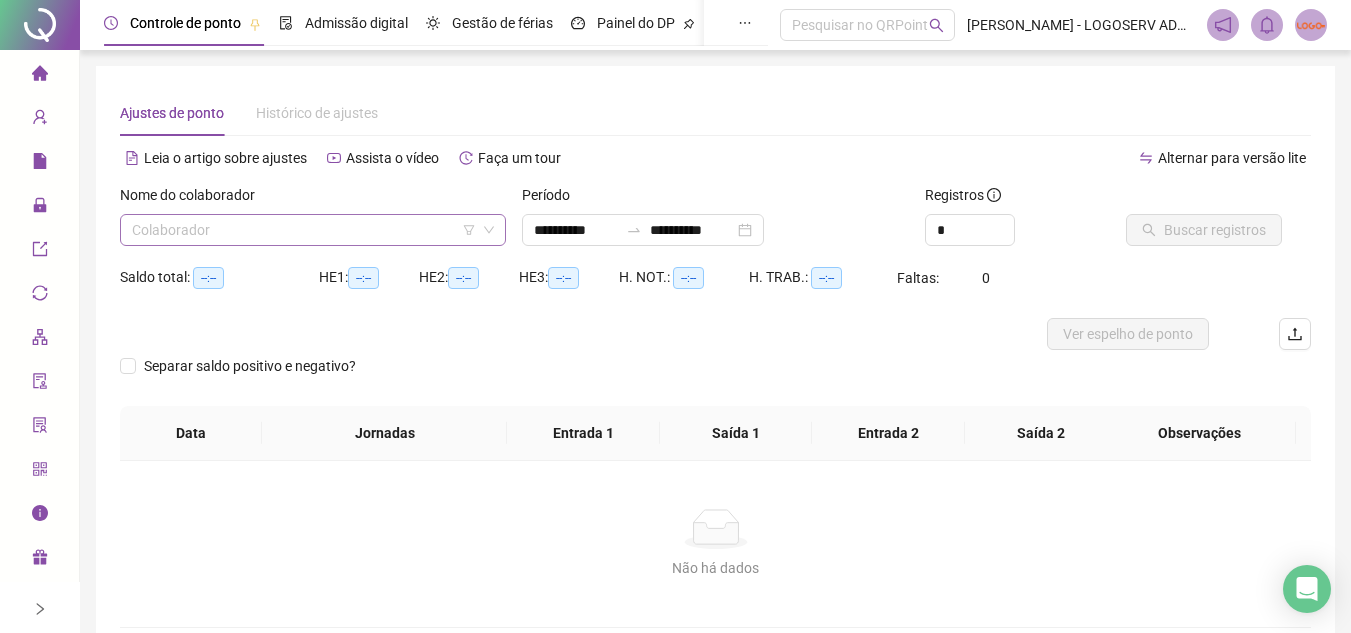click at bounding box center [307, 230] 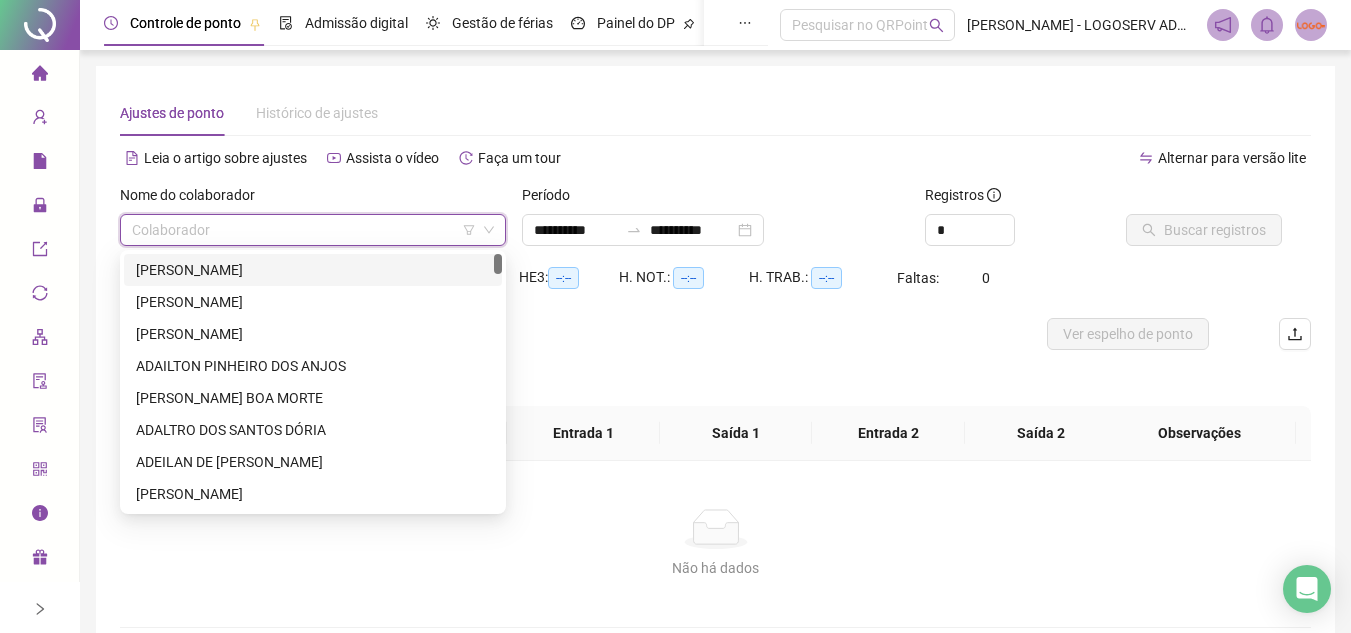 paste on "**********" 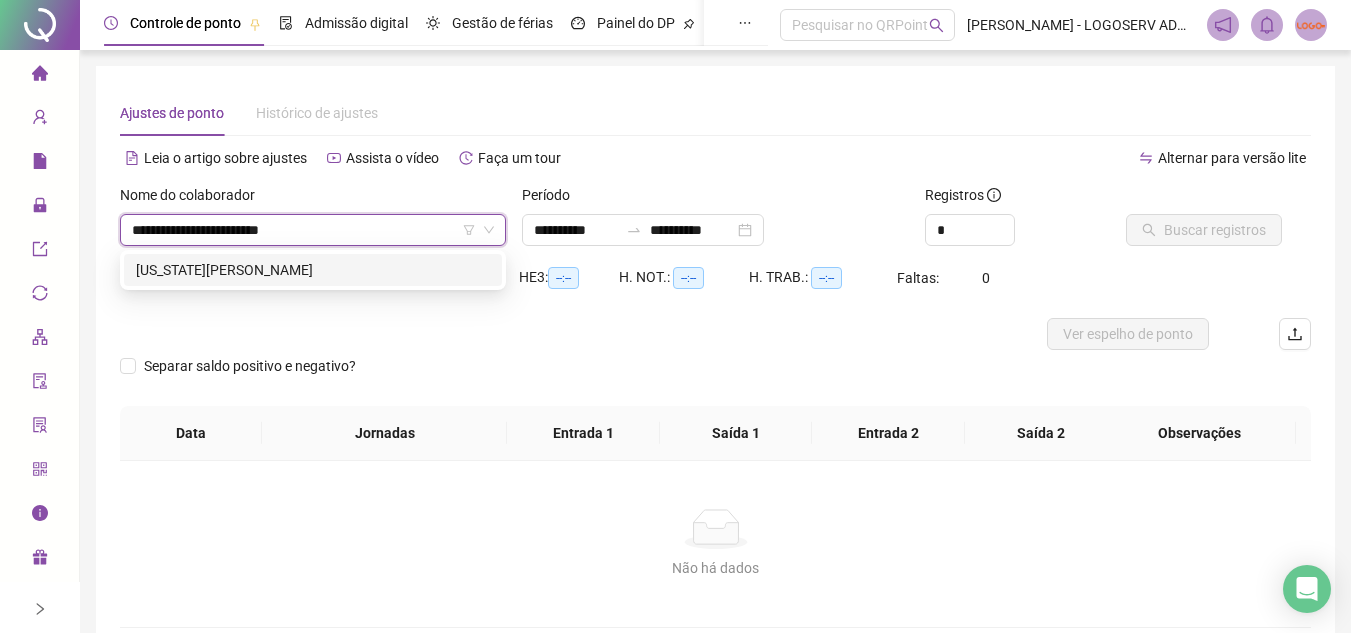 type on "**********" 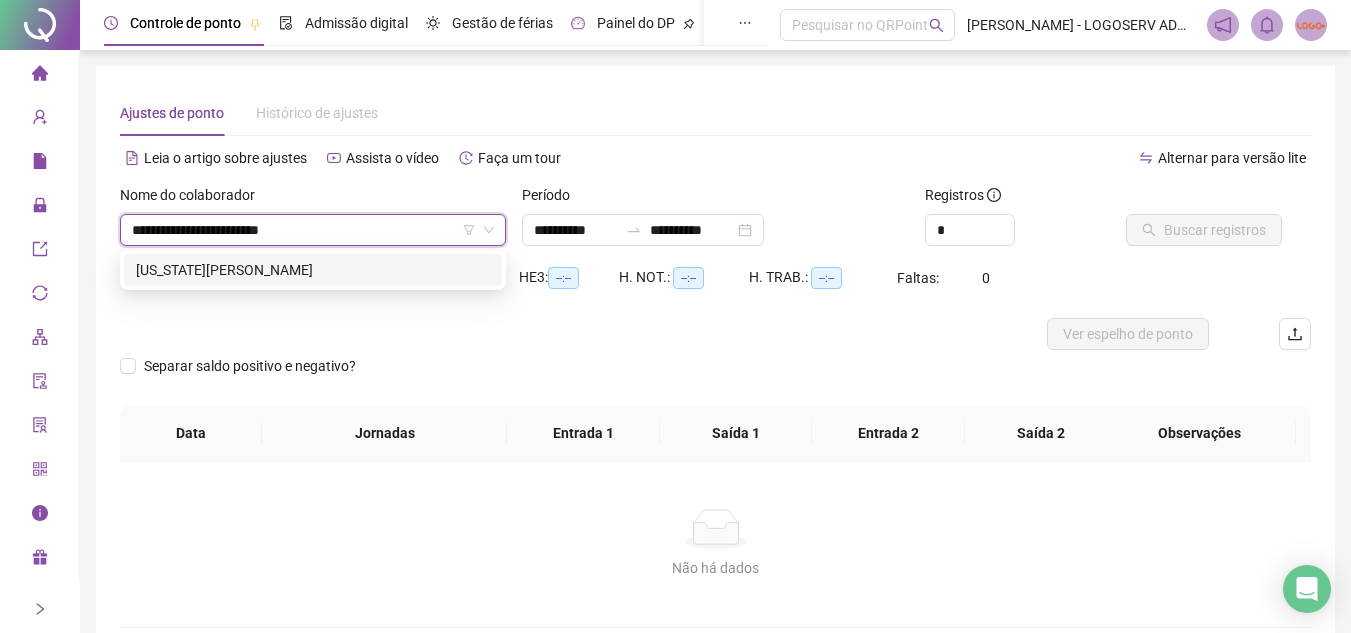 type 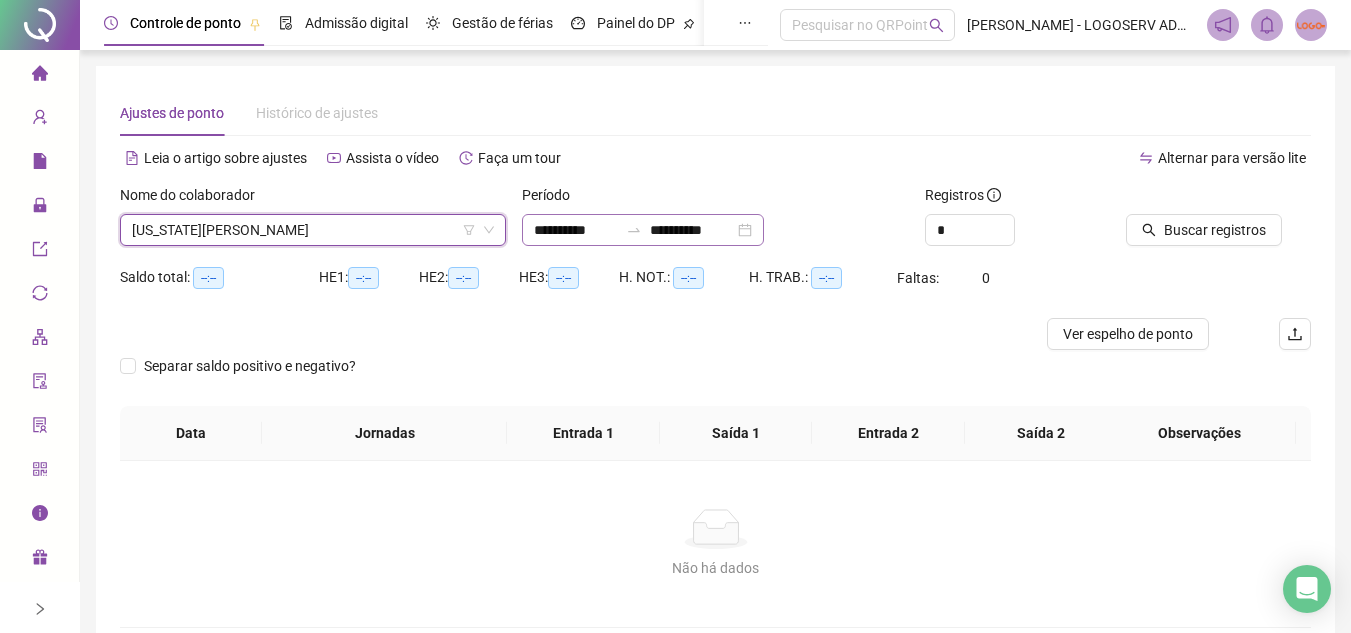 click at bounding box center (634, 230) 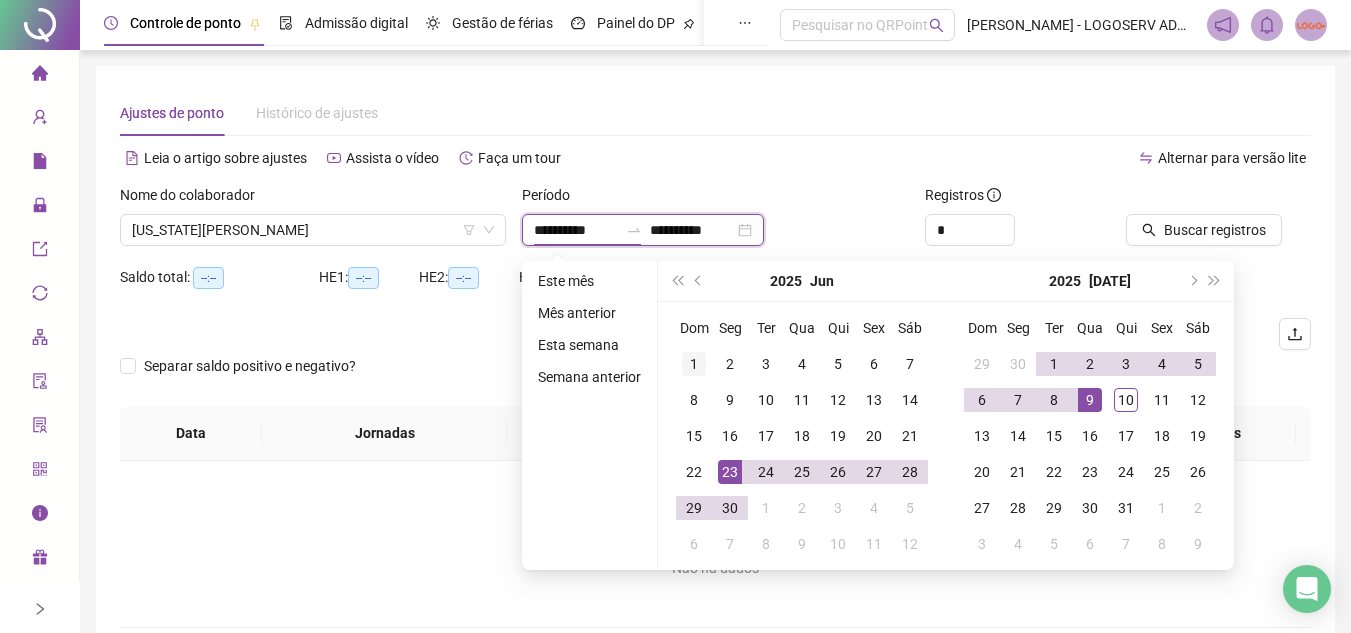 type on "**********" 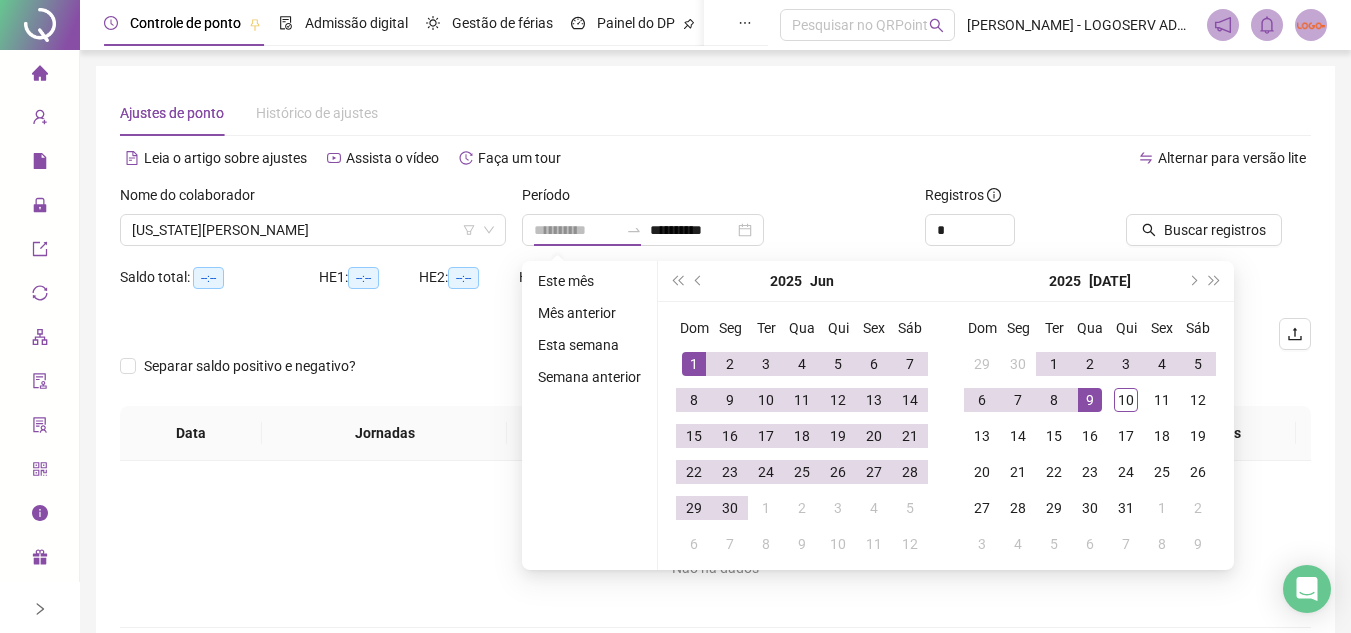 click on "1" at bounding box center [694, 364] 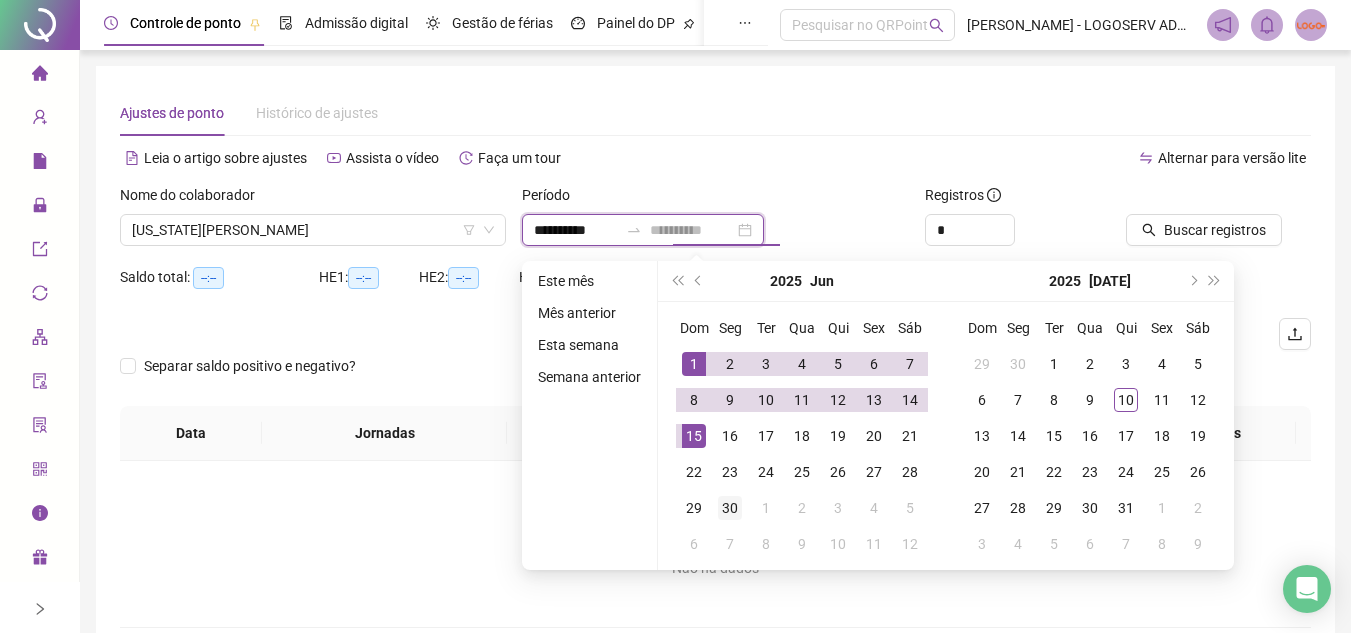 type on "**********" 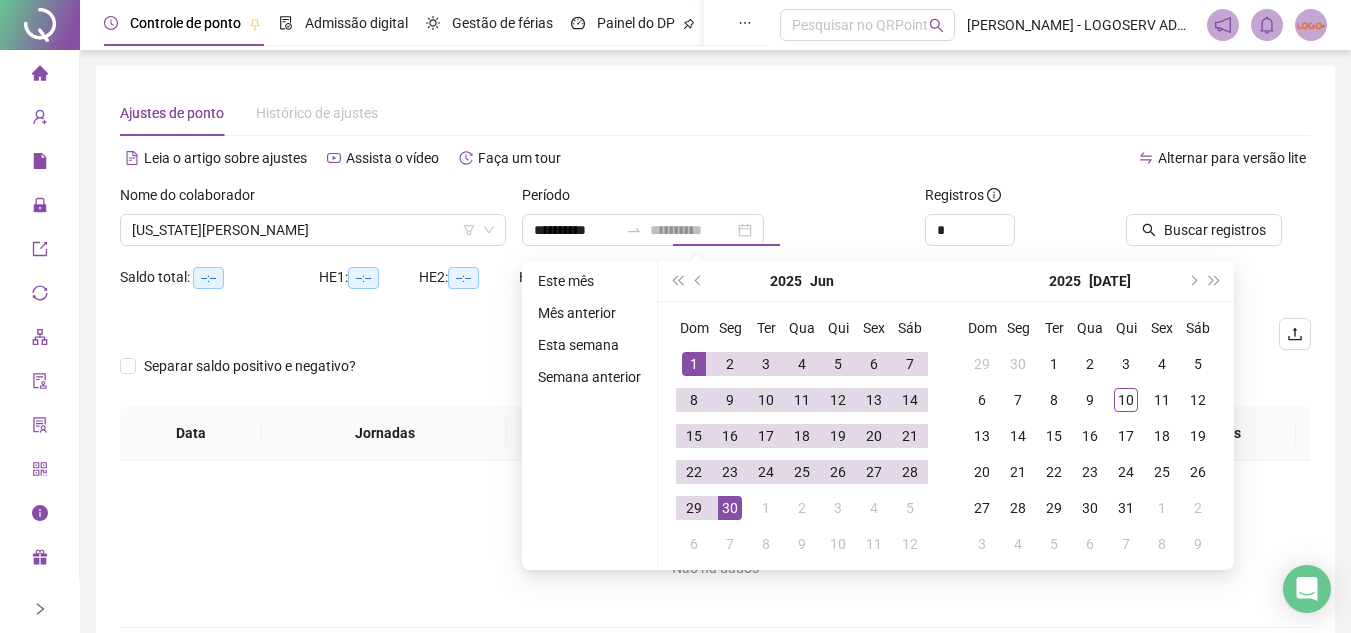 click on "30" at bounding box center (730, 508) 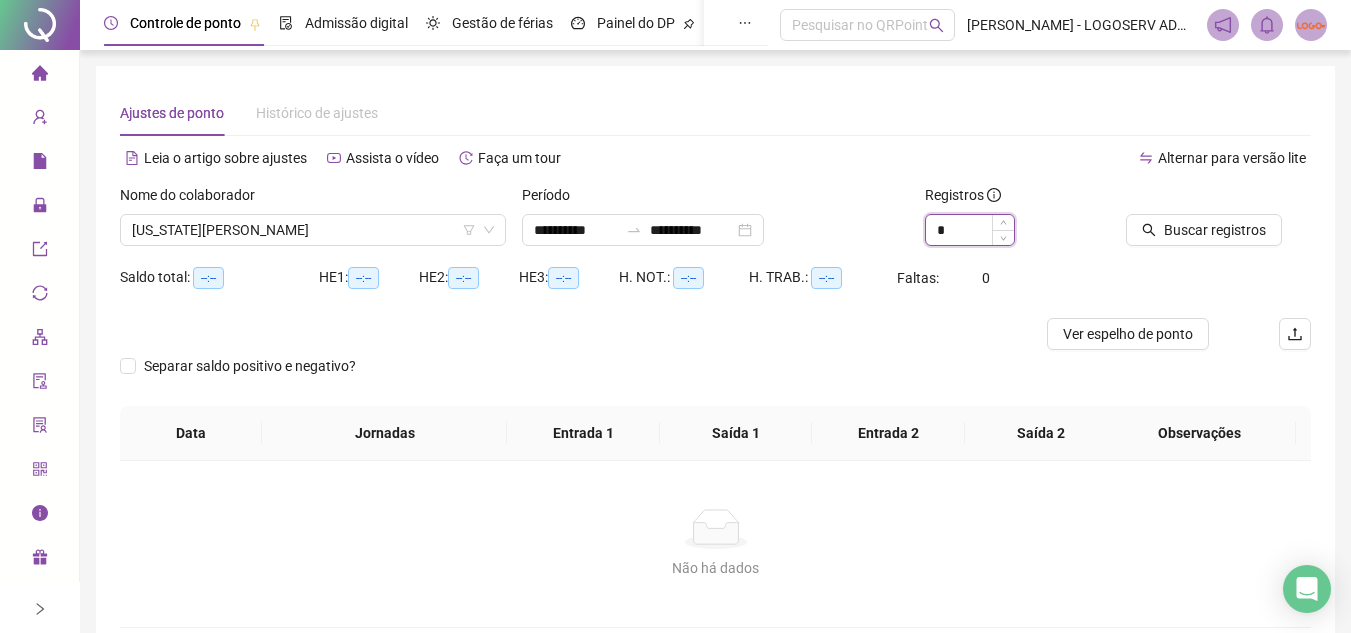 click on "*" at bounding box center (970, 230) 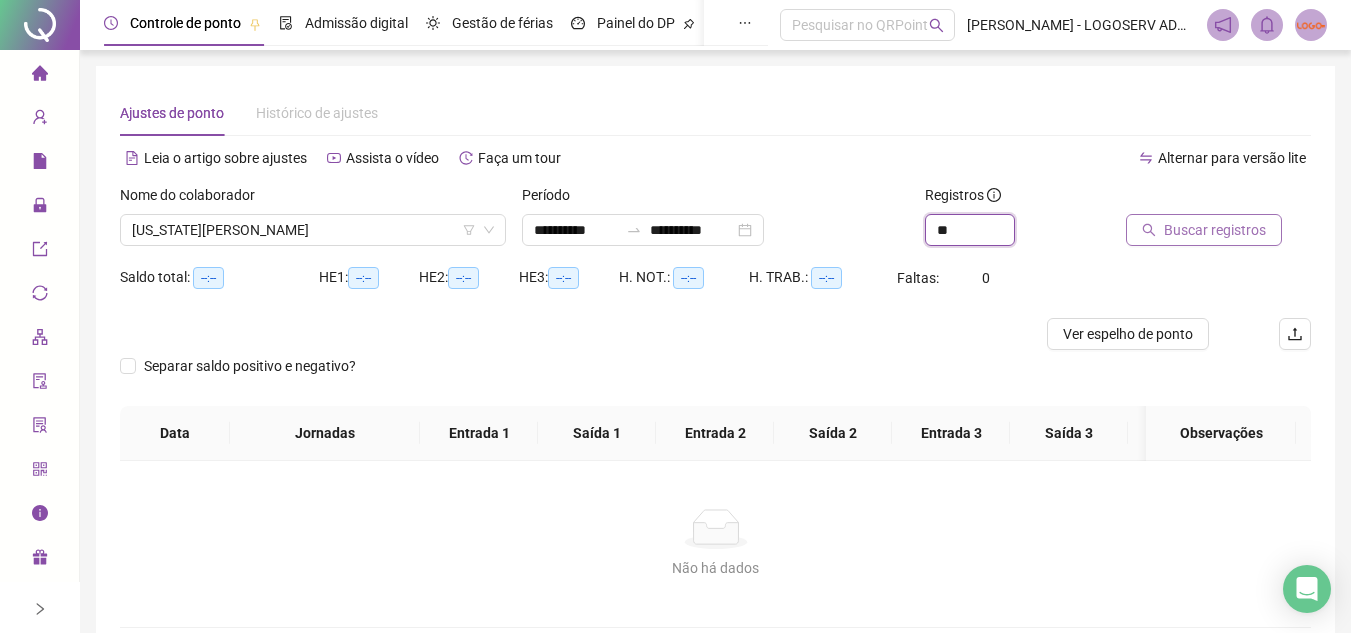 type on "**" 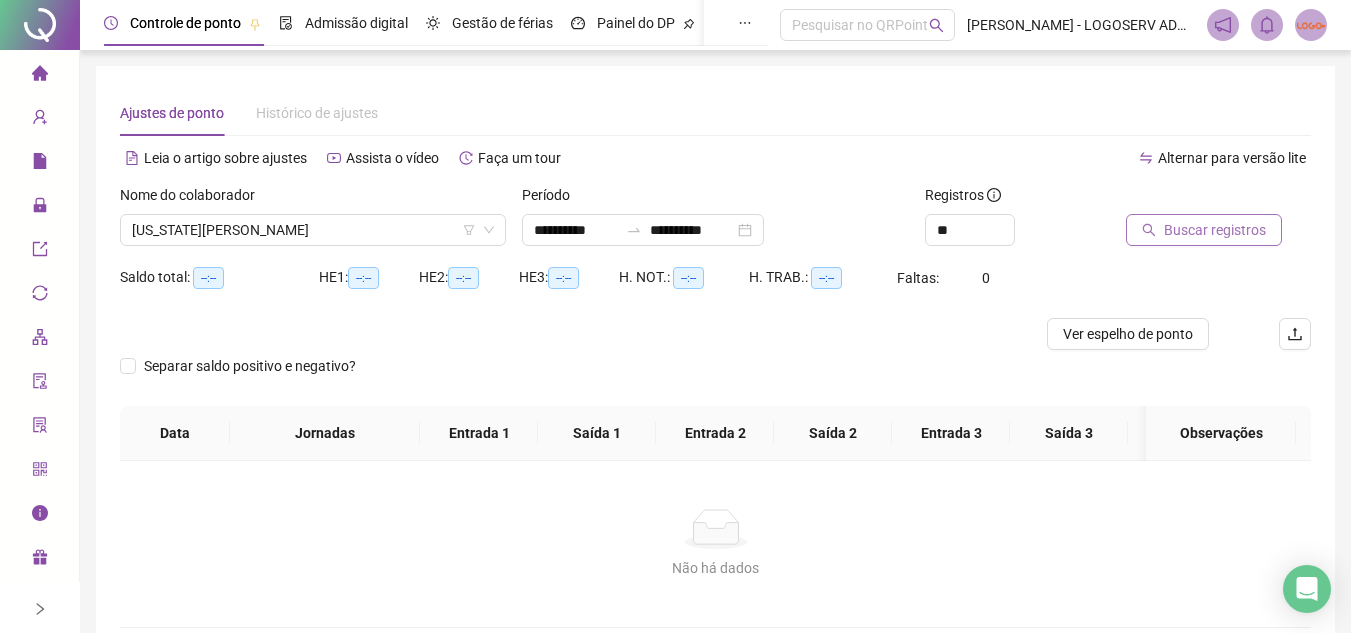 click on "Buscar registros" at bounding box center [1204, 230] 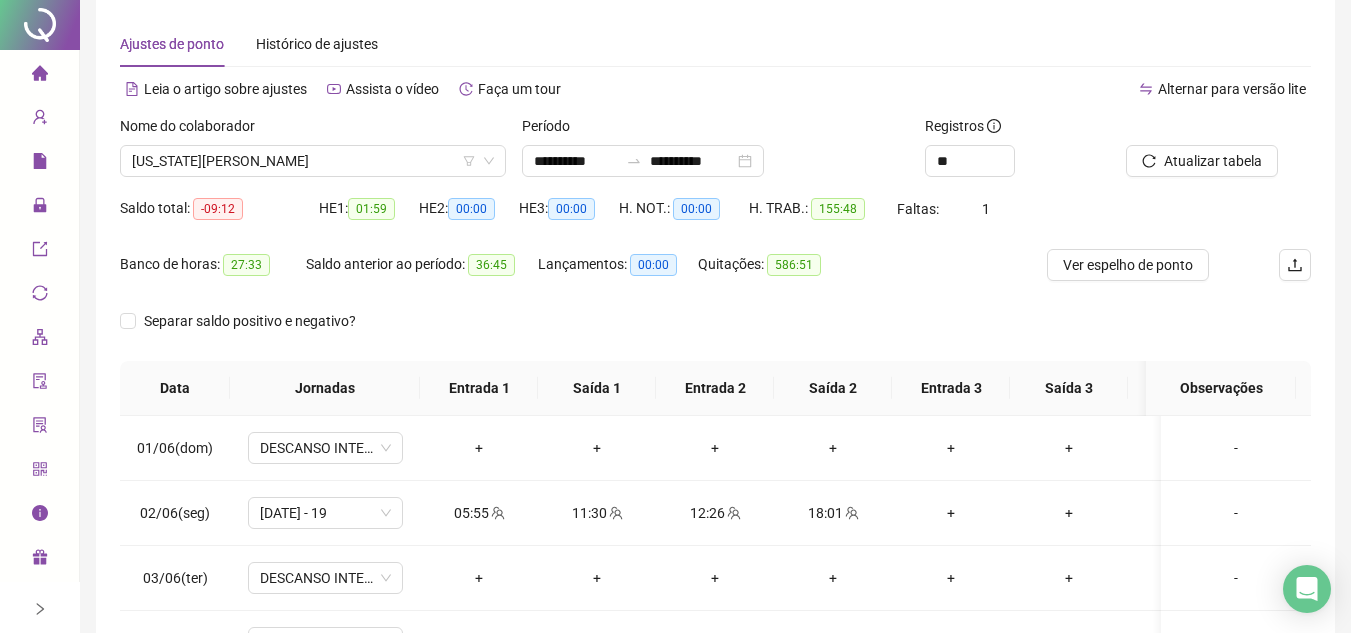scroll, scrollTop: 100, scrollLeft: 0, axis: vertical 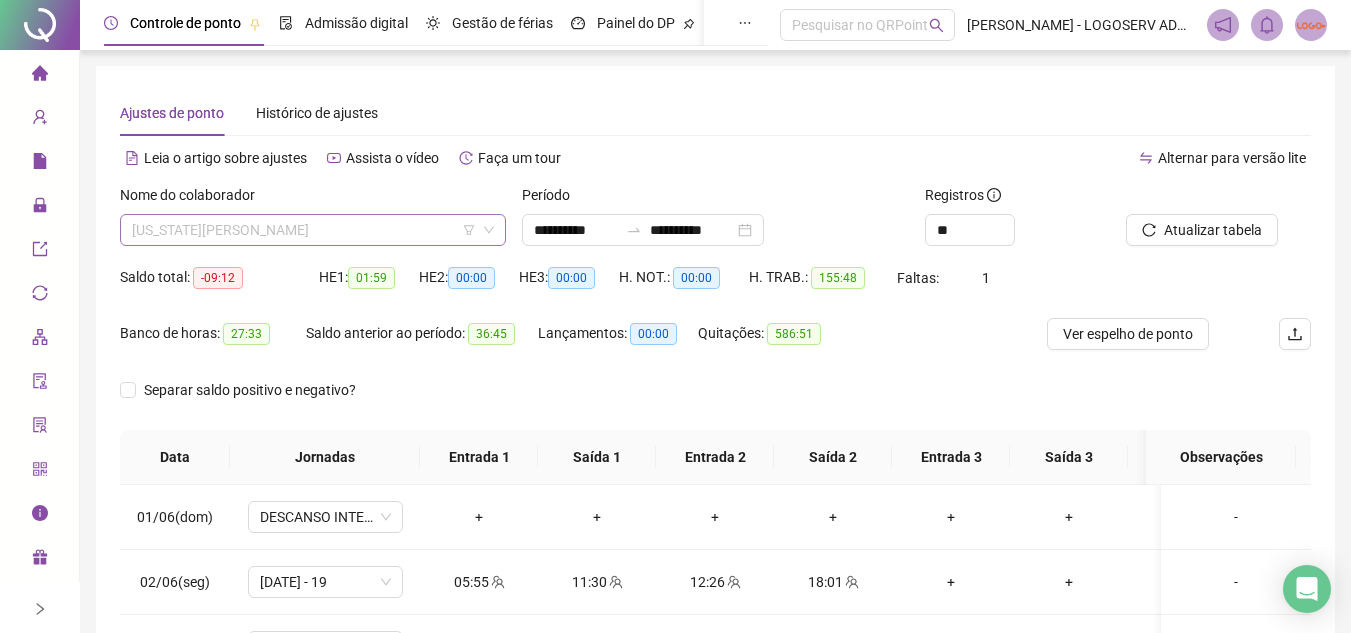 click on "[US_STATE][PERSON_NAME]" at bounding box center (313, 230) 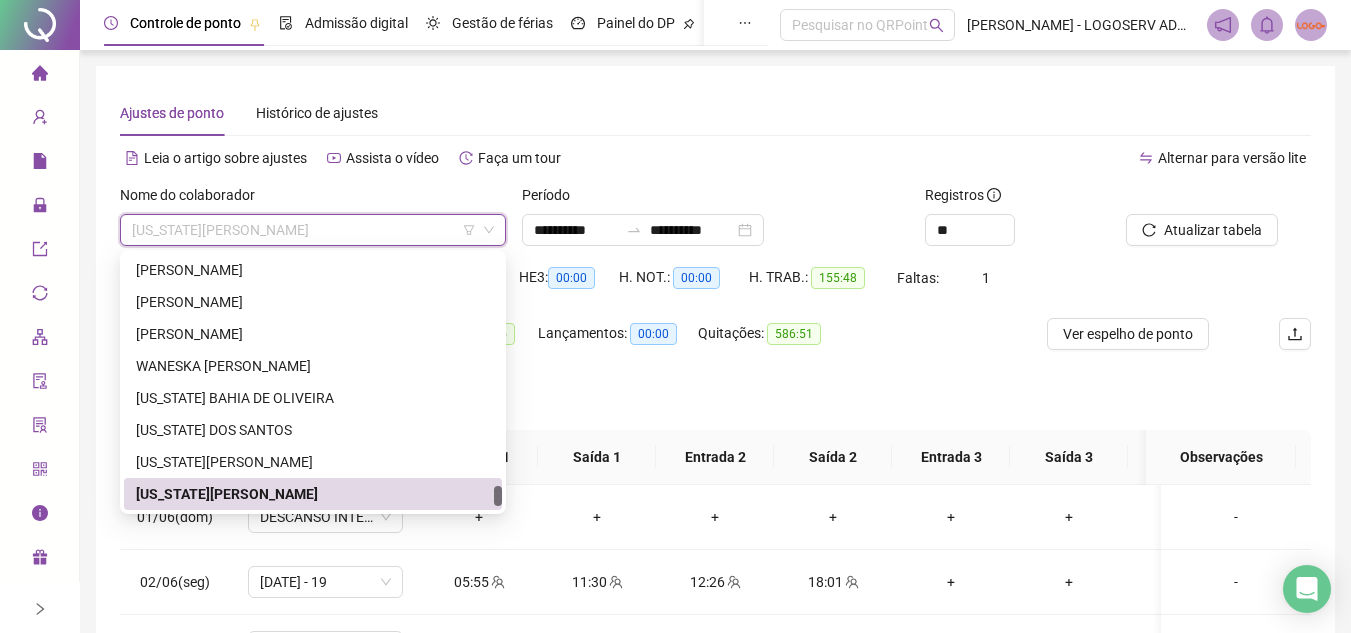 paste on "**********" 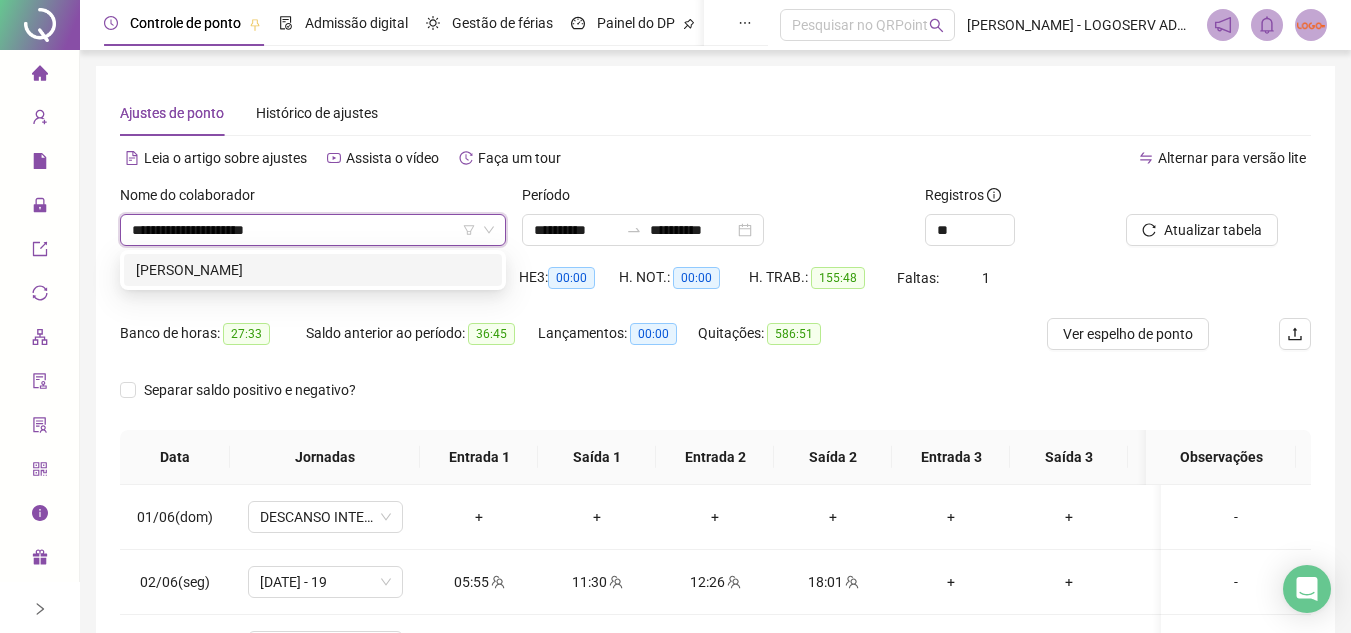 scroll, scrollTop: 0, scrollLeft: 0, axis: both 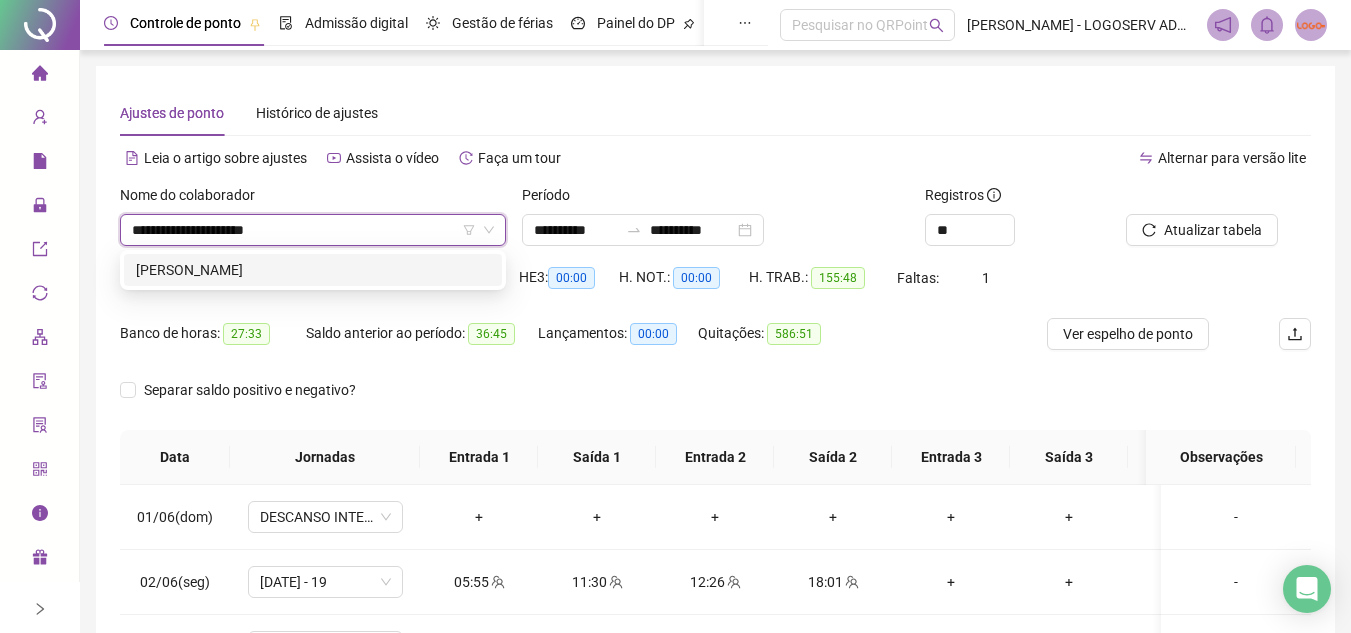 click on "[PERSON_NAME]" at bounding box center [313, 270] 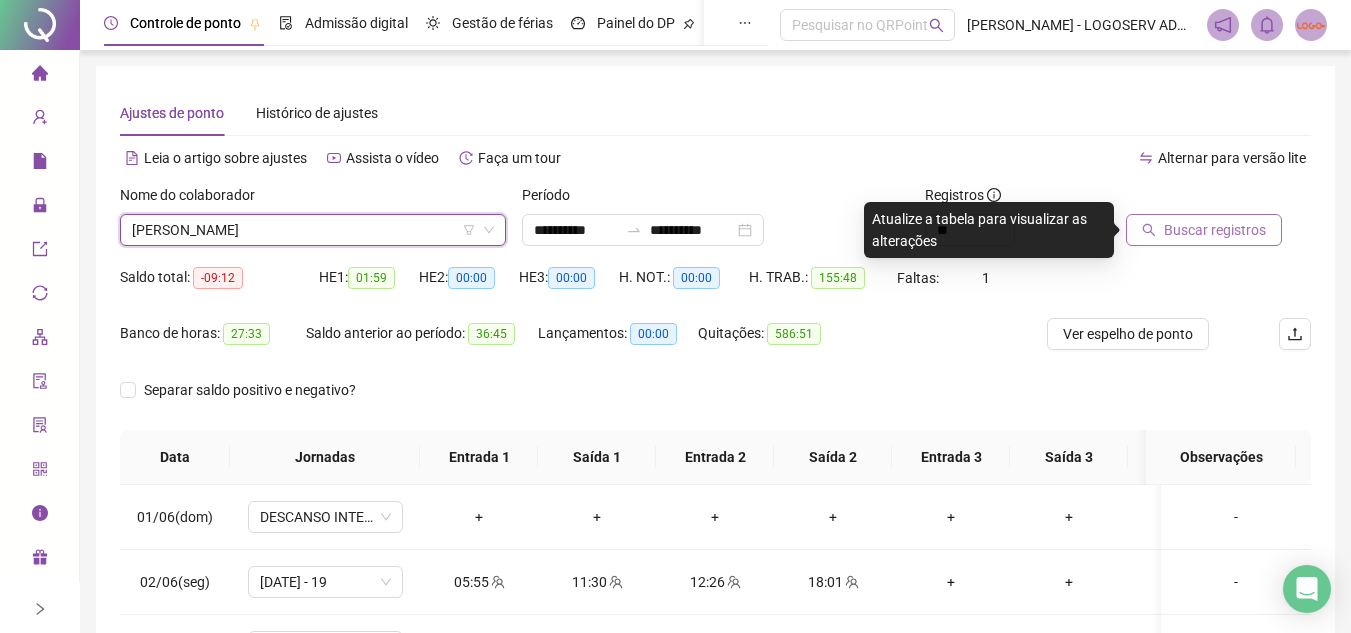 click on "Buscar registros" at bounding box center (1215, 230) 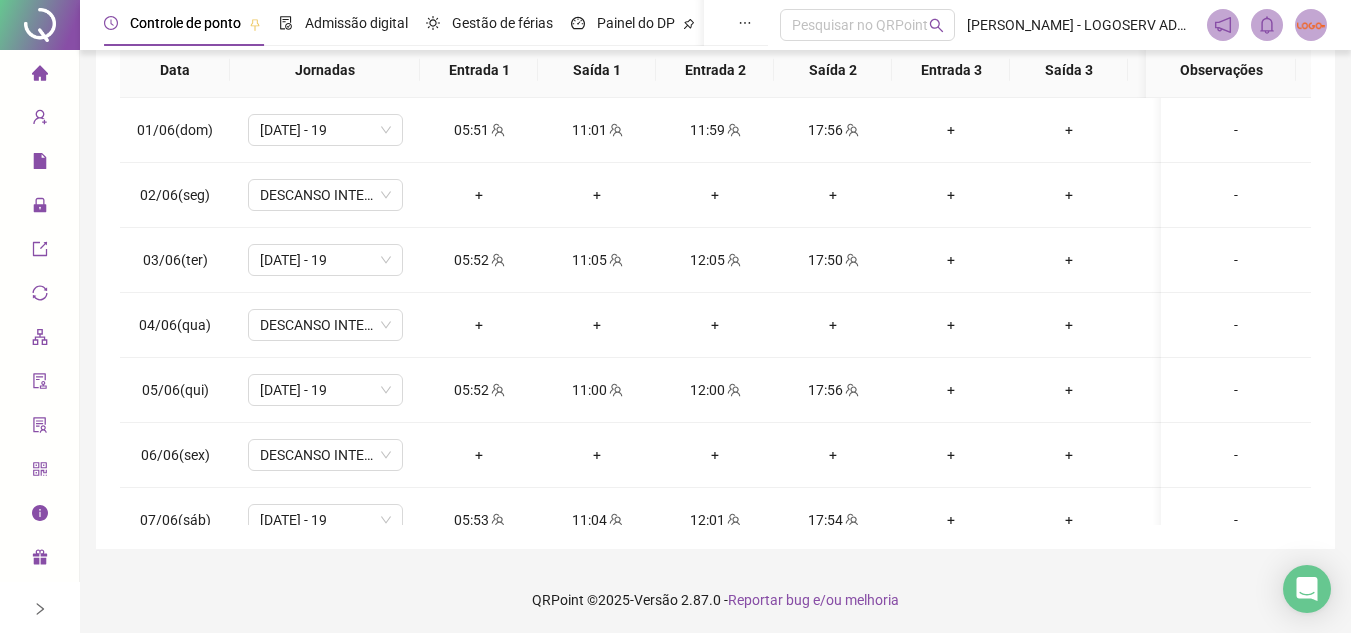 scroll, scrollTop: 389, scrollLeft: 0, axis: vertical 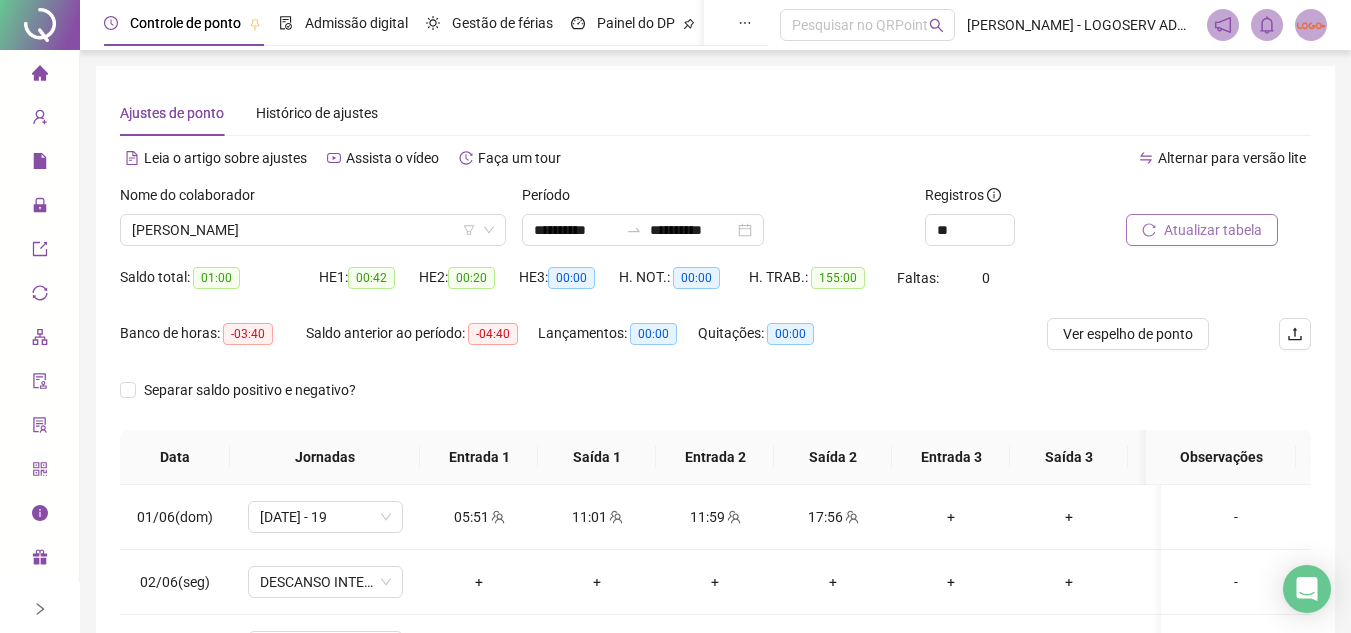 click on "Atualizar tabela" at bounding box center (1202, 230) 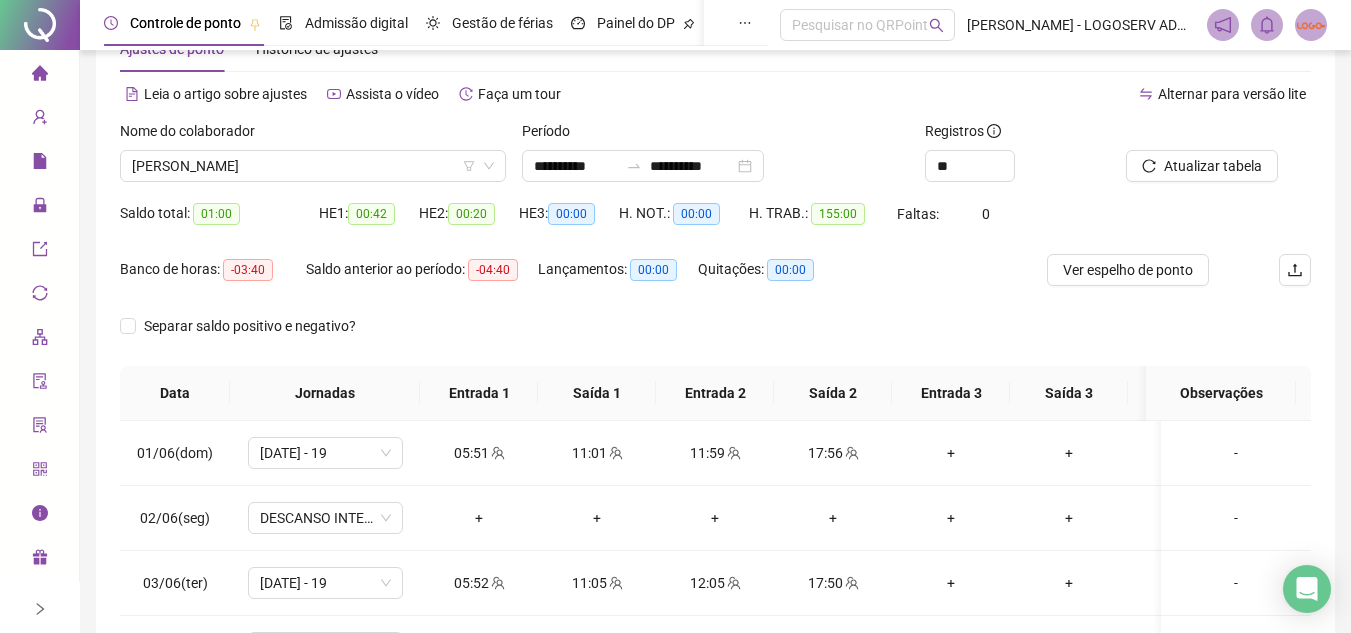 scroll, scrollTop: 200, scrollLeft: 0, axis: vertical 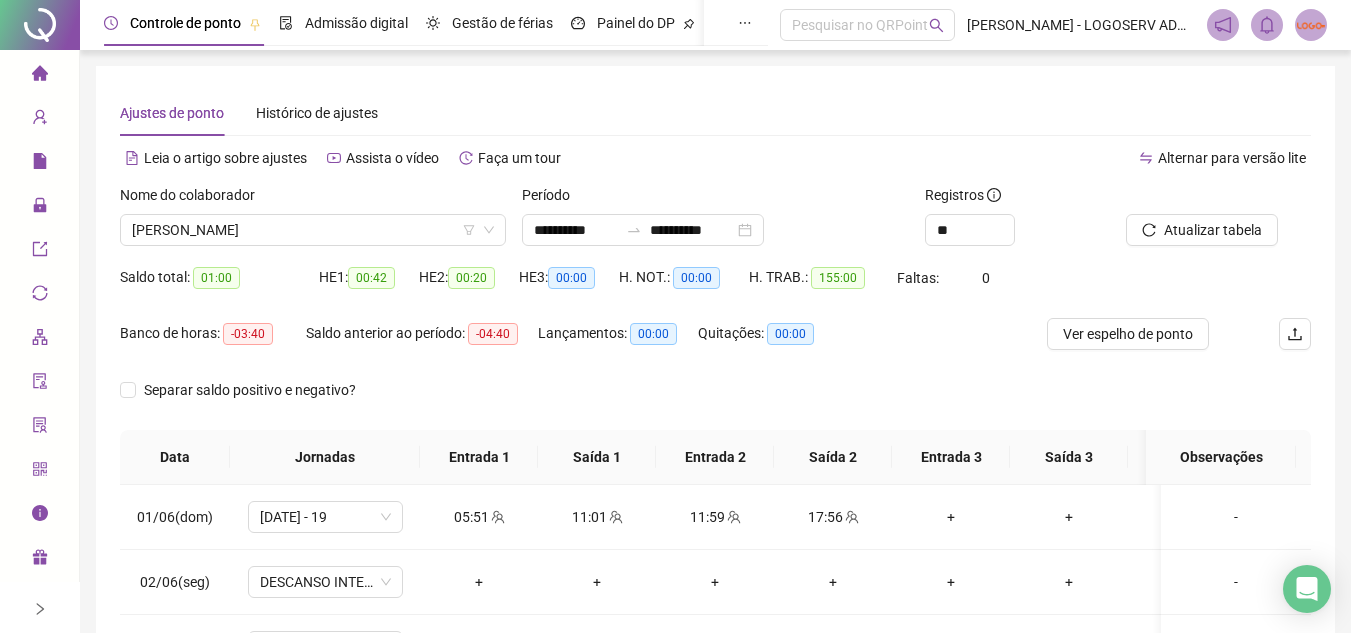 click on "Nome do colaborador" at bounding box center [313, 199] 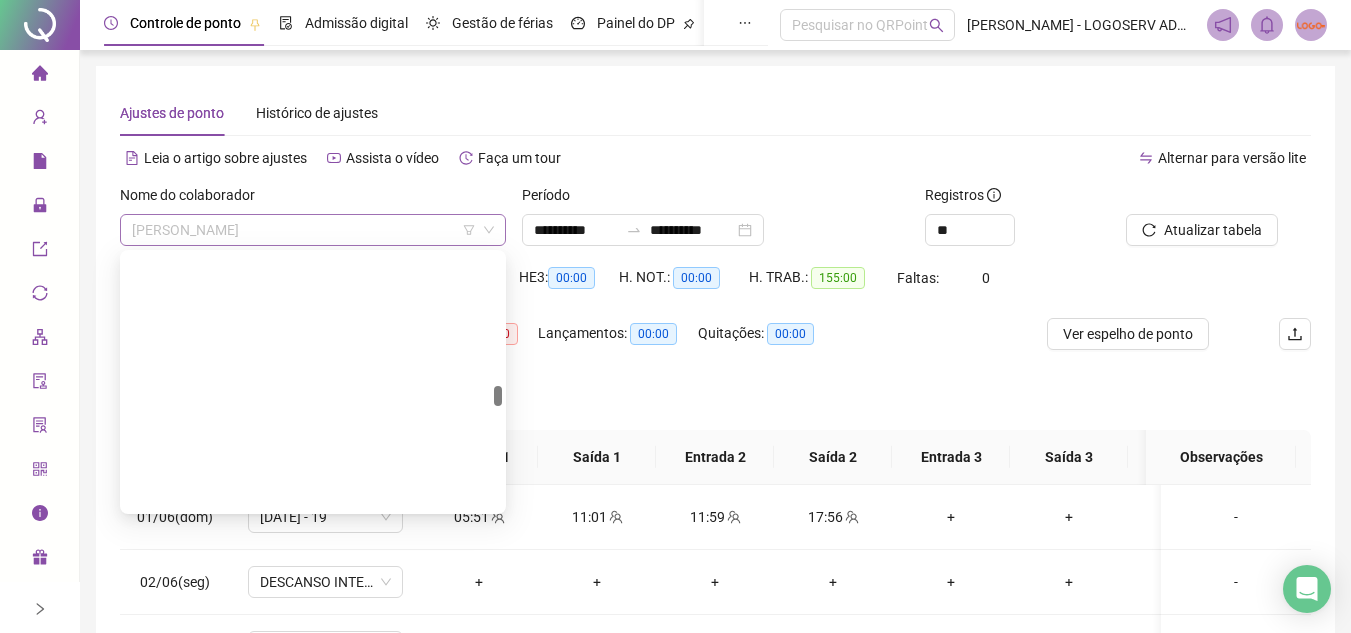 click on "[PERSON_NAME]" at bounding box center [313, 230] 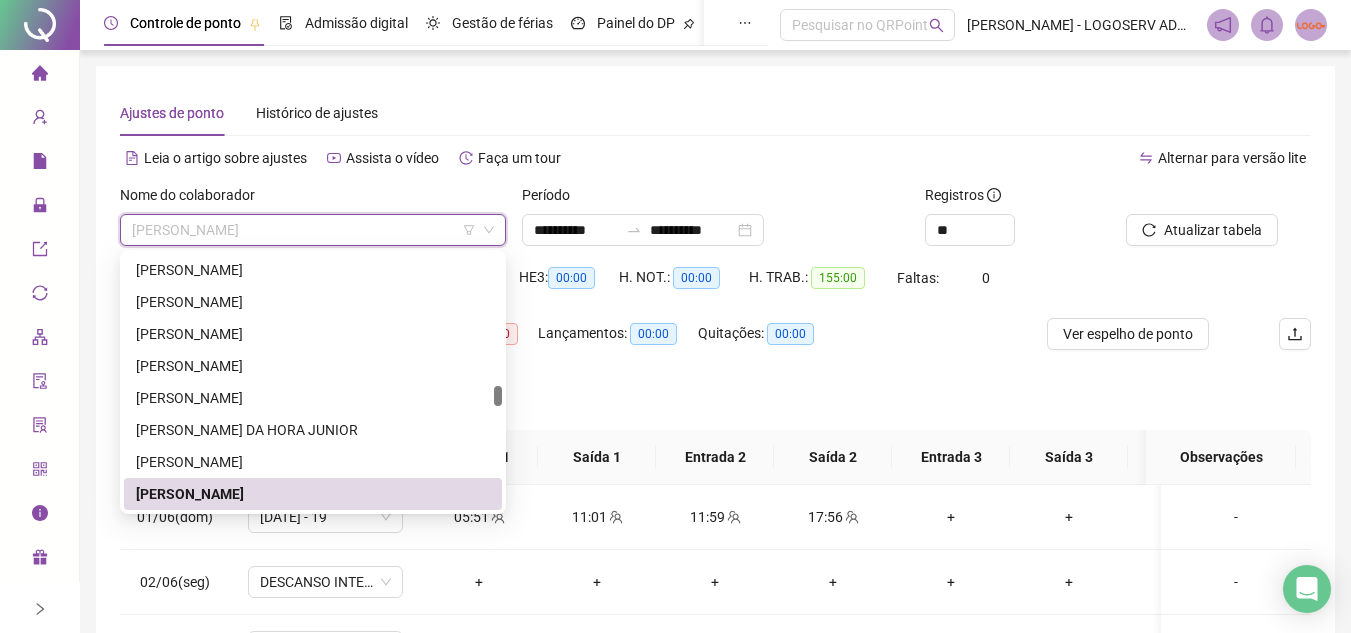 paste on "**********" 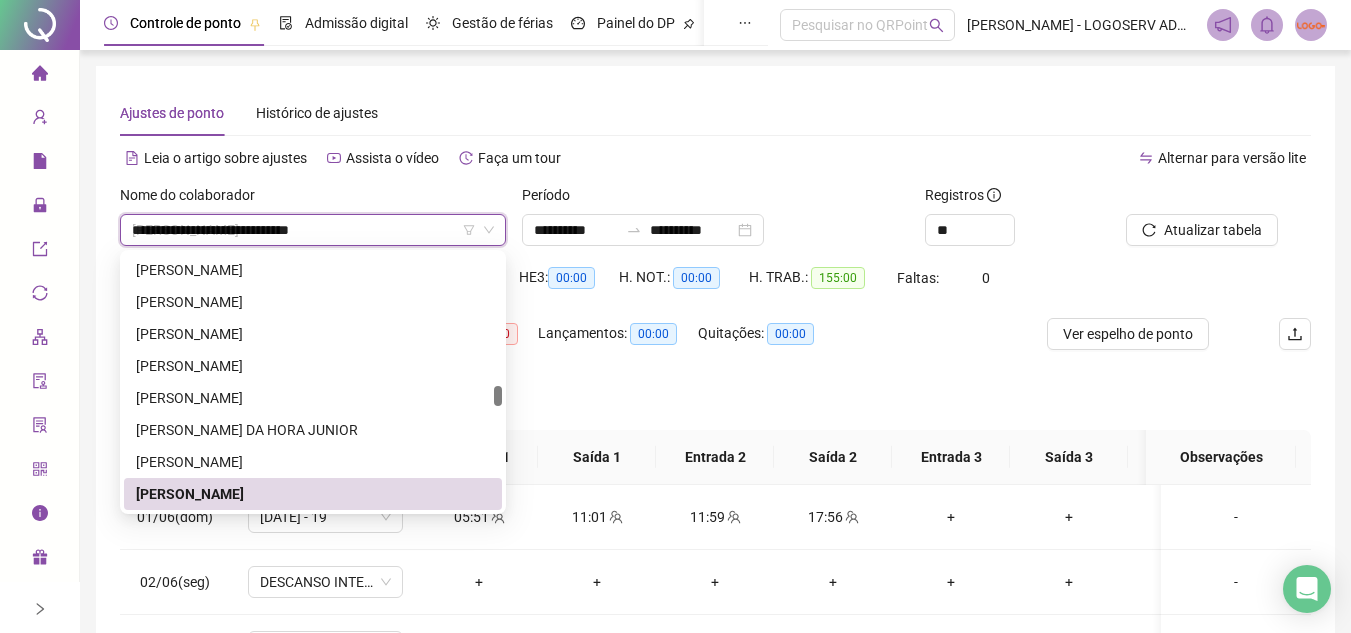 scroll, scrollTop: 0, scrollLeft: 0, axis: both 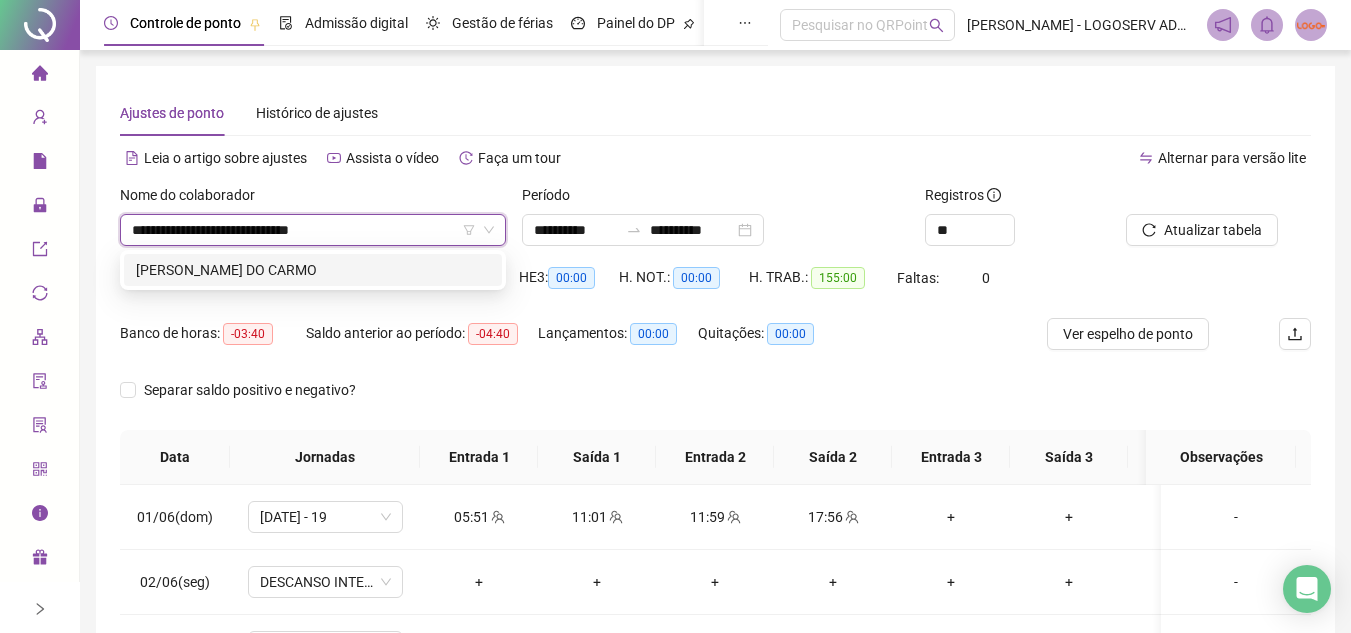 click on "[PERSON_NAME] DO CARMO" at bounding box center (313, 270) 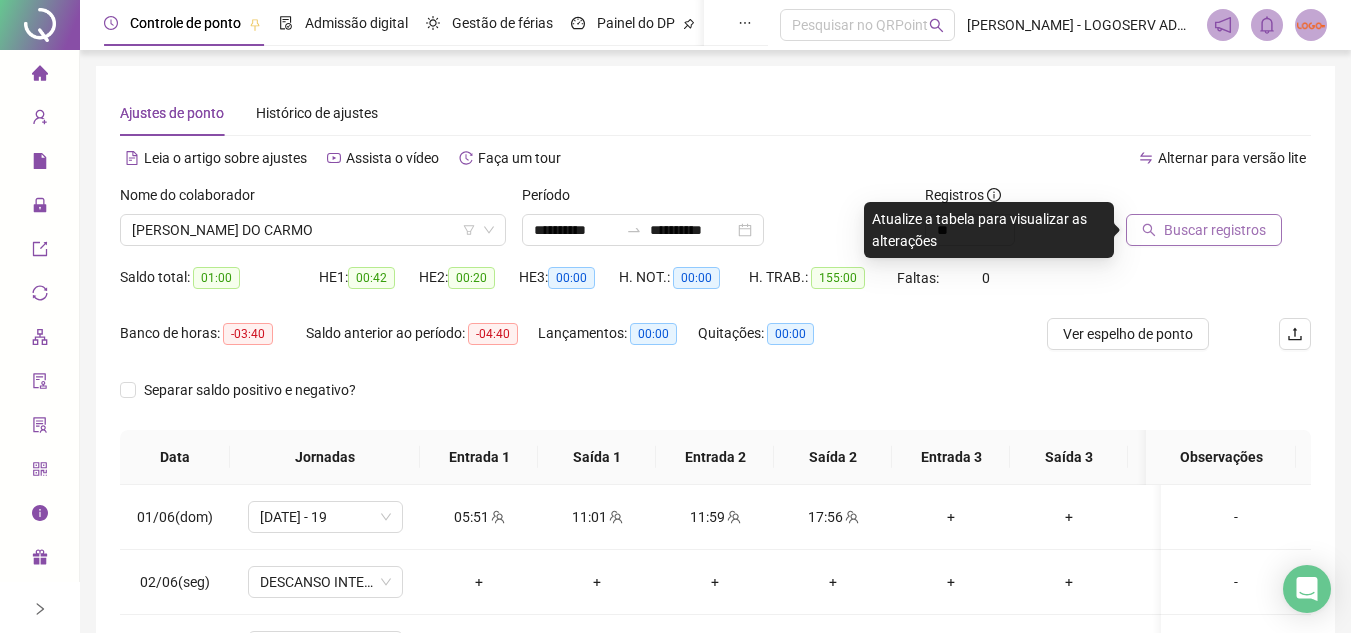 click on "Buscar registros" at bounding box center (1215, 230) 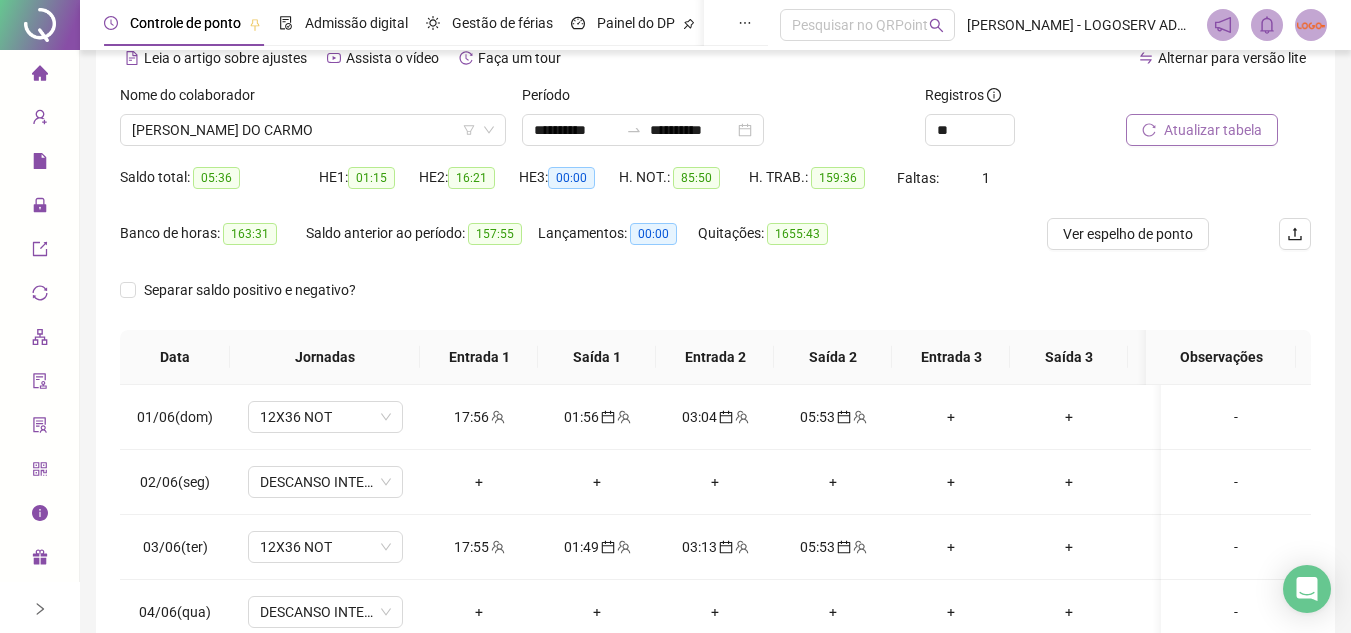 scroll, scrollTop: 200, scrollLeft: 0, axis: vertical 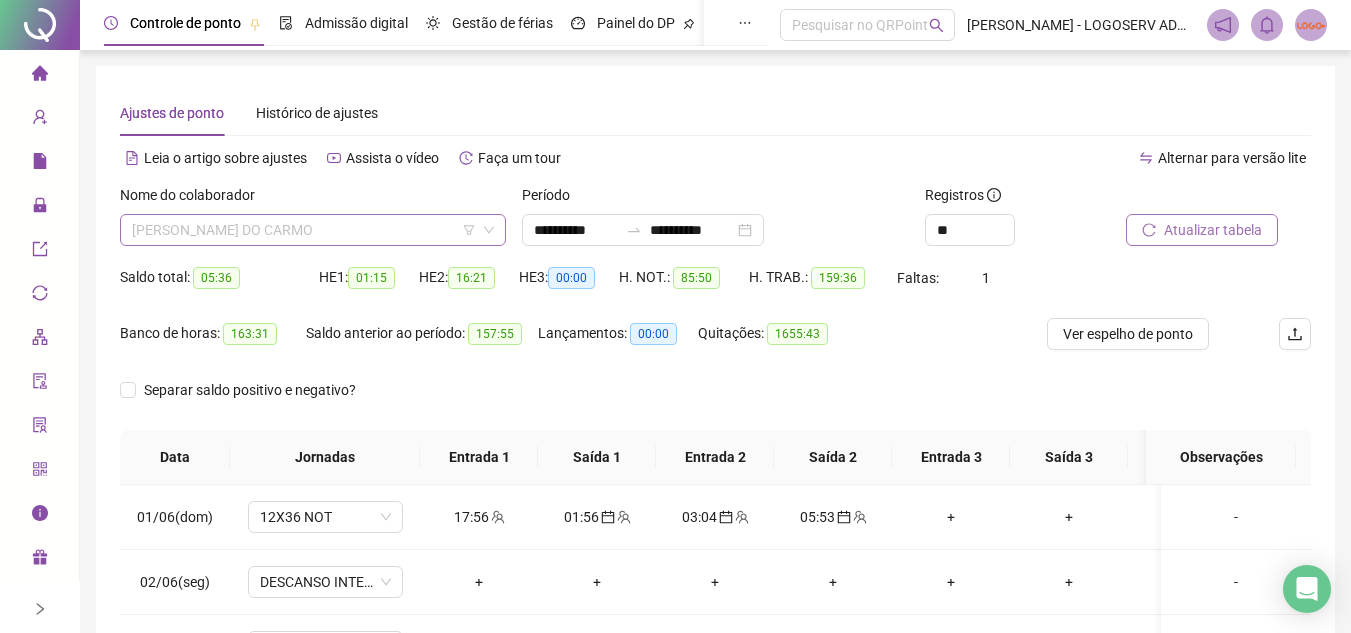 click on "[PERSON_NAME] DO CARMO" at bounding box center [313, 230] 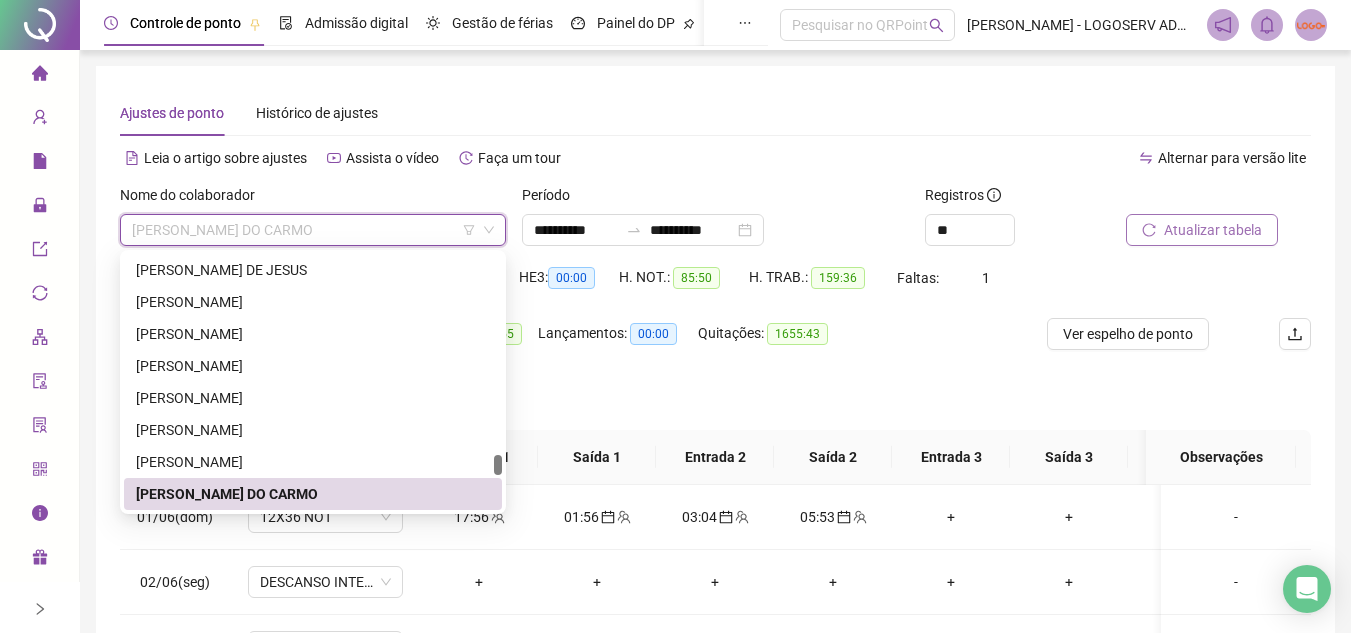 paste on "**********" 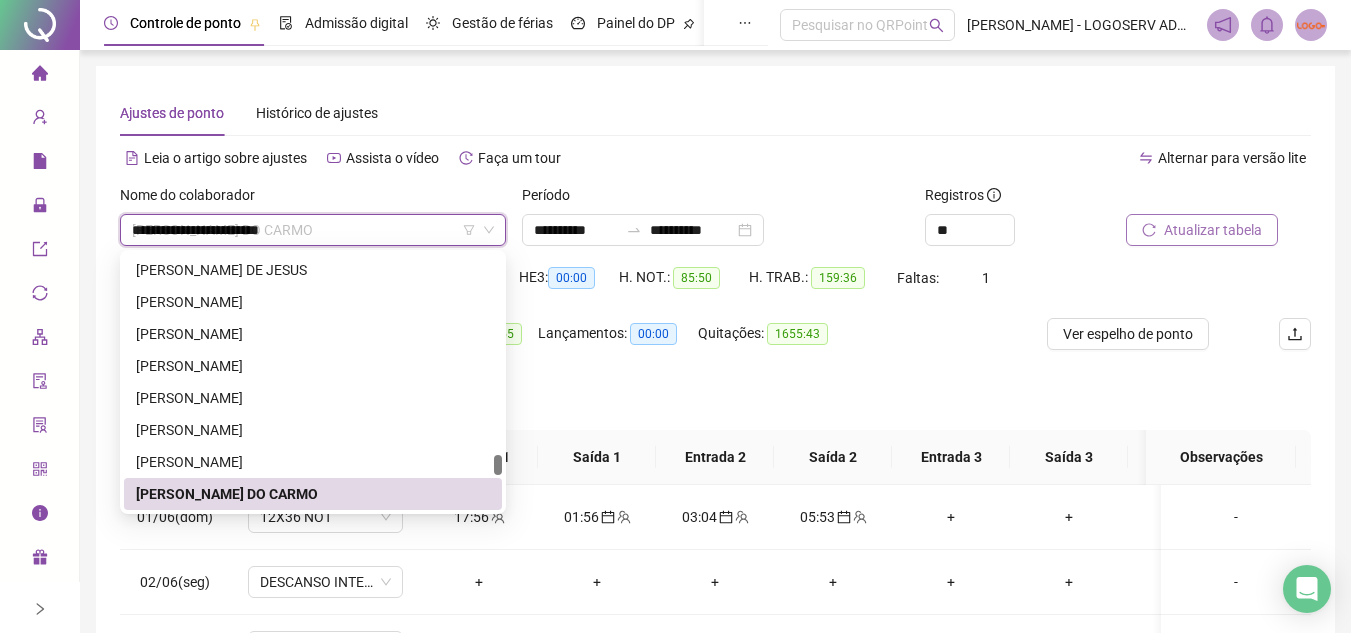 scroll, scrollTop: 0, scrollLeft: 0, axis: both 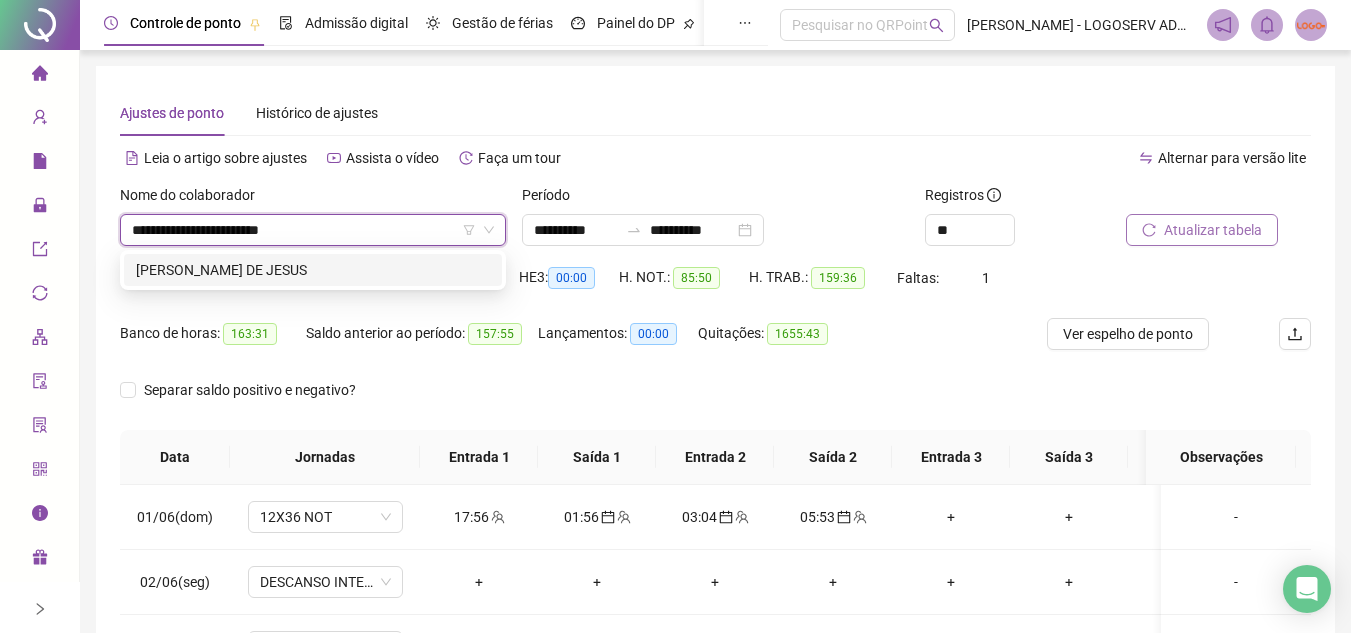 click on "[PERSON_NAME] DE JESUS" at bounding box center (313, 270) 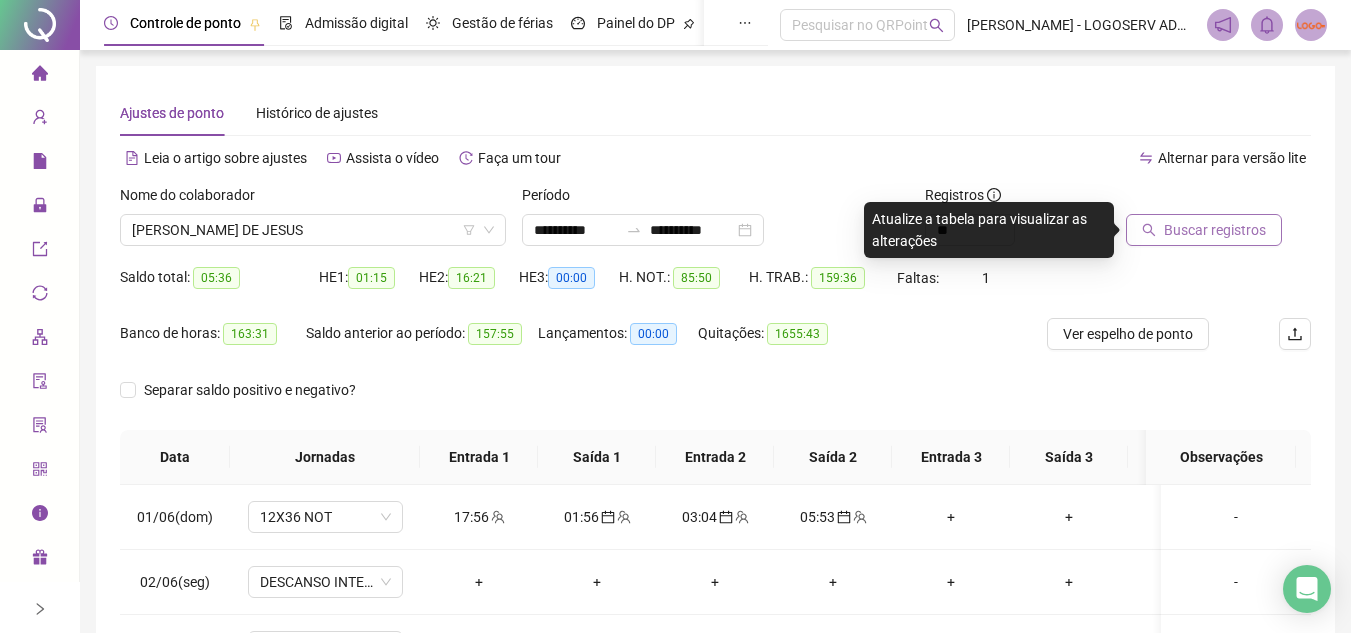 click on "Buscar registros" at bounding box center [1215, 230] 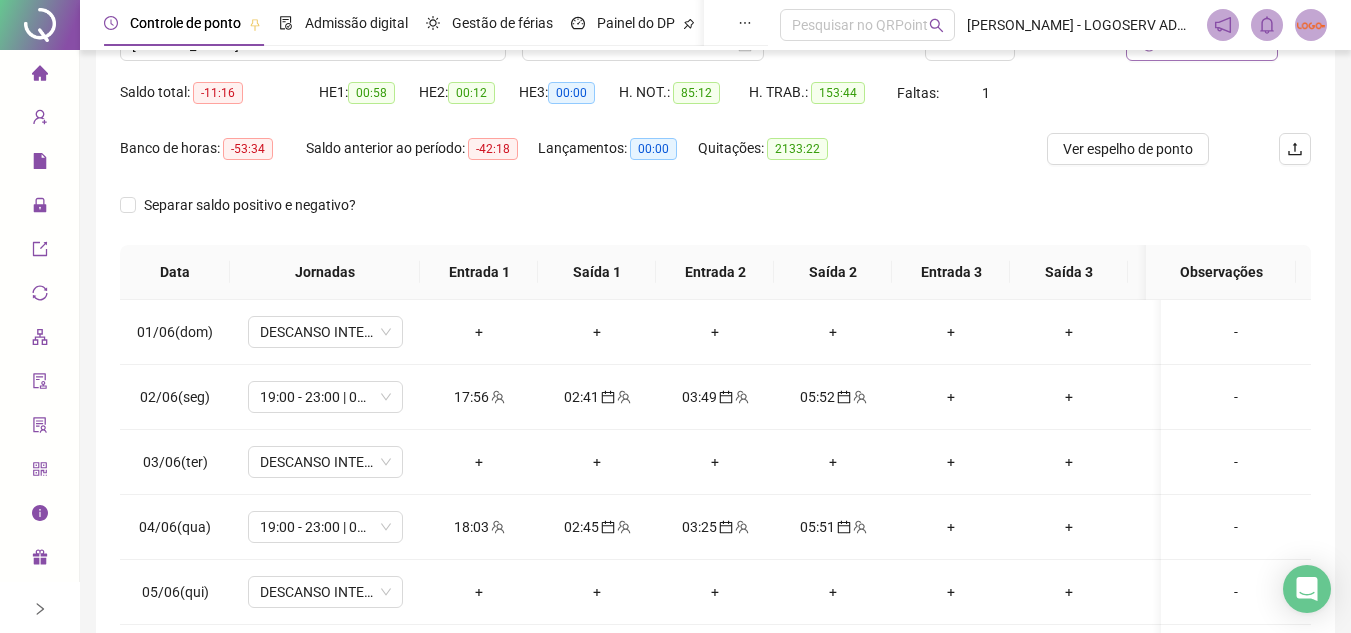 scroll, scrollTop: 200, scrollLeft: 0, axis: vertical 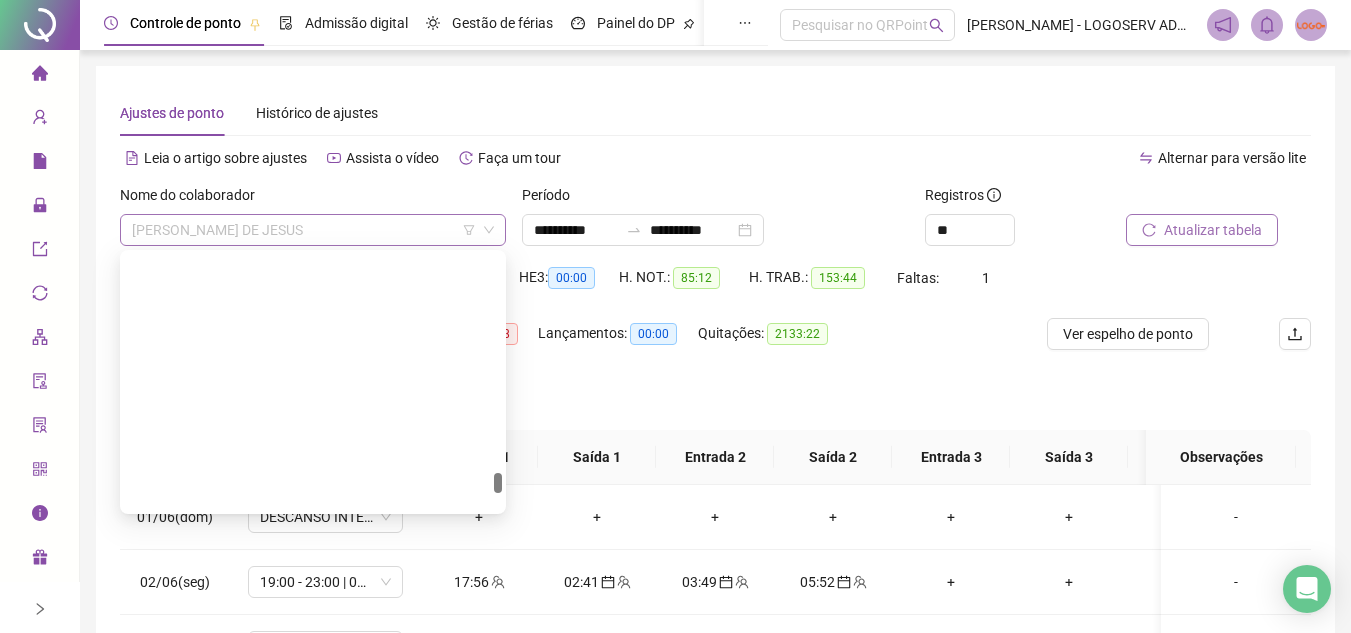 click on "[PERSON_NAME] DE JESUS" at bounding box center [313, 230] 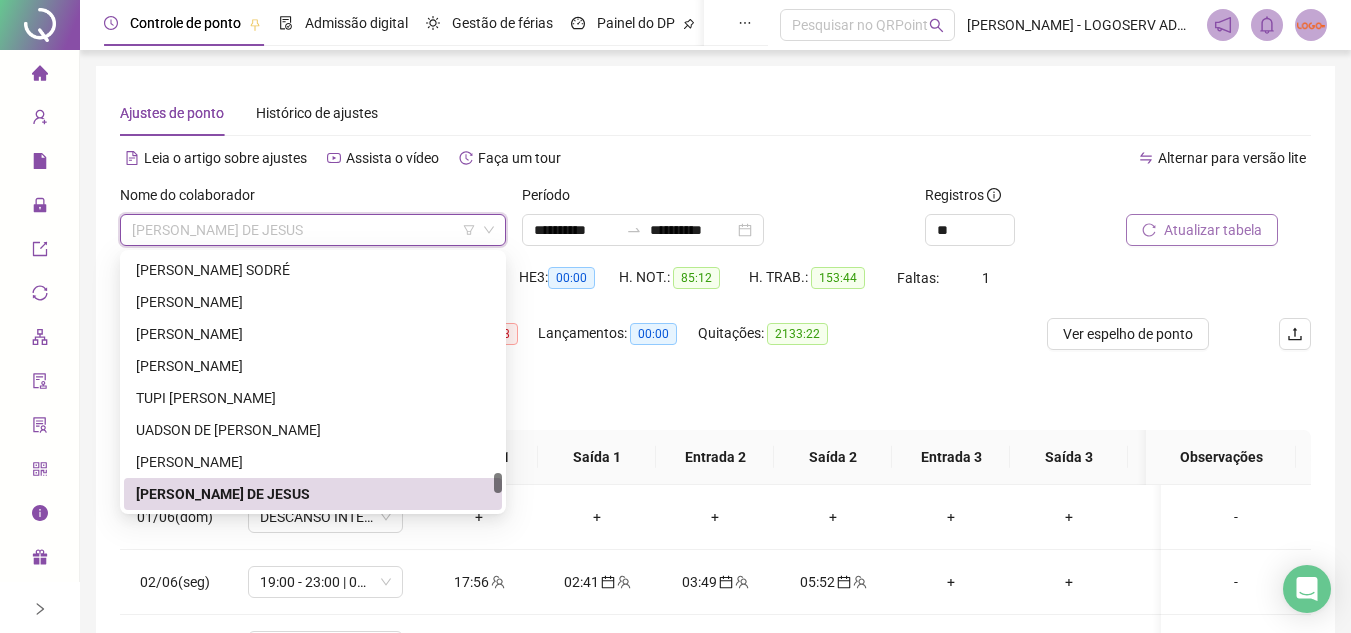 paste on "**********" 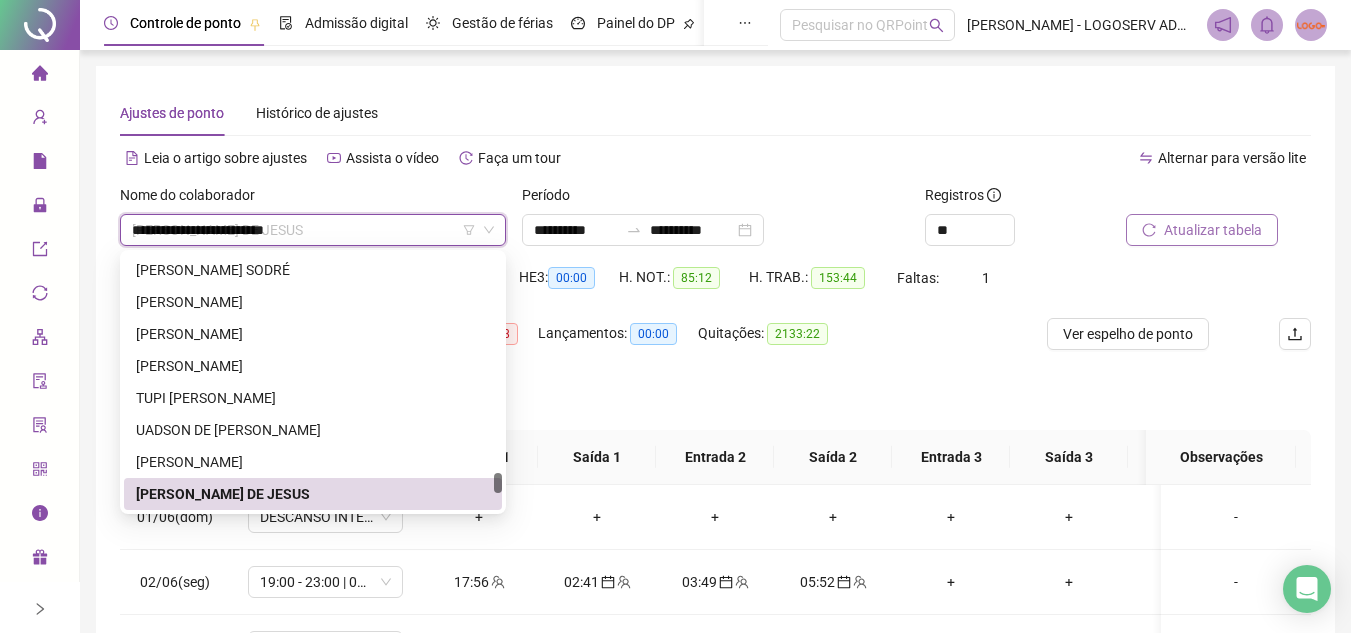 scroll, scrollTop: 0, scrollLeft: 0, axis: both 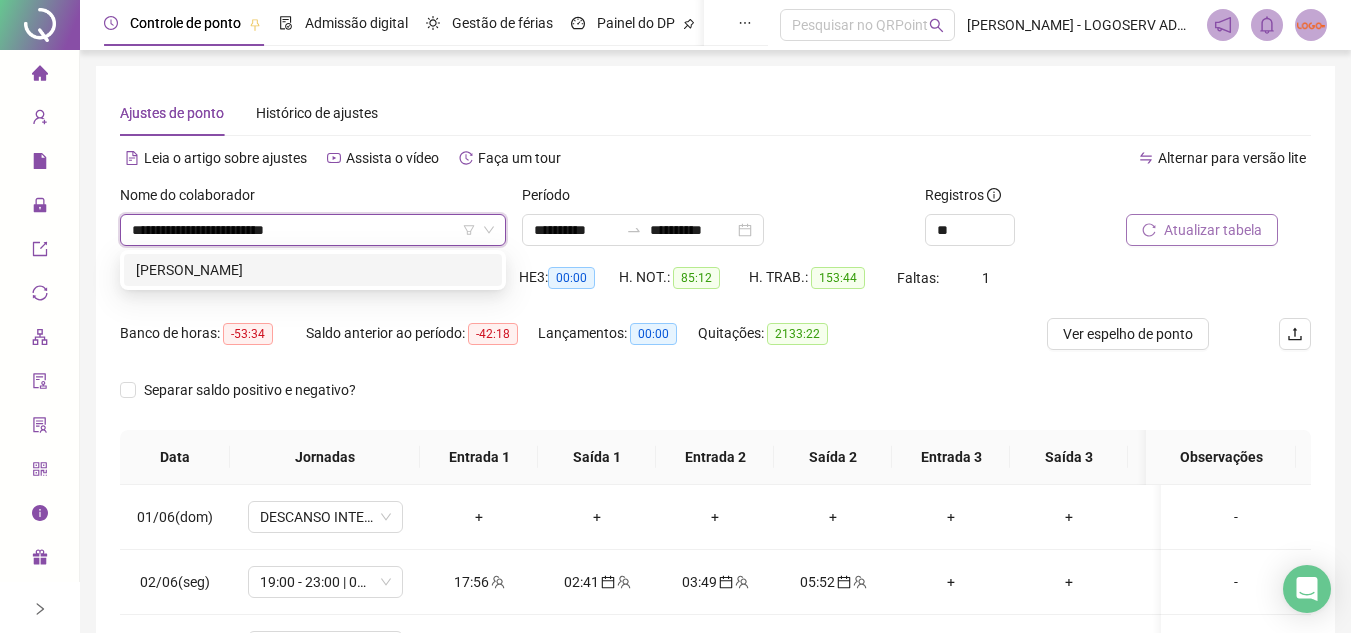 click on "[PERSON_NAME]" at bounding box center (313, 270) 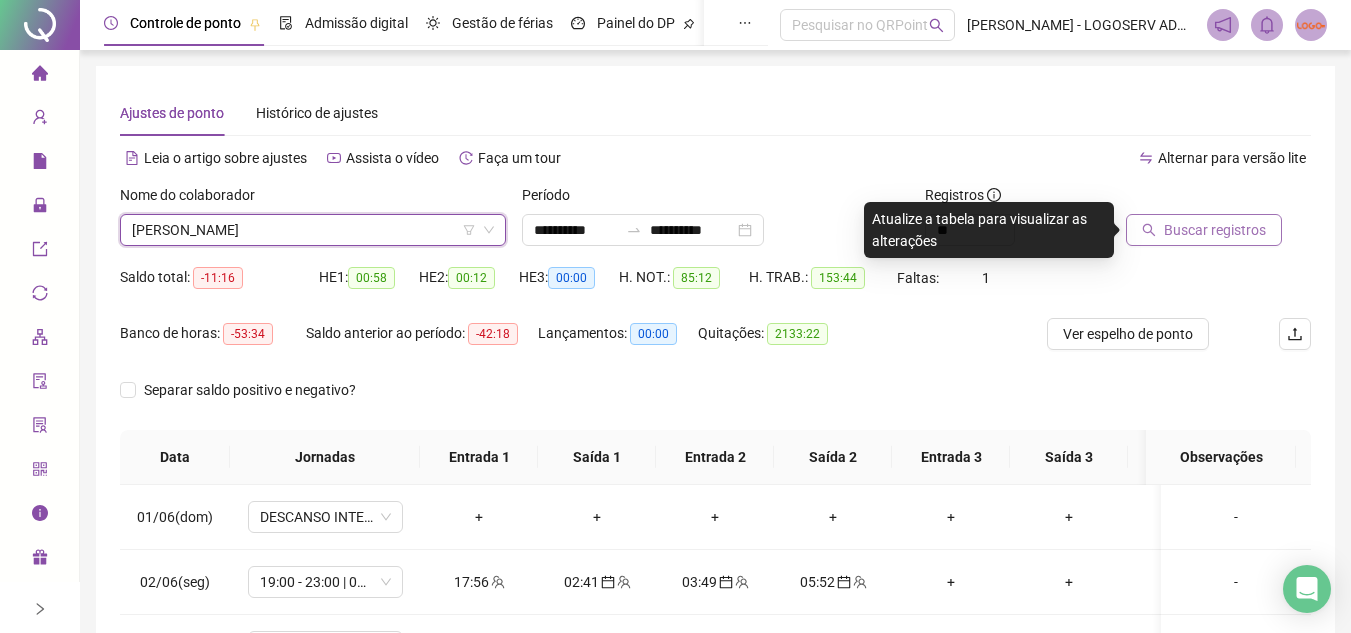 click on "Buscar registros" at bounding box center [1215, 230] 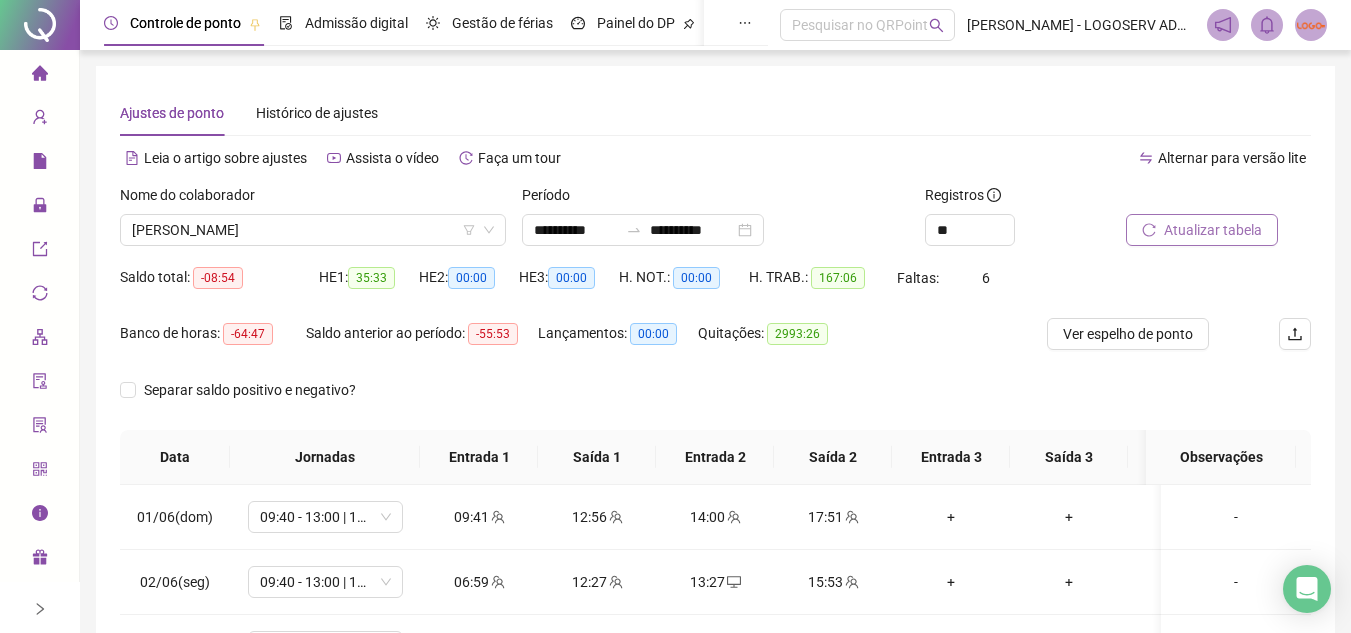 scroll, scrollTop: 100, scrollLeft: 0, axis: vertical 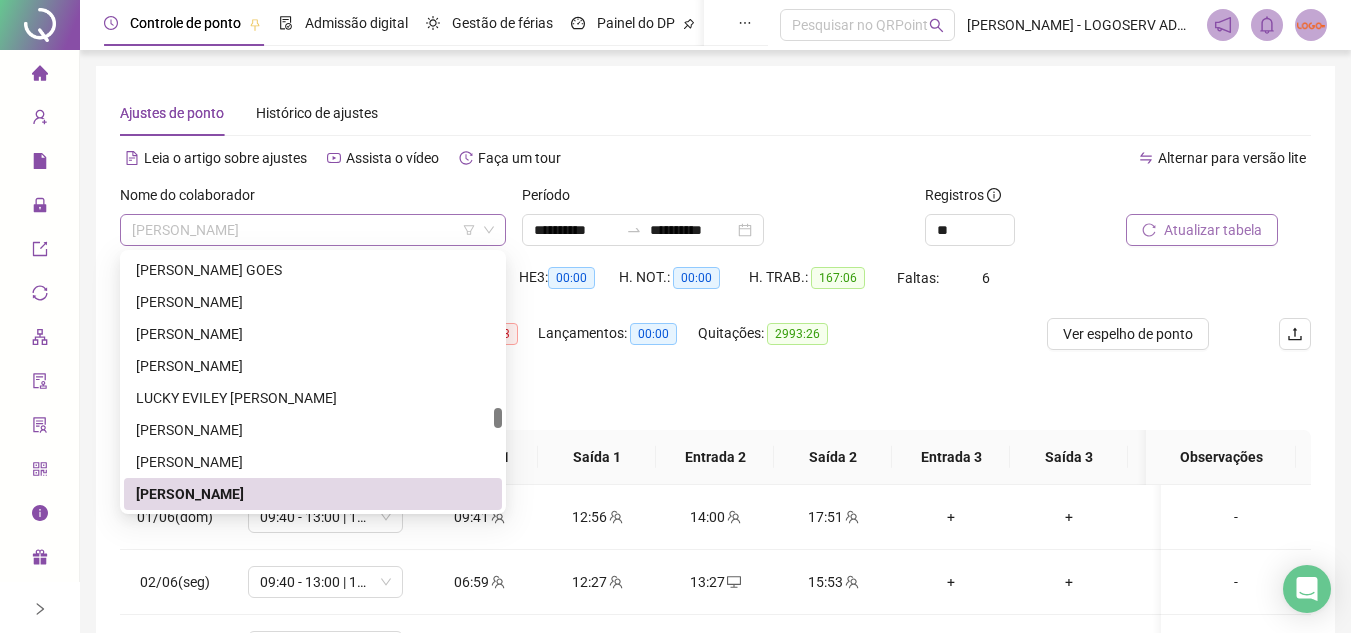 click on "[PERSON_NAME]" at bounding box center [313, 230] 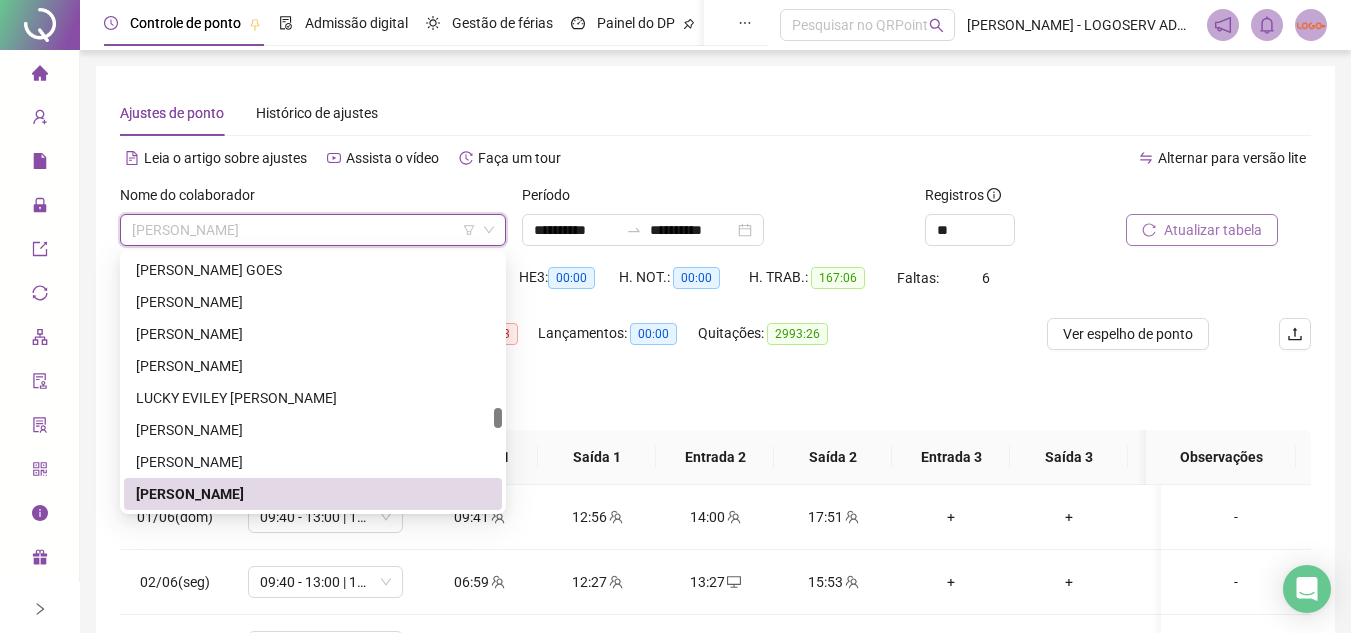 paste on "**********" 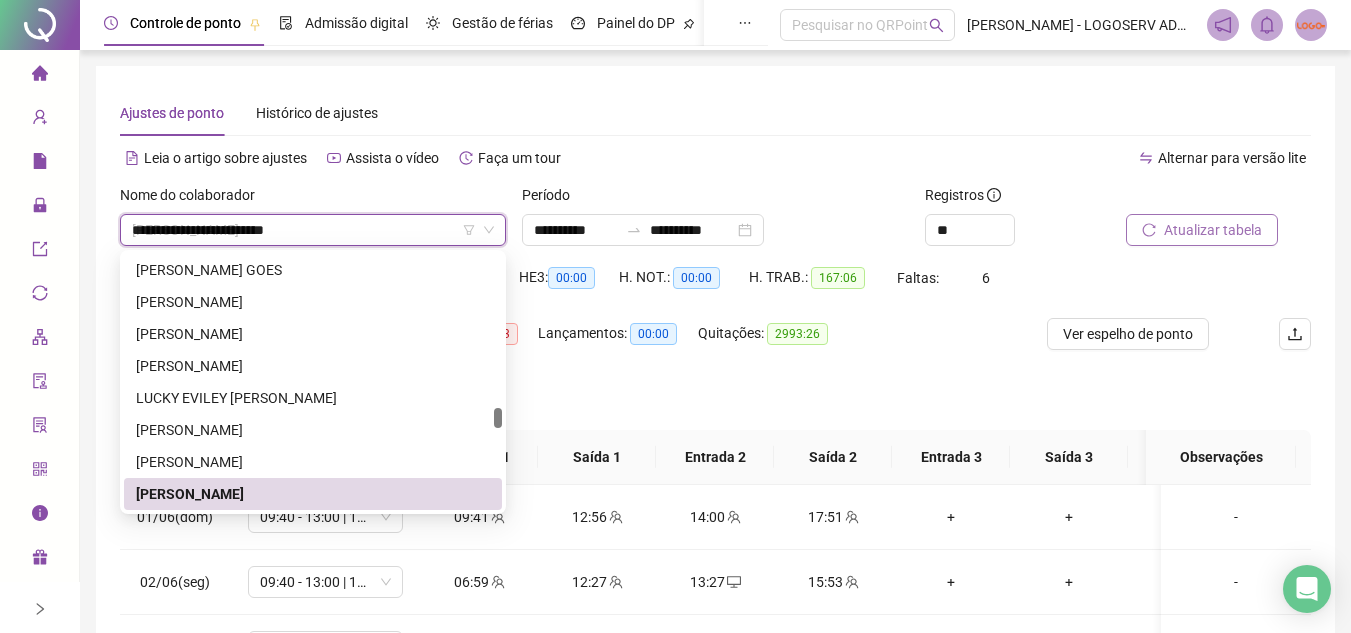 scroll, scrollTop: 0, scrollLeft: 0, axis: both 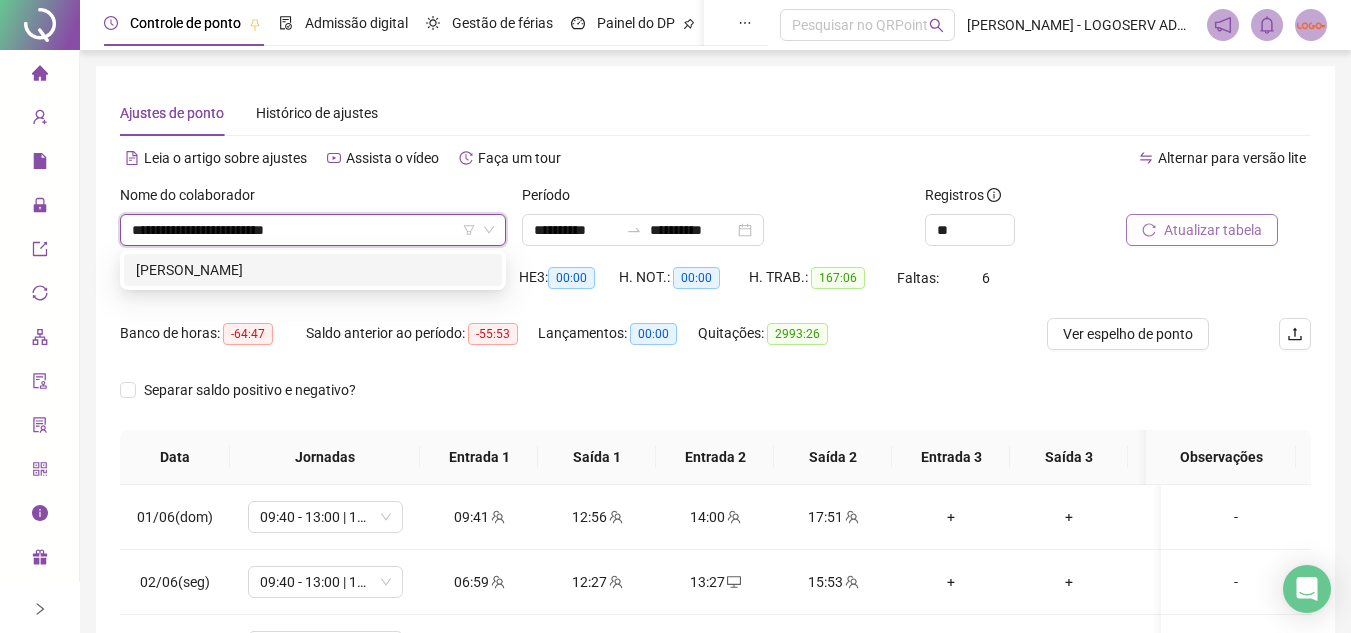 click on "[PERSON_NAME]" at bounding box center [313, 270] 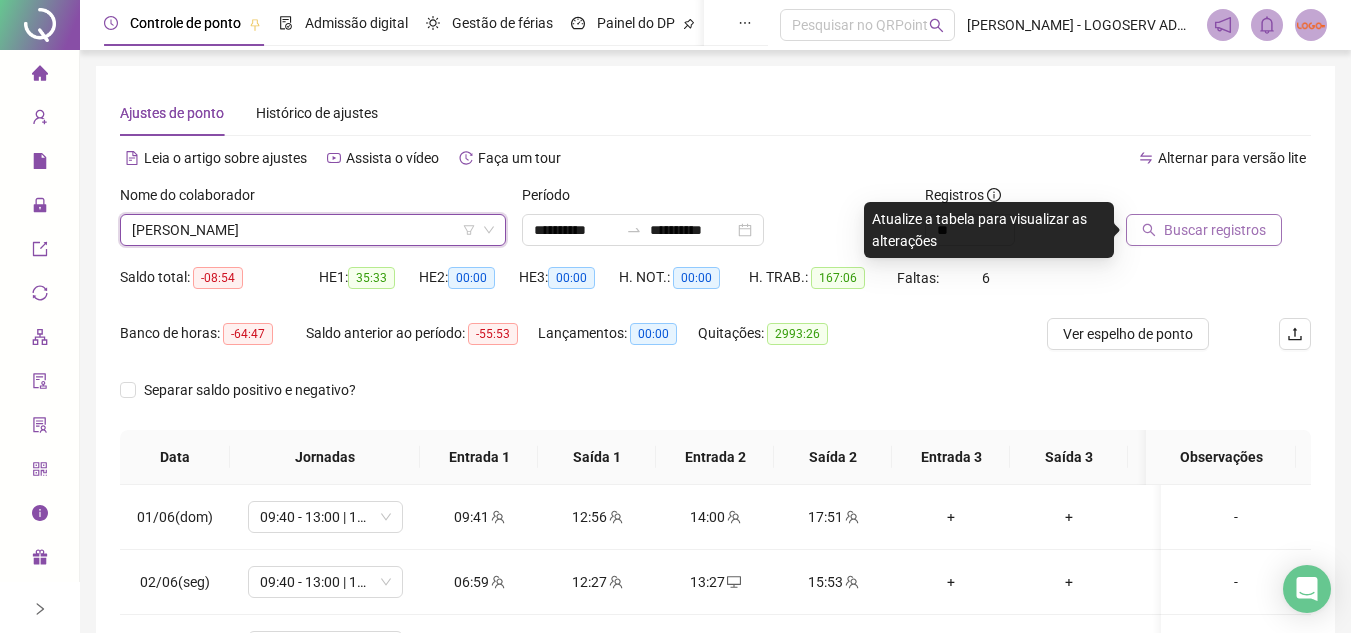 click on "Buscar registros" at bounding box center [1215, 230] 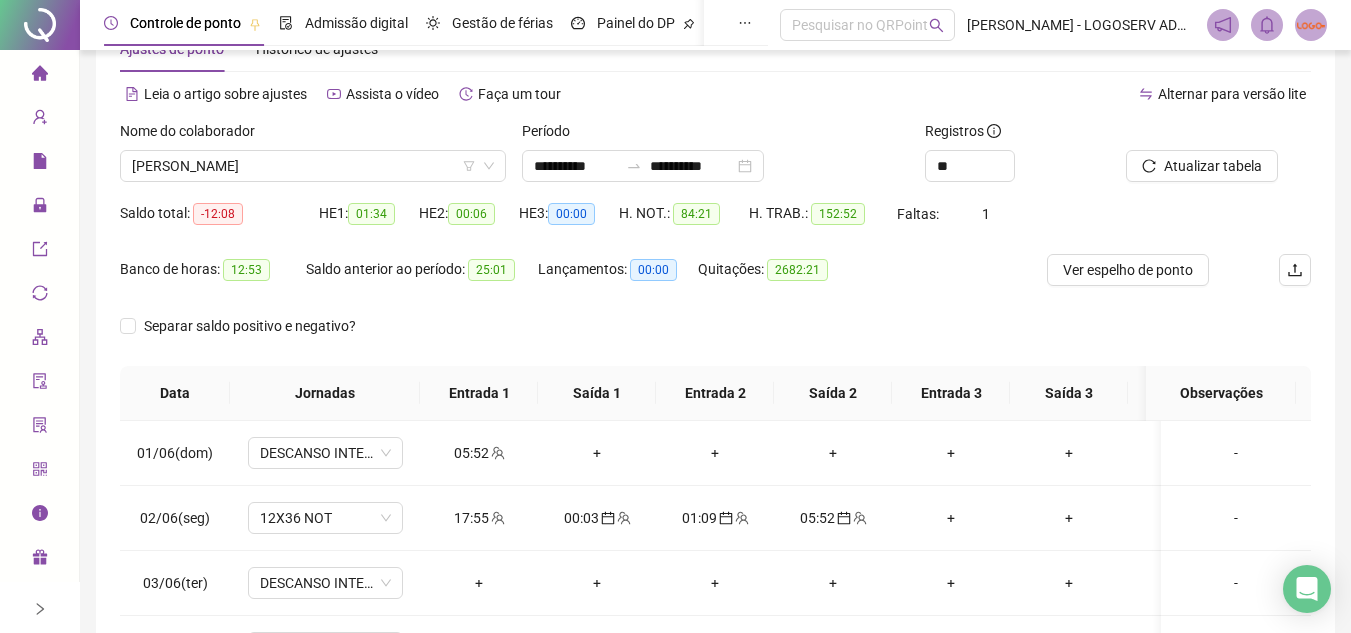 scroll, scrollTop: 100, scrollLeft: 0, axis: vertical 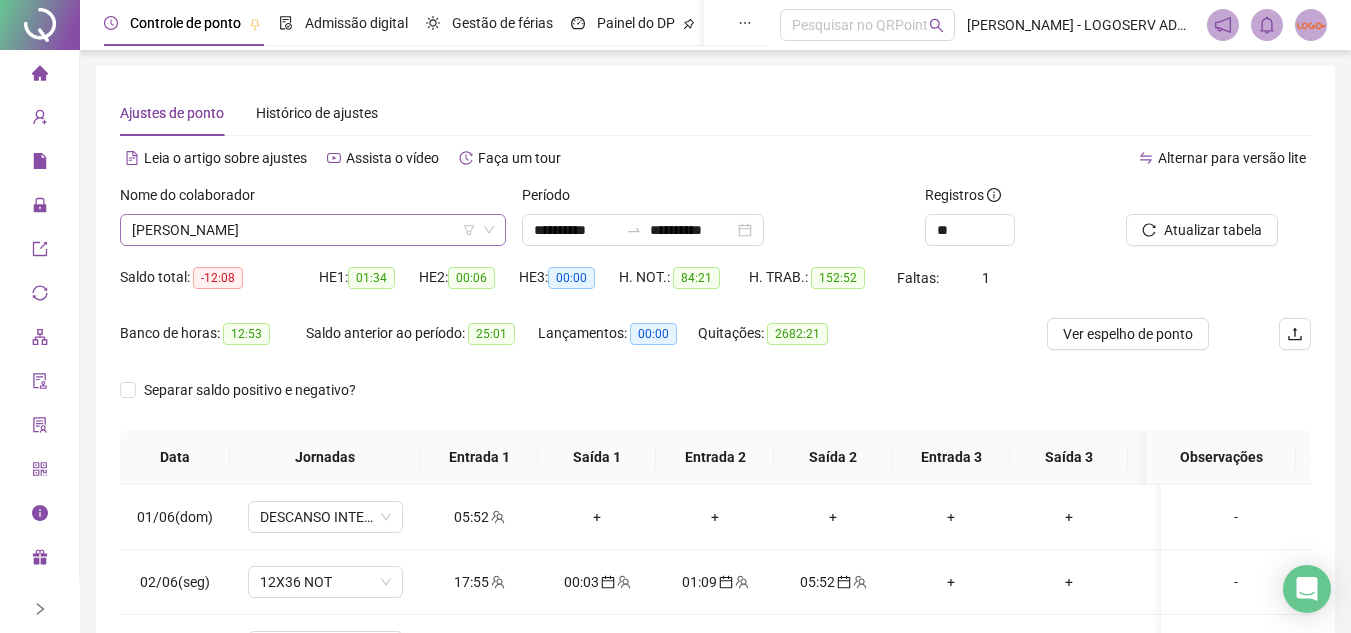 click on "[PERSON_NAME]" at bounding box center [313, 230] 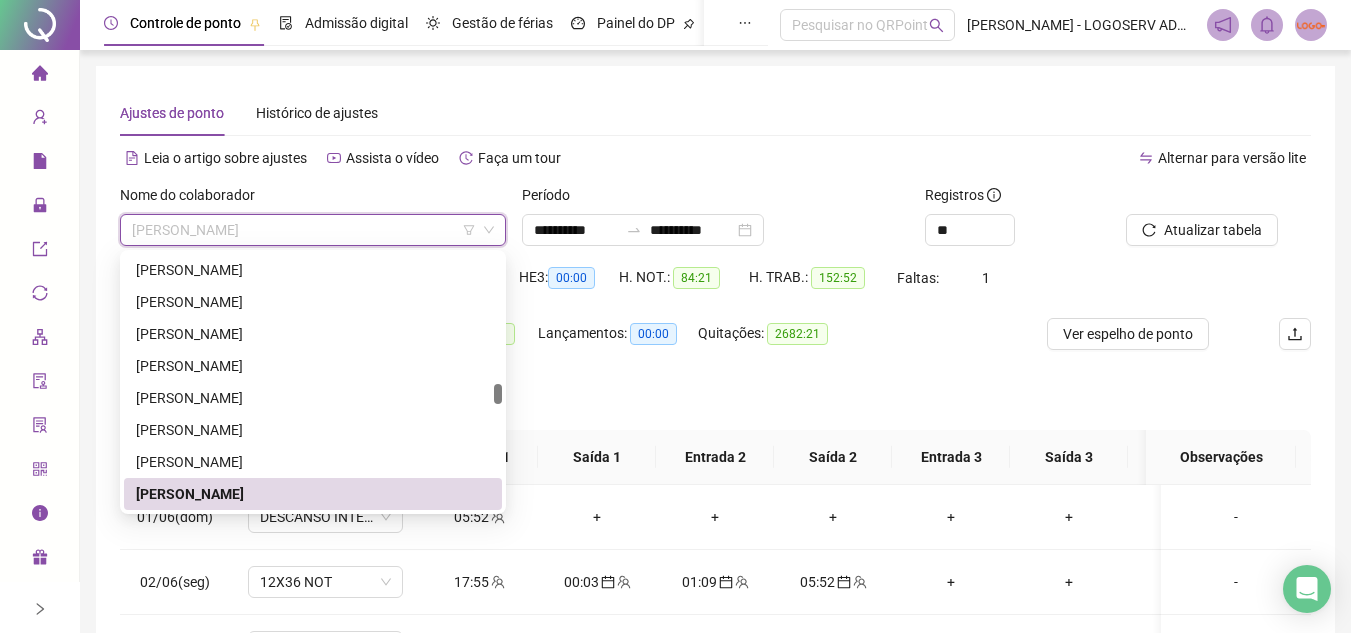 paste on "**********" 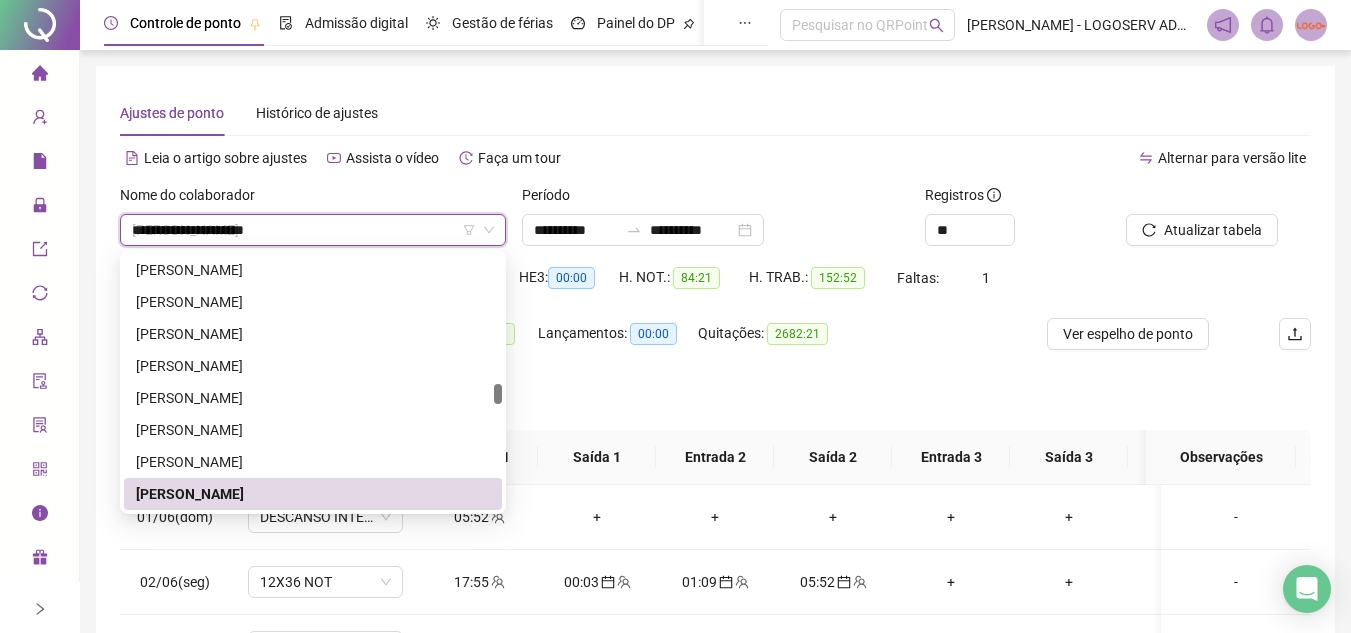 scroll, scrollTop: 0, scrollLeft: 0, axis: both 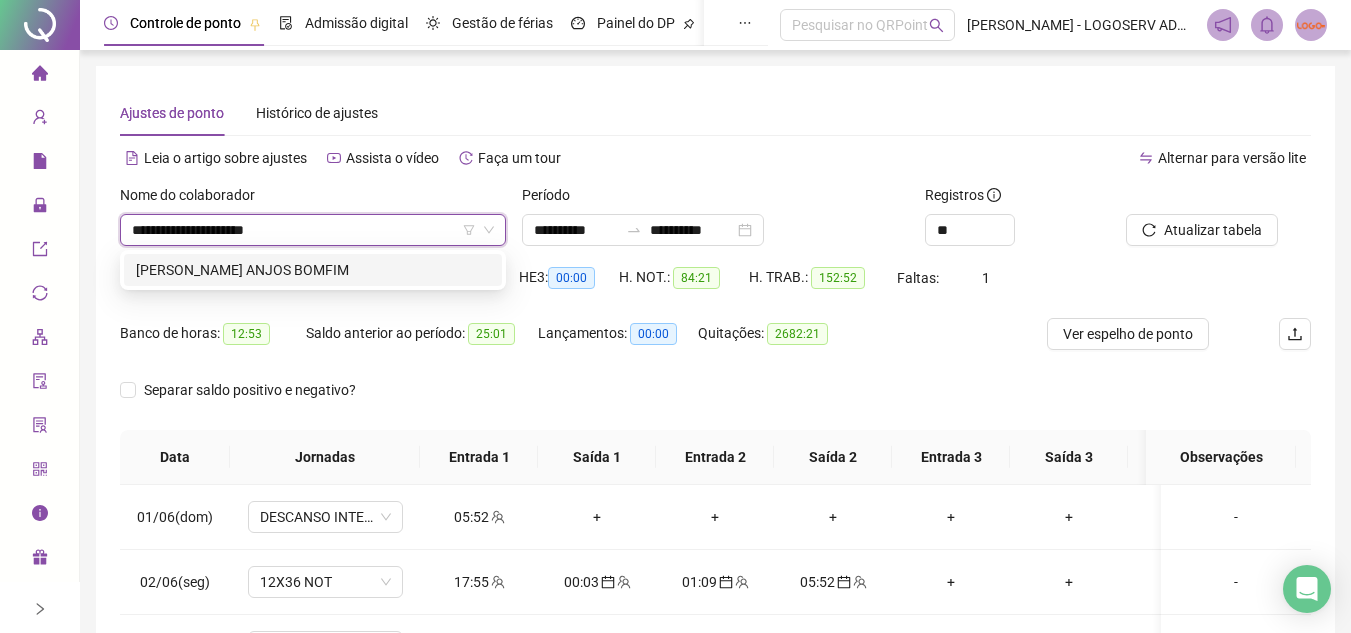 click on "[PERSON_NAME] ANJOS BOMFIM" at bounding box center (313, 270) 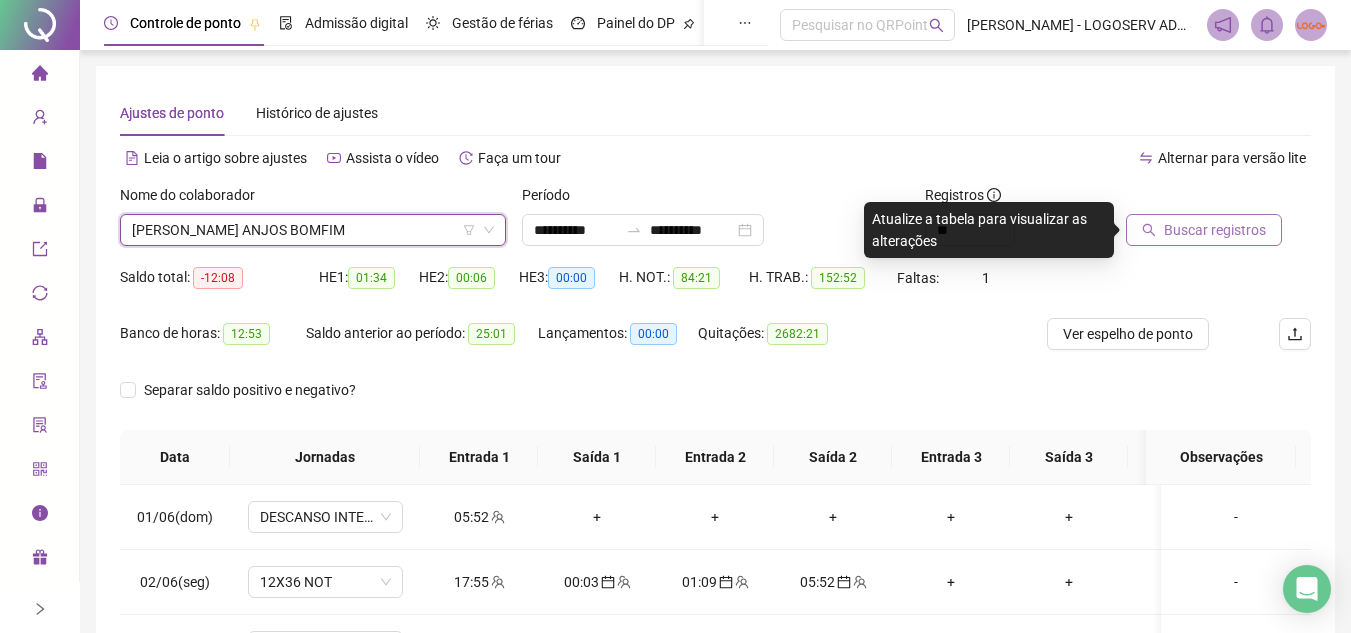click on "Buscar registros" at bounding box center (1215, 230) 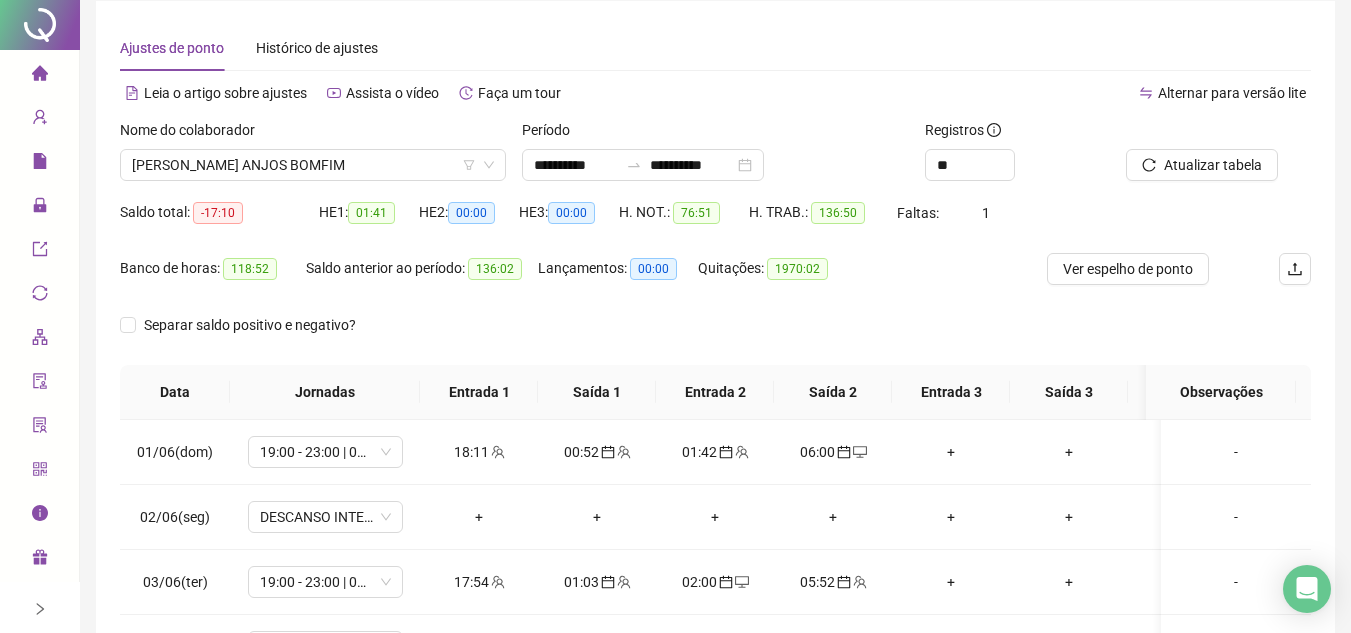 scroll, scrollTop: 100, scrollLeft: 0, axis: vertical 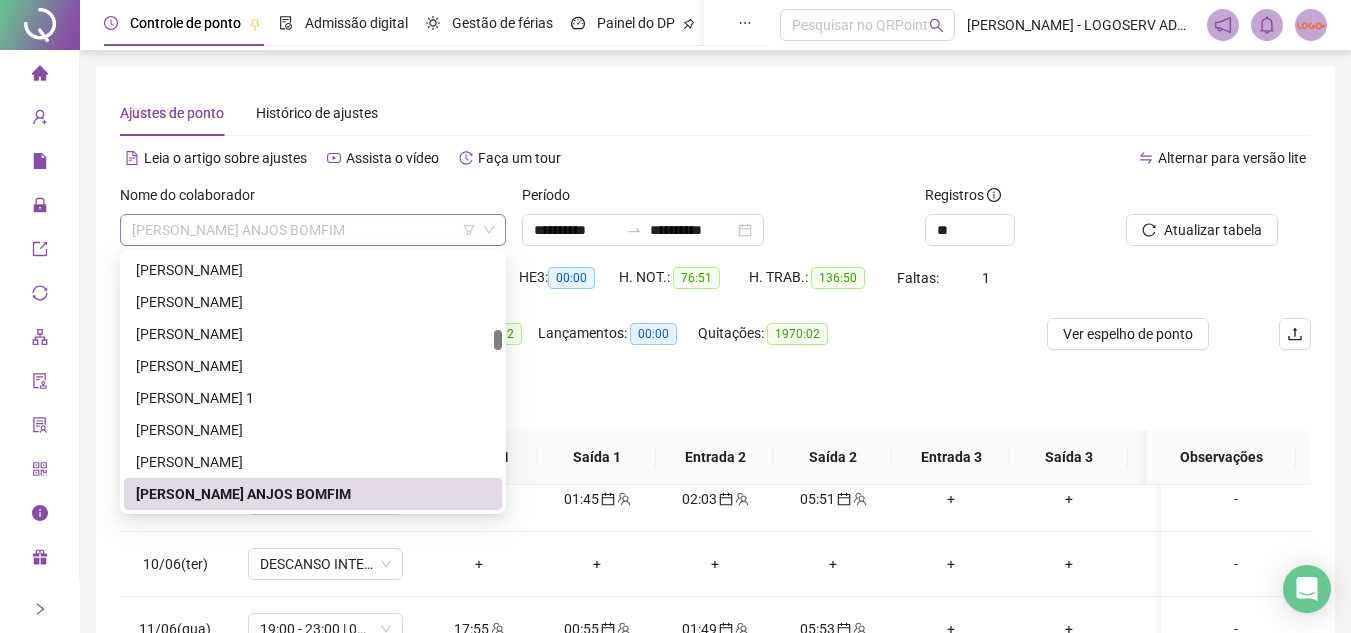 click on "[PERSON_NAME] ANJOS BOMFIM" at bounding box center (313, 230) 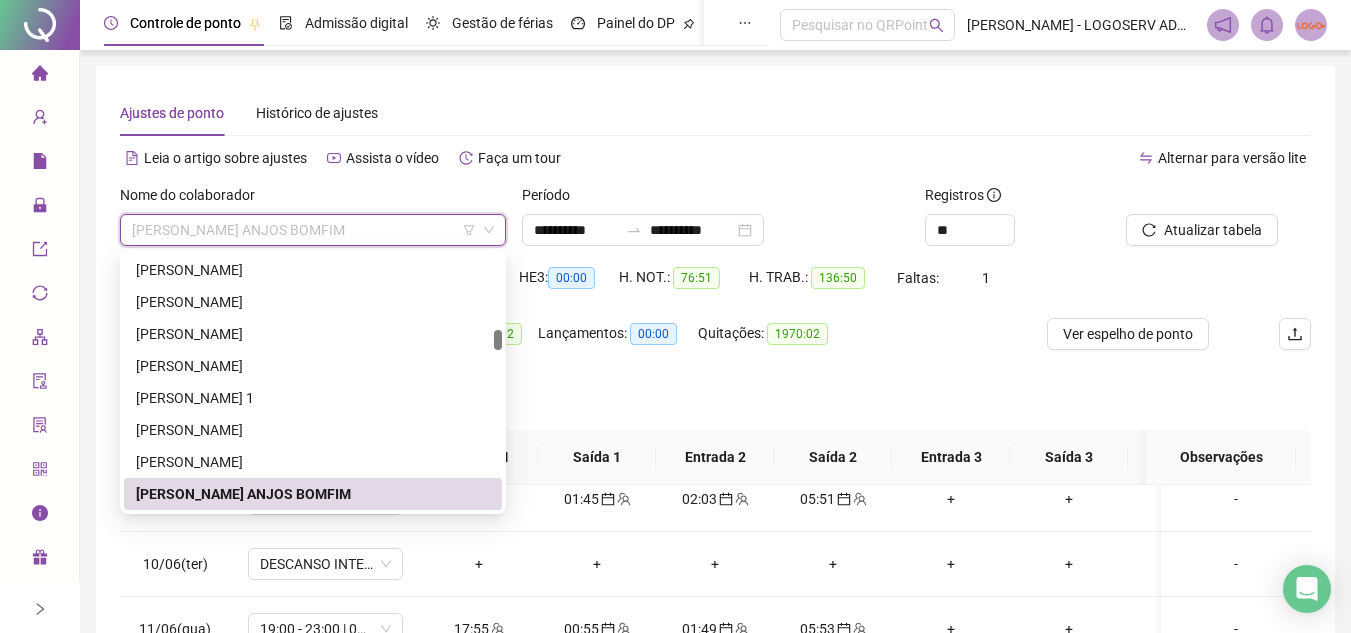 paste on "**********" 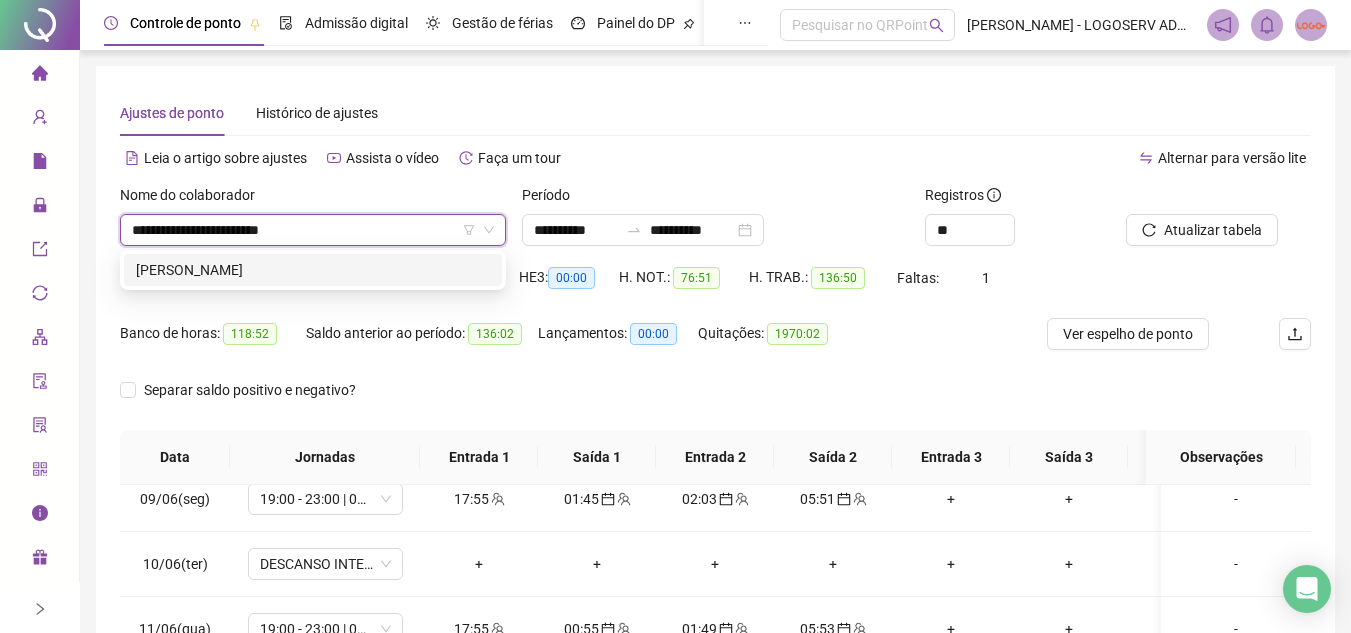 scroll, scrollTop: 0, scrollLeft: 0, axis: both 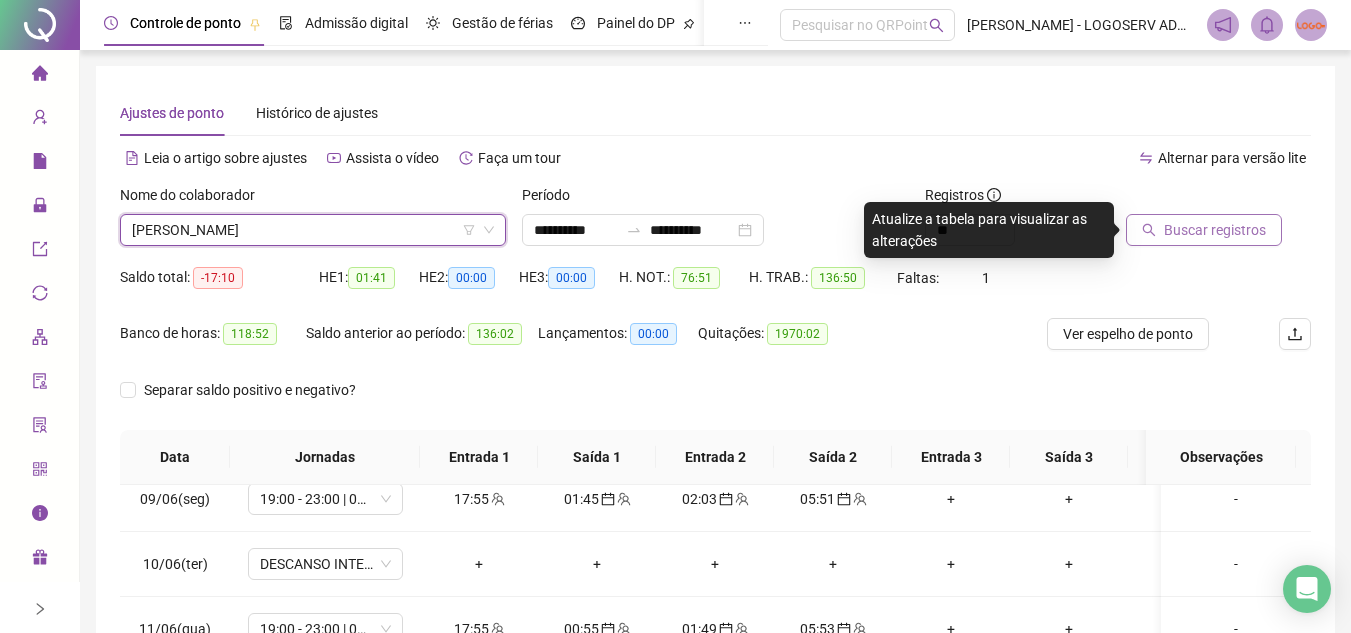 click on "Buscar registros" at bounding box center [1204, 230] 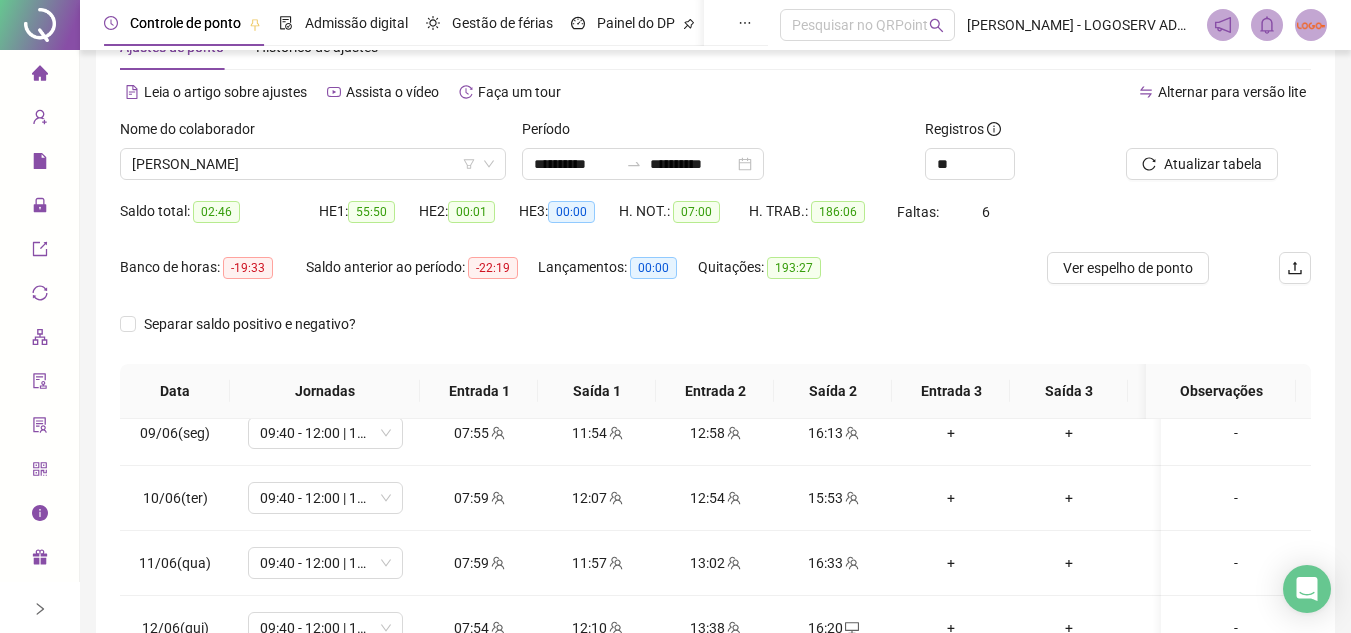 scroll, scrollTop: 100, scrollLeft: 0, axis: vertical 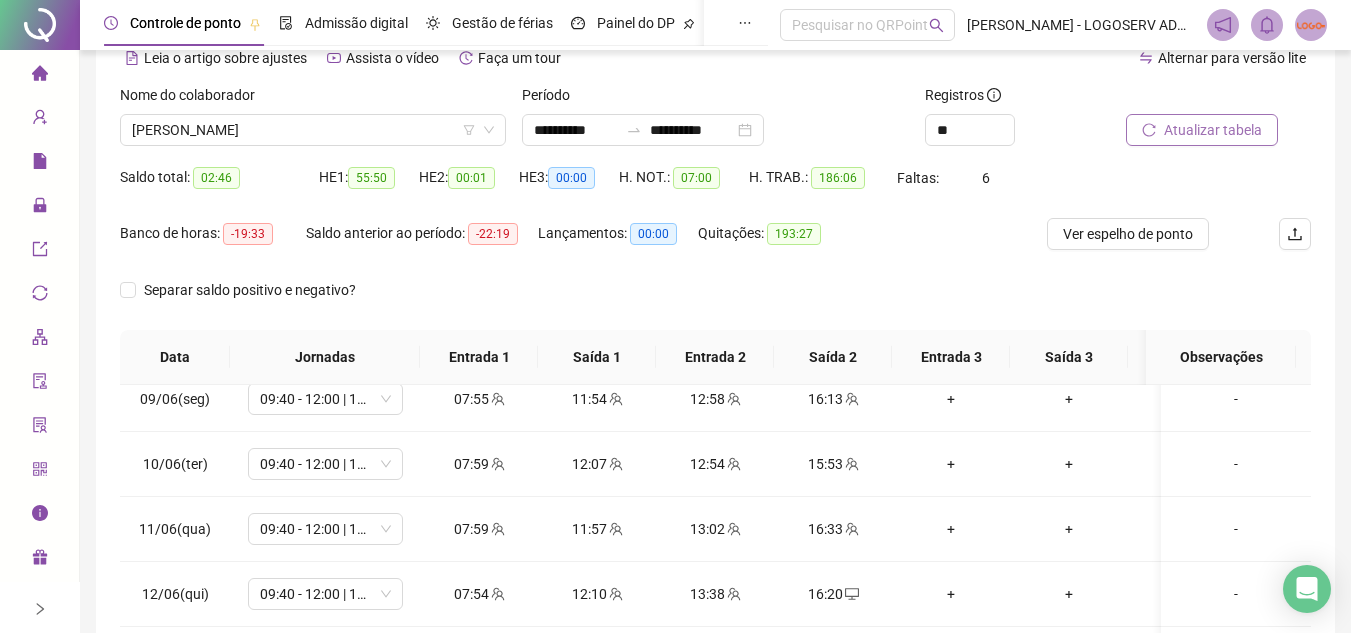 click on "Atualizar tabela" at bounding box center (1202, 130) 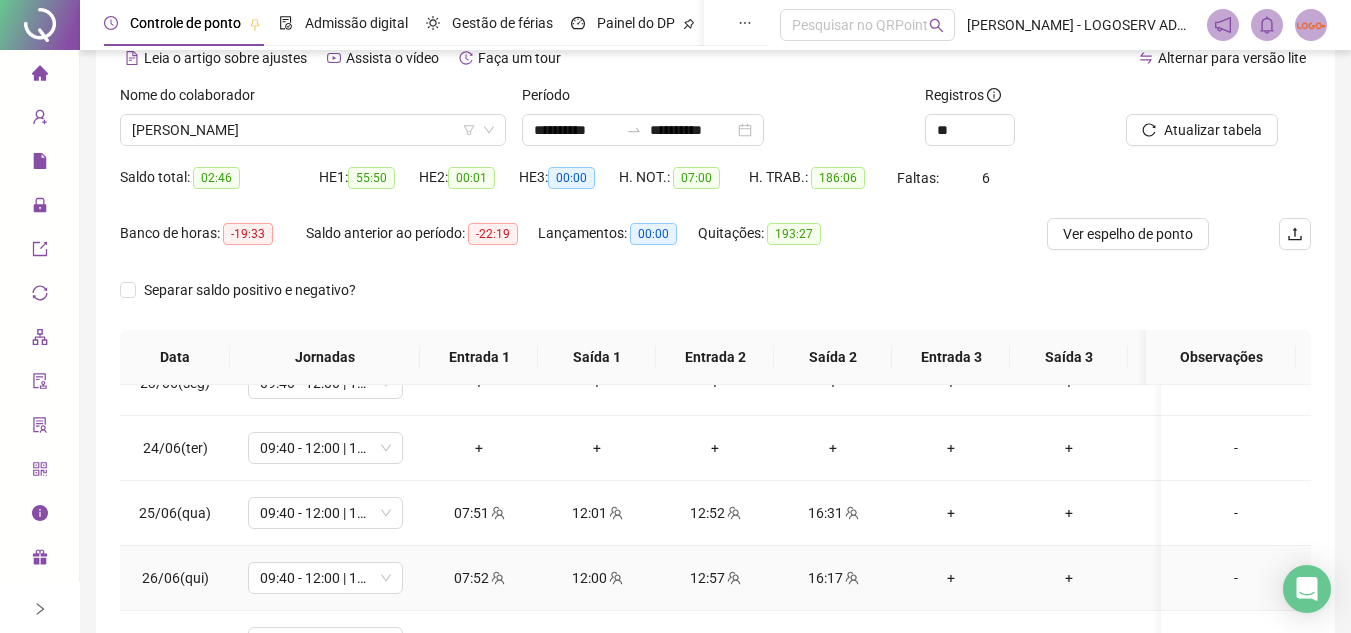 scroll, scrollTop: 1538, scrollLeft: 0, axis: vertical 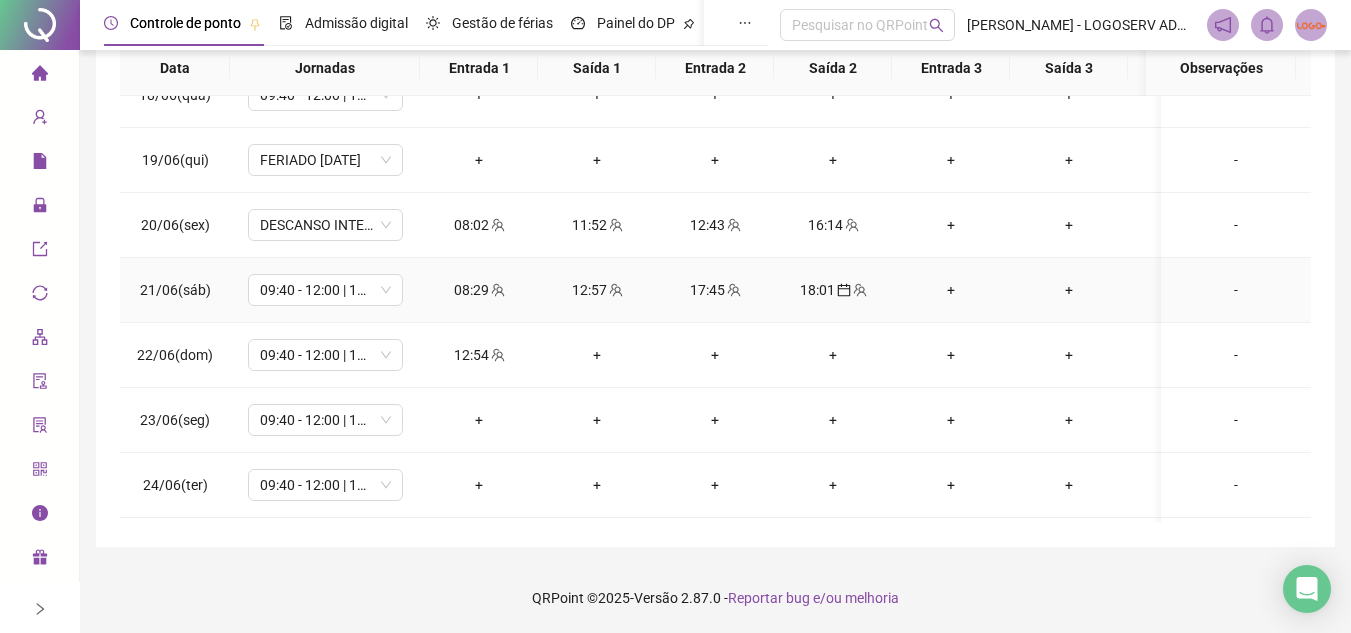 click 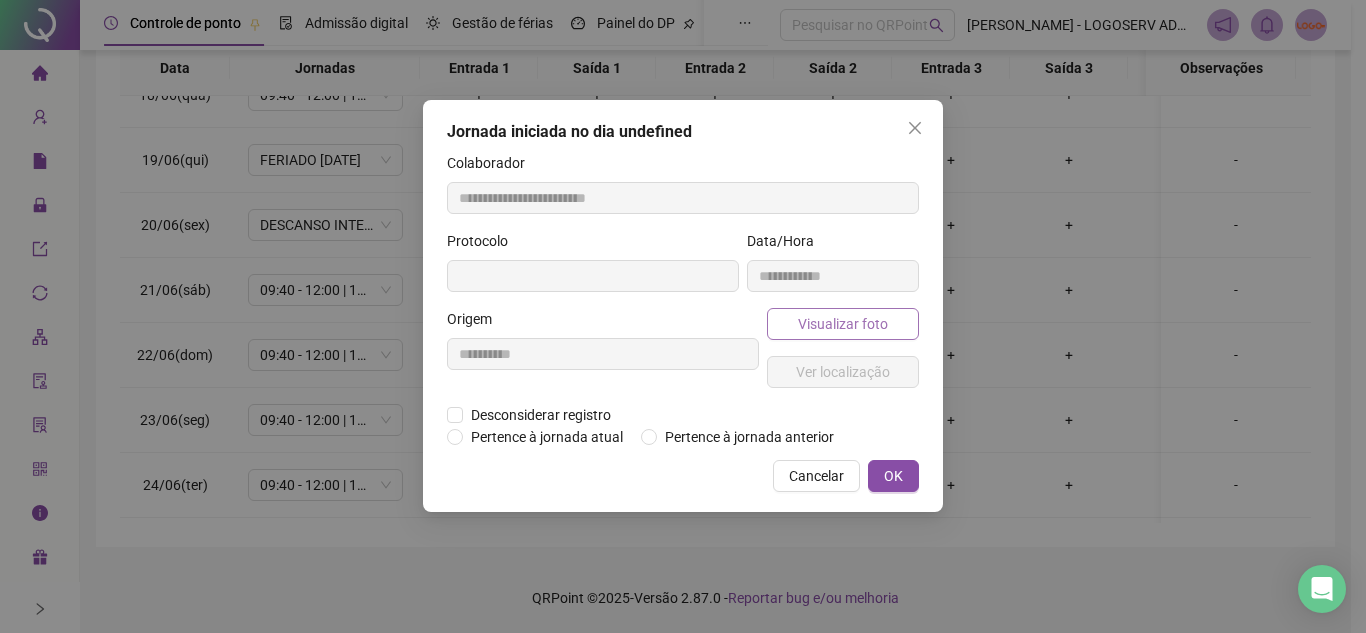 click on "Visualizar foto" at bounding box center (843, 324) 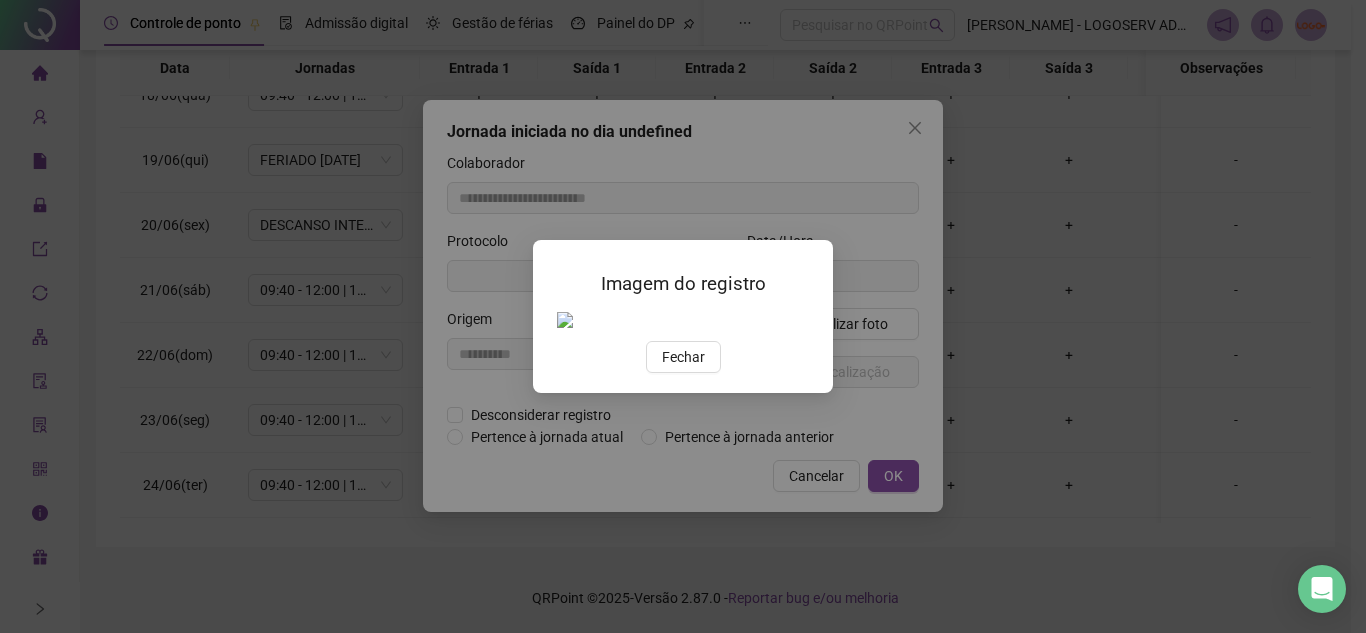 click on "Imagem do registro Fechar" at bounding box center [683, 316] 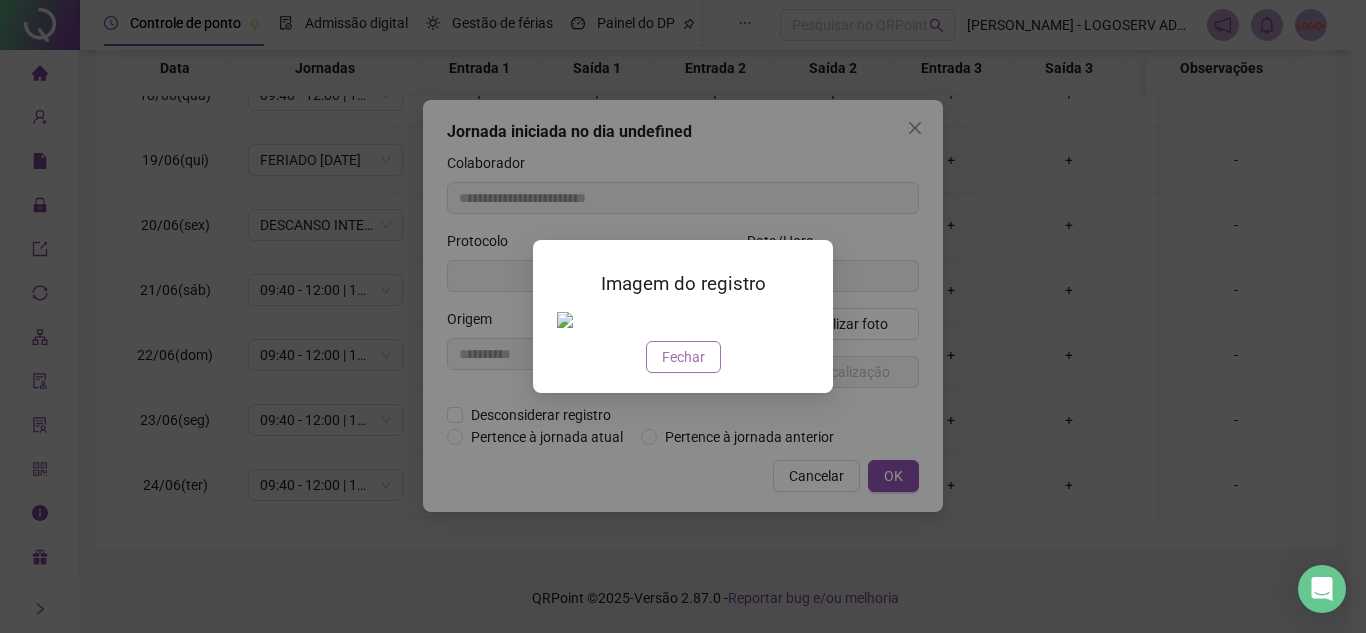 click on "Fechar" at bounding box center [683, 357] 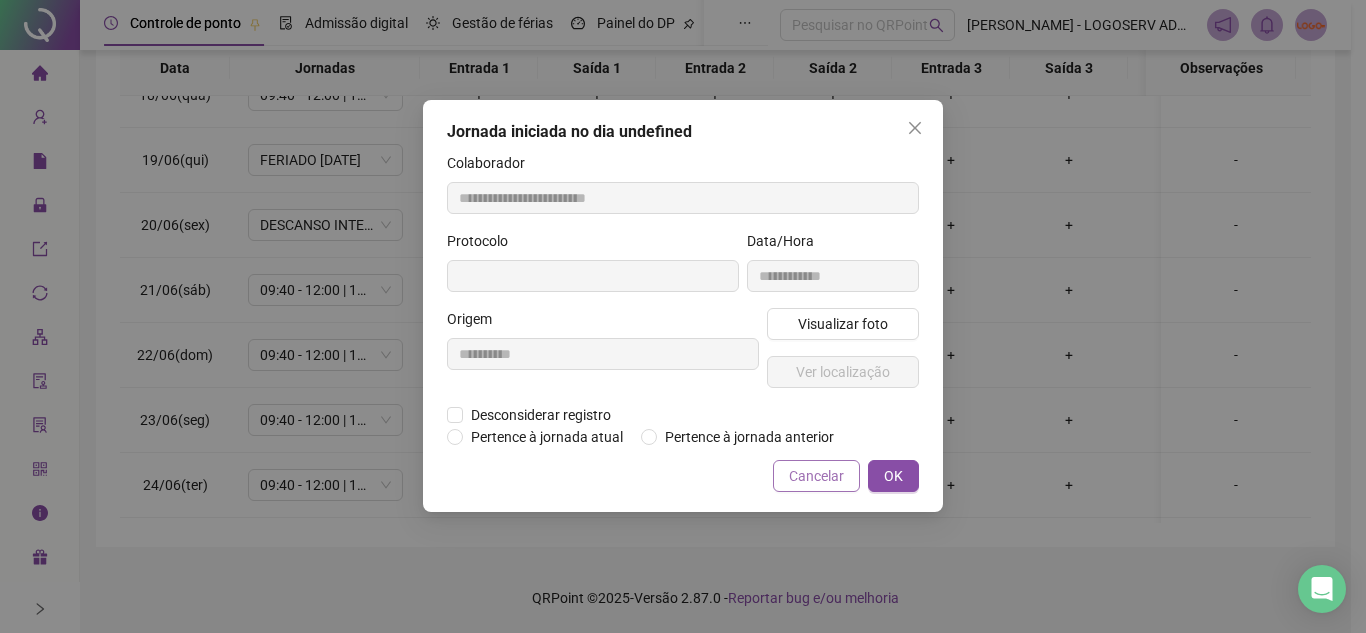 click on "Cancelar" at bounding box center (816, 476) 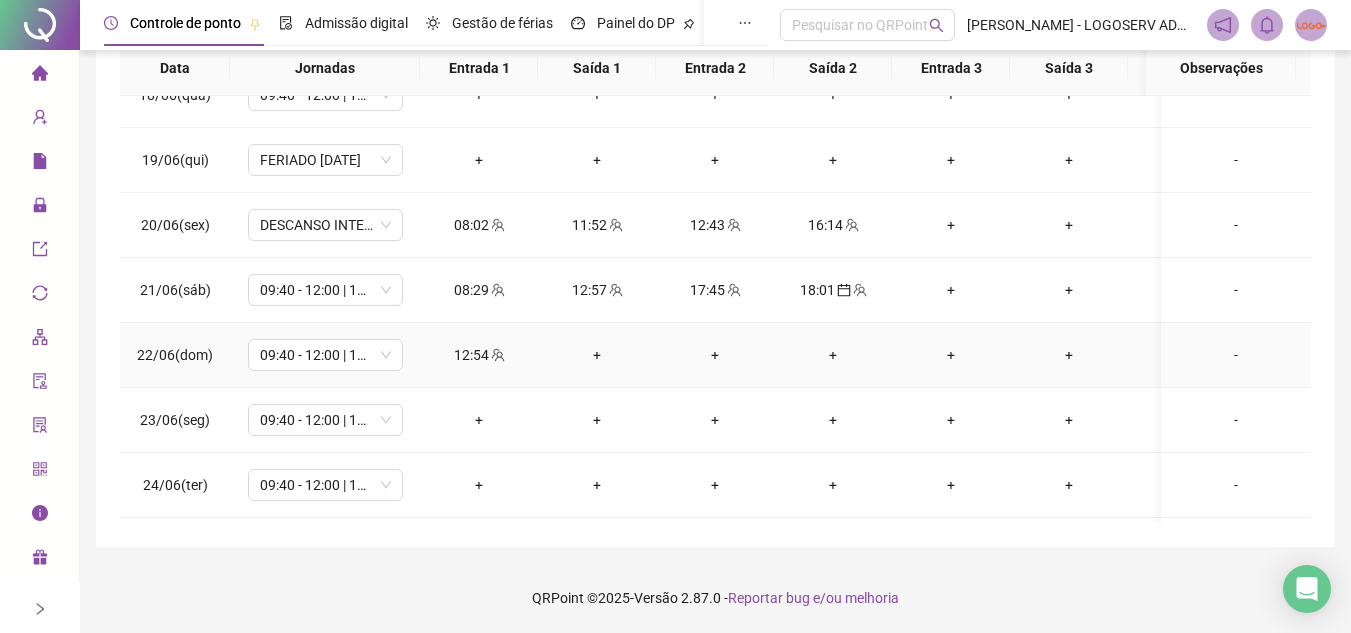 click on "12:54" at bounding box center [479, 355] 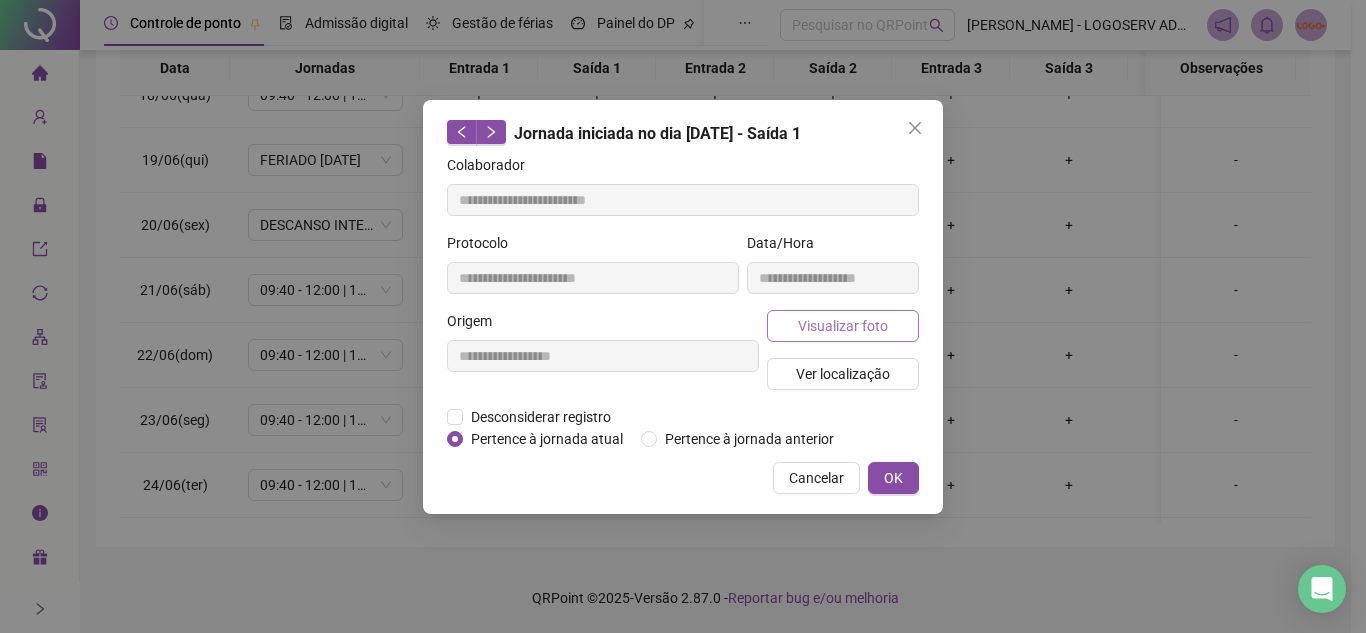 type on "**********" 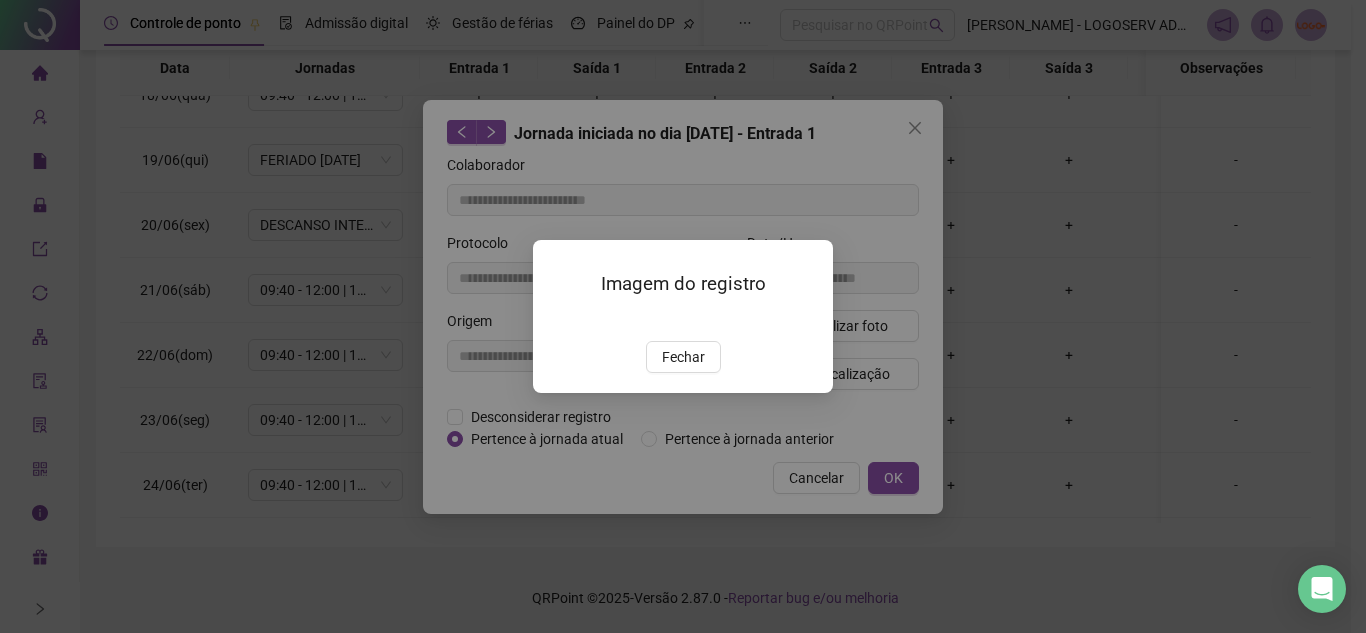 click on "Fechar" at bounding box center (683, 357) 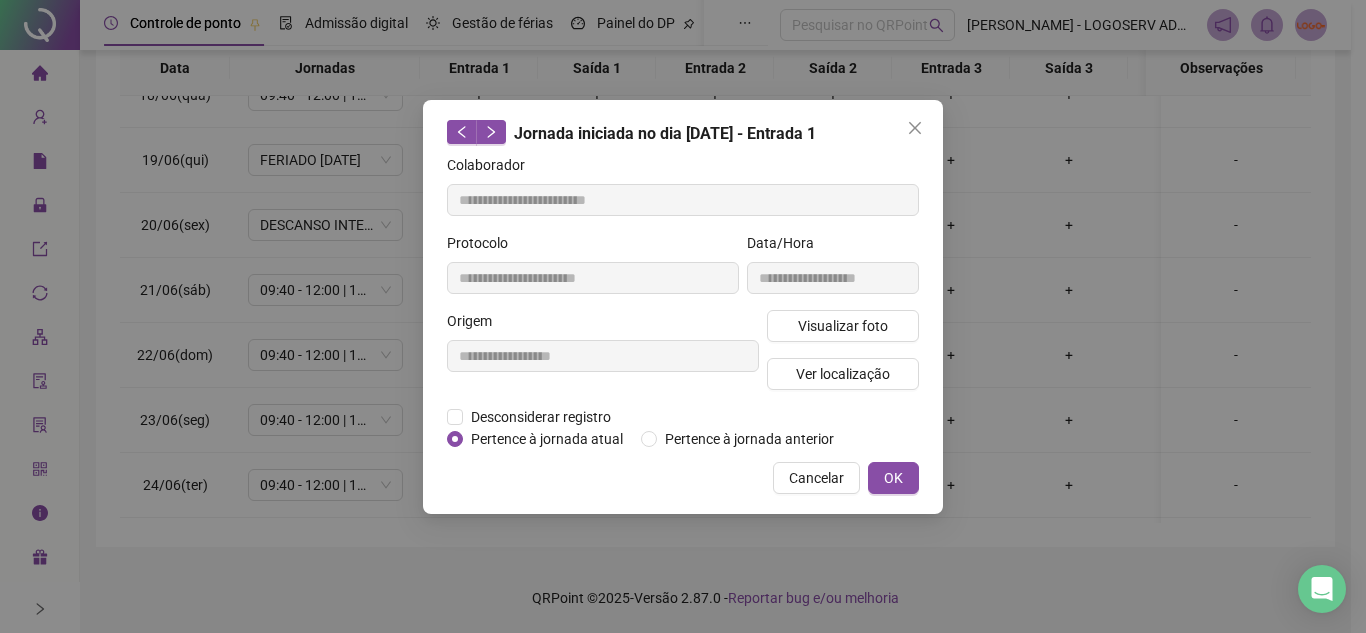 drag, startPoint x: 800, startPoint y: 472, endPoint x: 901, endPoint y: 378, distance: 137.97464 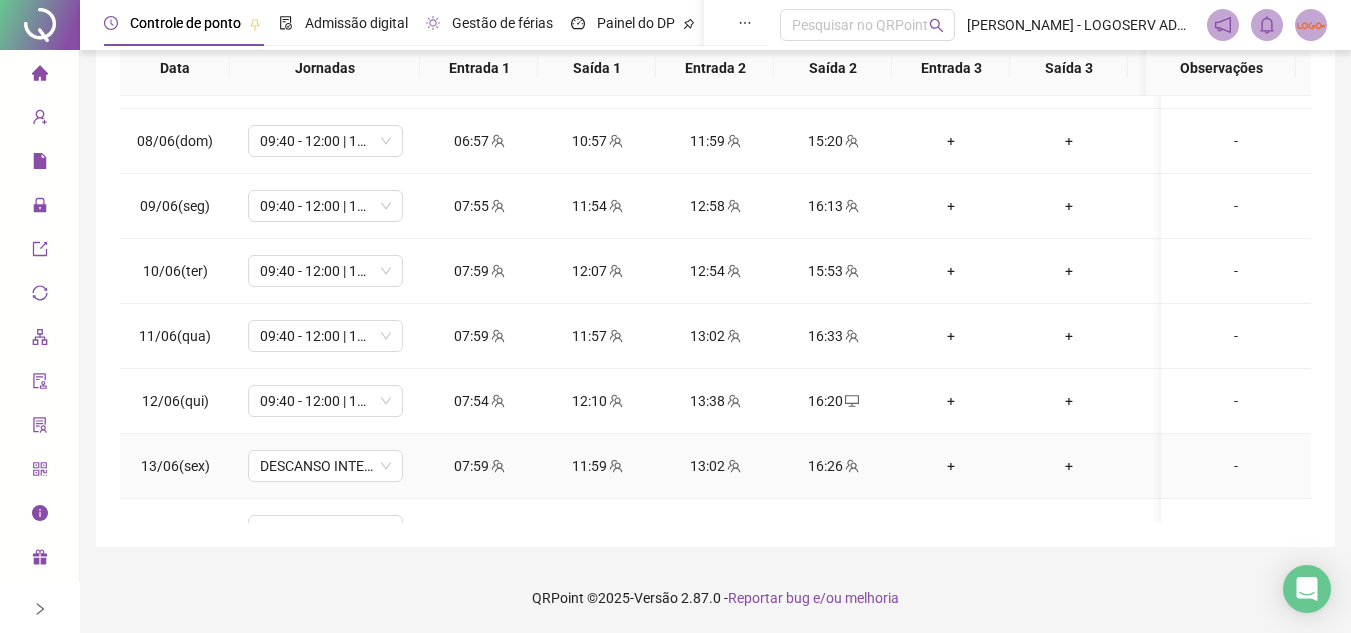 scroll, scrollTop: 238, scrollLeft: 0, axis: vertical 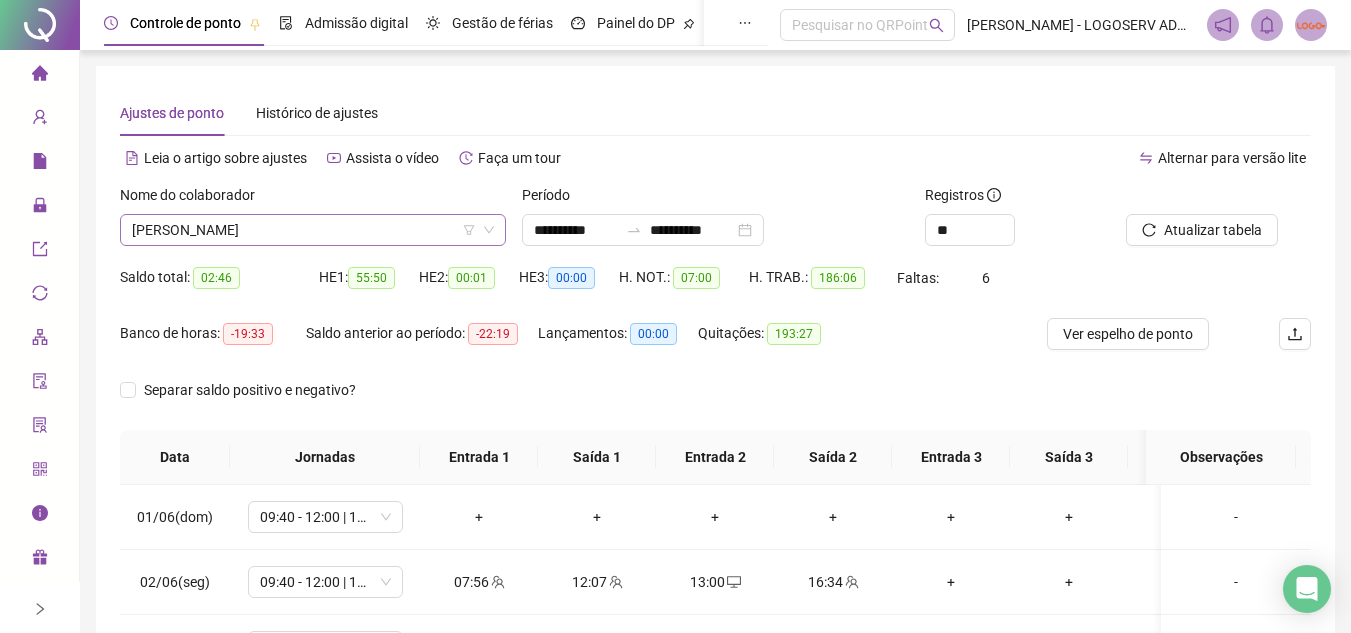 click on "[PERSON_NAME]" at bounding box center (313, 230) 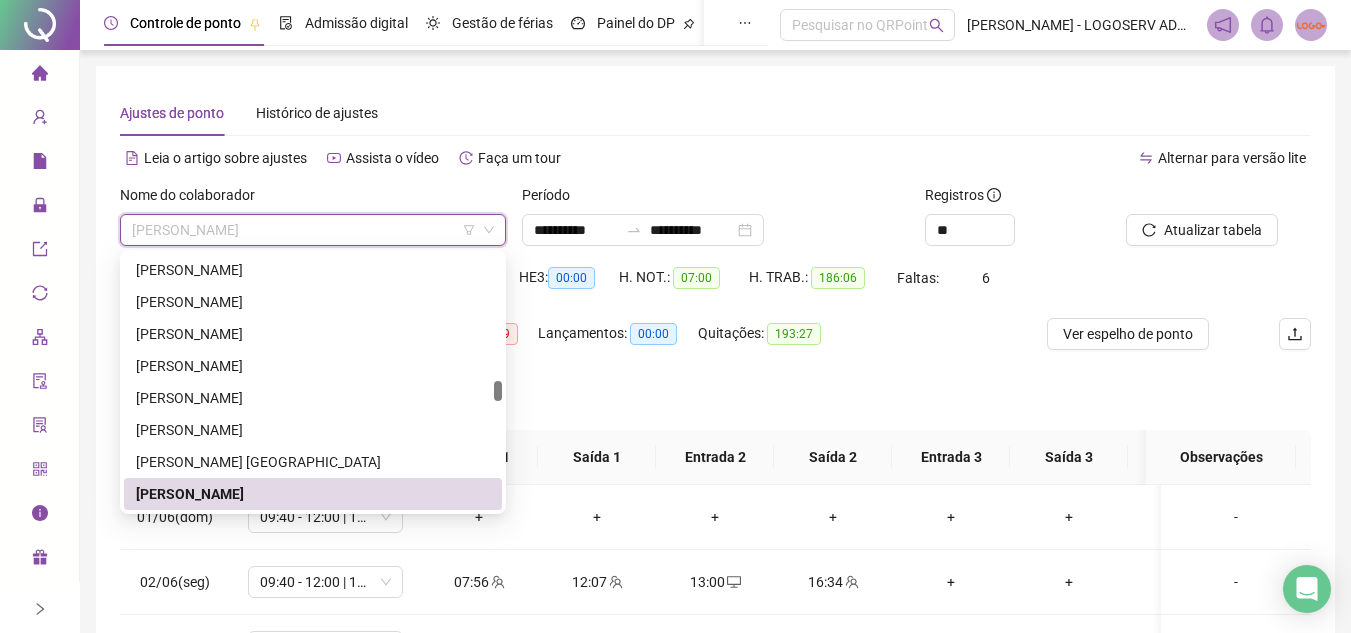paste on "**********" 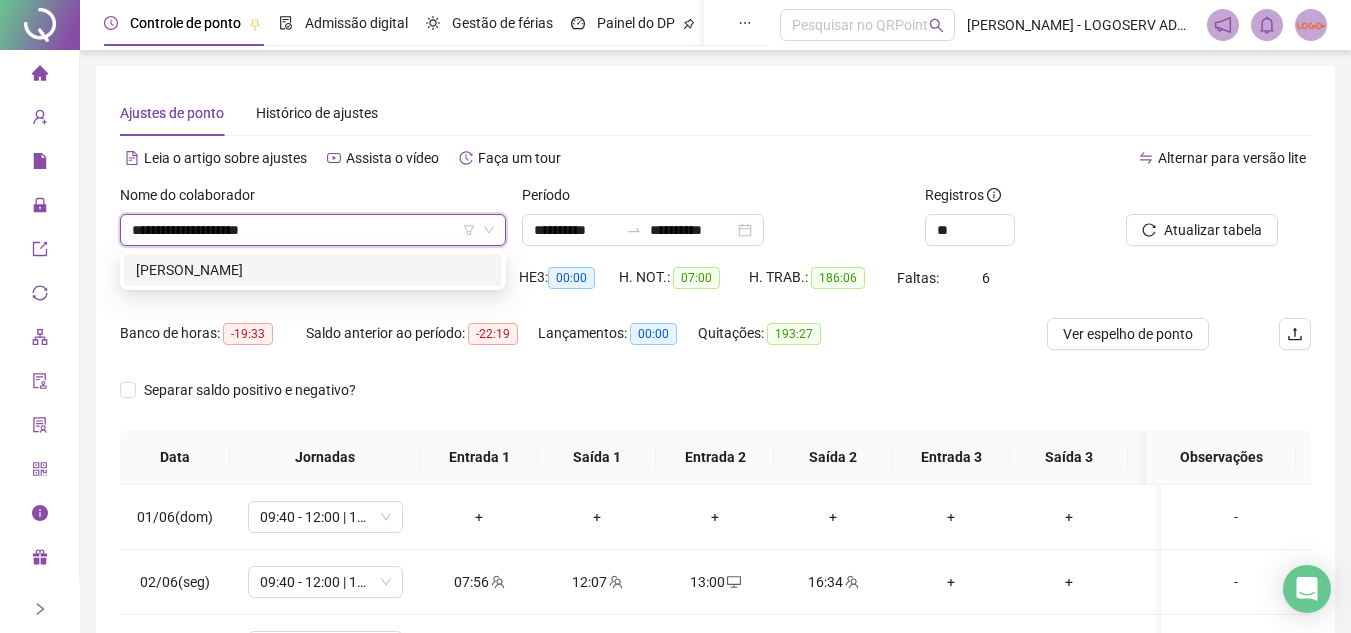 scroll, scrollTop: 0, scrollLeft: 0, axis: both 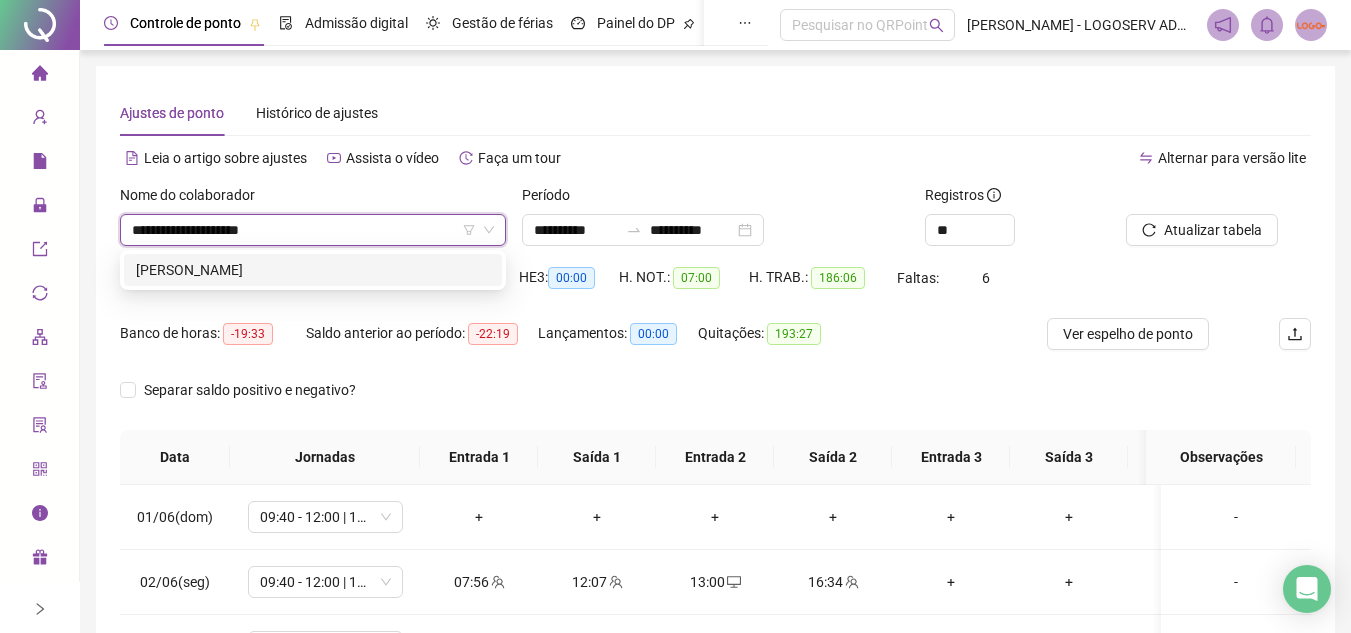 click on "[PERSON_NAME]" at bounding box center (313, 270) 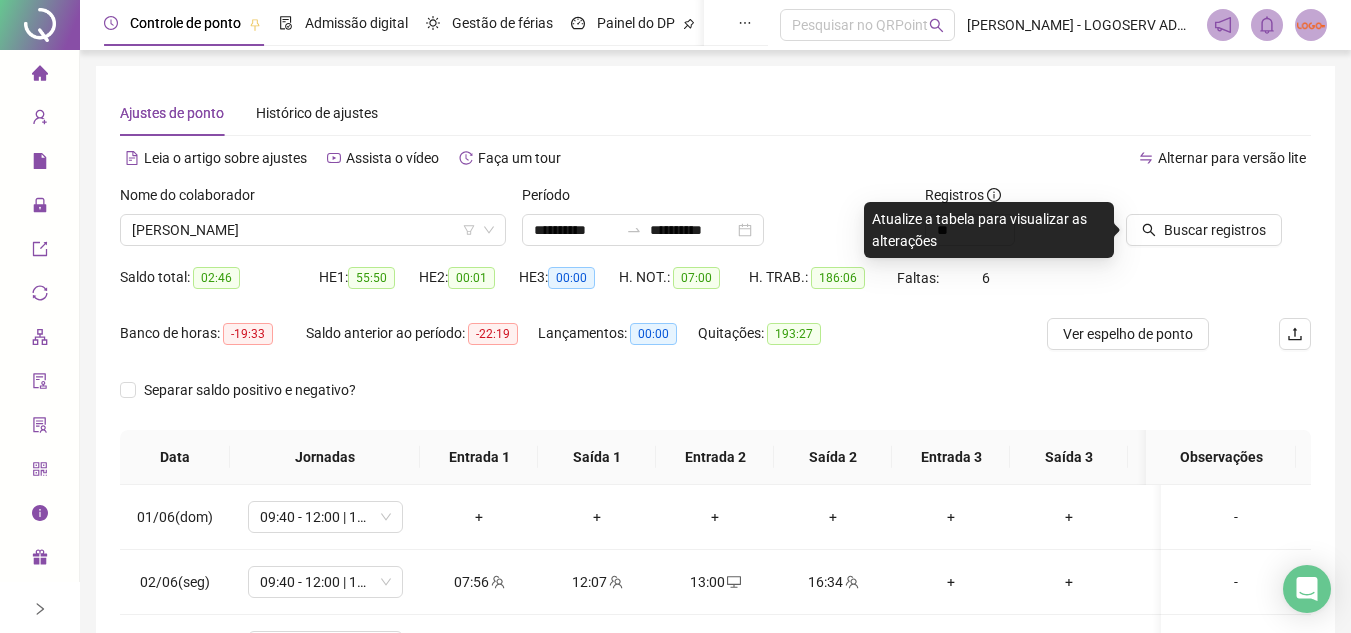 click at bounding box center (1193, 199) 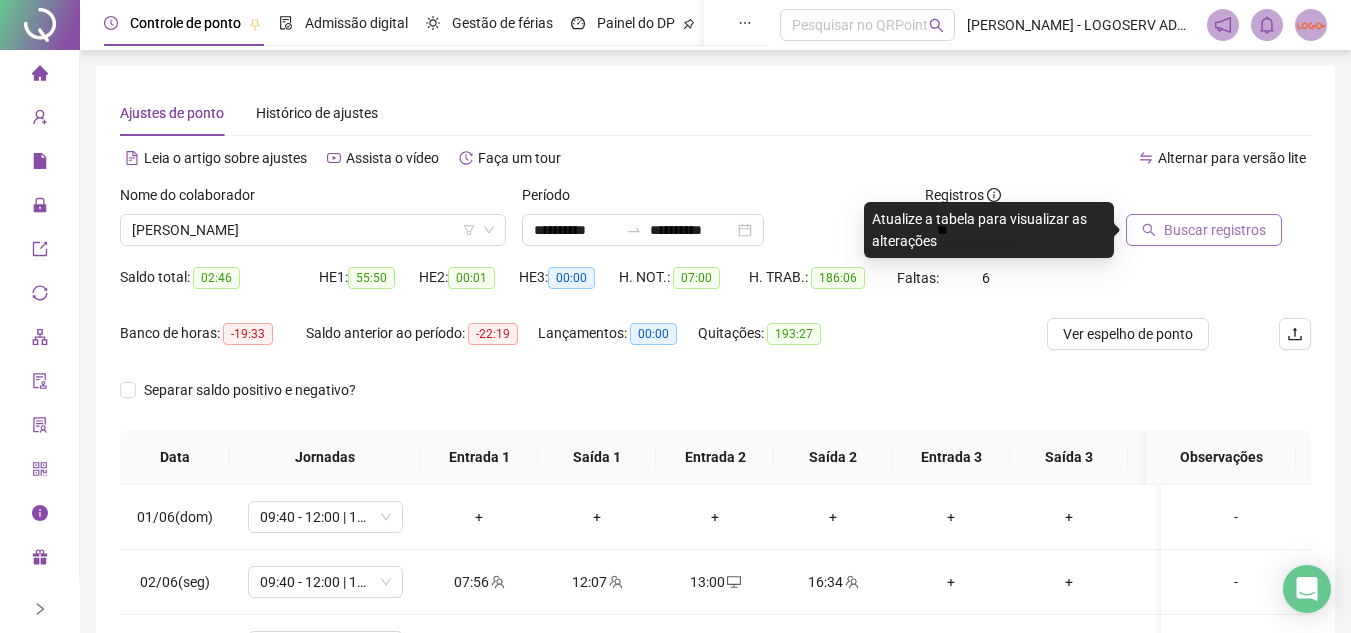 click on "Buscar registros" at bounding box center (1215, 230) 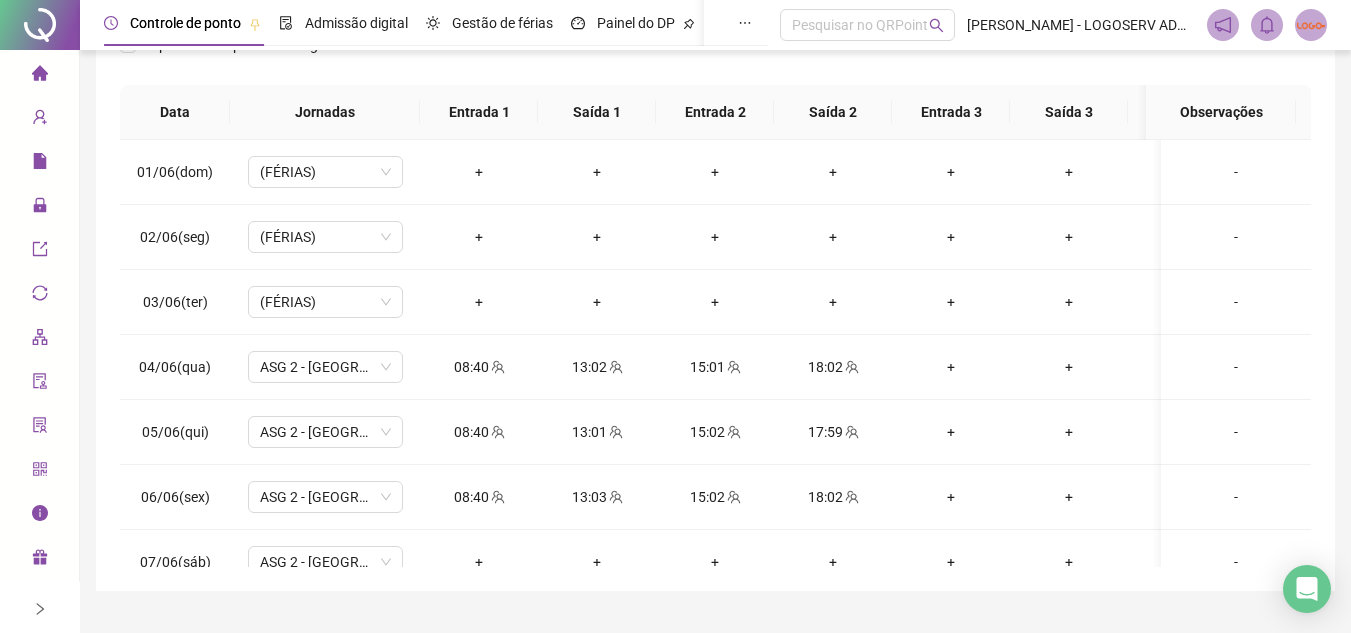 scroll, scrollTop: 389, scrollLeft: 0, axis: vertical 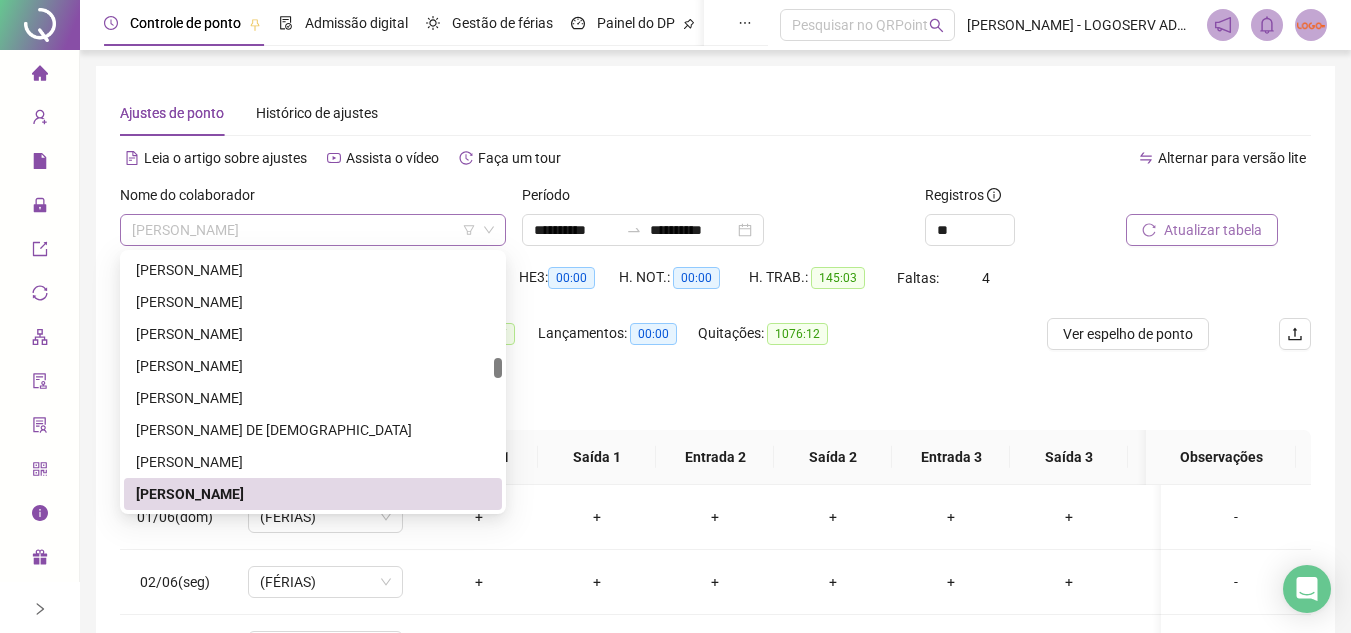 click on "[PERSON_NAME]" at bounding box center (313, 230) 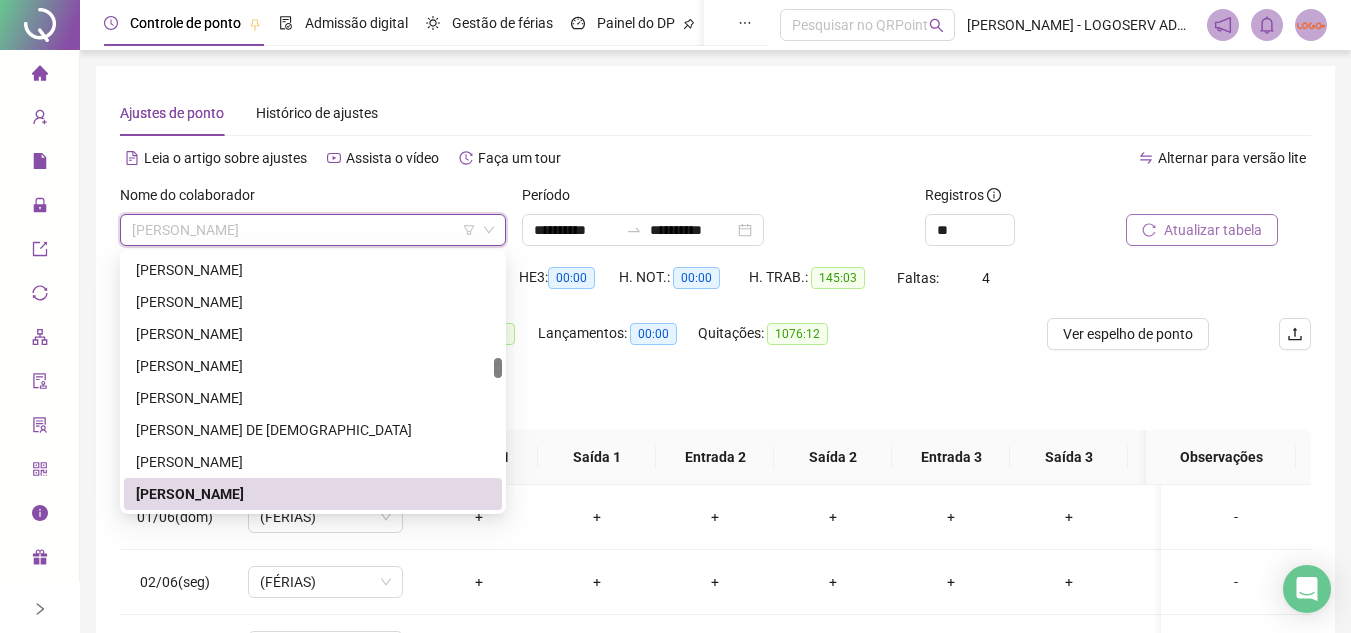 paste on "**********" 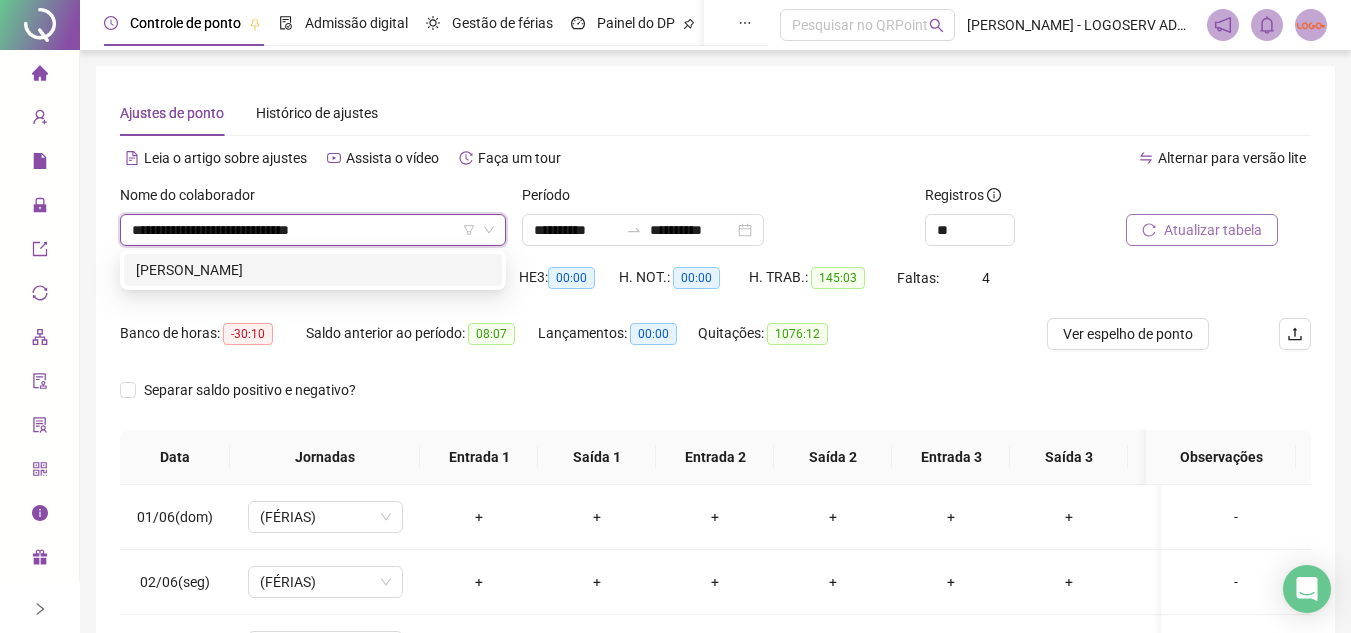 scroll, scrollTop: 0, scrollLeft: 0, axis: both 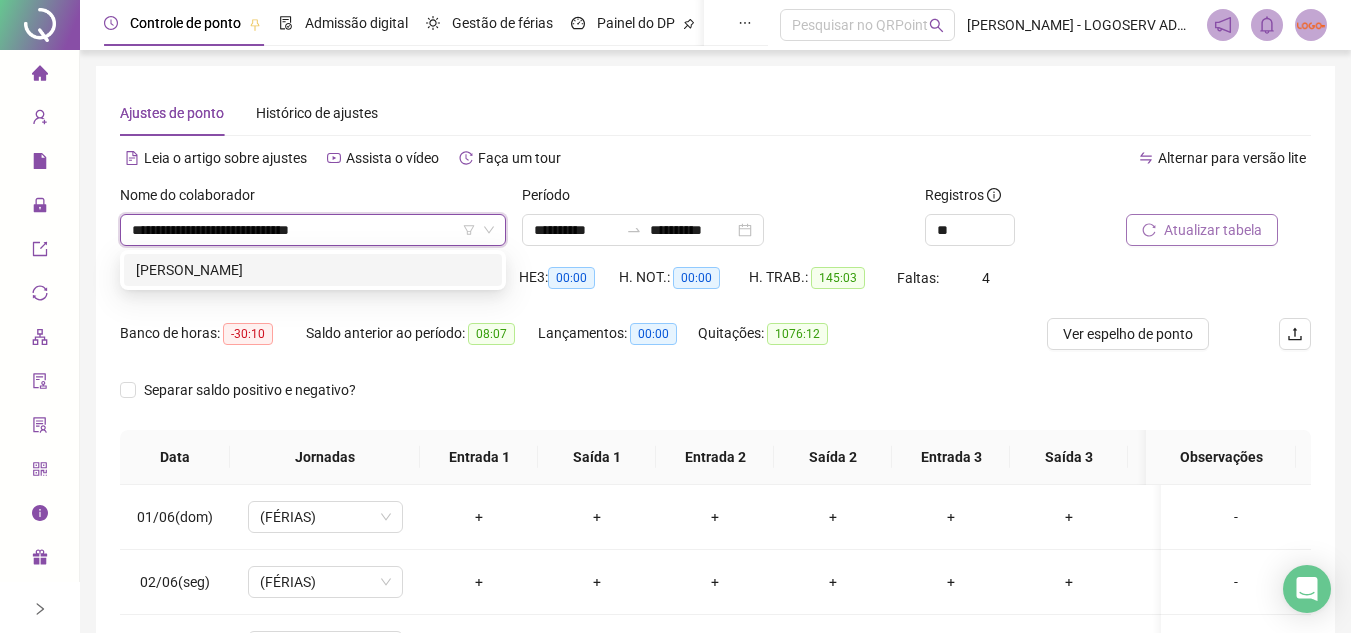click on "[PERSON_NAME]" at bounding box center (313, 270) 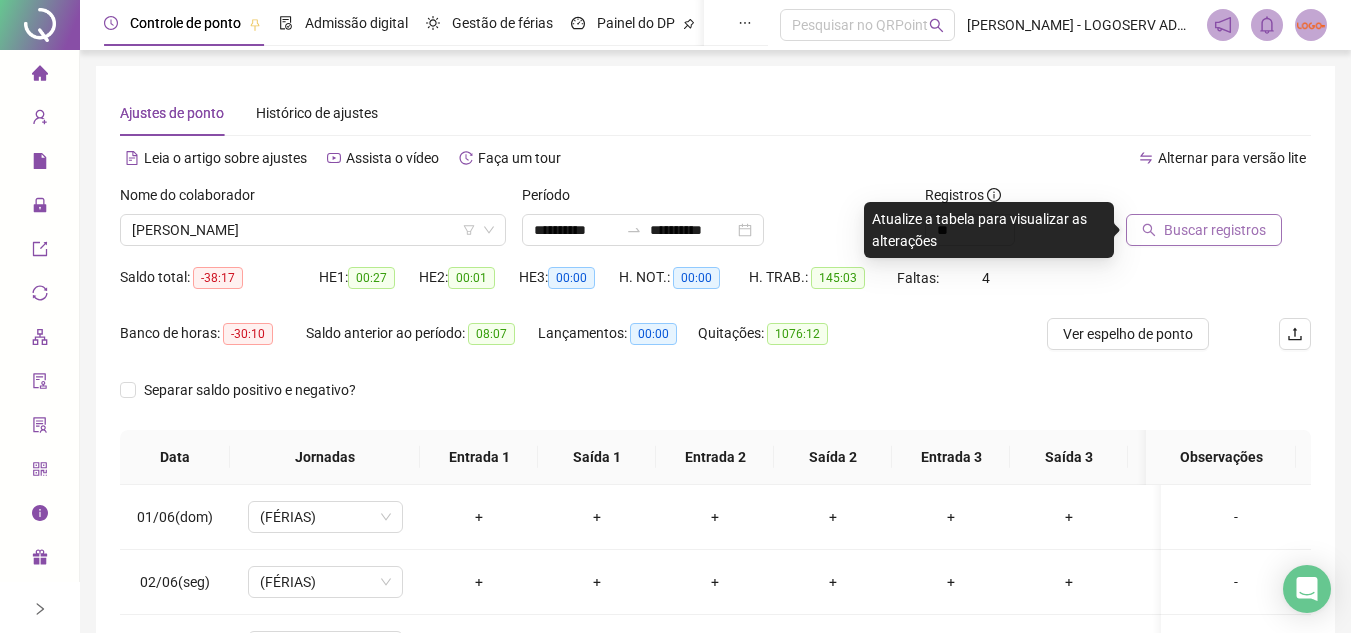 click 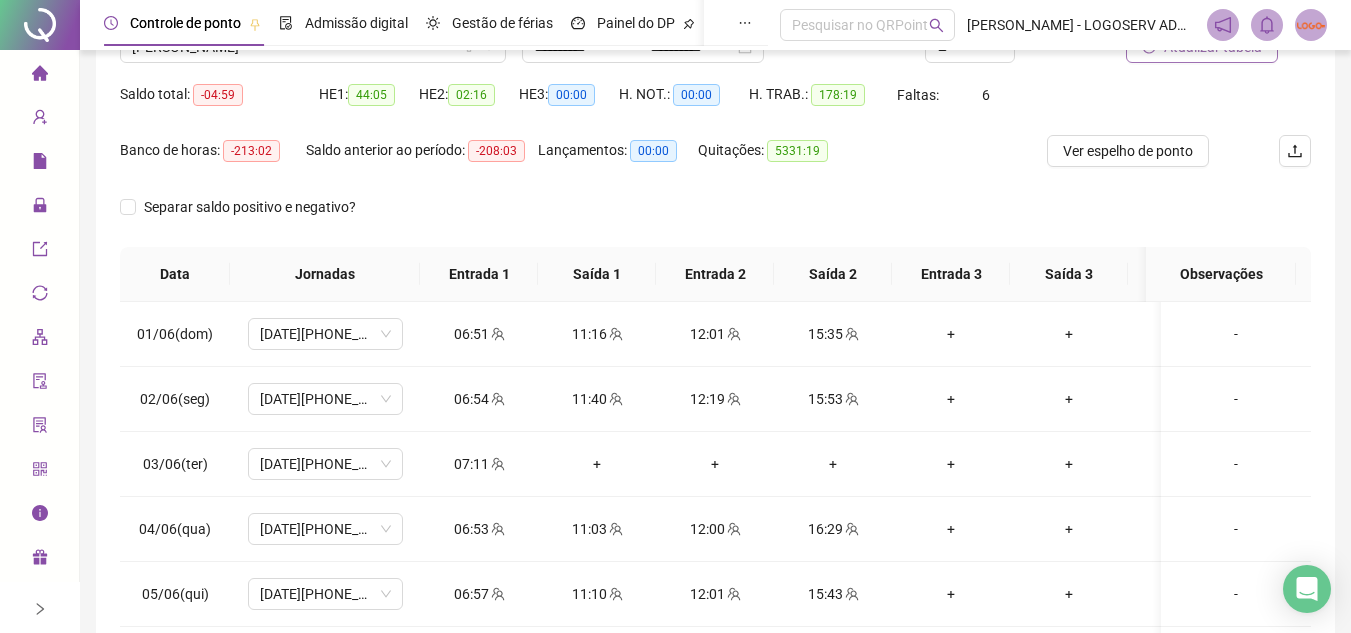 scroll, scrollTop: 200, scrollLeft: 0, axis: vertical 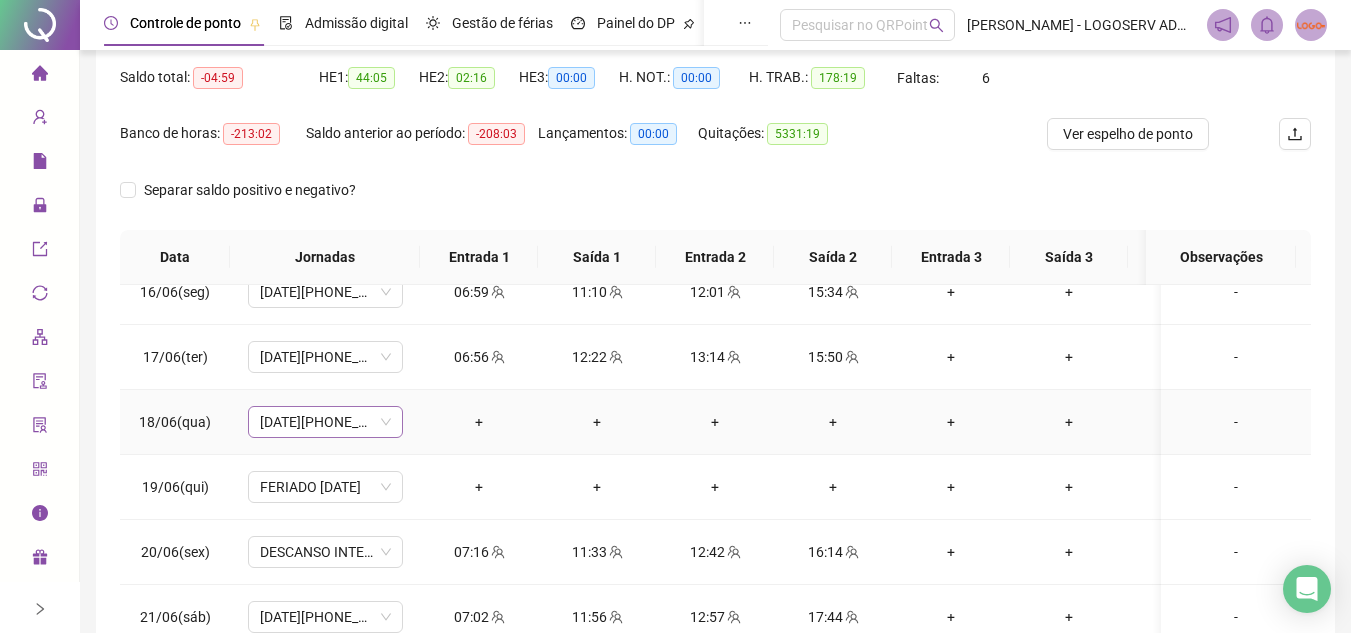 click on "[DATE][PHONE_NUMBER]:20" at bounding box center (325, 422) 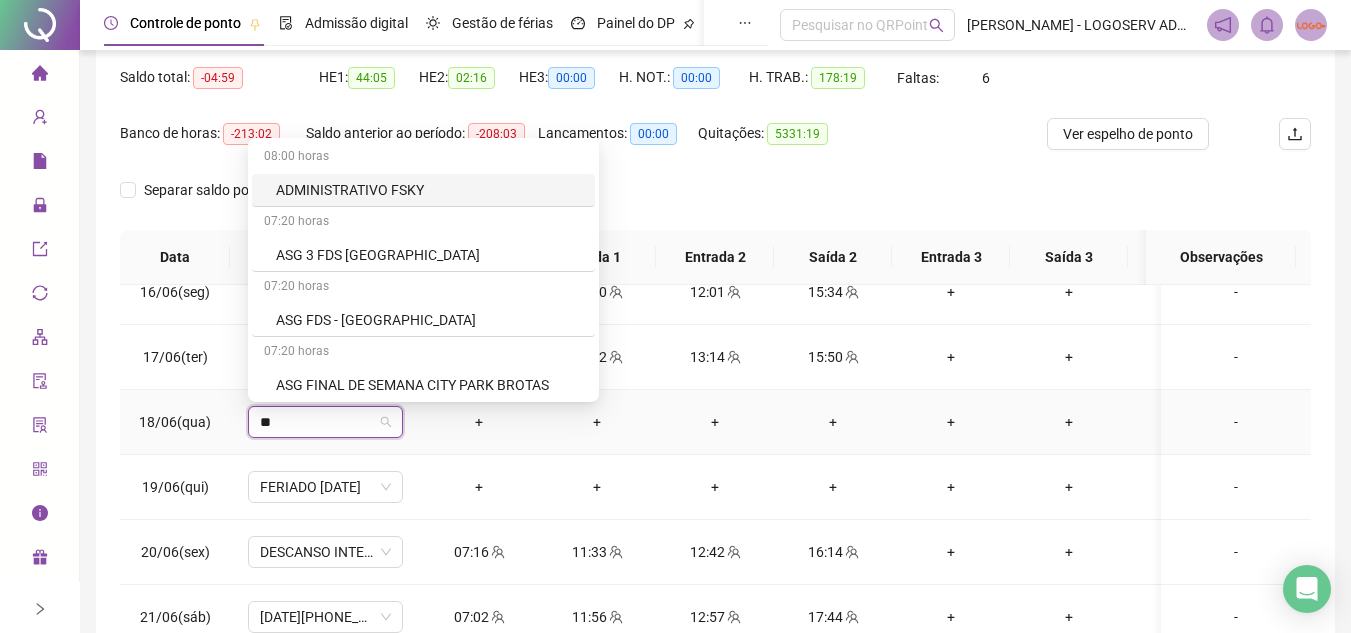 type on "***" 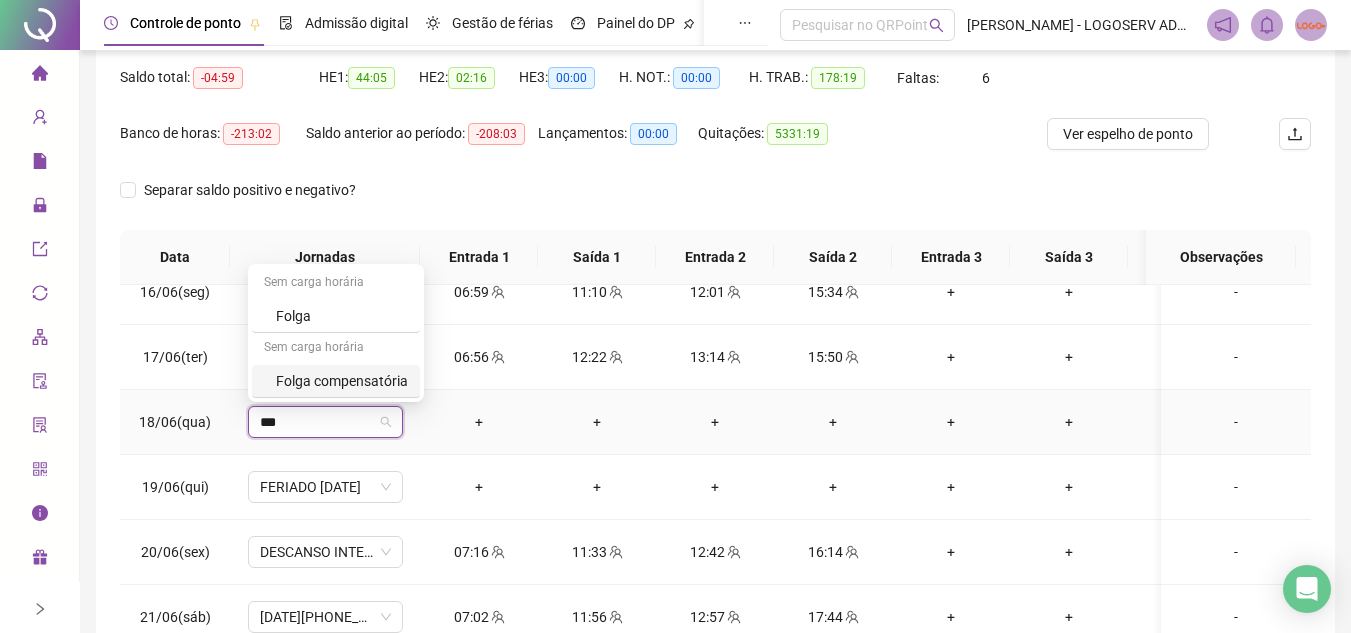 click on "Folga compensatória" at bounding box center [342, 381] 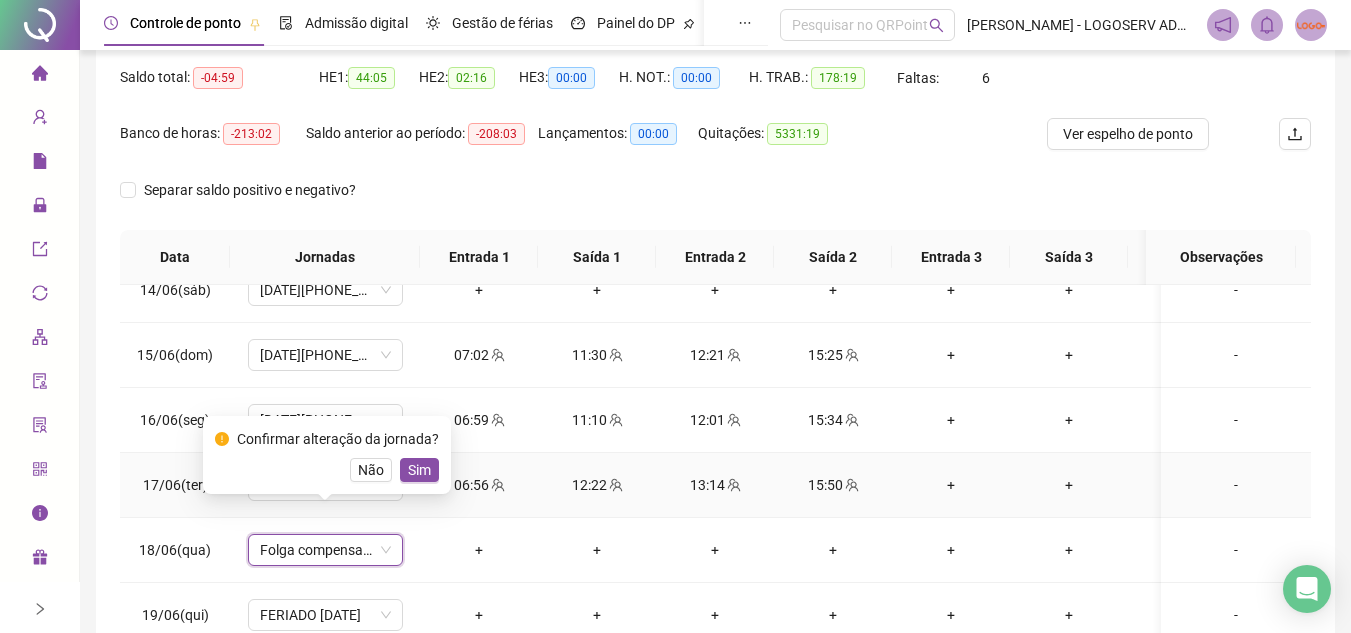 scroll, scrollTop: 900, scrollLeft: 0, axis: vertical 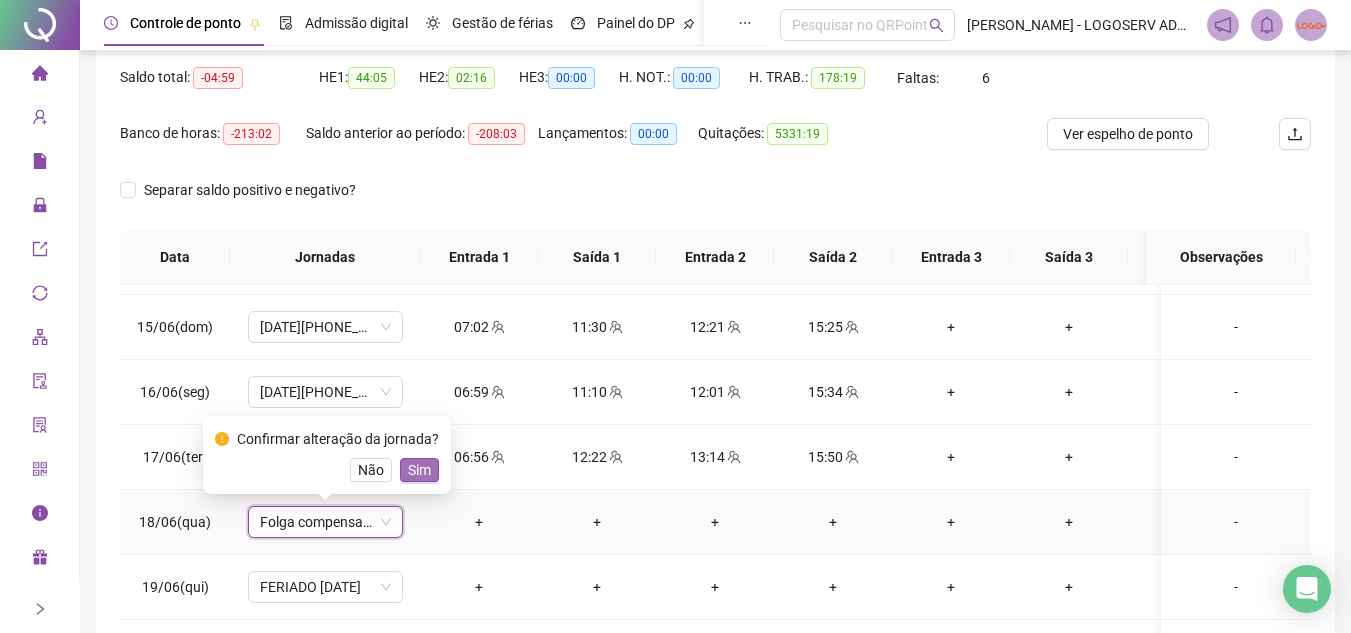 click on "Sim" at bounding box center [419, 470] 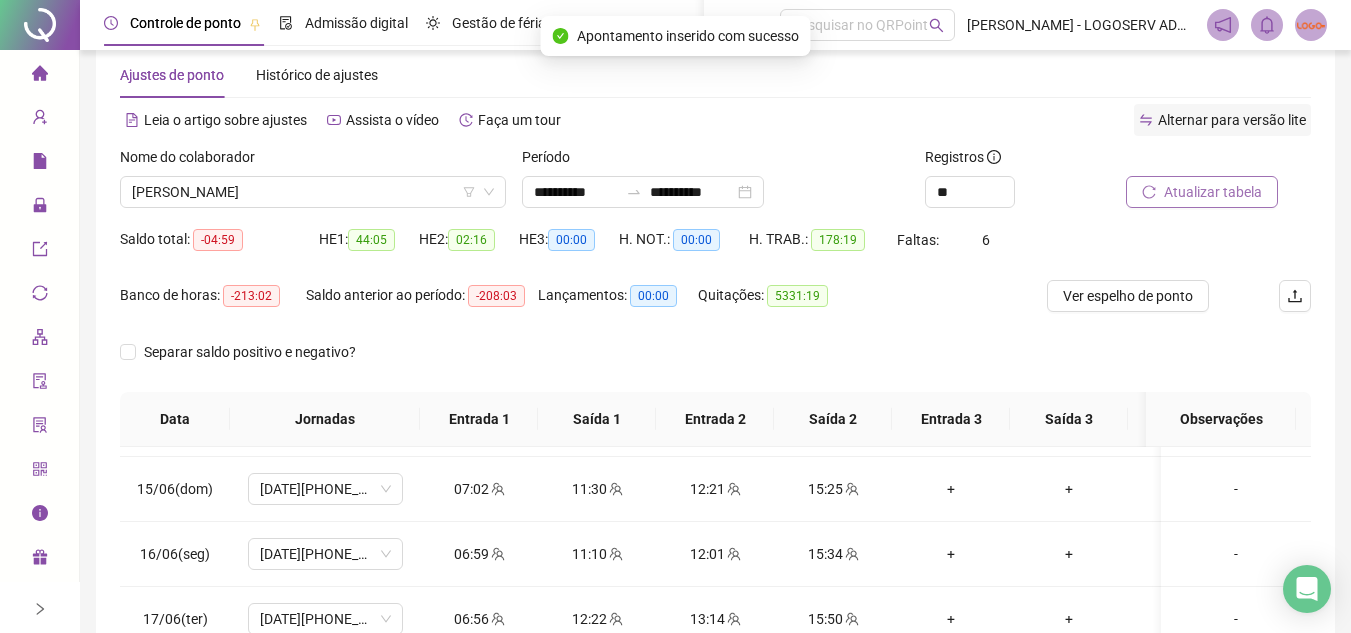 scroll, scrollTop: 0, scrollLeft: 0, axis: both 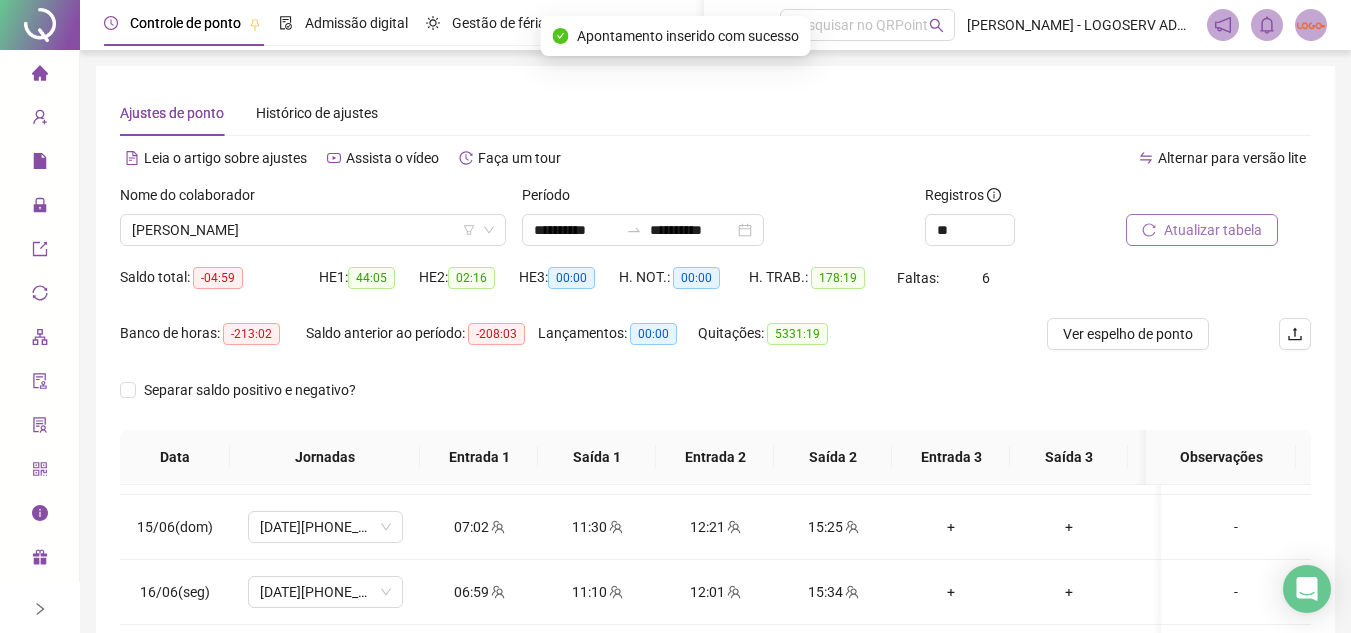 click on "Atualizar tabela" at bounding box center [1213, 230] 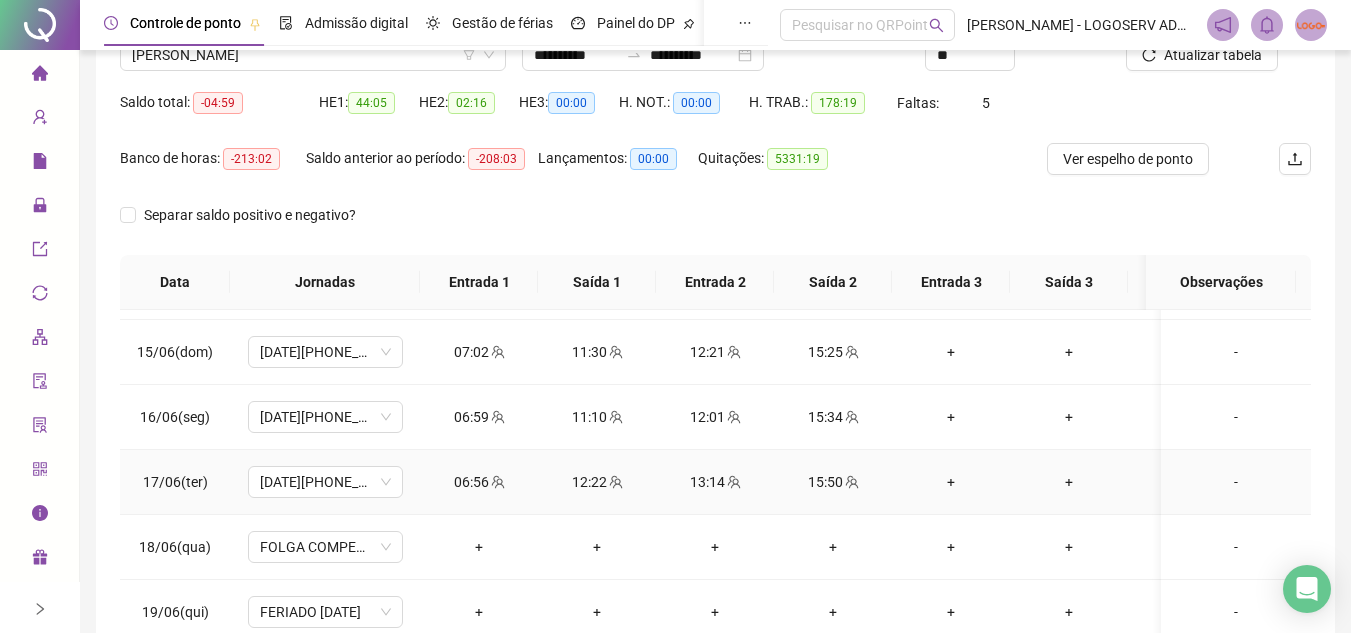 scroll, scrollTop: 200, scrollLeft: 0, axis: vertical 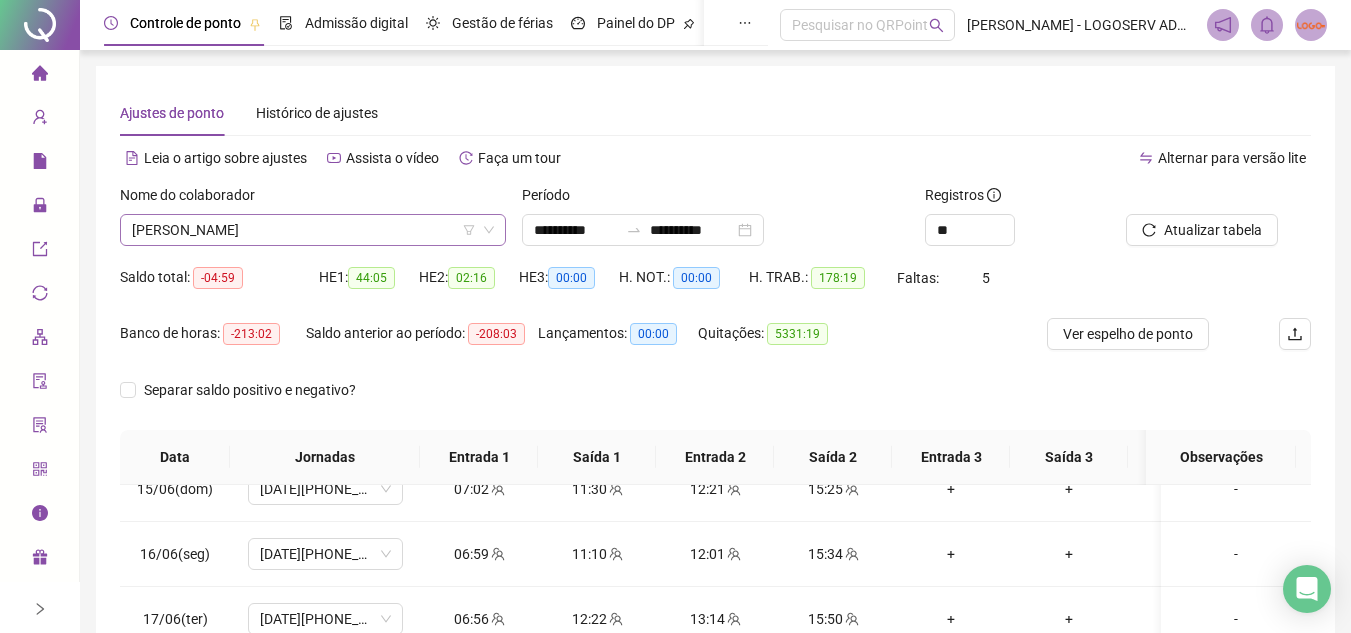 click on "[PERSON_NAME]" at bounding box center (313, 230) 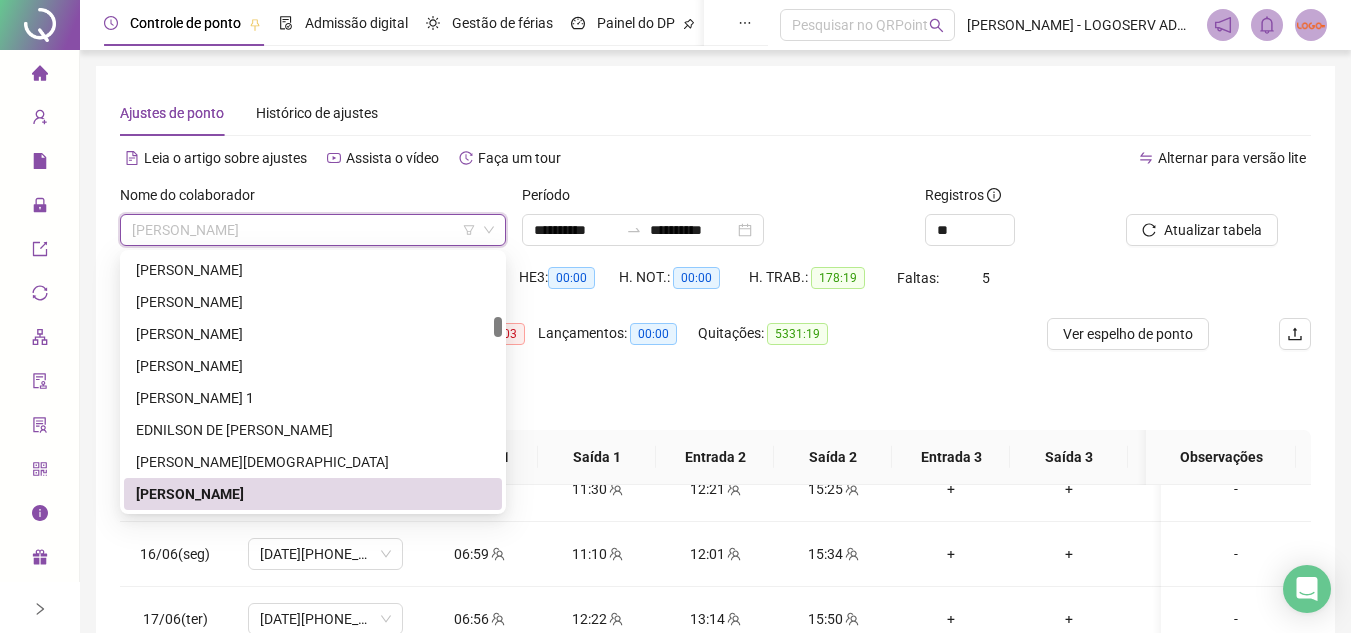 paste on "**********" 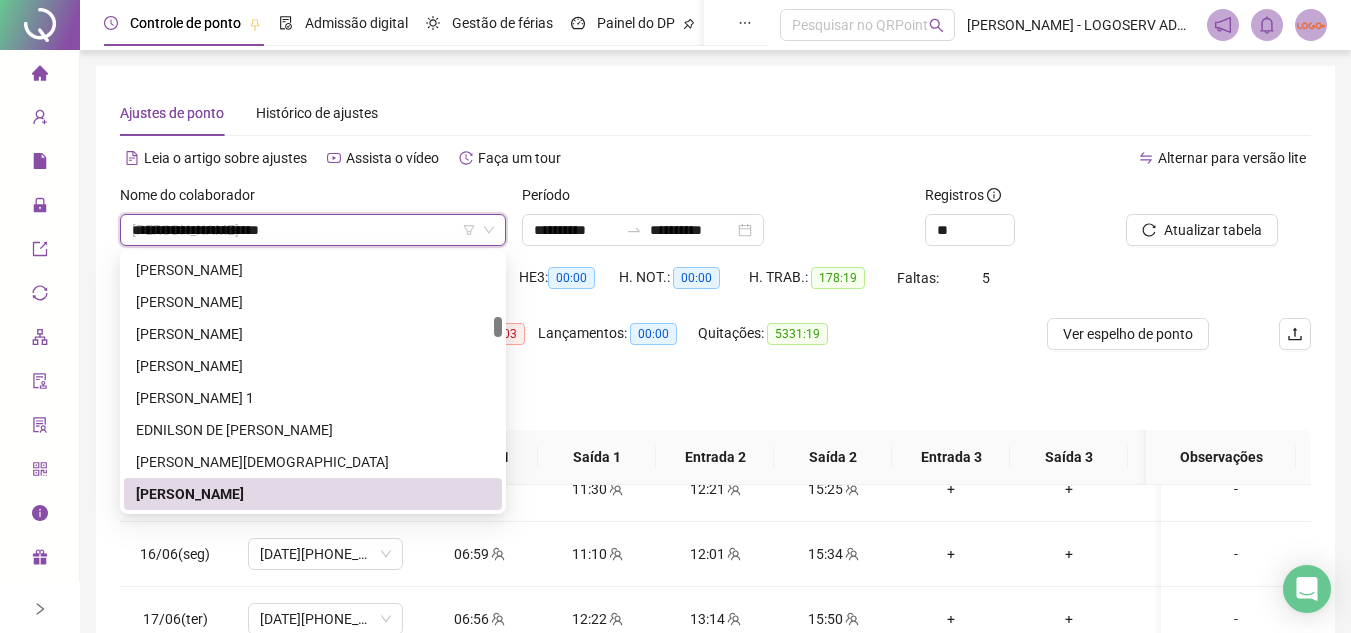 scroll, scrollTop: 0, scrollLeft: 0, axis: both 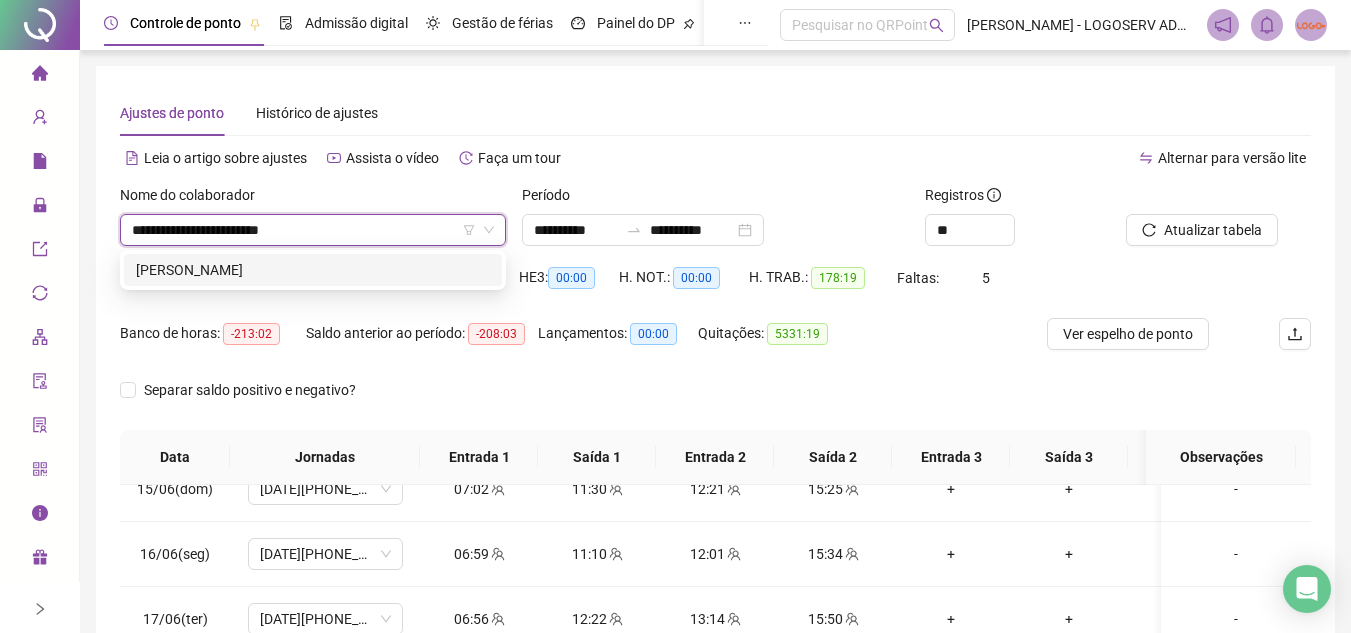 click on "[PERSON_NAME]" at bounding box center (313, 270) 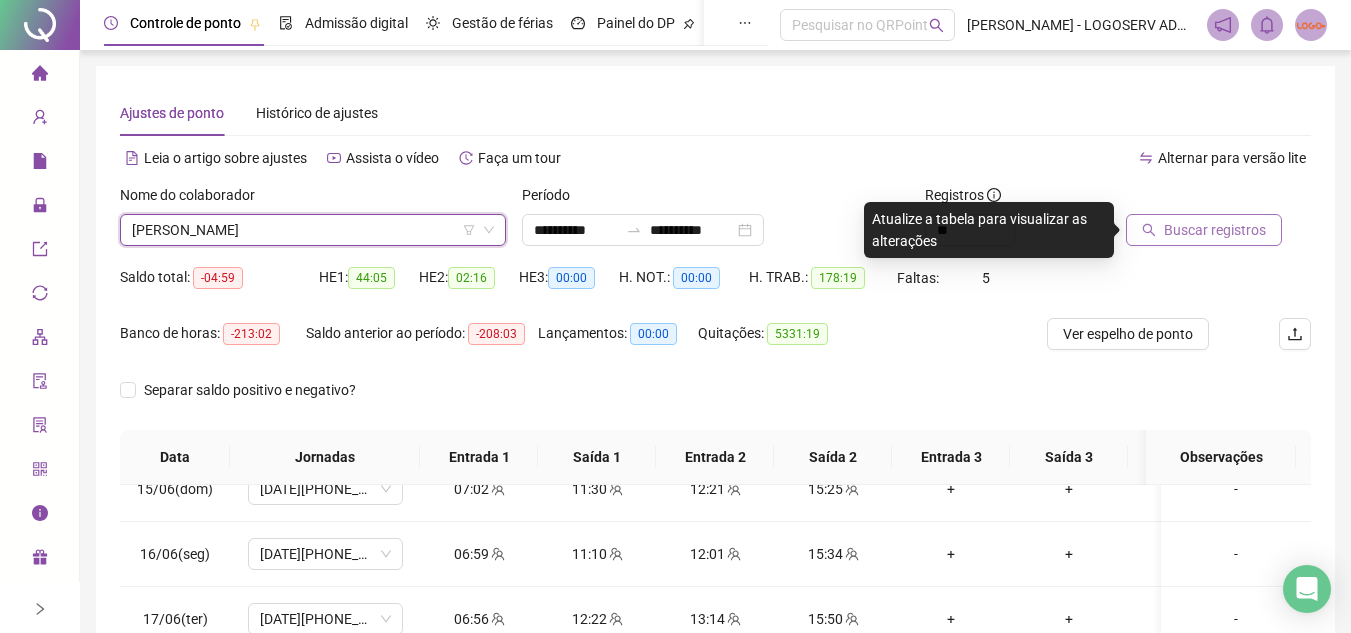 click on "Buscar registros" at bounding box center [1215, 230] 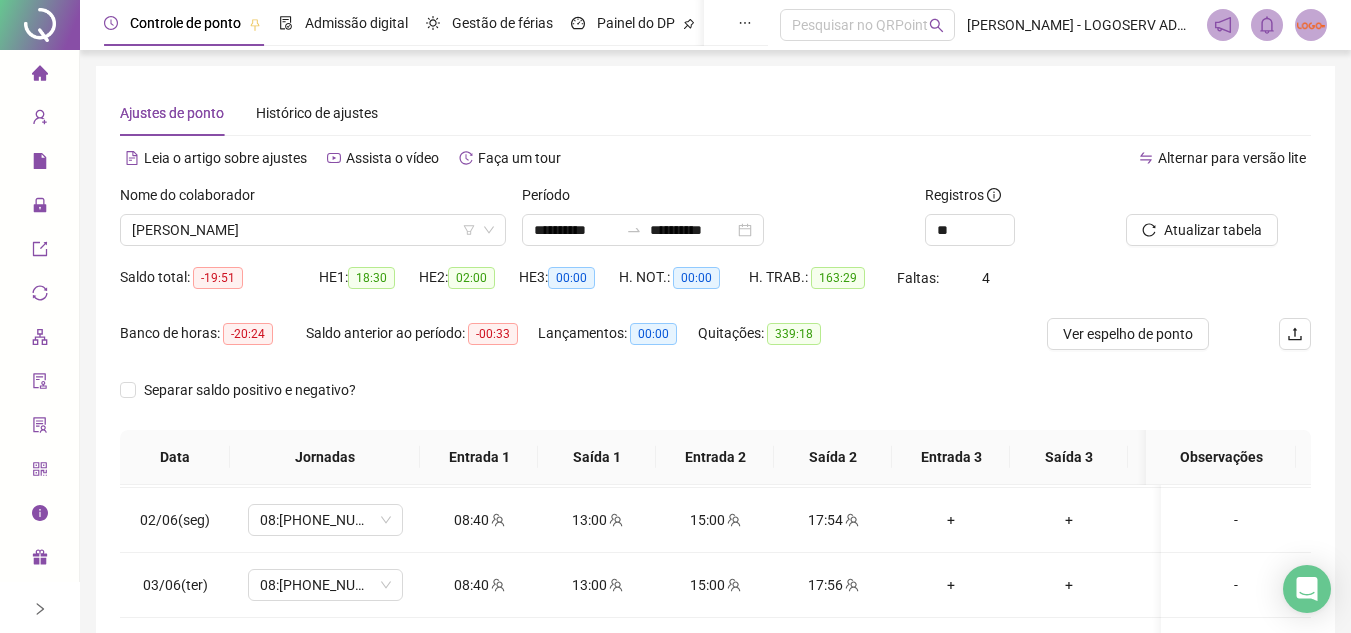 scroll, scrollTop: 38, scrollLeft: 0, axis: vertical 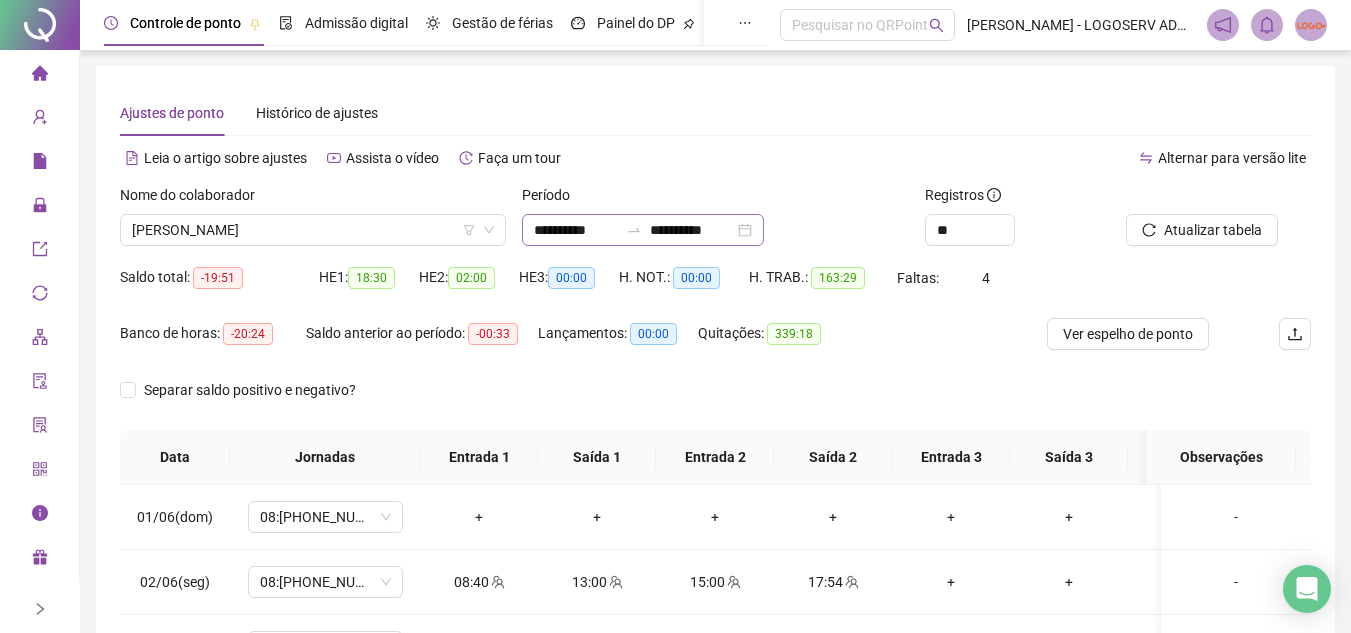 click on "**********" at bounding box center [643, 230] 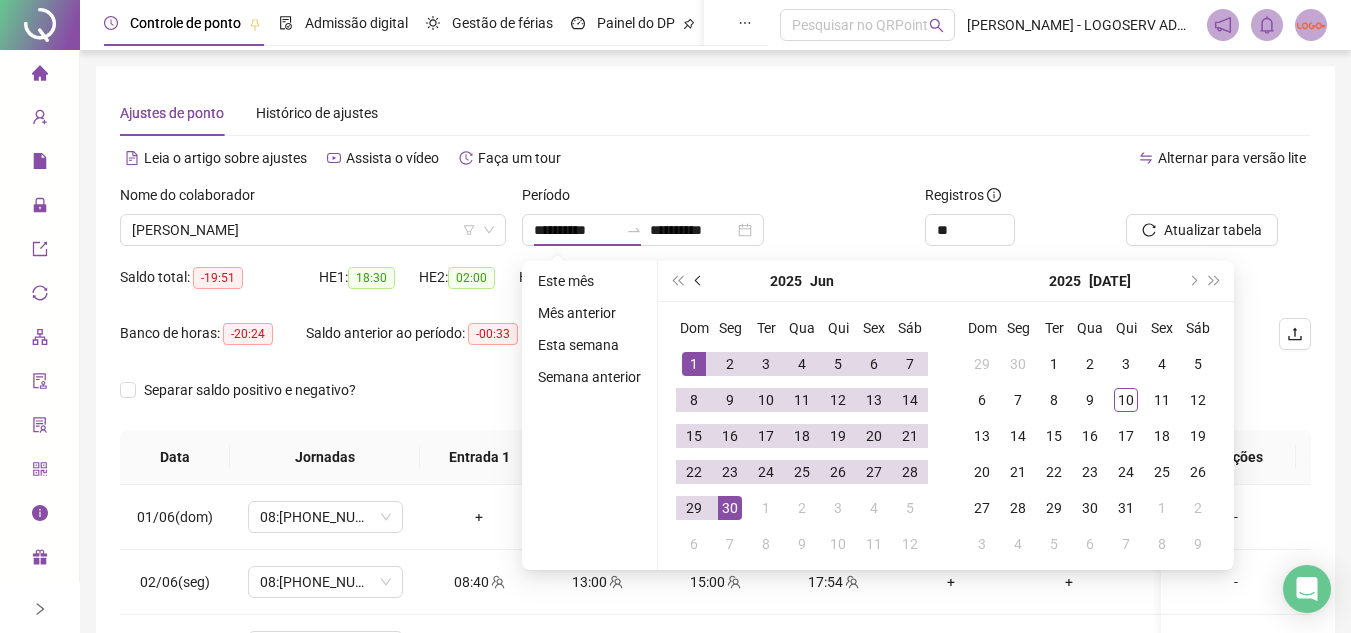 click at bounding box center (699, 281) 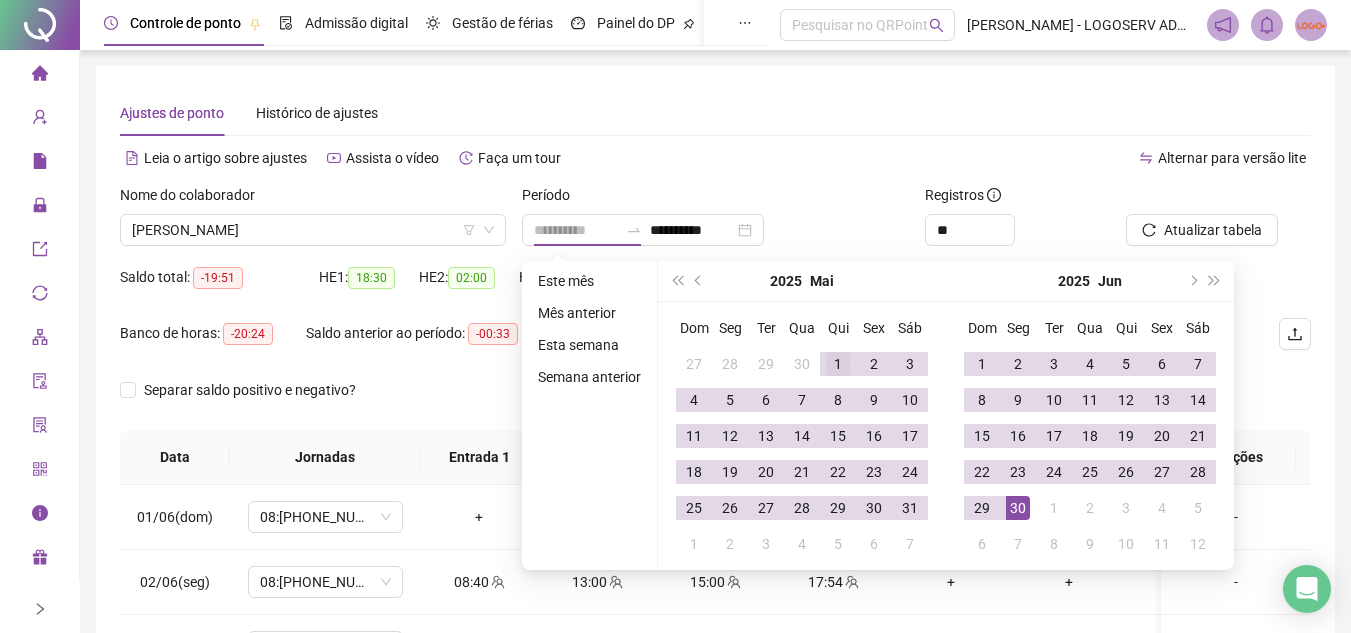 type on "**********" 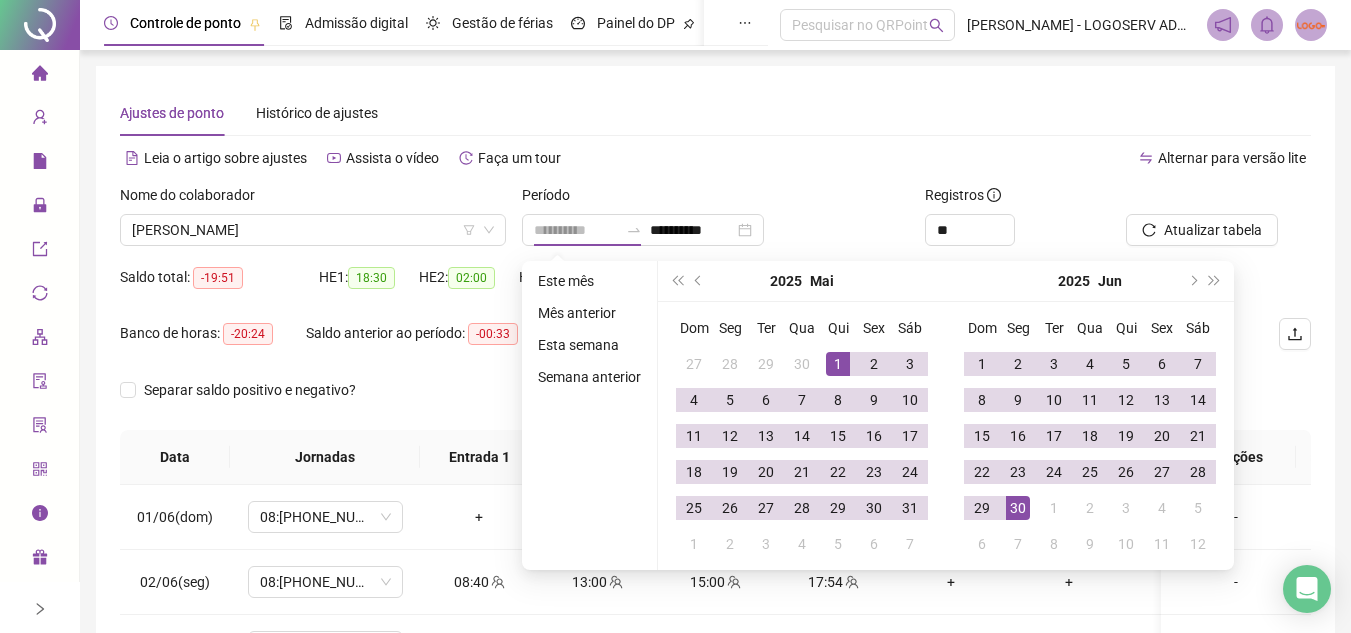 click on "1" at bounding box center [838, 364] 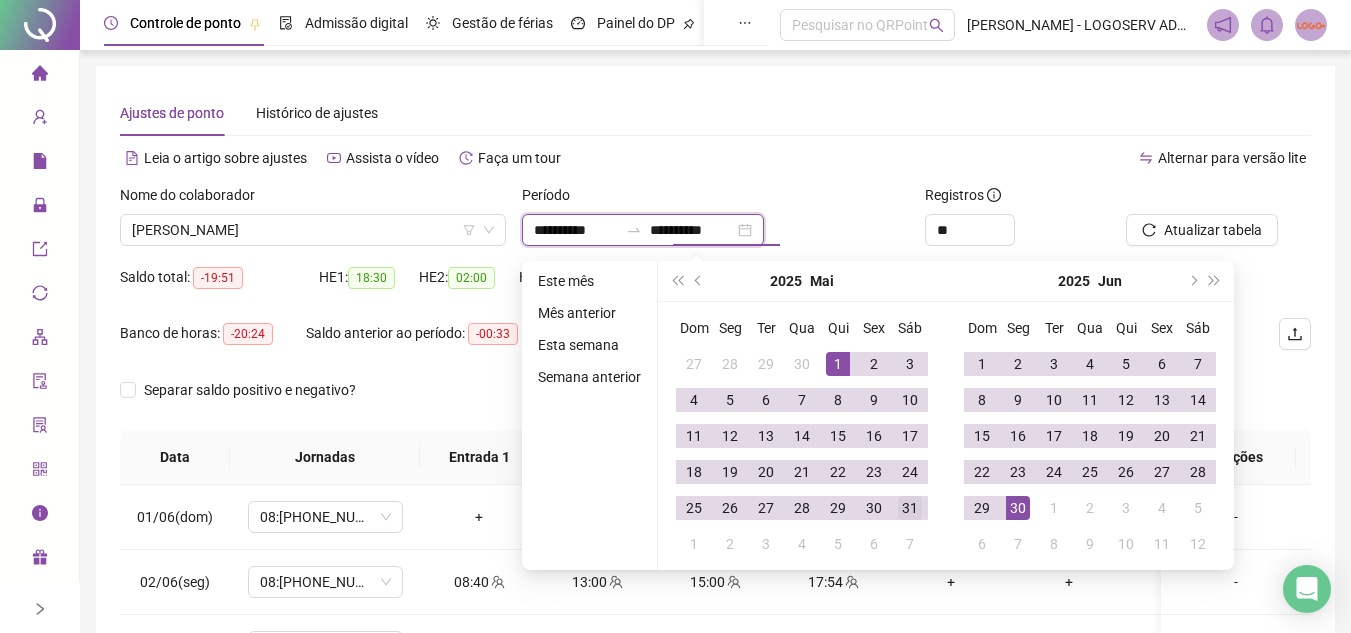 type on "**********" 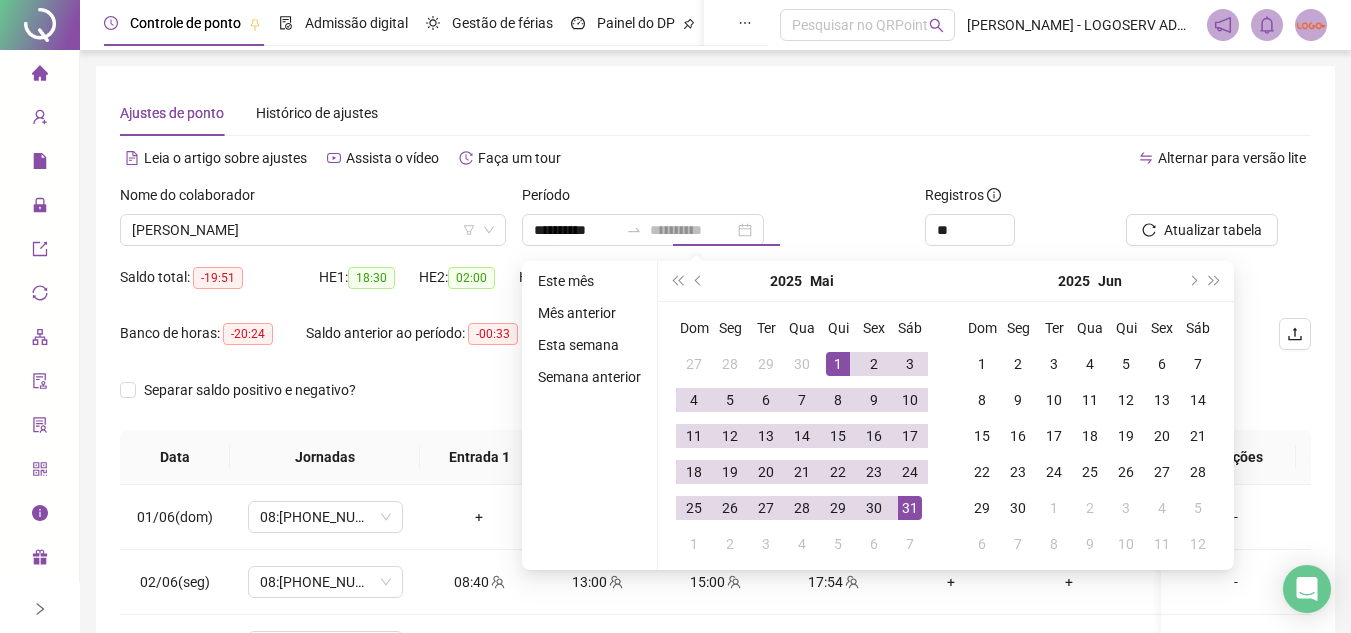 click on "31" at bounding box center [910, 508] 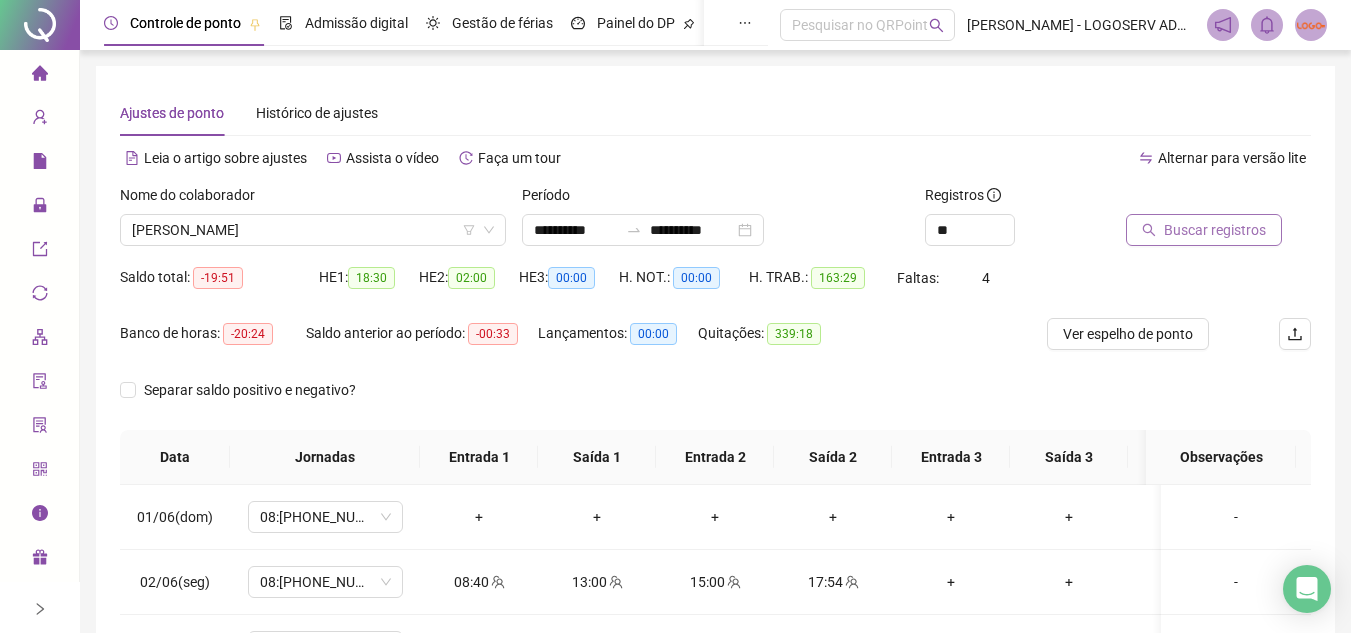 click on "Buscar registros" at bounding box center [1215, 230] 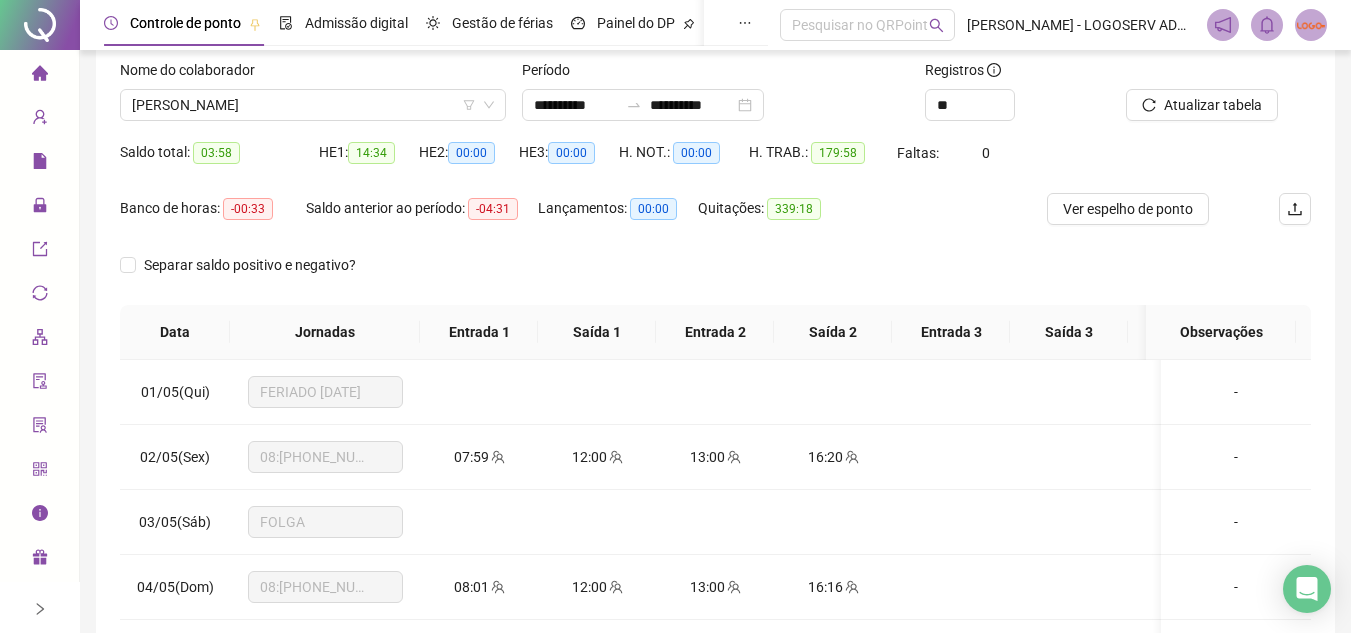 scroll, scrollTop: 200, scrollLeft: 0, axis: vertical 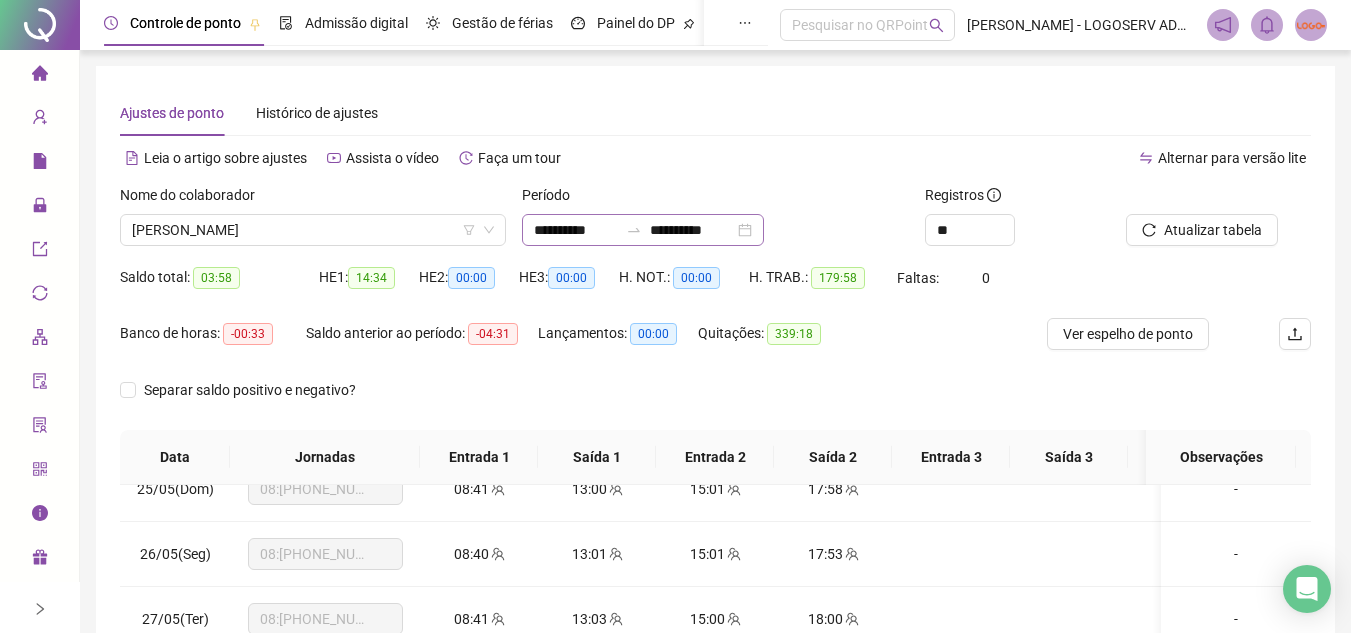 click 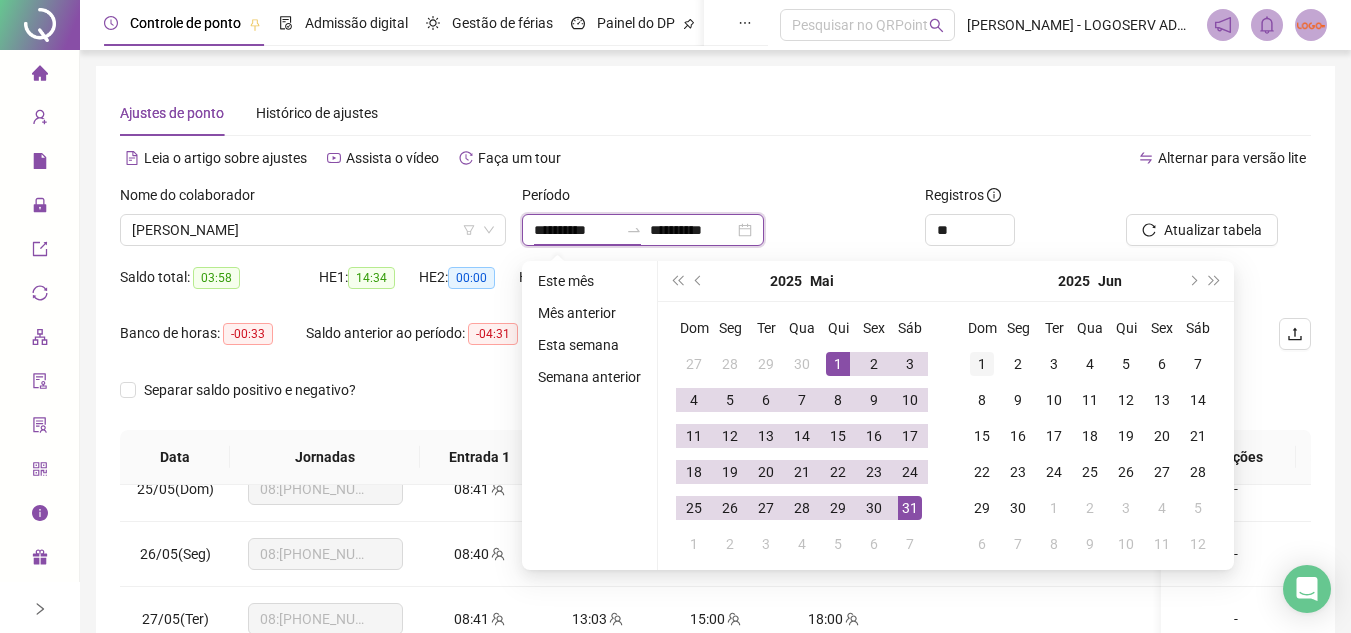 type on "**********" 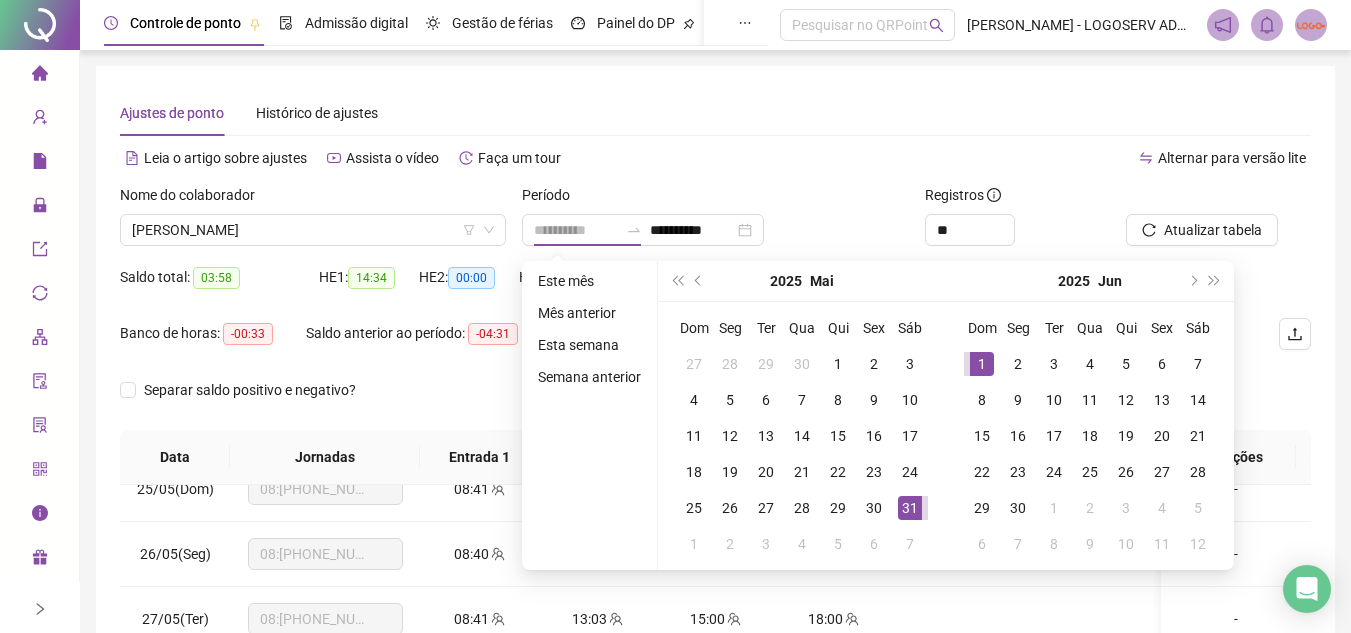 click on "1" at bounding box center [982, 364] 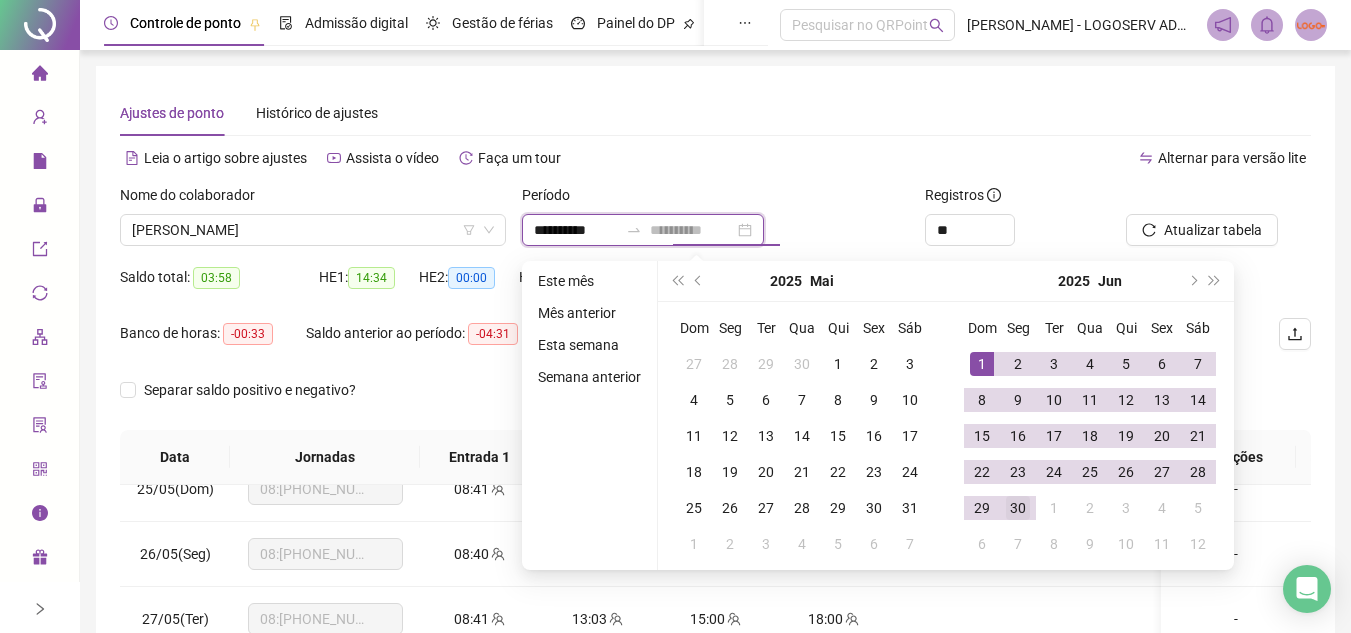 type on "**********" 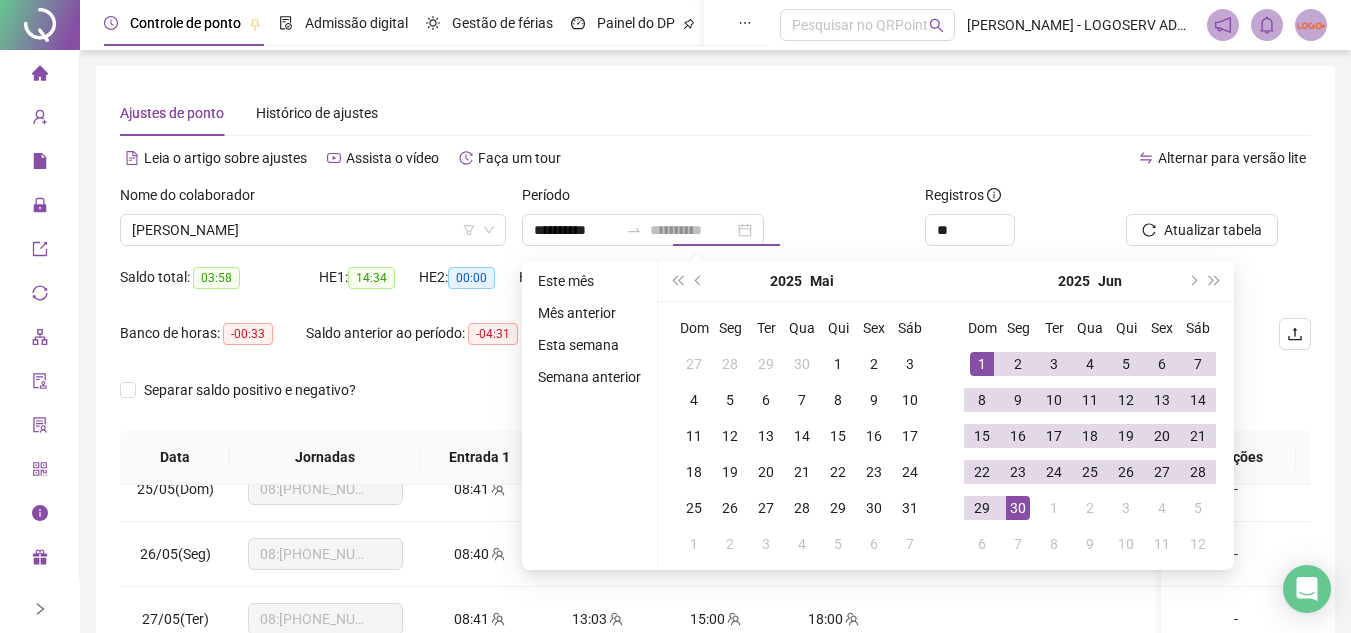 click on "30" at bounding box center [1018, 508] 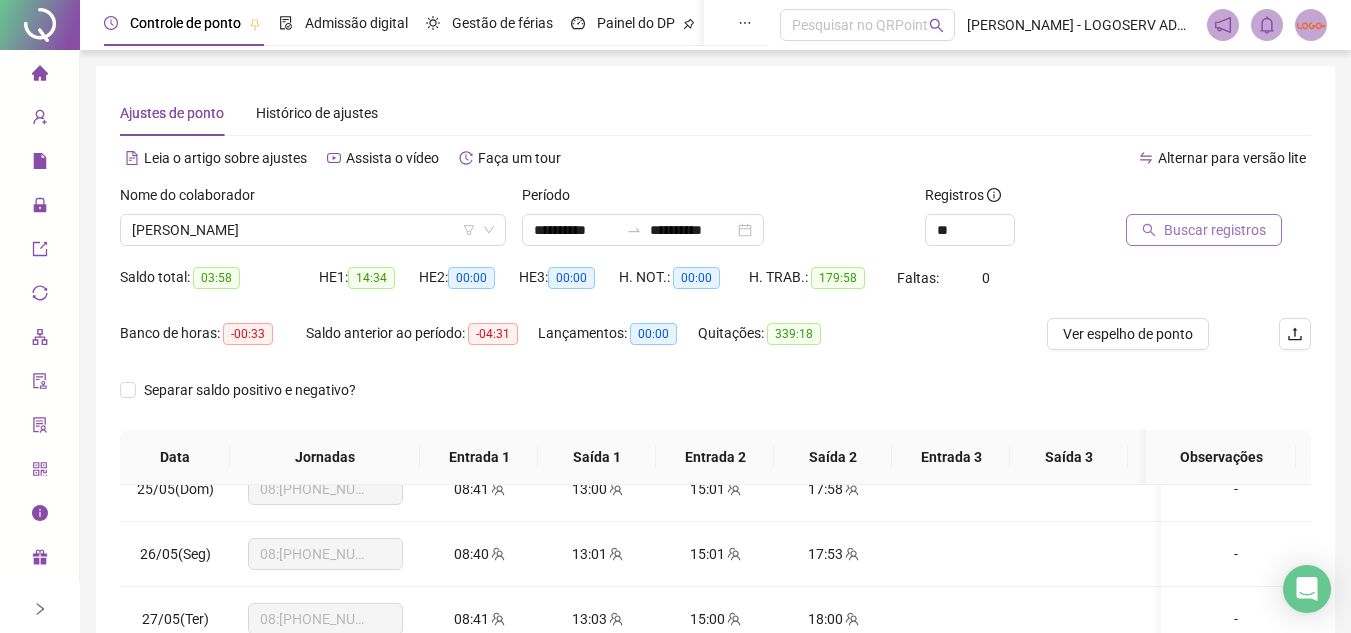 click on "Buscar registros" at bounding box center (1215, 230) 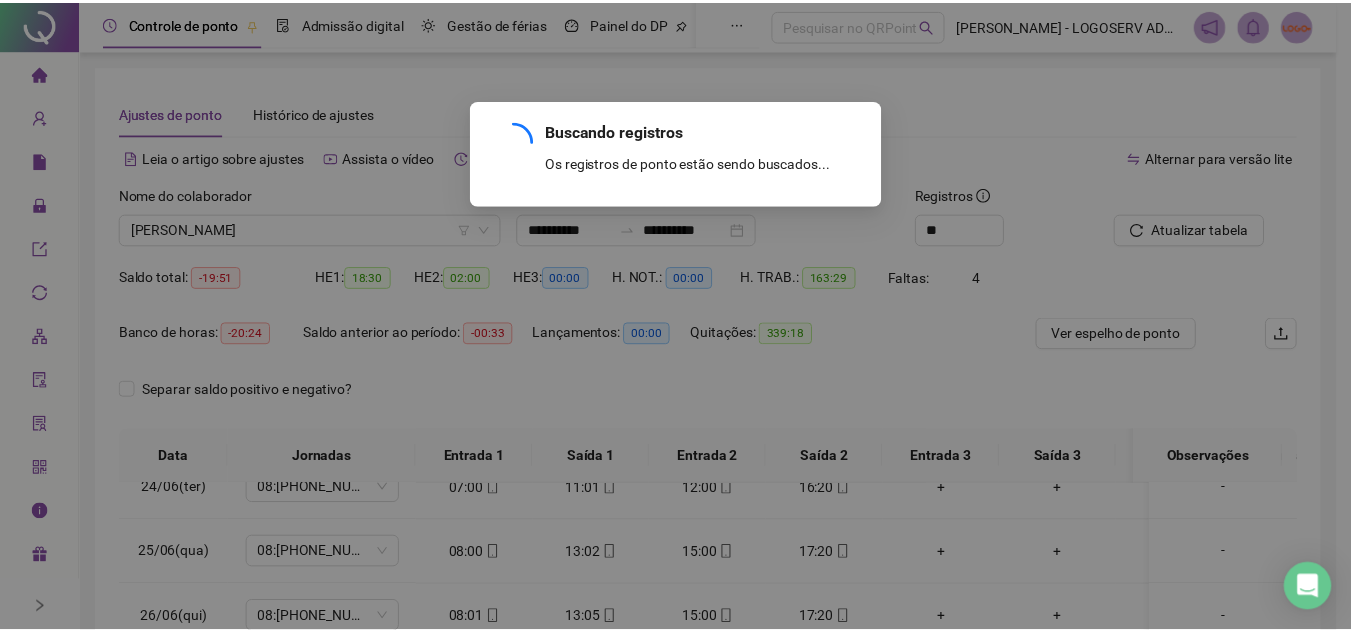 scroll, scrollTop: 1538, scrollLeft: 0, axis: vertical 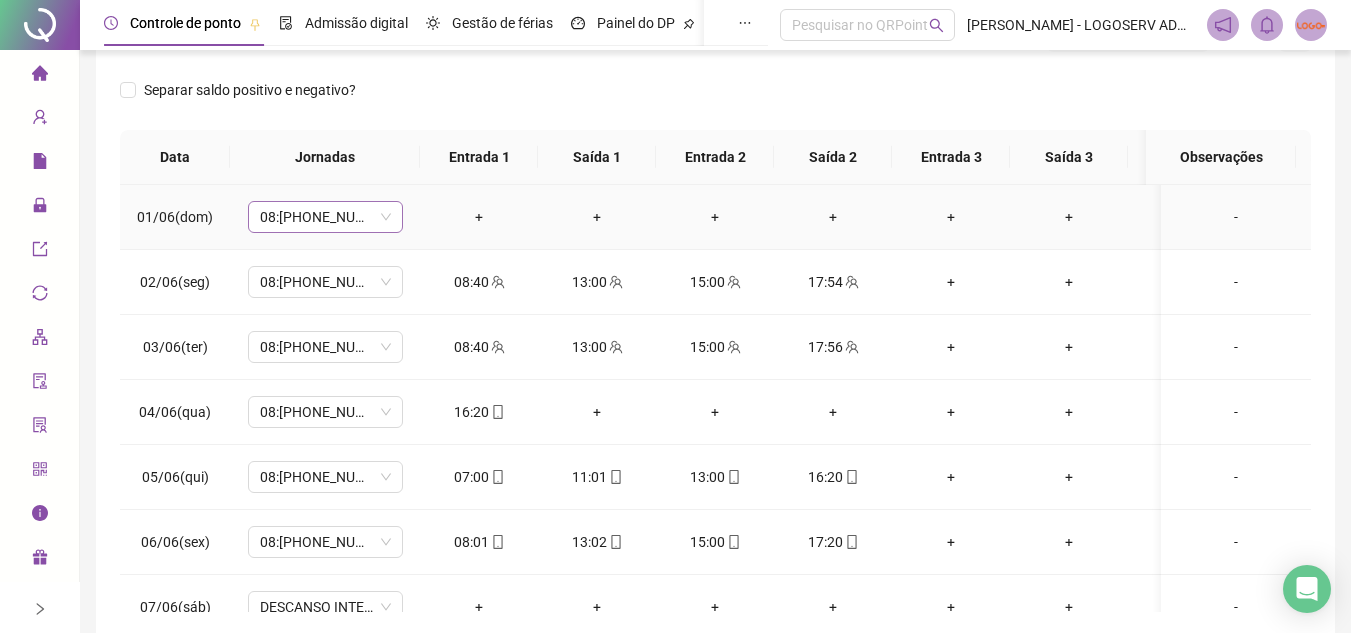click on "08:[PHONE_NUMBER]" at bounding box center [325, 217] 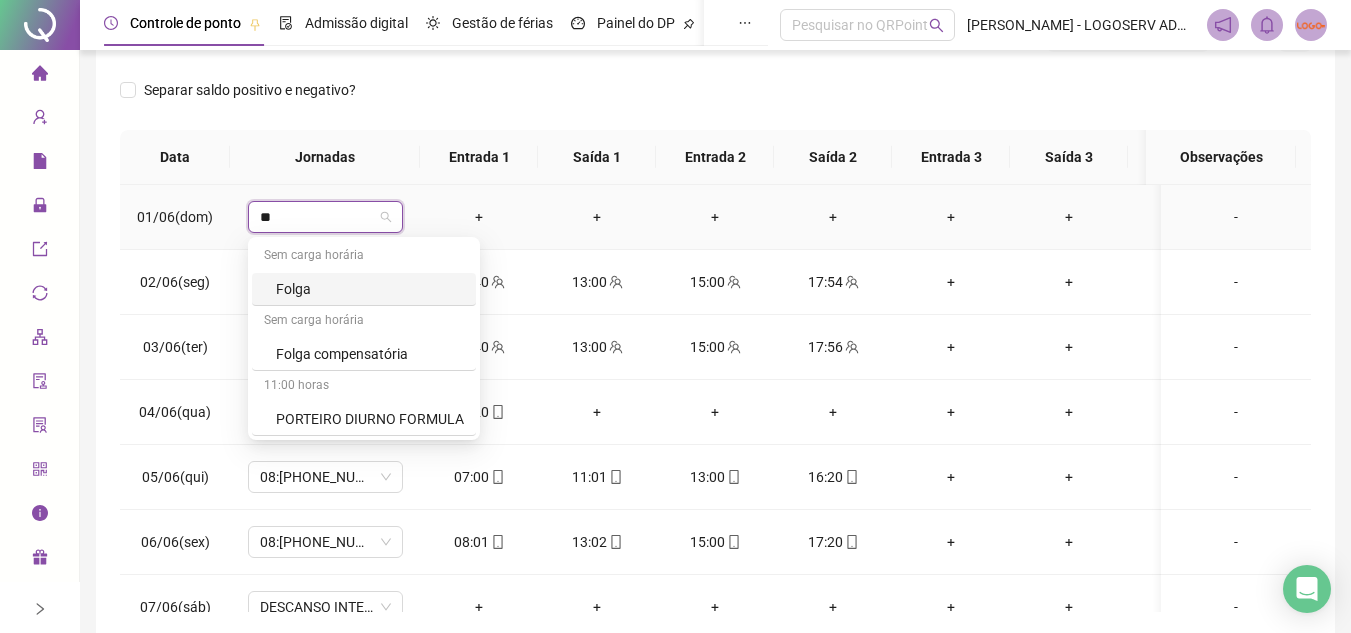 type on "***" 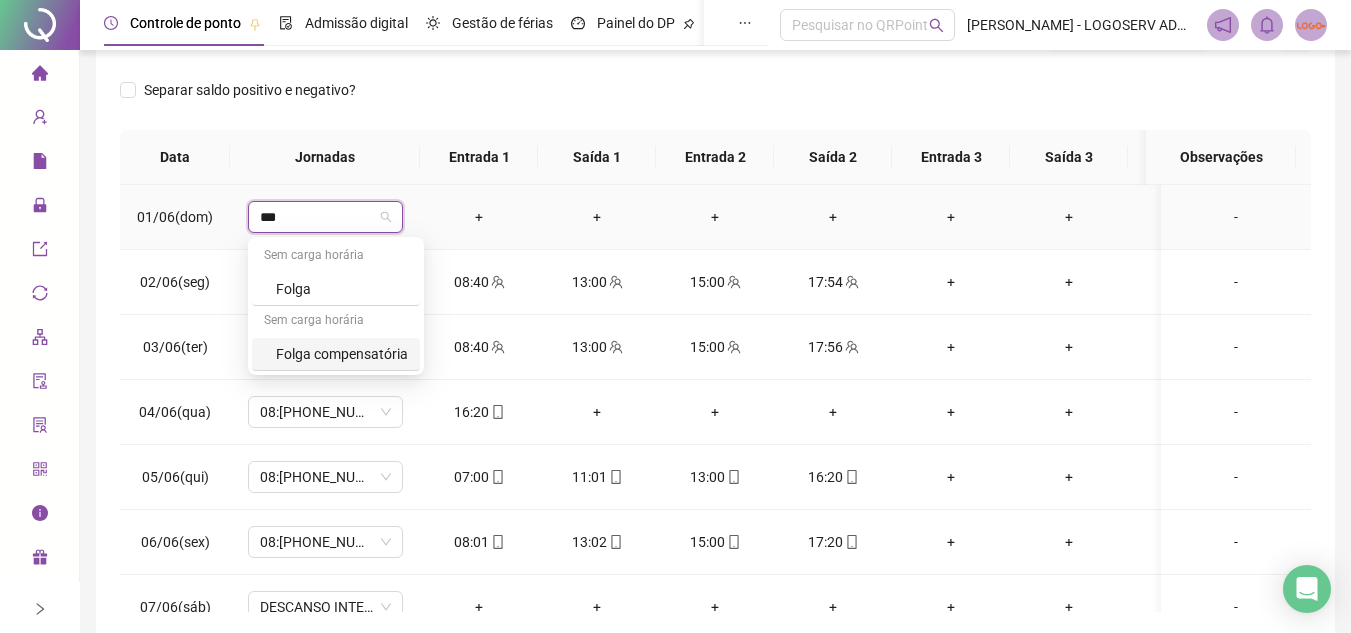 click on "Folga compensatória" at bounding box center (342, 354) 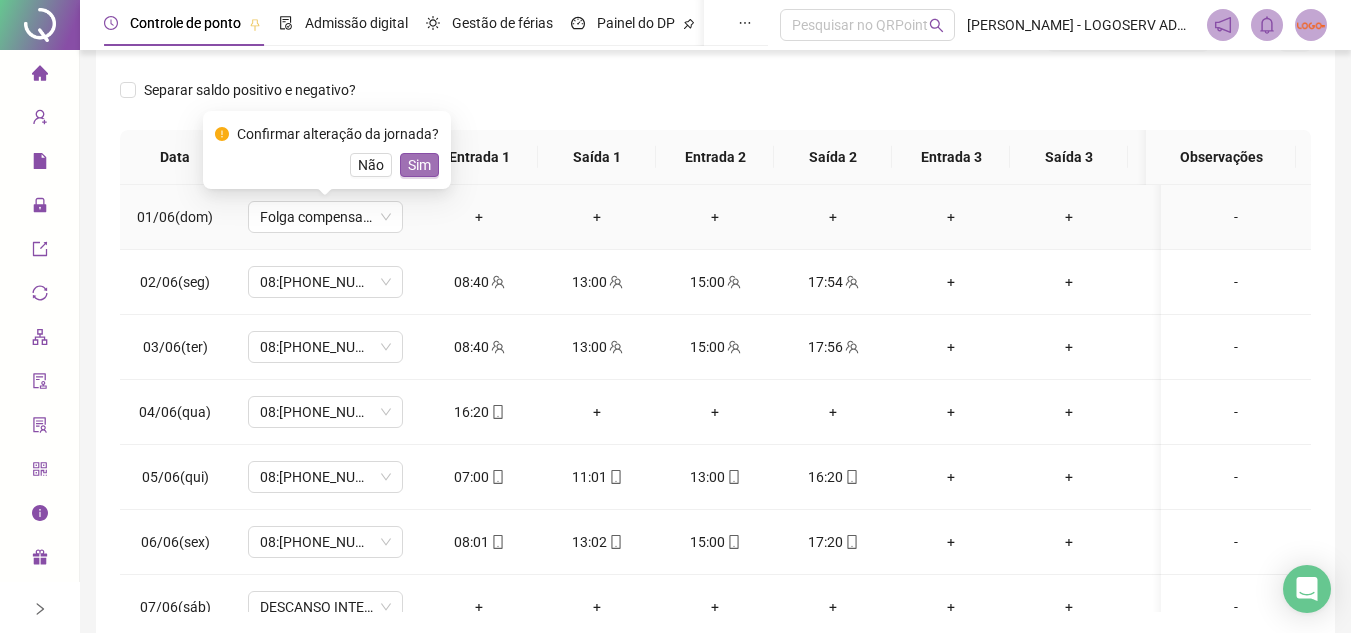click on "Sim" at bounding box center (419, 165) 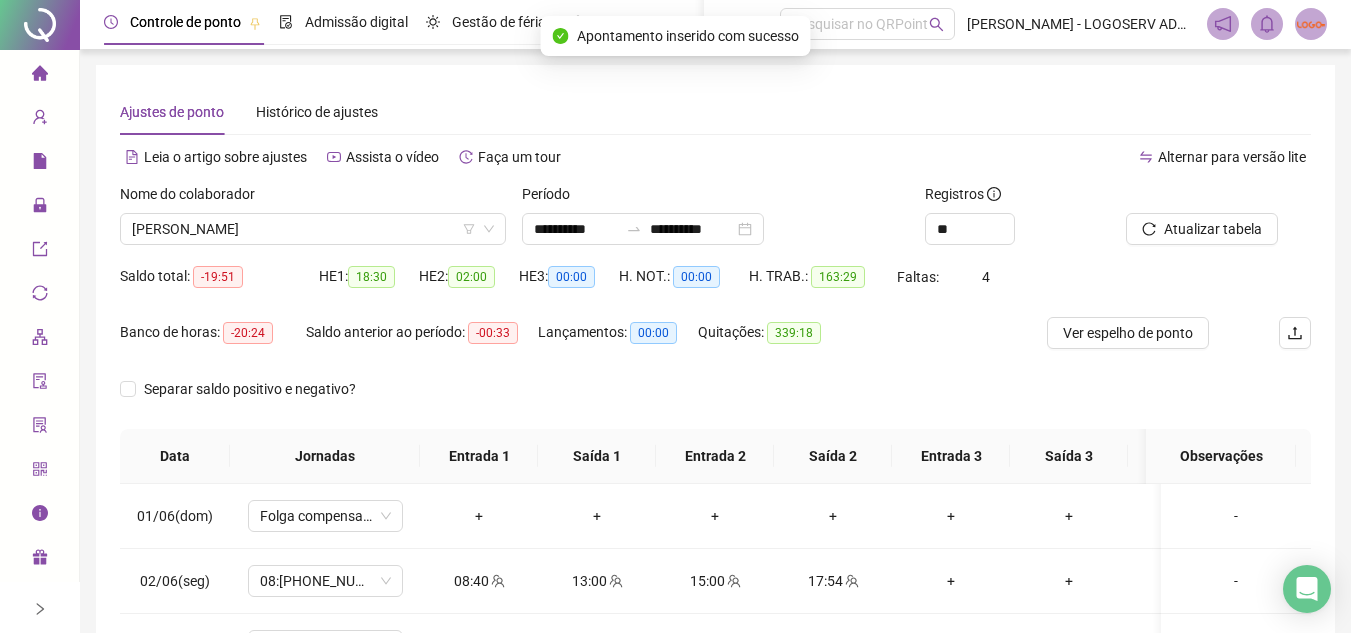 scroll, scrollTop: 0, scrollLeft: 0, axis: both 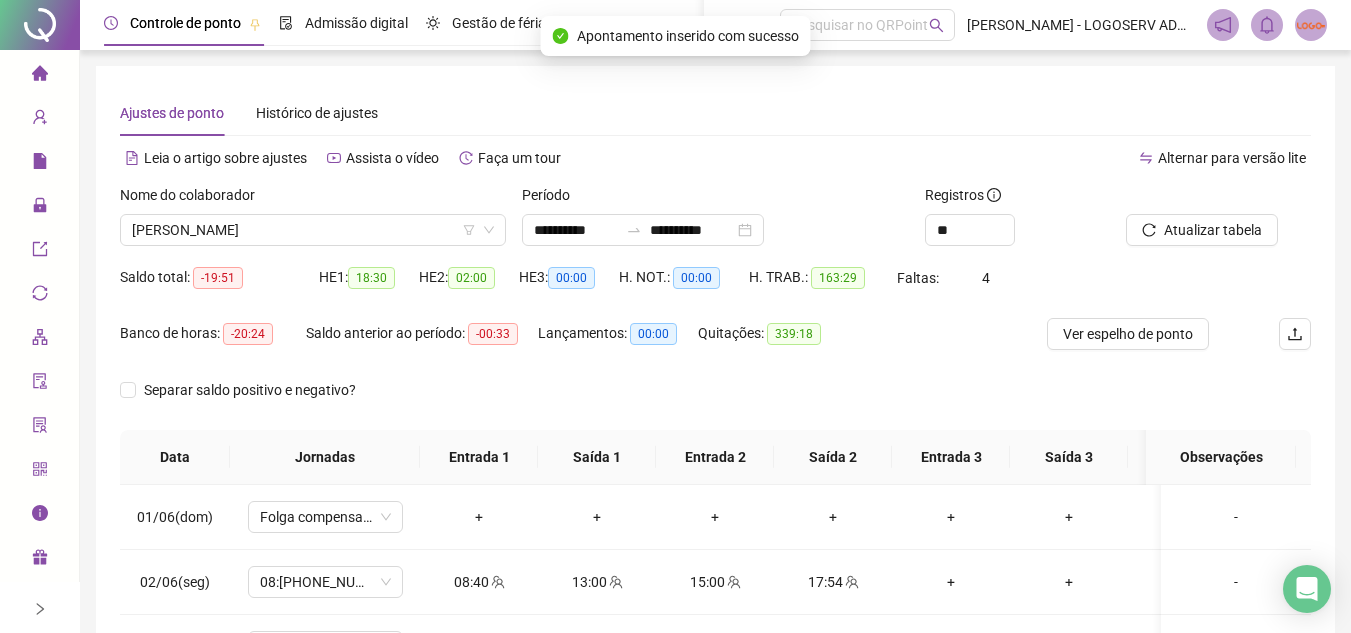 click 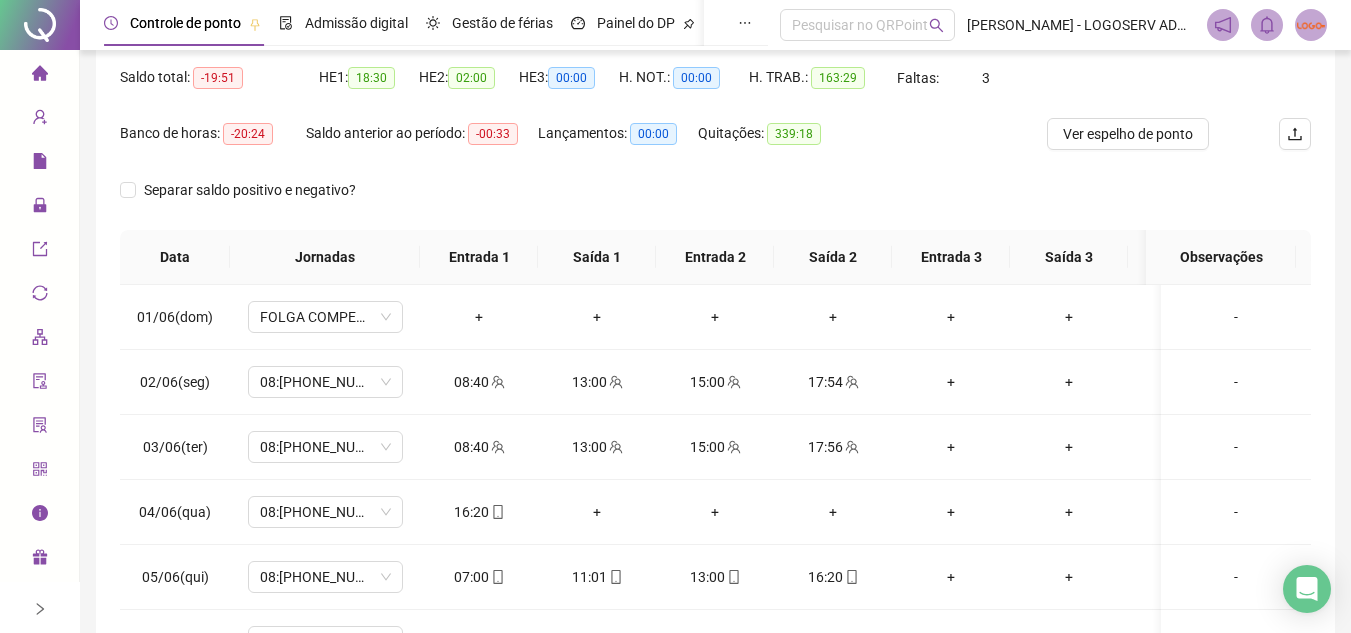 scroll, scrollTop: 300, scrollLeft: 0, axis: vertical 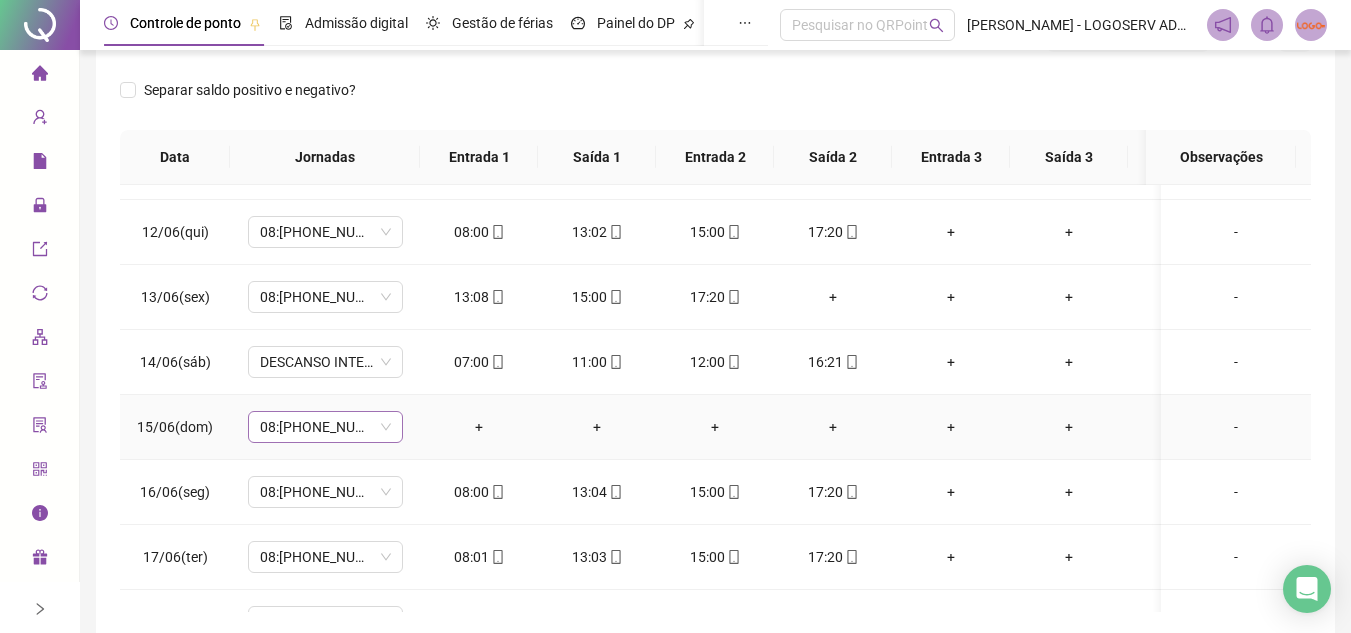 click on "08:[PHONE_NUMBER]" at bounding box center (325, 427) 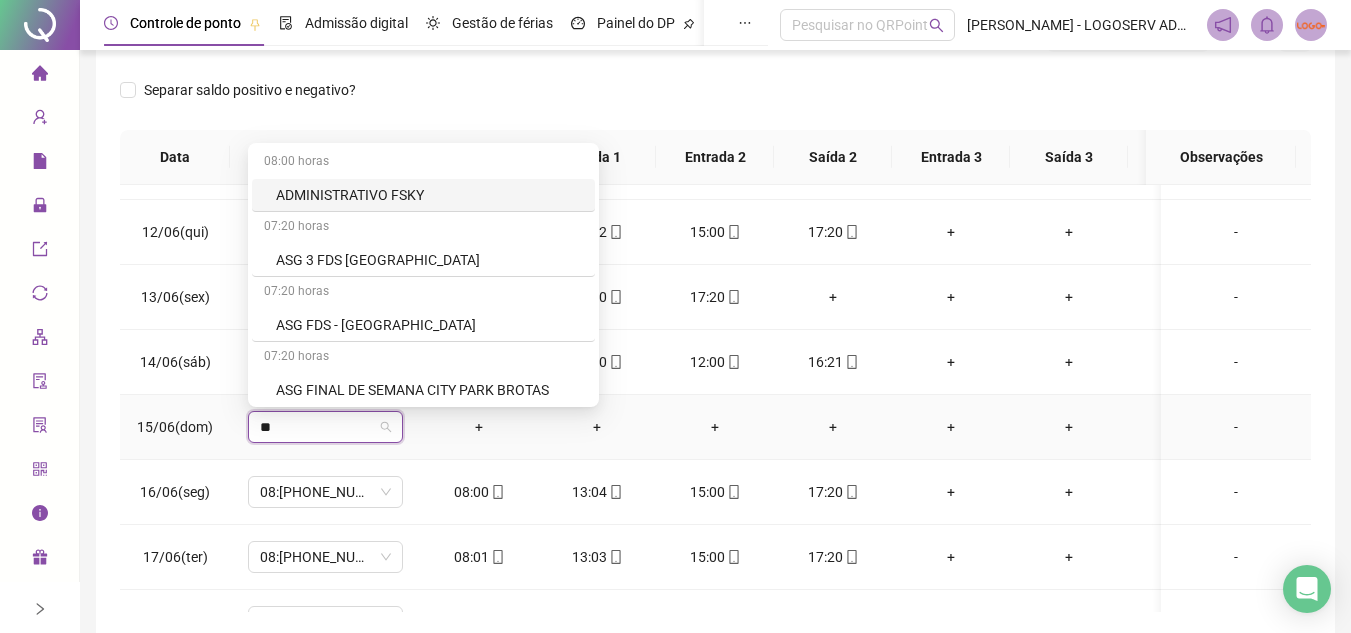 type on "***" 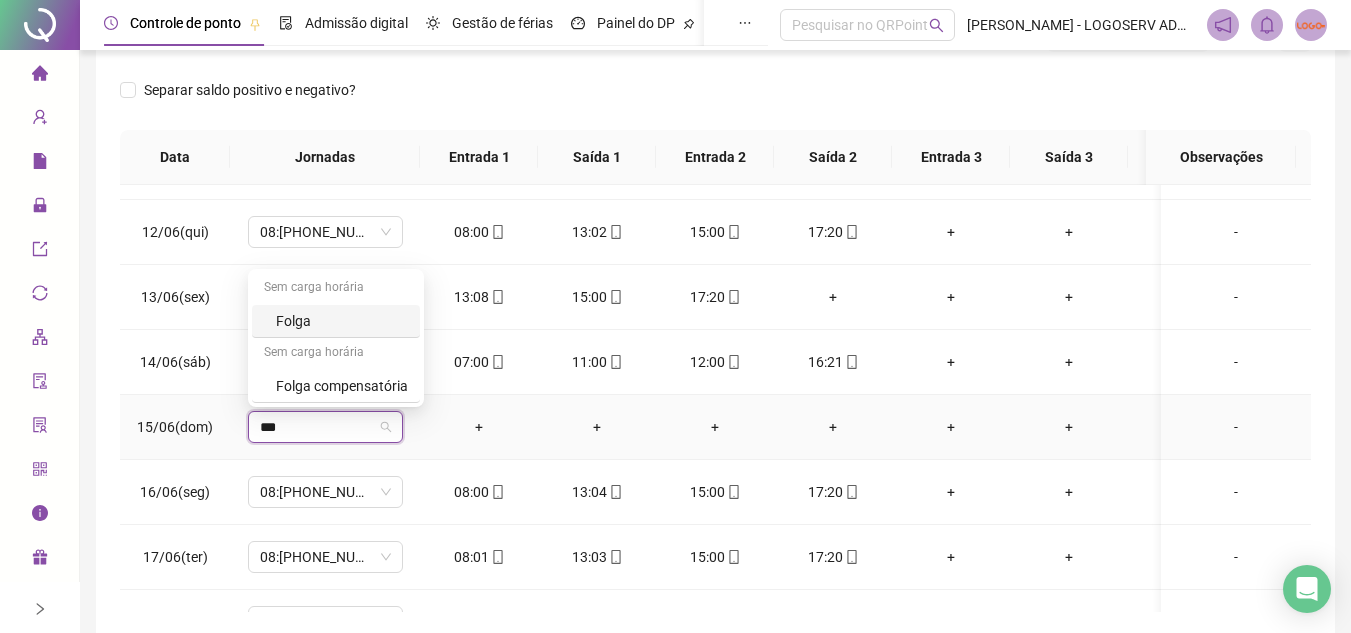 click on "Folga" at bounding box center (342, 321) 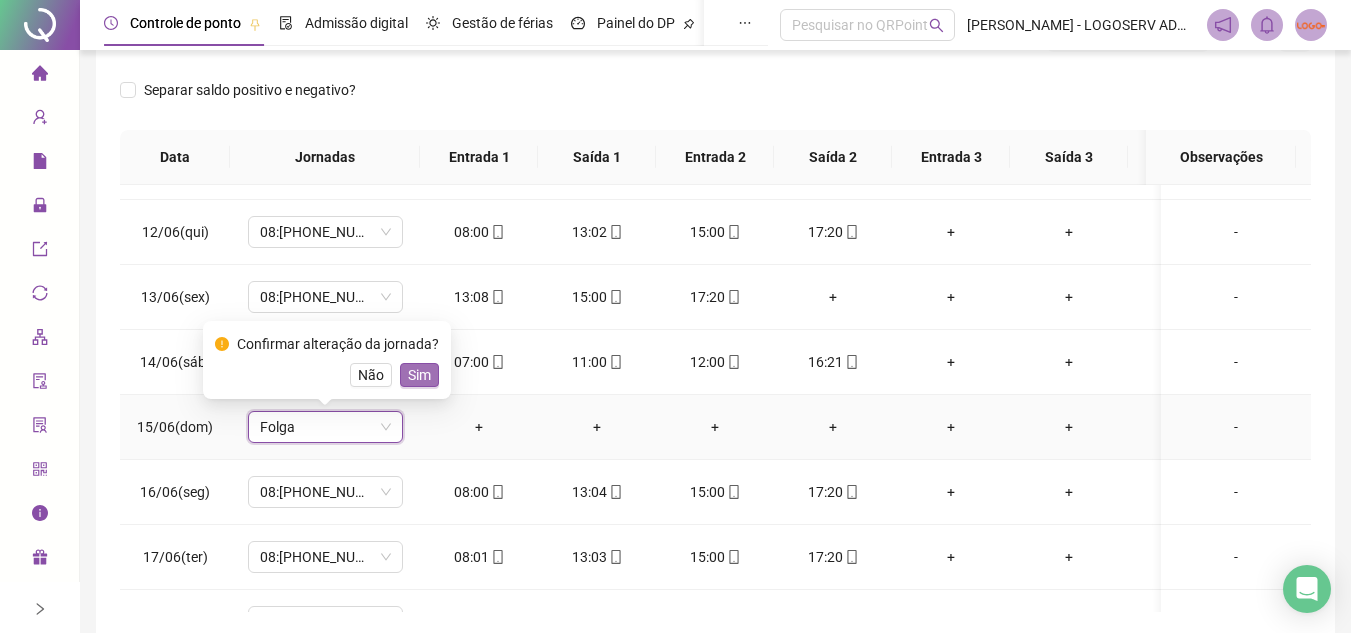 click on "Sim" at bounding box center (419, 375) 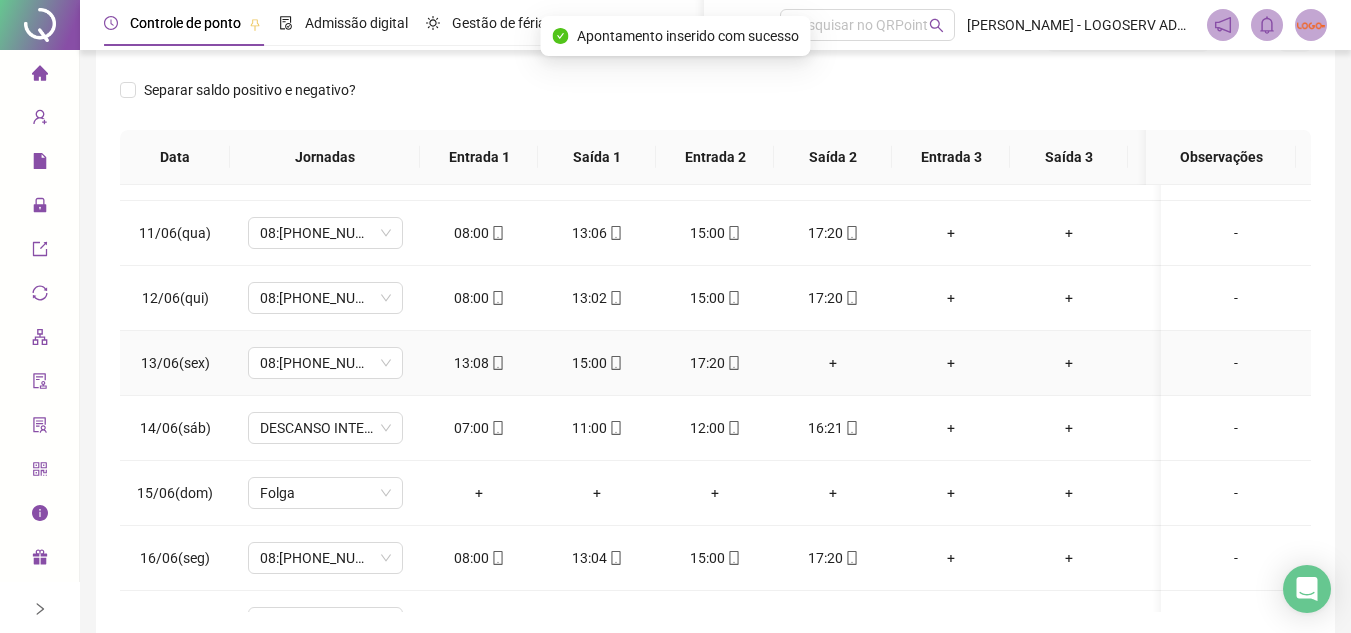 scroll, scrollTop: 600, scrollLeft: 0, axis: vertical 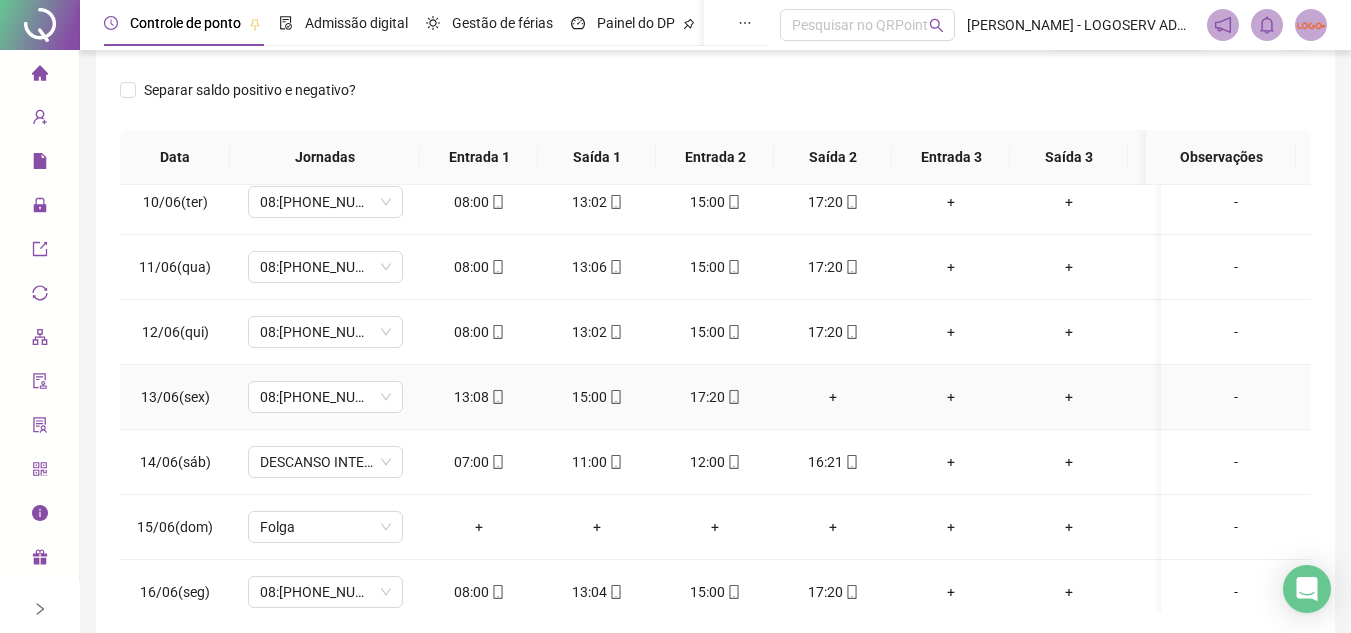 click on "+" at bounding box center [833, 397] 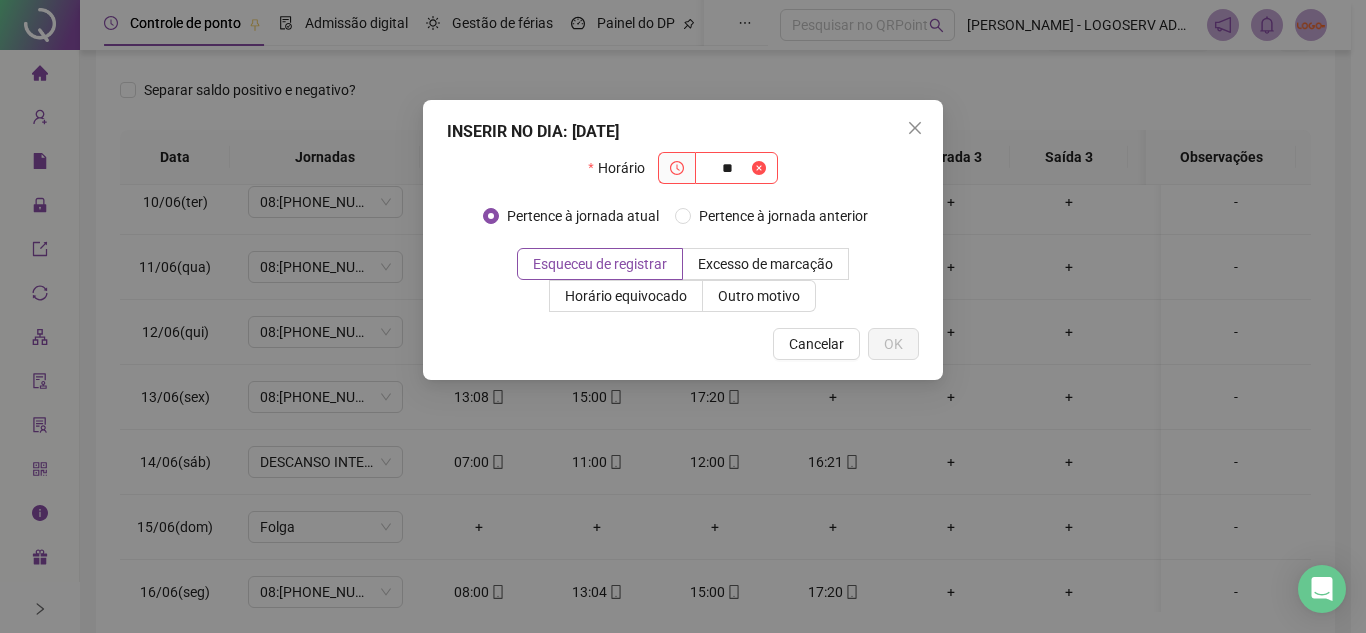 type on "*" 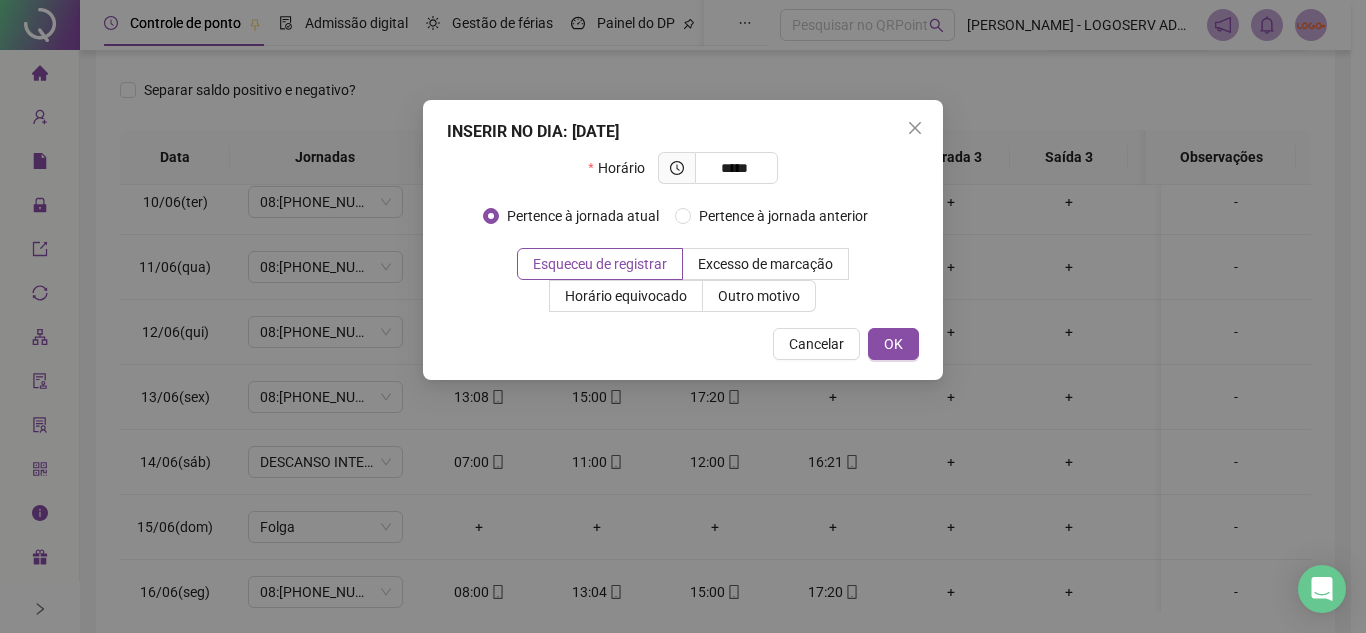 type on "*****" 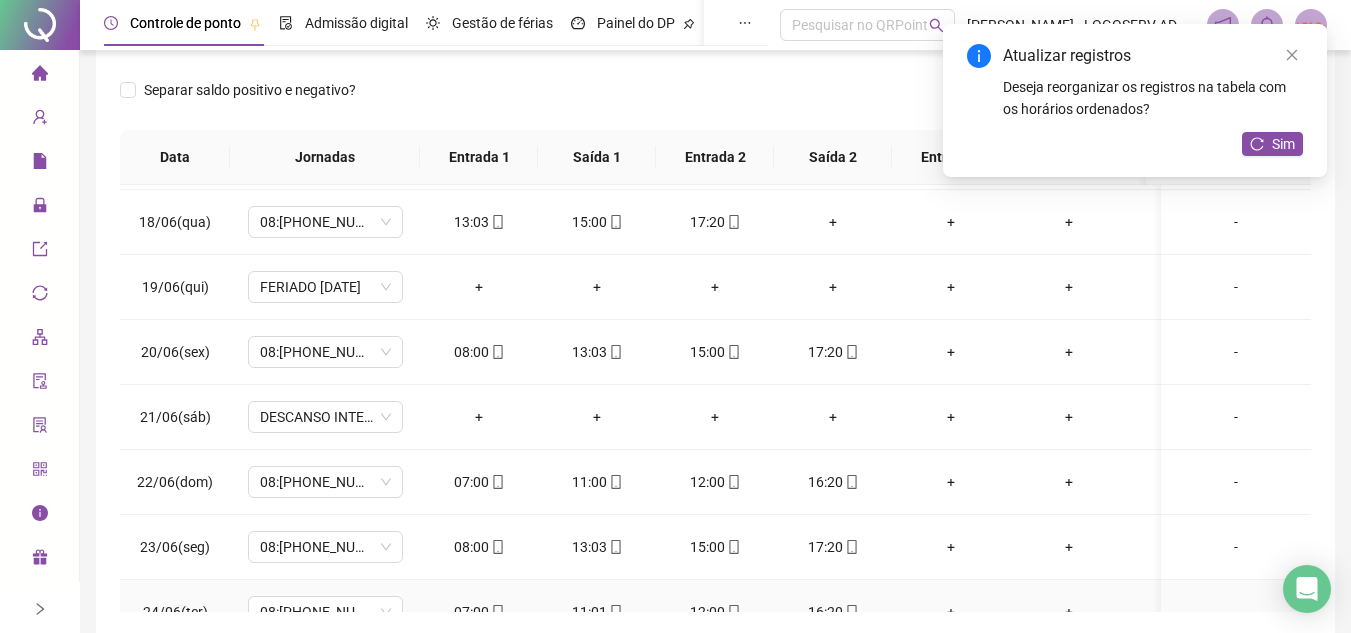 scroll, scrollTop: 1000, scrollLeft: 0, axis: vertical 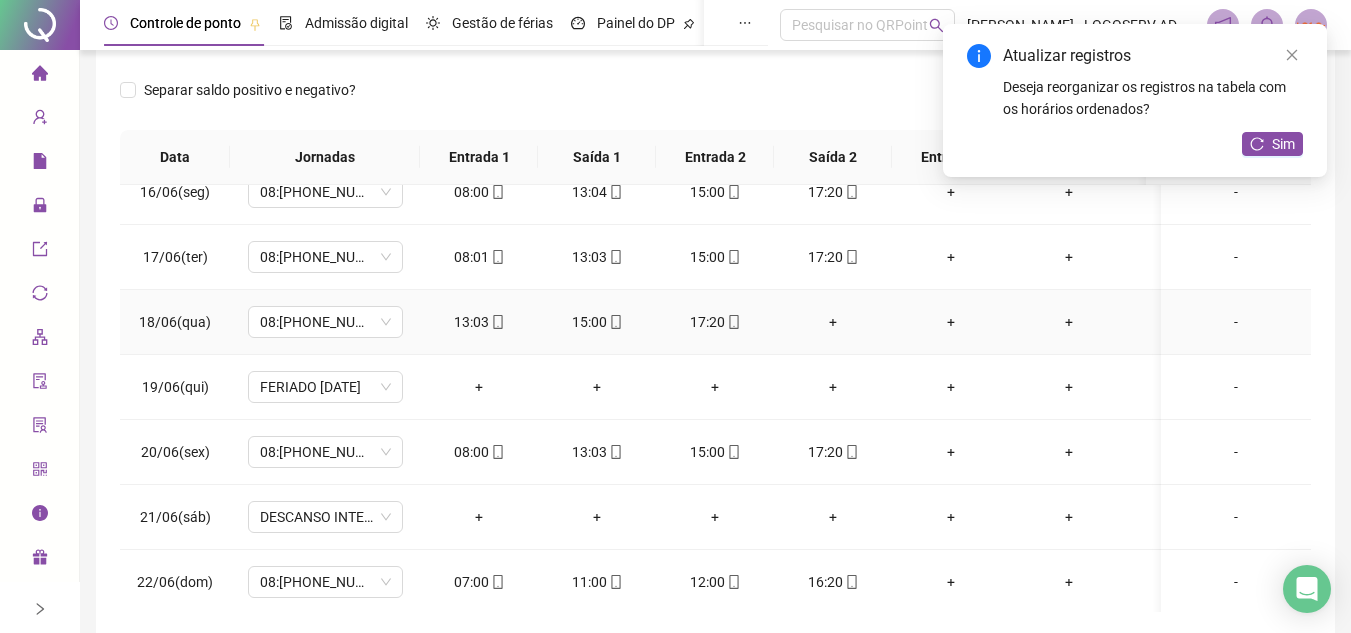 click on "+" at bounding box center (833, 322) 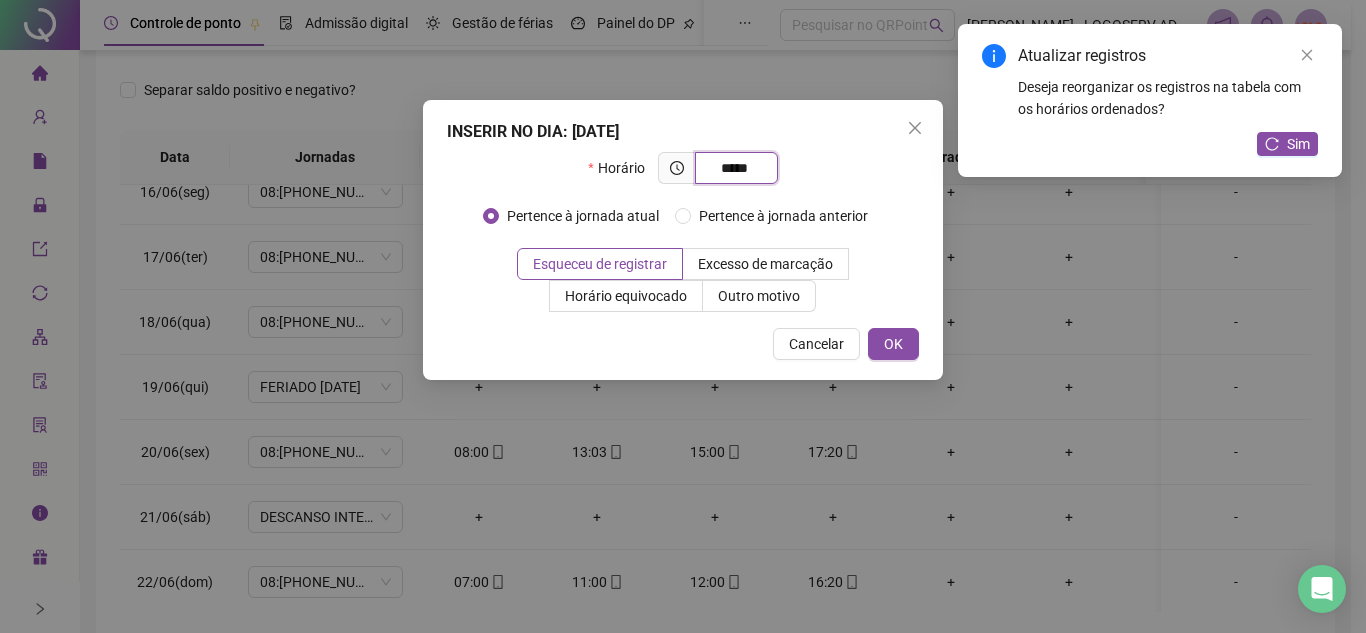 type on "*****" 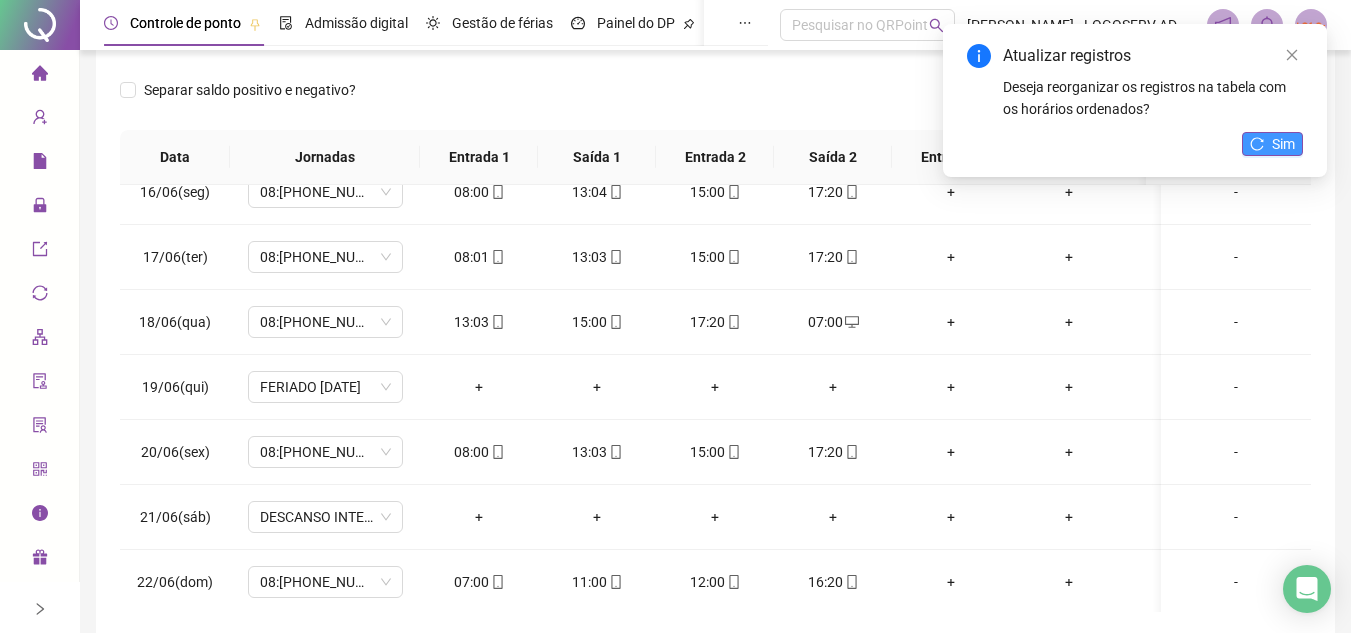 click on "Sim" at bounding box center (1283, 144) 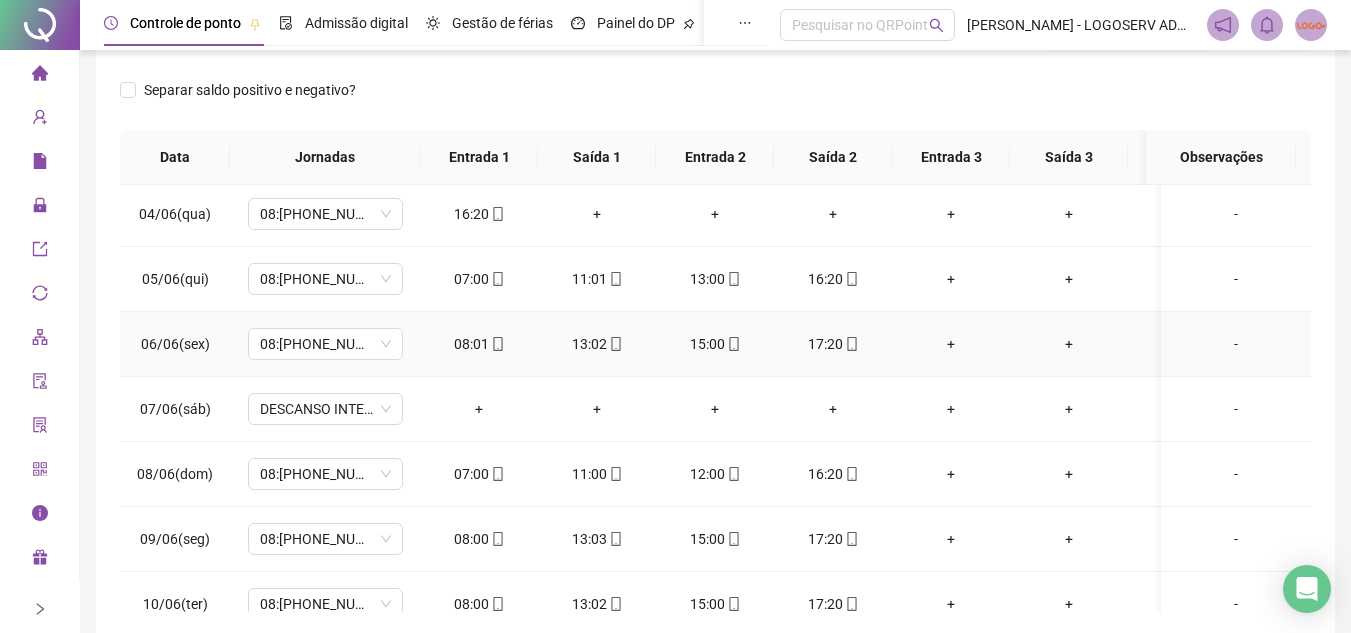 scroll, scrollTop: 0, scrollLeft: 0, axis: both 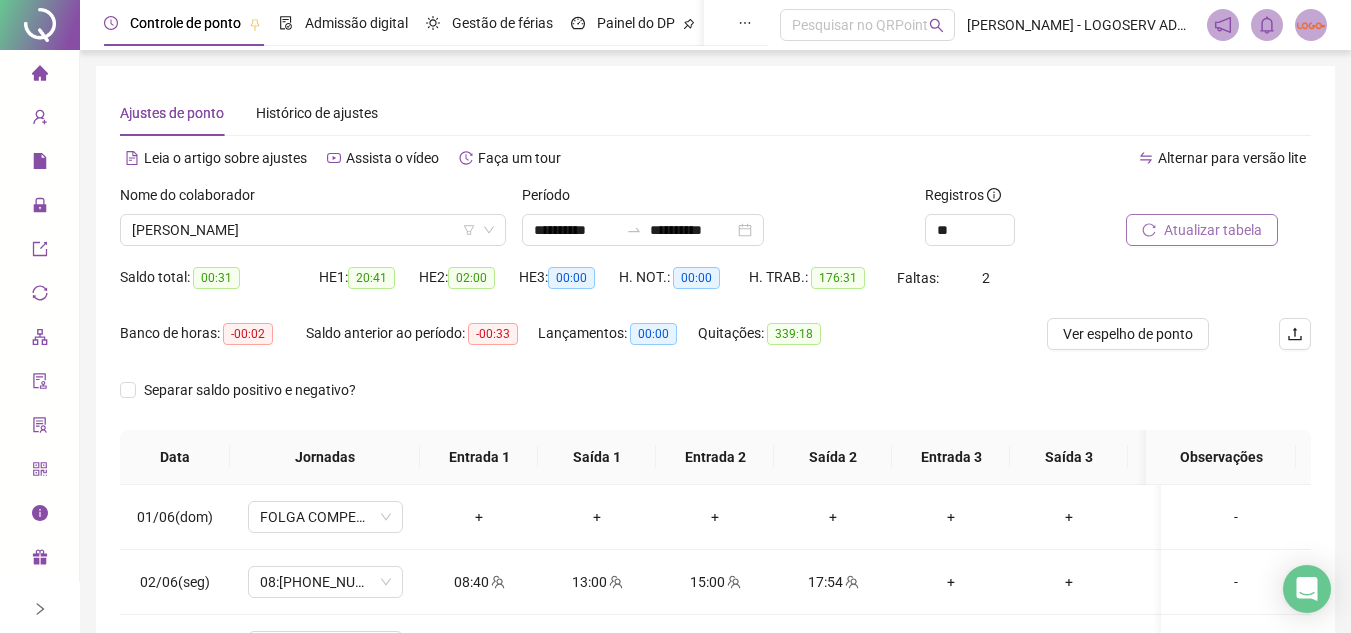 click on "Atualizar tabela" at bounding box center [1213, 230] 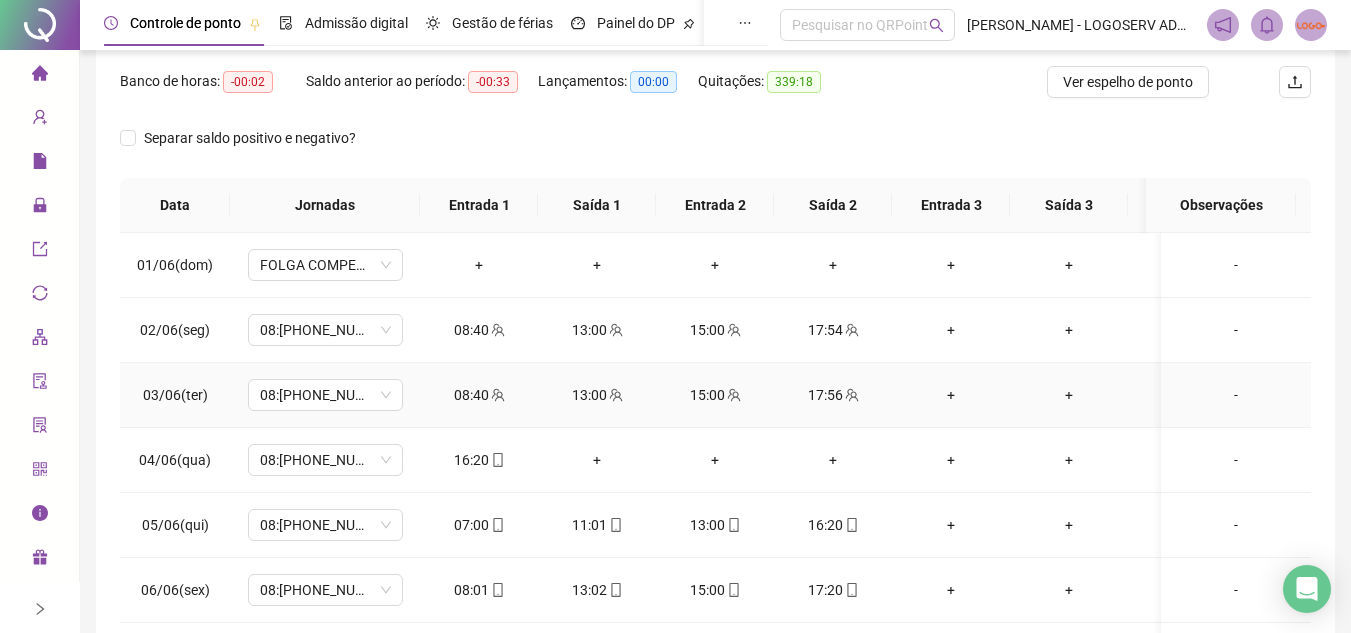 scroll, scrollTop: 300, scrollLeft: 0, axis: vertical 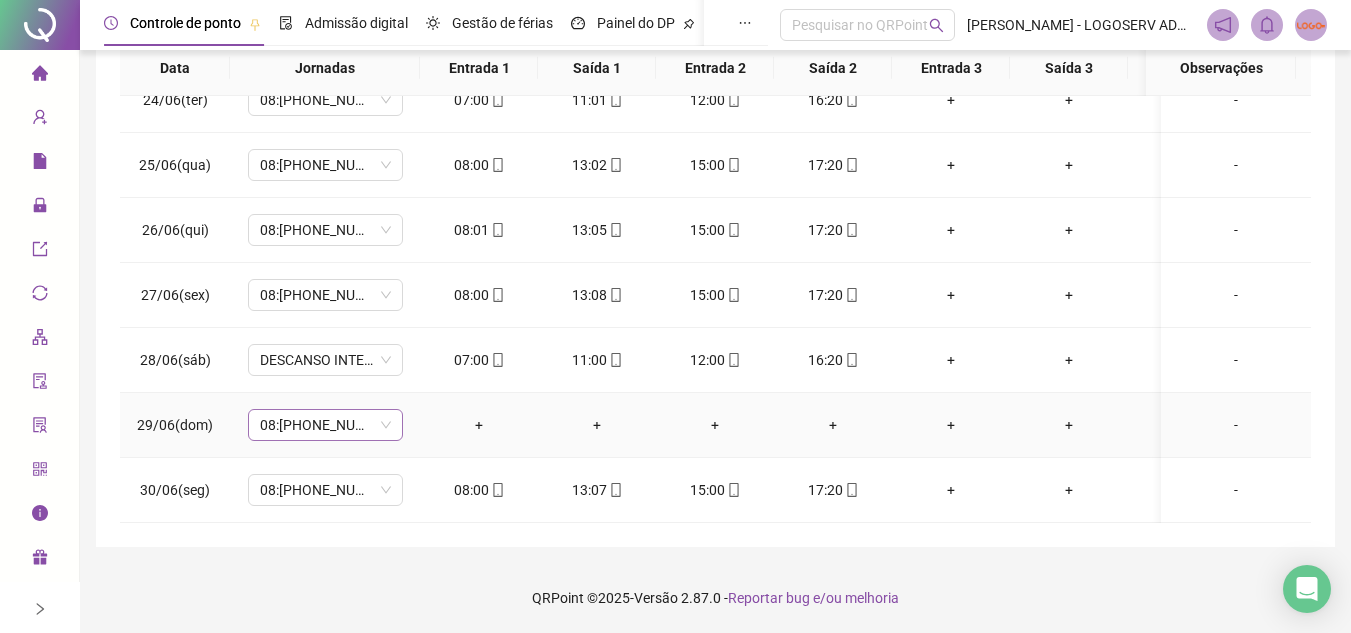click on "08:[PHONE_NUMBER]" at bounding box center [325, 425] 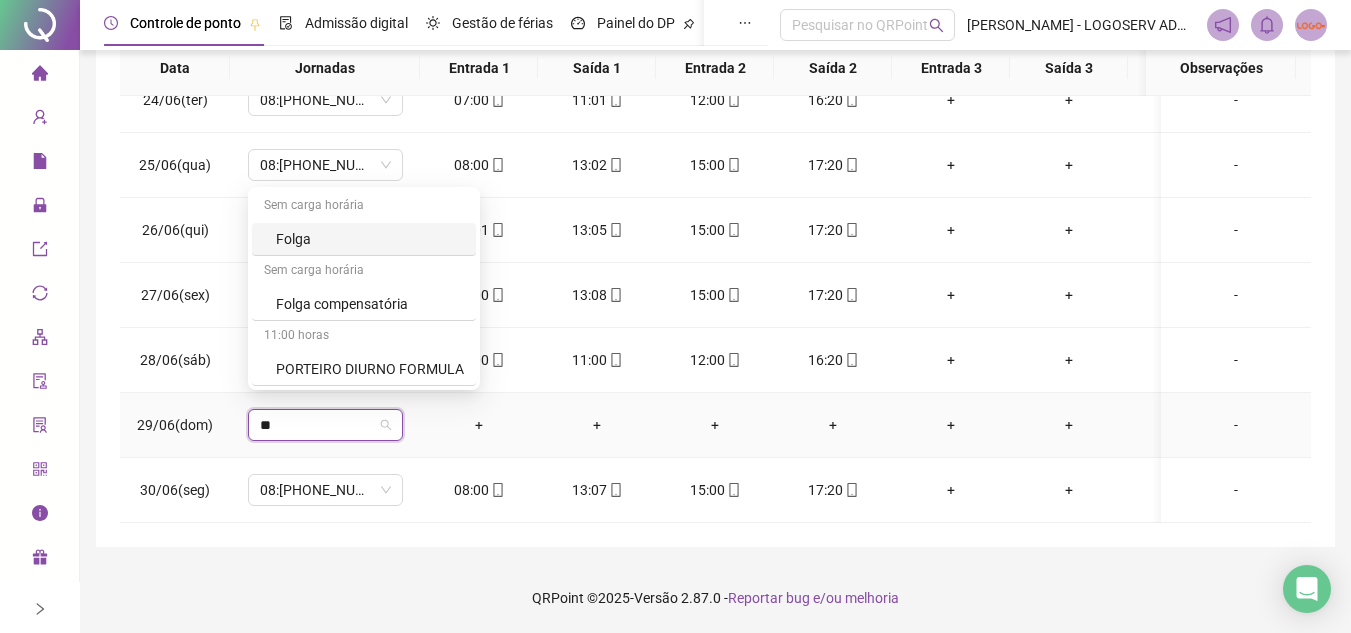 type on "***" 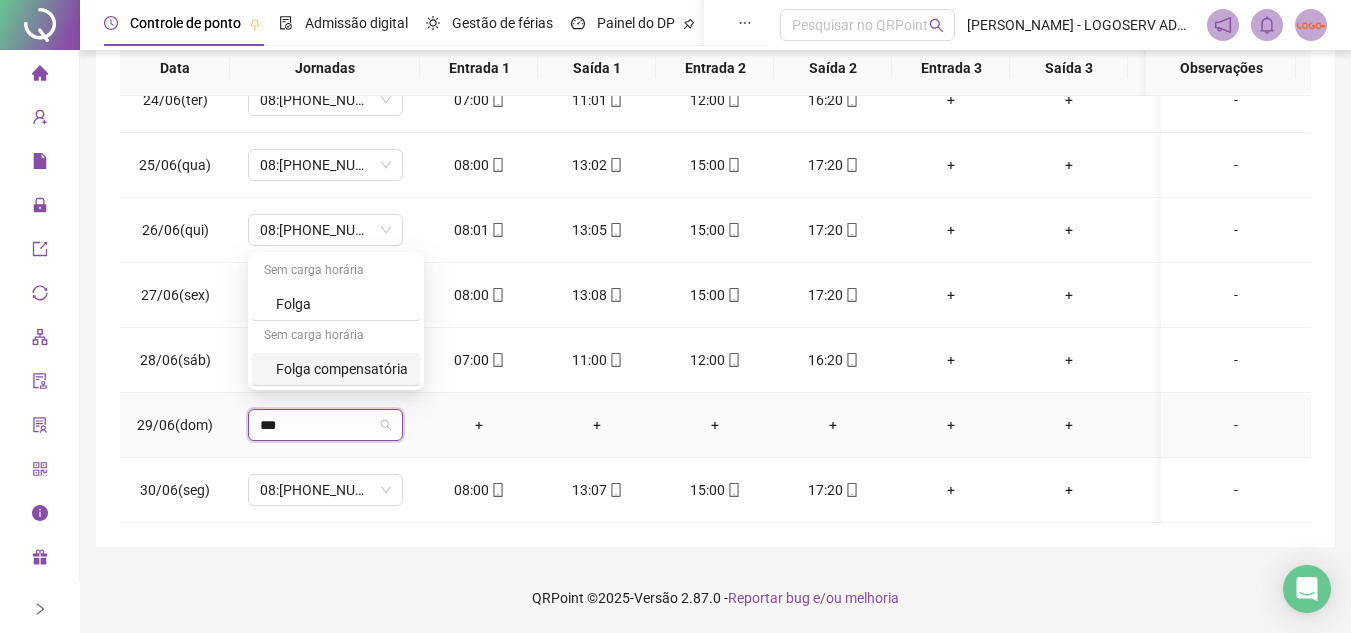 click on "Folga compensatória" at bounding box center [342, 369] 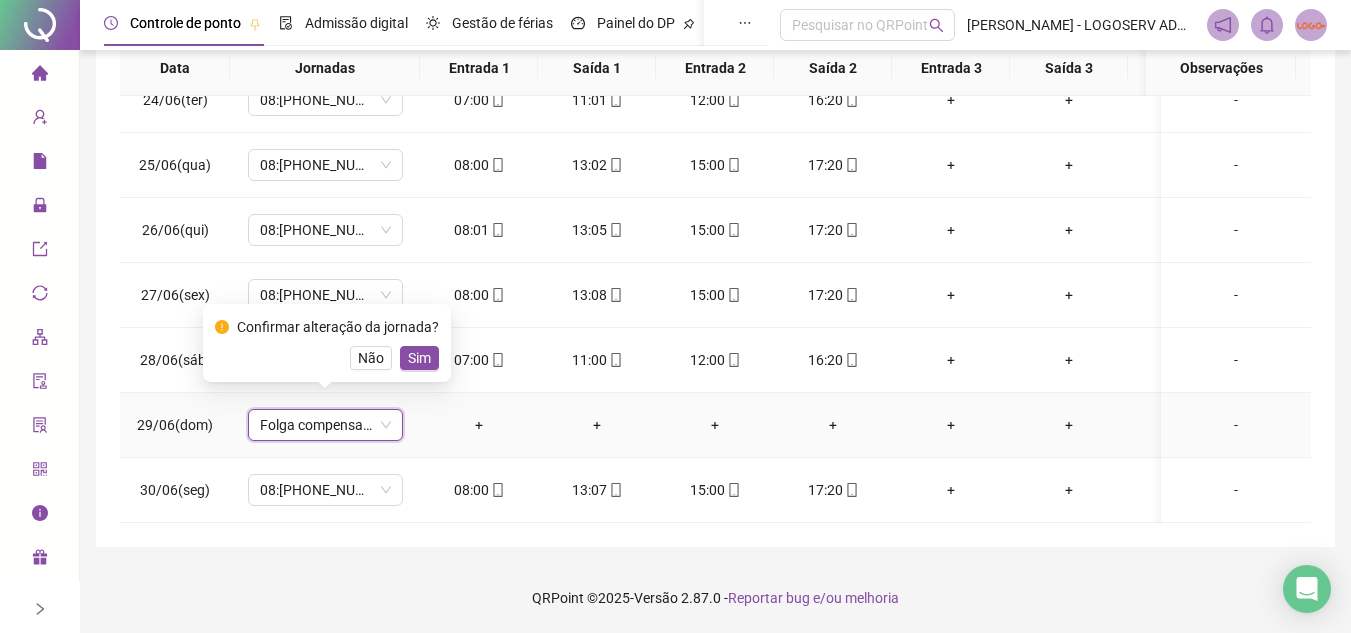 click on "Confirmar alteração da jornada? Não Sim" at bounding box center (327, 343) 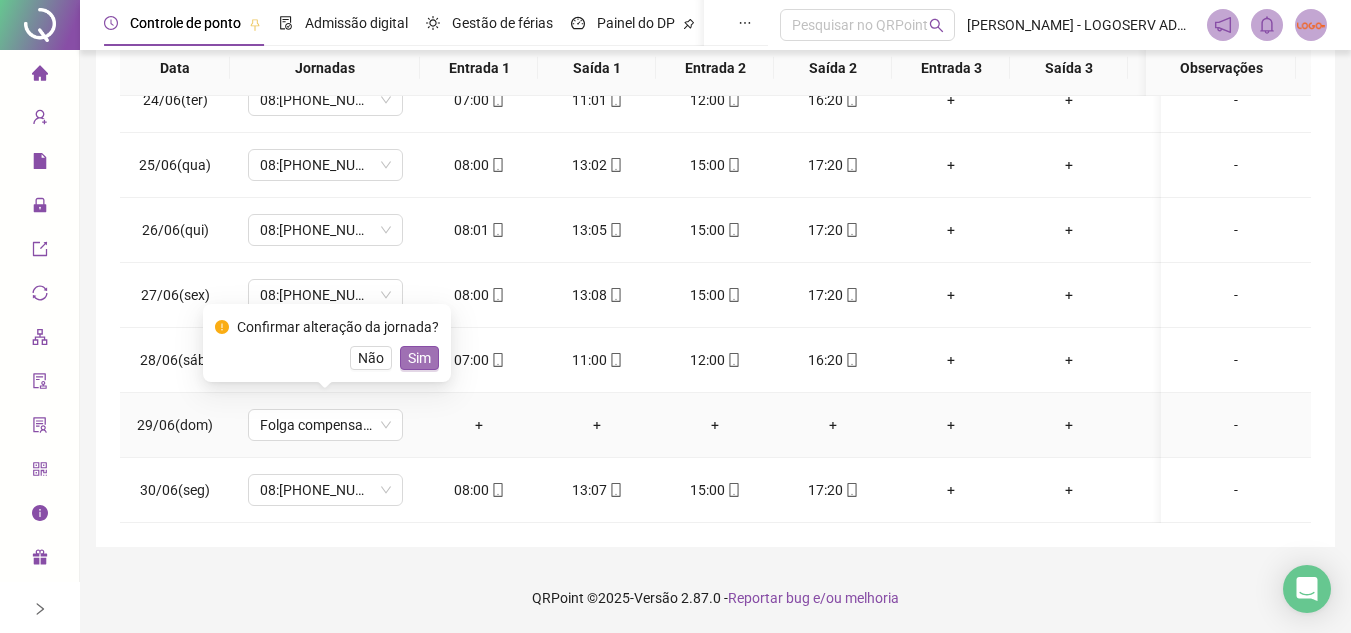 click on "Sim" at bounding box center (419, 358) 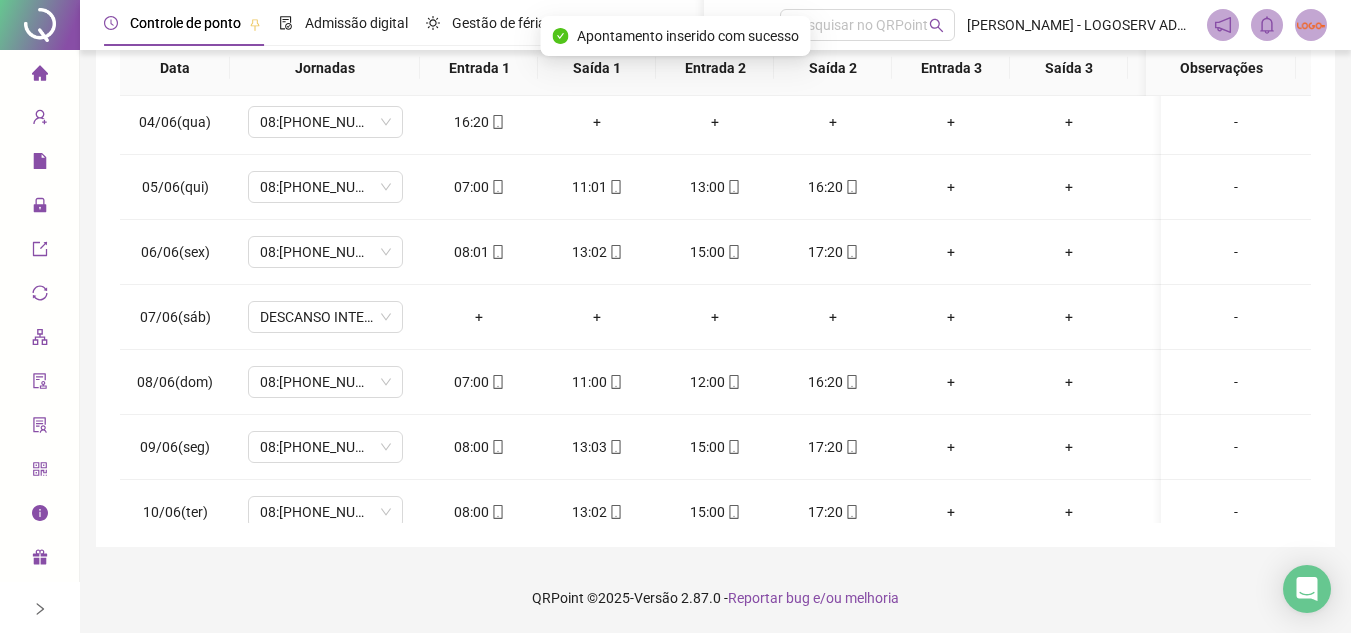 scroll, scrollTop: 0, scrollLeft: 0, axis: both 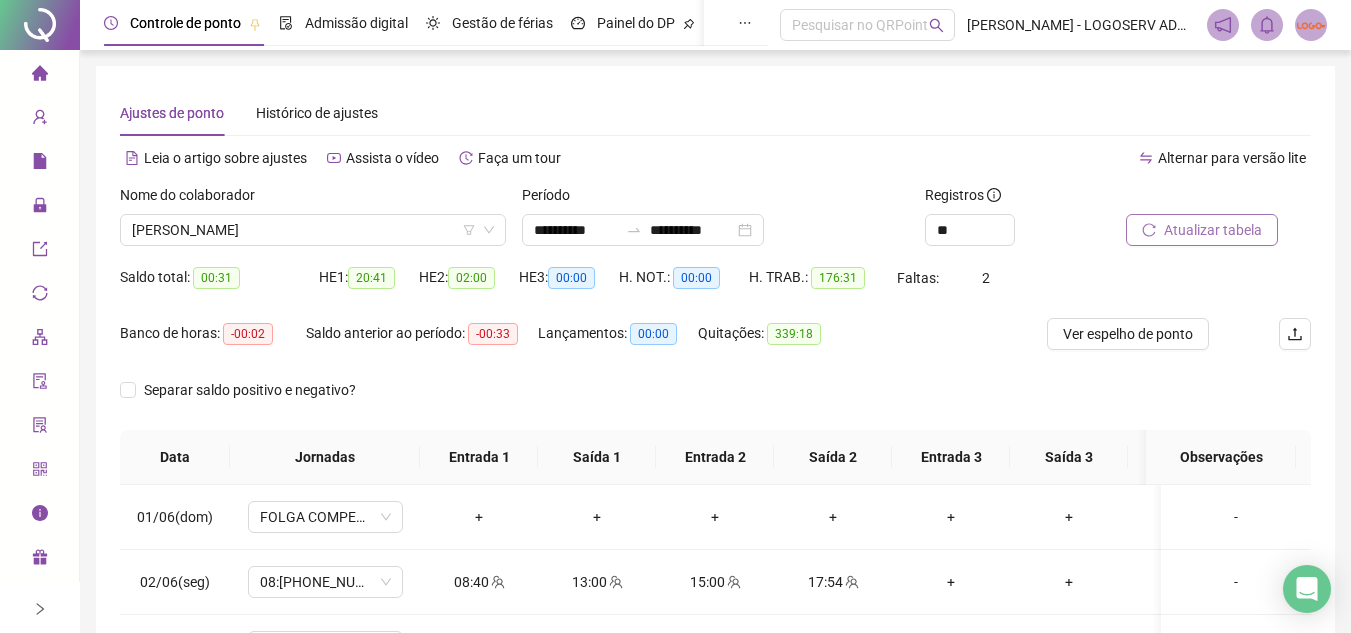 click on "Atualizar tabela" at bounding box center (1213, 230) 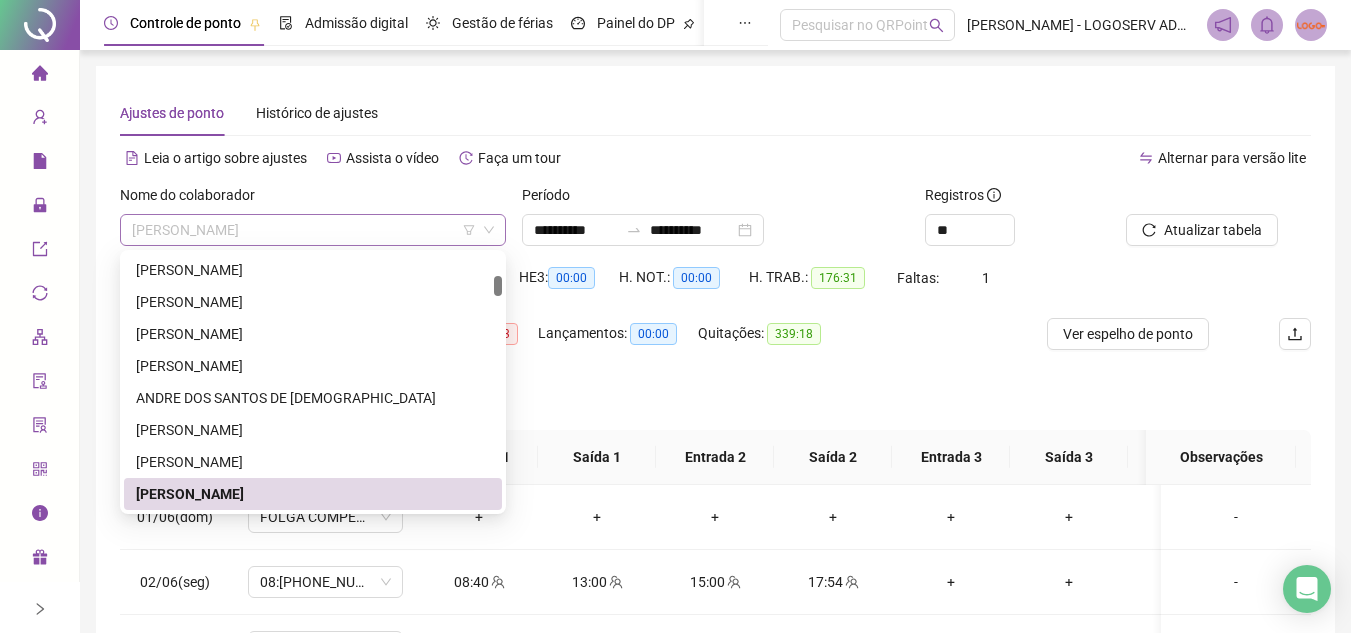 click on "[PERSON_NAME]" at bounding box center [313, 230] 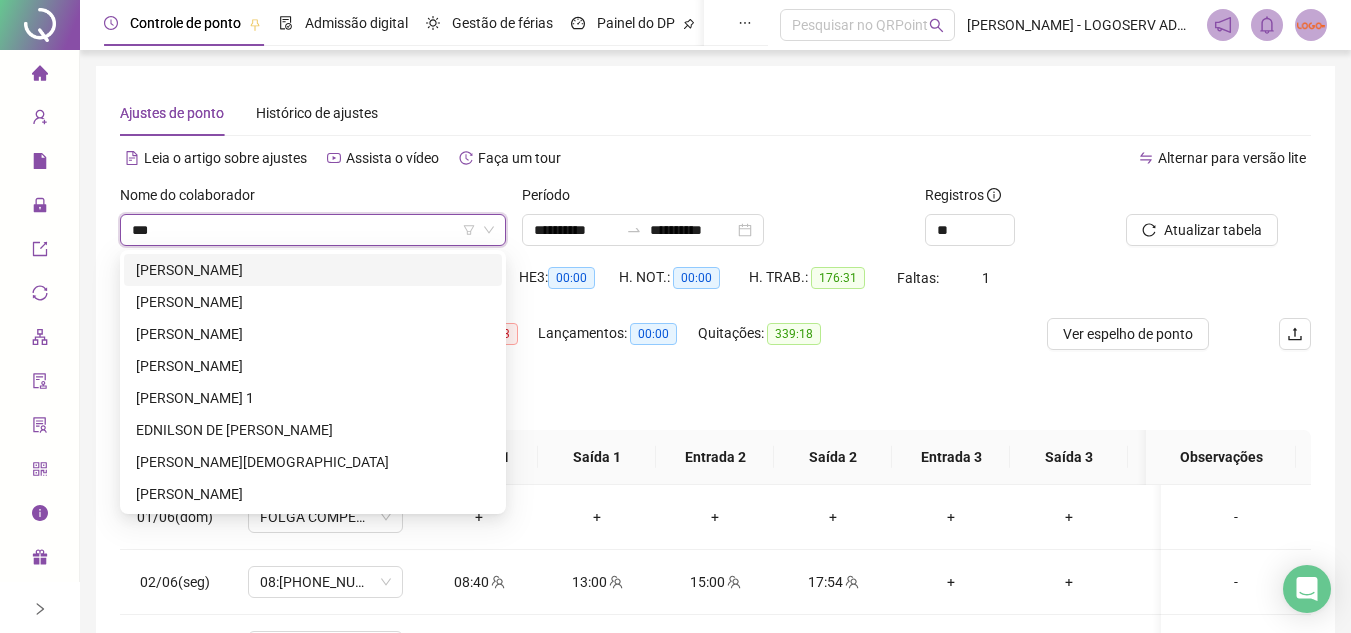 scroll, scrollTop: 0, scrollLeft: 0, axis: both 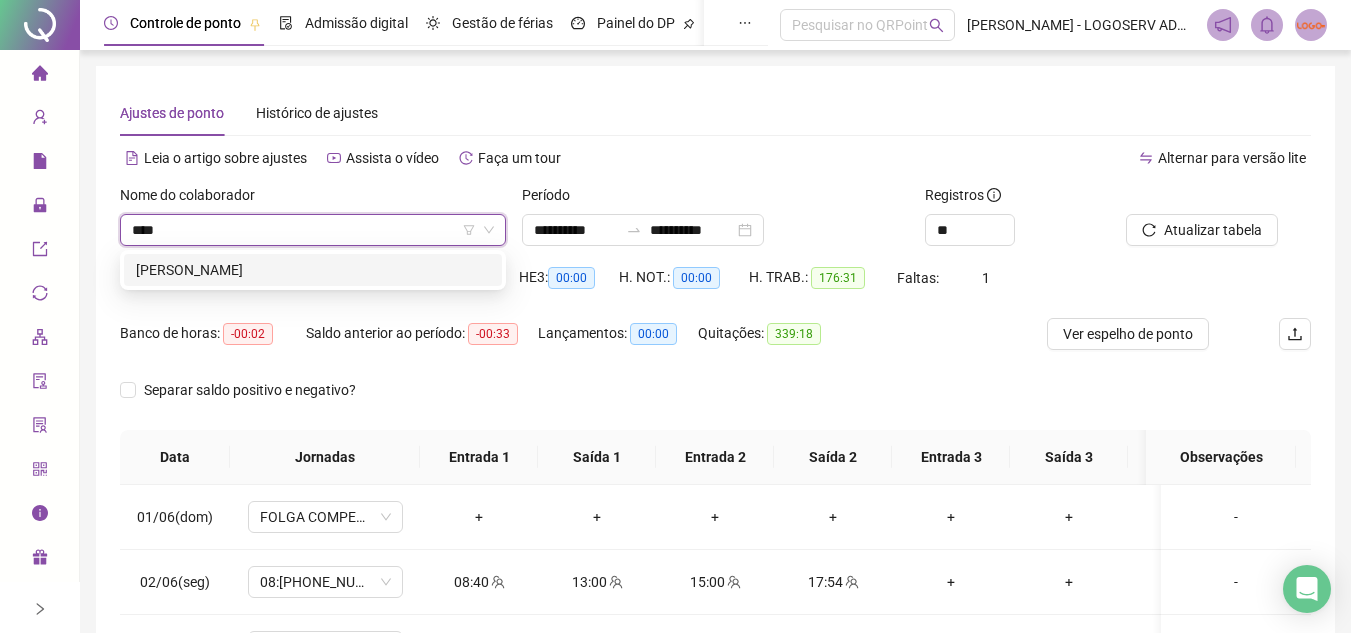 type on "*****" 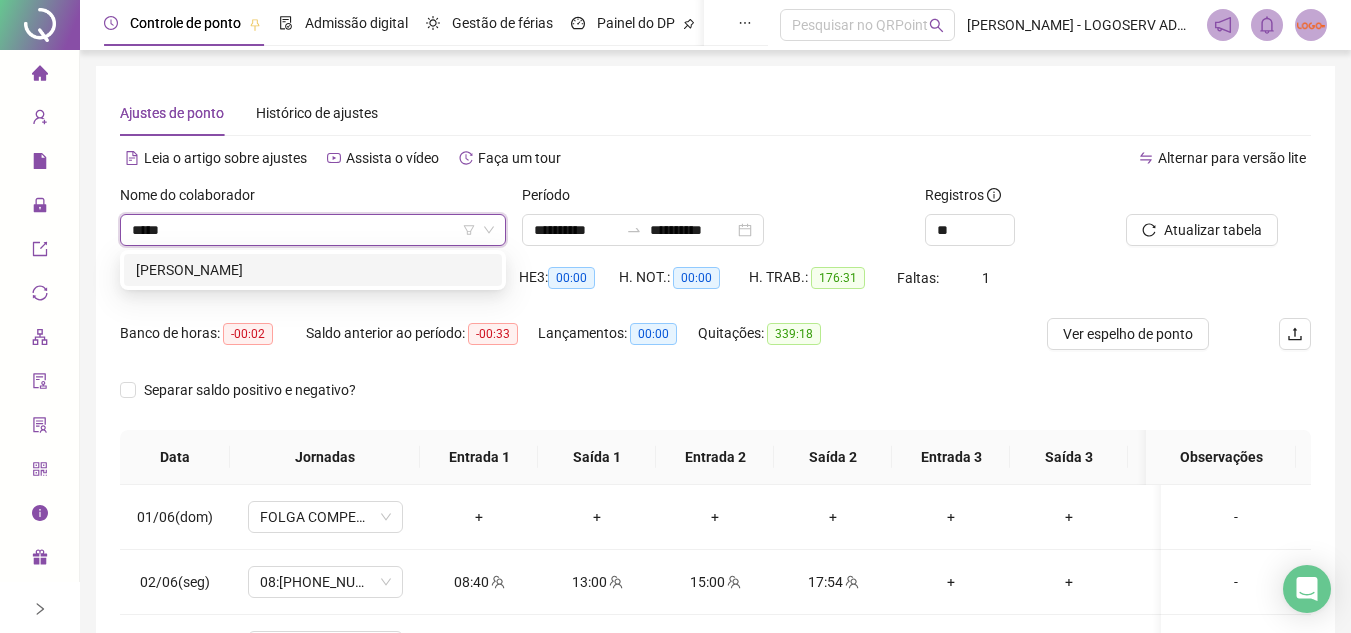 click on "[PERSON_NAME]" at bounding box center (313, 270) 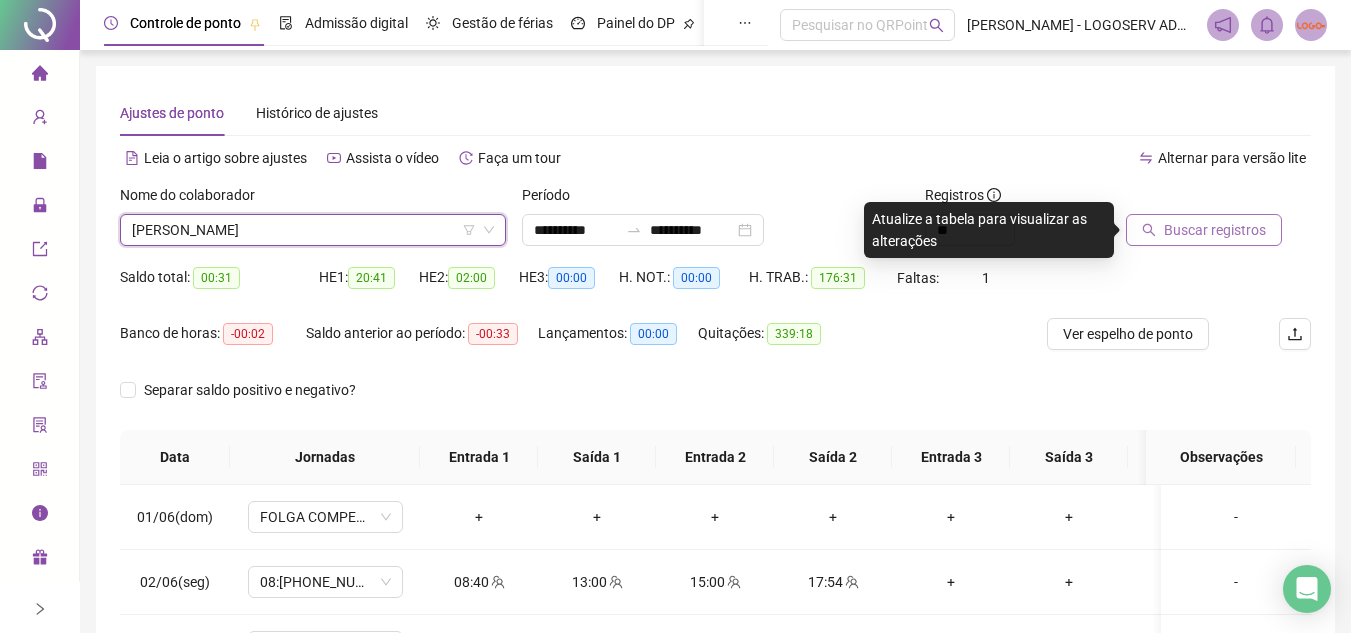 click on "Buscar registros" at bounding box center (1204, 230) 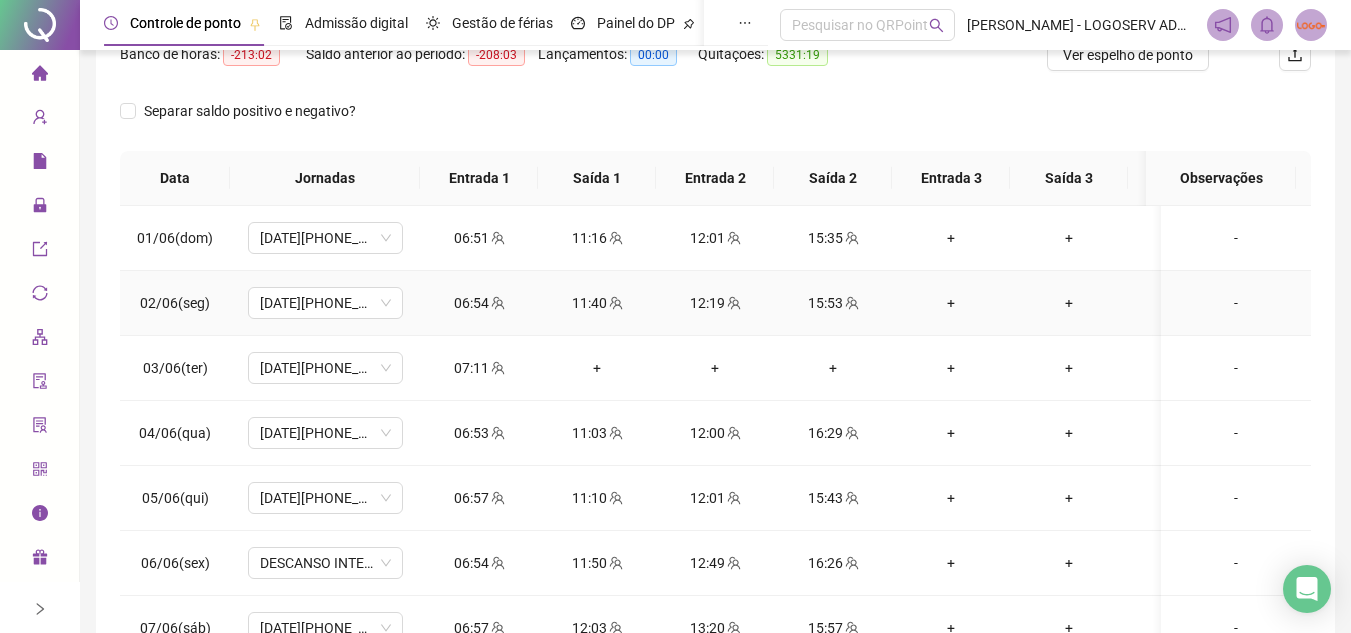 scroll, scrollTop: 300, scrollLeft: 0, axis: vertical 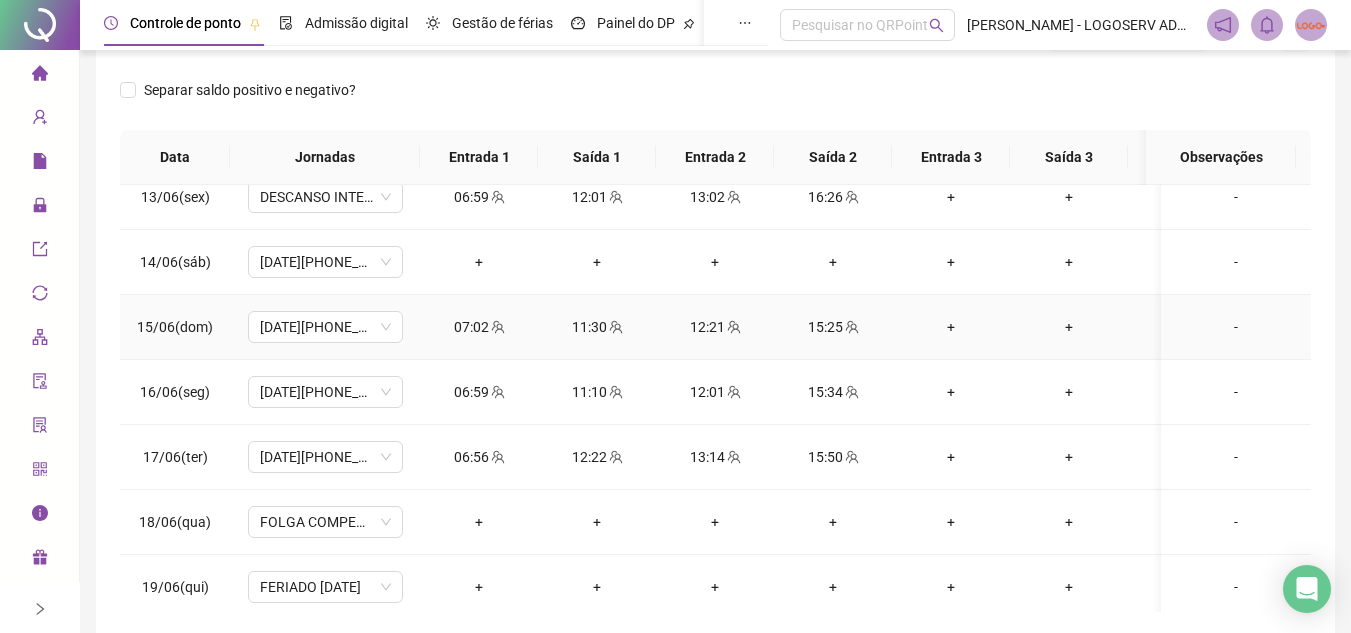 click on "07:02" at bounding box center (479, 327) 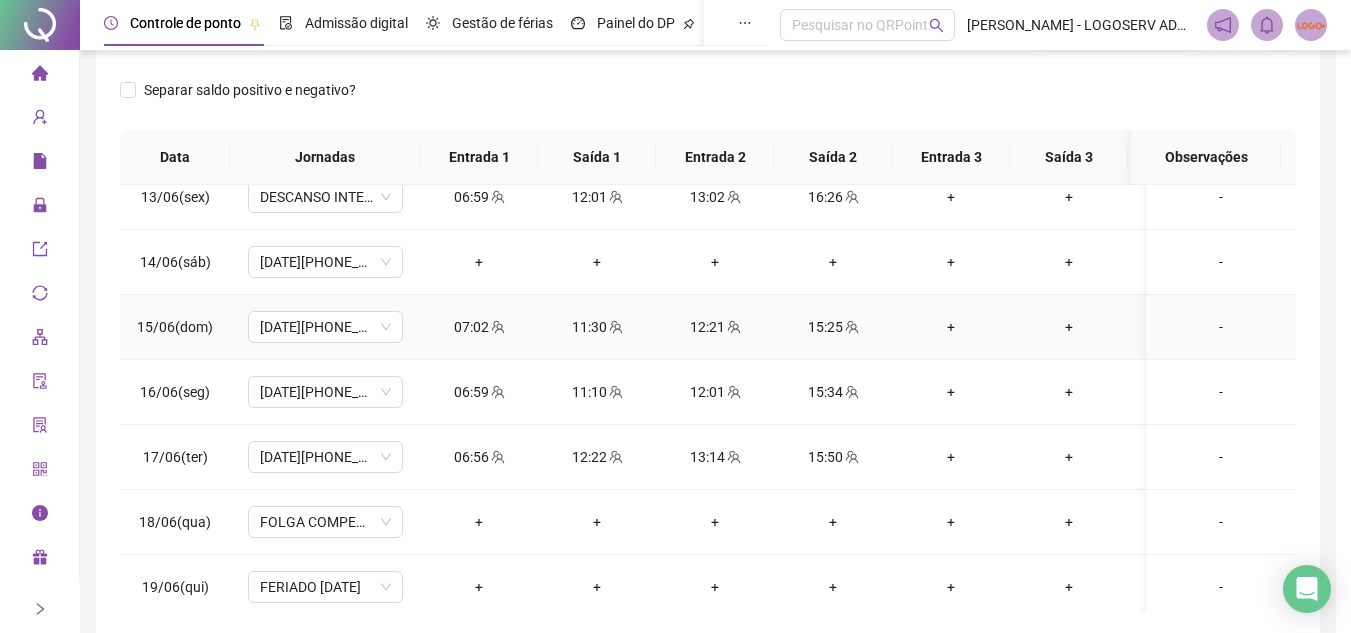 type on "**********" 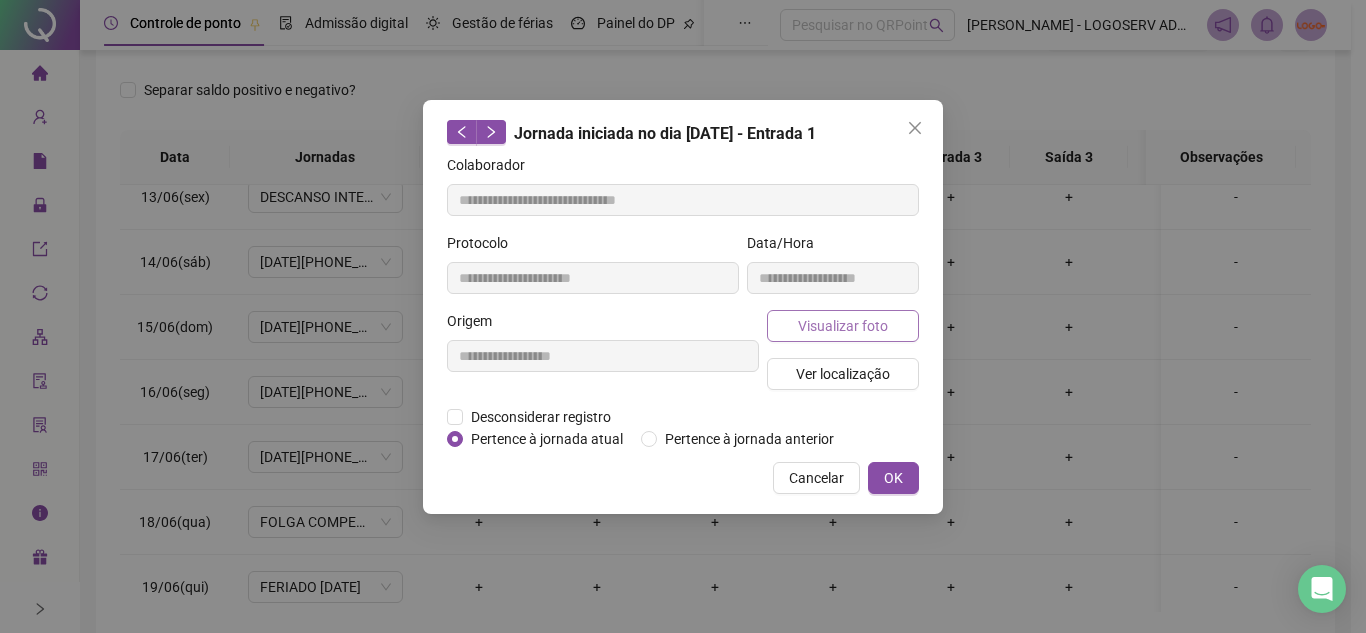 click on "Visualizar foto" at bounding box center (843, 326) 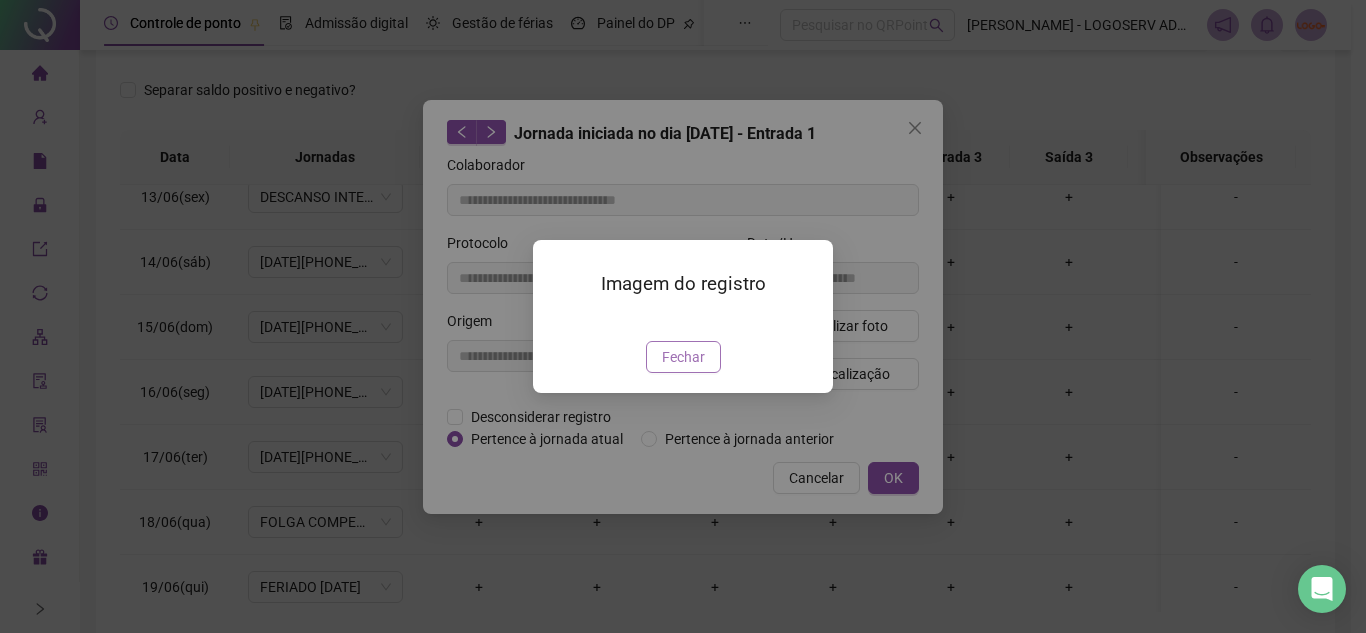 click on "Fechar" at bounding box center (683, 357) 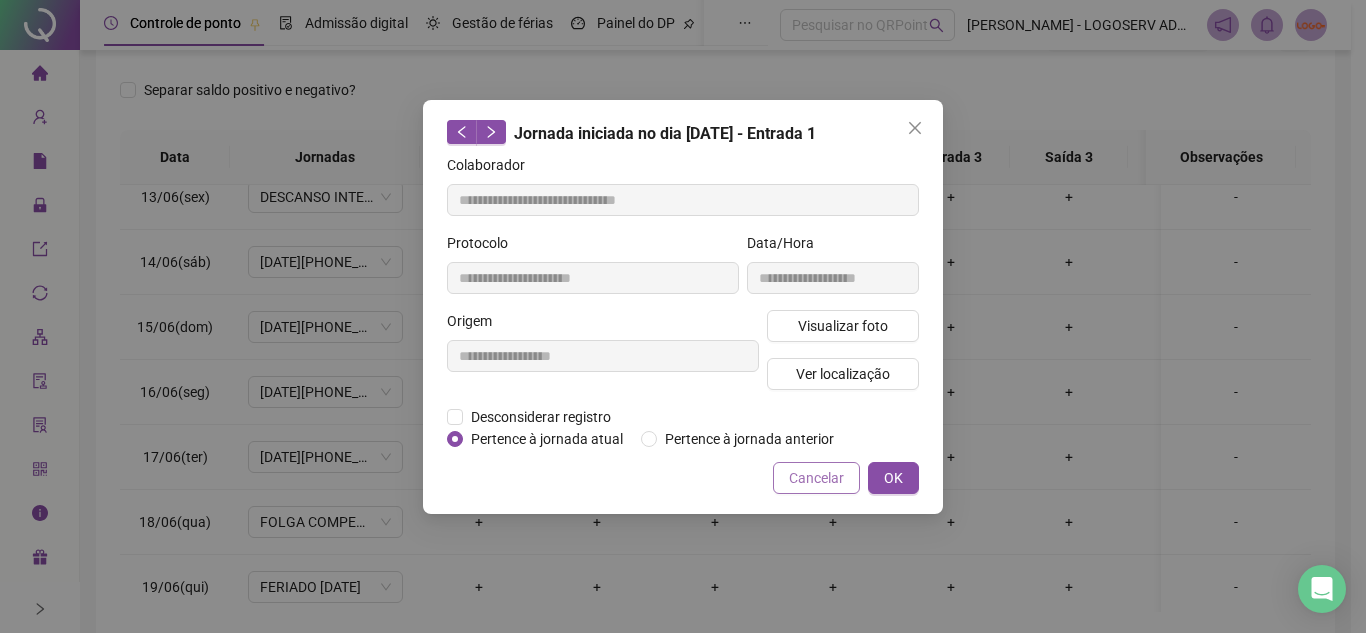 click on "Cancelar" at bounding box center (816, 478) 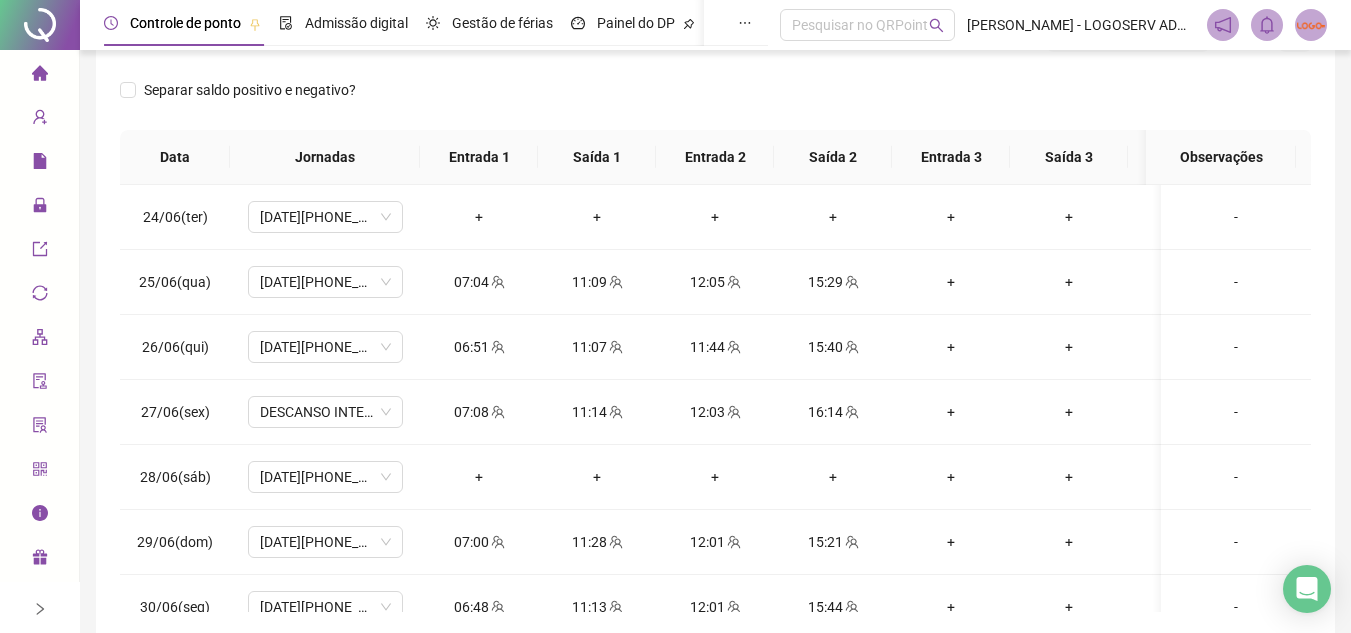 scroll, scrollTop: 1500, scrollLeft: 0, axis: vertical 